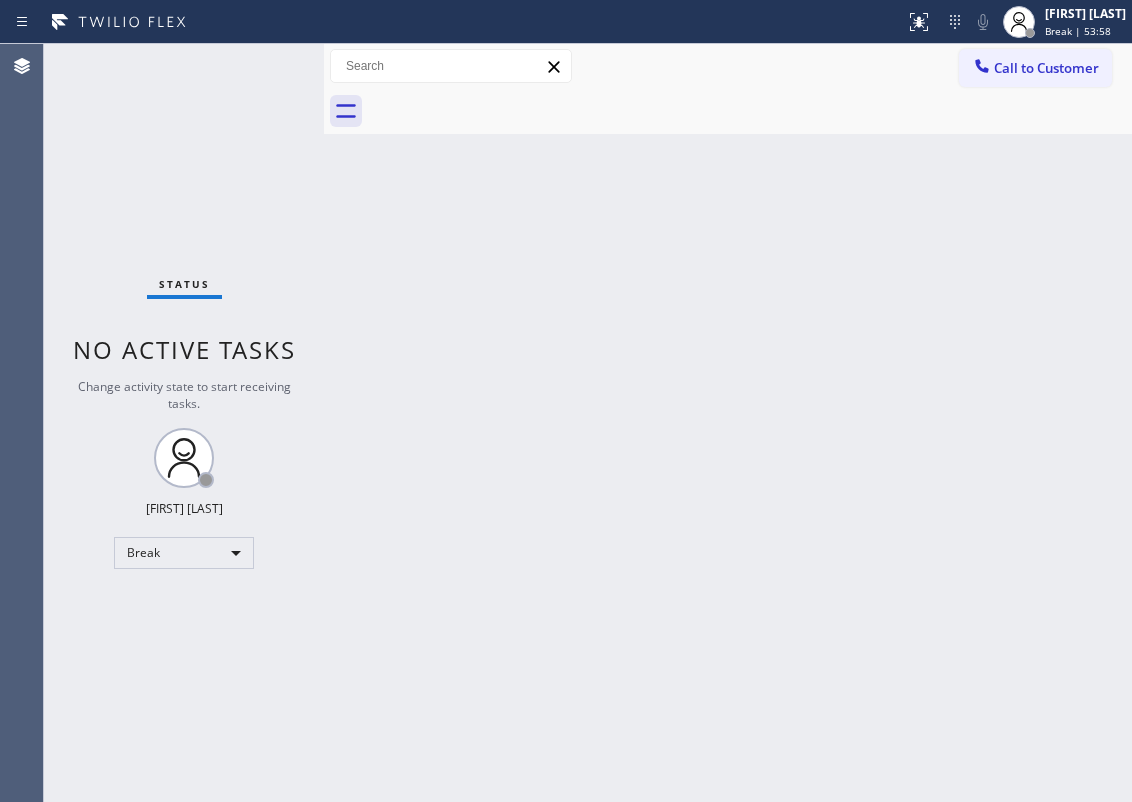 scroll, scrollTop: 0, scrollLeft: 0, axis: both 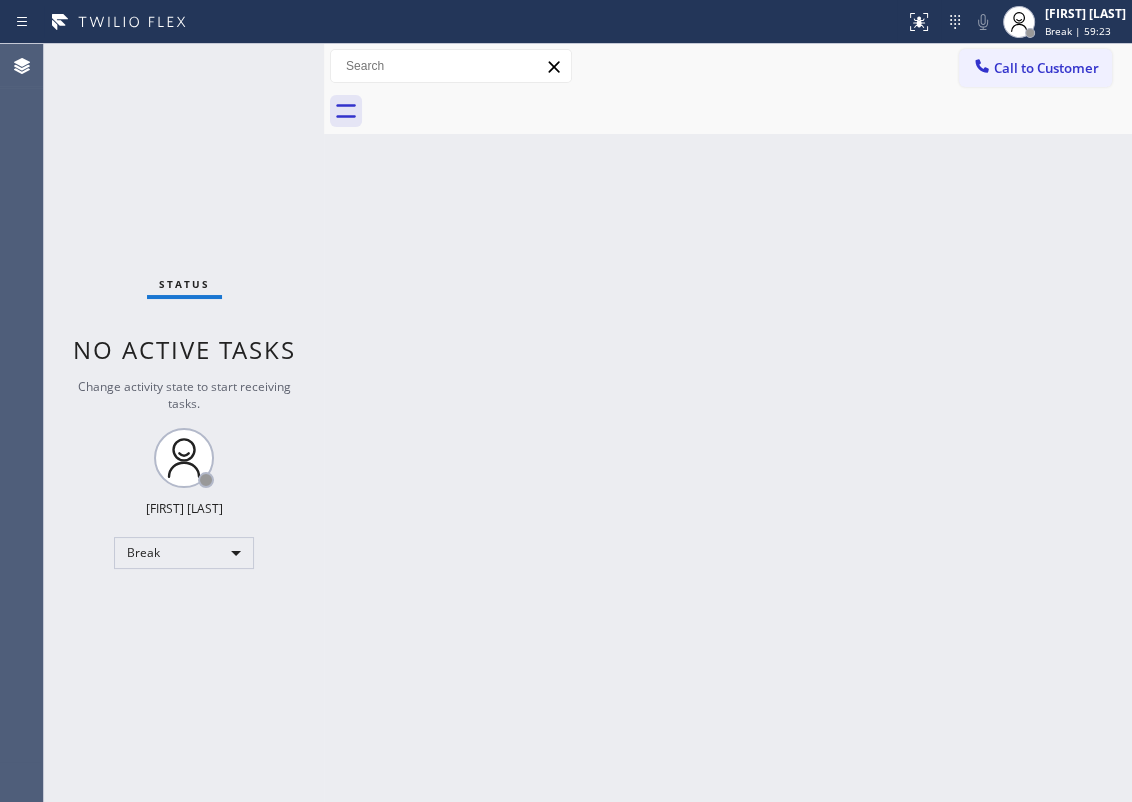 click on "Back to Dashboard Change Sender ID Customers Technicians Select a contact Outbound call Technician Search Technician Your caller id phone number Your caller id phone number Call Technician info Name   Phone none Address none Change Sender ID HVAC +18559994417 5 Star Appliance +18557314952 Appliance Repair +18554611149 Plumbing +18889090120 Air Duct Cleaning +18006865038  Electricians +18005688664 Cancel Change Check personal SMS Reset Change No tabs Call to Customer Outbound call Location Search location Your caller id phone number Customer number Call Outbound call Technician Search Technician Your caller id phone number Your caller id phone number Call" at bounding box center [728, 423] 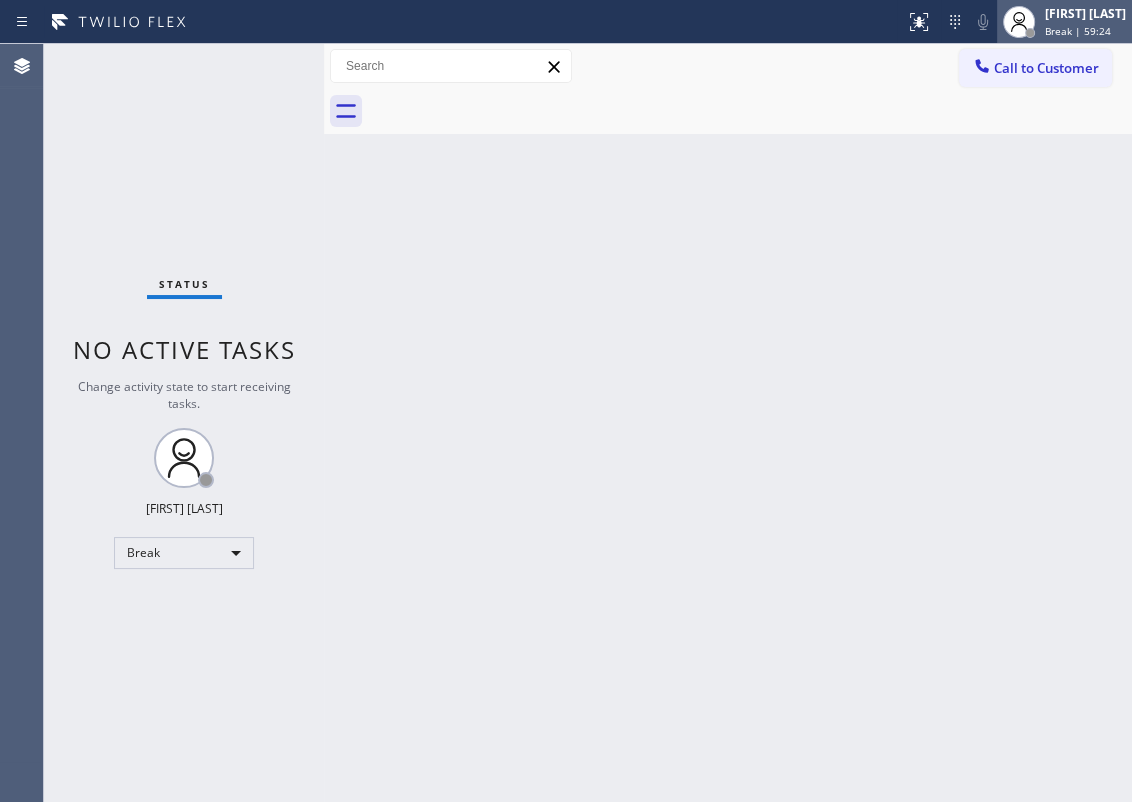 click on "Break | 59:24" at bounding box center (1078, 31) 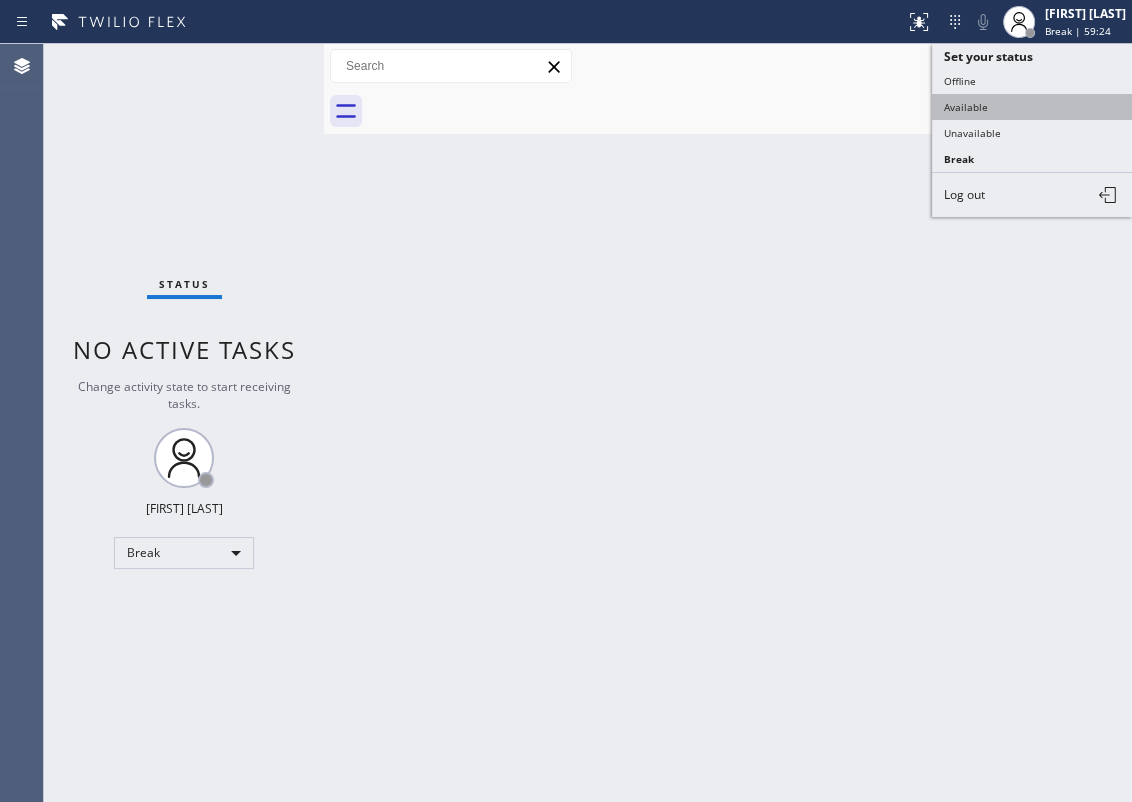 click on "Available" at bounding box center (1032, 107) 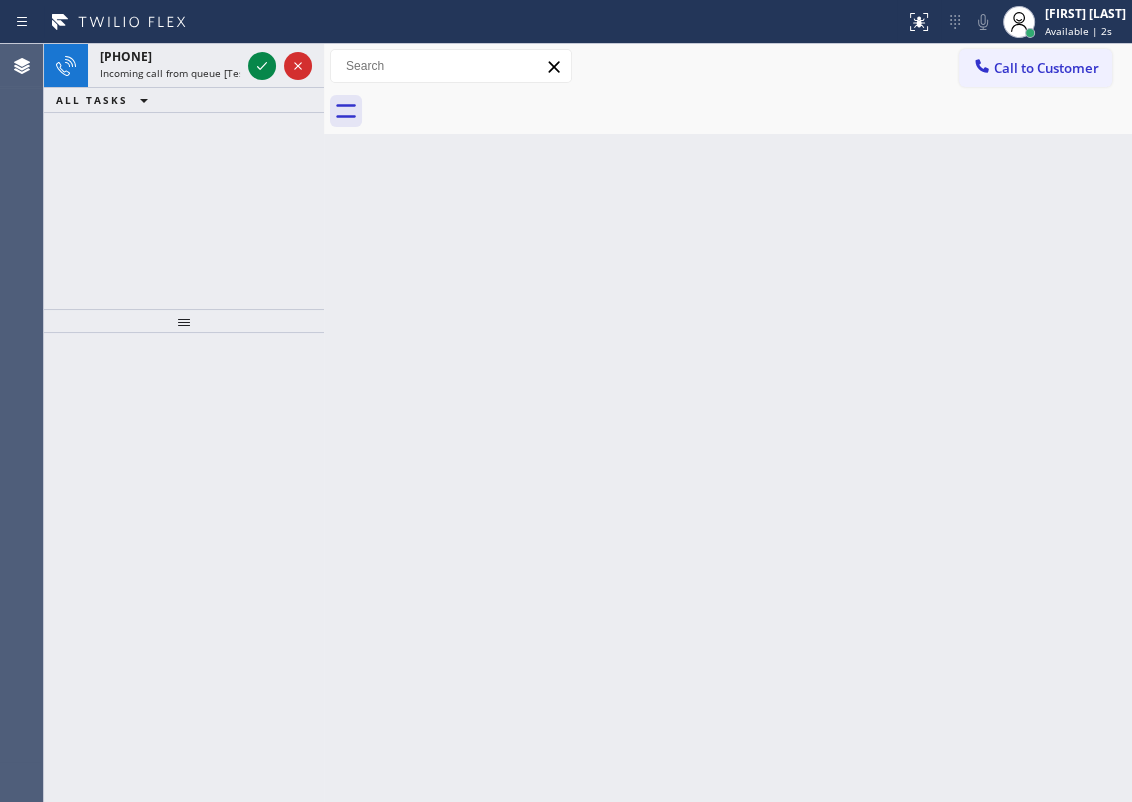drag, startPoint x: 1092, startPoint y: 274, endPoint x: 314, endPoint y: 113, distance: 794.48413 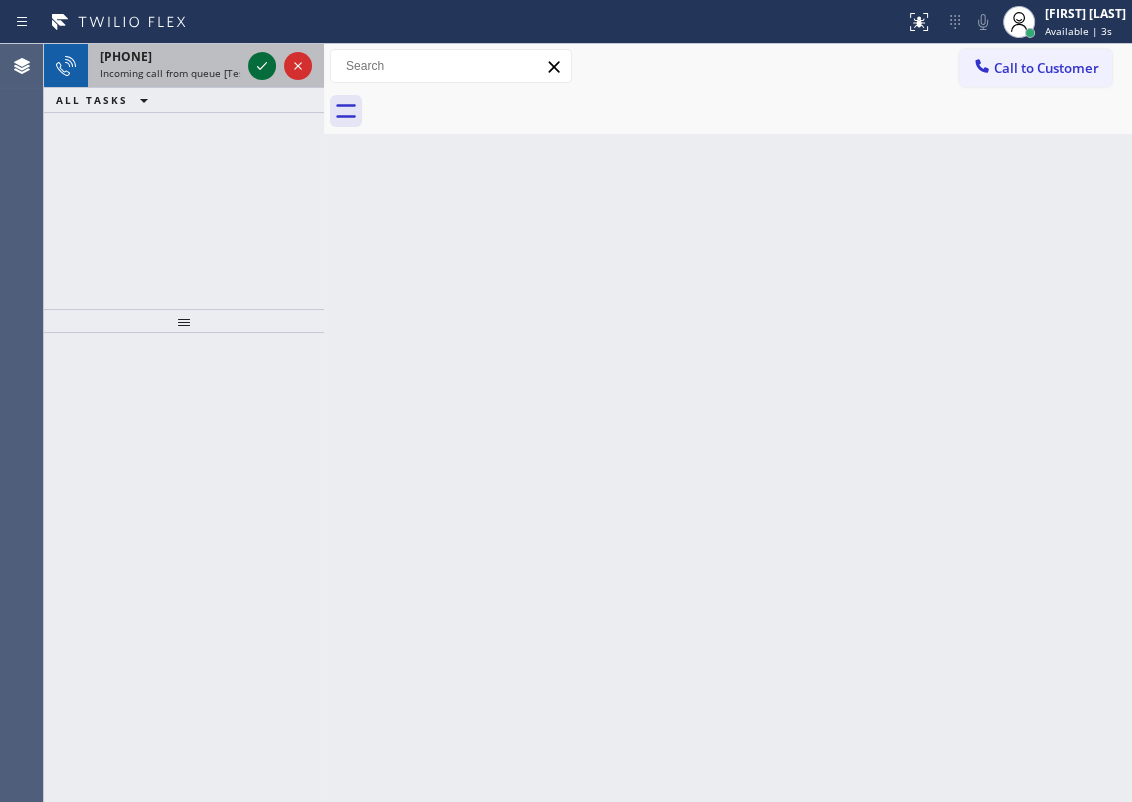 click 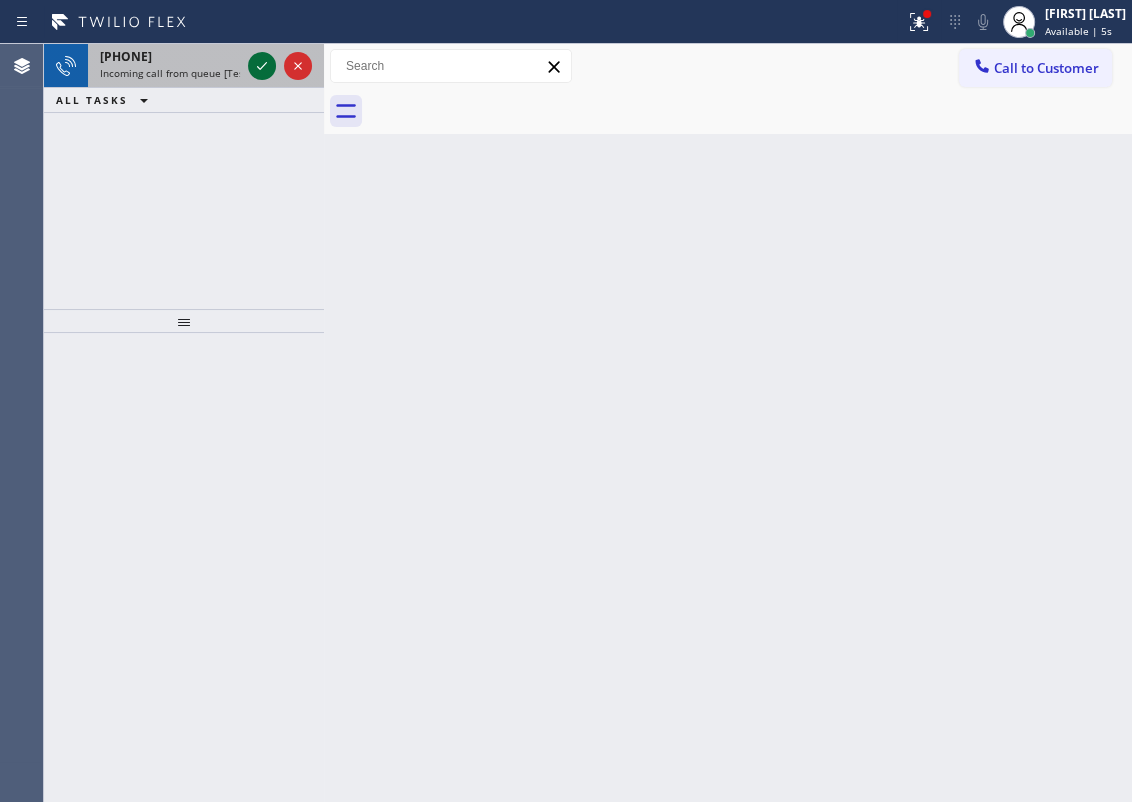 click 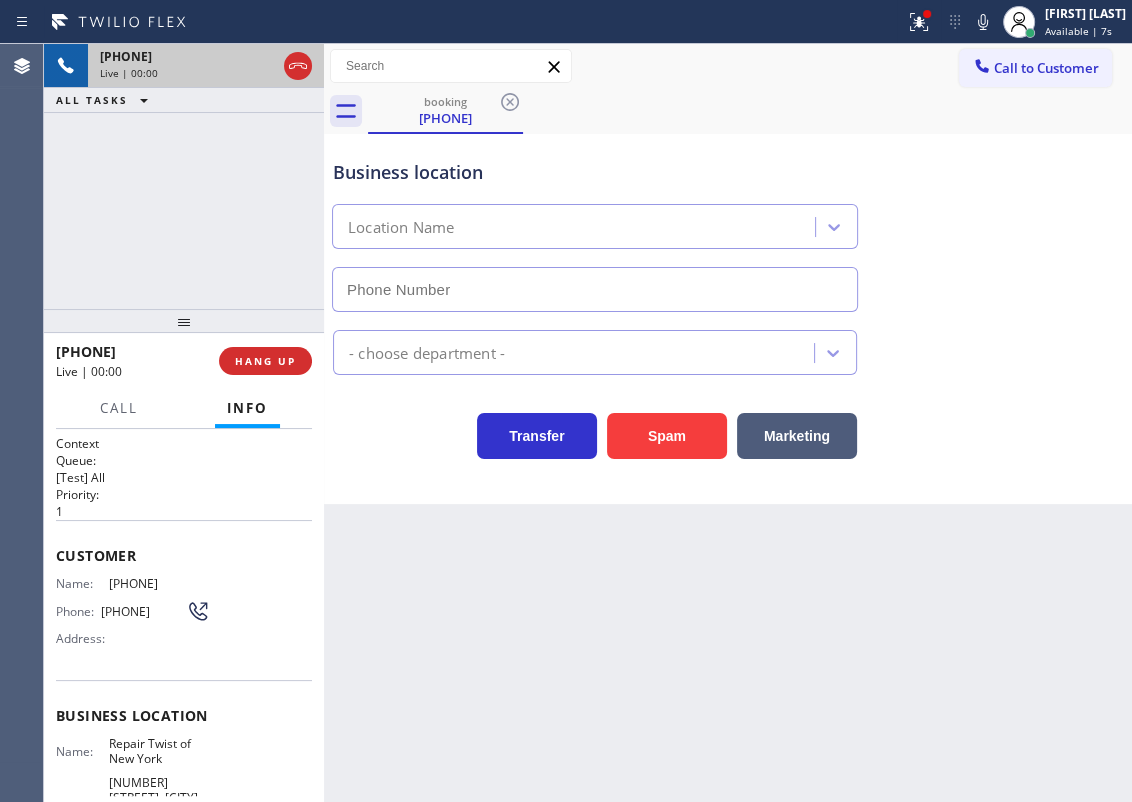 type on "[PHONE]" 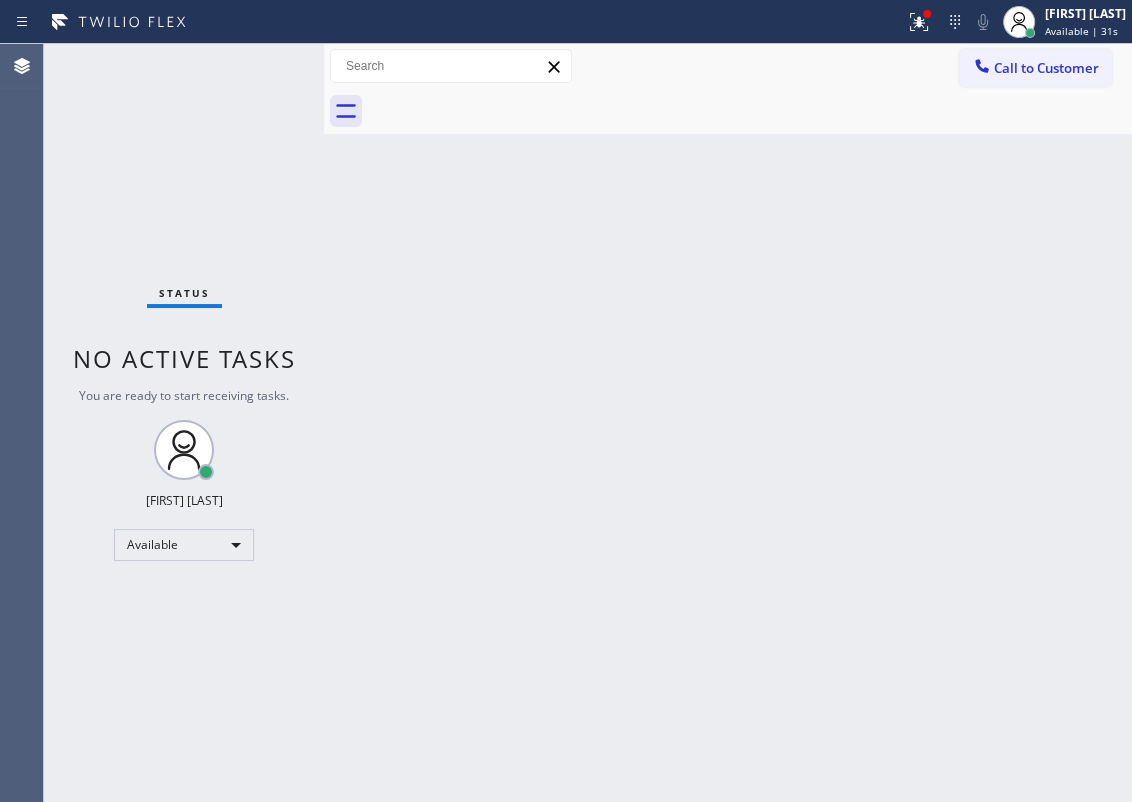 click on "Back to Dashboard Change Sender ID Customers Technicians Select a contact Outbound call Technician Search Technician Your caller id phone number Your caller id phone number Call Technician info Name   Phone none Address none Change Sender ID HVAC +18559994417 5 Star Appliance +18557314952 Appliance Repair +18554611149 Plumbing +18889090120 Air Duct Cleaning +18006865038  Electricians +18005688664 Cancel Change Check personal SMS Reset Change No tabs Call to Customer Outbound call Location Search location Your caller id phone number Customer number Call Outbound call Technician Search Technician Your caller id phone number Your caller id phone number Call" at bounding box center (728, 423) 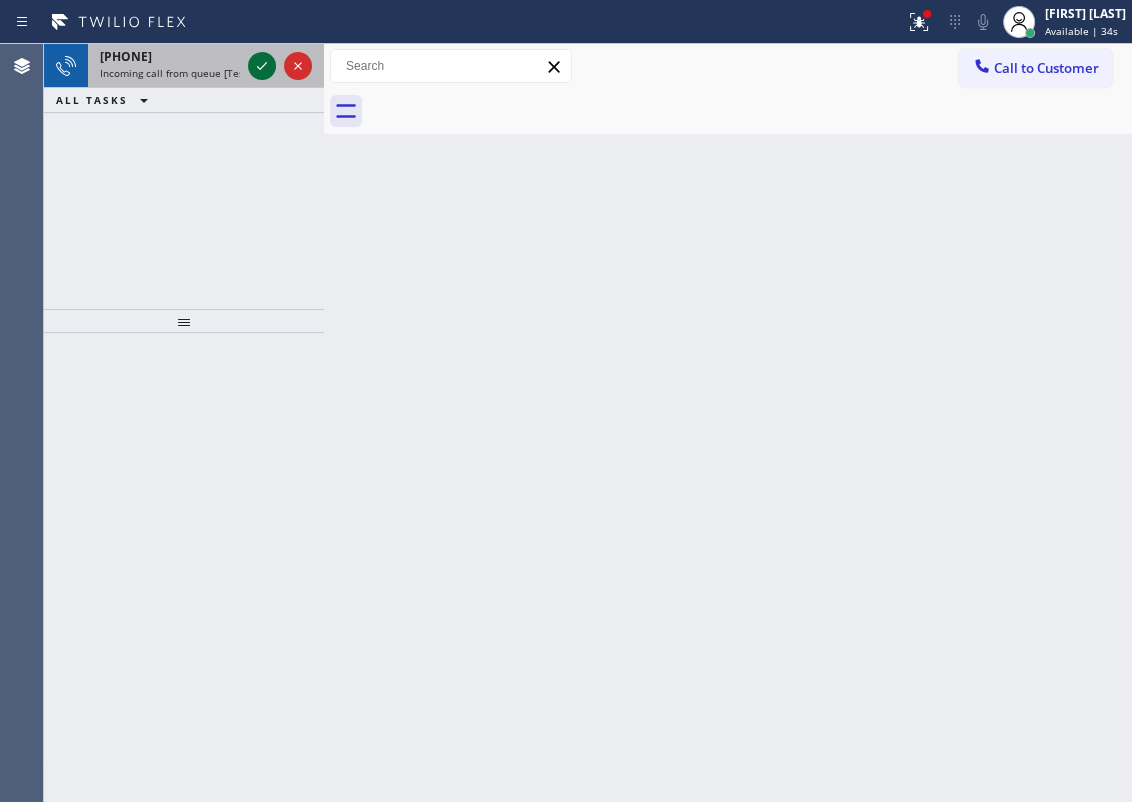 click 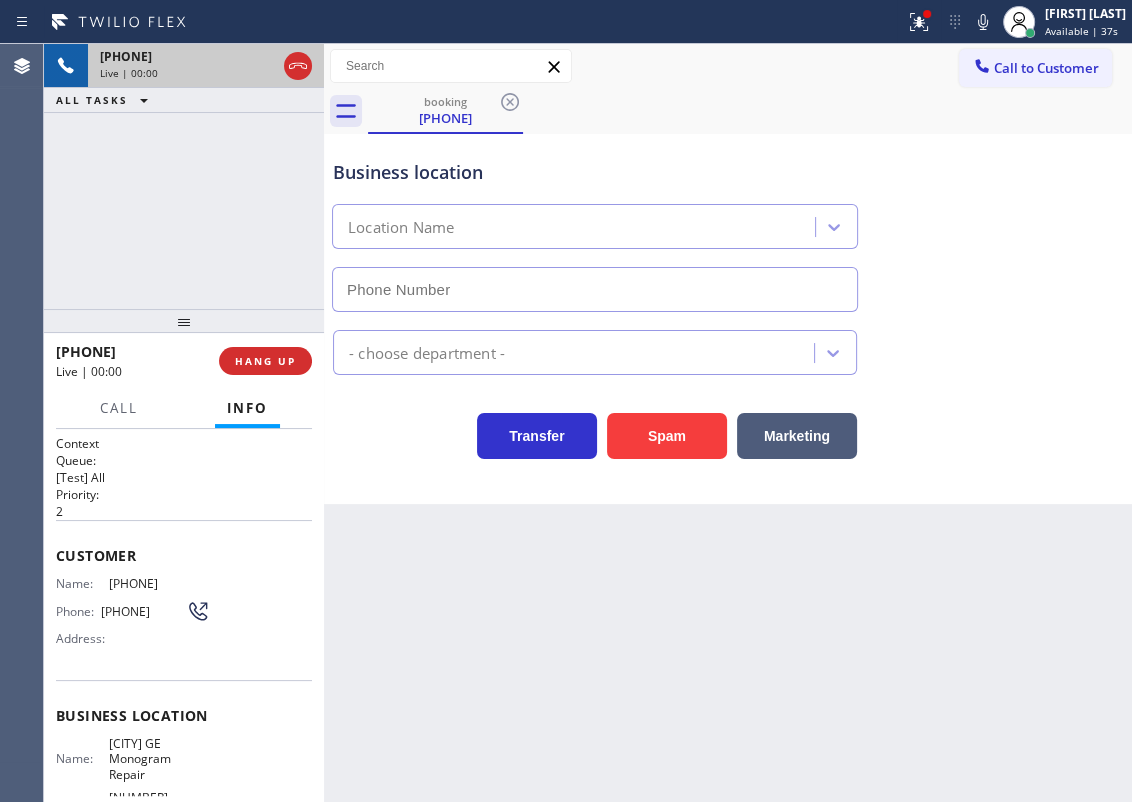 type on "[PHONE]" 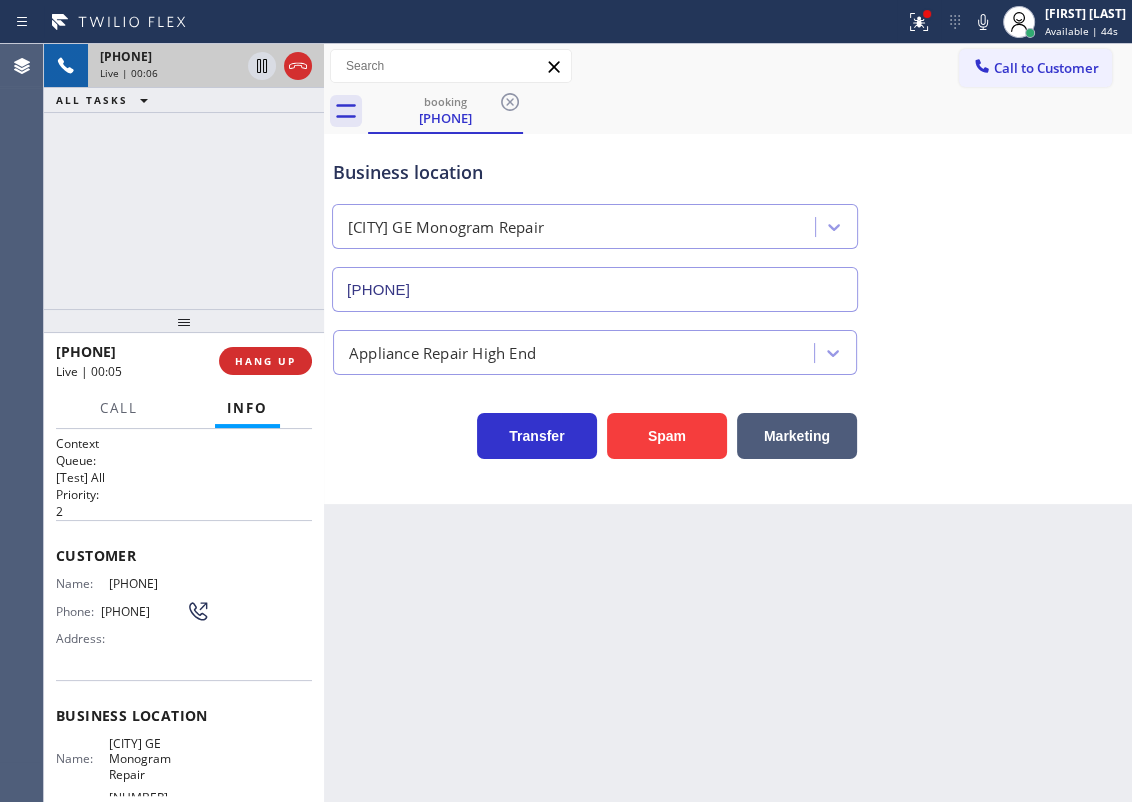 click on "Transfer Spam Marketing" at bounding box center (728, 417) 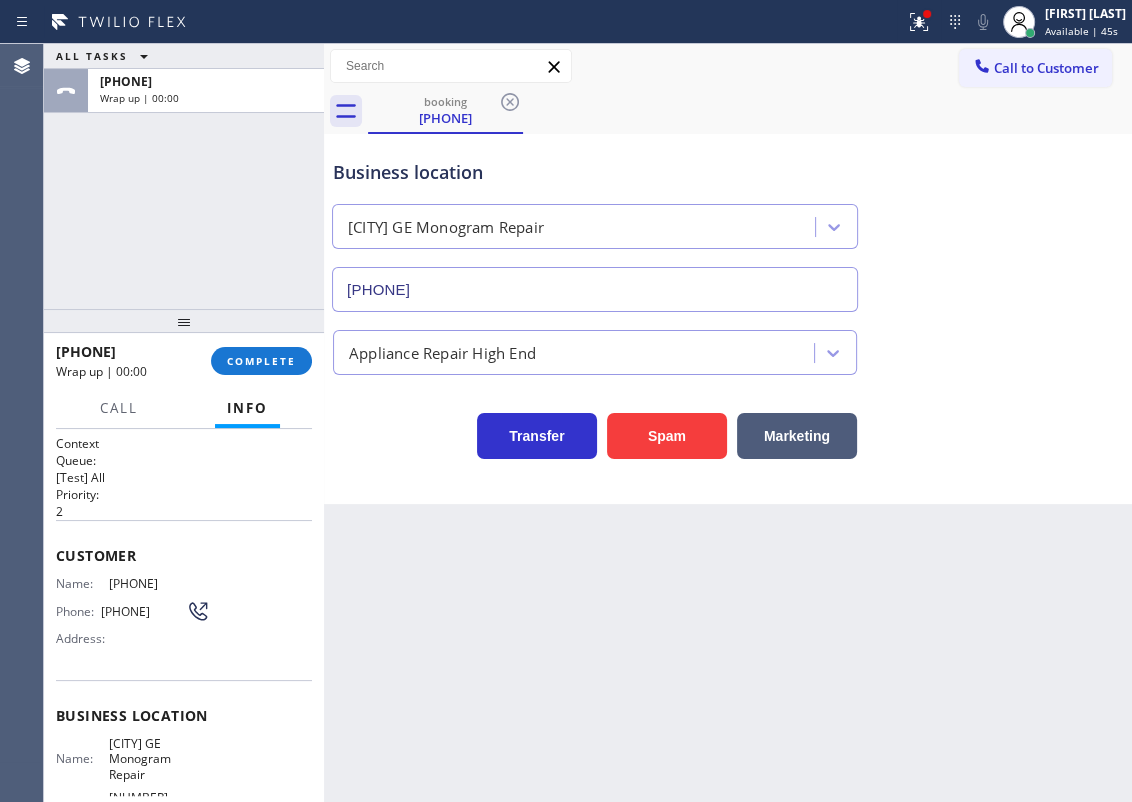 click on "[PHONE] Wrap up | 00:00 COMPLETE" at bounding box center (184, 361) 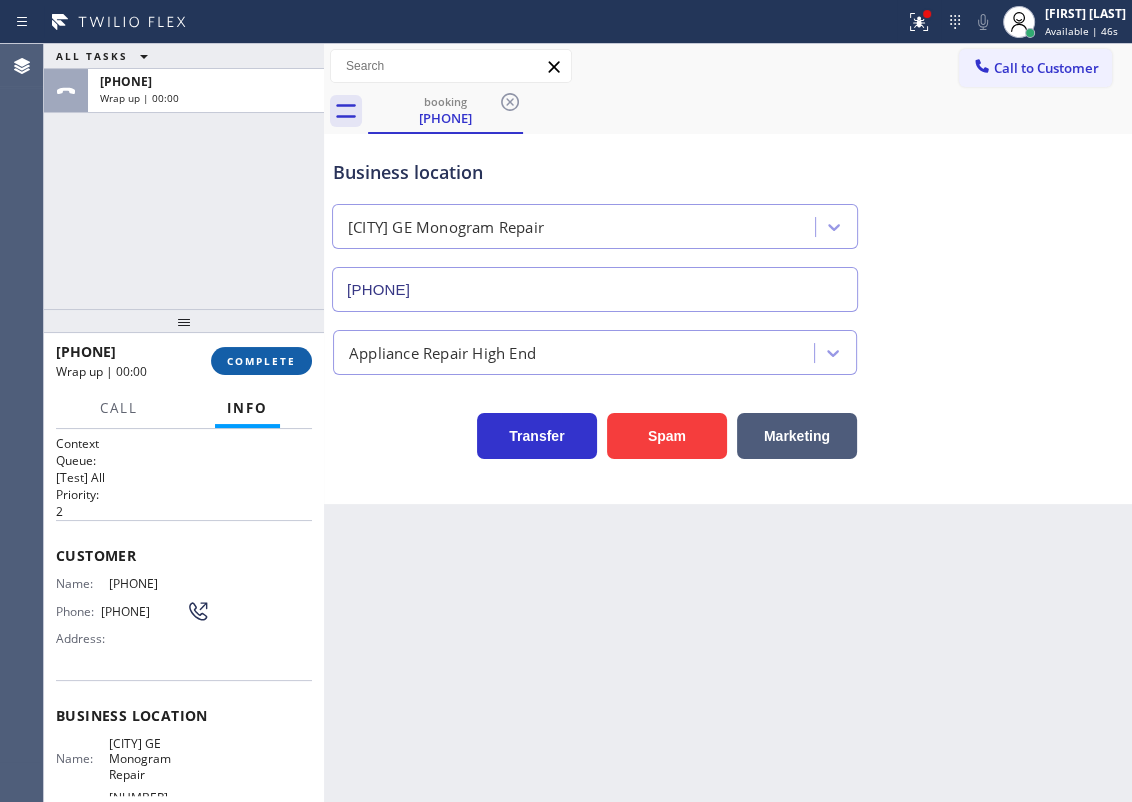 click on "COMPLETE" at bounding box center [261, 361] 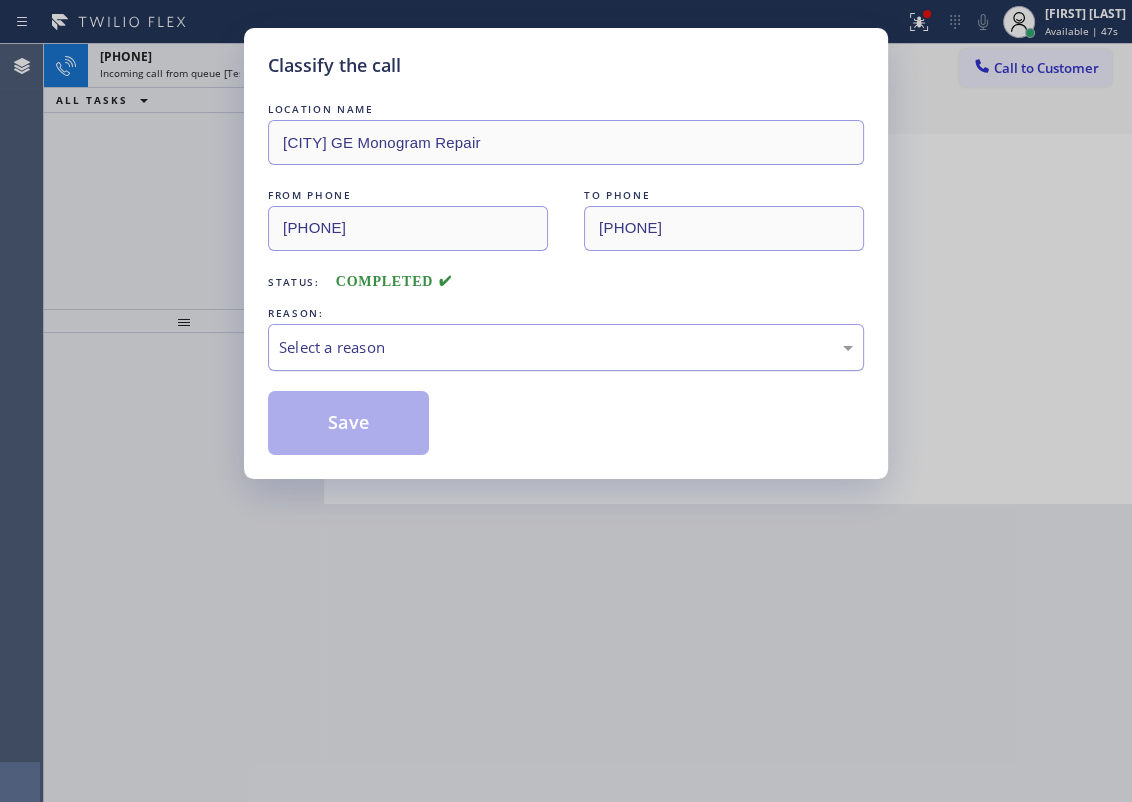 drag, startPoint x: 460, startPoint y: 335, endPoint x: 459, endPoint y: 350, distance: 15.033297 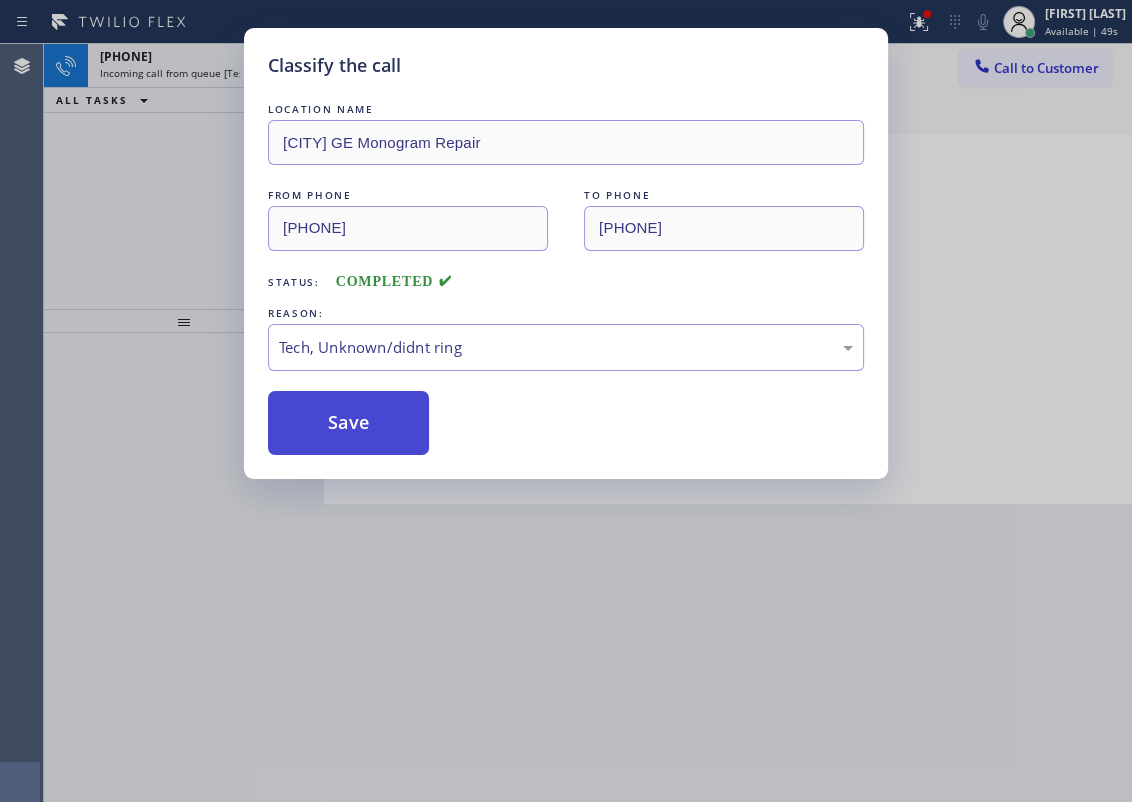 click on "Save" at bounding box center (348, 423) 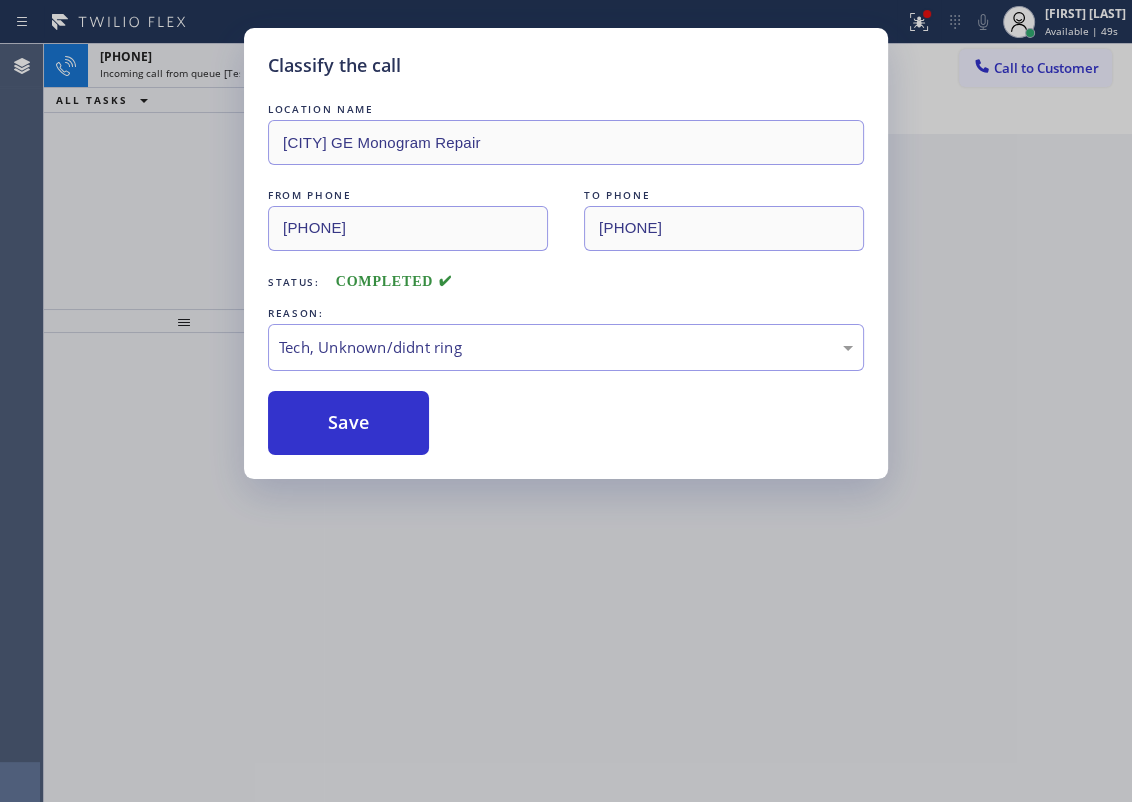 click on "Classify the call LOCATION NAME [CITY] GE Monogram Repair FROM PHONE [PHONE] TO PHONE [PHONE] Status: COMPLETED REASON: Tech, Unknown/didnt ring Save" at bounding box center (566, 401) 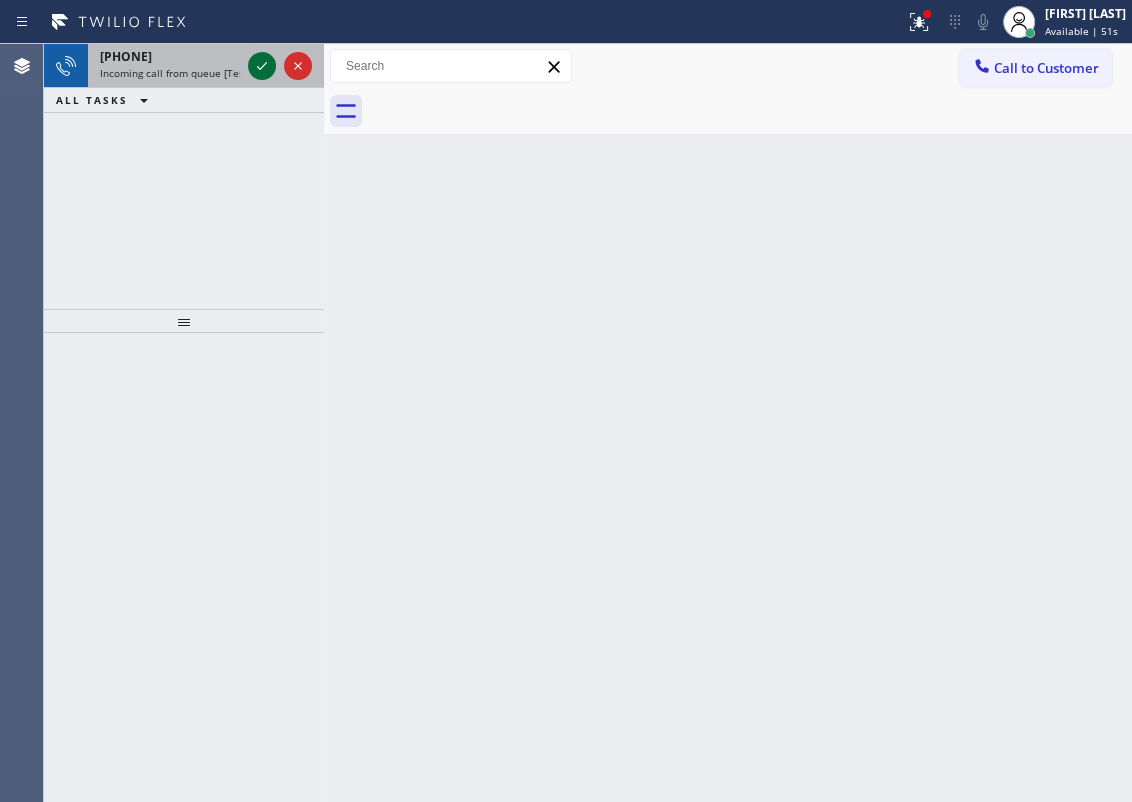click 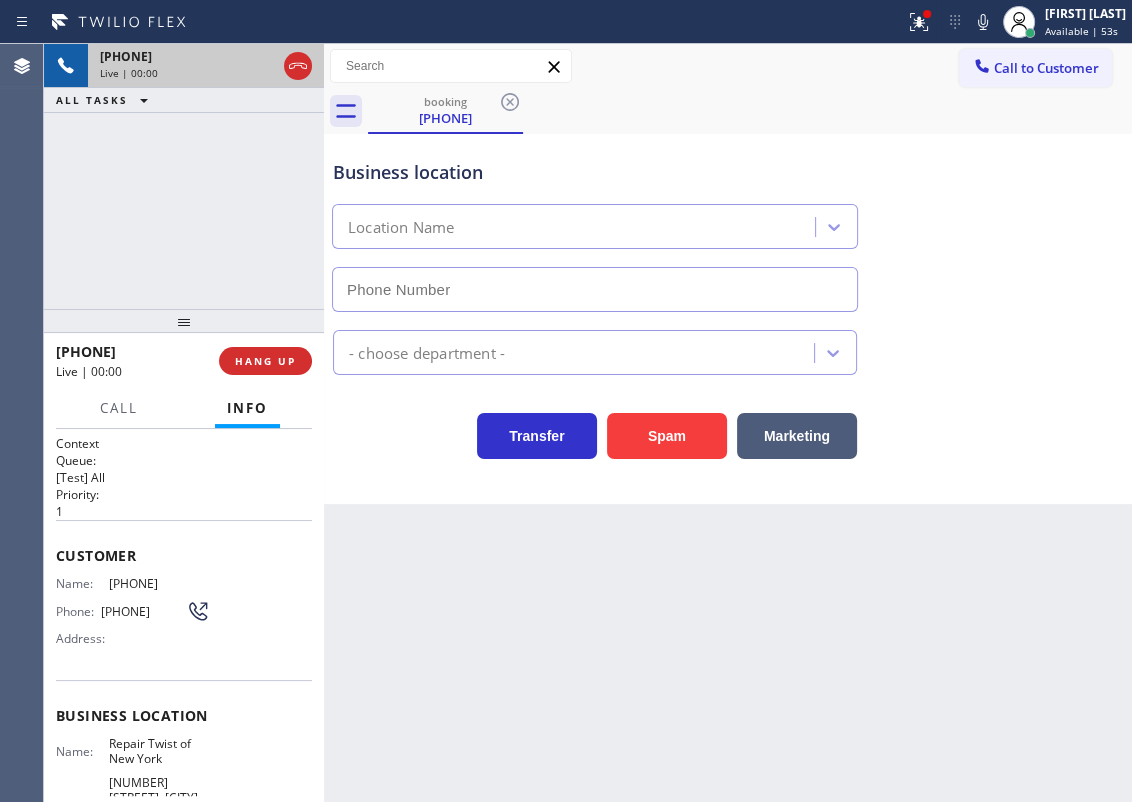 type on "[PHONE]" 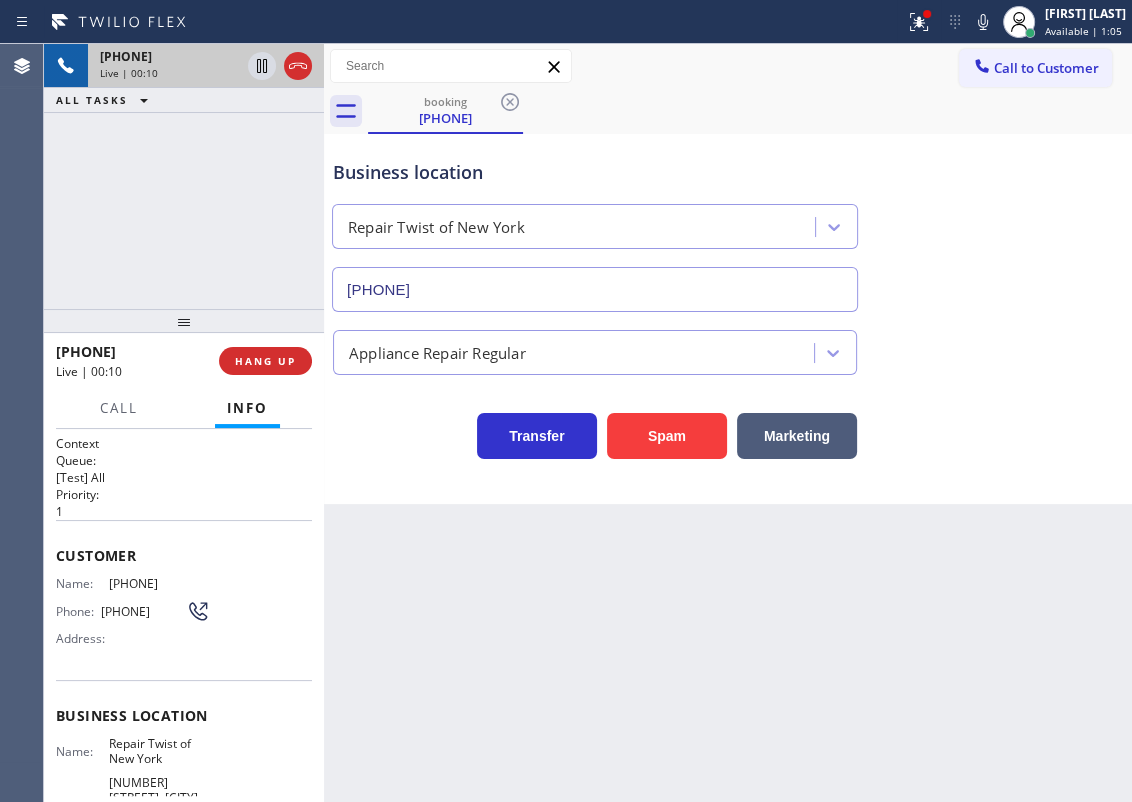click on "Repair Twist of New York" at bounding box center [159, 751] 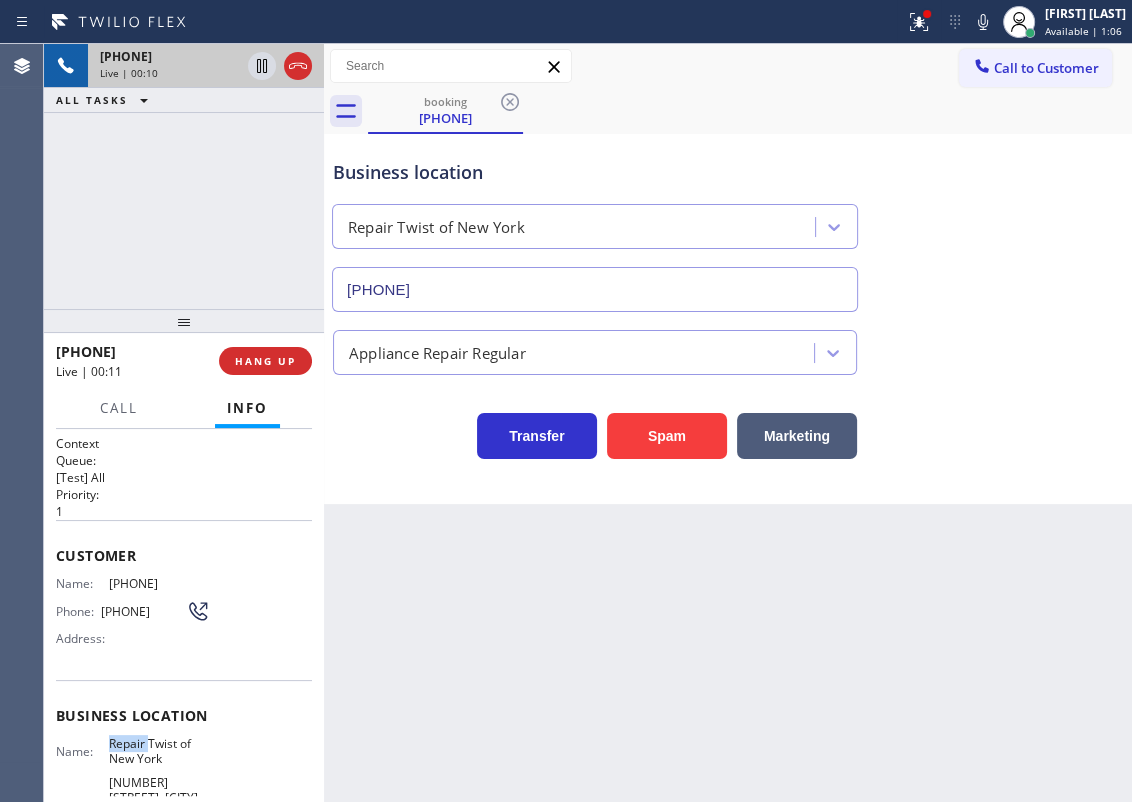 click on "Repair Twist of New York" at bounding box center (159, 751) 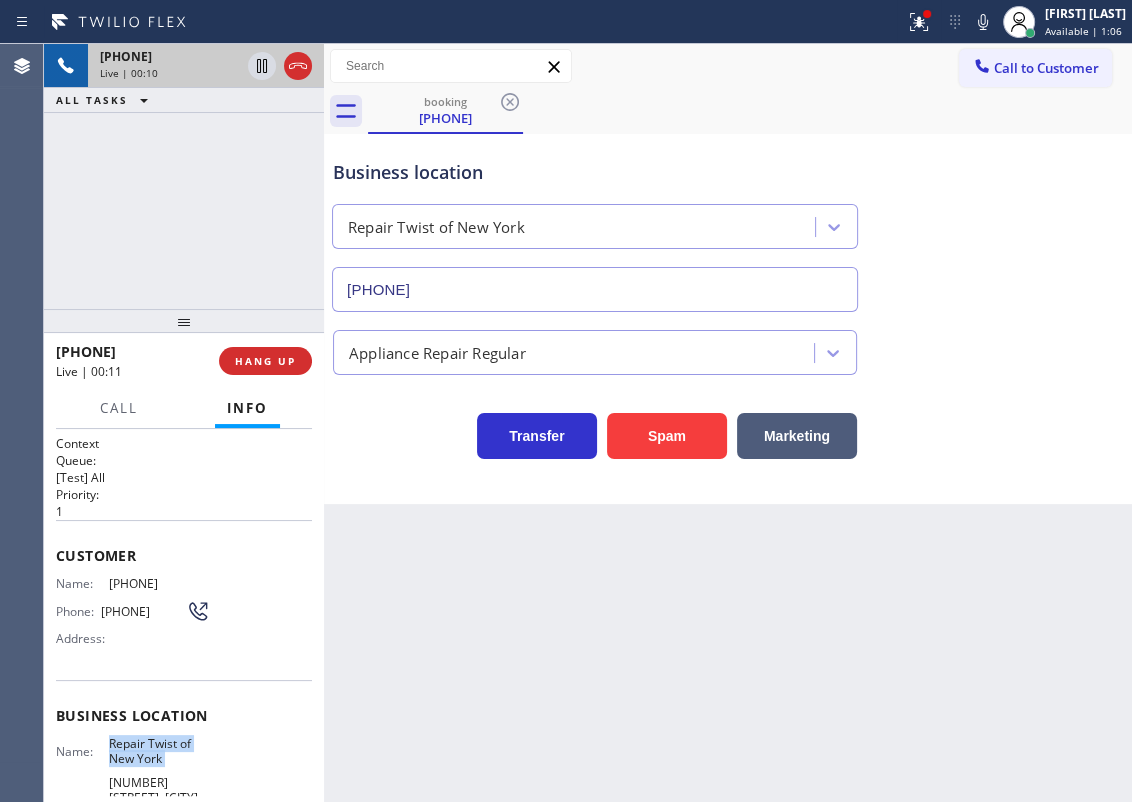 click on "Repair Twist of New York" at bounding box center (159, 751) 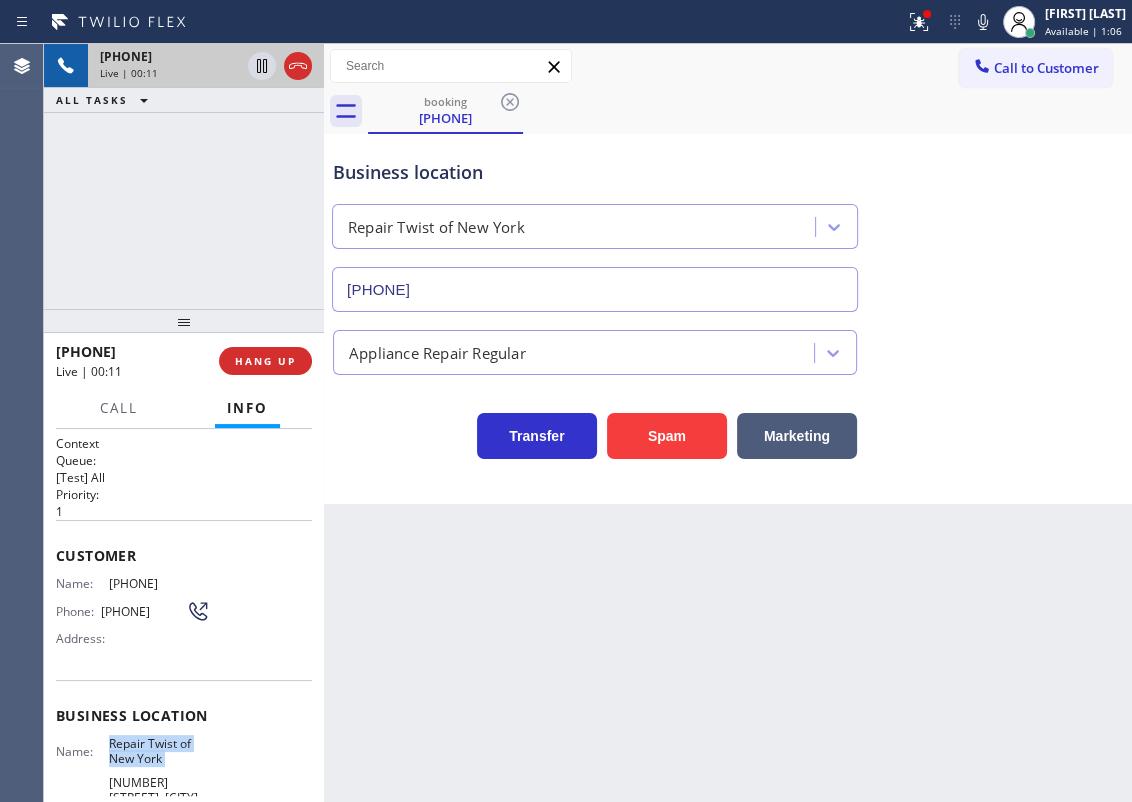 copy on "Repair Twist of New York" 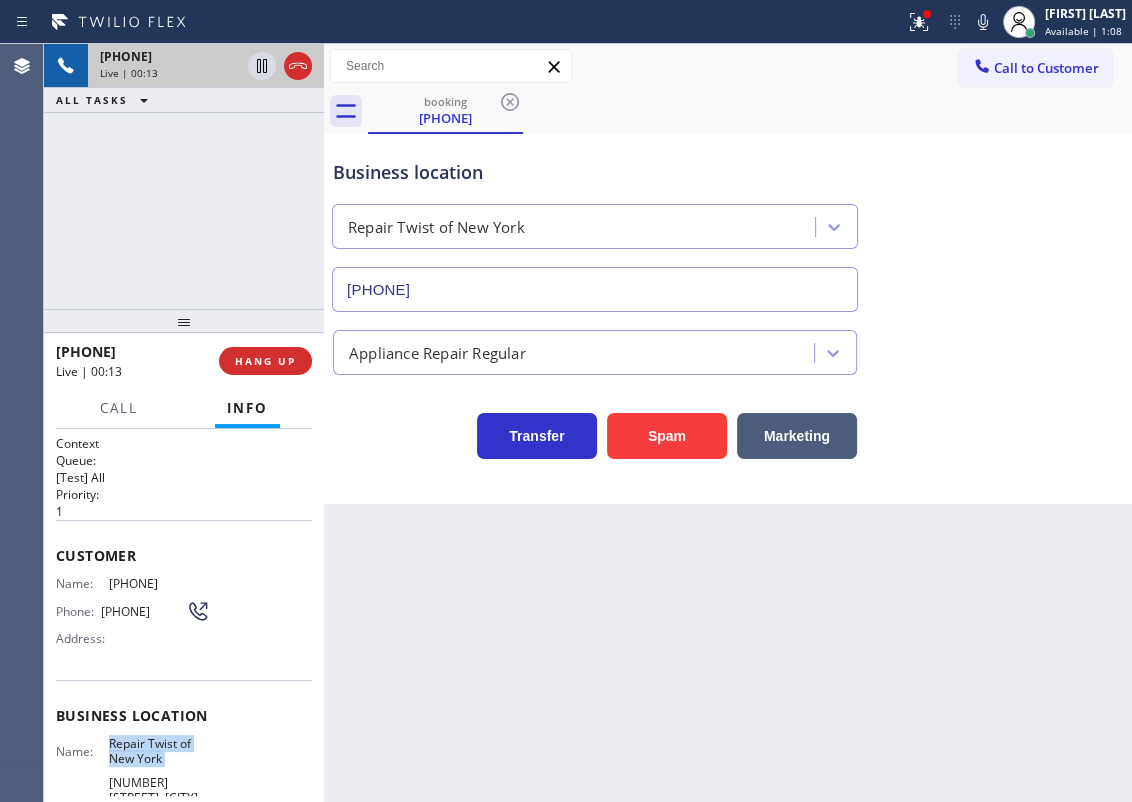 click on "[PHONE]" at bounding box center (595, 289) 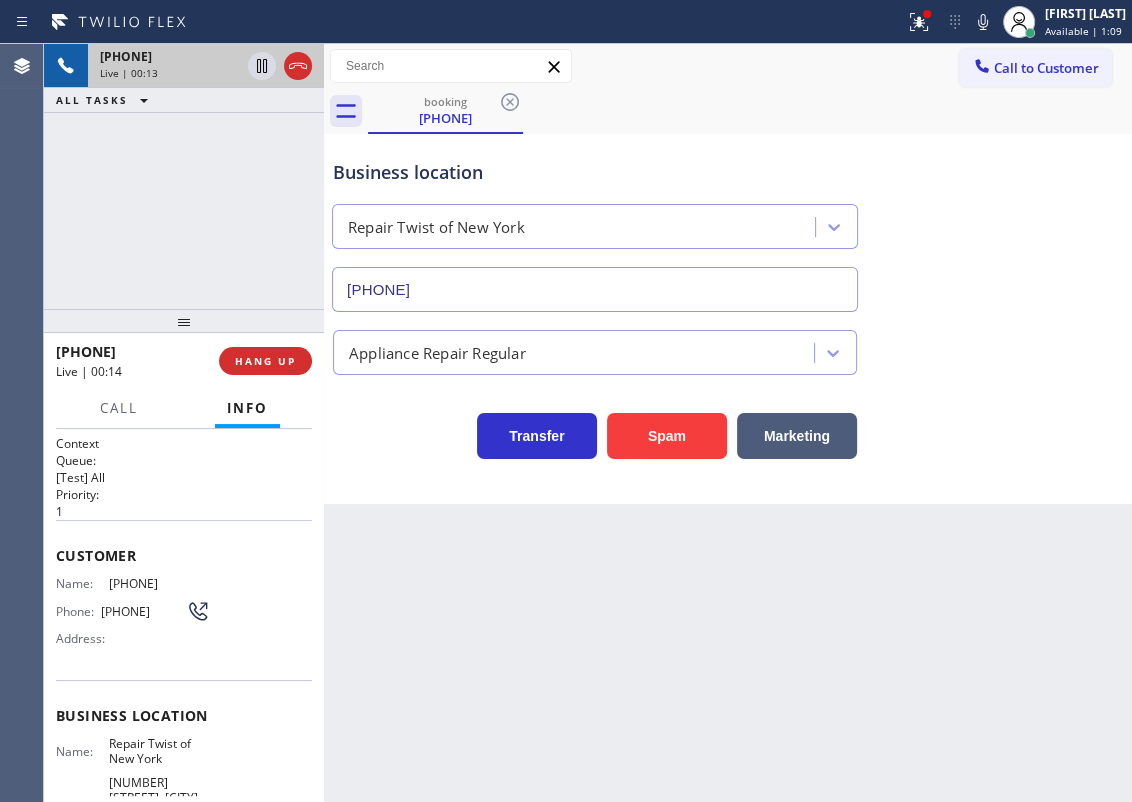 click on "[PHONE]" at bounding box center [595, 289] 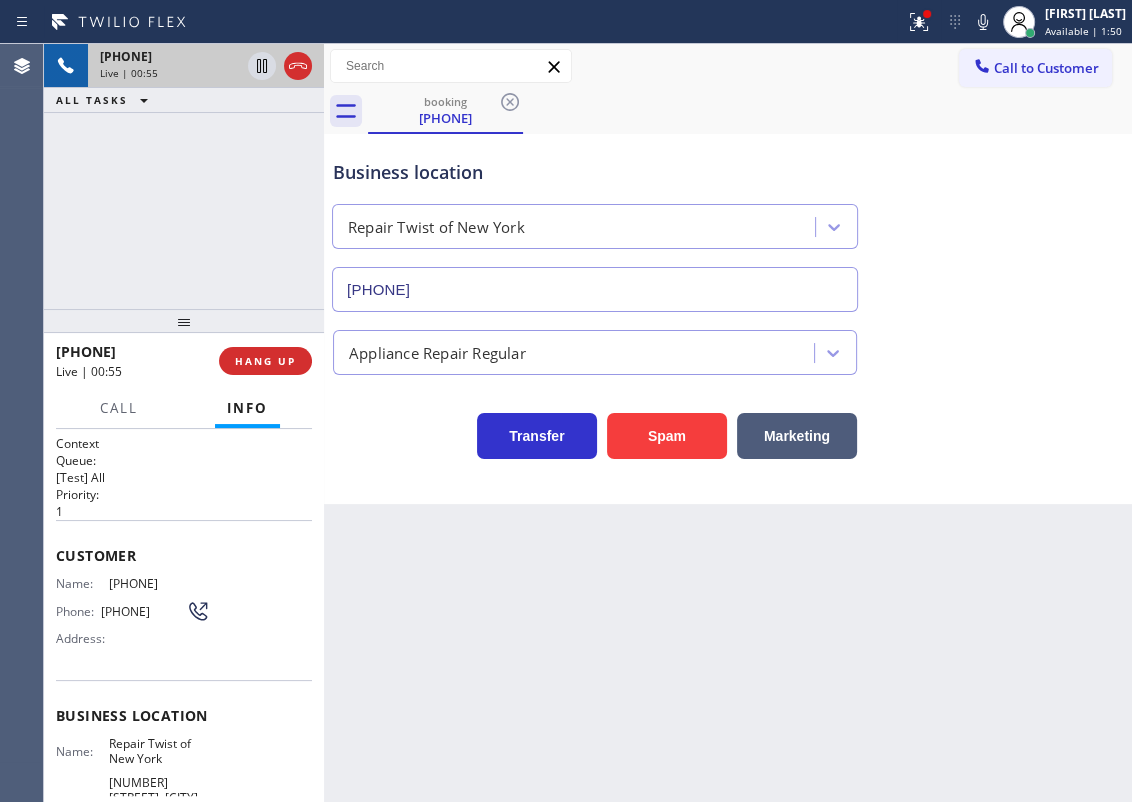 click on "[PHONE]" at bounding box center (159, 583) 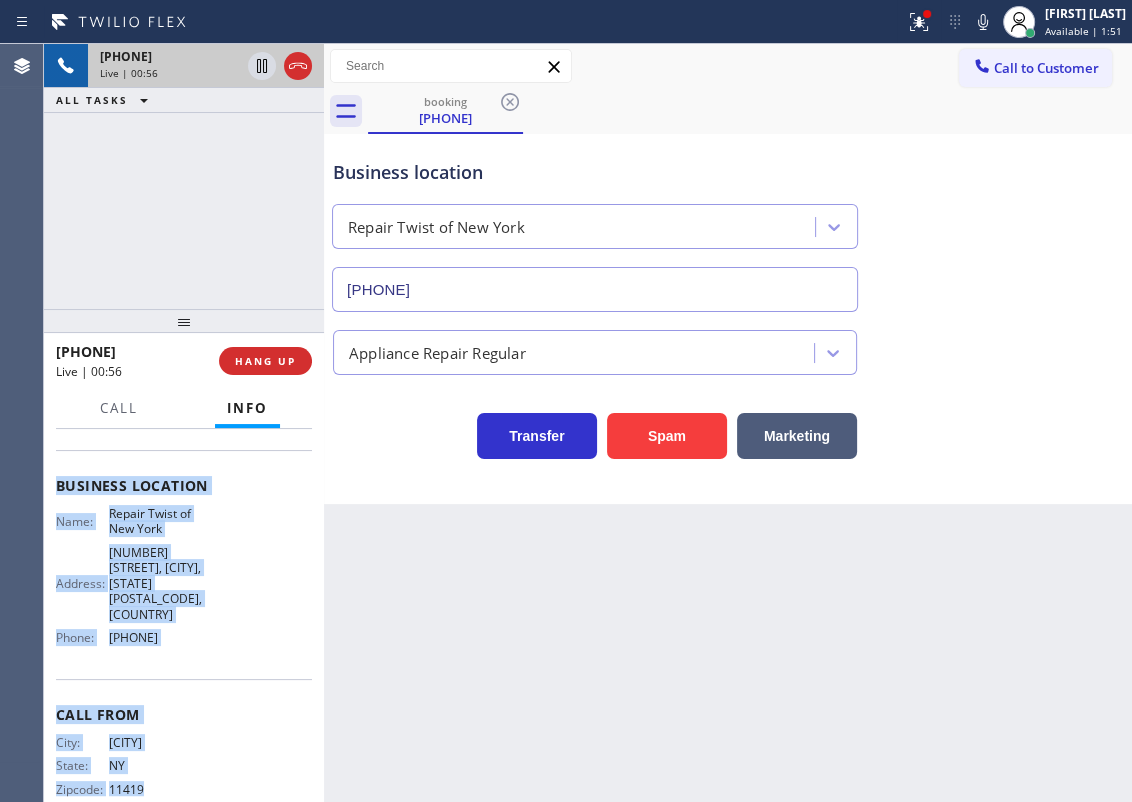 scroll, scrollTop: 237, scrollLeft: 0, axis: vertical 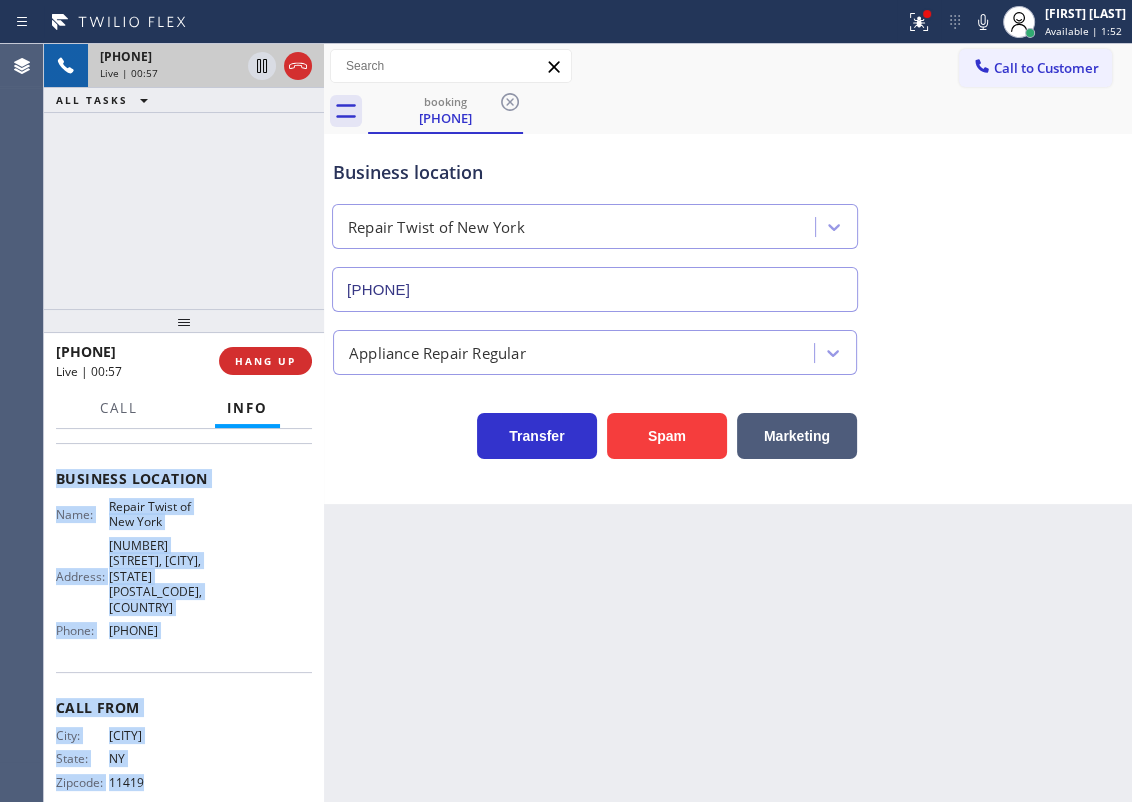 drag, startPoint x: 169, startPoint y: 655, endPoint x: 268, endPoint y: 639, distance: 100.28459 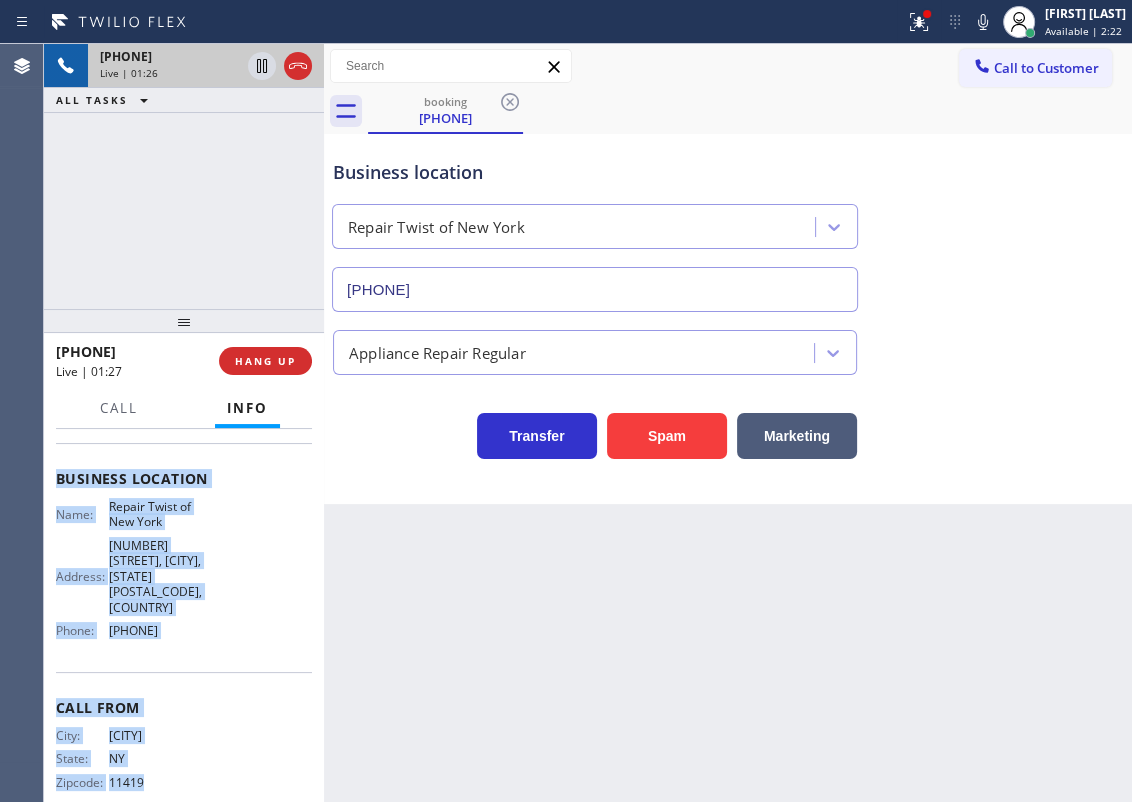 click on "Appliance Repair Regular" at bounding box center [728, 343] 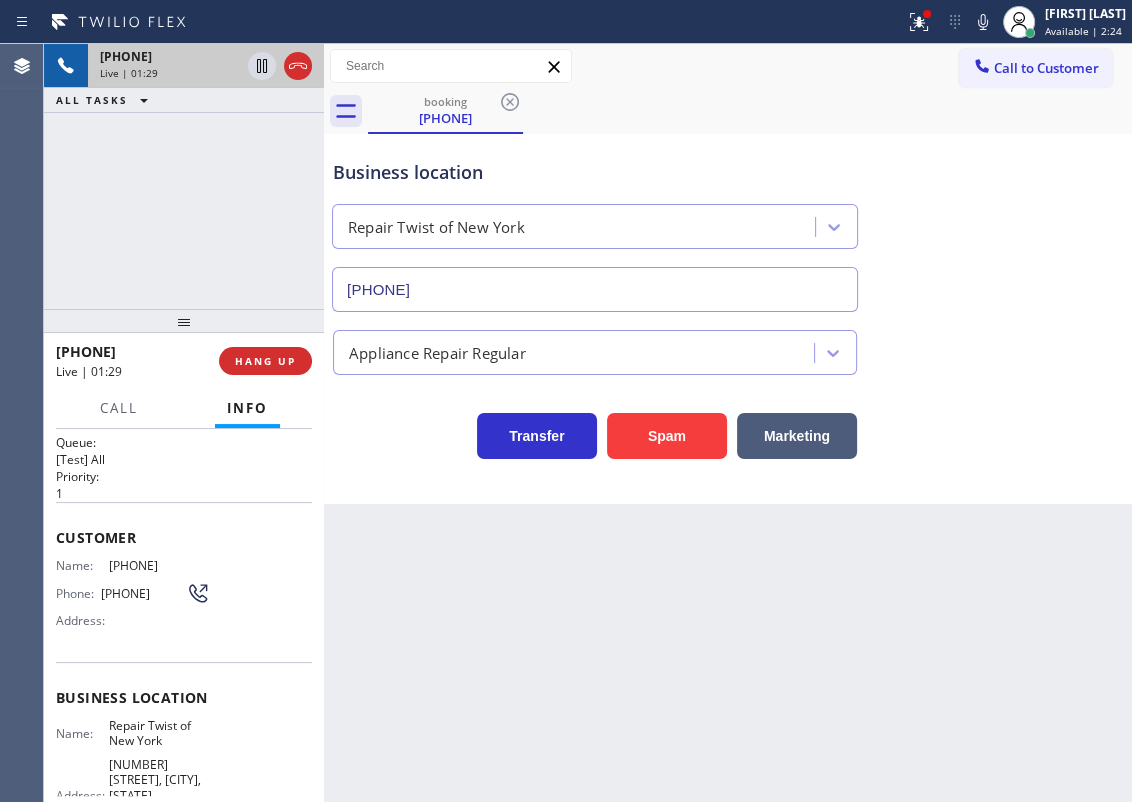scroll, scrollTop: 0, scrollLeft: 0, axis: both 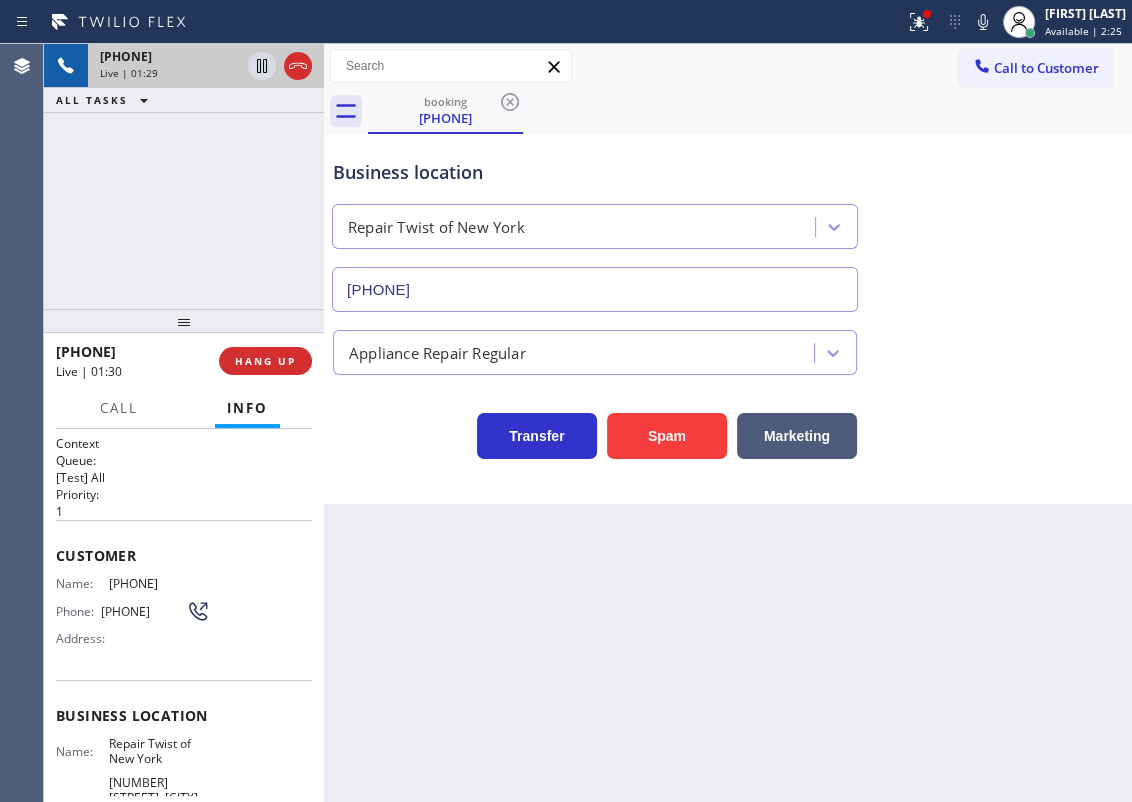 click on "[PHONE]" at bounding box center [159, 583] 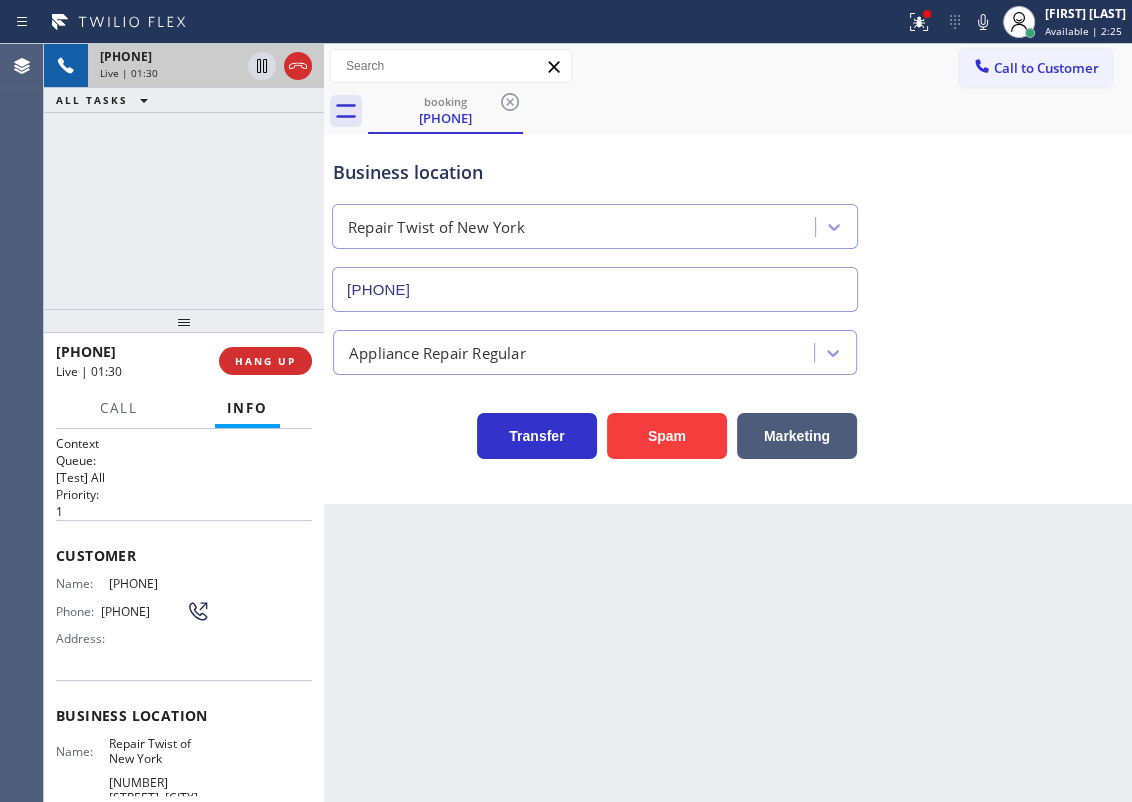 click on "[PHONE]" at bounding box center [159, 583] 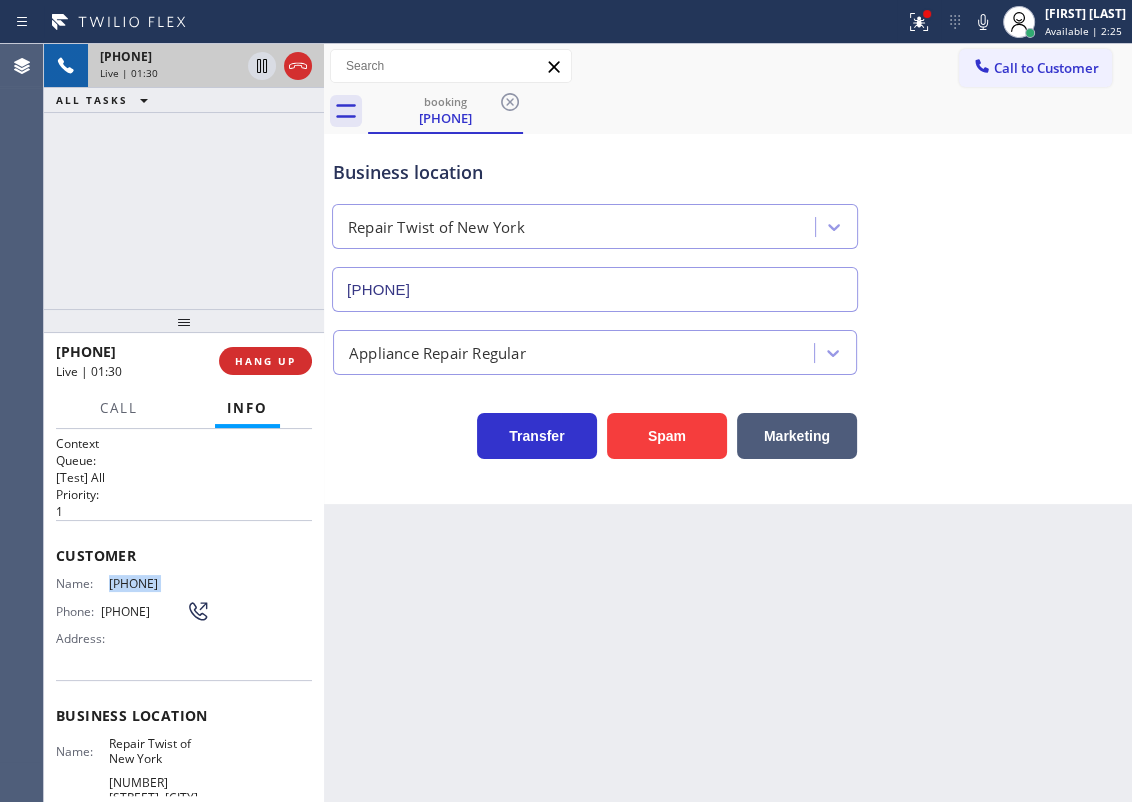 click on "[PHONE]" at bounding box center (159, 583) 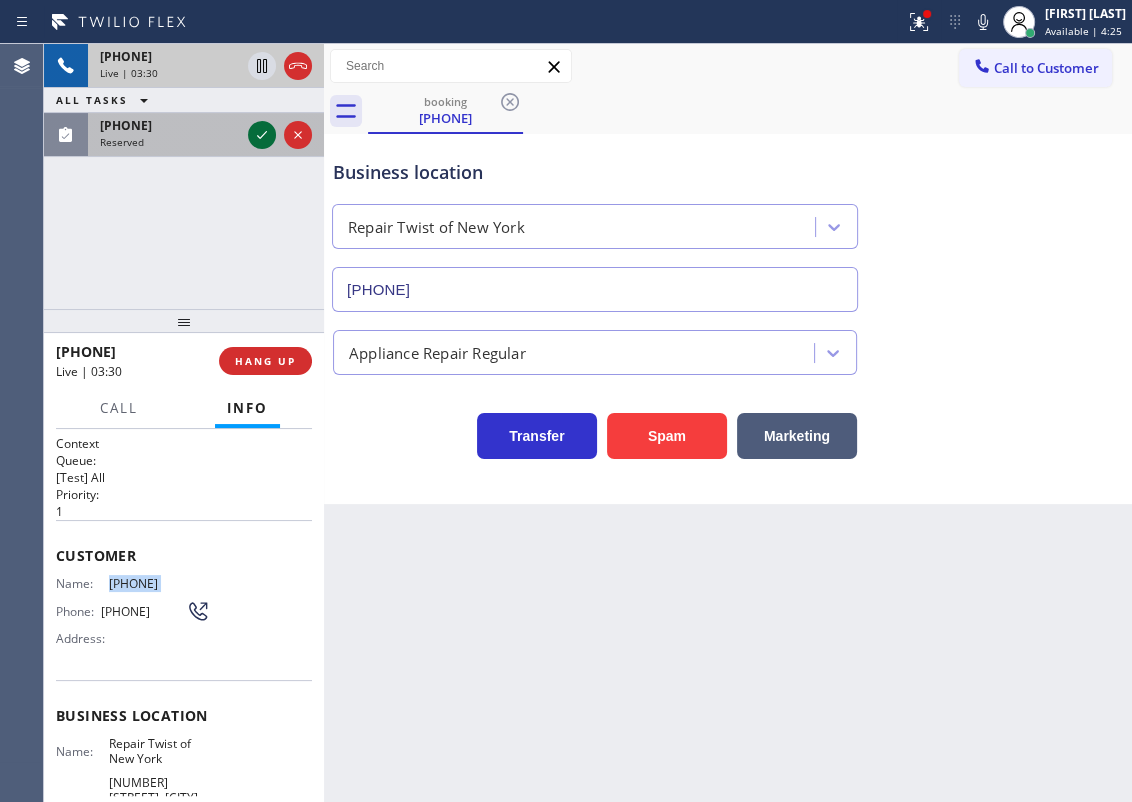 click 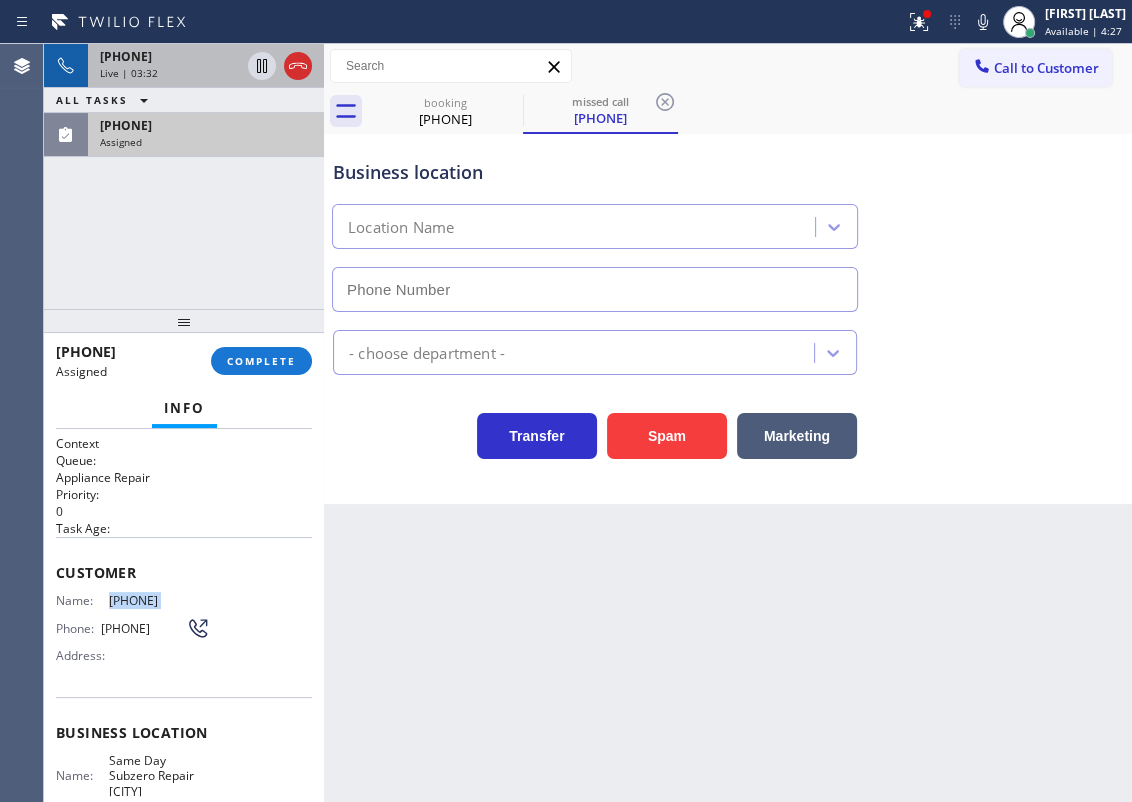 type on "[PHONE]" 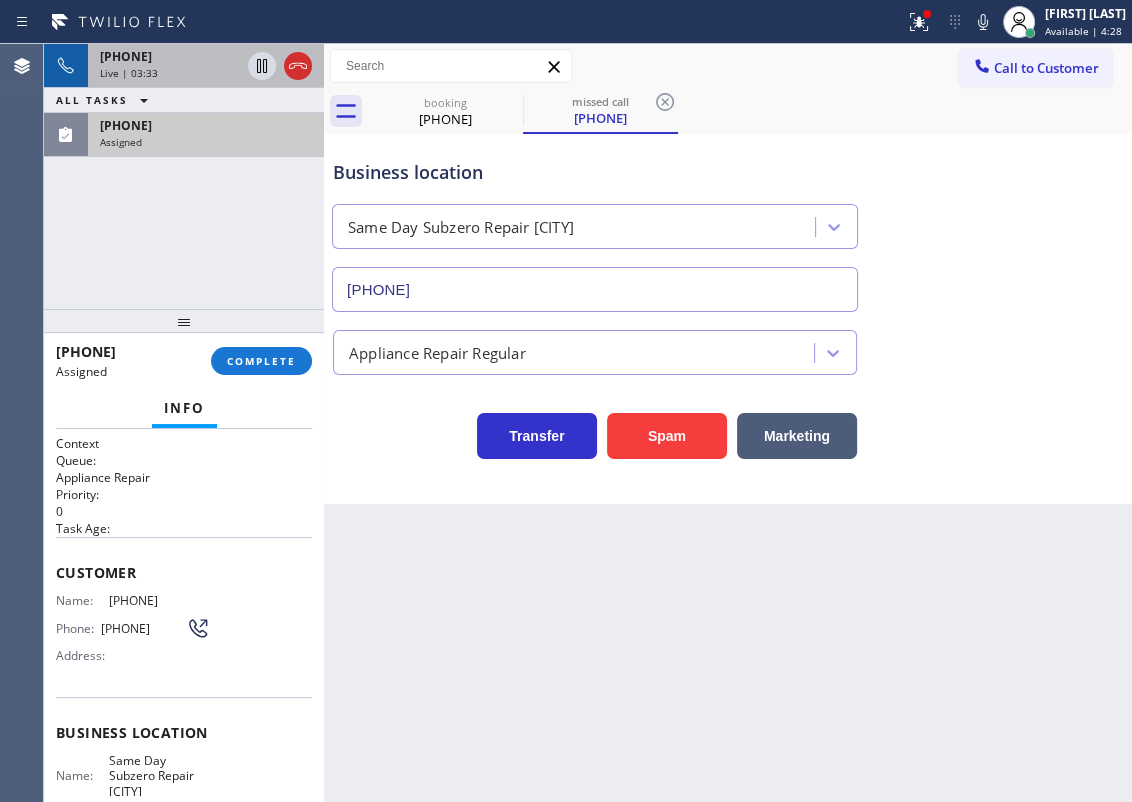 click on "Phone: [PHONE]" at bounding box center [133, 628] 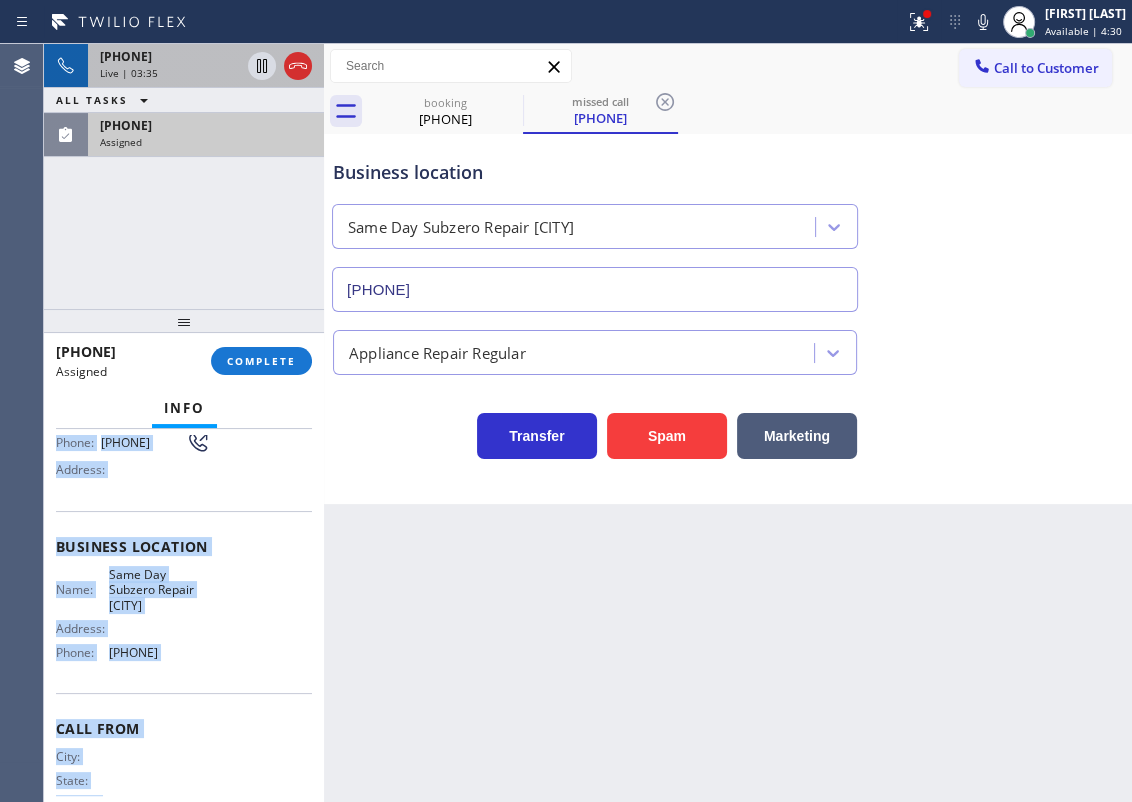 scroll, scrollTop: 238, scrollLeft: 0, axis: vertical 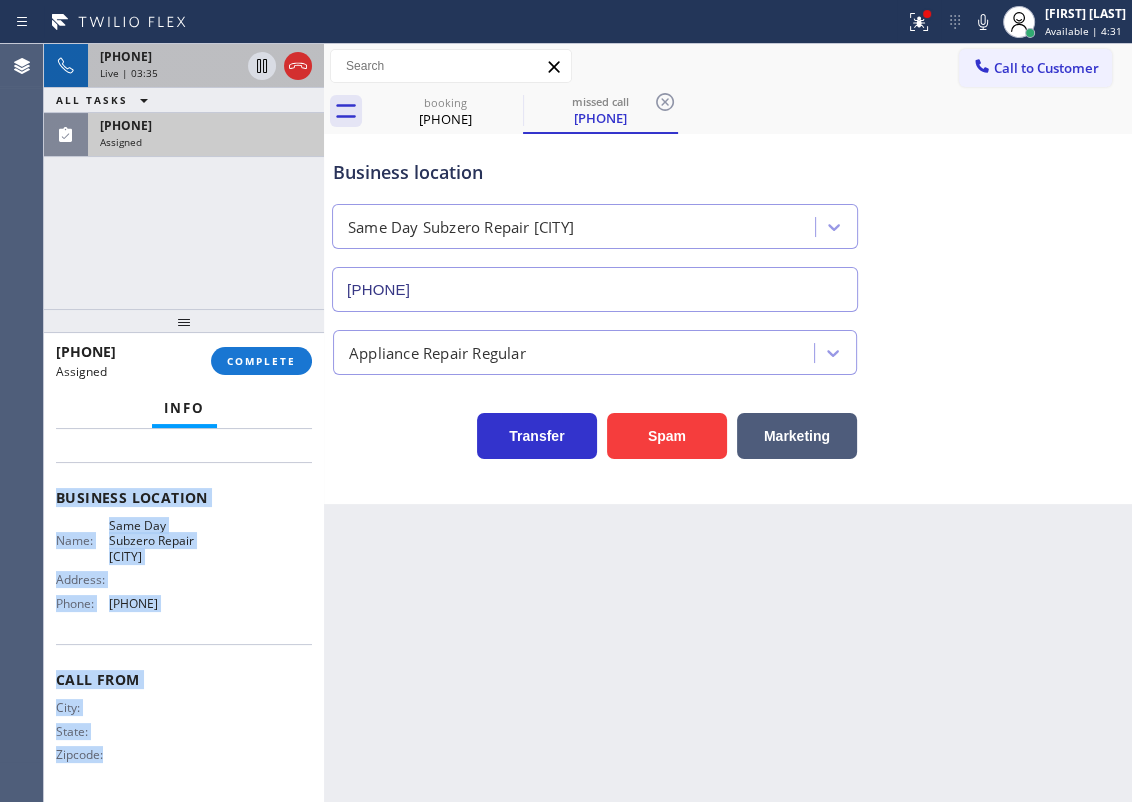 drag, startPoint x: 60, startPoint y: 567, endPoint x: 245, endPoint y: 637, distance: 197.8004 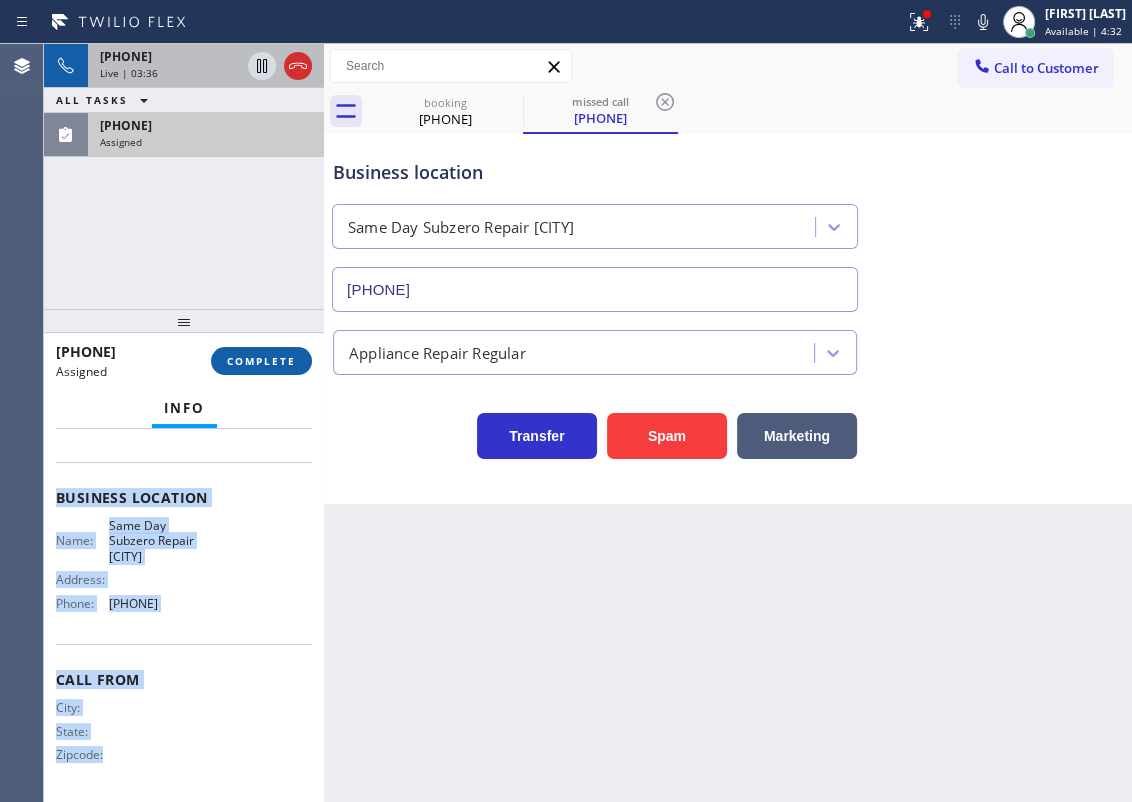 click on "COMPLETE" at bounding box center [261, 361] 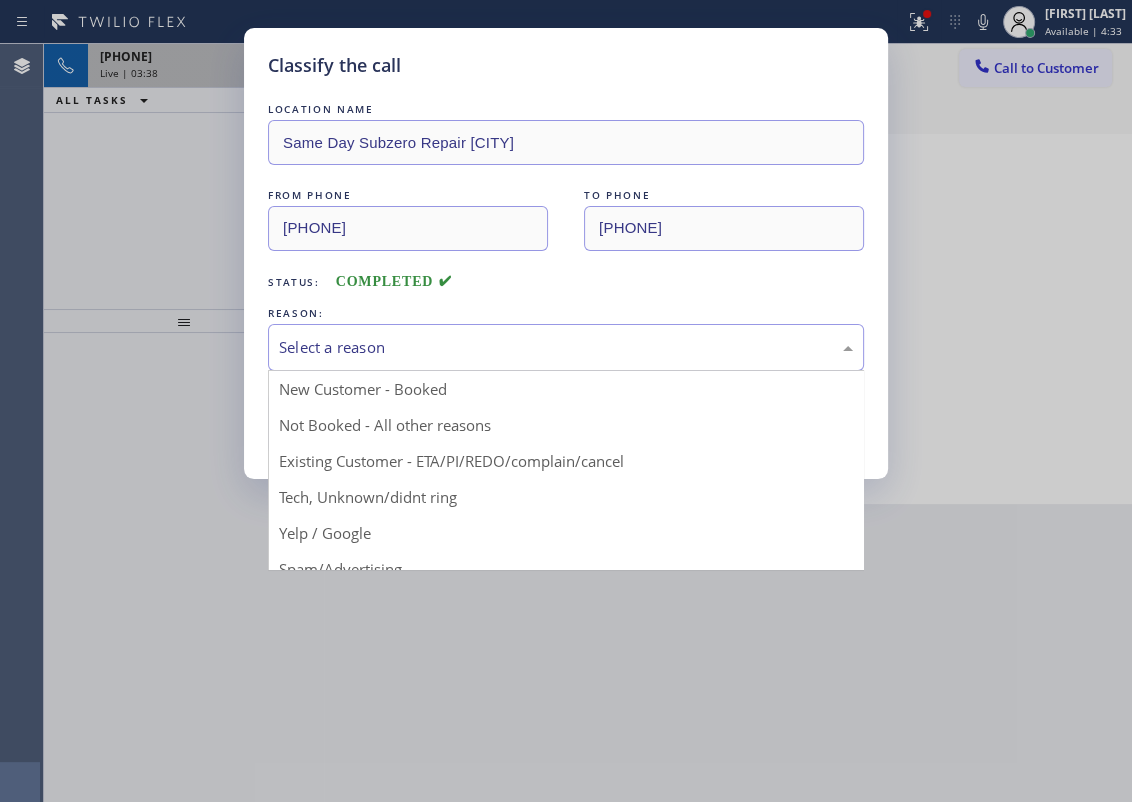 click on "Select a reason" at bounding box center (566, 347) 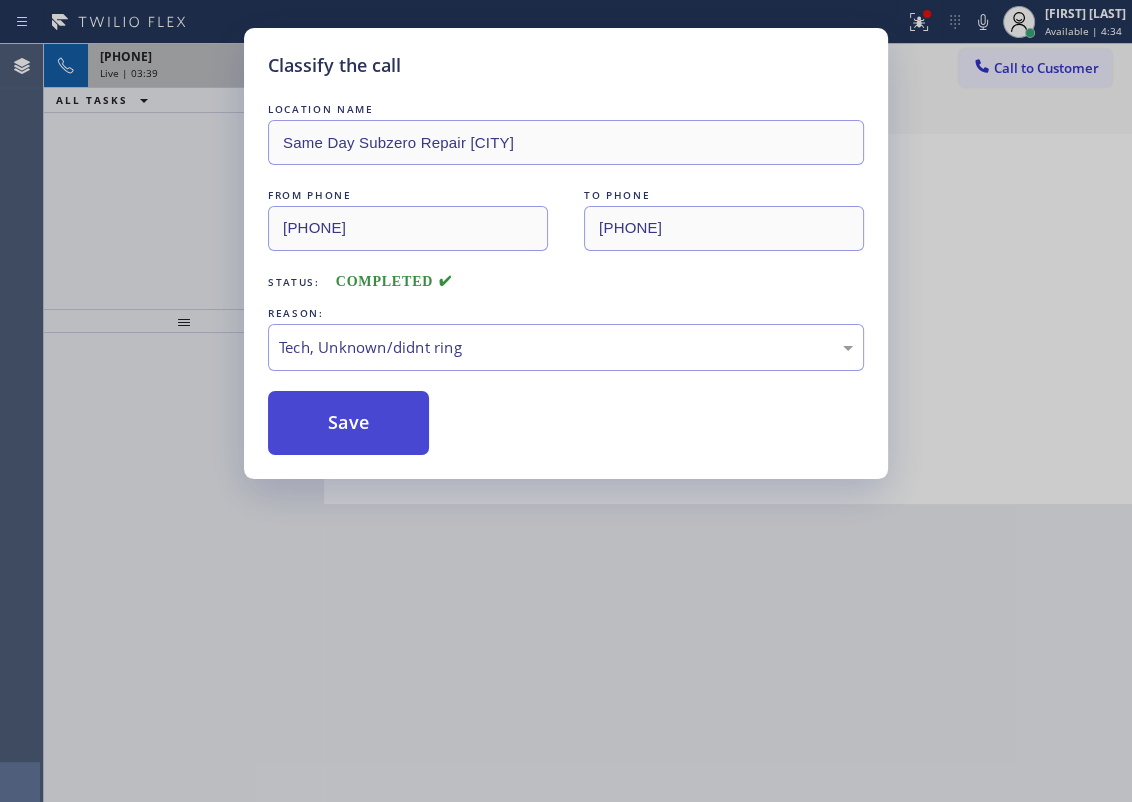 click on "Save" at bounding box center [348, 423] 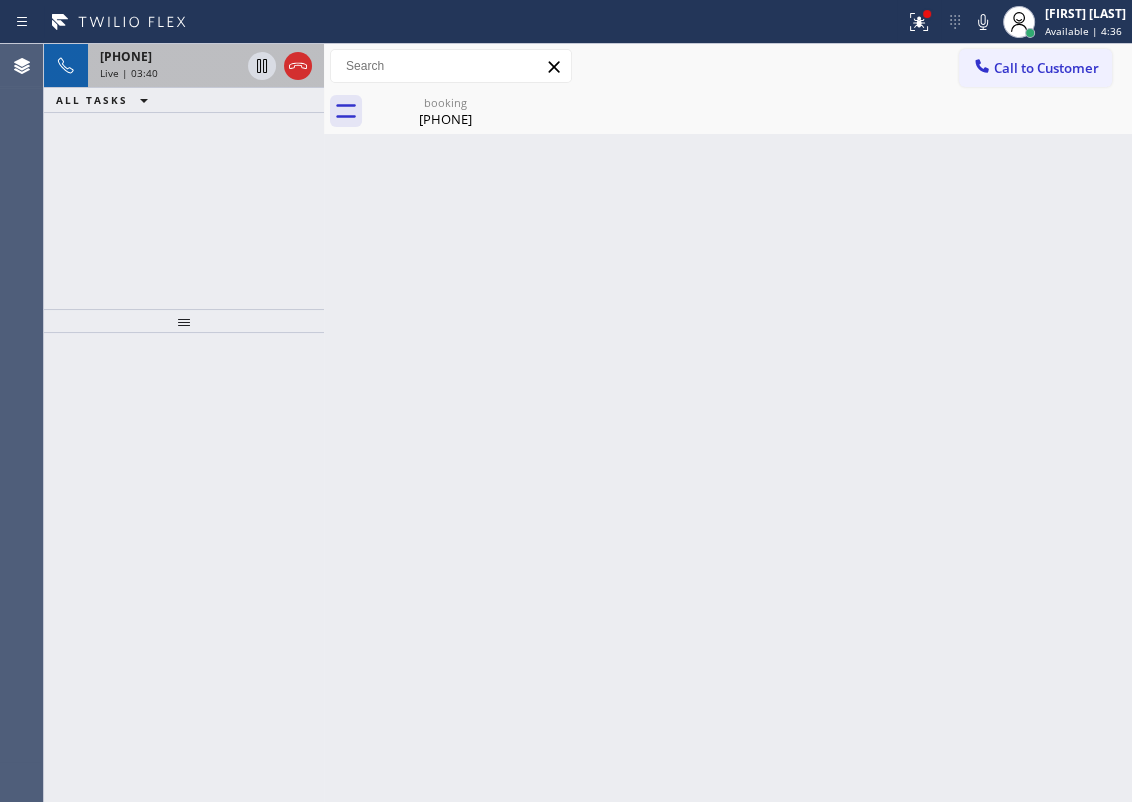 click on "Live | 03:40" at bounding box center (129, 73) 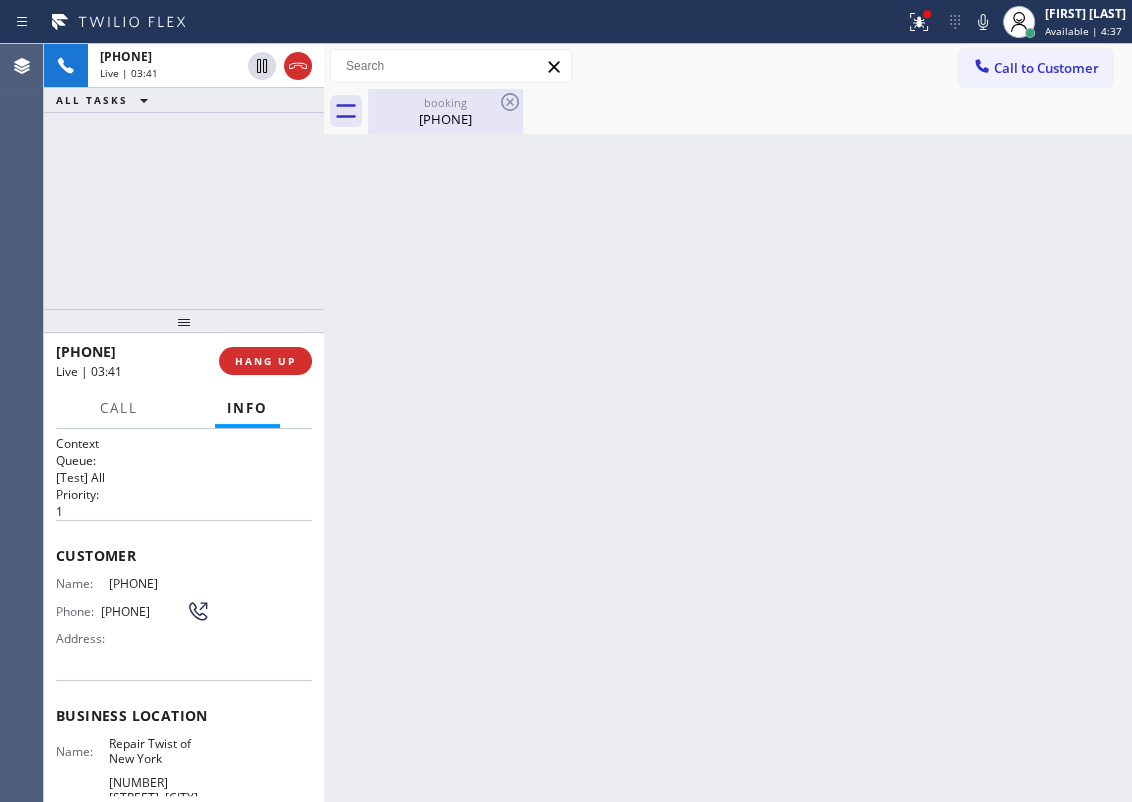 click on "[PHONE]" at bounding box center [445, 119] 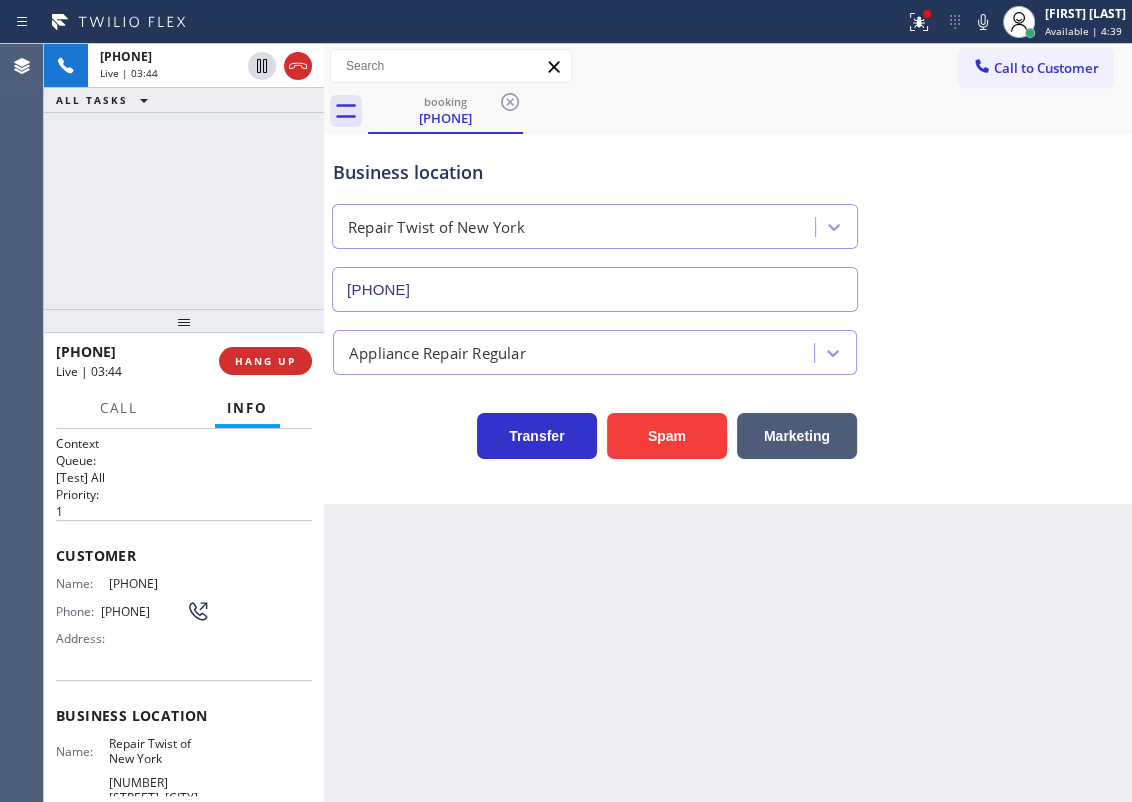 click on "[PHONE]" at bounding box center (159, 583) 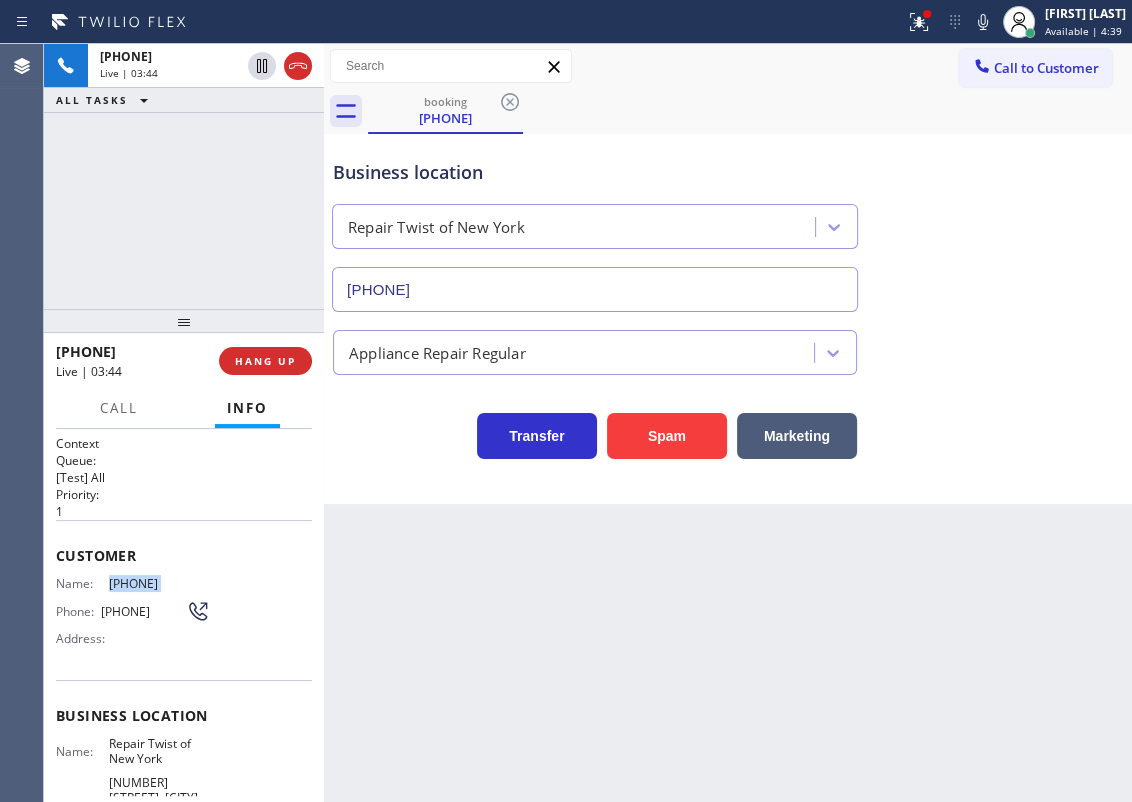 click on "[PHONE]" at bounding box center [159, 583] 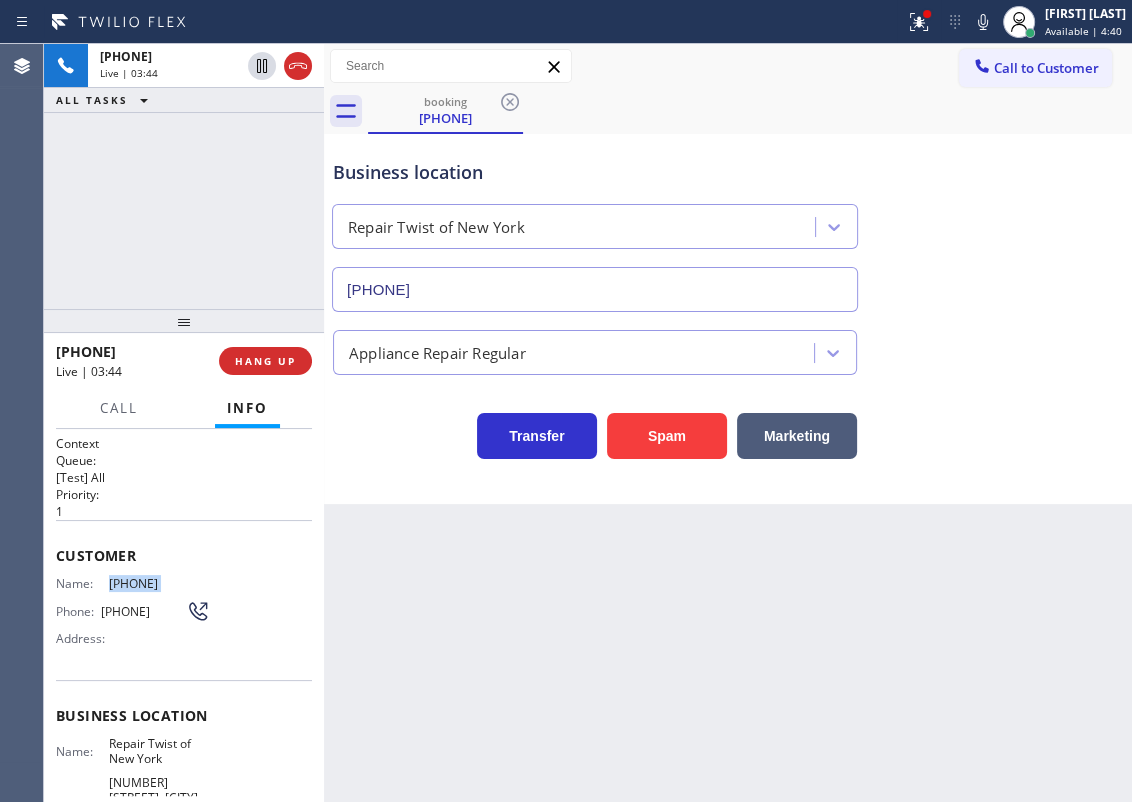 copy on "[PHONE]" 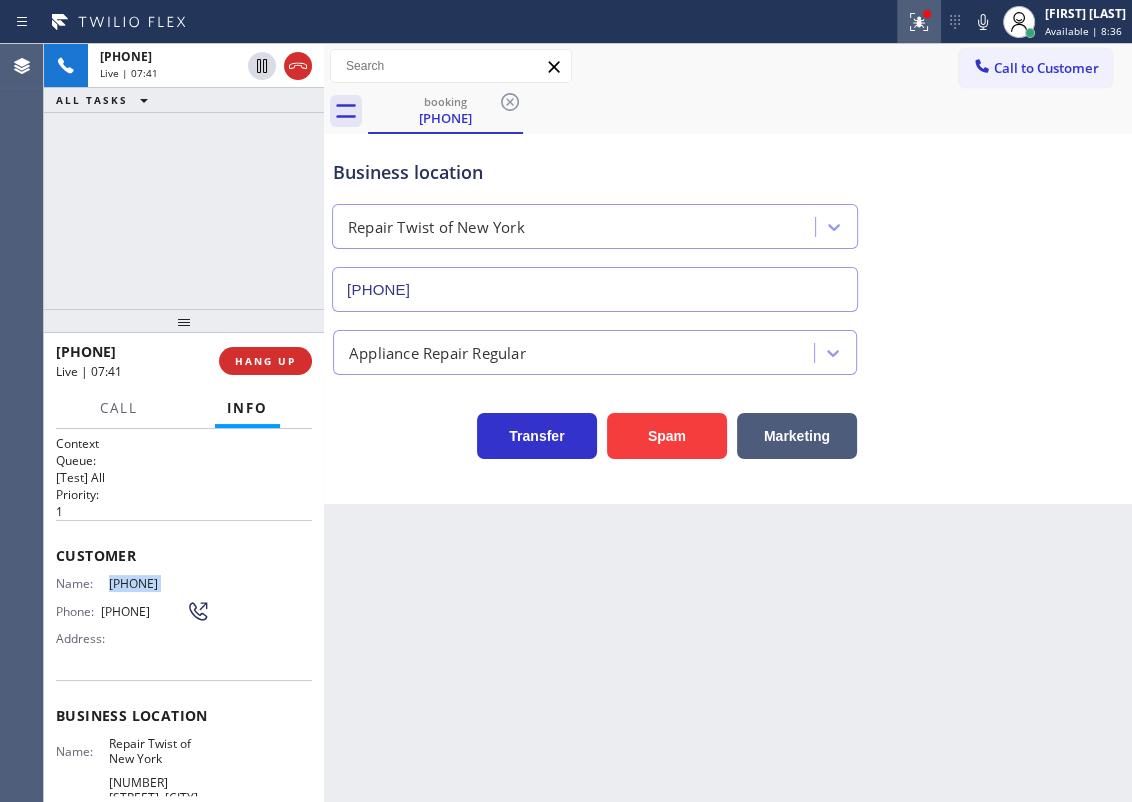 click 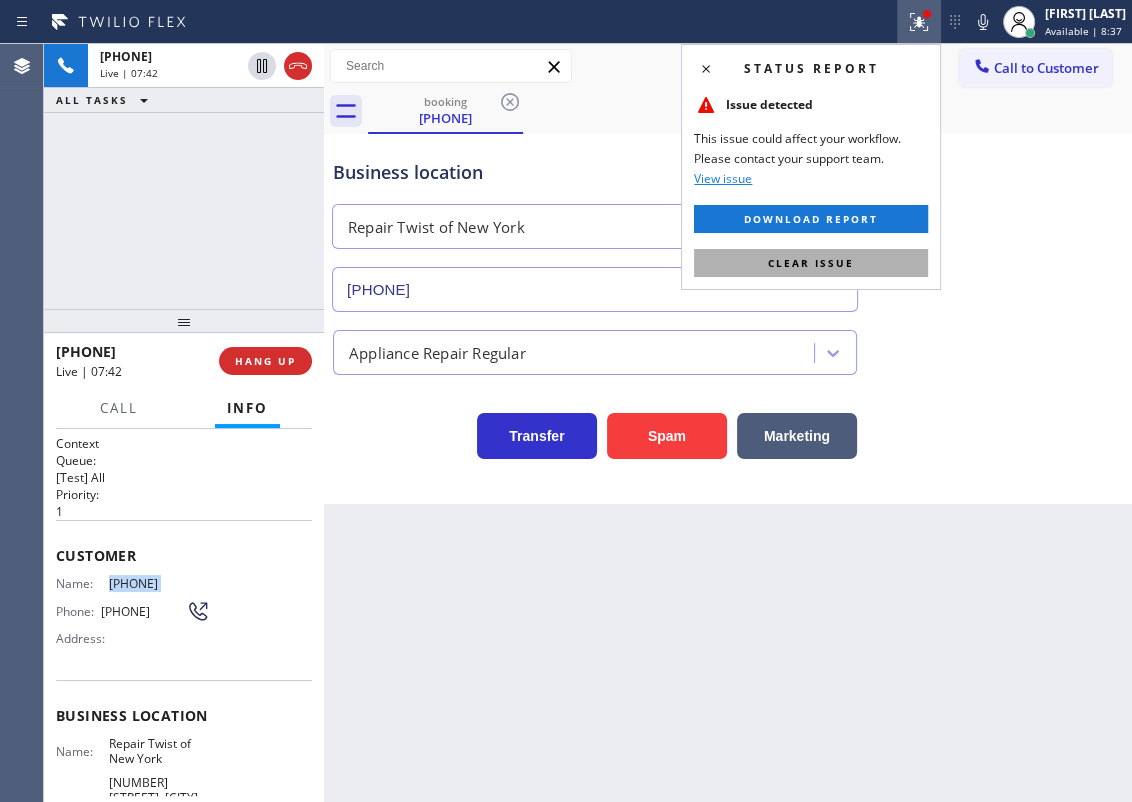 click on "Clear issue" at bounding box center (811, 263) 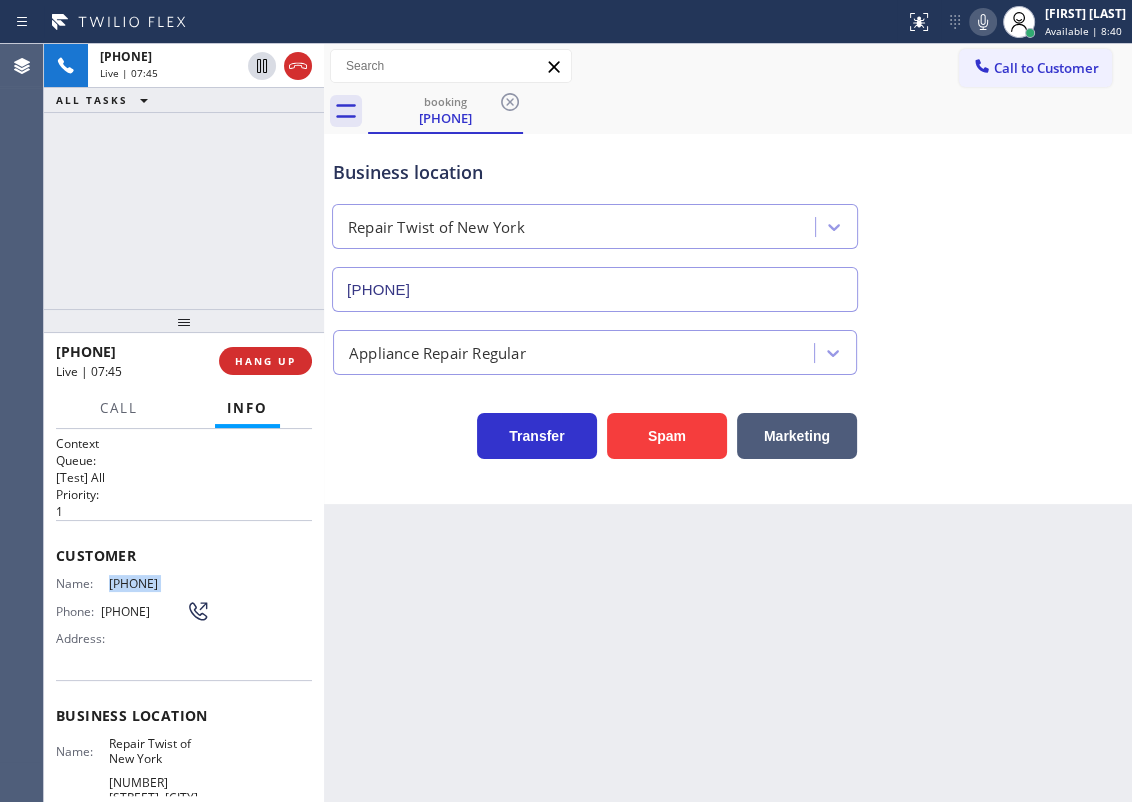 click 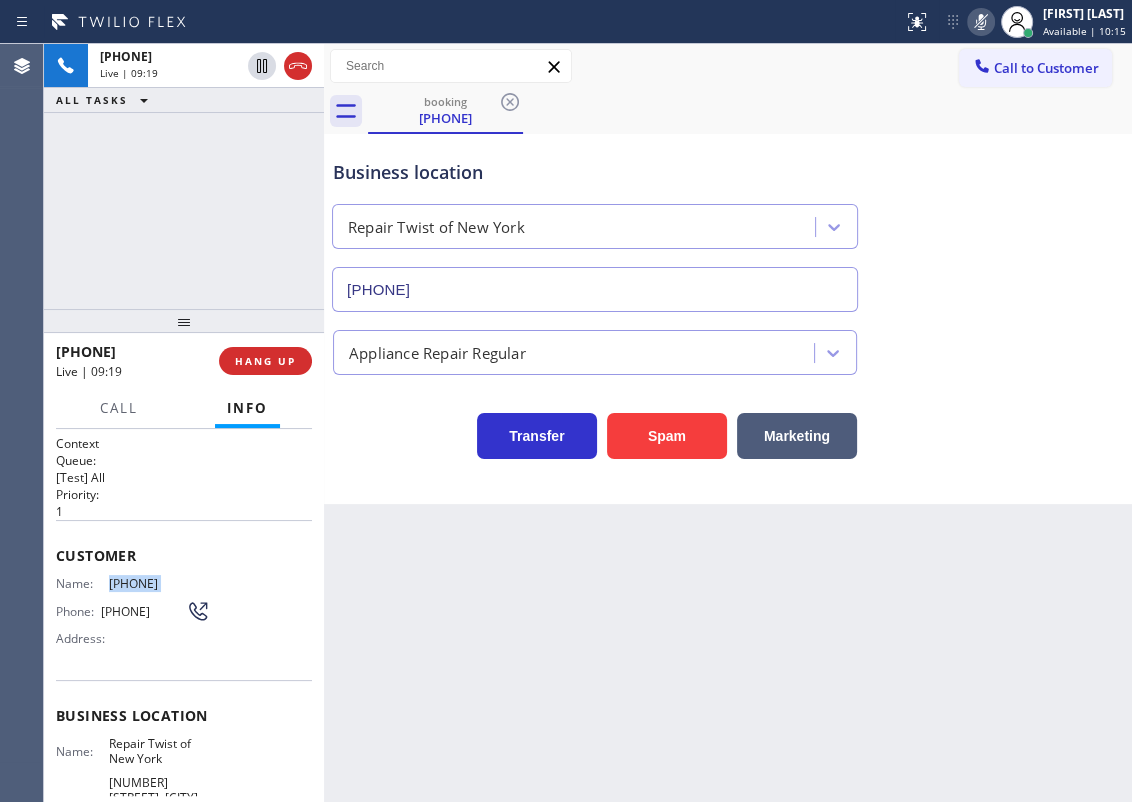 click 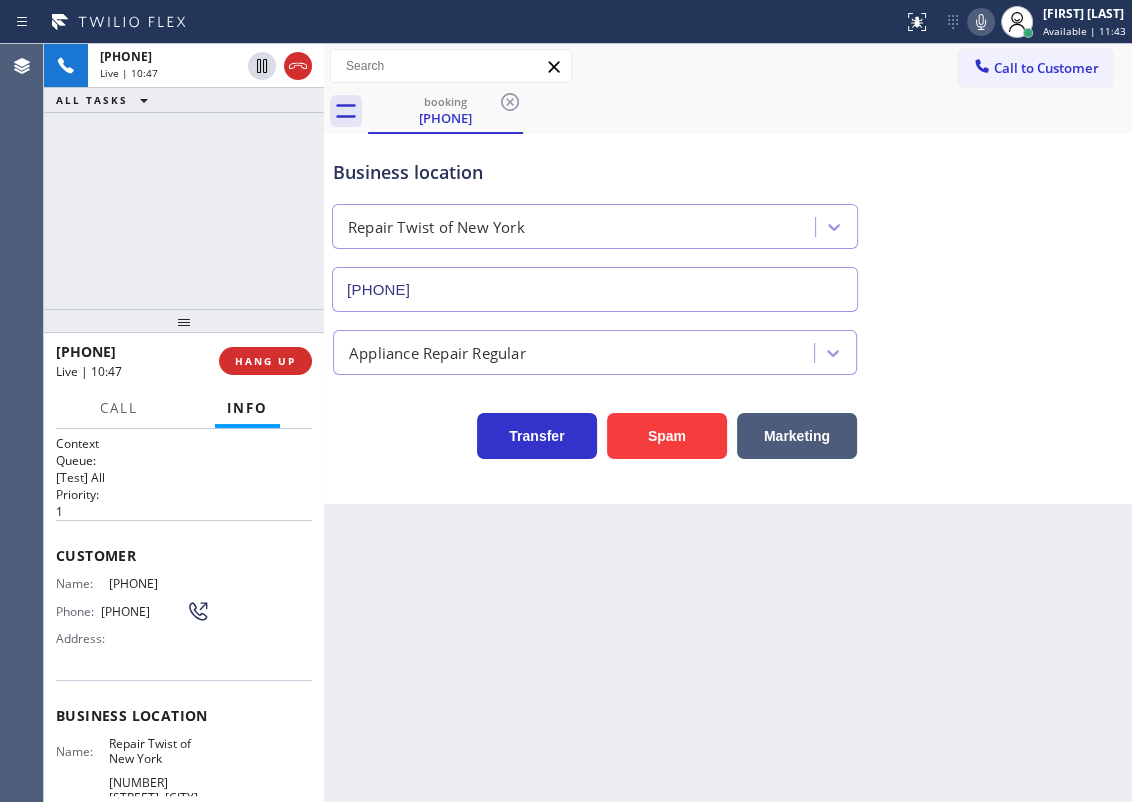 click on "Business location [CITY] [COMPANY_NAME] [PHONE] Appliance Repair Regular Transfer Spam Marketing" at bounding box center [728, 319] 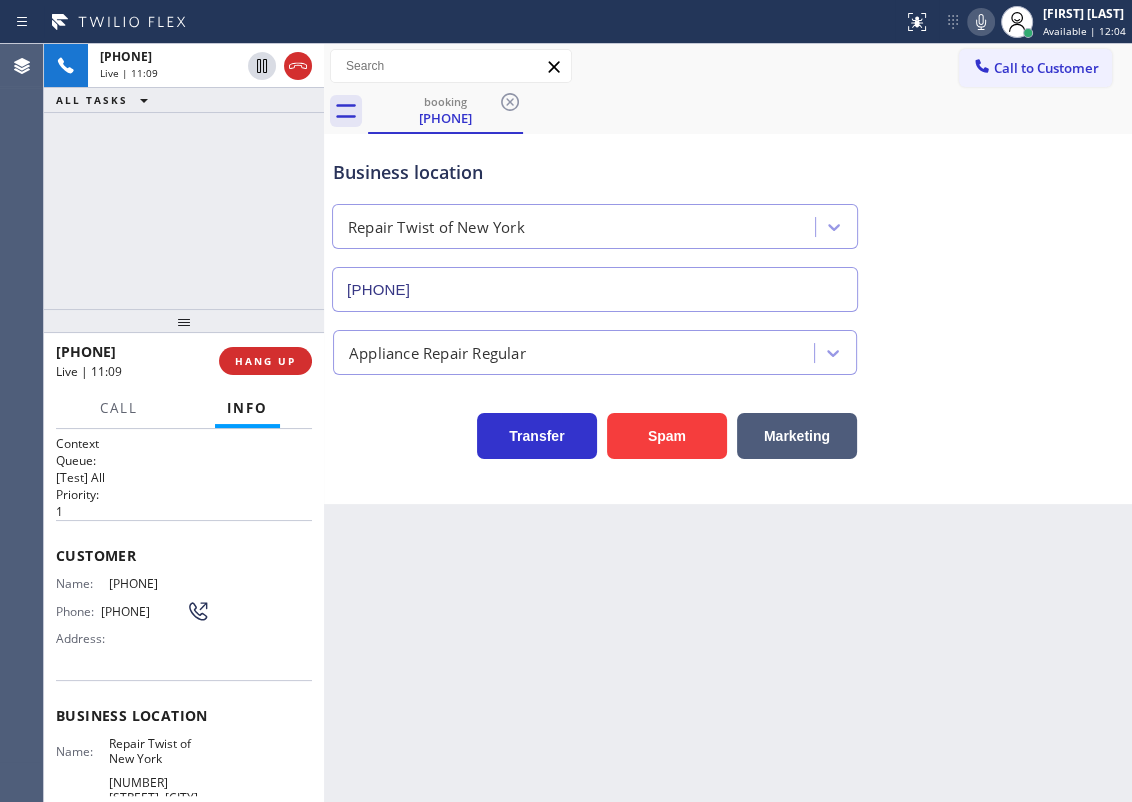 click 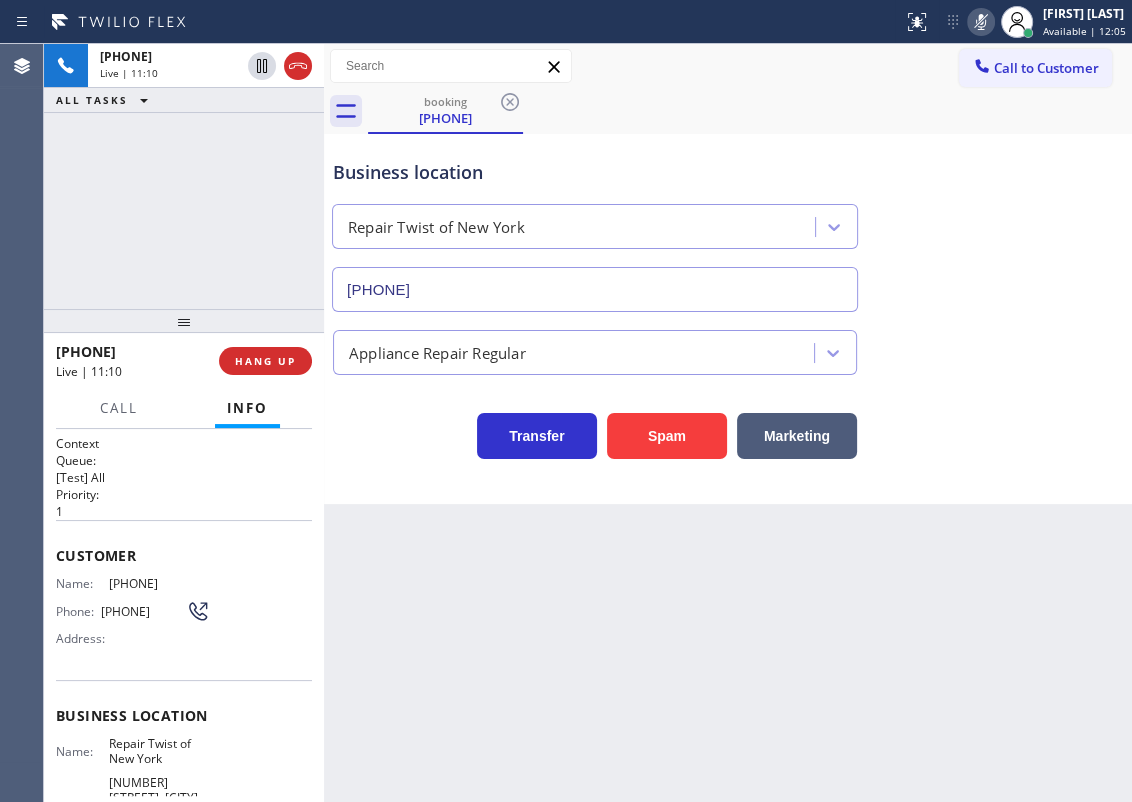 click 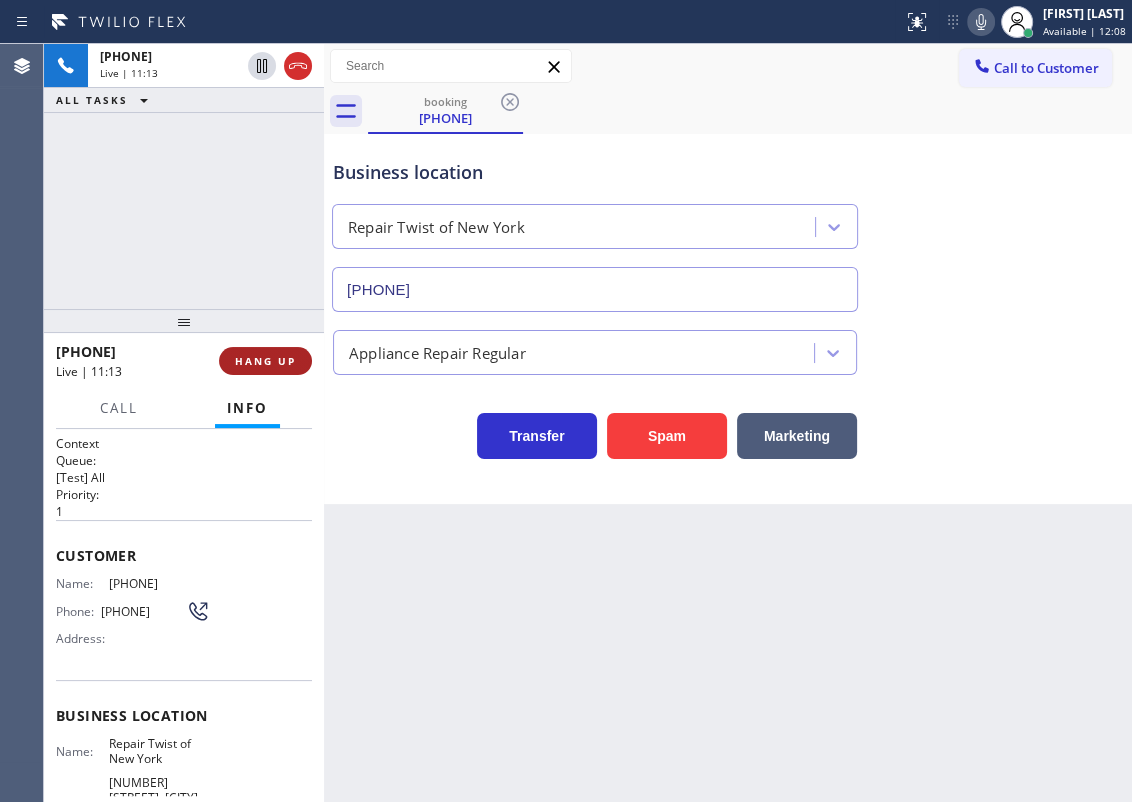 click on "HANG UP" at bounding box center (265, 361) 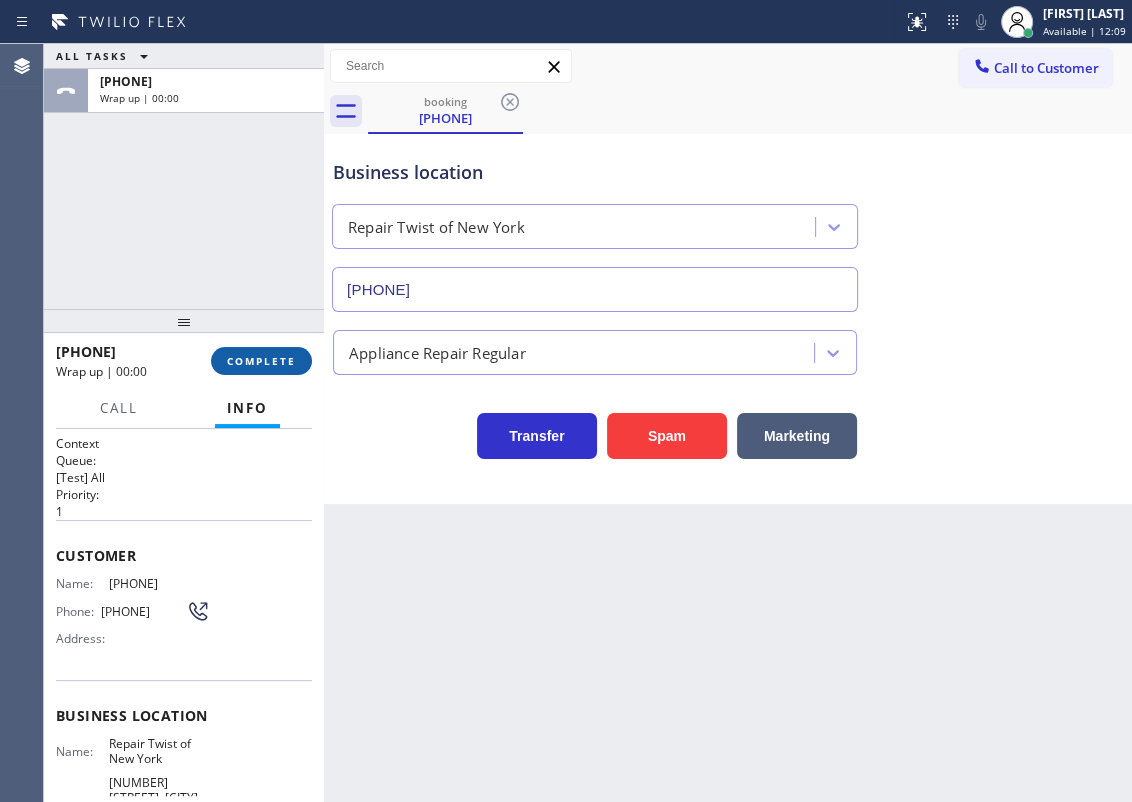 click on "COMPLETE" at bounding box center (261, 361) 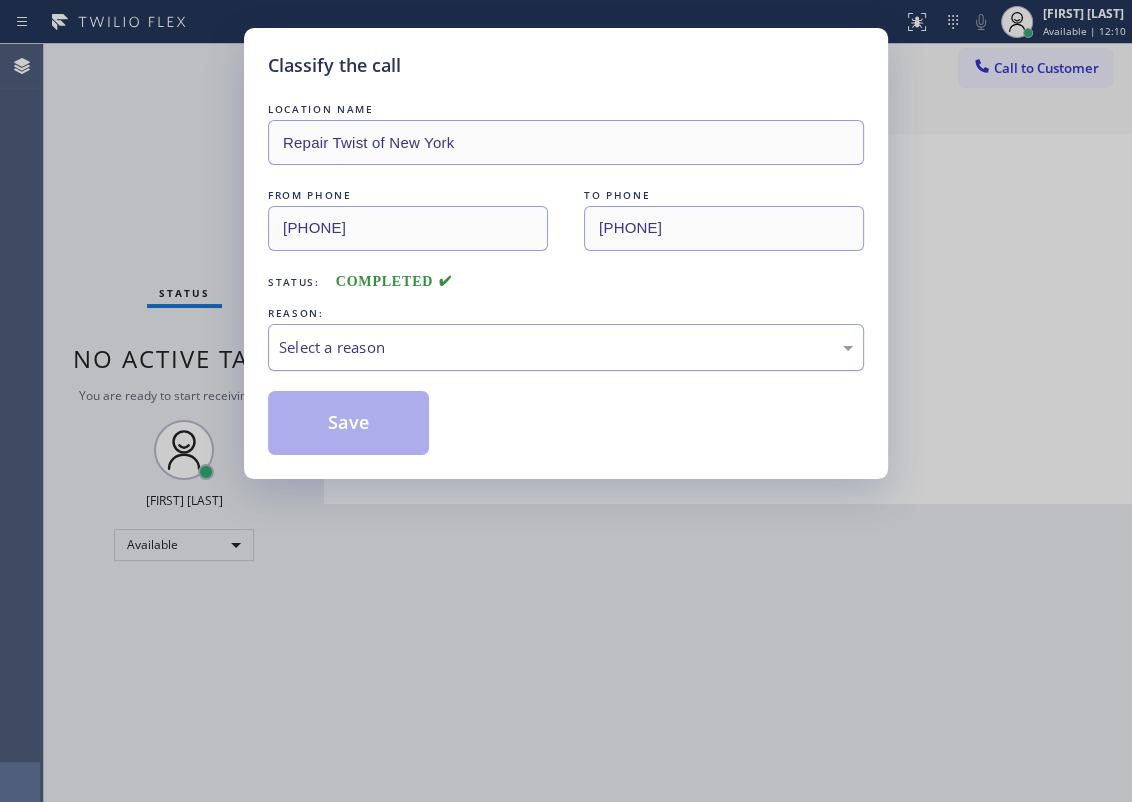 click on "Select a reason" at bounding box center [566, 347] 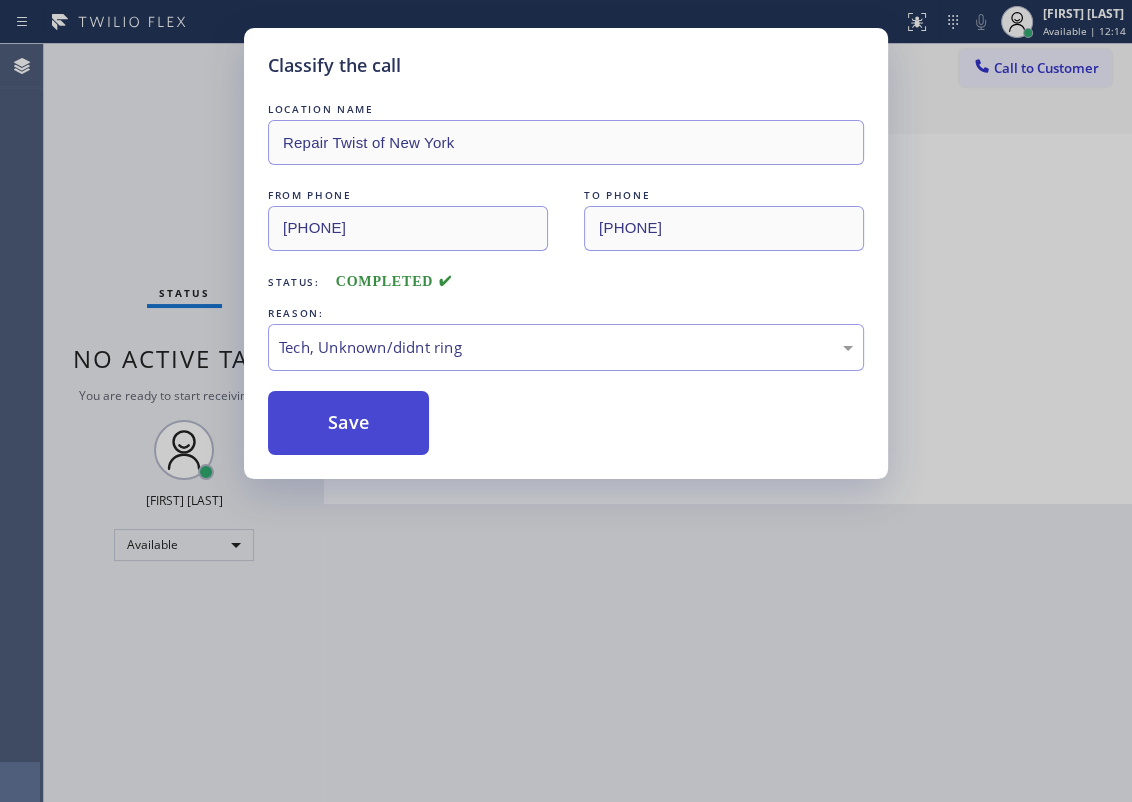 click on "Save" at bounding box center [348, 423] 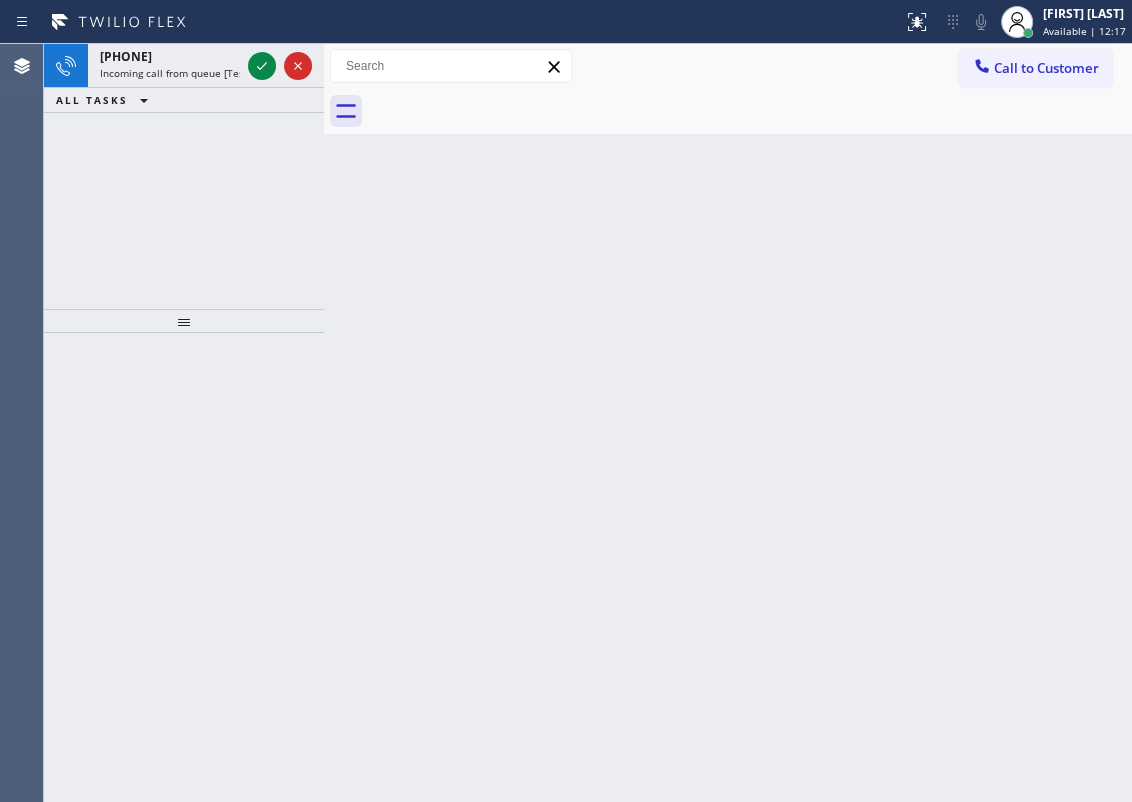 click on "Back to Dashboard Change Sender ID Customers Technicians Select a contact Outbound call Technician Search Technician Your caller id phone number Your caller id phone number Call Technician info Name   Phone none Address none Change Sender ID HVAC +18559994417 5 Star Appliance +18557314952 Appliance Repair +18554611149 Plumbing +18889090120 Air Duct Cleaning +18006865038  Electricians +18005688664 Cancel Change Check personal SMS Reset Change No tabs Call to Customer Outbound call Location Search location Your caller id phone number Customer number Call Outbound call Technician Search Technician Your caller id phone number Your caller id phone number Call" at bounding box center [728, 423] 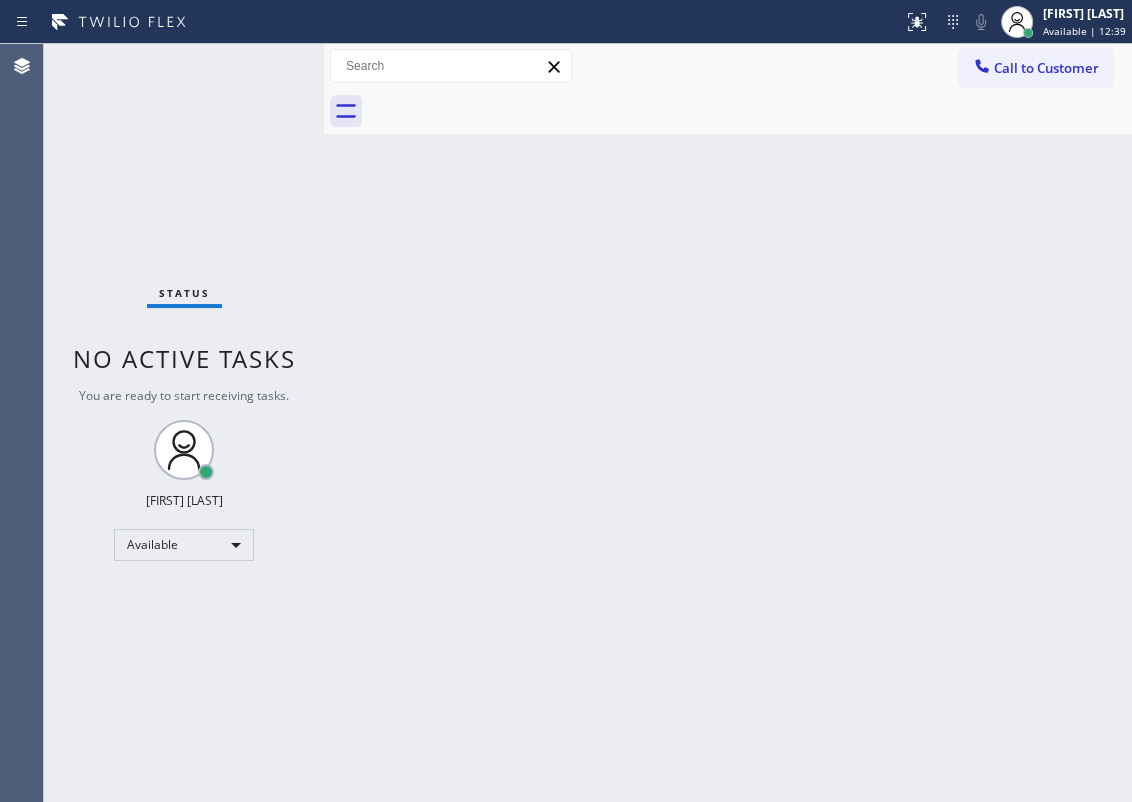 click on "Back to Dashboard Change Sender ID Customers Technicians Select a contact Outbound call Technician Search Technician Your caller id phone number Your caller id phone number Call Technician info Name   Phone none Address none Change Sender ID HVAC +18559994417 5 Star Appliance +18557314952 Appliance Repair +18554611149 Plumbing +18889090120 Air Duct Cleaning +18006865038  Electricians +18005688664 Cancel Change Check personal SMS Reset Change No tabs Call to Customer Outbound call Location Search location Your caller id phone number Customer number Call Outbound call Technician Search Technician Your caller id phone number Your caller id phone number Call" at bounding box center (728, 423) 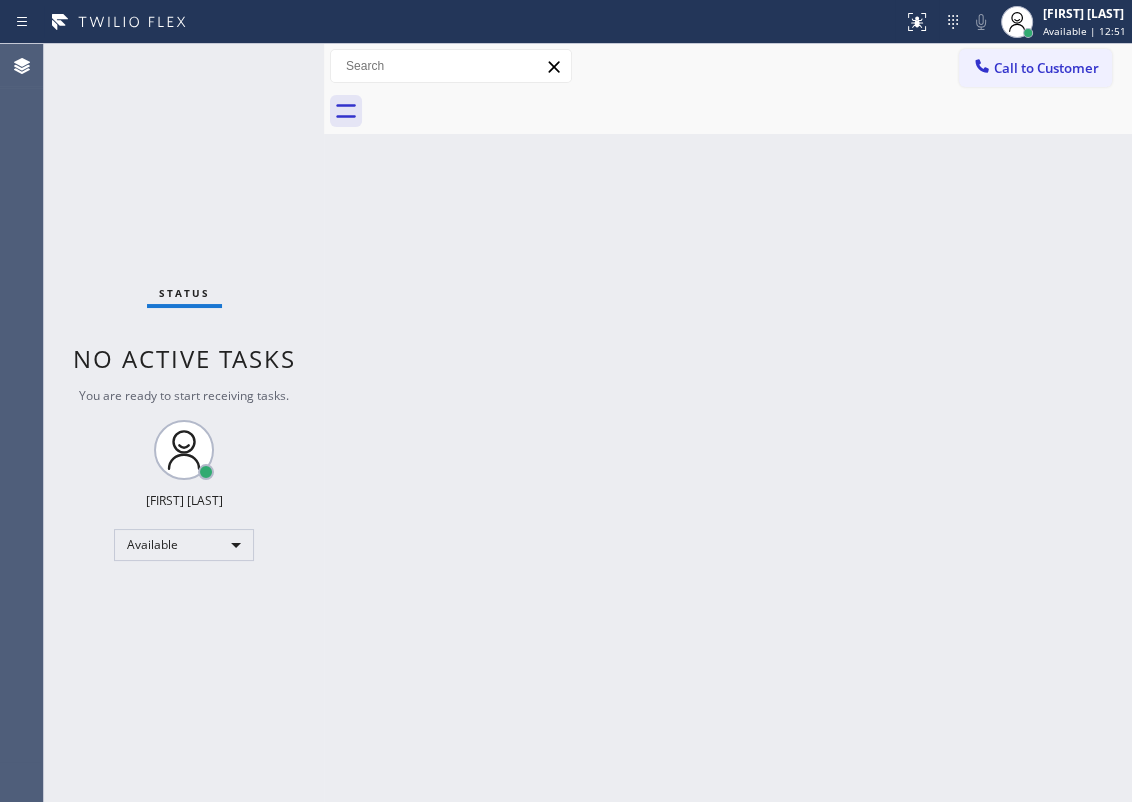 drag, startPoint x: 983, startPoint y: 282, endPoint x: 793, endPoint y: 186, distance: 212.87555 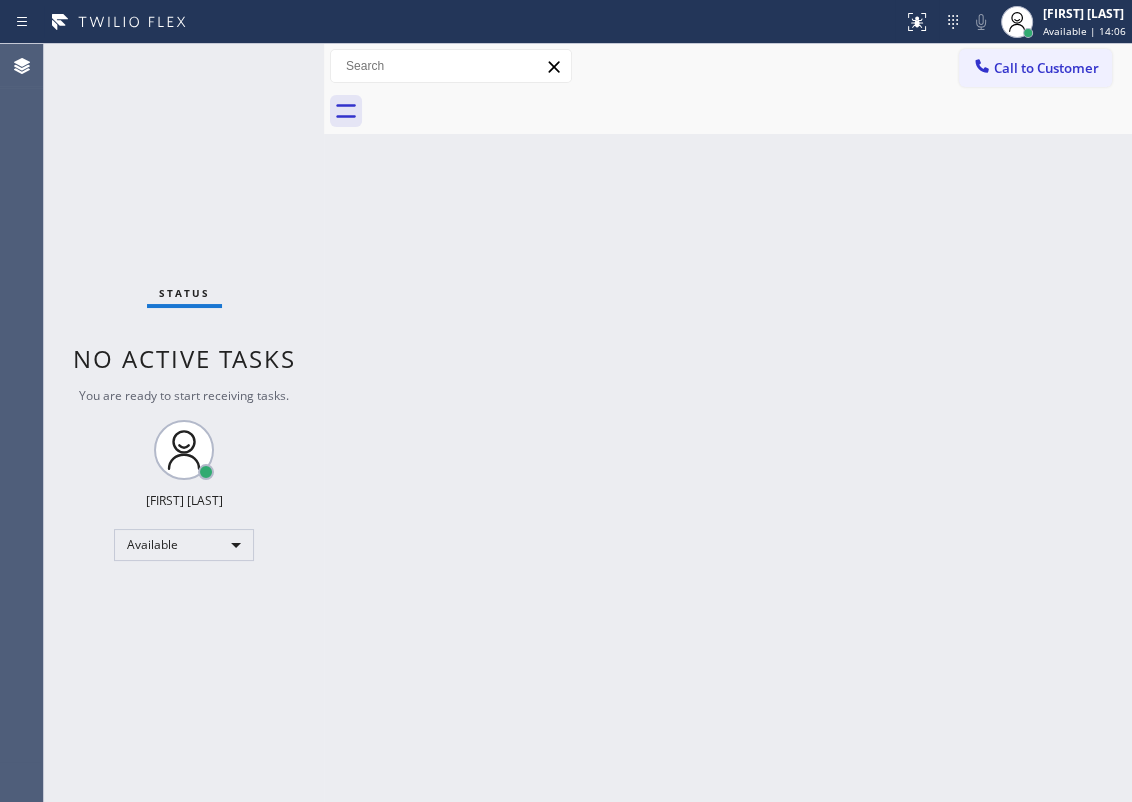 click on "Back to Dashboard Change Sender ID Customers Technicians Select a contact Outbound call Technician Search Technician Your caller id phone number Your caller id phone number Call Technician info Name   Phone none Address none Change Sender ID HVAC +18559994417 5 Star Appliance +18557314952 Appliance Repair +18554611149 Plumbing +18889090120 Air Duct Cleaning +18006865038  Electricians +18005688664 Cancel Change Check personal SMS Reset Change No tabs Call to Customer Outbound call Location Search location Your caller id phone number Customer number Call Outbound call Technician Search Technician Your caller id phone number Your caller id phone number Call" at bounding box center (728, 423) 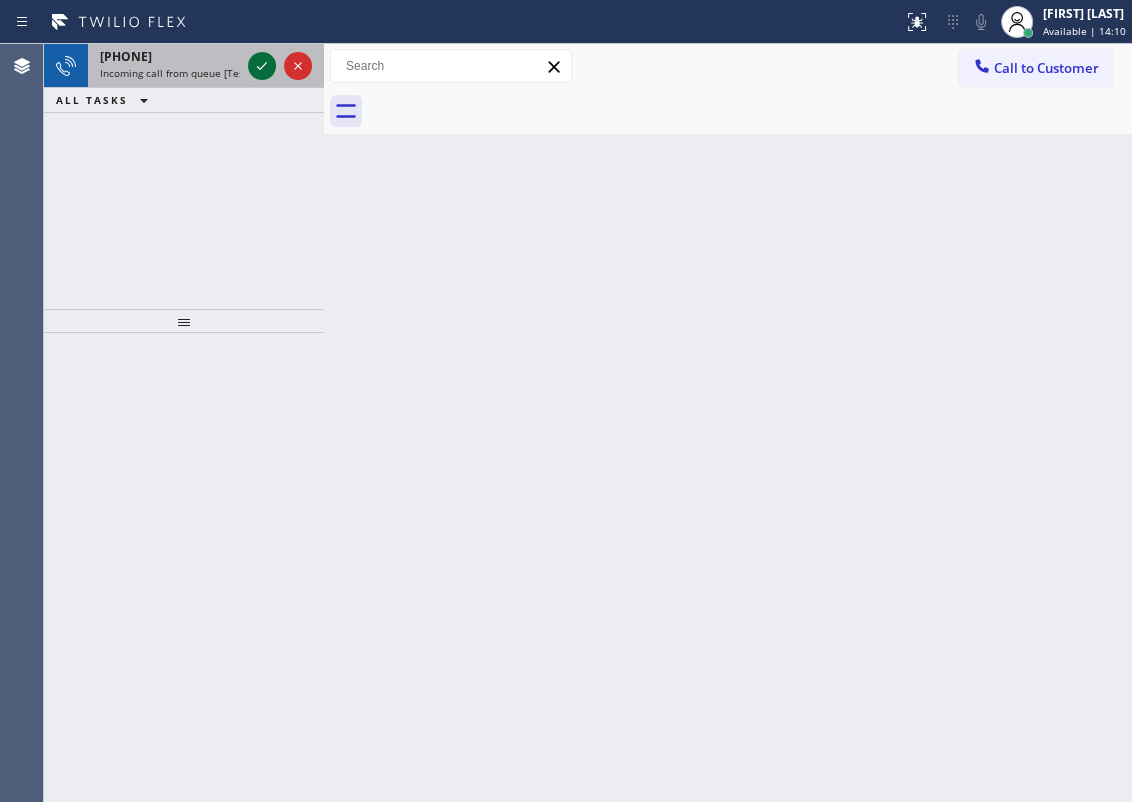 click 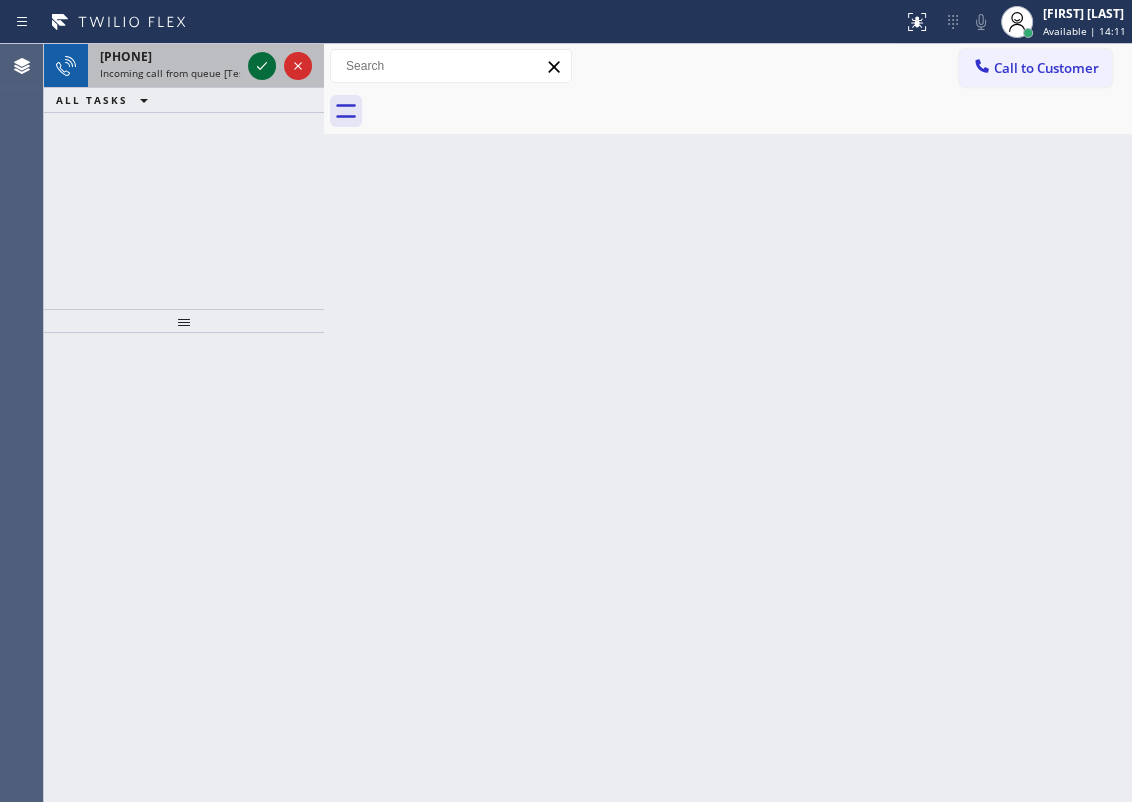 click 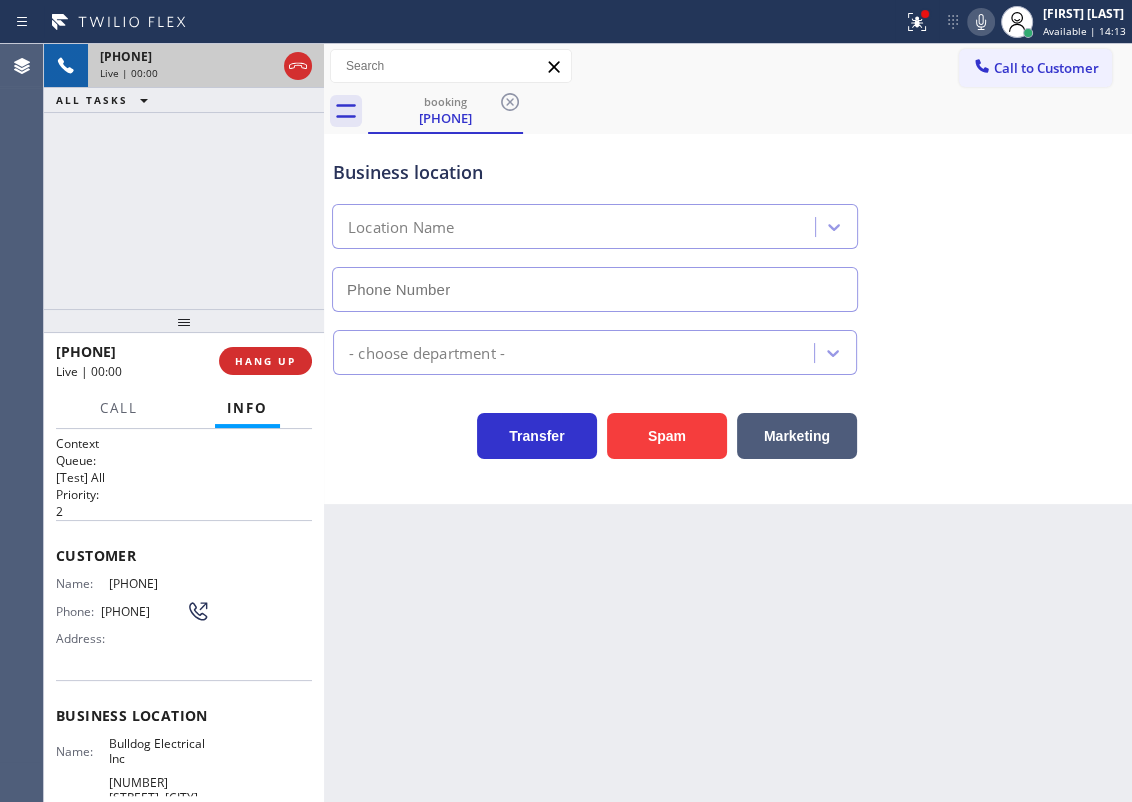 type on "[PHONE]" 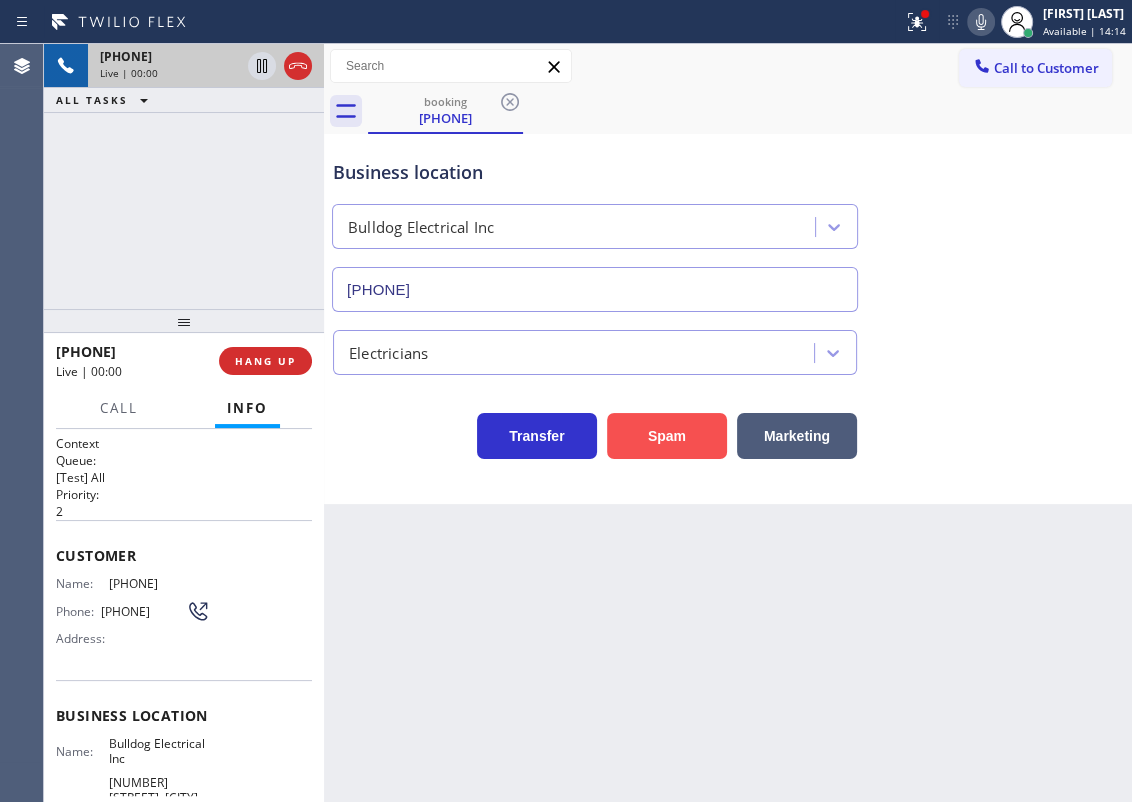 click on "Spam" at bounding box center (667, 436) 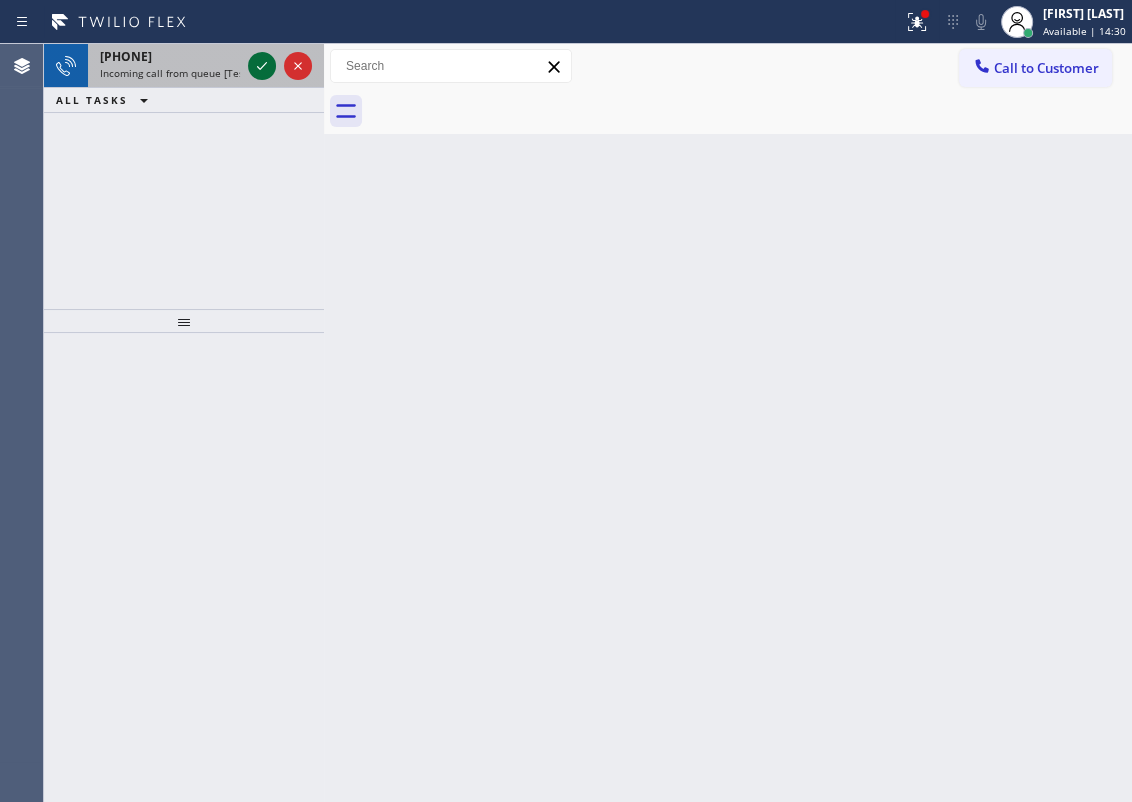 click 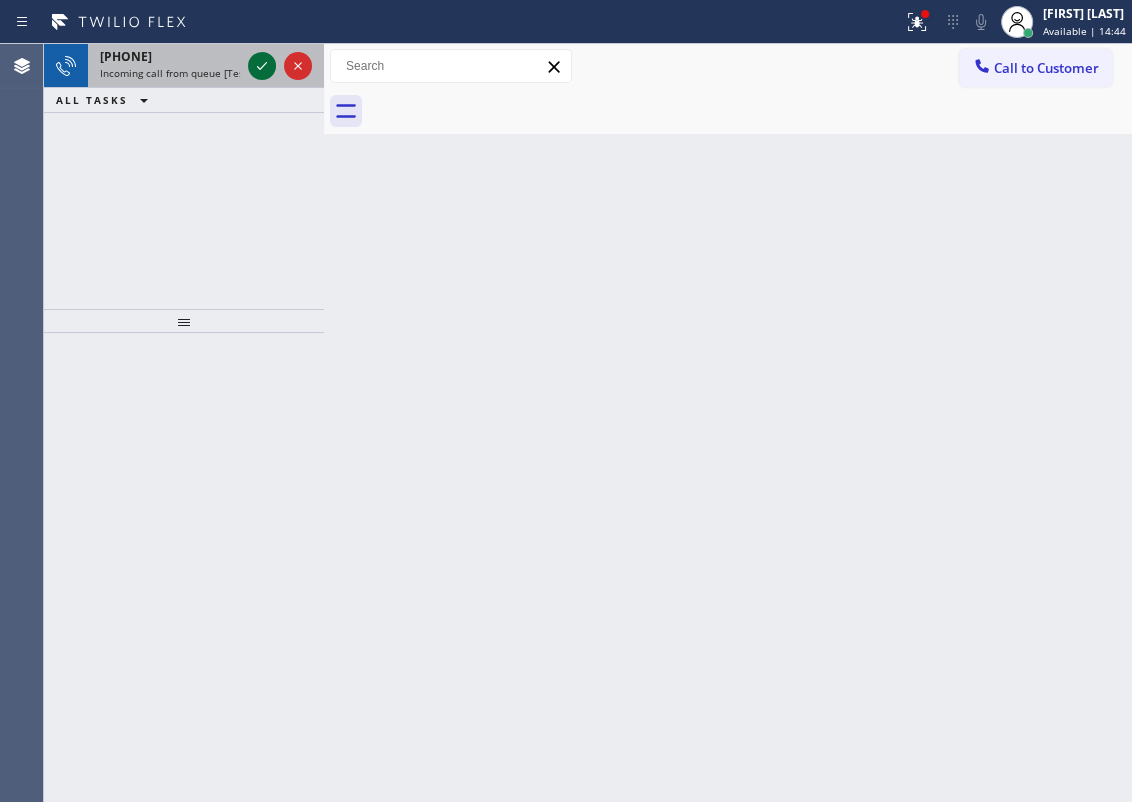 click 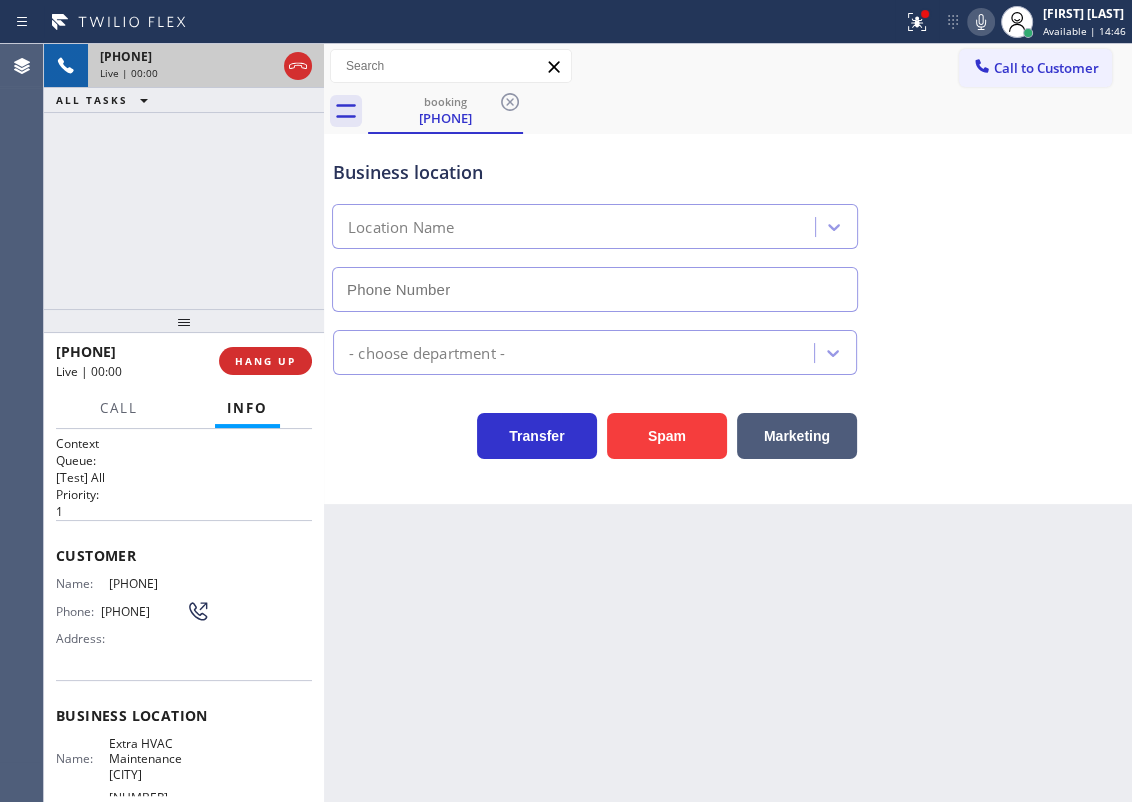 type on "[PHONE]" 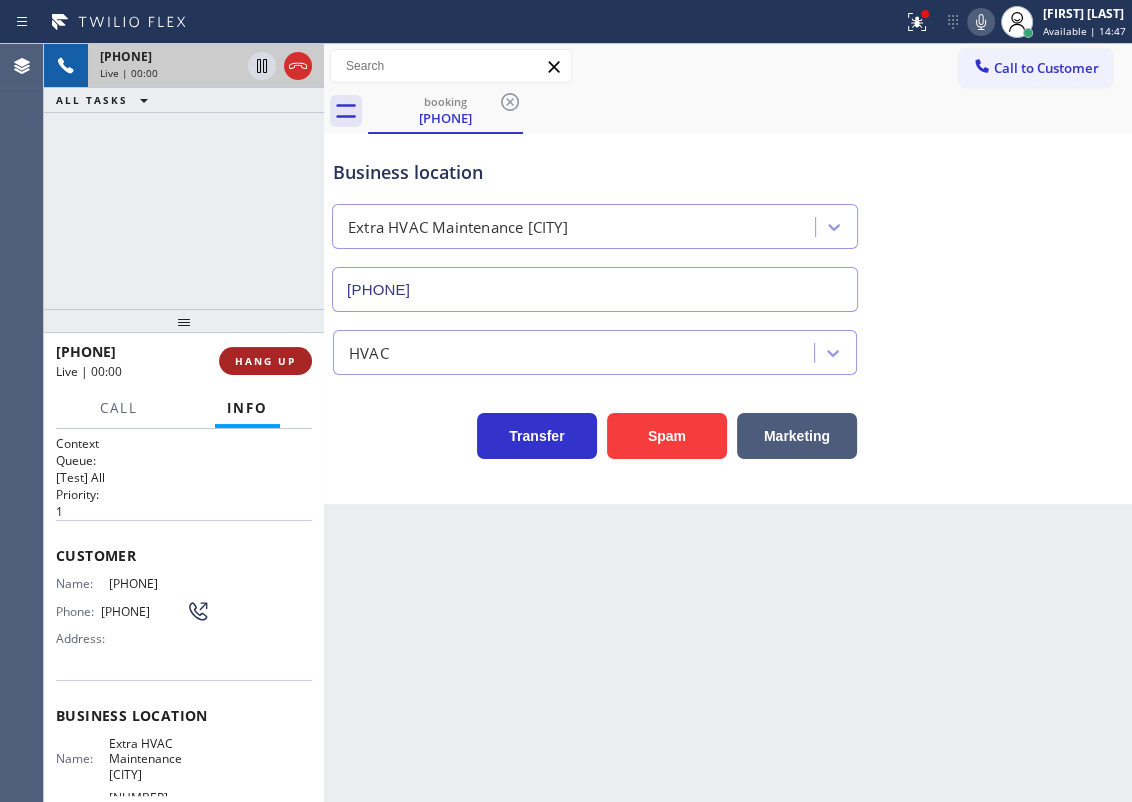 click on "HANG UP" at bounding box center (265, 361) 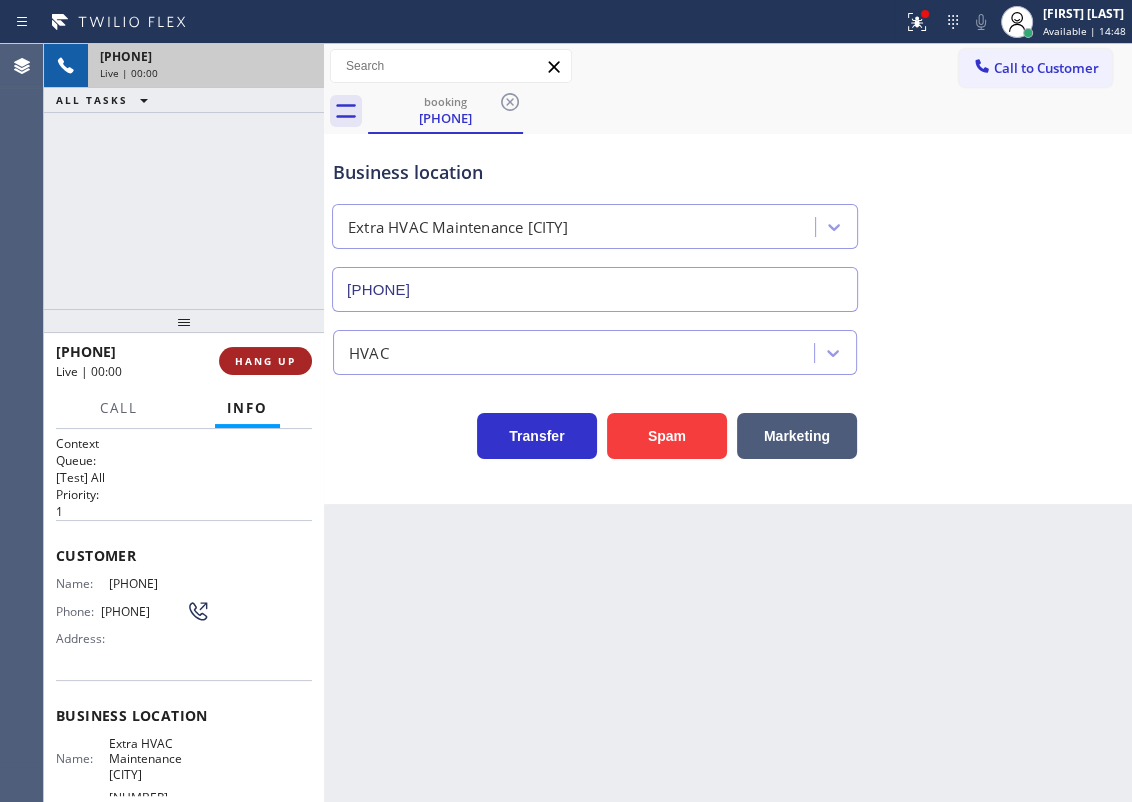 click on "HANG UP" at bounding box center [265, 361] 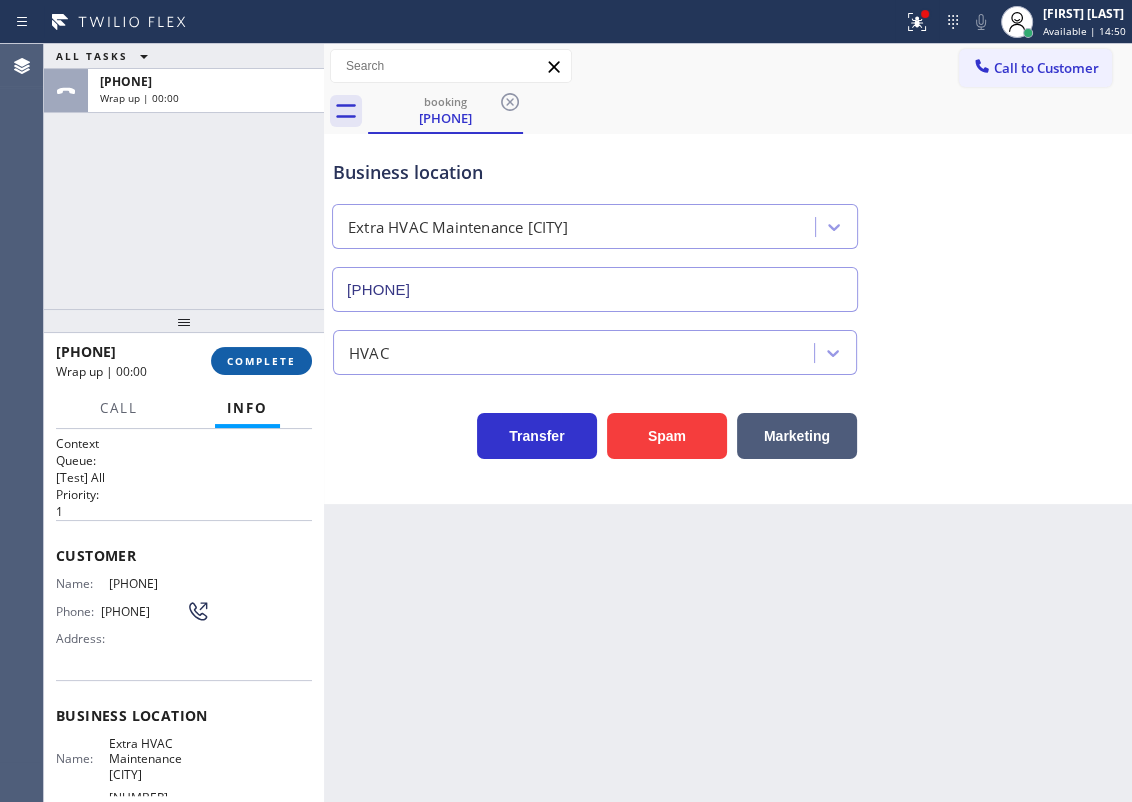 click on "COMPLETE" at bounding box center (261, 361) 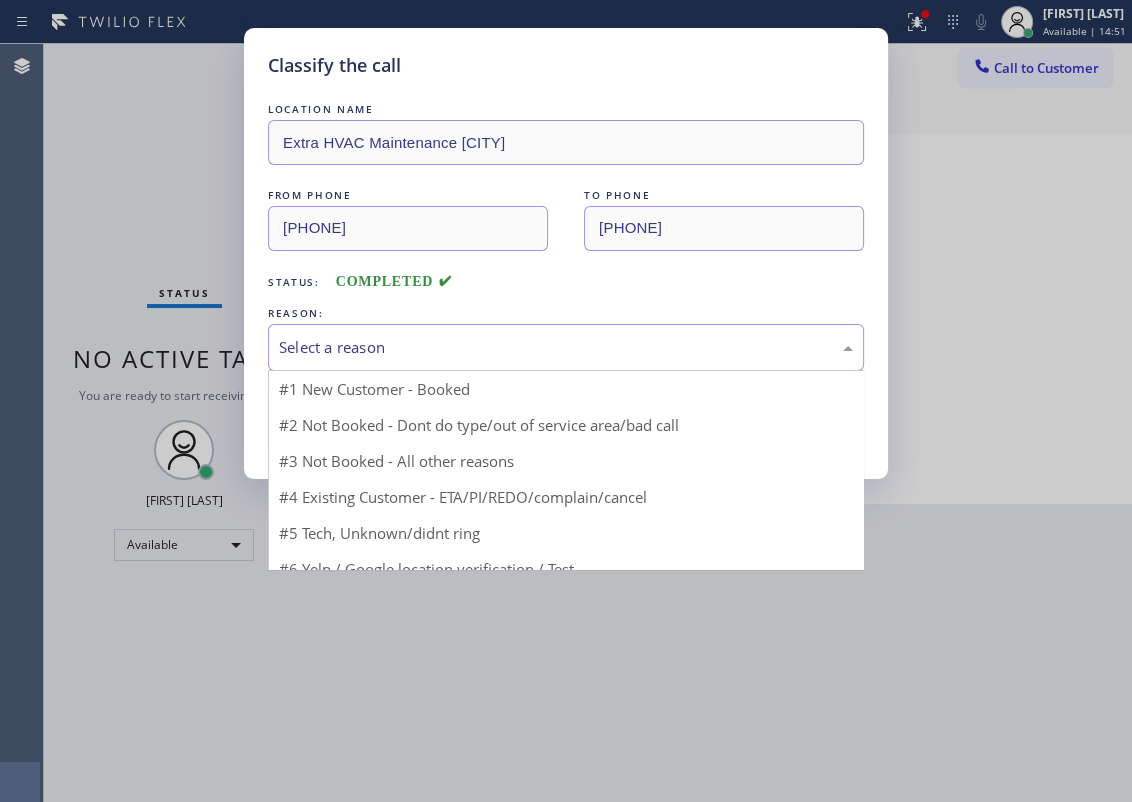 click on "Select a reason" at bounding box center [566, 347] 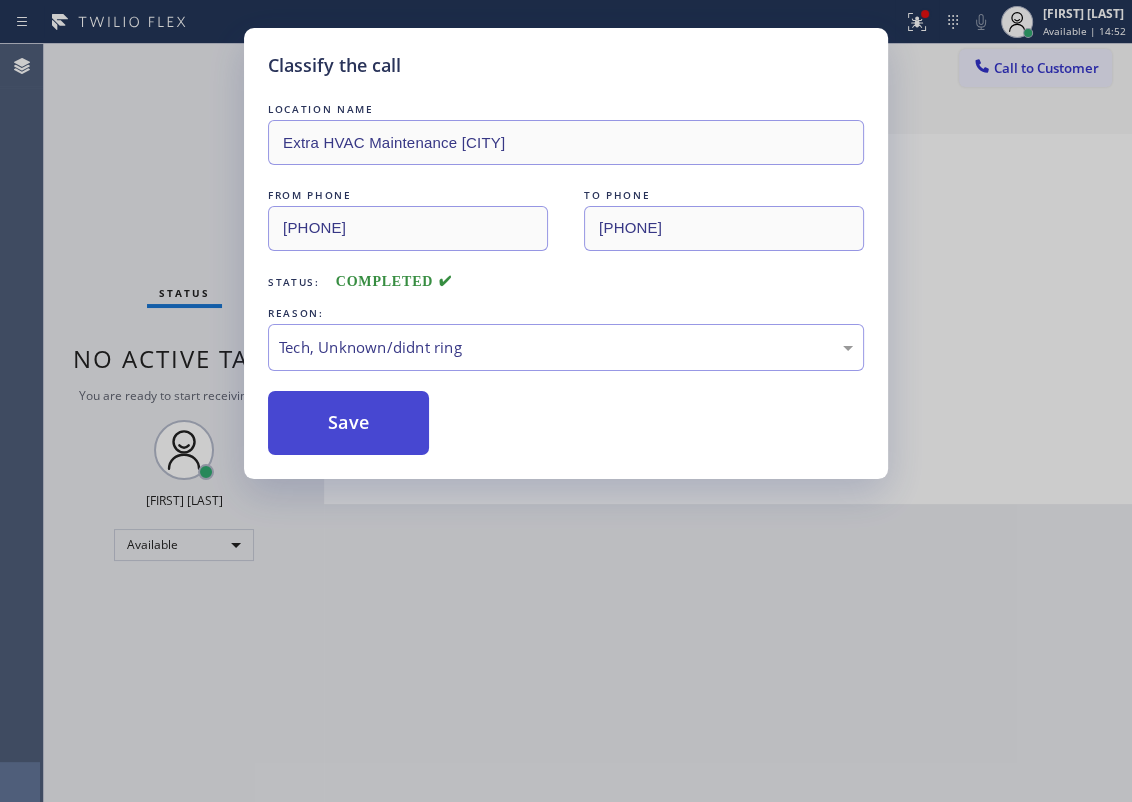 click on "Save" at bounding box center (348, 423) 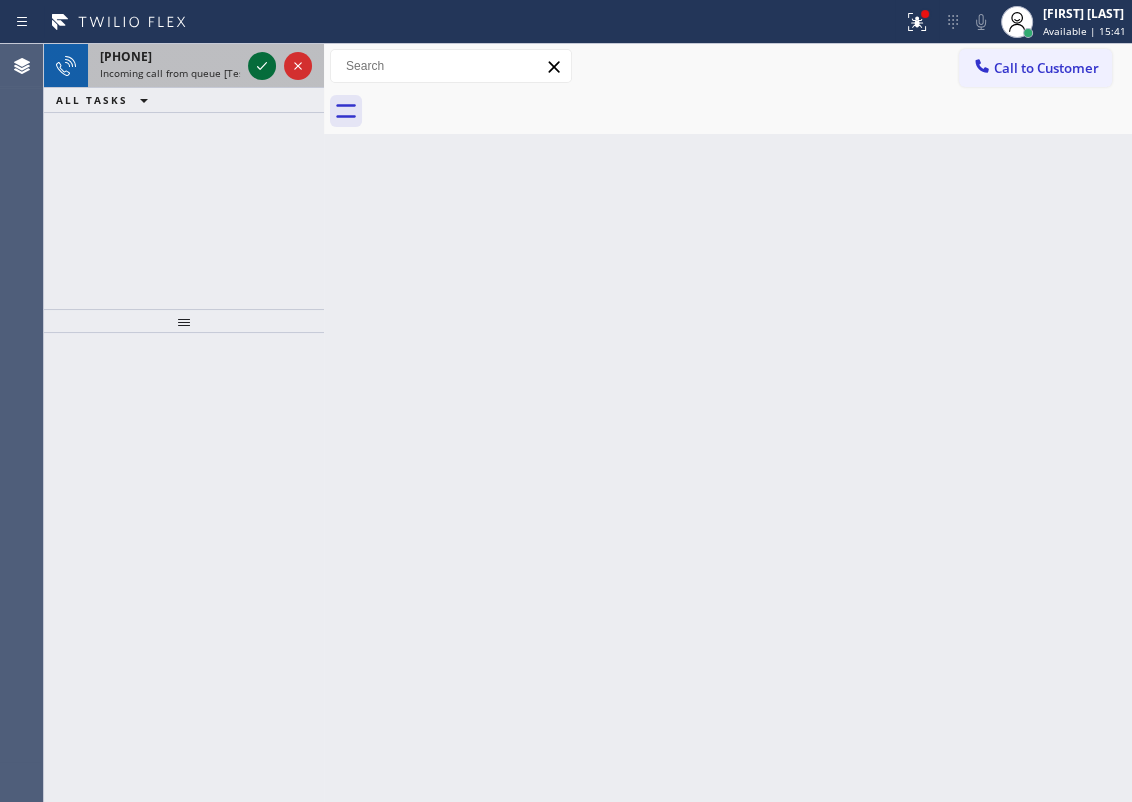 click 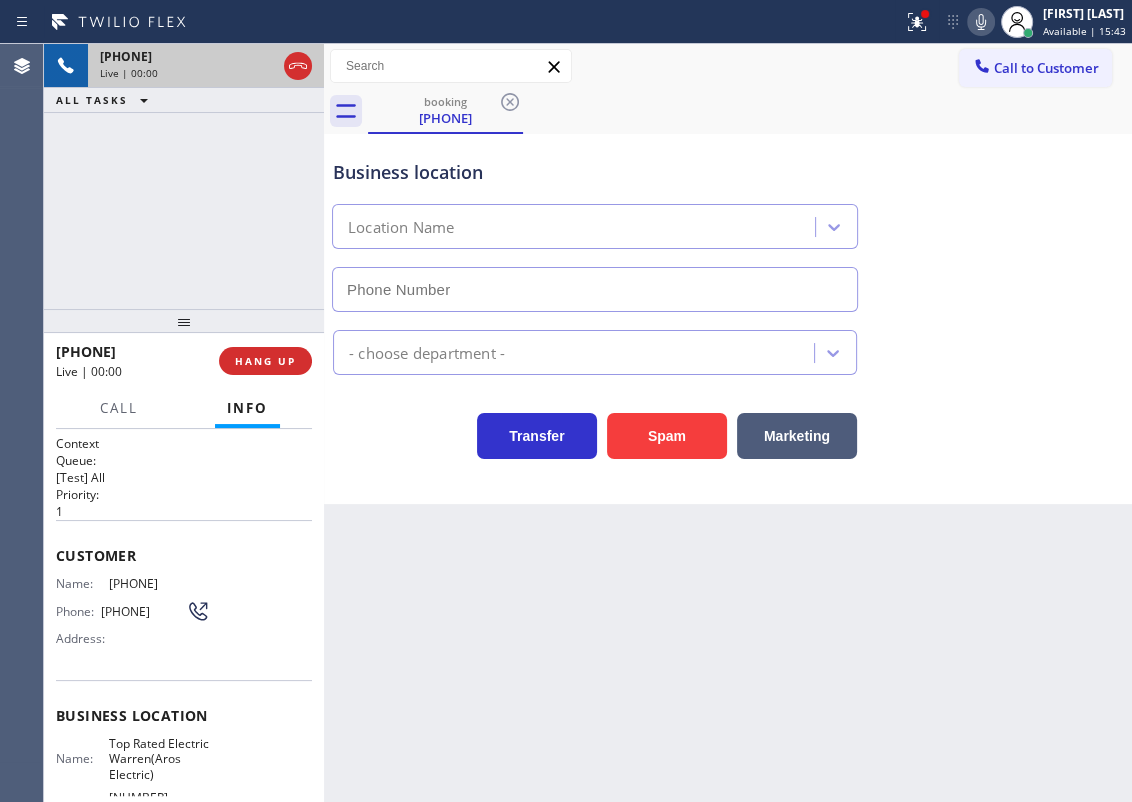 type on "[PHONE]" 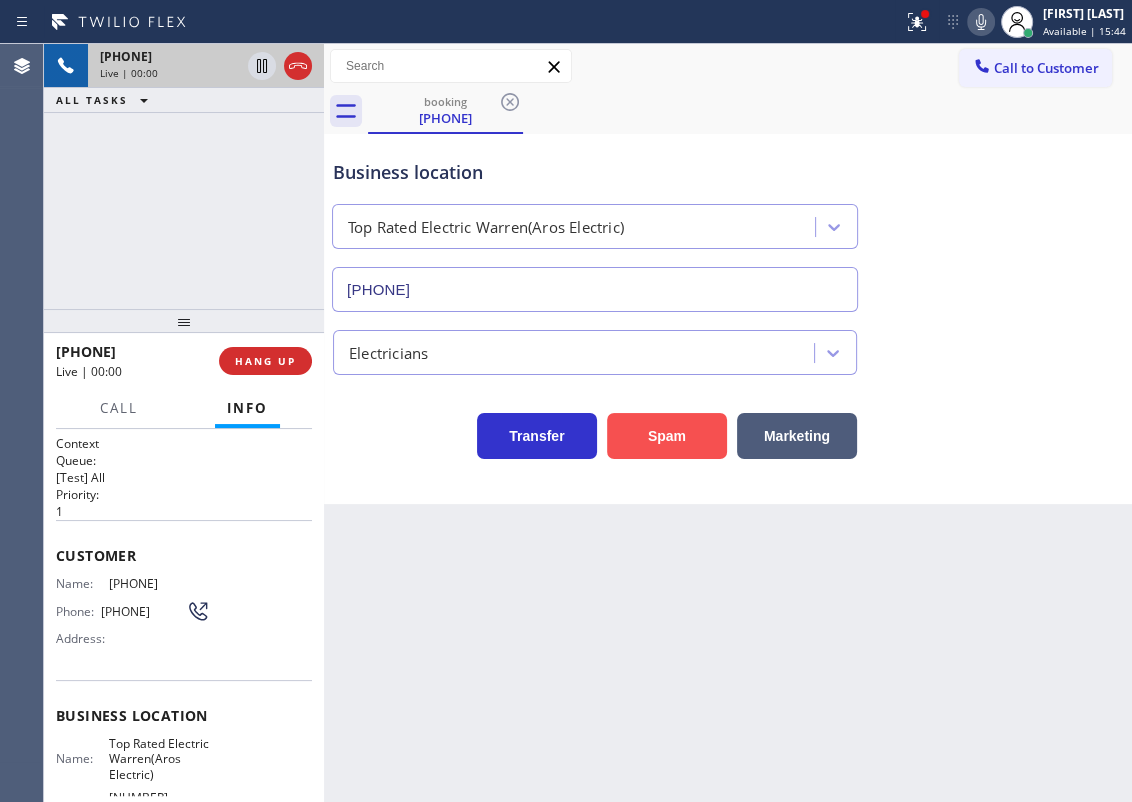 click on "Spam" at bounding box center [667, 436] 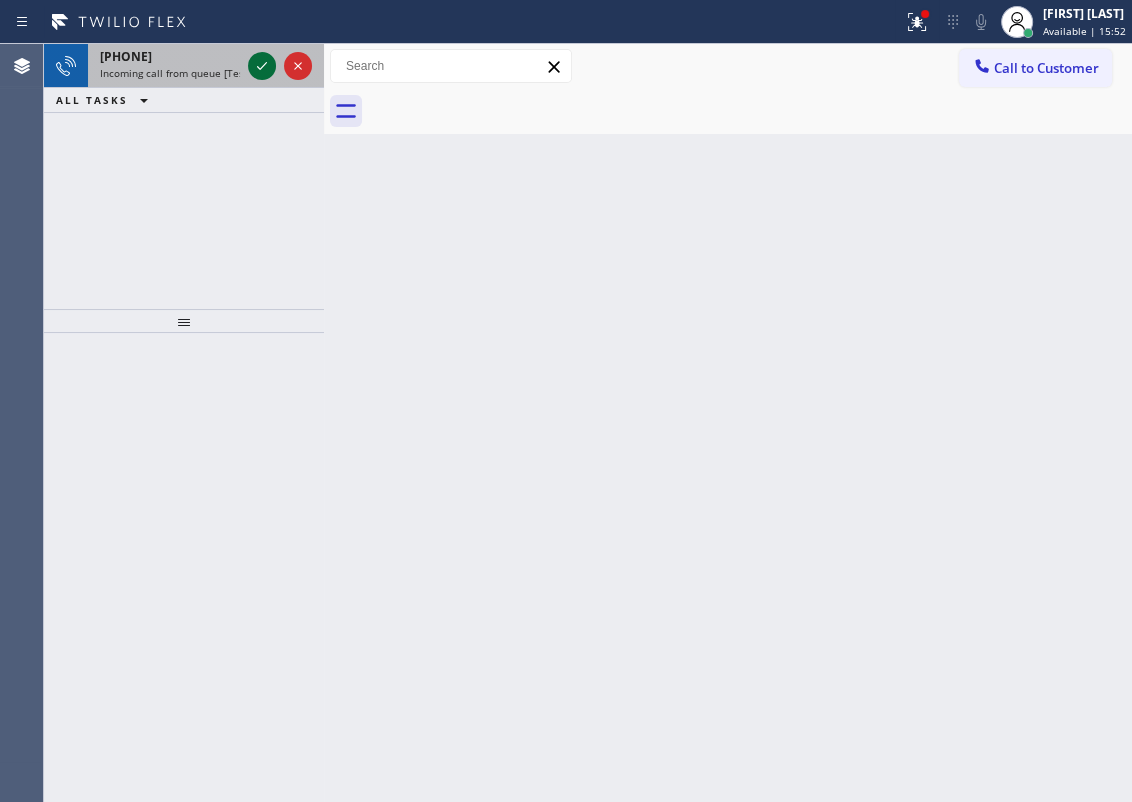 click 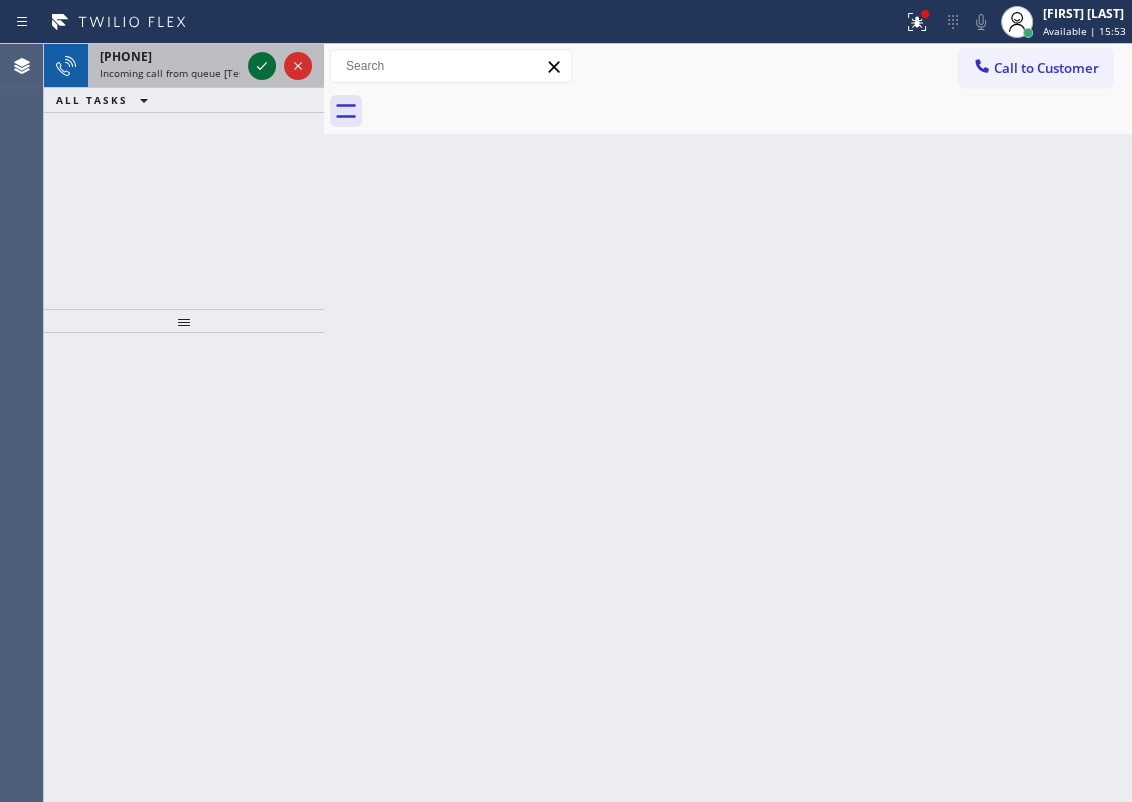 click 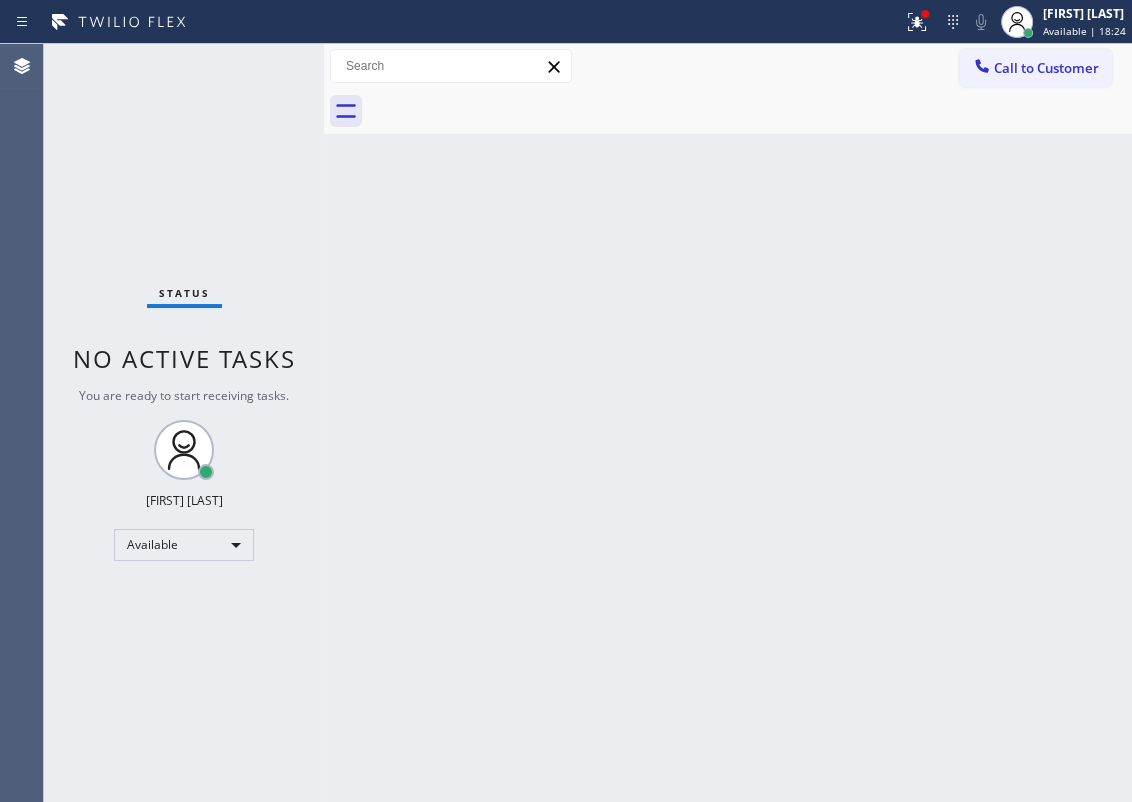 click on "Back to Dashboard Change Sender ID Customers Technicians Select a contact Outbound call Technician Search Technician Your caller id phone number Your caller id phone number Call Technician info Name   Phone none Address none Change Sender ID HVAC +18559994417 5 Star Appliance +18557314952 Appliance Repair +18554611149 Plumbing +18889090120 Air Duct Cleaning +18006865038  Electricians +18005688664 Cancel Change Check personal SMS Reset Change No tabs Call to Customer Outbound call Location Search location Your caller id phone number Customer number Call Outbound call Technician Search Technician Your caller id phone number Your caller id phone number Call" at bounding box center [728, 423] 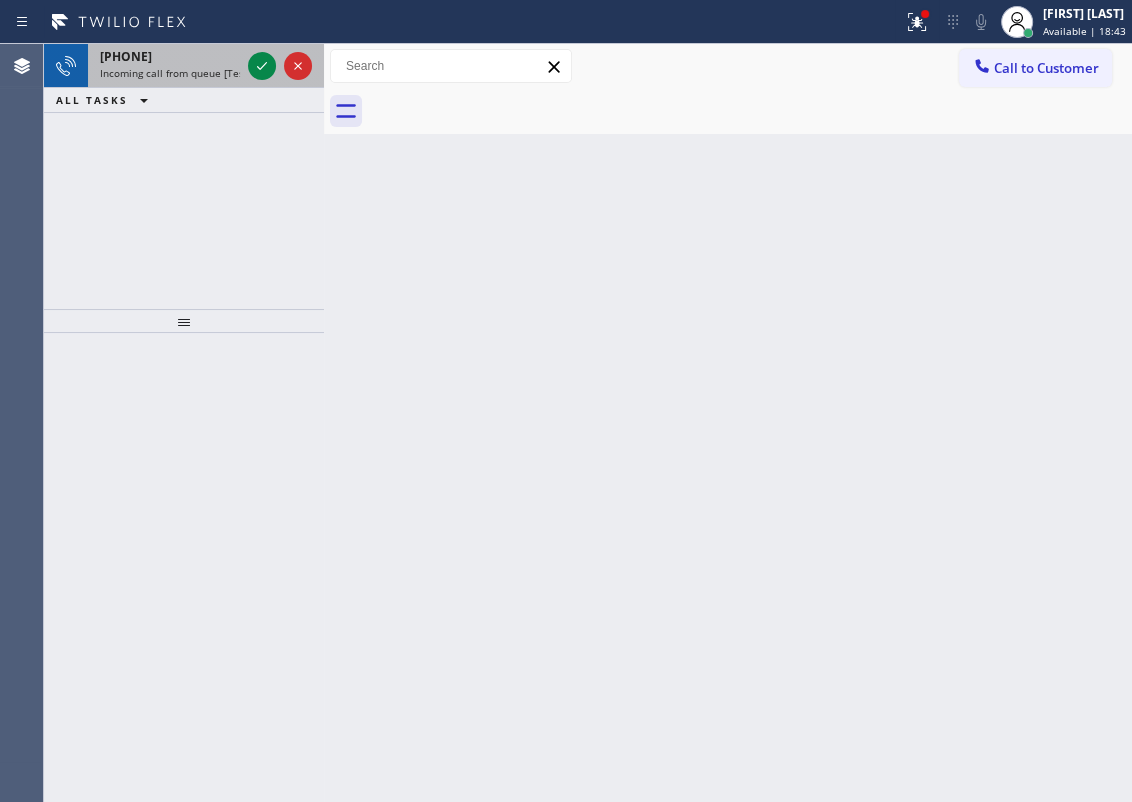 click at bounding box center (280, 66) 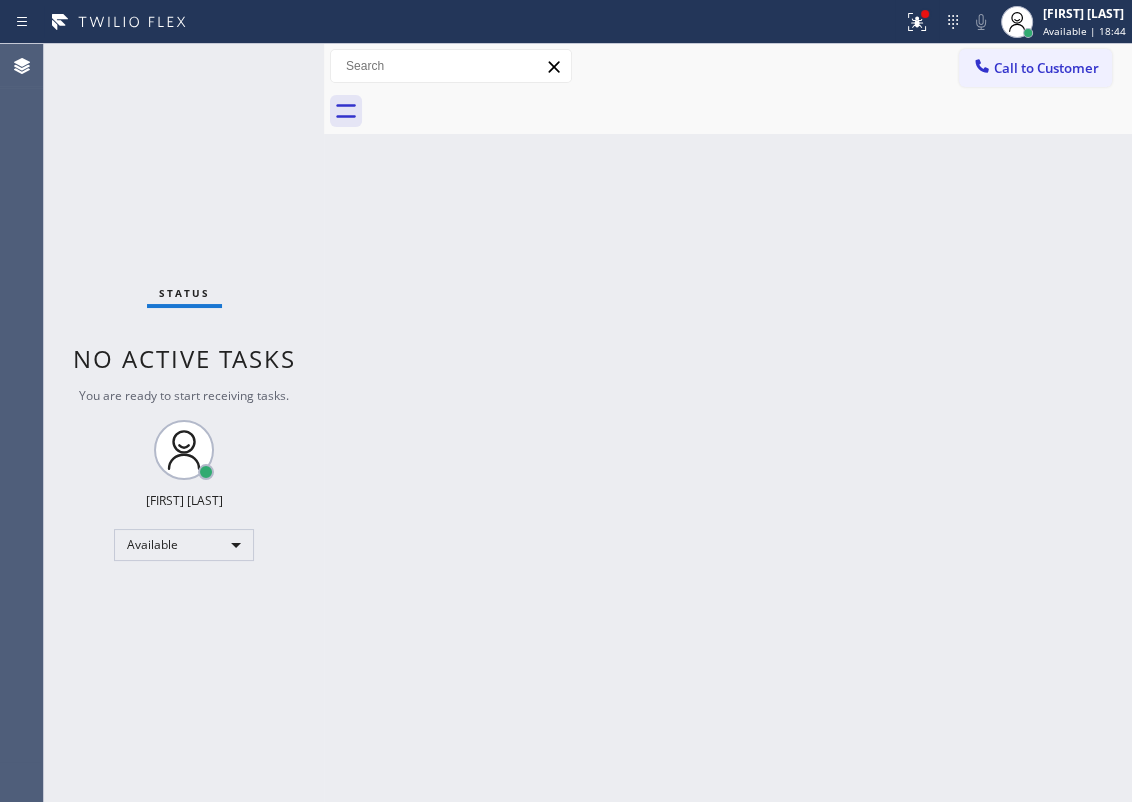 click on "Status   No active tasks     You are ready to start receiving tasks.   [FIRST] [LAST] Available" at bounding box center (184, 423) 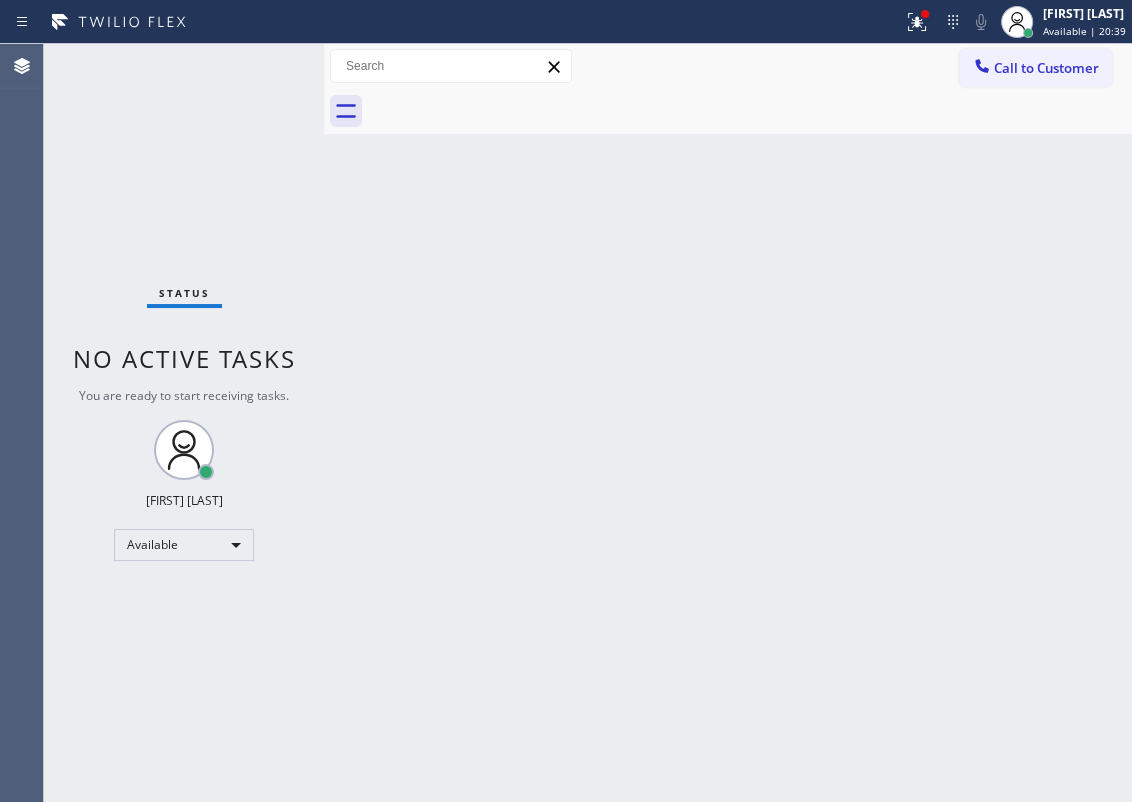 click on "Back to Dashboard Change Sender ID Customers Technicians Select a contact Outbound call Technician Search Technician Your caller id phone number Your caller id phone number Call Technician info Name   Phone none Address none Change Sender ID HVAC +18559994417 5 Star Appliance +18557314952 Appliance Repair +18554611149 Plumbing +18889090120 Air Duct Cleaning +18006865038  Electricians +18005688664 Cancel Change Check personal SMS Reset Change No tabs Call to Customer Outbound call Location Search location Your caller id phone number Customer number Call Outbound call Technician Search Technician Your caller id phone number Your caller id phone number Call" at bounding box center [728, 423] 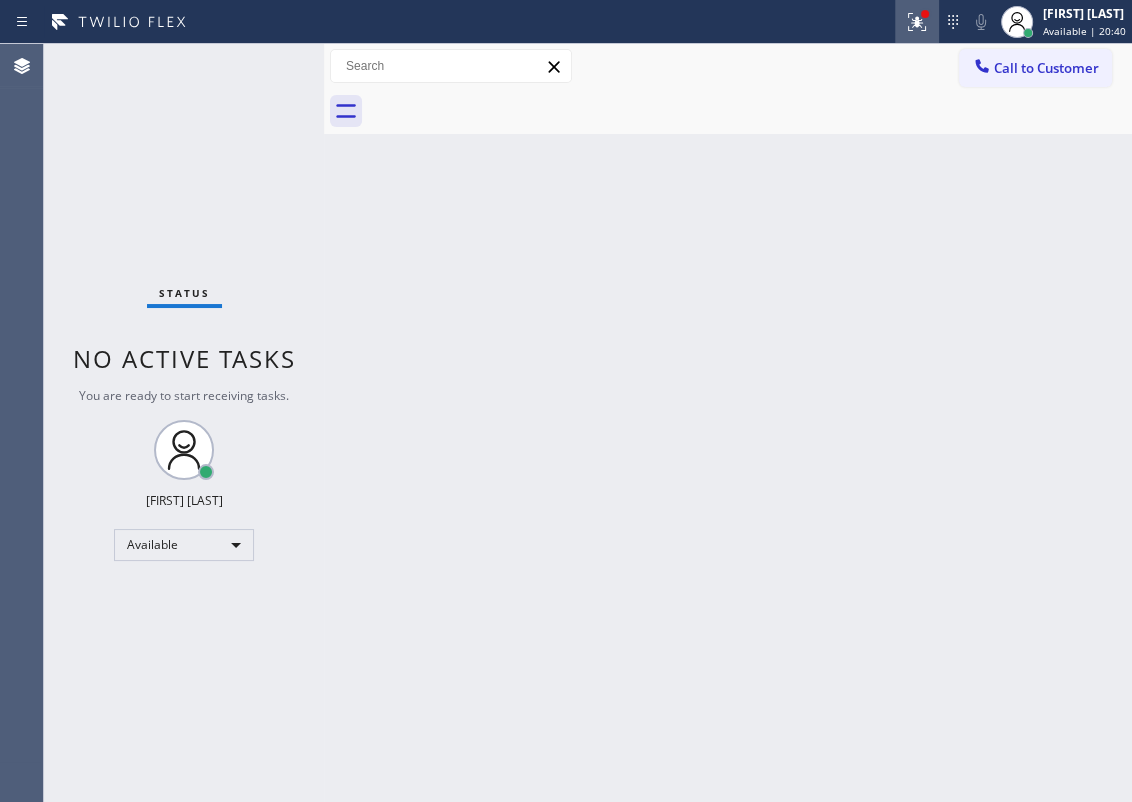 click at bounding box center [917, 22] 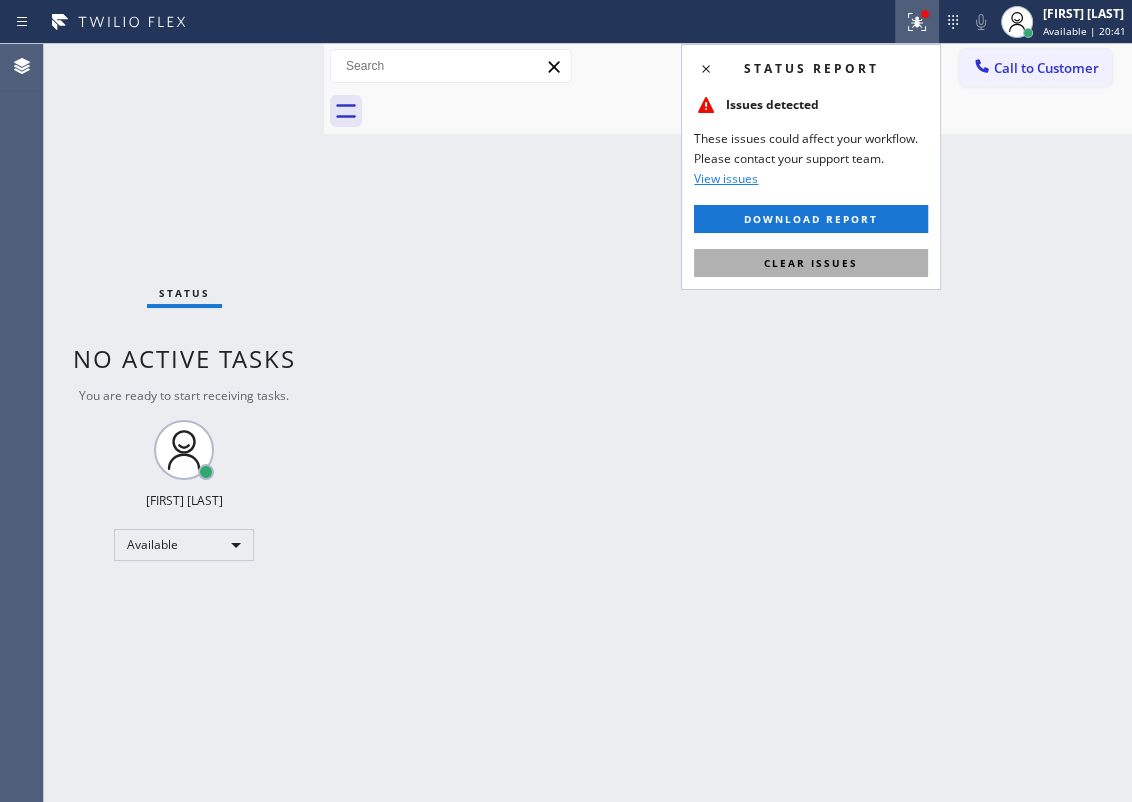 click on "Clear issues" at bounding box center (811, 263) 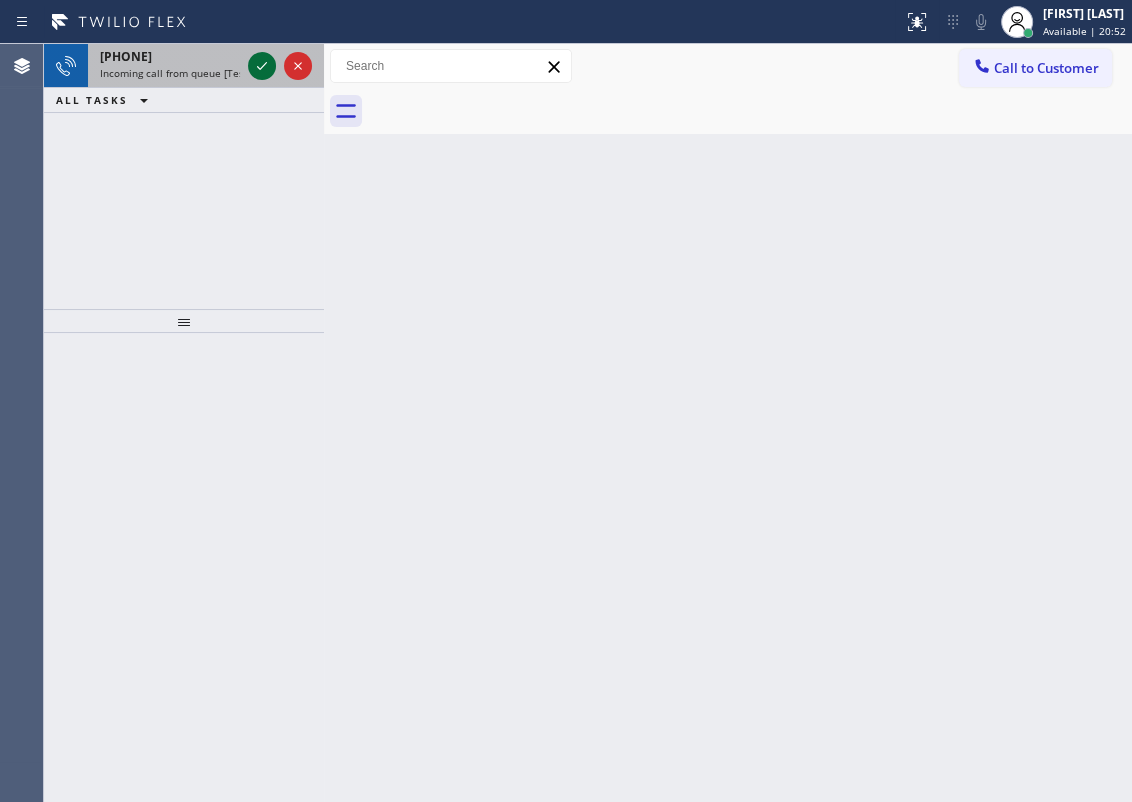 click 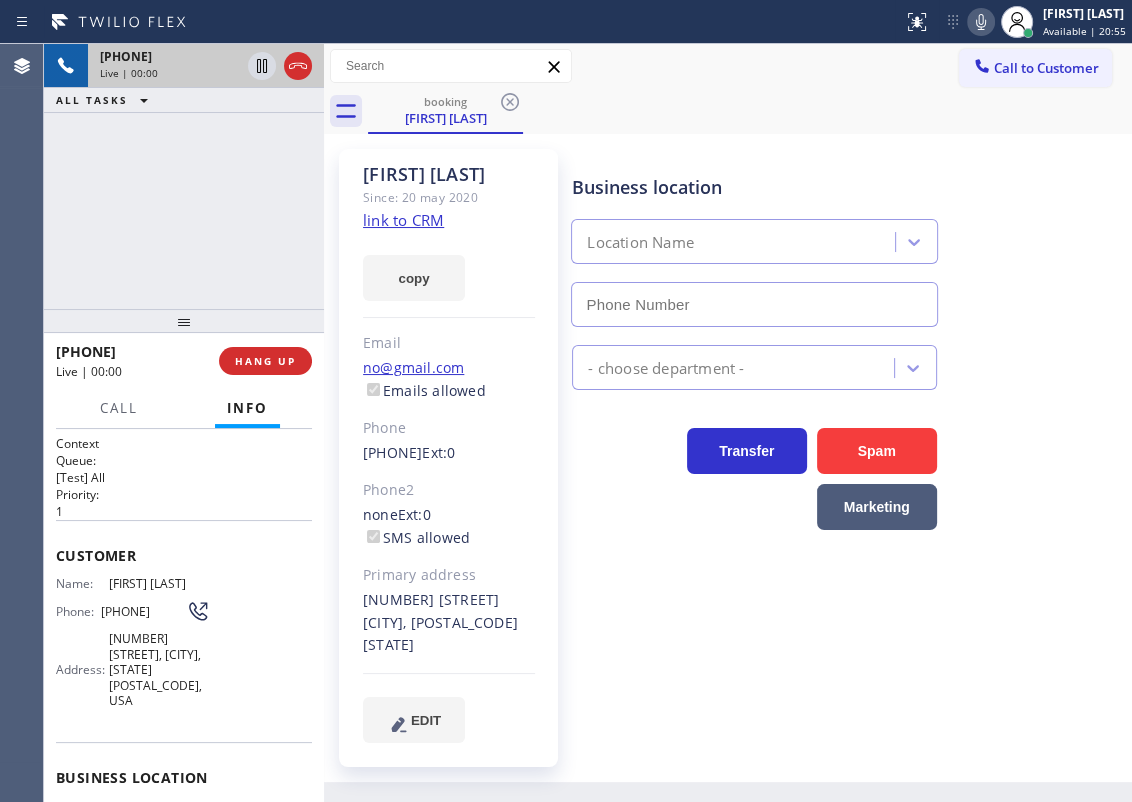 type on "[PHONE]" 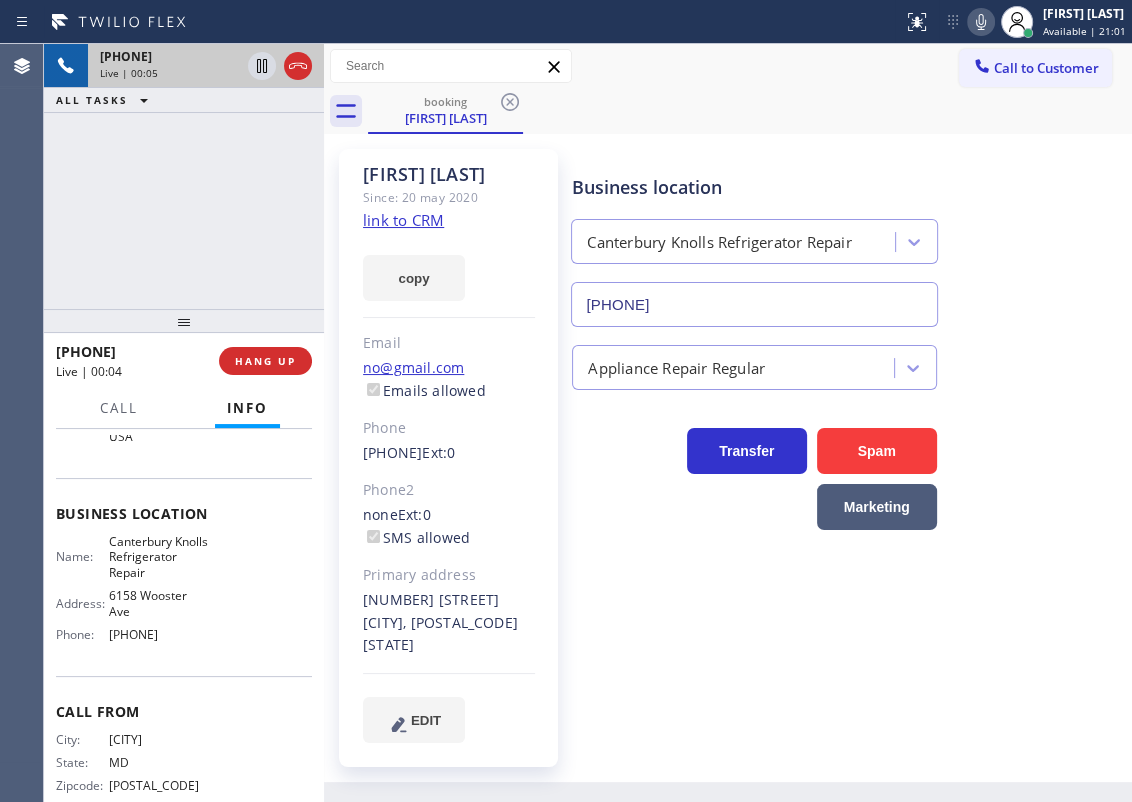 scroll, scrollTop: 272, scrollLeft: 0, axis: vertical 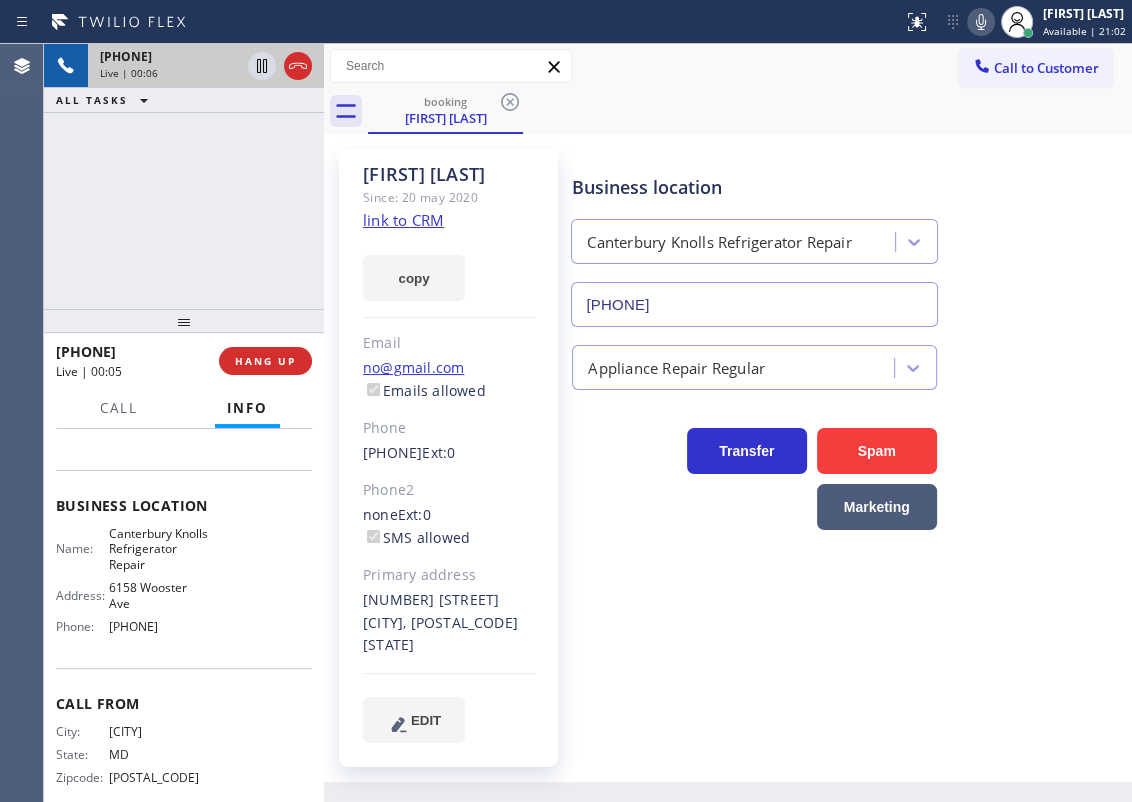 click on "Canterbury Knolls Refrigerator Repair" at bounding box center (159, 549) 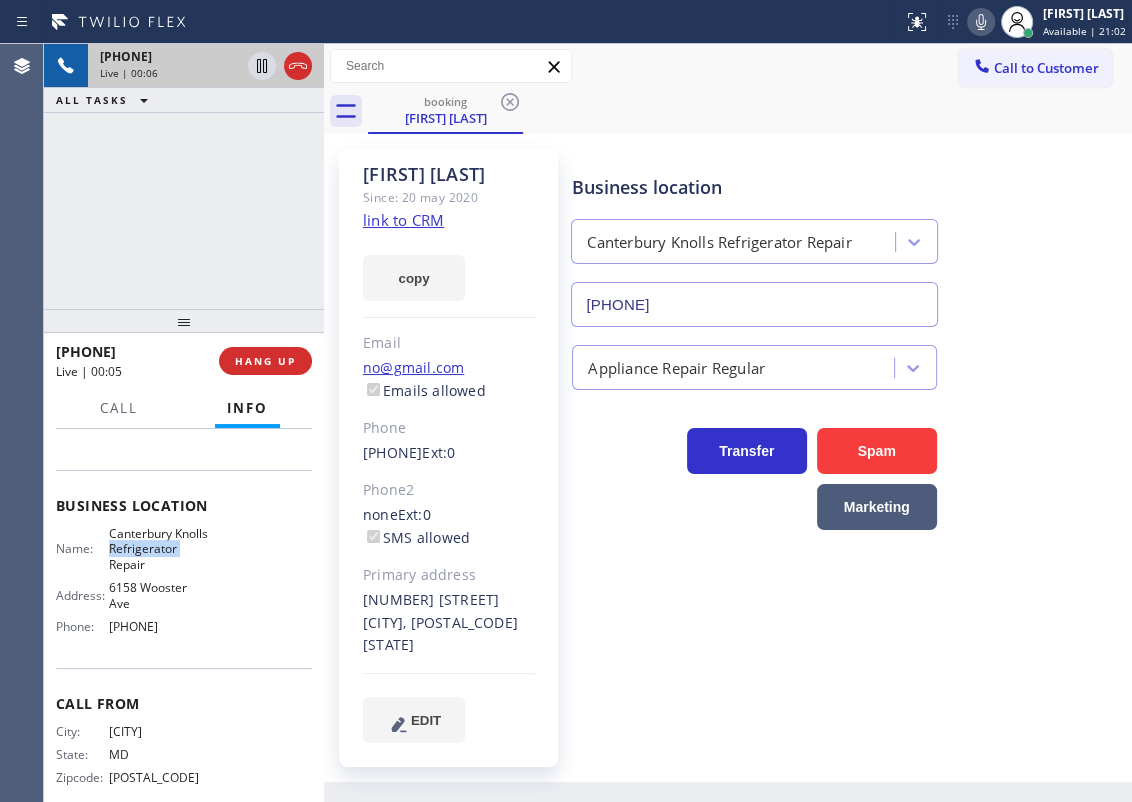 click on "Canterbury Knolls Refrigerator Repair" at bounding box center (159, 549) 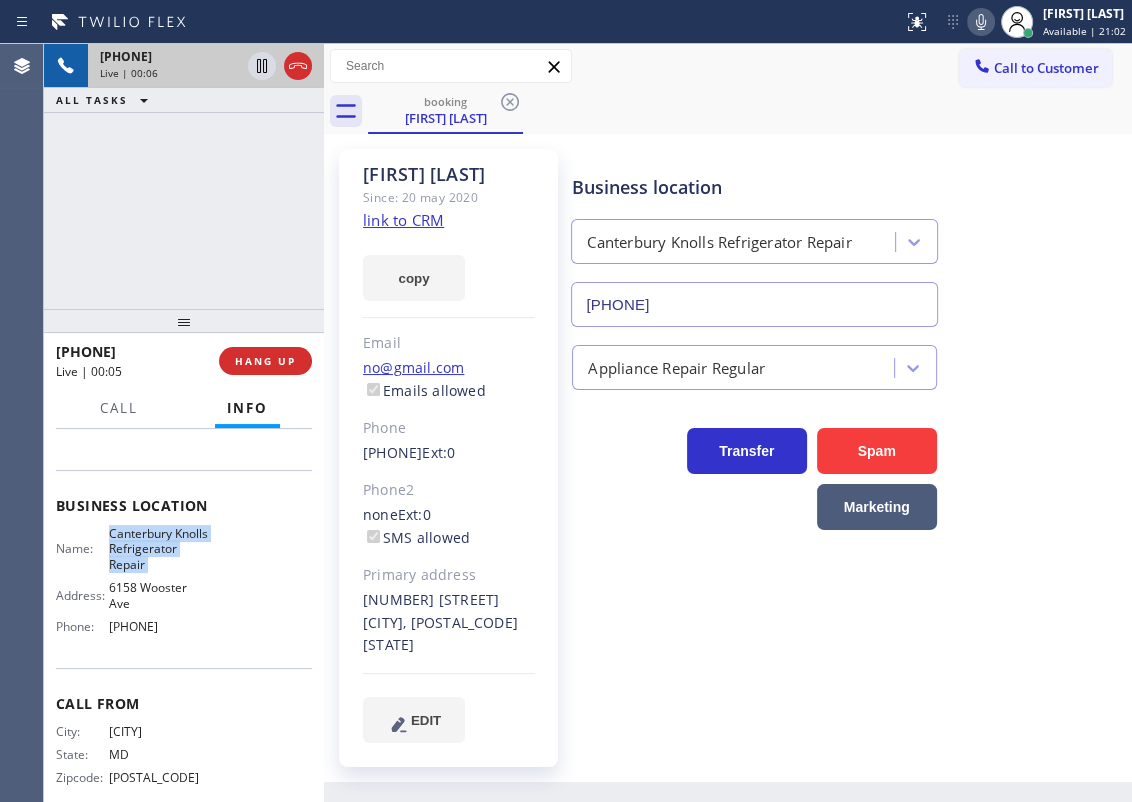 click on "Canterbury Knolls Refrigerator Repair" at bounding box center (159, 549) 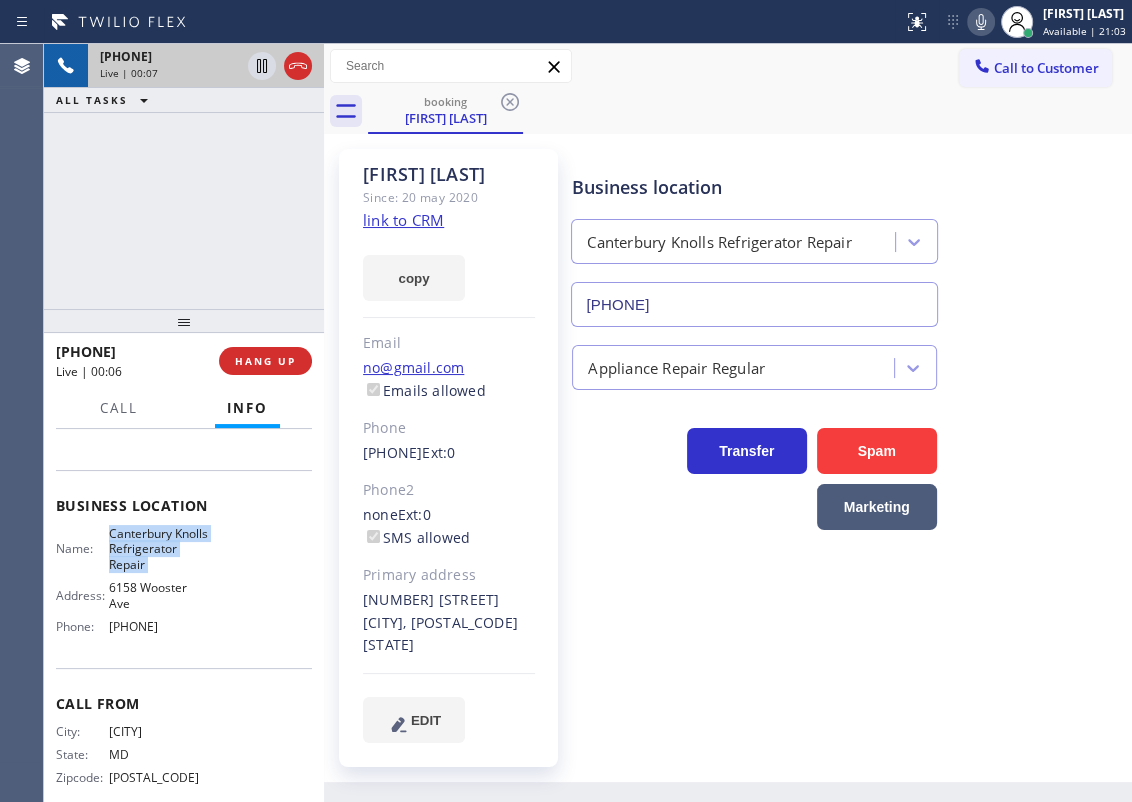 copy on "Canterbury Knolls Refrigerator Repair" 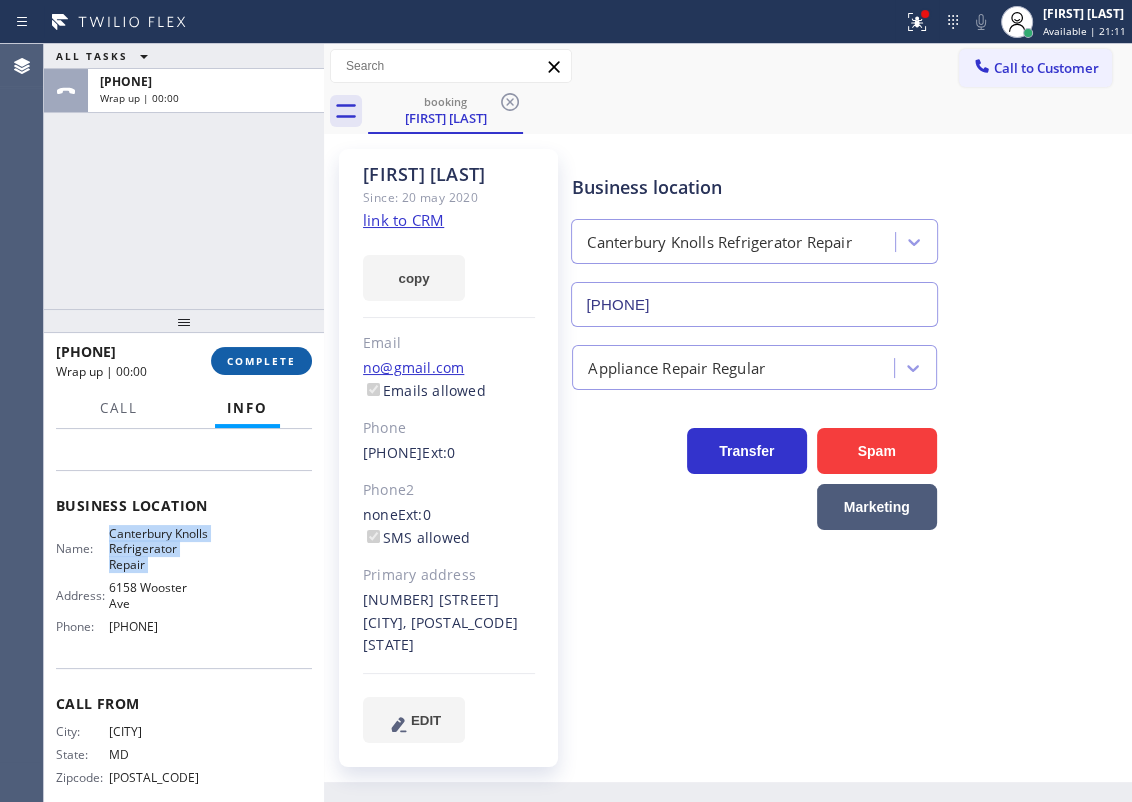 click on "COMPLETE" at bounding box center (261, 361) 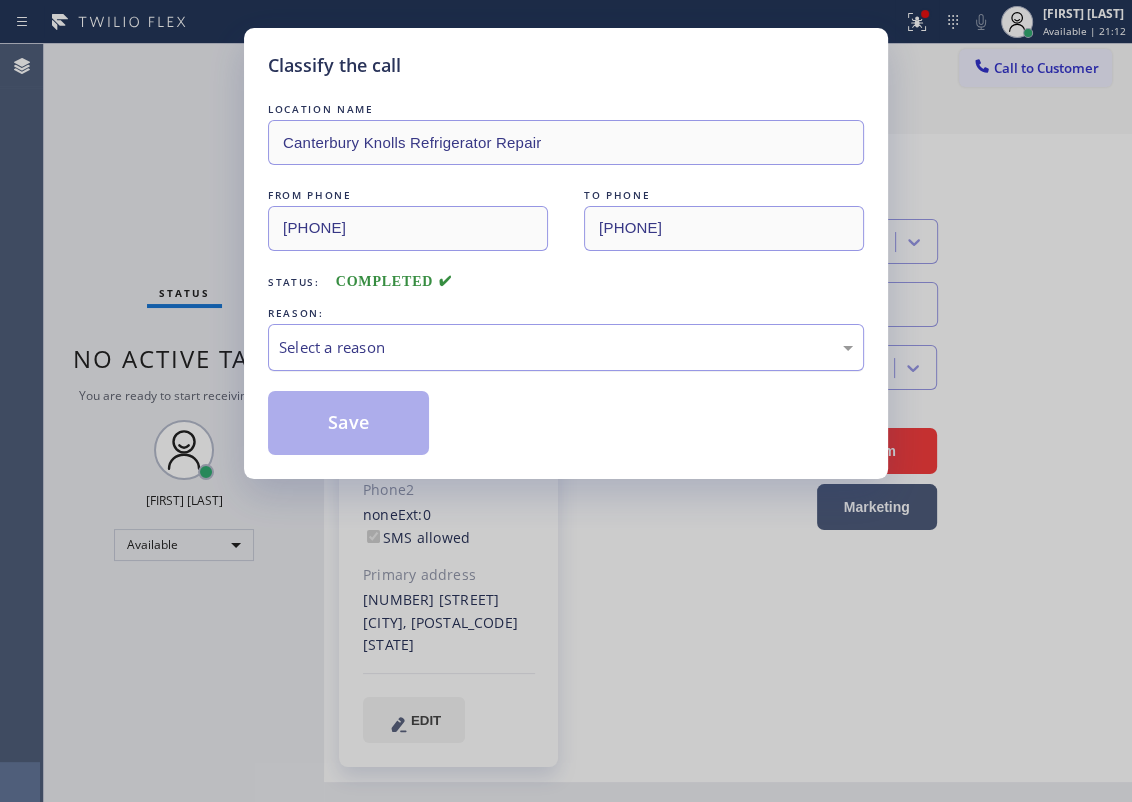 click on "Select a reason" at bounding box center (566, 347) 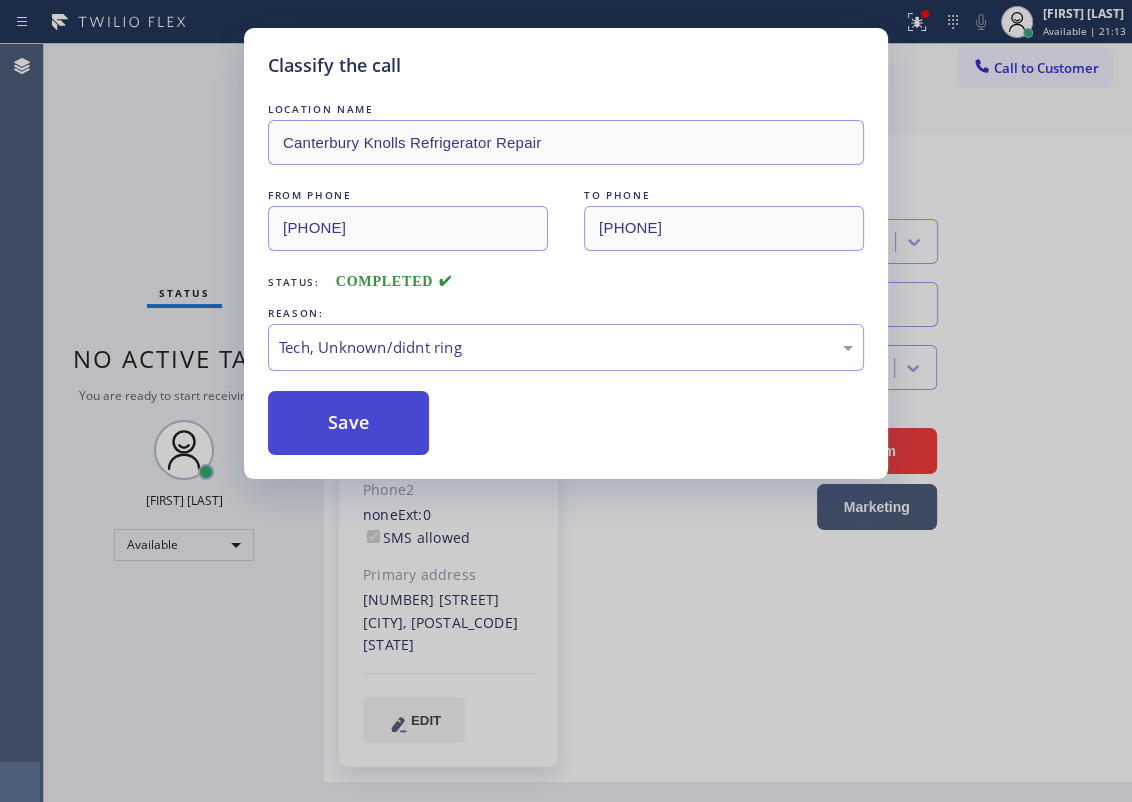 click on "Save" at bounding box center [348, 423] 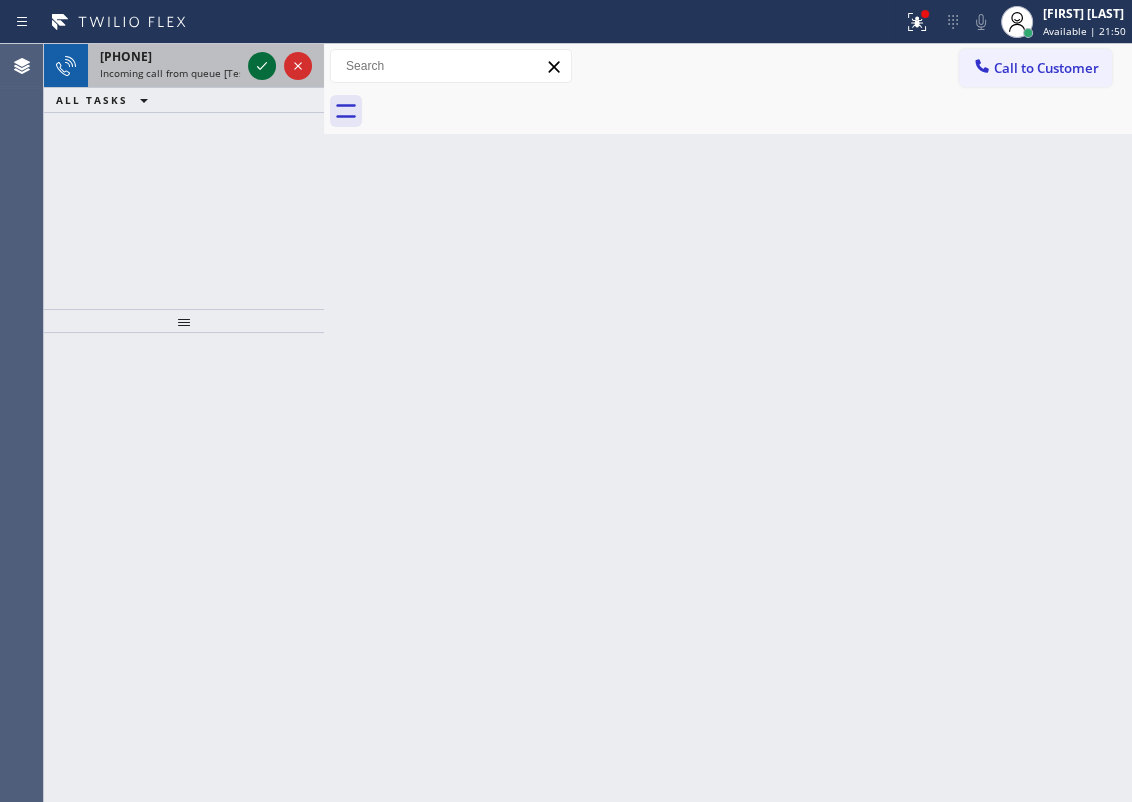 click 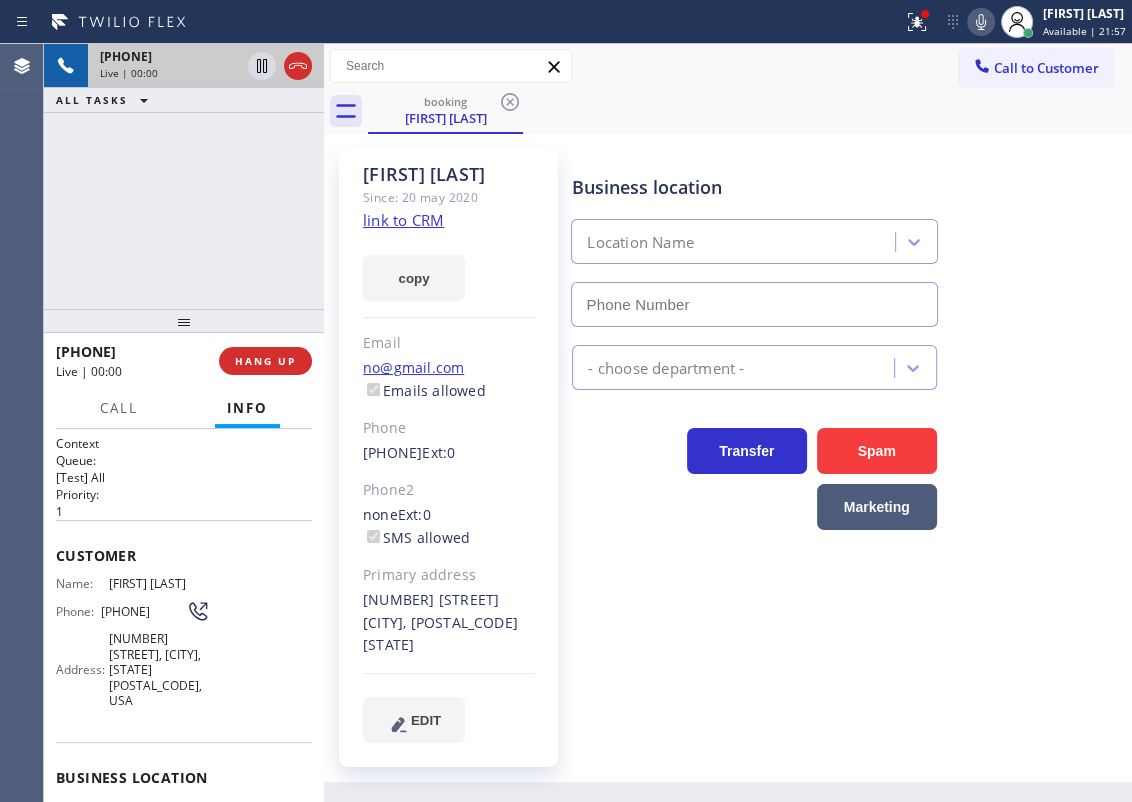 type on "[PHONE]" 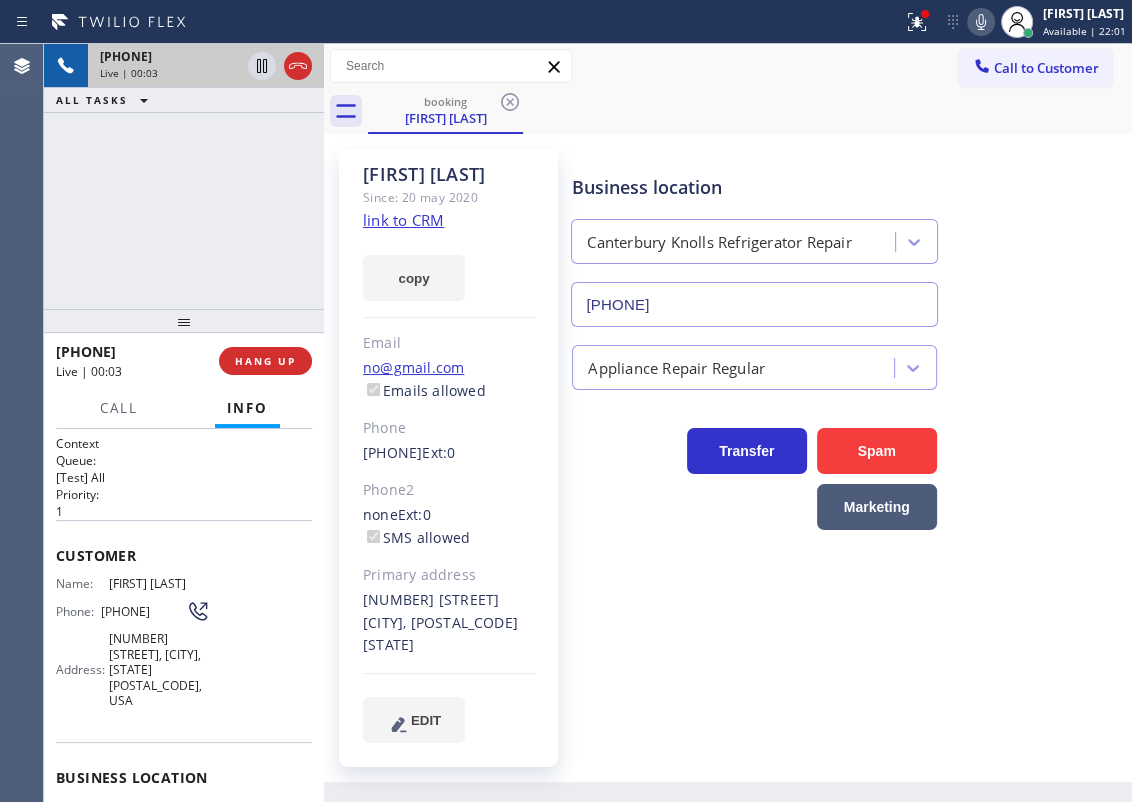 click 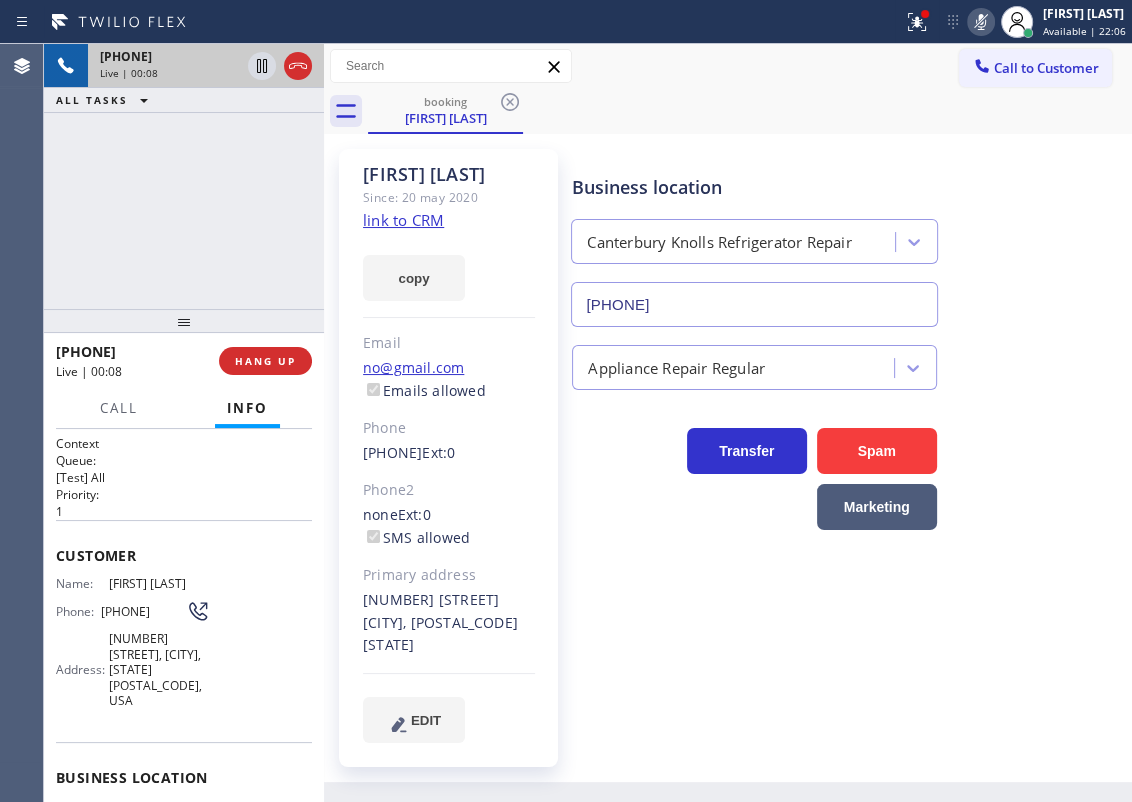click on "[PHONE]" at bounding box center (754, 304) 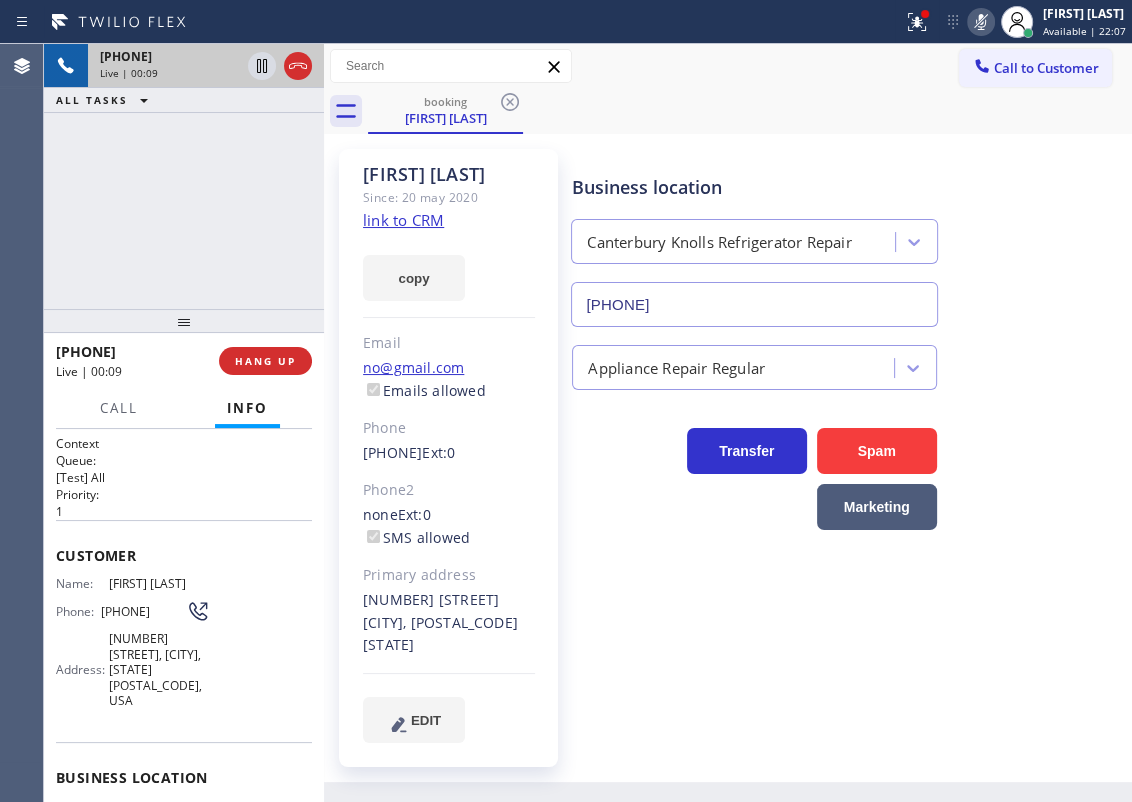 click on "[PHONE]" at bounding box center [754, 304] 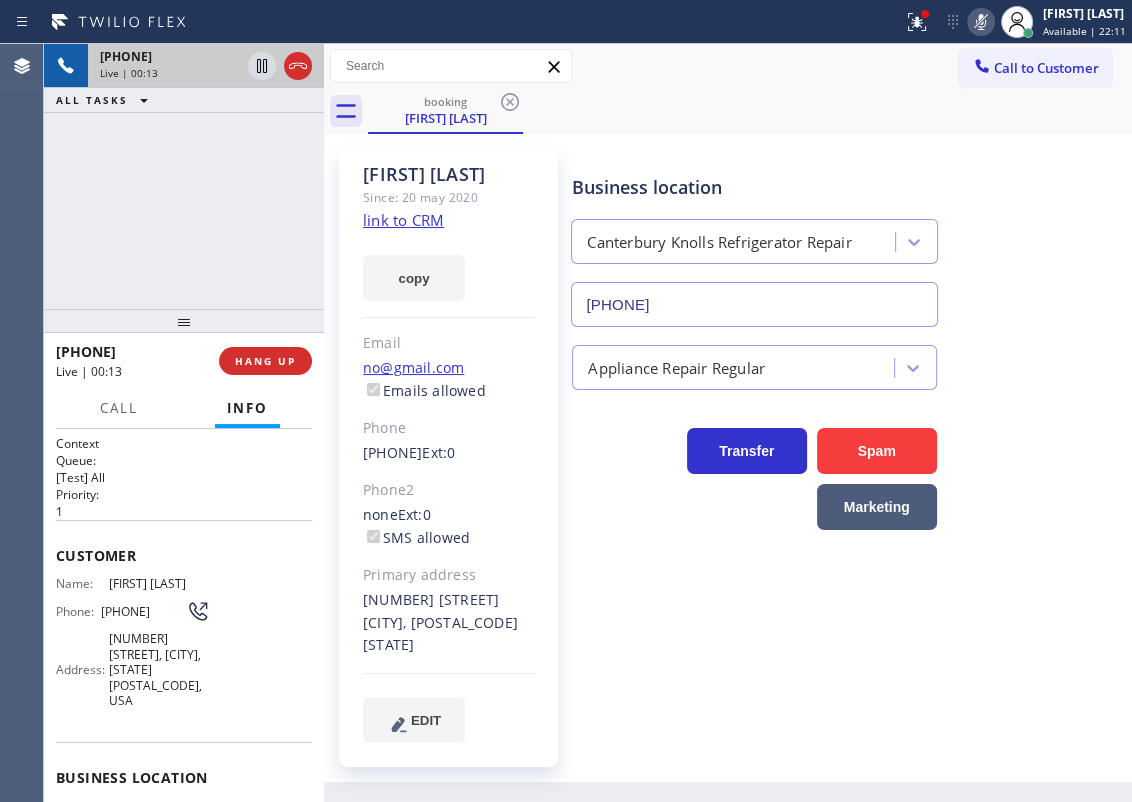 click at bounding box center [981, 22] 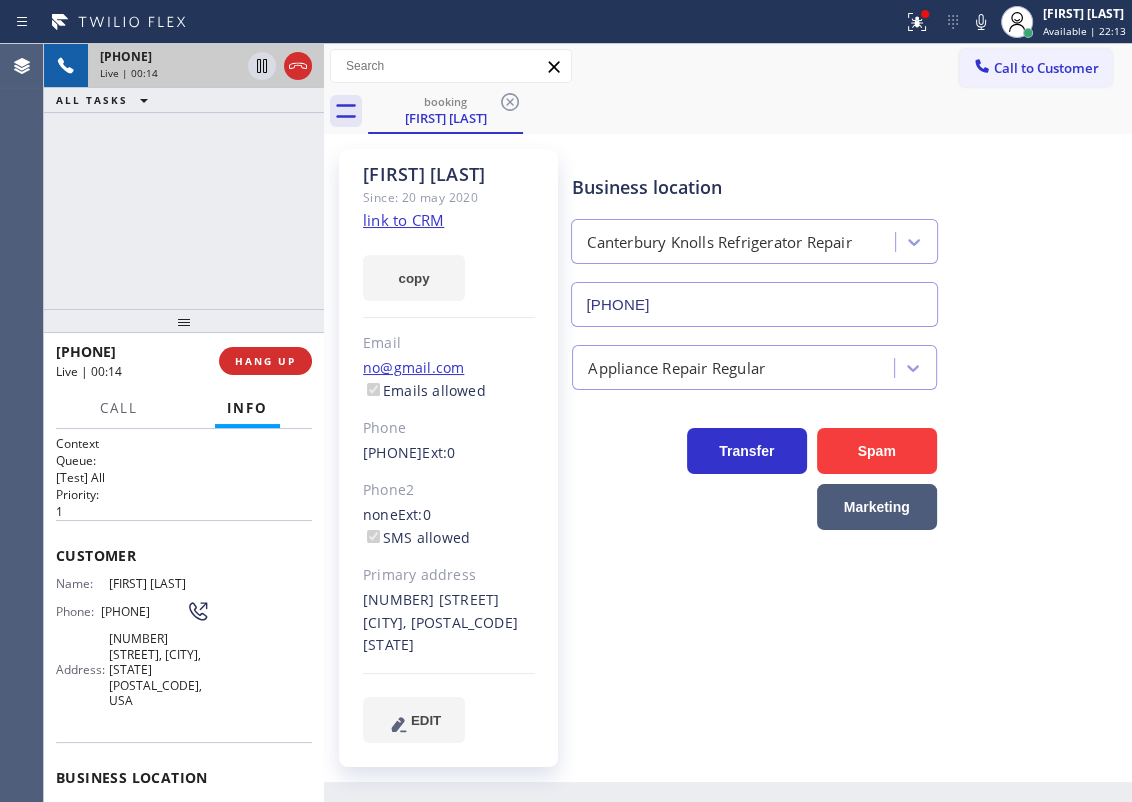 click on "link to CRM" 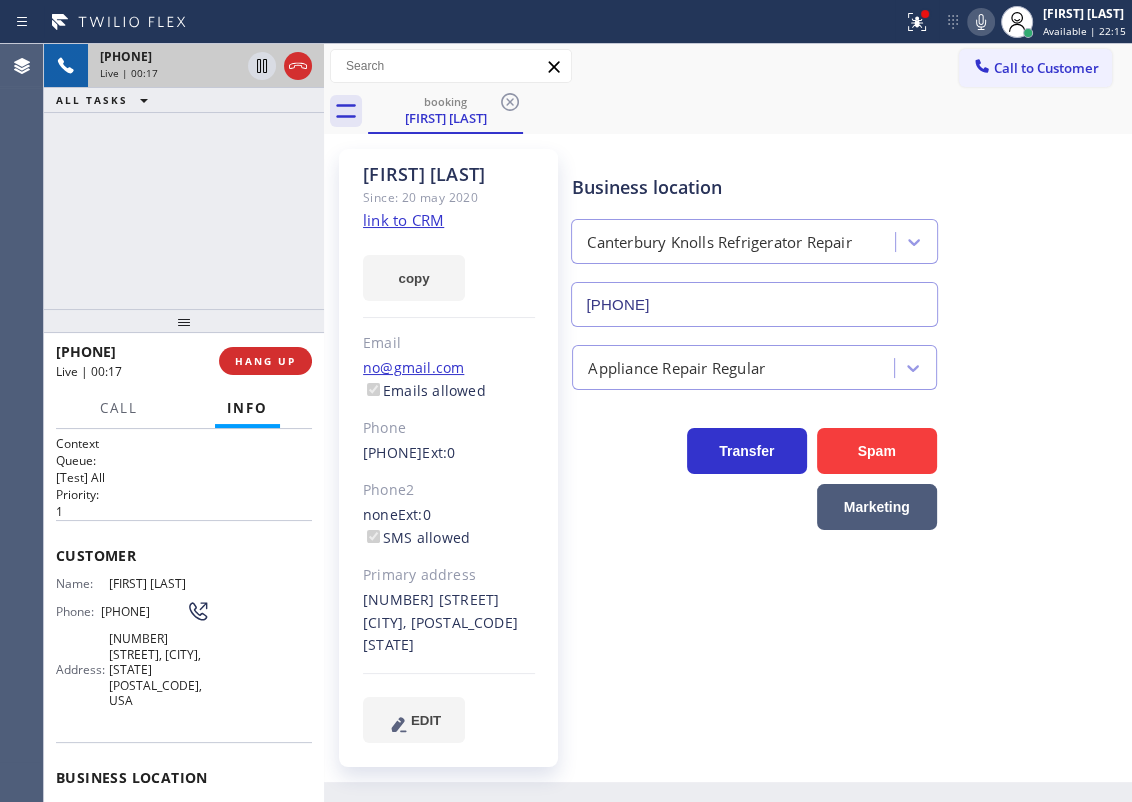 click 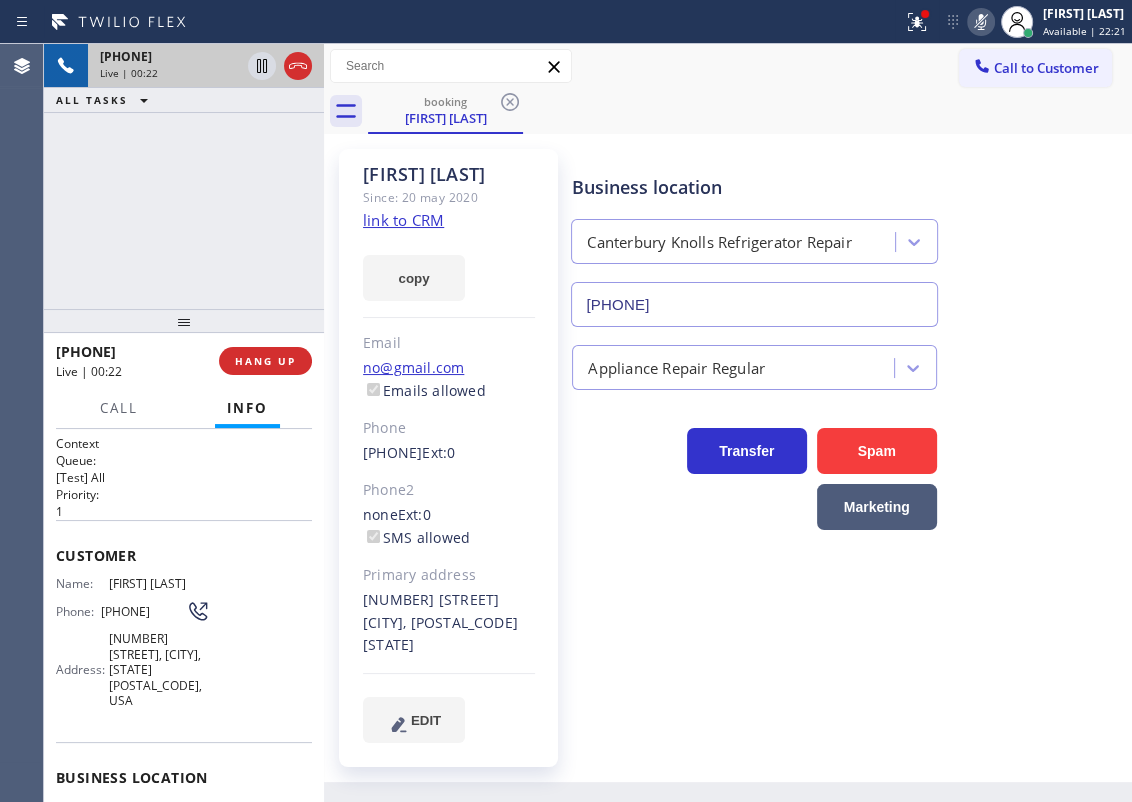 click 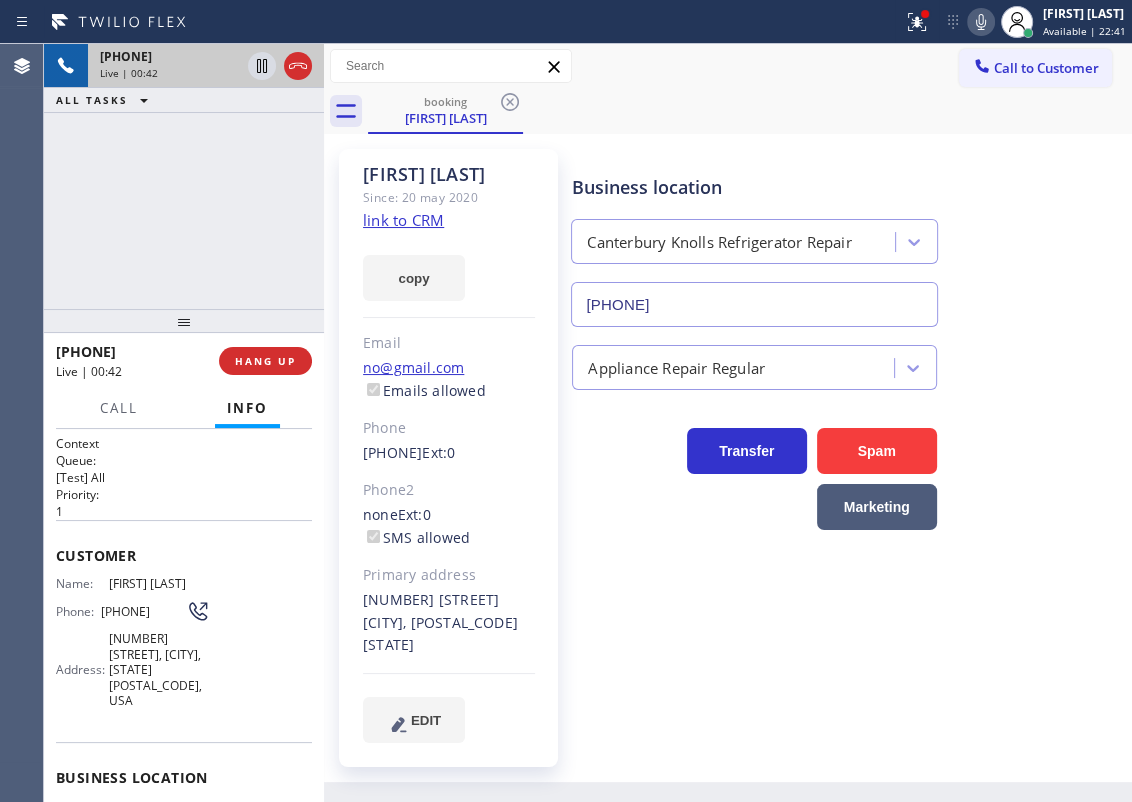 click on "Business location [CITY] [COMPANY_NAME] [PHONE] Appliance Repair Regular Transfer Spam Marketing" at bounding box center (847, 445) 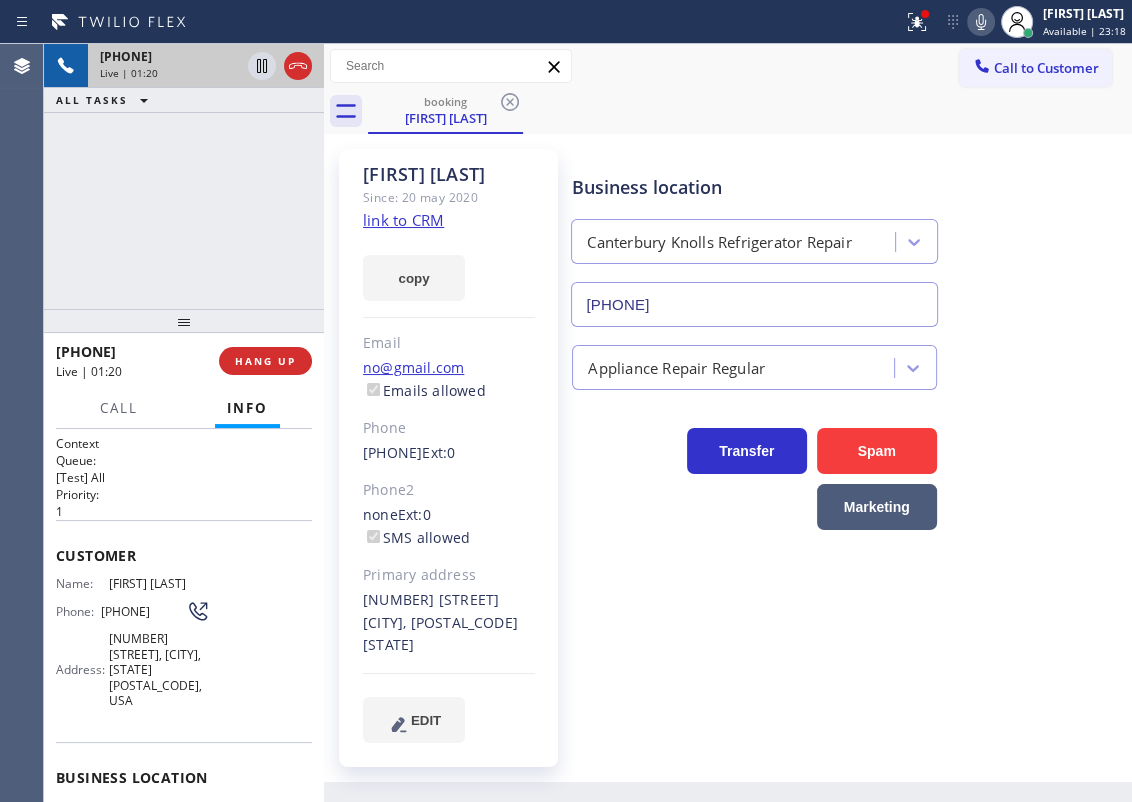 click 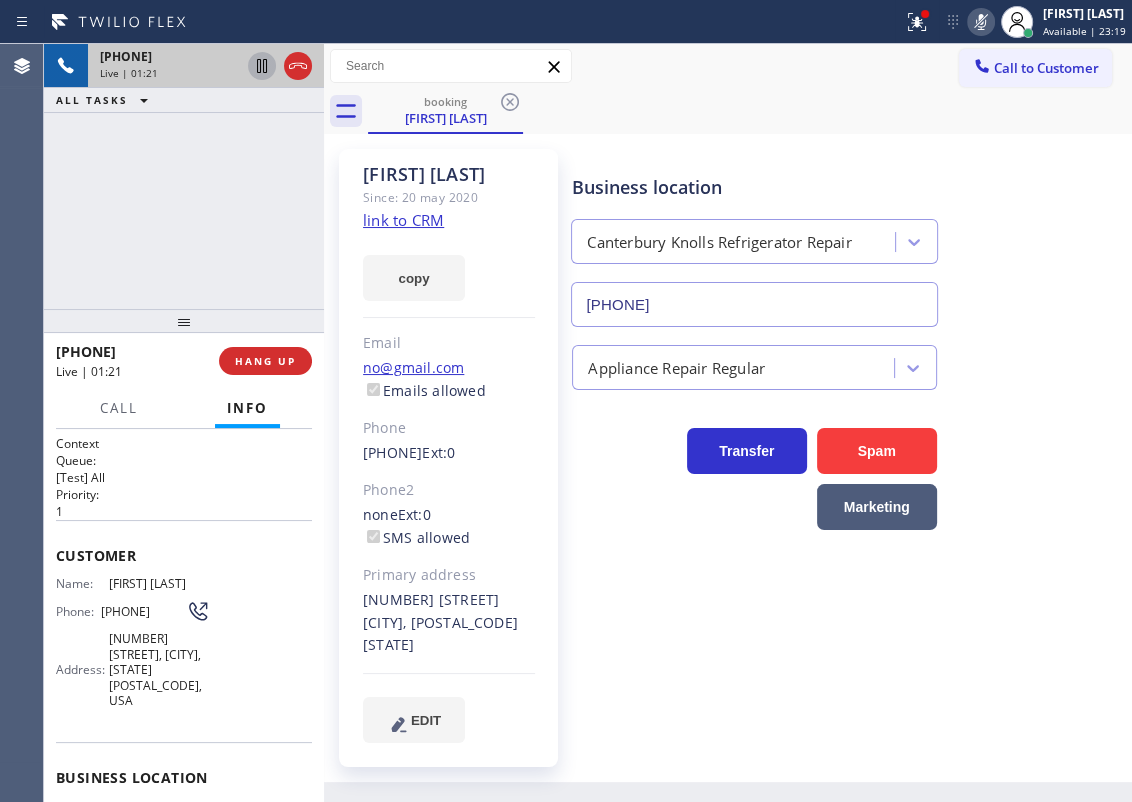click 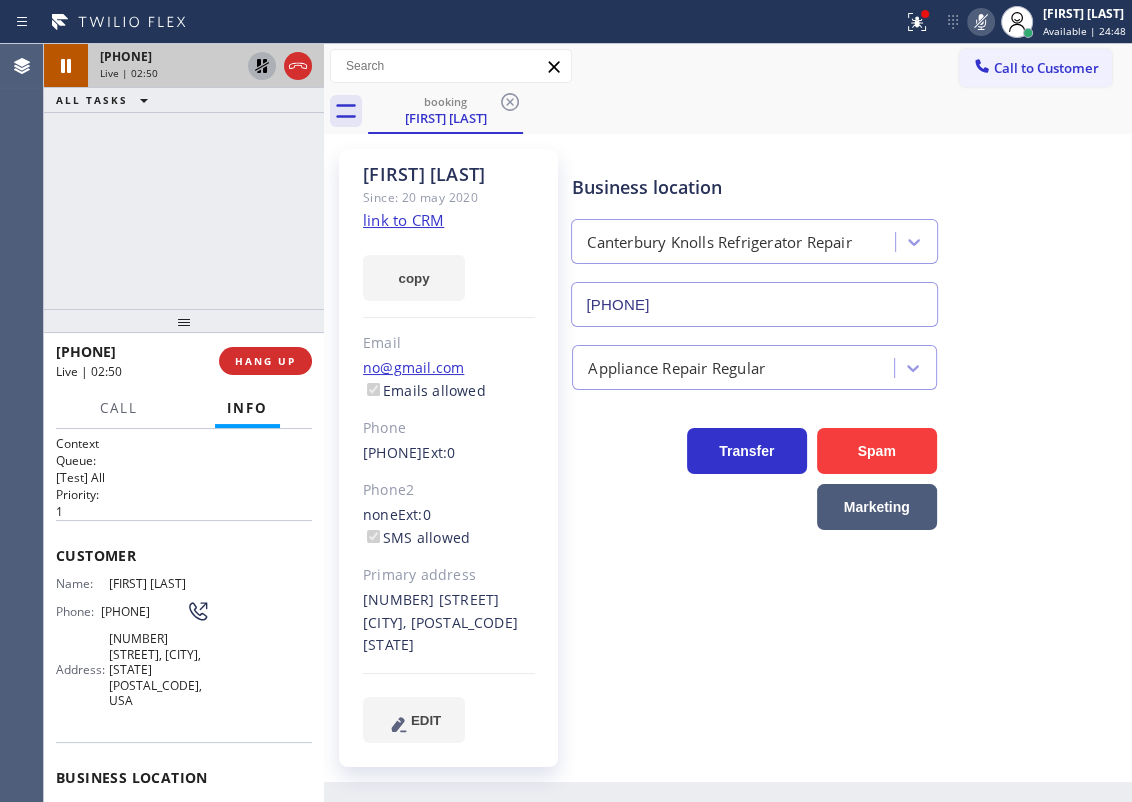 click 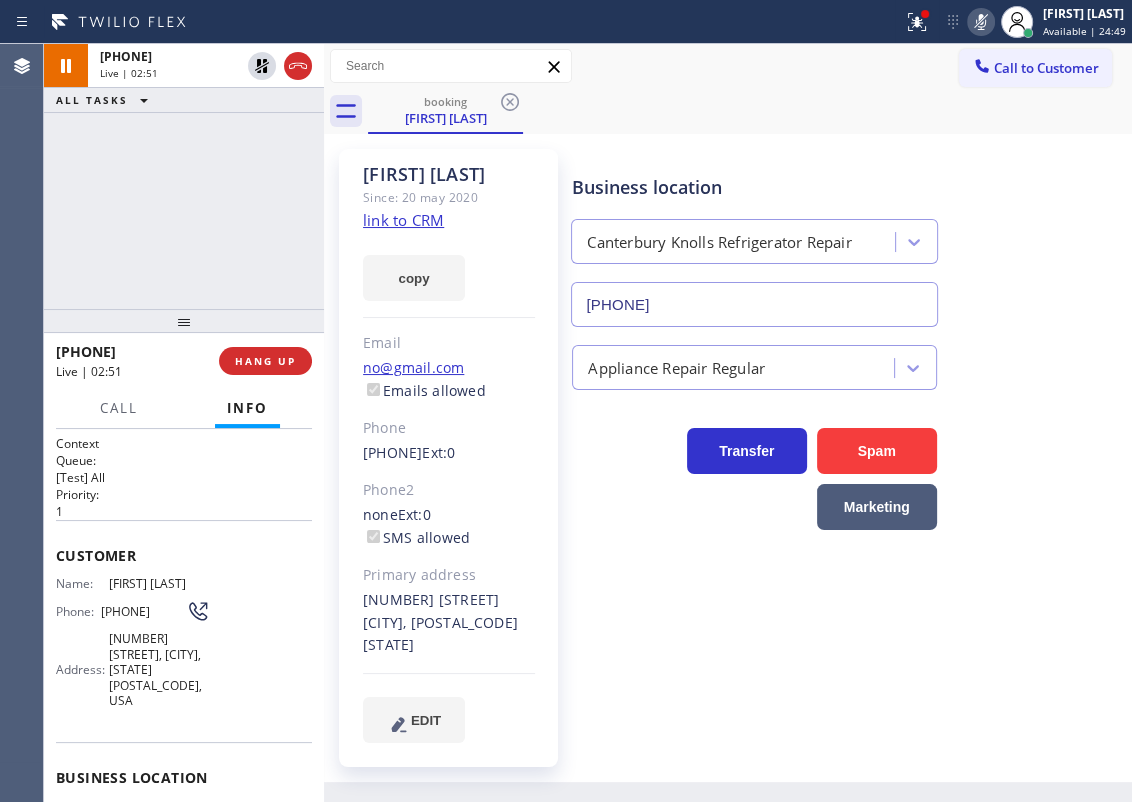 click 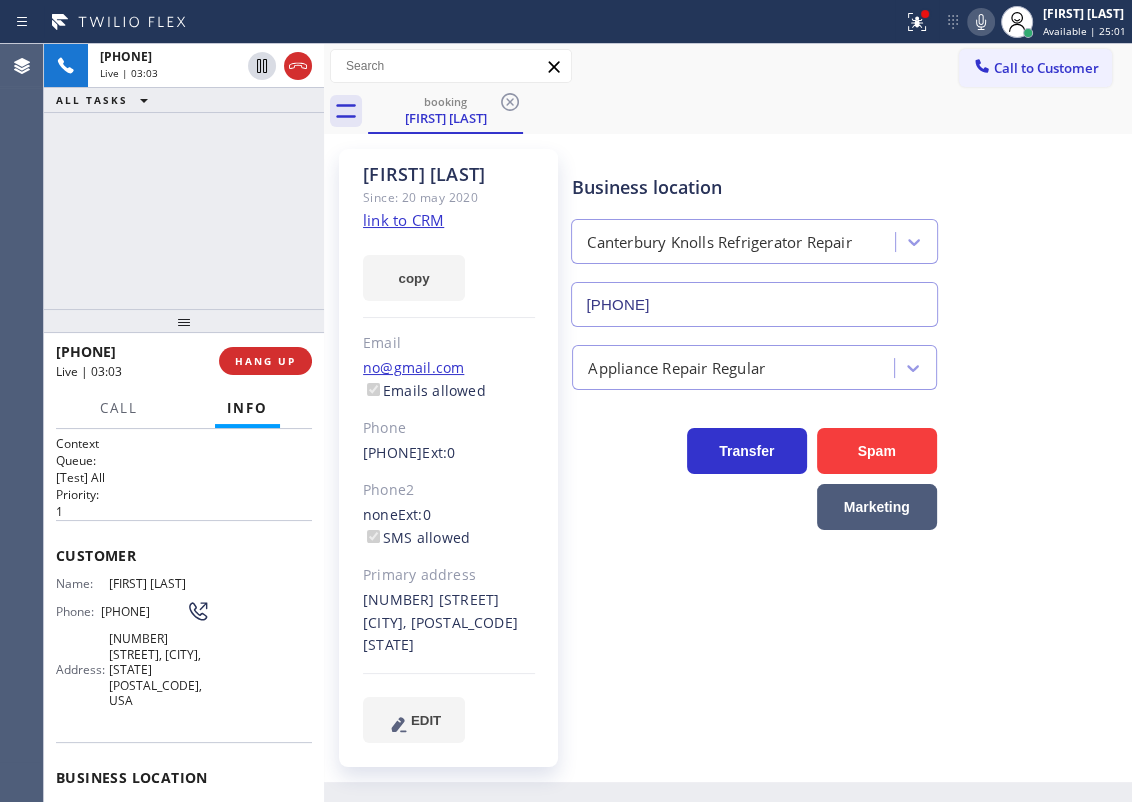 click on "Appliance Repair Regular" at bounding box center [847, 363] 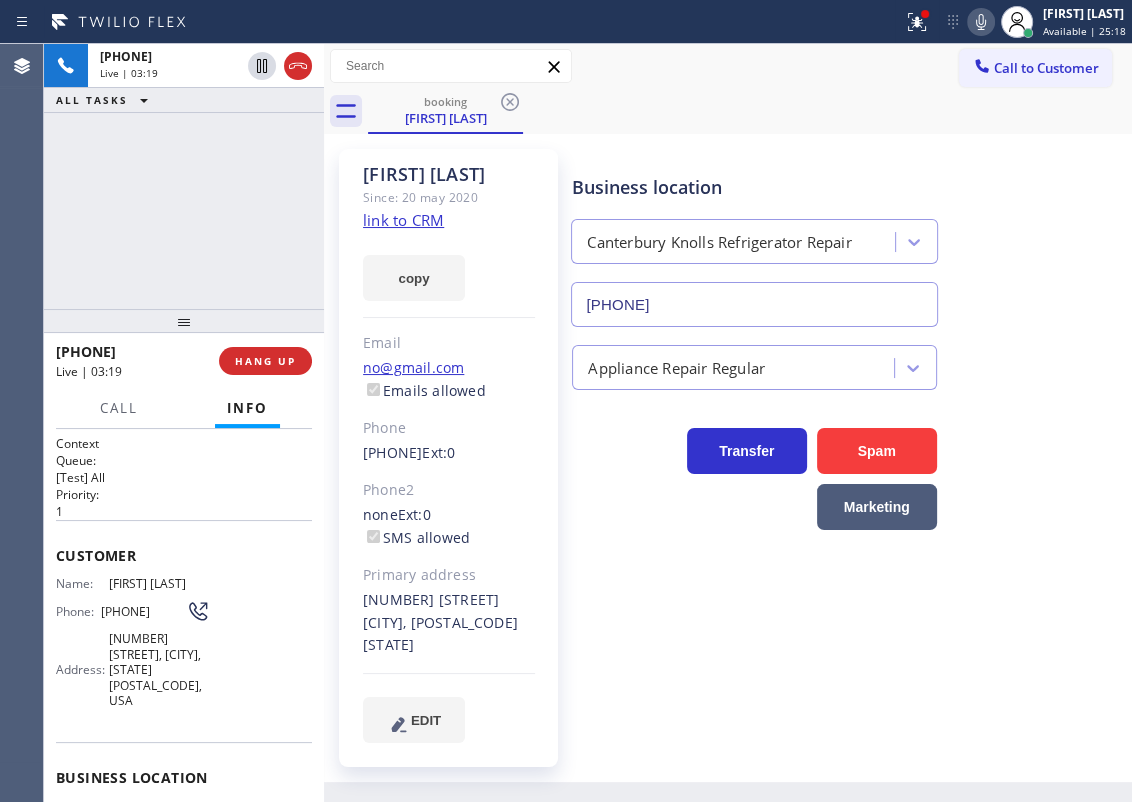 click on "Transfer Spam Marketing" at bounding box center [847, 460] 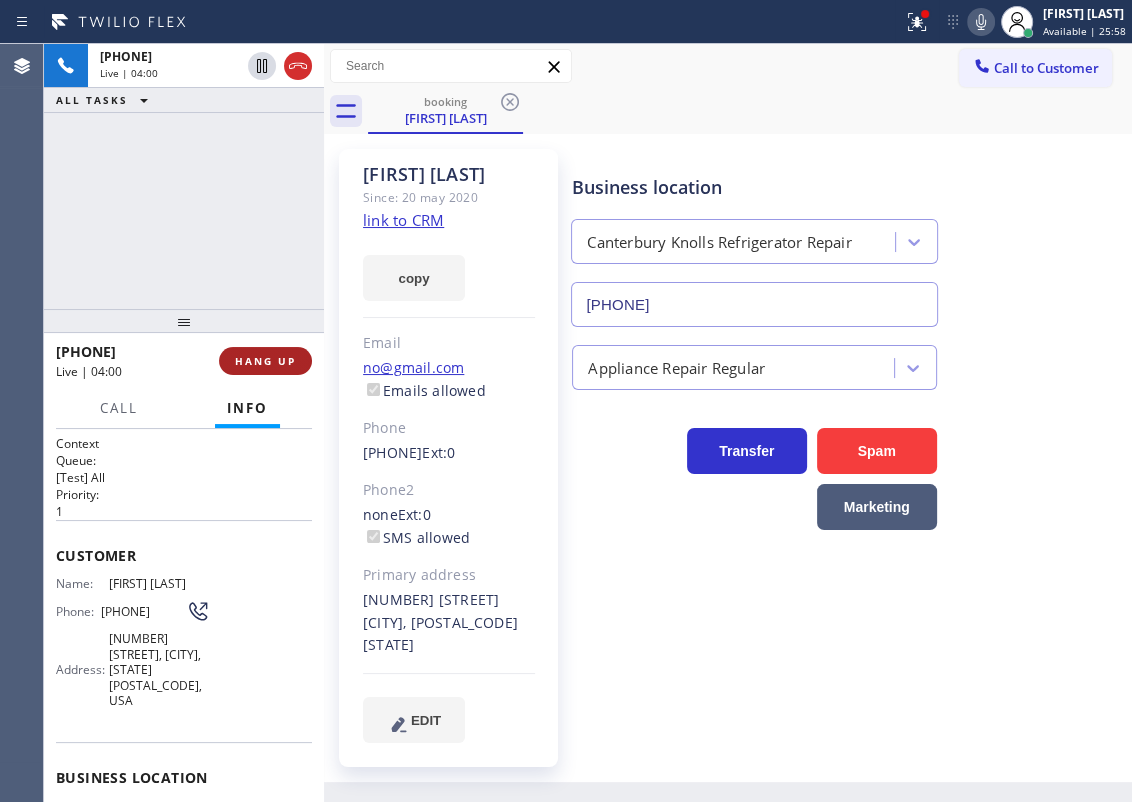 click on "HANG UP" at bounding box center [265, 361] 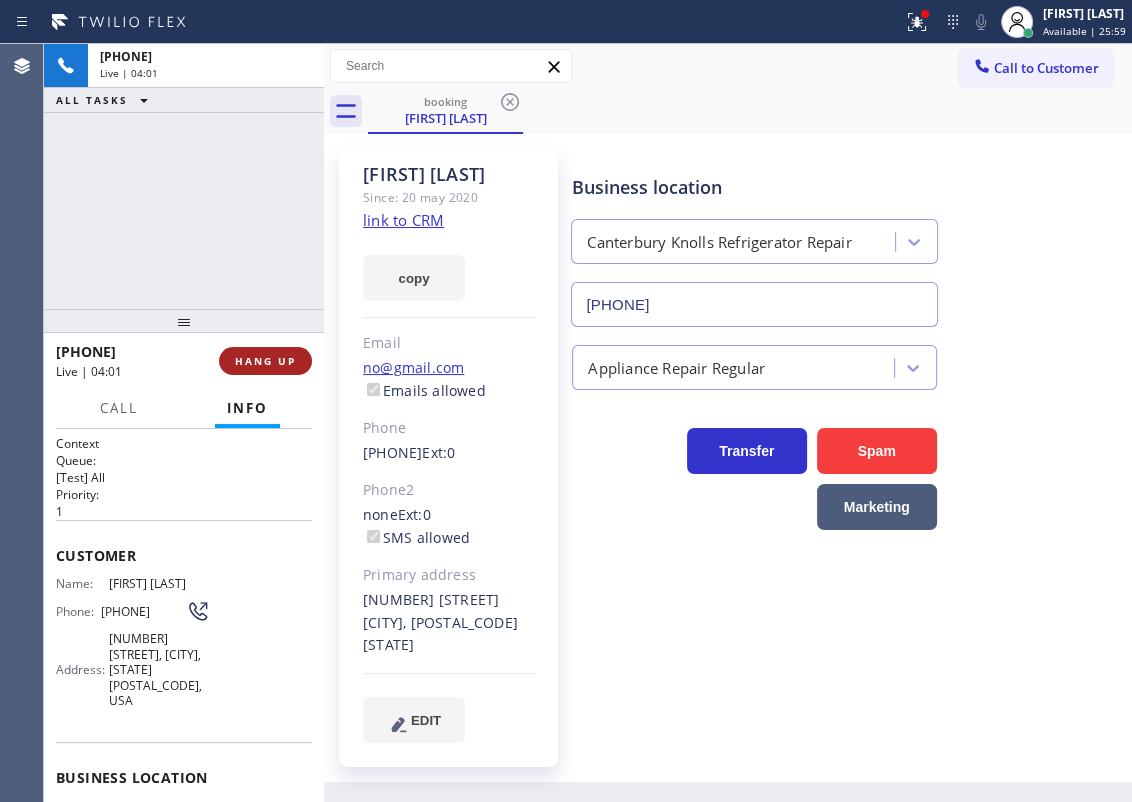 click on "HANG UP" at bounding box center (265, 361) 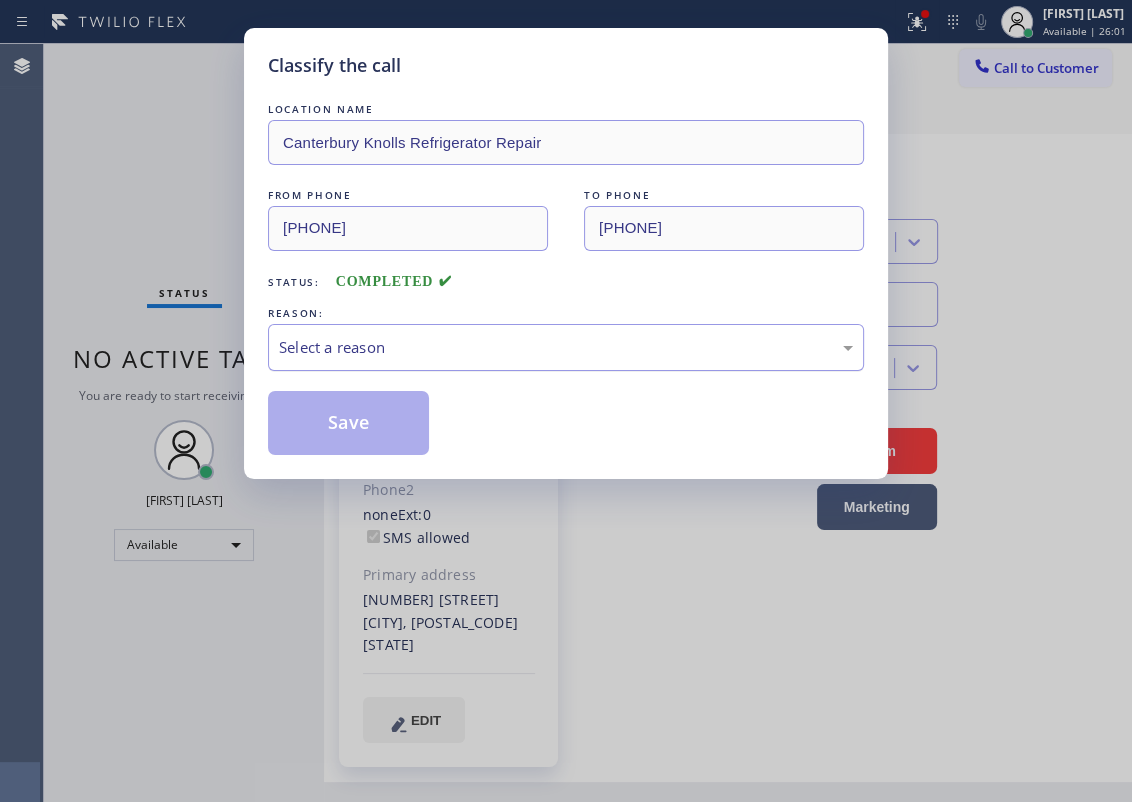 click on "Select a reason" at bounding box center [566, 347] 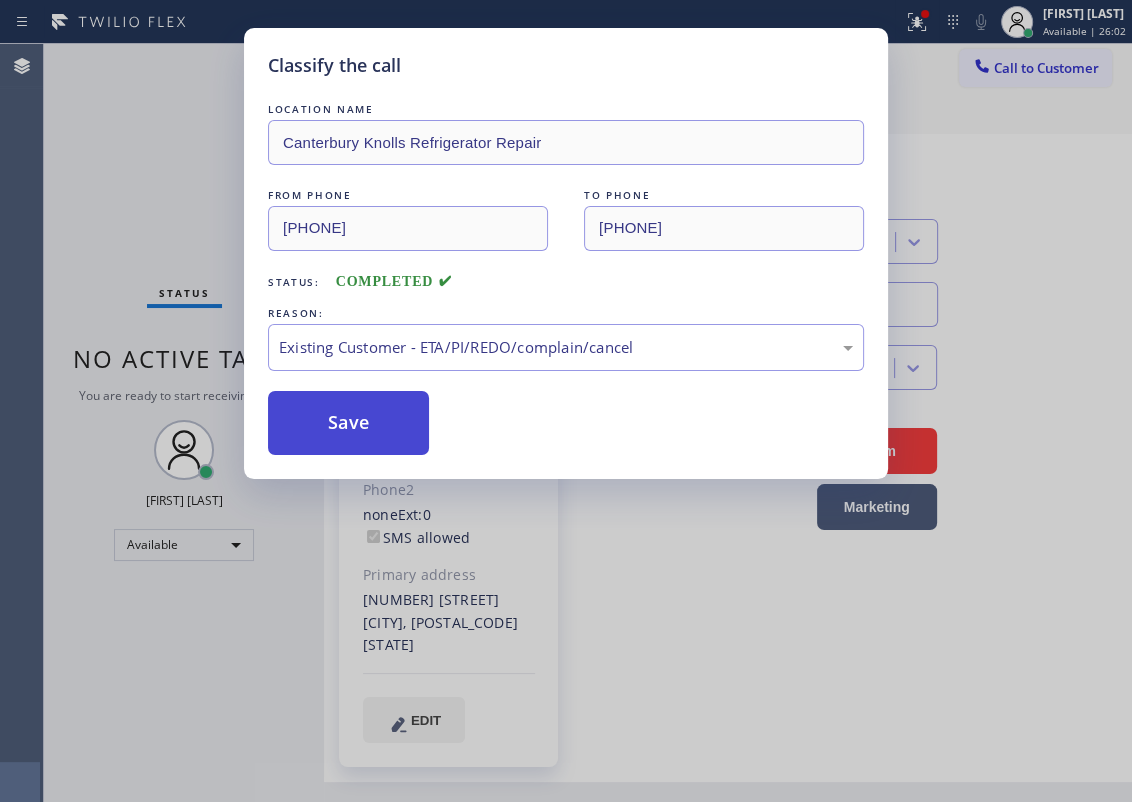 click on "Save" at bounding box center (348, 423) 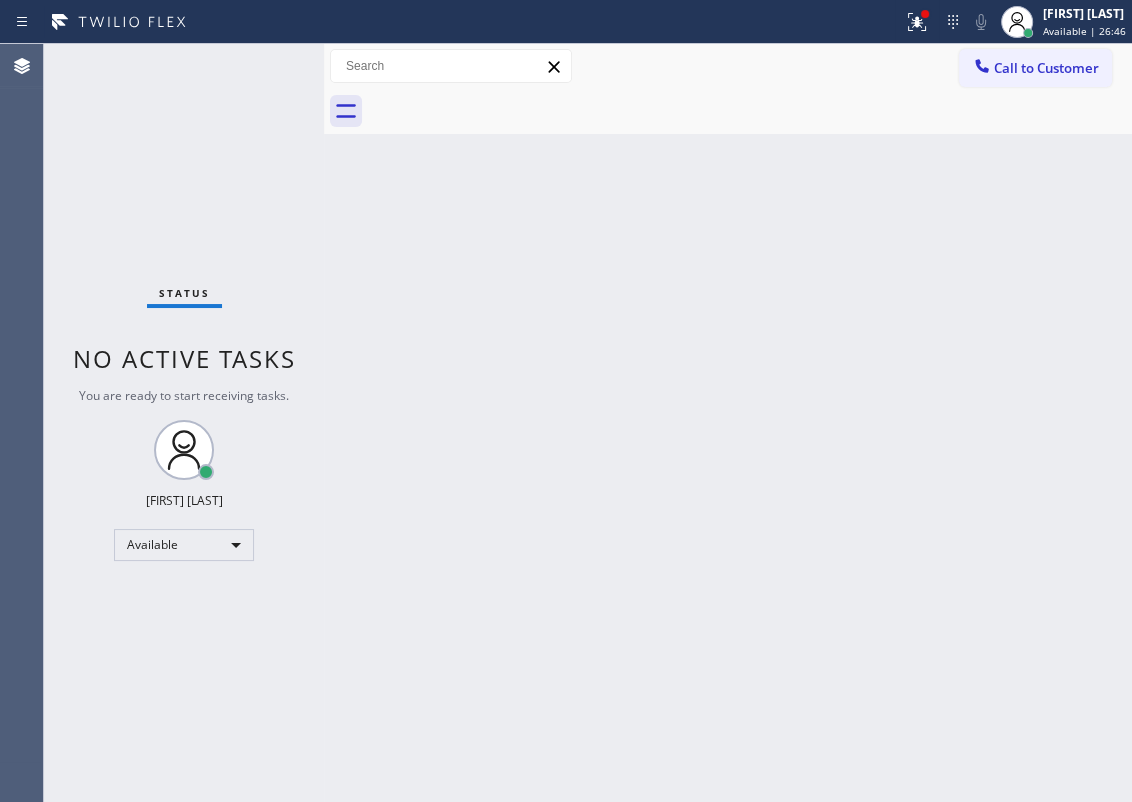 click on "Back to Dashboard Change Sender ID Customers Technicians Select a contact Outbound call Technician Search Technician Your caller id phone number Your caller id phone number Call Technician info Name   Phone none Address none Change Sender ID HVAC +18559994417 5 Star Appliance +18557314952 Appliance Repair +18554611149 Plumbing +18889090120 Air Duct Cleaning +18006865038  Electricians +18005688664 Cancel Change Check personal SMS Reset Change No tabs Call to Customer Outbound call Location Search location Your caller id phone number Customer number Call Outbound call Technician Search Technician Your caller id phone number Your caller id phone number Call" at bounding box center [728, 423] 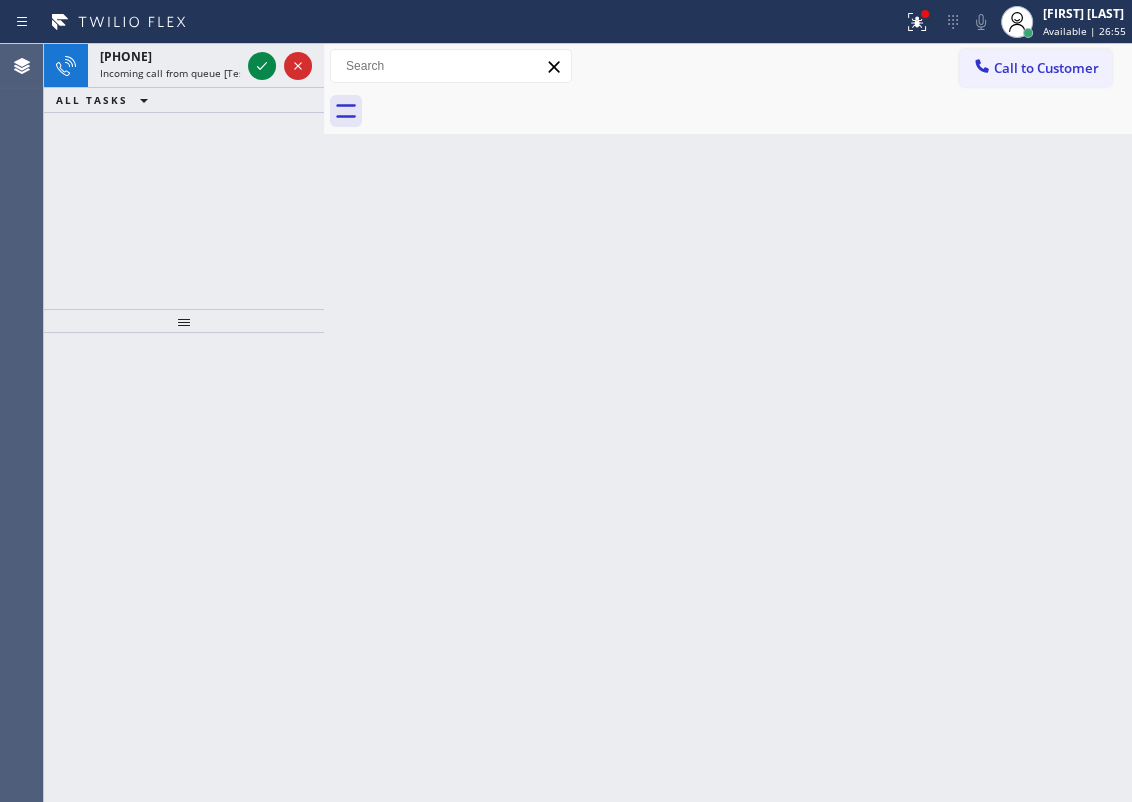 drag, startPoint x: 1104, startPoint y: 575, endPoint x: 942, endPoint y: 453, distance: 202.8004 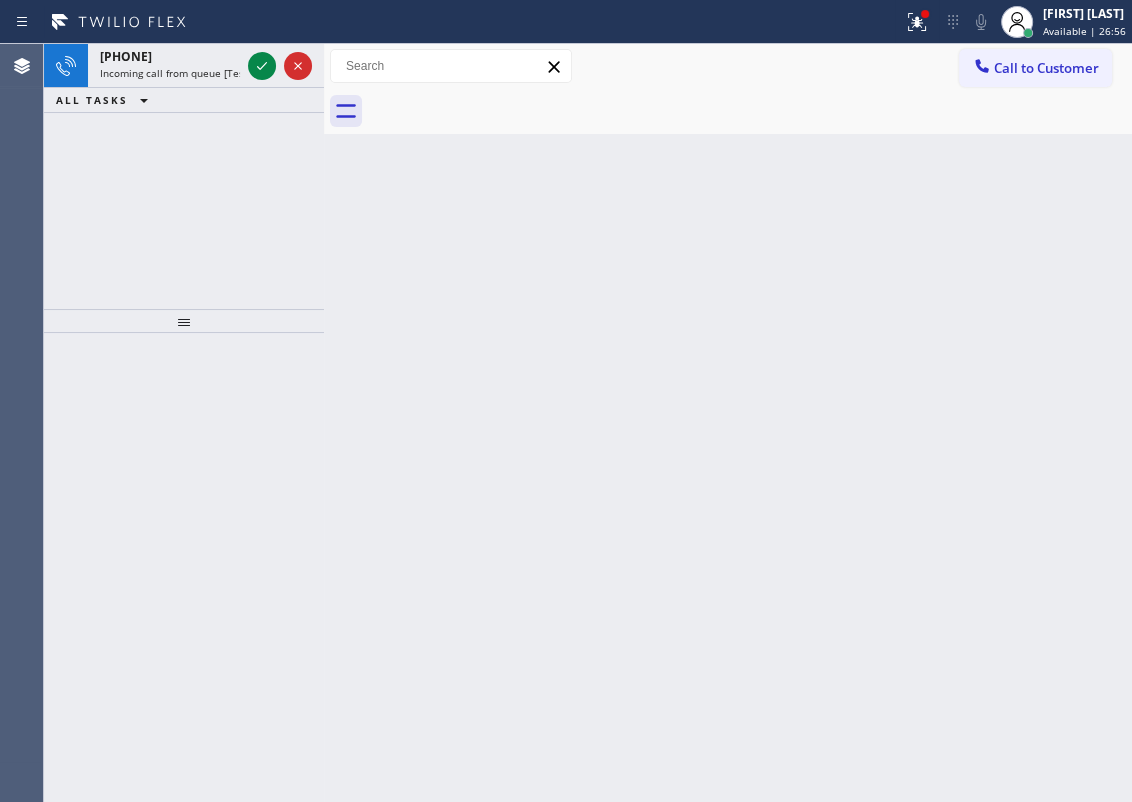 click 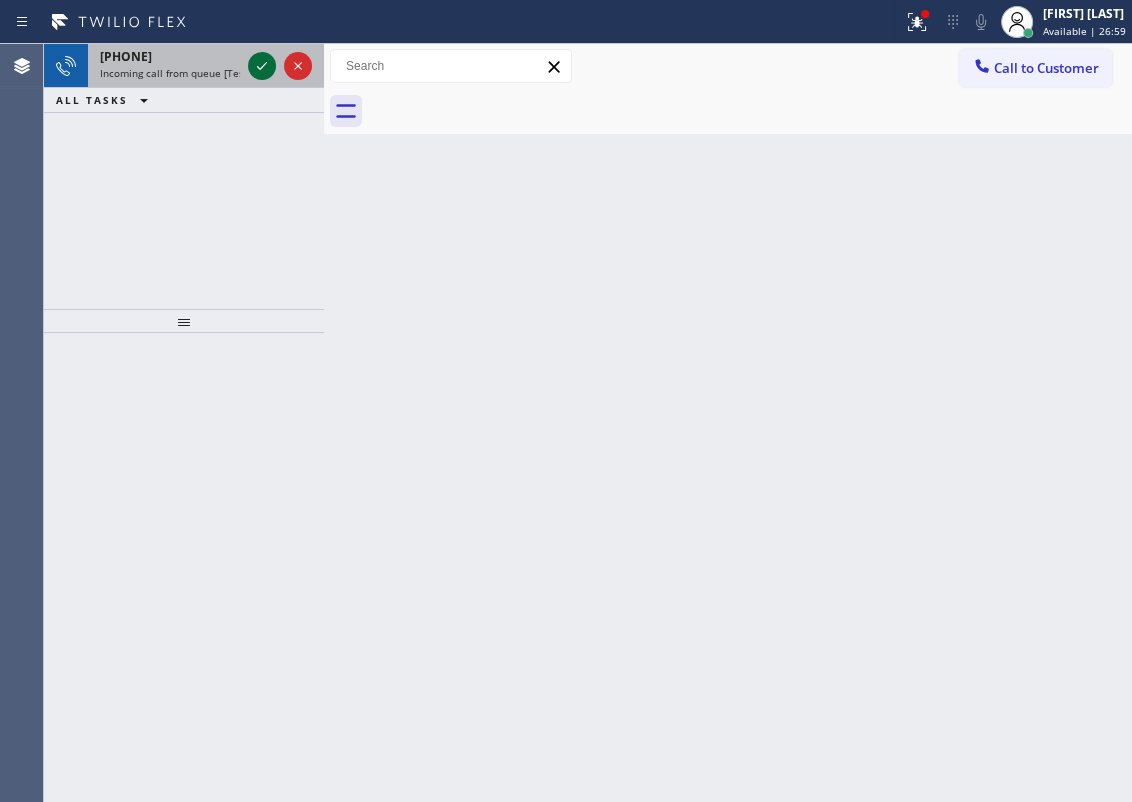 click 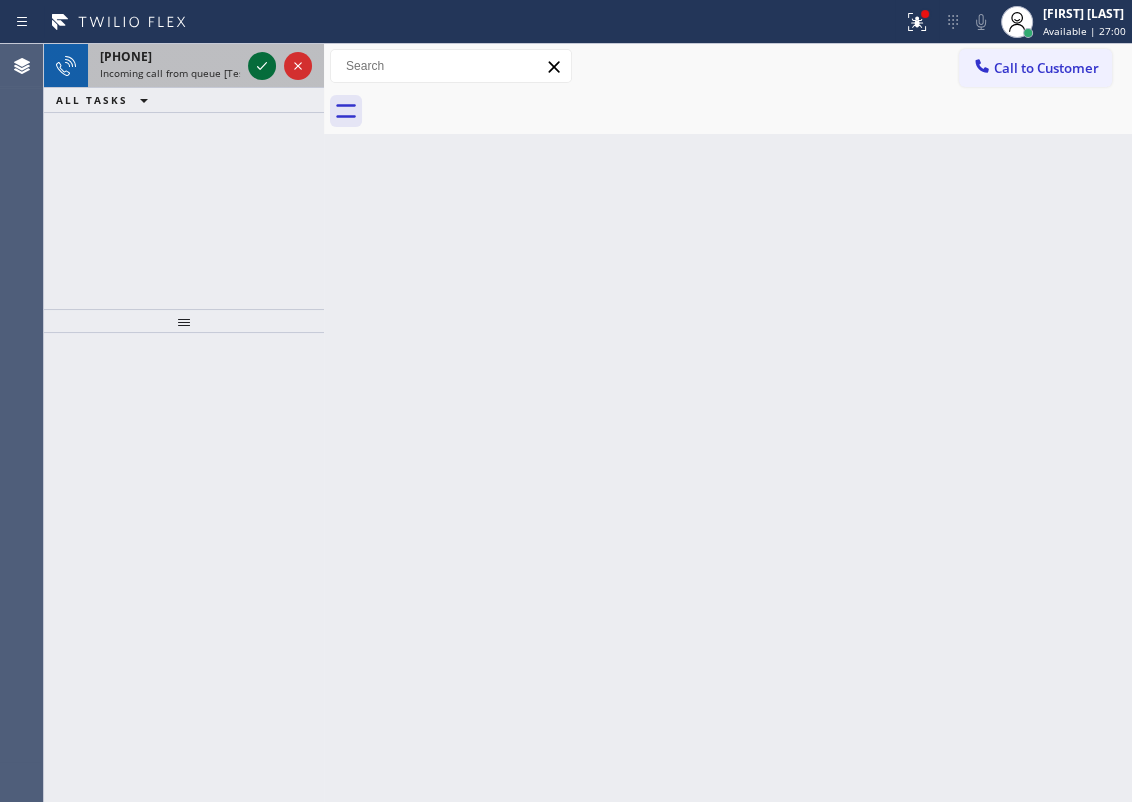 click 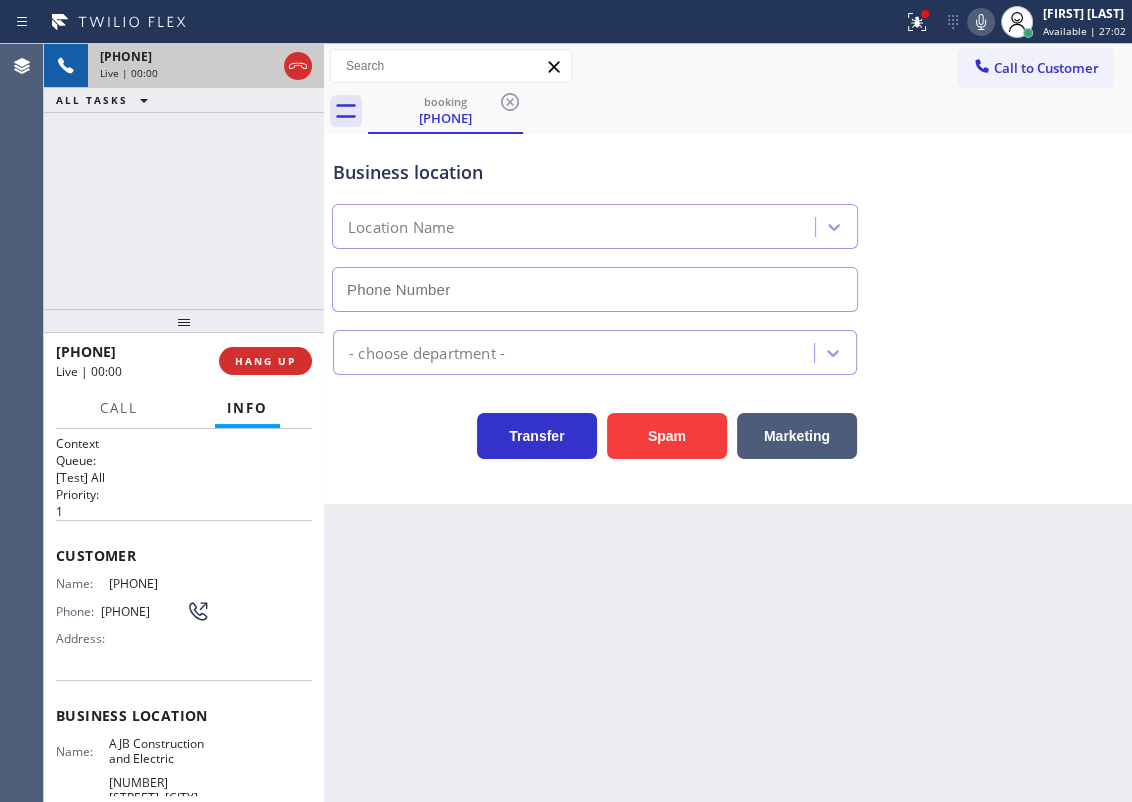 type on "[PHONE]" 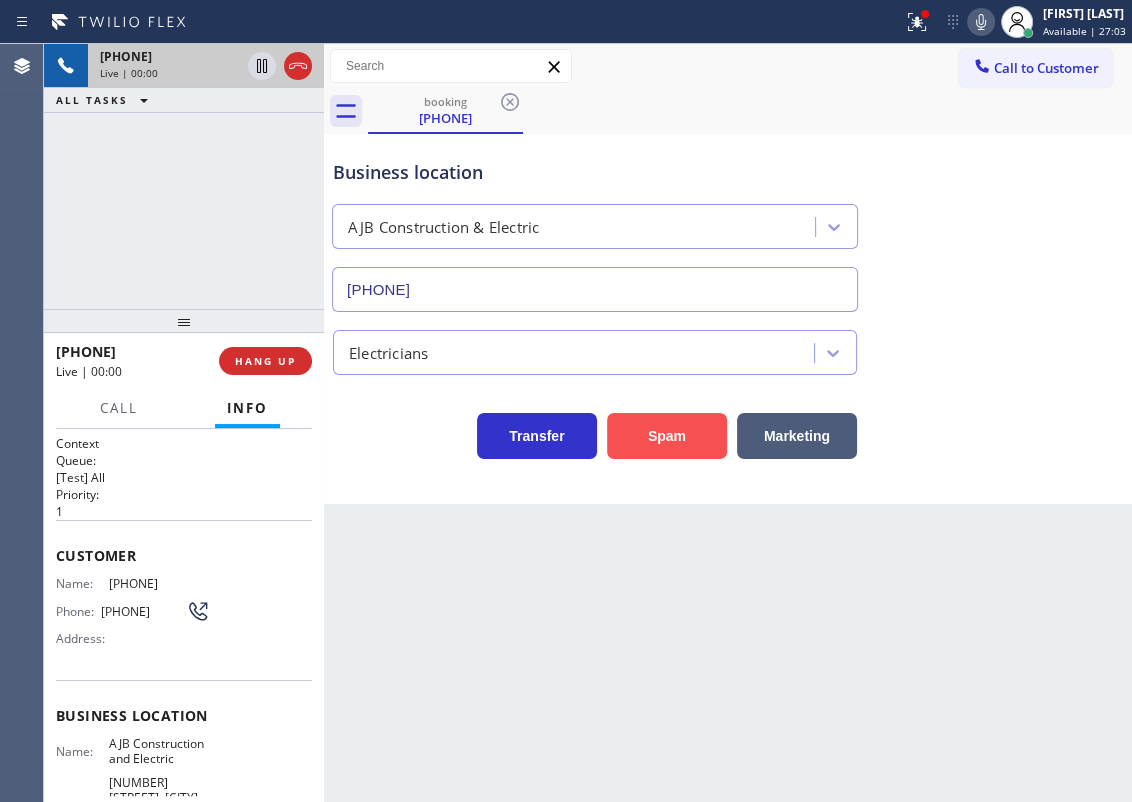 click on "Spam" at bounding box center [667, 436] 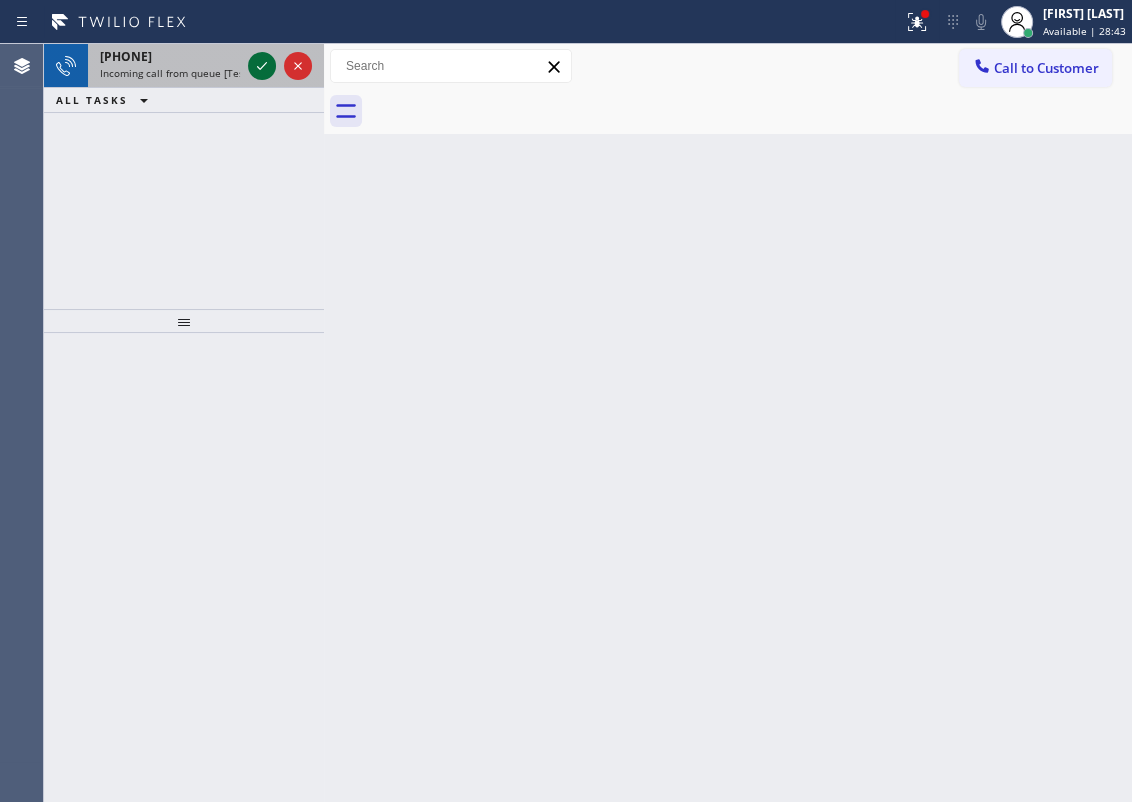 click 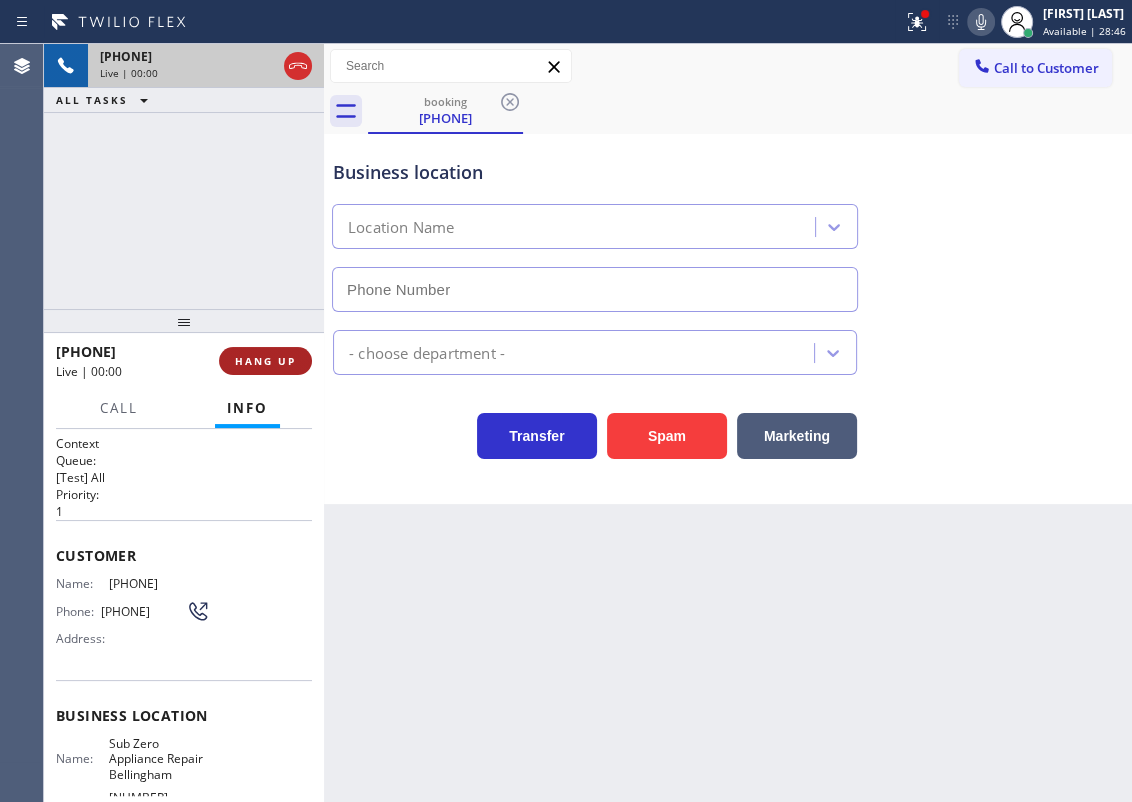 type on "[PHONE]" 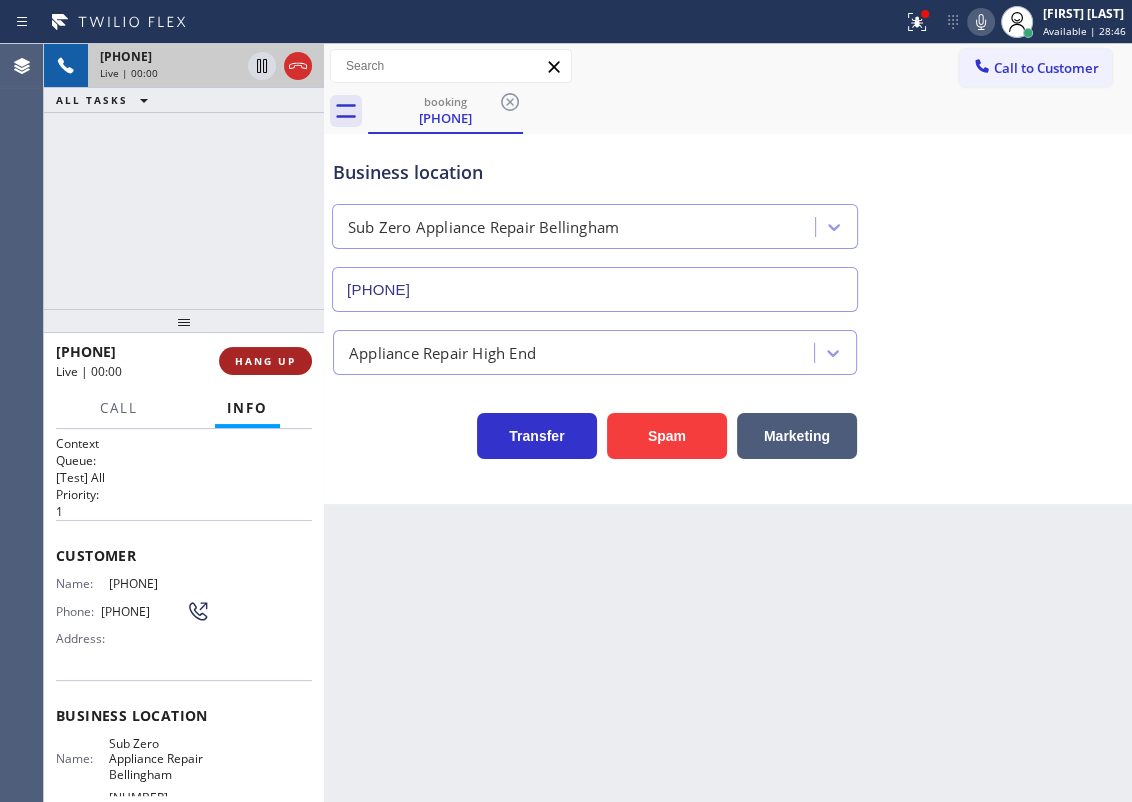 click on "HANG UP" at bounding box center (265, 361) 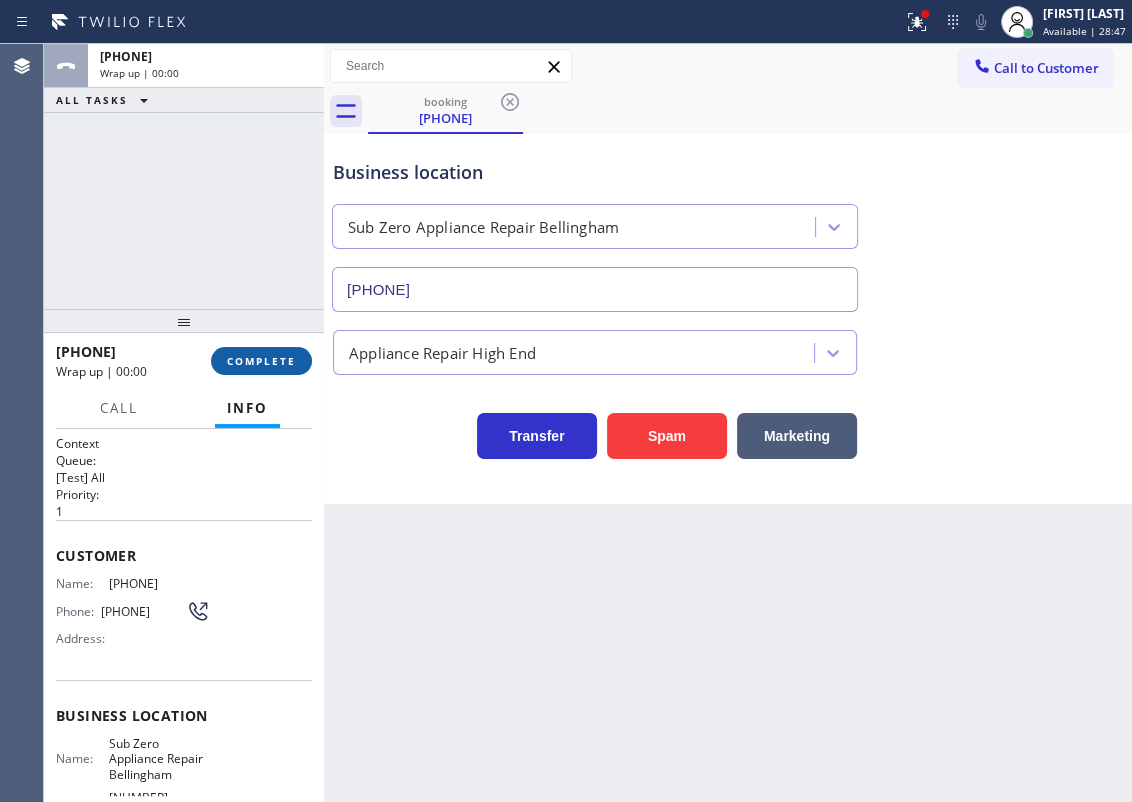 click on "COMPLETE" at bounding box center (261, 361) 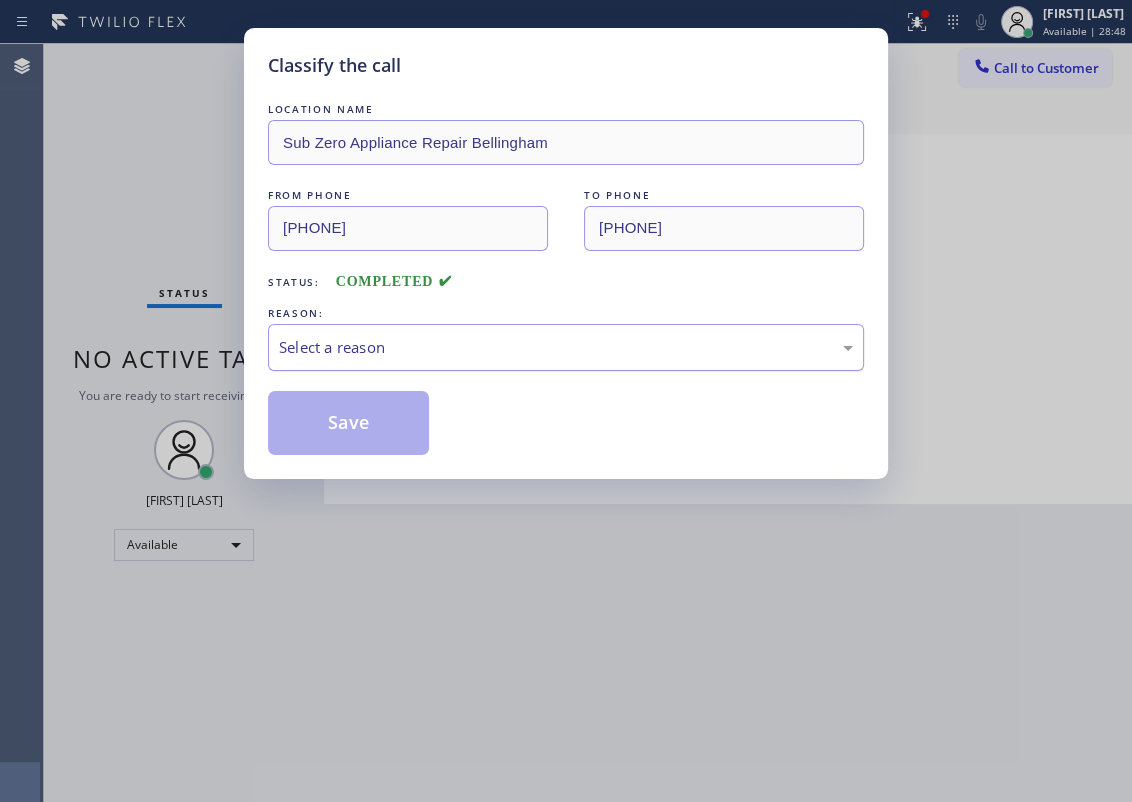 click on "Select a reason" at bounding box center [566, 347] 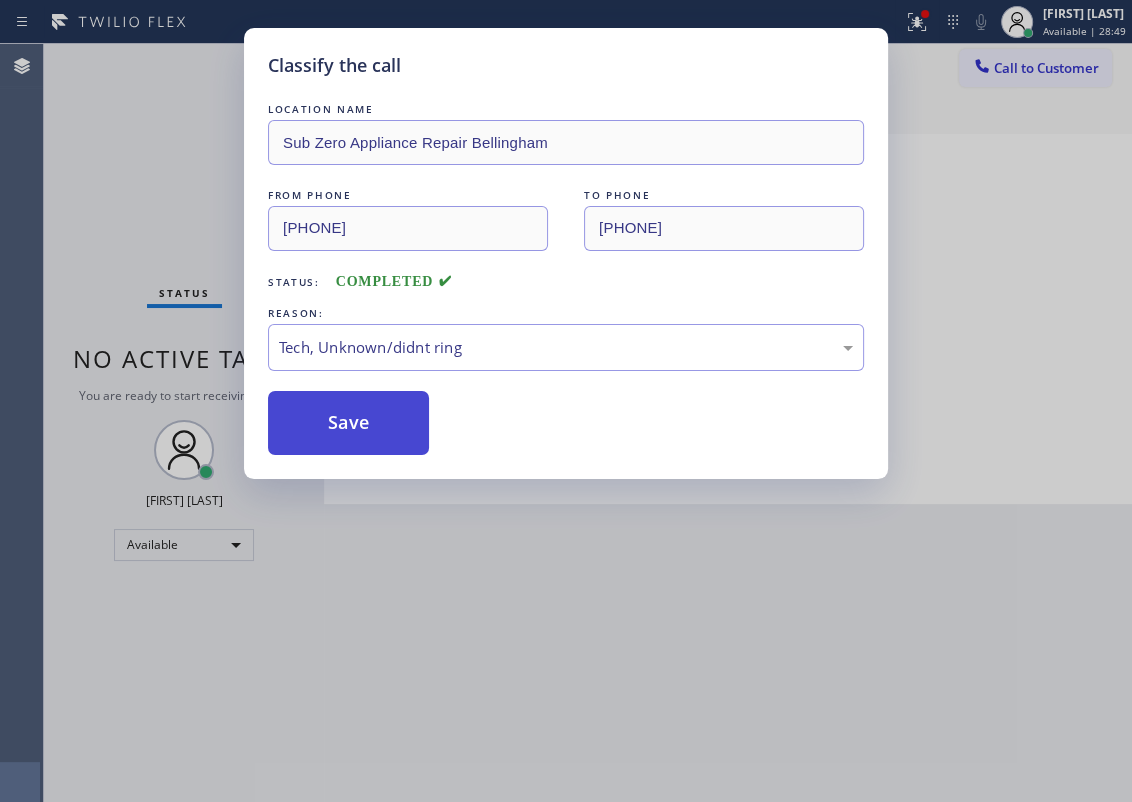 click on "Save" at bounding box center [348, 423] 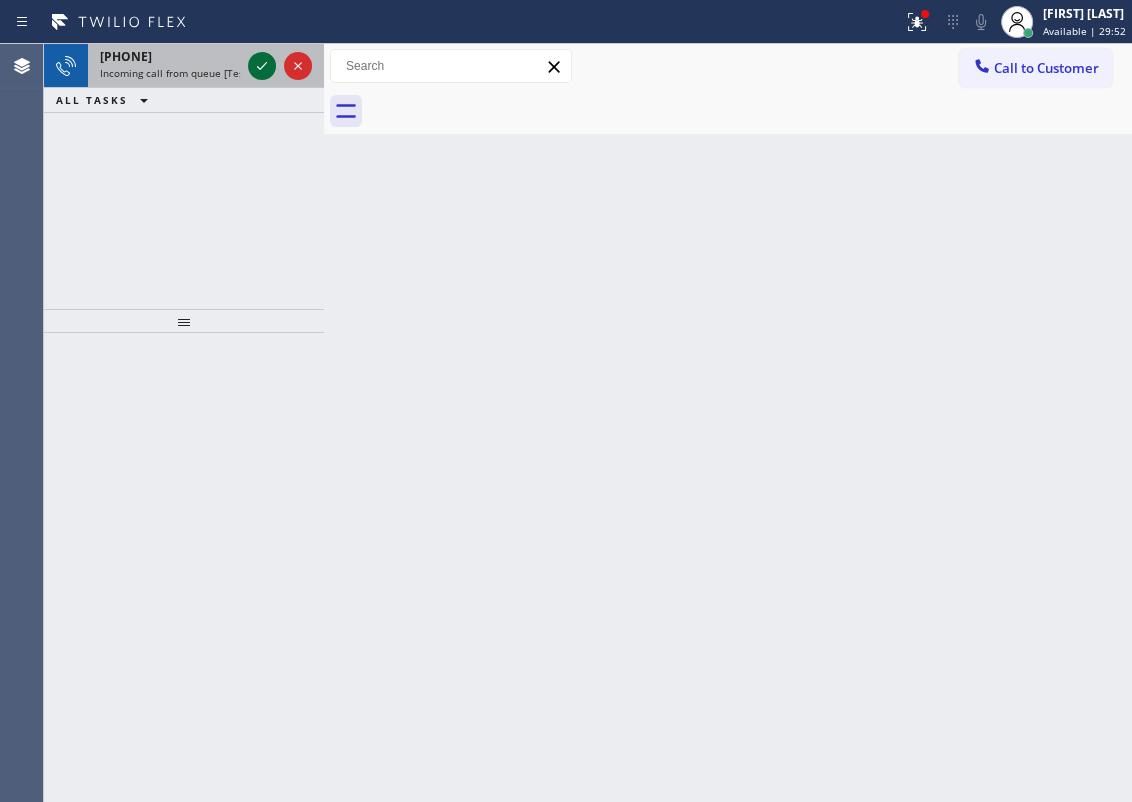 click 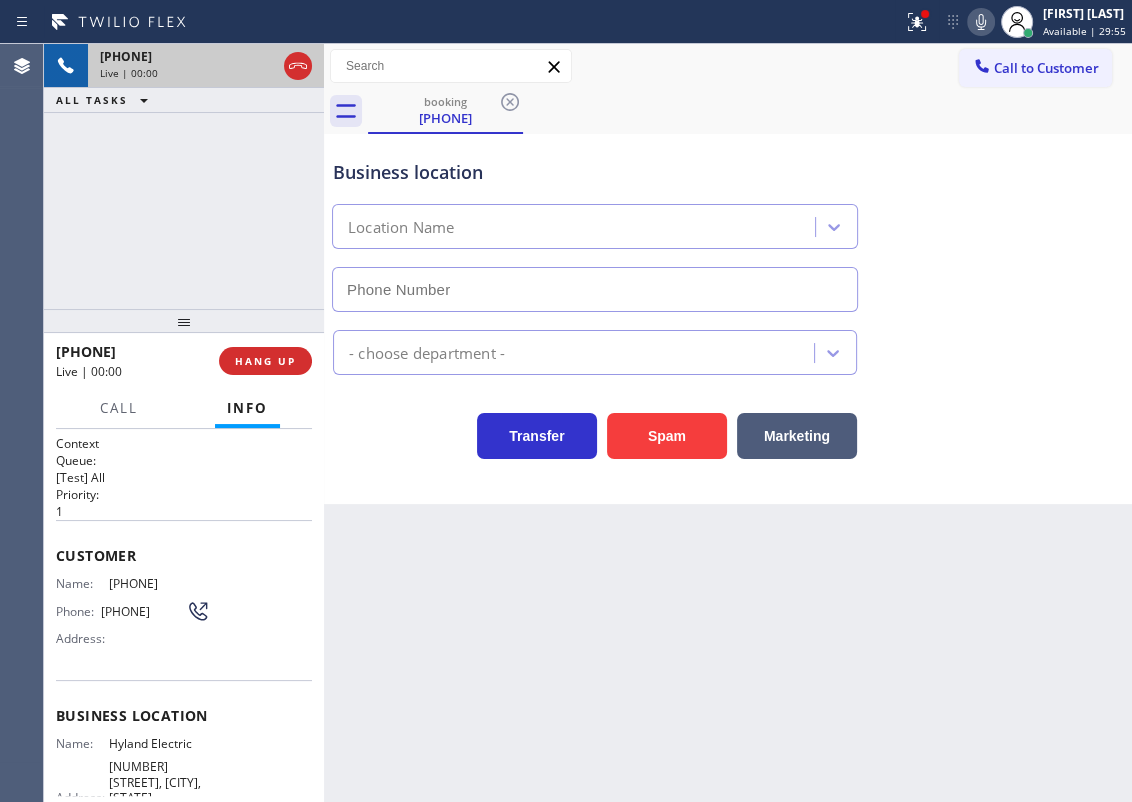 type on "[PHONE]" 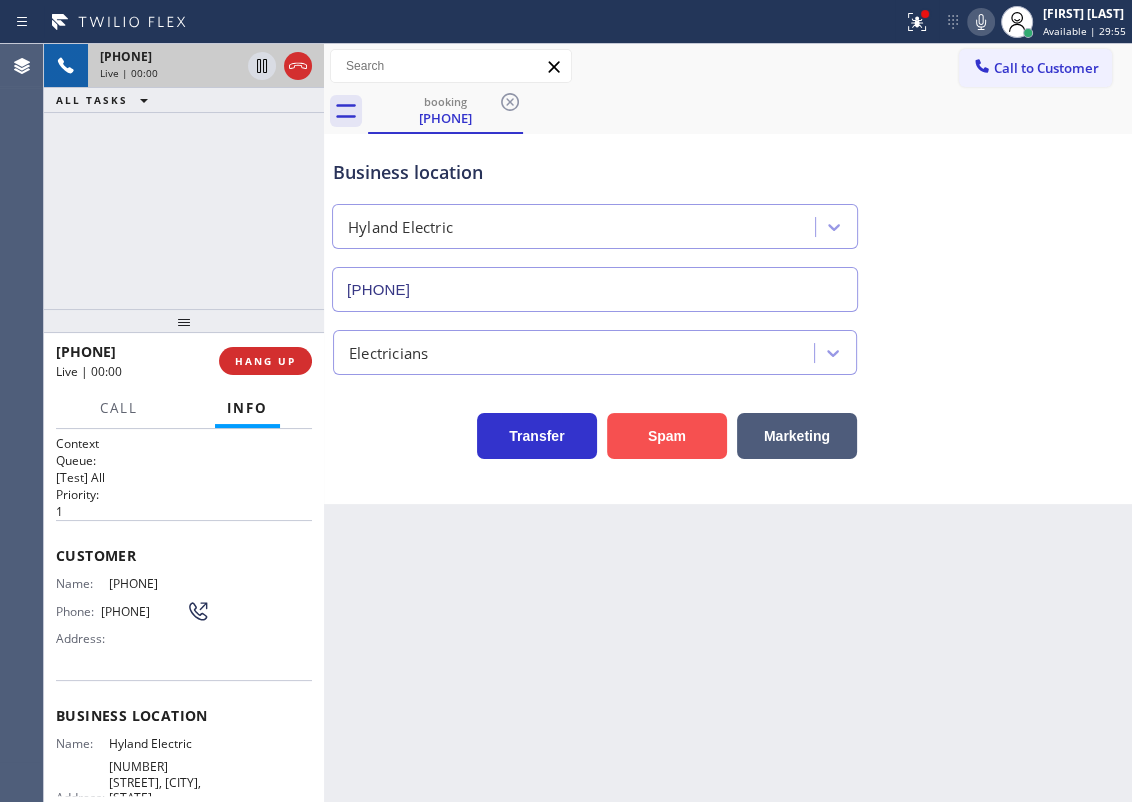 click on "Spam" at bounding box center [667, 436] 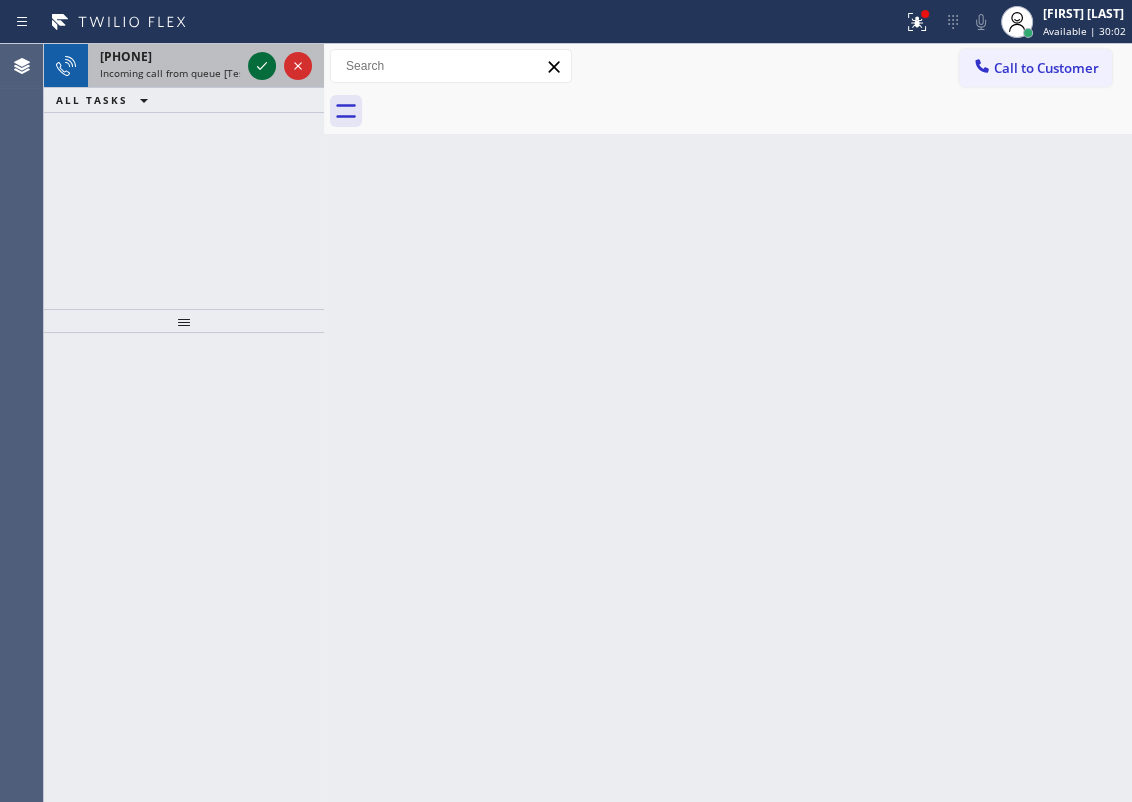 click 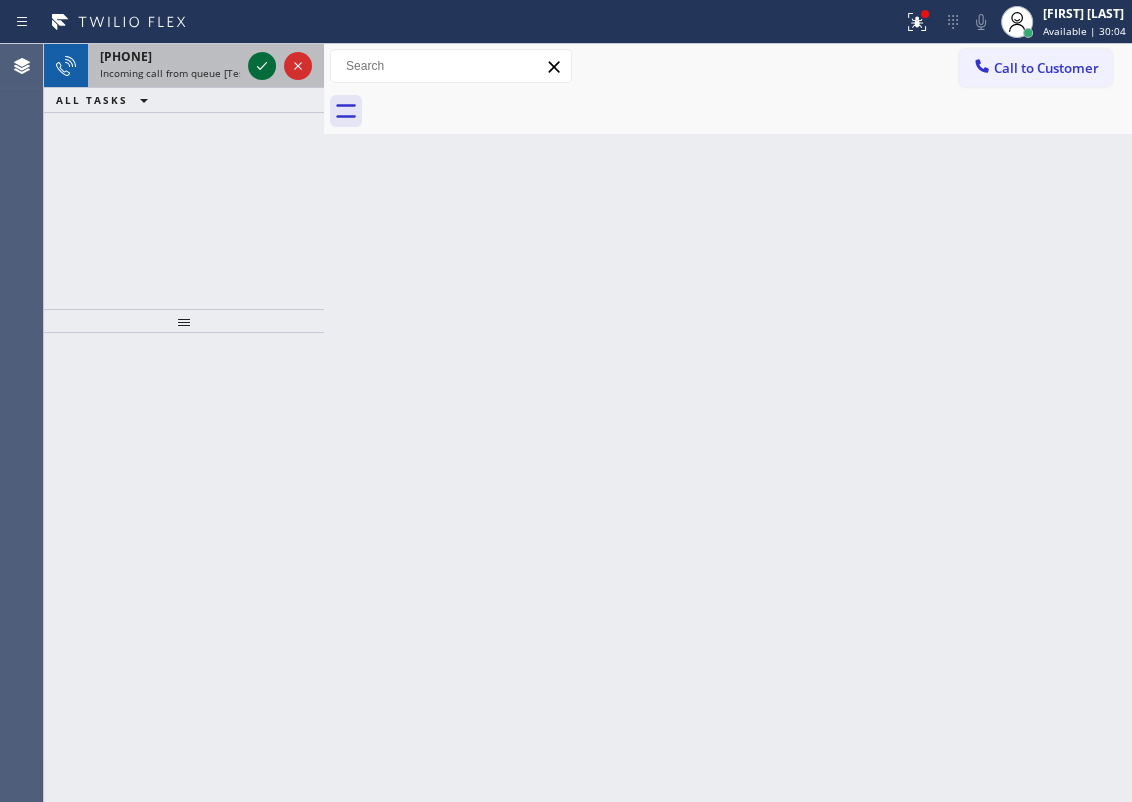 click 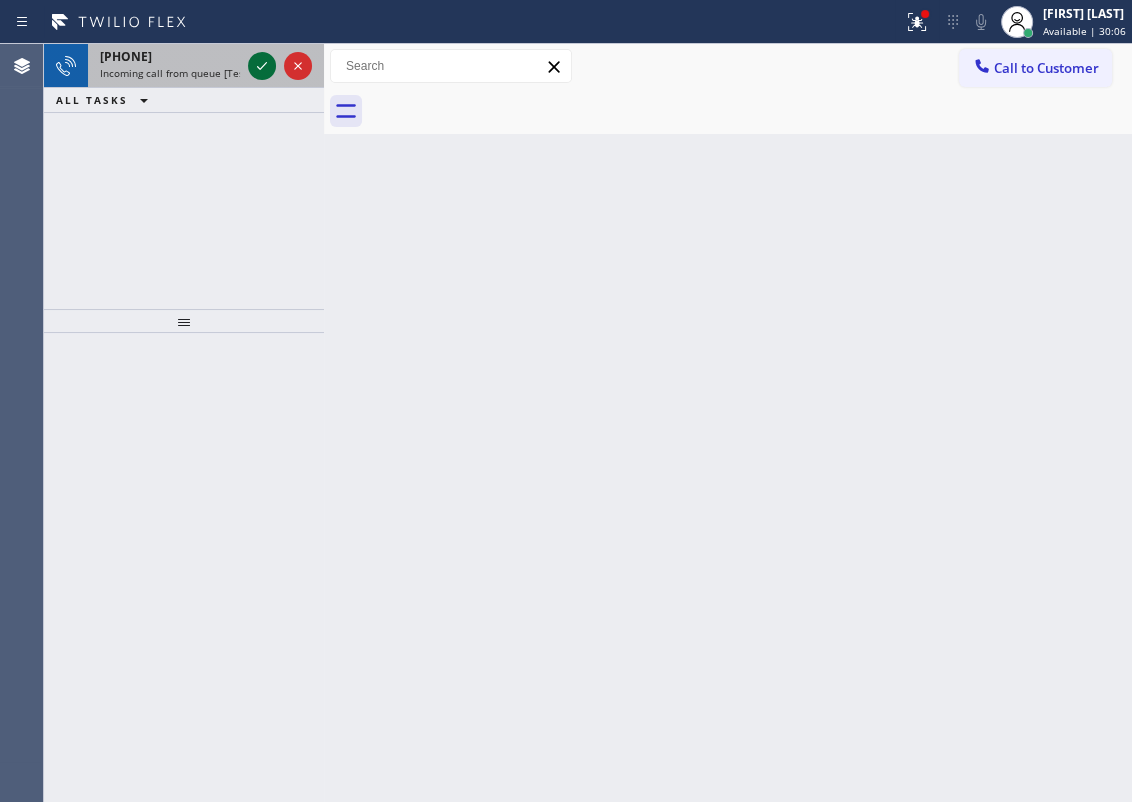 click 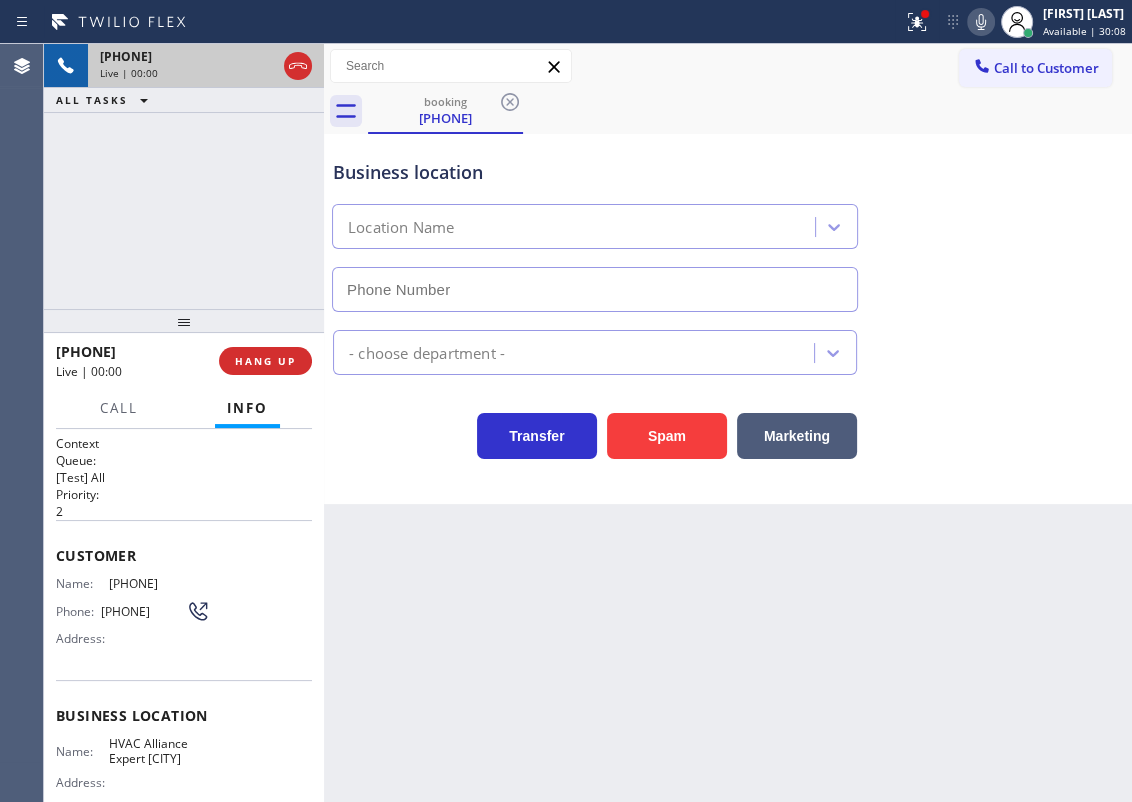 type on "[PHONE]" 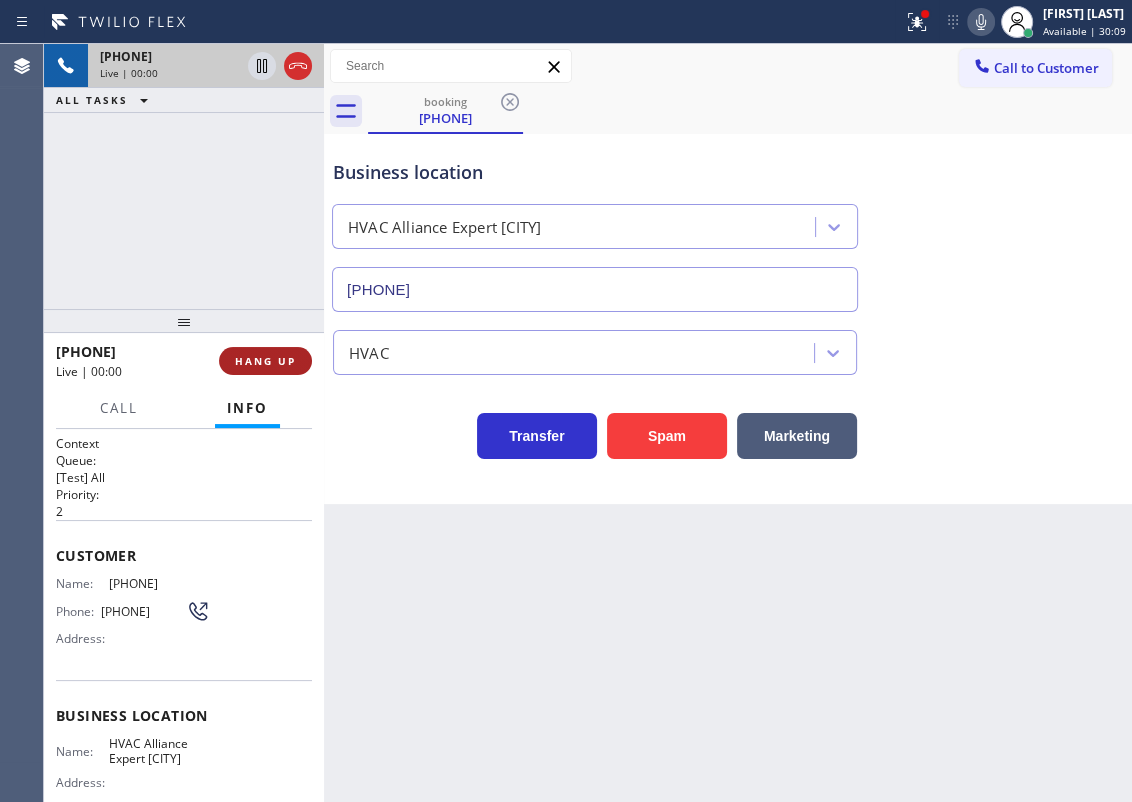 click on "HANG UP" at bounding box center [265, 361] 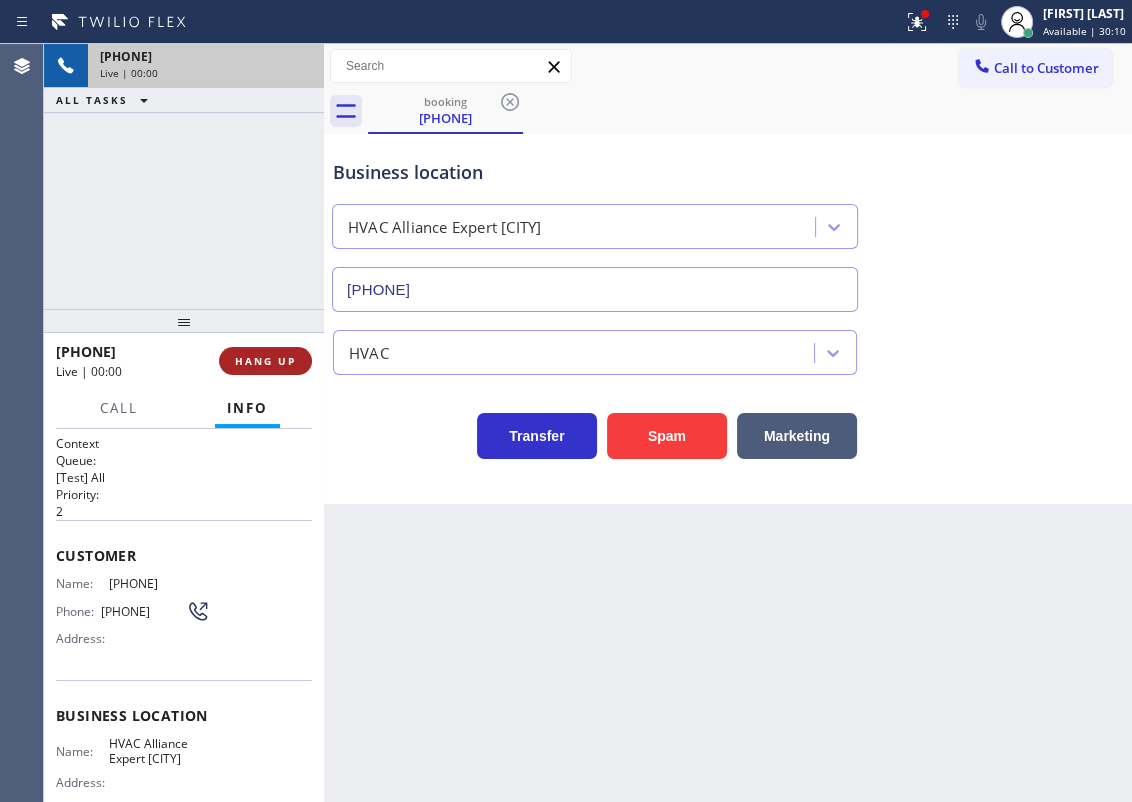 click on "HANG UP" at bounding box center (265, 361) 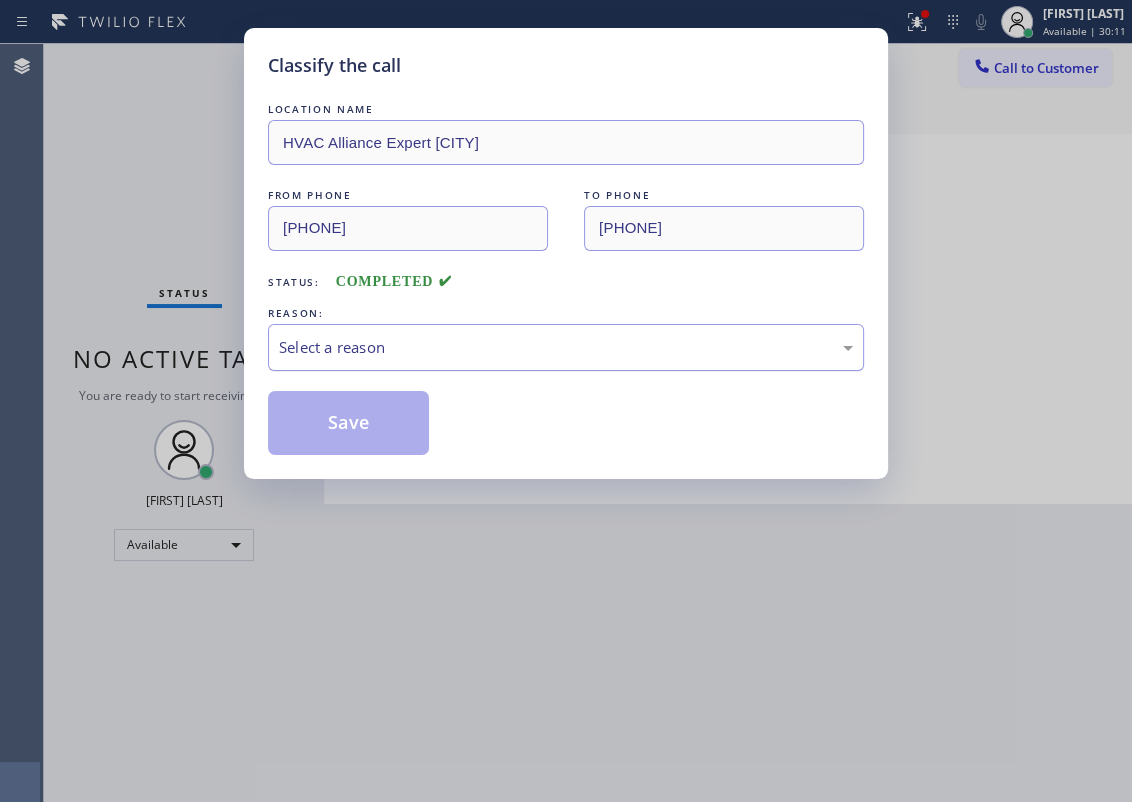 click on "Select a reason" at bounding box center [566, 347] 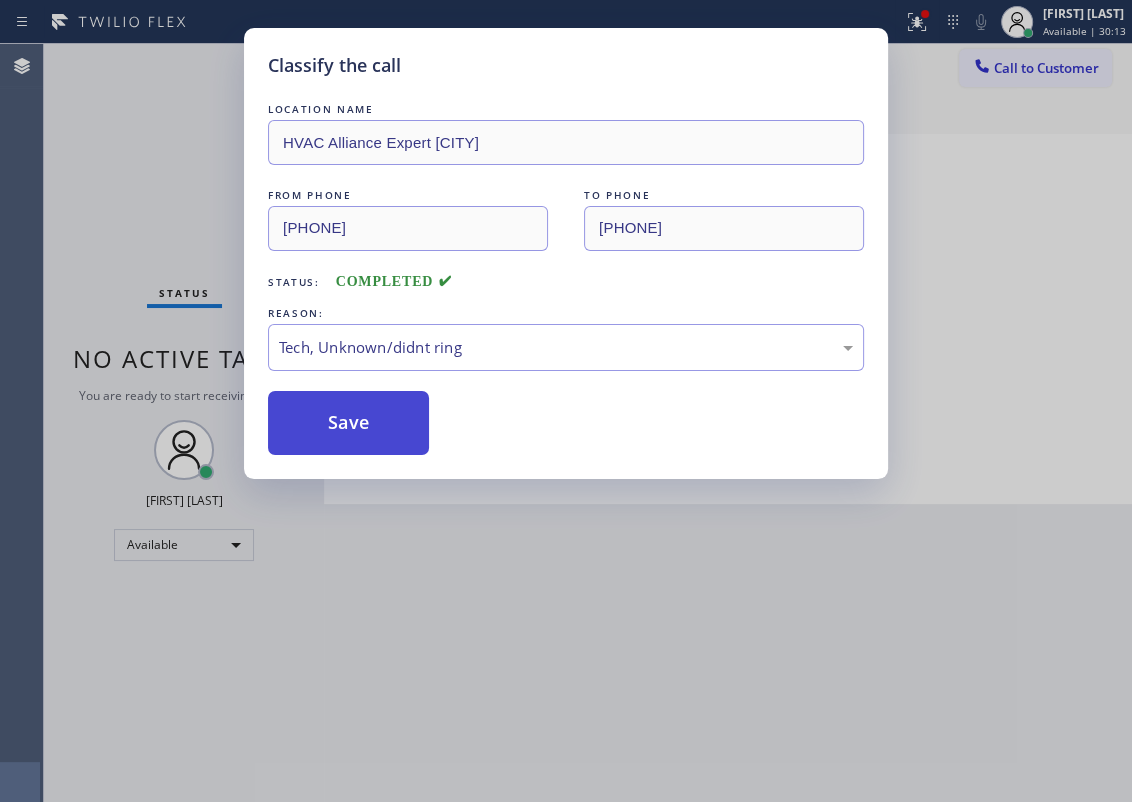 click on "Save" at bounding box center (348, 423) 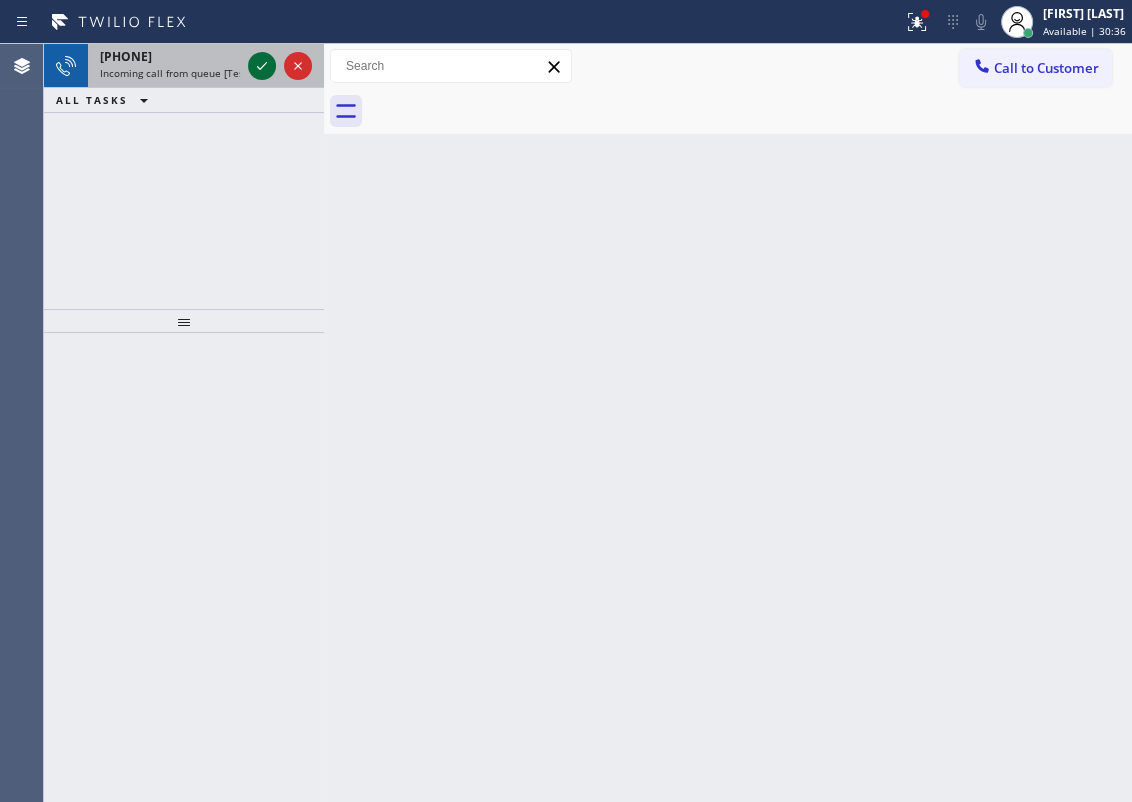 click 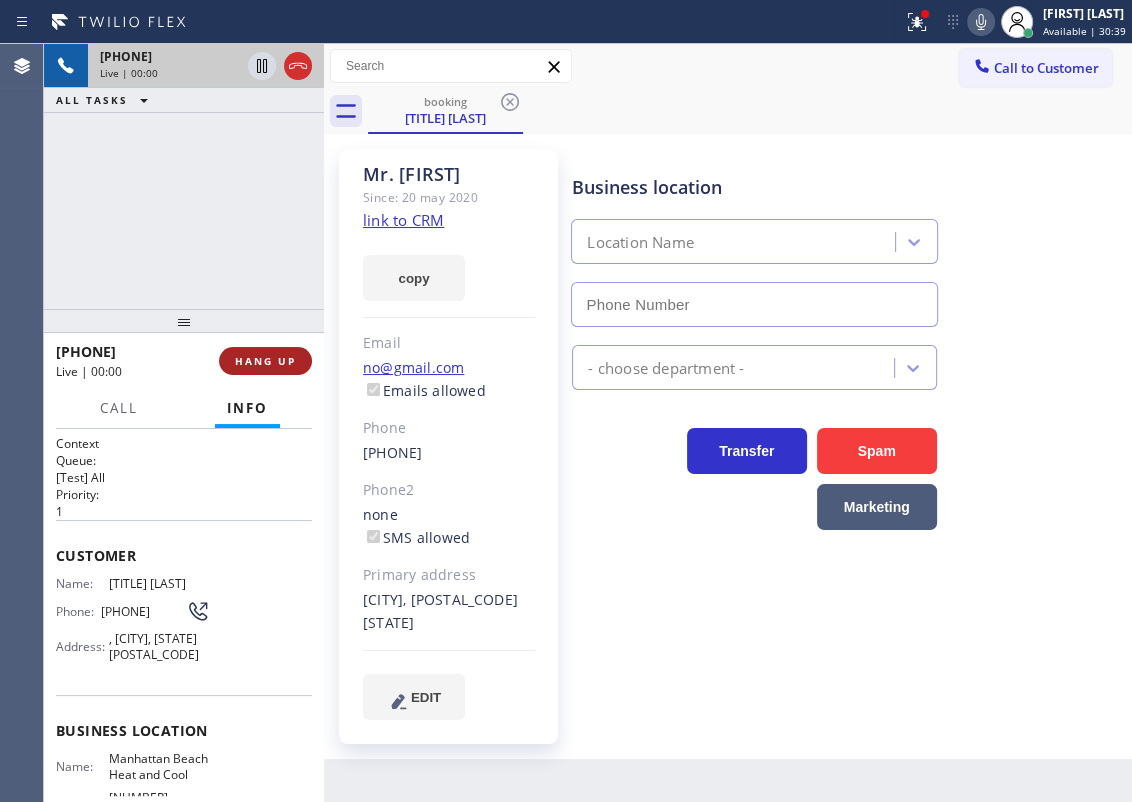 click on "HANG UP" at bounding box center (265, 361) 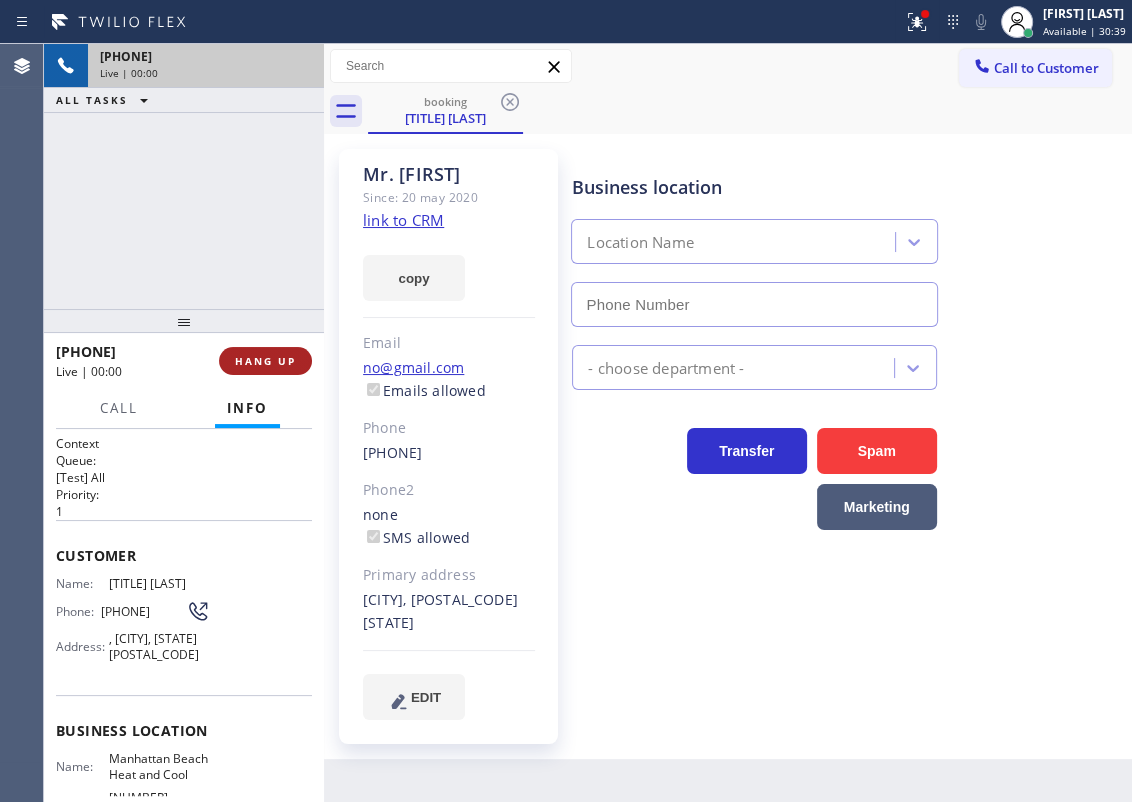 type on "[PHONE]" 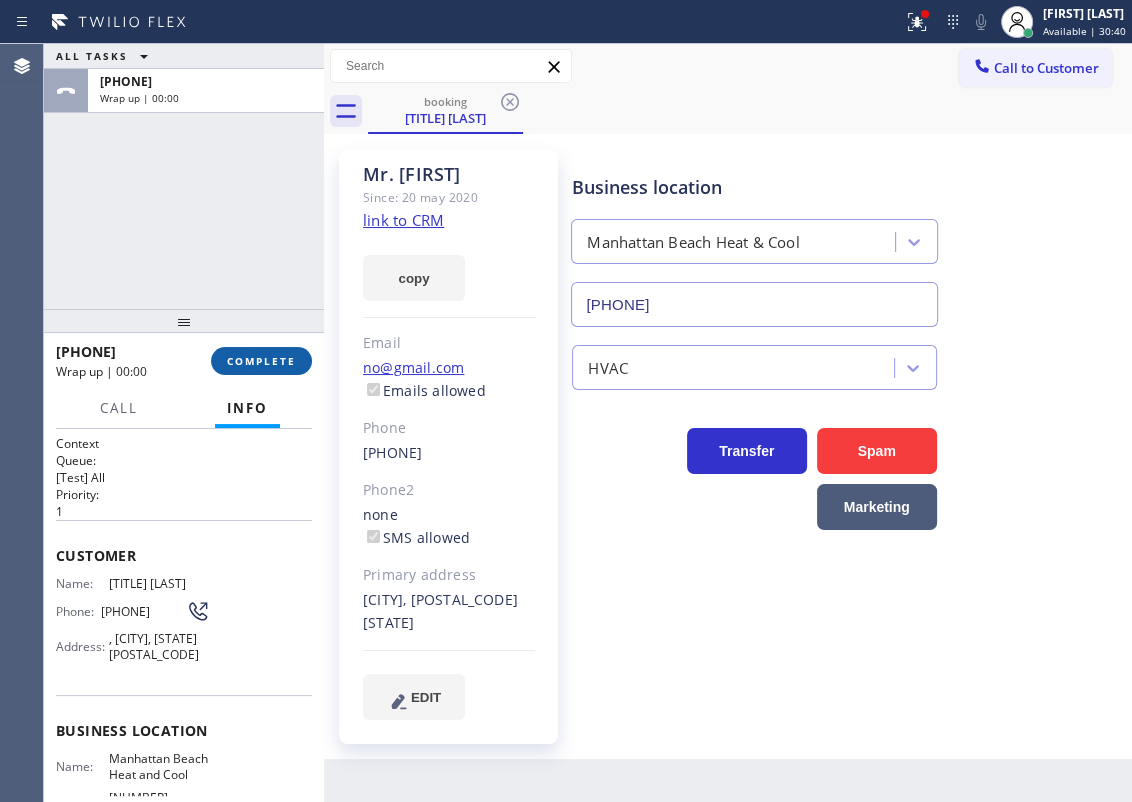 click on "COMPLETE" at bounding box center (261, 361) 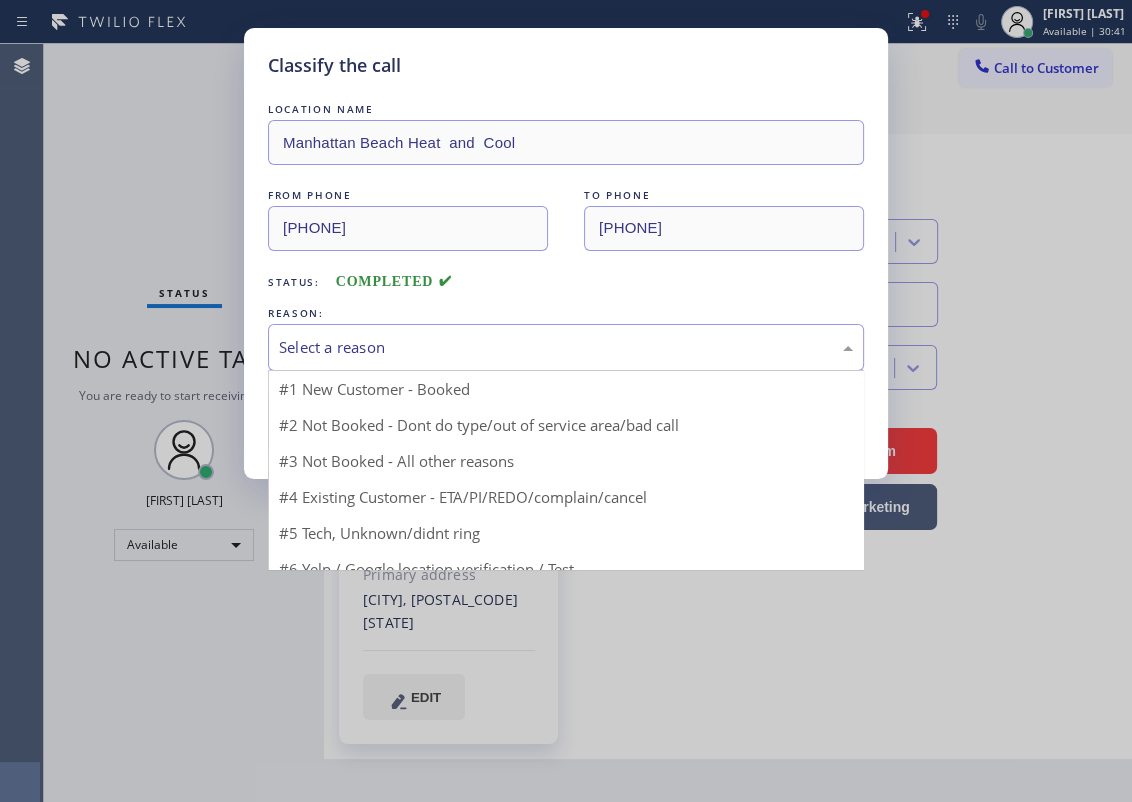 click on "Select a reason" at bounding box center (566, 347) 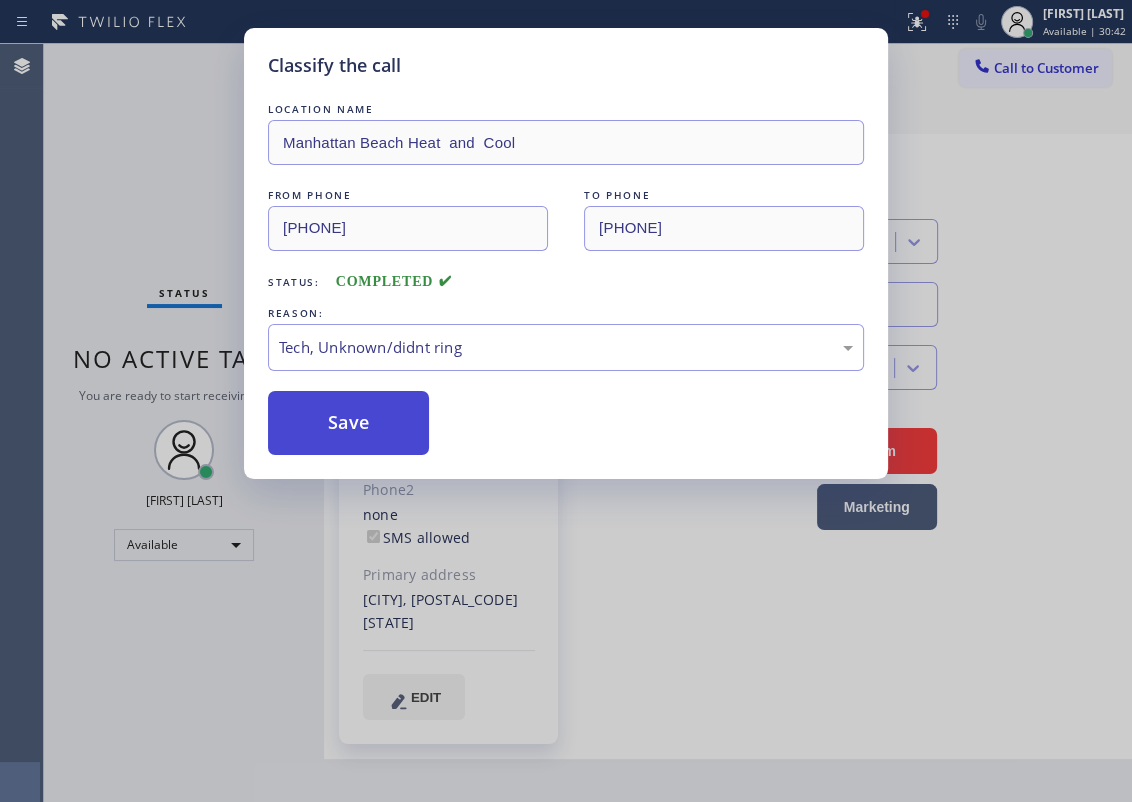 click on "Save" at bounding box center [348, 423] 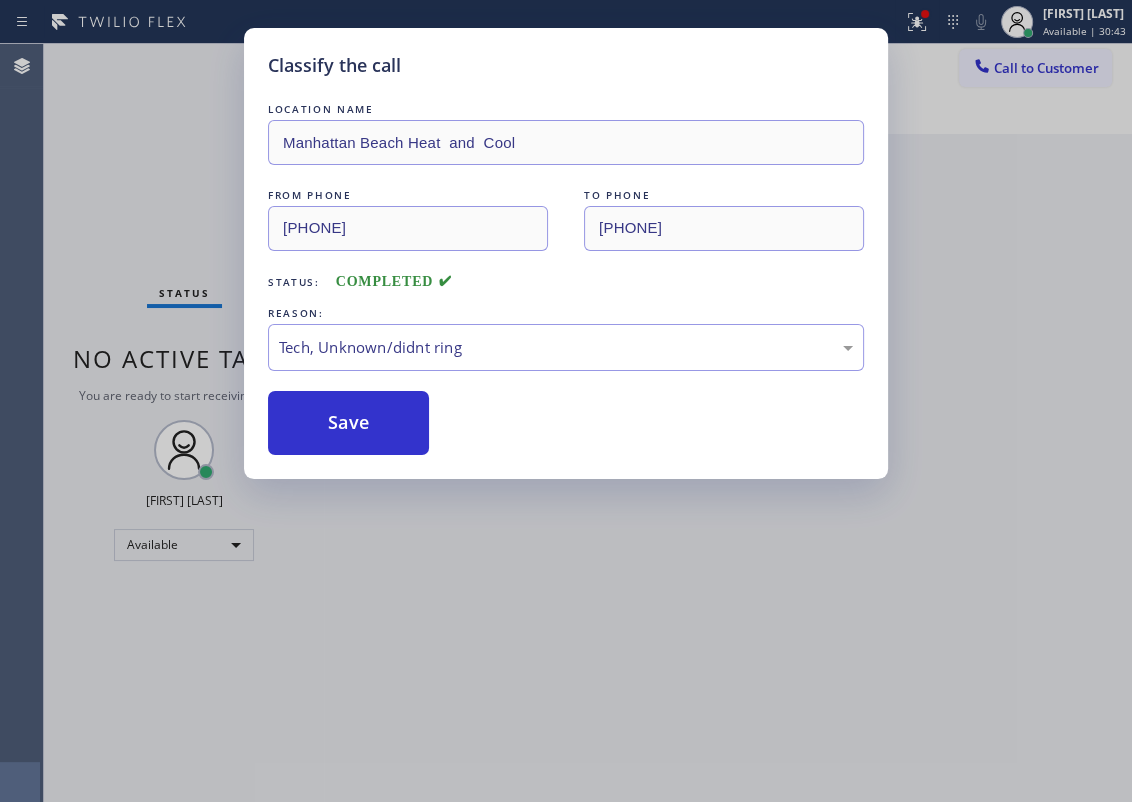 click on "Classify the call LOCATION NAME [CITY] Heat and Cool FROM PHONE [PHONE] TO PHONE [PHONE] Status: COMPLETED REASON: Tech, Unknown/didnt ring Save" at bounding box center [566, 401] 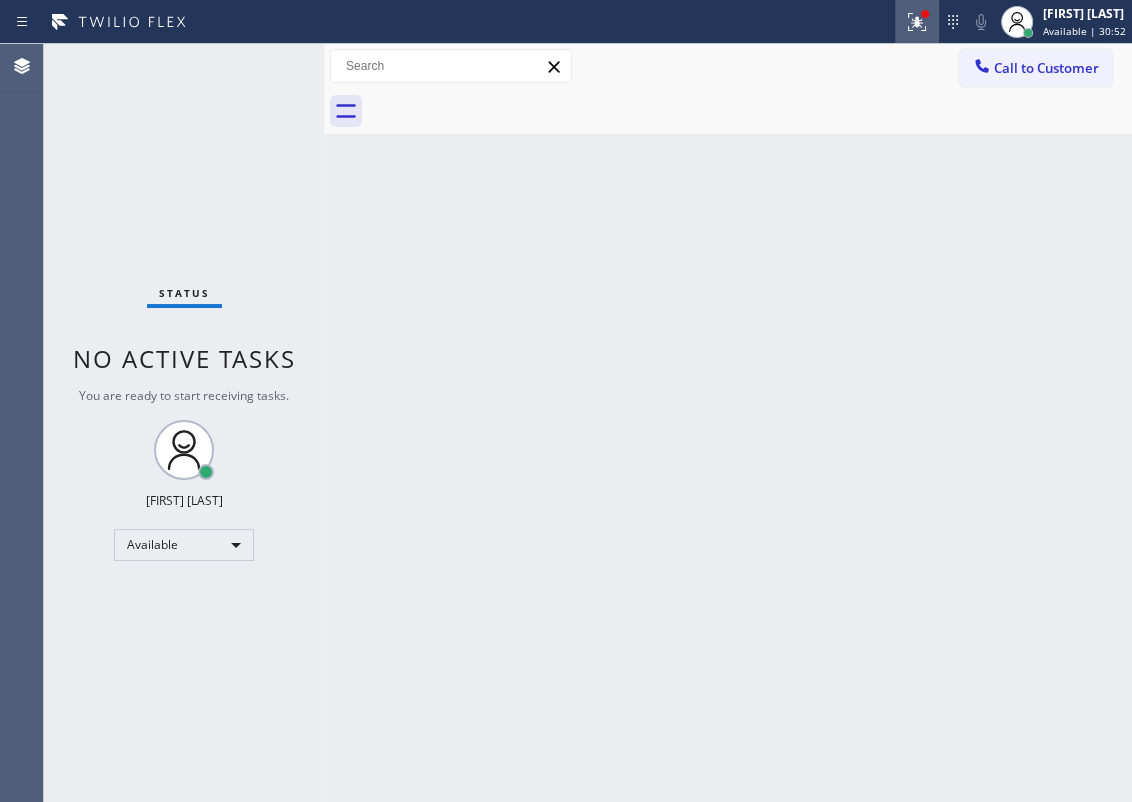click at bounding box center (917, 22) 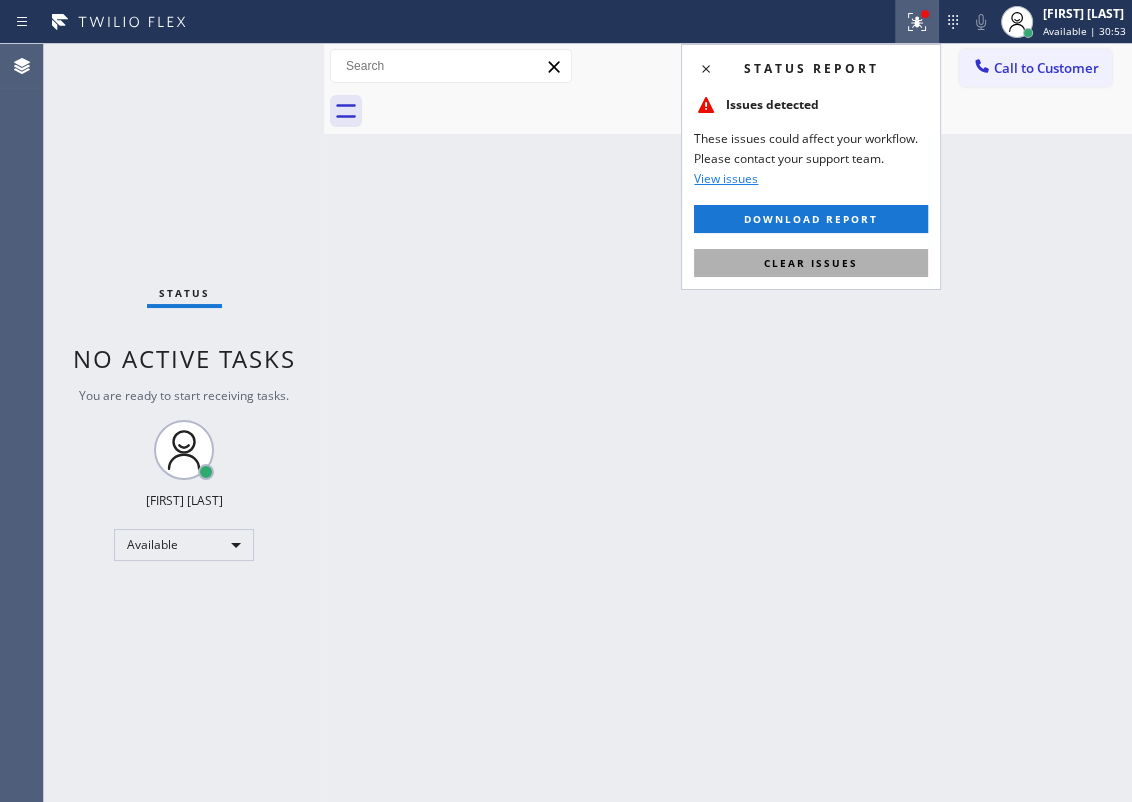 click on "Clear issues" at bounding box center (811, 263) 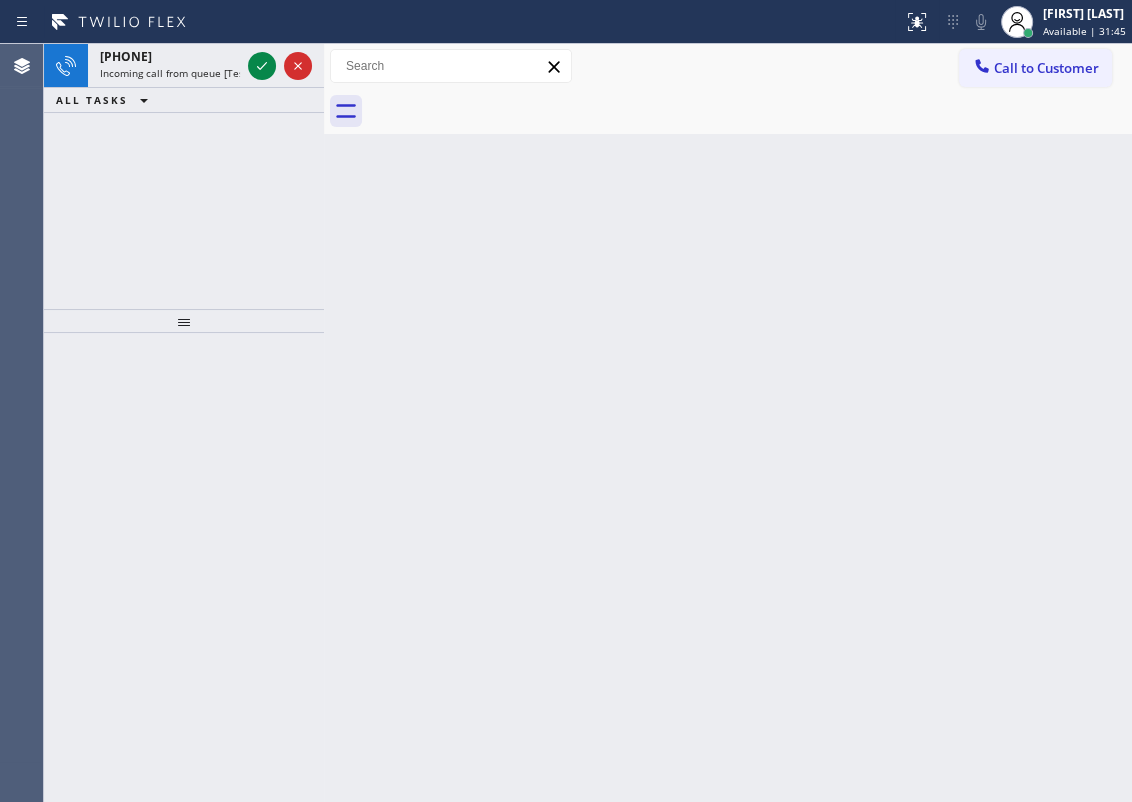 drag, startPoint x: 956, startPoint y: 370, endPoint x: 538, endPoint y: 239, distance: 438.0468 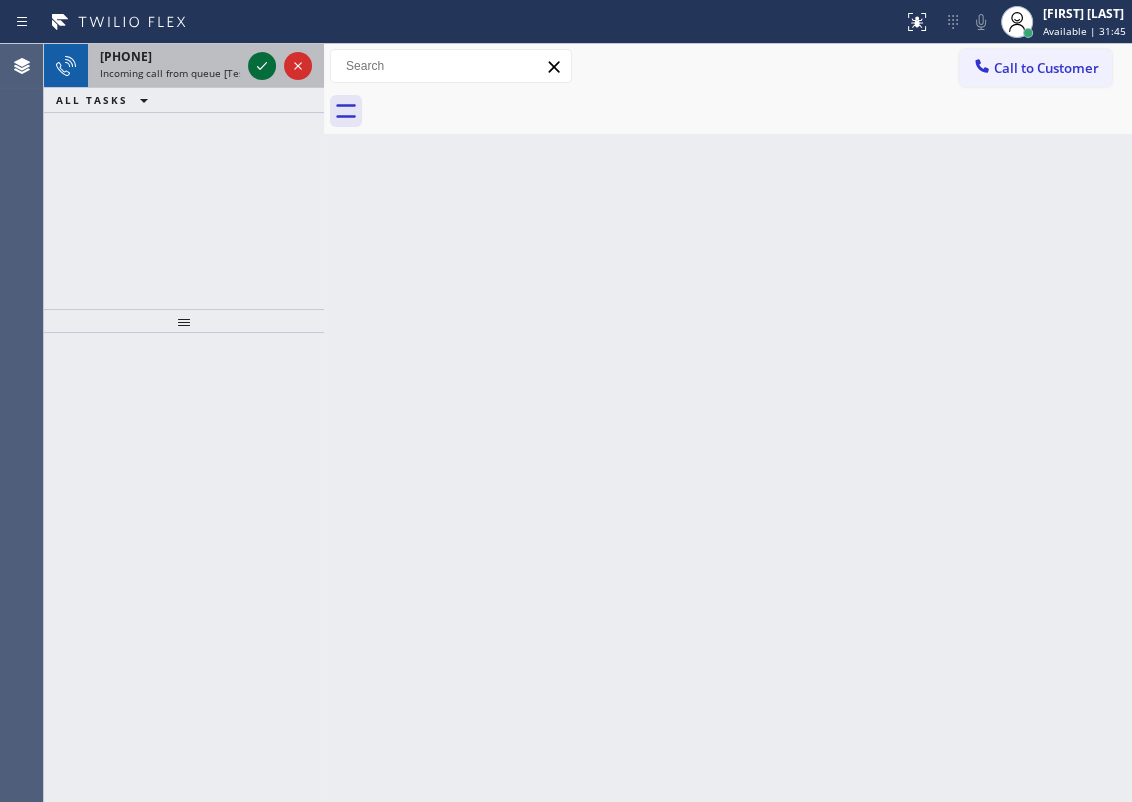click at bounding box center [262, 66] 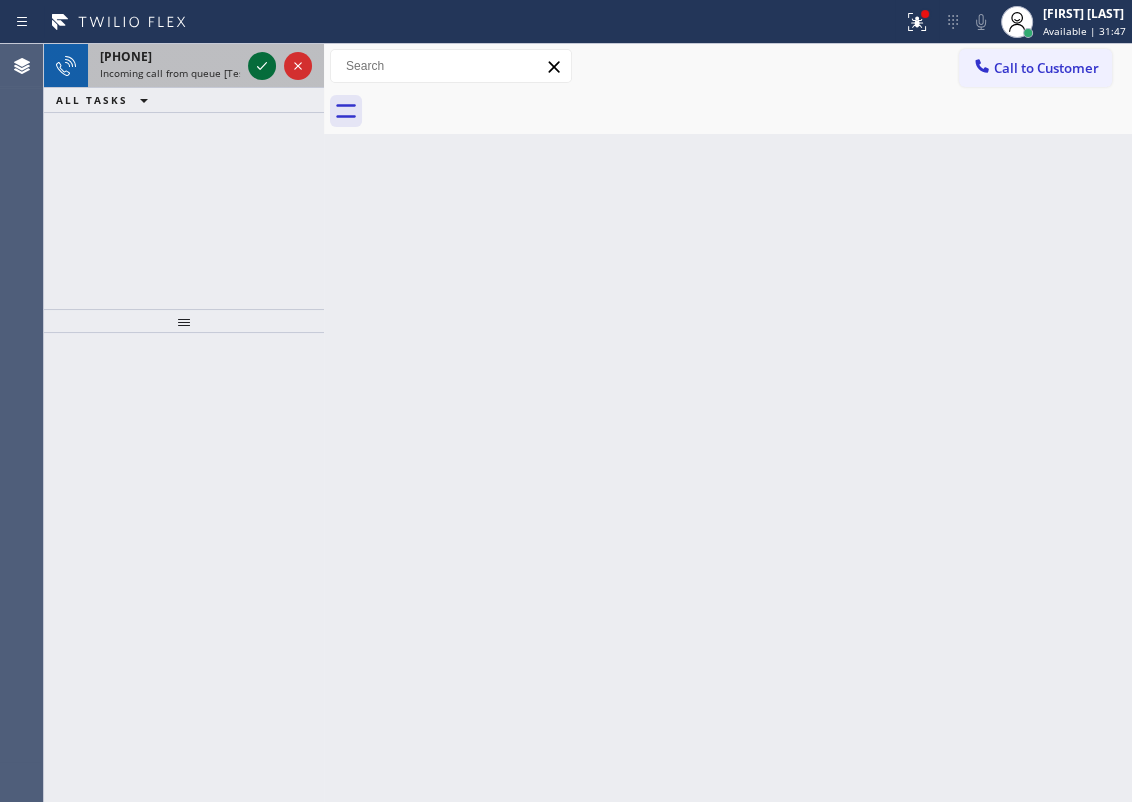 click 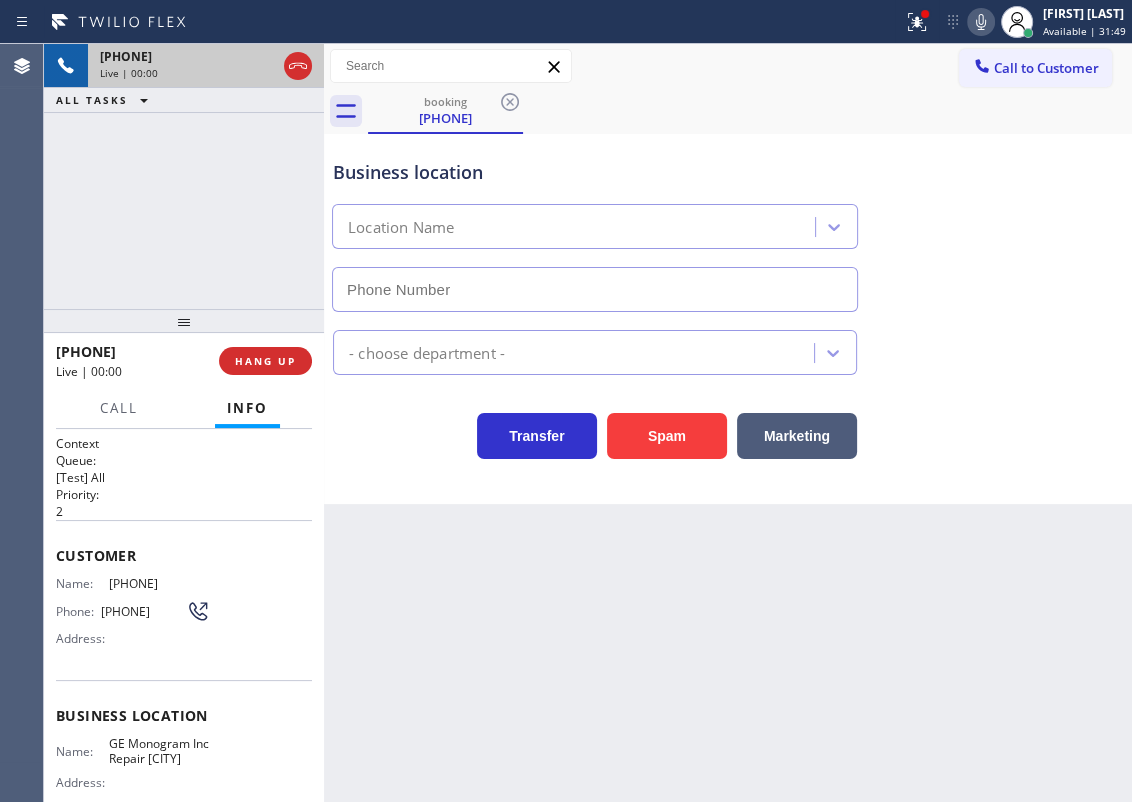 type on "[PHONE]" 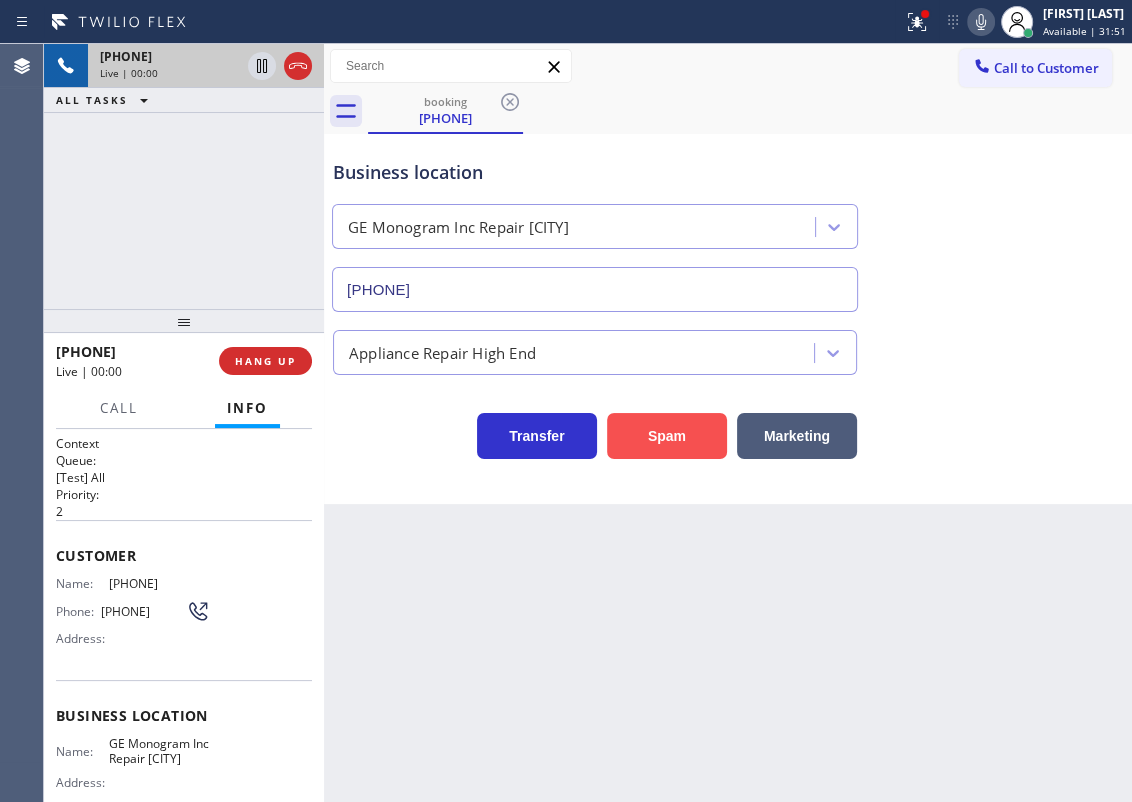 click on "Spam" at bounding box center (667, 436) 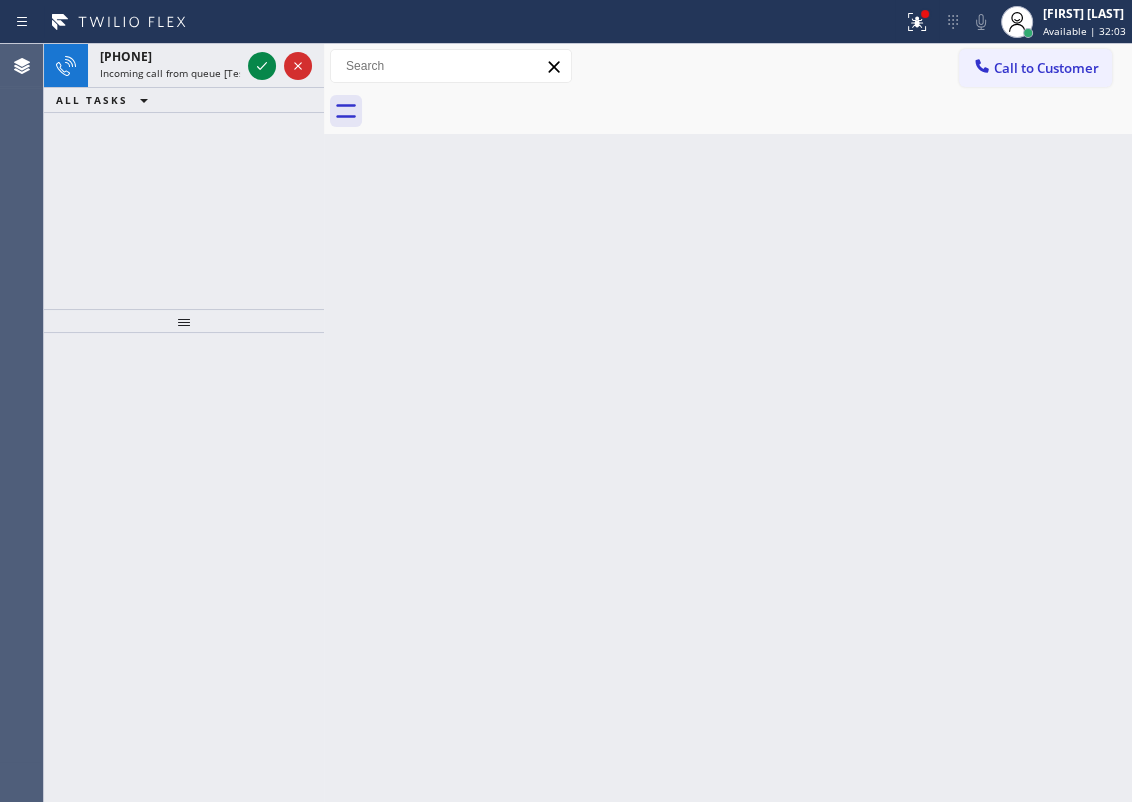 click on "Back to Dashboard Change Sender ID Customers Technicians Select a contact Outbound call Technician Search Technician Your caller id phone number Your caller id phone number Call Technician info Name   Phone none Address none Change Sender ID HVAC +18559994417 5 Star Appliance +18557314952 Appliance Repair +18554611149 Plumbing +18889090120 Air Duct Cleaning +18006865038  Electricians +18005688664 Cancel Change Check personal SMS Reset Change No tabs Call to Customer Outbound call Location Search location Your caller id phone number Customer number Call Outbound call Technician Search Technician Your caller id phone number Your caller id phone number Call" at bounding box center (728, 423) 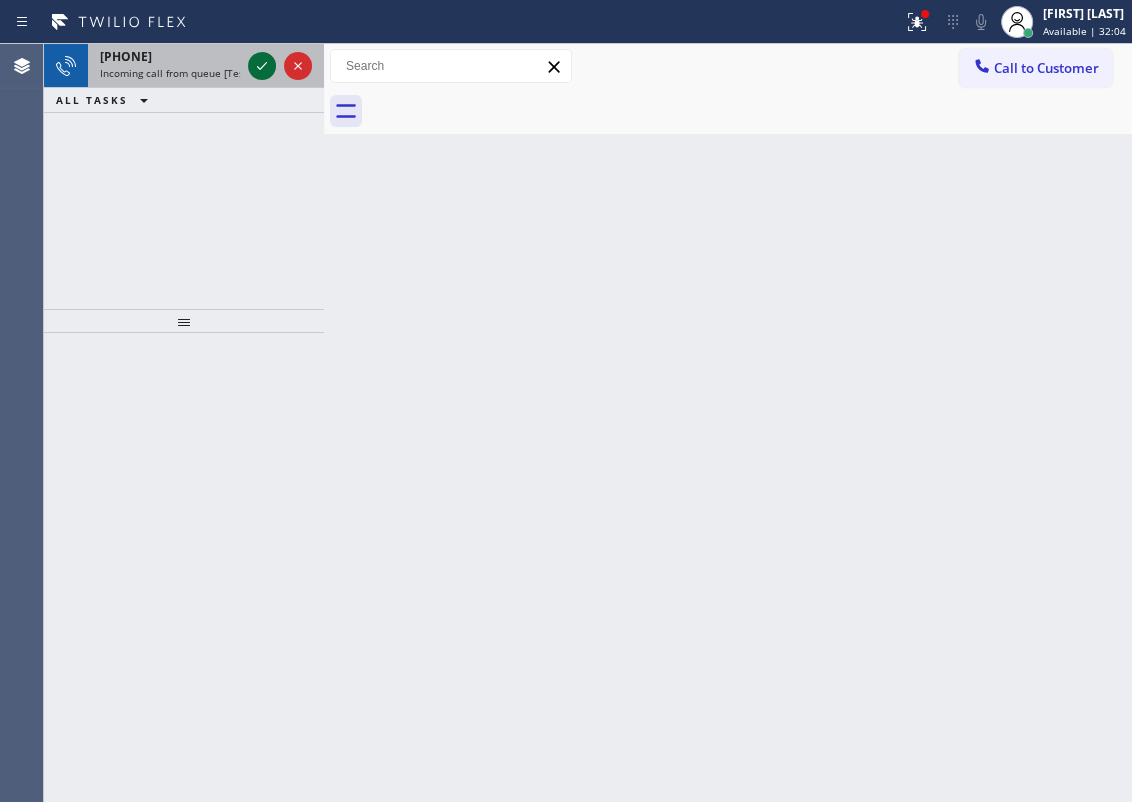 click 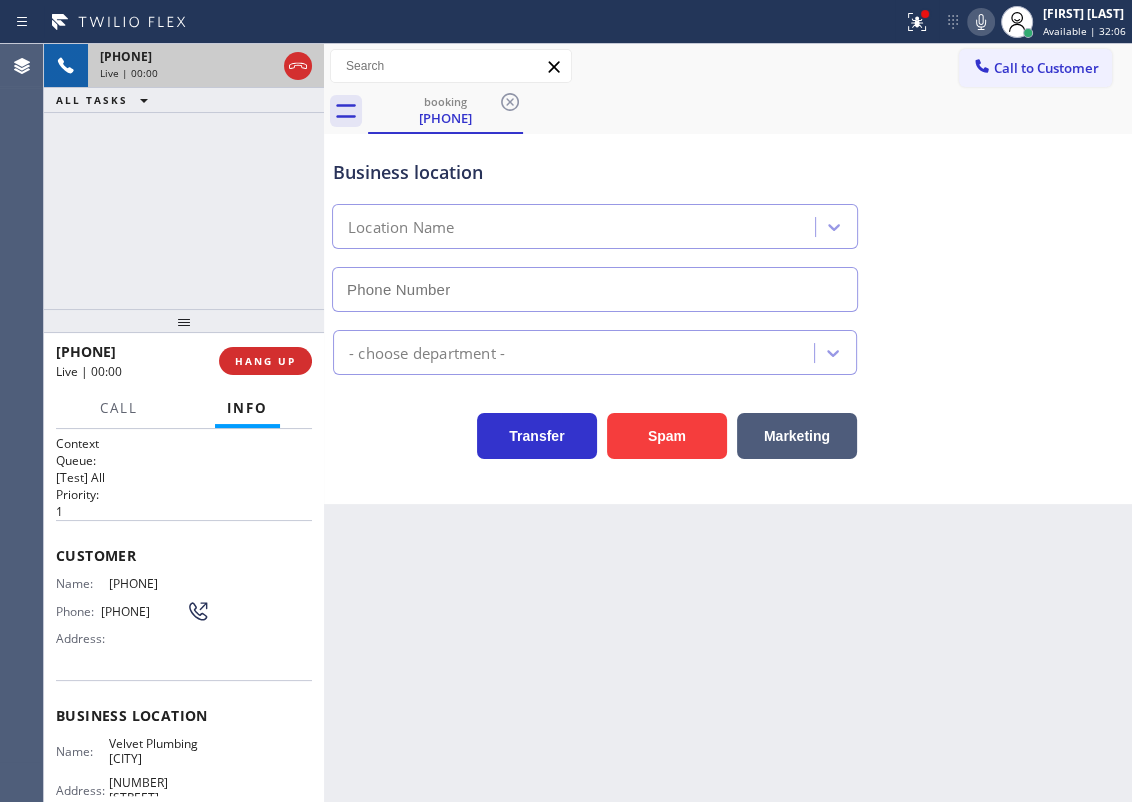 type on "[PHONE]" 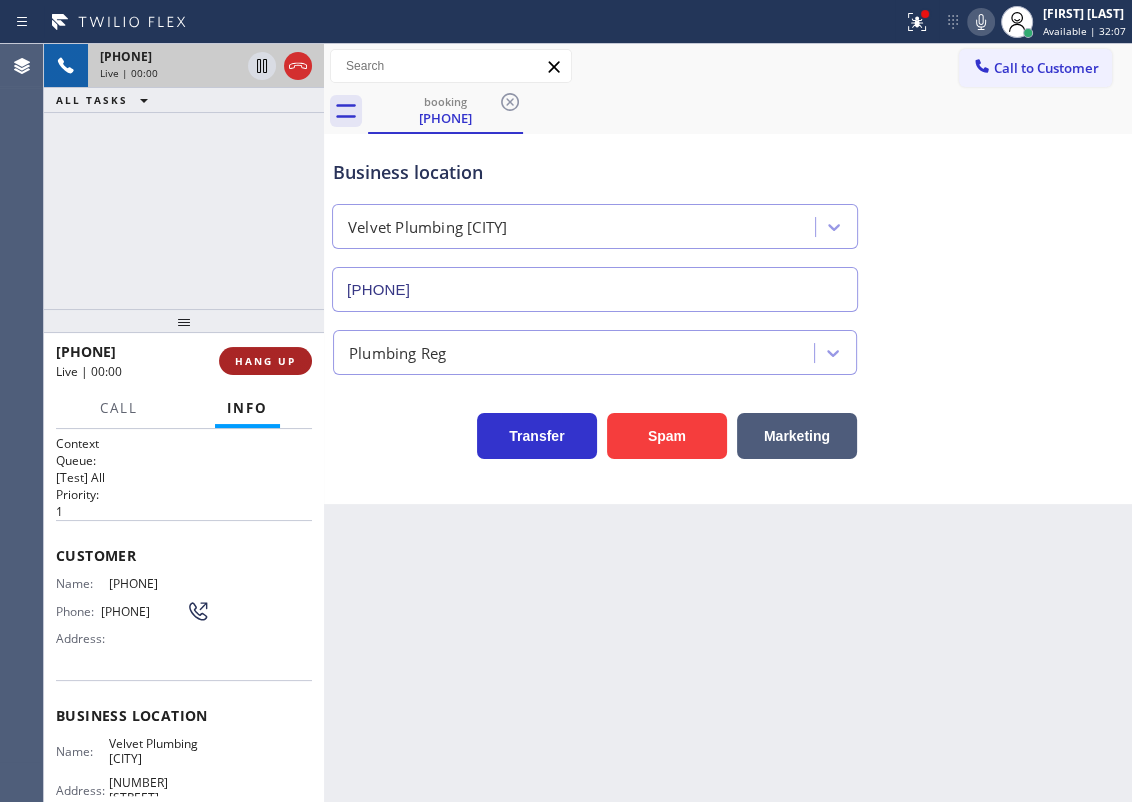 click on "HANG UP" at bounding box center (265, 361) 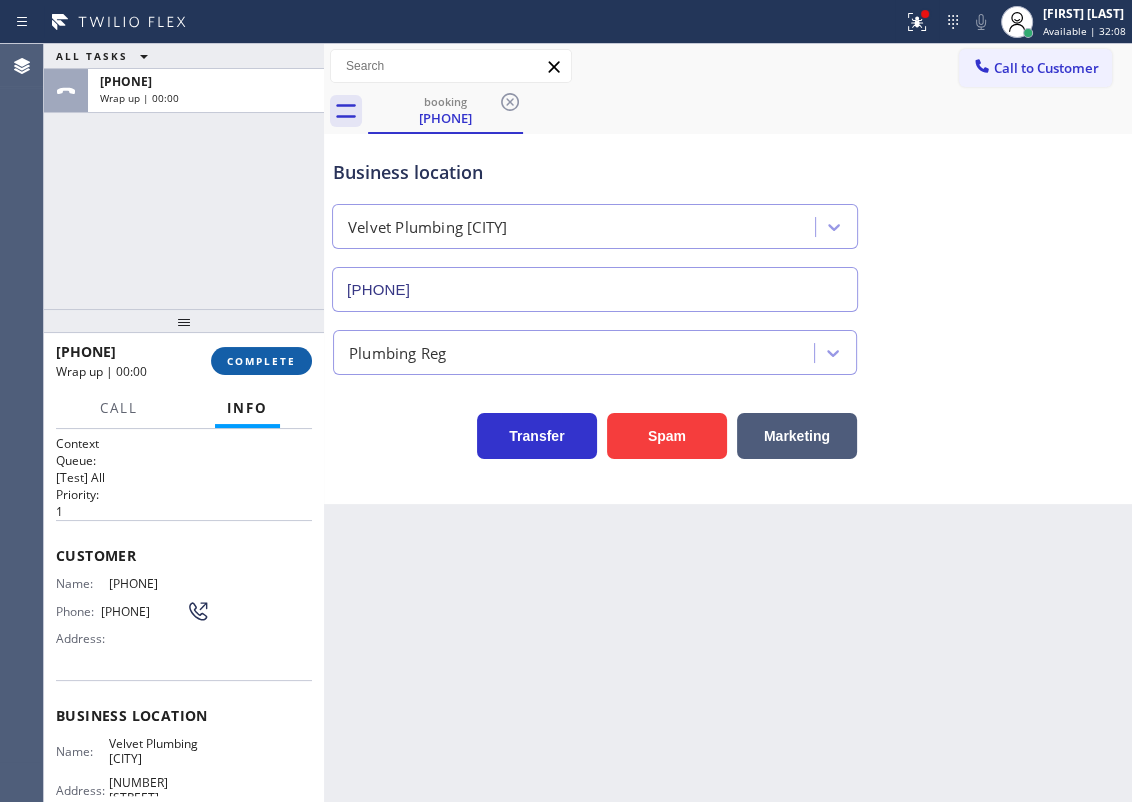 click on "COMPLETE" at bounding box center (261, 361) 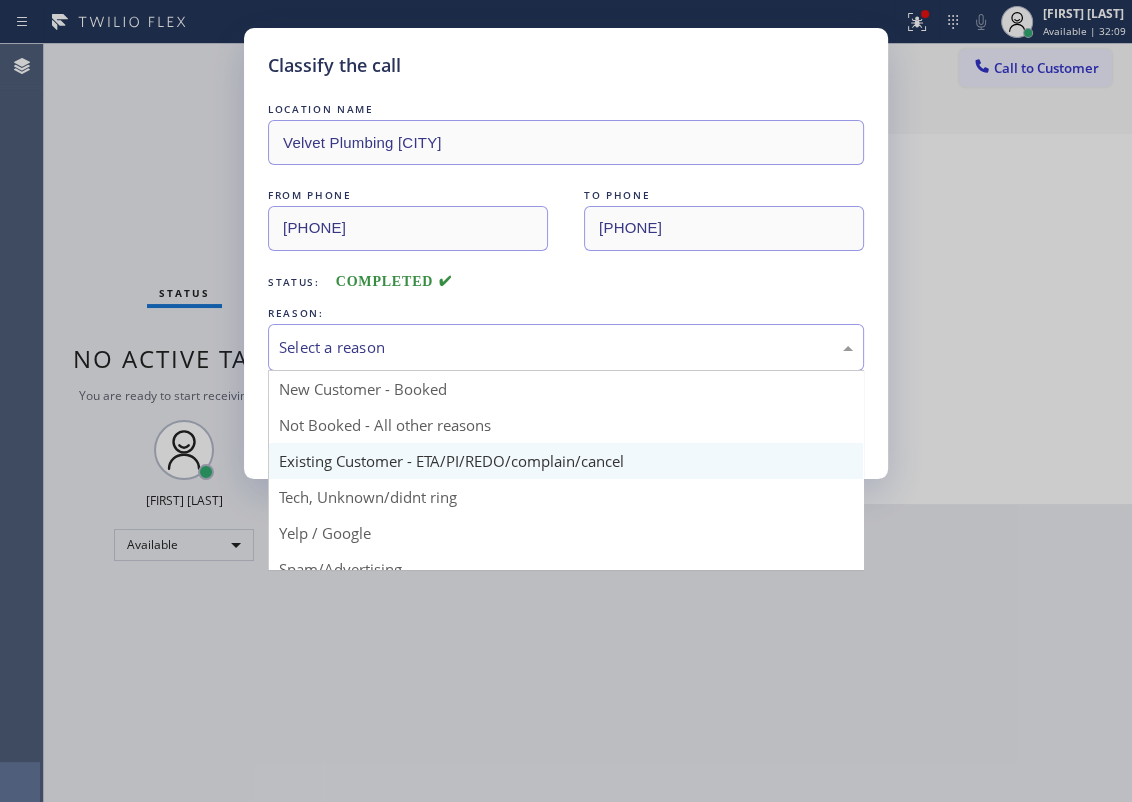 drag, startPoint x: 420, startPoint y: 338, endPoint x: 417, endPoint y: 464, distance: 126.035706 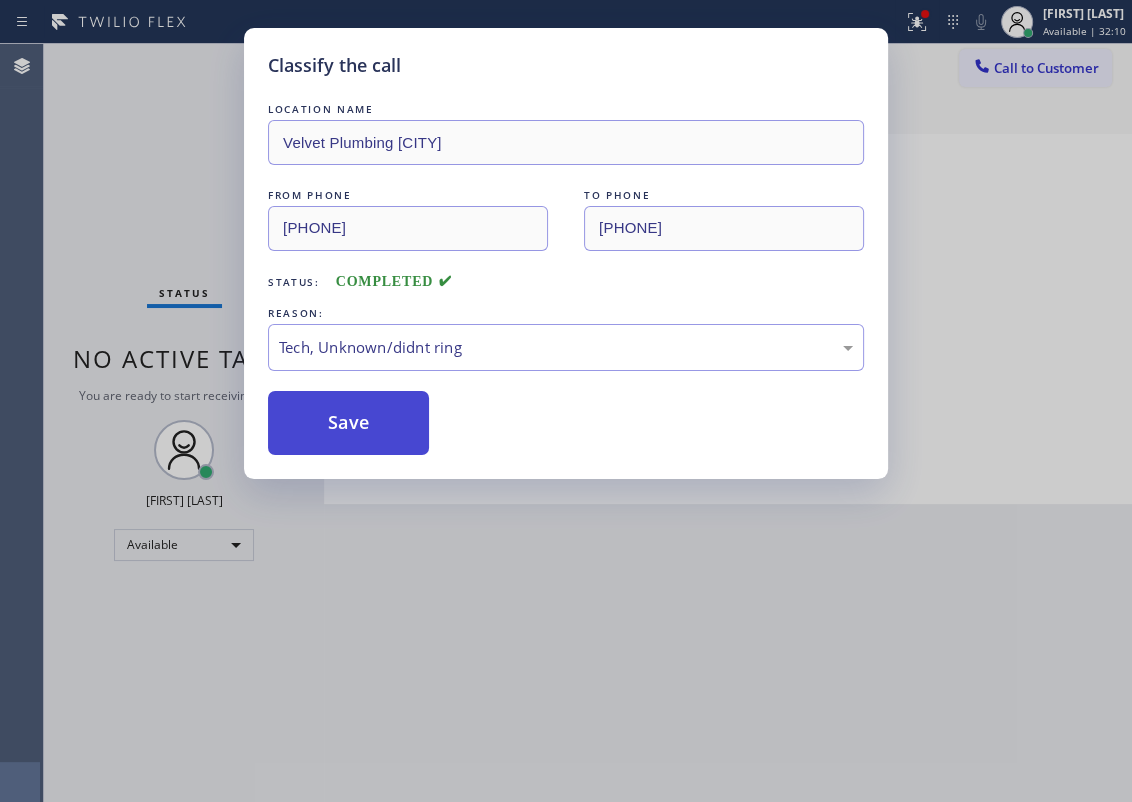 click on "Save" at bounding box center (348, 423) 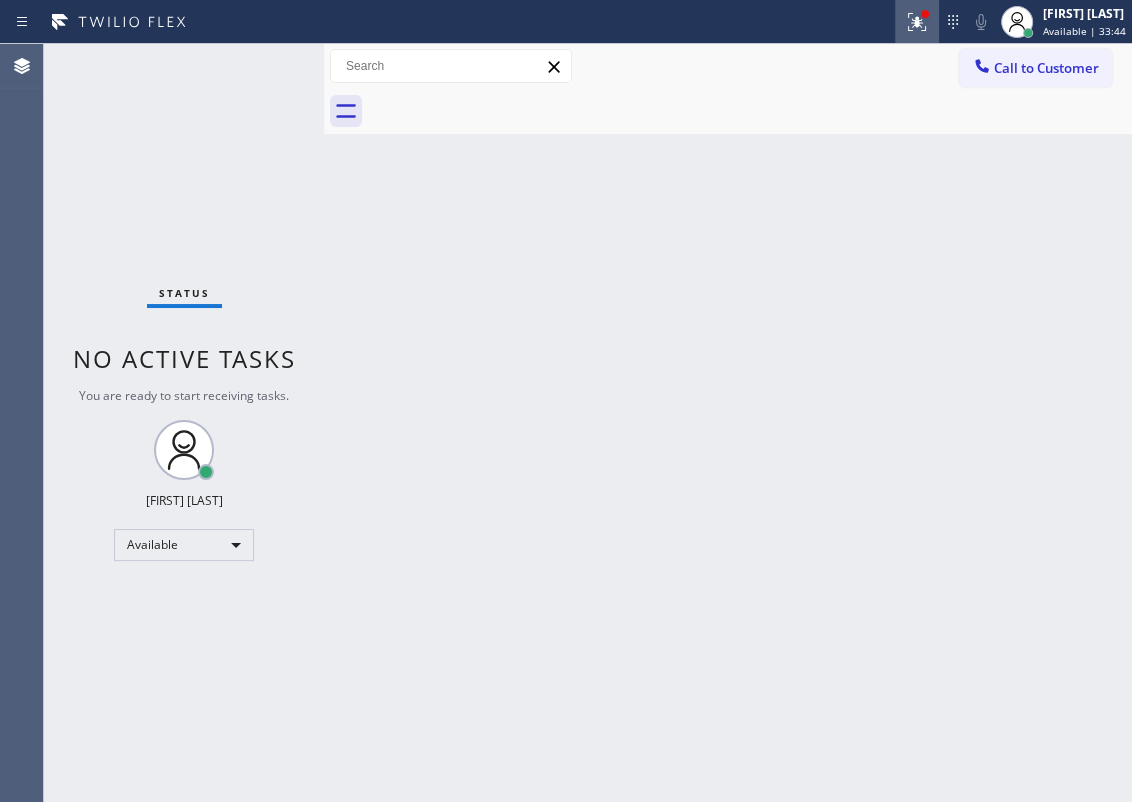 click 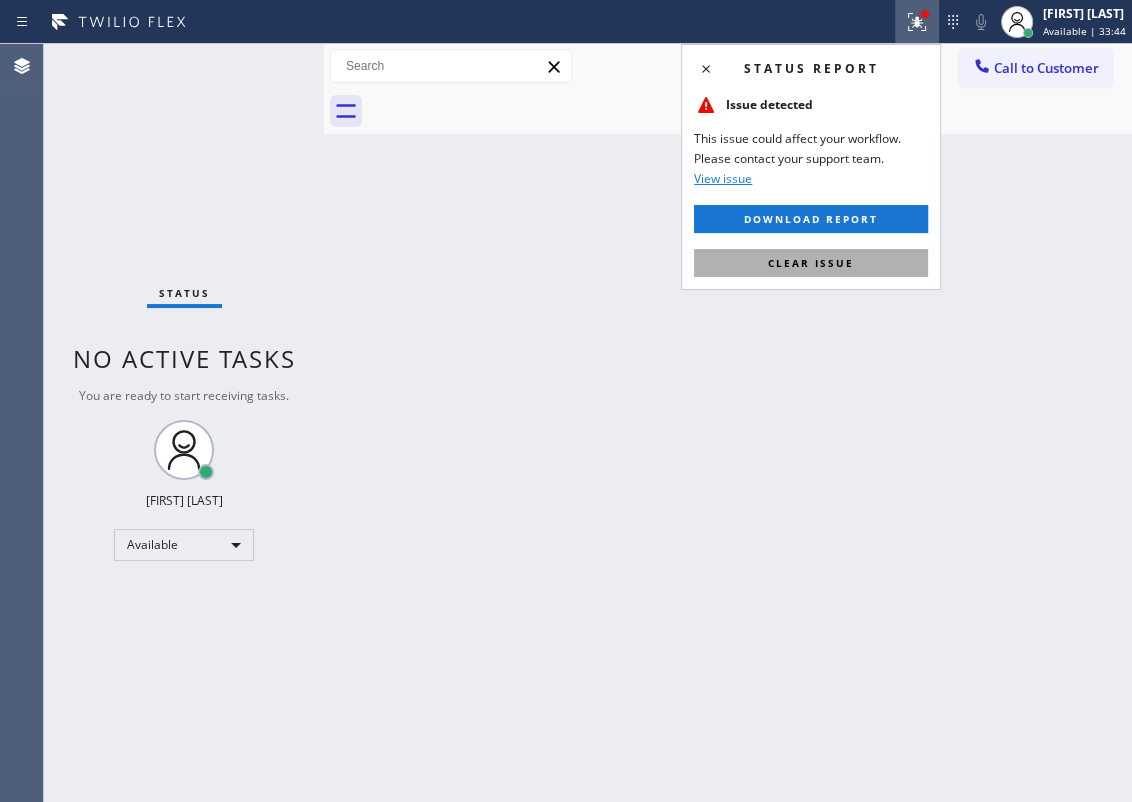 click on "Clear issue" at bounding box center [811, 263] 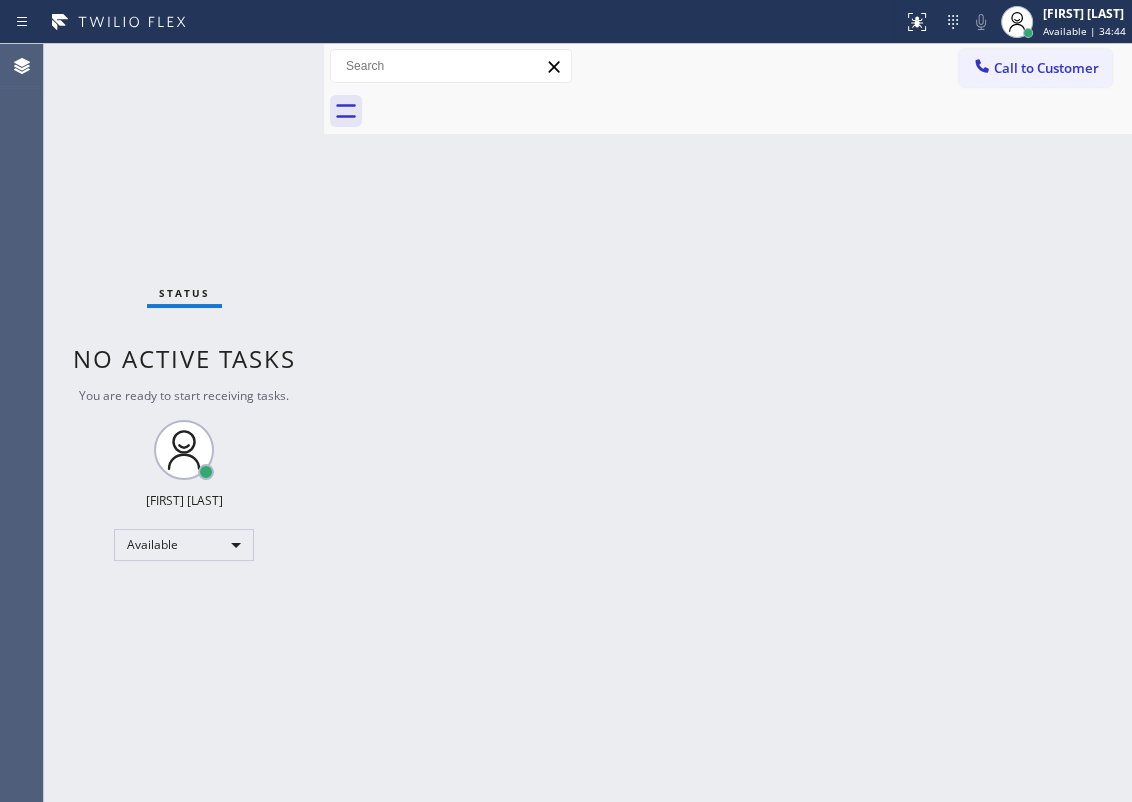 click on "Back to Dashboard Change Sender ID Customers Technicians Select a contact Outbound call Technician Search Technician Your caller id phone number Your caller id phone number Call Technician info Name   Phone none Address none Change Sender ID HVAC +18559994417 5 Star Appliance +18557314952 Appliance Repair +18554611149 Plumbing +18889090120 Air Duct Cleaning +18006865038  Electricians +18005688664 Cancel Change Check personal SMS Reset Change No tabs Call to Customer Outbound call Location Search location Your caller id phone number Customer number Call Outbound call Technician Search Technician Your caller id phone number Your caller id phone number Call" at bounding box center [728, 423] 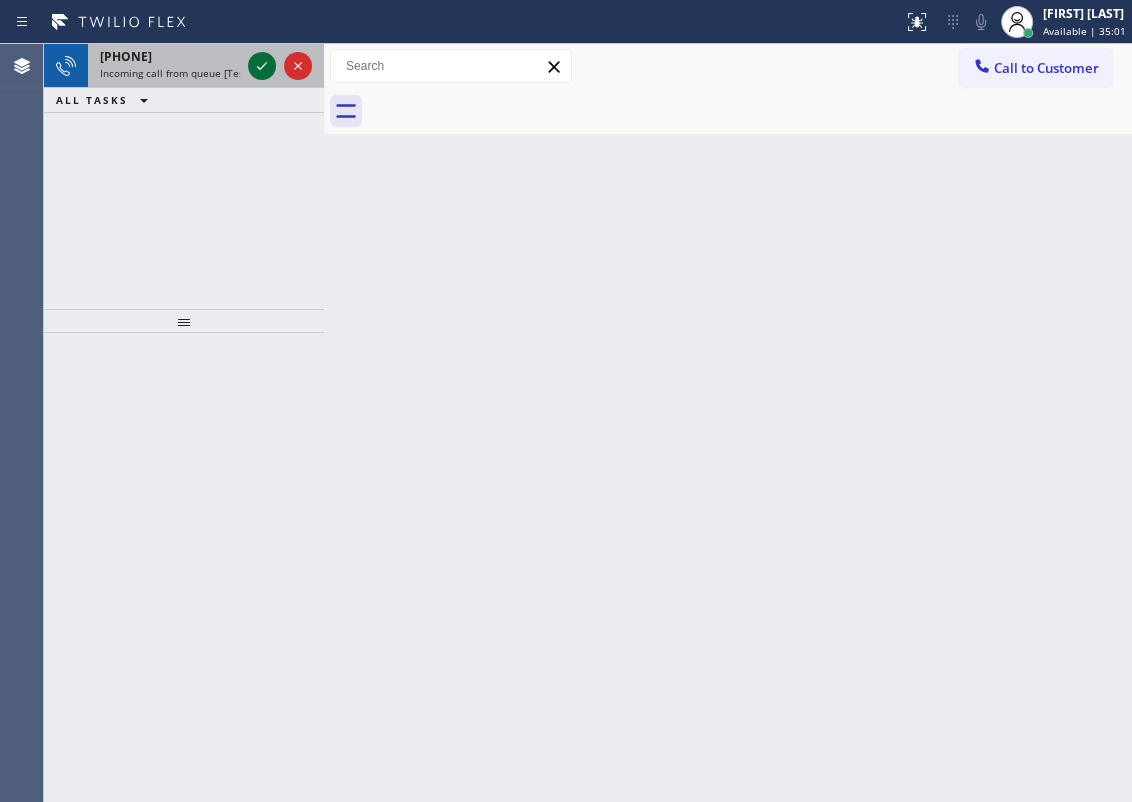 click 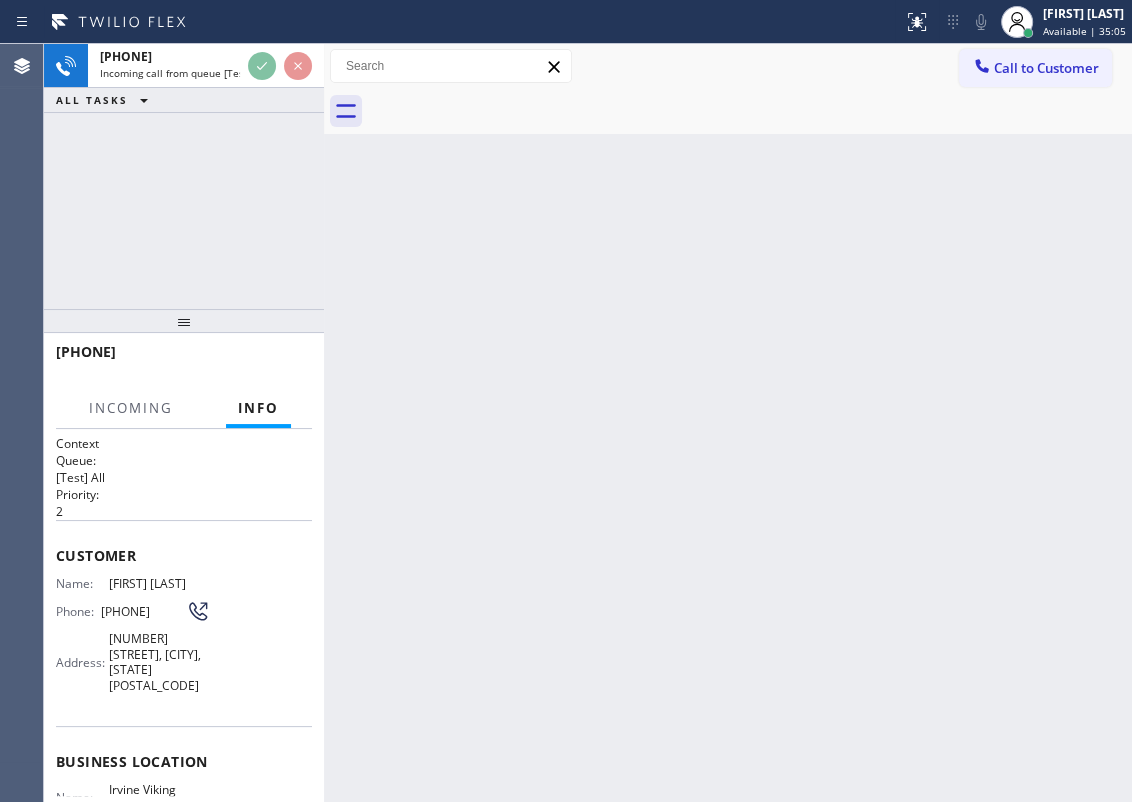 click on "Back to Dashboard Change Sender ID Customers Technicians Select a contact Outbound call Technician Search Technician Your caller id phone number Your caller id phone number Call Technician info Name   Phone none Address none Change Sender ID HVAC +18559994417 5 Star Appliance +18557314952 Appliance Repair +18554611149 Plumbing +18889090120 Air Duct Cleaning +18006865038  Electricians +18005688664 Cancel Change Check personal SMS Reset Change No tabs Call to Customer Outbound call Location Search location Your caller id phone number Customer number Call Outbound call Technician Search Technician Your caller id phone number Your caller id phone number Call" at bounding box center [728, 423] 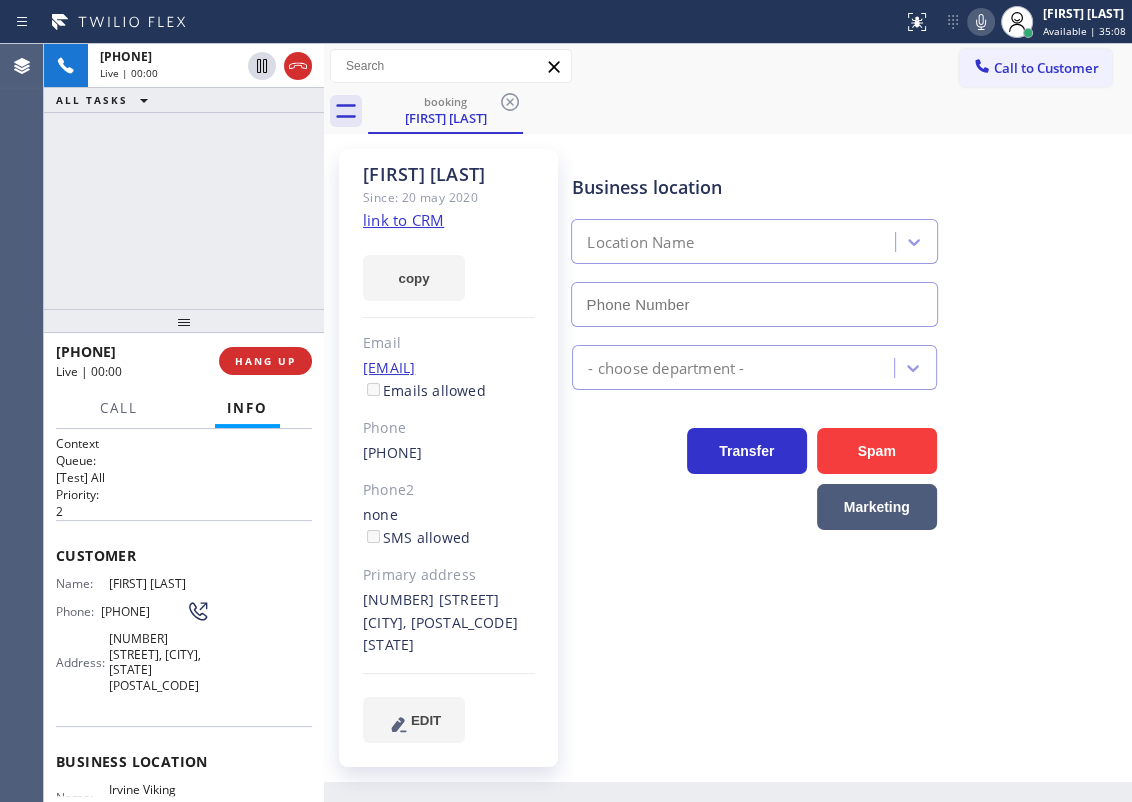 type on "[PHONE]" 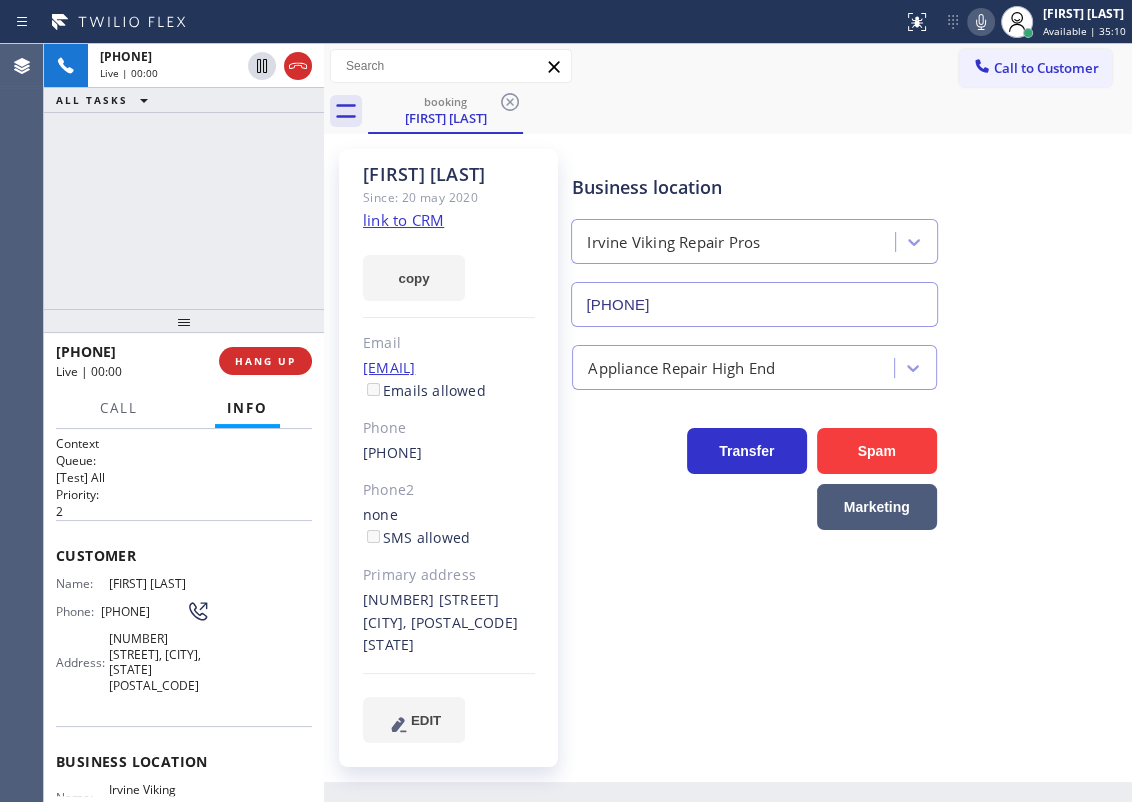 click on "link to CRM" 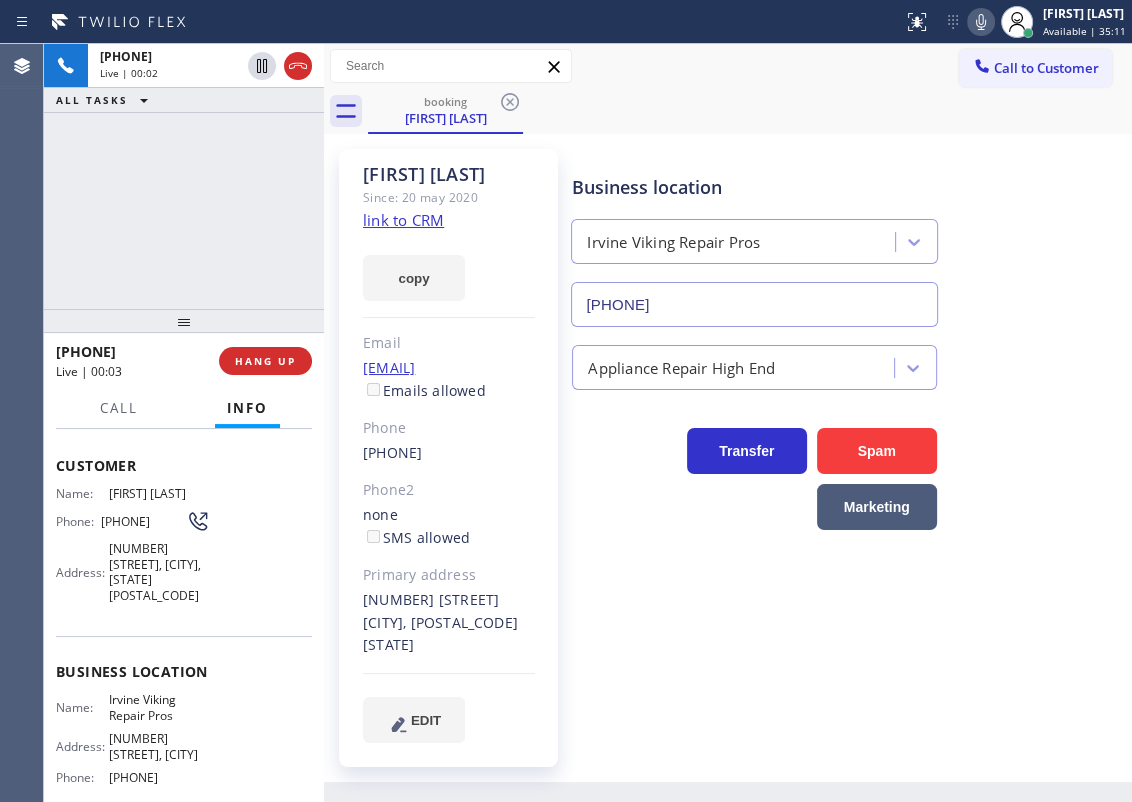 scroll, scrollTop: 181, scrollLeft: 0, axis: vertical 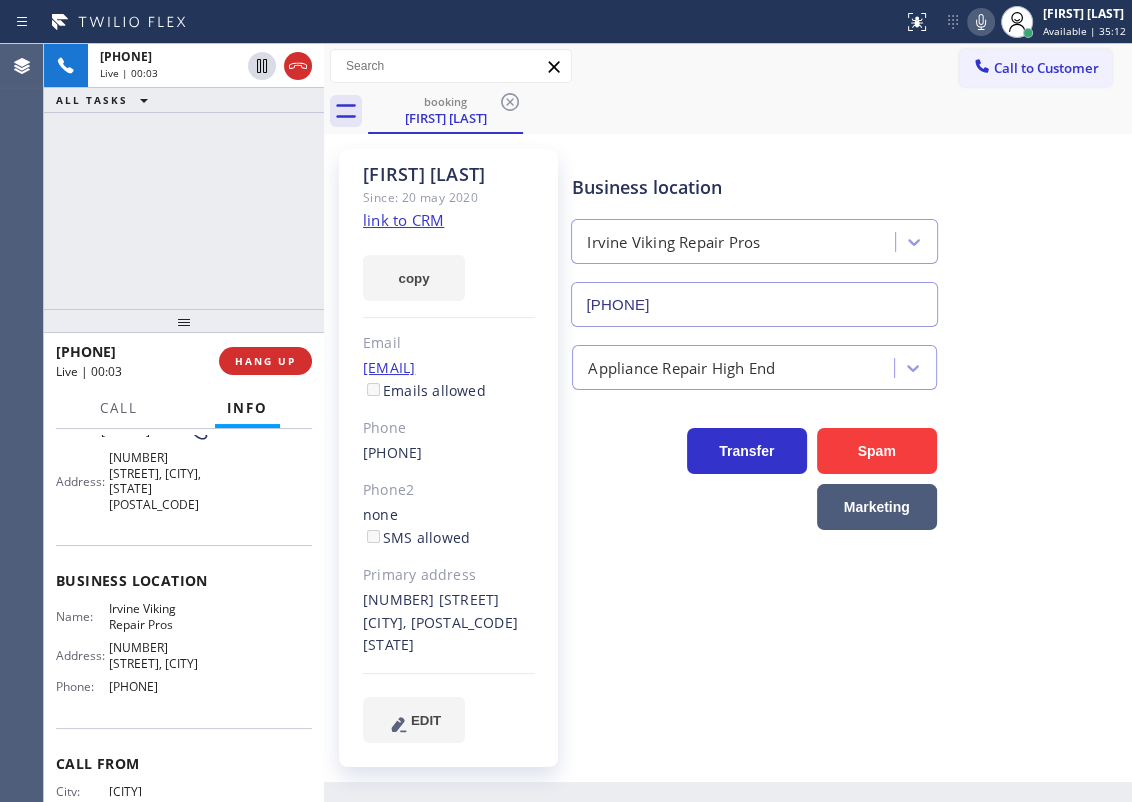 click on "Irvine Viking Repair Pros" at bounding box center (159, 616) 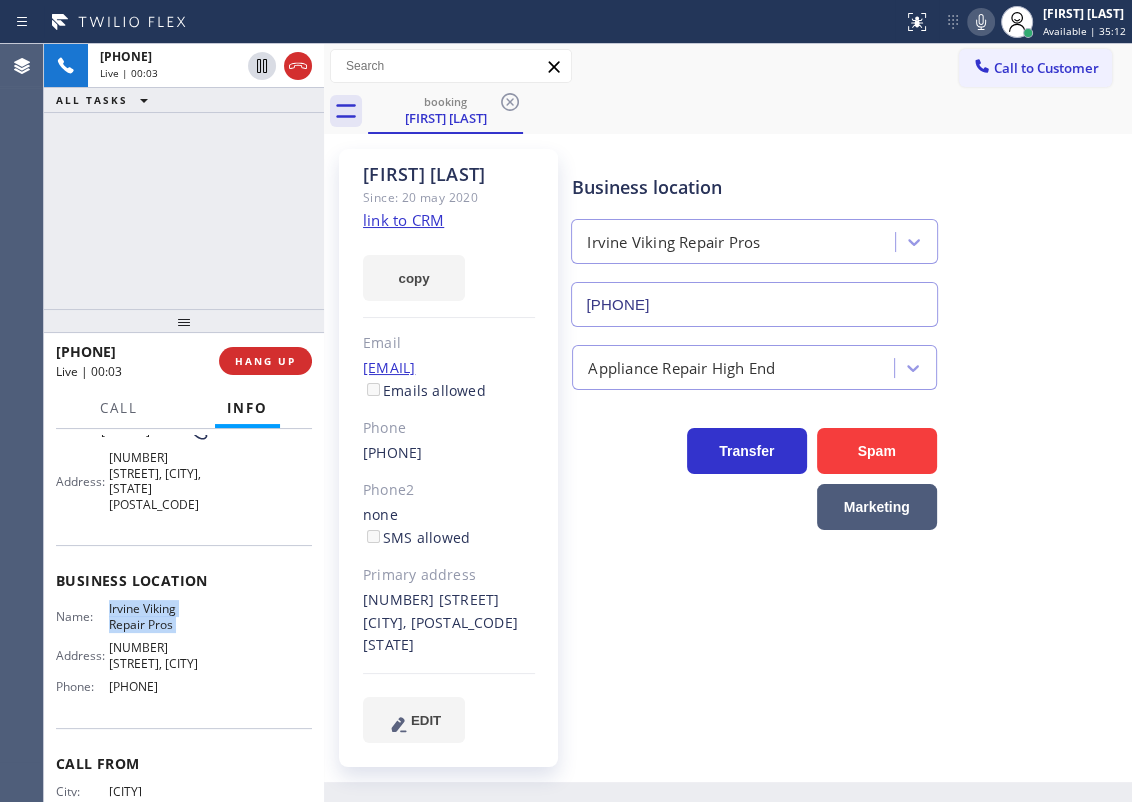 click on "Irvine Viking Repair Pros" at bounding box center [159, 616] 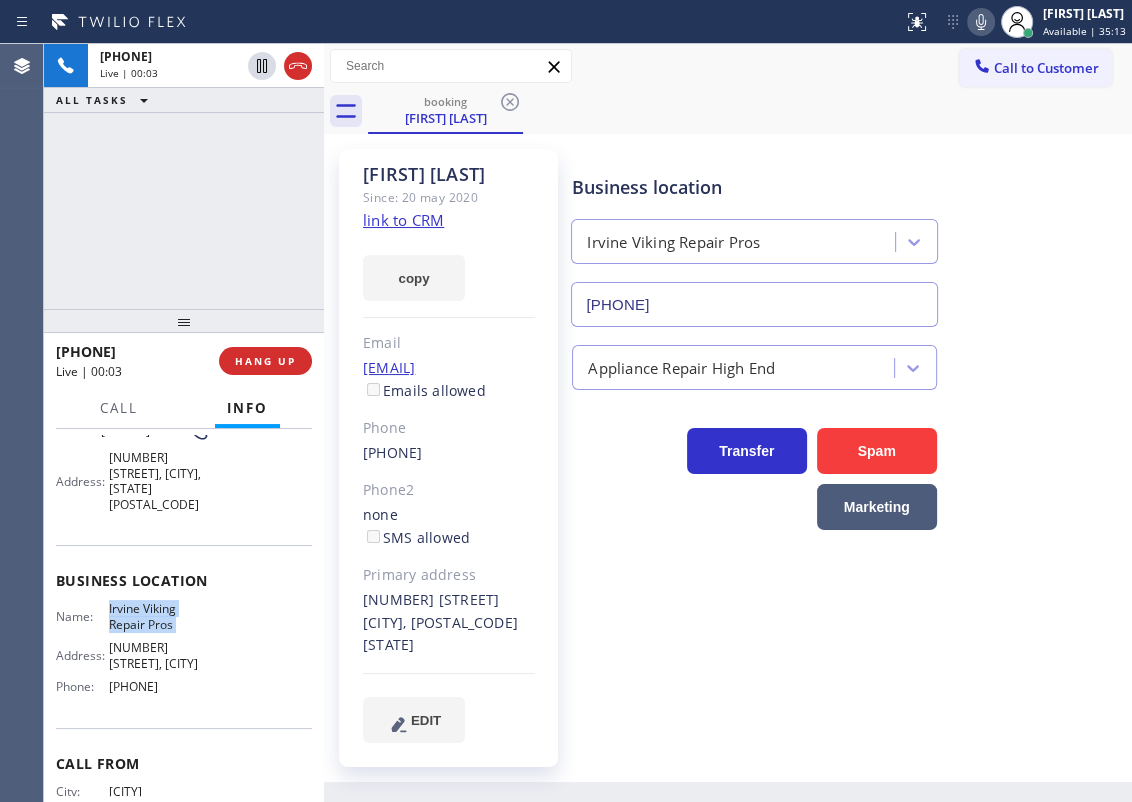 copy on "Irvine Viking Repair Pros" 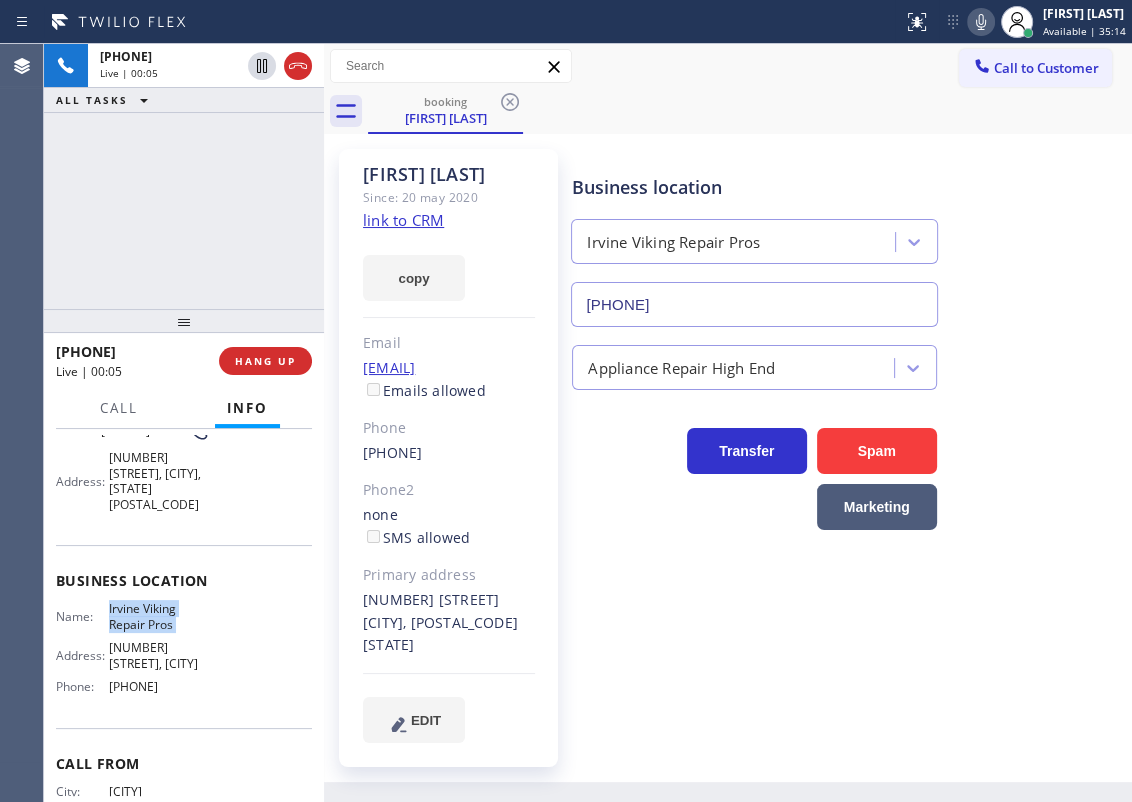 click on "[PHONE]" at bounding box center (754, 304) 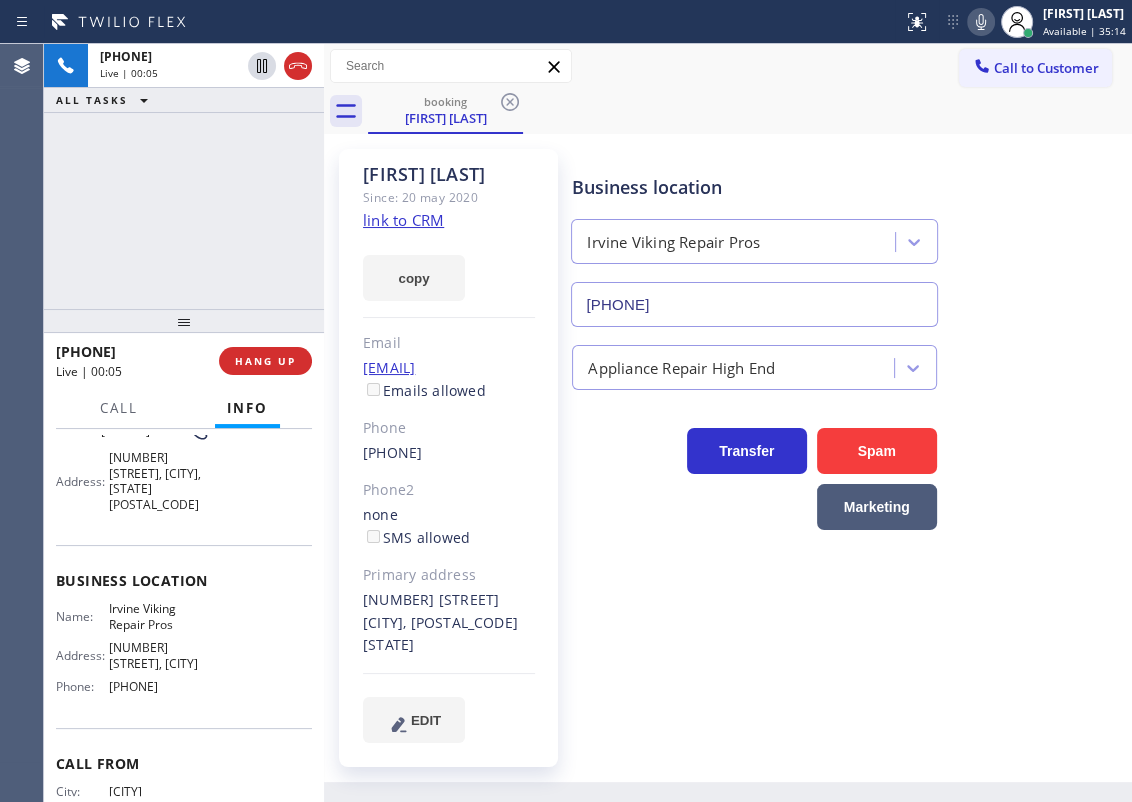 click on "[PHONE]" at bounding box center [754, 304] 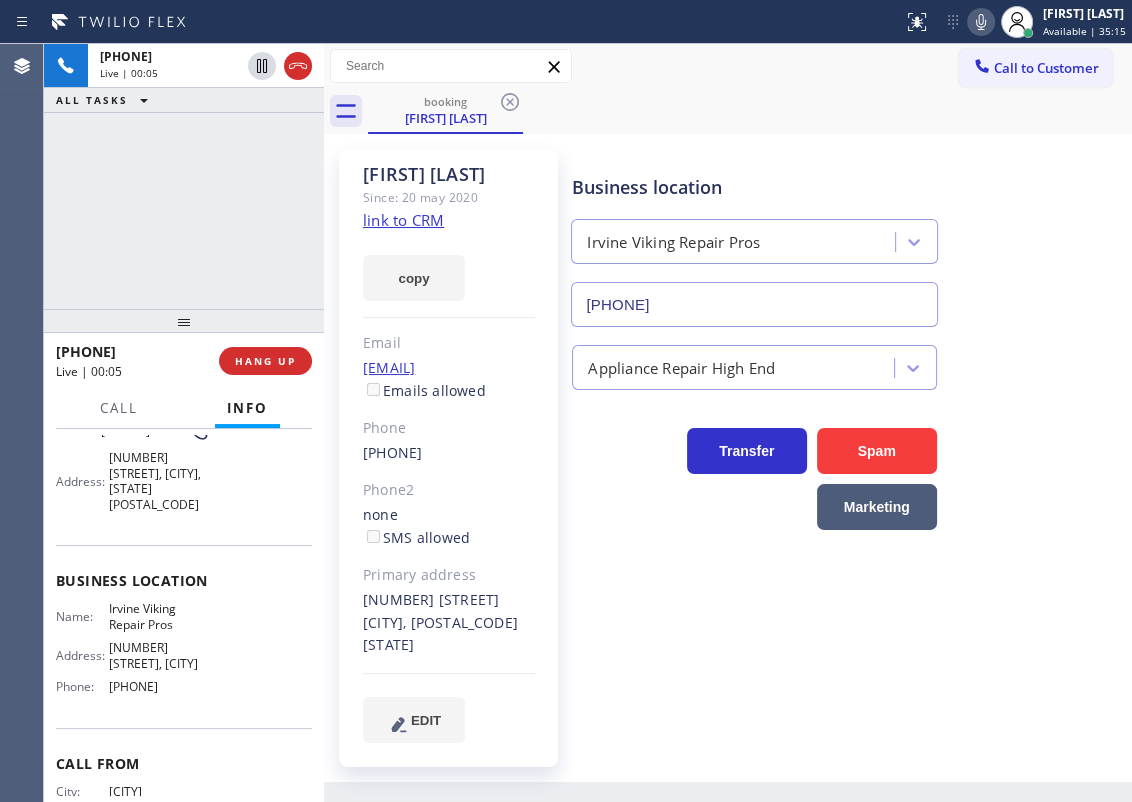 click on "[PHONE]" at bounding box center (754, 304) 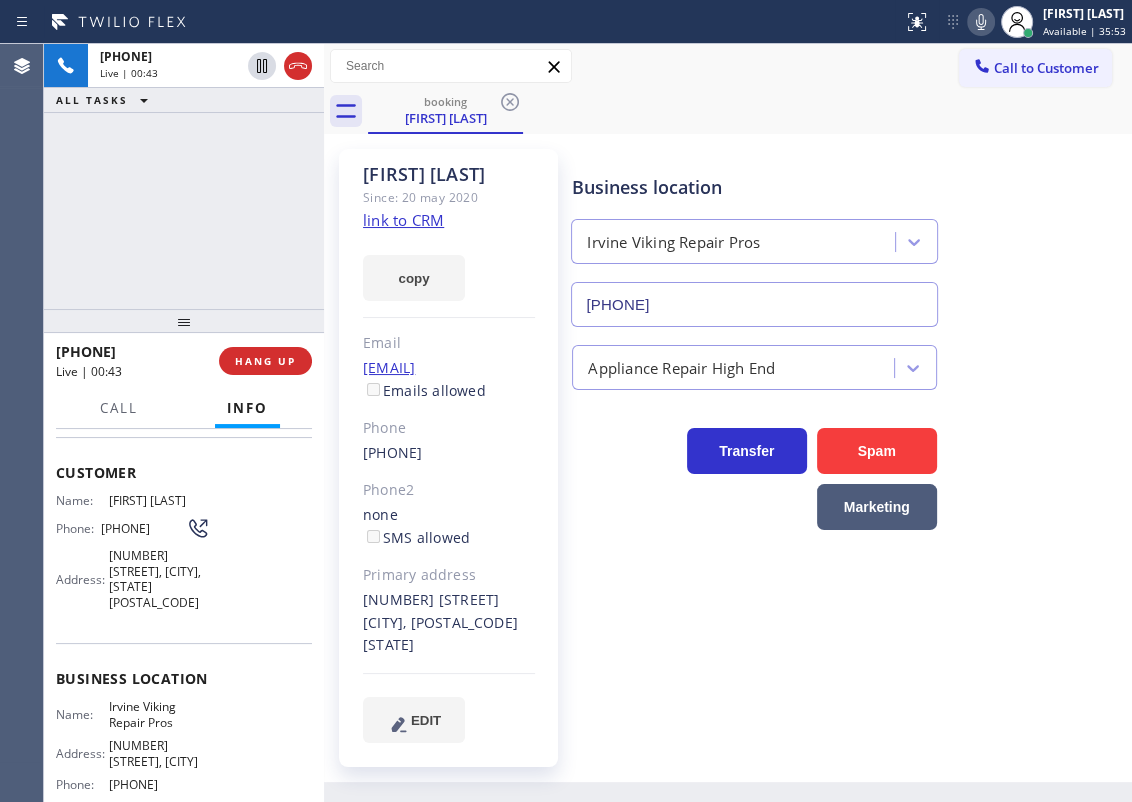 scroll, scrollTop: 0, scrollLeft: 0, axis: both 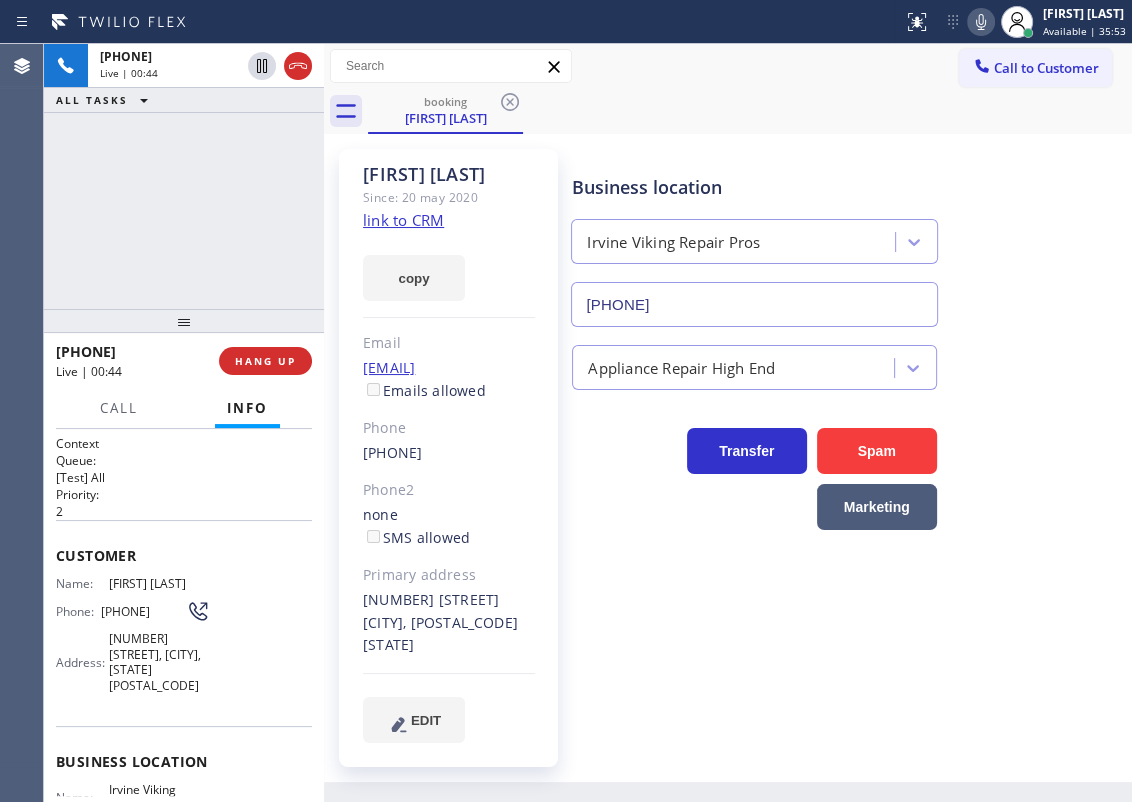 click on "[PHONE]" at bounding box center (143, 611) 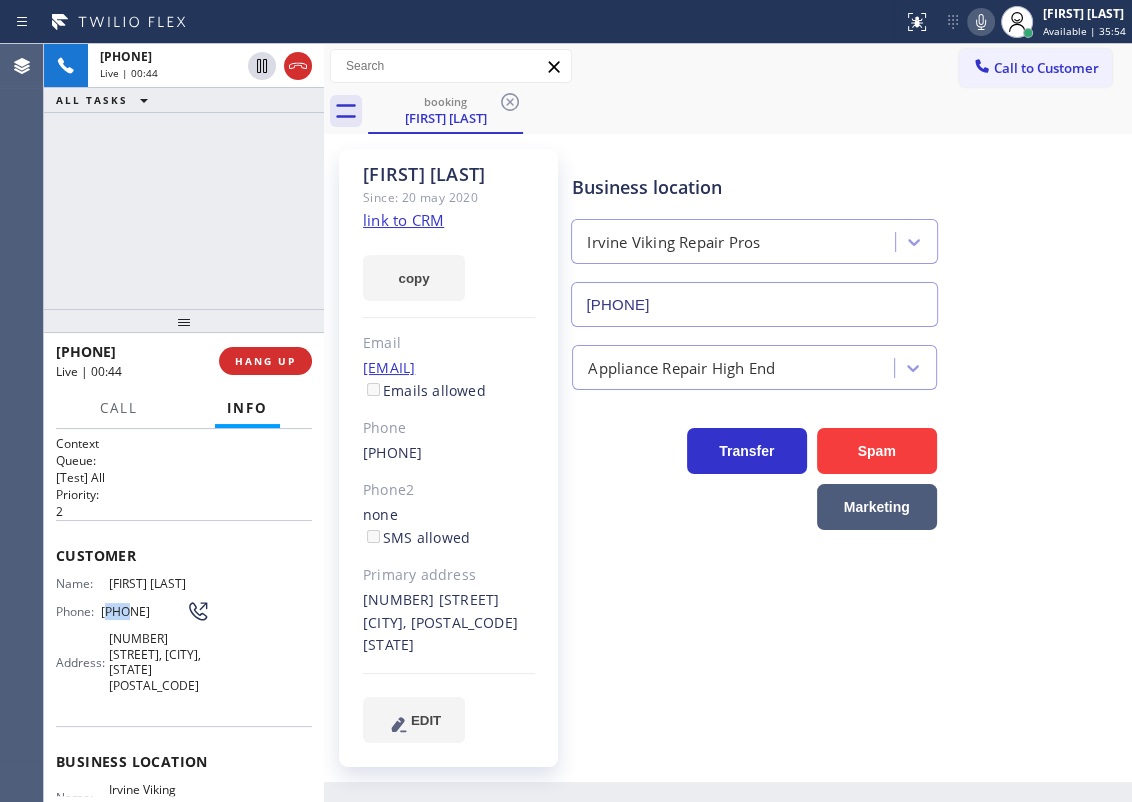 click on "[PHONE]" at bounding box center [143, 611] 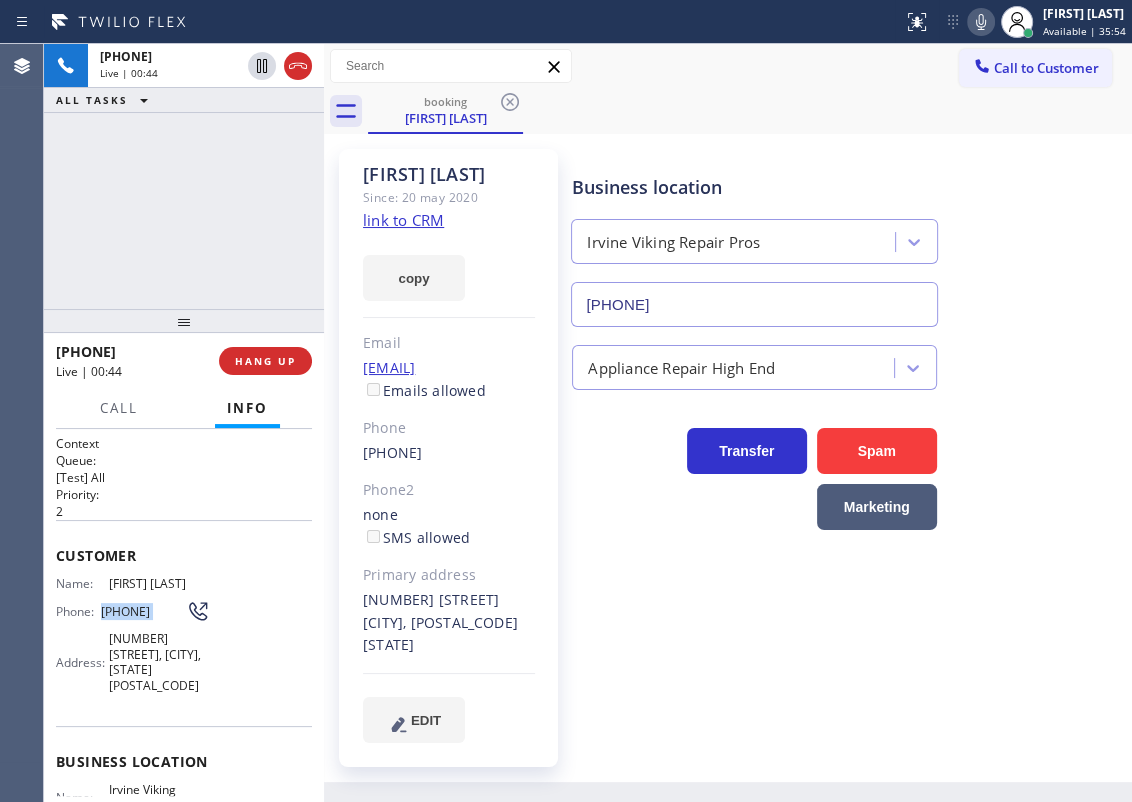 click on "[PHONE]" at bounding box center (143, 611) 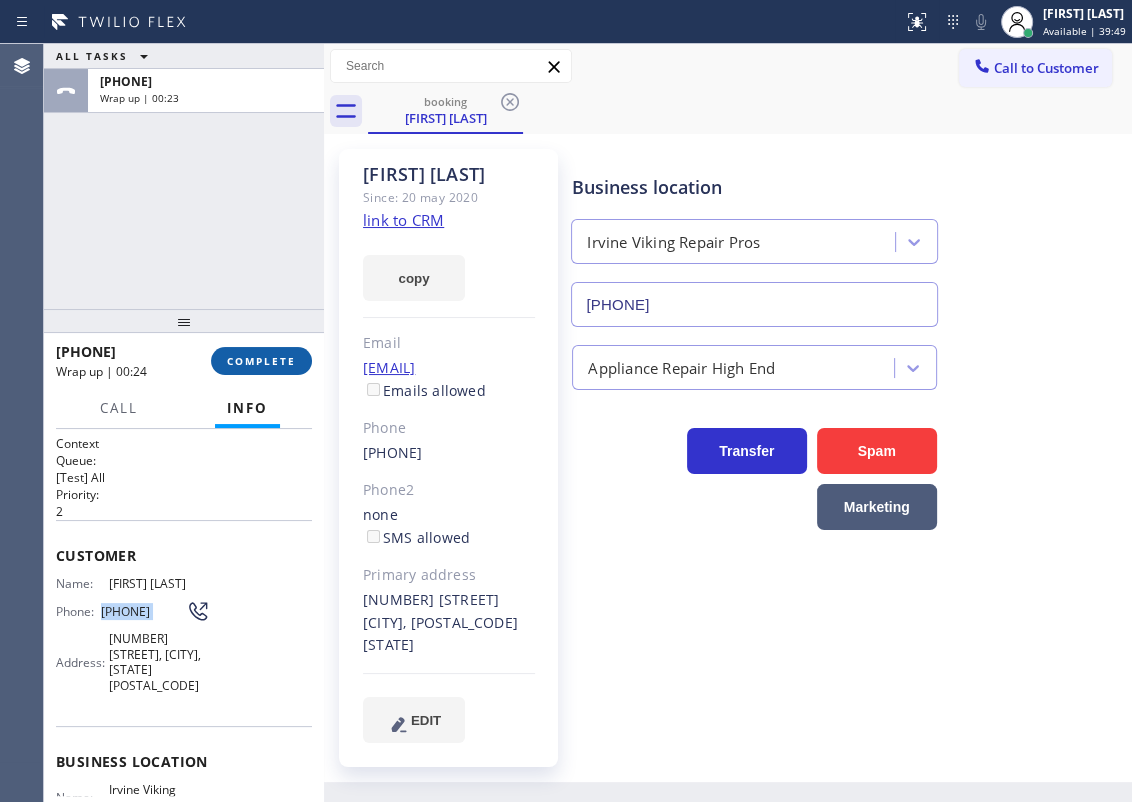 click on "COMPLETE" at bounding box center (261, 361) 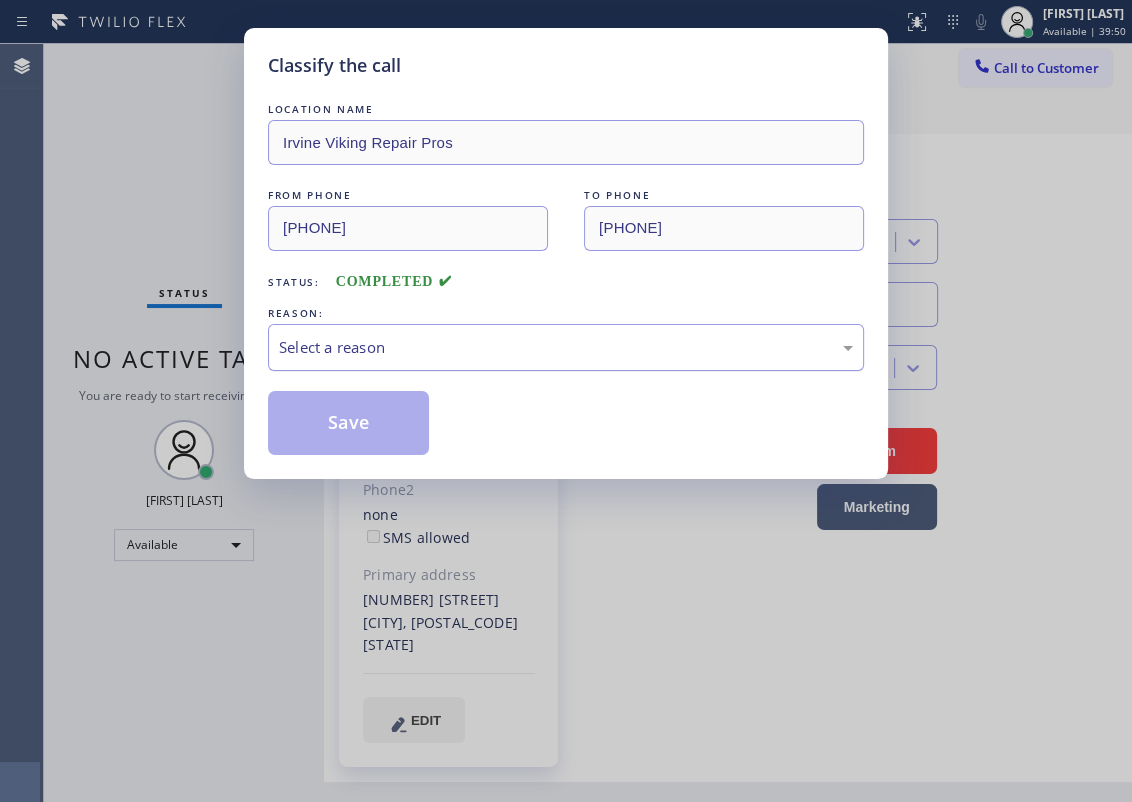 click on "Select a reason" at bounding box center (566, 347) 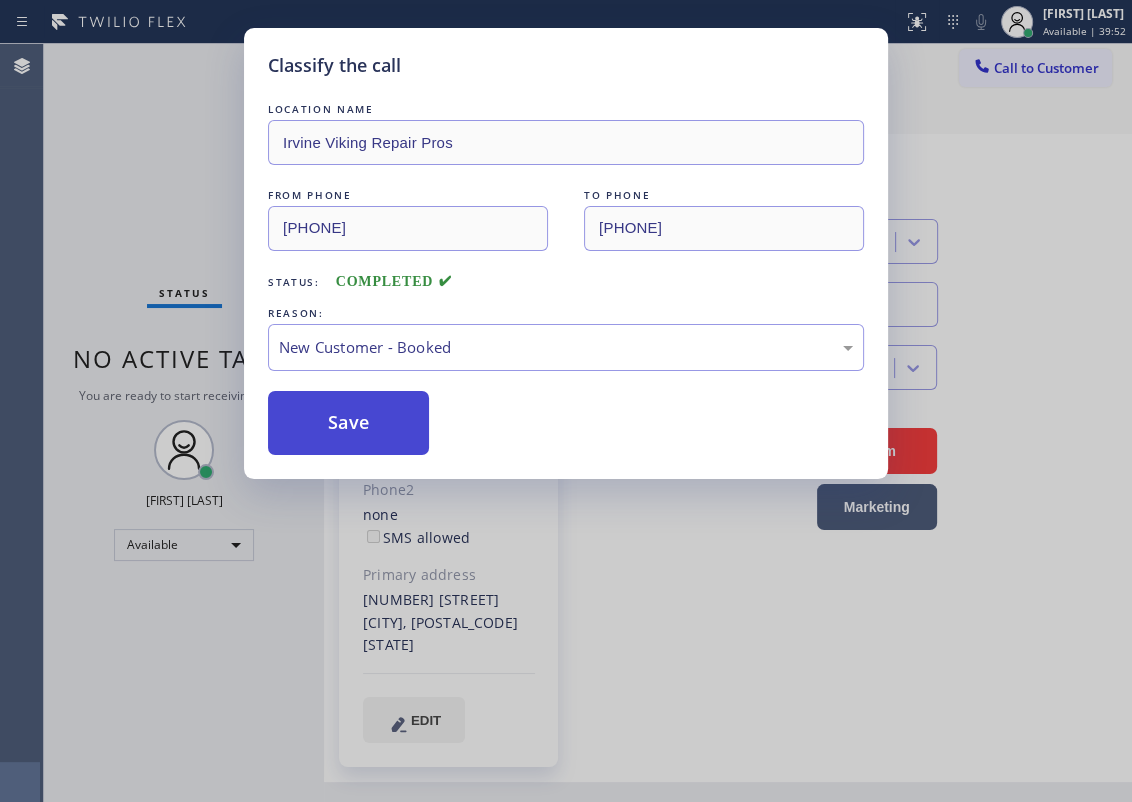 click on "Save" at bounding box center [348, 423] 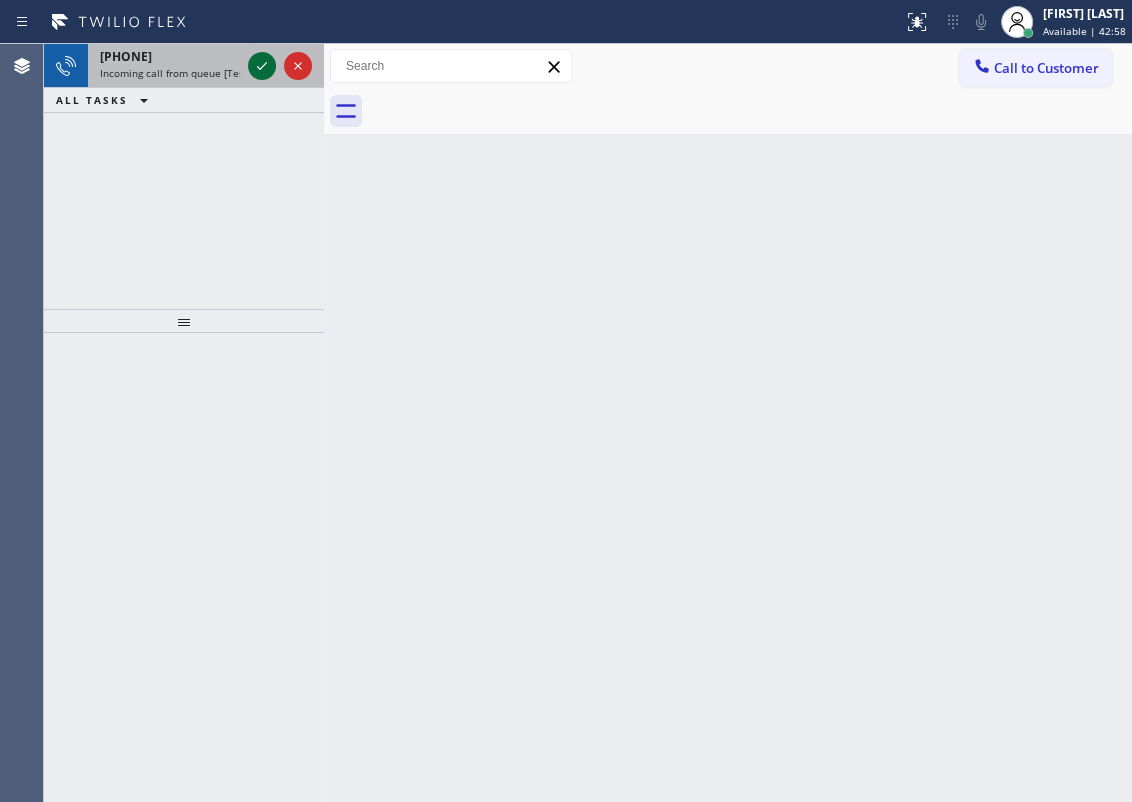 click 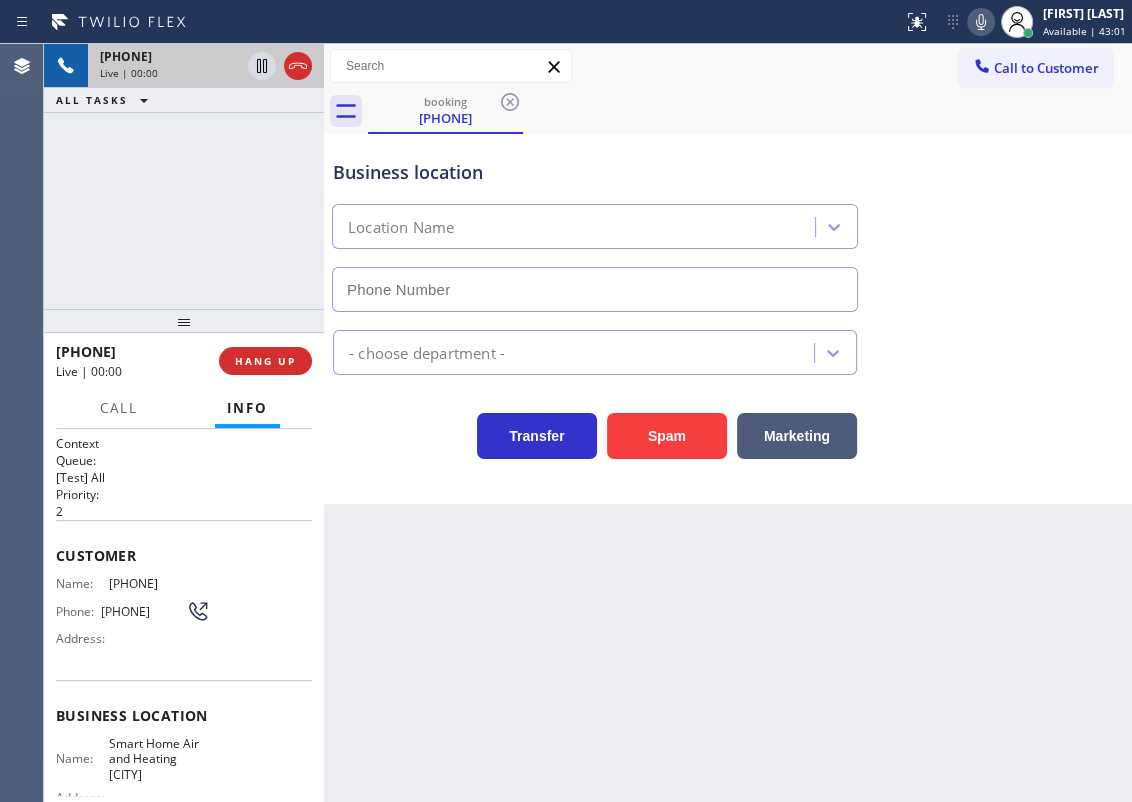 type on "[PHONE]" 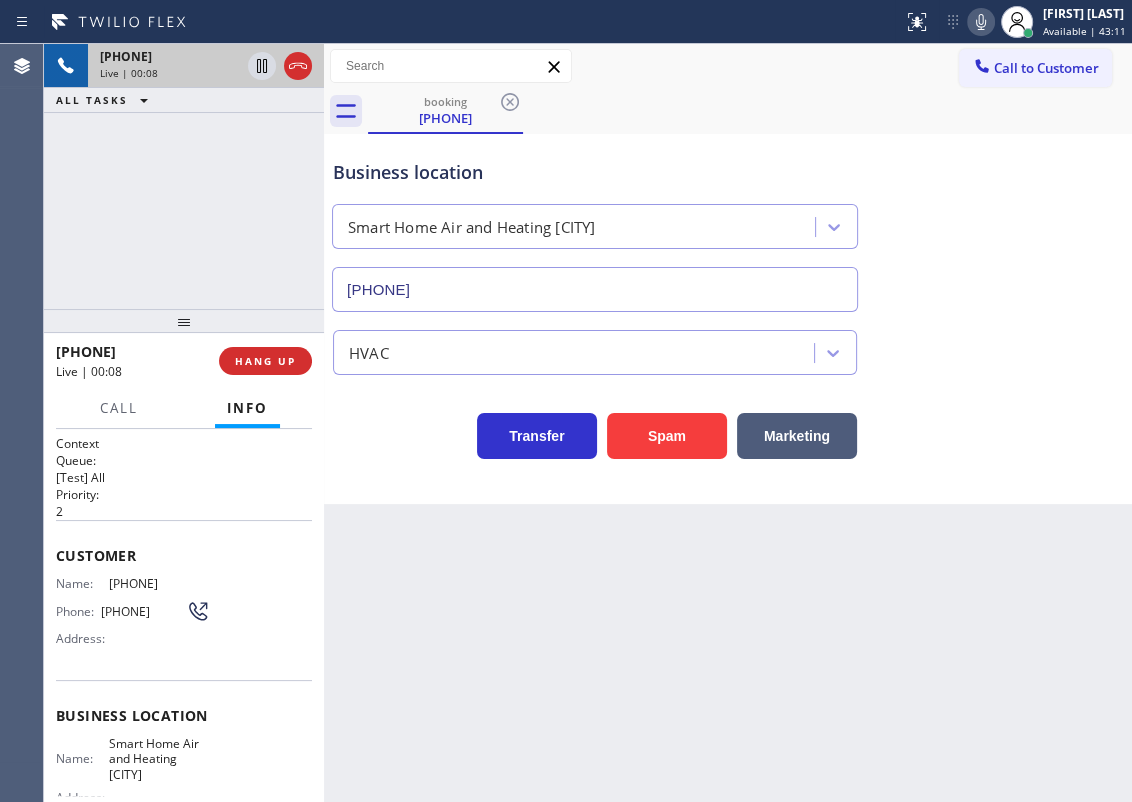 drag, startPoint x: 1097, startPoint y: 357, endPoint x: 628, endPoint y: 323, distance: 470.2308 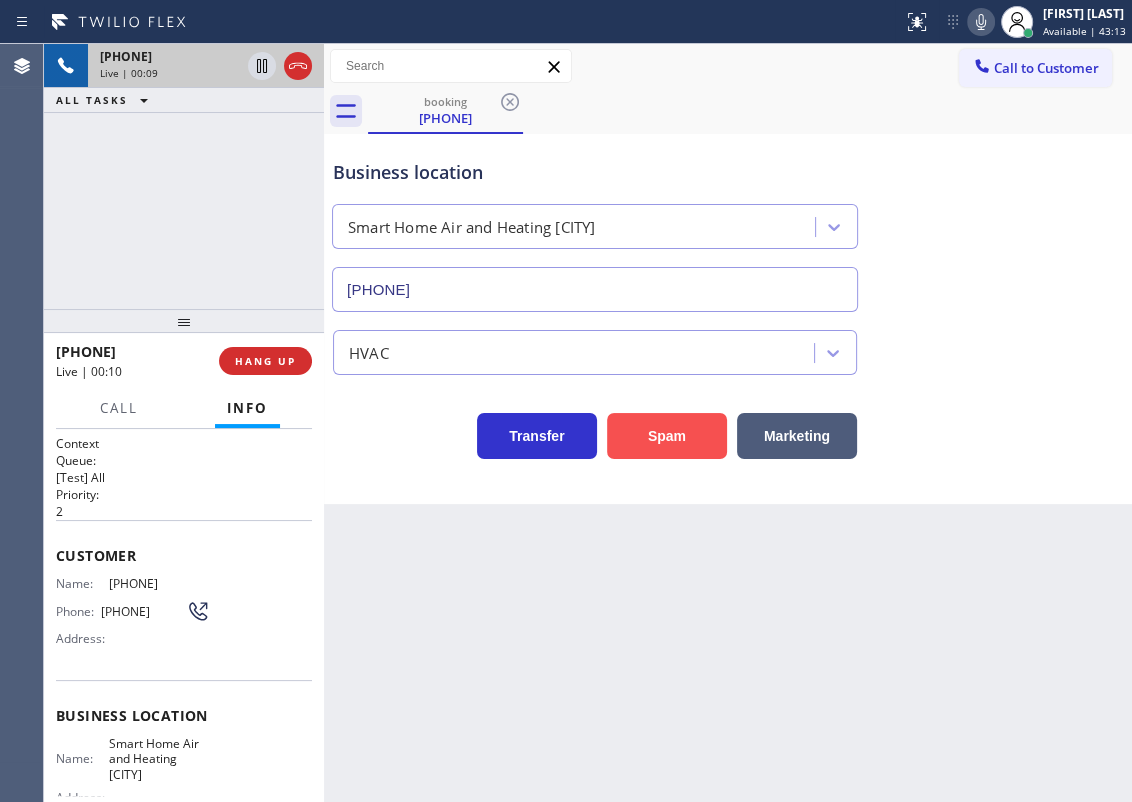 click on "Spam" at bounding box center (667, 436) 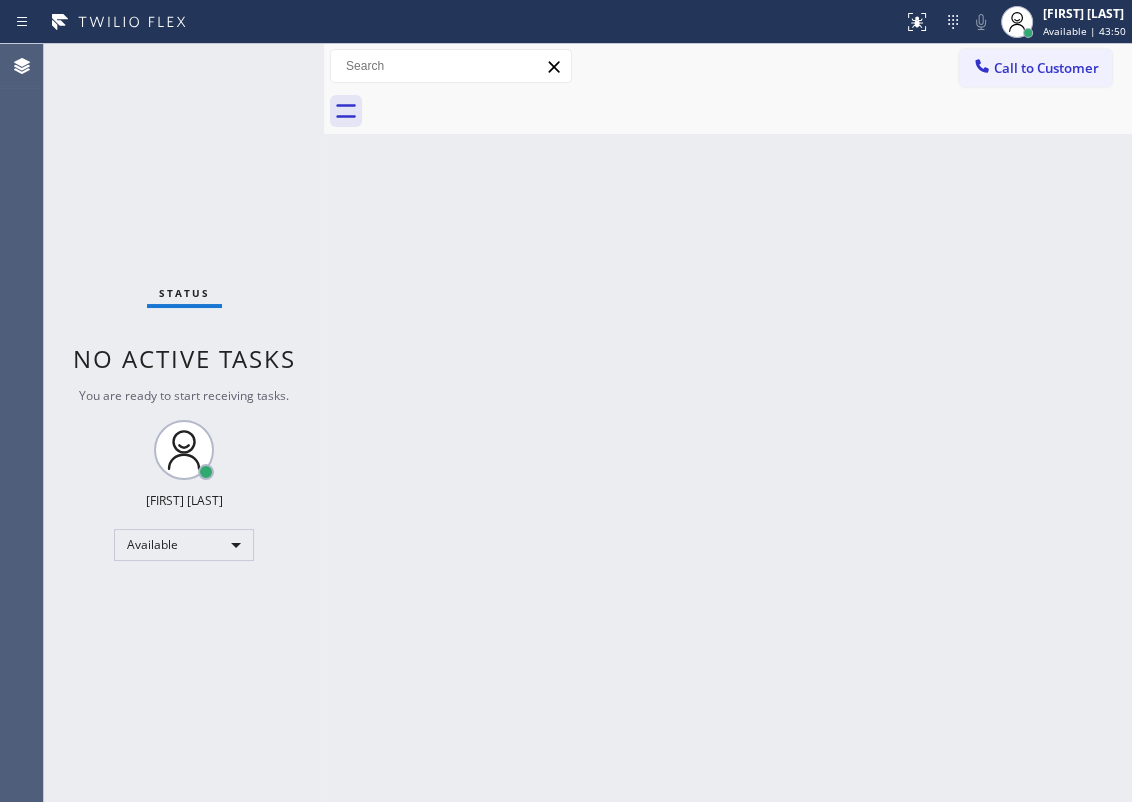 drag, startPoint x: 945, startPoint y: 411, endPoint x: 894, endPoint y: 364, distance: 69.354164 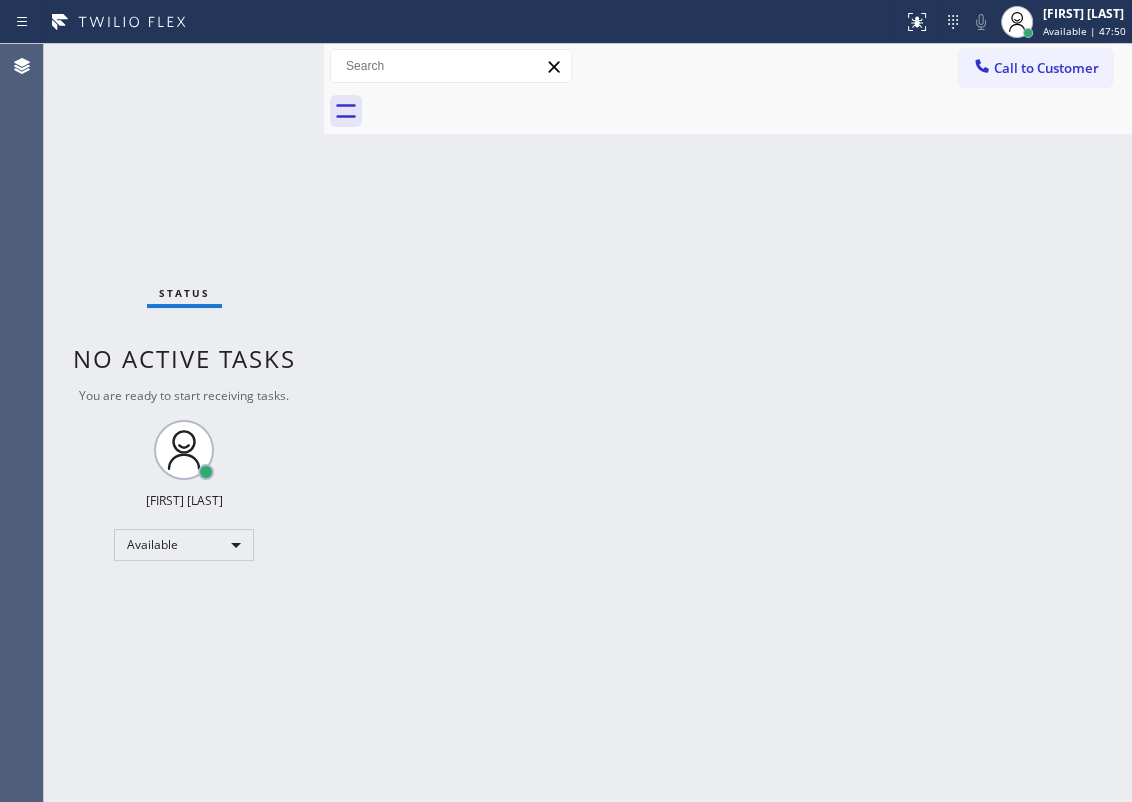 click on "Back to Dashboard Change Sender ID Customers Technicians Select a contact Outbound call Technician Search Technician Your caller id phone number Your caller id phone number Call Technician info Name   Phone none Address none Change Sender ID HVAC +18559994417 5 Star Appliance +18557314952 Appliance Repair +18554611149 Plumbing +18889090120 Air Duct Cleaning +18006865038  Electricians +18005688664 Cancel Change Check personal SMS Reset Change No tabs Call to Customer Outbound call Location Search location Your caller id phone number Customer number Call Outbound call Technician Search Technician Your caller id phone number Your caller id phone number Call" at bounding box center (728, 423) 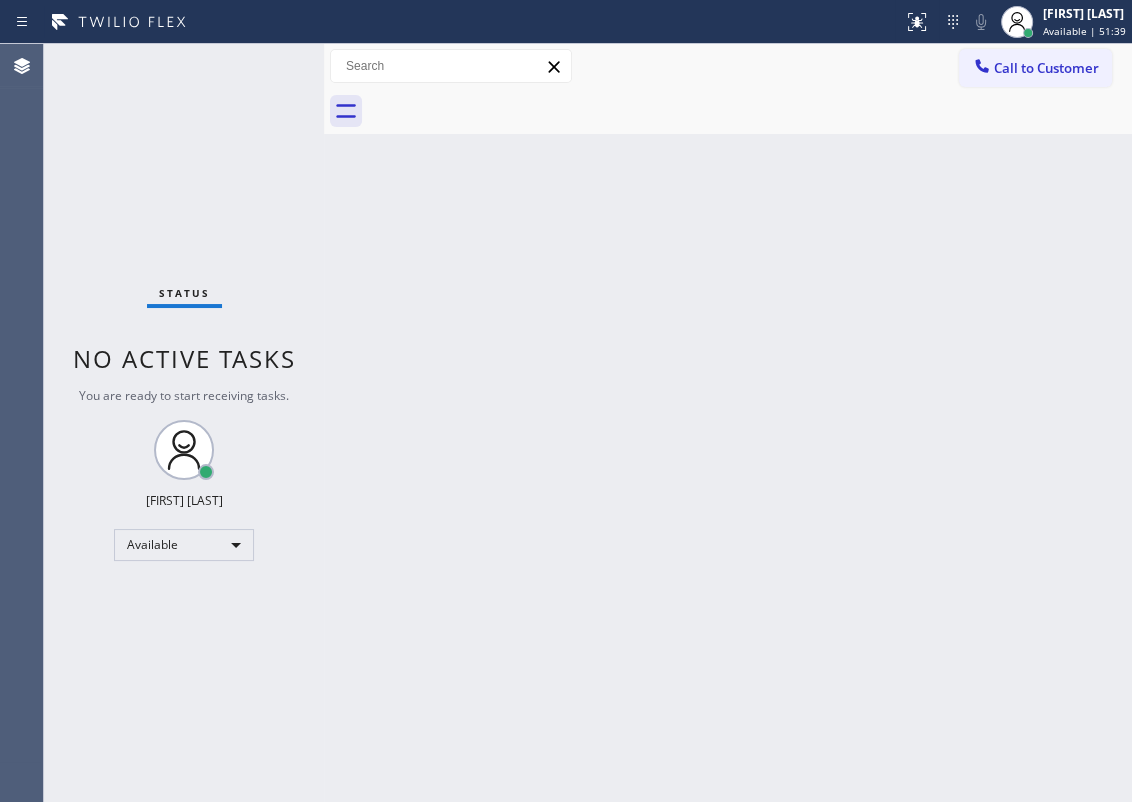 click on "Back to Dashboard Change Sender ID Customers Technicians Select a contact Outbound call Technician Search Technician Your caller id phone number Your caller id phone number Call Technician info Name   Phone none Address none Change Sender ID HVAC +18559994417 5 Star Appliance +18557314952 Appliance Repair +18554611149 Plumbing +18889090120 Air Duct Cleaning +18006865038  Electricians +18005688664 Cancel Change Check personal SMS Reset Change No tabs Call to Customer Outbound call Location Search location Your caller id phone number Customer number Call Outbound call Technician Search Technician Your caller id phone number Your caller id phone number Call" at bounding box center [728, 423] 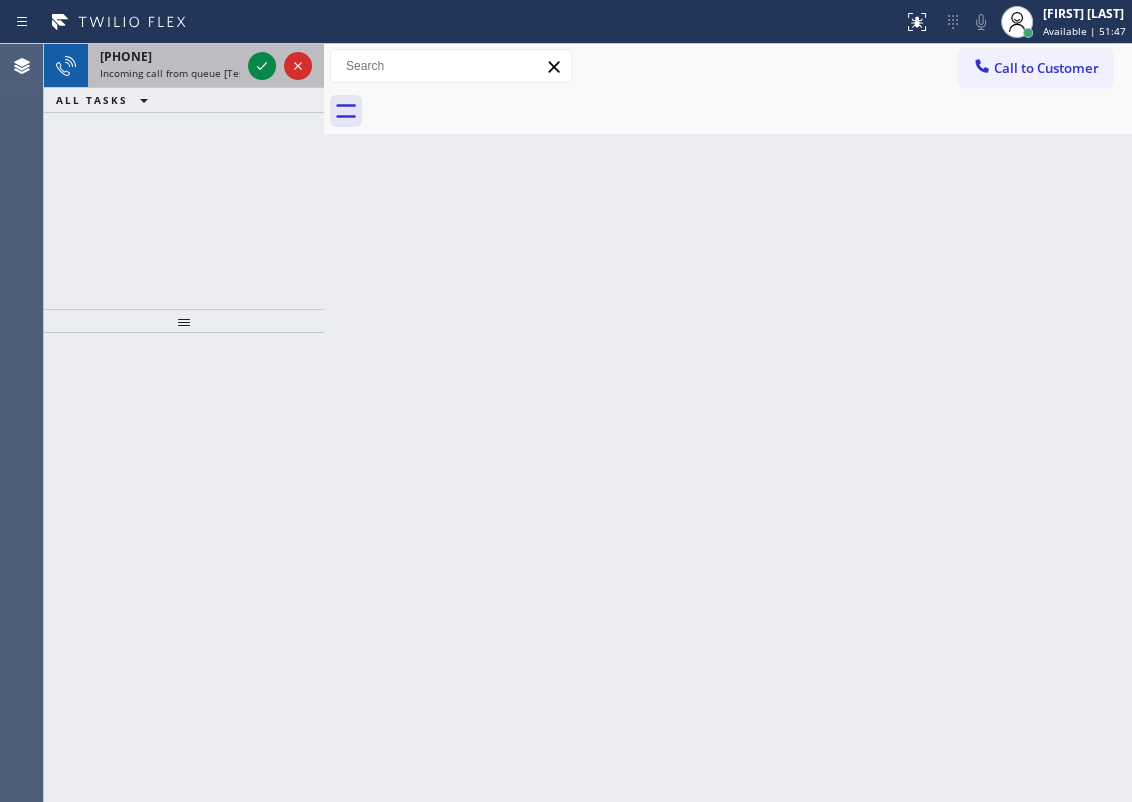 click at bounding box center (280, 66) 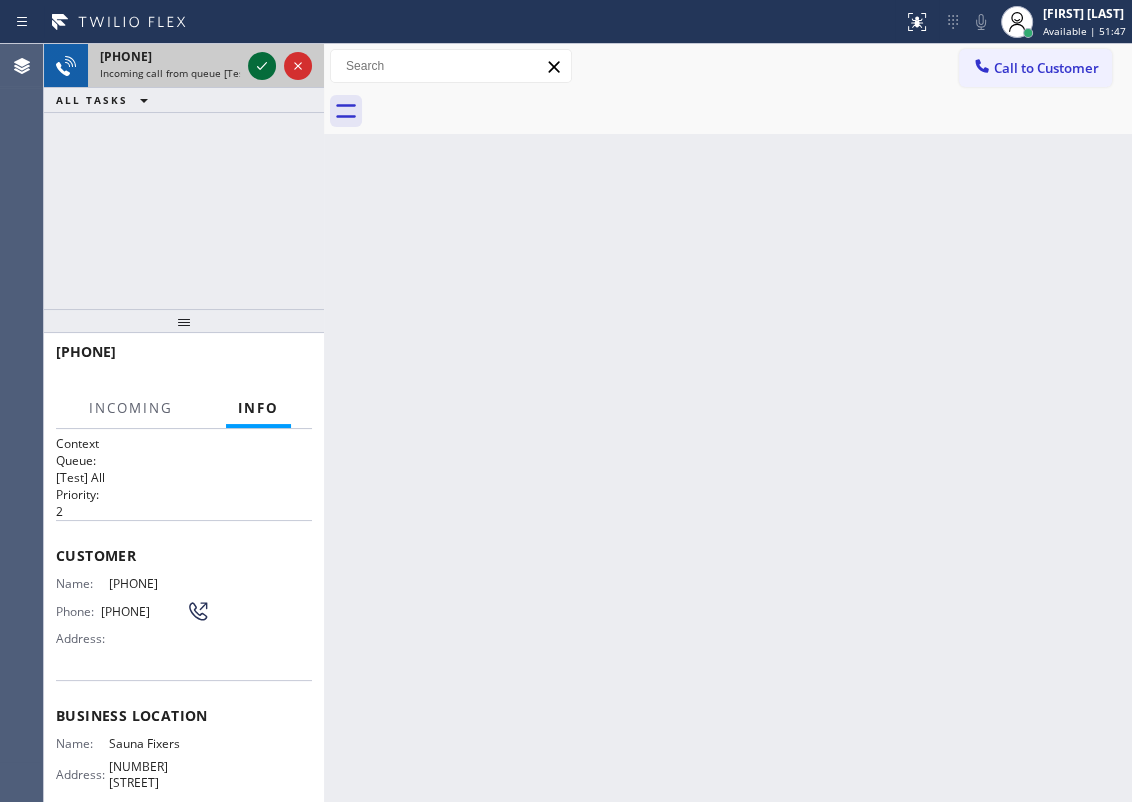 click 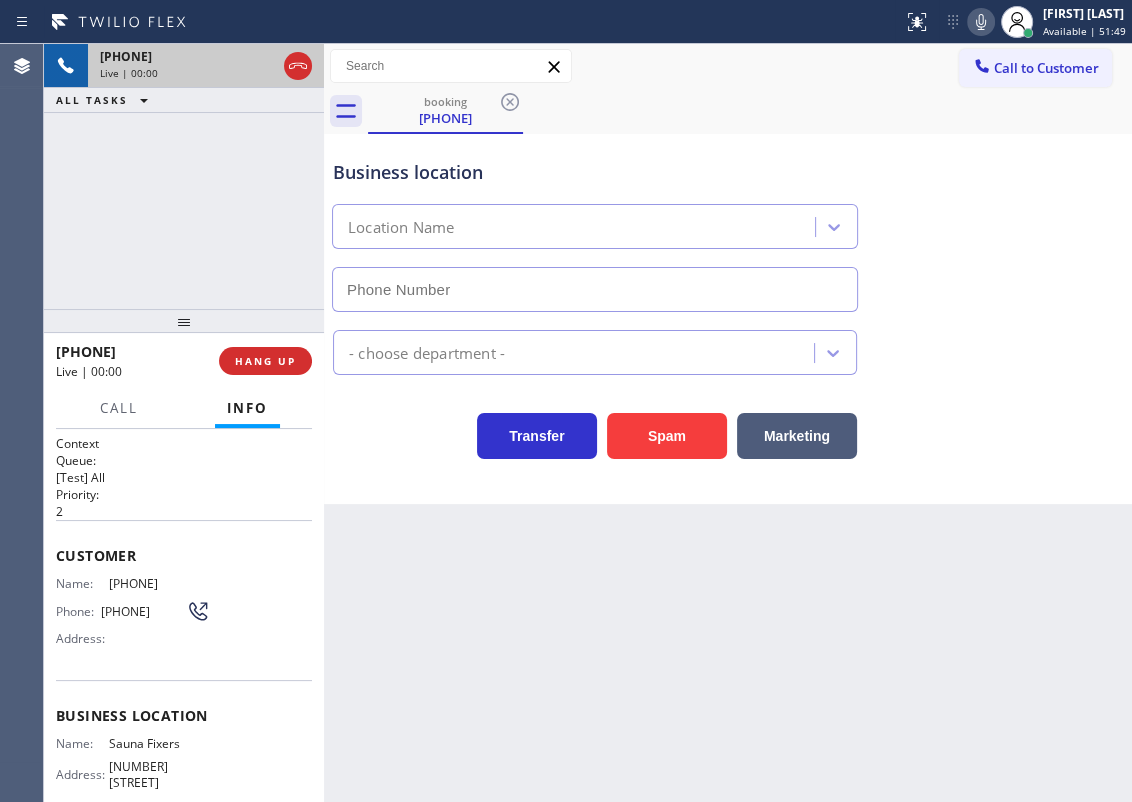 type on "[PHONE]" 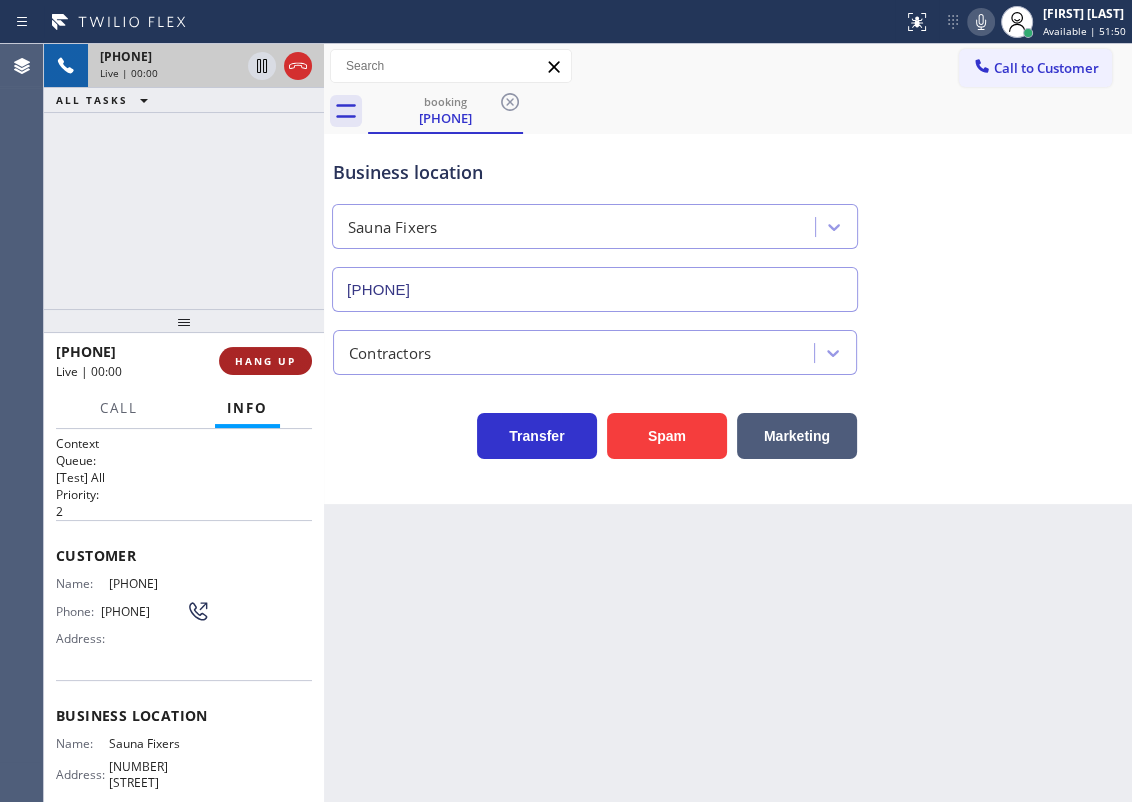 click on "HANG UP" at bounding box center (265, 361) 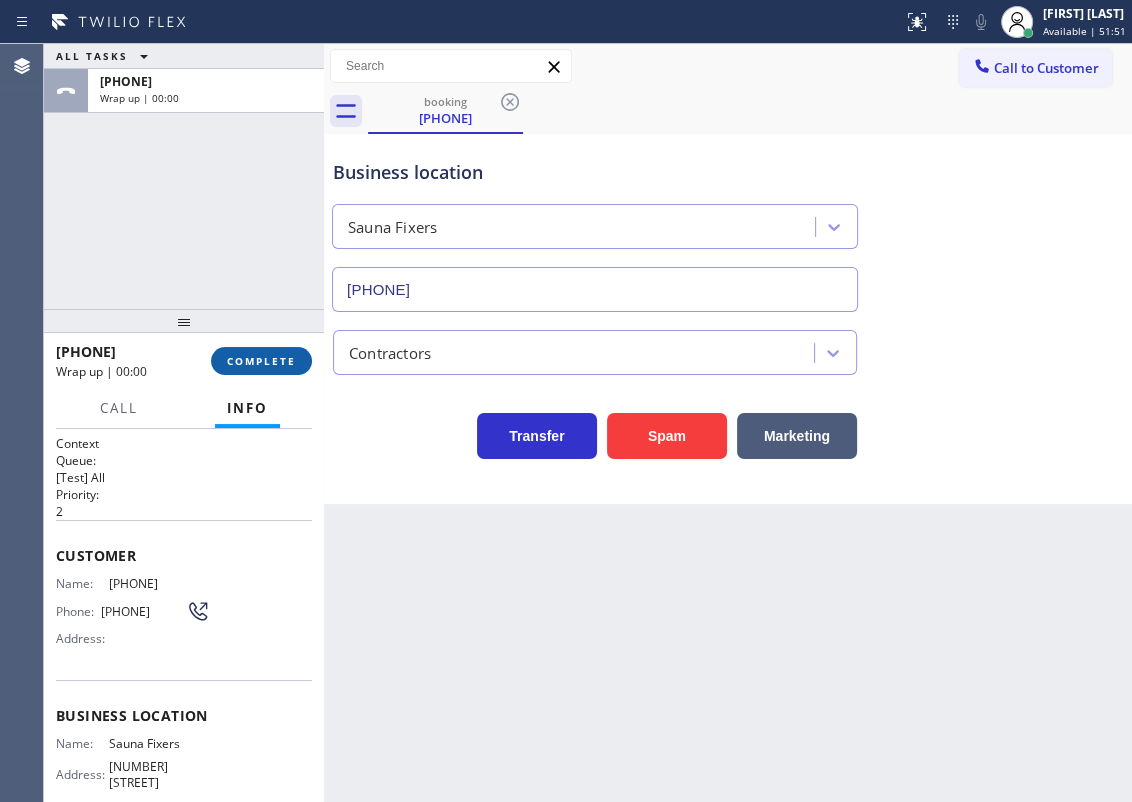 click on "COMPLETE" at bounding box center (261, 361) 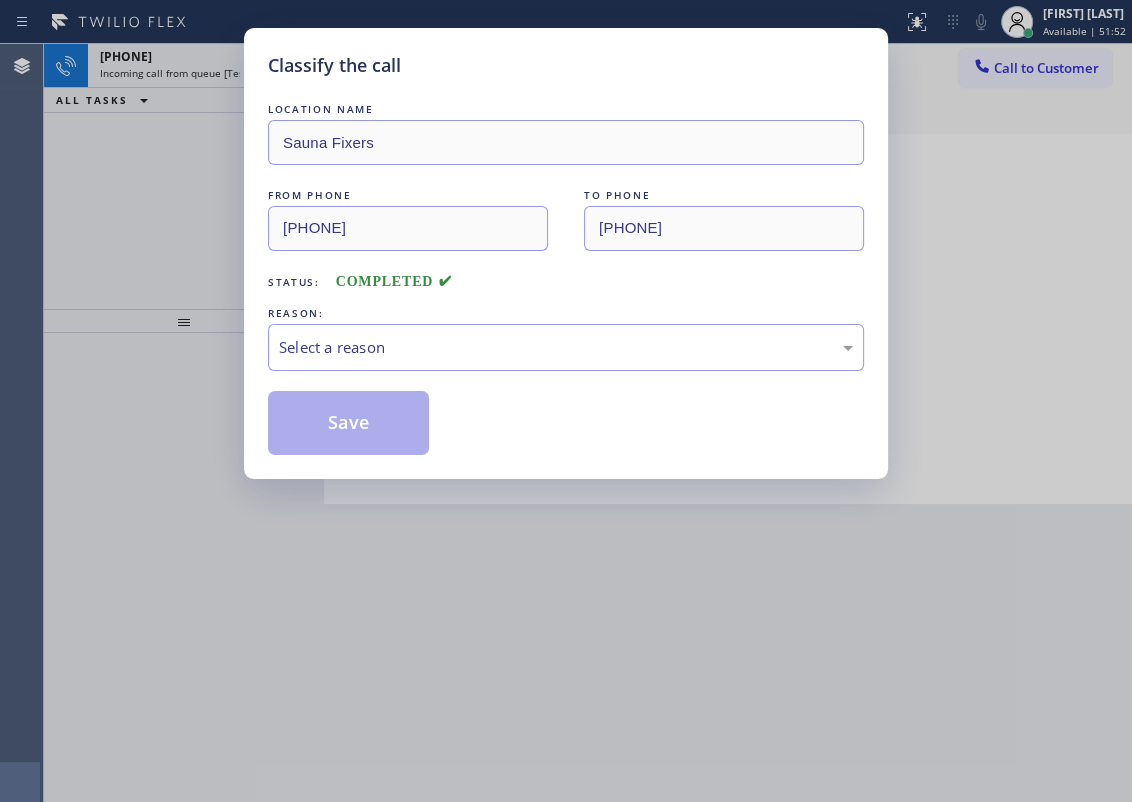click on "Select a reason" at bounding box center [566, 347] 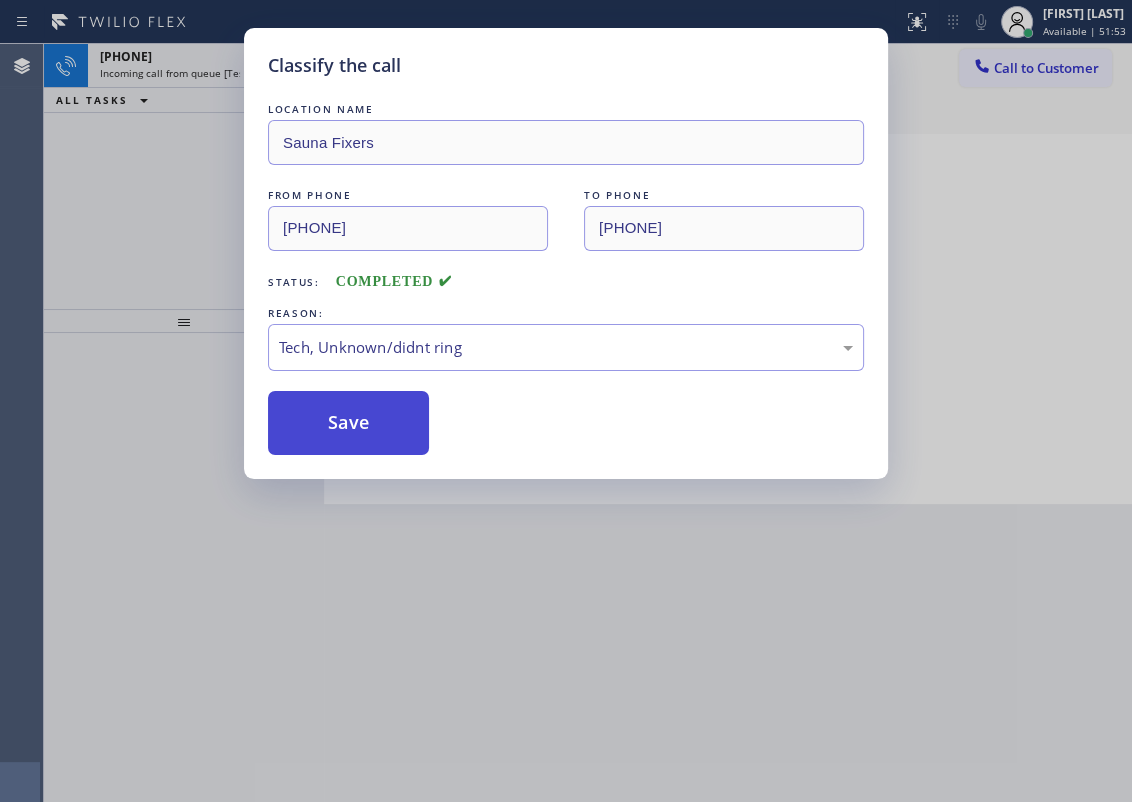 drag, startPoint x: 360, startPoint y: 412, endPoint x: 351, endPoint y: 398, distance: 16.643316 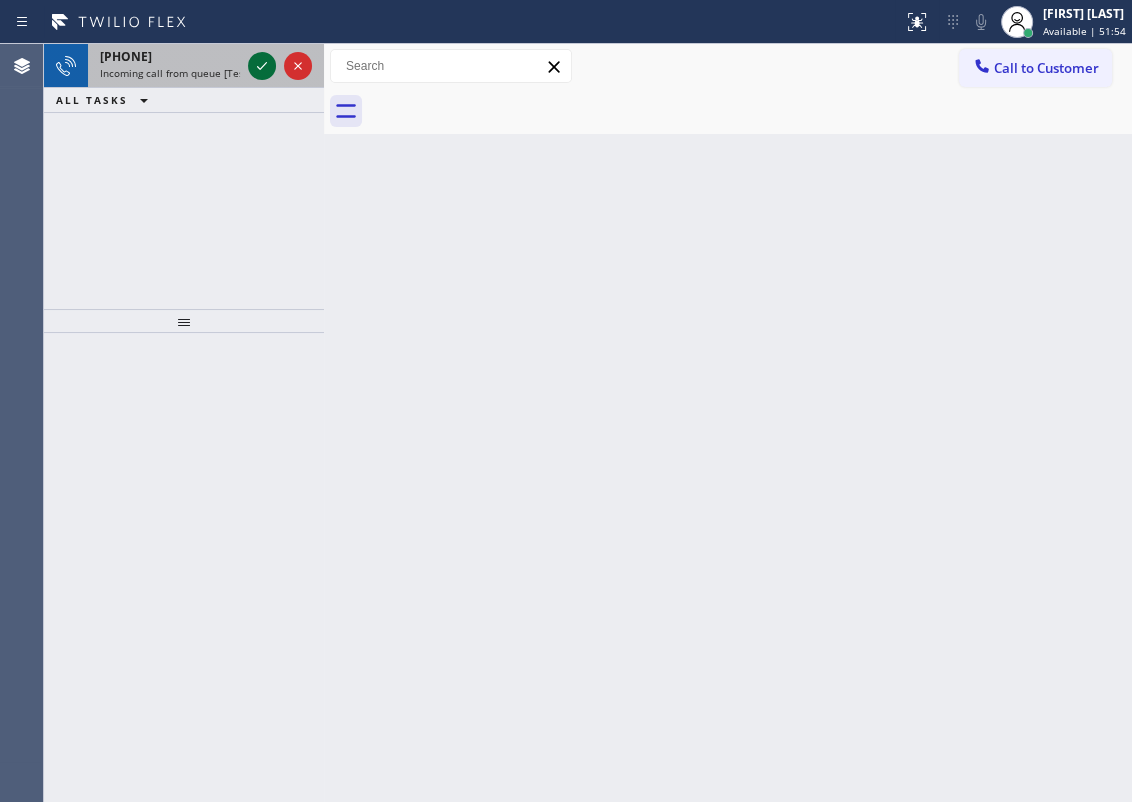 click 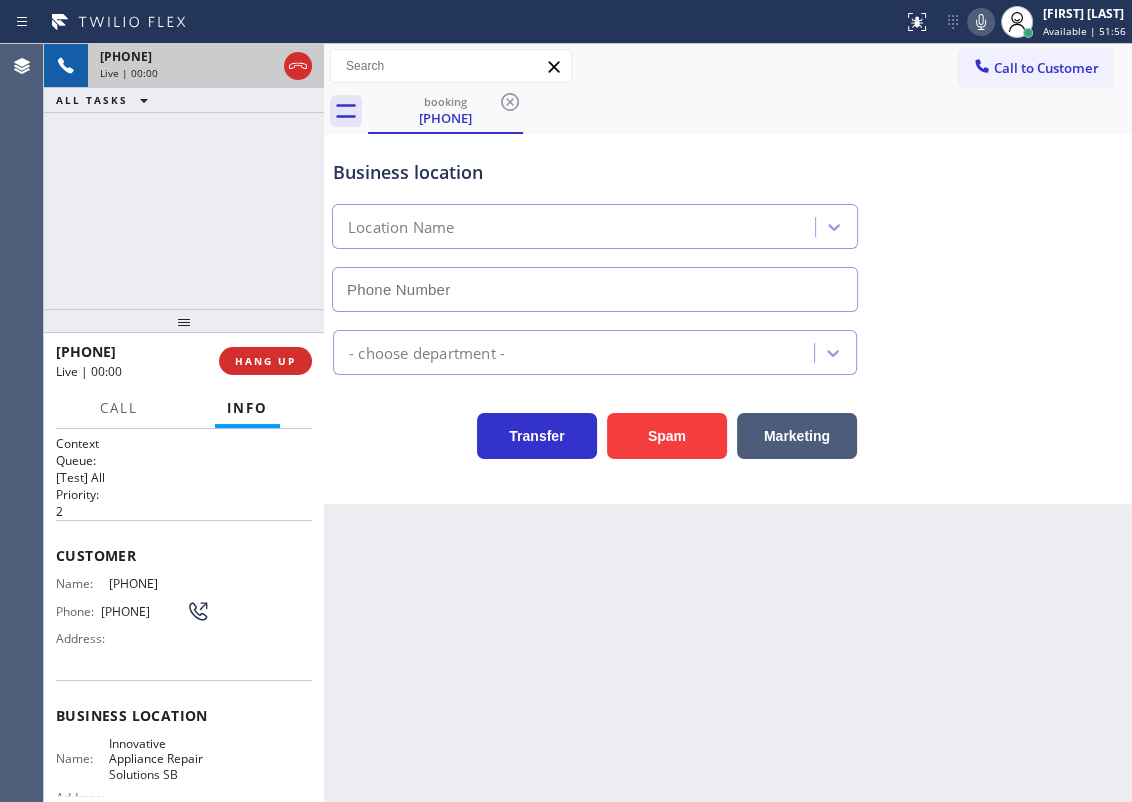 type on "[PHONE]" 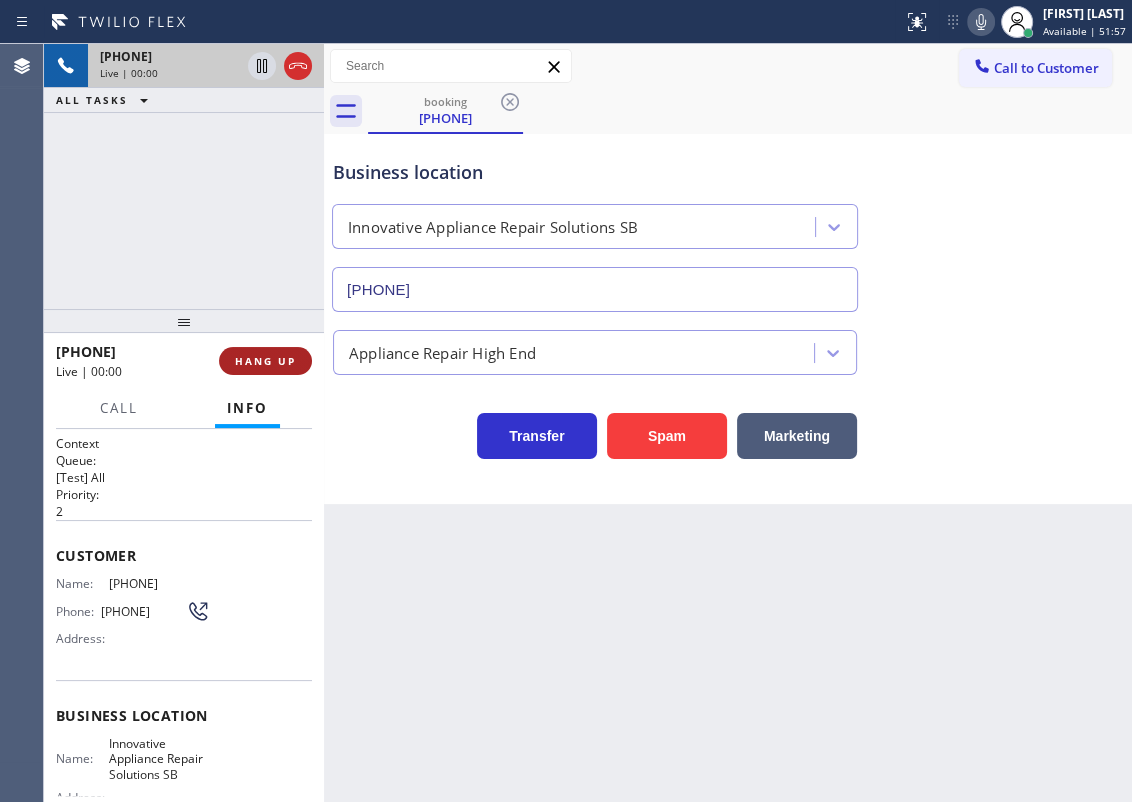 click on "HANG UP" at bounding box center (265, 361) 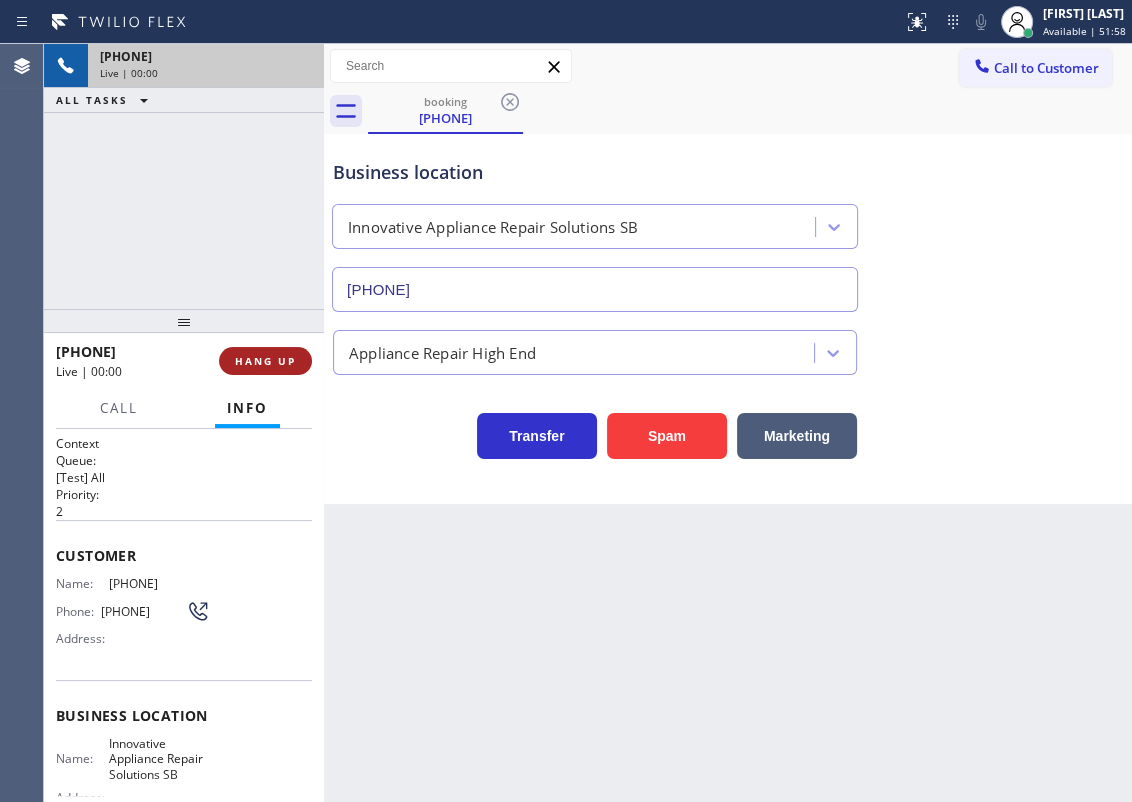 click on "HANG UP" at bounding box center [265, 361] 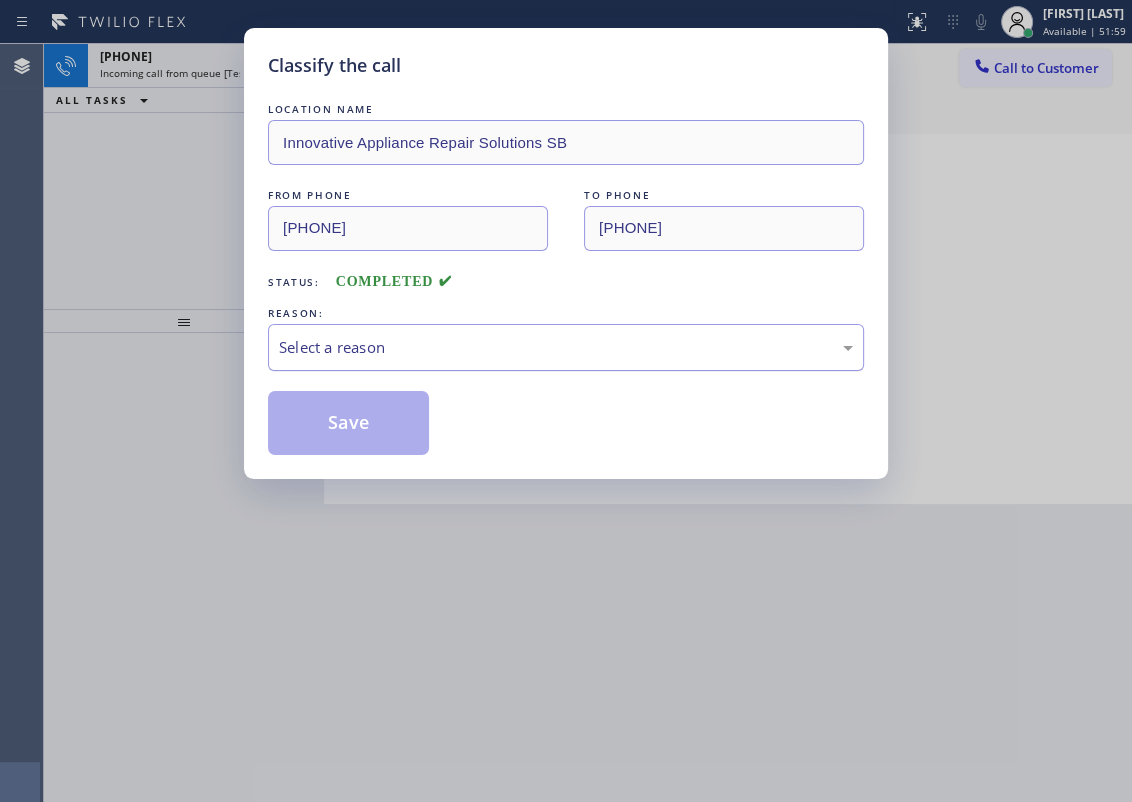 drag, startPoint x: 343, startPoint y: 342, endPoint x: 343, endPoint y: 355, distance: 13 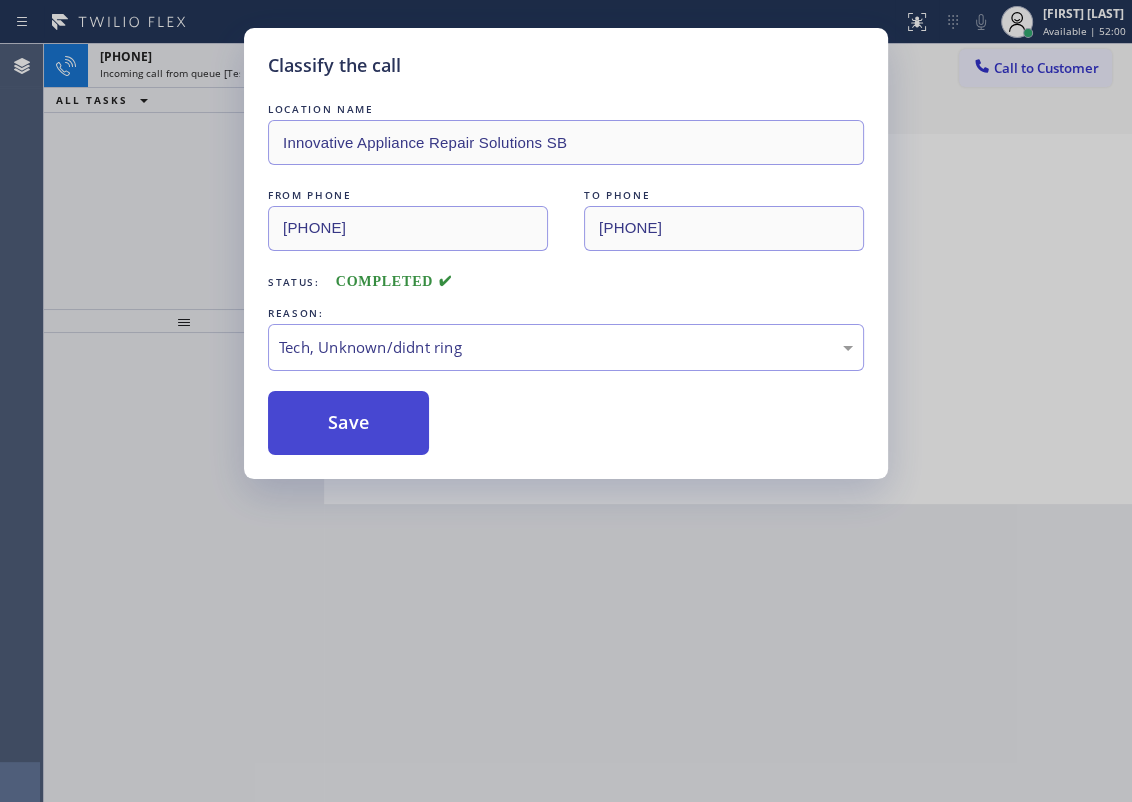 drag, startPoint x: 343, startPoint y: 431, endPoint x: 259, endPoint y: 312, distance: 145.66057 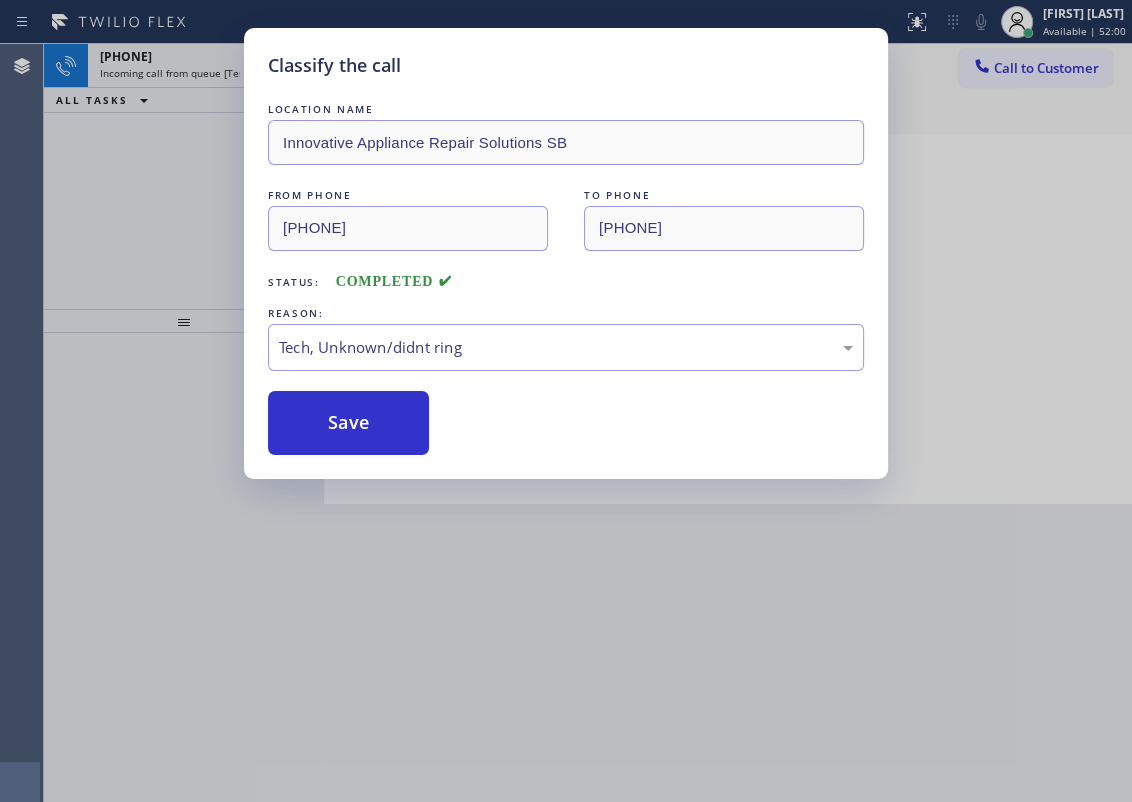 click on "Save" at bounding box center [348, 423] 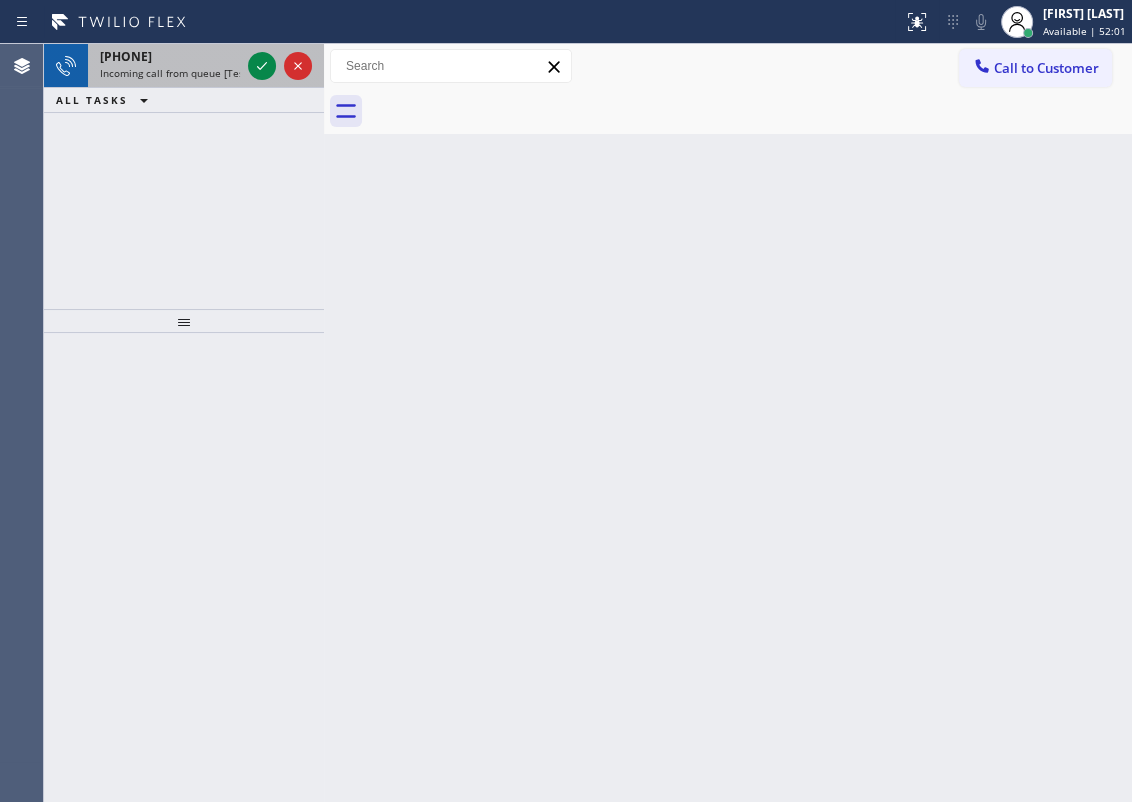 click on "Incoming call from queue [Test] All" at bounding box center [183, 73] 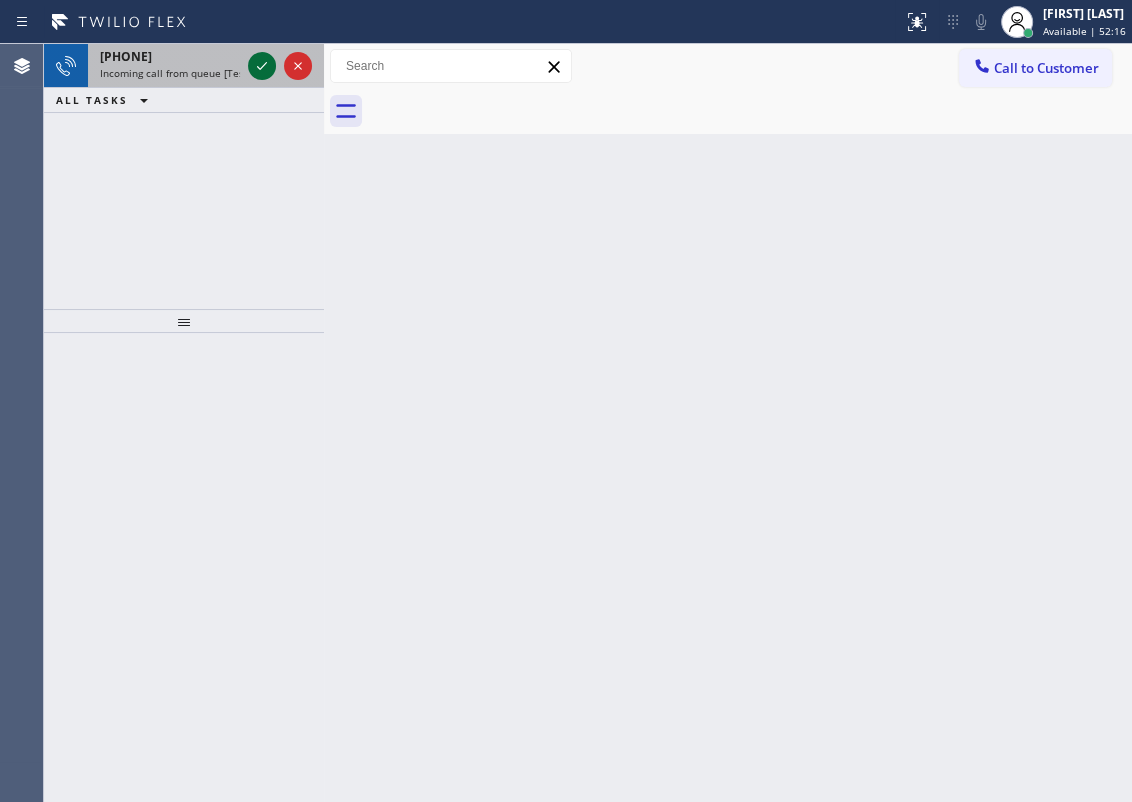 click 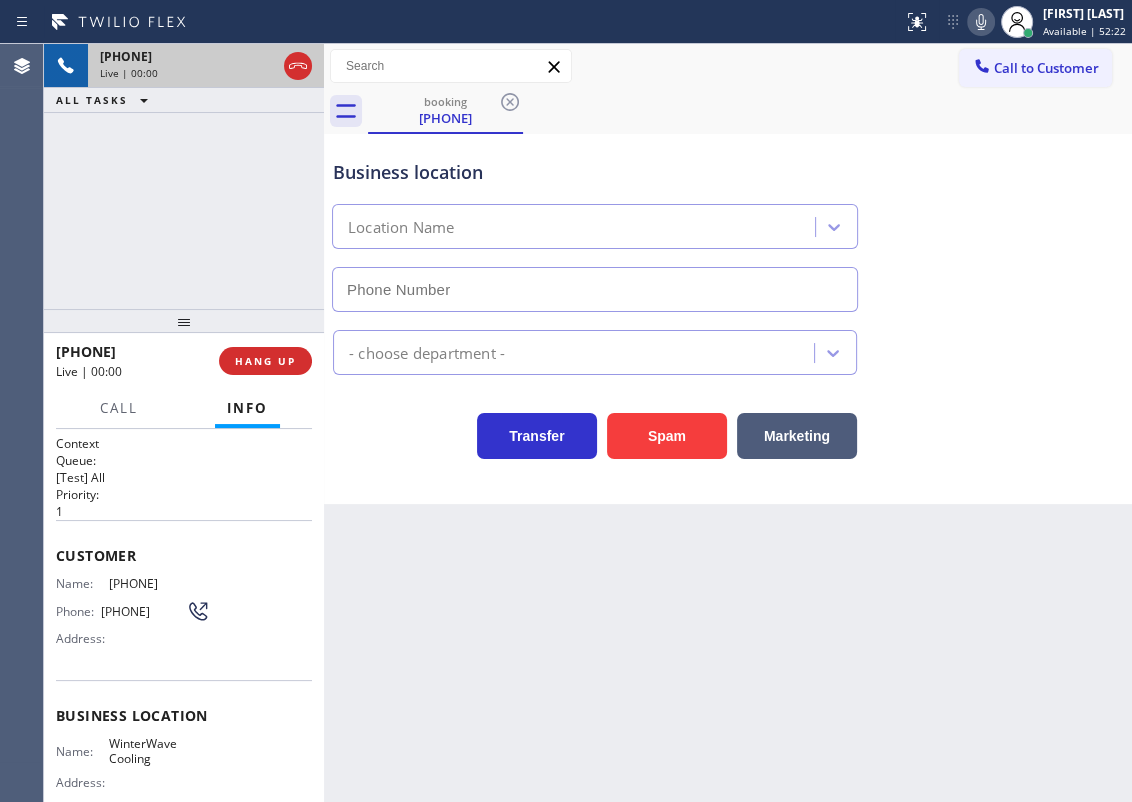 type on "[PHONE]" 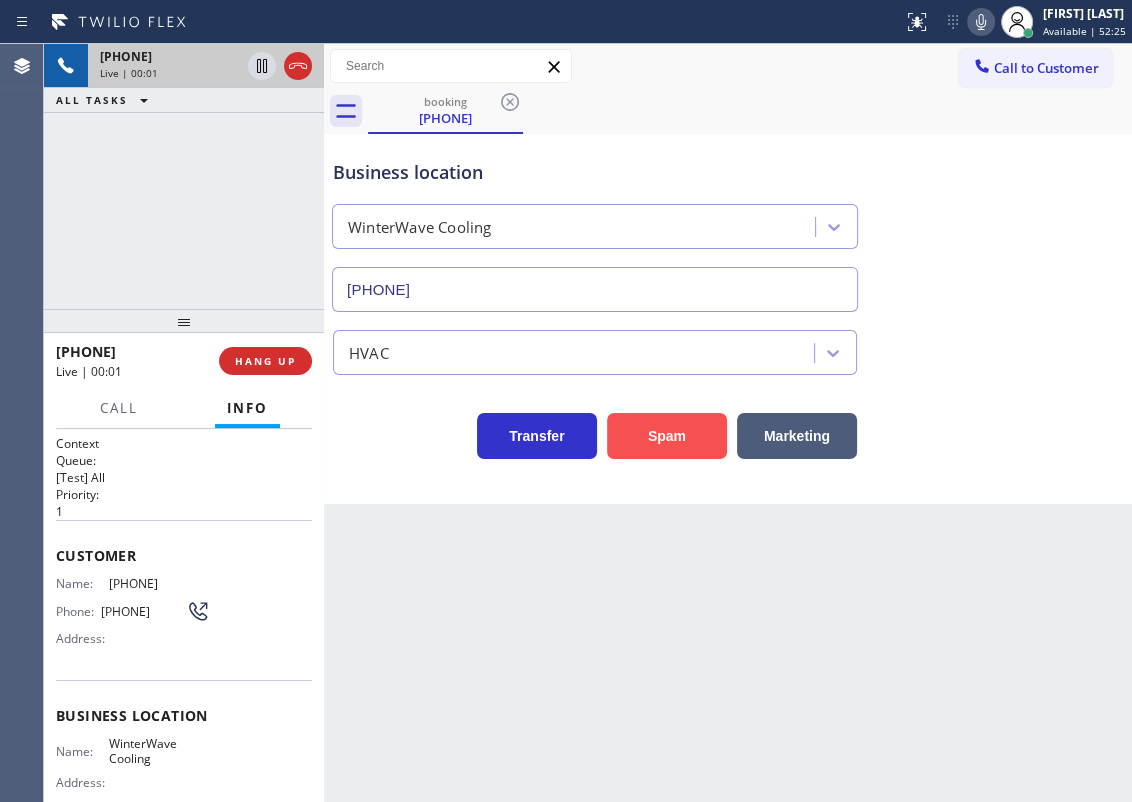 click on "Spam" at bounding box center [667, 436] 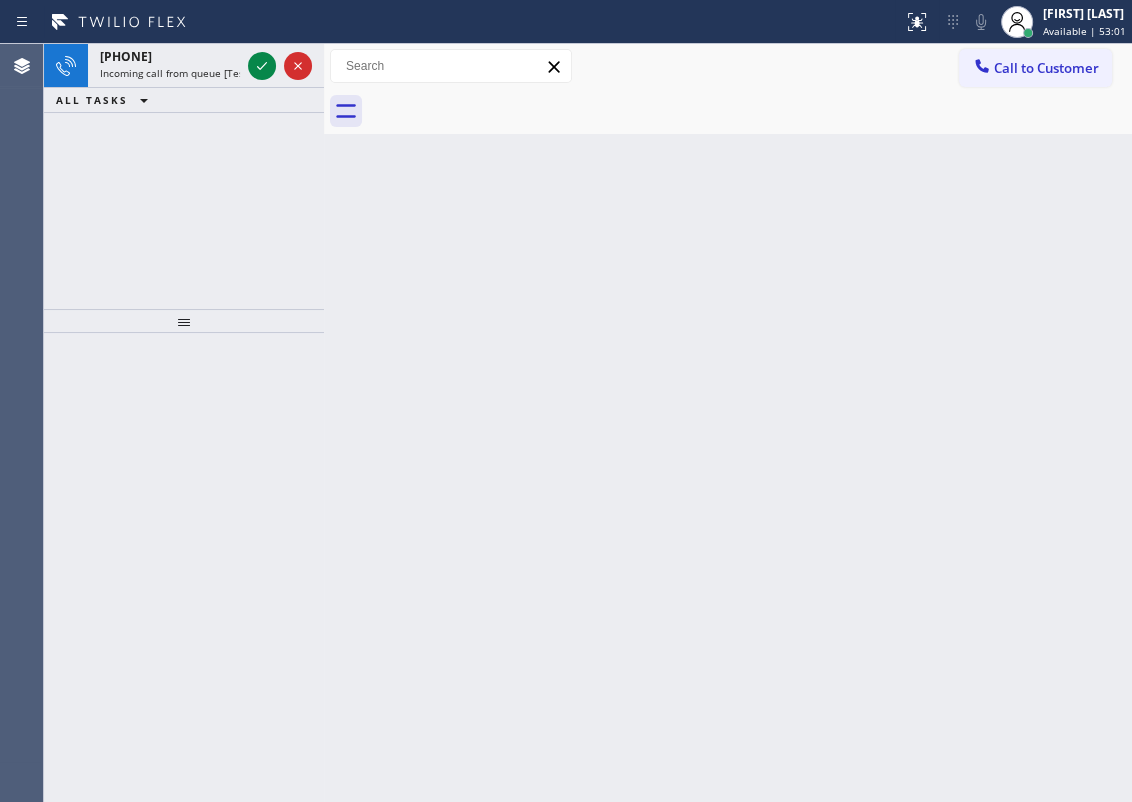 drag, startPoint x: 995, startPoint y: 241, endPoint x: 731, endPoint y: 205, distance: 266.44324 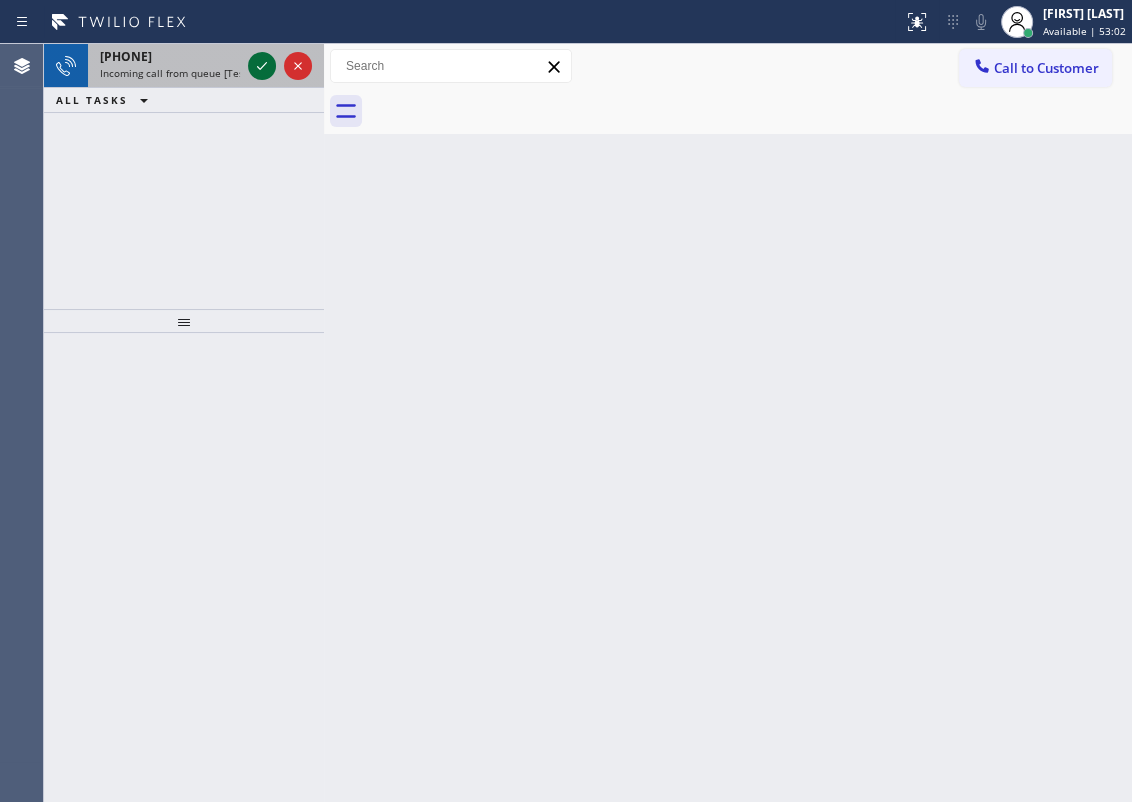 click 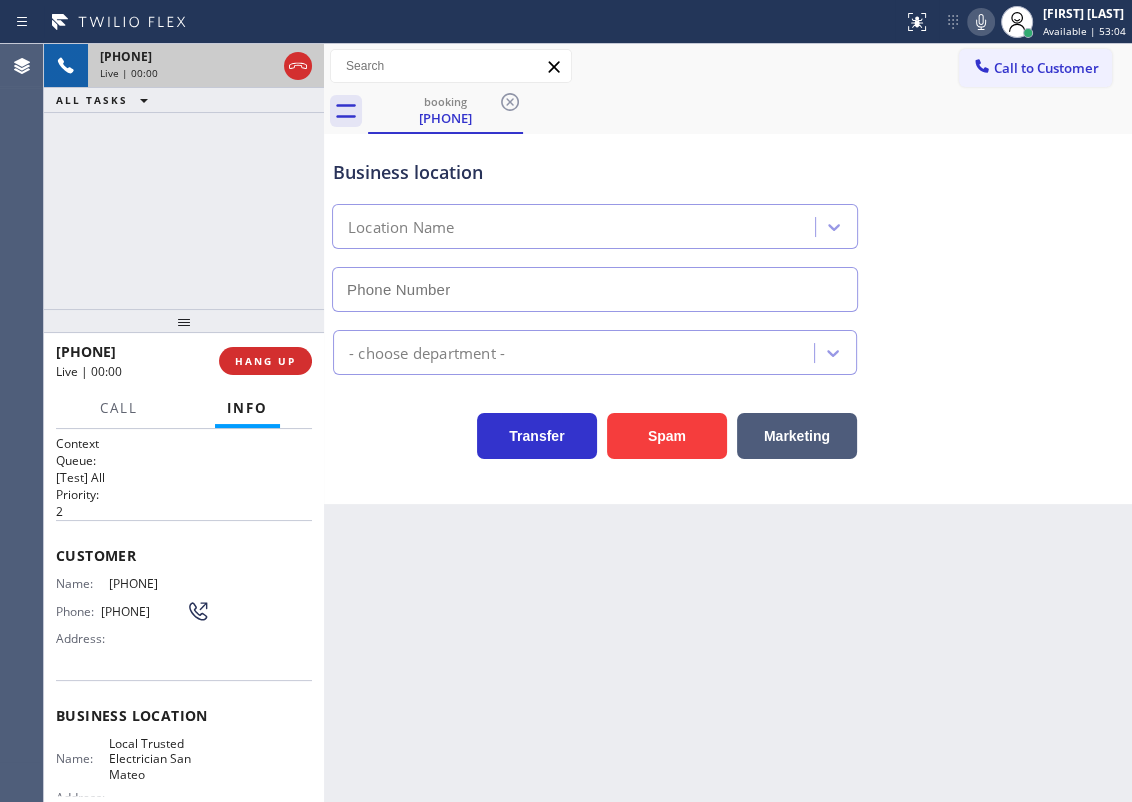 type on "[PHONE]" 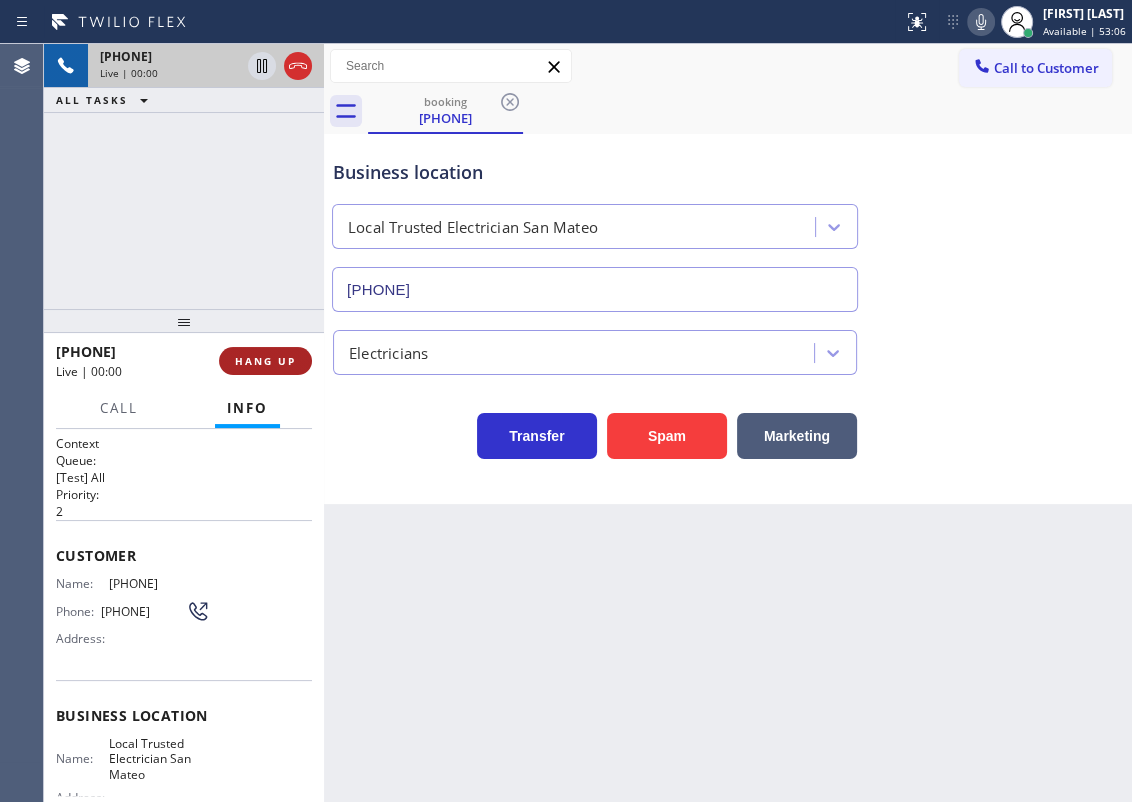 click on "HANG UP" at bounding box center [265, 361] 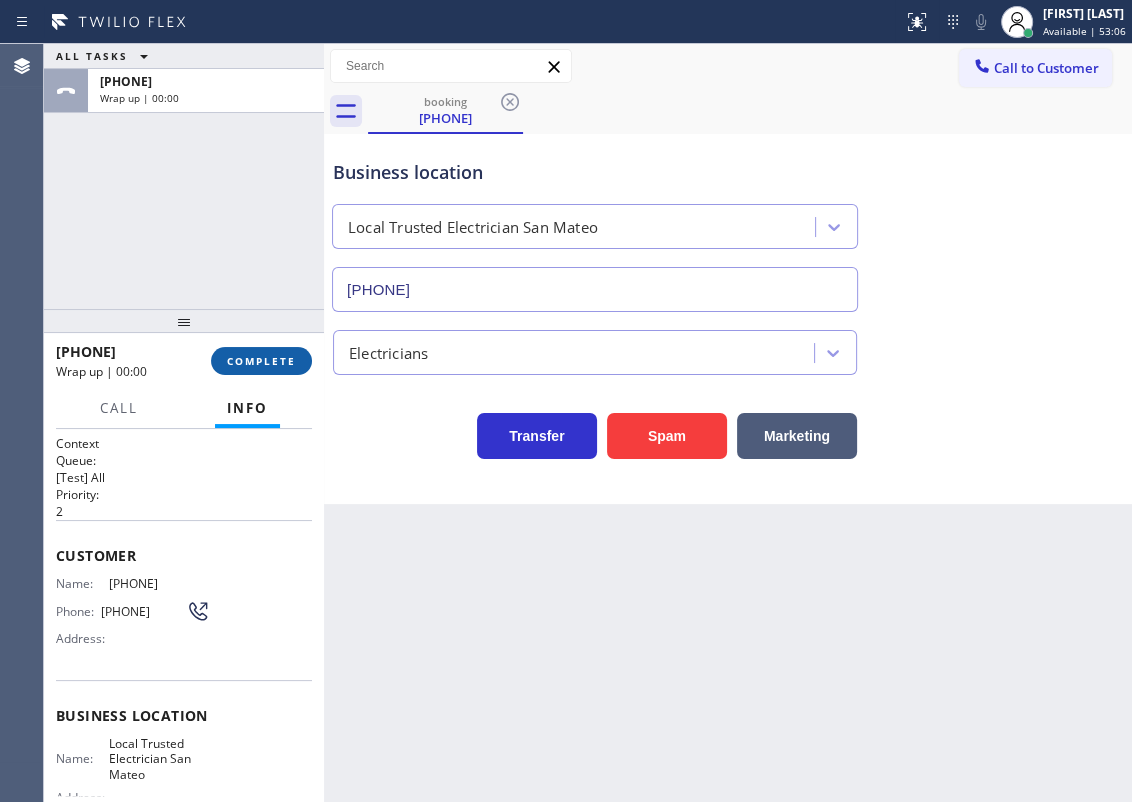 click on "COMPLETE" at bounding box center (261, 361) 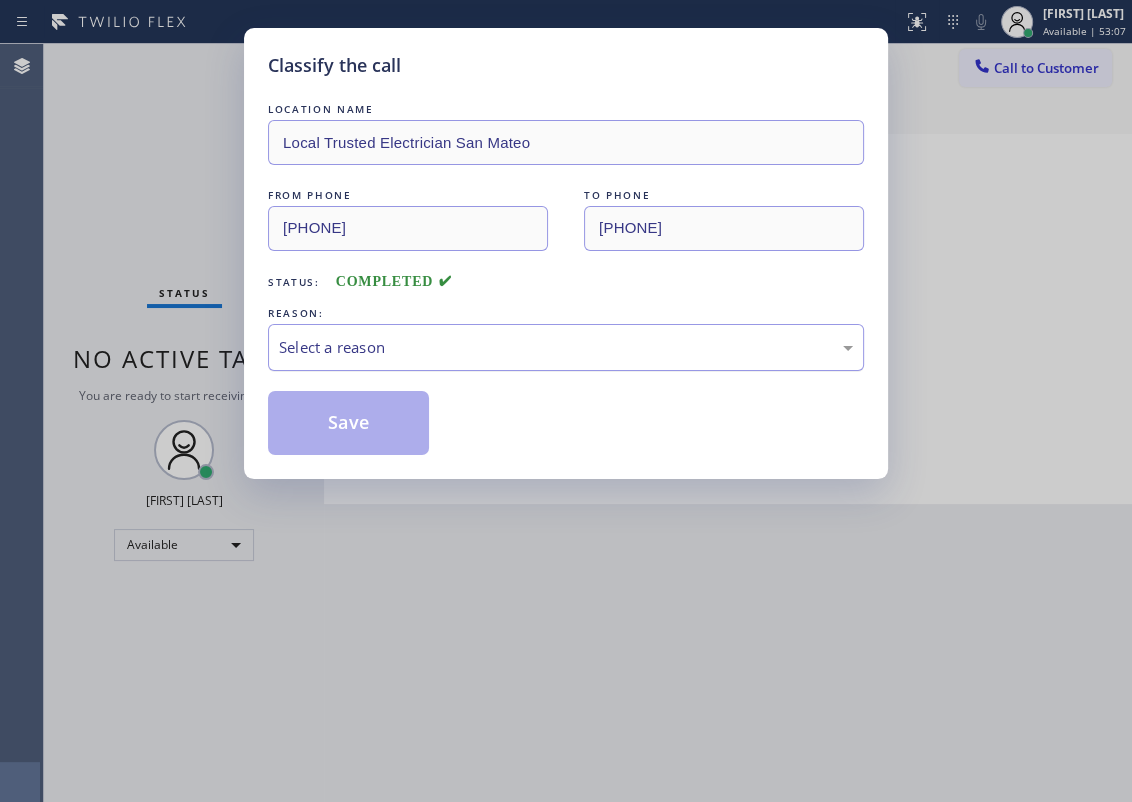 click on "Select a reason" at bounding box center (566, 347) 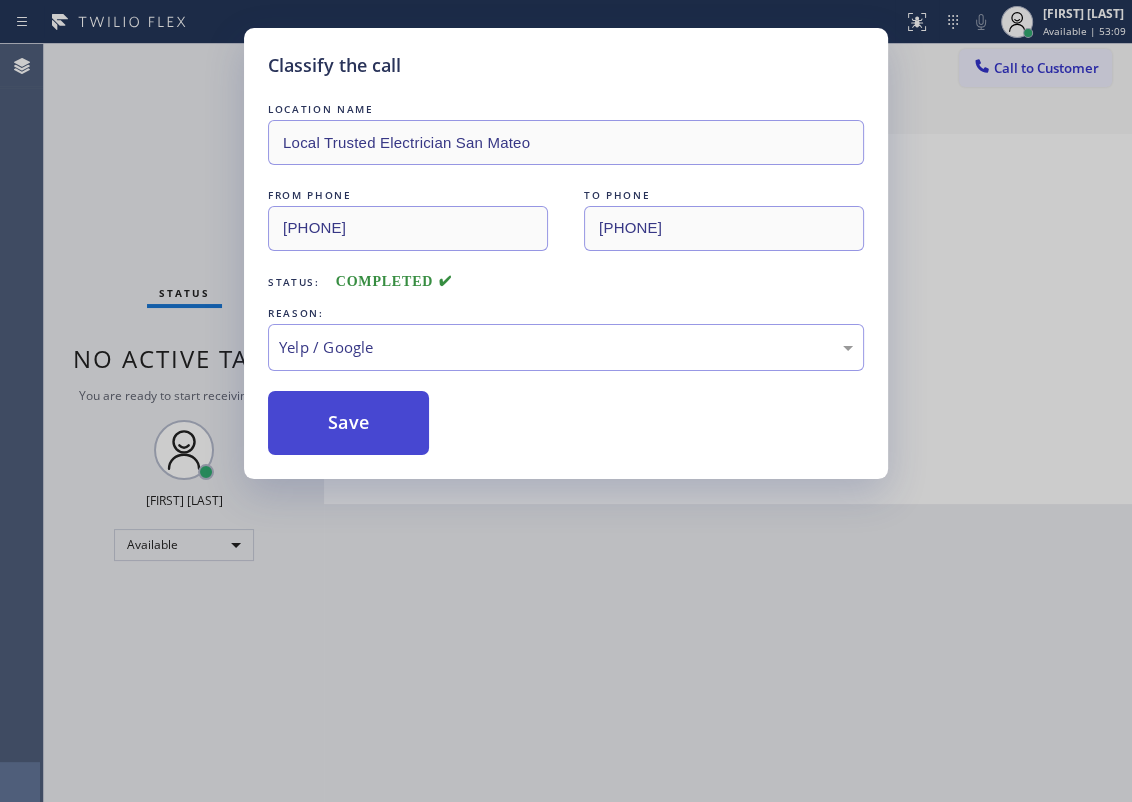 click on "Save" at bounding box center (348, 423) 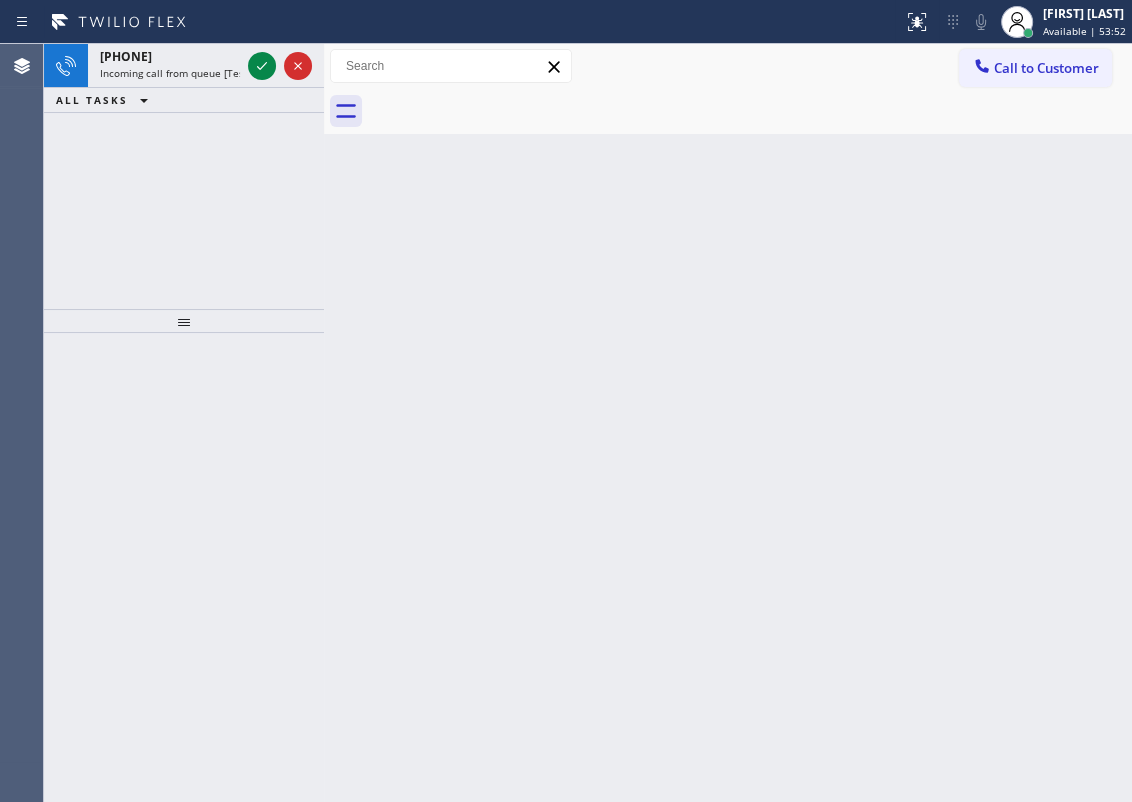 drag, startPoint x: 1016, startPoint y: 359, endPoint x: 869, endPoint y: 310, distance: 154.9516 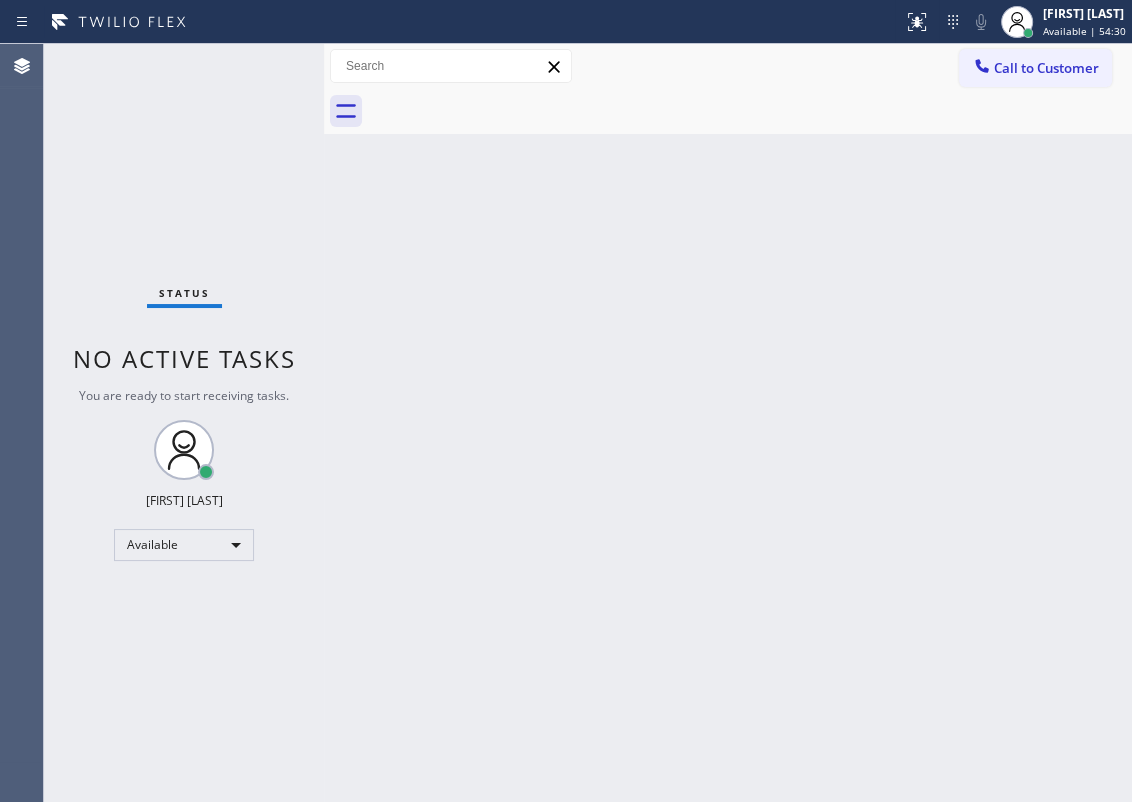click on "Back to Dashboard Change Sender ID Customers Technicians Select a contact Outbound call Technician Search Technician Your caller id phone number Your caller id phone number Call Technician info Name   Phone none Address none Change Sender ID HVAC +18559994417 5 Star Appliance +18557314952 Appliance Repair +18554611149 Plumbing +18889090120 Air Duct Cleaning +18006865038  Electricians +18005688664 Cancel Change Check personal SMS Reset Change No tabs Call to Customer Outbound call Location Search location Your caller id phone number Customer number Call Outbound call Technician Search Technician Your caller id phone number Your caller id phone number Call" at bounding box center (728, 423) 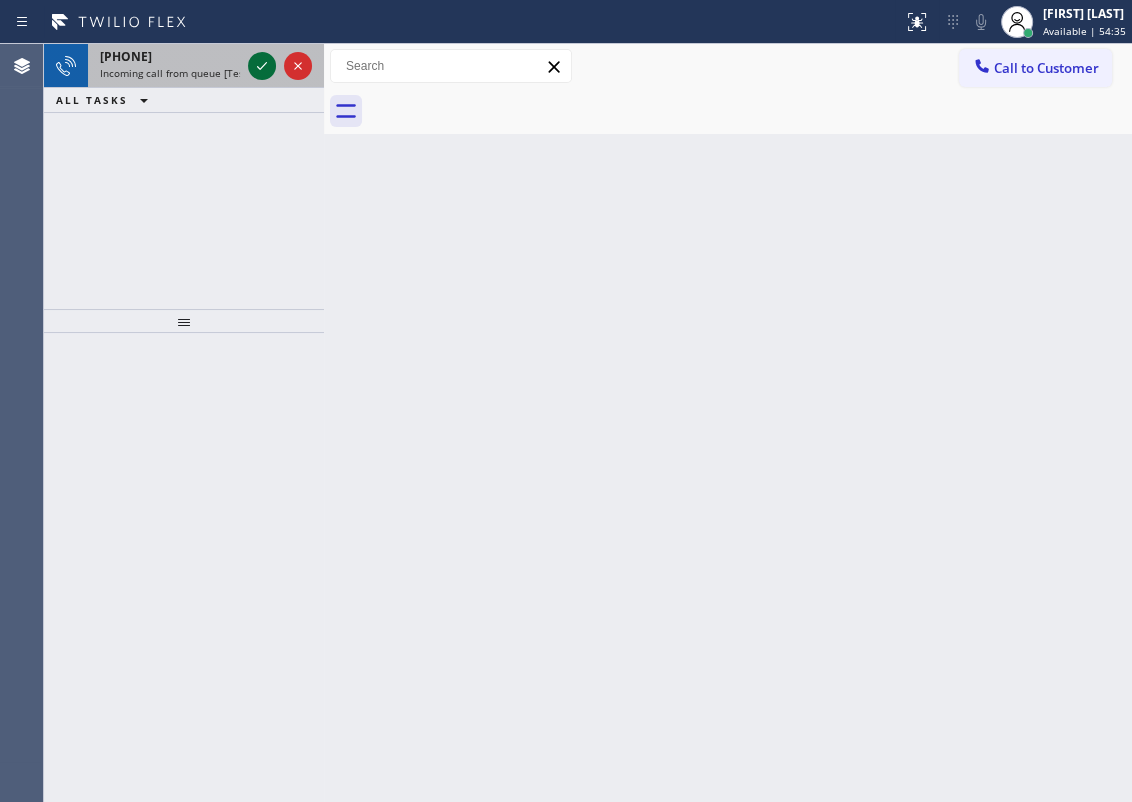 click 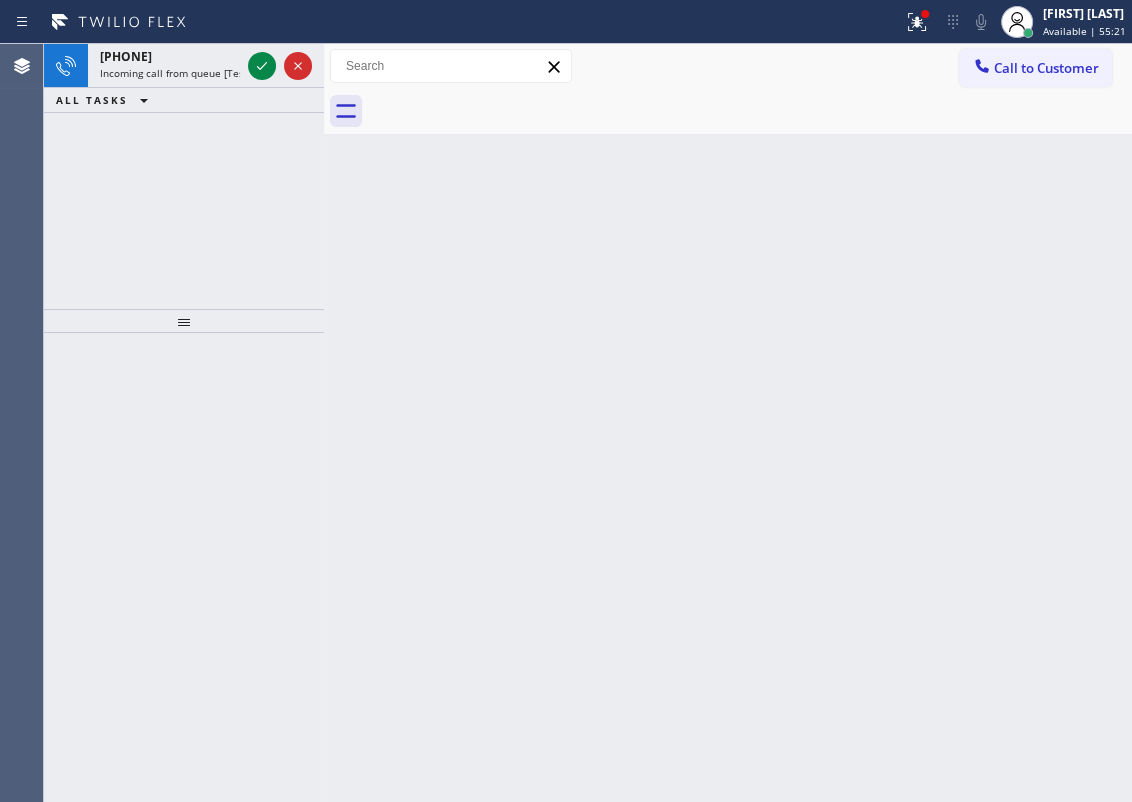 drag, startPoint x: 1002, startPoint y: 411, endPoint x: 823, endPoint y: 253, distance: 238.7572 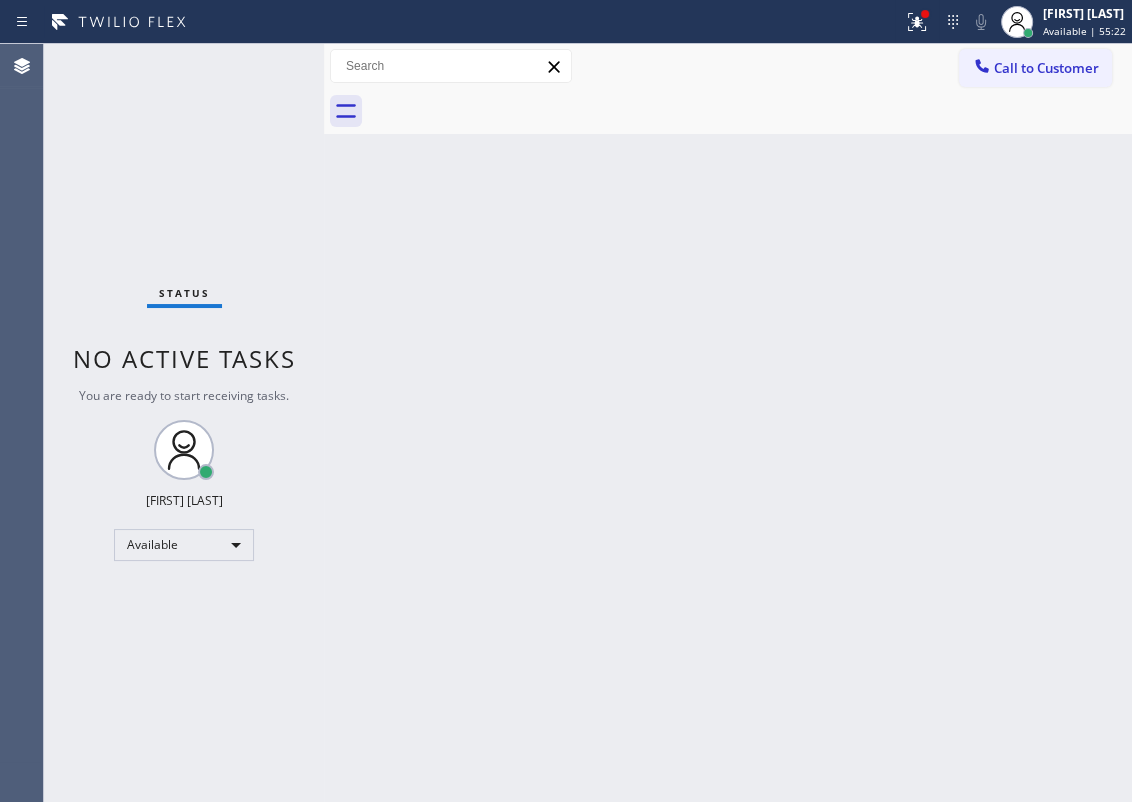 click on "Status   No active tasks     You are ready to start receiving tasks.   [FIRST] [LAST] Available" at bounding box center (184, 423) 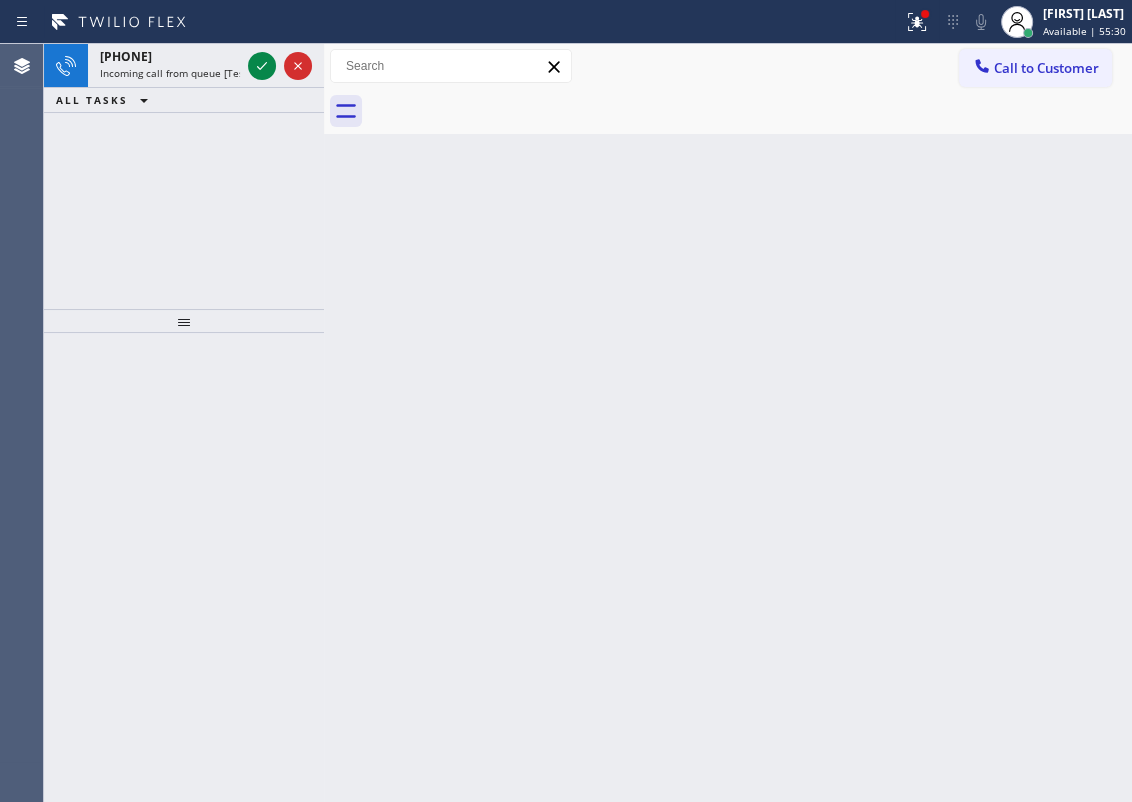 click on "Back to Dashboard Change Sender ID Customers Technicians Select a contact Outbound call Technician Search Technician Your caller id phone number Your caller id phone number Call Technician info Name   Phone none Address none Change Sender ID HVAC +18559994417 5 Star Appliance +18557314952 Appliance Repair +18554611149 Plumbing +18889090120 Air Duct Cleaning +18006865038  Electricians +18005688664 Cancel Change Check personal SMS Reset Change No tabs Call to Customer Outbound call Location Search location Your caller id phone number Customer number Call Outbound call Technician Search Technician Your caller id phone number Your caller id phone number Call" at bounding box center [728, 423] 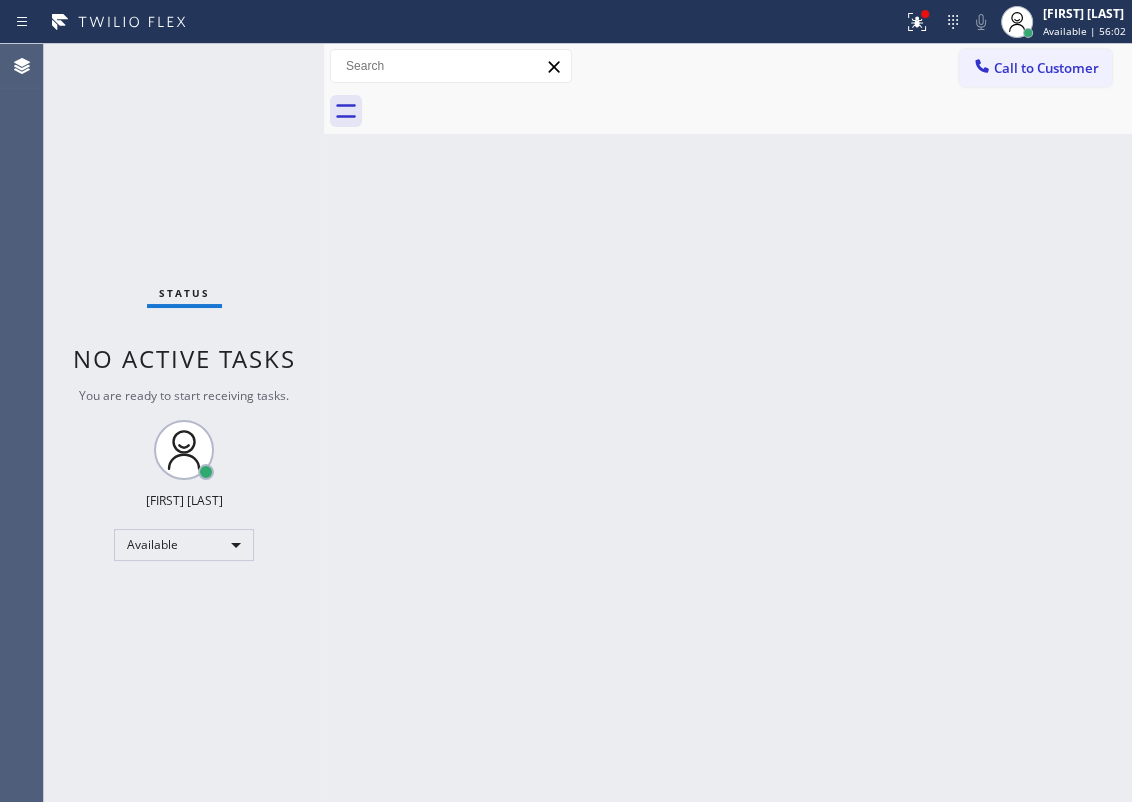 click on "Back to Dashboard Change Sender ID Customers Technicians Select a contact Outbound call Technician Search Technician Your caller id phone number Your caller id phone number Call Technician info Name   Phone none Address none Change Sender ID HVAC +18559994417 5 Star Appliance +18557314952 Appliance Repair +18554611149 Plumbing +18889090120 Air Duct Cleaning +18006865038  Electricians +18005688664 Cancel Change Check personal SMS Reset Change No tabs Call to Customer Outbound call Location Search location Your caller id phone number Customer number Call Outbound call Technician Search Technician Your caller id phone number Your caller id phone number Call" at bounding box center [728, 423] 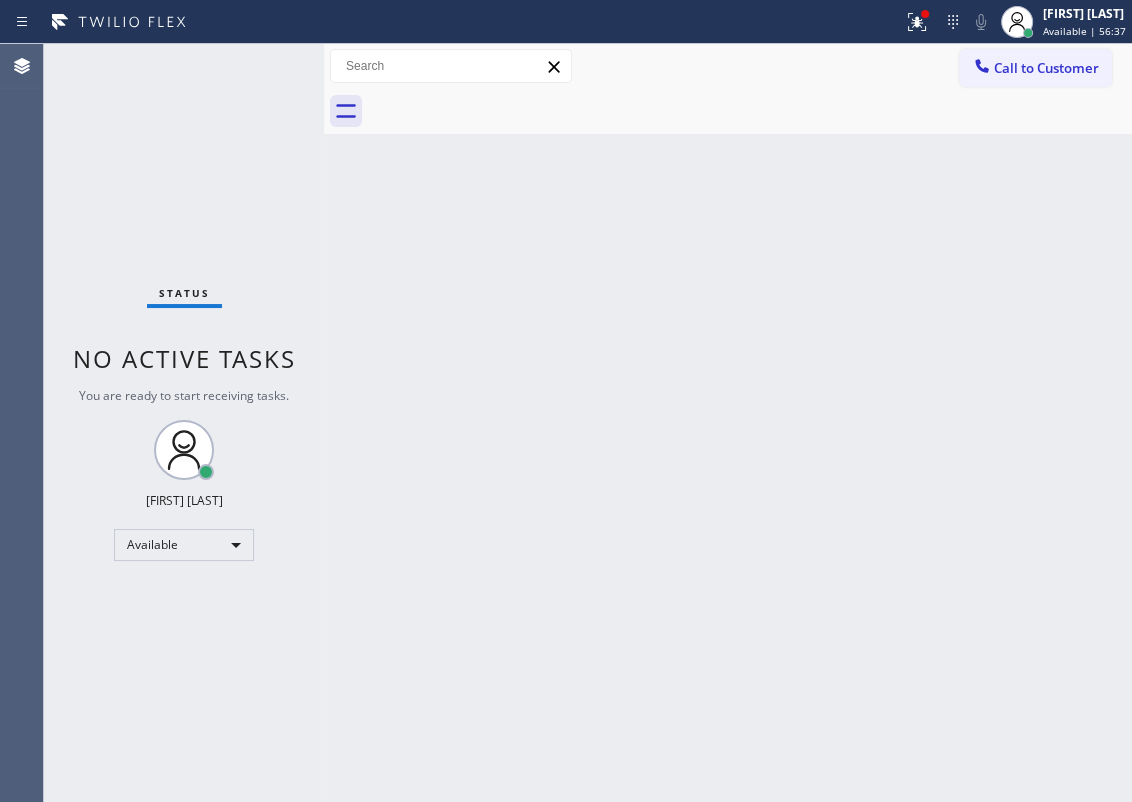 drag, startPoint x: 1012, startPoint y: 414, endPoint x: 860, endPoint y: 314, distance: 181.94505 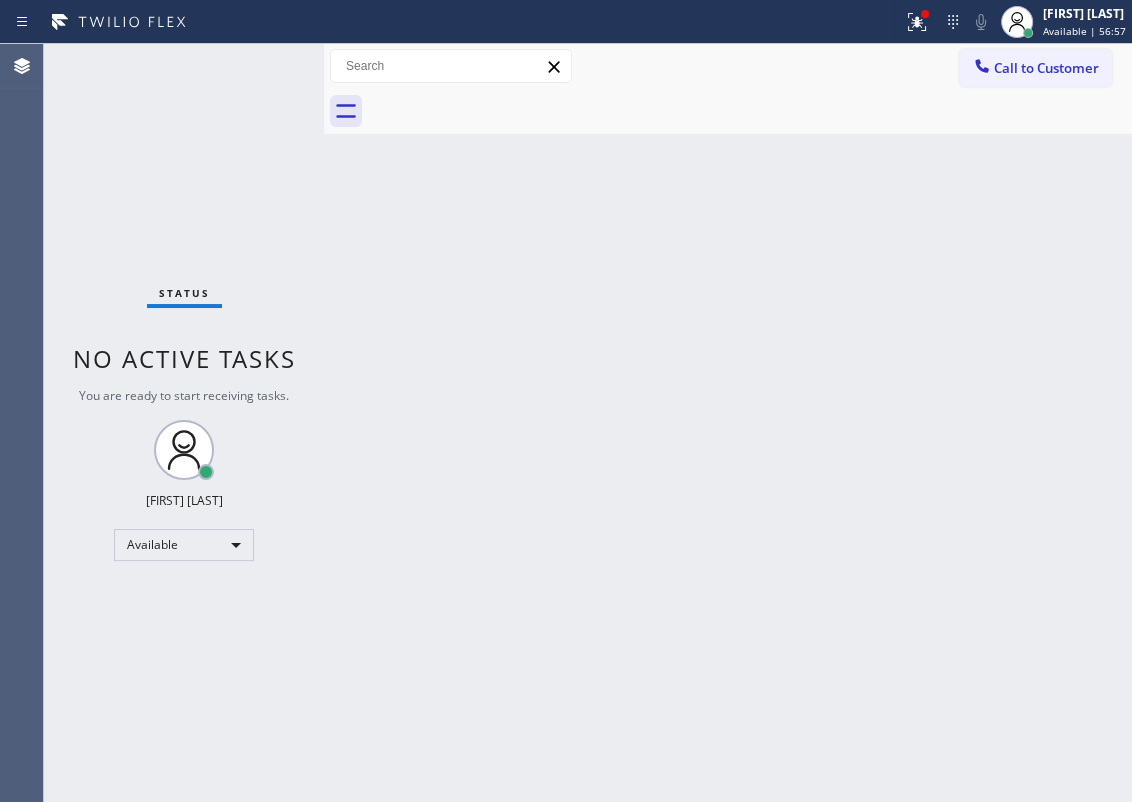 click on "Status   No active tasks     You are ready to start receiving tasks.   [FIRST] [LAST] Available" at bounding box center (184, 423) 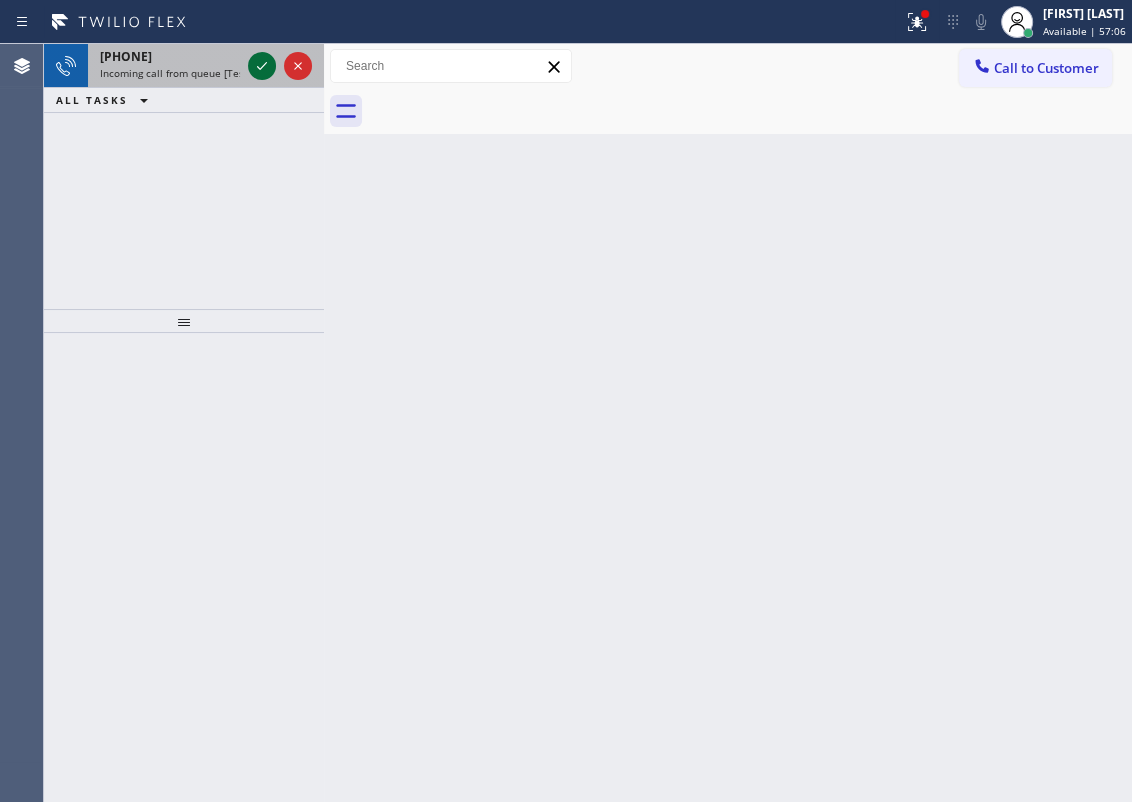 click 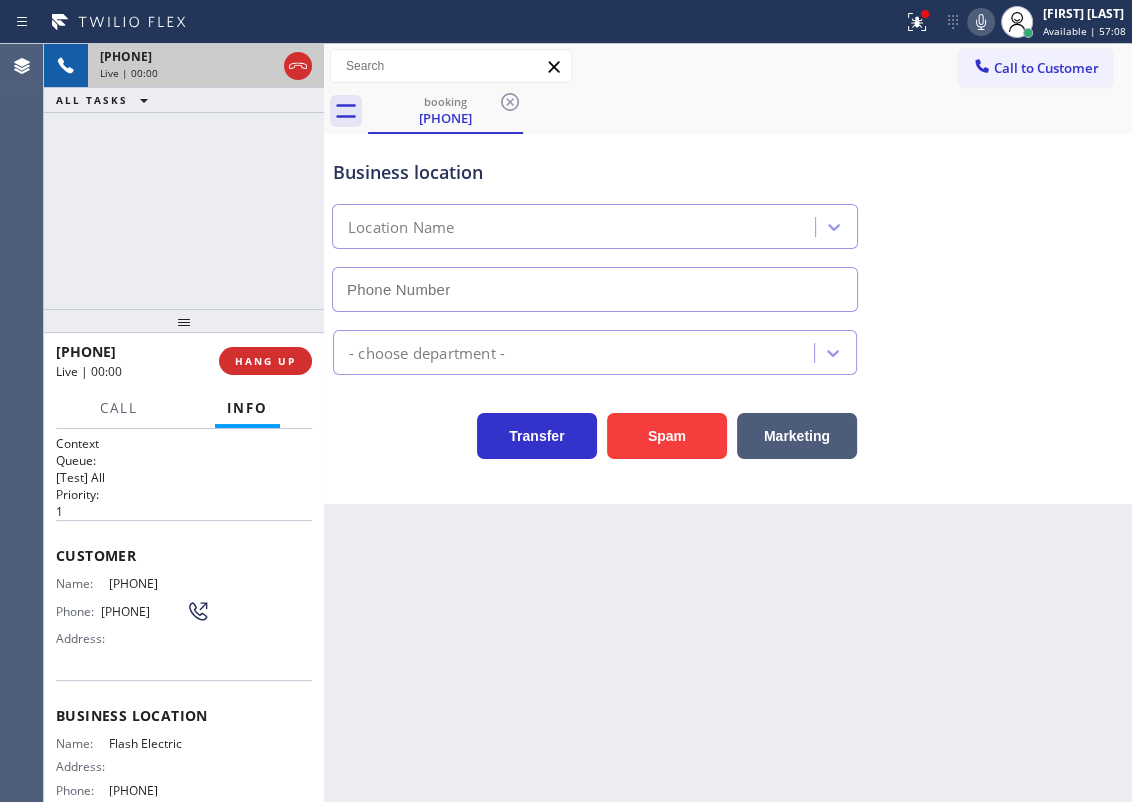 type on "[PHONE]" 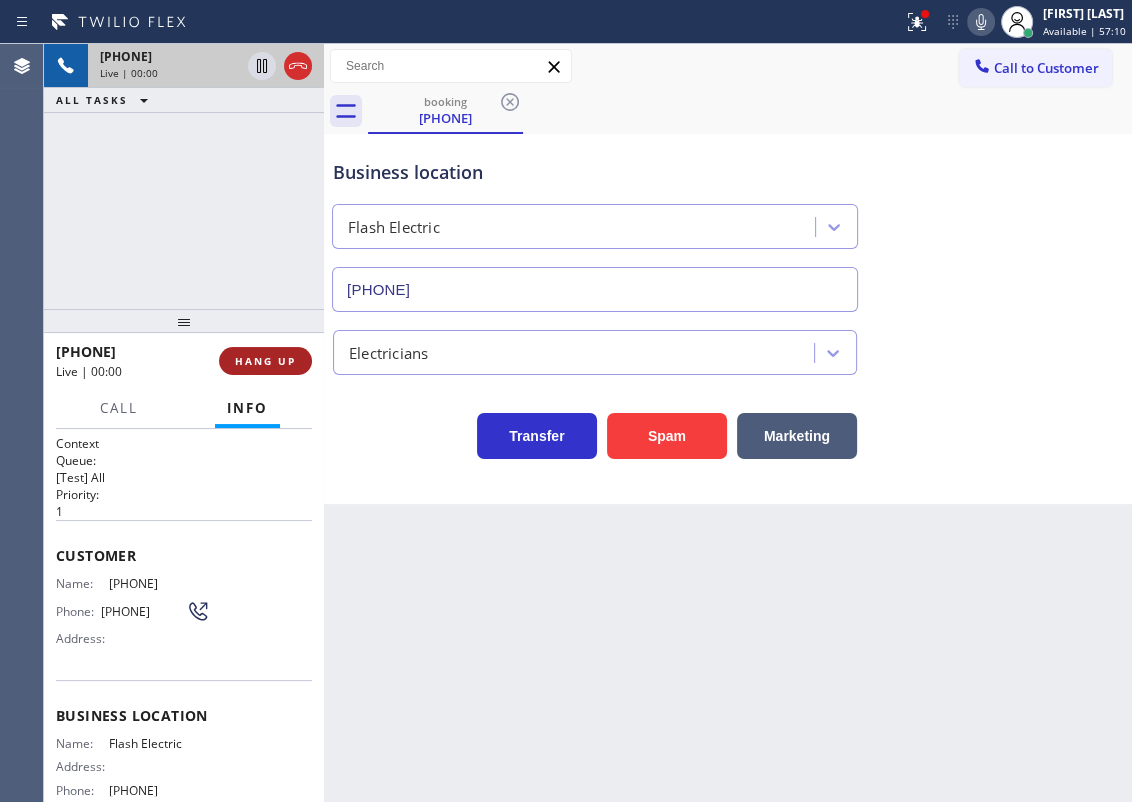 click on "HANG UP" at bounding box center (265, 361) 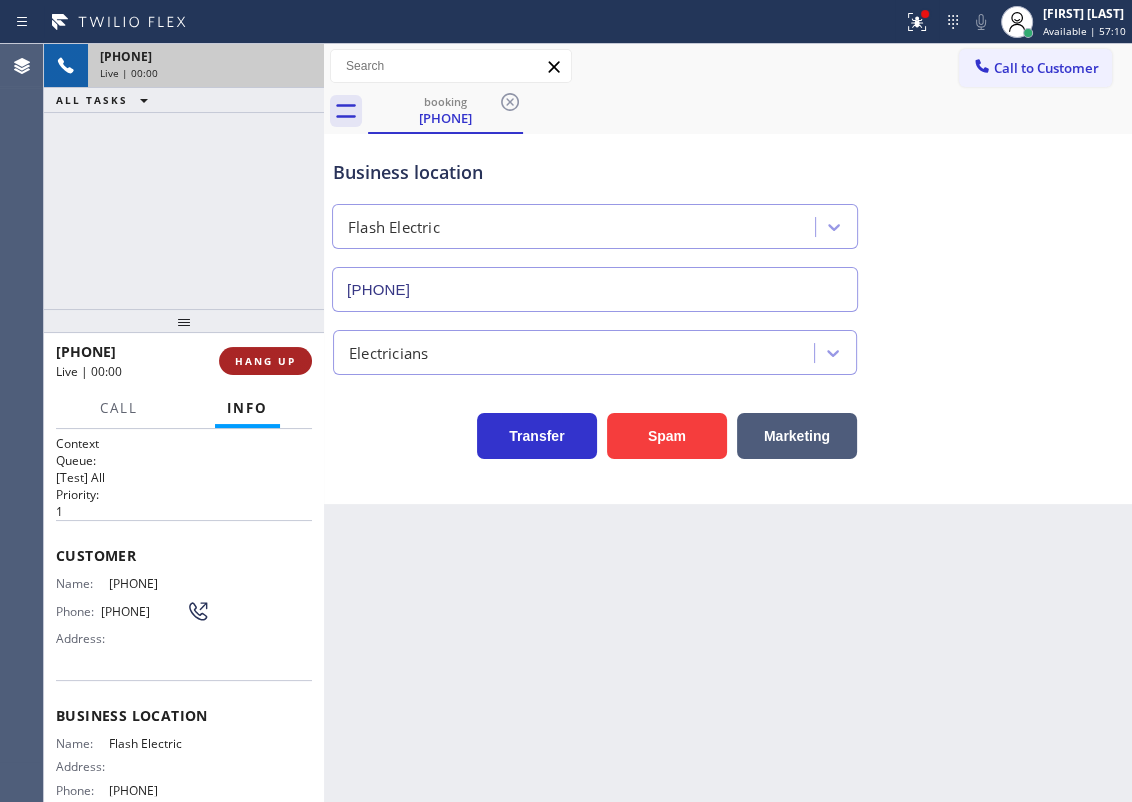click on "HANG UP" at bounding box center [265, 361] 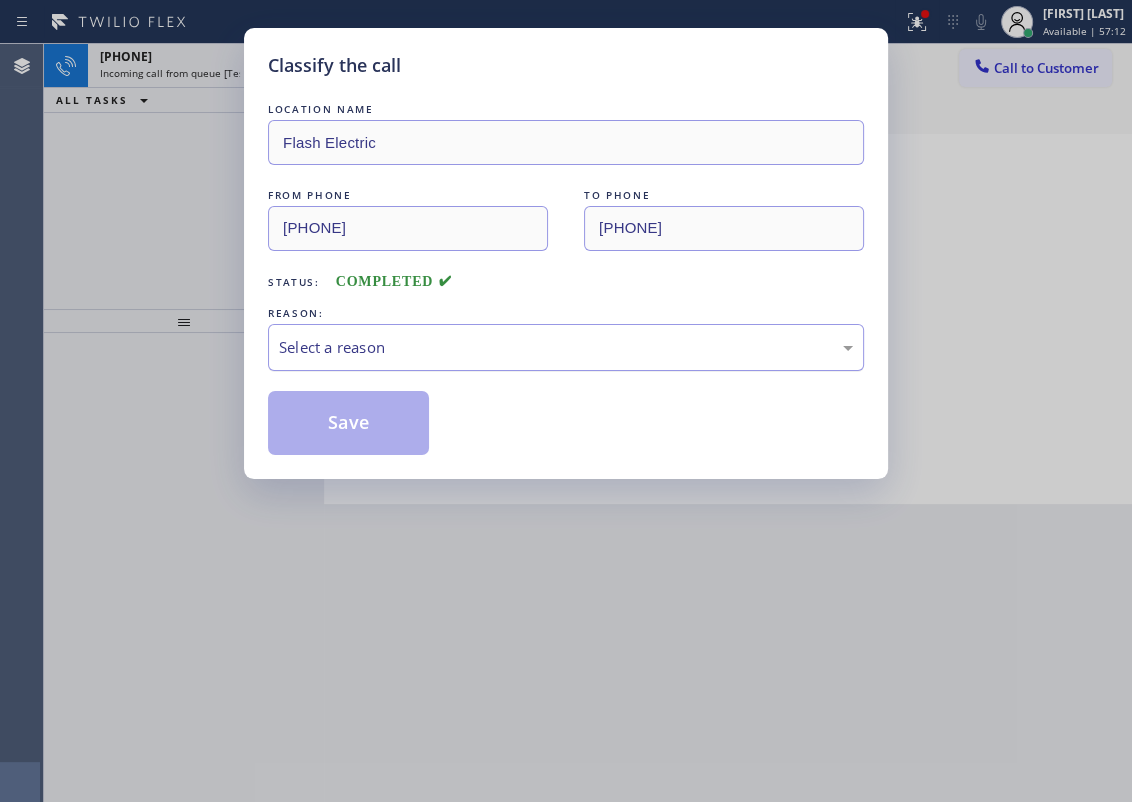 click on "Select a reason" at bounding box center [566, 347] 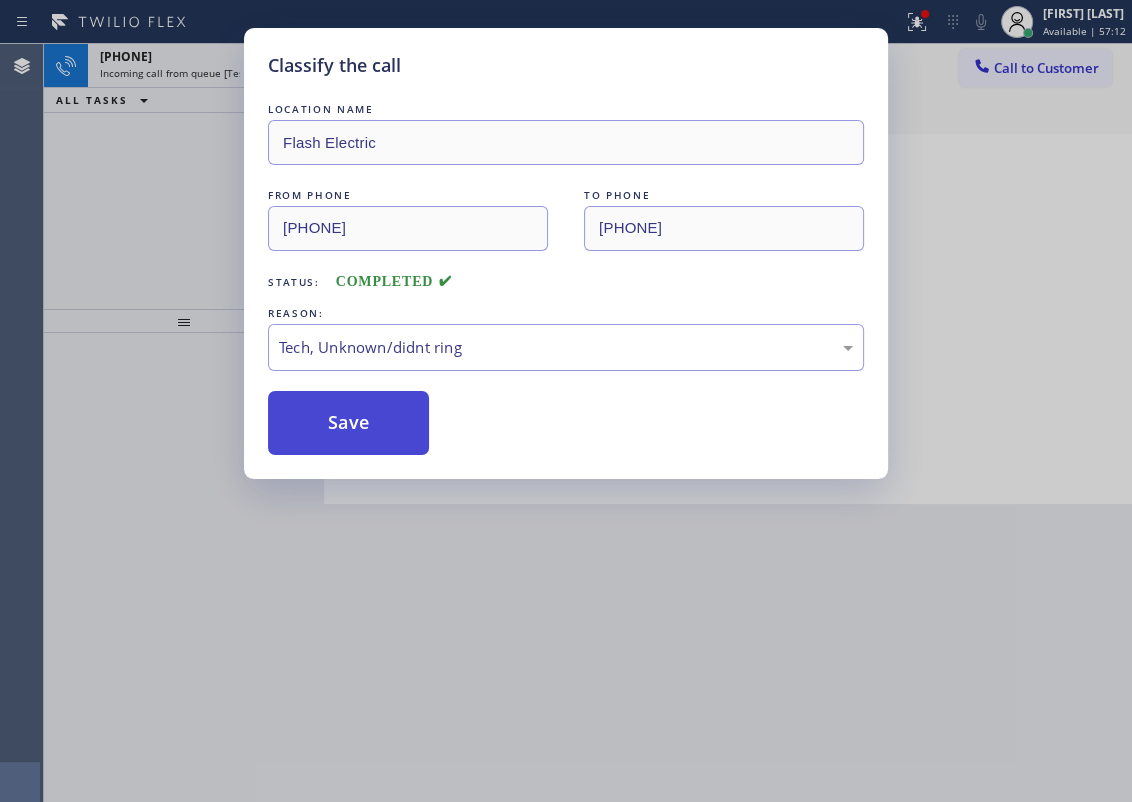 click on "Save" at bounding box center (348, 423) 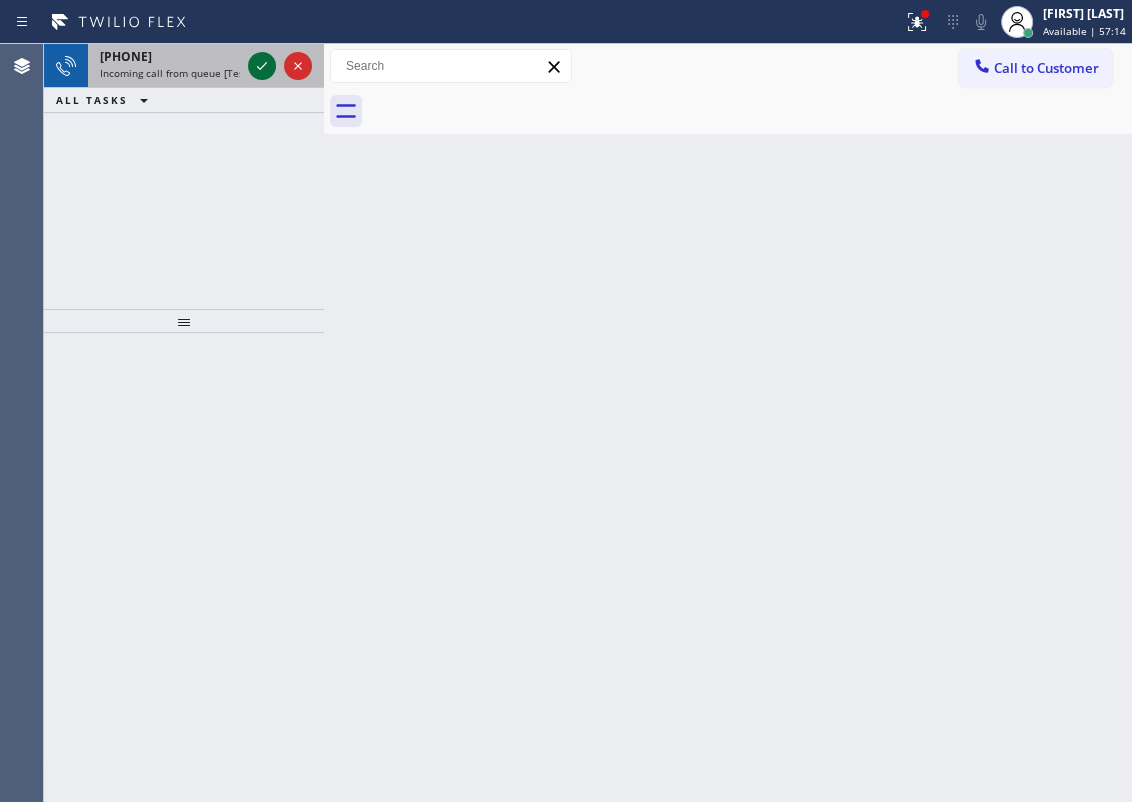 click 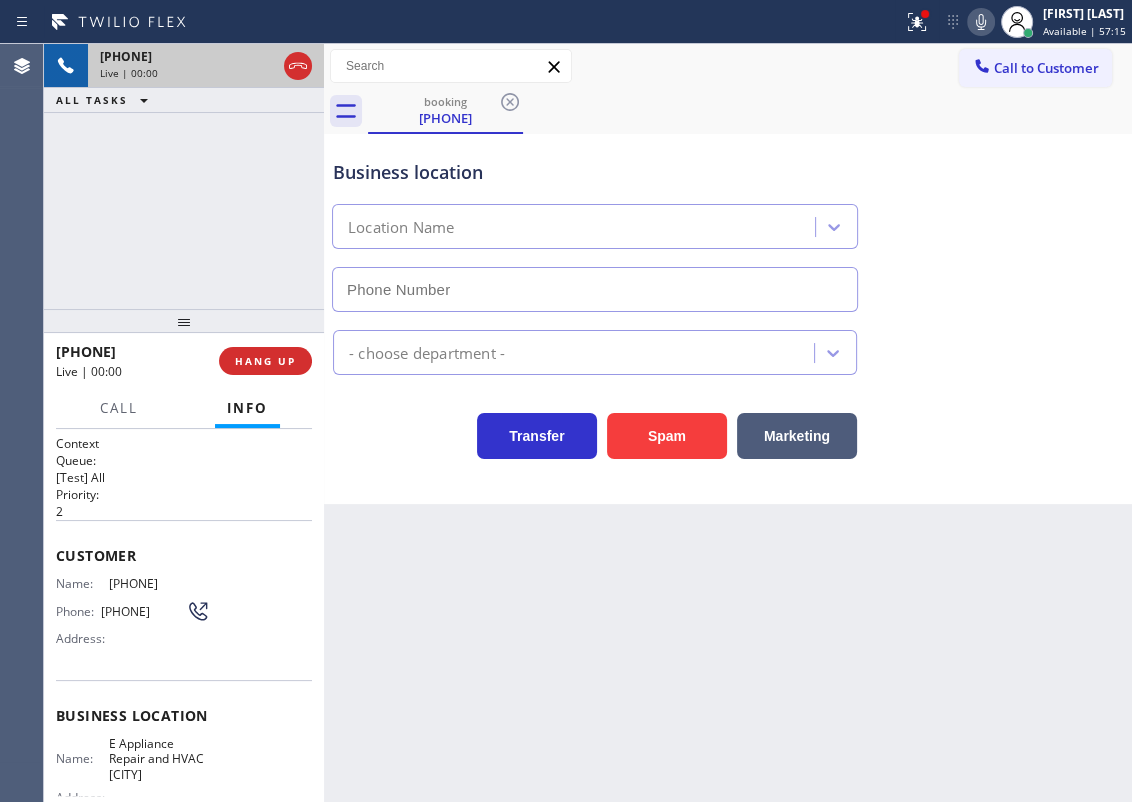 type on "[PHONE]" 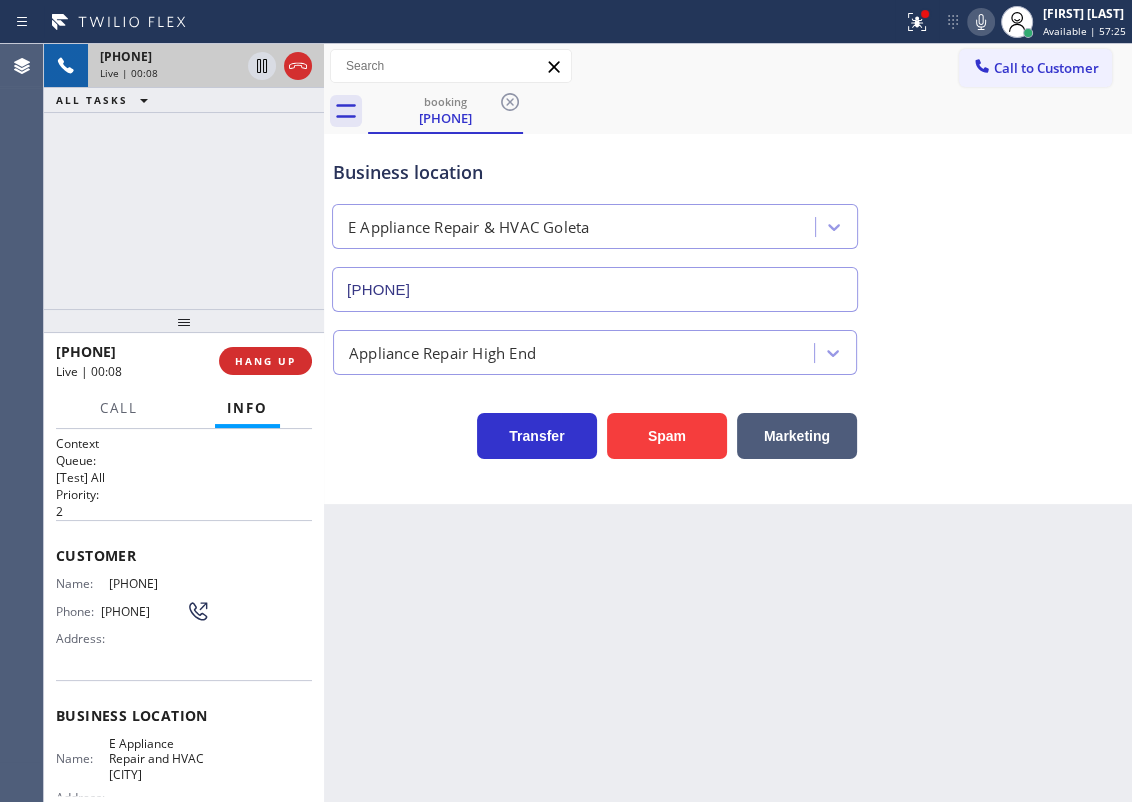 click on "E Appliance Repair and HVAC [CITY]" at bounding box center [159, 759] 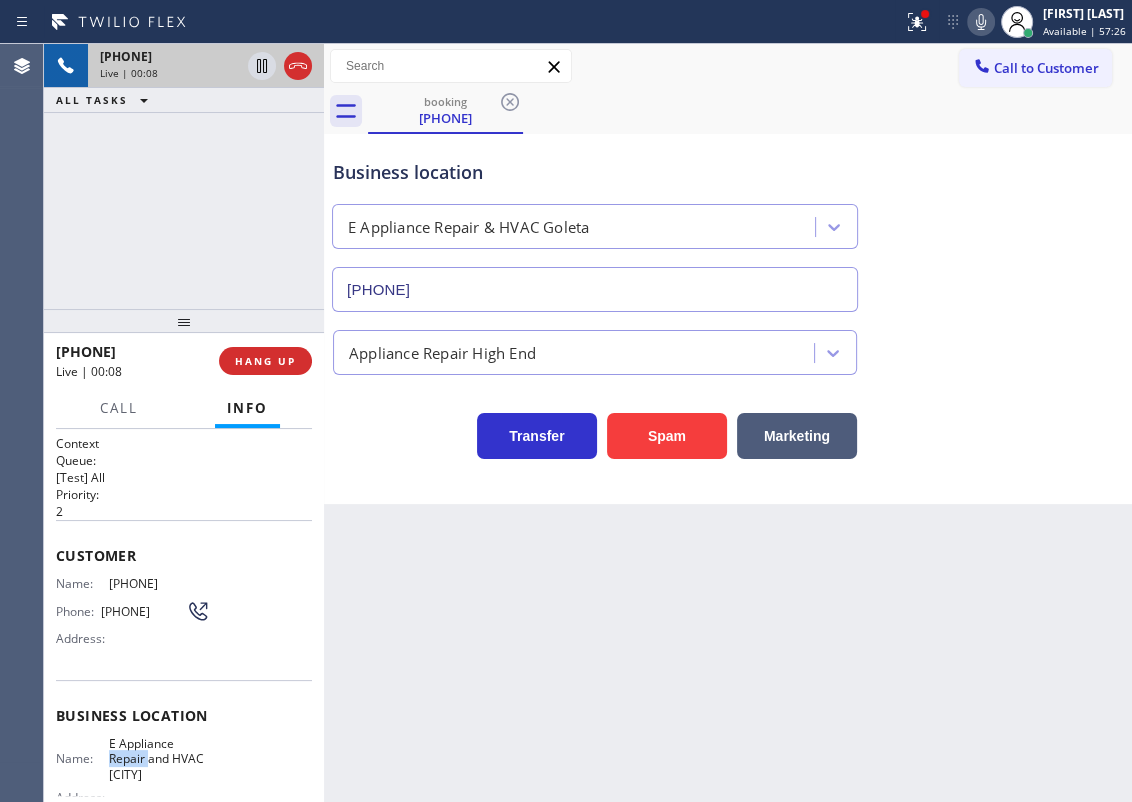 click on "E Appliance Repair and HVAC [CITY]" at bounding box center [159, 759] 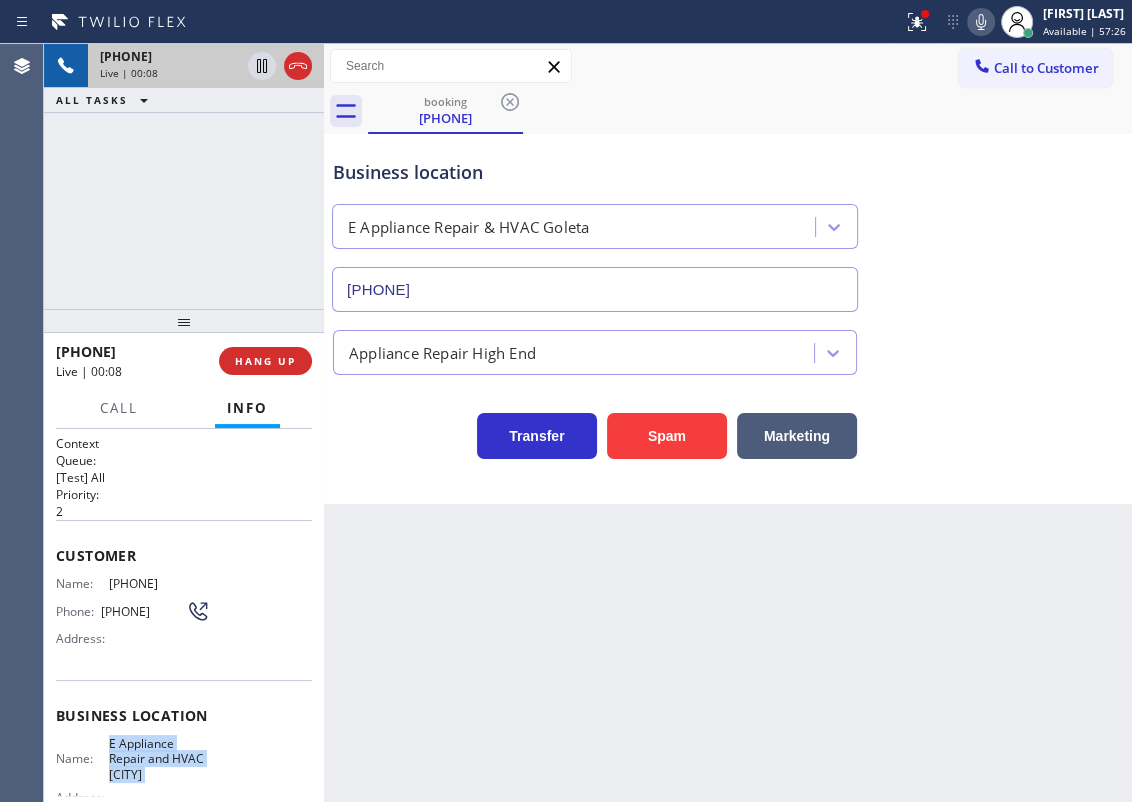 click on "E Appliance Repair and HVAC [CITY]" at bounding box center (159, 759) 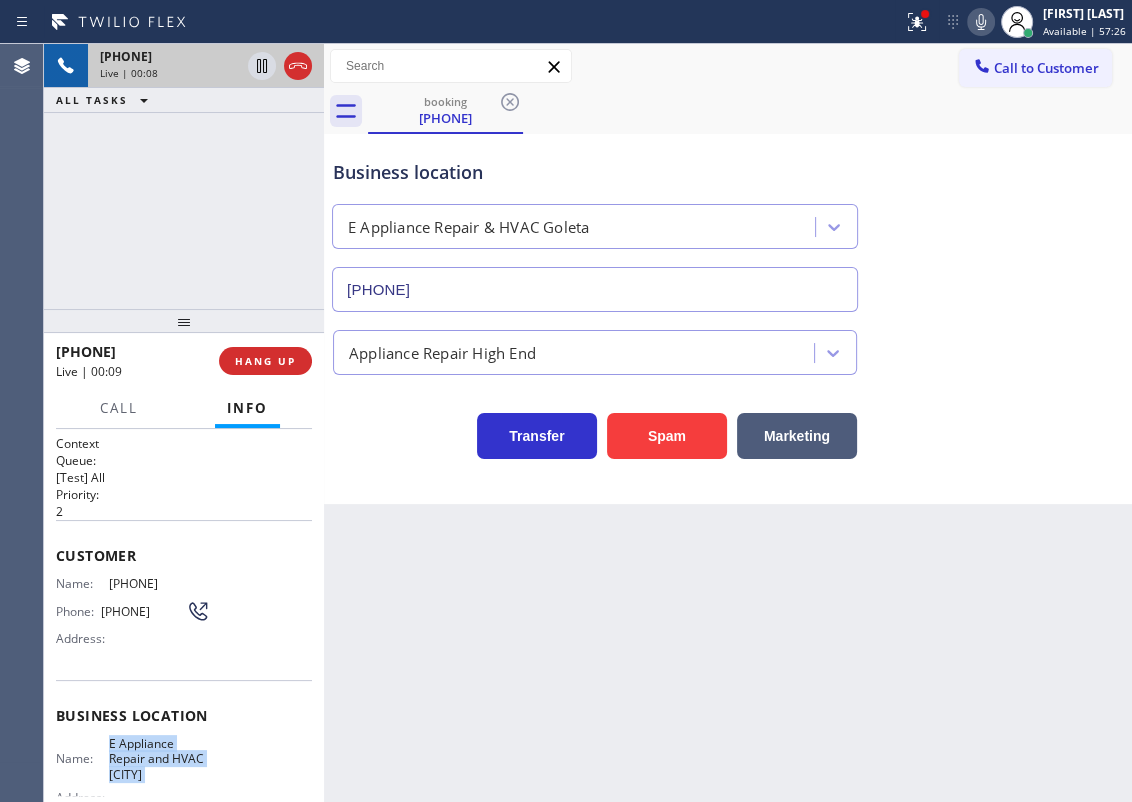 copy on "E Appliance Repair and HVAC [CITY]" 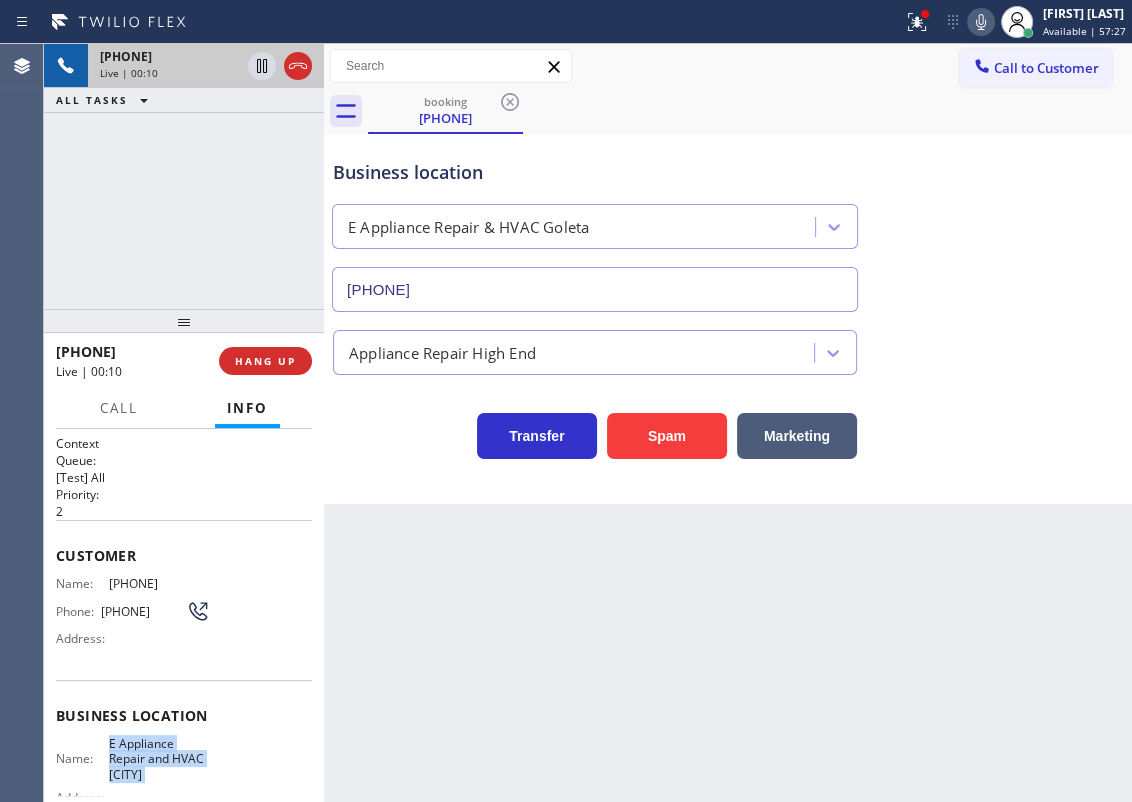click on "[PHONE]" at bounding box center (595, 289) 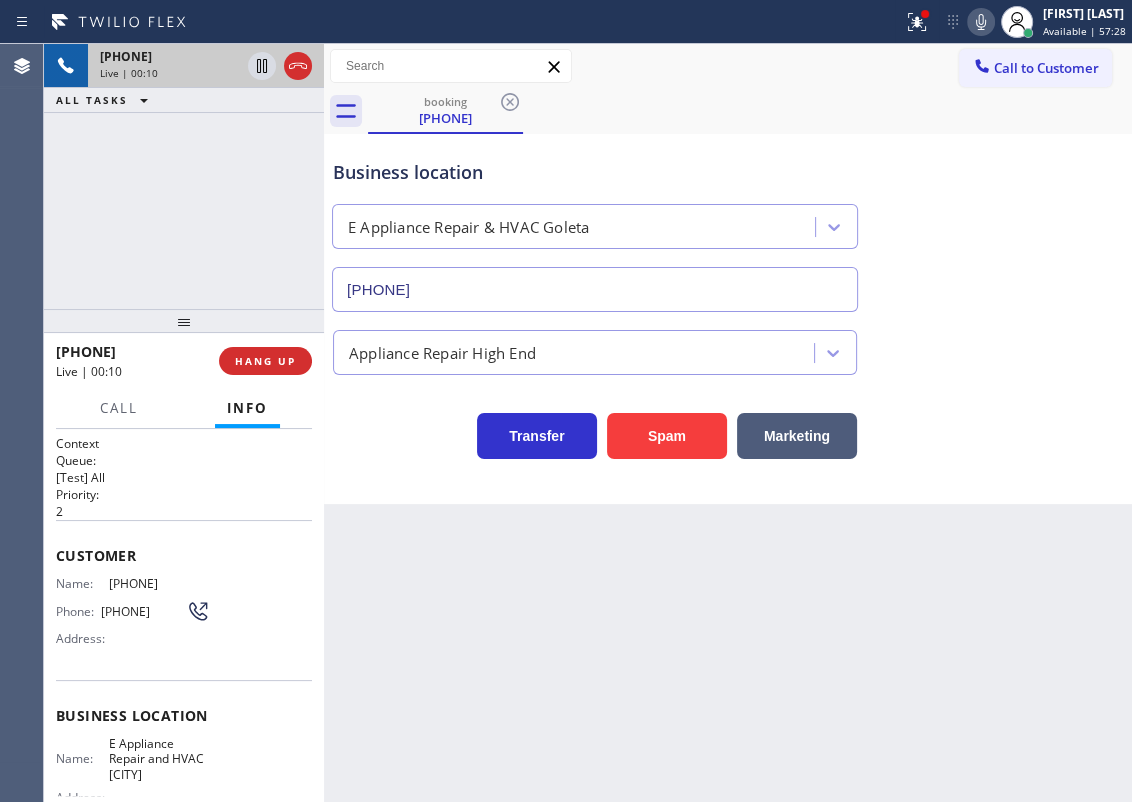 click on "[PHONE]" at bounding box center [595, 289] 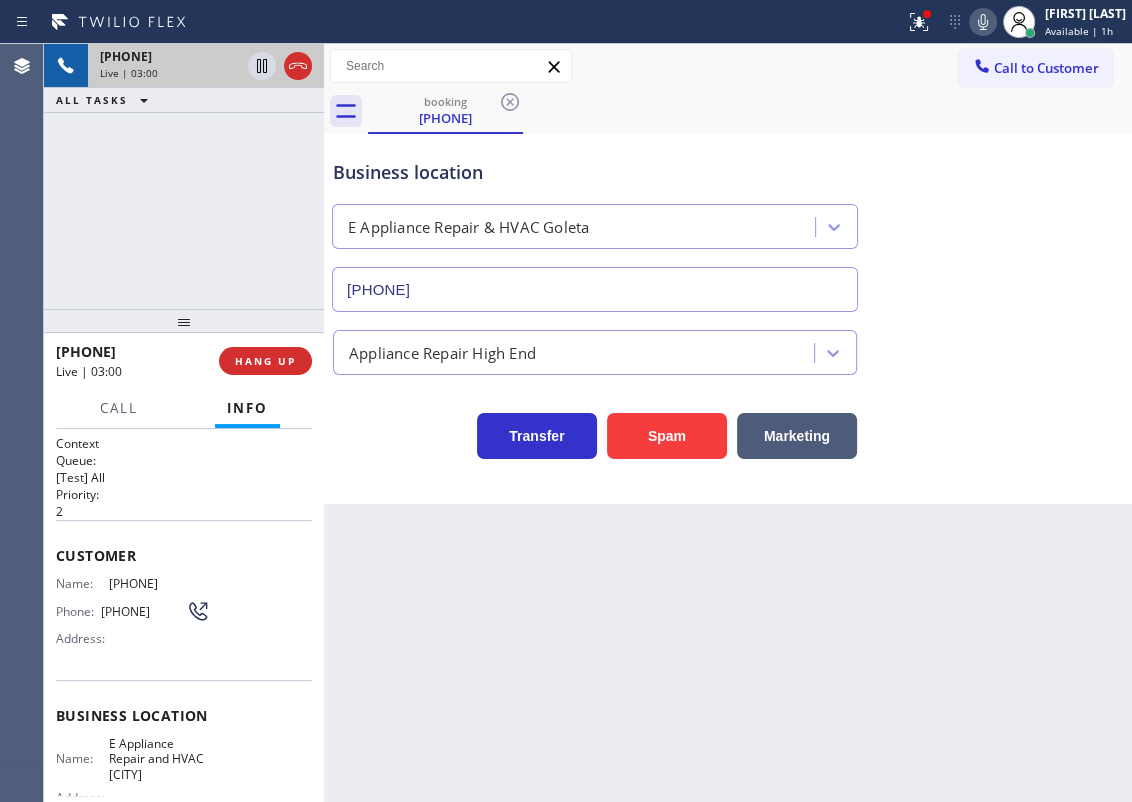 click on "[PHONE]" at bounding box center [159, 583] 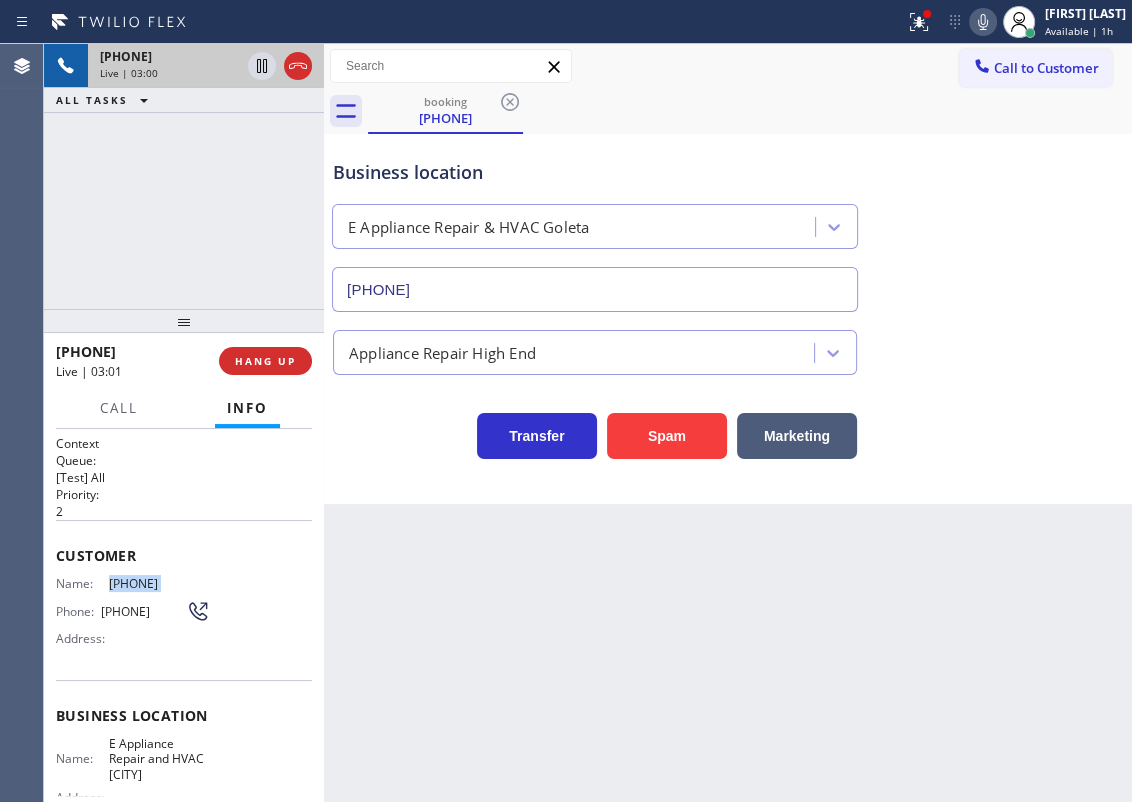 click on "[PHONE]" at bounding box center (159, 583) 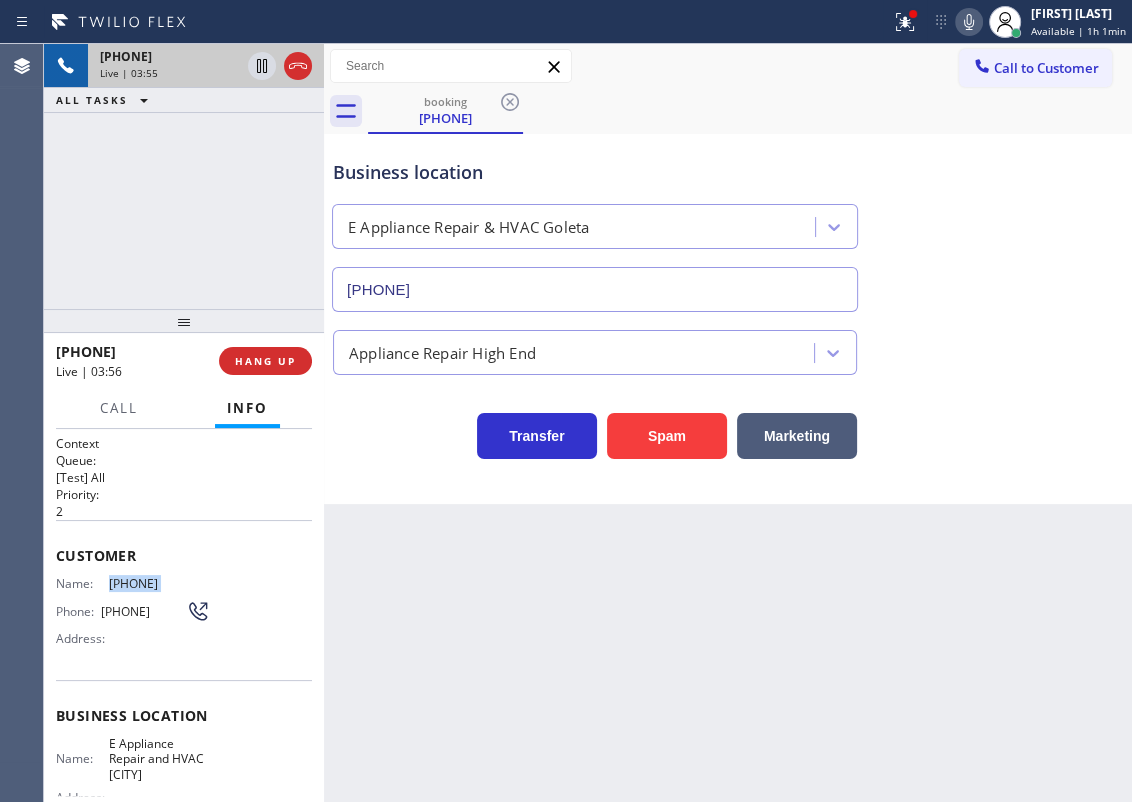 click 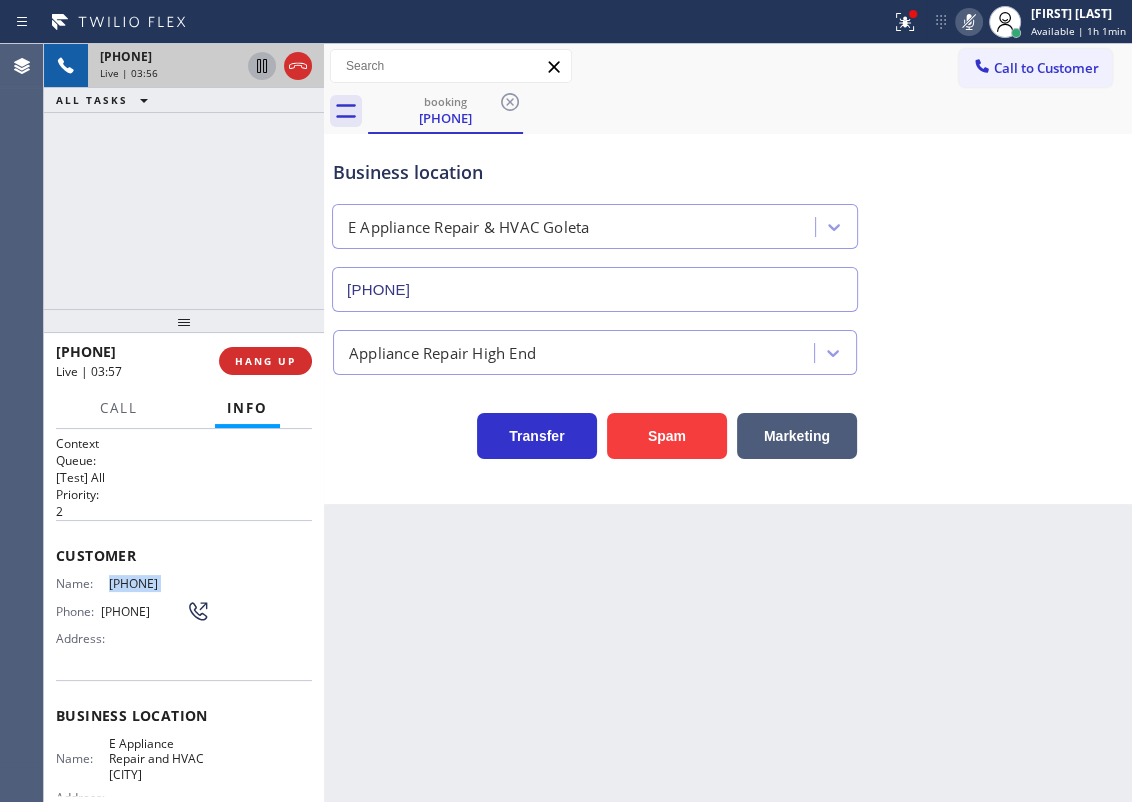 click 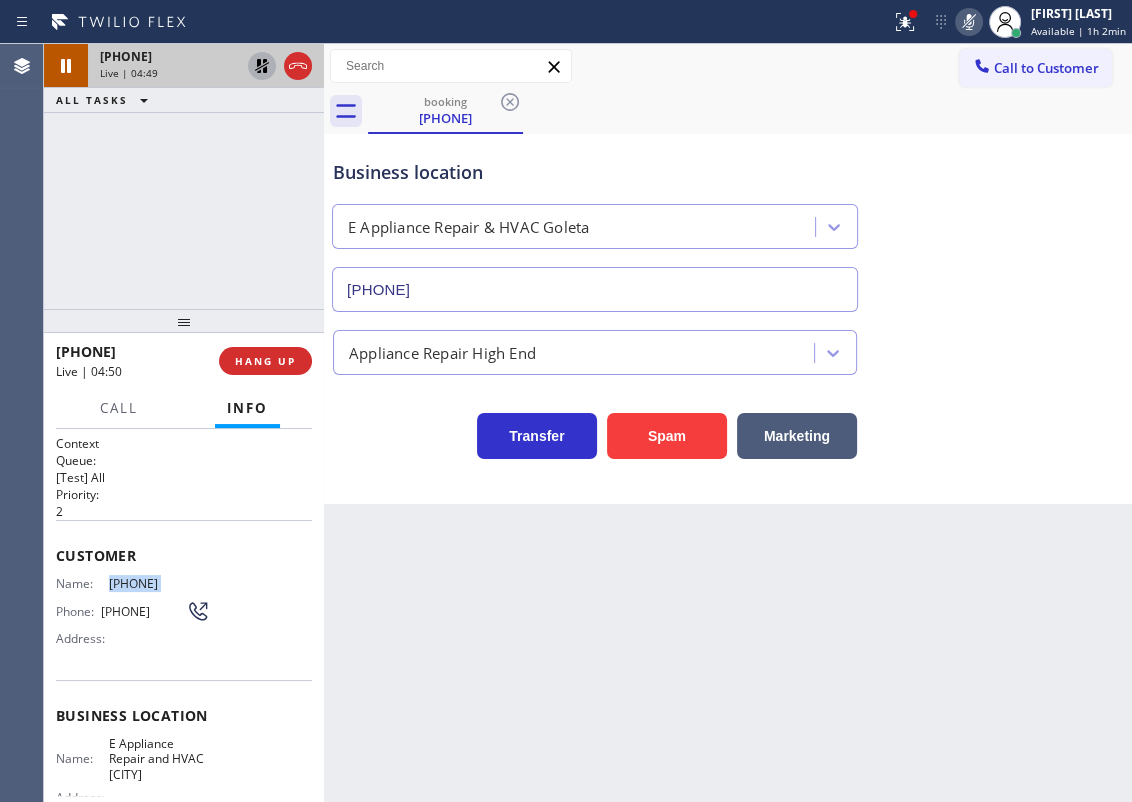 click on "Back to Dashboard Change Sender ID Customers Technicians Select a contact Outbound call Technician Search Technician Your caller id phone number Your caller id phone number Call Technician info Name Phone none Address none Change Sender ID HVAC [PHONE] 5 Star Appliance [PHONE] Appliance Repair [PHONE] Plumbing [PHONE] Air Duct Cleaning [PHONE] Electricians [PHONE] Cancel Change Check personal SMS Reset Change booking [PHONE] Call to Customer Outbound call Location Search location Your caller id phone number Customer number Call Outbound call Technician Search Technician Your caller id phone number Your caller id phone number Call booking [PHONE] Business location E Appliance Repair & HVAC [CITY] [PHONE] Appliance Repair High End Transfer Spam Marketing" at bounding box center (728, 423) 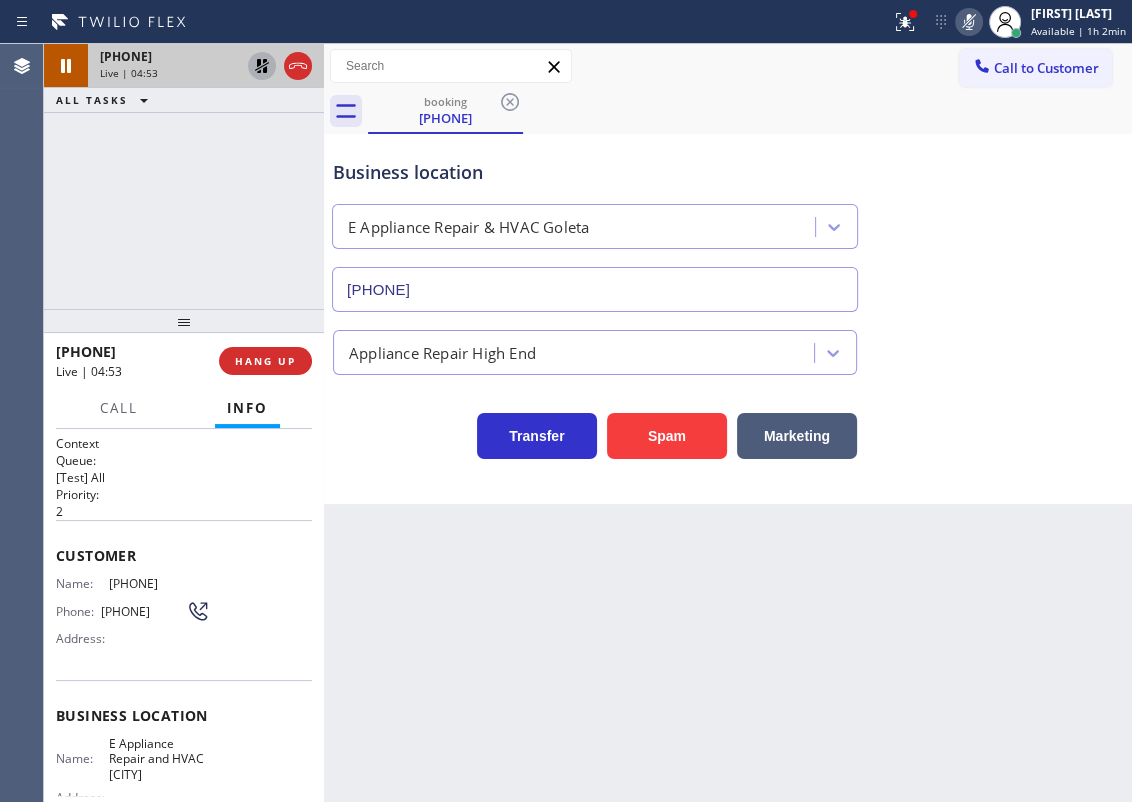 click on "Business location E Appliance Repair & HVAC [CITY] [PHONE]" at bounding box center [728, 221] 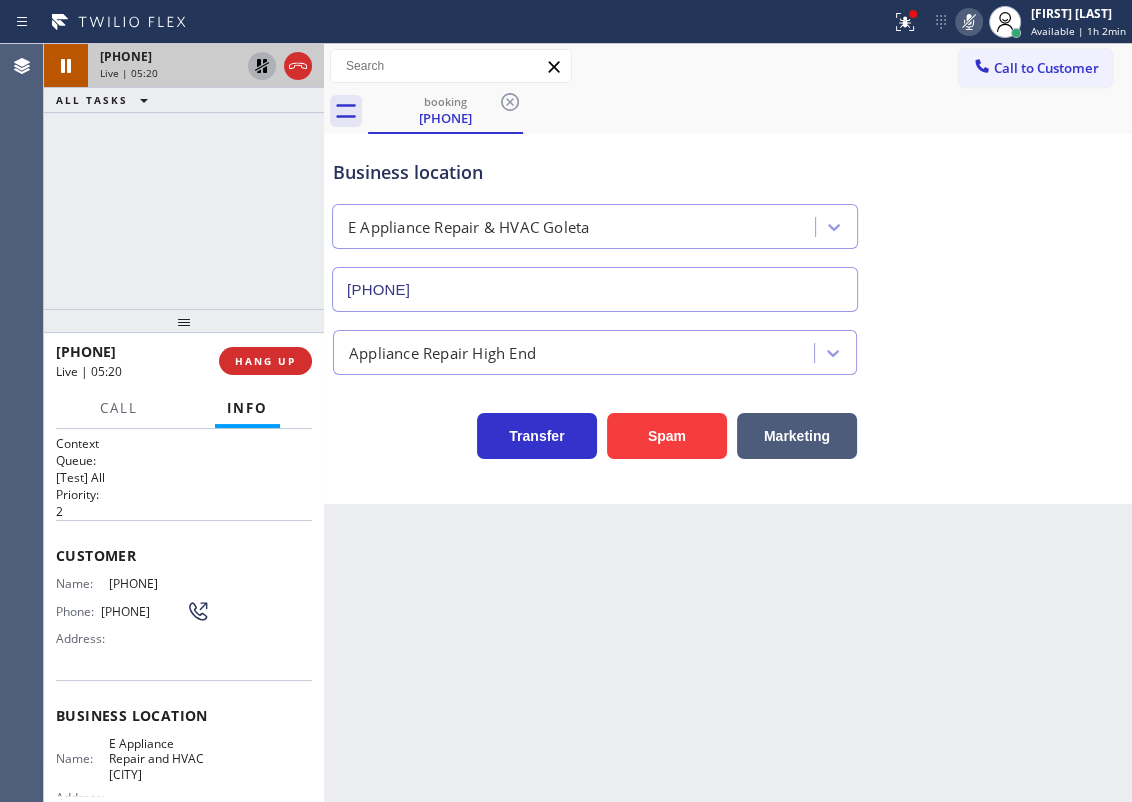 click on "Back to Dashboard Change Sender ID Customers Technicians Select a contact Outbound call Technician Search Technician Your caller id phone number Your caller id phone number Call Technician info Name Phone none Address none Change Sender ID HVAC [PHONE] 5 Star Appliance [PHONE] Appliance Repair [PHONE] Plumbing [PHONE] Air Duct Cleaning [PHONE] Electricians [PHONE] Cancel Change Check personal SMS Reset Change booking [PHONE] Call to Customer Outbound call Location Search location Your caller id phone number Customer number Call Outbound call Technician Search Technician Your caller id phone number Your caller id phone number Call booking [PHONE] Business location E Appliance Repair & HVAC [CITY] [PHONE] Appliance Repair High End Transfer Spam Marketing" at bounding box center [728, 423] 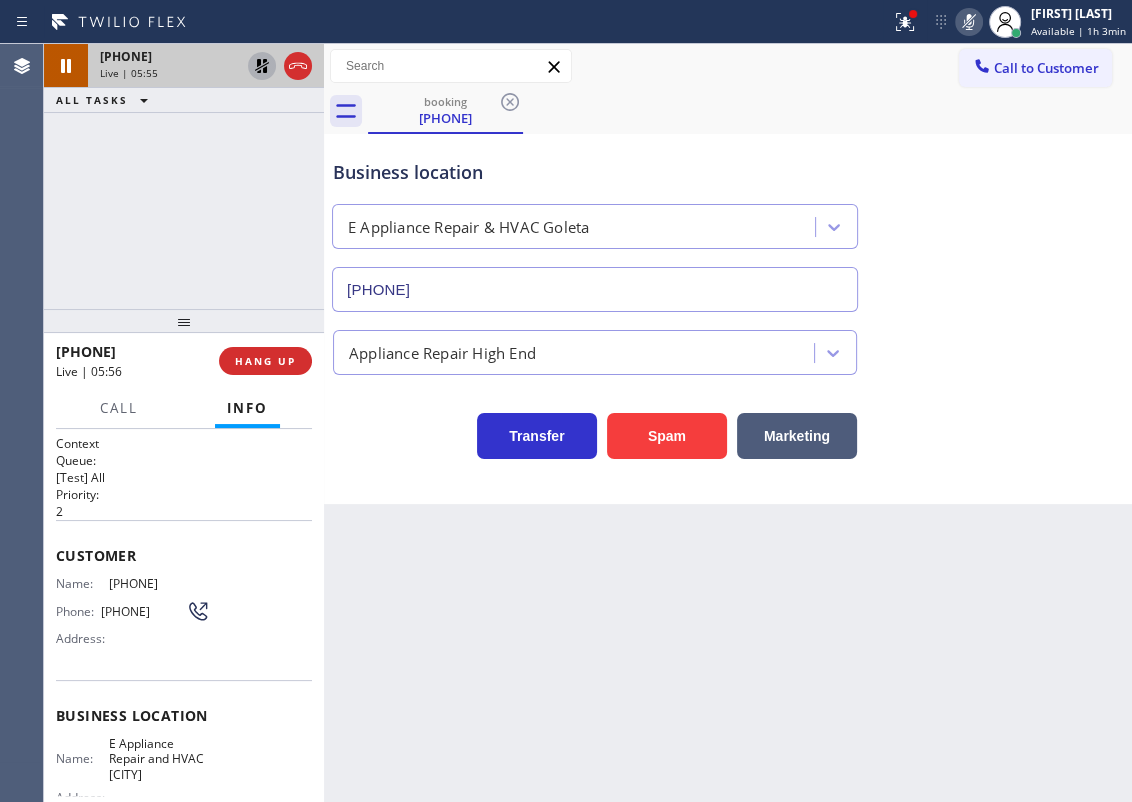 drag, startPoint x: 1052, startPoint y: 328, endPoint x: 1116, endPoint y: 347, distance: 66.760765 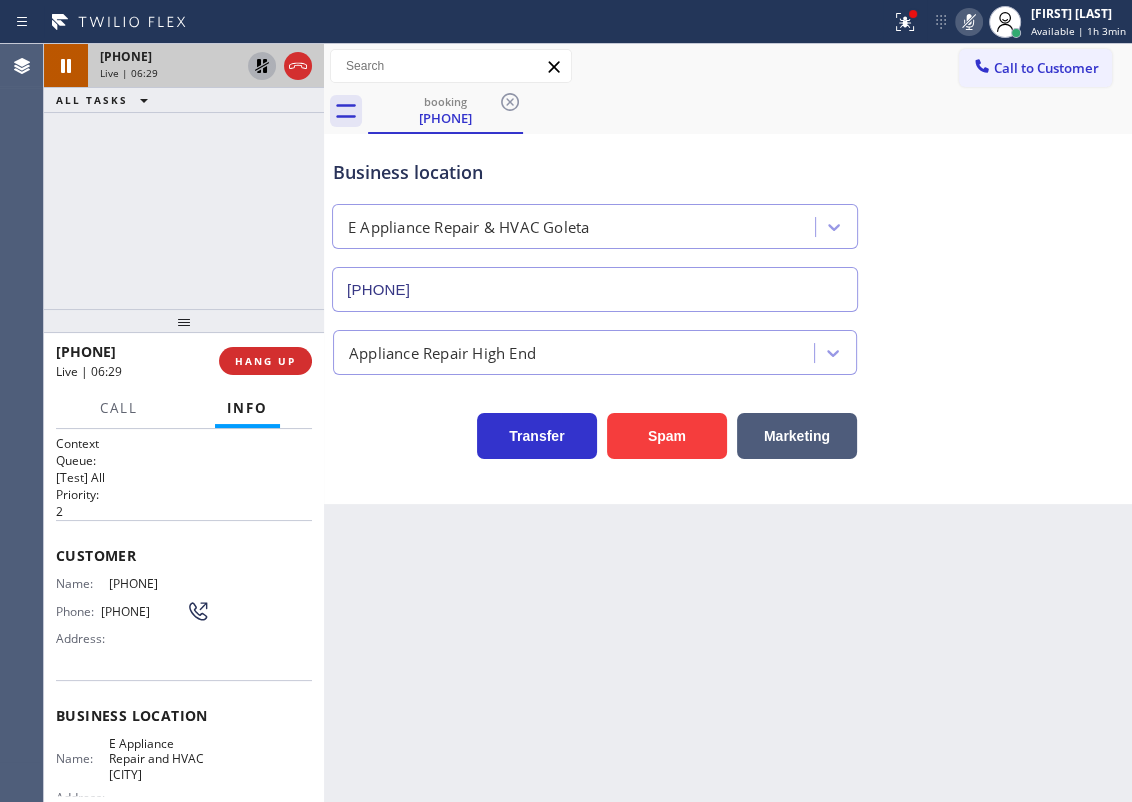 click 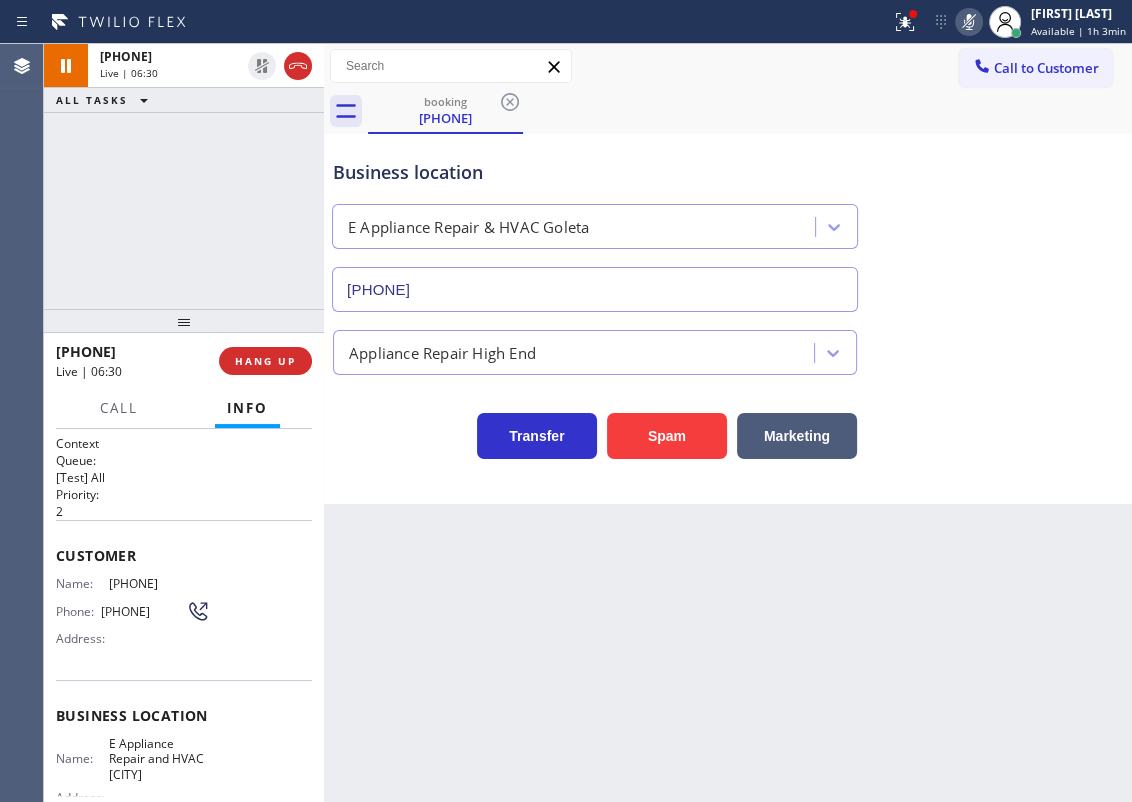 click 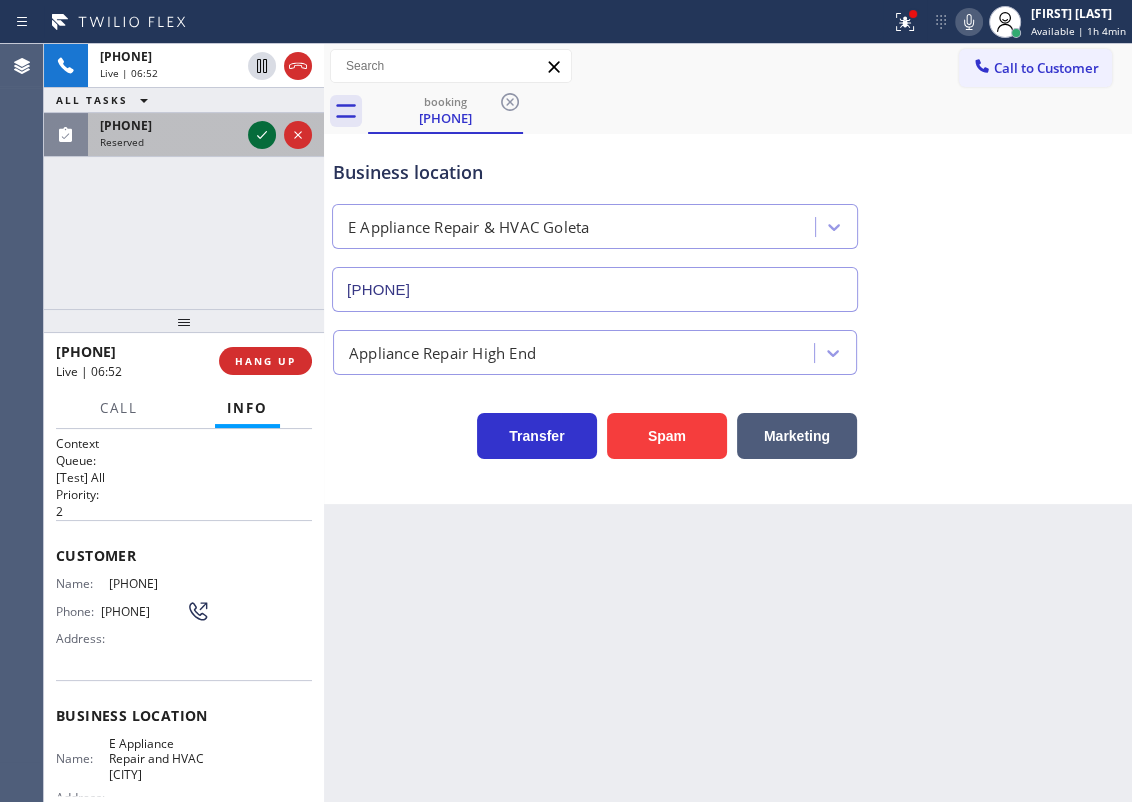 click 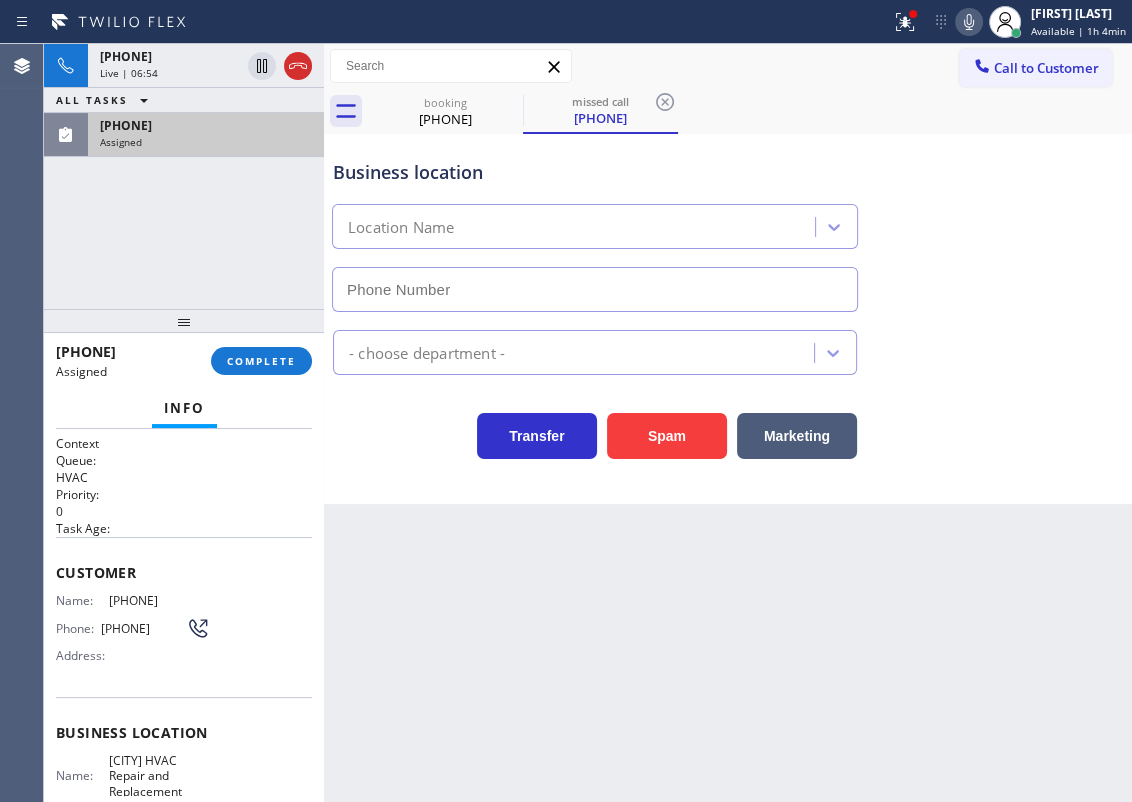 type on "[PHONE]" 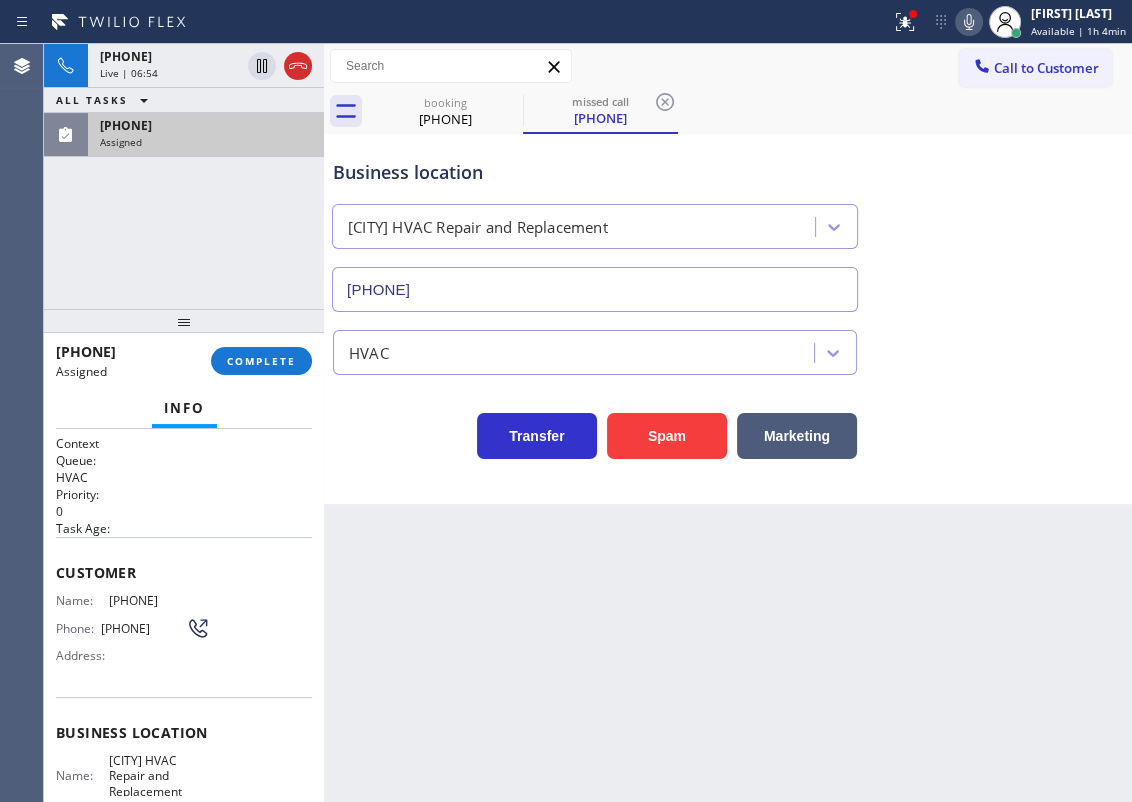 click on "Name:" at bounding box center [82, 600] 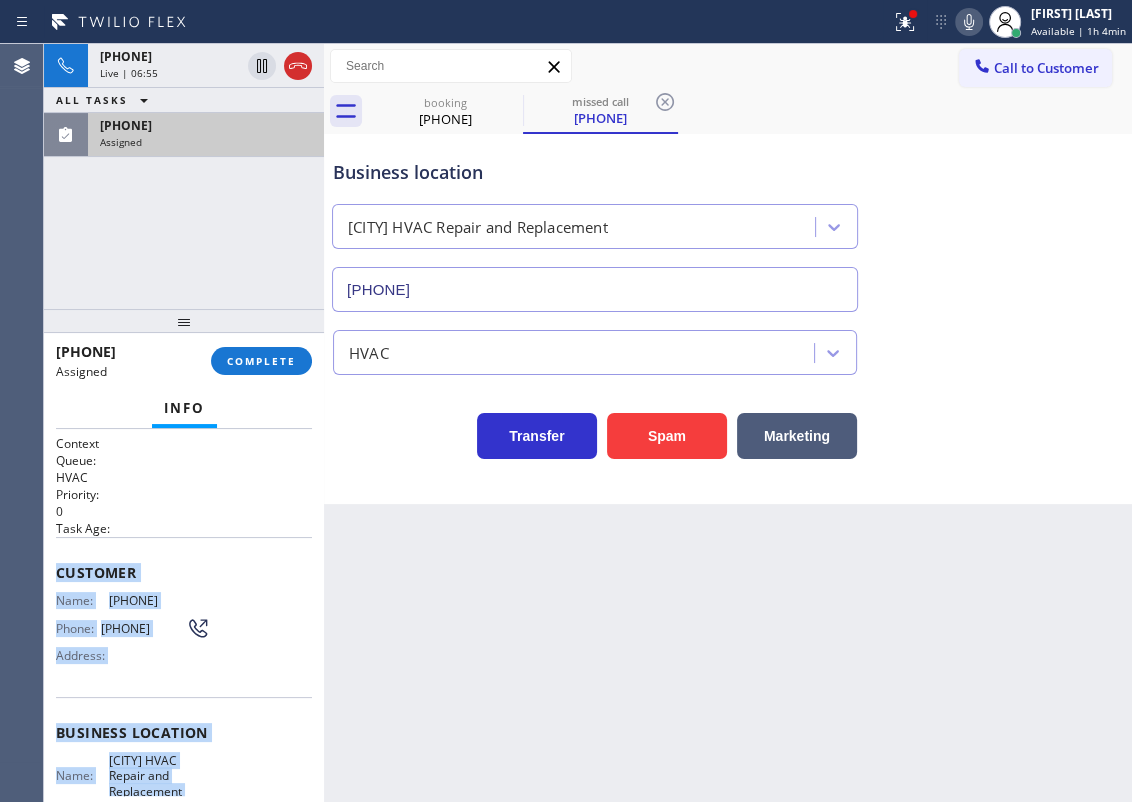 scroll, scrollTop: 238, scrollLeft: 0, axis: vertical 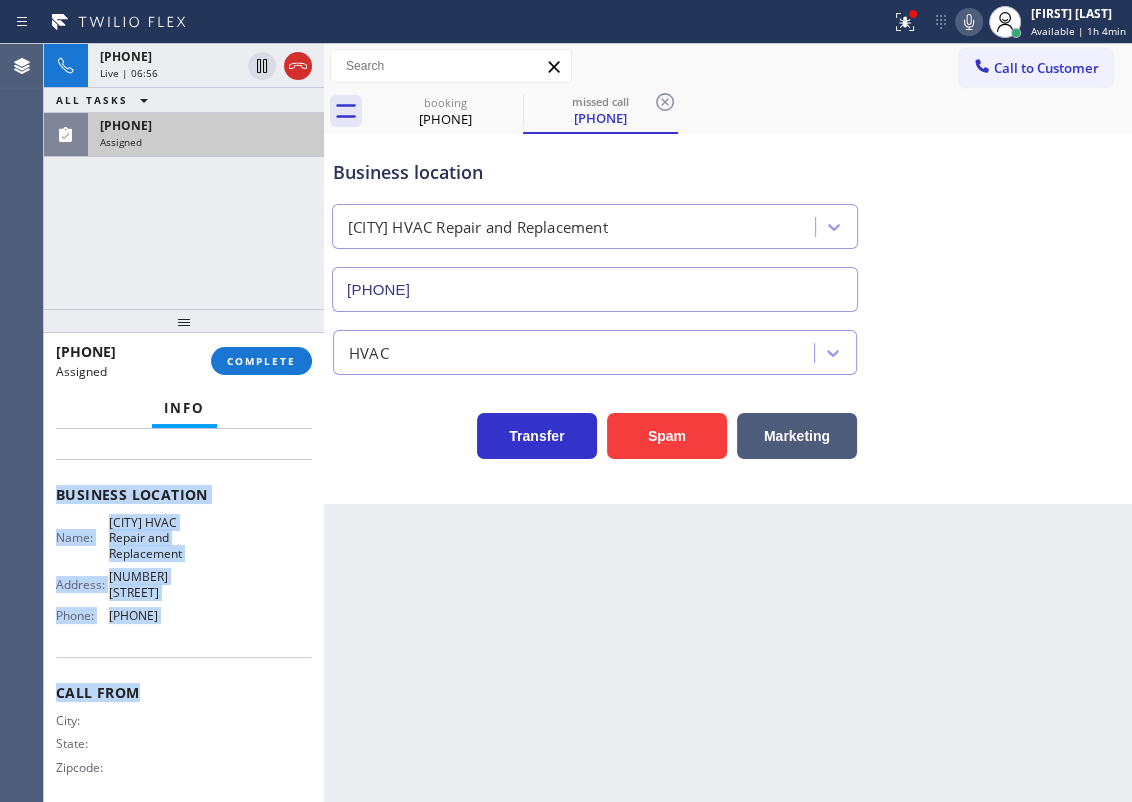 drag, startPoint x: 55, startPoint y: 566, endPoint x: 276, endPoint y: 600, distance: 223.60008 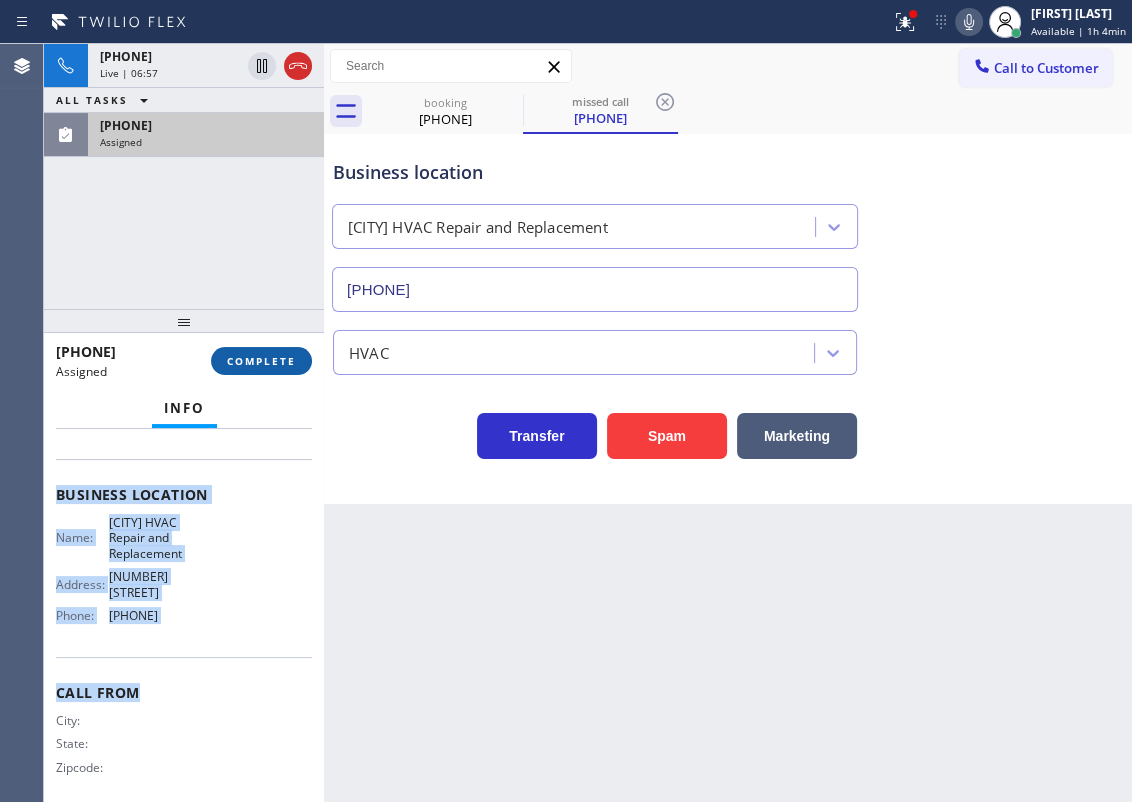 click on "COMPLETE" at bounding box center (261, 361) 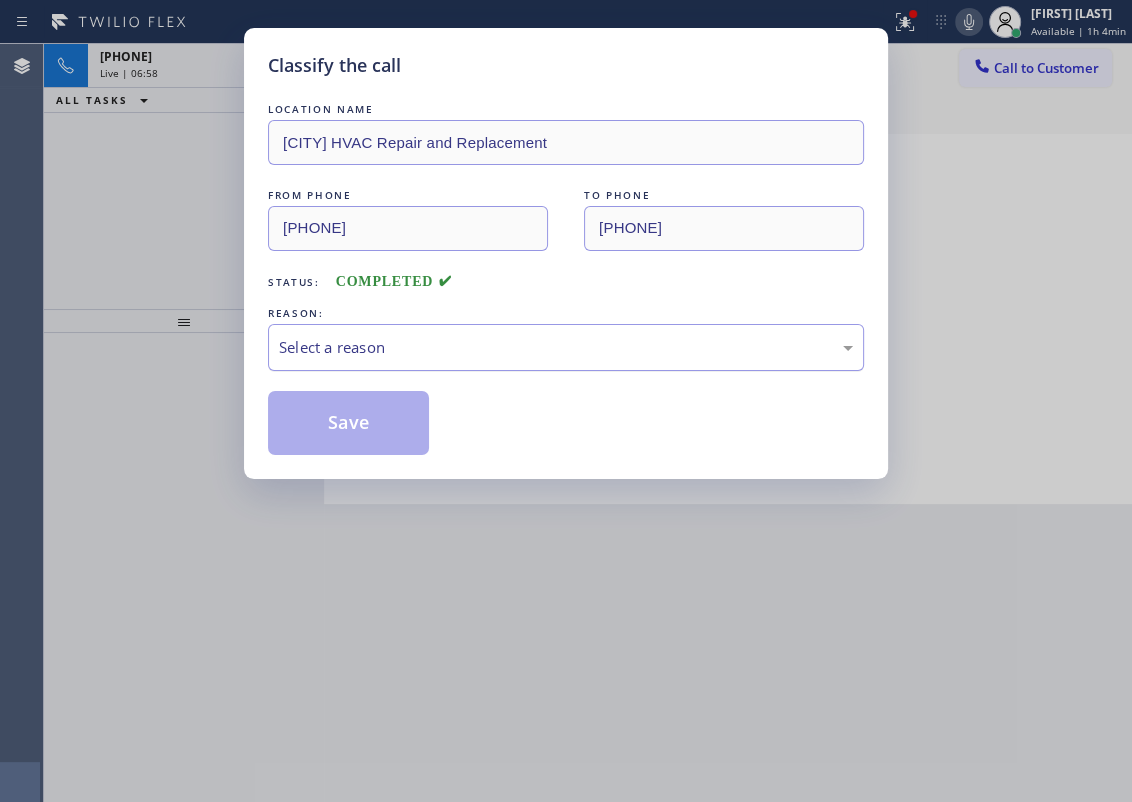 click on "Select a reason" at bounding box center [566, 347] 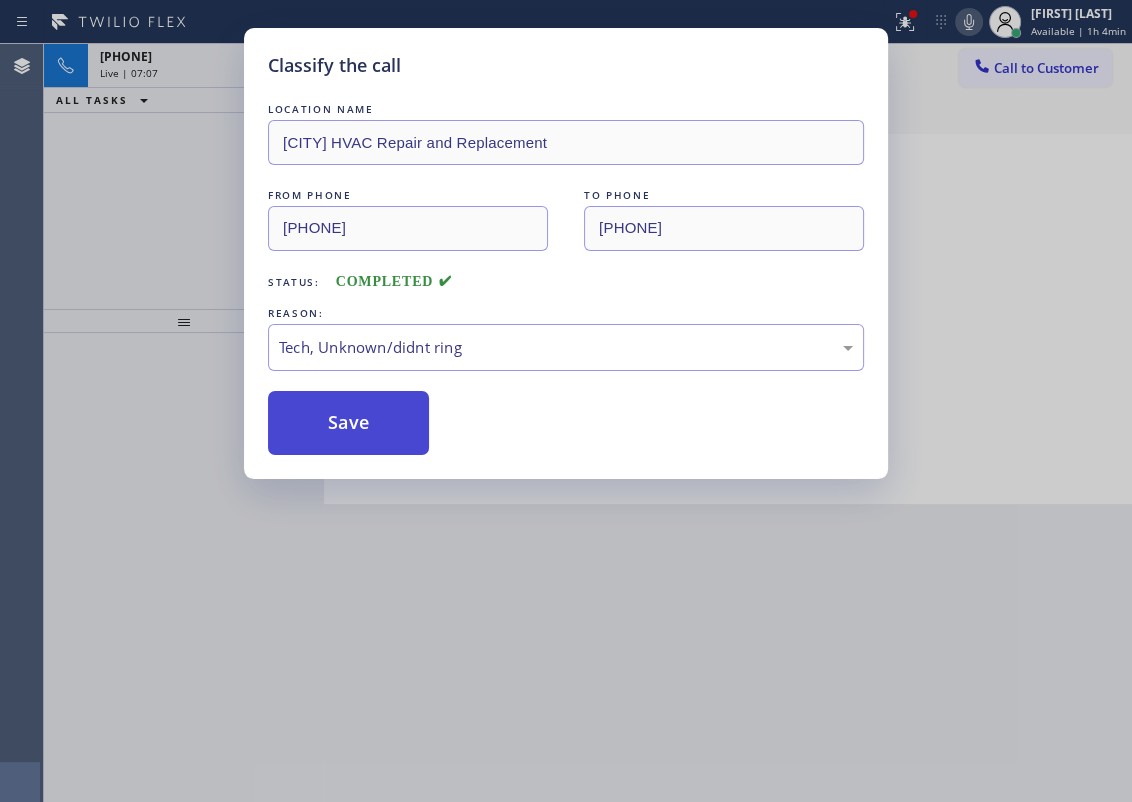 click on "Save" at bounding box center [348, 423] 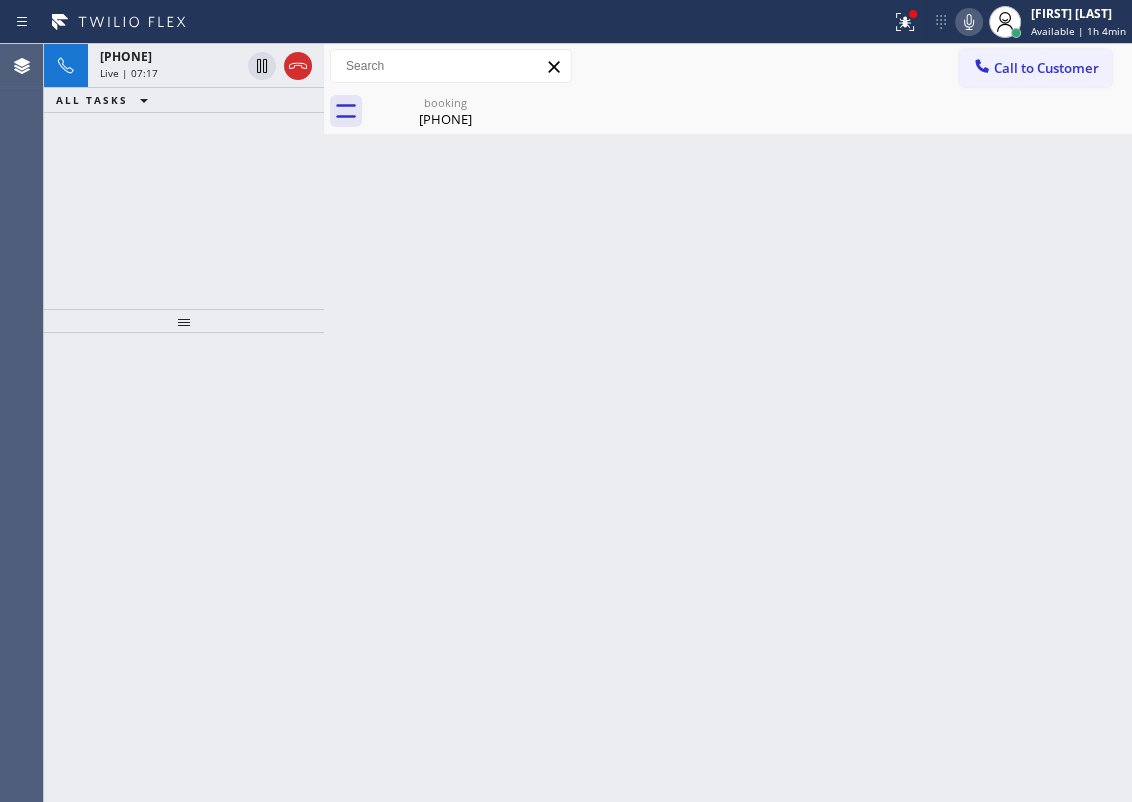 click on "Back to Dashboard Change Sender ID Customers Technicians Select a contact Outbound call Technician Search Technician Your caller id phone number Your caller id phone number Call Technician info Name Phone none Address none Change Sender ID HVAC [PHONE] 5 Star Appliance [PHONE] Appliance Repair [PHONE] Plumbing [PHONE] Air Duct Cleaning [PHONE] Electricians [PHONE] Cancel Change Check personal SMS Reset Change booking [PHONE] Call to Customer Outbound call Location Search location Your caller id phone number Customer number Call Outbound call Technician Search Technician Your caller id phone number Your caller id phone number Call booking [PHONE] Business location E Appliance Repair & HVAC [CITY] [PHONE] Appliance Repair High End Transfer Spam Marketing" at bounding box center [728, 423] 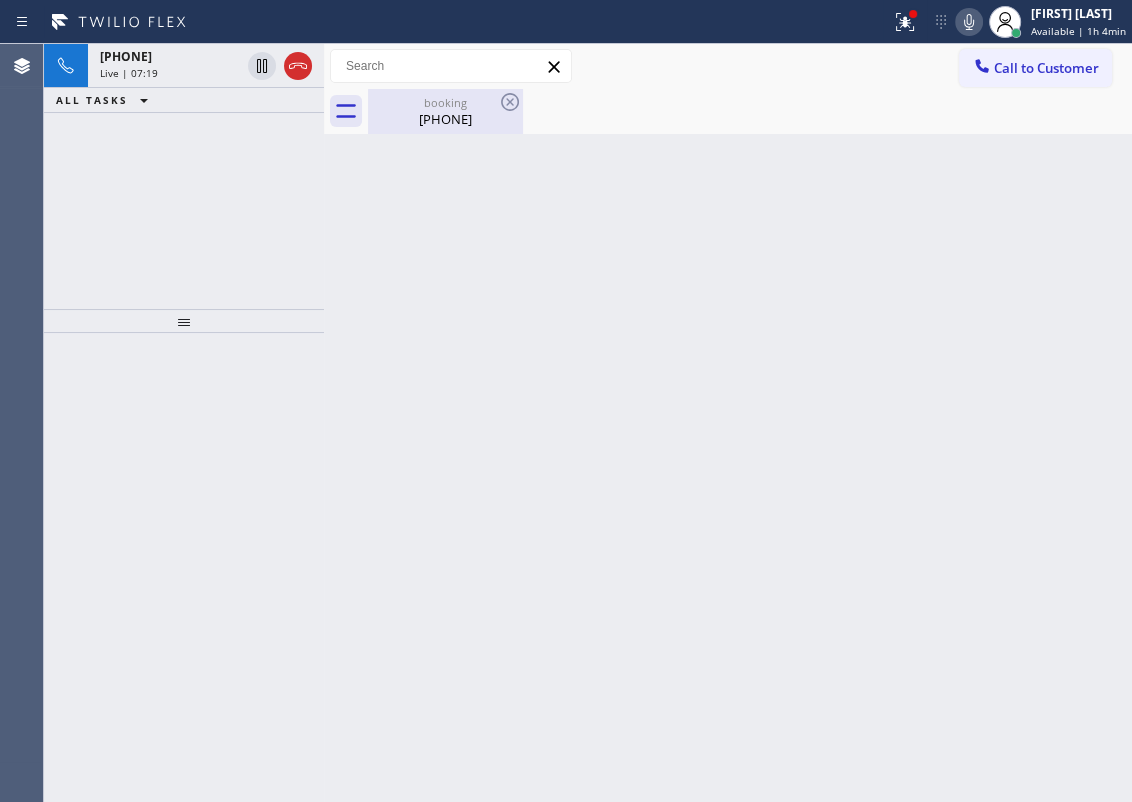 click on "[PHONE]" at bounding box center (445, 119) 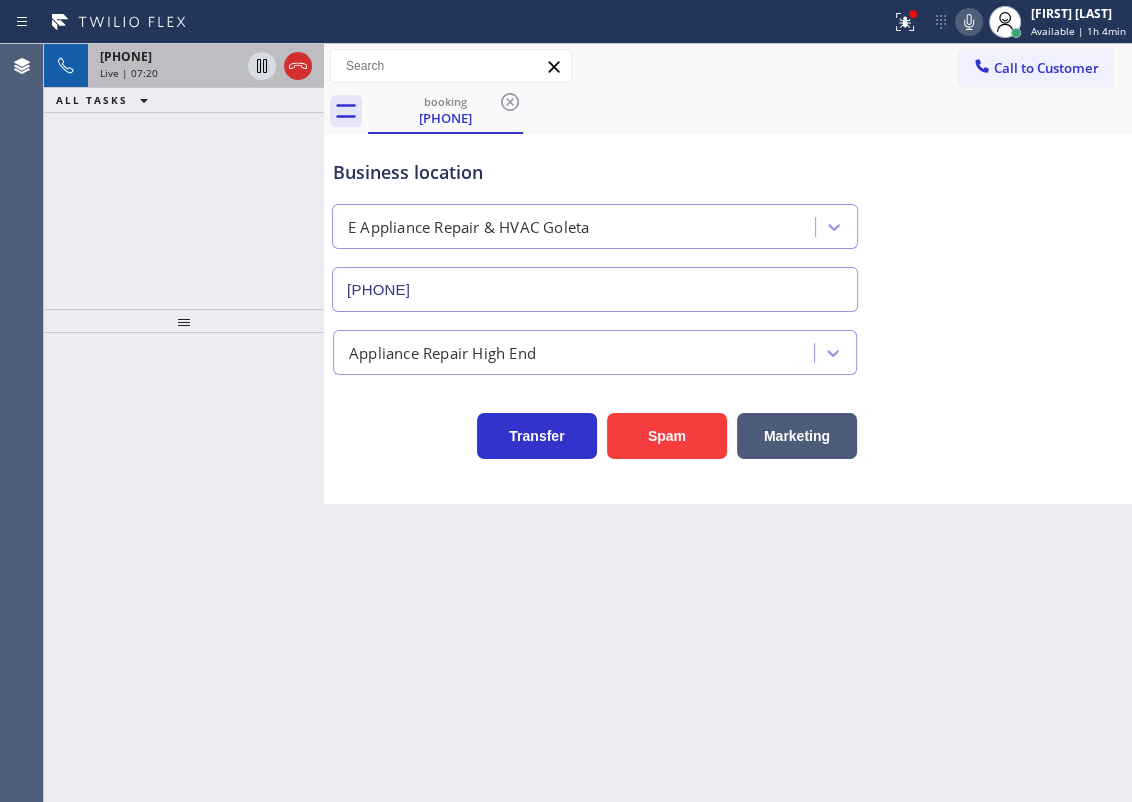 click on "[PHONE] Live | 07:20" at bounding box center (166, 66) 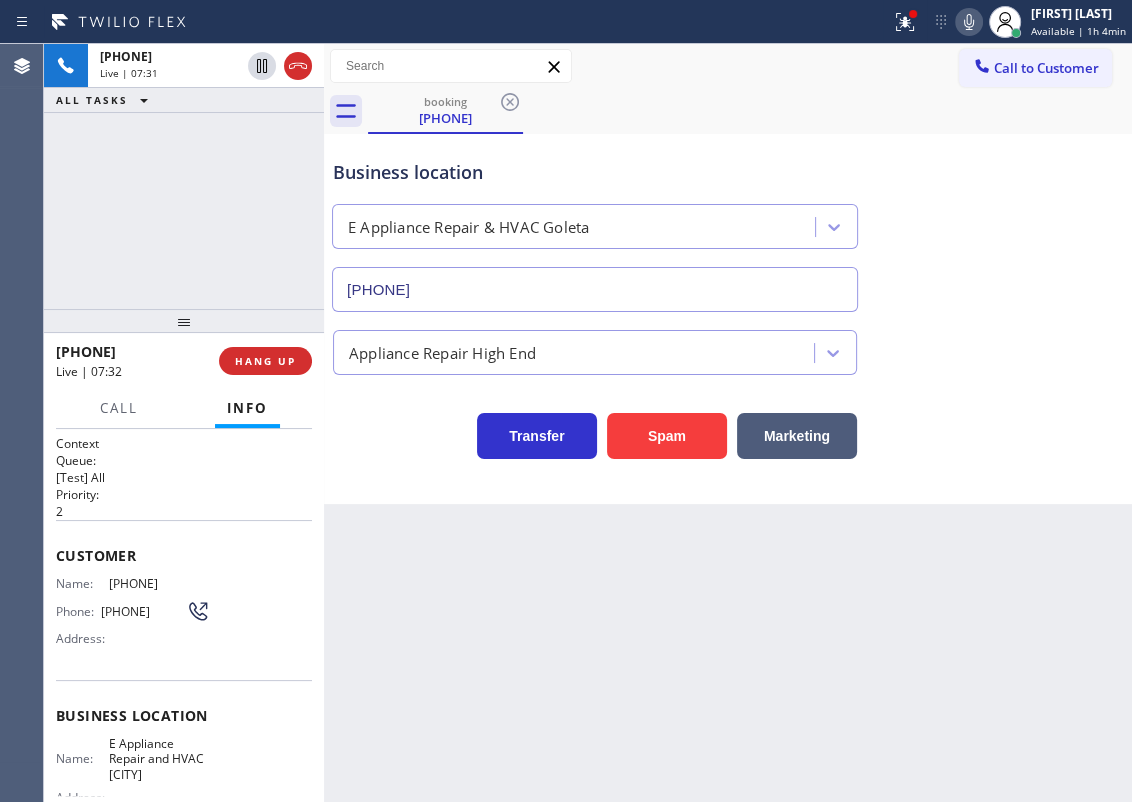 click on "Business location E Appliance Repair & HVAC [CITY] [PHONE] Appliance Repair High End Transfer Spam Marketing" at bounding box center [728, 319] 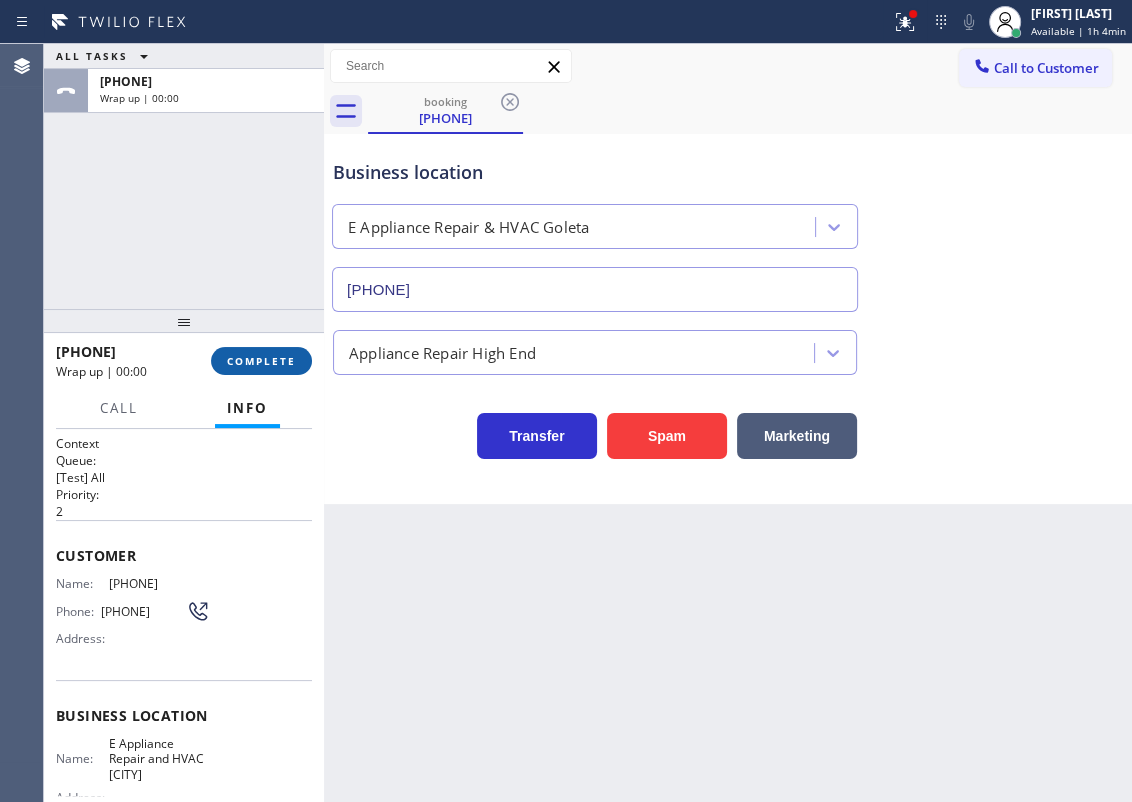 click on "COMPLETE" at bounding box center (261, 361) 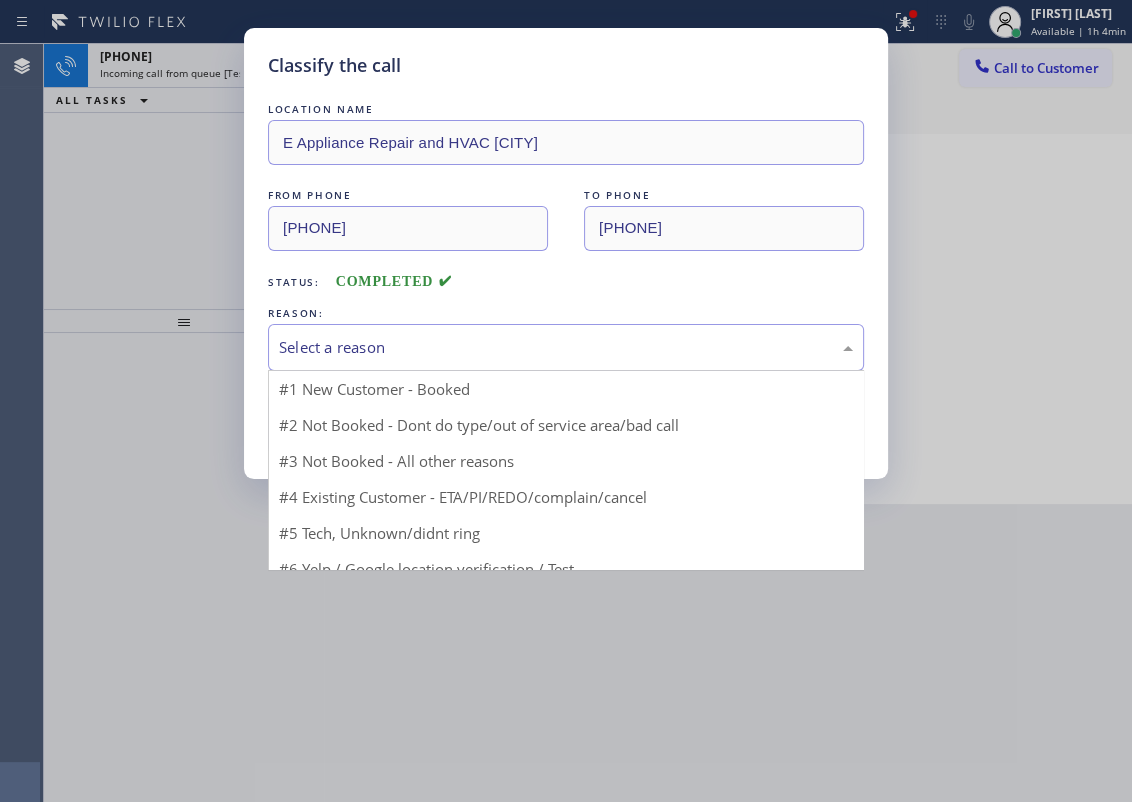 drag, startPoint x: 468, startPoint y: 334, endPoint x: 344, endPoint y: 501, distance: 208.00241 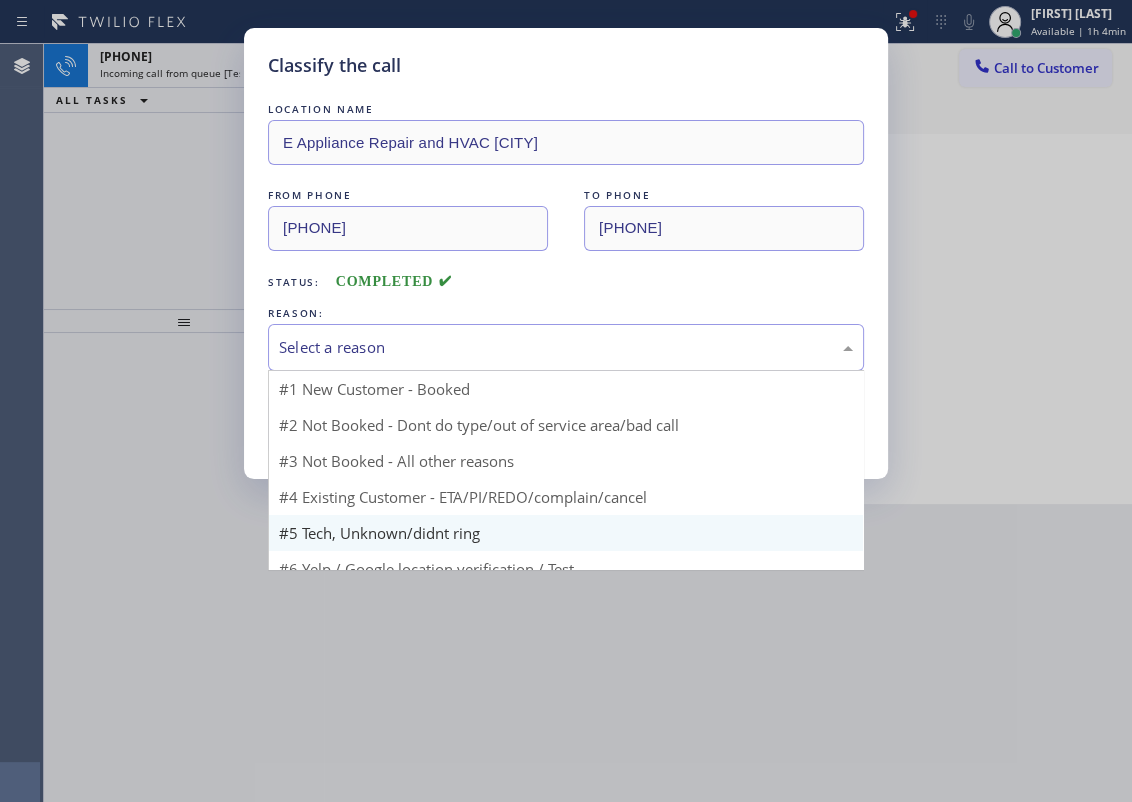 click on "Select a reason" at bounding box center (566, 347) 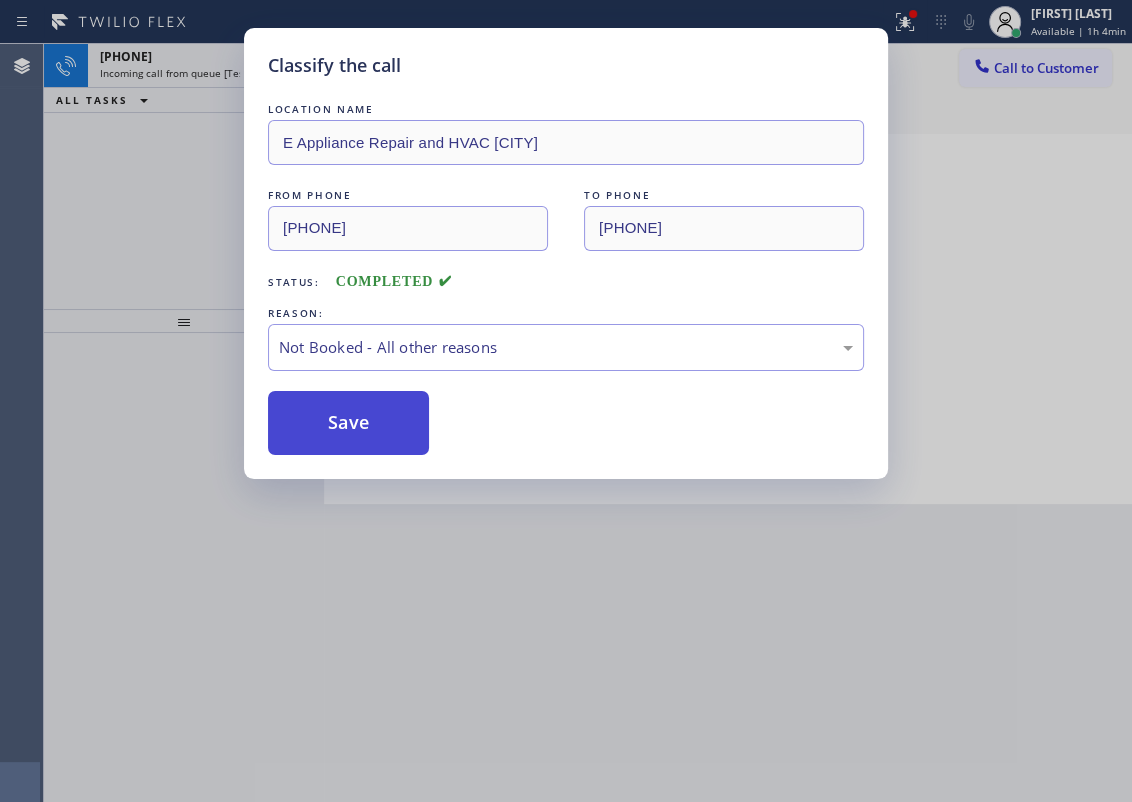 click on "Save" at bounding box center (348, 423) 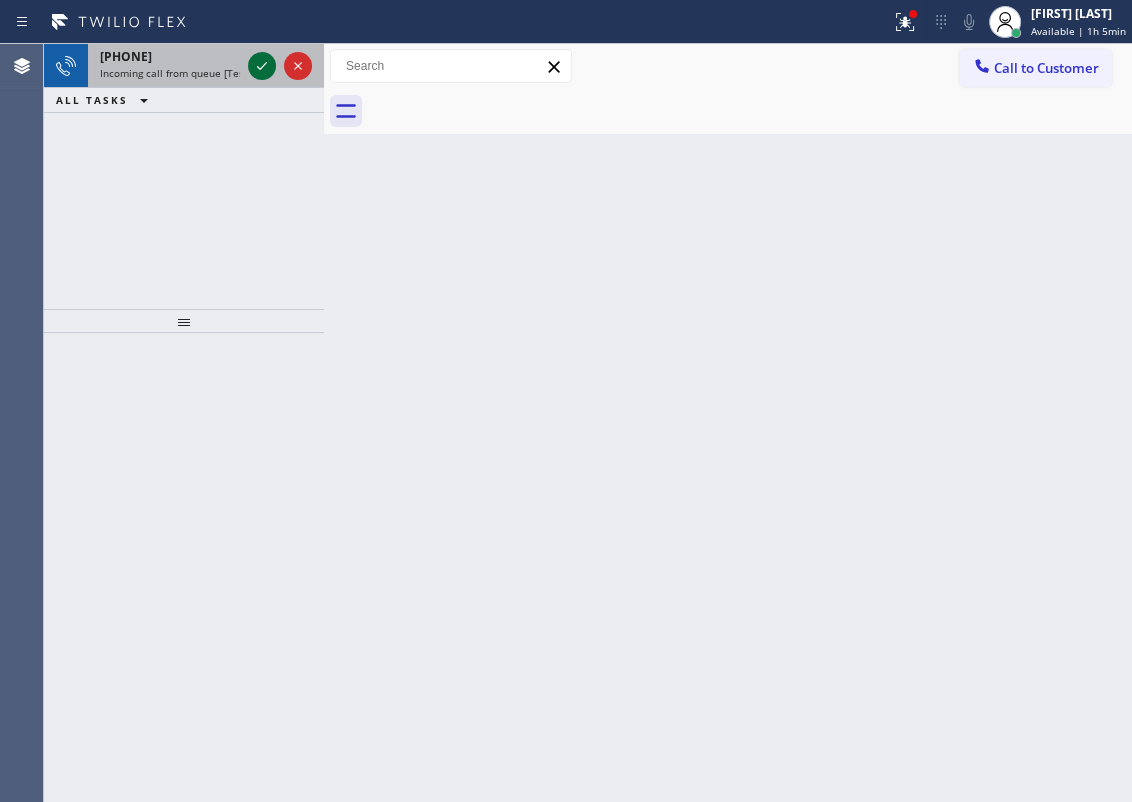 click 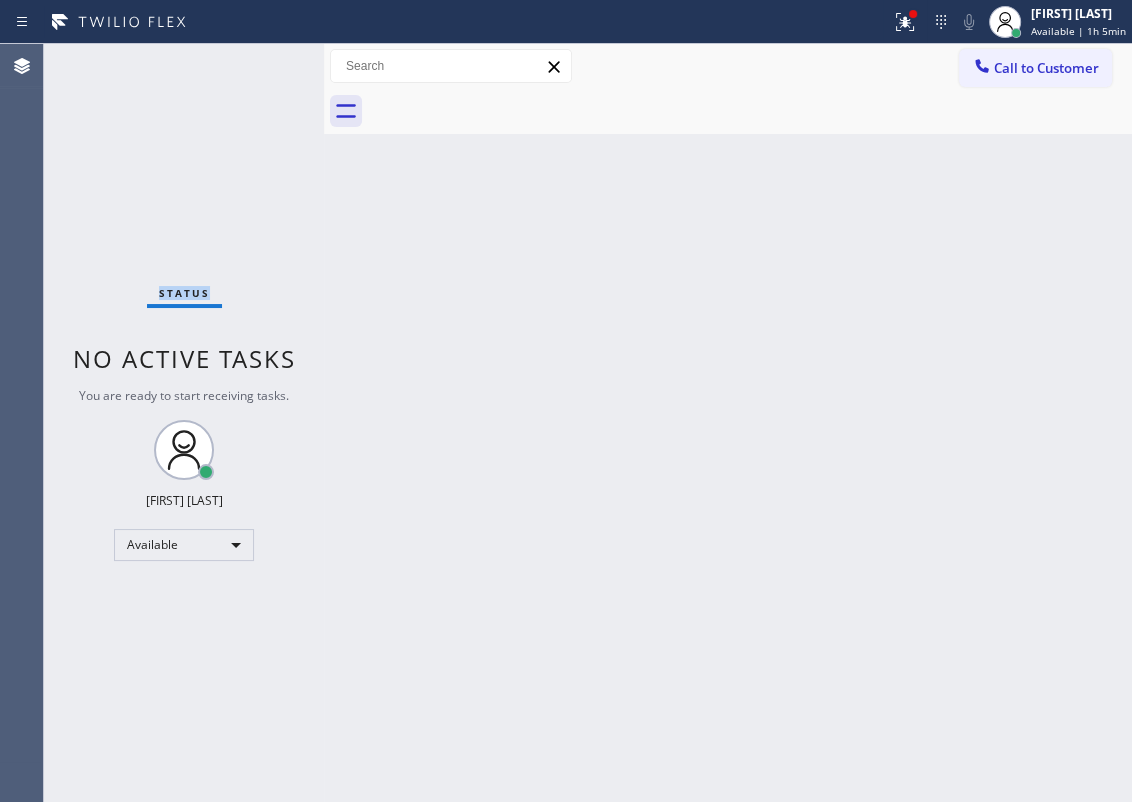 click on "Status   No active tasks     You are ready to start receiving tasks.   [FIRST] [LAST] Available" at bounding box center (184, 423) 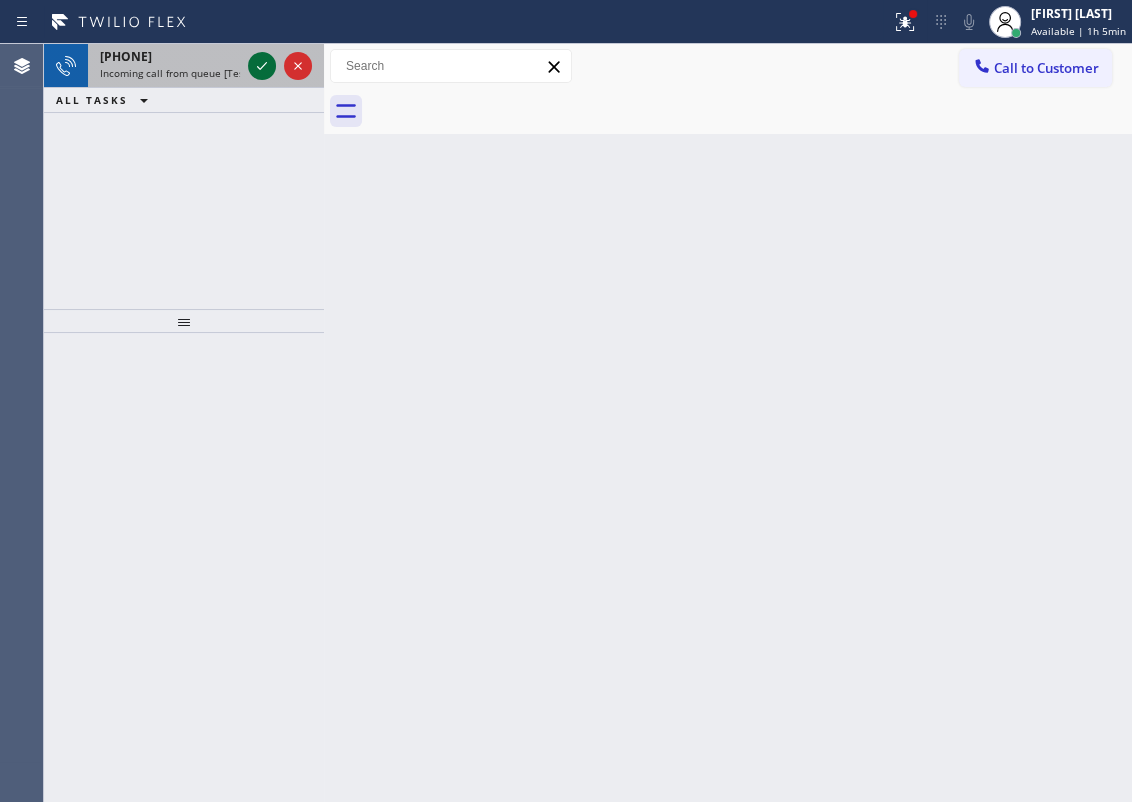 click 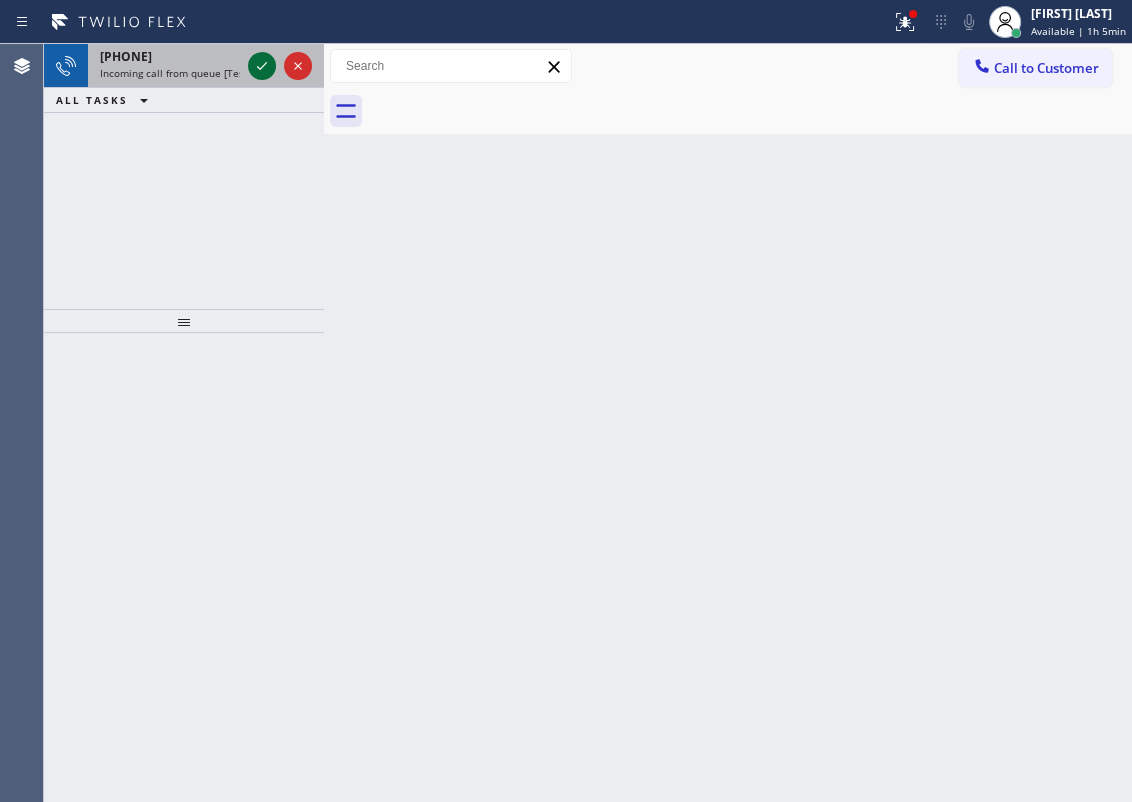click at bounding box center (262, 66) 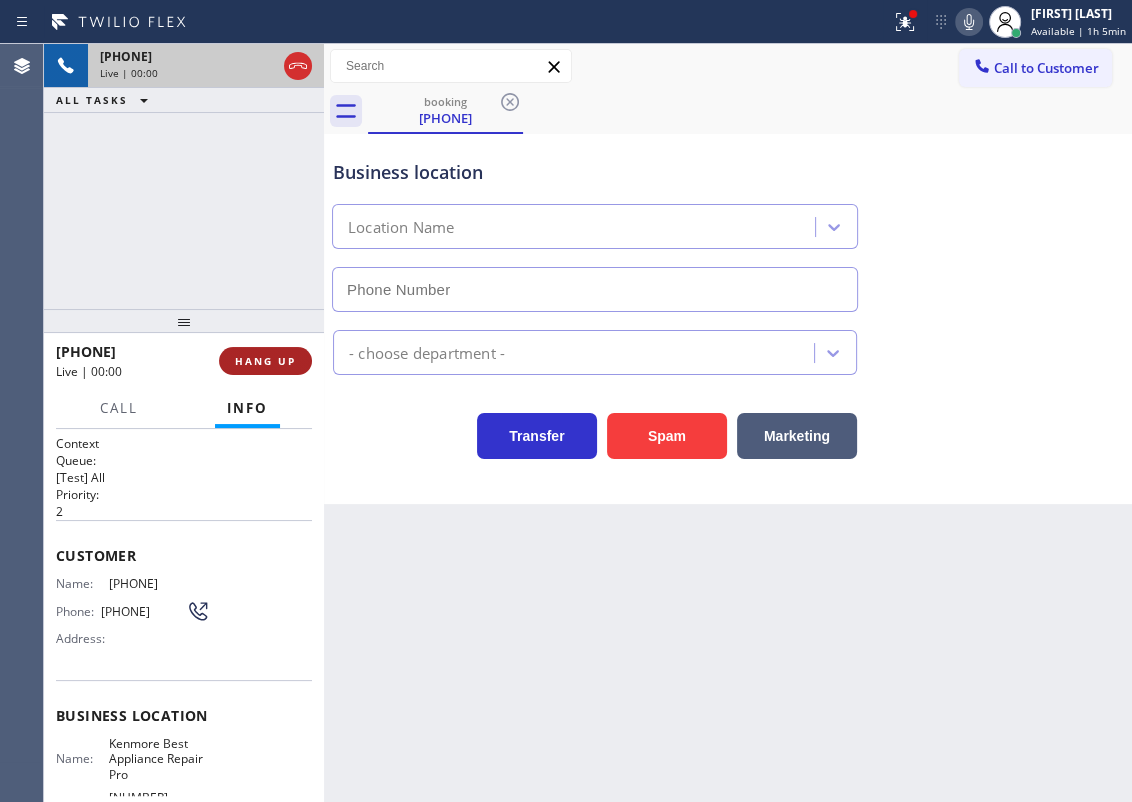 type on "[PHONE]" 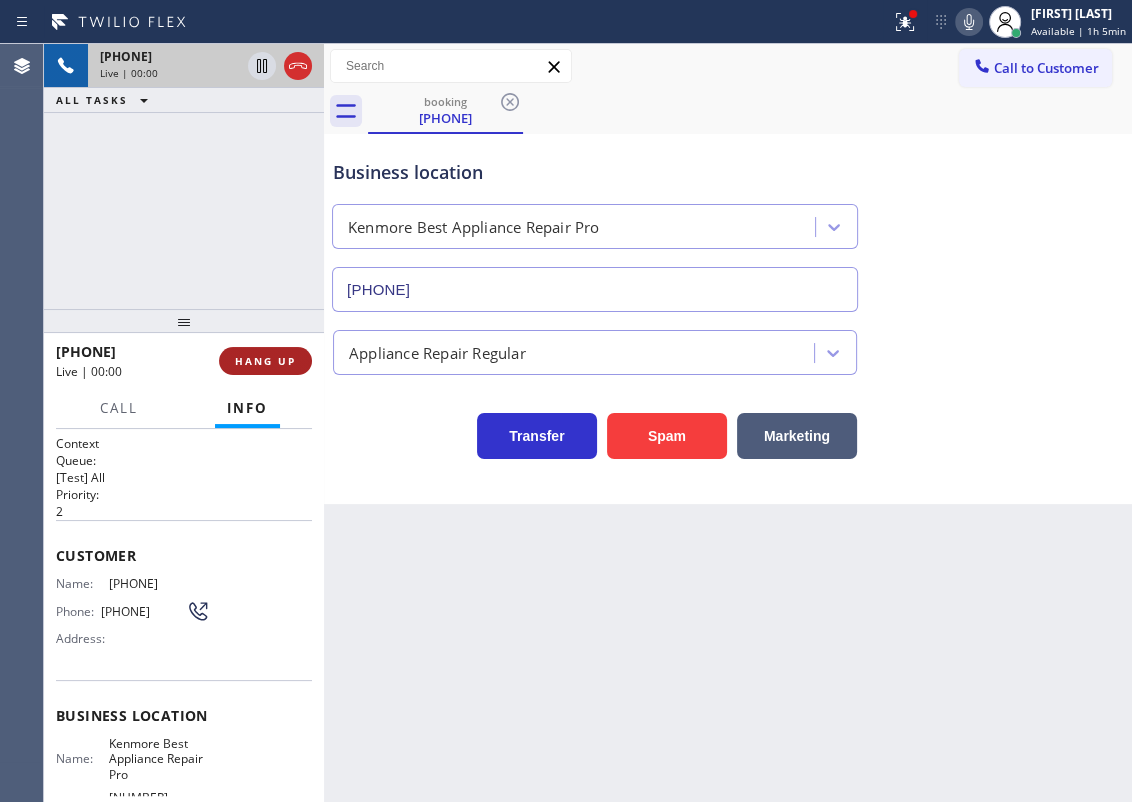 click on "HANG UP" at bounding box center [265, 361] 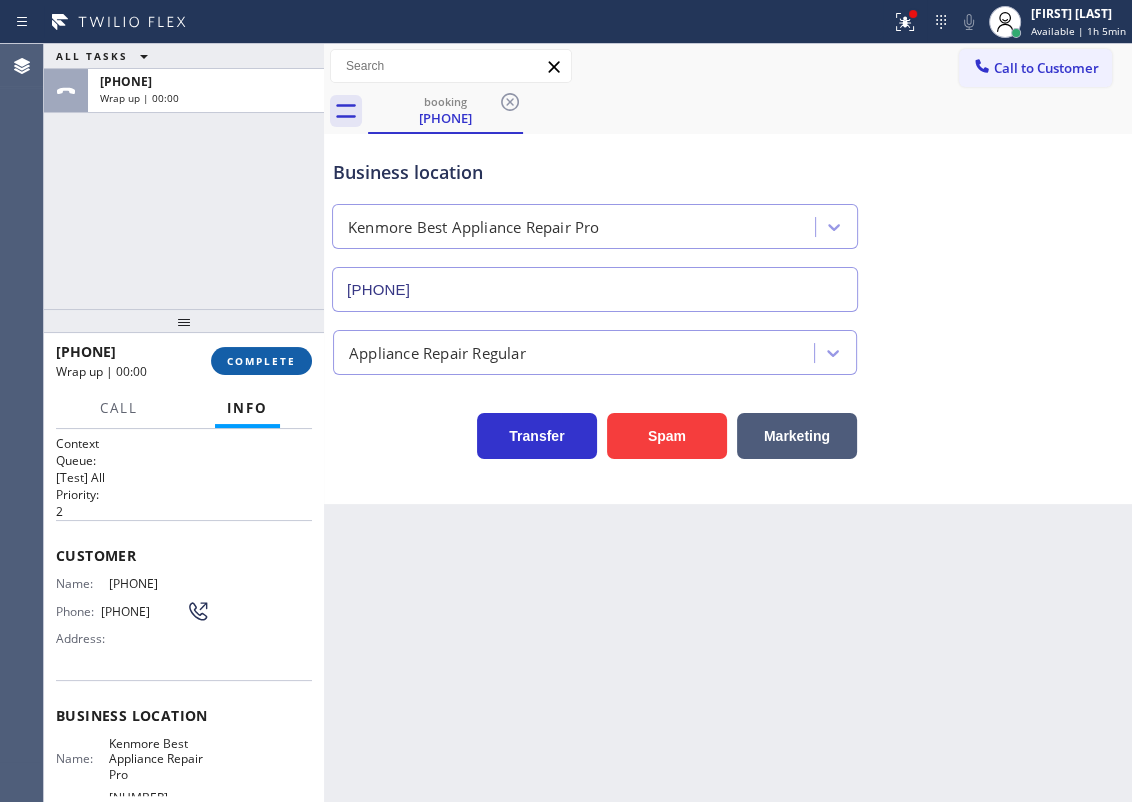 click on "COMPLETE" at bounding box center [261, 361] 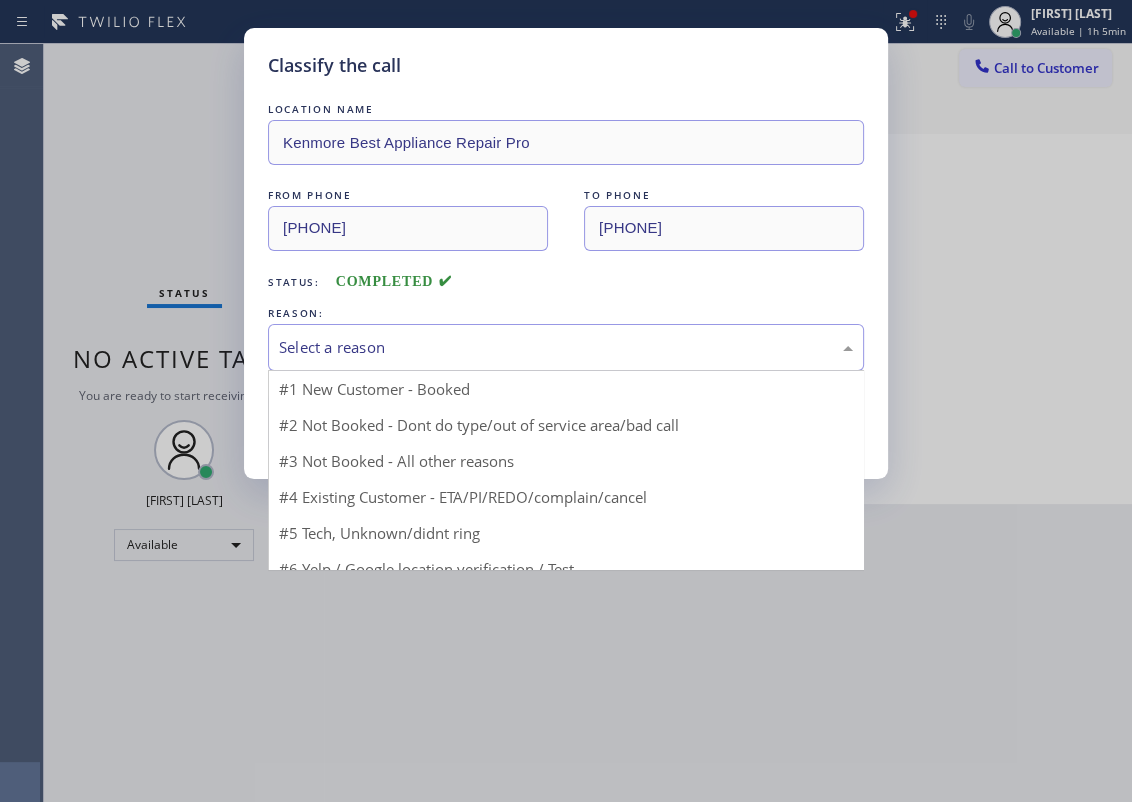 click on "Select a reason" at bounding box center (566, 347) 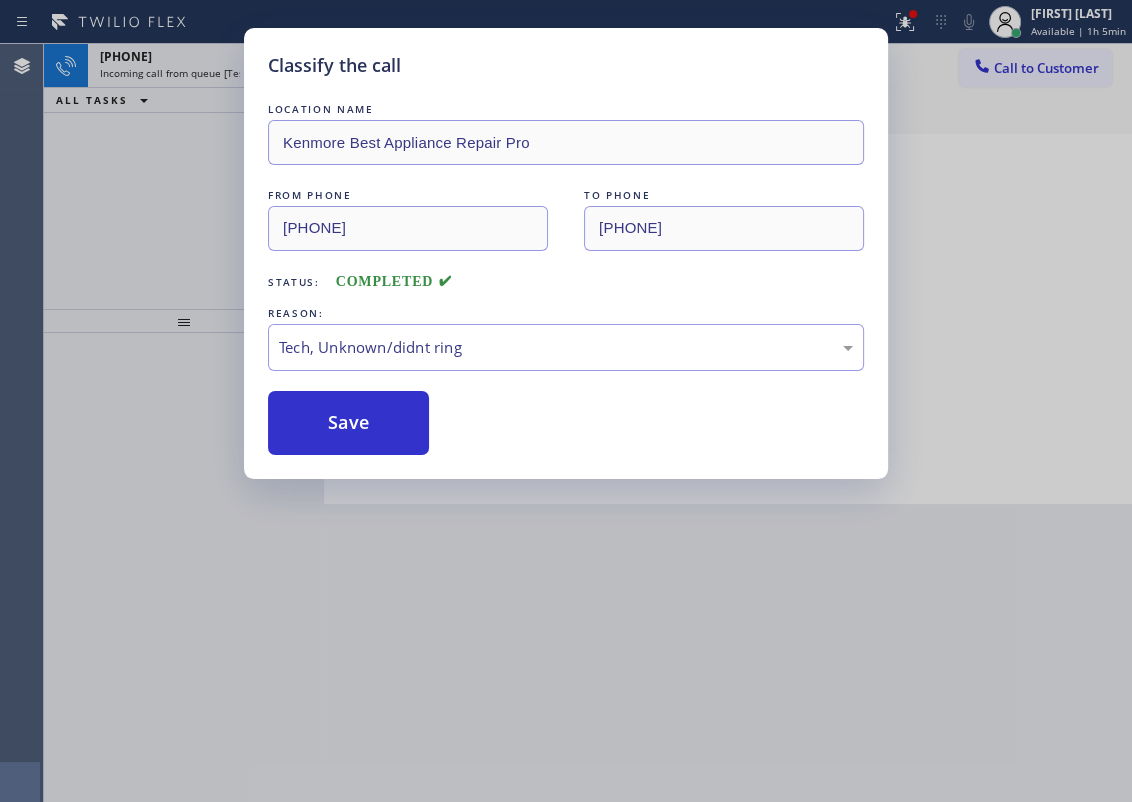 drag, startPoint x: 360, startPoint y: 497, endPoint x: 360, endPoint y: 453, distance: 44 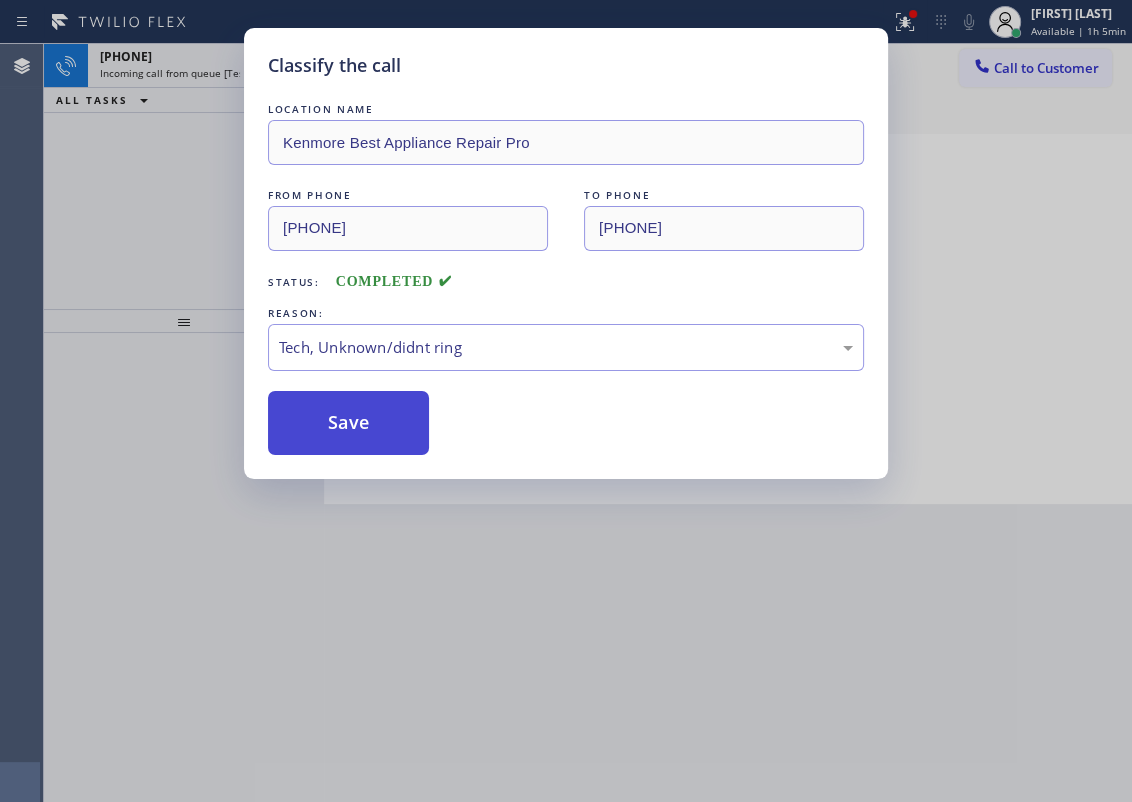 drag, startPoint x: 353, startPoint y: 429, endPoint x: 550, endPoint y: 199, distance: 302.83493 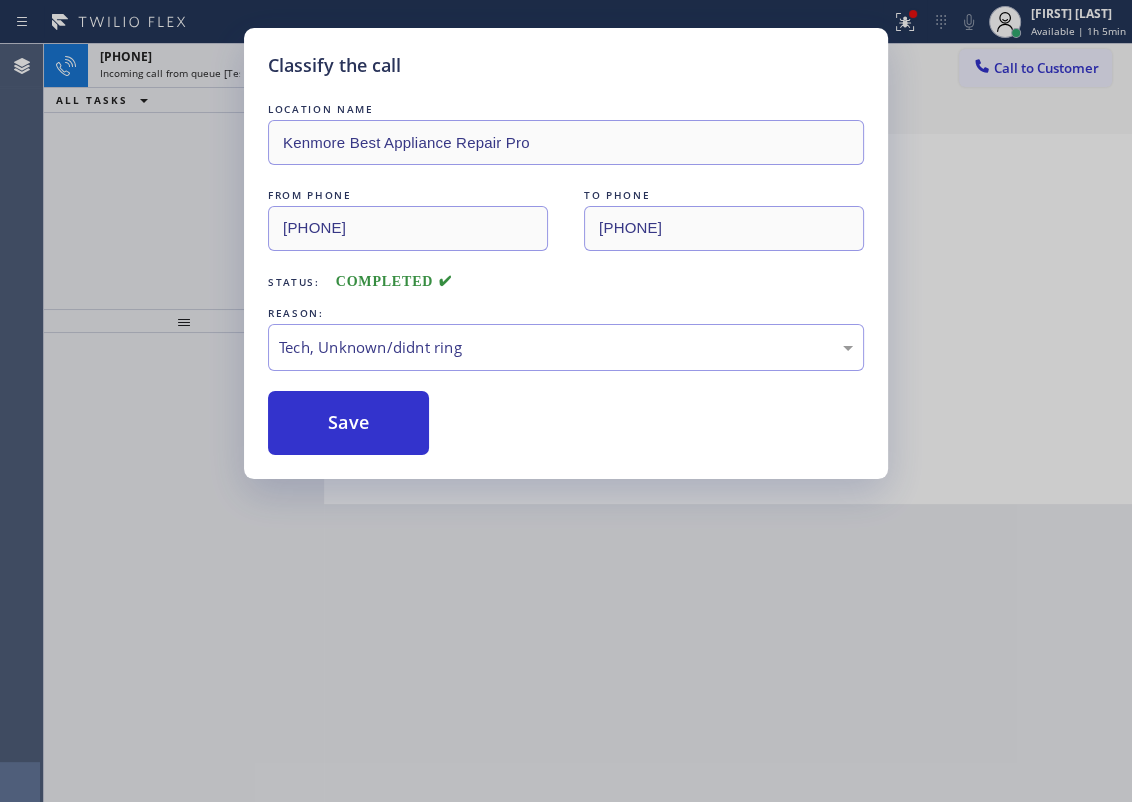 click on "Save" at bounding box center (348, 423) 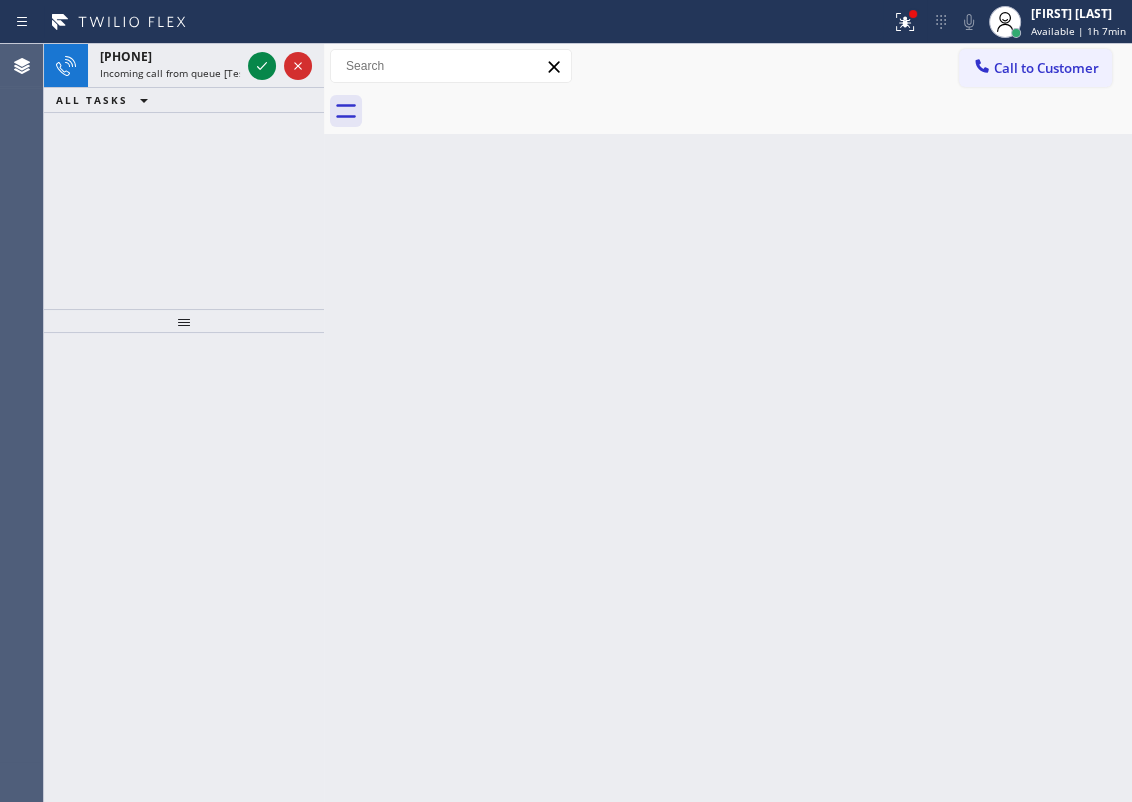 drag, startPoint x: 252, startPoint y: 70, endPoint x: 360, endPoint y: 40, distance: 112.08925 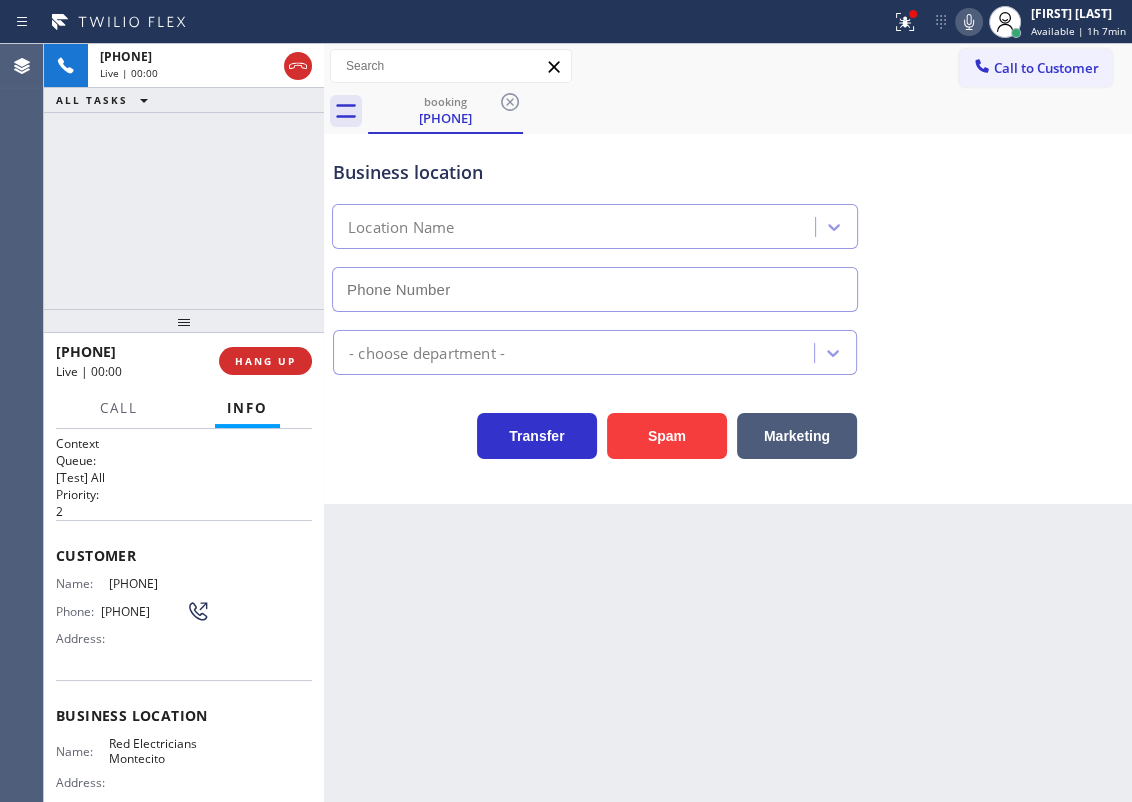 type on "[PHONE]" 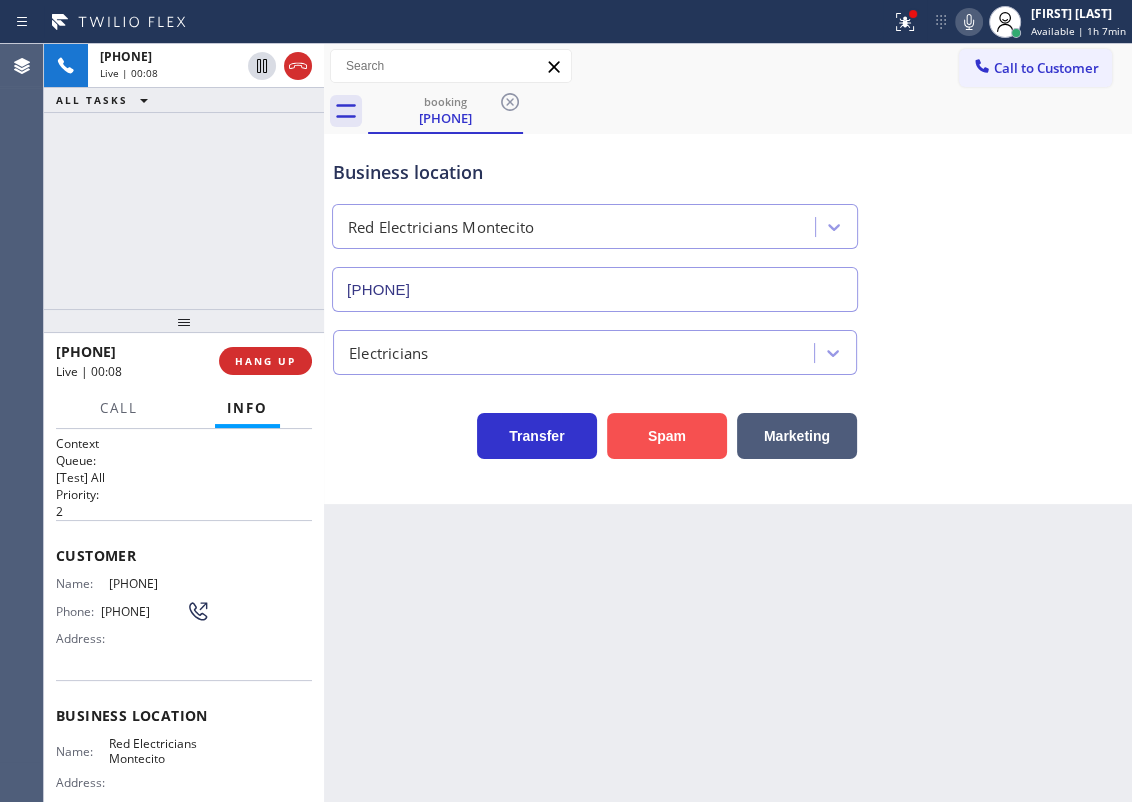 drag, startPoint x: 661, startPoint y: 437, endPoint x: 724, endPoint y: 435, distance: 63.03174 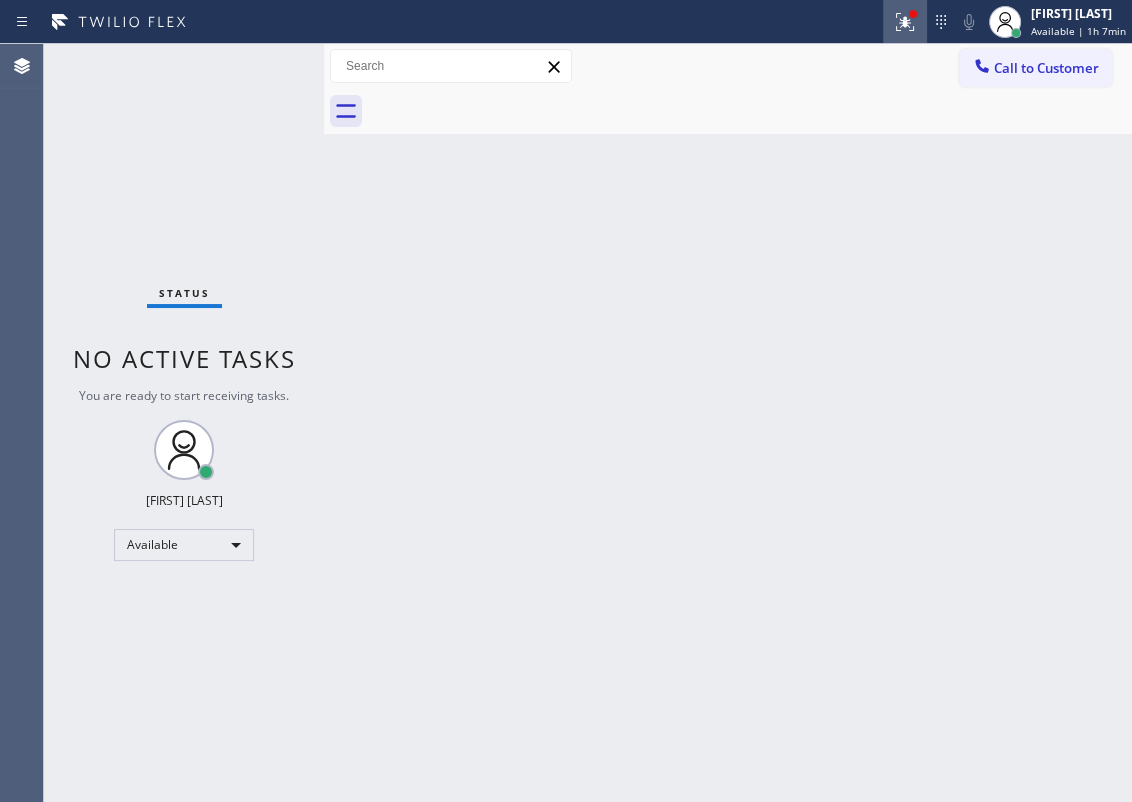 click at bounding box center (913, 14) 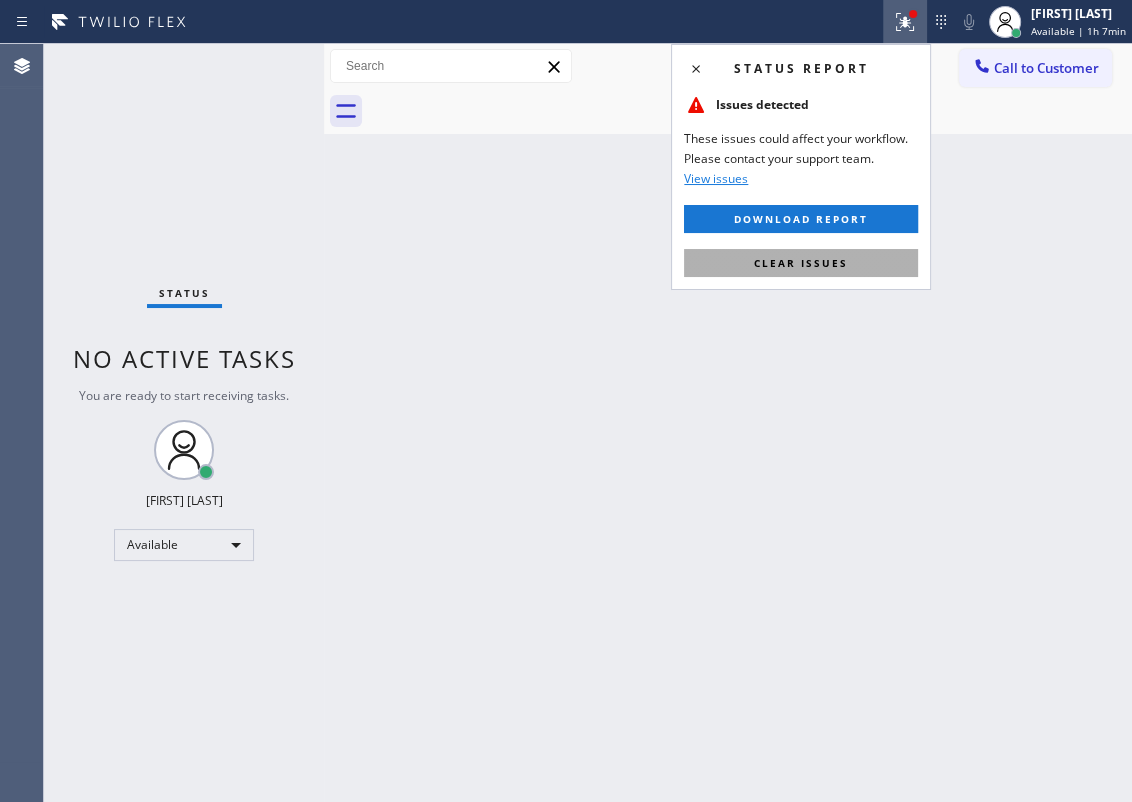 click on "Clear issues" at bounding box center [801, 263] 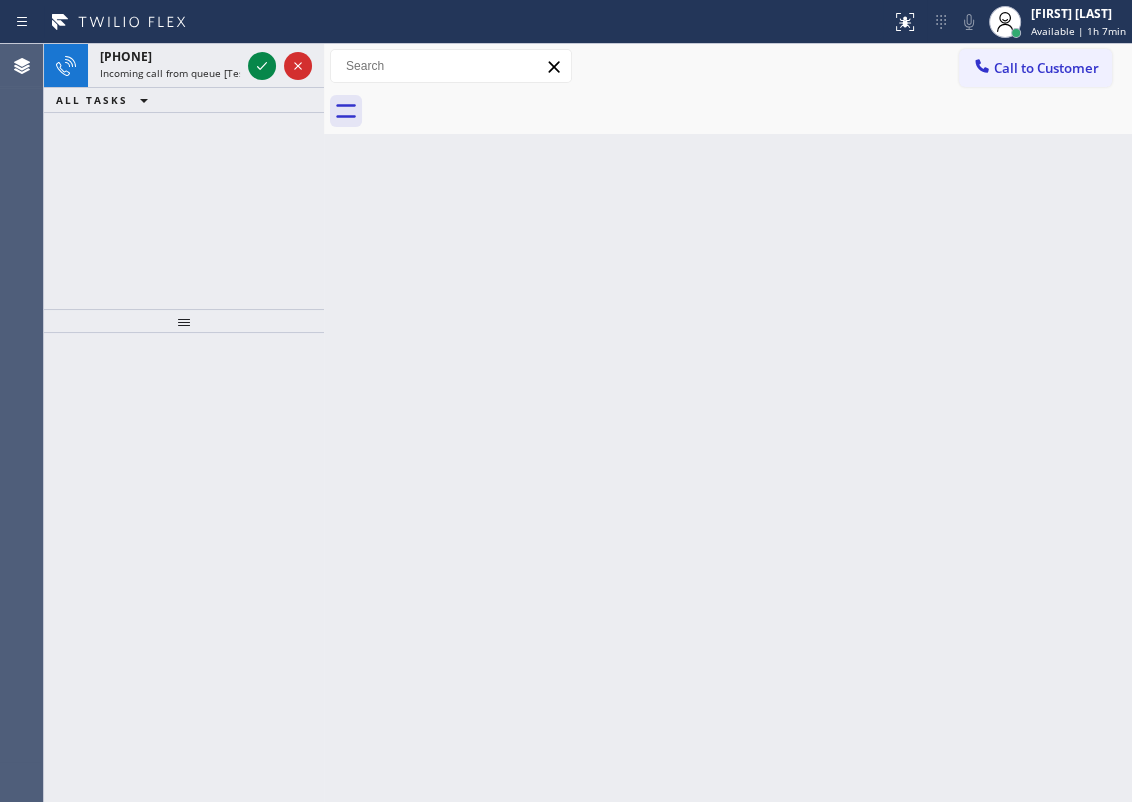 click on "Back to Dashboard Change Sender ID Customers Technicians Select a contact Outbound call Technician Search Technician Your caller id phone number Your caller id phone number Call Technician info Name   Phone none Address none Change Sender ID HVAC +18559994417 5 Star Appliance +18557314952 Appliance Repair +18554611149 Plumbing +18889090120 Air Duct Cleaning +18006865038  Electricians +18005688664 Cancel Change Check personal SMS Reset Change No tabs Call to Customer Outbound call Location Search location Your caller id phone number Customer number Call Outbound call Technician Search Technician Your caller id phone number Your caller id phone number Call" at bounding box center (728, 423) 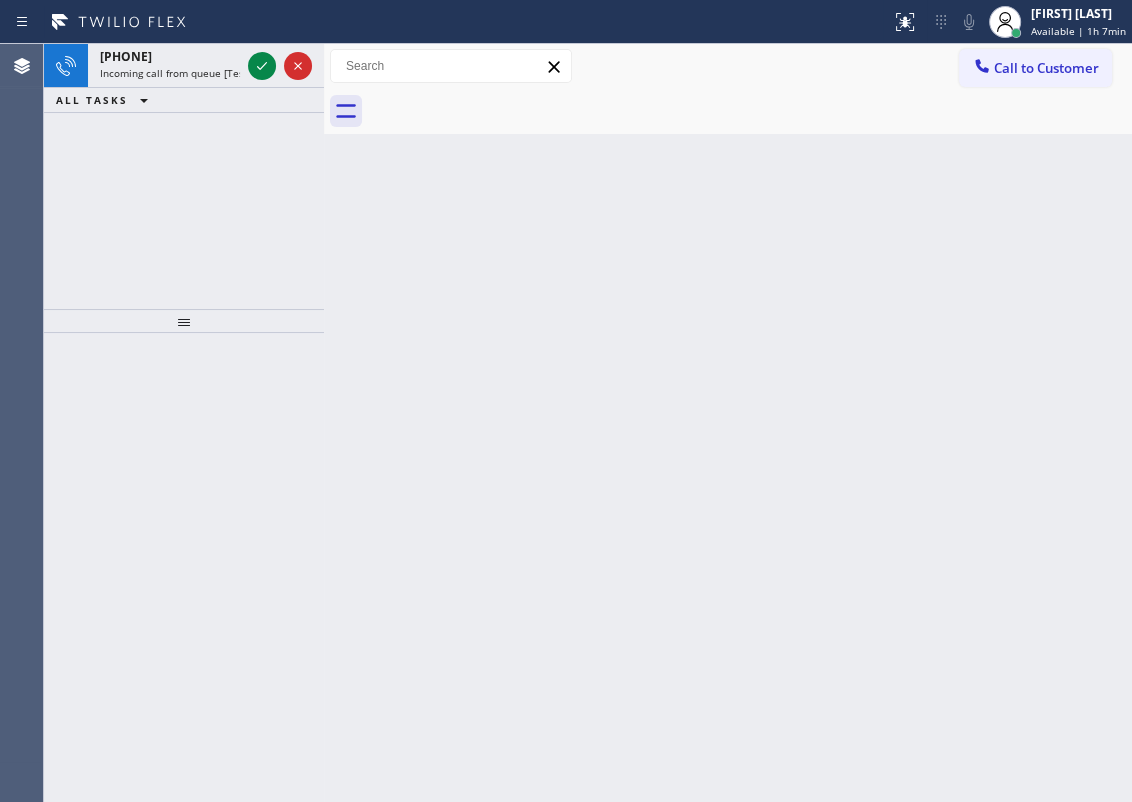 drag, startPoint x: 262, startPoint y: 61, endPoint x: 378, endPoint y: 113, distance: 127.12199 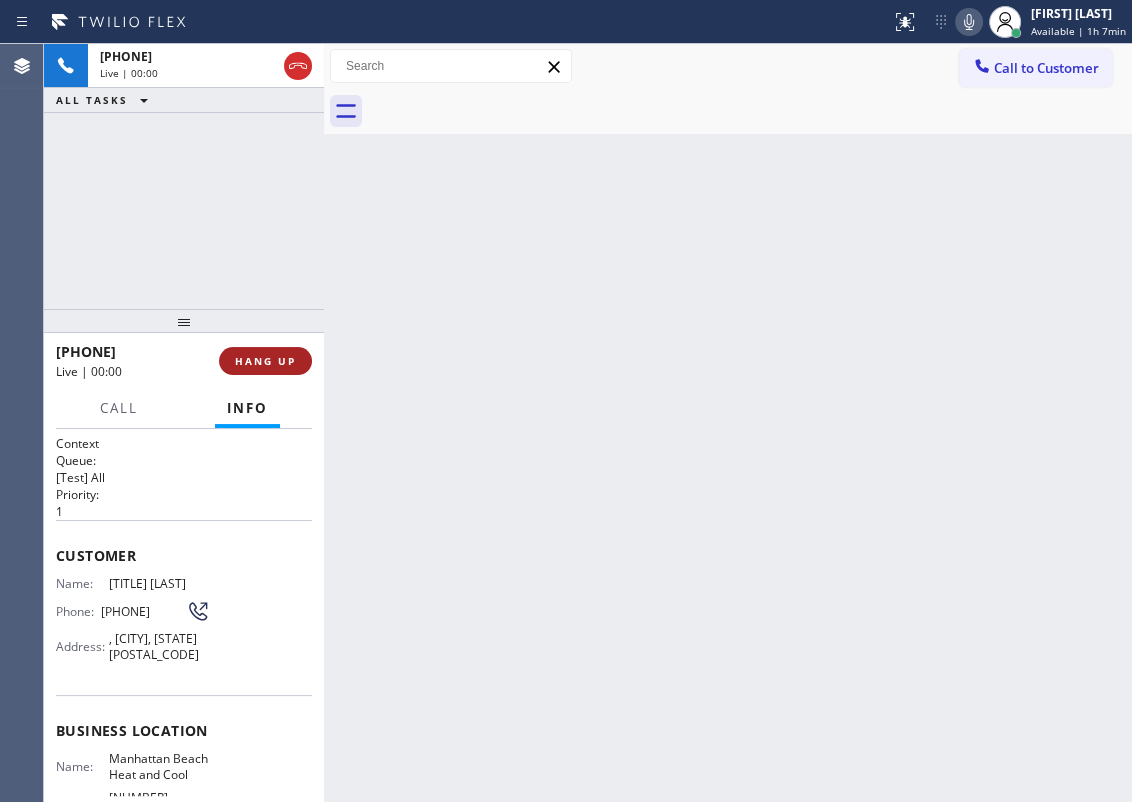 drag, startPoint x: 258, startPoint y: 343, endPoint x: 256, endPoint y: 353, distance: 10.198039 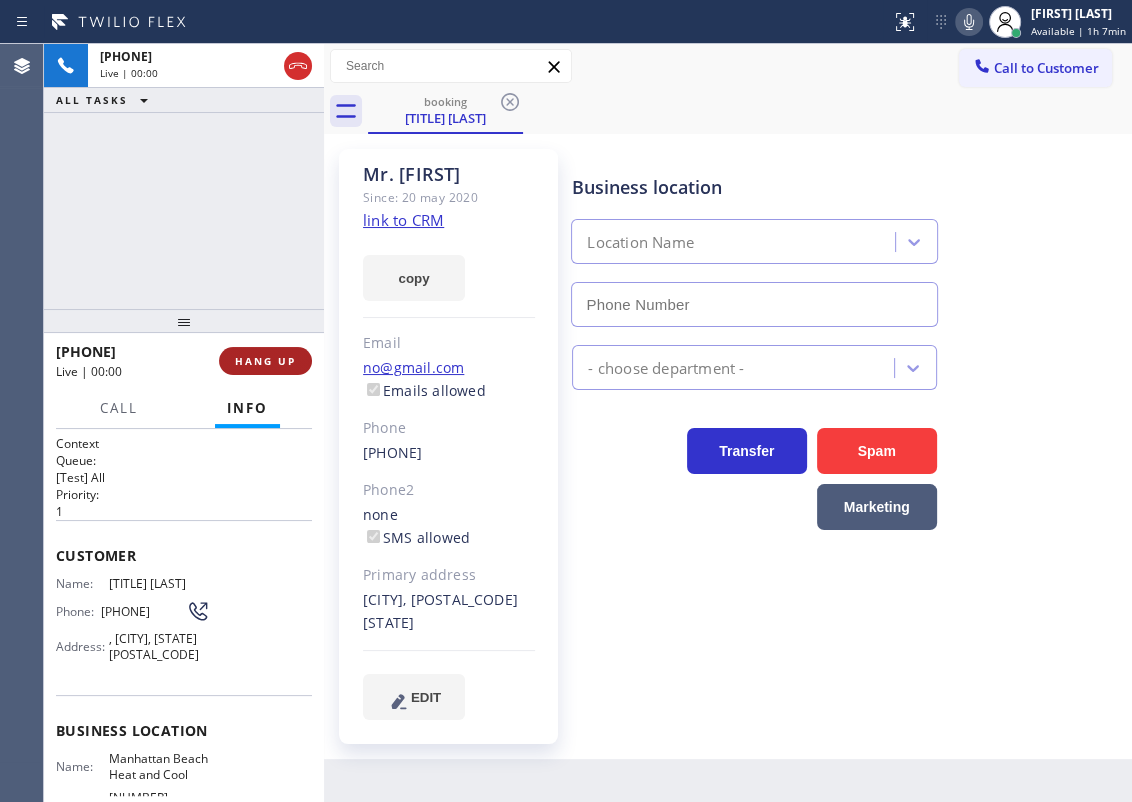 click on "HANG UP" at bounding box center (265, 361) 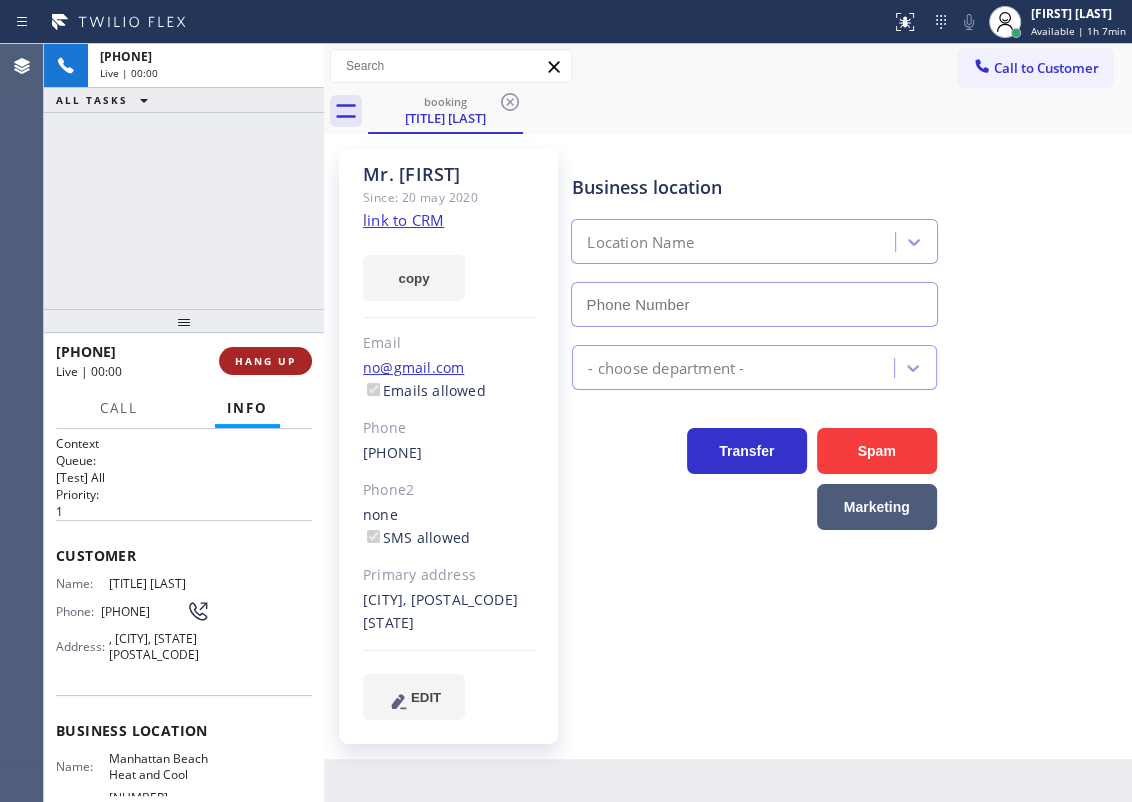 type on "[PHONE]" 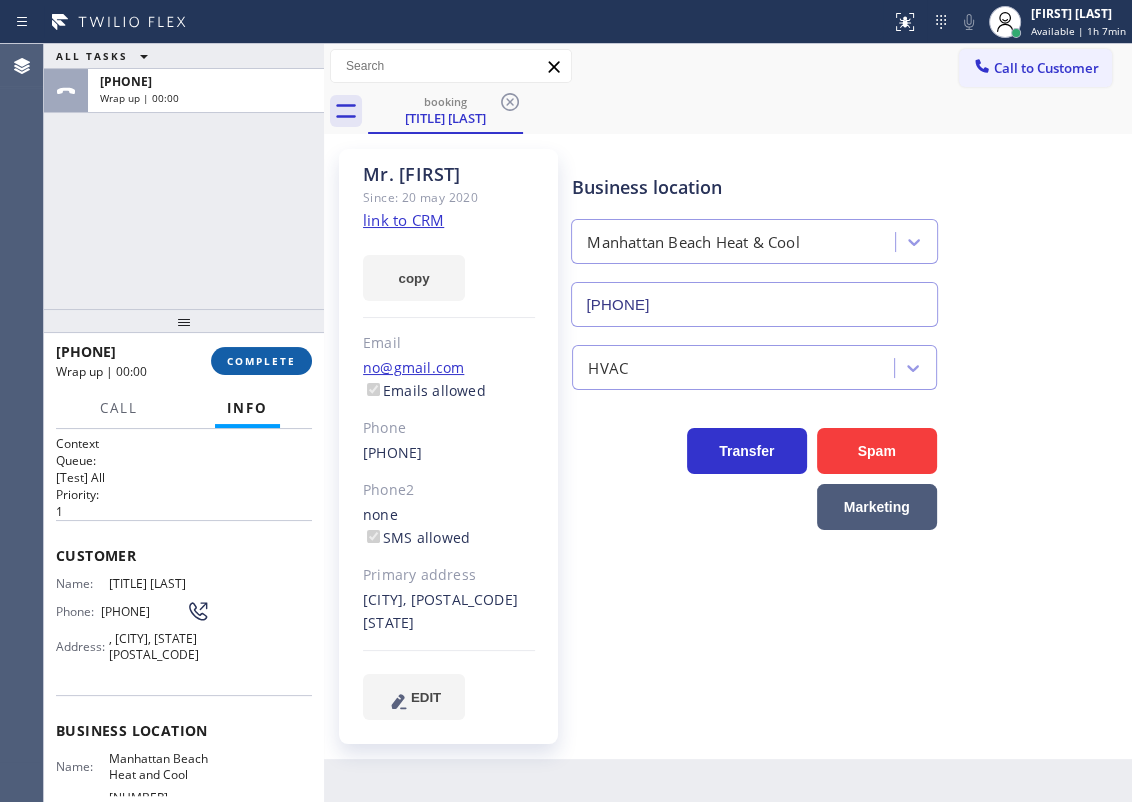 click on "COMPLETE" at bounding box center (261, 361) 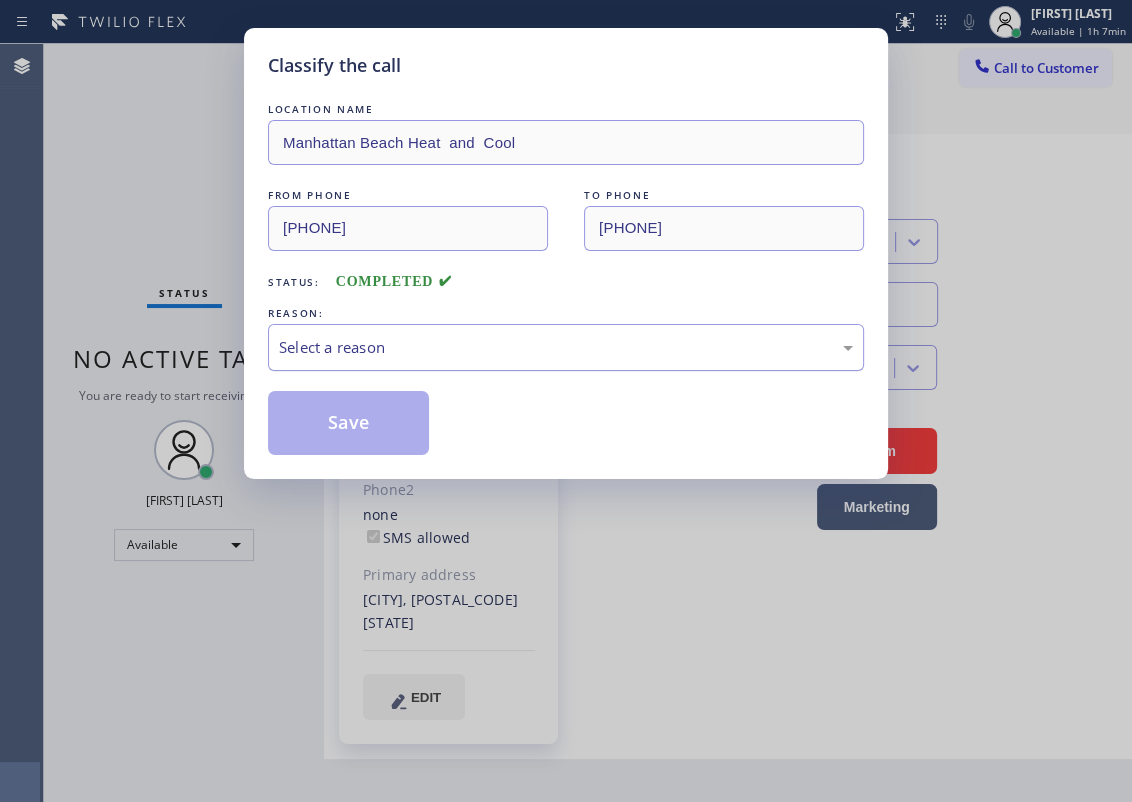 click on "Select a reason" at bounding box center (566, 347) 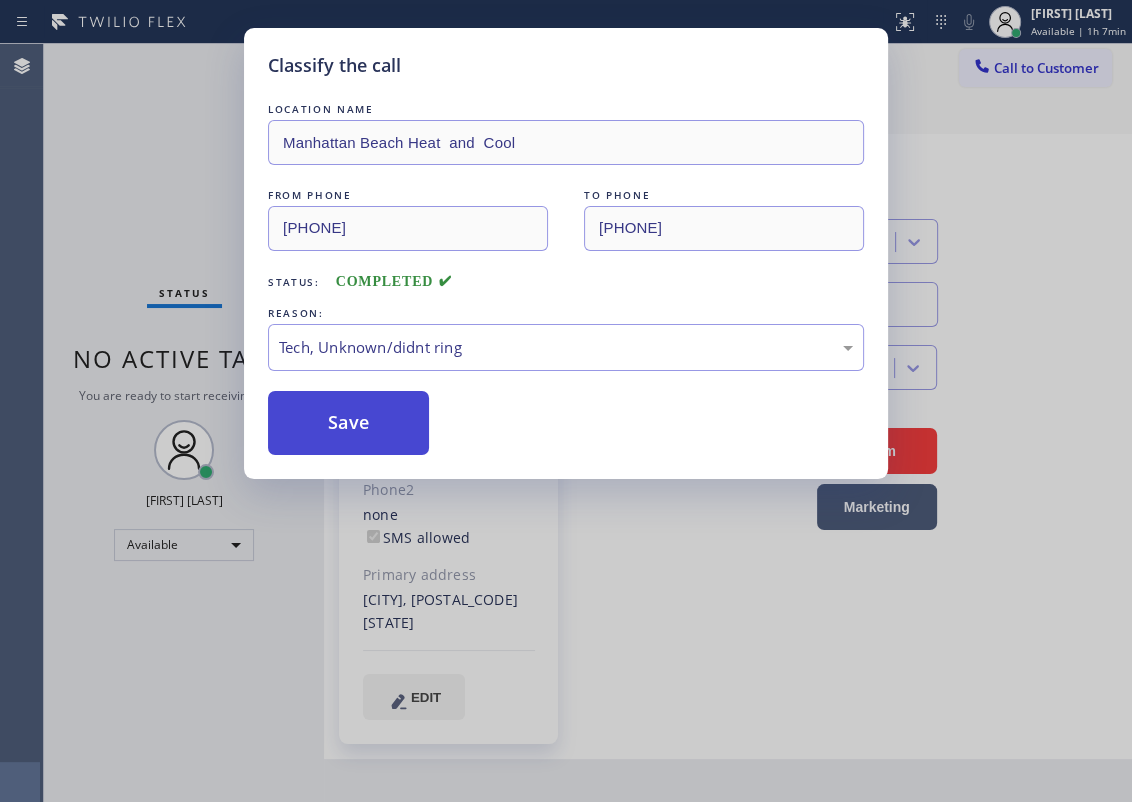 click on "Save" at bounding box center [348, 423] 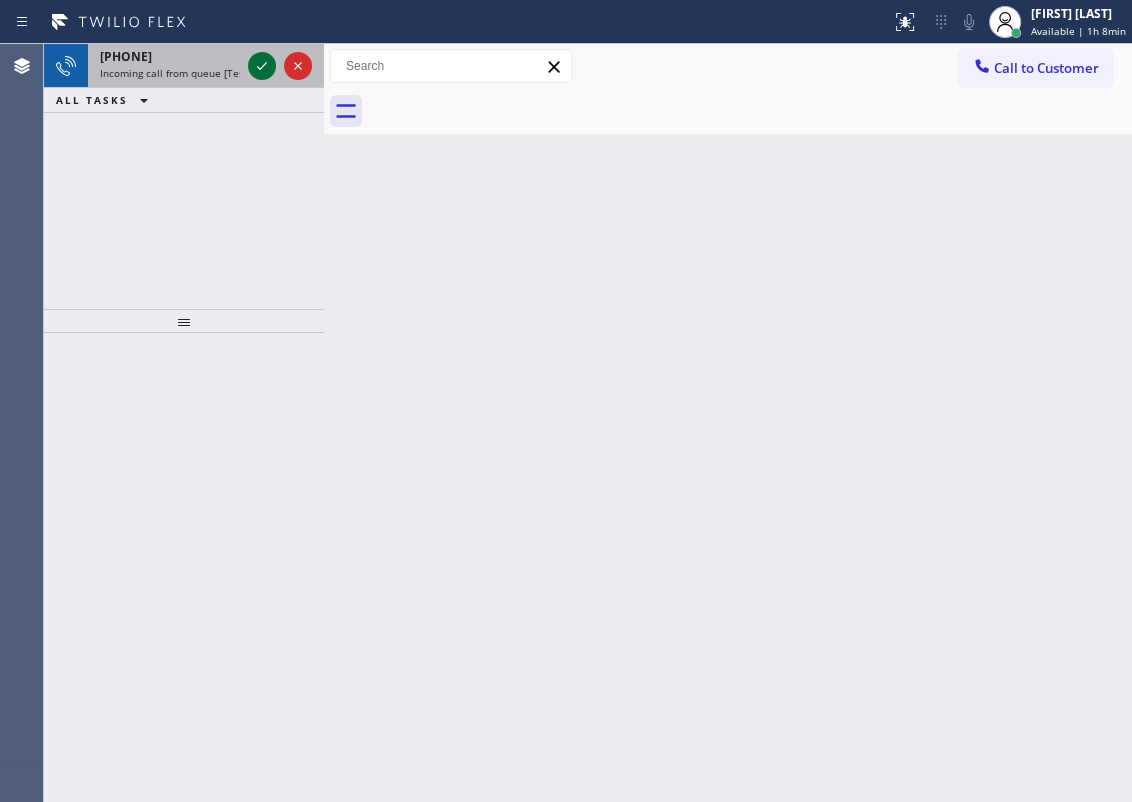 click 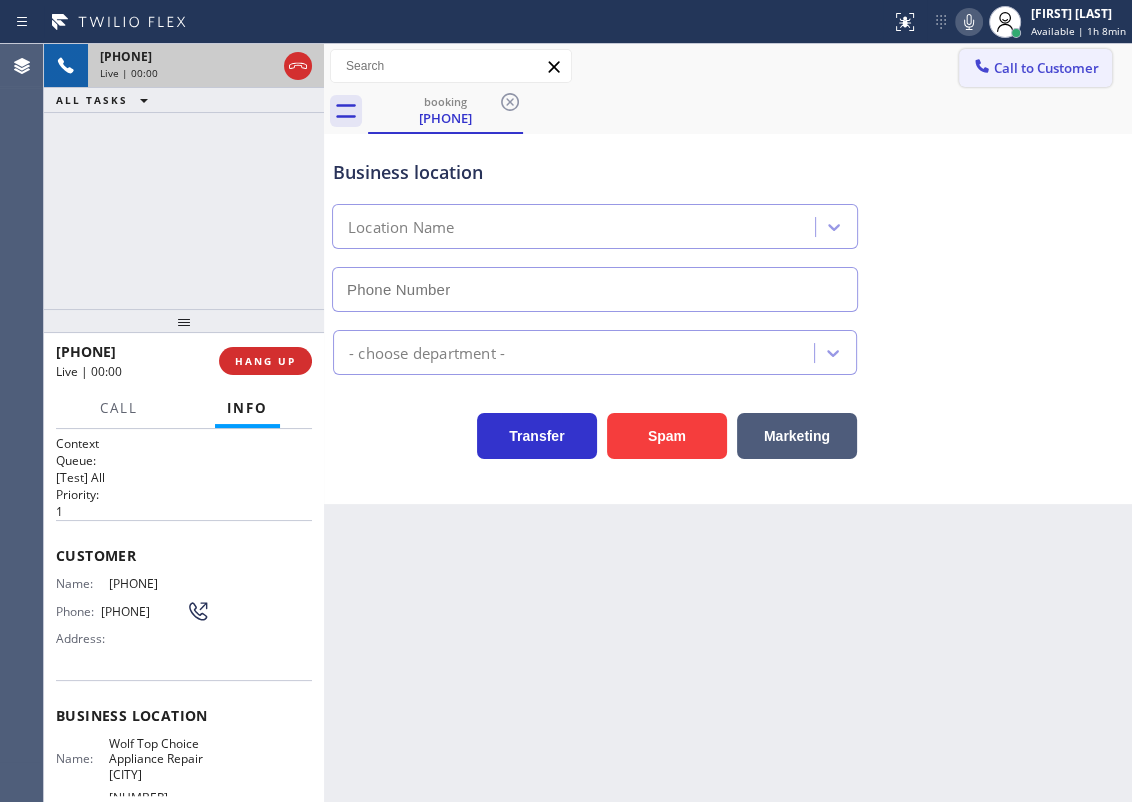 type on "[PHONE]" 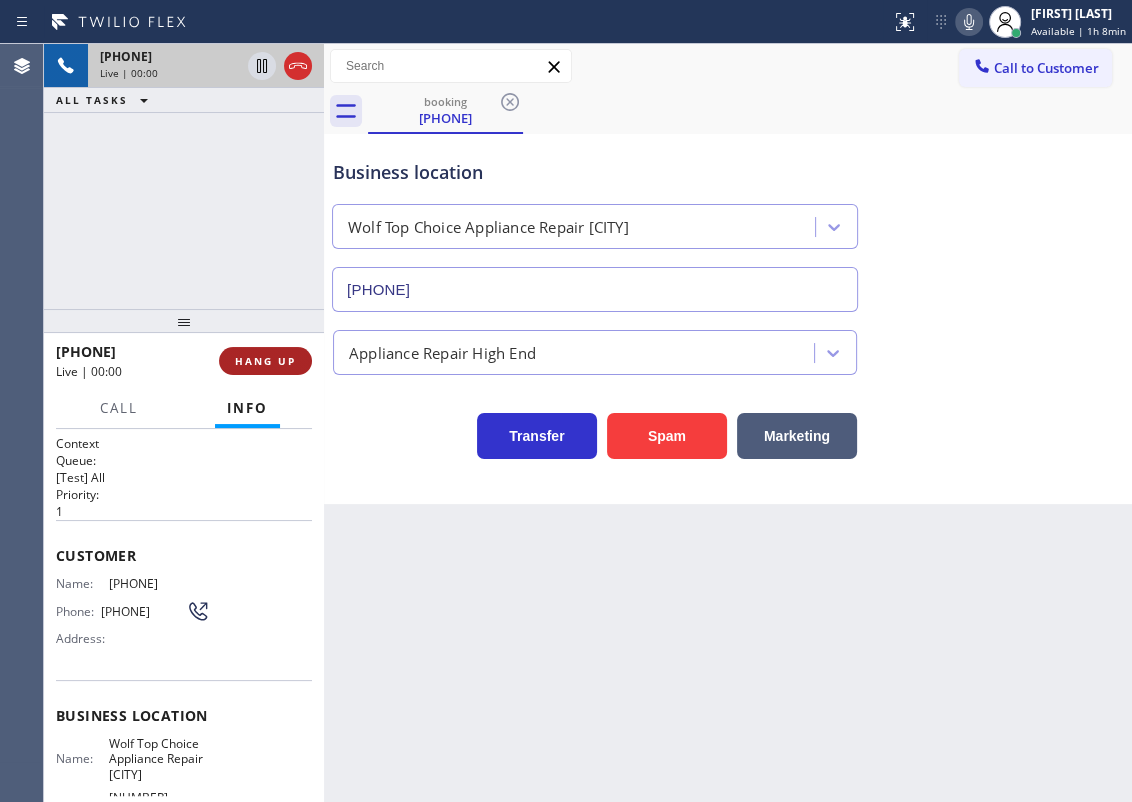 click on "HANG UP" at bounding box center [265, 361] 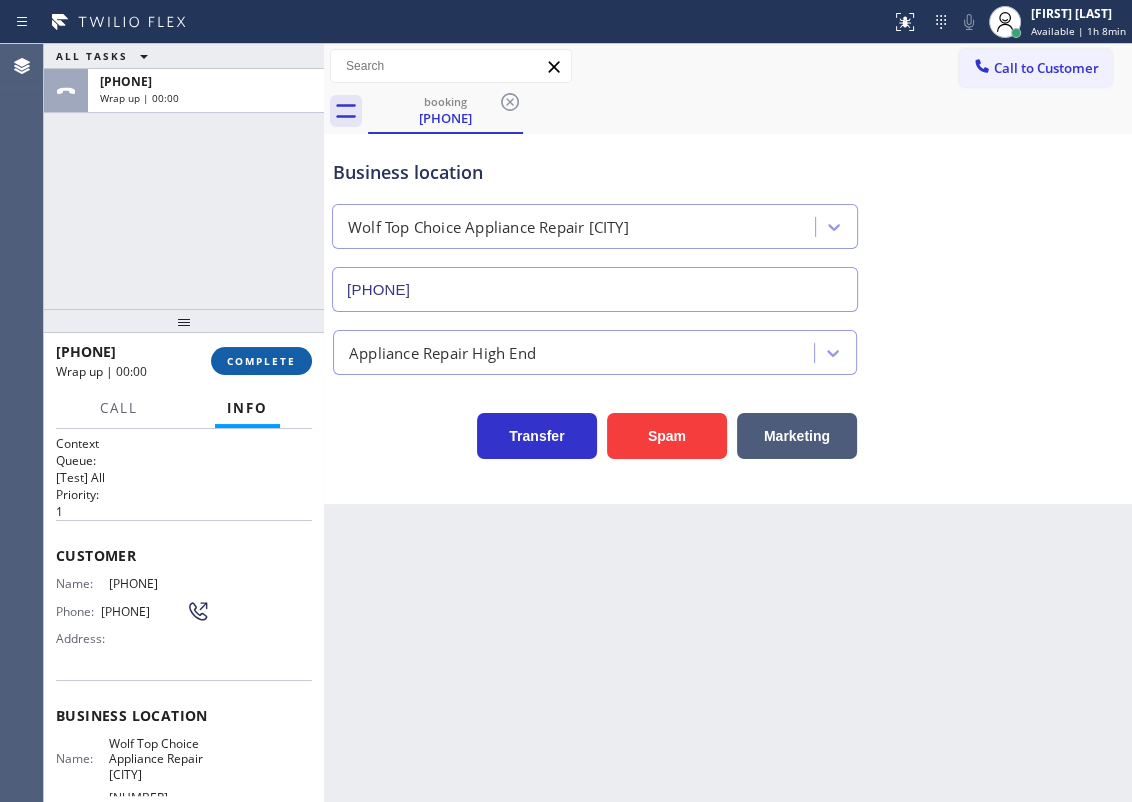 click on "COMPLETE" at bounding box center (261, 361) 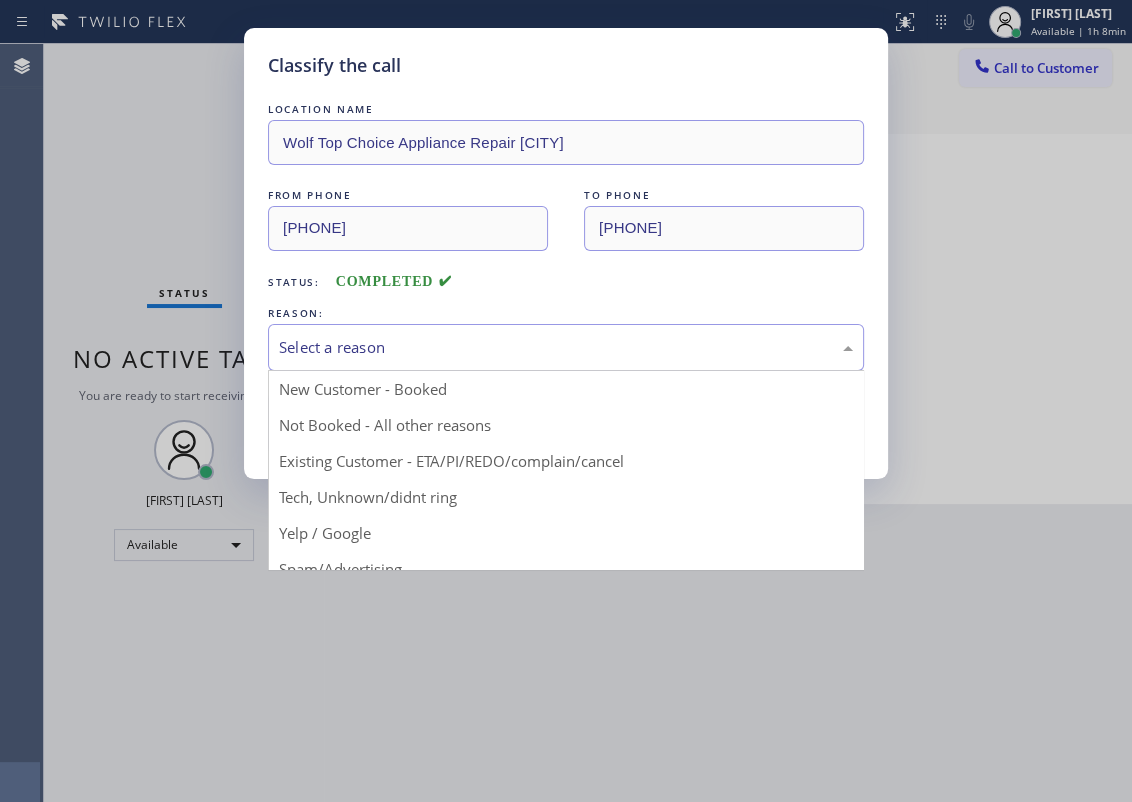 click on "Select a reason" at bounding box center (566, 347) 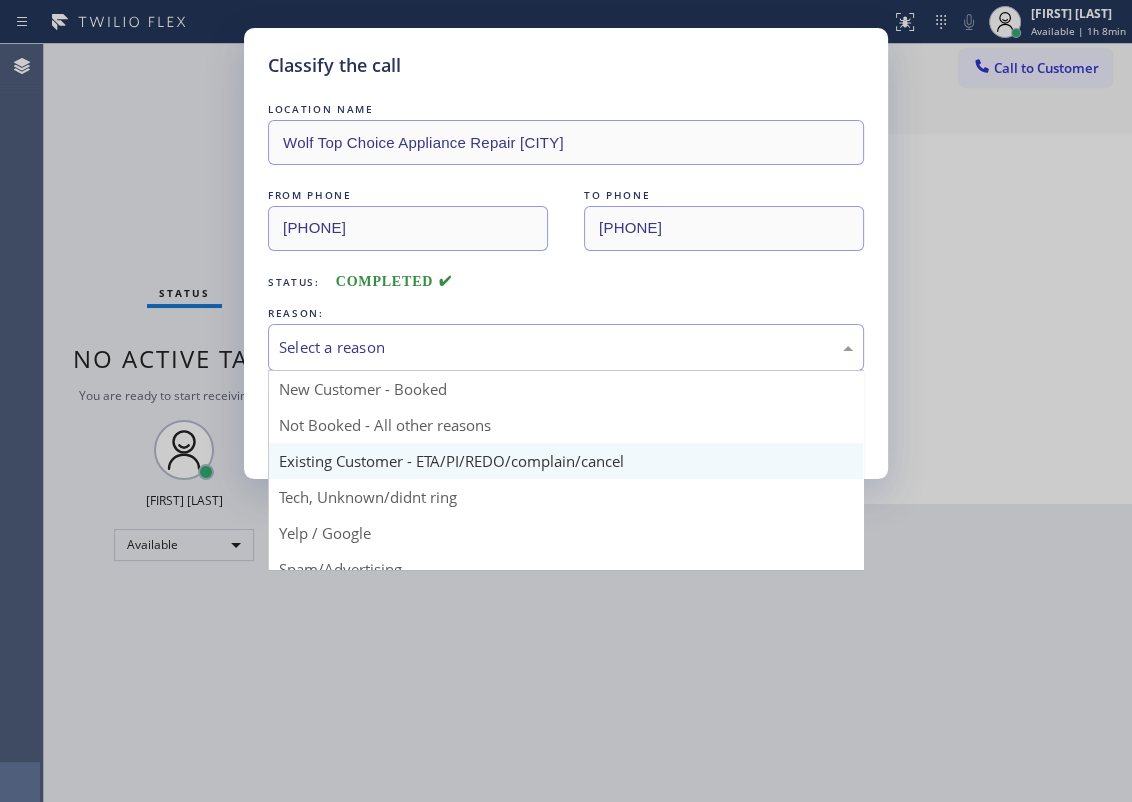 scroll, scrollTop: 133, scrollLeft: 0, axis: vertical 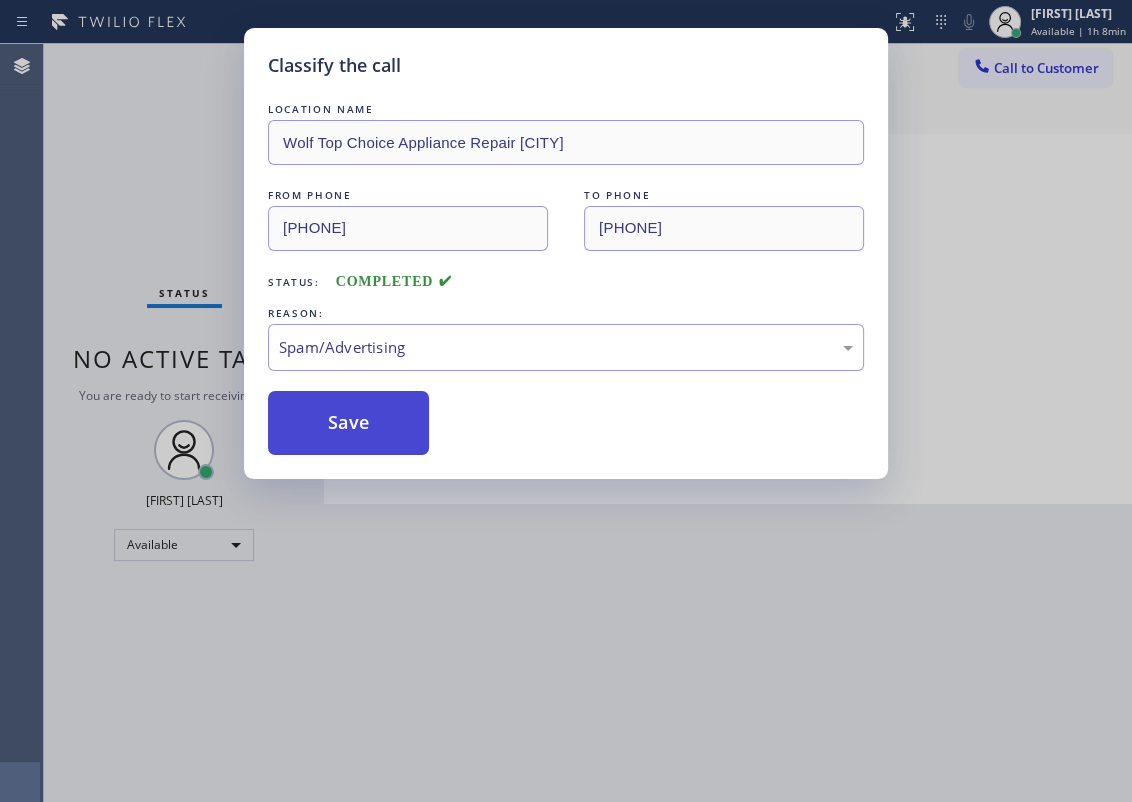 click on "Save" at bounding box center (348, 423) 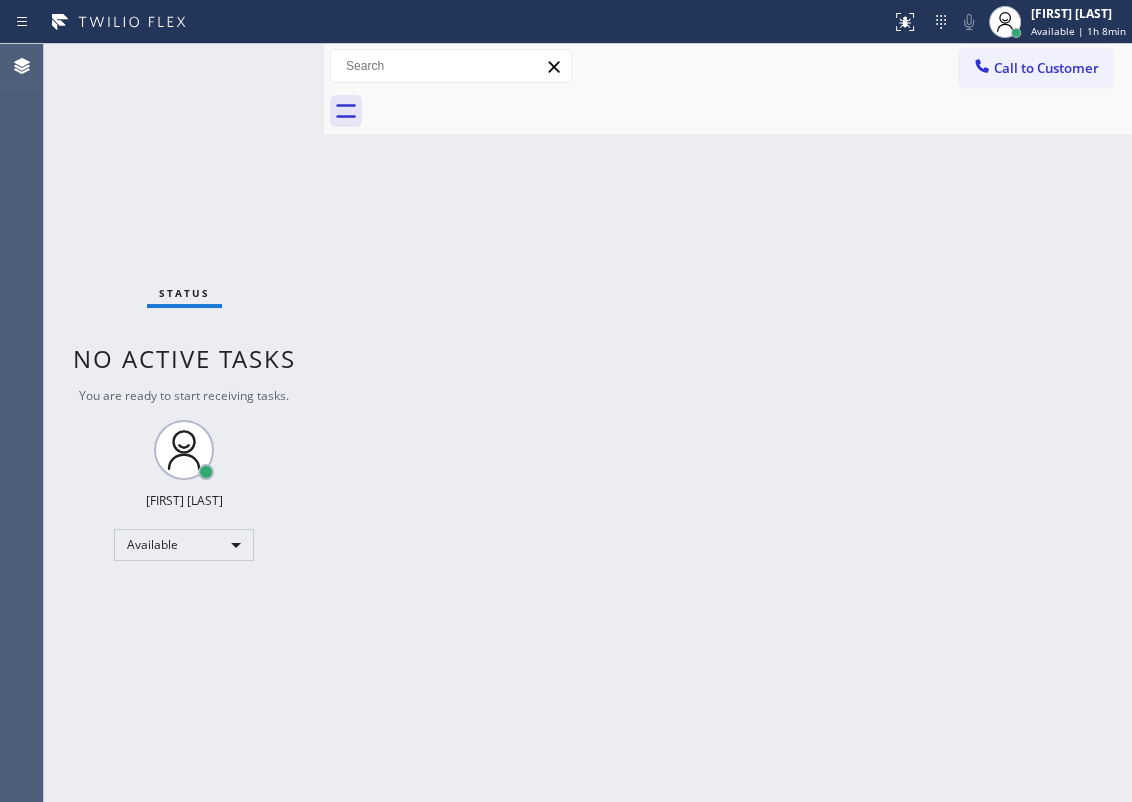 drag, startPoint x: 964, startPoint y: 360, endPoint x: 566, endPoint y: 235, distance: 417.16785 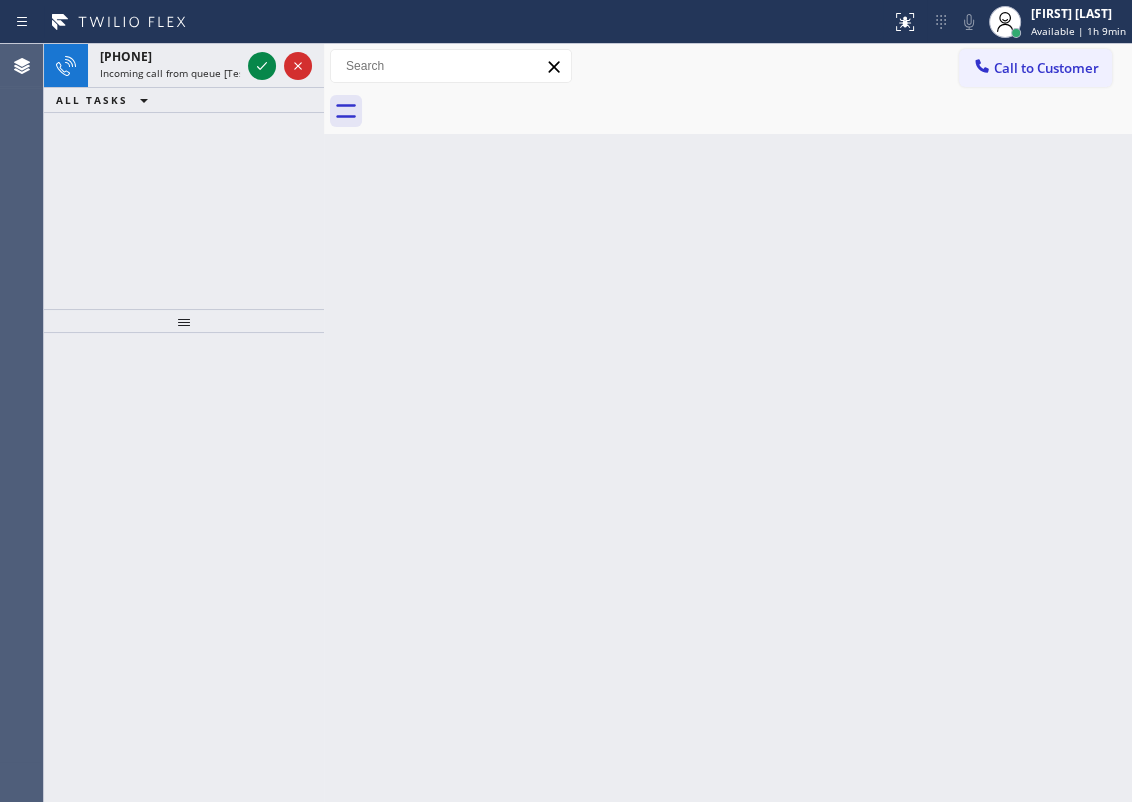 click on "Back to Dashboard Change Sender ID Customers Technicians Select a contact Outbound call Technician Search Technician Your caller id phone number Your caller id phone number Call Technician info Name   Phone none Address none Change Sender ID HVAC +18559994417 5 Star Appliance +18557314952 Appliance Repair +18554611149 Plumbing +18889090120 Air Duct Cleaning +18006865038  Electricians +18005688664 Cancel Change Check personal SMS Reset Change No tabs Call to Customer Outbound call Location Search location Your caller id phone number Customer number Call Outbound call Technician Search Technician Your caller id phone number Your caller id phone number Call" at bounding box center (728, 423) 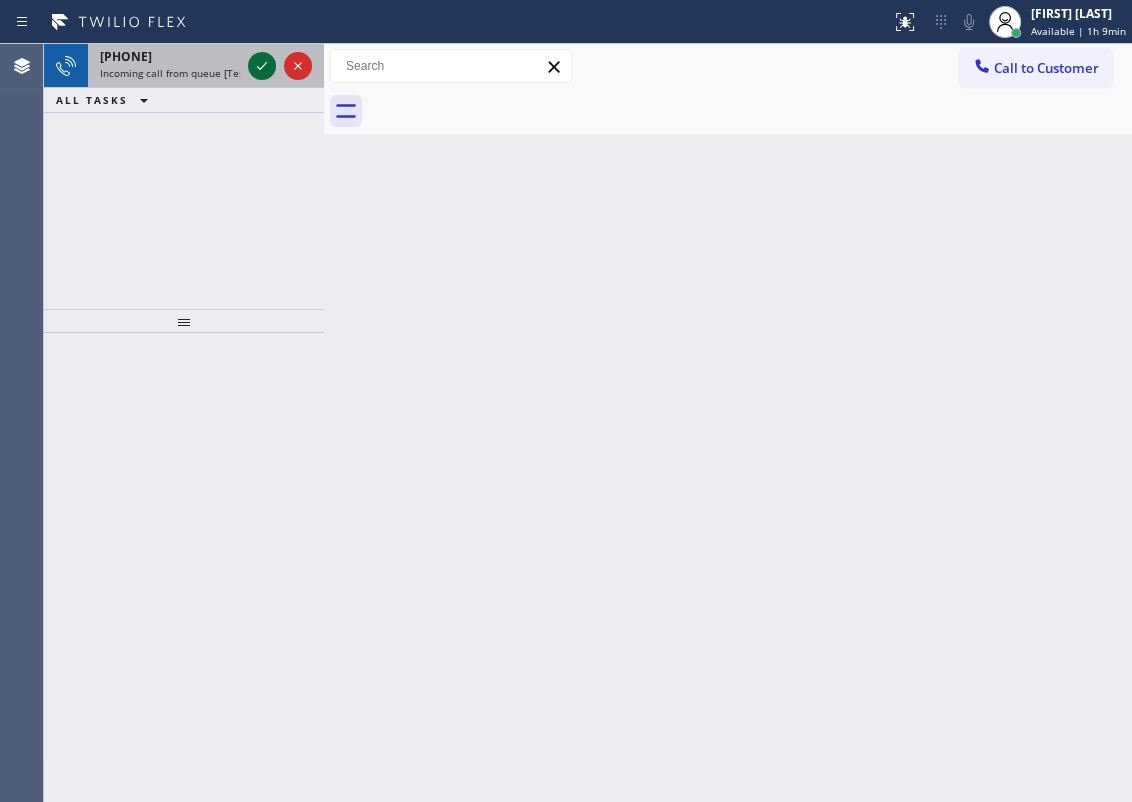click at bounding box center (262, 66) 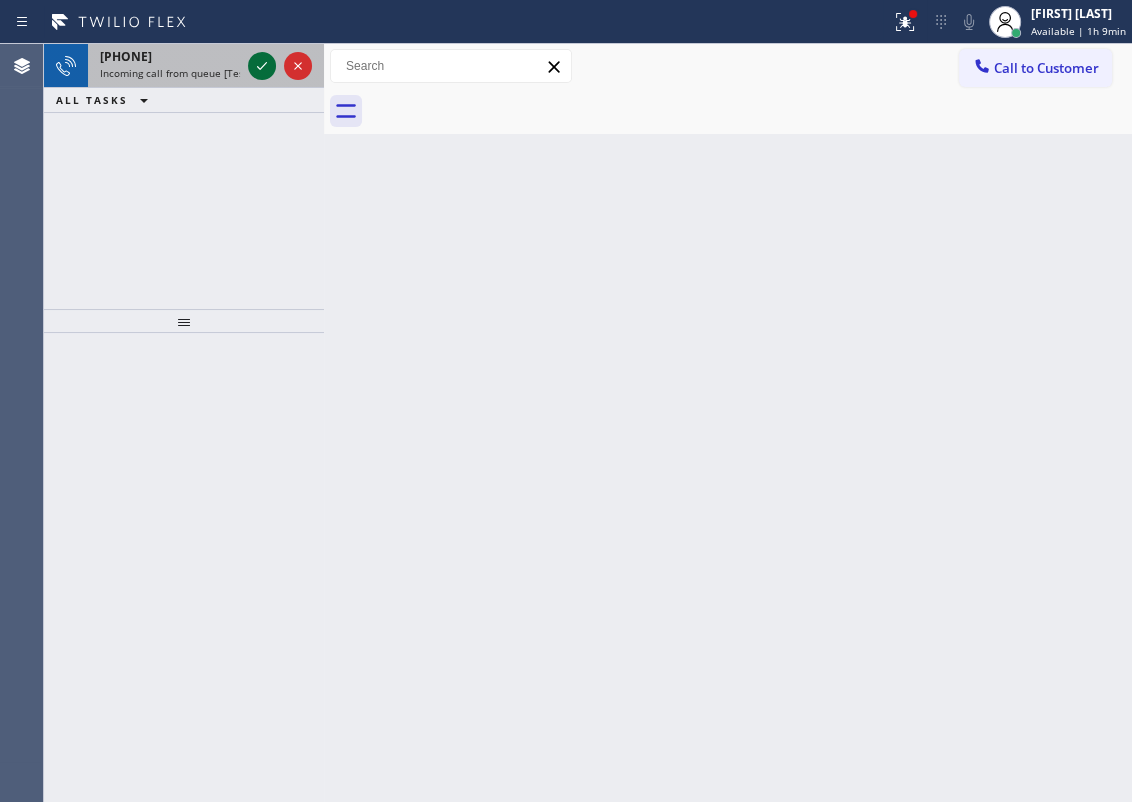 click 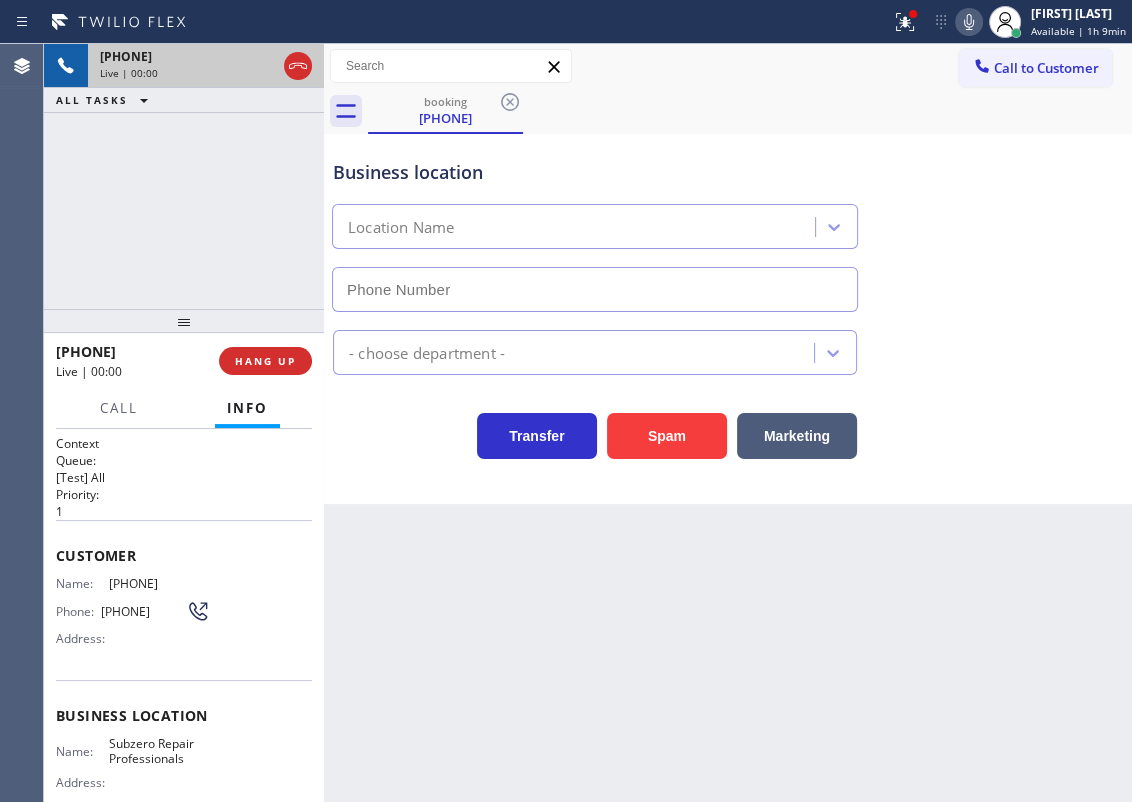 type on "[PHONE]" 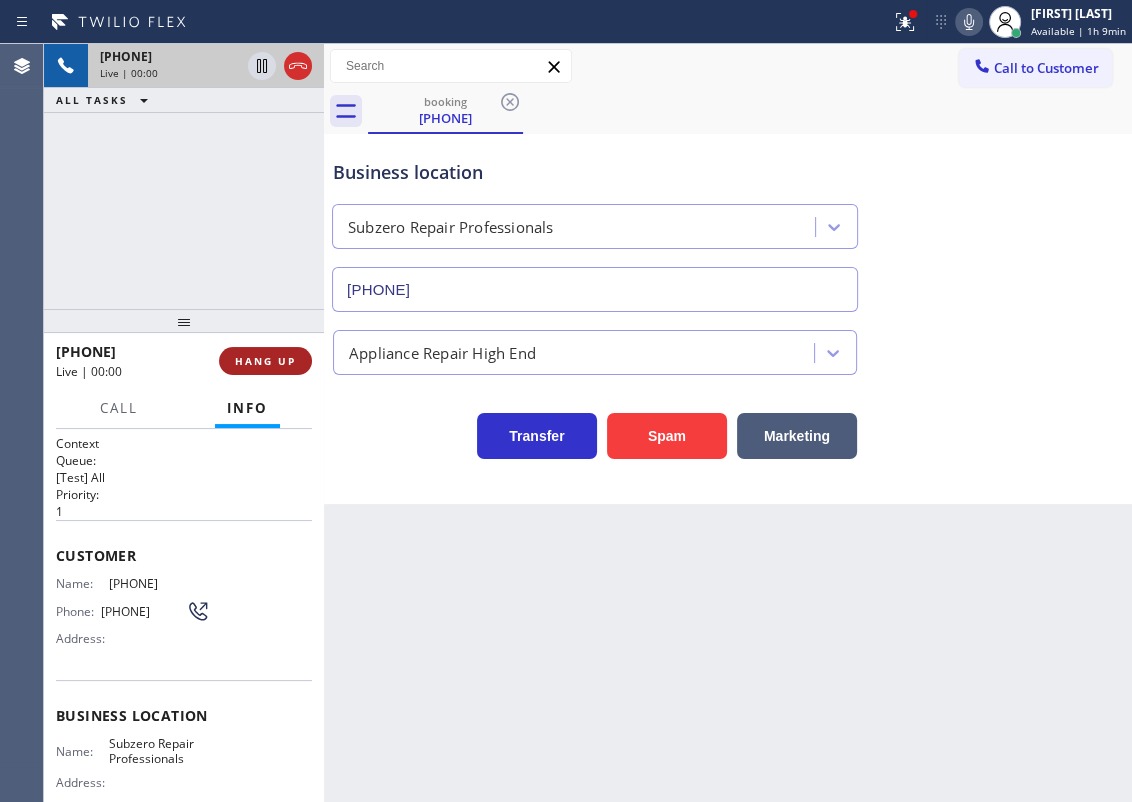 click on "HANG UP" at bounding box center [265, 361] 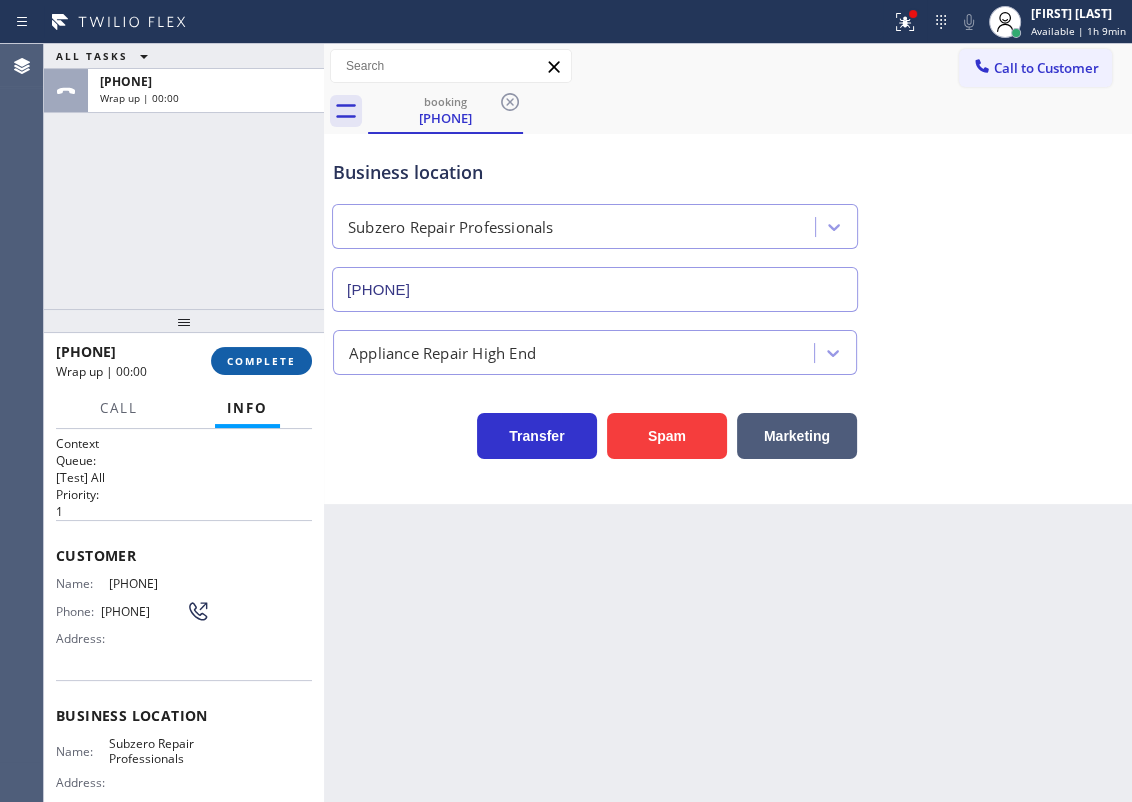 click on "COMPLETE" at bounding box center (261, 361) 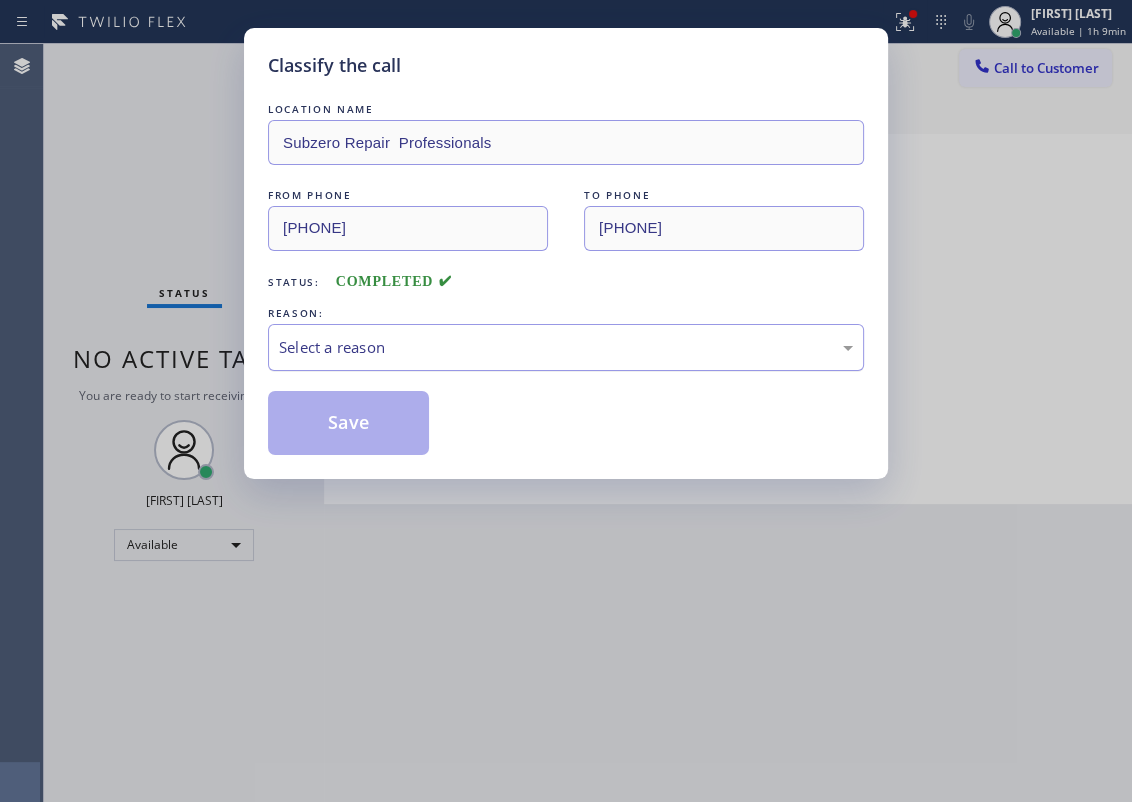 click on "Select a reason" at bounding box center [566, 347] 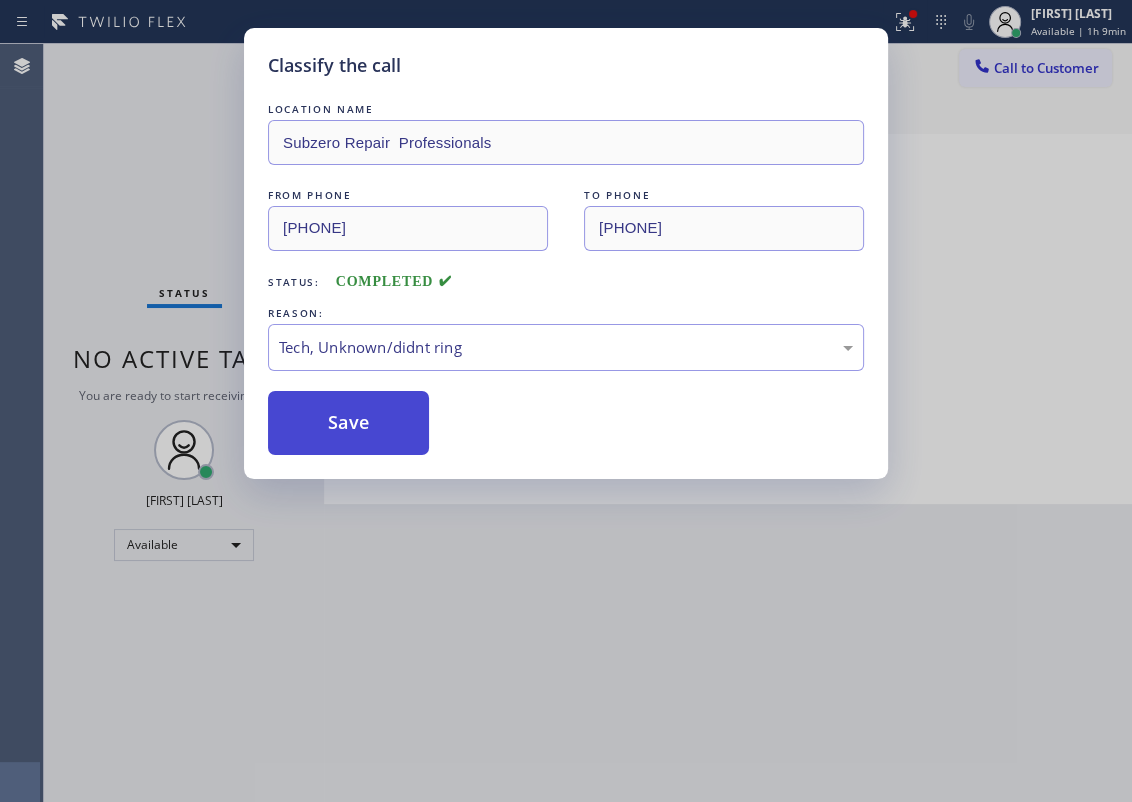 click on "Save" at bounding box center (348, 423) 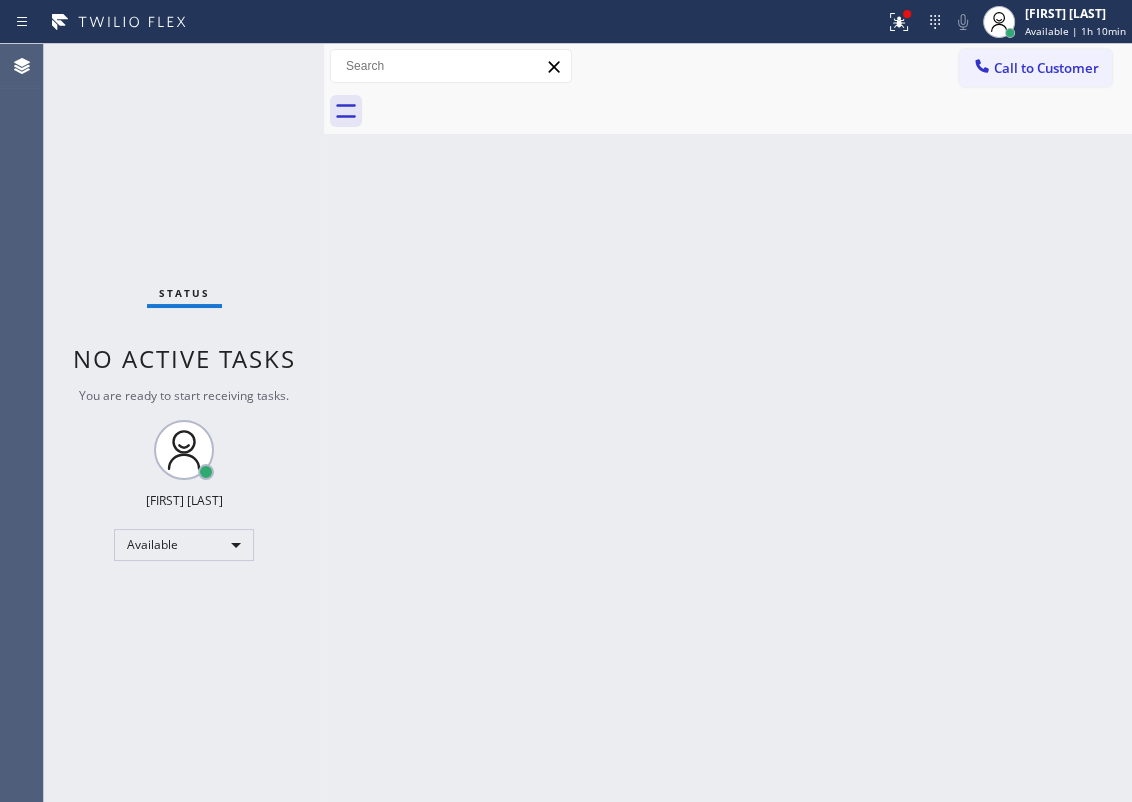 click on "Back to Dashboard Change Sender ID Customers Technicians Select a contact Outbound call Technician Search Technician Your caller id phone number Your caller id phone number Call Technician info Name   Phone none Address none Change Sender ID HVAC +18559994417 5 Star Appliance +18557314952 Appliance Repair +18554611149 Plumbing +18889090120 Air Duct Cleaning +18006865038  Electricians +18005688664 Cancel Change Check personal SMS Reset Change No tabs Call to Customer Outbound call Location Search location Your caller id phone number Customer number Call Outbound call Technician Search Technician Your caller id phone number Your caller id phone number Call" at bounding box center [728, 423] 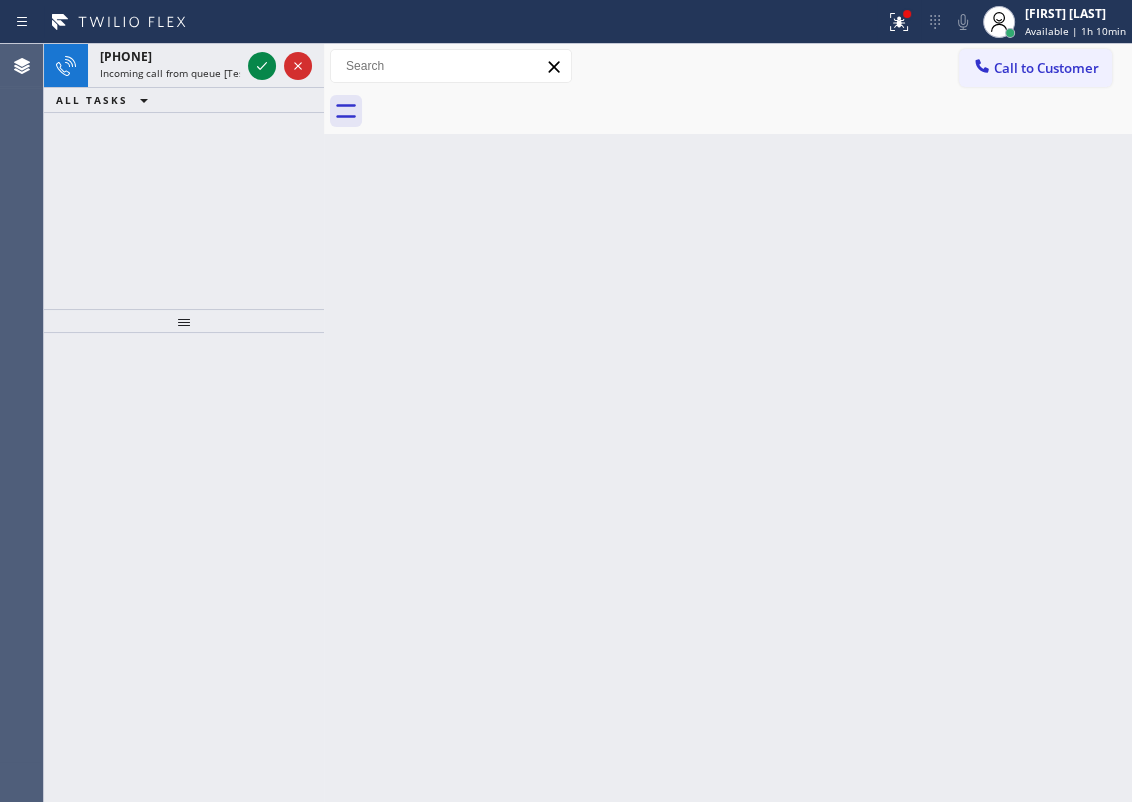 click on "Back to Dashboard Change Sender ID Customers Technicians Select a contact Outbound call Technician Search Technician Your caller id phone number Your caller id phone number Call Technician info Name   Phone none Address none Change Sender ID HVAC +18559994417 5 Star Appliance +18557314952 Appliance Repair +18554611149 Plumbing +18889090120 Air Duct Cleaning +18006865038  Electricians +18005688664 Cancel Change Check personal SMS Reset Change No tabs Call to Customer Outbound call Location Search location Your caller id phone number Customer number Call Outbound call Technician Search Technician Your caller id phone number Your caller id phone number Call" at bounding box center [728, 423] 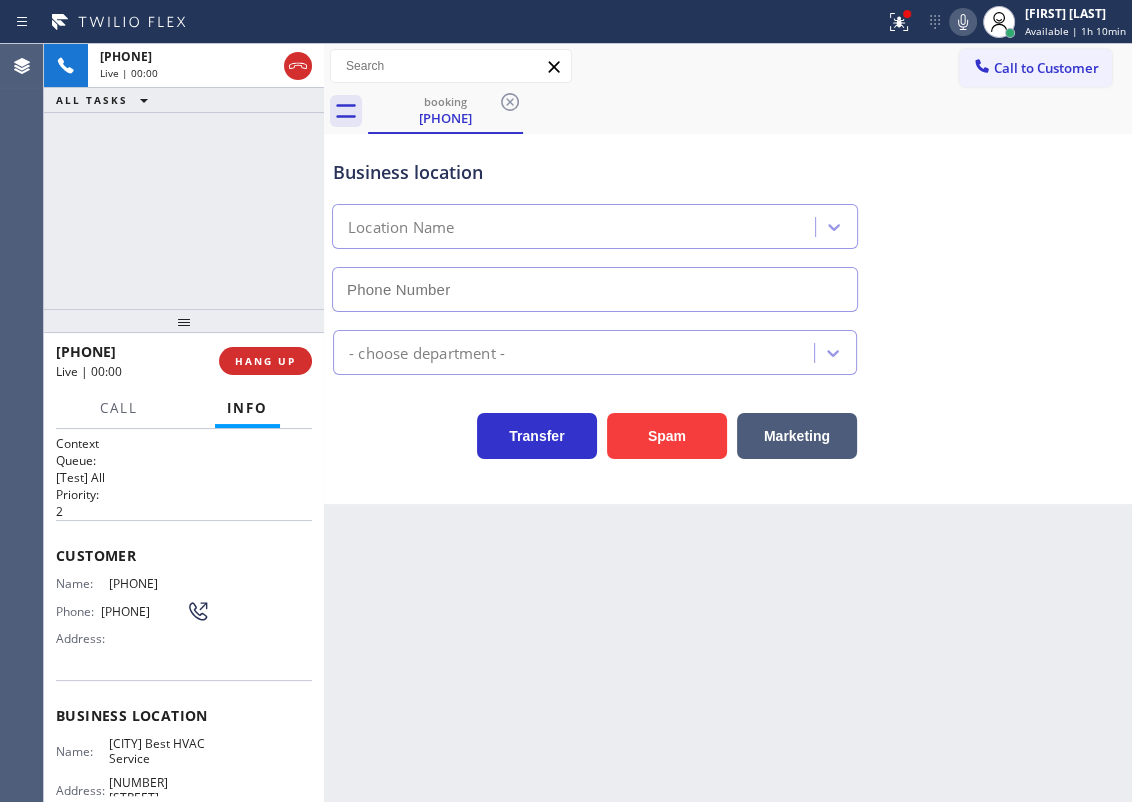 type on "[PHONE]" 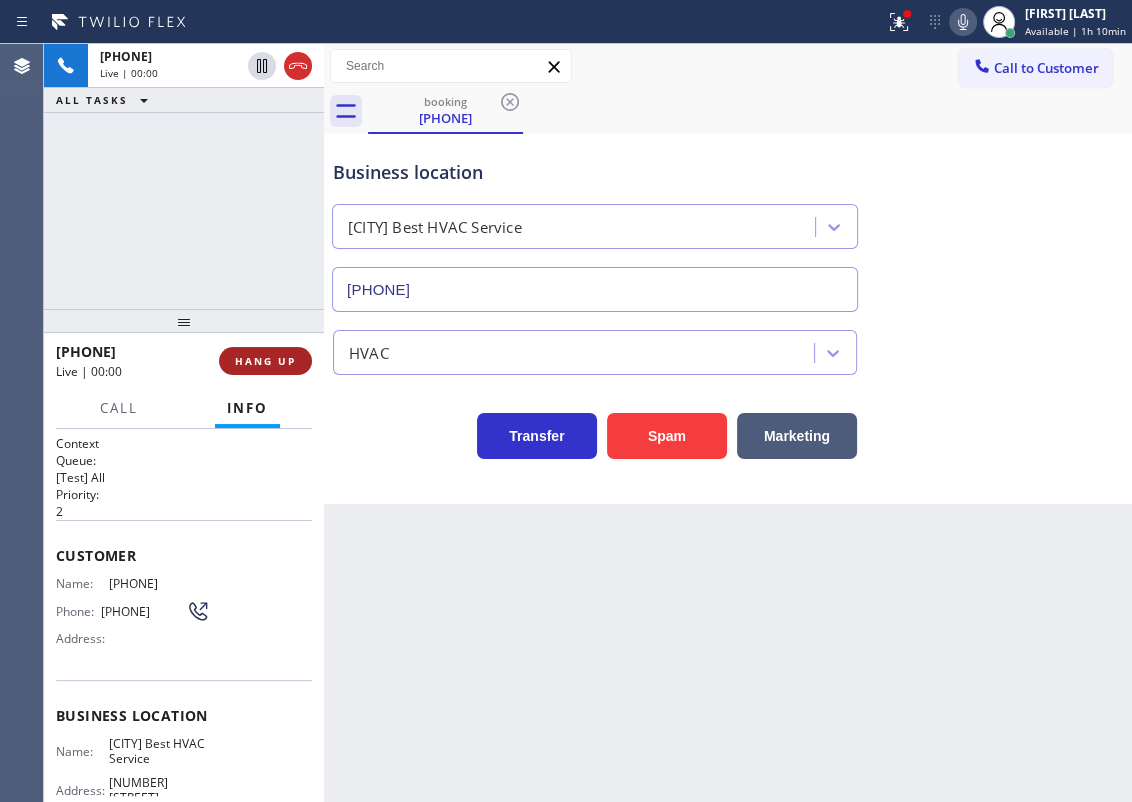 click on "HANG UP" at bounding box center (265, 361) 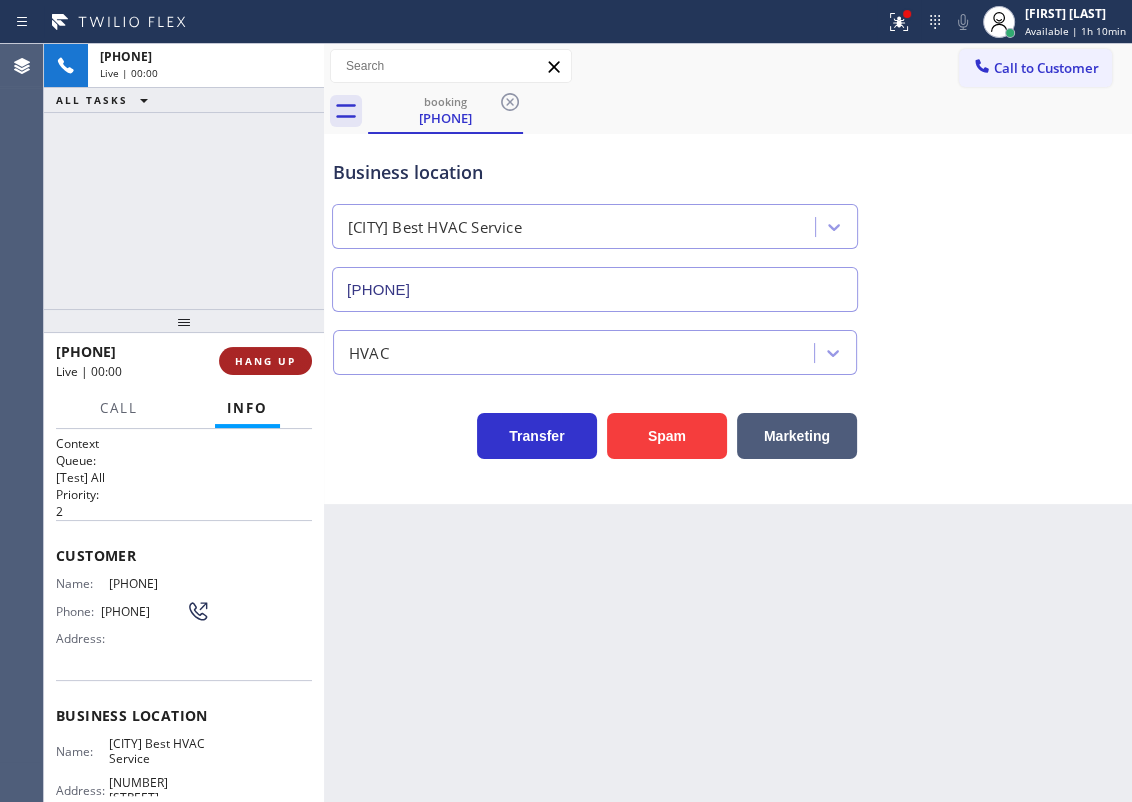 click on "HANG UP" at bounding box center (265, 361) 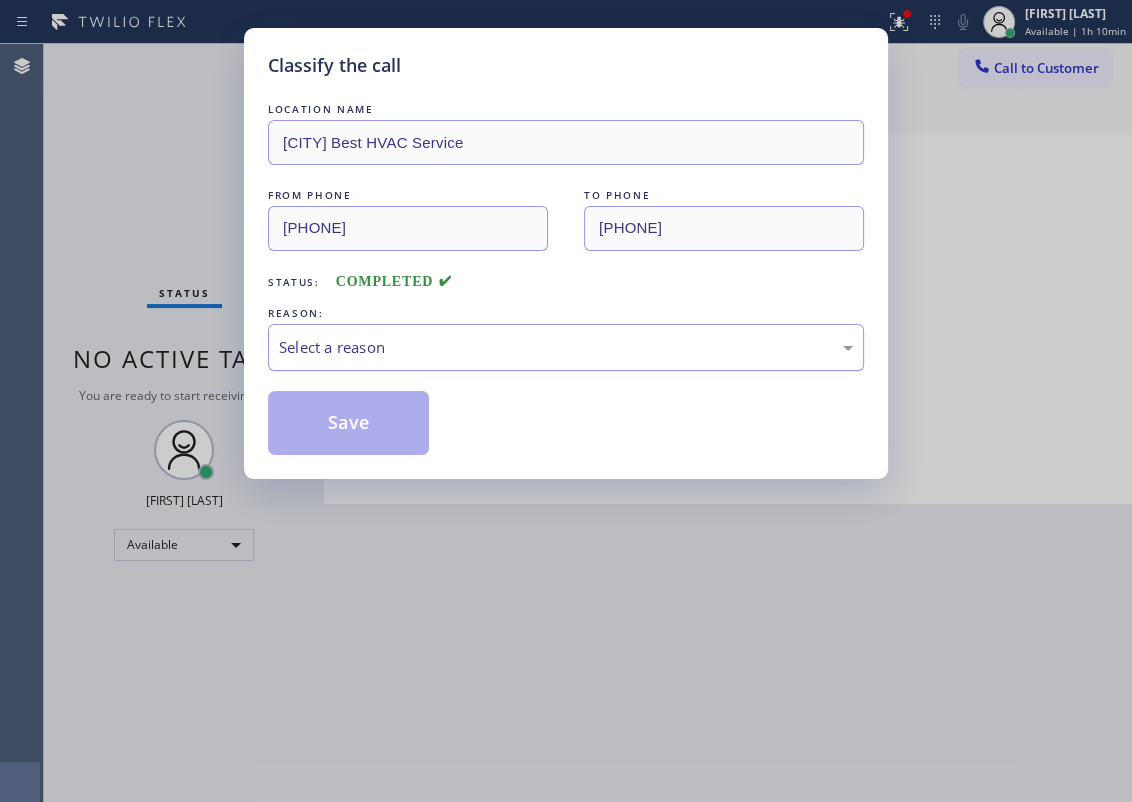 click on "Select a reason" at bounding box center (566, 347) 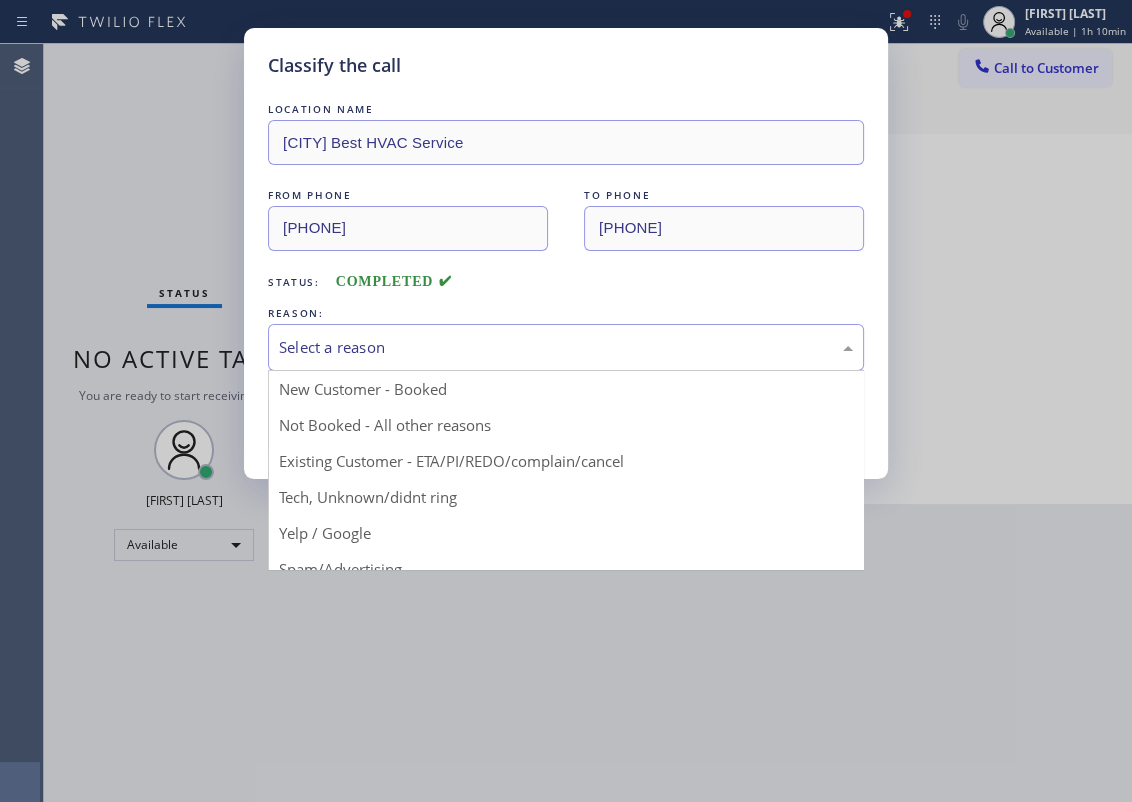 drag, startPoint x: 367, startPoint y: 499, endPoint x: 330, endPoint y: 426, distance: 81.84131 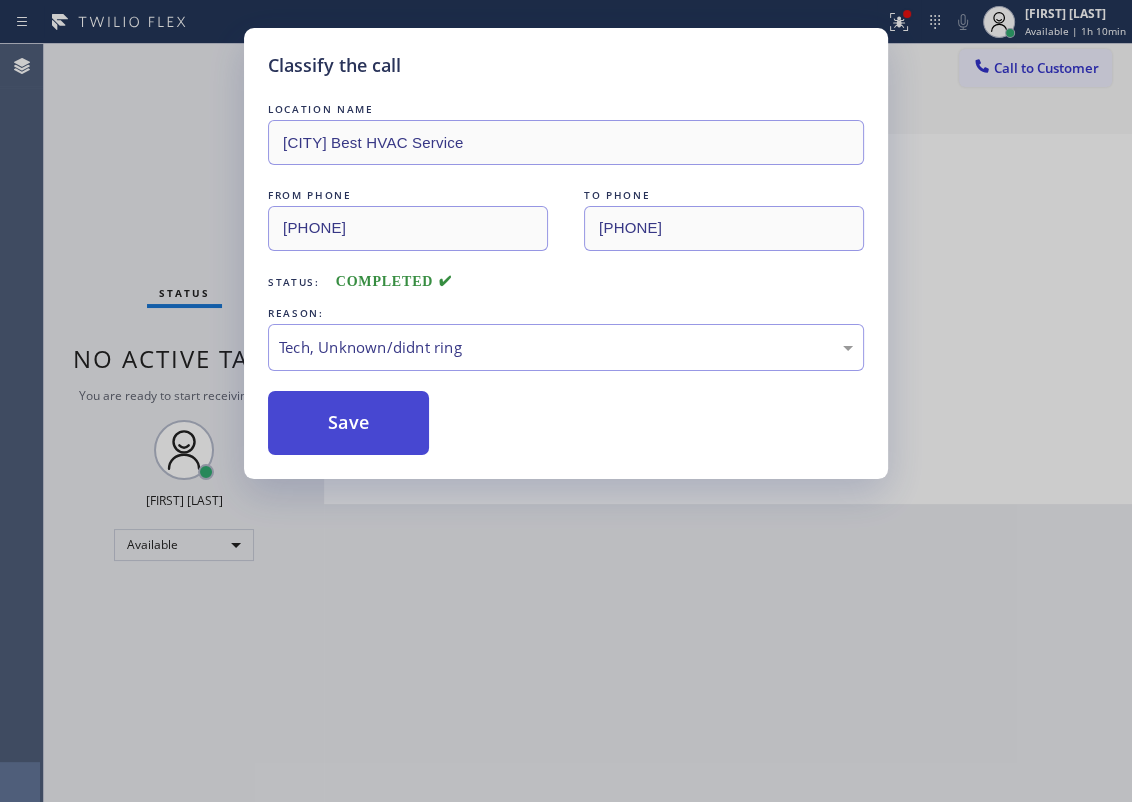 click on "Save" at bounding box center (348, 423) 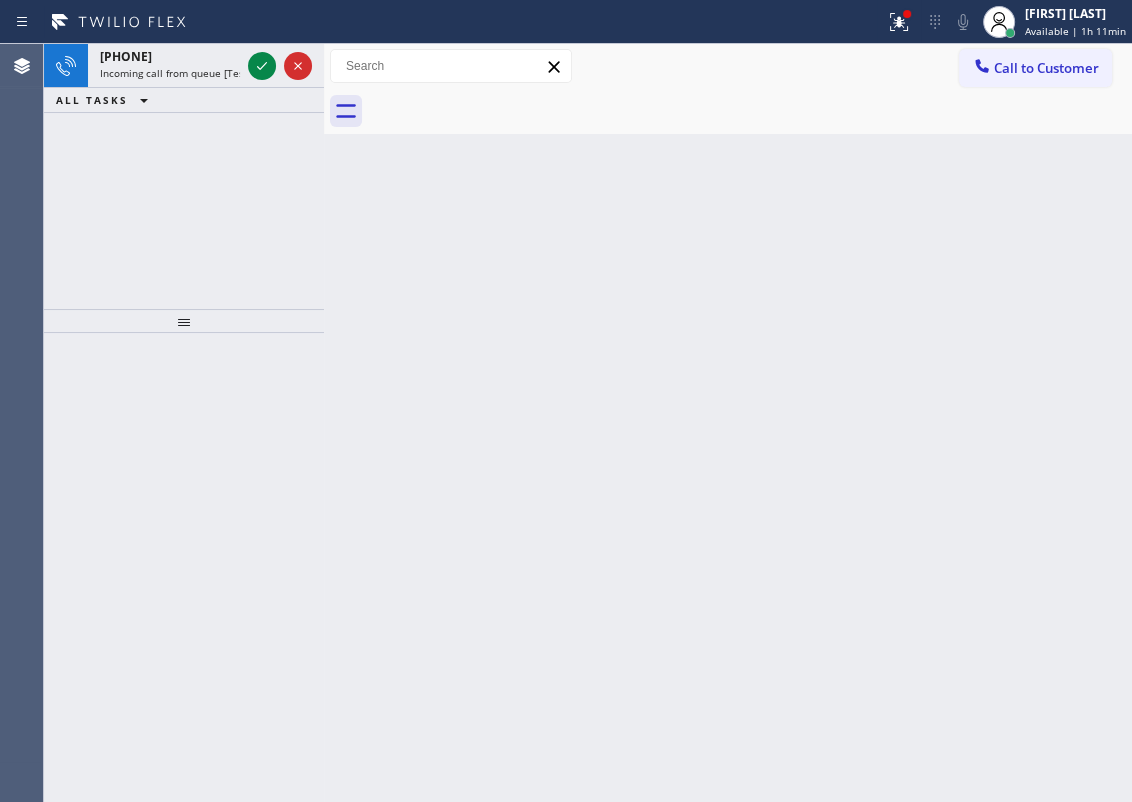 click on "Back to Dashboard Change Sender ID Customers Technicians Select a contact Outbound call Technician Search Technician Your caller id phone number Your caller id phone number Call Technician info Name   Phone none Address none Change Sender ID HVAC +18559994417 5 Star Appliance +18557314952 Appliance Repair +18554611149 Plumbing +18889090120 Air Duct Cleaning +18006865038  Electricians +18005688664 Cancel Change Check personal SMS Reset Change No tabs Call to Customer Outbound call Location Search location Your caller id phone number Customer number Call Outbound call Technician Search Technician Your caller id phone number Your caller id phone number Call" at bounding box center (728, 423) 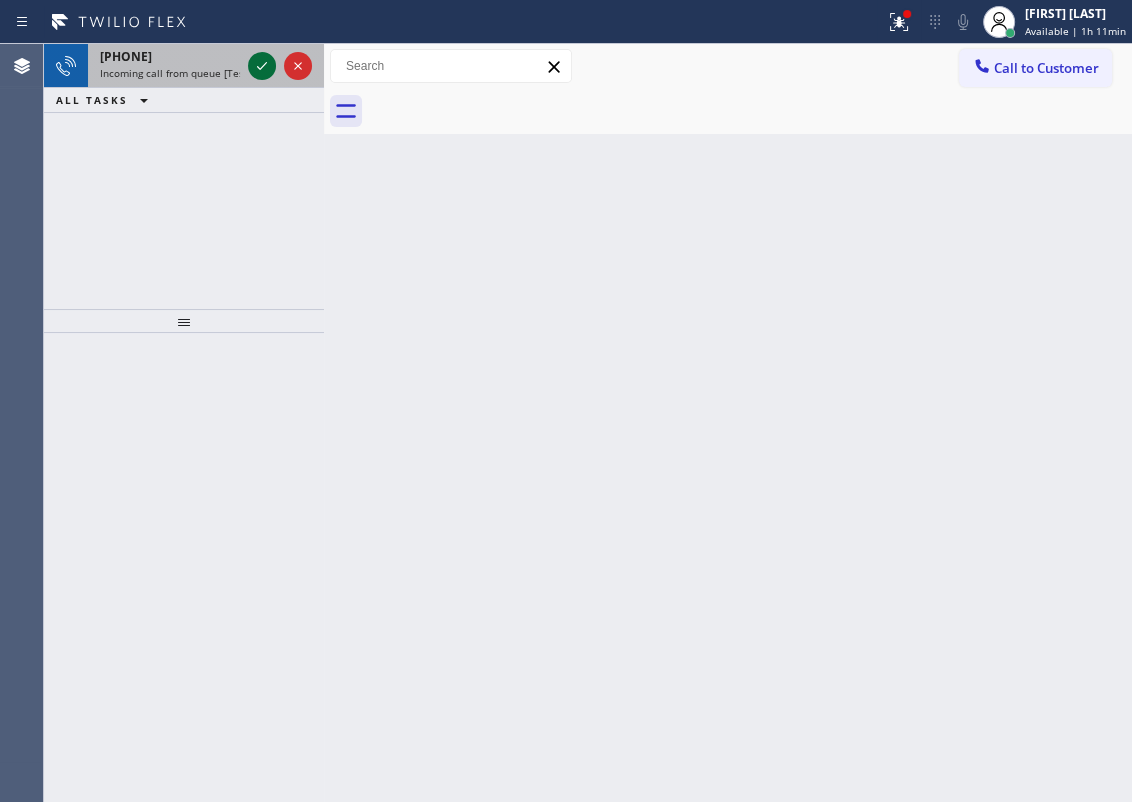click 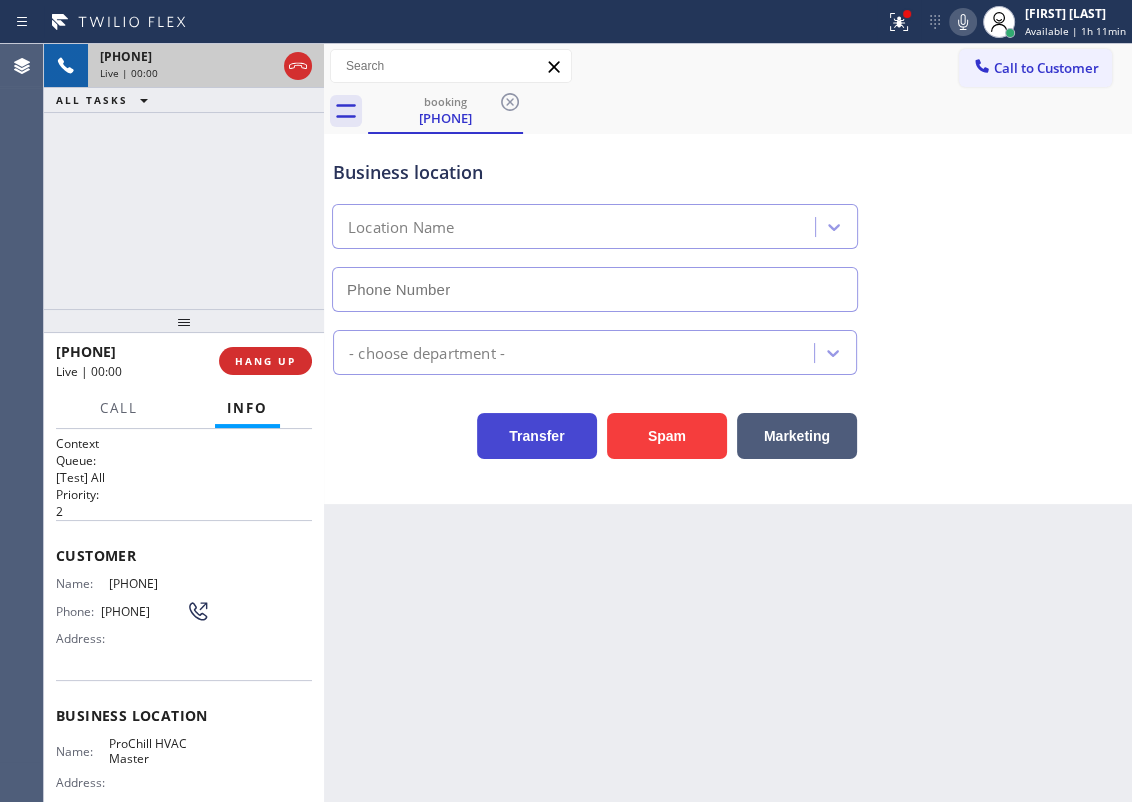 type on "[PHONE]" 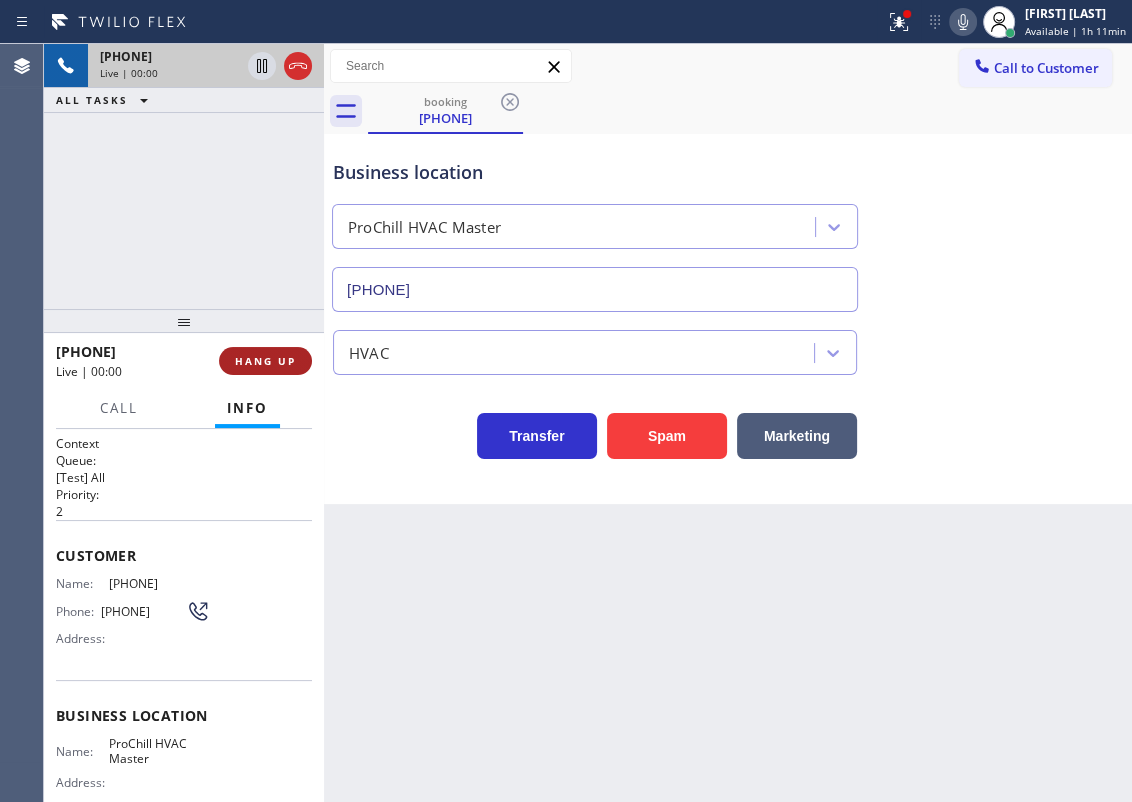 click on "HANG UP" at bounding box center (265, 361) 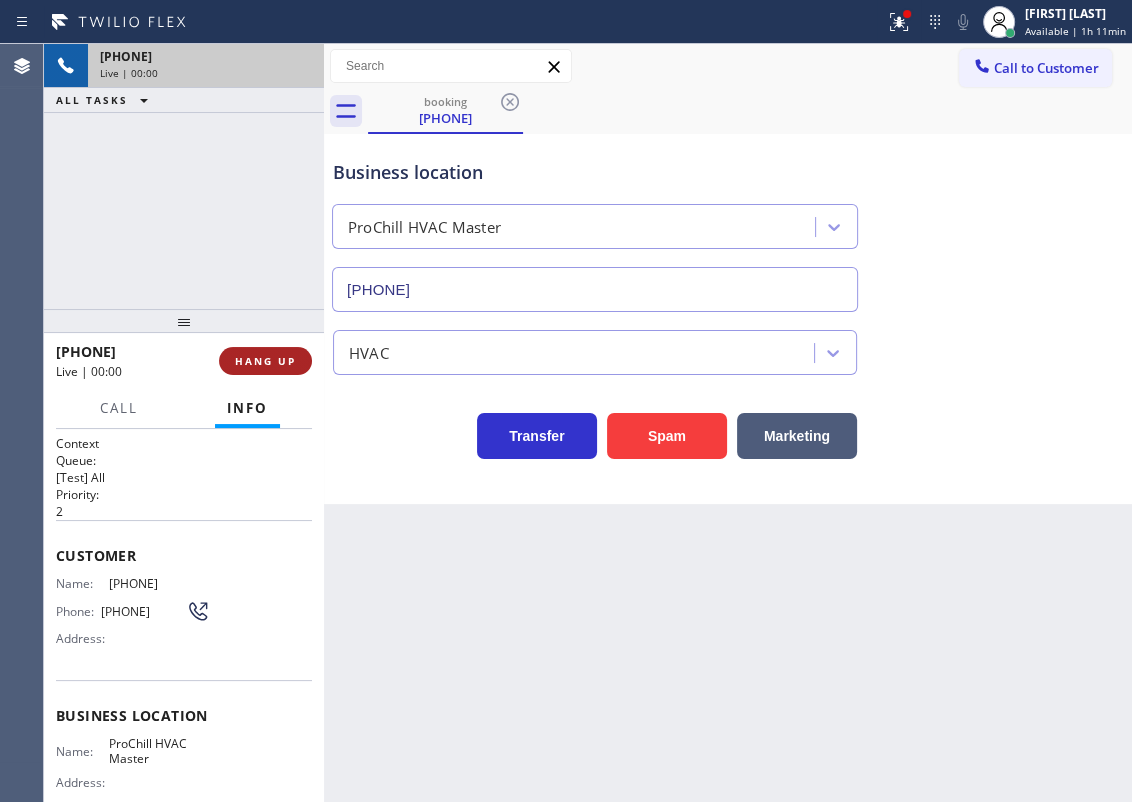 click on "HANG UP" at bounding box center [265, 361] 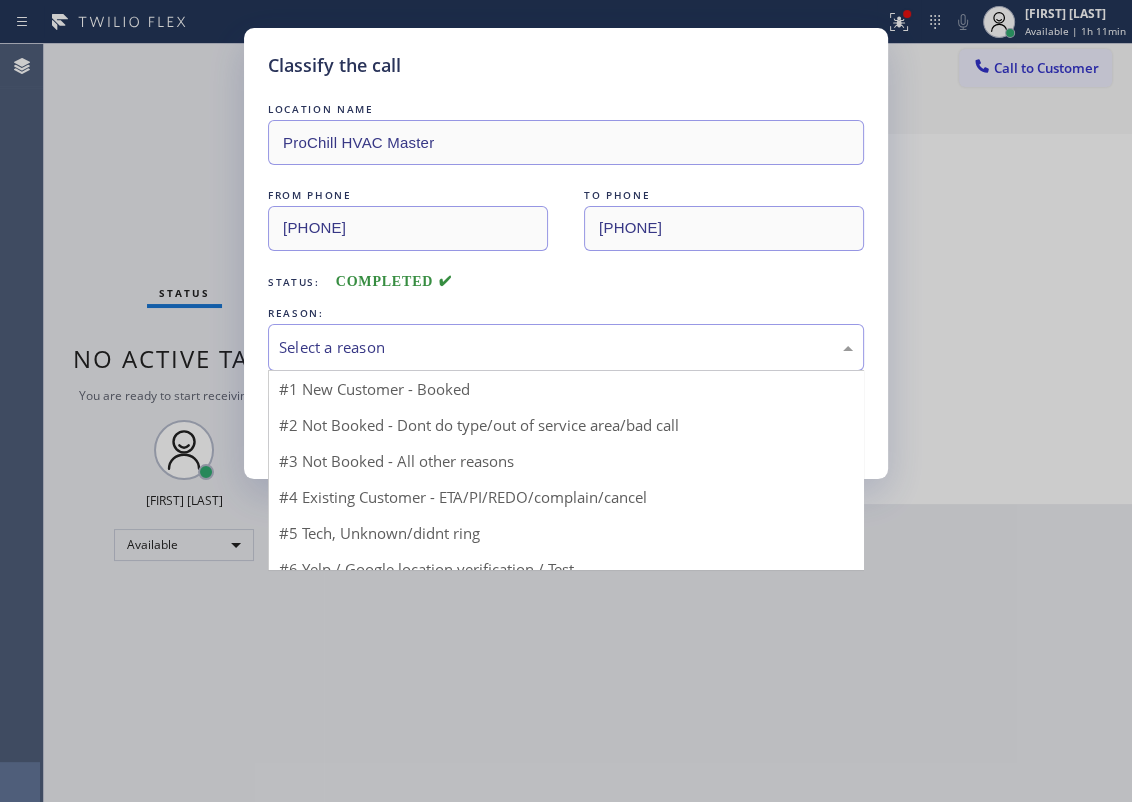 click on "Select a reason" at bounding box center [566, 347] 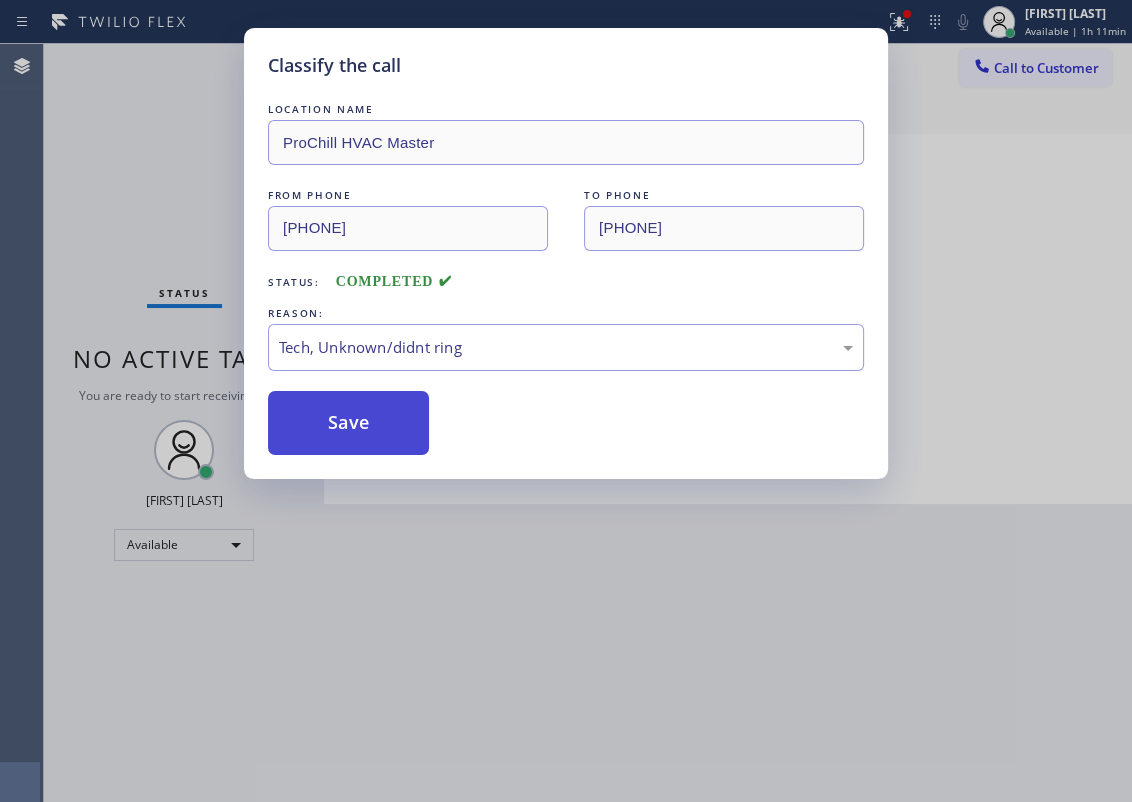 click on "Save" at bounding box center (348, 423) 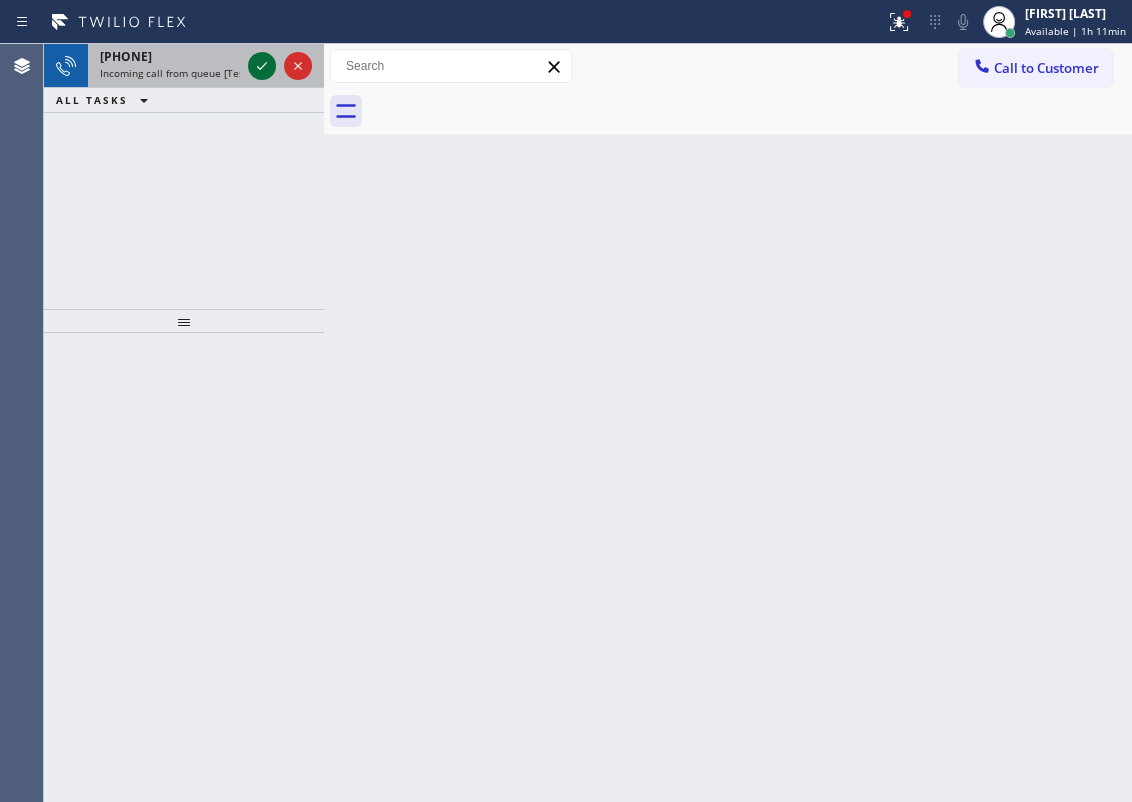 click 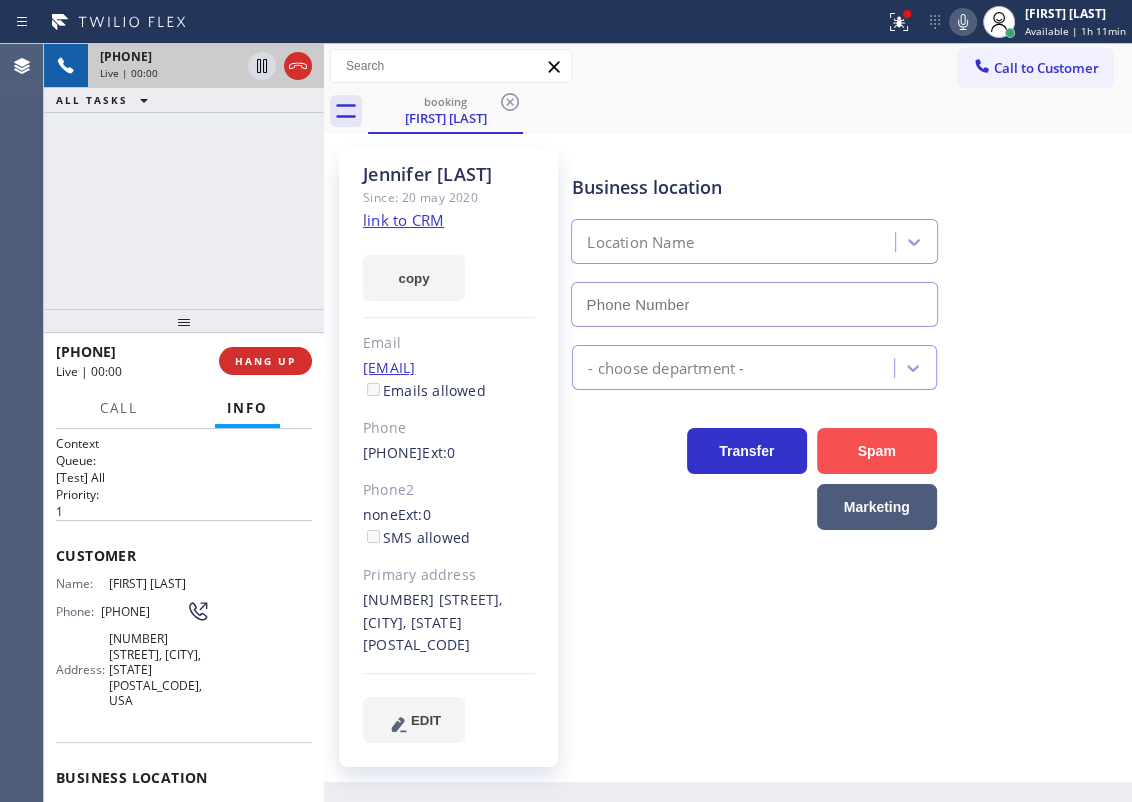 type on "[PHONE]" 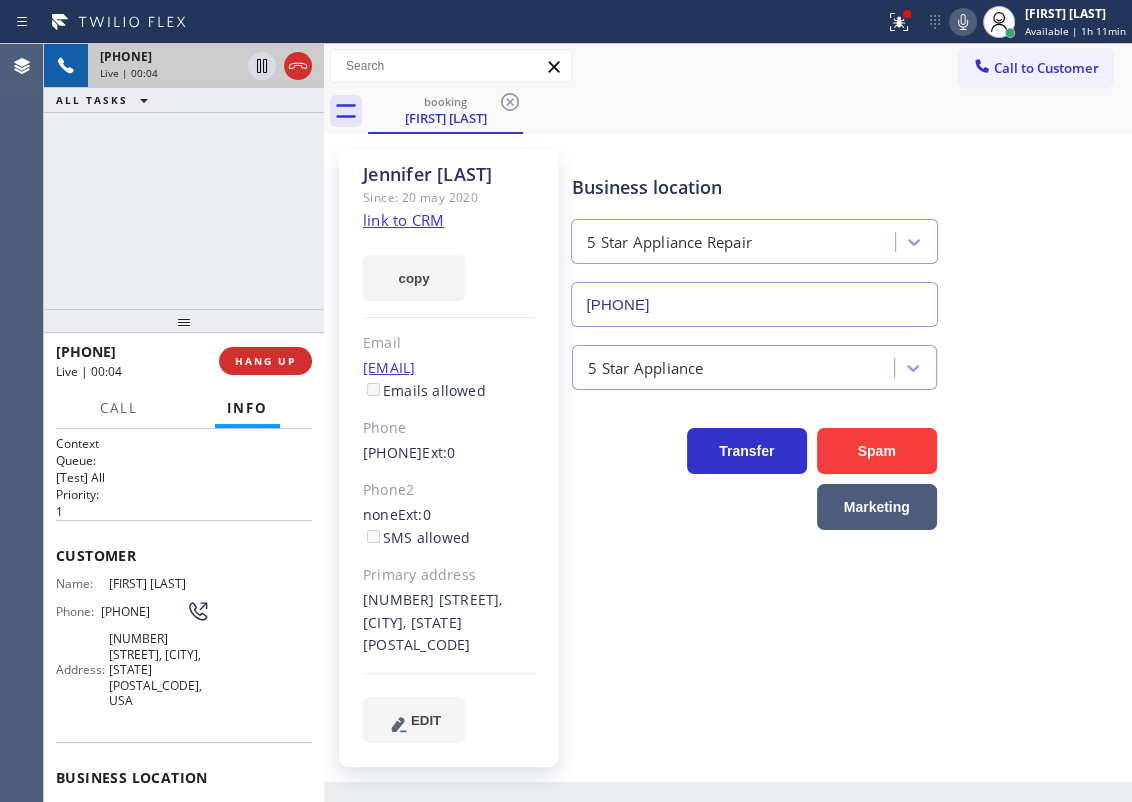 click on "link to CRM" 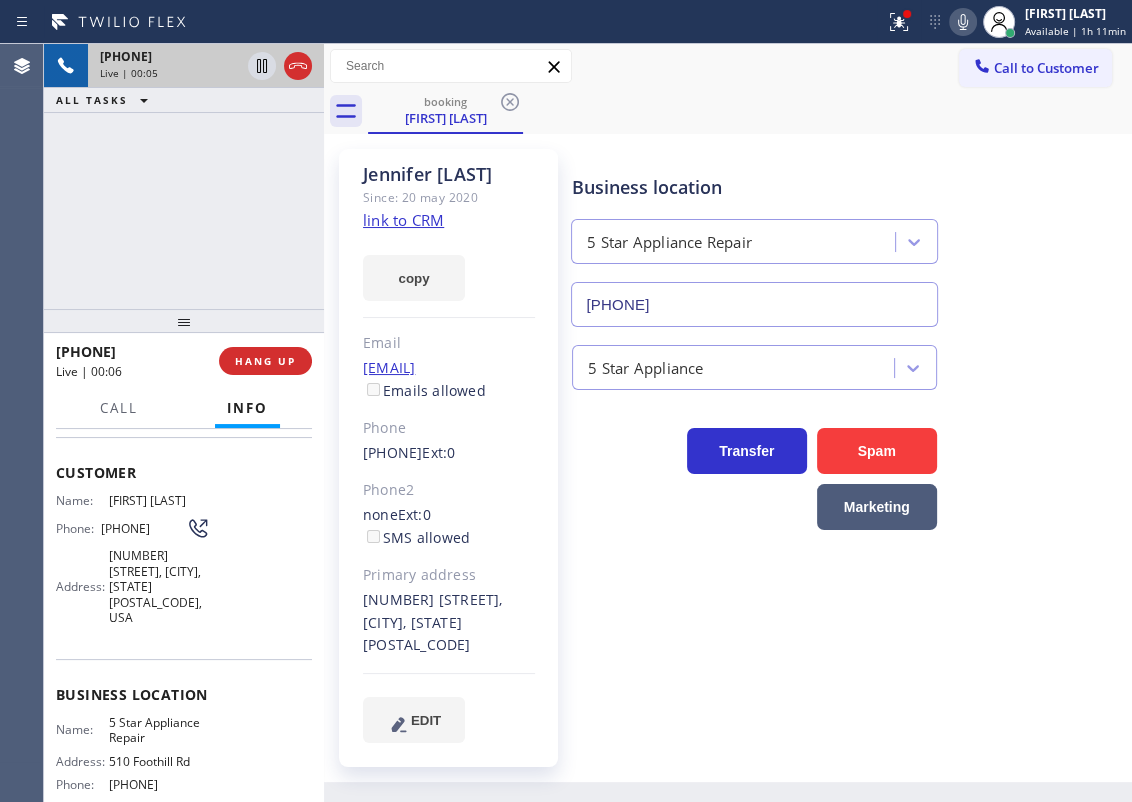 scroll, scrollTop: 181, scrollLeft: 0, axis: vertical 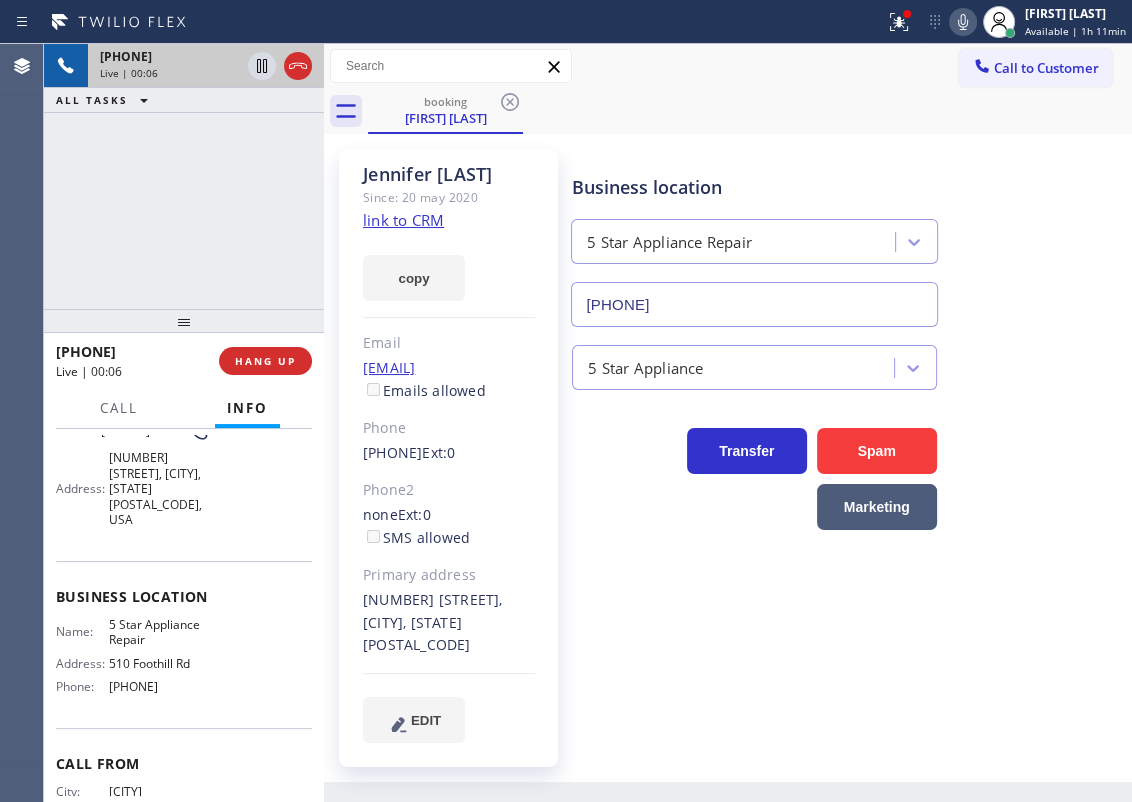 click on "5 Star Appliance Repair" at bounding box center (159, 632) 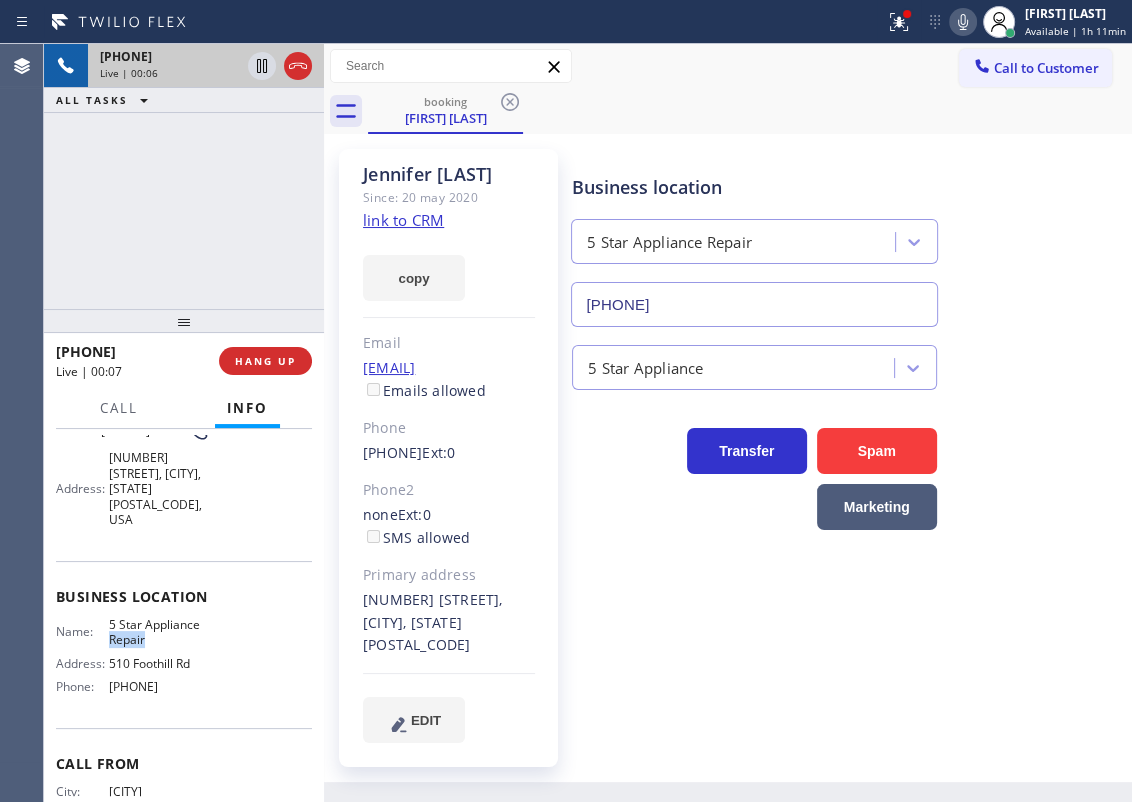 click on "5 Star Appliance Repair" at bounding box center (159, 632) 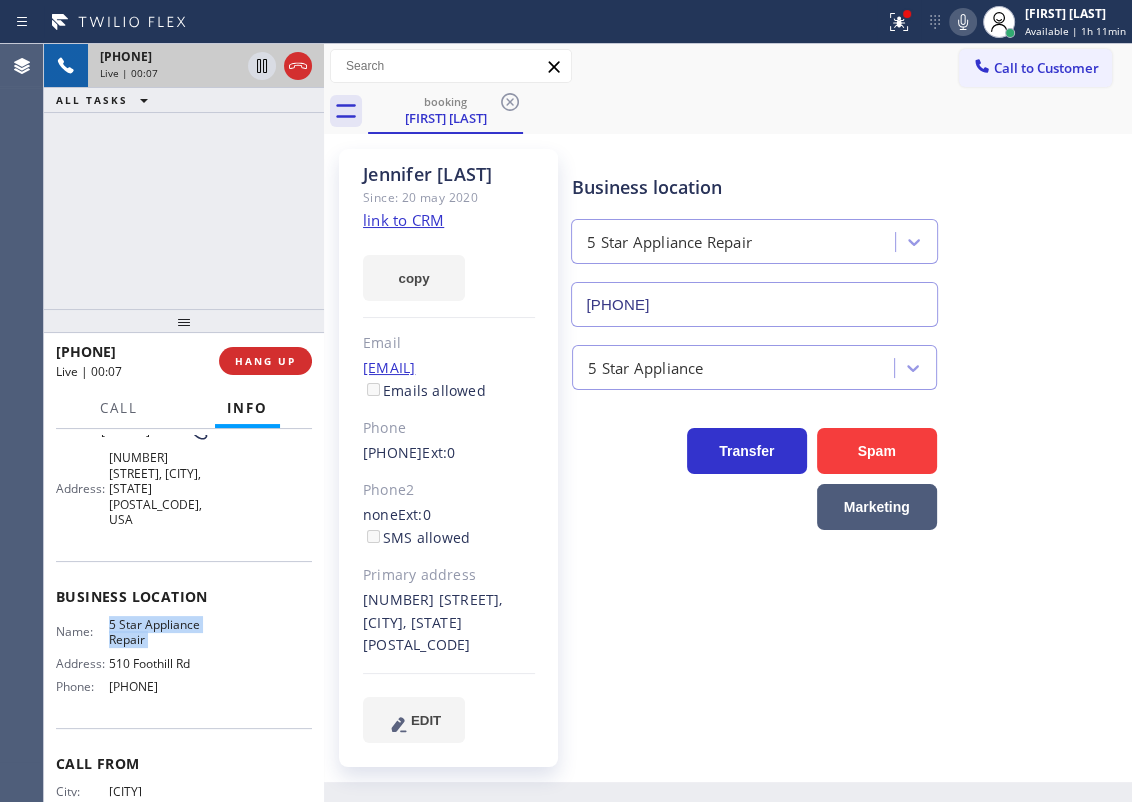 click on "5 Star Appliance Repair" at bounding box center [159, 632] 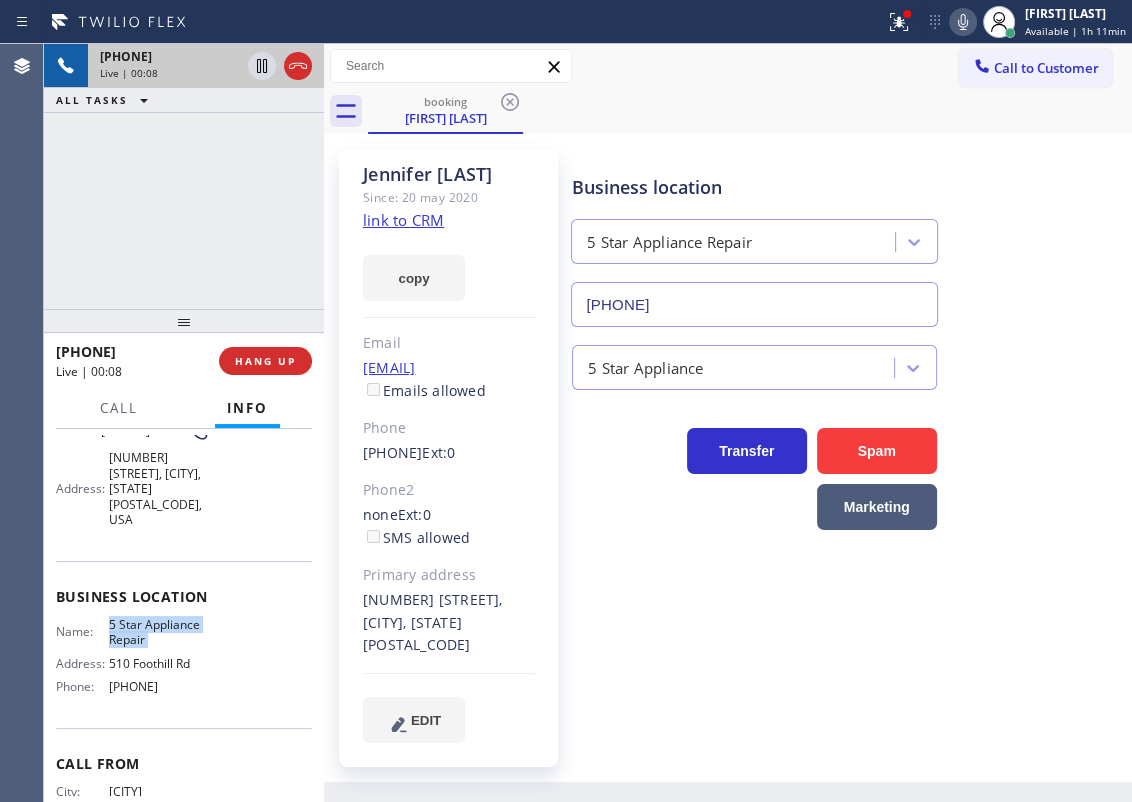 click on "[PHONE]" at bounding box center [754, 304] 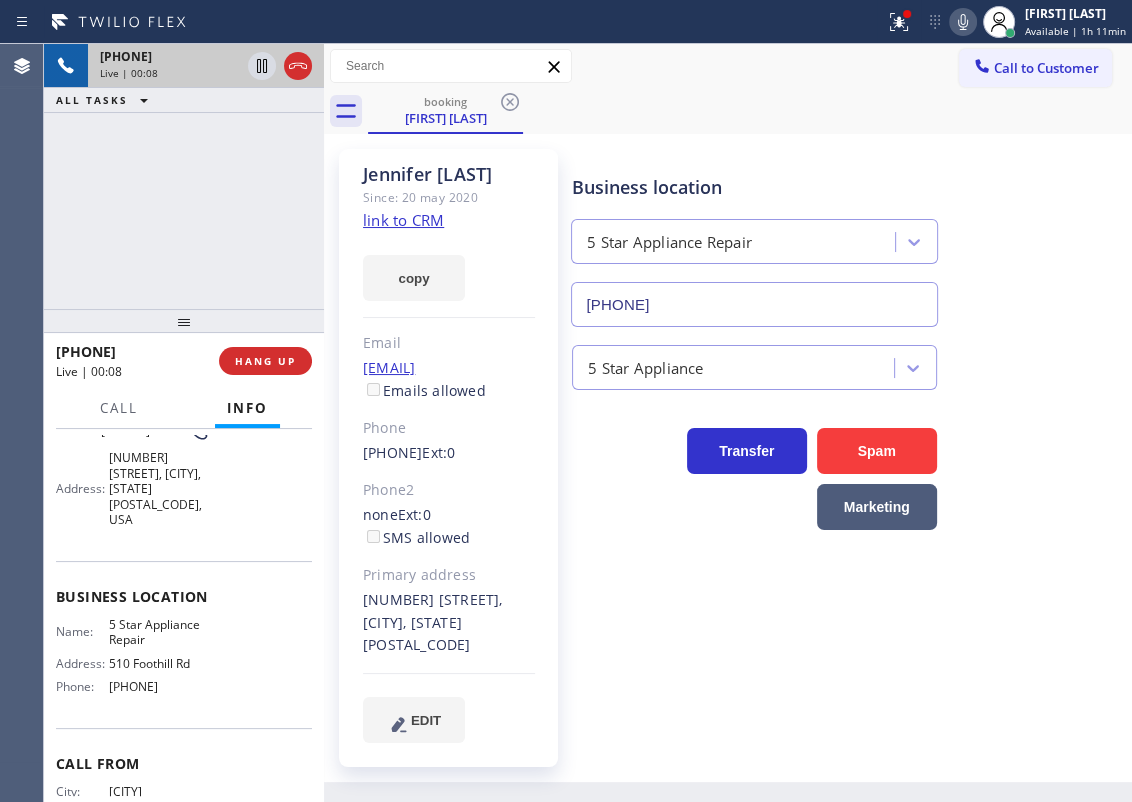 click on "[PHONE]" at bounding box center (754, 304) 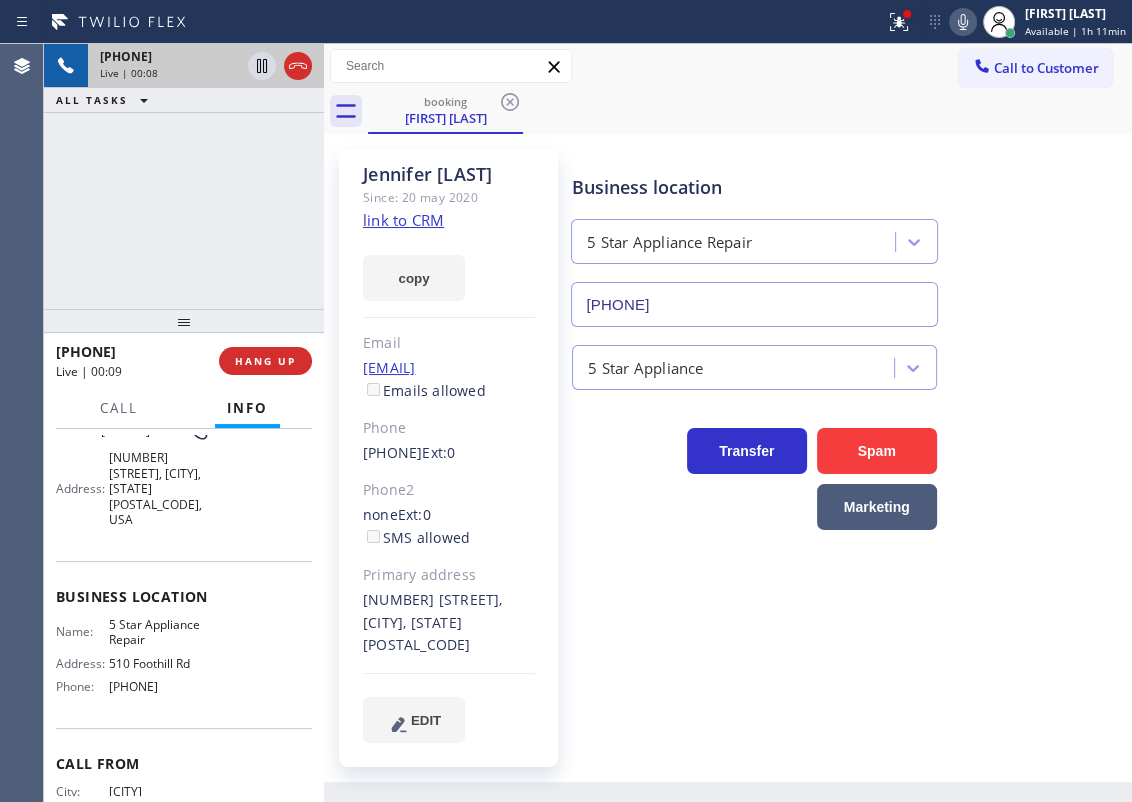 click on "[PHONE]" at bounding box center (754, 304) 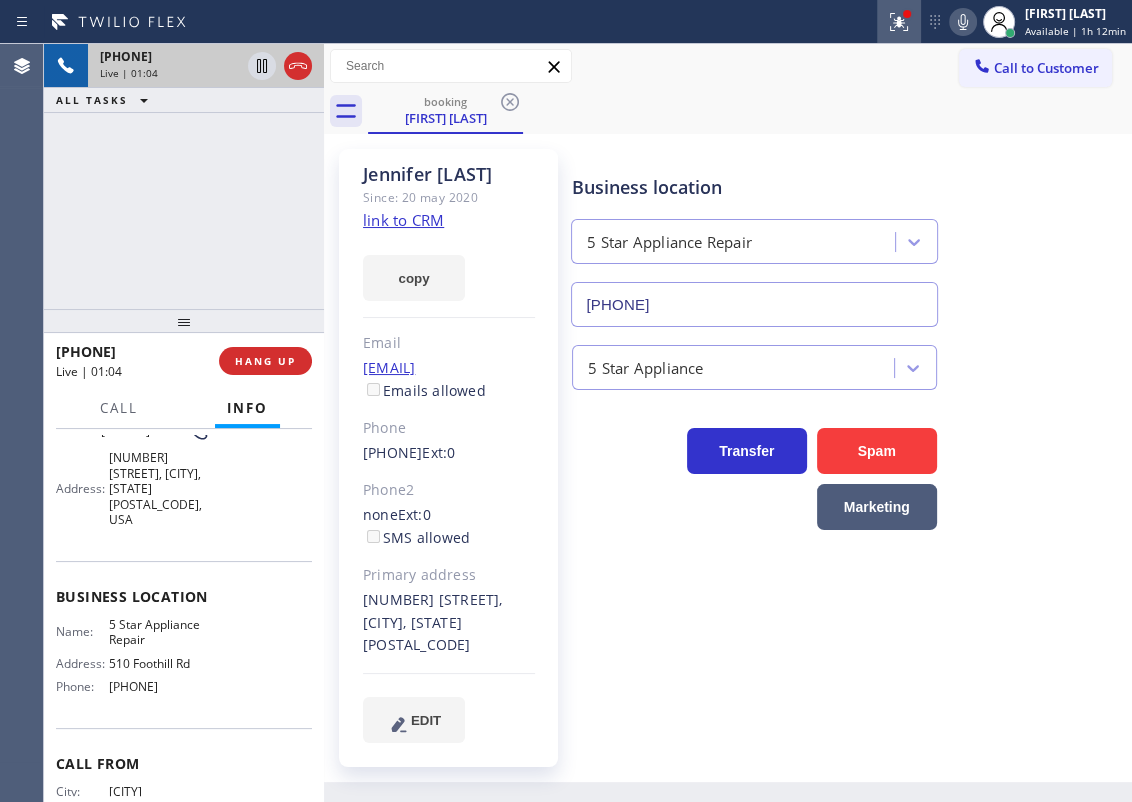 click 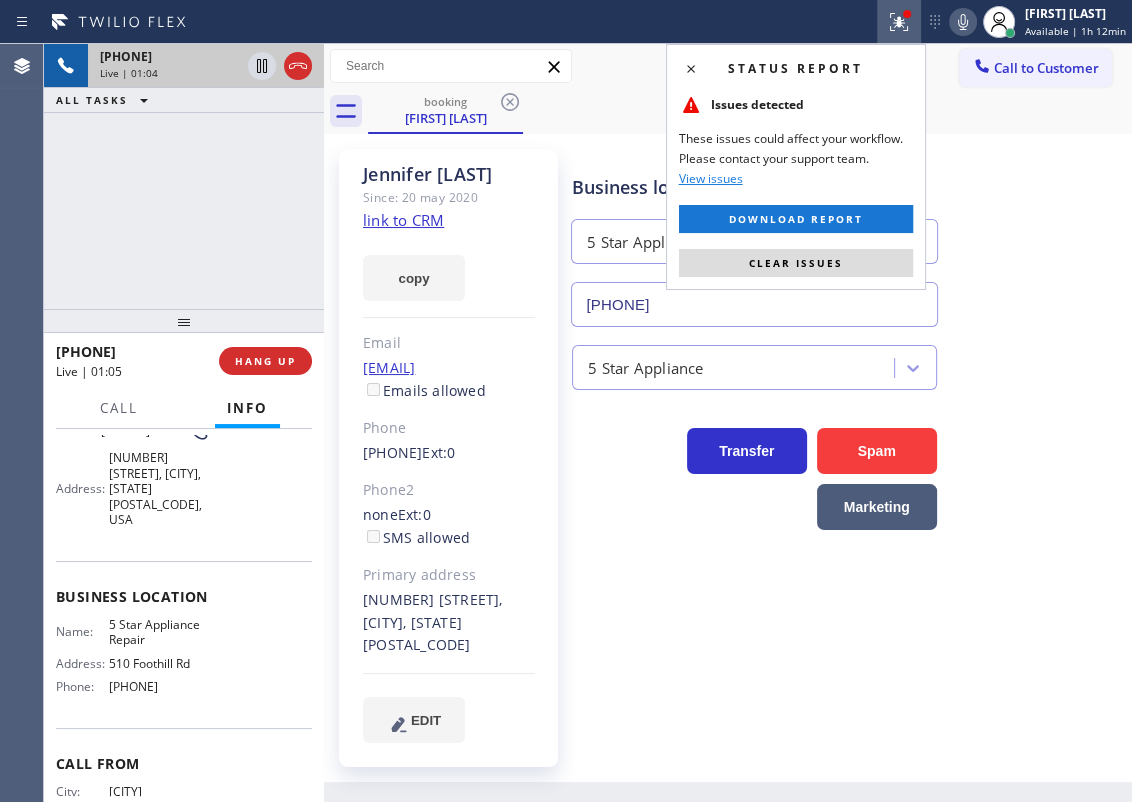 click on "Clear issues" at bounding box center (796, 263) 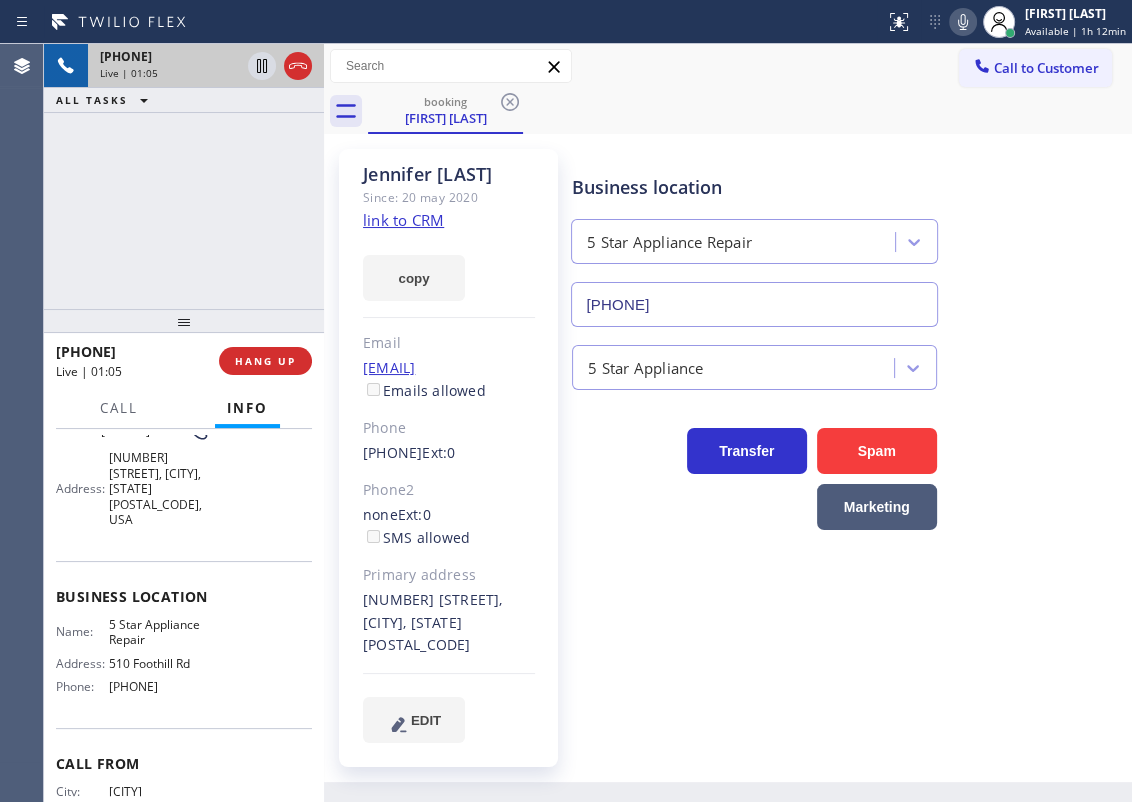 click 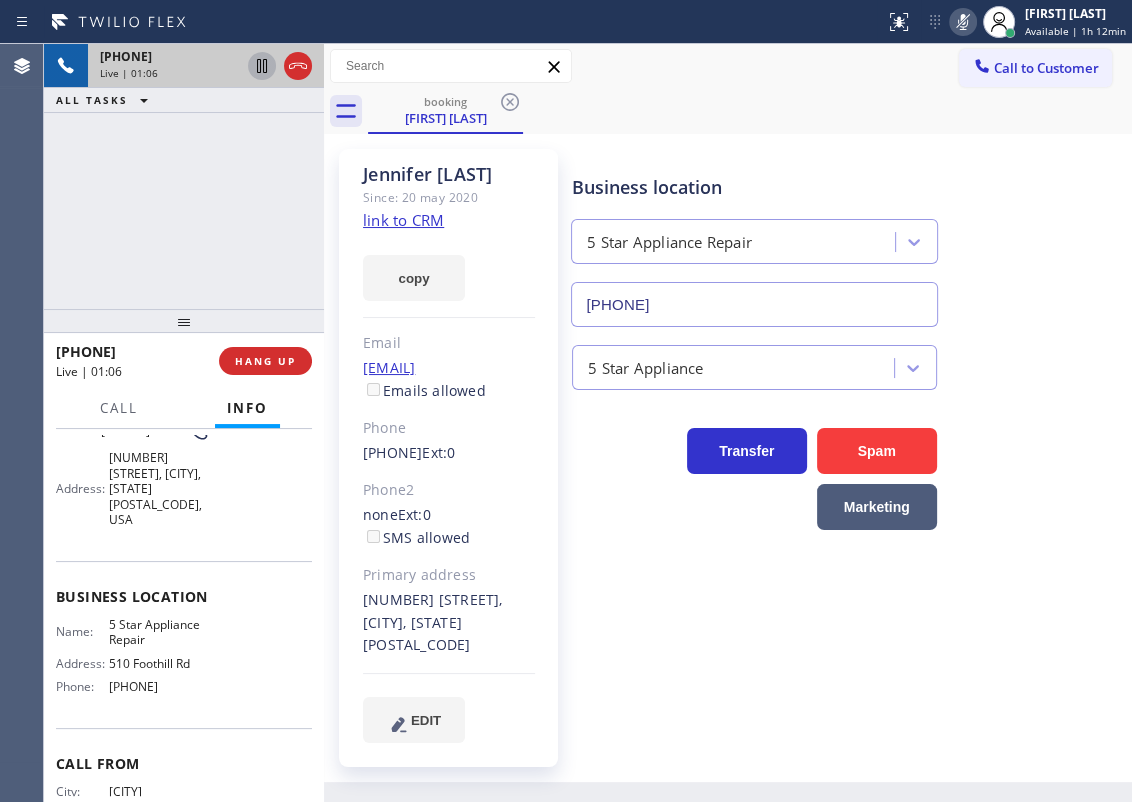 drag, startPoint x: 258, startPoint y: 57, endPoint x: 464, endPoint y: 543, distance: 527.856 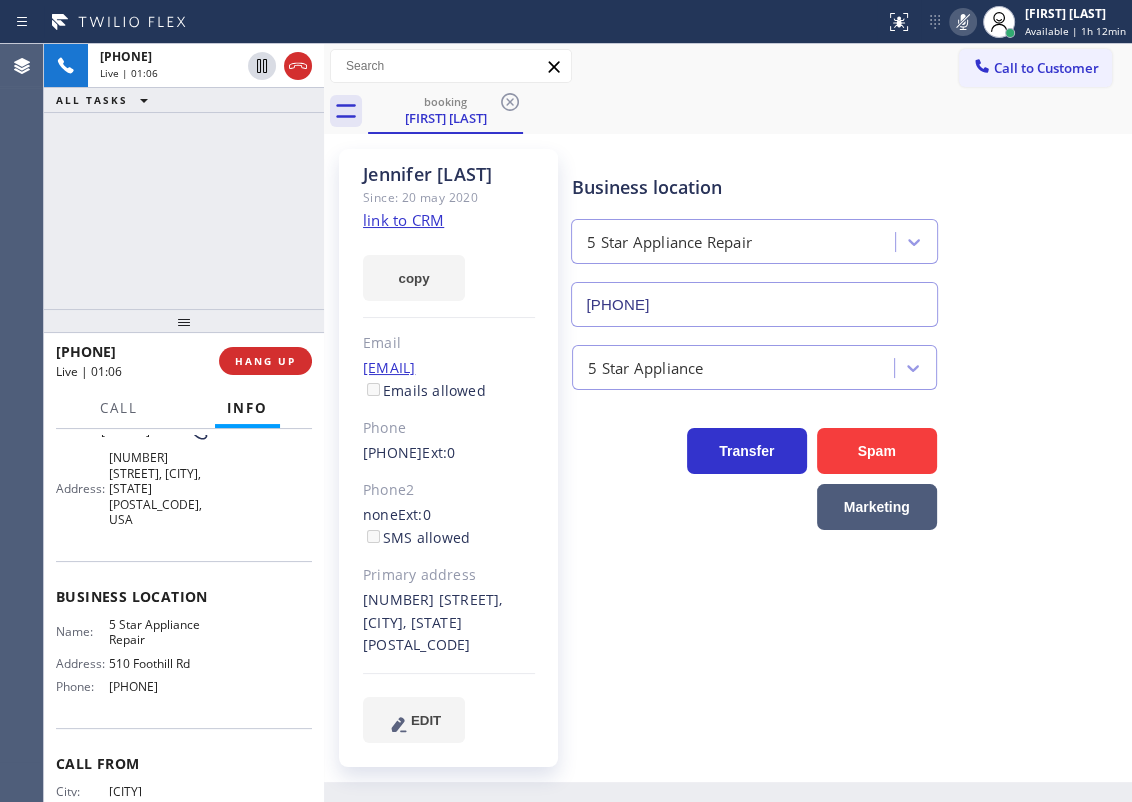 click 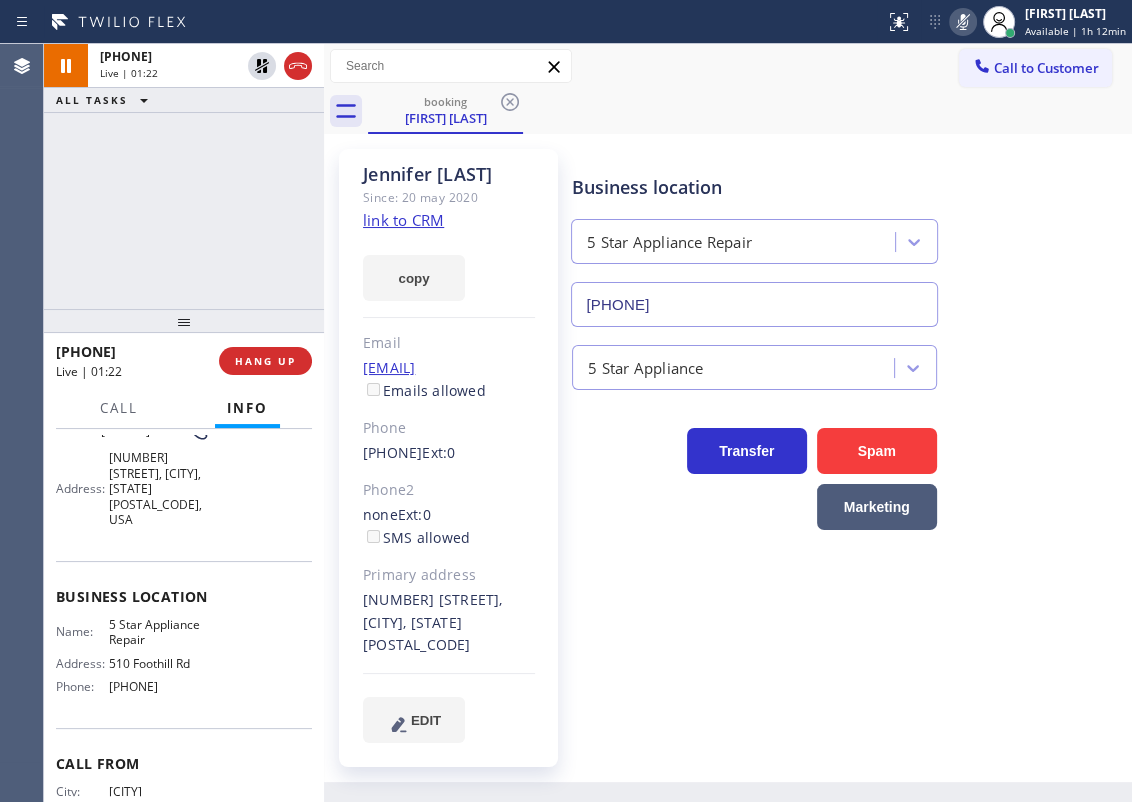 click on "5 Star Appliance" at bounding box center (847, 363) 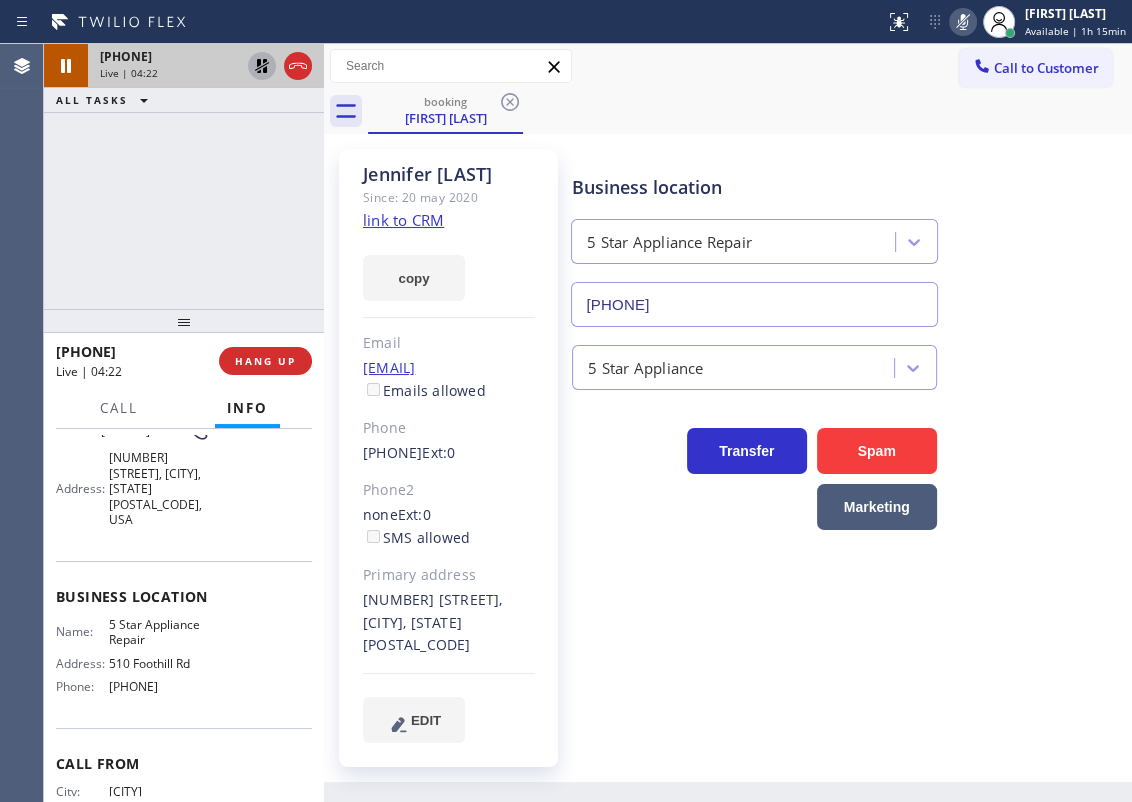 click 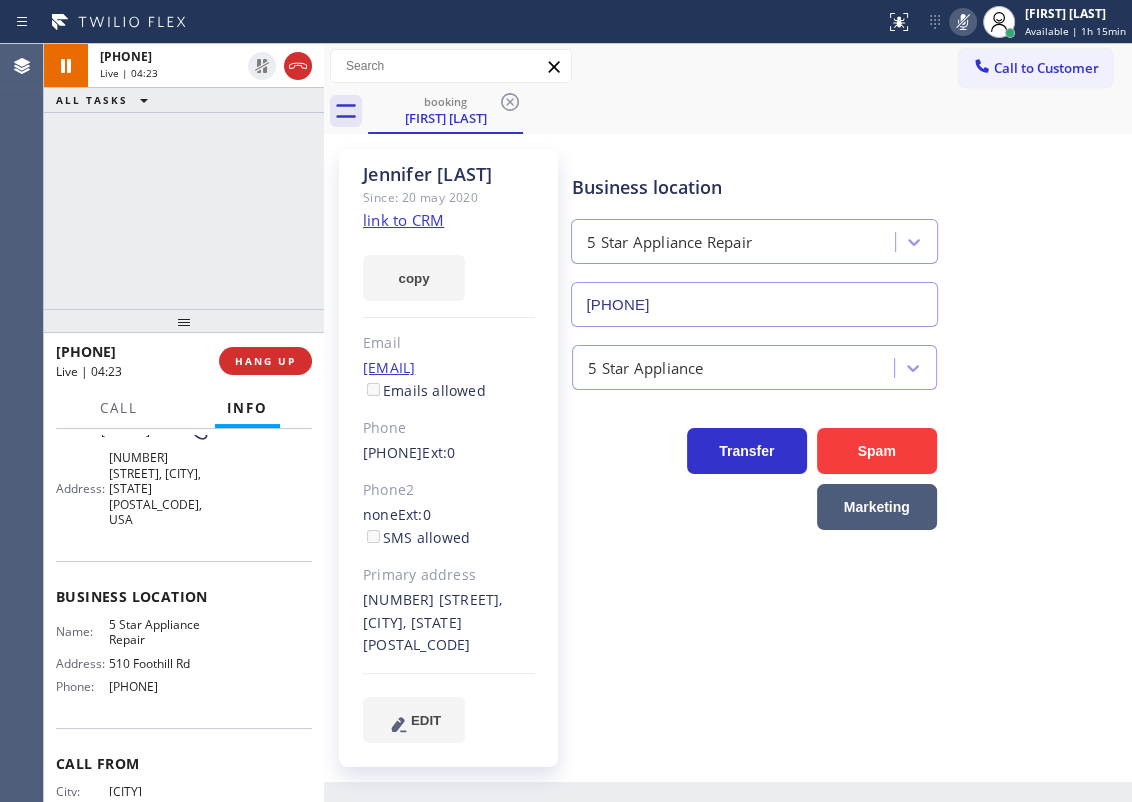 click 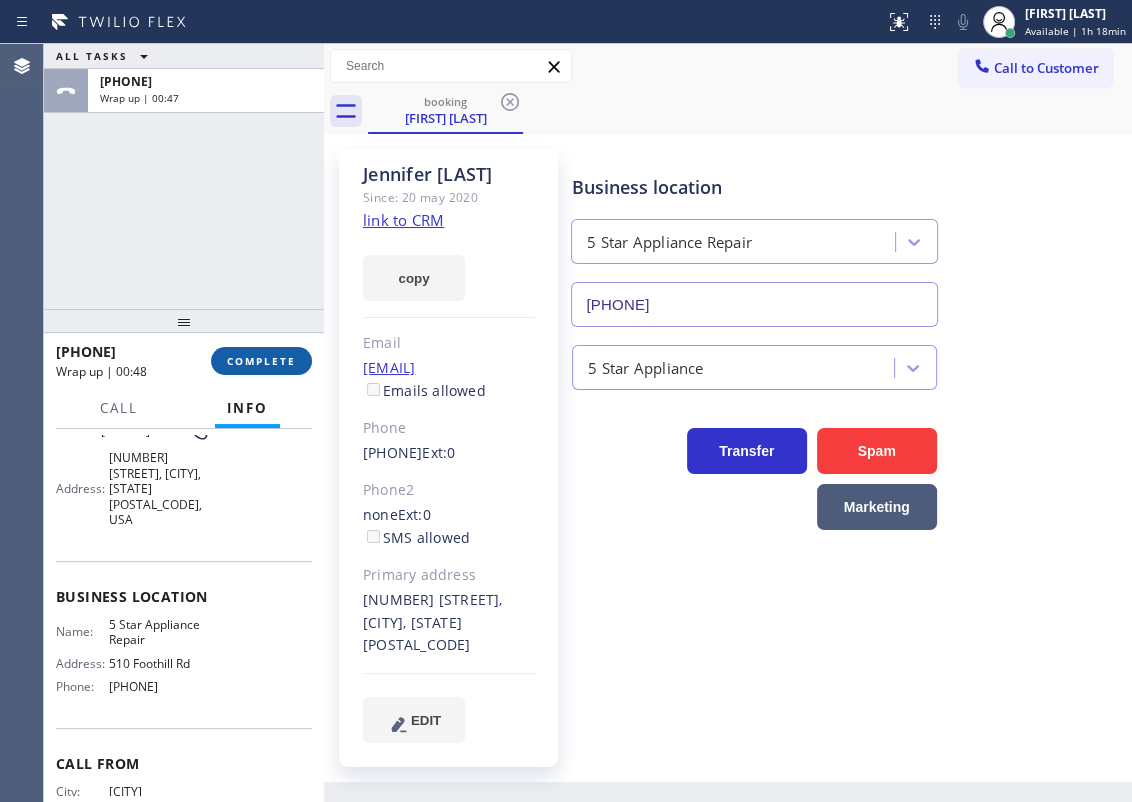 click on "COMPLETE" at bounding box center [261, 361] 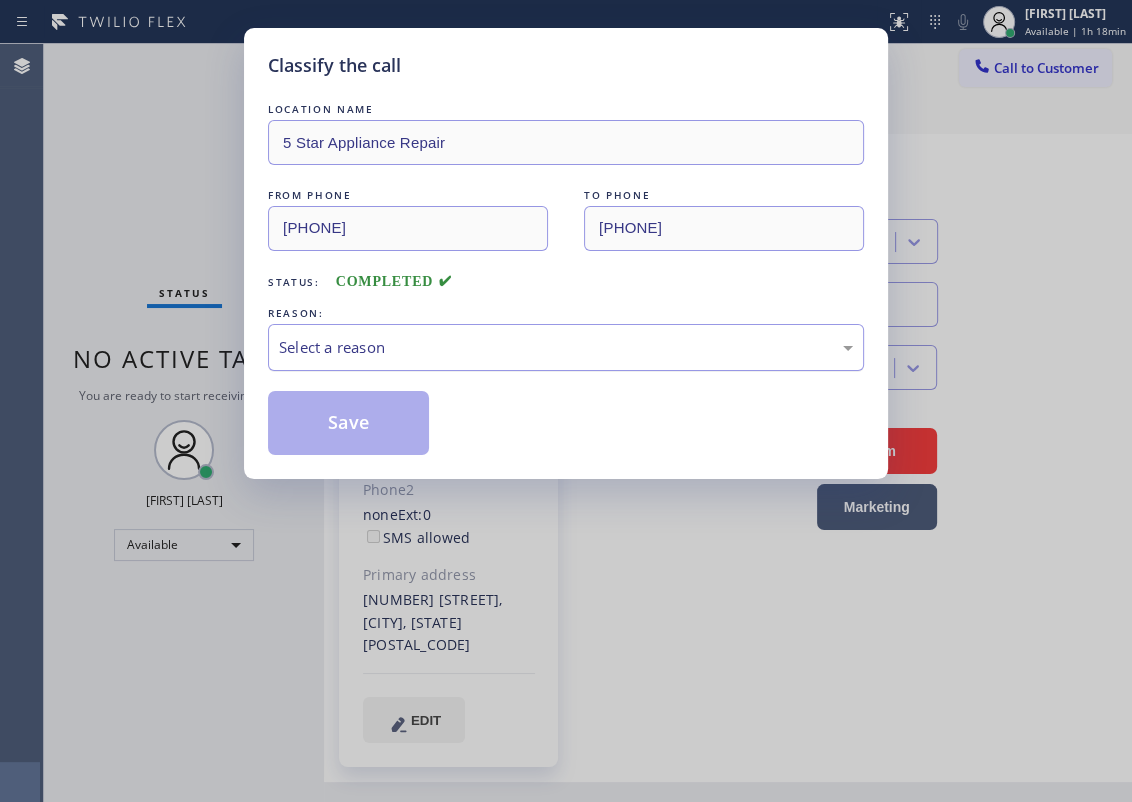 click on "Select a reason" at bounding box center (566, 347) 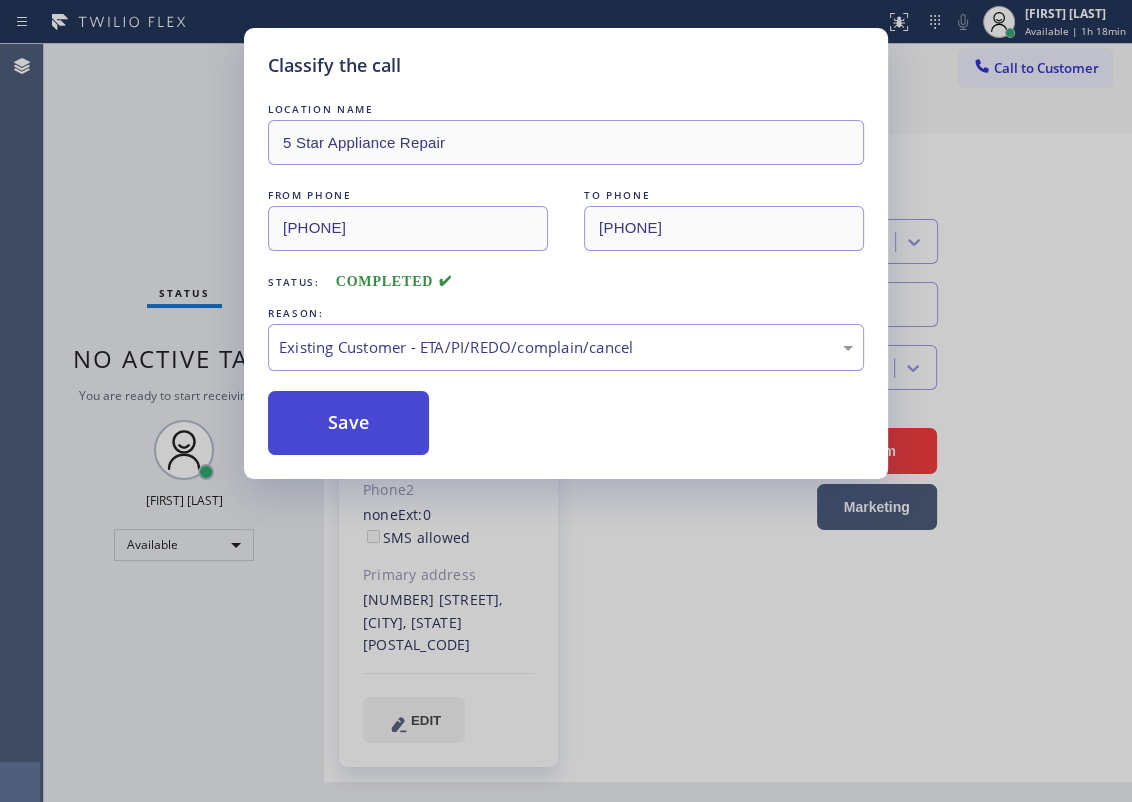 click on "Save" at bounding box center [348, 423] 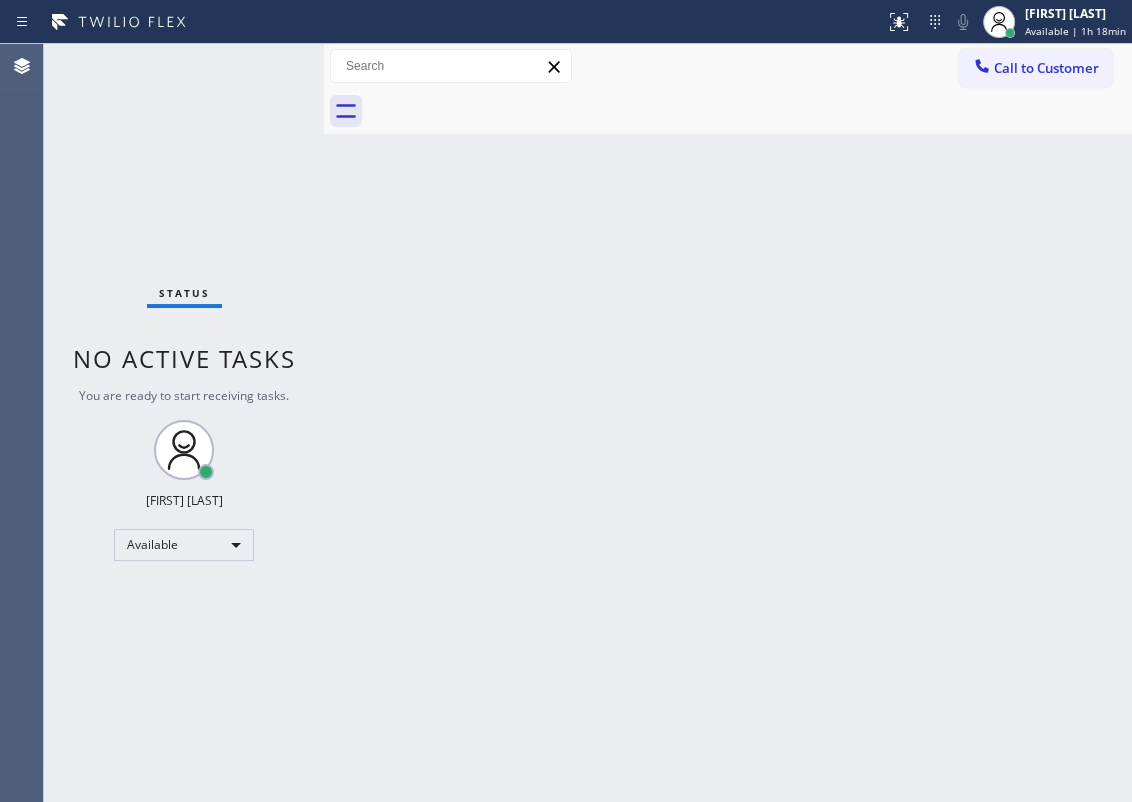 click on "Back to Dashboard Change Sender ID Customers Technicians Select a contact Outbound call Technician Search Technician Your caller id phone number Your caller id phone number Call Technician info Name   Phone none Address none Change Sender ID HVAC +18559994417 5 Star Appliance +18557314952 Appliance Repair +18554611149 Plumbing +18889090120 Air Duct Cleaning +18006865038  Electricians +18005688664 Cancel Change Check personal SMS Reset Change No tabs Call to Customer Outbound call Location Search location Your caller id phone number Customer number Call Outbound call Technician Search Technician Your caller id phone number Your caller id phone number Call" at bounding box center (728, 423) 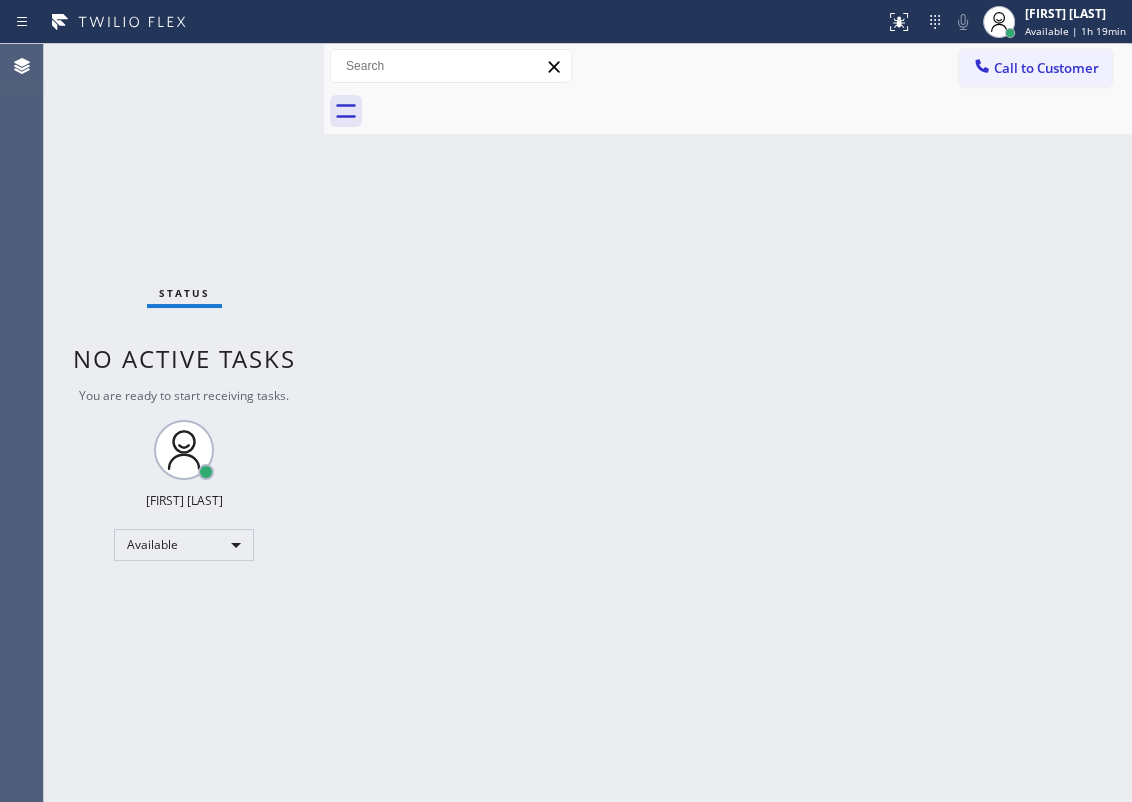 click on "Back to Dashboard Change Sender ID Customers Technicians Select a contact Outbound call Technician Search Technician Your caller id phone number Your caller id phone number Call Technician info Name   Phone none Address none Change Sender ID HVAC +18559994417 5 Star Appliance +18557314952 Appliance Repair +18554611149 Plumbing +18889090120 Air Duct Cleaning +18006865038  Electricians +18005688664 Cancel Change Check personal SMS Reset Change No tabs Call to Customer Outbound call Location Search location Your caller id phone number Customer number Call Outbound call Technician Search Technician Your caller id phone number Your caller id phone number Call" at bounding box center (728, 423) 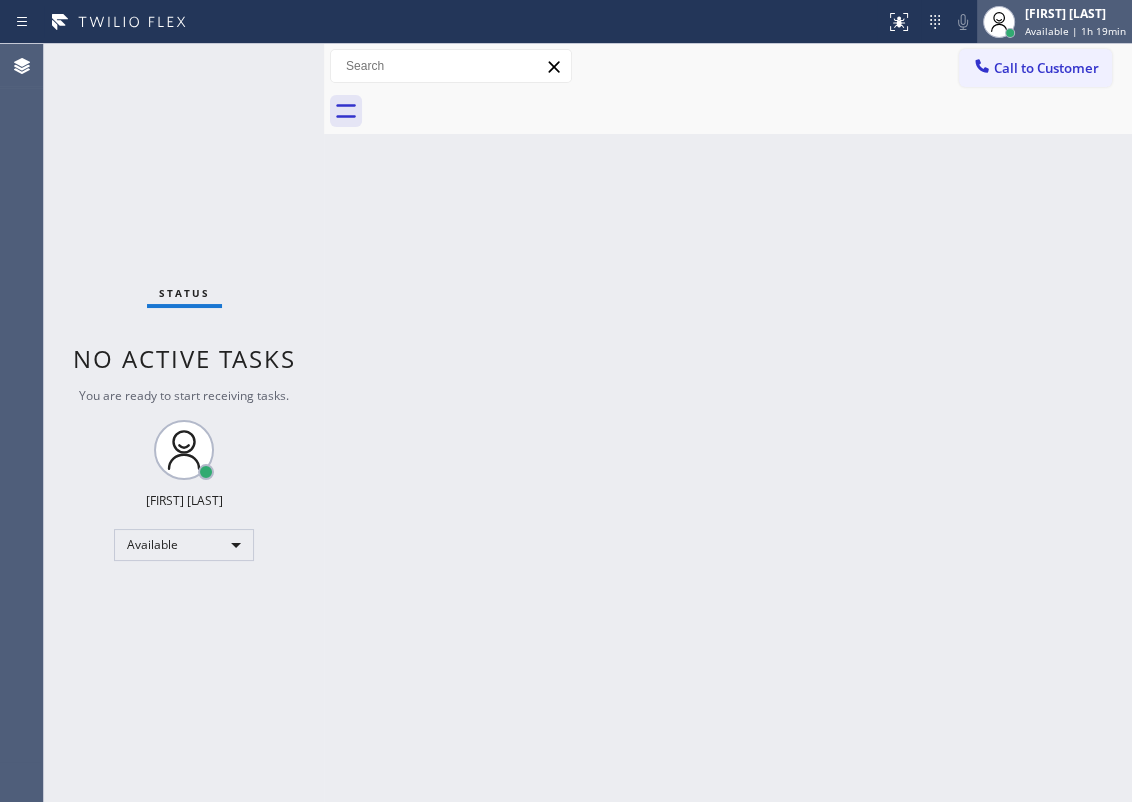 click on "Available | 1h 19min" at bounding box center (1075, 31) 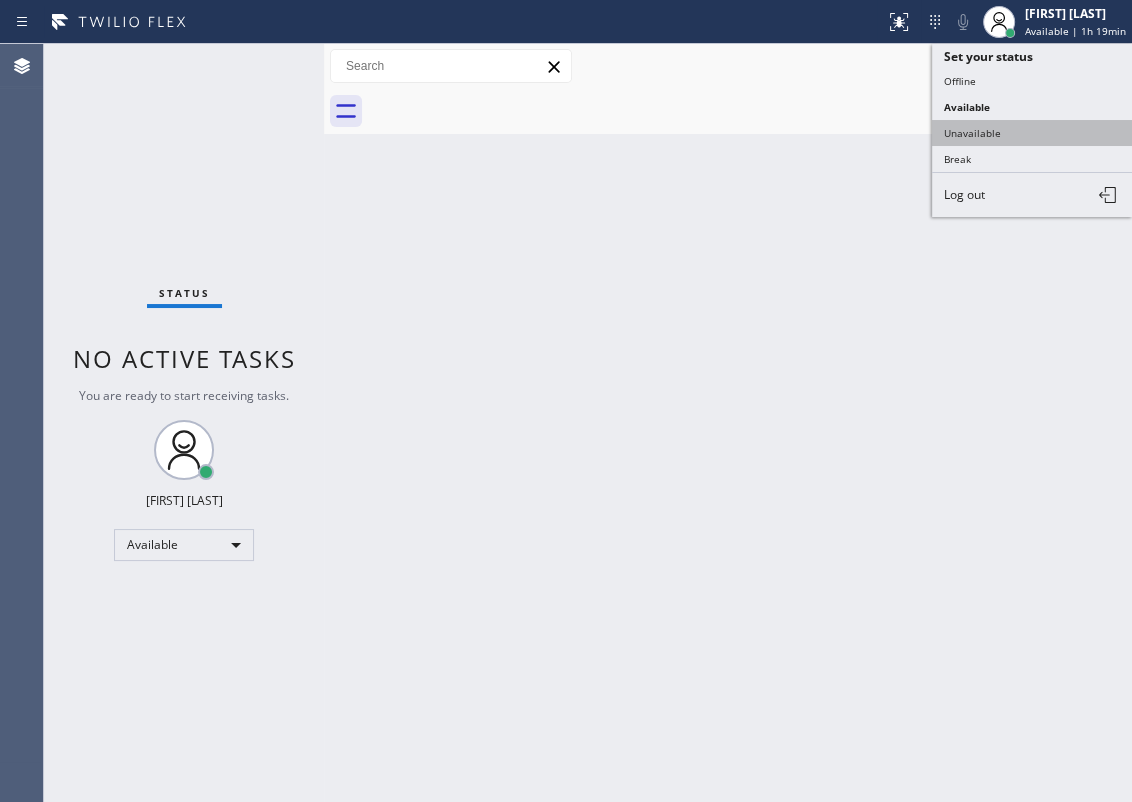 click on "Unavailable" at bounding box center [1032, 133] 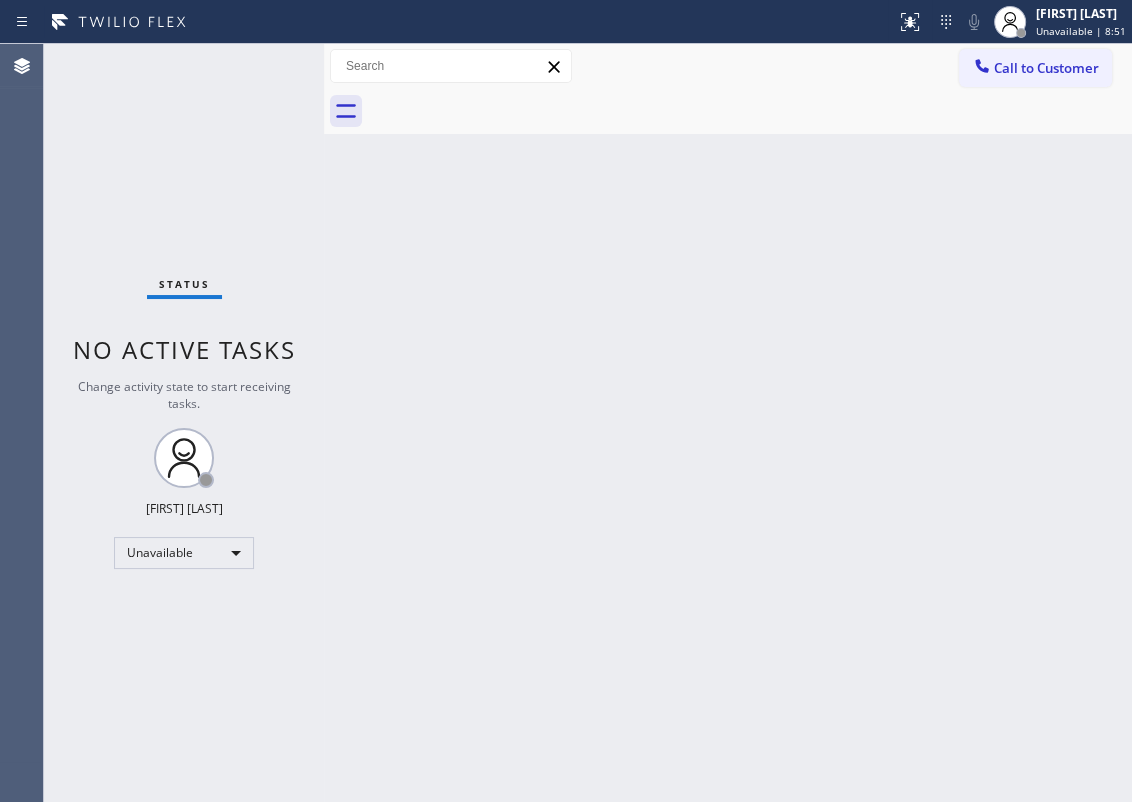 click on "Unavailable | 8:51" at bounding box center [1081, 31] 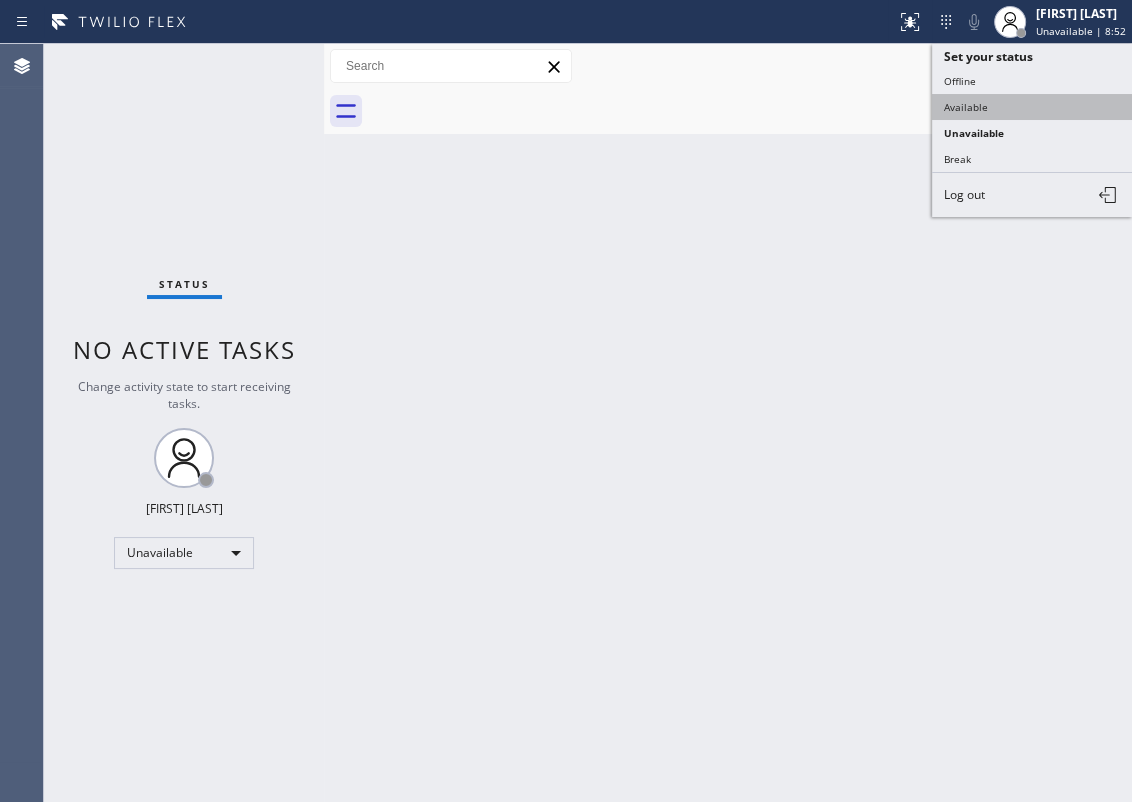 click on "Available" at bounding box center [1032, 107] 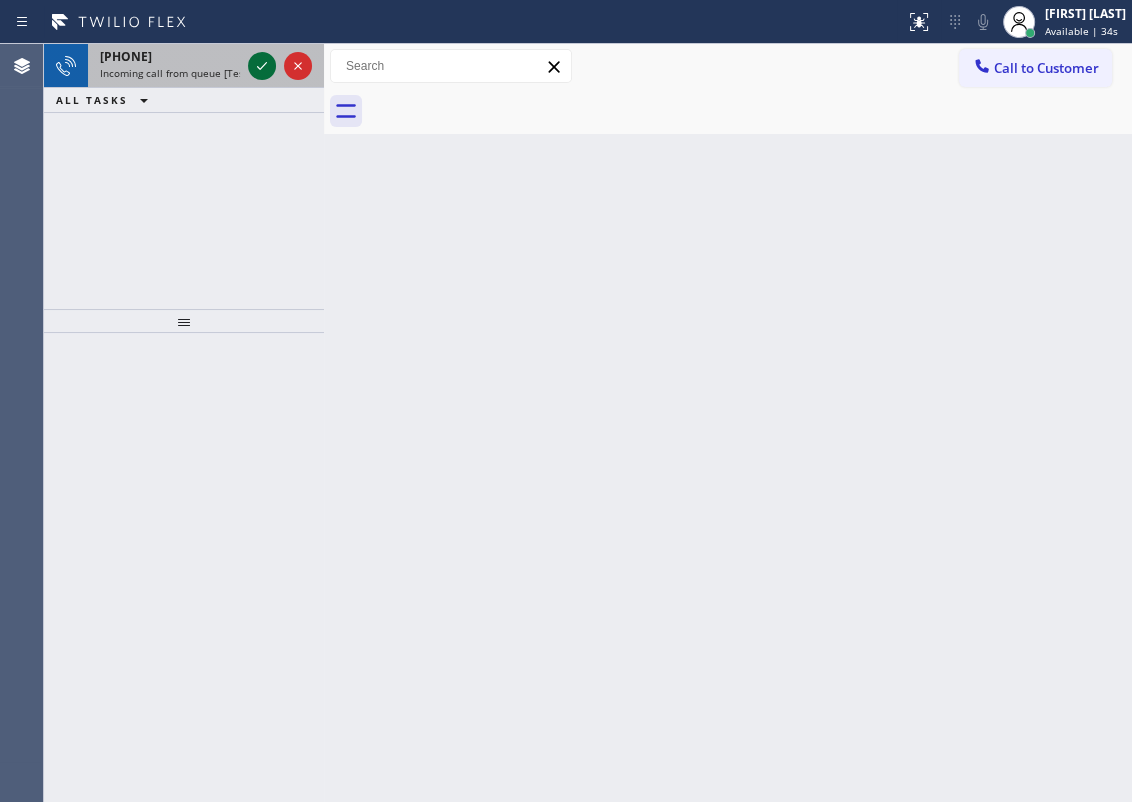 click 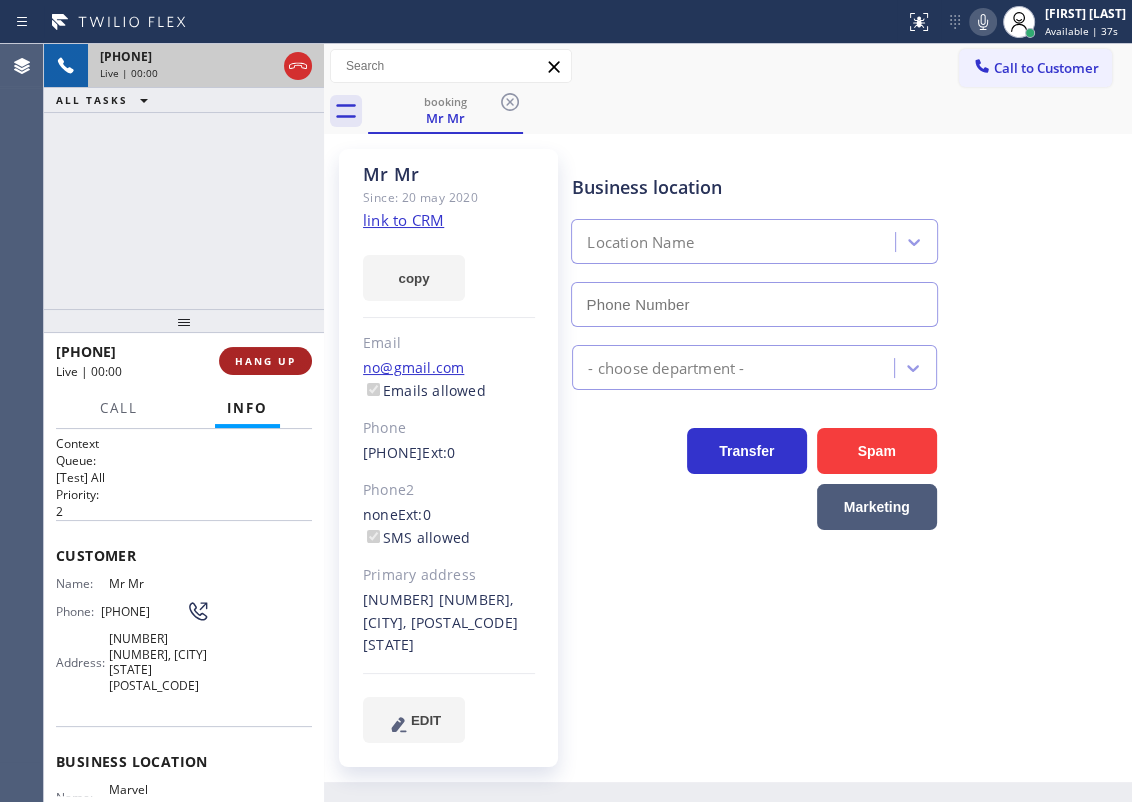 click on "HANG UP" at bounding box center (265, 361) 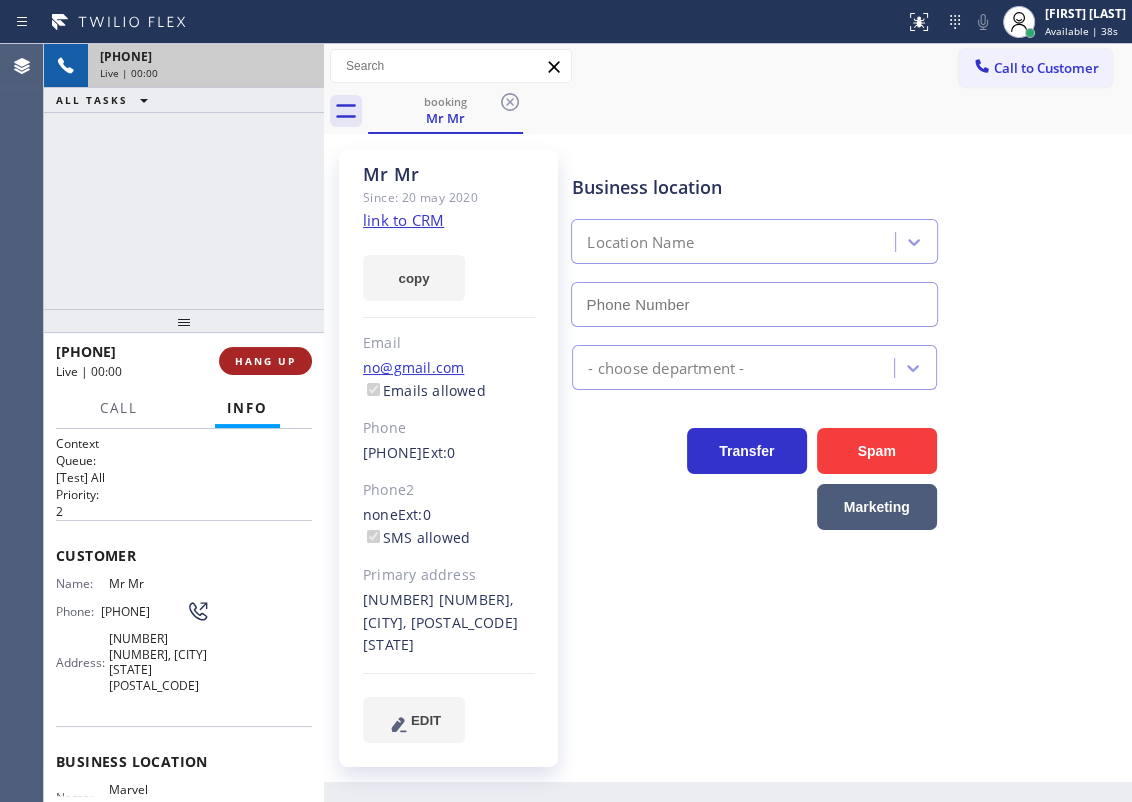 type on "[PHONE]" 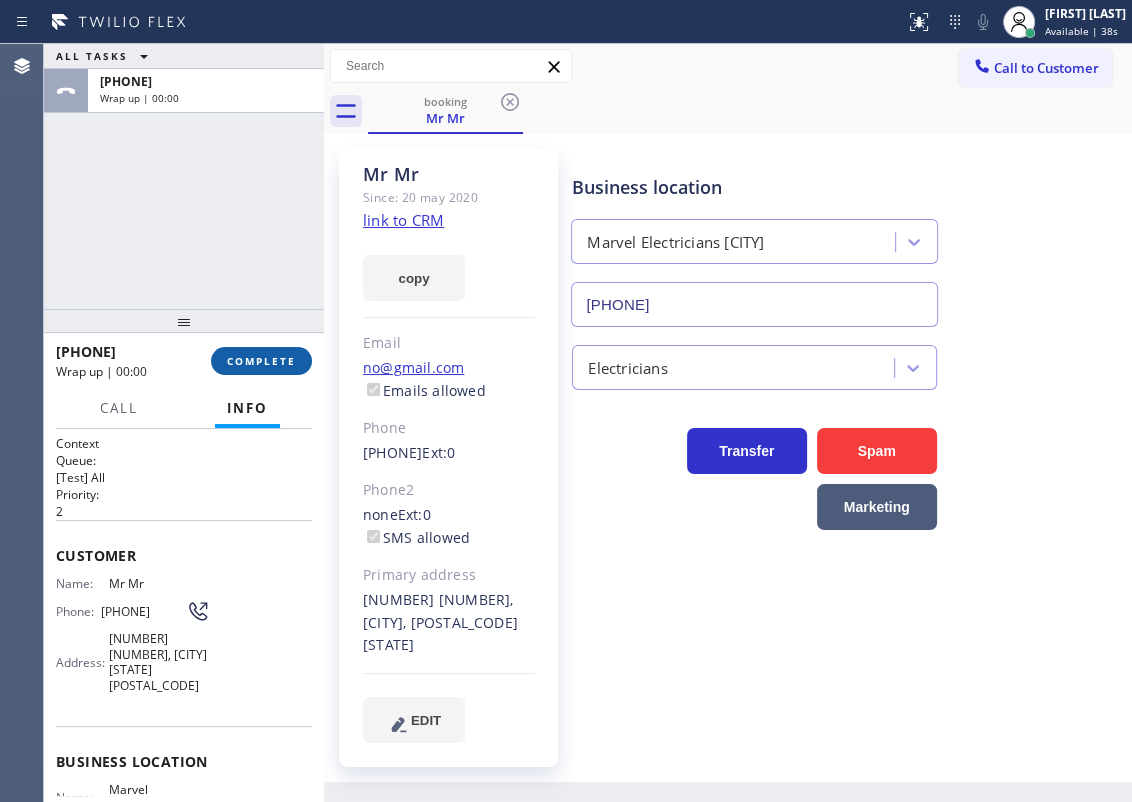 click on "COMPLETE" at bounding box center (261, 361) 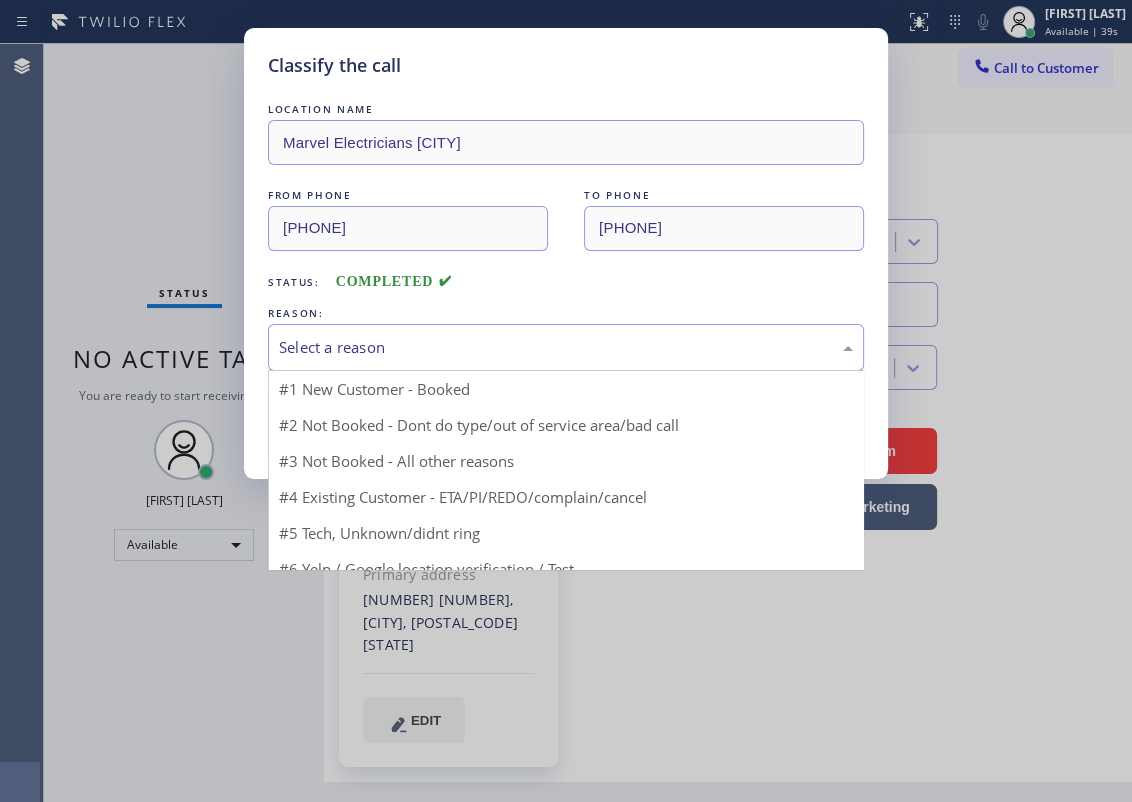 click on "Select a reason" at bounding box center [566, 347] 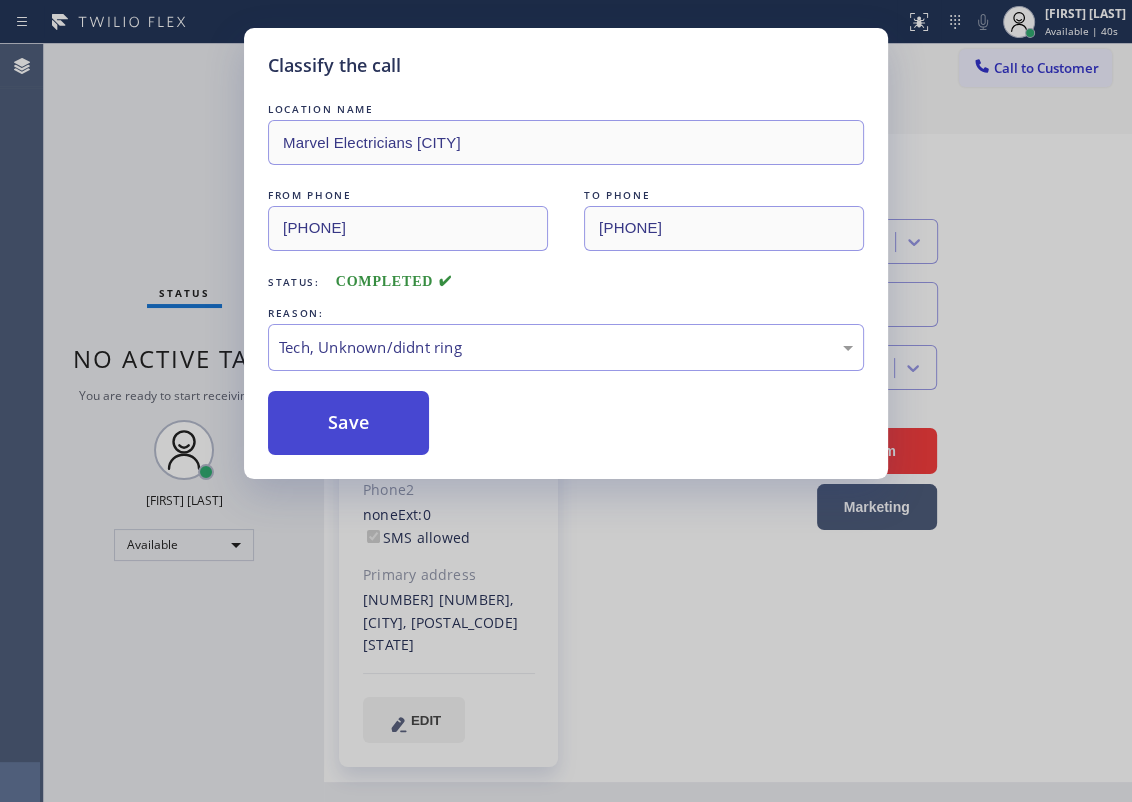 click on "Save" at bounding box center [348, 423] 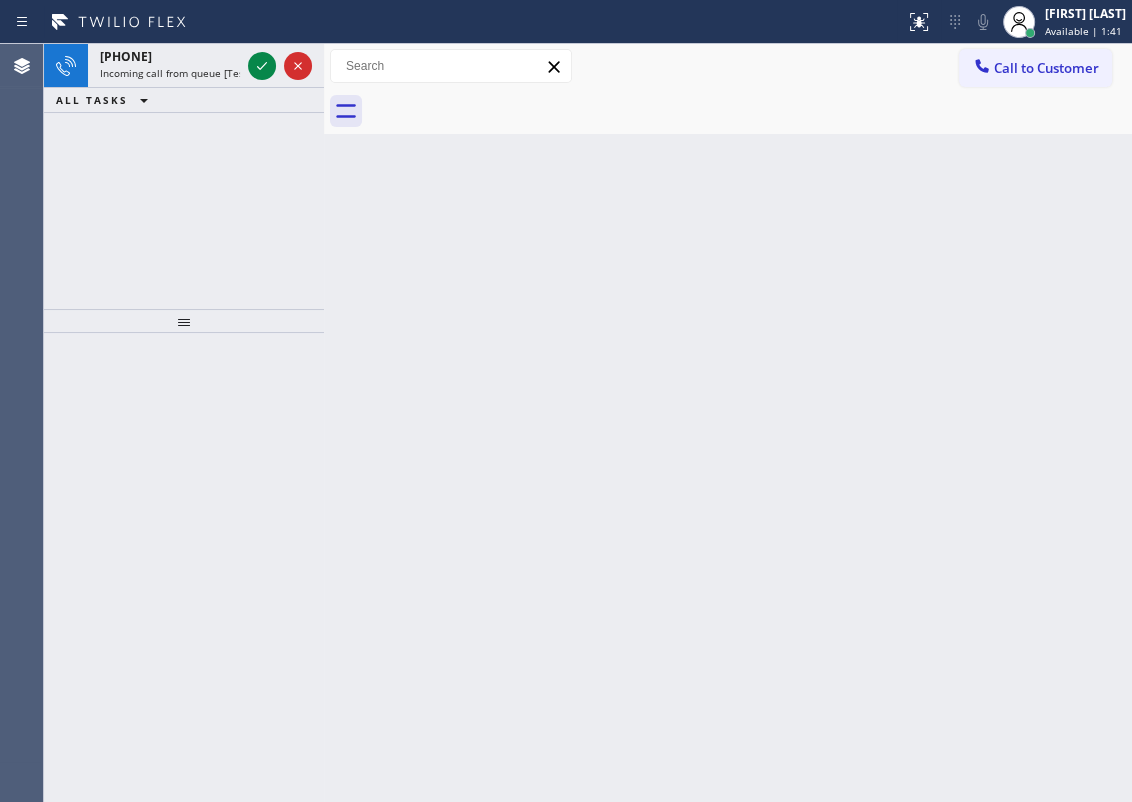 click on "Back to Dashboard Change Sender ID Customers Technicians Select a contact Outbound call Technician Search Technician Your caller id phone number Your caller id phone number Call Technician info Name   Phone none Address none Change Sender ID HVAC +18559994417 5 Star Appliance +18557314952 Appliance Repair +18554611149 Plumbing +18889090120 Air Duct Cleaning +18006865038  Electricians +18005688664 Cancel Change Check personal SMS Reset Change No tabs Call to Customer Outbound call Location Search location Your caller id phone number Customer number Call Outbound call Technician Search Technician Your caller id phone number Your caller id phone number Call" at bounding box center [728, 423] 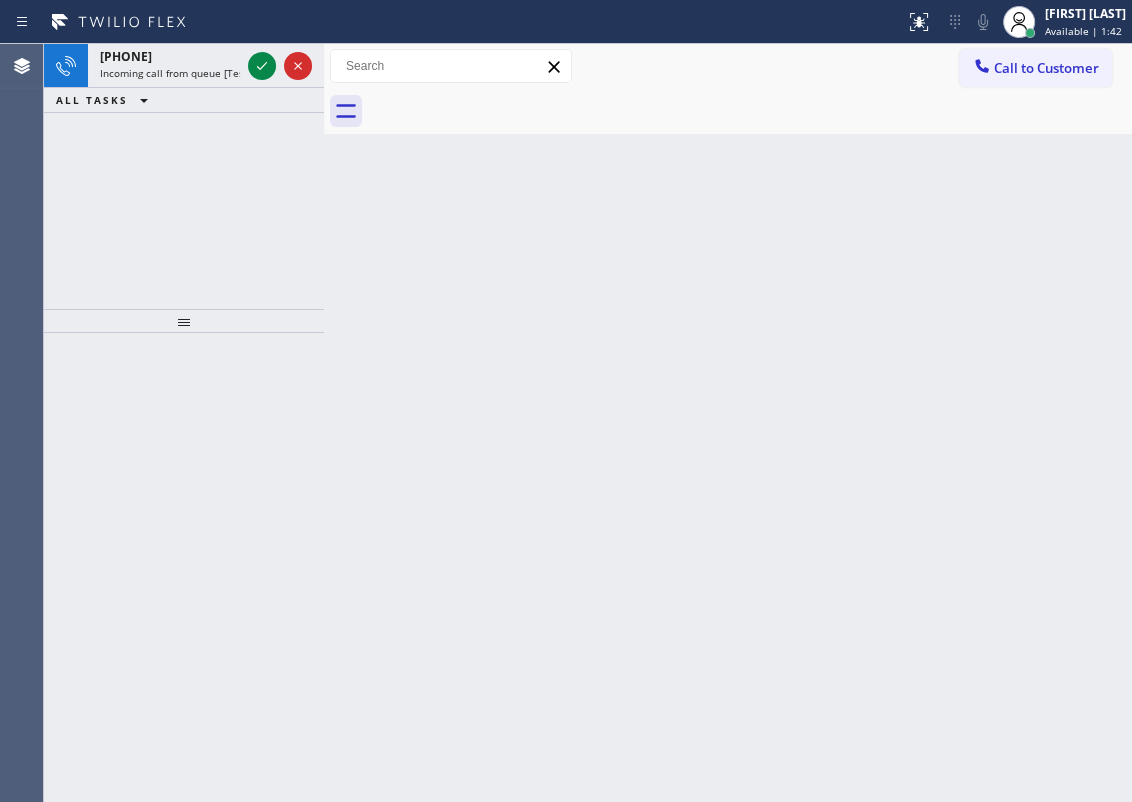click 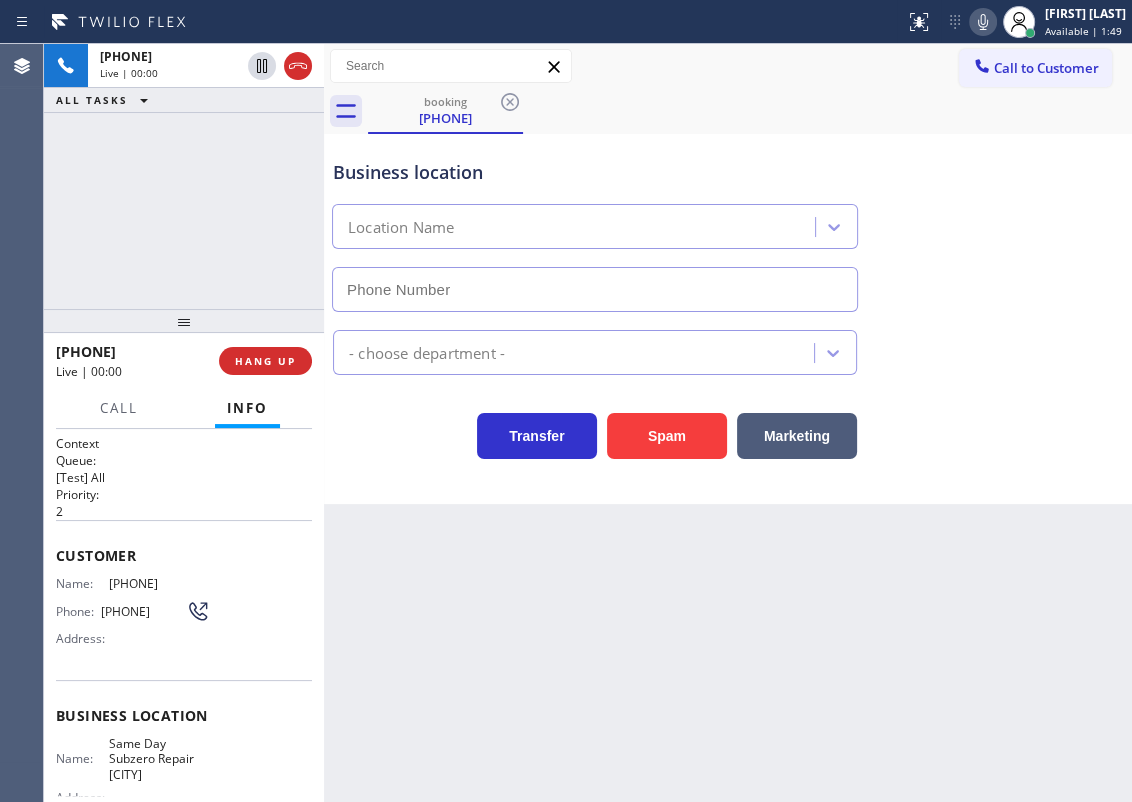 type on "[PHONE]" 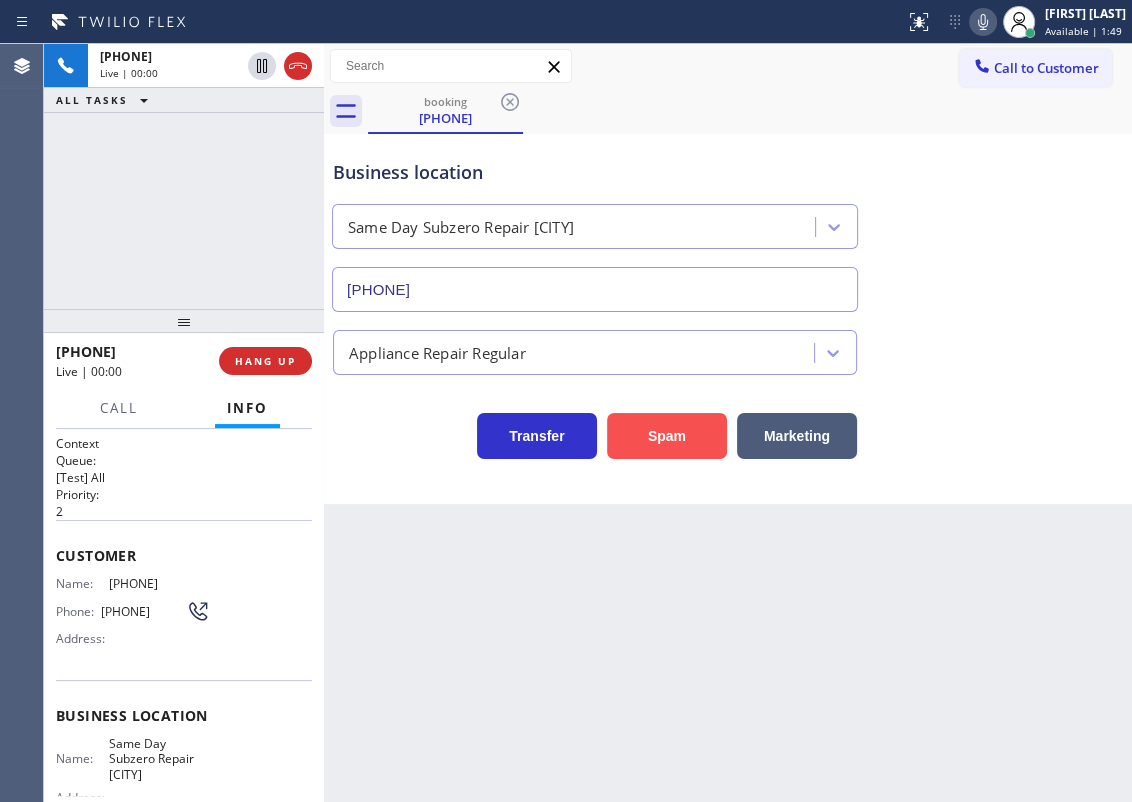 click on "Spam" at bounding box center [667, 436] 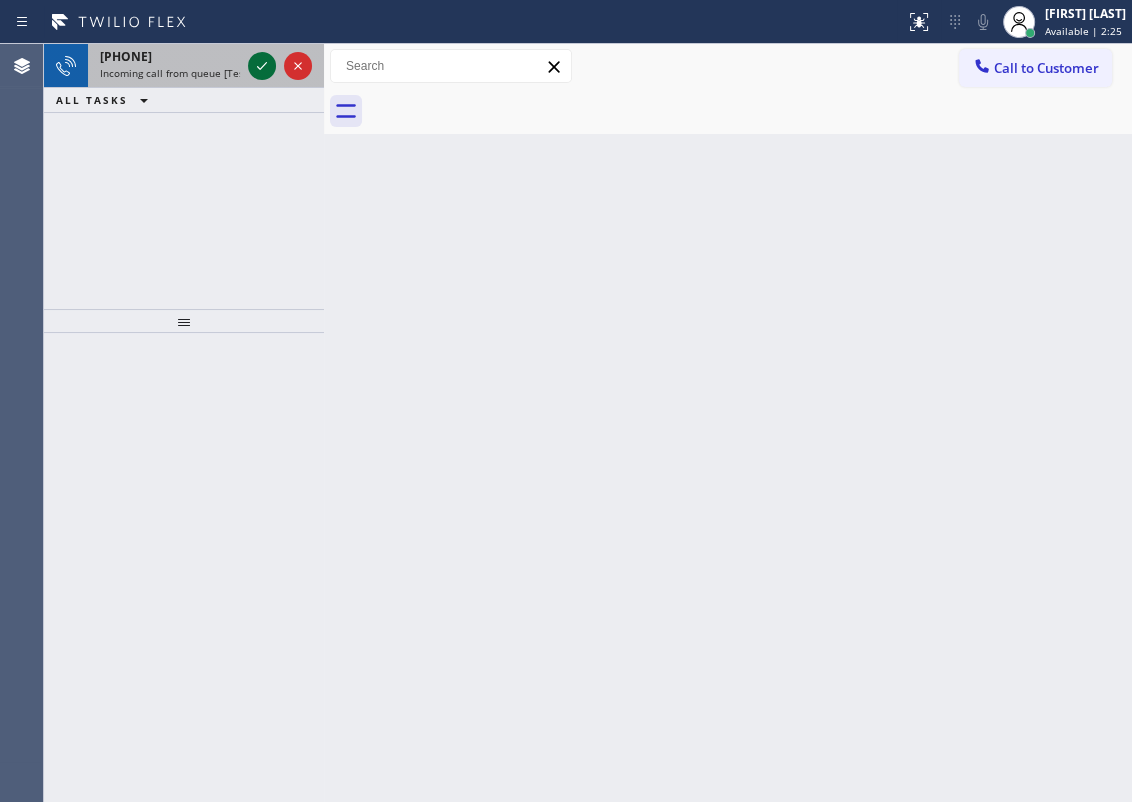 click 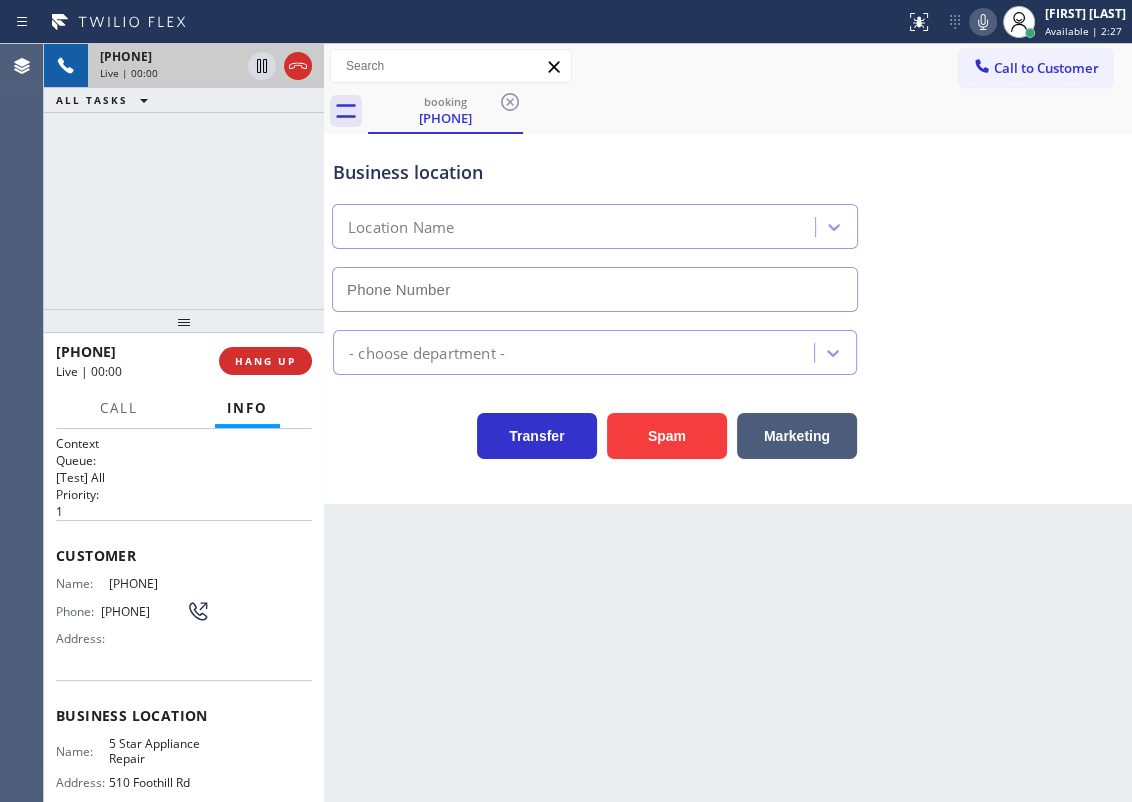 type on "[PHONE]" 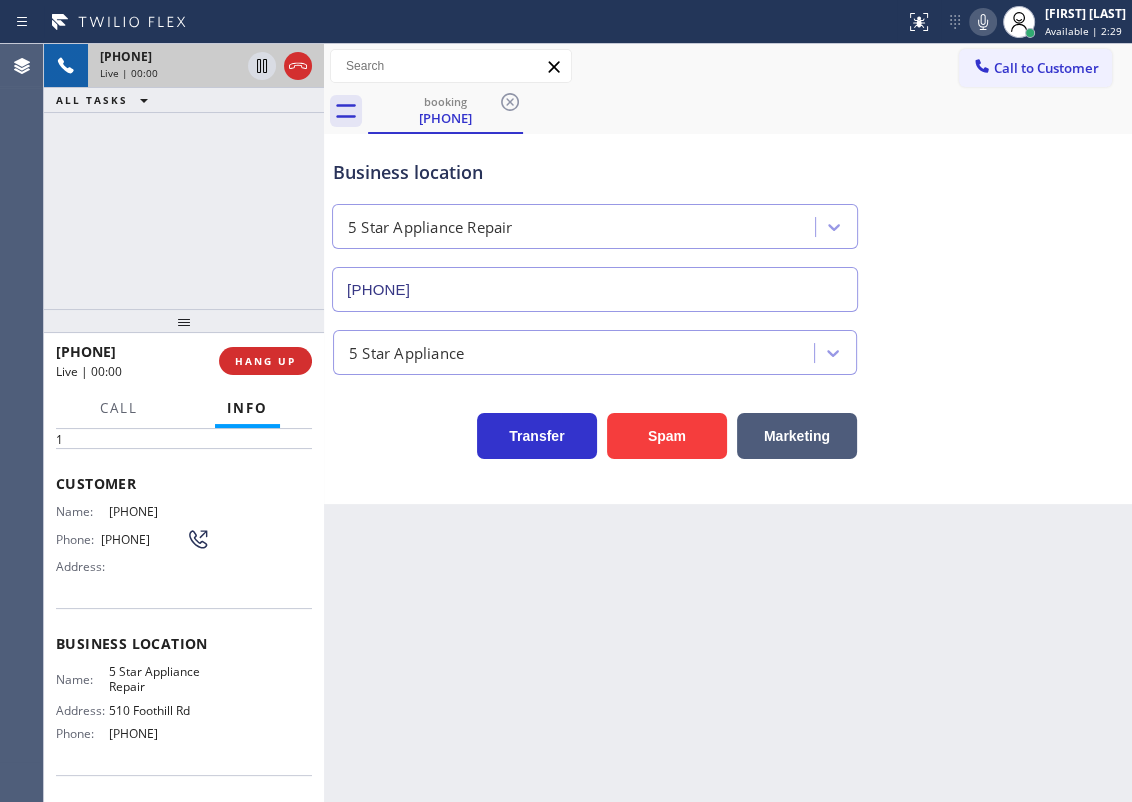 scroll, scrollTop: 181, scrollLeft: 0, axis: vertical 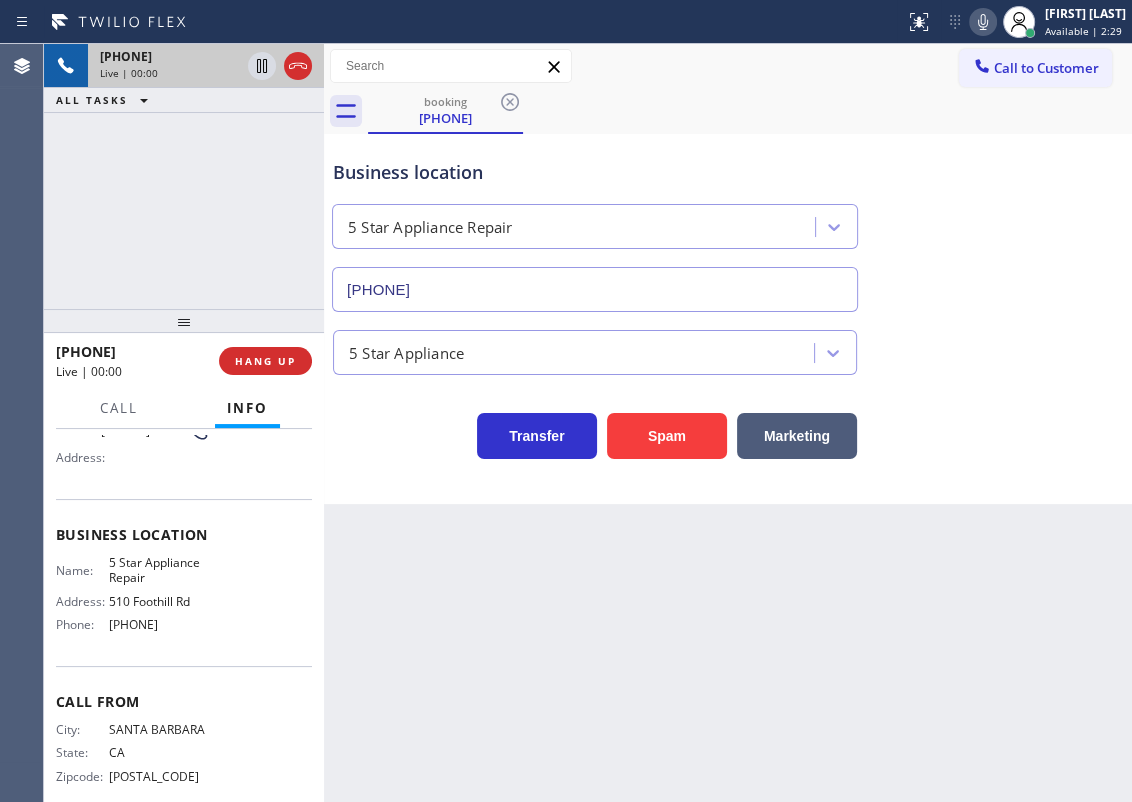 click on "5 Star Appliance Repair" at bounding box center [159, 570] 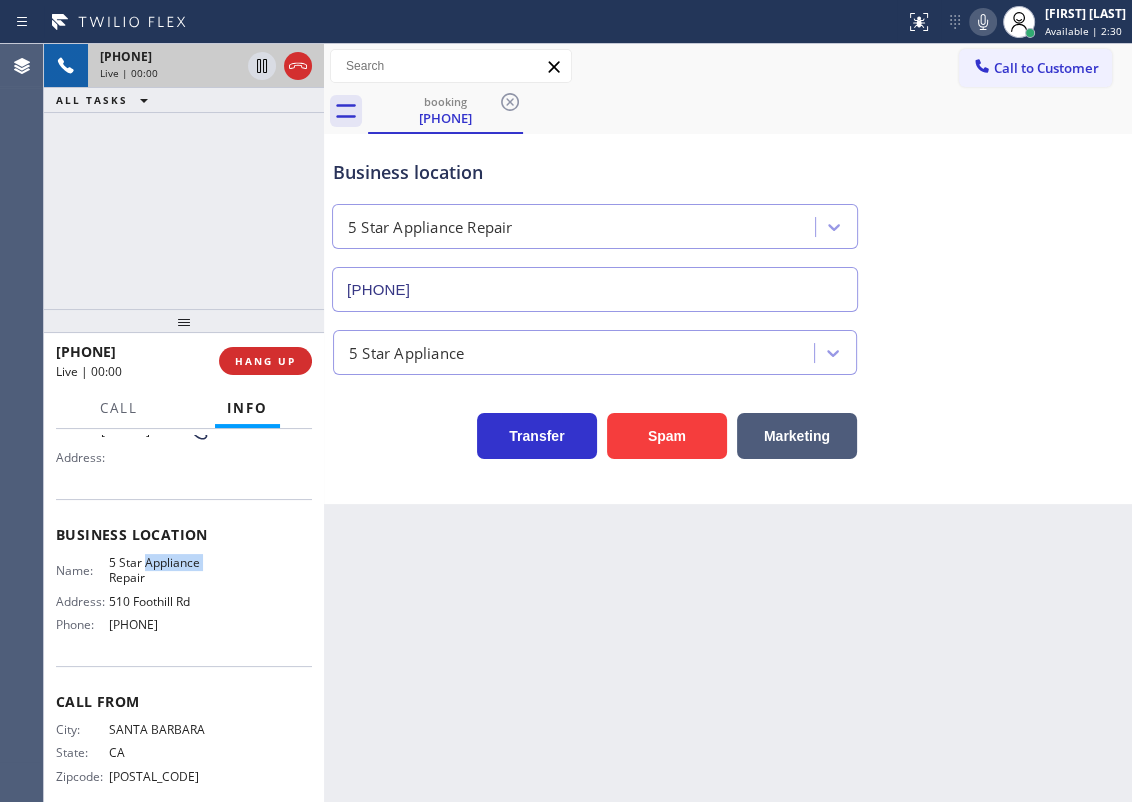 click on "5 Star Appliance Repair" at bounding box center (159, 570) 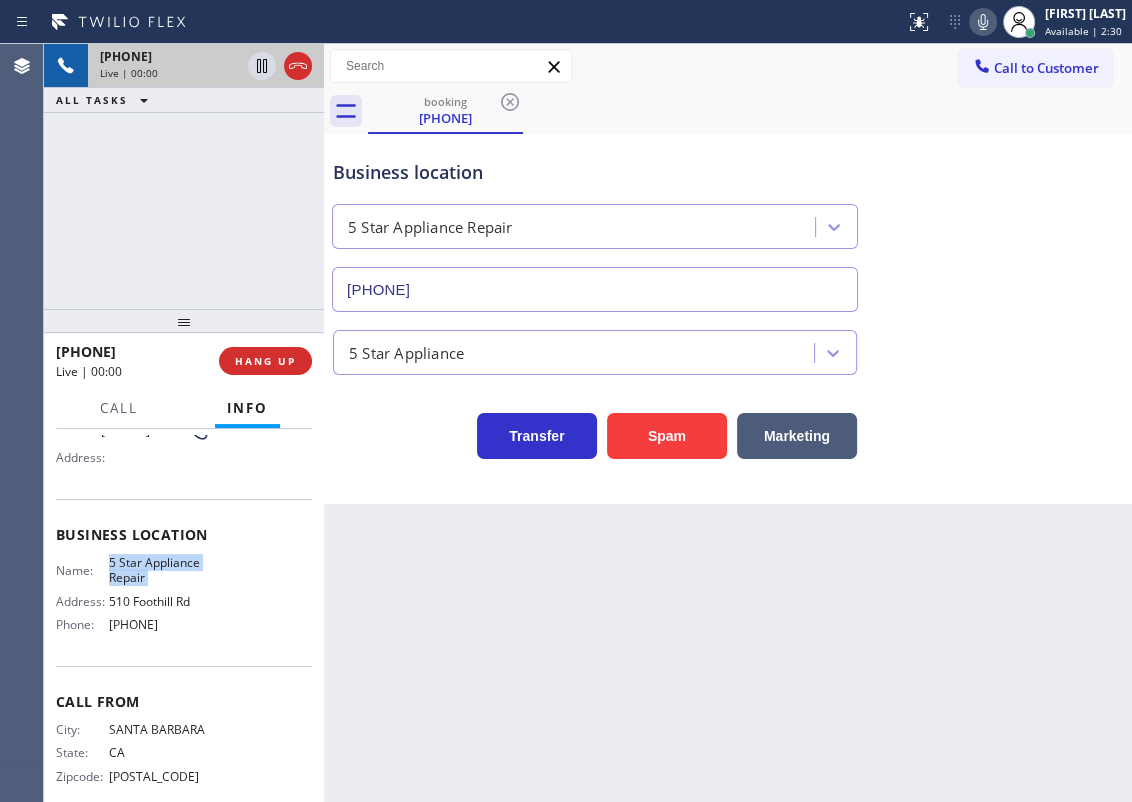 click on "5 Star Appliance Repair" at bounding box center [159, 570] 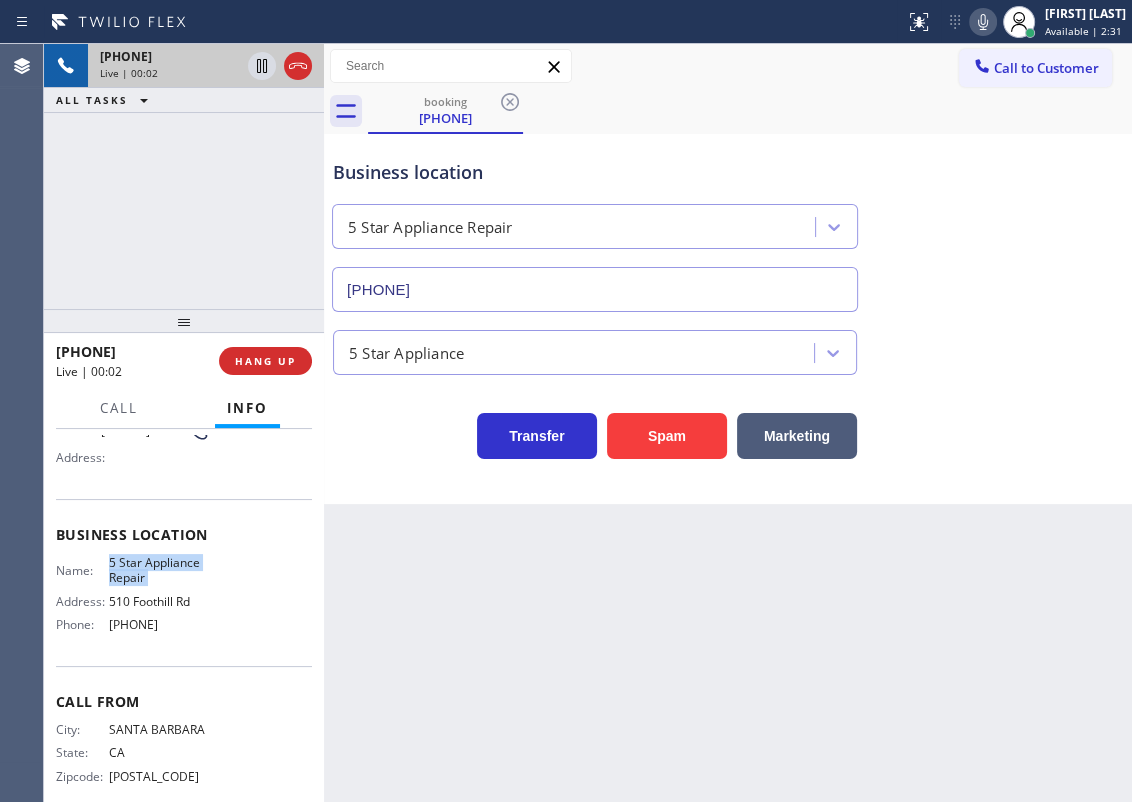 click on "[PHONE]" at bounding box center [595, 289] 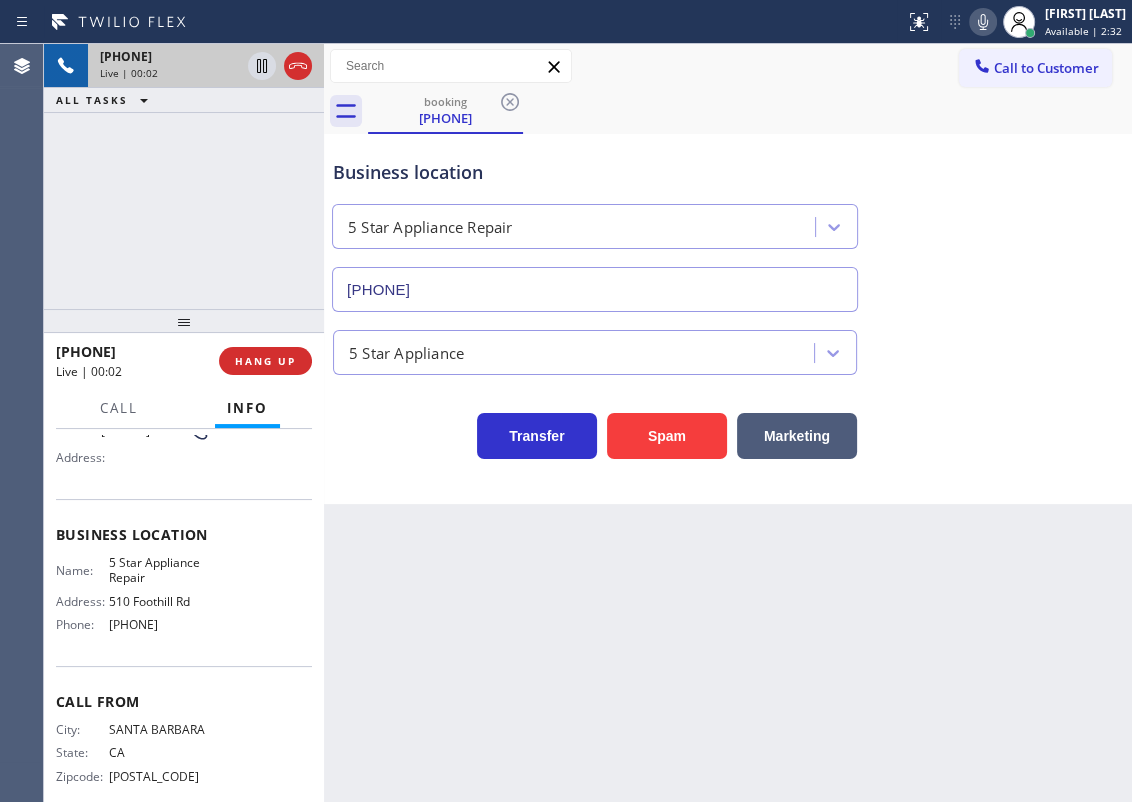click on "[PHONE]" at bounding box center [595, 289] 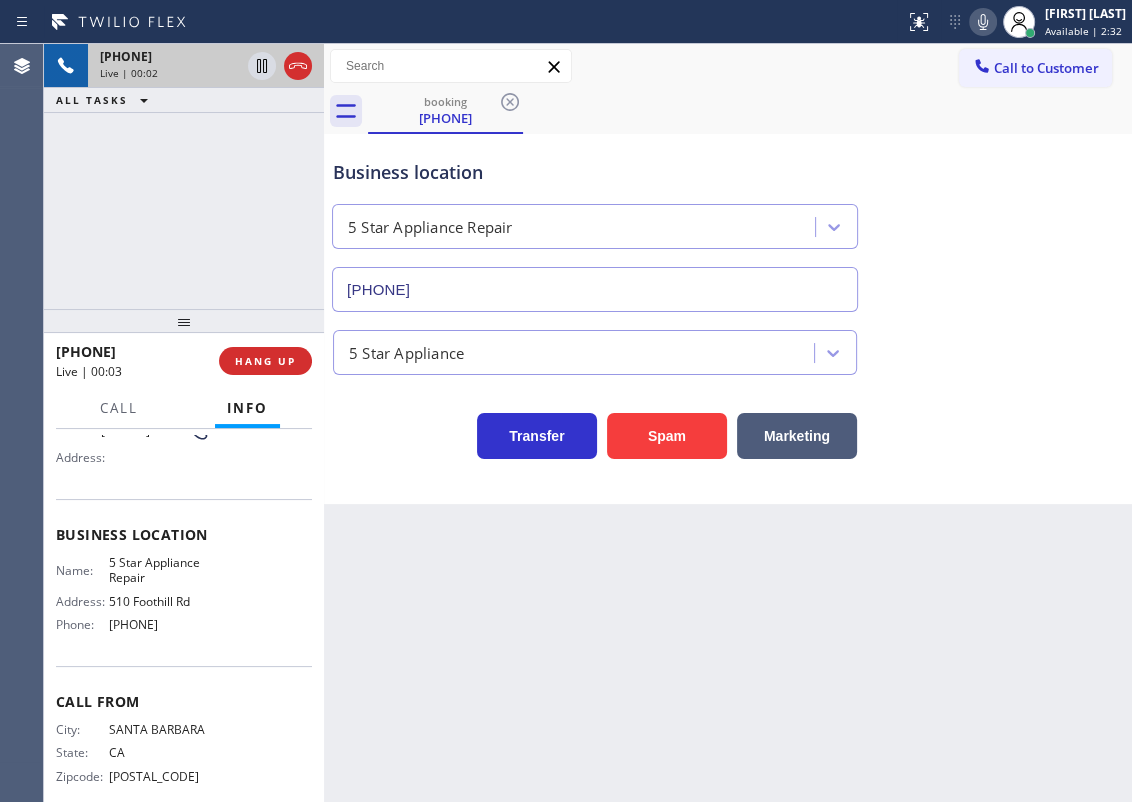 click on "[PHONE]" at bounding box center (595, 289) 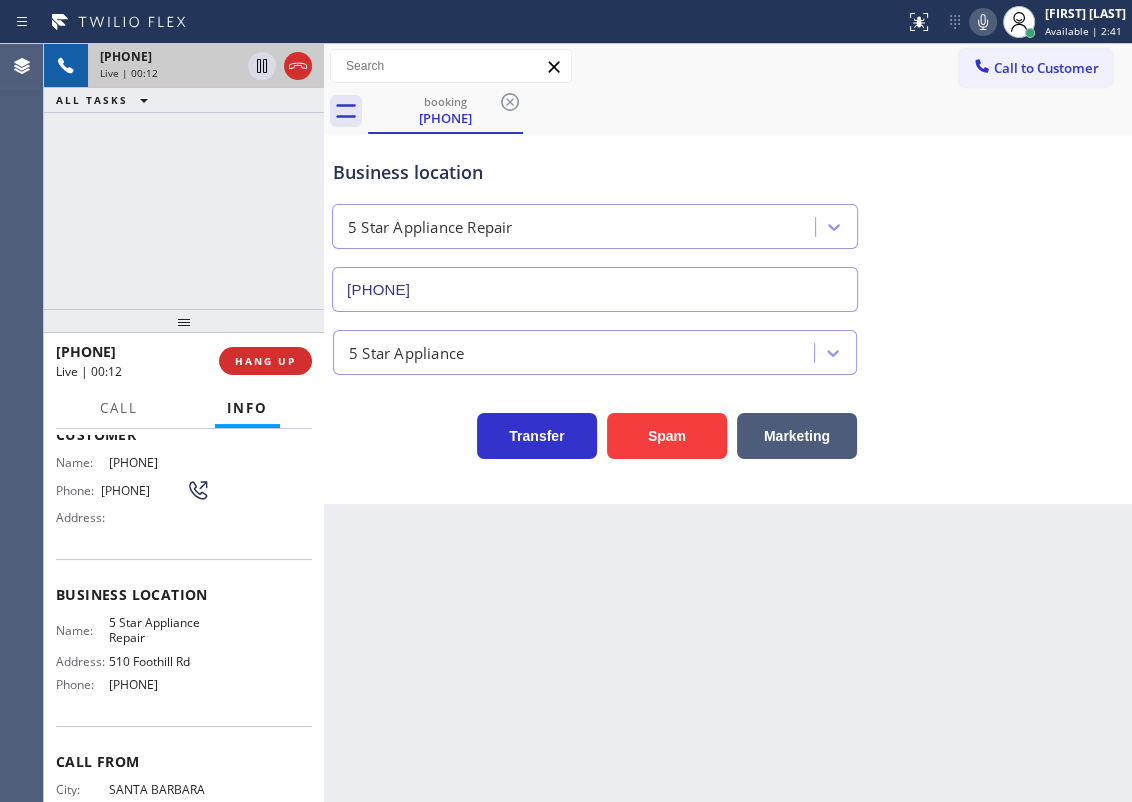 scroll, scrollTop: 90, scrollLeft: 0, axis: vertical 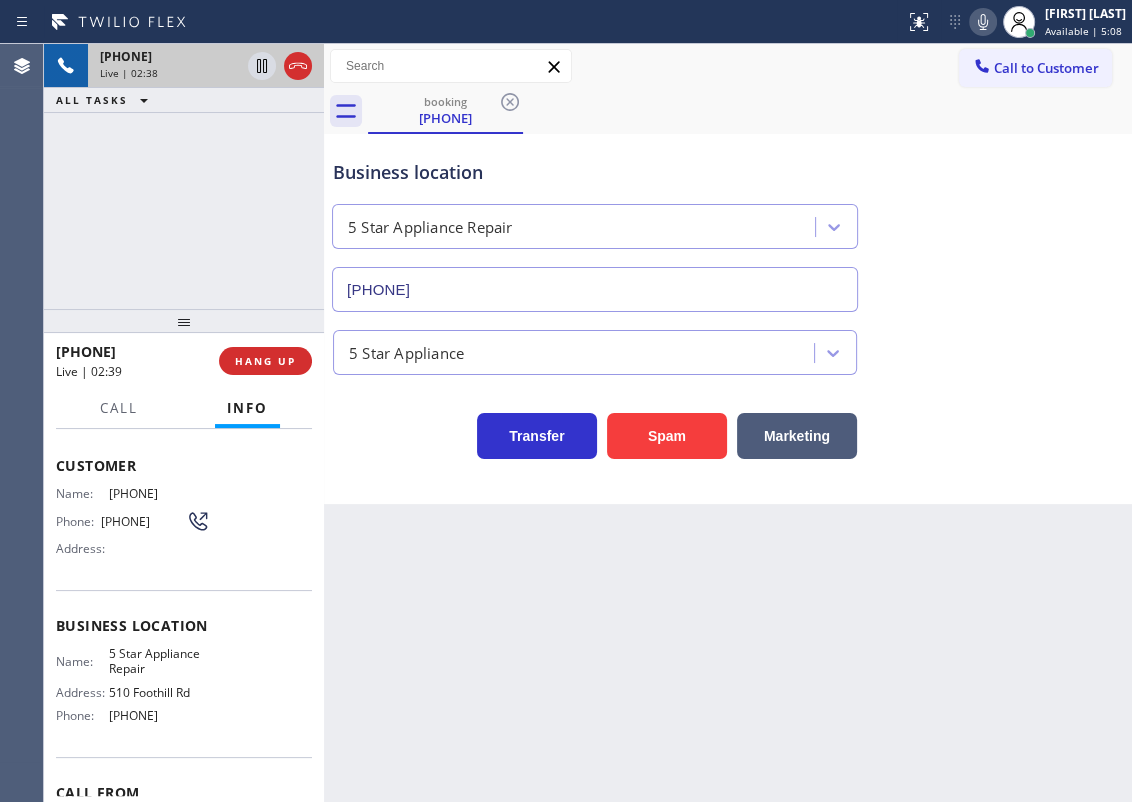 click 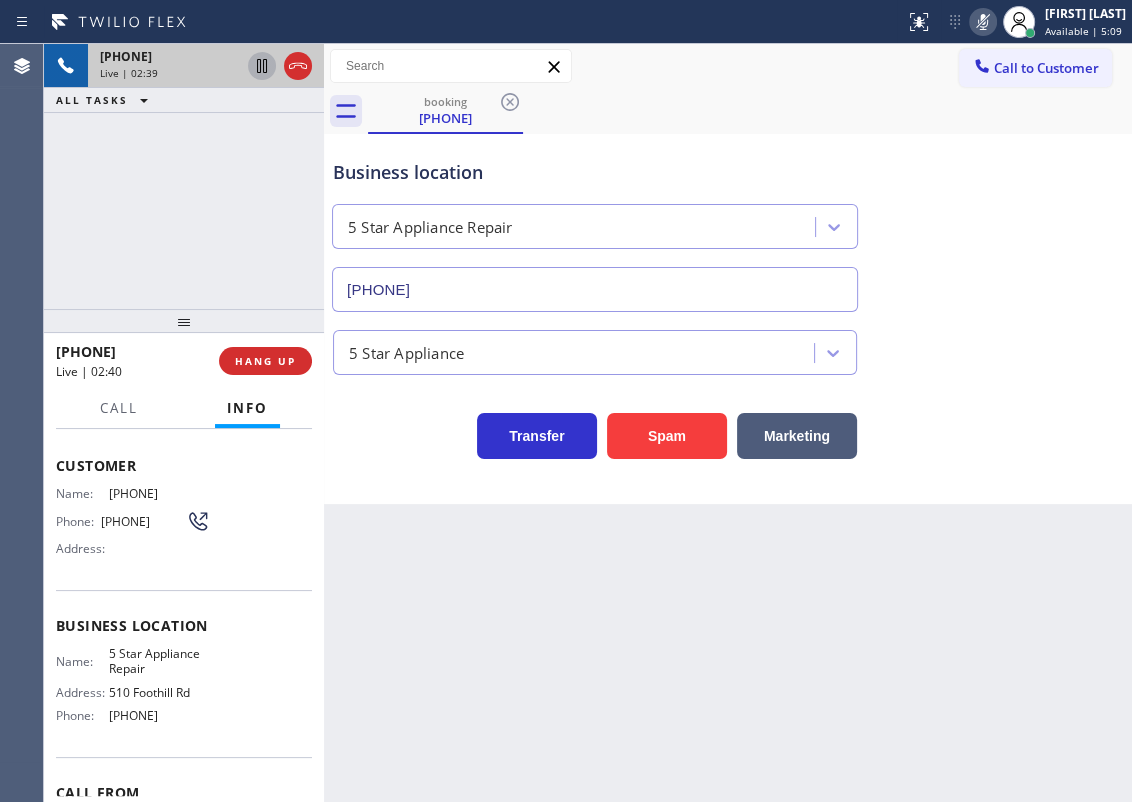 click 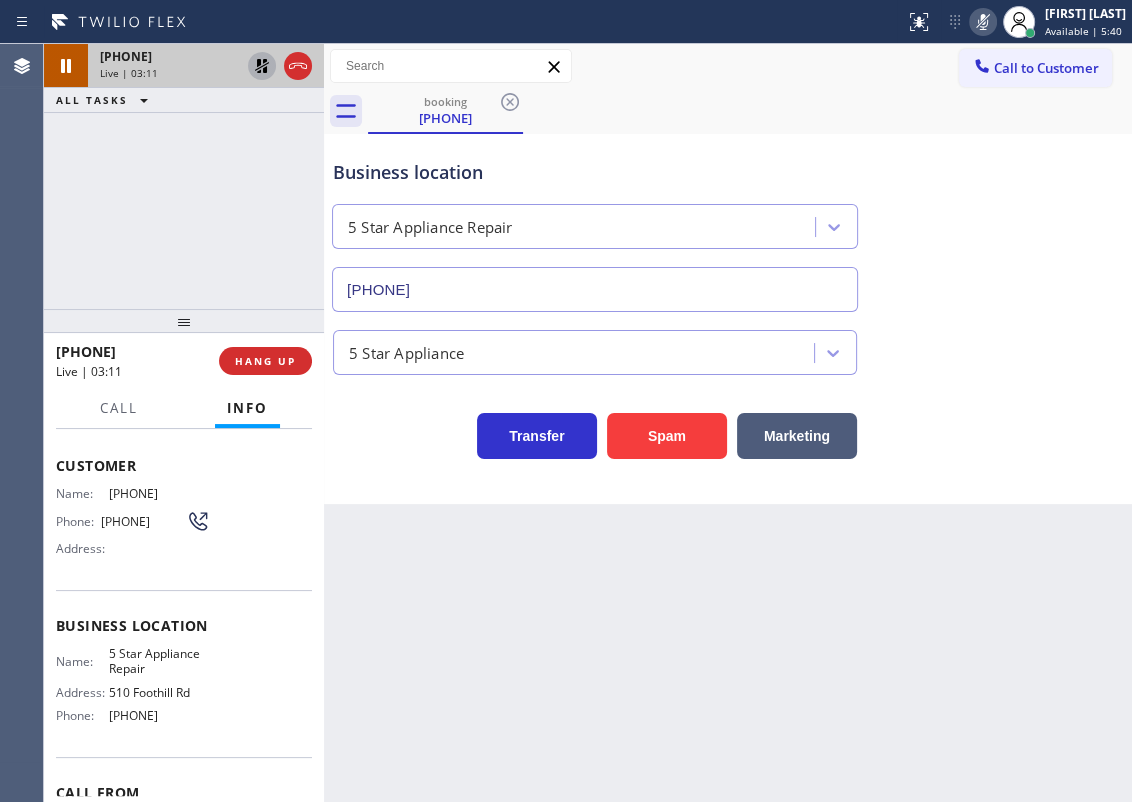 click on "5 Star Appliance" at bounding box center [728, 348] 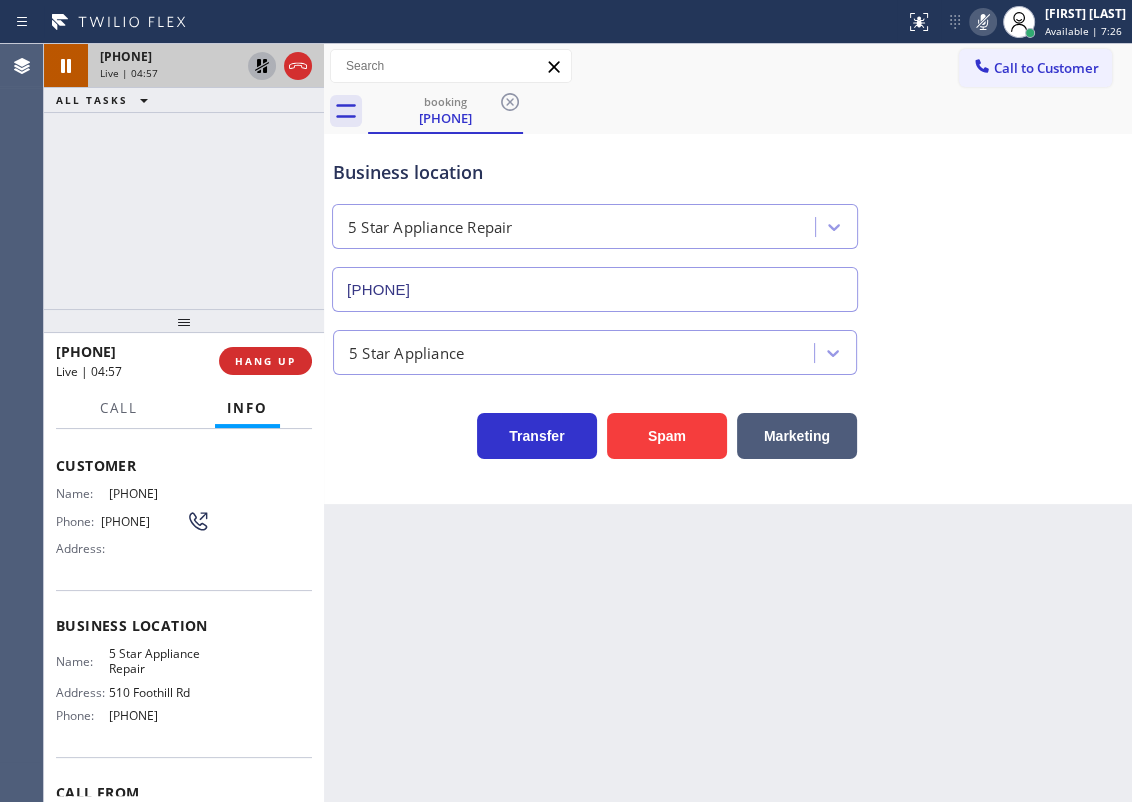 click on "Transfer Spam Marketing" at bounding box center (728, 417) 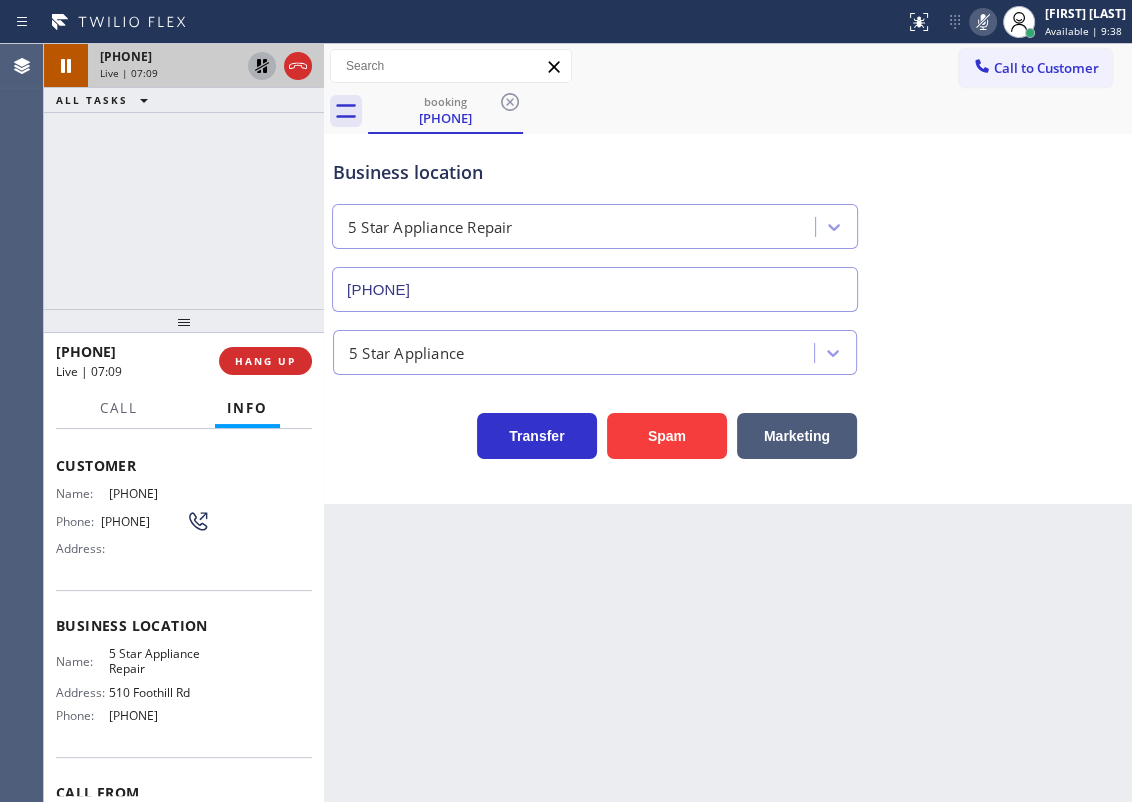 click on "Business location 5 Star Appliance Repair [PHONE]" at bounding box center [728, 221] 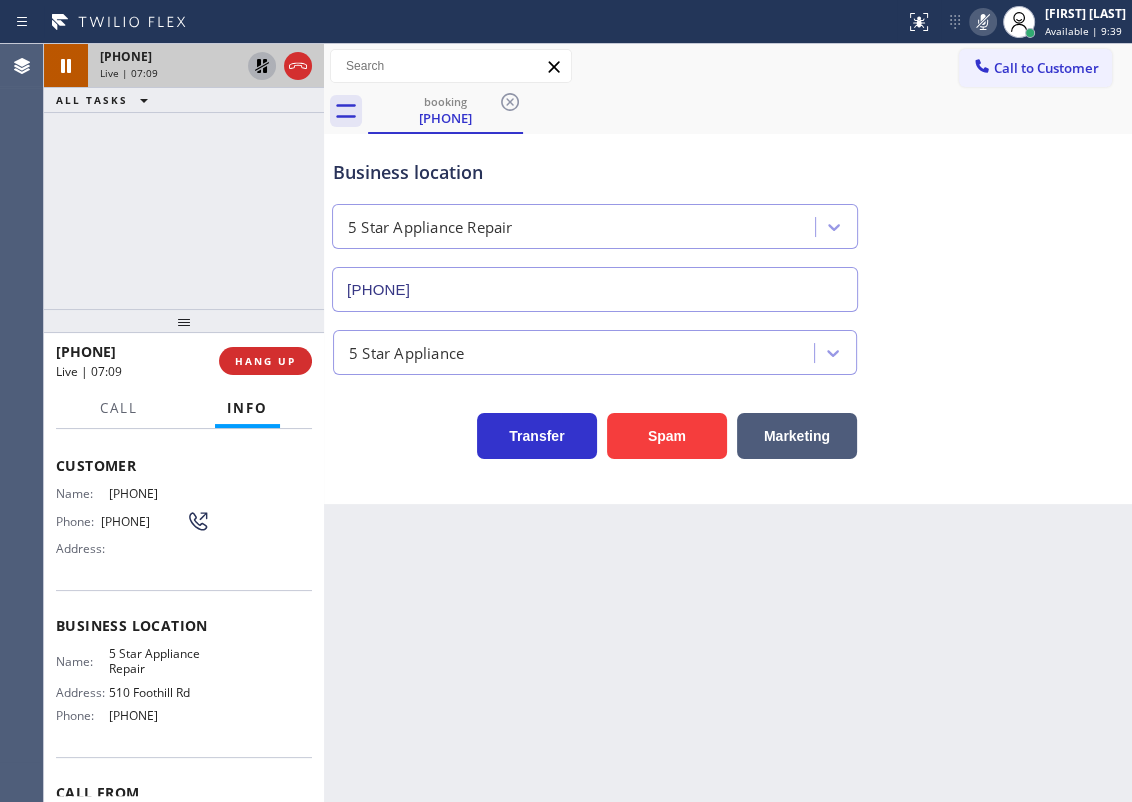 click at bounding box center (983, 22) 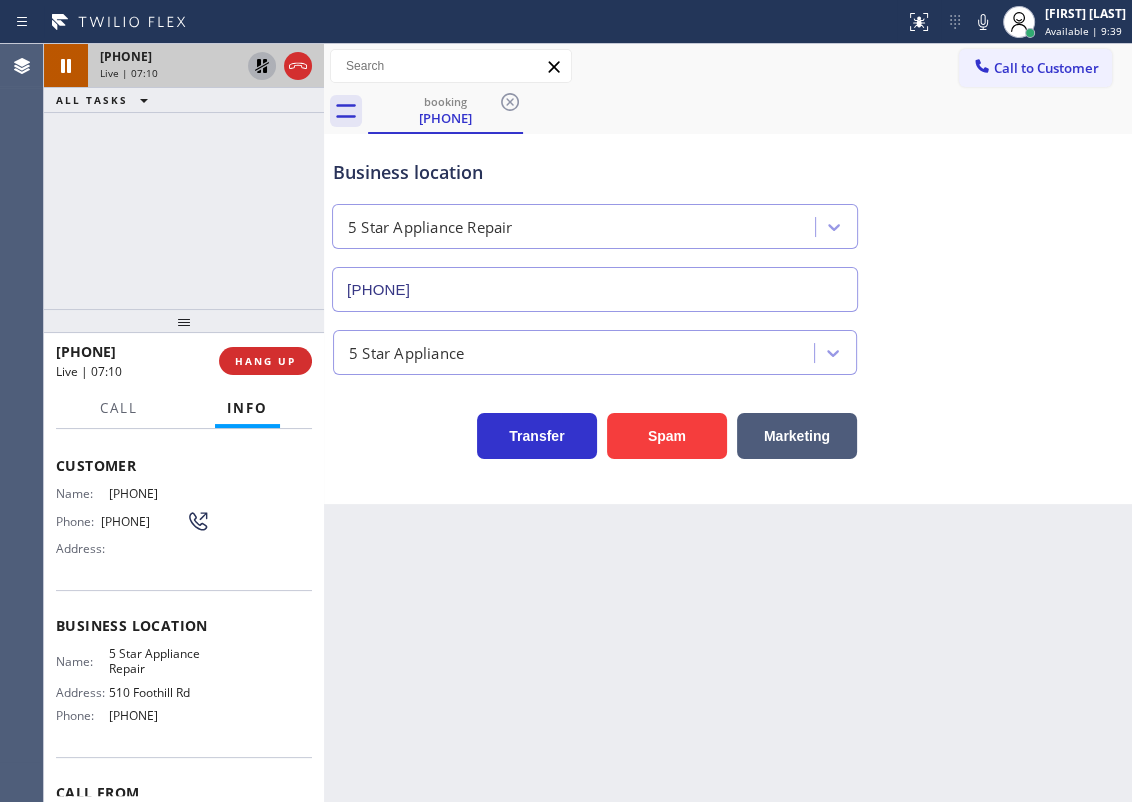click 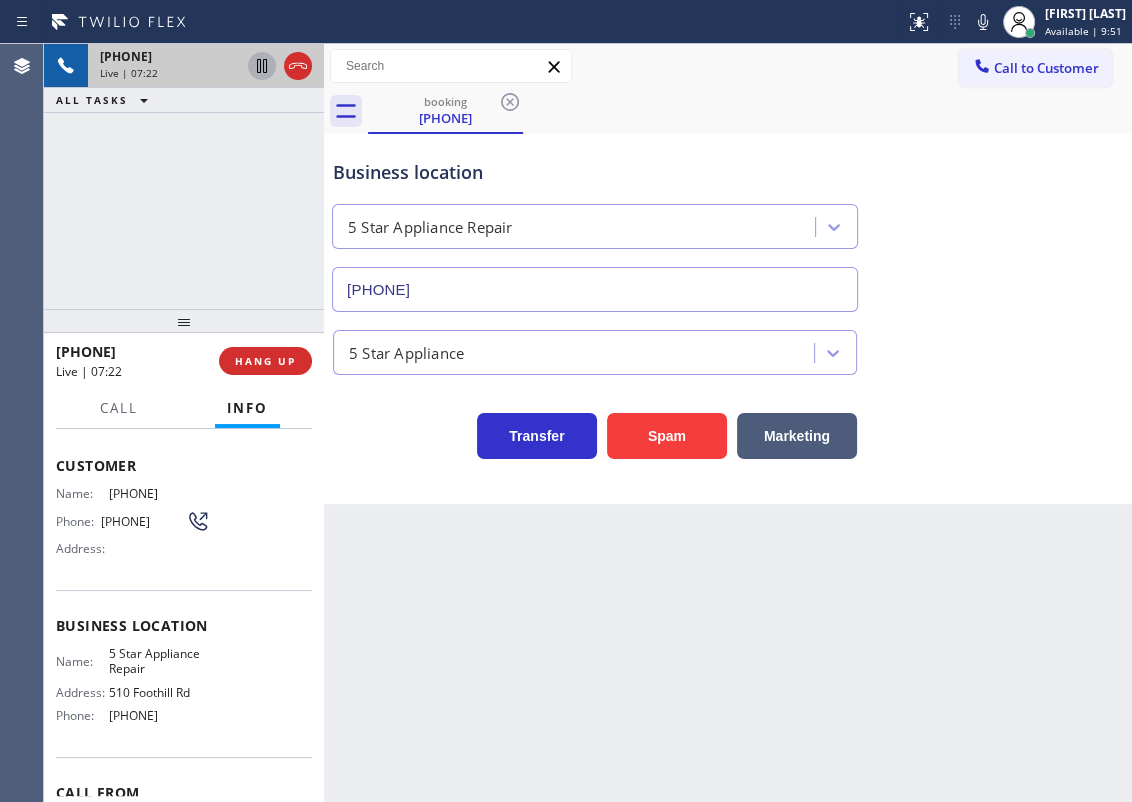 drag, startPoint x: 1056, startPoint y: 249, endPoint x: 1050, endPoint y: 117, distance: 132.13629 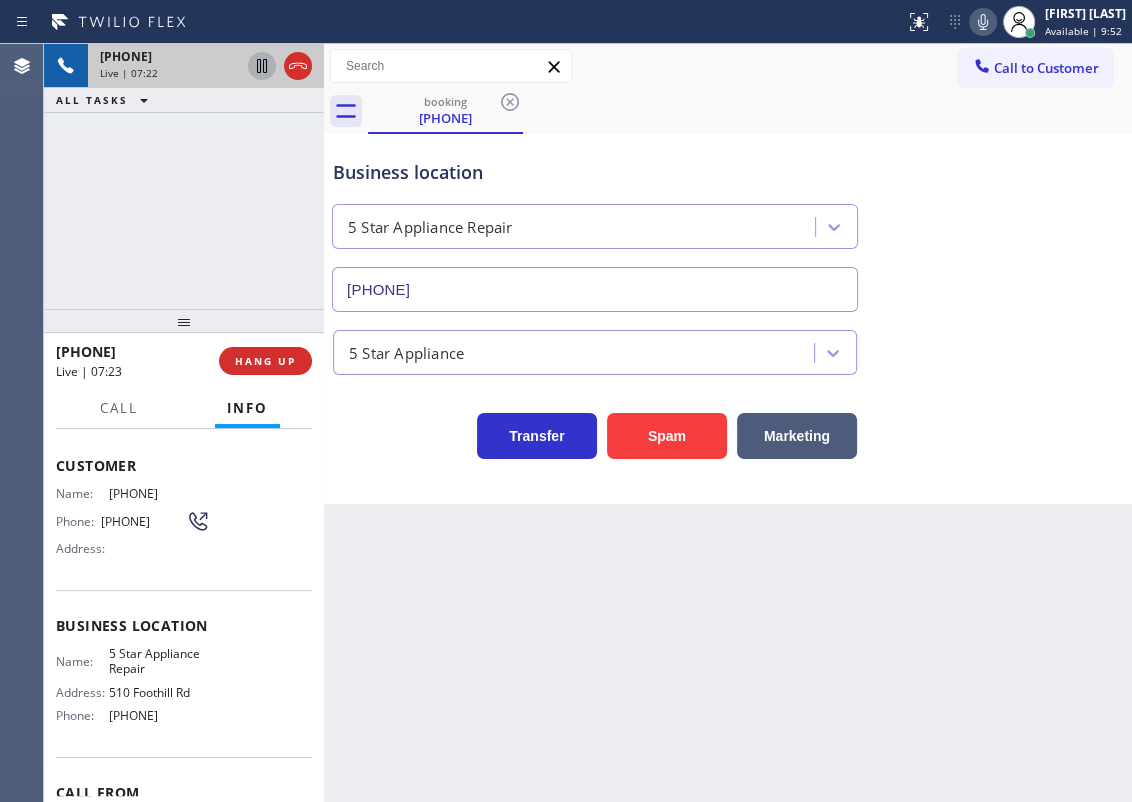 click at bounding box center [983, 22] 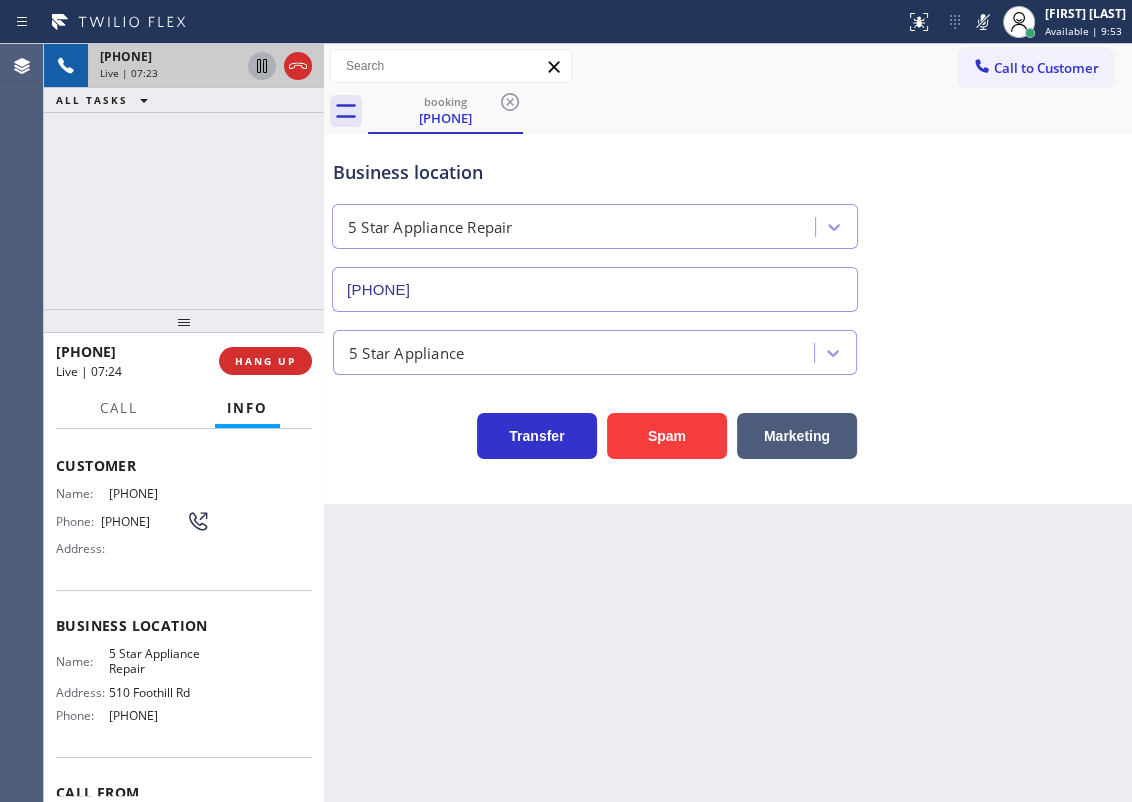 click 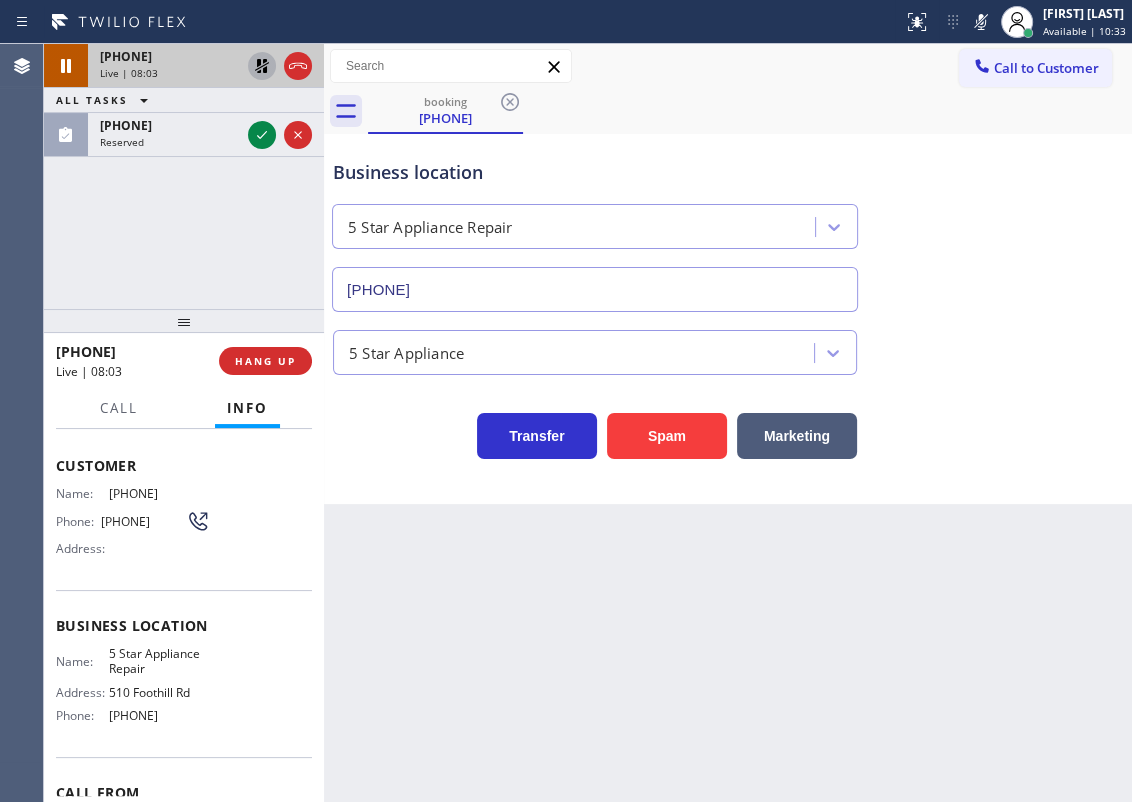drag, startPoint x: 1009, startPoint y: 436, endPoint x: 1041, endPoint y: 465, distance: 43.185646 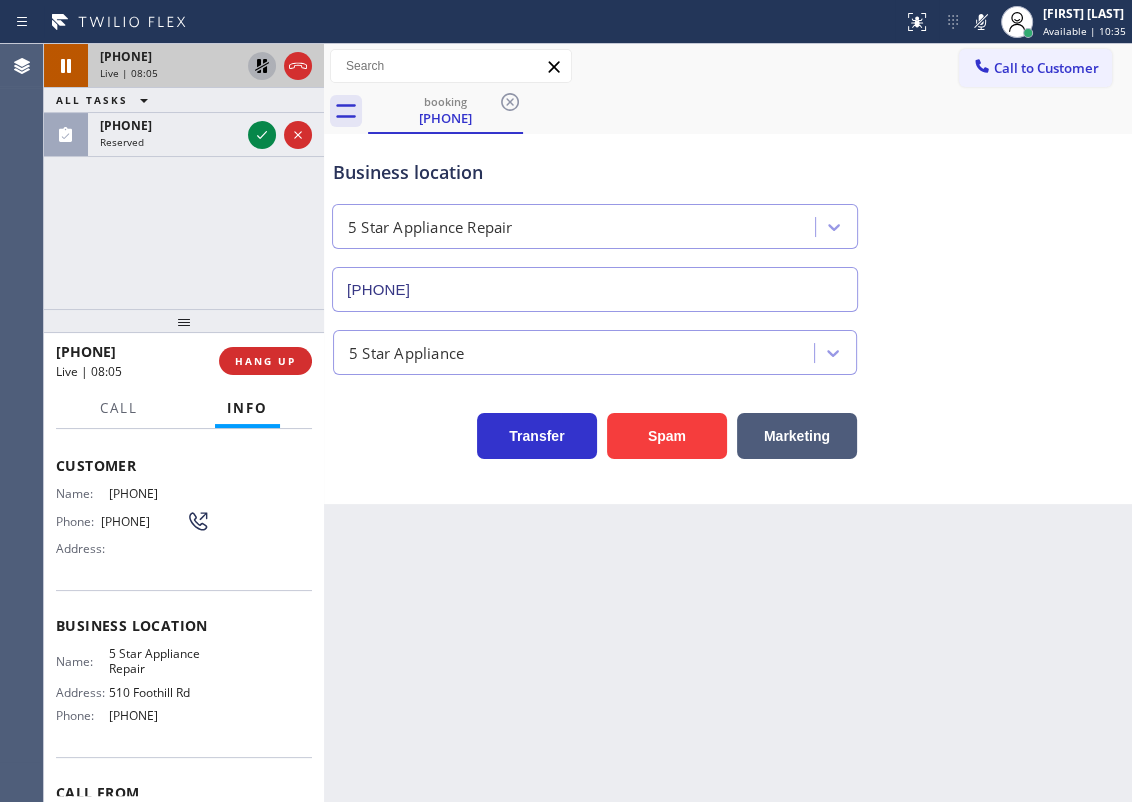 click on "Back to Dashboard Change Sender ID Customers Technicians Select a contact Outbound call Technician Search Technician Your caller id phone number Your caller id phone number Call Technician info Name Phone none Address none Change Sender ID HVAC [PHONE] 5 Star Appliance [PHONE] Appliance Repair [PHONE] Plumbing [PHONE] Air Duct Cleaning [PHONE] Electricians [PHONE] Cancel Change Check personal SMS Reset Change booking [PHONE] Call to Customer Outbound call Location Search location Your caller id phone number Customer number Call Outbound call Technician Search Technician Your caller id phone number Your caller id phone number Call booking [PHONE] Business location 5 Star Appliance Repair [PHONE] 5 Star Appliance Transfer Spam Marketing" at bounding box center (728, 423) 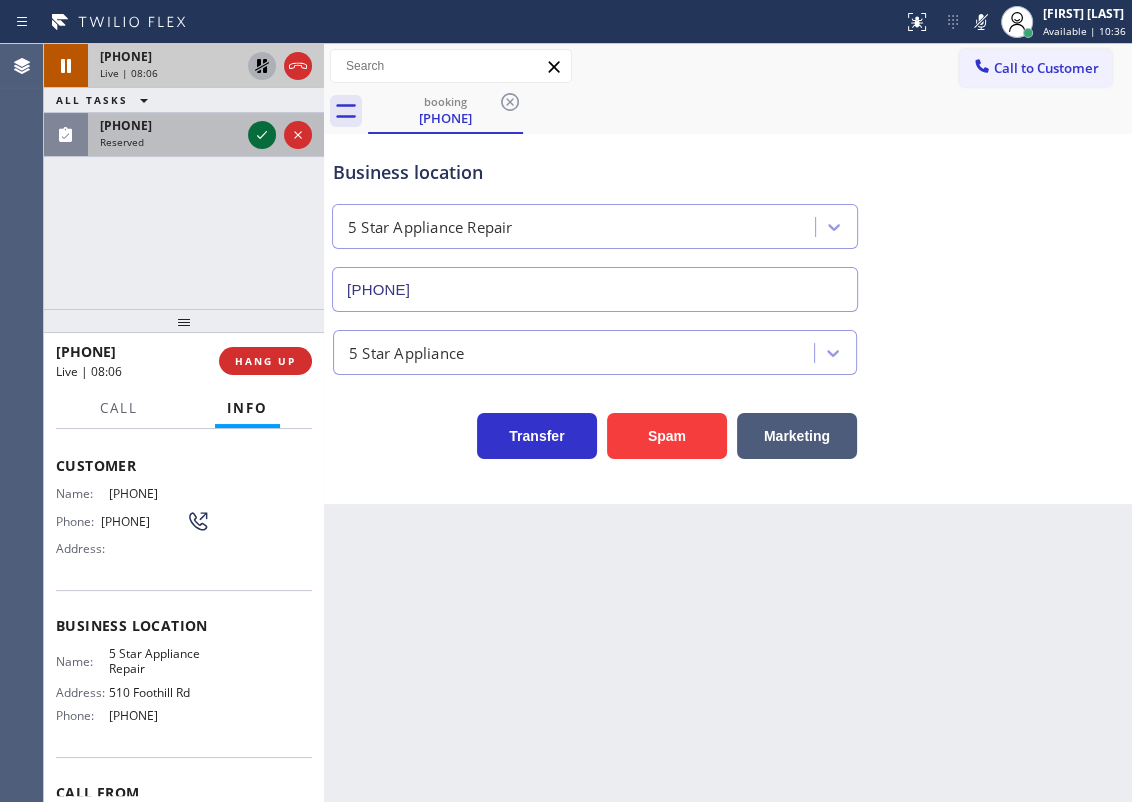 click 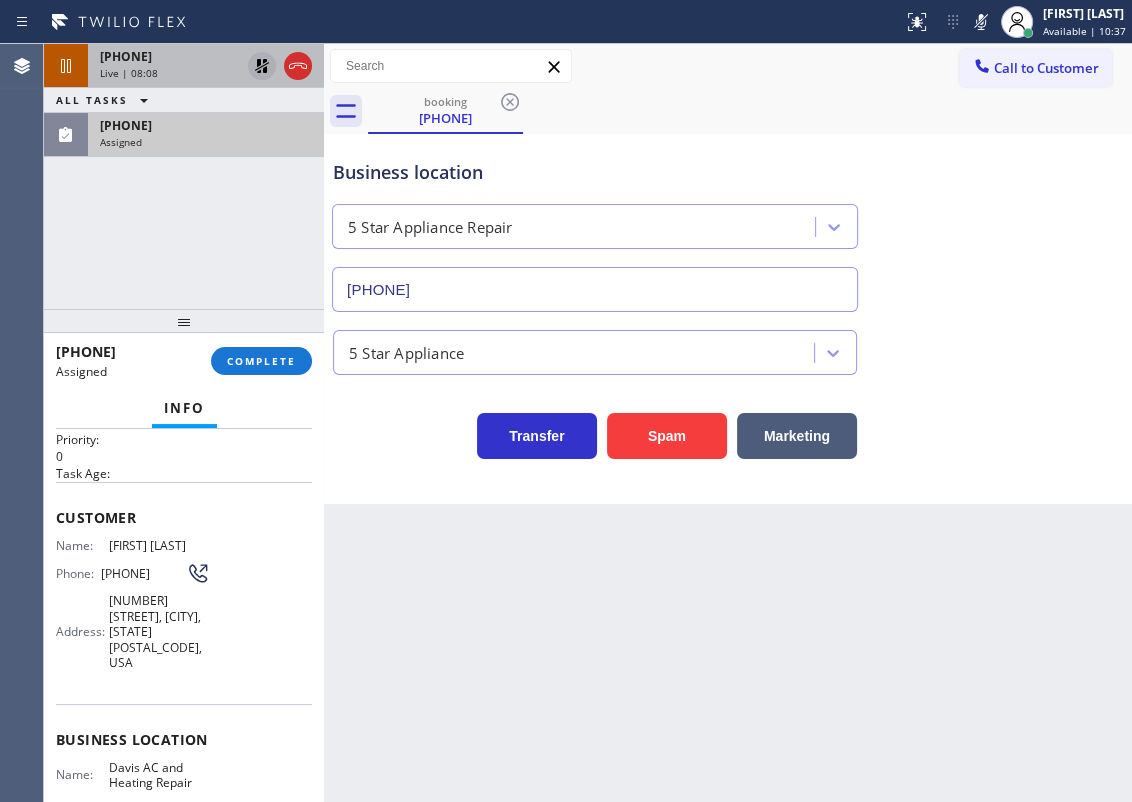 scroll, scrollTop: 0, scrollLeft: 0, axis: both 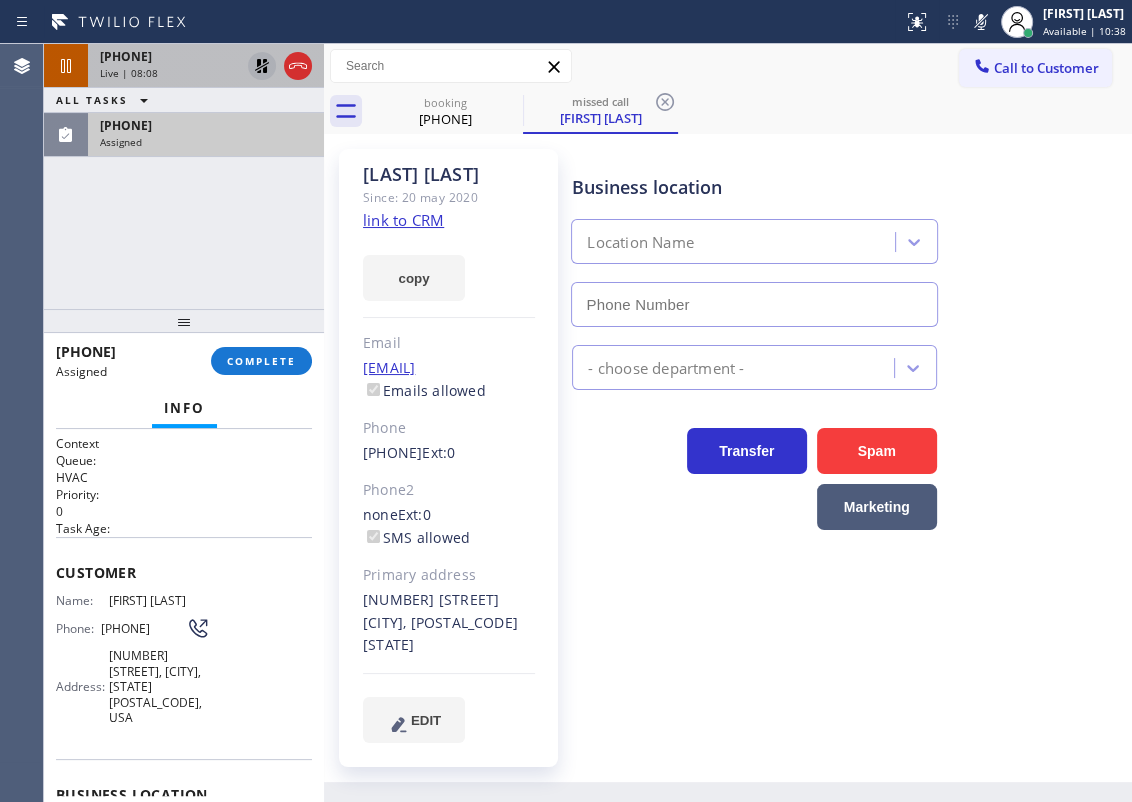 type on "[PHONE]" 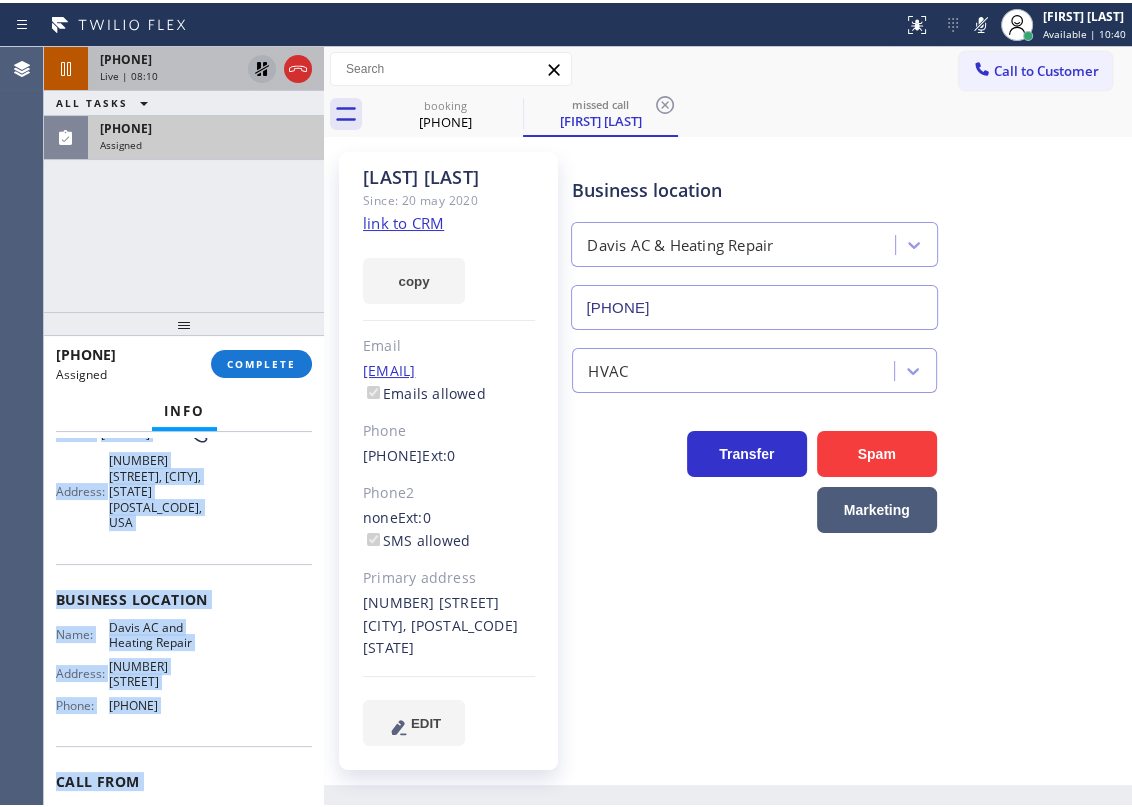 scroll, scrollTop: 269, scrollLeft: 0, axis: vertical 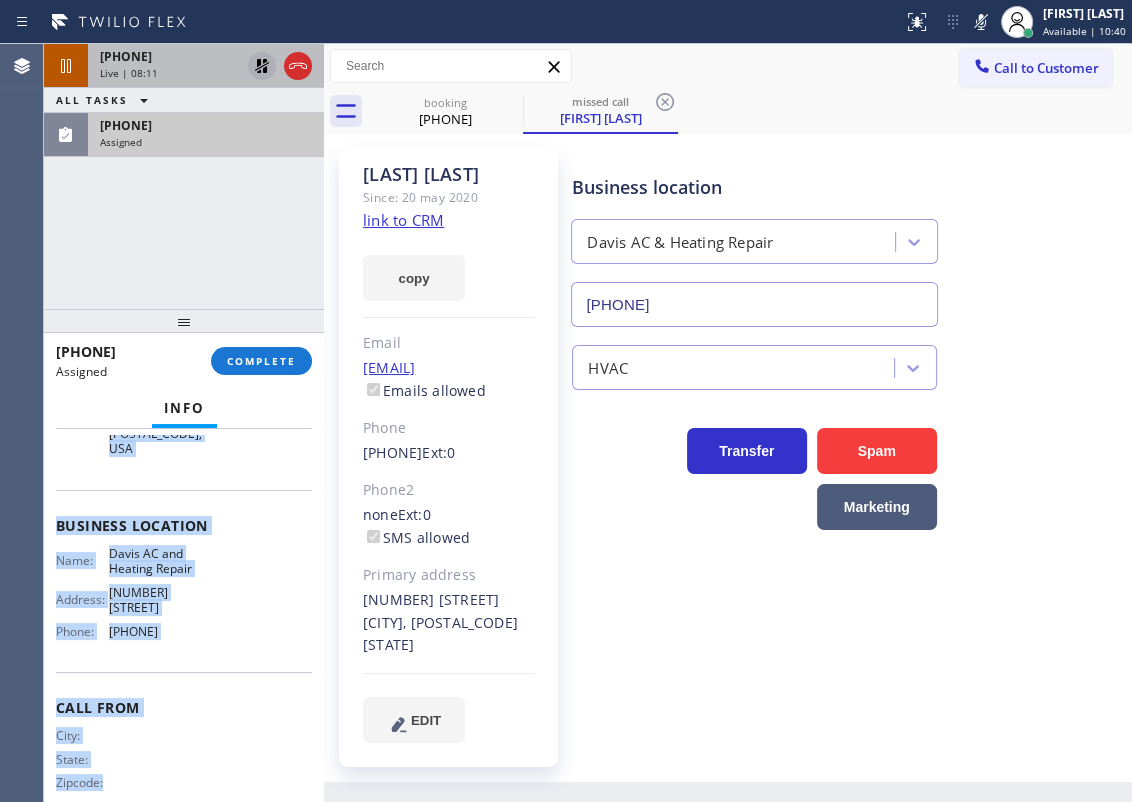 drag, startPoint x: 50, startPoint y: 564, endPoint x: 210, endPoint y: 619, distance: 169.18924 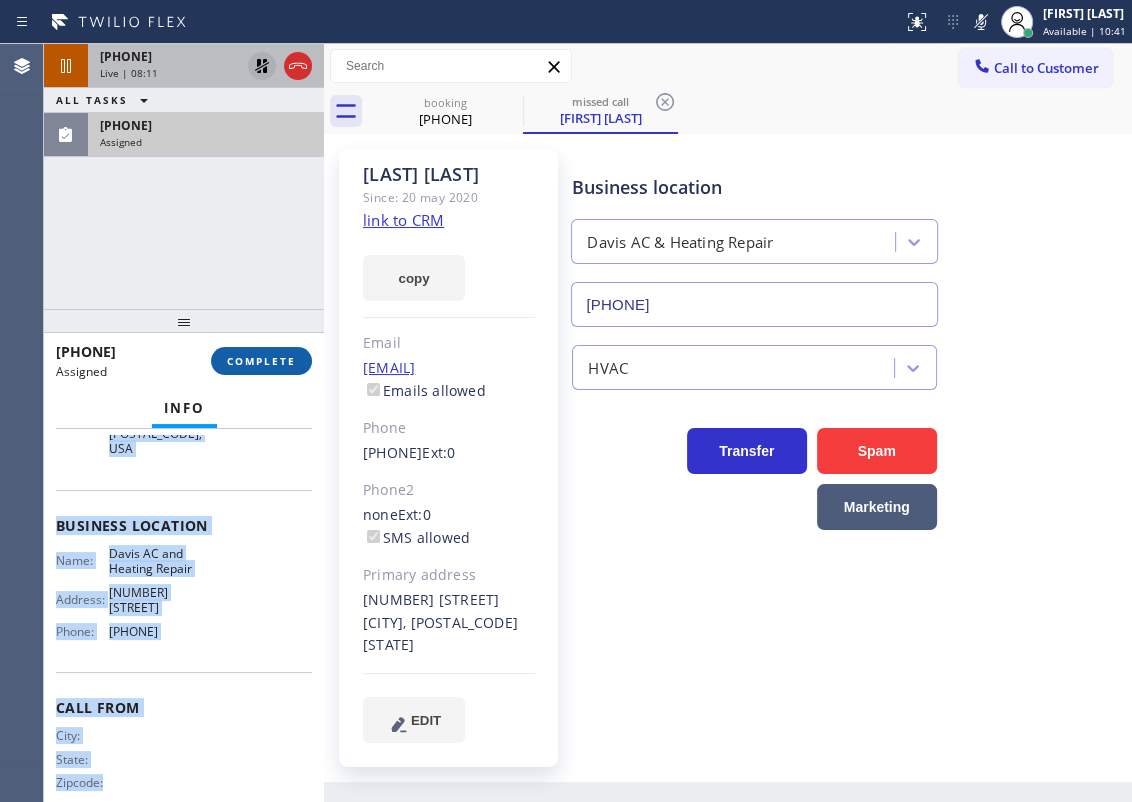 click on "COMPLETE" at bounding box center (261, 361) 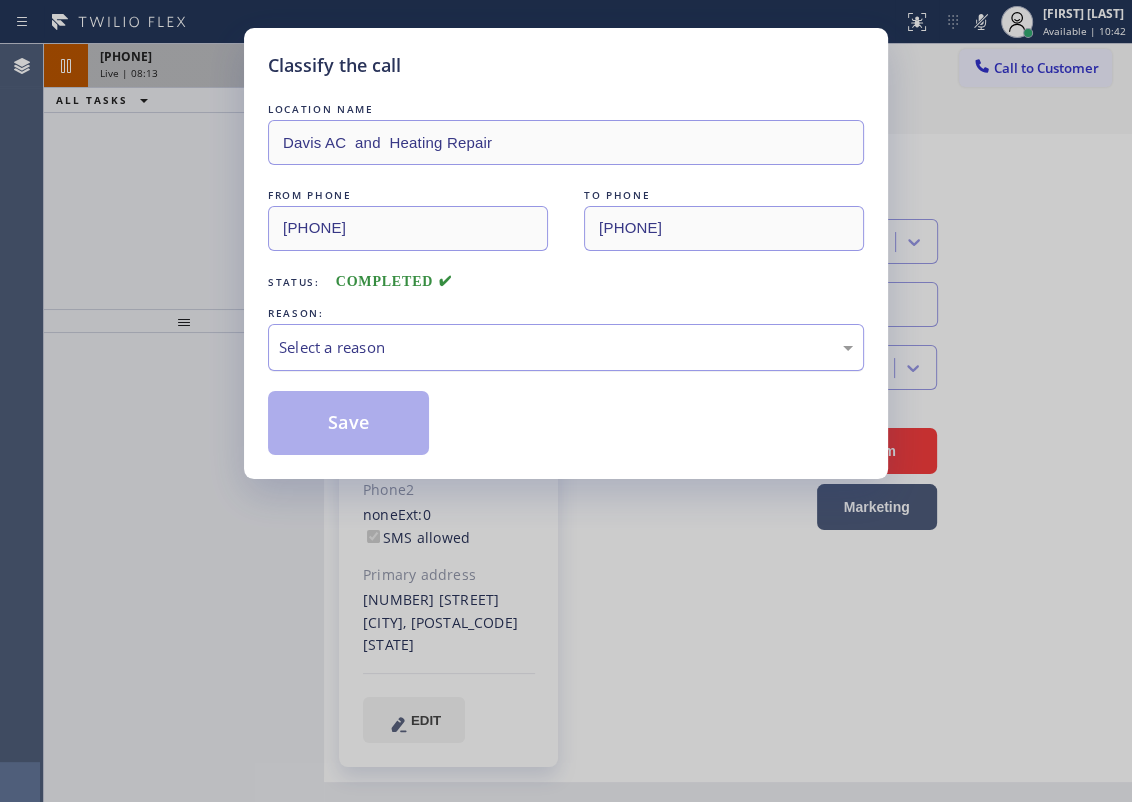 click on "Select a reason" at bounding box center [566, 347] 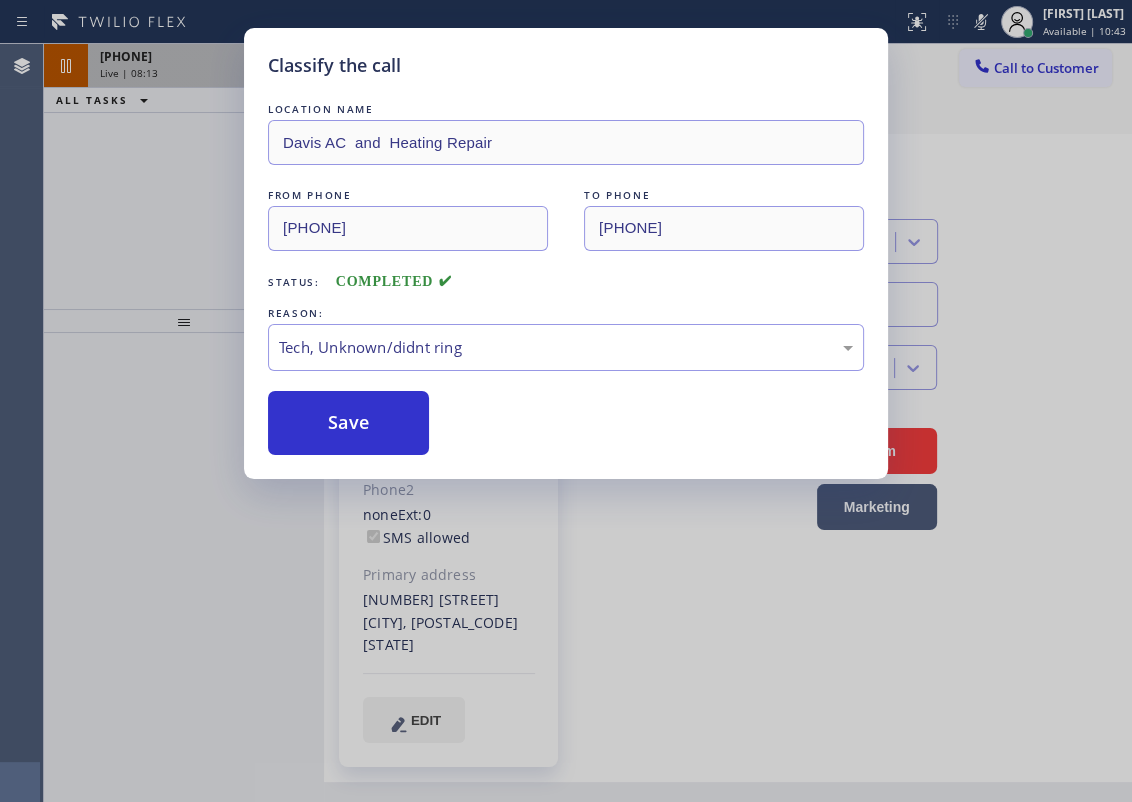 click on "Save" at bounding box center [348, 423] 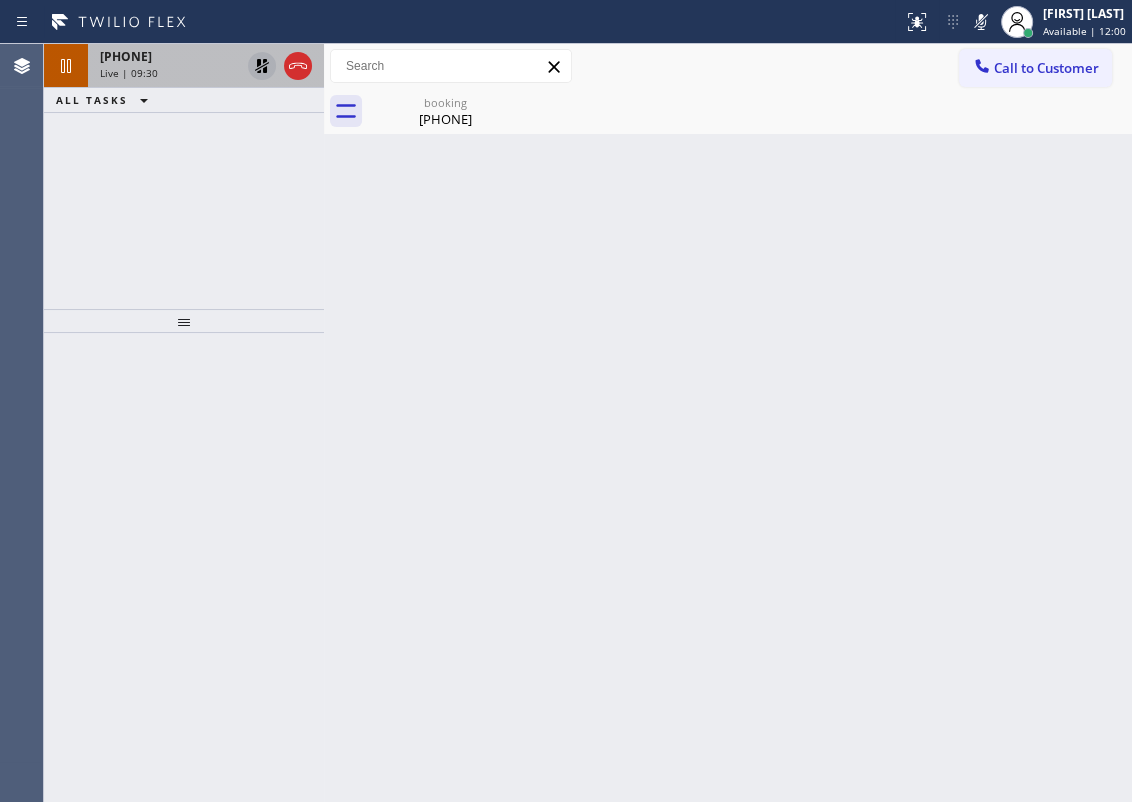 click on "Back to Dashboard Change Sender ID Customers Technicians Select a contact Outbound call Technician Search Technician Your caller id phone number Your caller id phone number Call Technician info Name Phone none Address none Change Sender ID HVAC [PHONE] 5 Star Appliance [PHONE] Appliance Repair [PHONE] Plumbing [PHONE] Air Duct Cleaning [PHONE] Electricians [PHONE] Cancel Change Check personal SMS Reset Change booking [PHONE] Call to Customer Outbound call Location Search location Your caller id phone number Customer number Call Outbound call Technician Search Technician Your caller id phone number Your caller id phone number Call booking [PHONE] Business location 5 Star Appliance Repair [PHONE] 5 Star Appliance Transfer Spam Marketing" at bounding box center [728, 423] 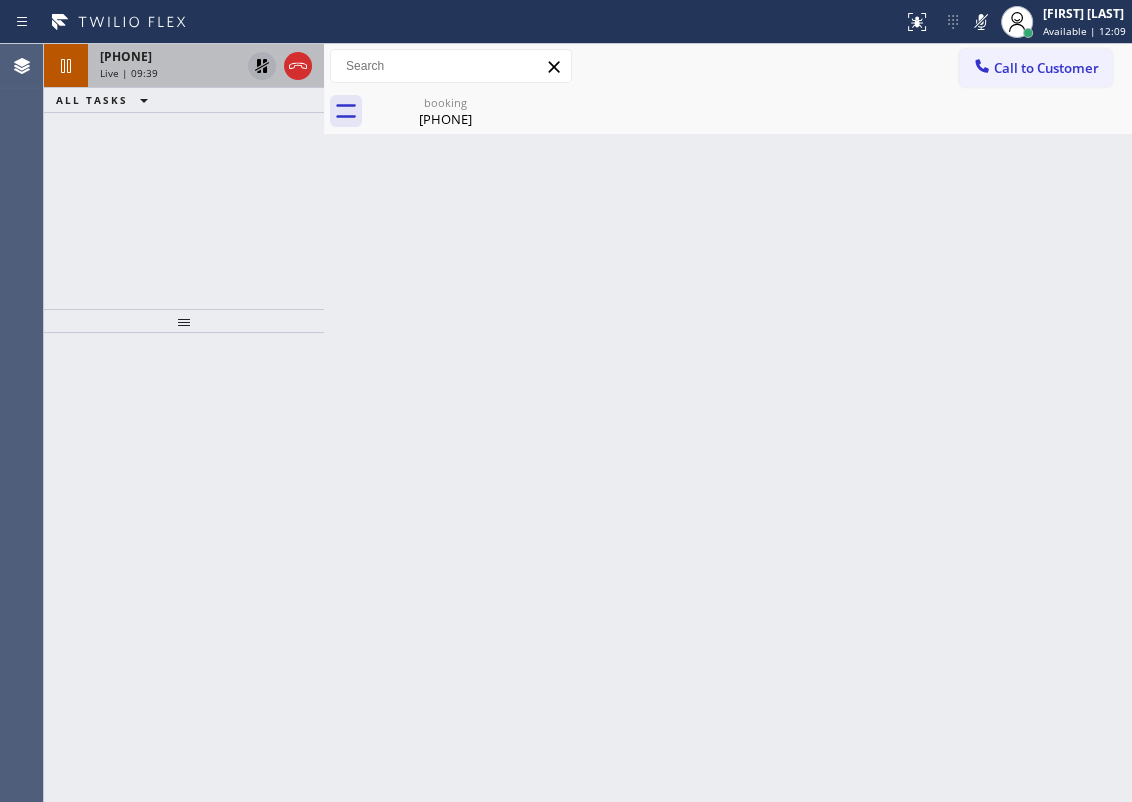 click on "Back to Dashboard Change Sender ID Customers Technicians Select a contact Outbound call Technician Search Technician Your caller id phone number Your caller id phone number Call Technician info Name Phone none Address none Change Sender ID HVAC [PHONE] 5 Star Appliance [PHONE] Appliance Repair [PHONE] Plumbing [PHONE] Air Duct Cleaning [PHONE] Electricians [PHONE] Cancel Change Check personal SMS Reset Change booking [PHONE] Call to Customer Outbound call Location Search location Your caller id phone number Customer number Call Outbound call Technician Search Technician Your caller id phone number Your caller id phone number Call booking [PHONE] Business location 5 Star Appliance Repair [PHONE] 5 Star Appliance Transfer Spam Marketing" at bounding box center [728, 423] 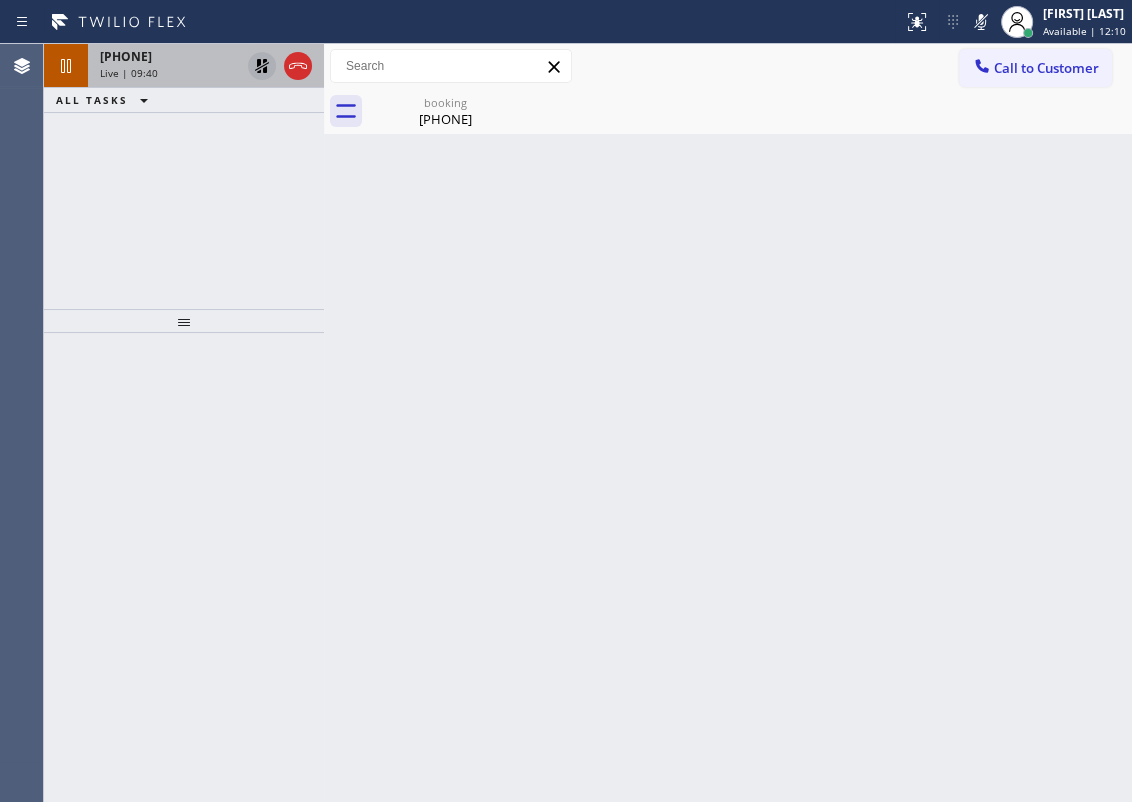 click 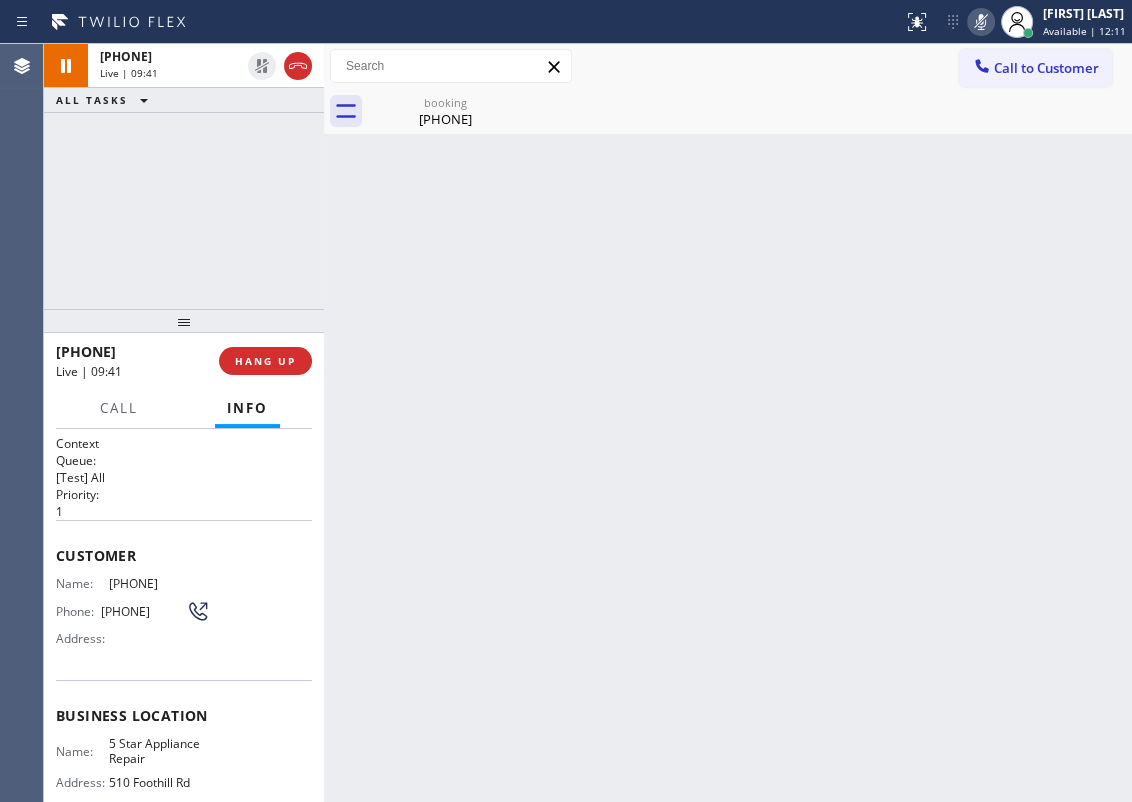 click 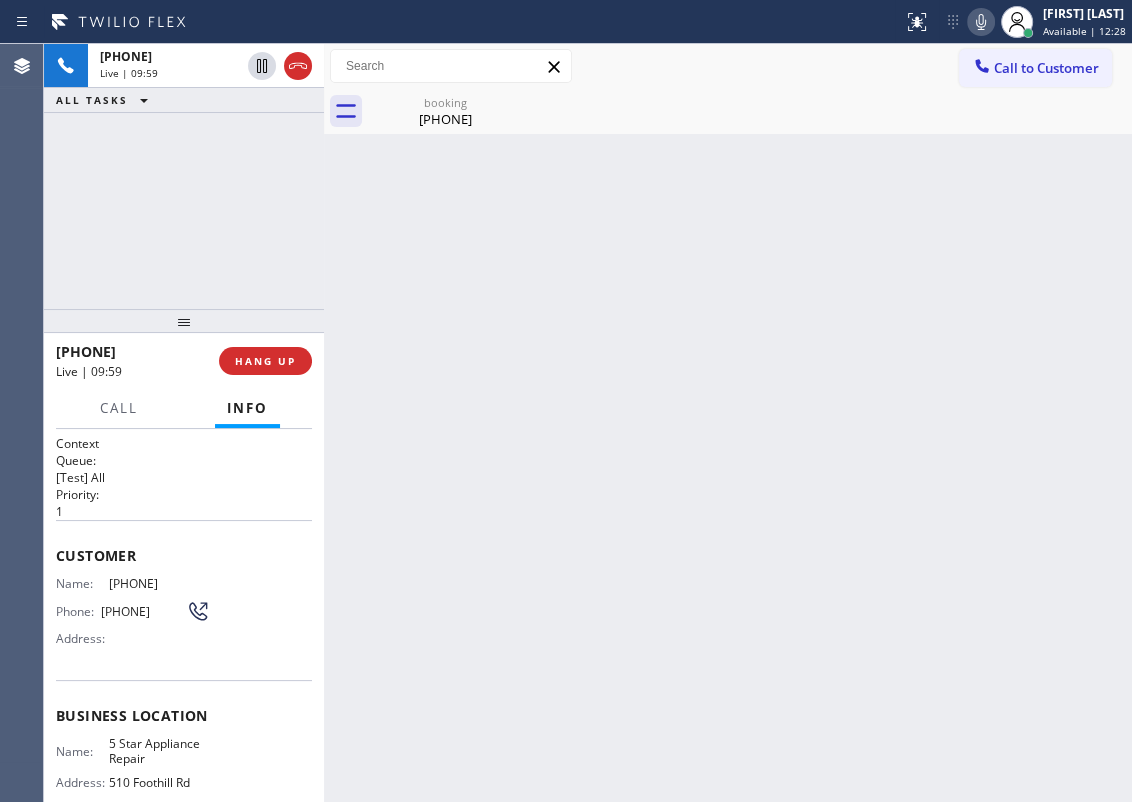 click on "Back to Dashboard Change Sender ID Customers Technicians Select a contact Outbound call Technician Search Technician Your caller id phone number Your caller id phone number Call Technician info Name Phone none Address none Change Sender ID HVAC [PHONE] 5 Star Appliance [PHONE] Appliance Repair [PHONE] Plumbing [PHONE] Air Duct Cleaning [PHONE] Electricians [PHONE] Cancel Change Check personal SMS Reset Change booking [PHONE] Call to Customer Outbound call Location Search location Your caller id phone number Customer number Call Outbound call Technician Search Technician Your caller id phone number Your caller id phone number Call booking [PHONE] Business location 5 Star Appliance Repair [PHONE] 5 Star Appliance Transfer Spam Marketing" at bounding box center [728, 423] 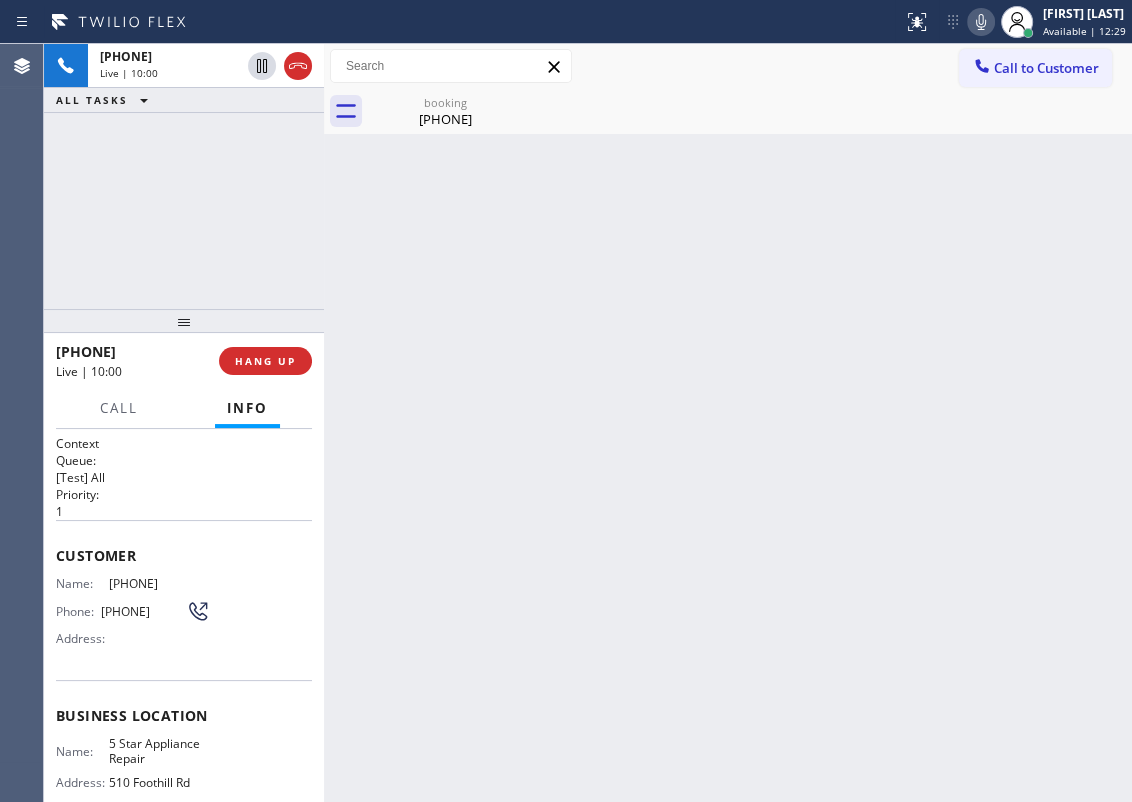 click on "[PHONE]" at bounding box center [159, 583] 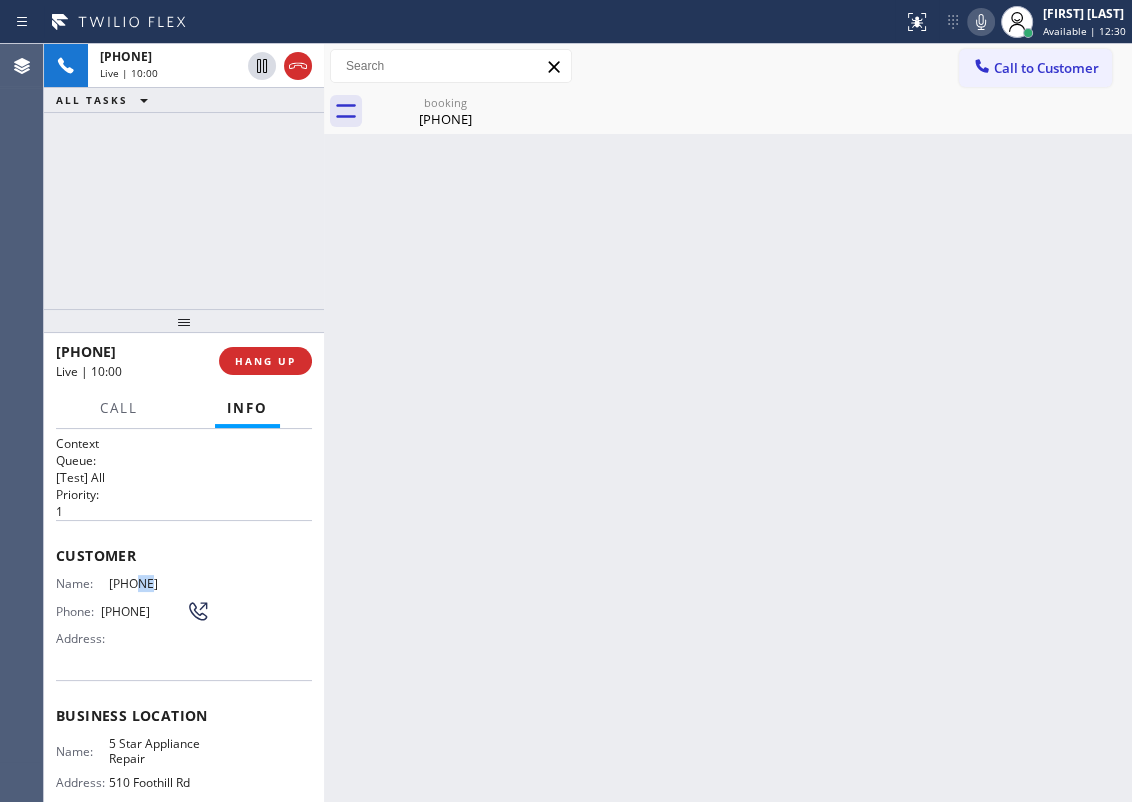 click on "[PHONE]" at bounding box center [159, 583] 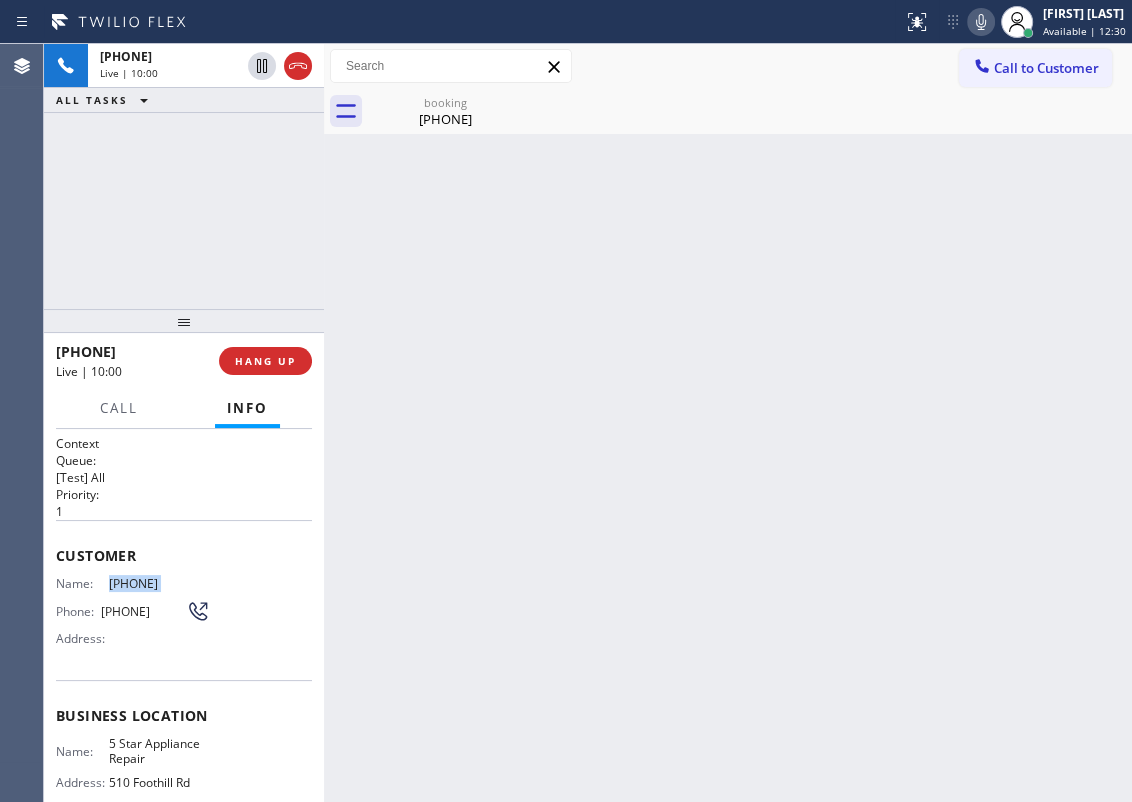 click on "[PHONE]" at bounding box center [159, 583] 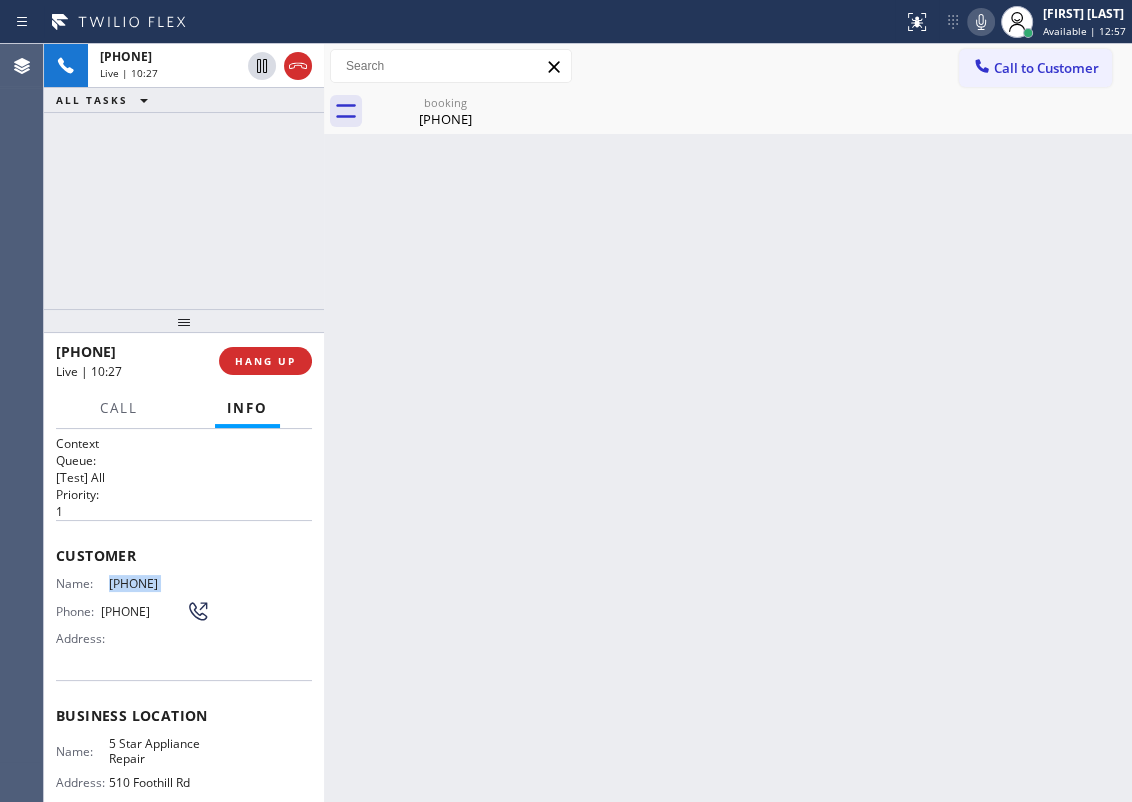 click on "Back to Dashboard Change Sender ID Customers Technicians Select a contact Outbound call Technician Search Technician Your caller id phone number Your caller id phone number Call Technician info Name Phone none Address none Change Sender ID HVAC [PHONE] 5 Star Appliance [PHONE] Appliance Repair [PHONE] Plumbing [PHONE] Air Duct Cleaning [PHONE] Electricians [PHONE] Cancel Change Check personal SMS Reset Change booking [PHONE] Call to Customer Outbound call Location Search location Your caller id phone number Customer number Call Outbound call Technician Search Technician Your caller id phone number Your caller id phone number Call booking [PHONE] Business location 5 Star Appliance Repair [PHONE] 5 Star Appliance Transfer Spam Marketing" at bounding box center (728, 423) 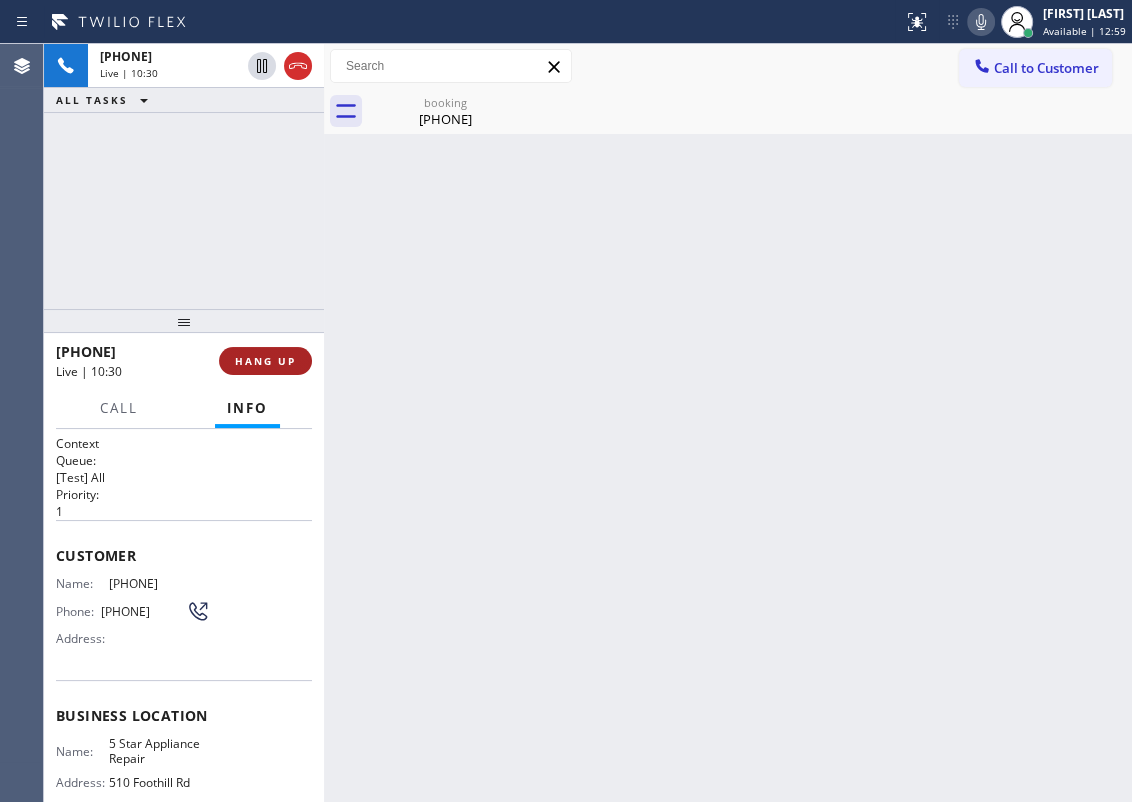 click on "HANG UP" at bounding box center (265, 361) 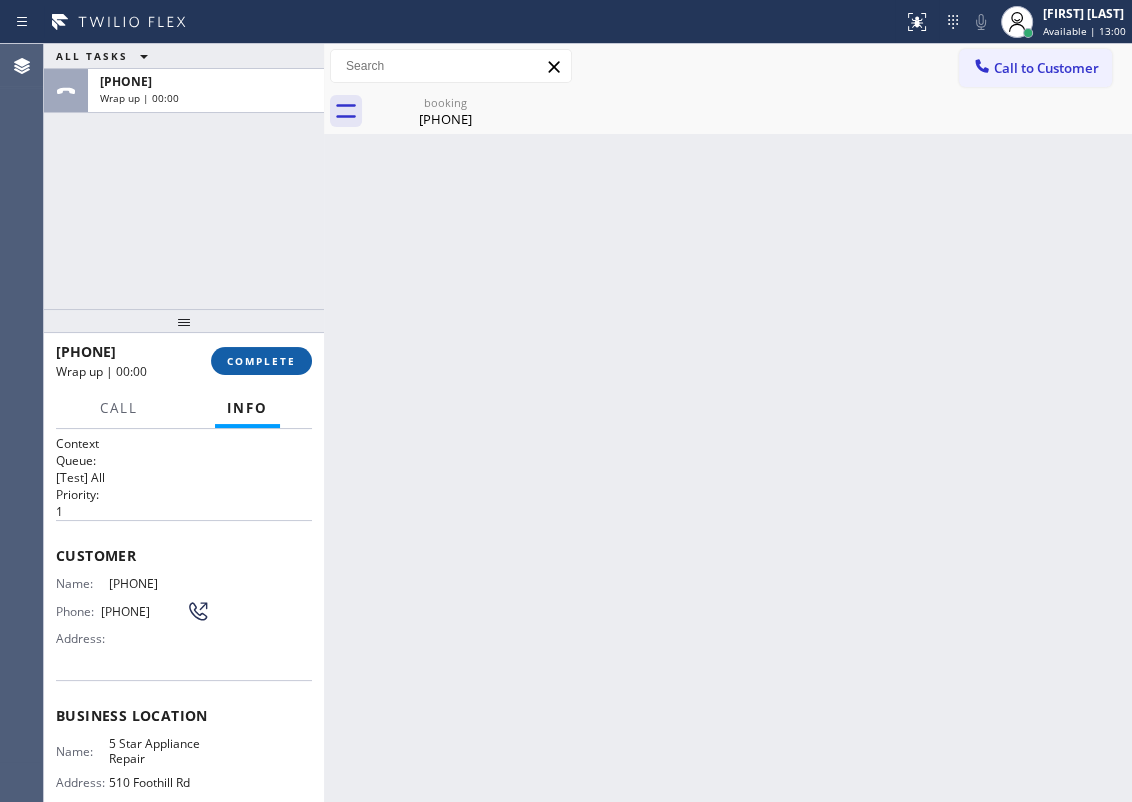 click on "COMPLETE" at bounding box center [261, 361] 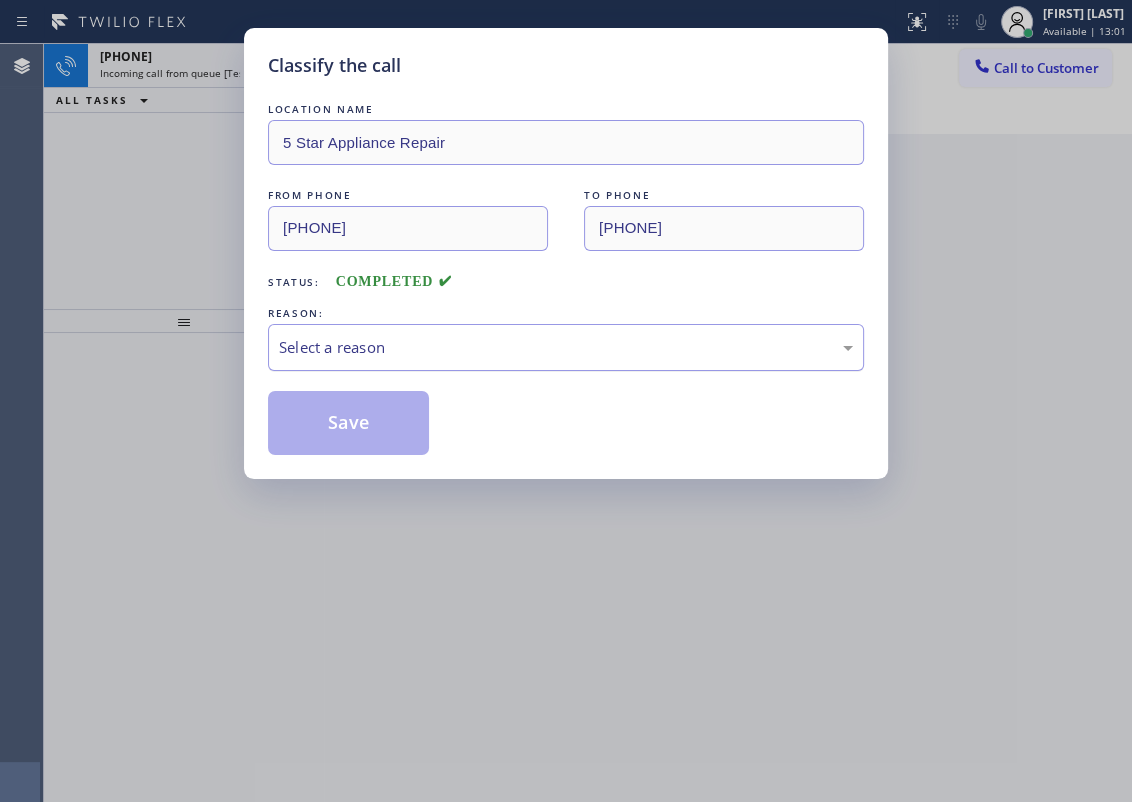 click on "Select a reason" at bounding box center (566, 347) 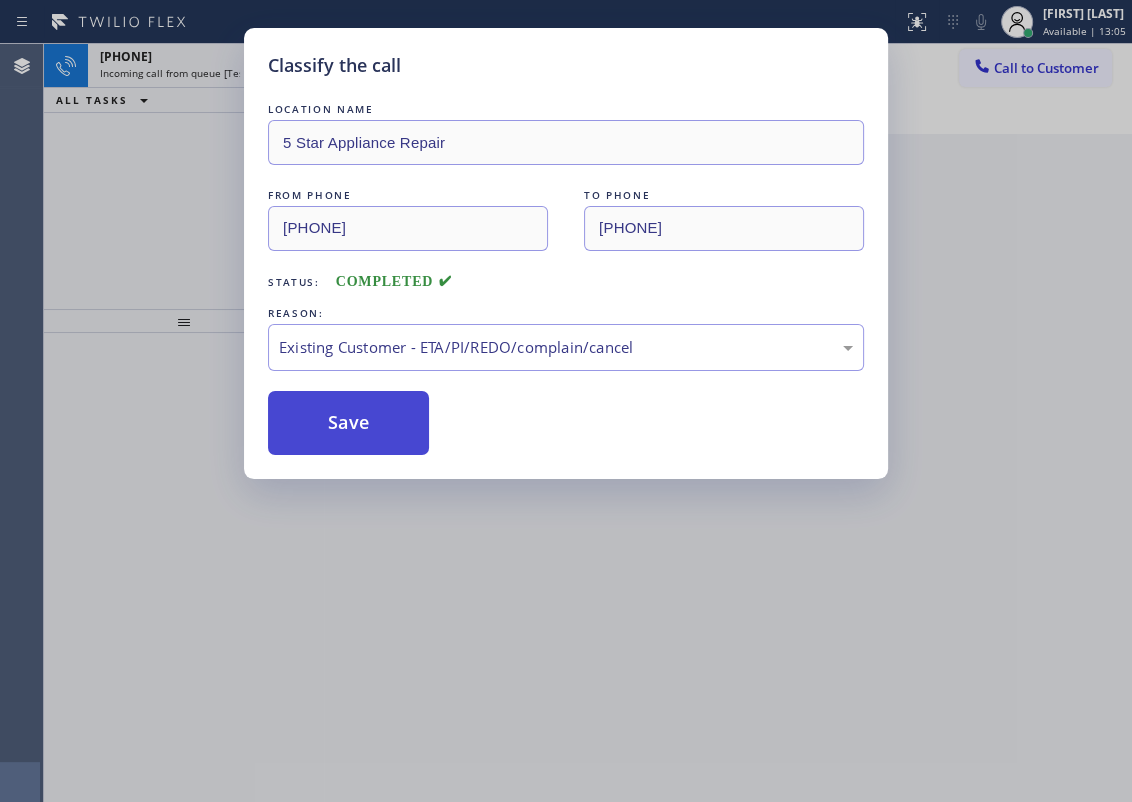 click on "Save" at bounding box center (348, 423) 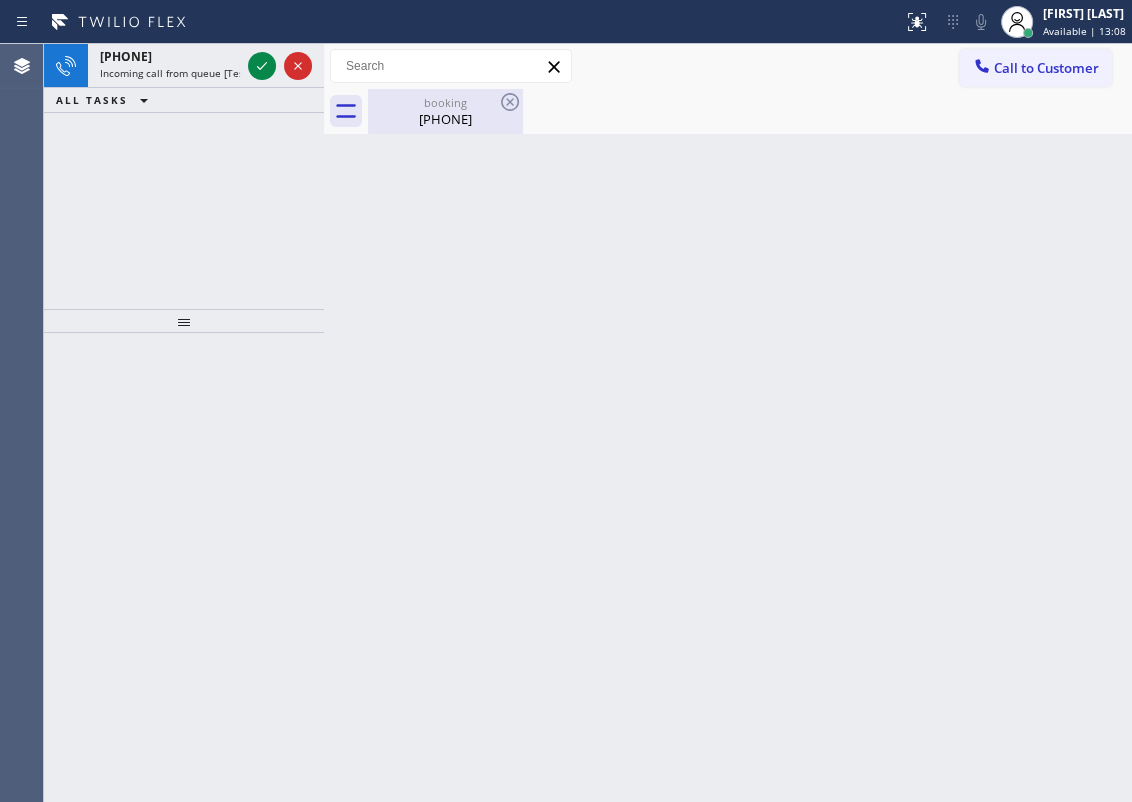 click on "booking" at bounding box center (445, 102) 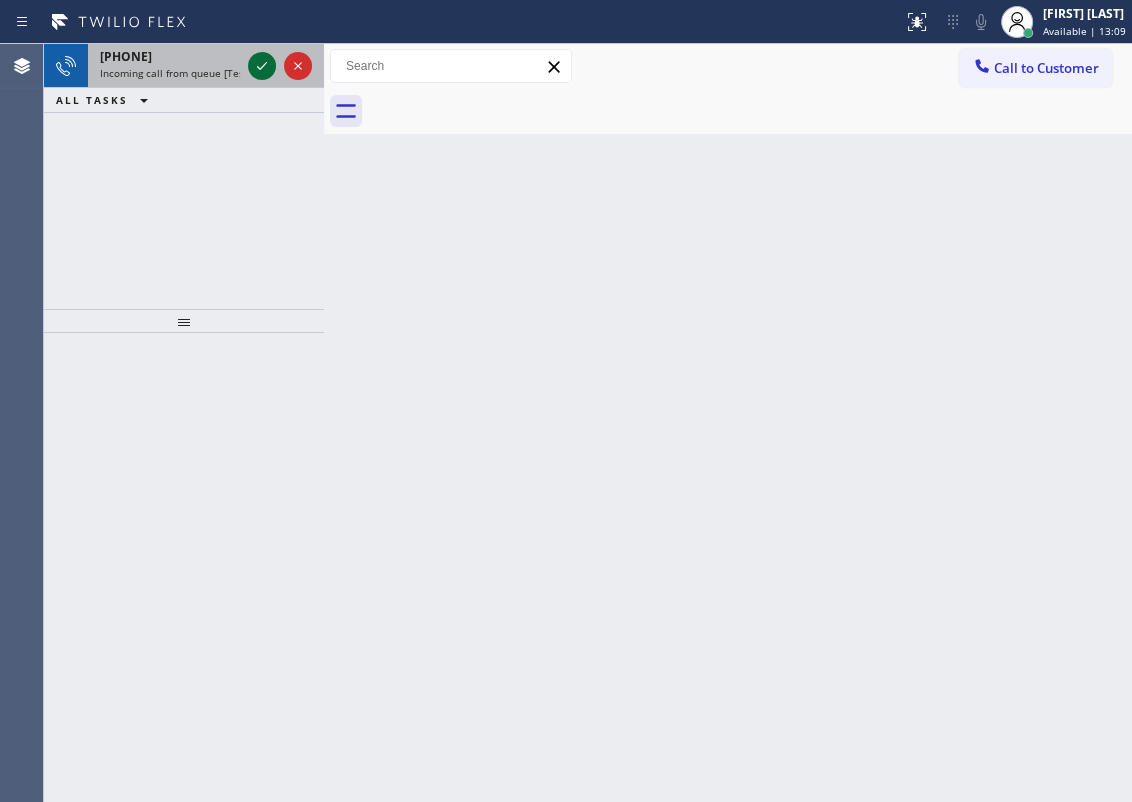 click 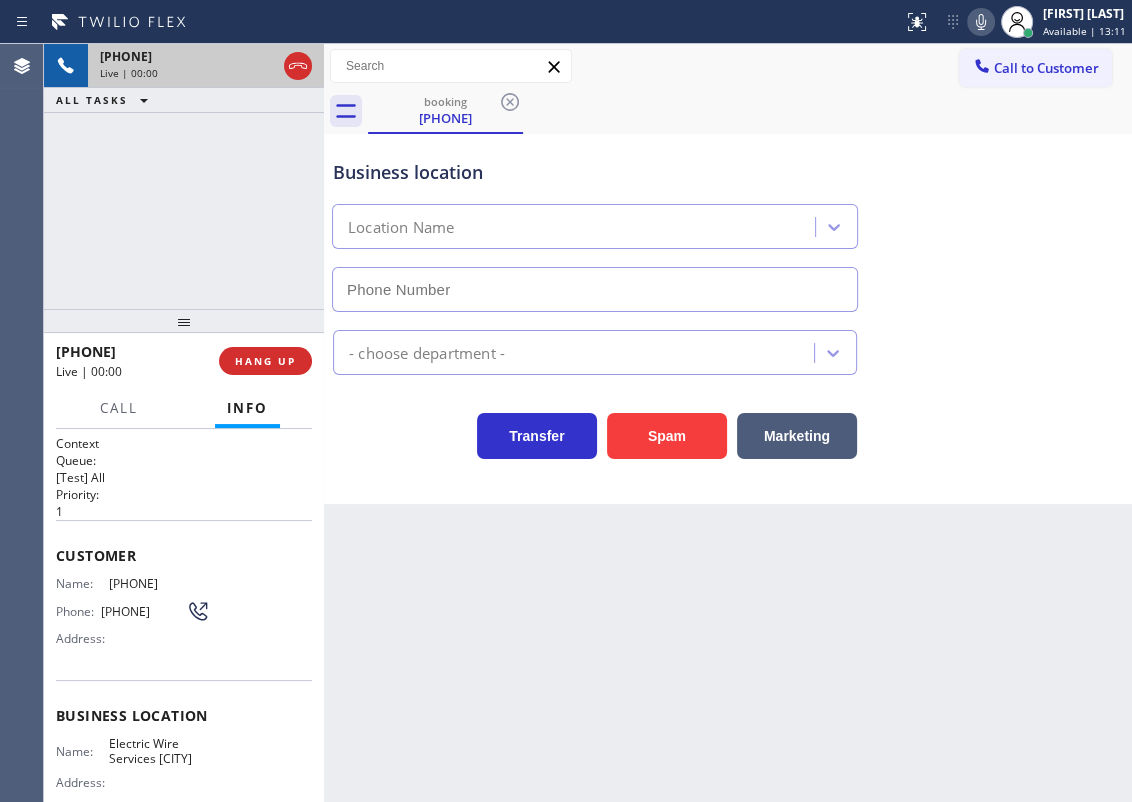 type on "[PHONE]" 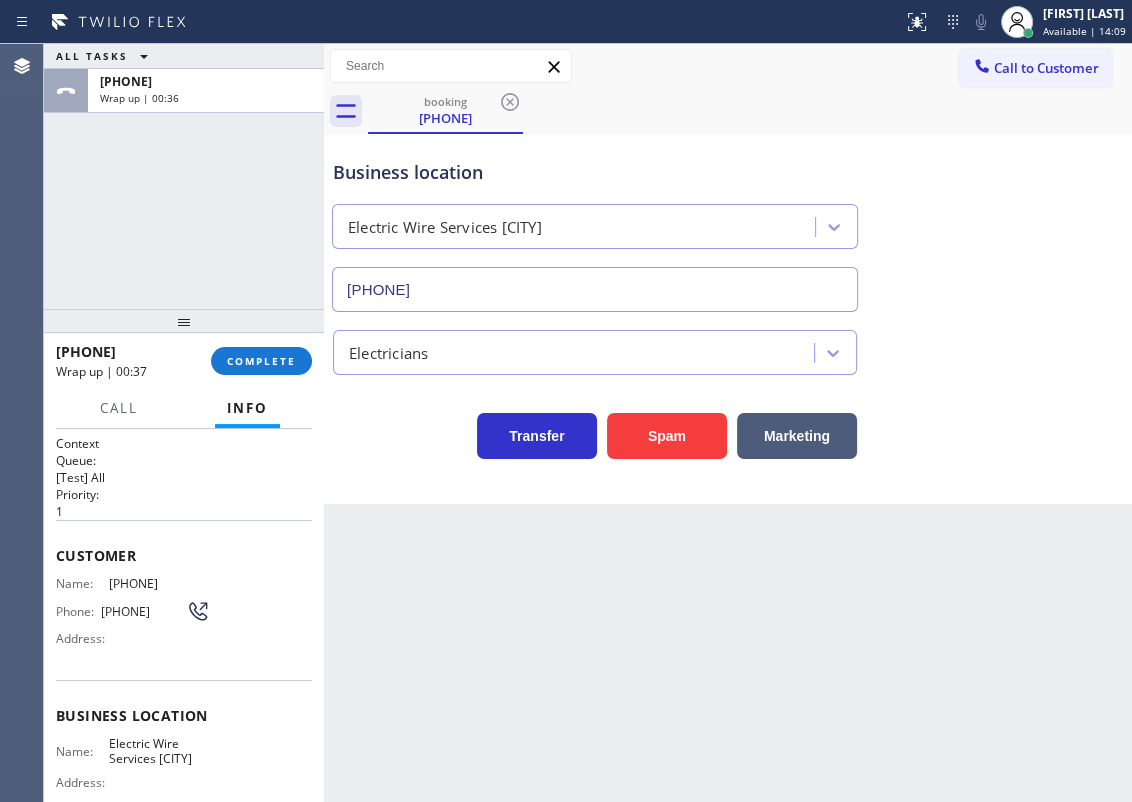 click on "Electricians" at bounding box center (728, 348) 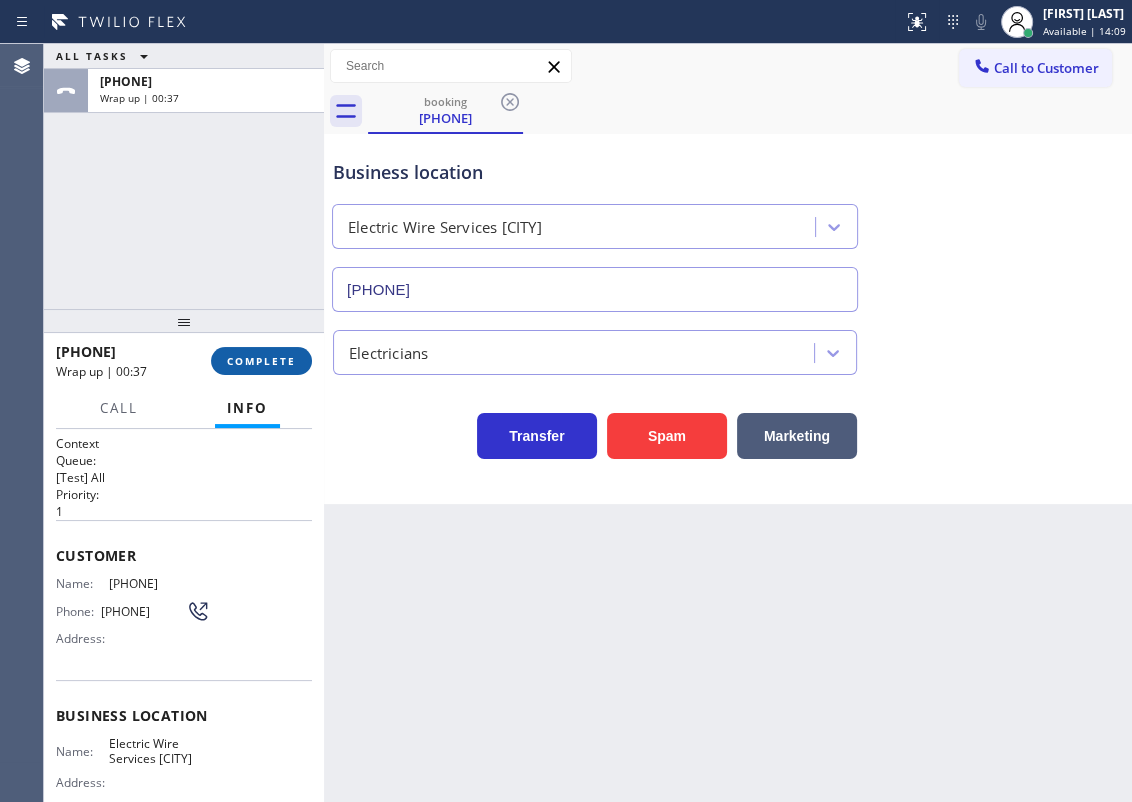 click on "COMPLETE" at bounding box center [261, 361] 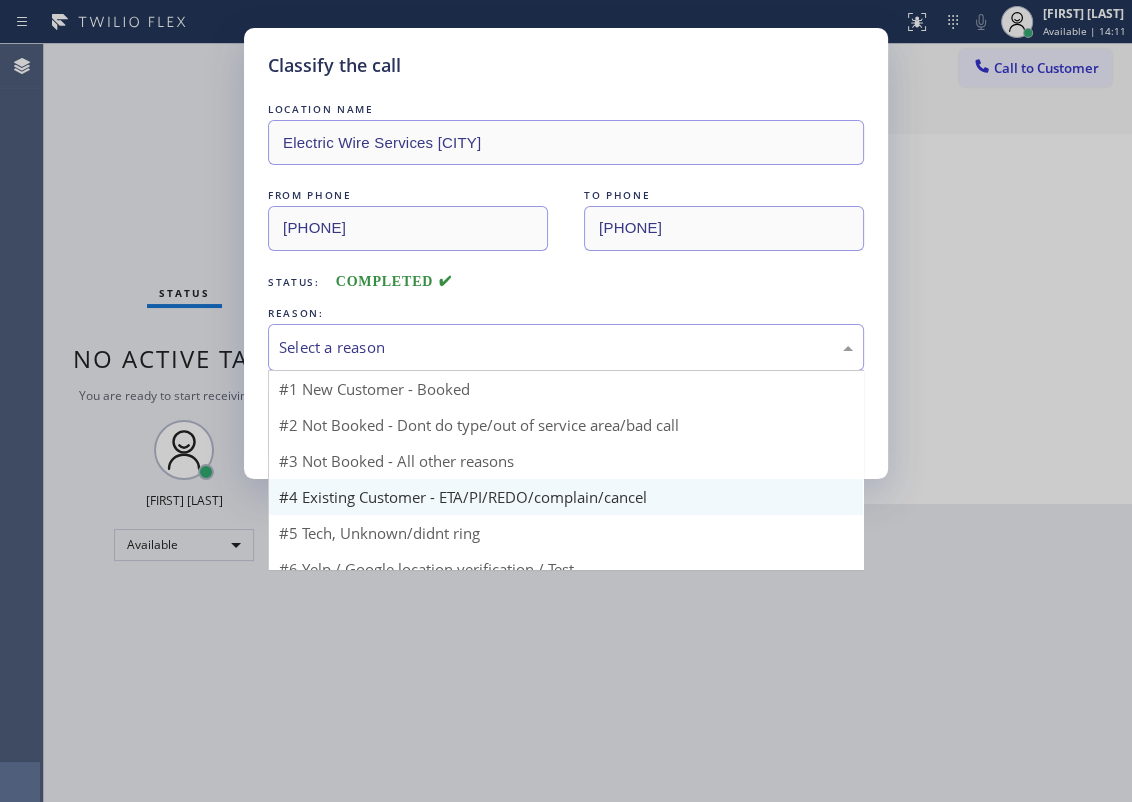 drag, startPoint x: 436, startPoint y: 341, endPoint x: 375, endPoint y: 506, distance: 175.91475 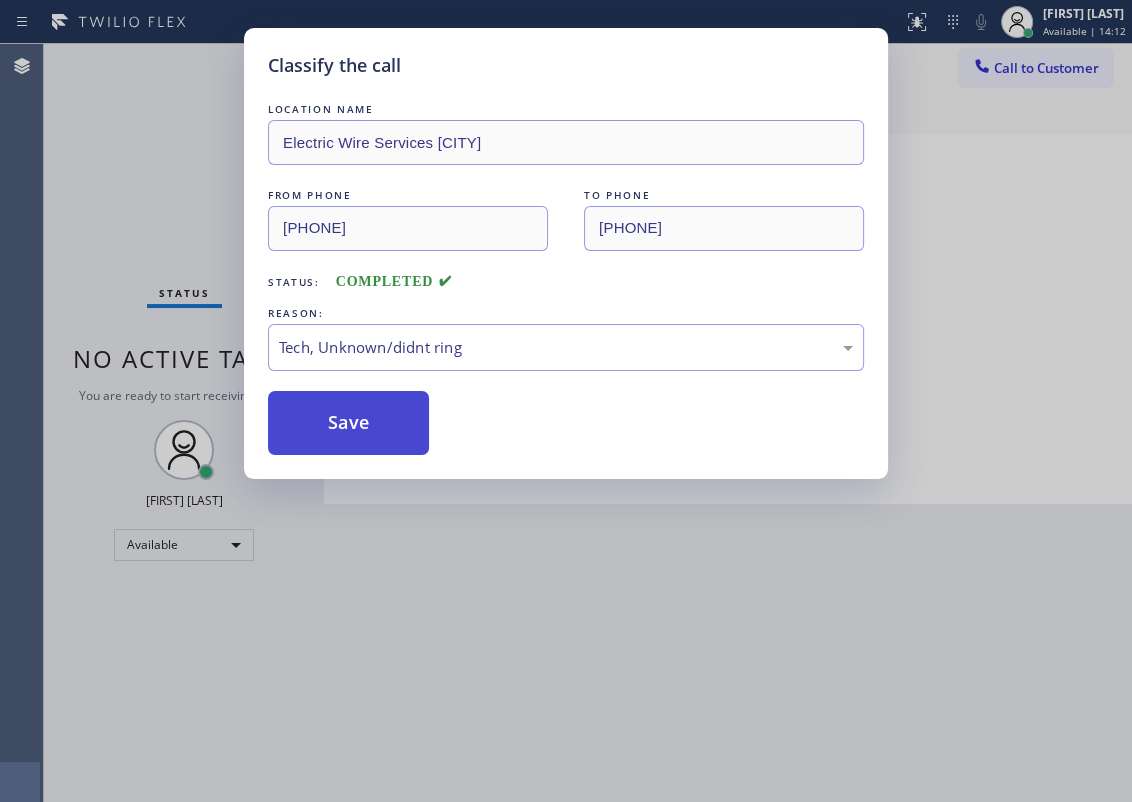 click on "Save" at bounding box center [348, 423] 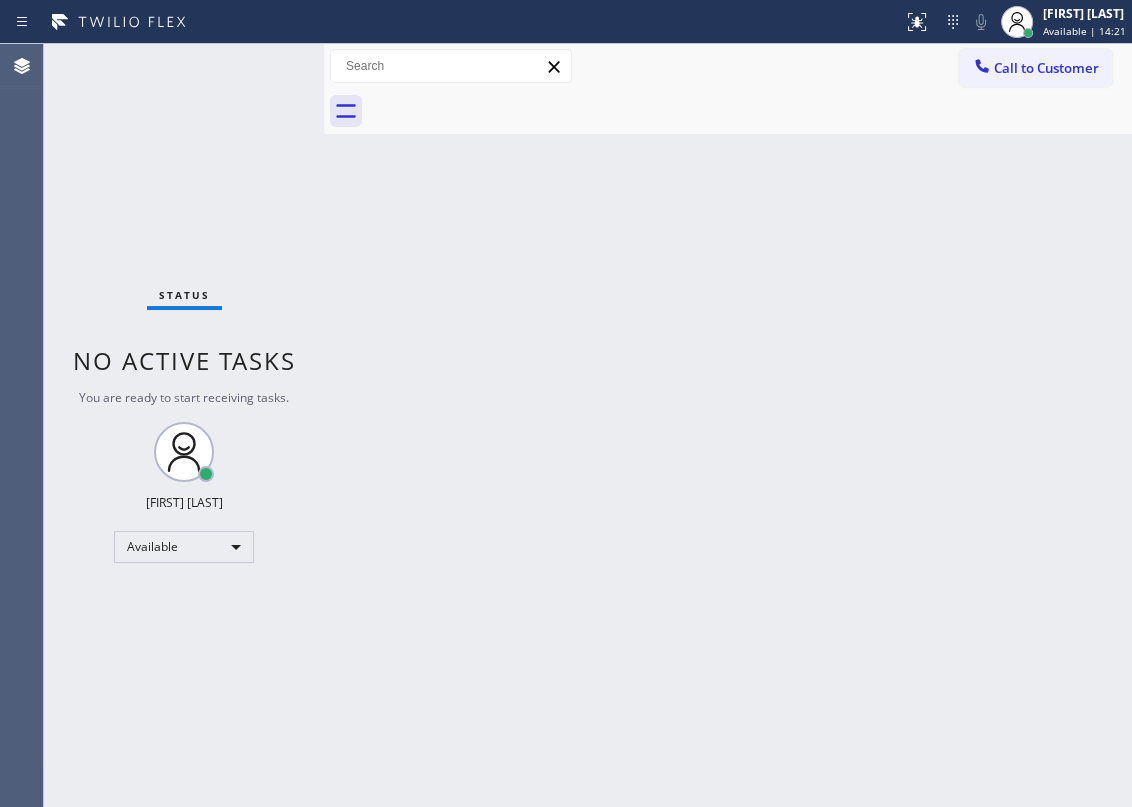 click on "Back to Dashboard Change Sender ID Customers Technicians Select a contact Outbound call Technician Search Technician Your caller id phone number Your caller id phone number Call Technician info Name   Phone none Address none Change Sender ID HVAC +18559994417 5 Star Appliance +18557314952 Appliance Repair +18554611149 Plumbing +18889090120 Air Duct Cleaning +18006865038  Electricians +18005688664 Cancel Change Check personal SMS Reset Change No tabs Call to Customer Outbound call Location Search location Your caller id phone number Customer number Call Outbound call Technician Search Technician Your caller id phone number Your caller id phone number Call" at bounding box center (728, 425) 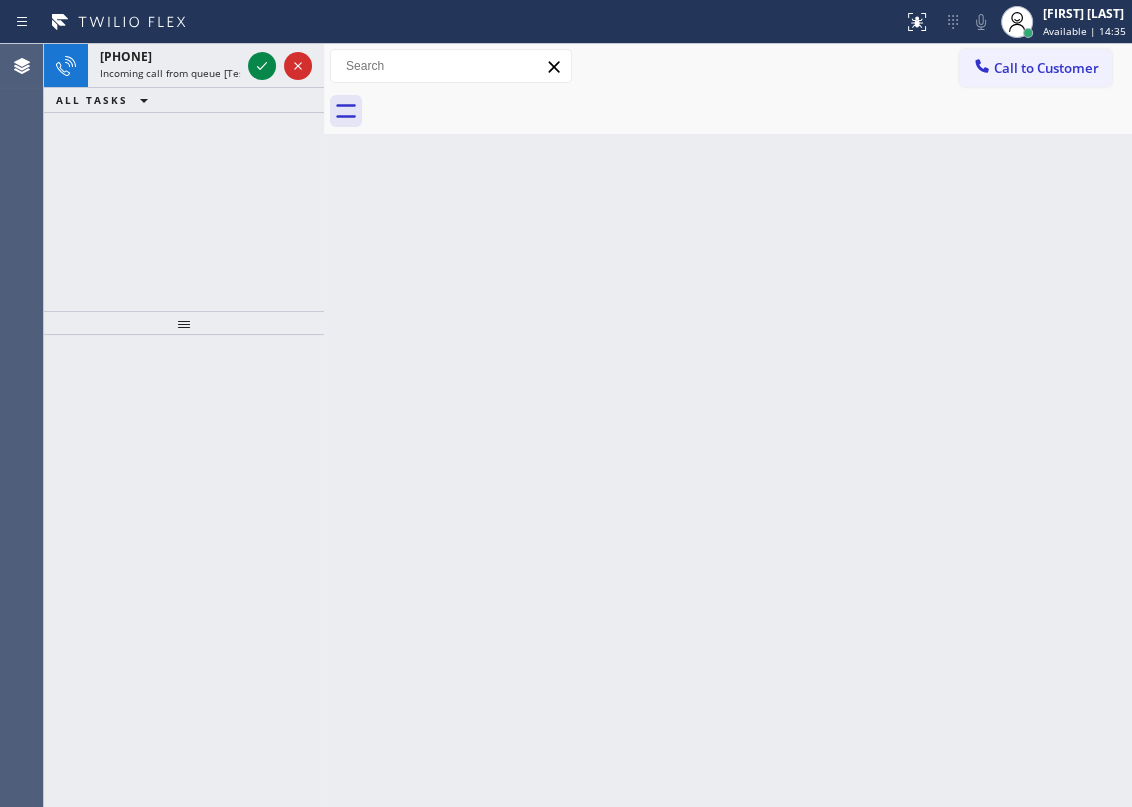 drag, startPoint x: 1025, startPoint y: 395, endPoint x: 435, endPoint y: 72, distance: 672.6284 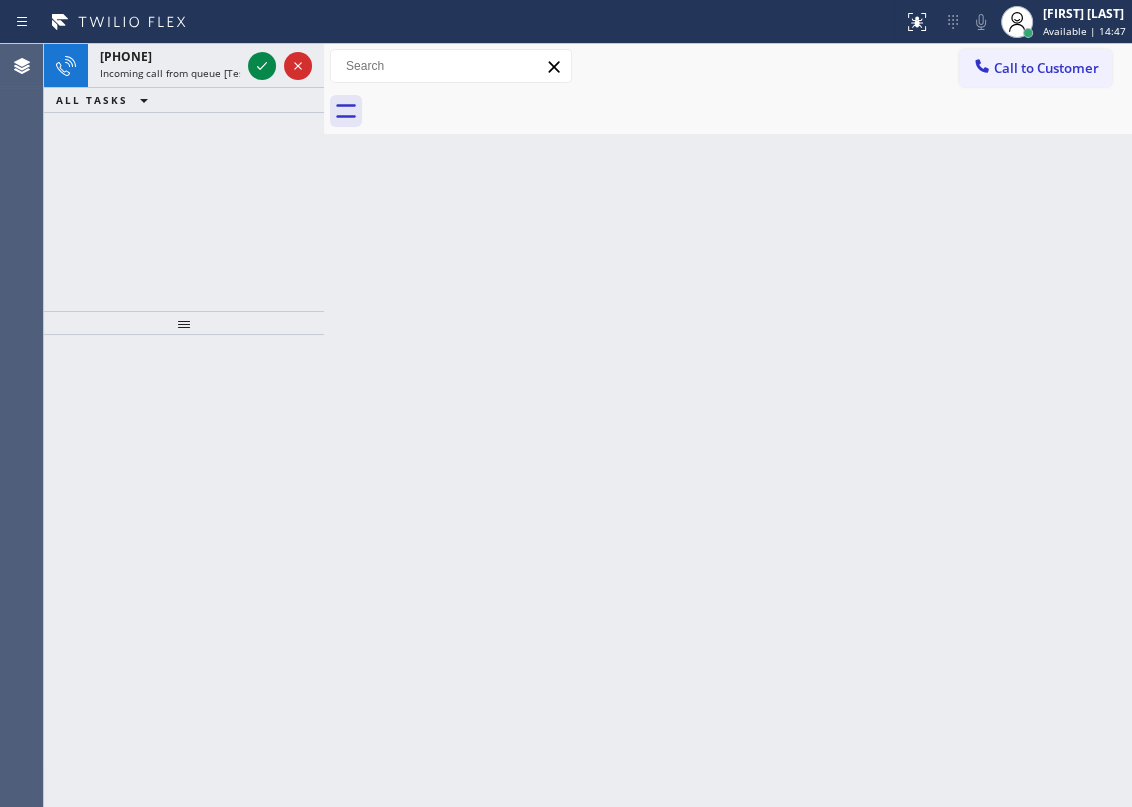 click on "Back to Dashboard Change Sender ID Customers Technicians Select a contact Outbound call Technician Search Technician Your caller id phone number Your caller id phone number Call Technician info Name   Phone none Address none Change Sender ID HVAC +18559994417 5 Star Appliance +18557314952 Appliance Repair +18554611149 Plumbing +18889090120 Air Duct Cleaning +18006865038  Electricians +18005688664 Cancel Change Check personal SMS Reset Change No tabs Call to Customer Outbound call Location Search location Your caller id phone number Customer number Call Outbound call Technician Search Technician Your caller id phone number Your caller id phone number Call" at bounding box center [728, 425] 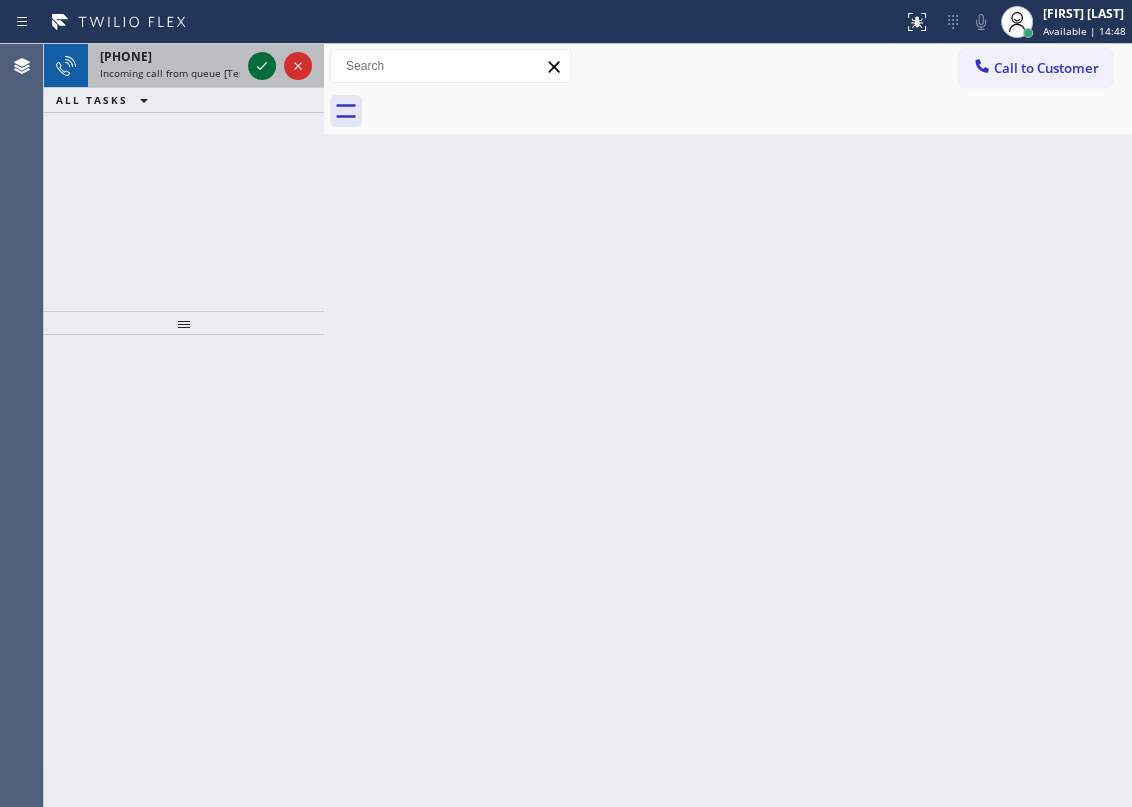 click 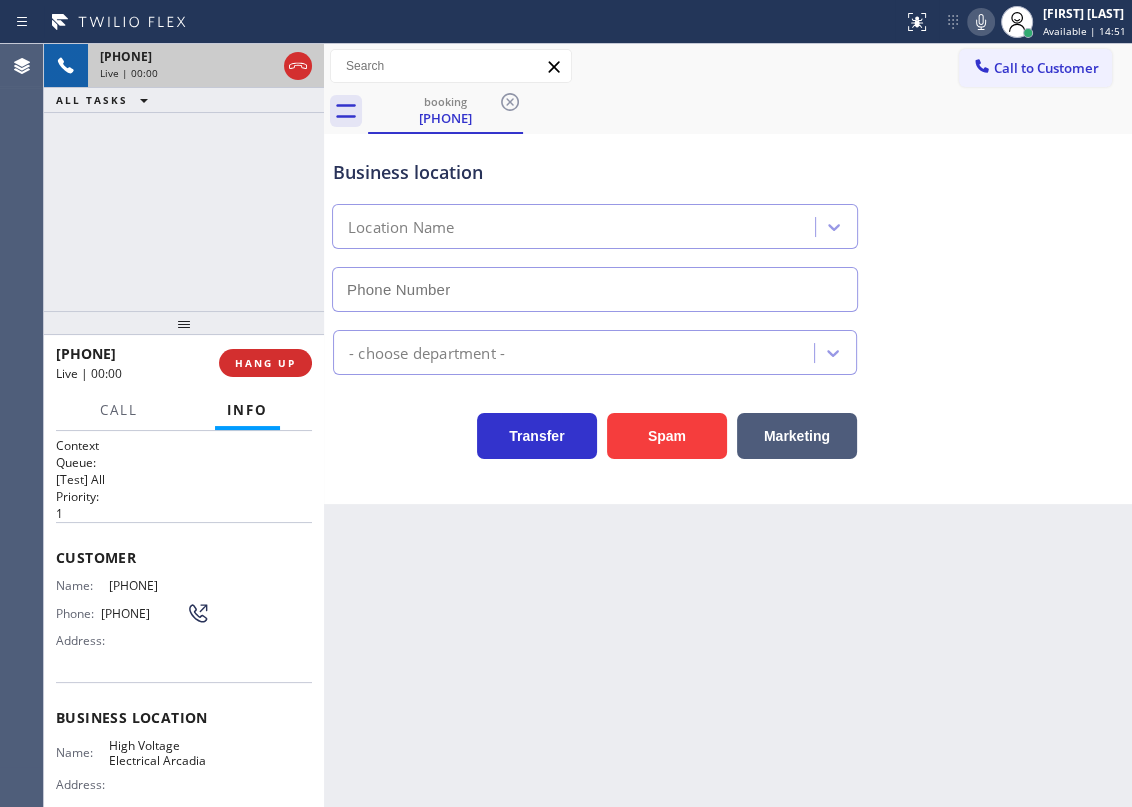 type on "[PHONE]" 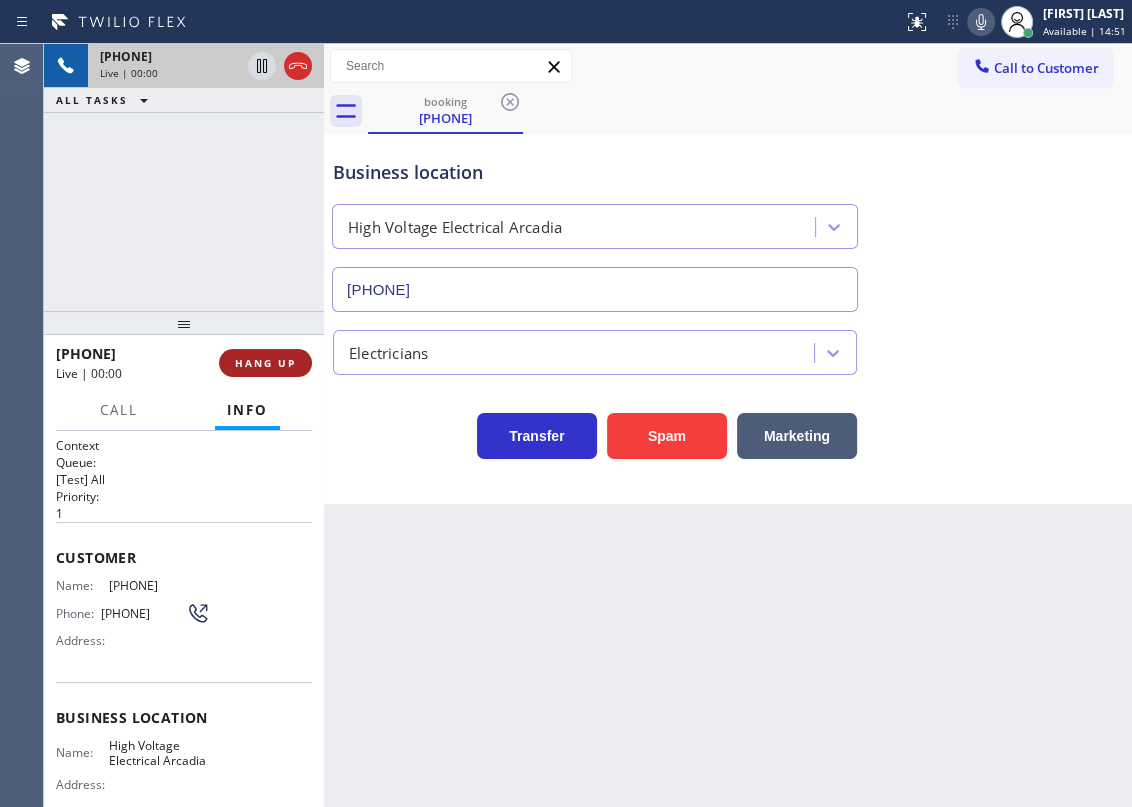 click on "HANG UP" at bounding box center (265, 363) 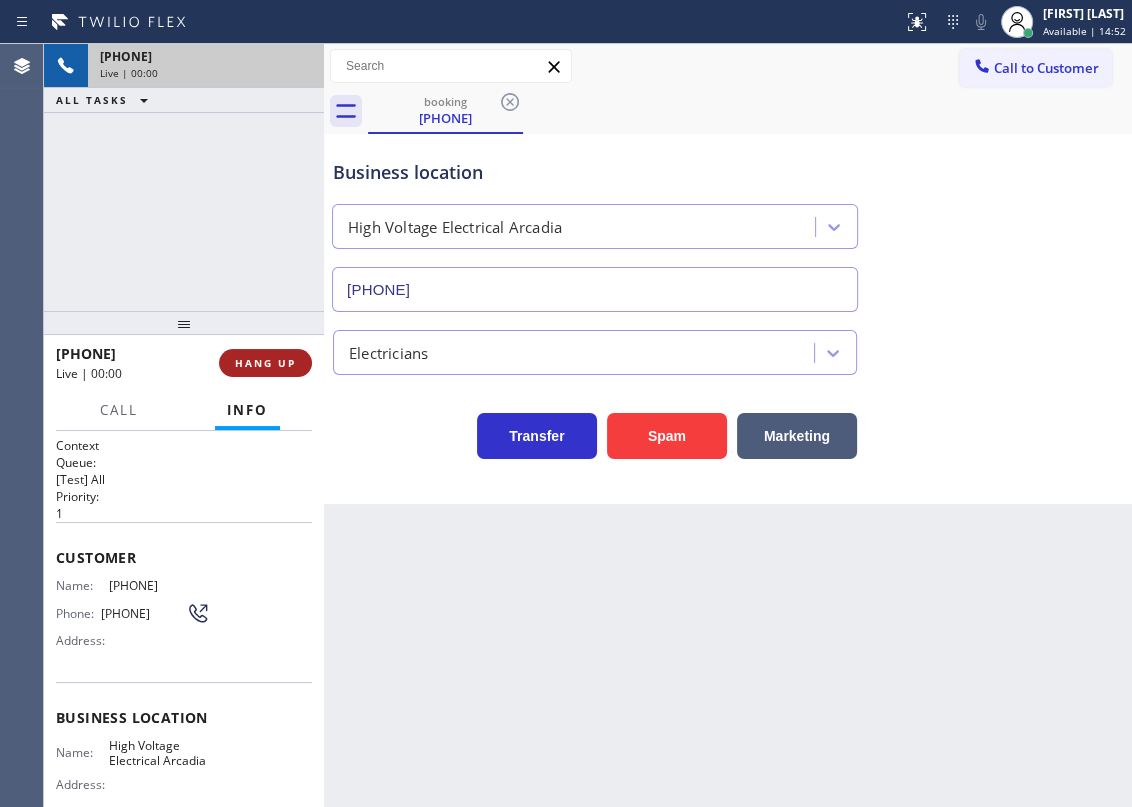 click on "HANG UP" at bounding box center (265, 363) 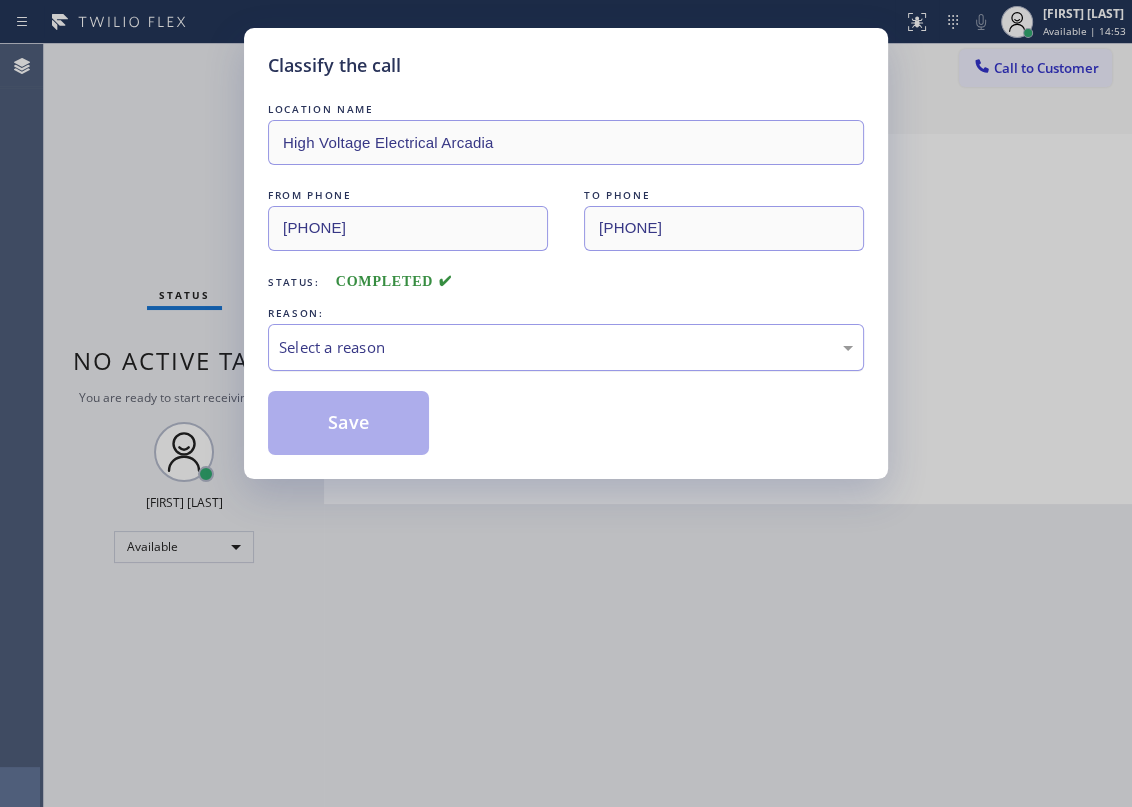 click on "Select a reason" at bounding box center [566, 347] 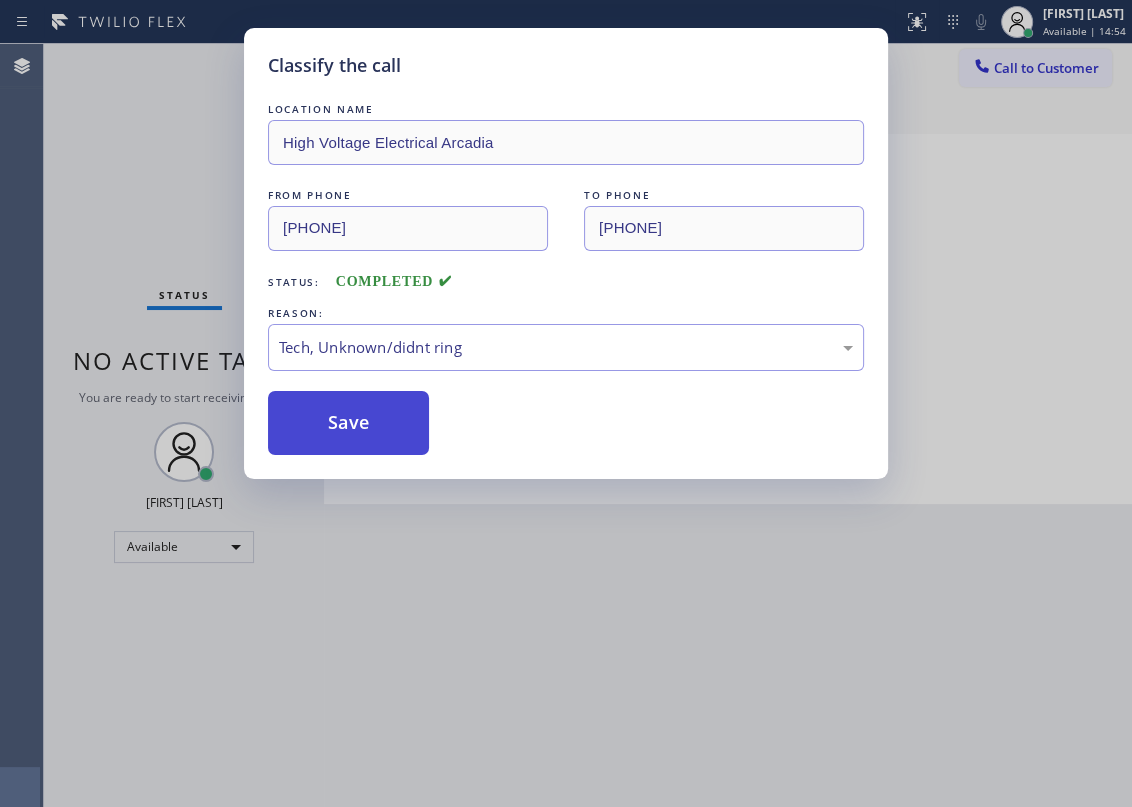 click on "Save" at bounding box center [348, 423] 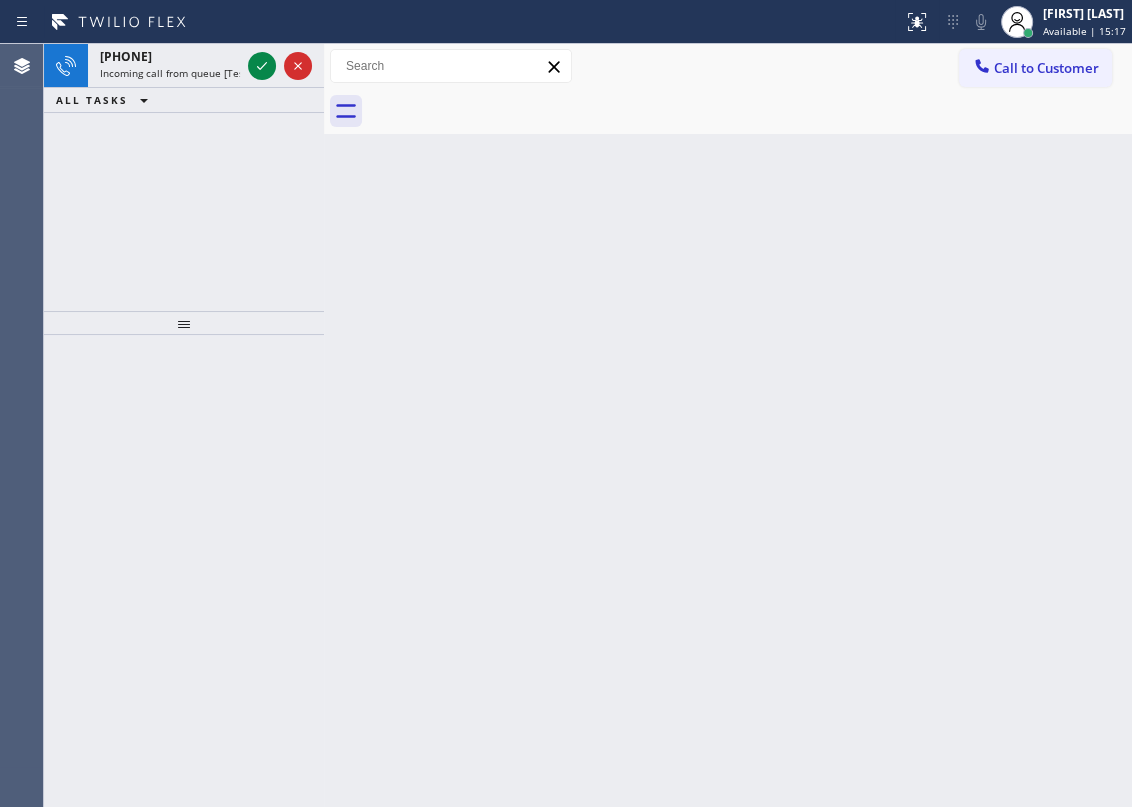 click on "Back to Dashboard Change Sender ID Customers Technicians Select a contact Outbound call Technician Search Technician Your caller id phone number Your caller id phone number Call Technician info Name   Phone none Address none Change Sender ID HVAC +18559994417 5 Star Appliance +18557314952 Appliance Repair +18554611149 Plumbing +18889090120 Air Duct Cleaning +18006865038  Electricians +18005688664 Cancel Change Check personal SMS Reset Change No tabs Call to Customer Outbound call Location Search location Your caller id phone number Customer number Call Outbound call Technician Search Technician Your caller id phone number Your caller id phone number Call" at bounding box center (728, 425) 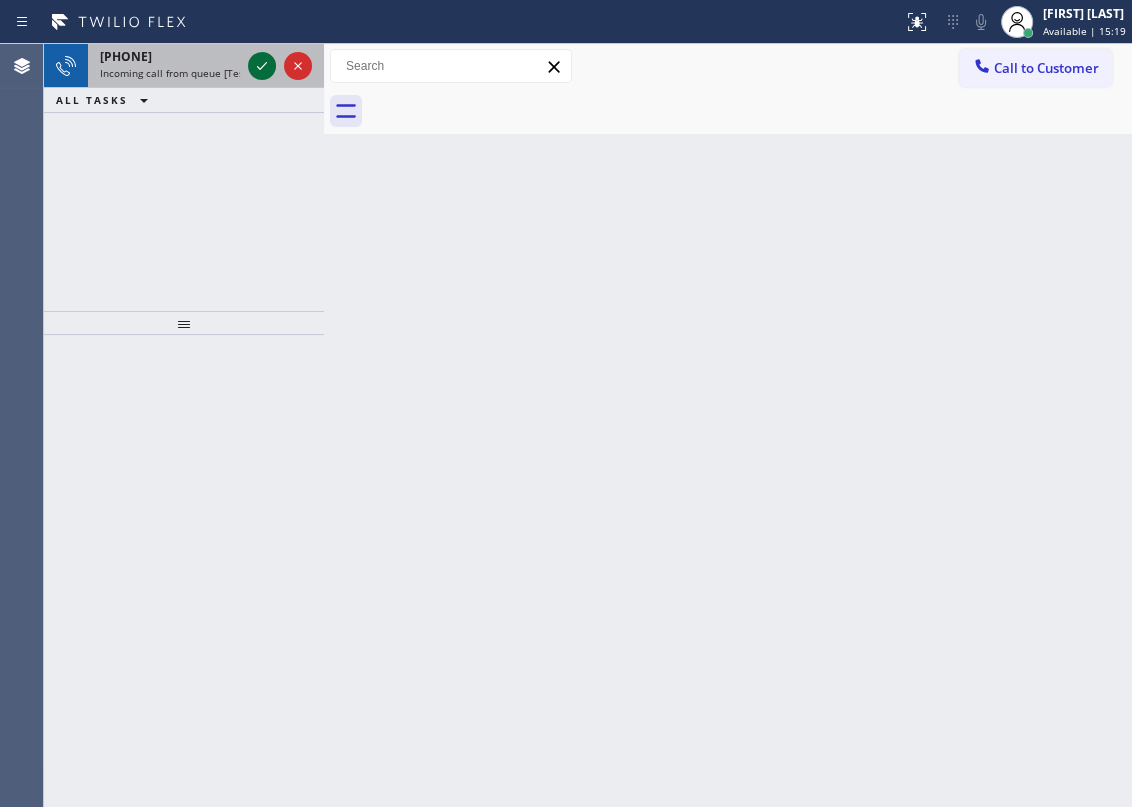click 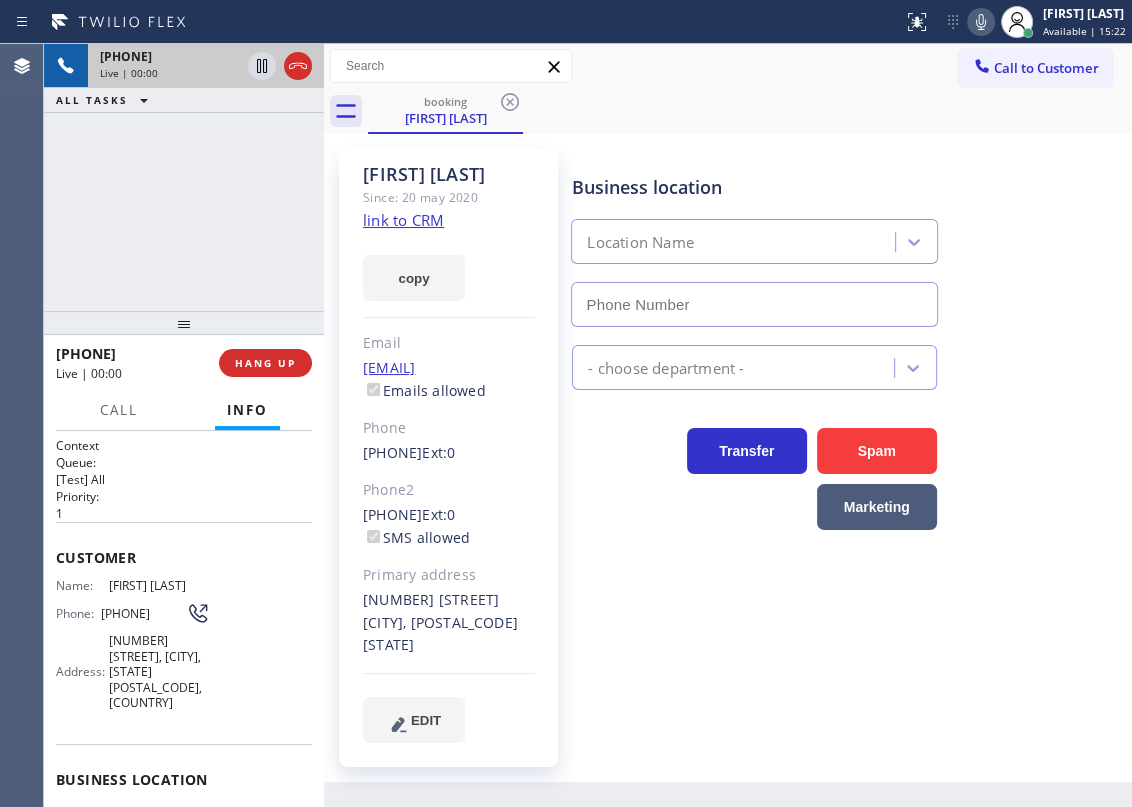 type on "[PHONE]" 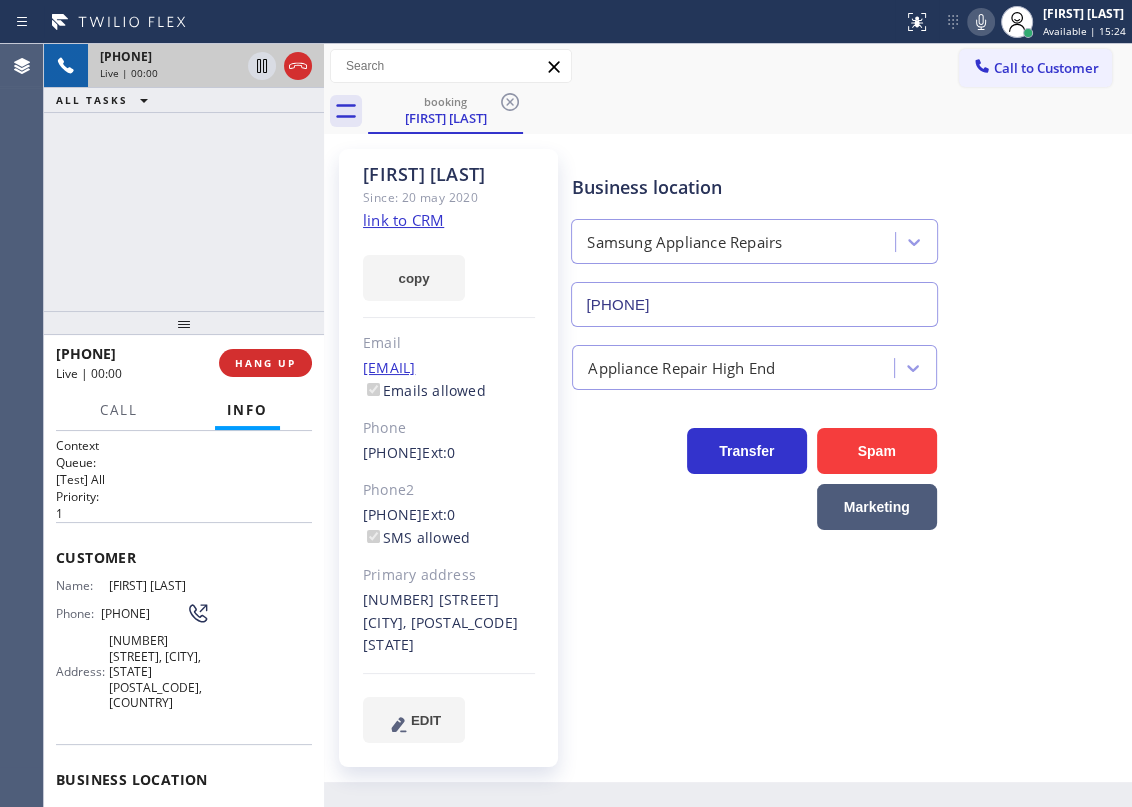 click on "link to CRM" 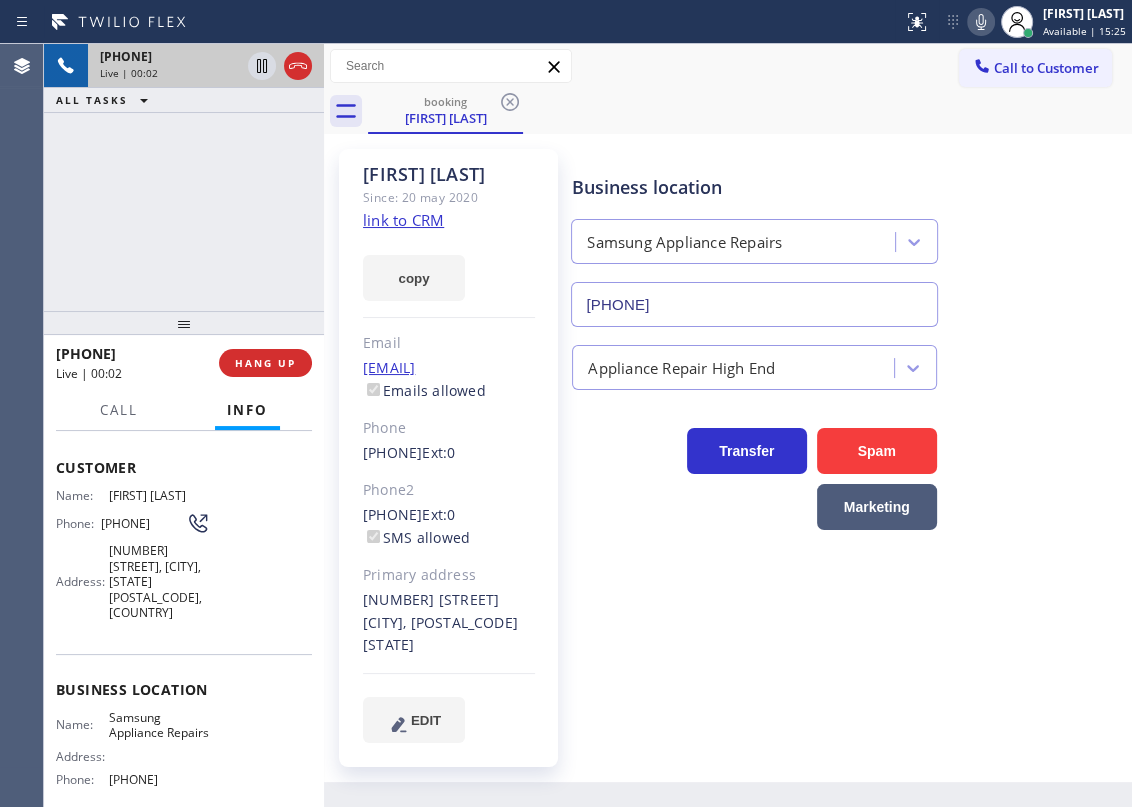 scroll, scrollTop: 181, scrollLeft: 0, axis: vertical 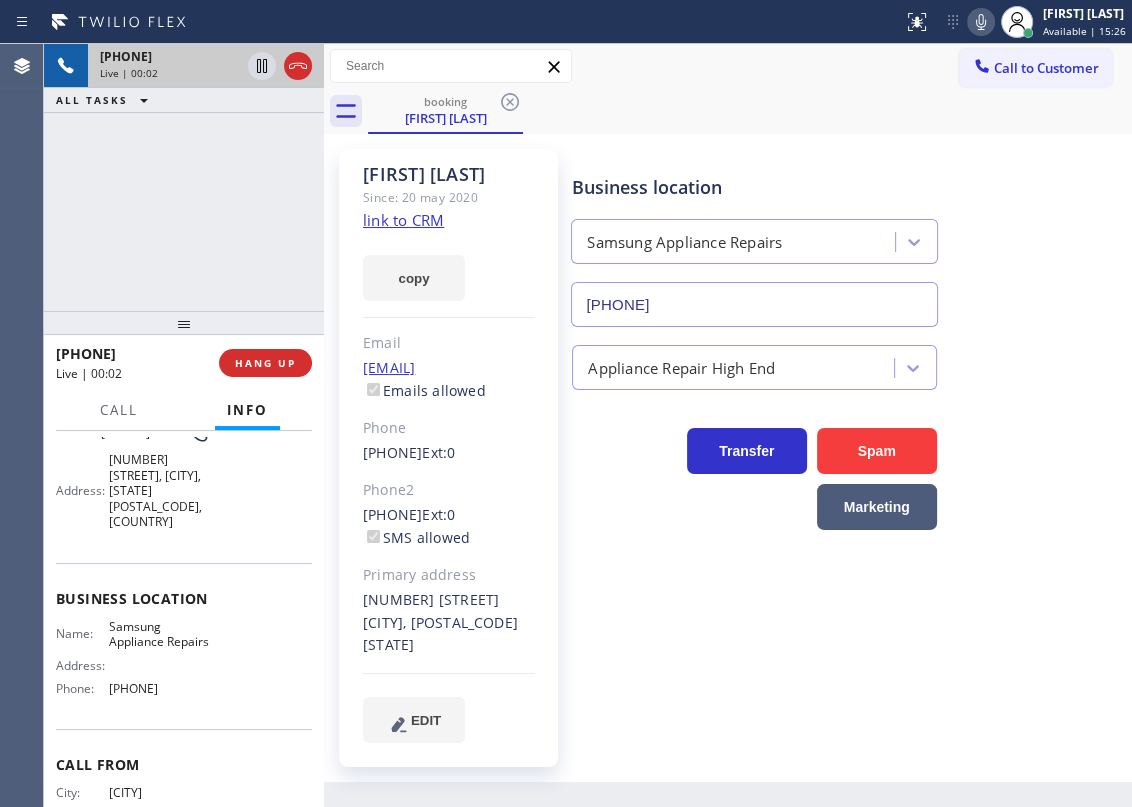 click on "Samsung Appliance  Repairs" at bounding box center (159, 634) 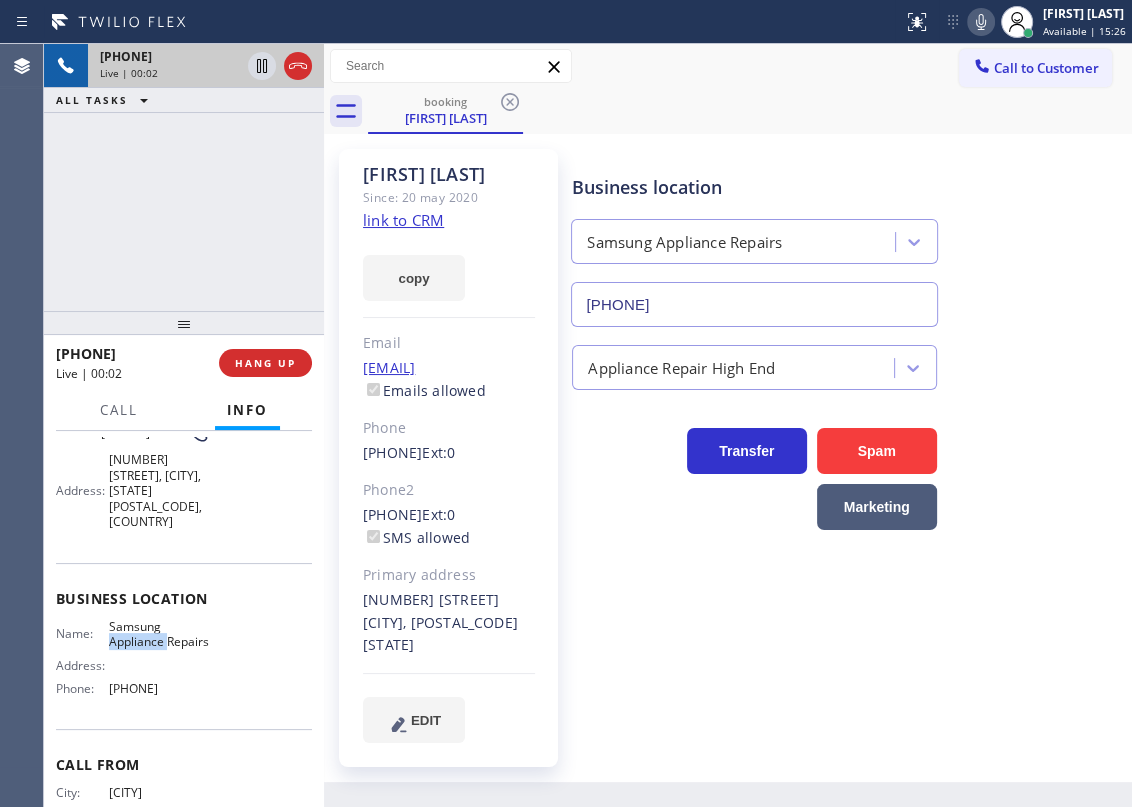 click on "Samsung Appliance  Repairs" at bounding box center [159, 634] 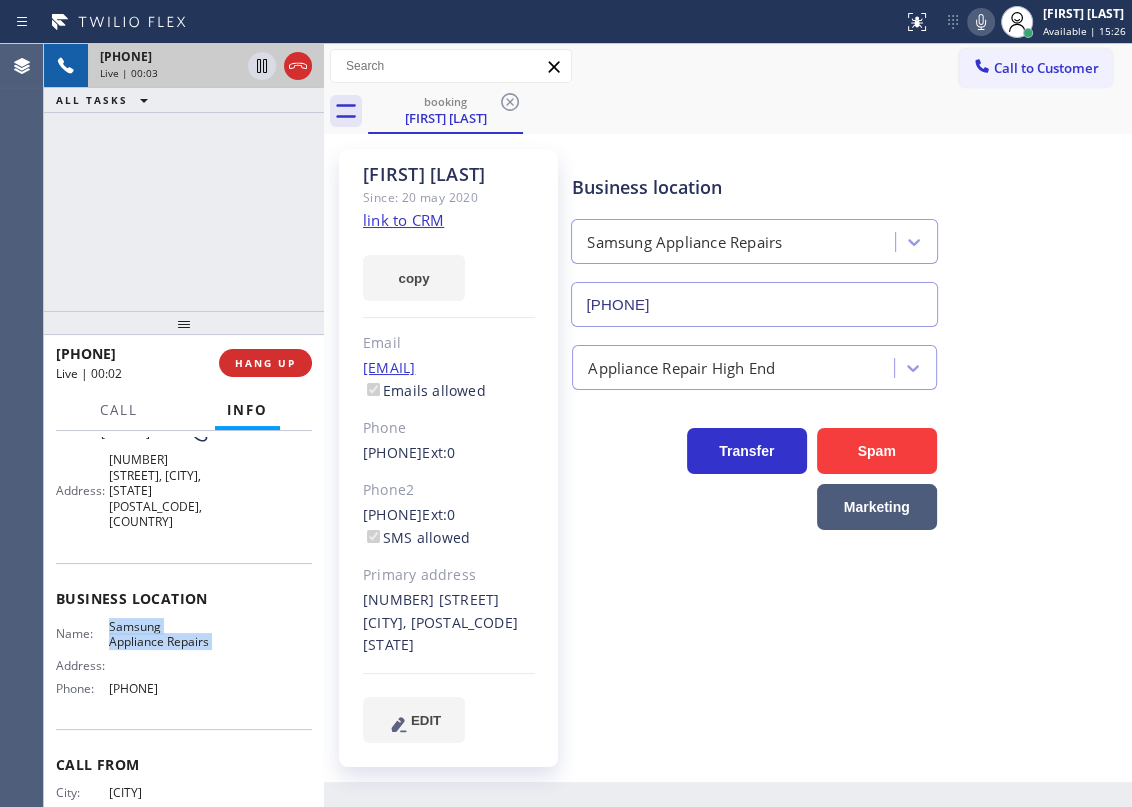 click on "Samsung Appliance  Repairs" at bounding box center (159, 634) 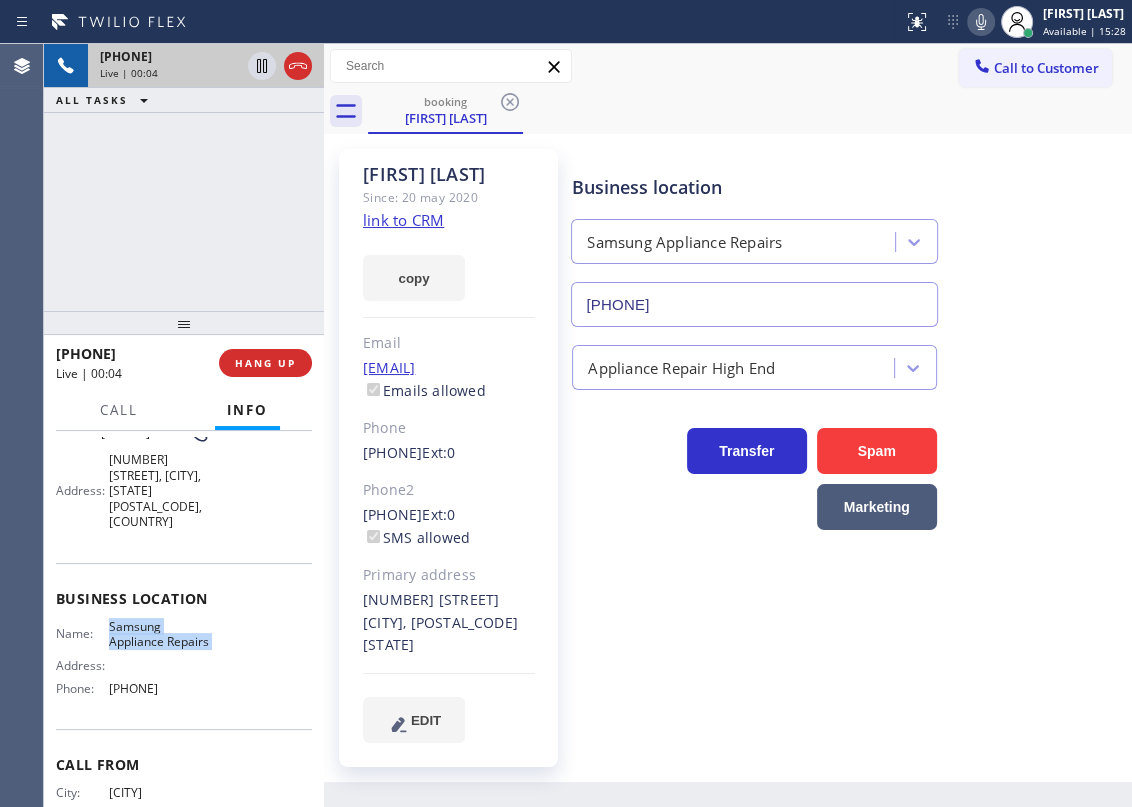 click on "[PHONE]" at bounding box center (754, 304) 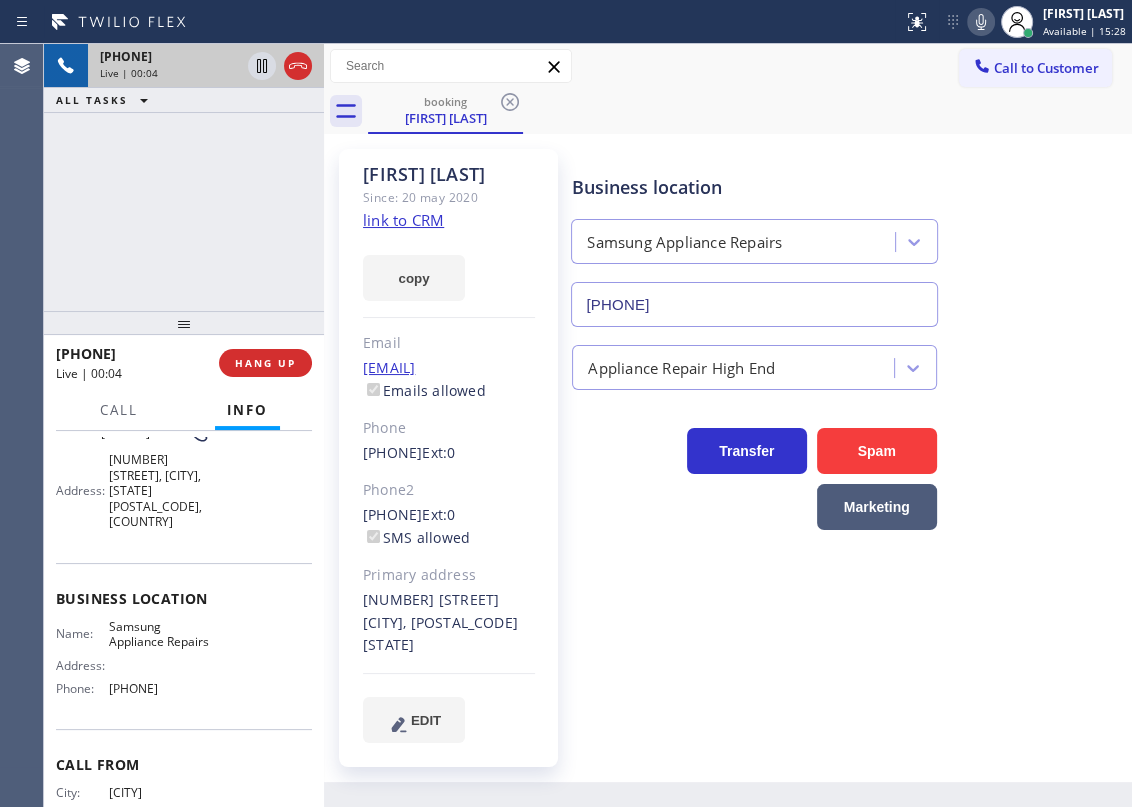 click on "[PHONE]" at bounding box center [754, 304] 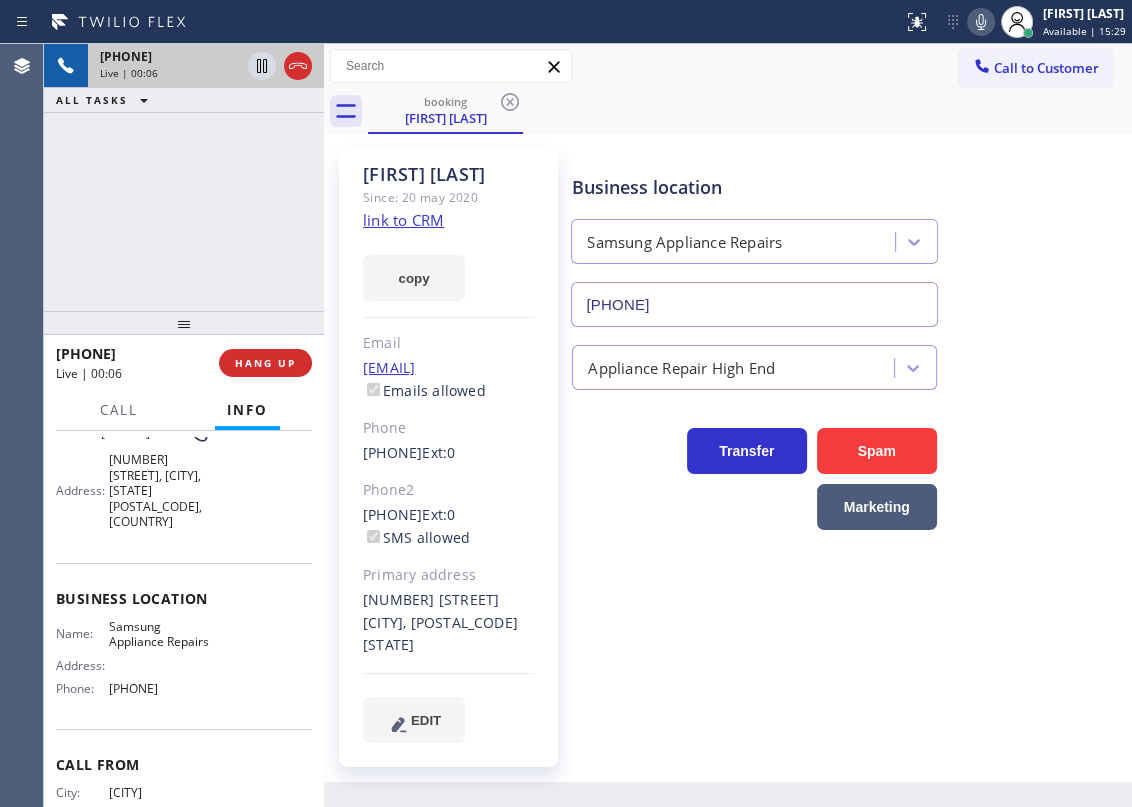 click on "[PHONE]" at bounding box center (754, 304) 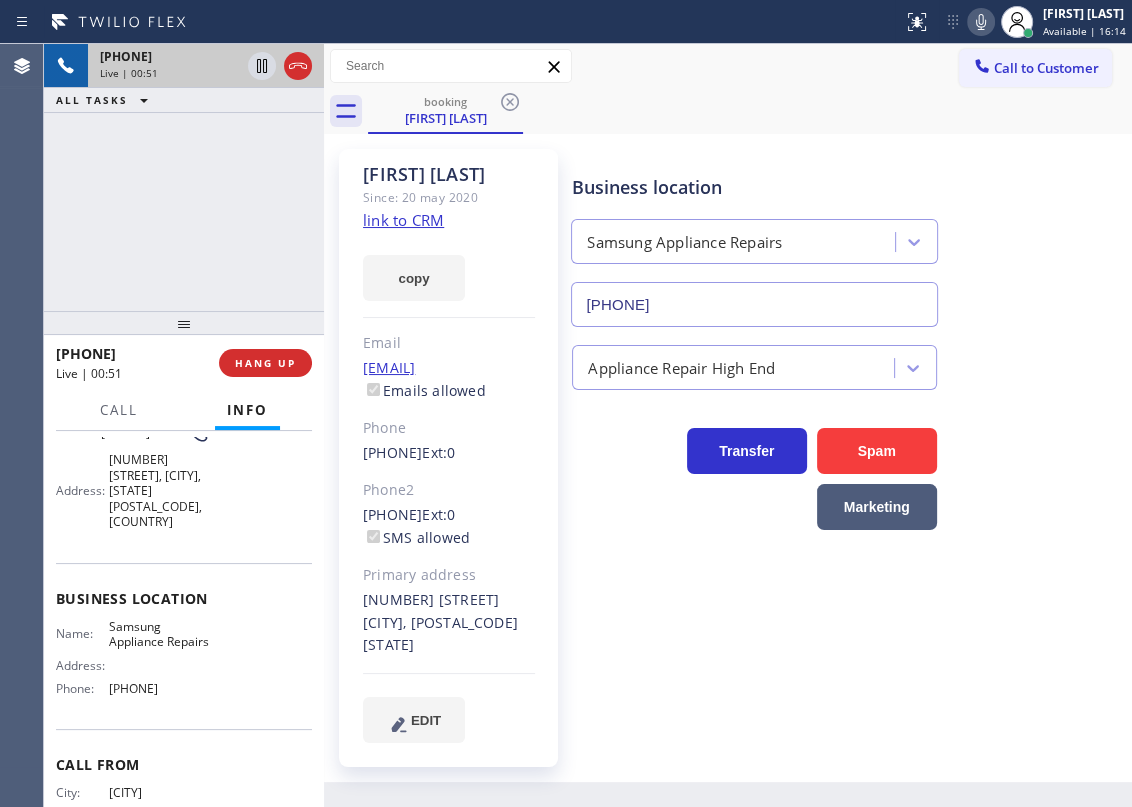 click 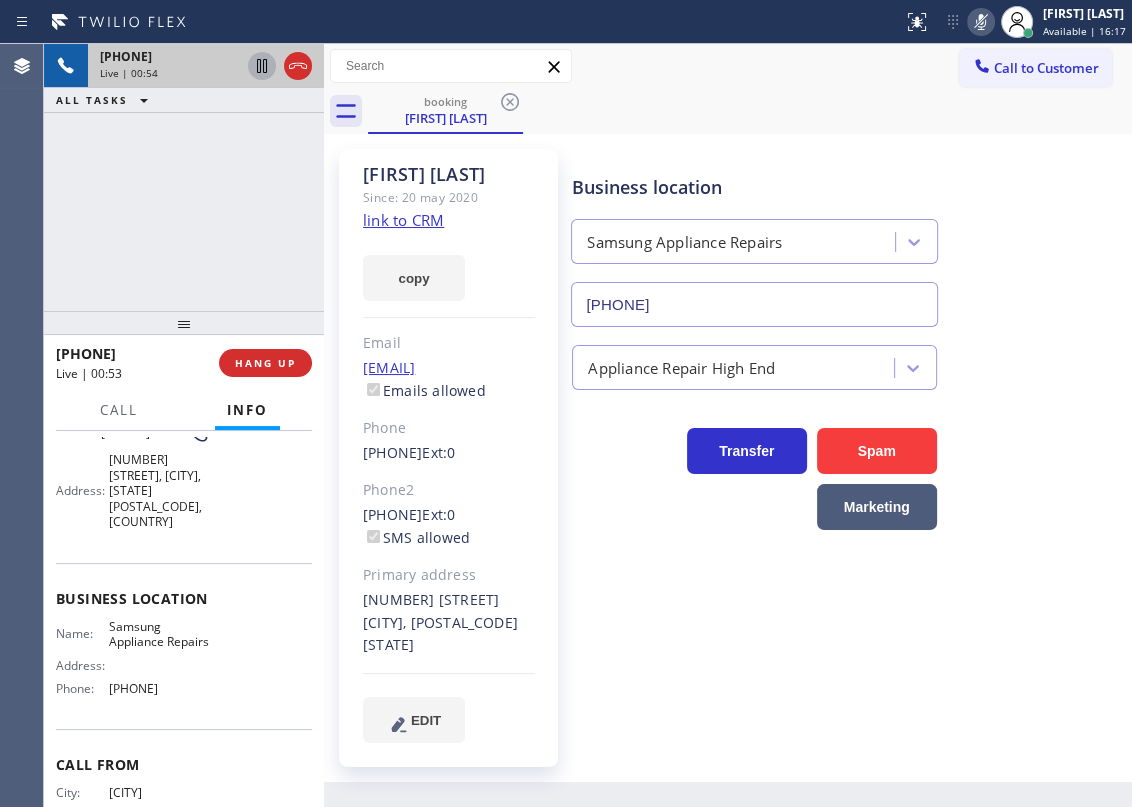 click 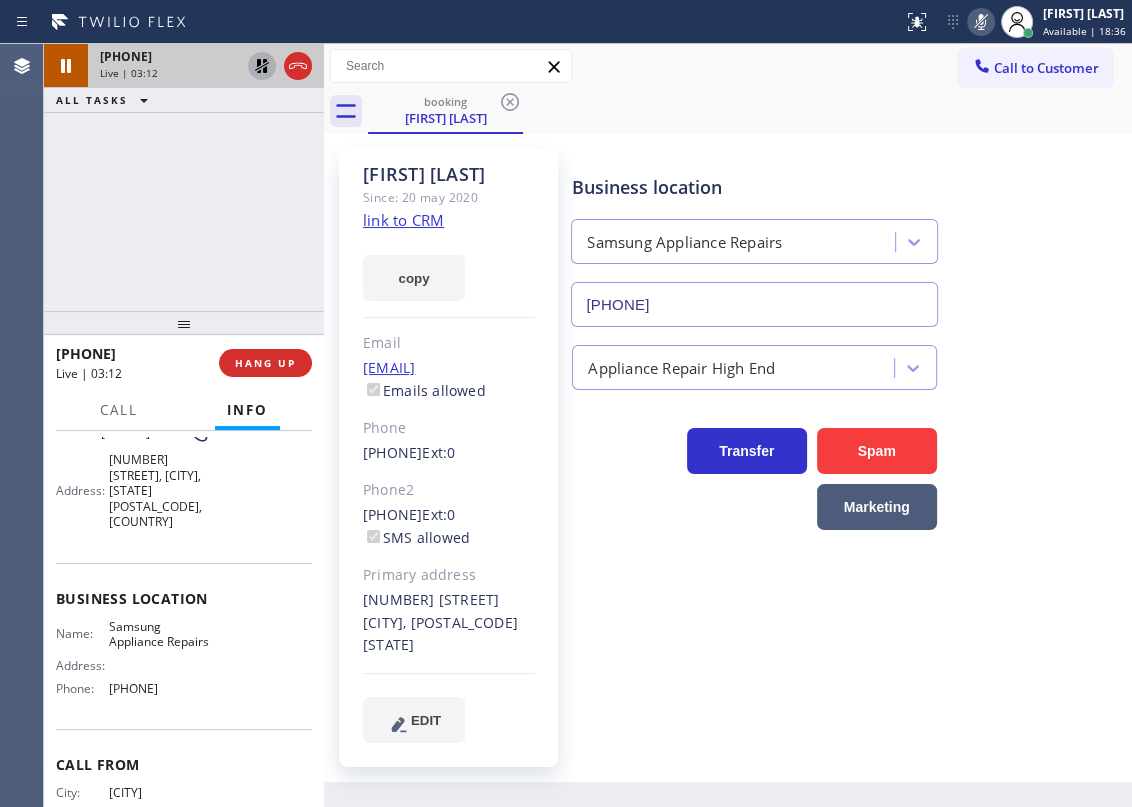click 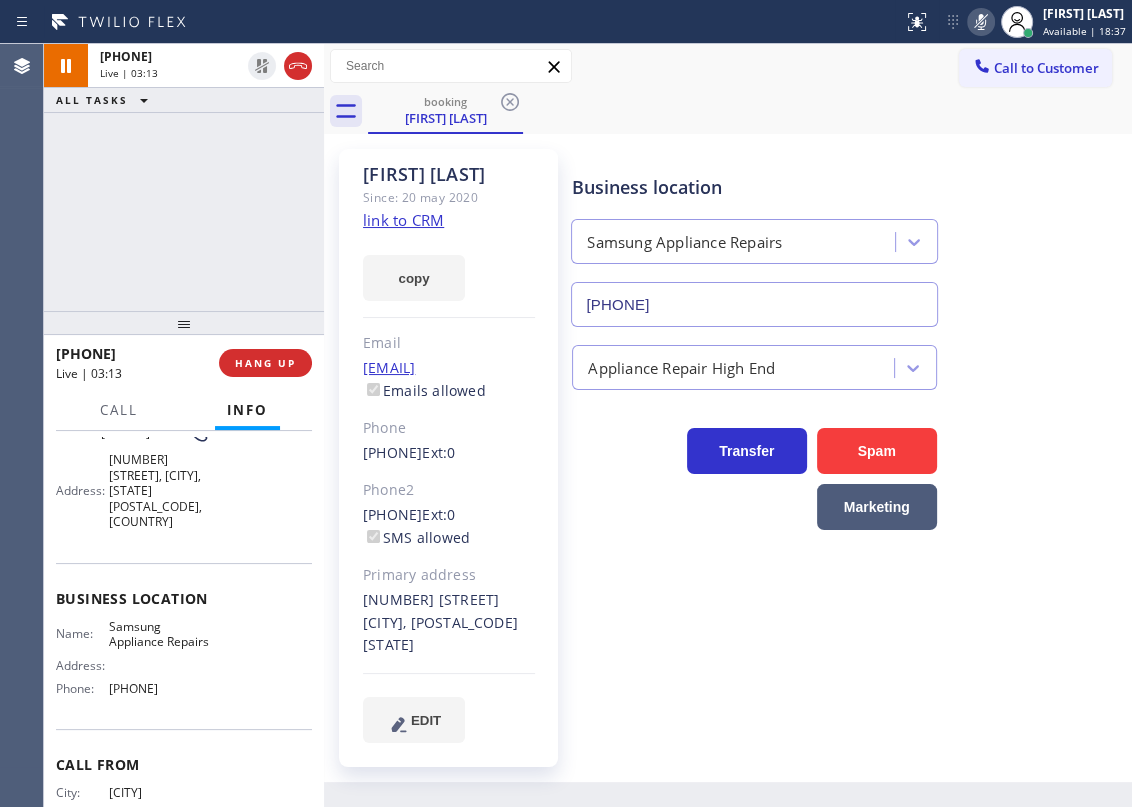 click 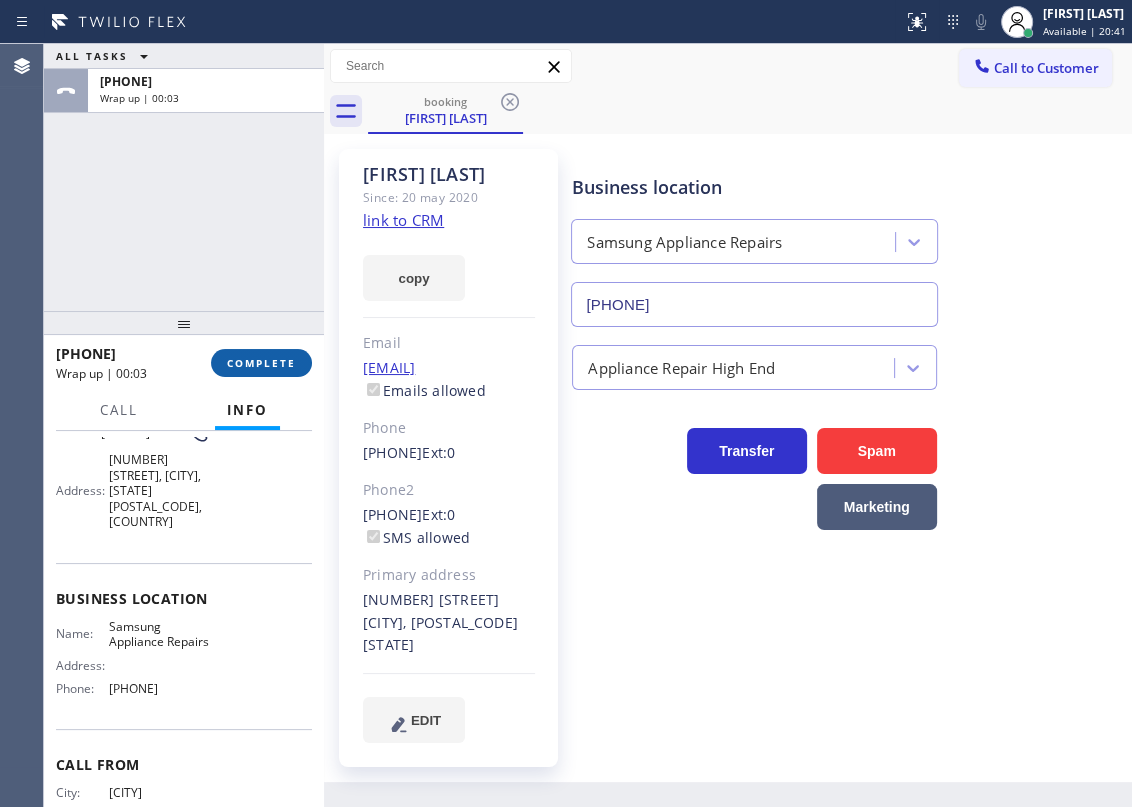 click on "COMPLETE" at bounding box center [261, 363] 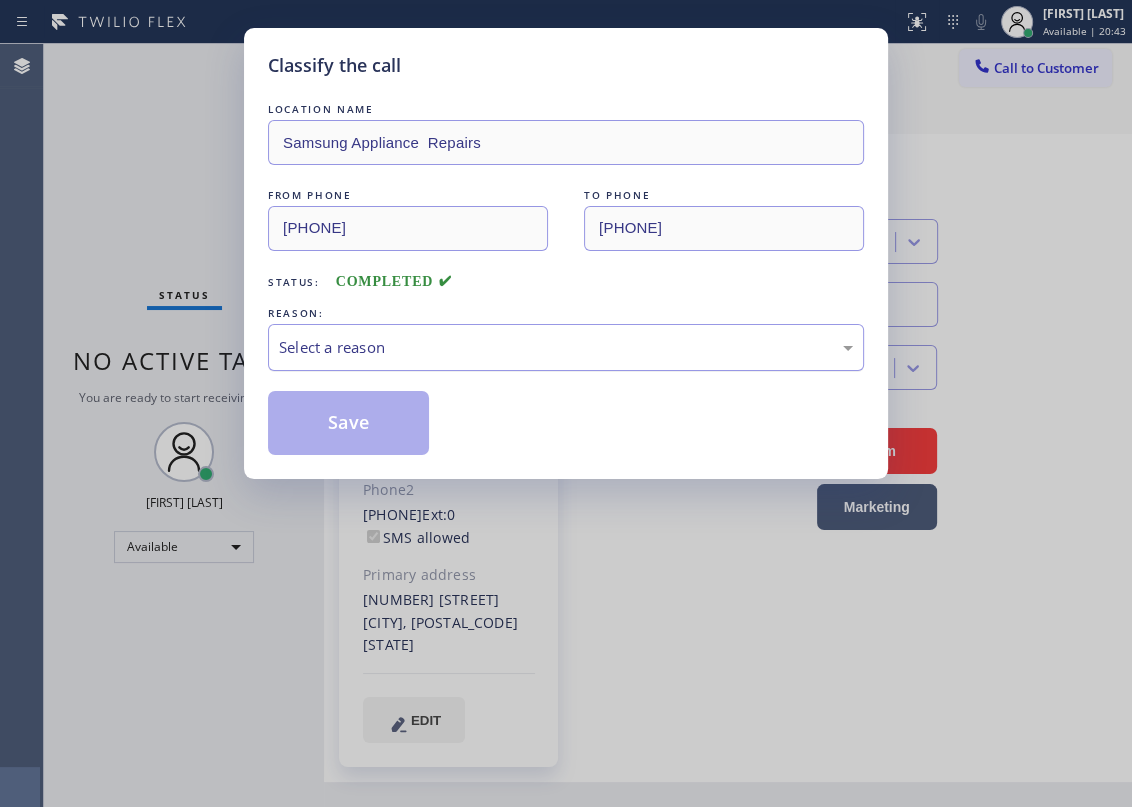 click on "Select a reason" at bounding box center [566, 347] 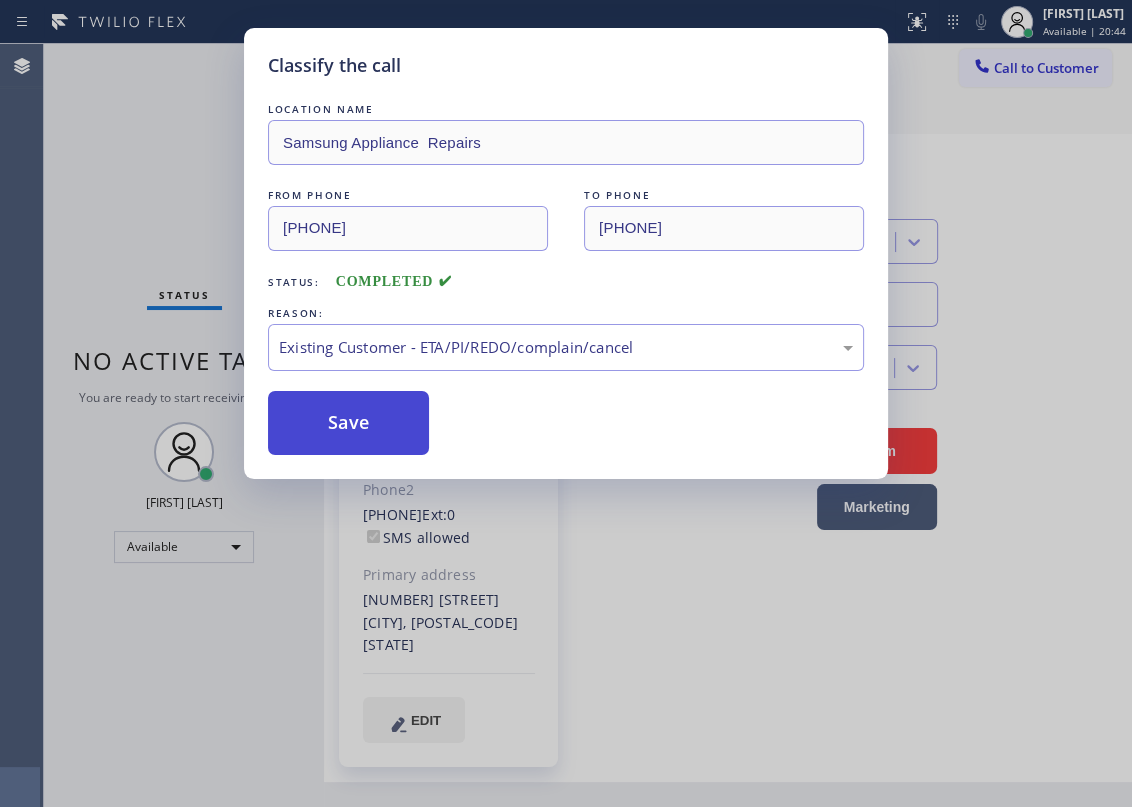 click on "Save" at bounding box center [348, 423] 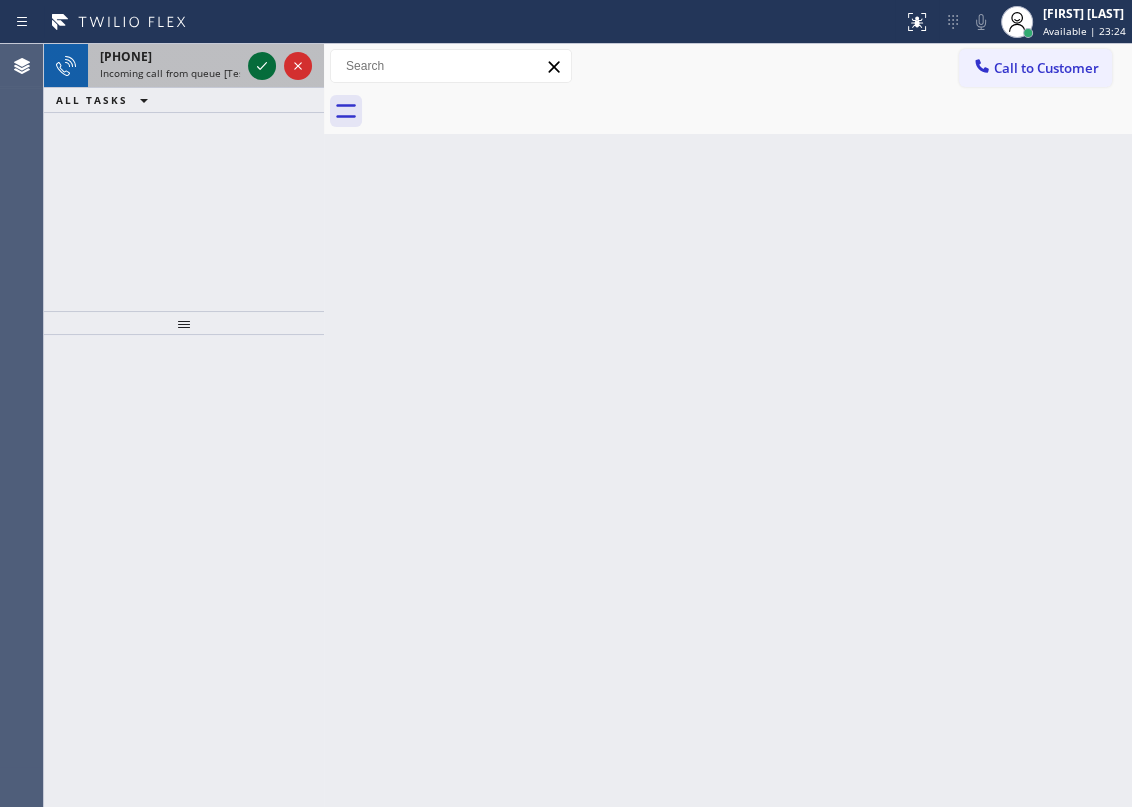 click 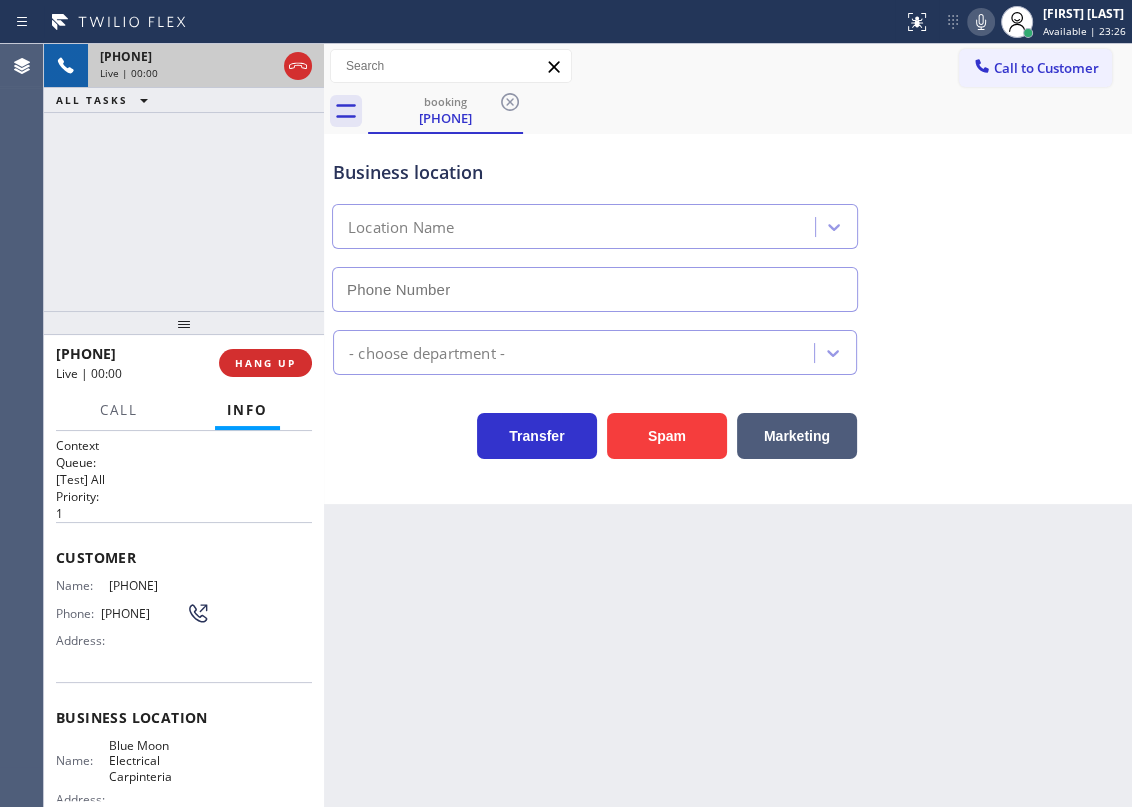 type on "[PHONE]" 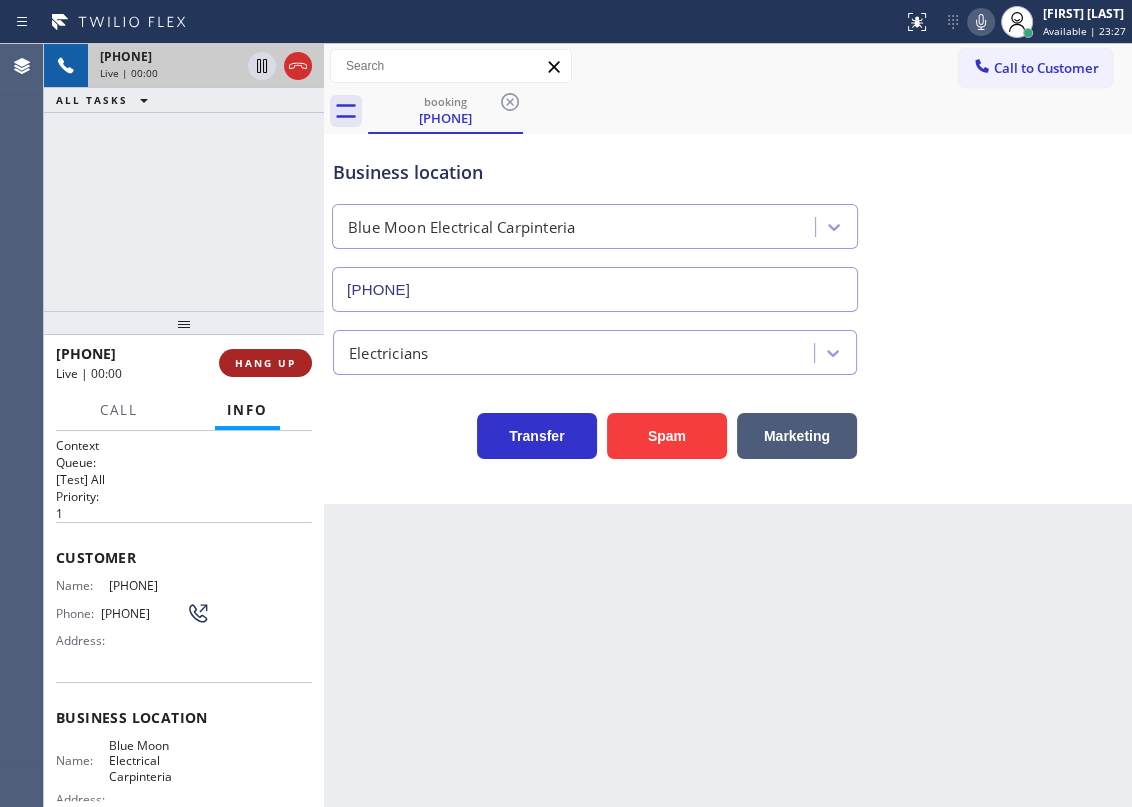 click on "HANG UP" at bounding box center [265, 363] 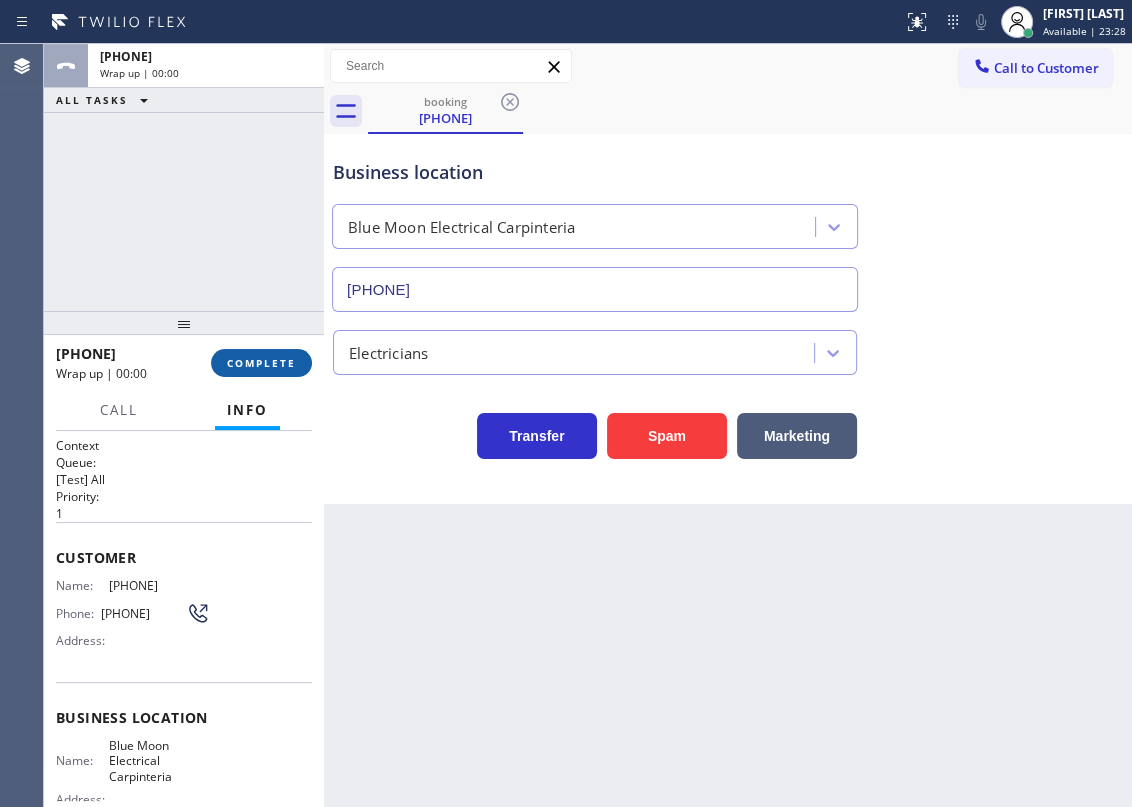 click on "COMPLETE" at bounding box center [261, 363] 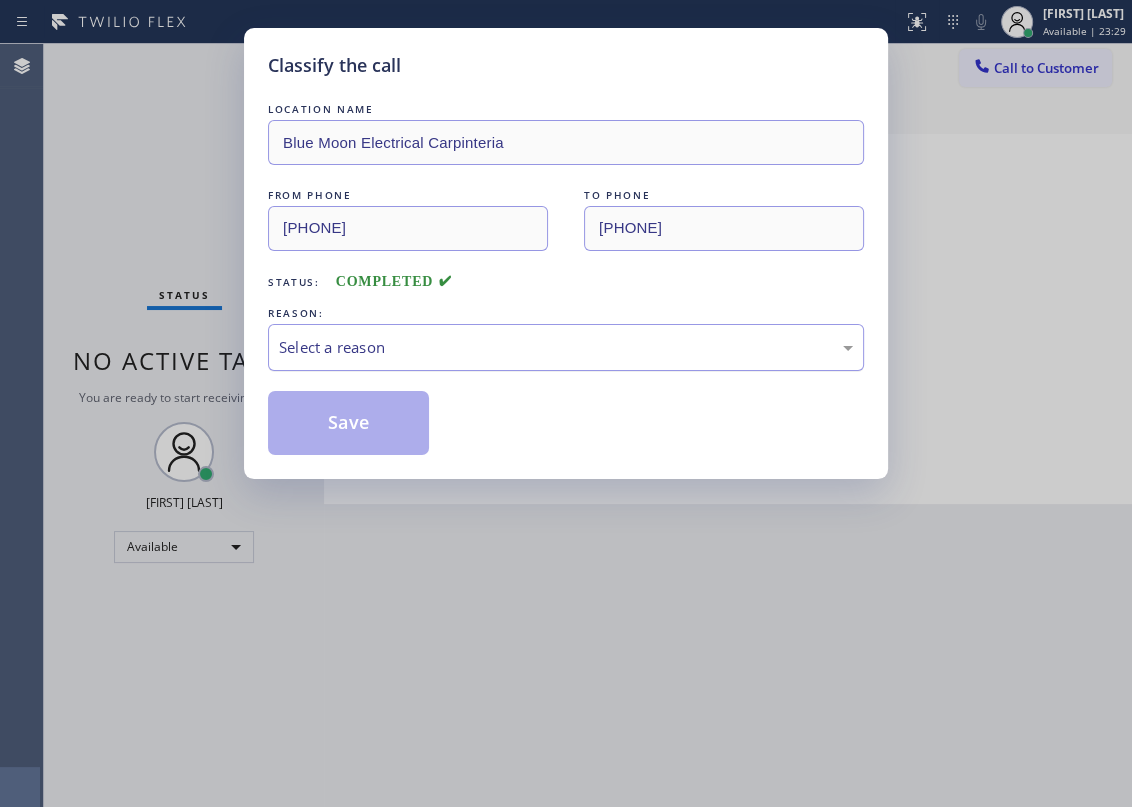 click on "Select a reason" at bounding box center [566, 347] 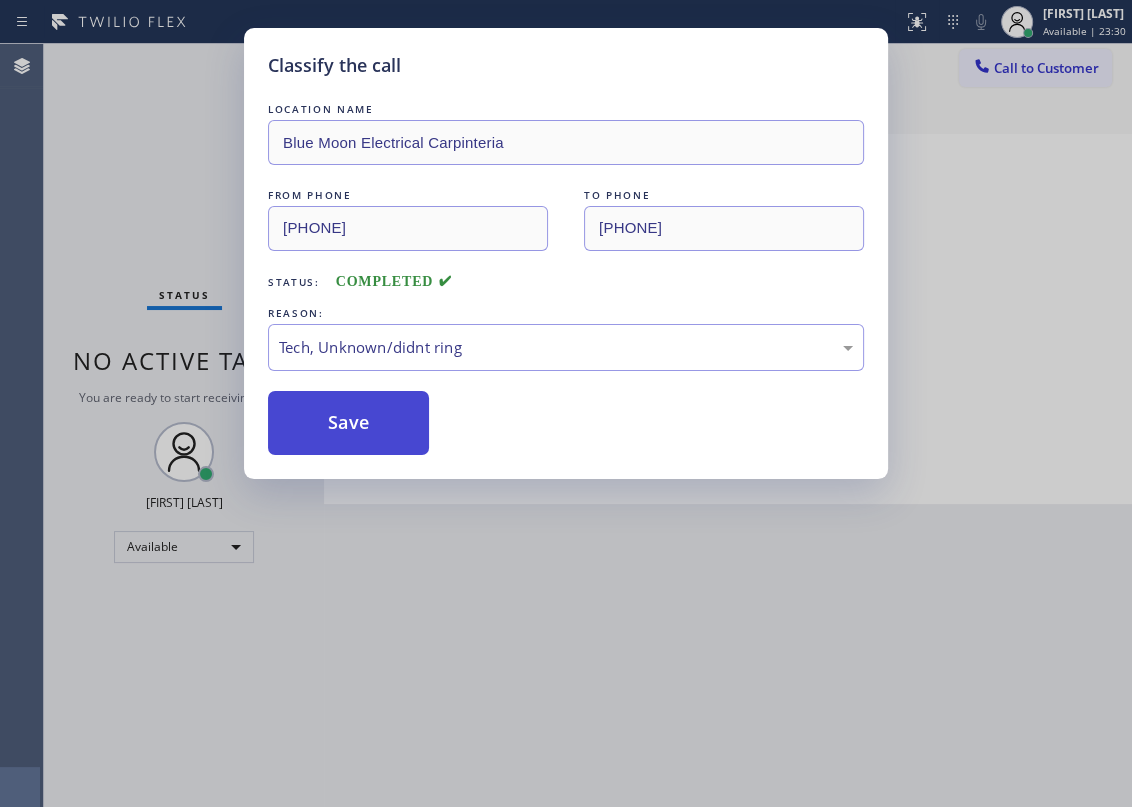 click on "Save" at bounding box center [348, 423] 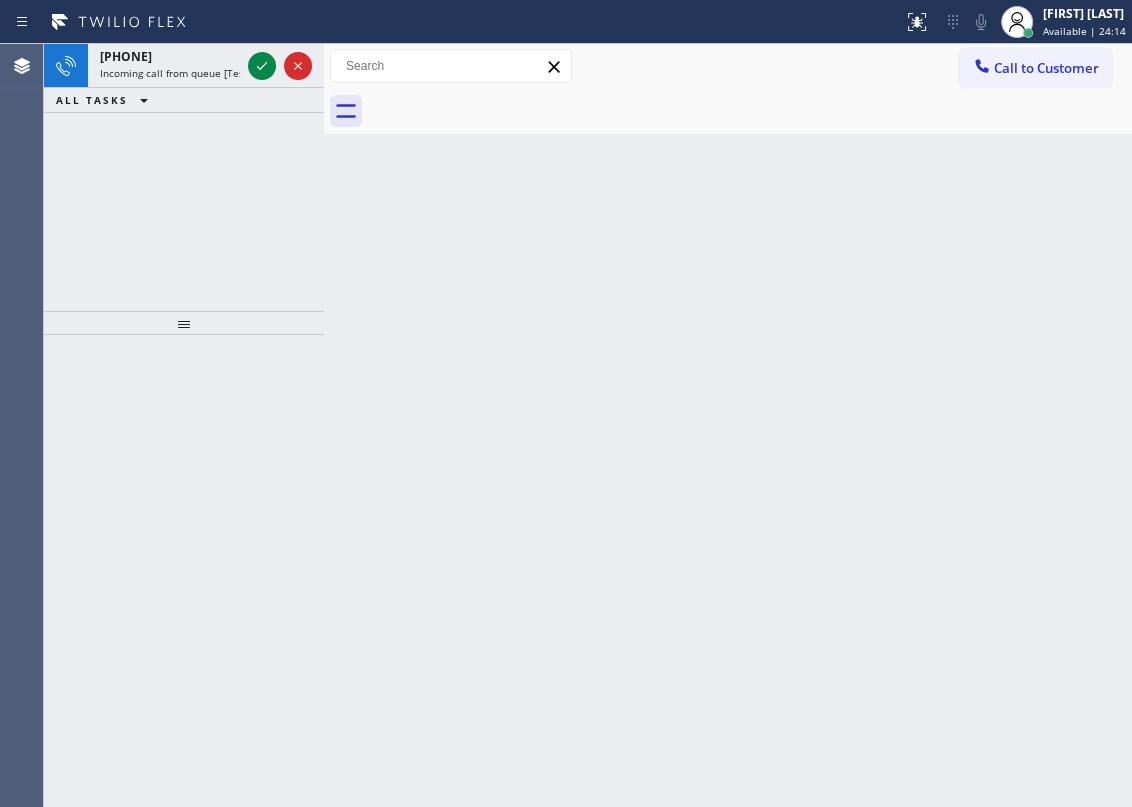 click 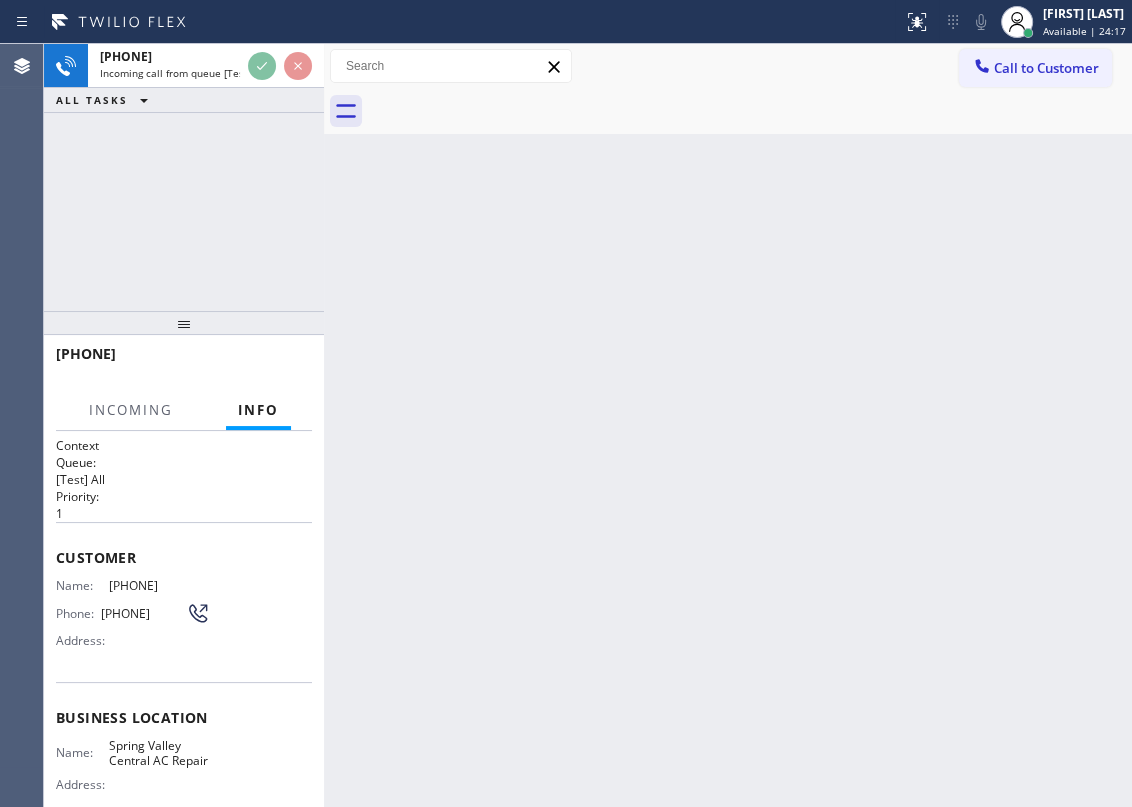 click on "Back to Dashboard Change Sender ID Customers Technicians Select a contact Outbound call Technician Search Technician Your caller id phone number Your caller id phone number Call Technician info Name   Phone none Address none Change Sender ID HVAC +18559994417 5 Star Appliance +18557314952 Appliance Repair +18554611149 Plumbing +18889090120 Air Duct Cleaning +18006865038  Electricians +18005688664 Cancel Change Check personal SMS Reset Change No tabs Call to Customer Outbound call Location Search location Your caller id phone number Customer number Call Outbound call Technician Search Technician Your caller id phone number Your caller id phone number Call" at bounding box center [728, 425] 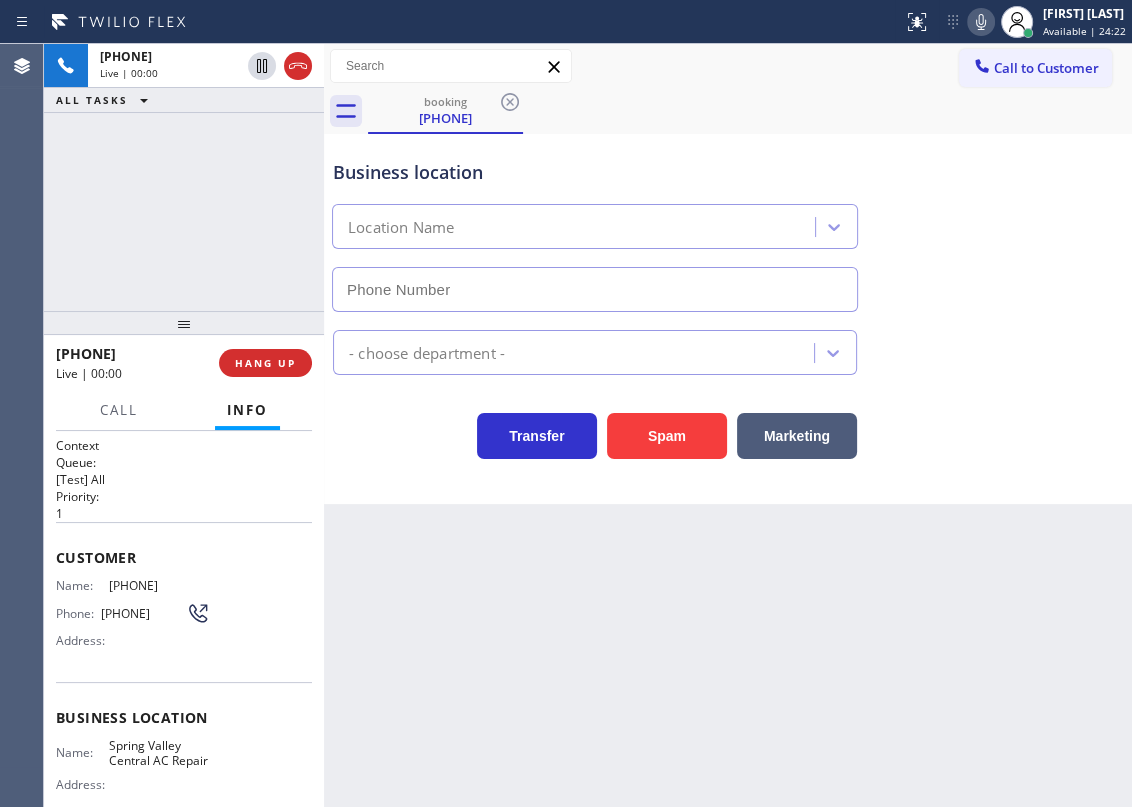 type on "[PHONE]" 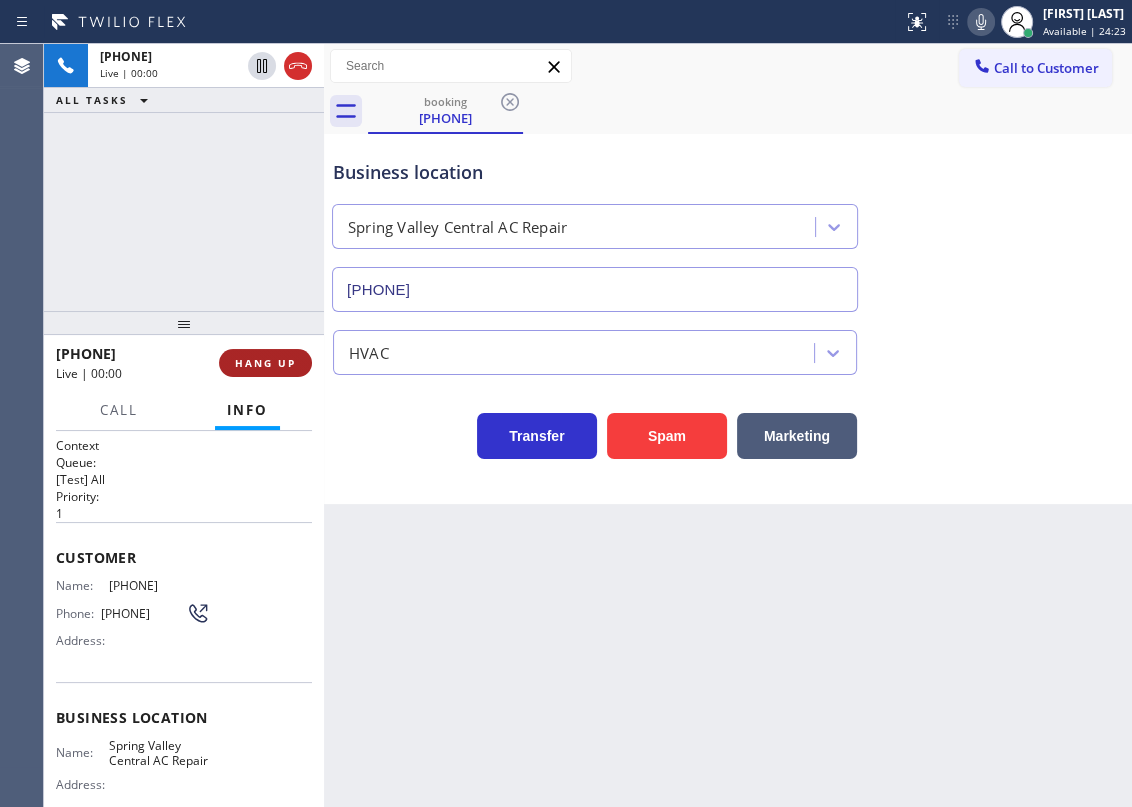 click on "HANG UP" at bounding box center (265, 363) 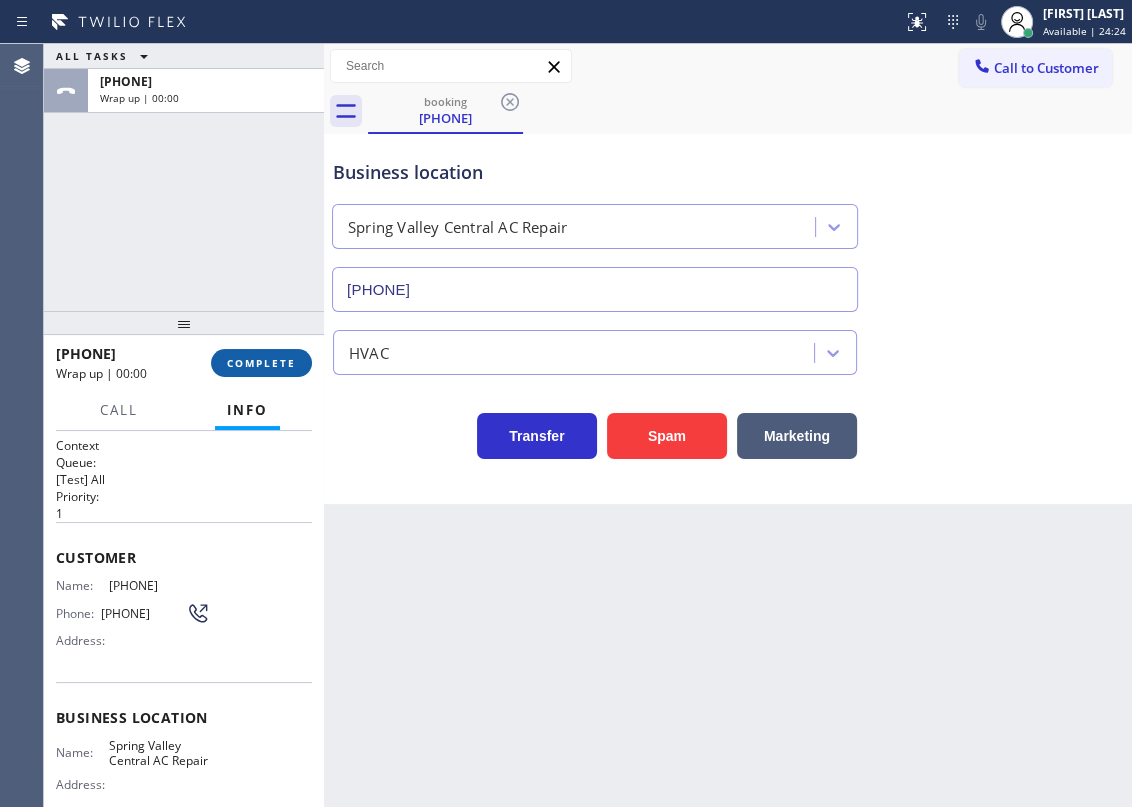click on "COMPLETE" at bounding box center [261, 363] 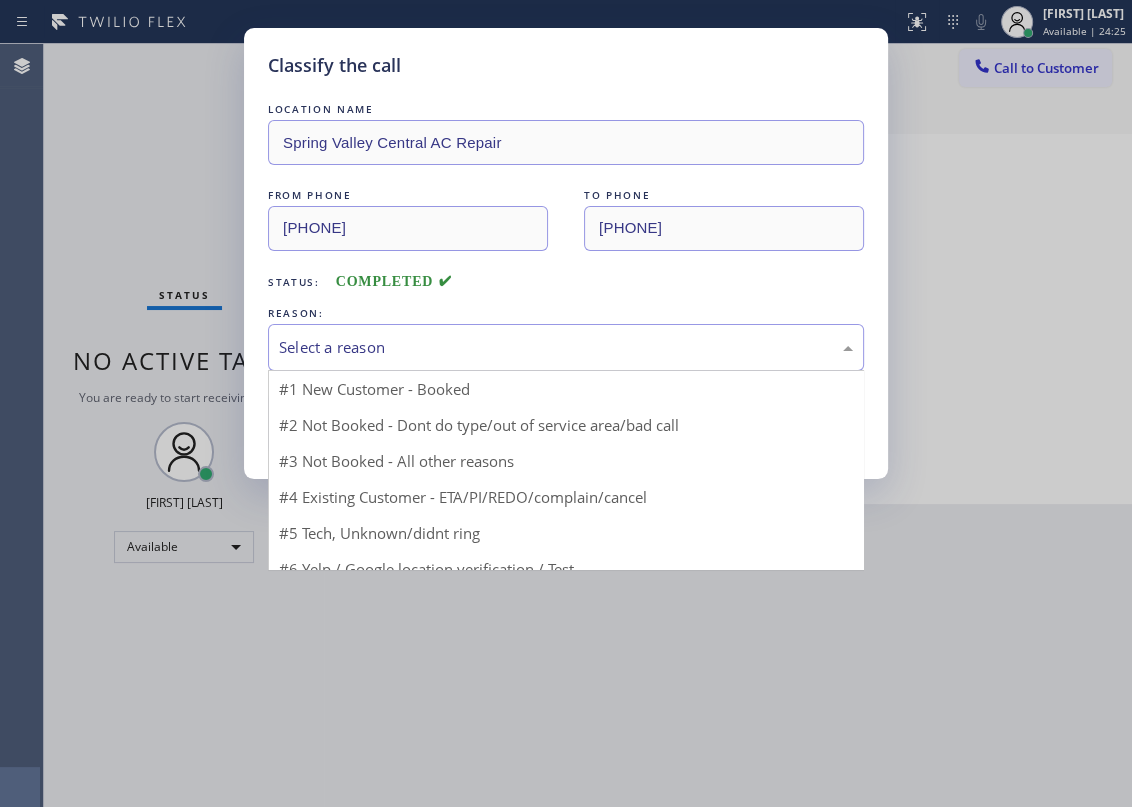 click on "Select a reason" at bounding box center (566, 347) 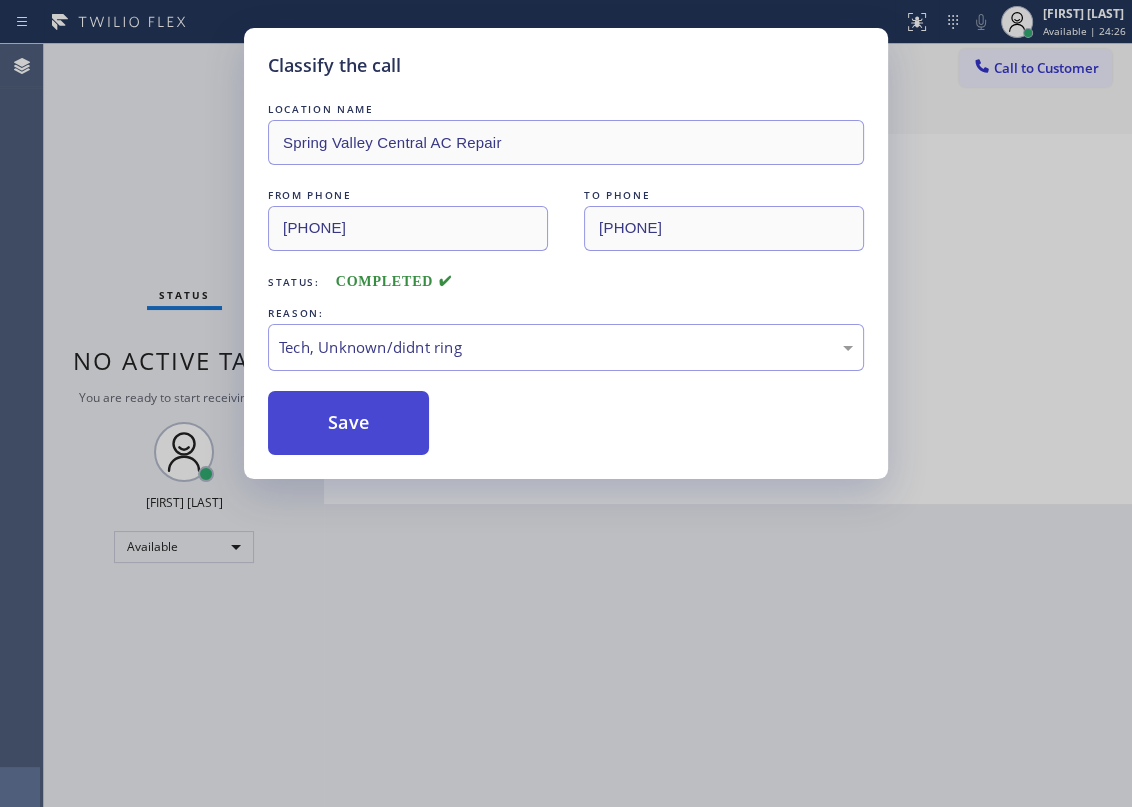 click on "Save" at bounding box center (348, 423) 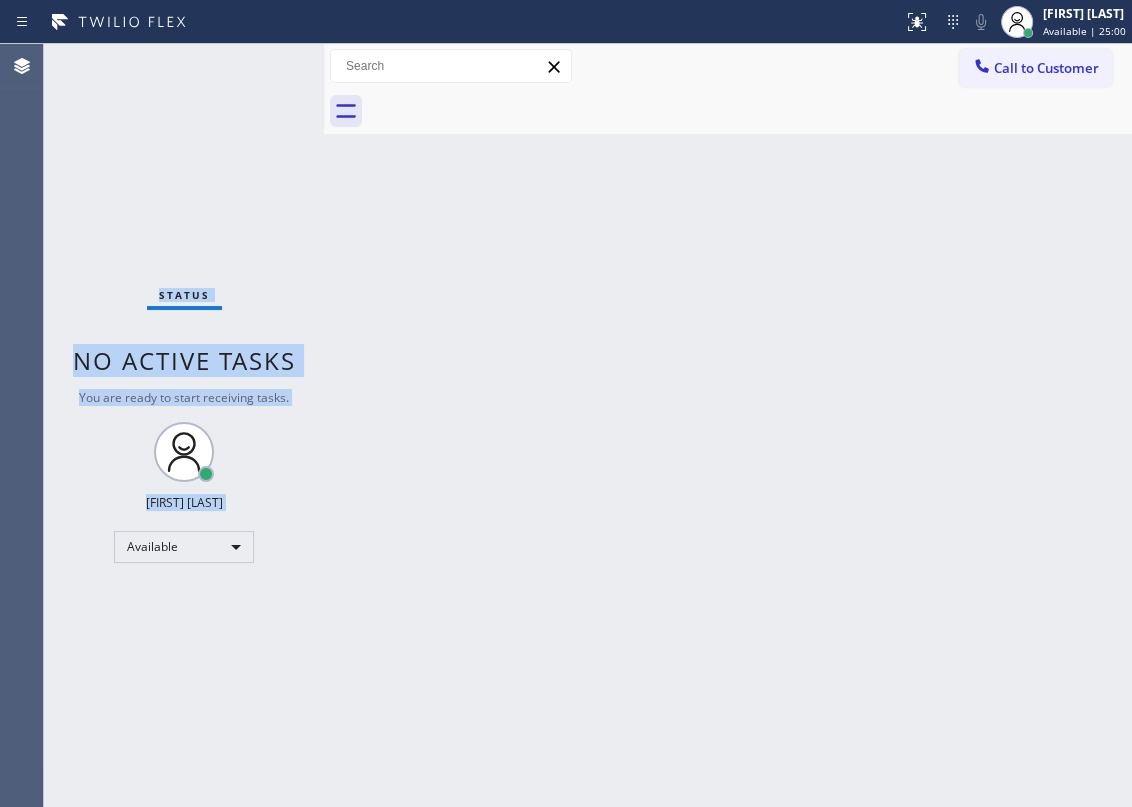 click on "Status   No active tasks     You are ready to start receiving tasks.   [FIRST] [LAST] Available" at bounding box center [184, 425] 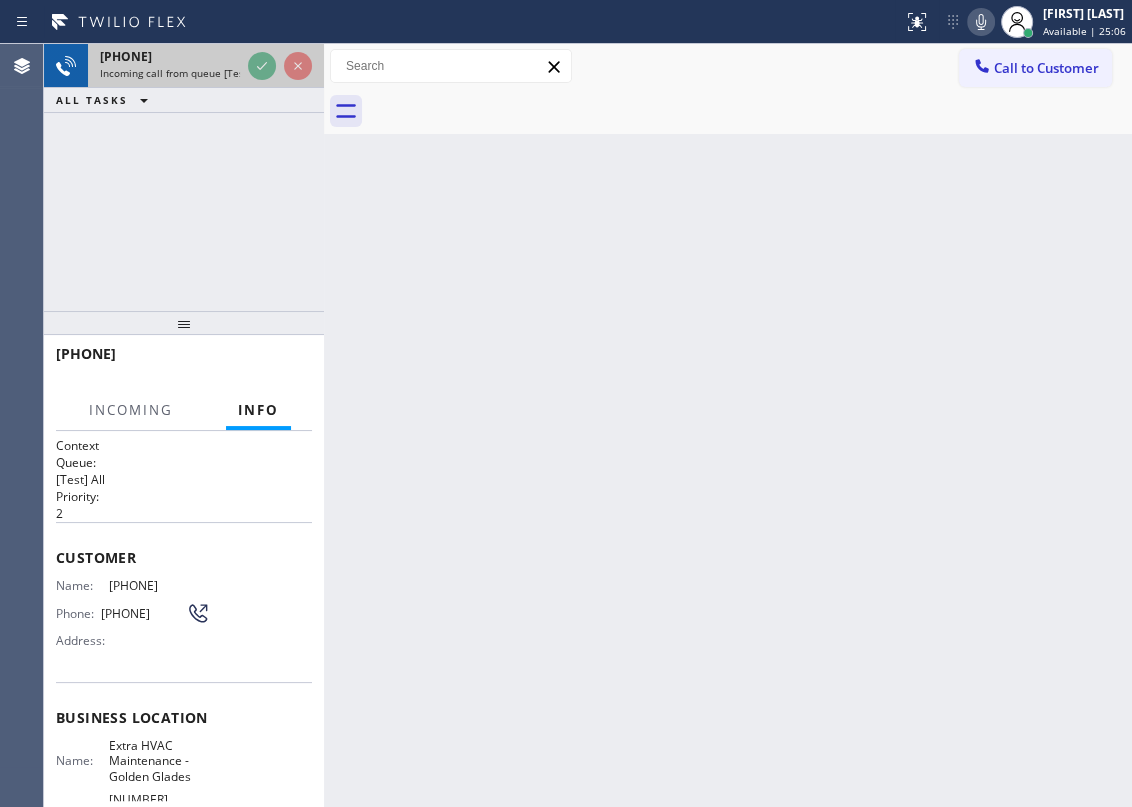 click 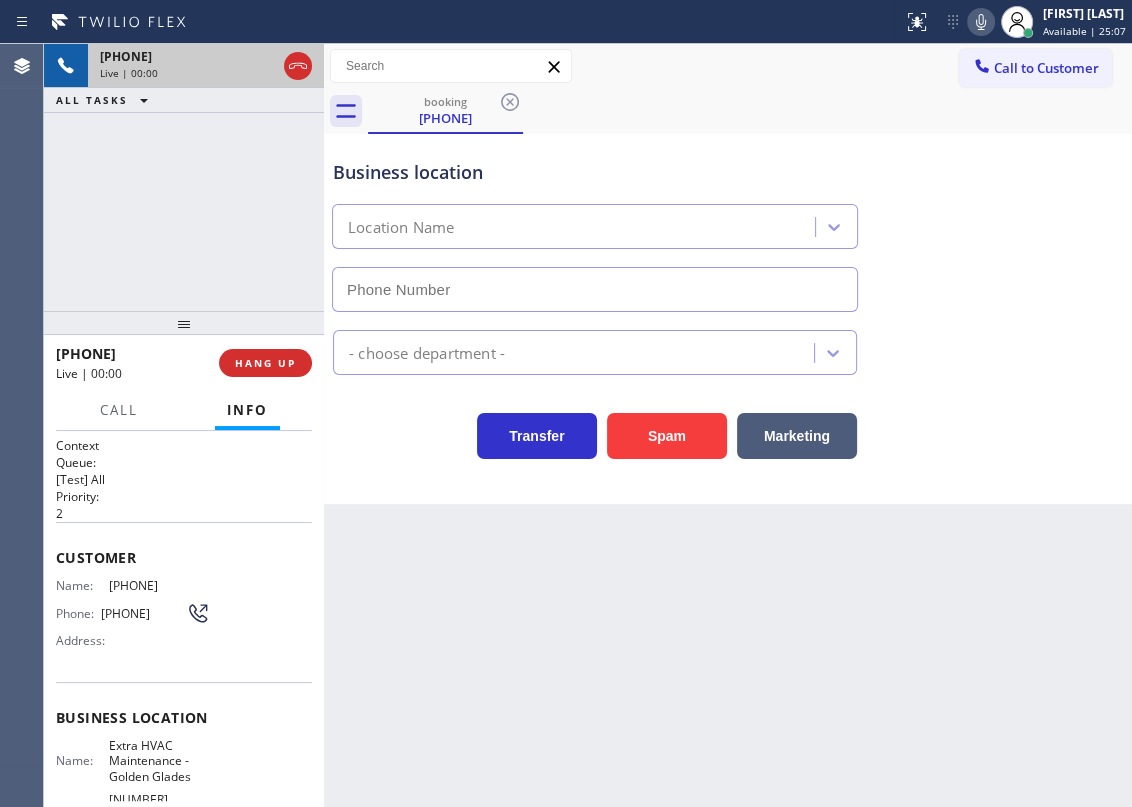 type on "[PHONE]" 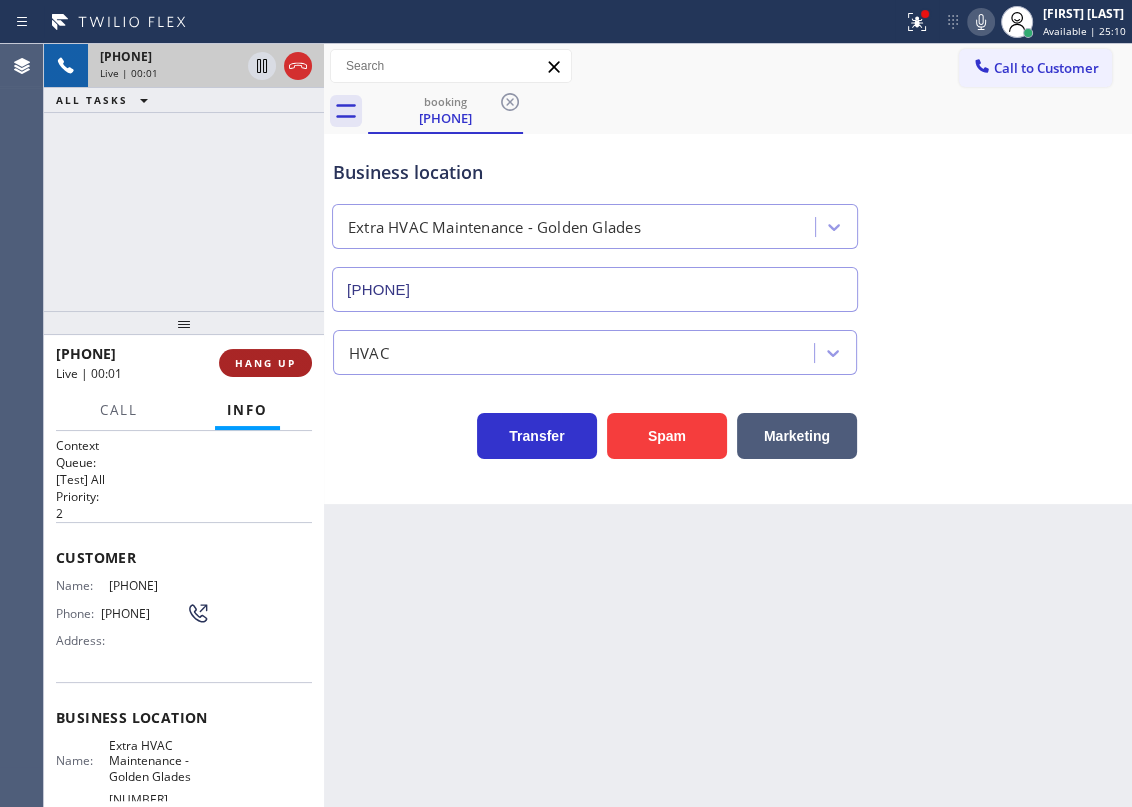 click on "HANG UP" at bounding box center [265, 363] 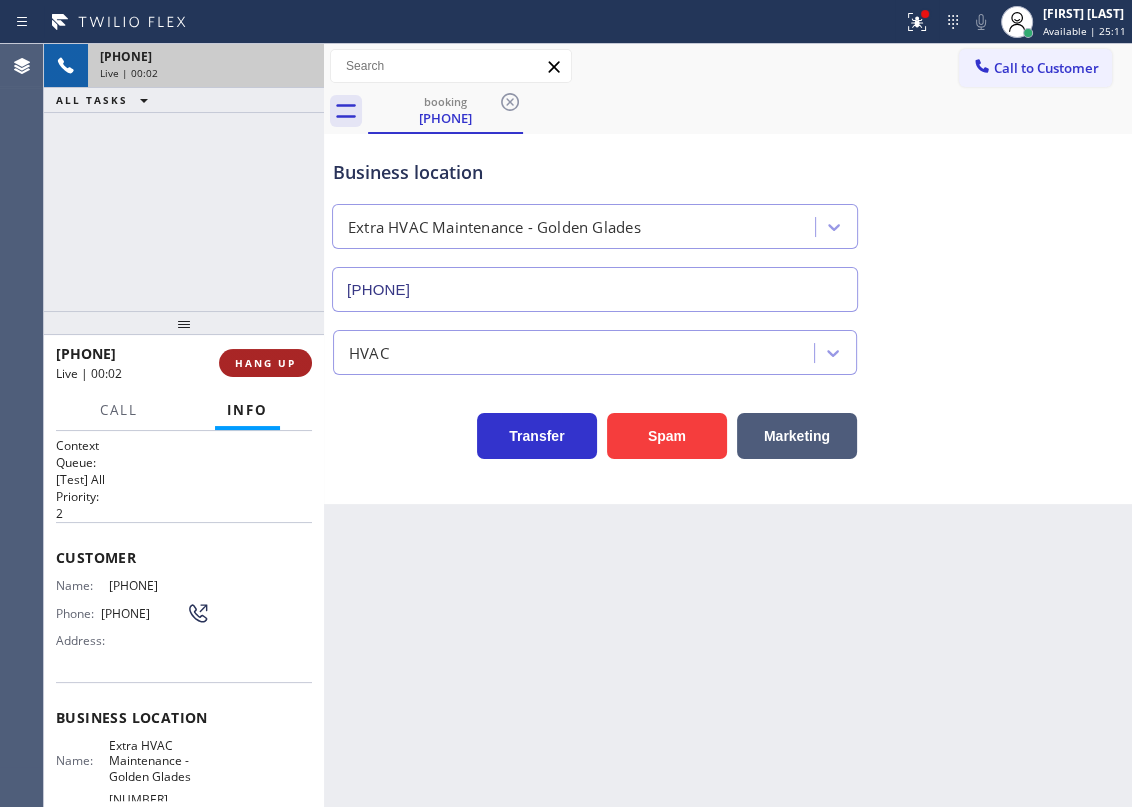 click on "HANG UP" at bounding box center (265, 363) 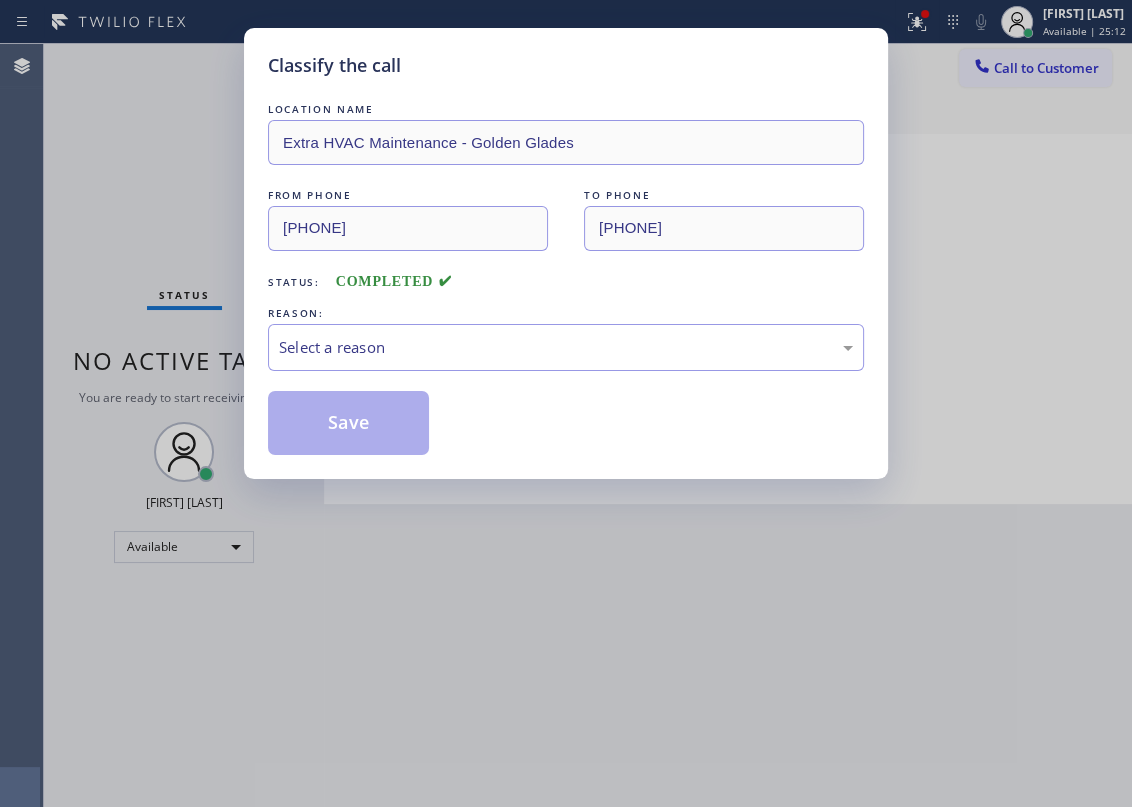 click on "Select a reason" at bounding box center [566, 347] 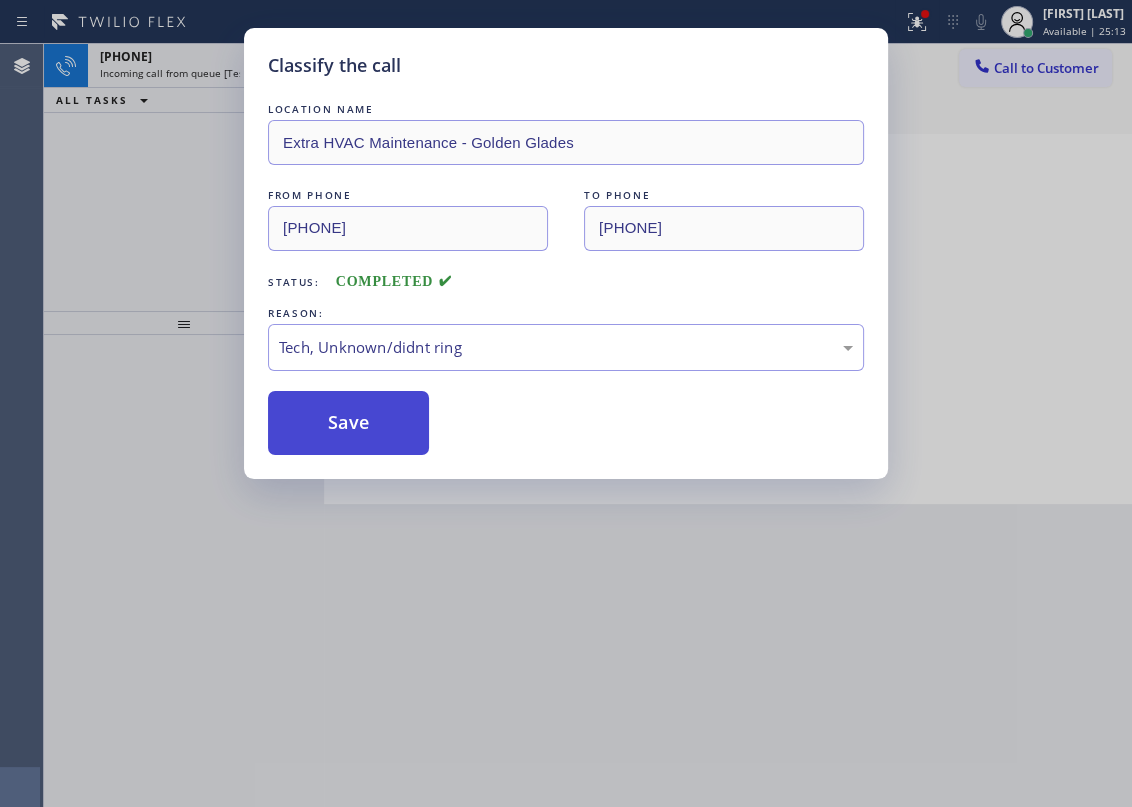 click on "Save" at bounding box center [348, 423] 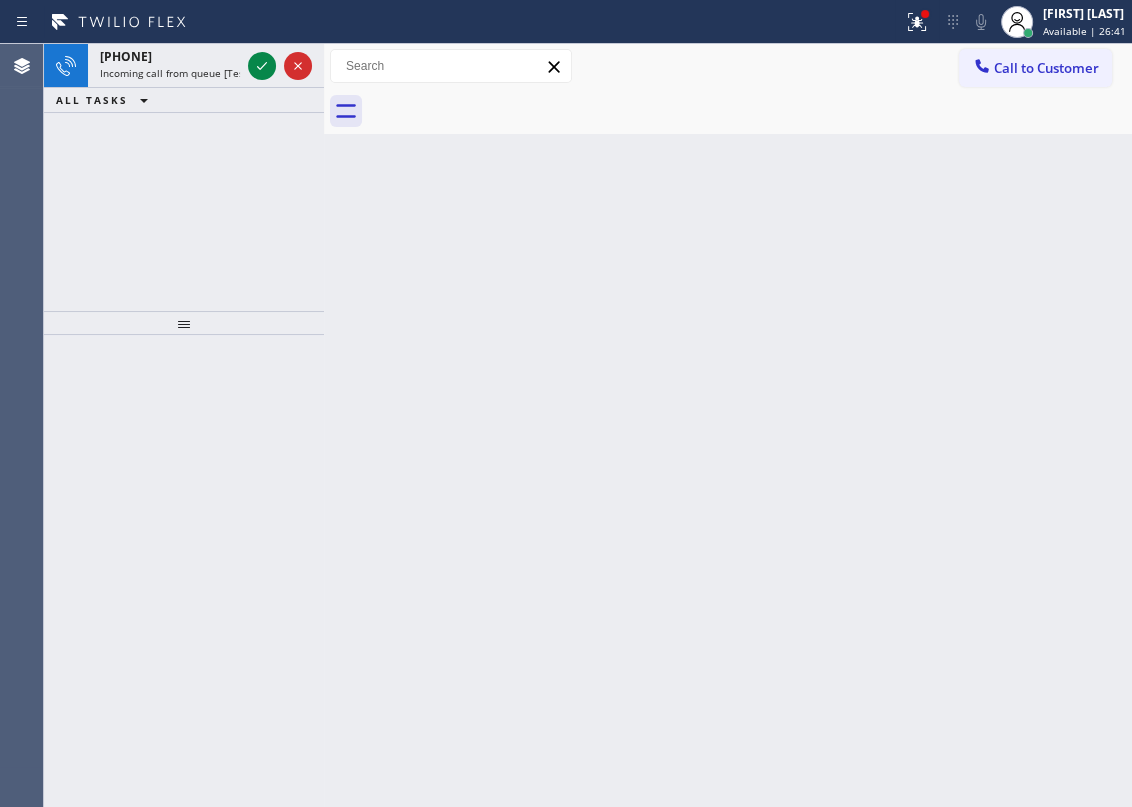 drag, startPoint x: 980, startPoint y: 495, endPoint x: 934, endPoint y: 474, distance: 50.566788 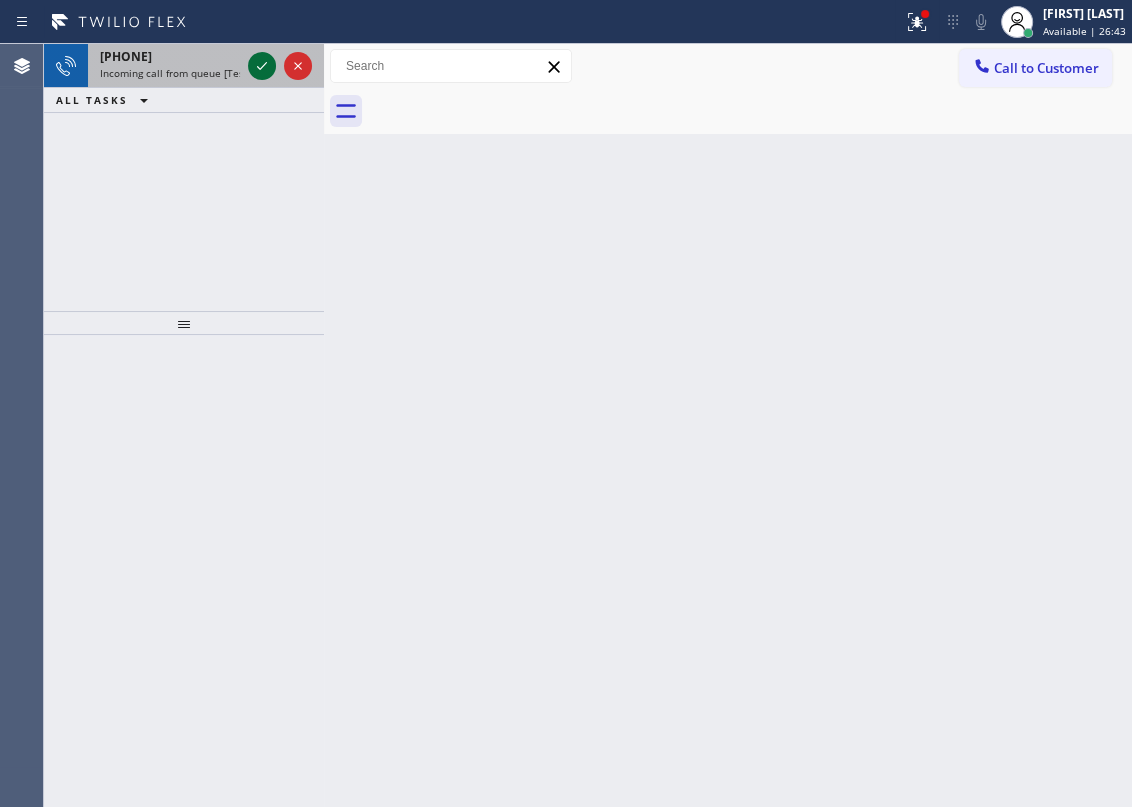 click 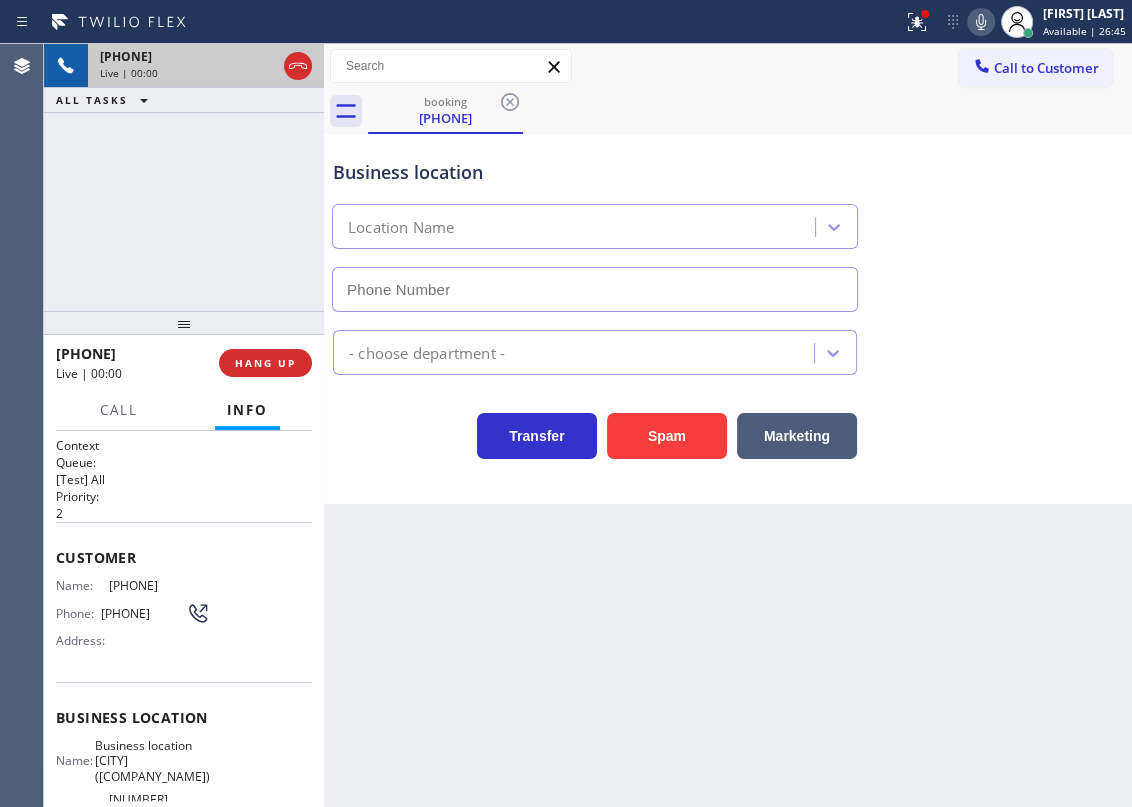 type on "[PHONE]" 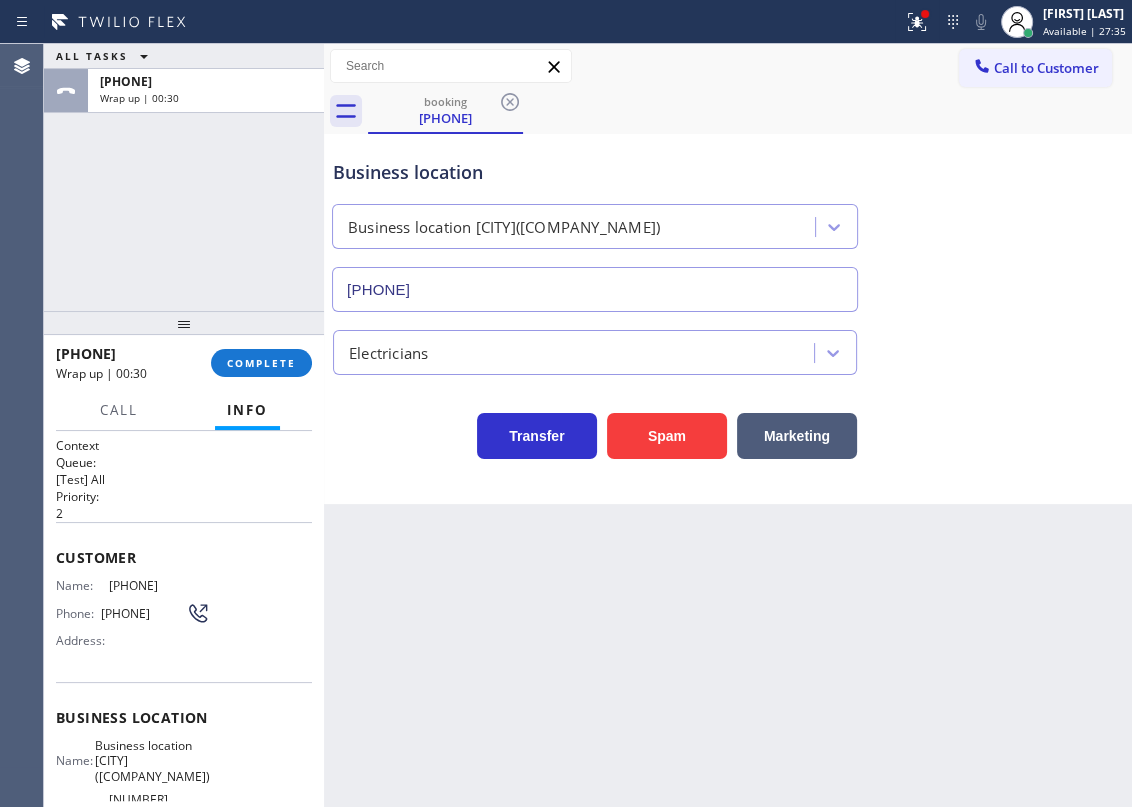 click on "Business location [CITY]([COMPANY_NAME]) [PHONE]" at bounding box center [728, 221] 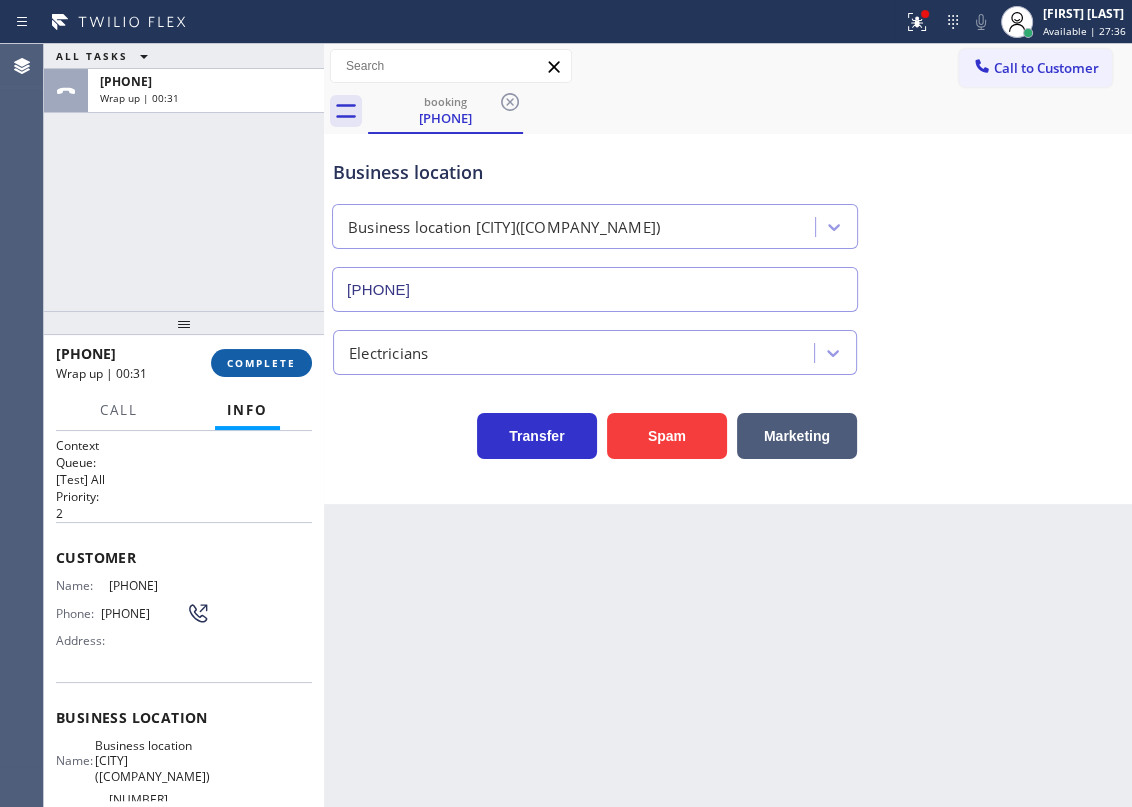 click on "COMPLETE" at bounding box center (261, 363) 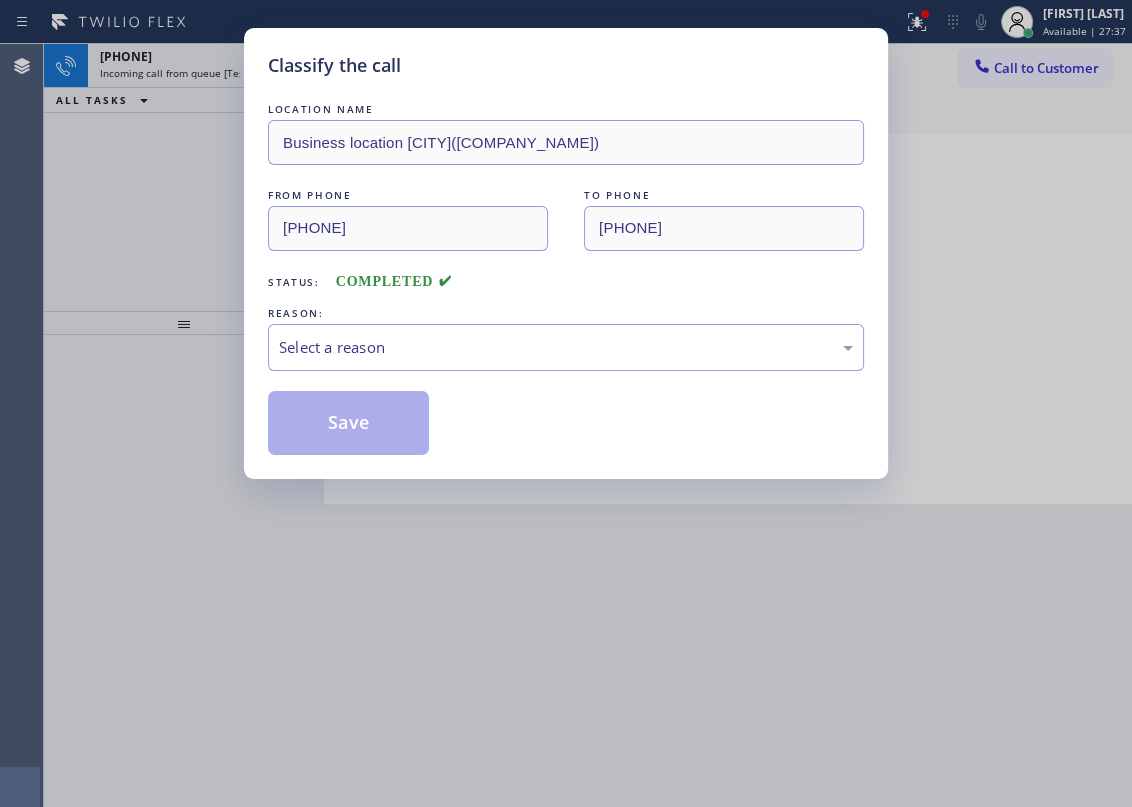 click on "Classify the call LOCATION NAME [CITY]([COMPANY_NAME]) FROM PHONE [PHONE] TO PHONE [PHONE] Status: COMPLETED REASON: Select a reason Save" at bounding box center (566, 253) 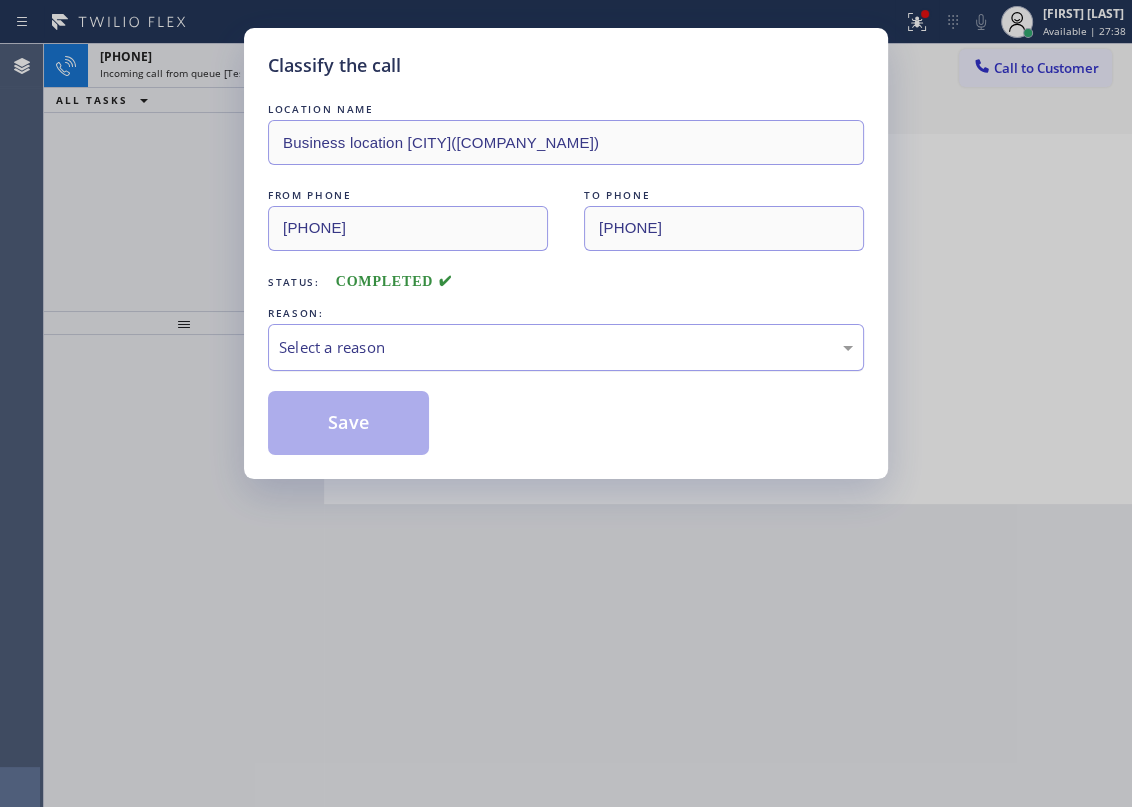 click on "Select a reason" at bounding box center (566, 347) 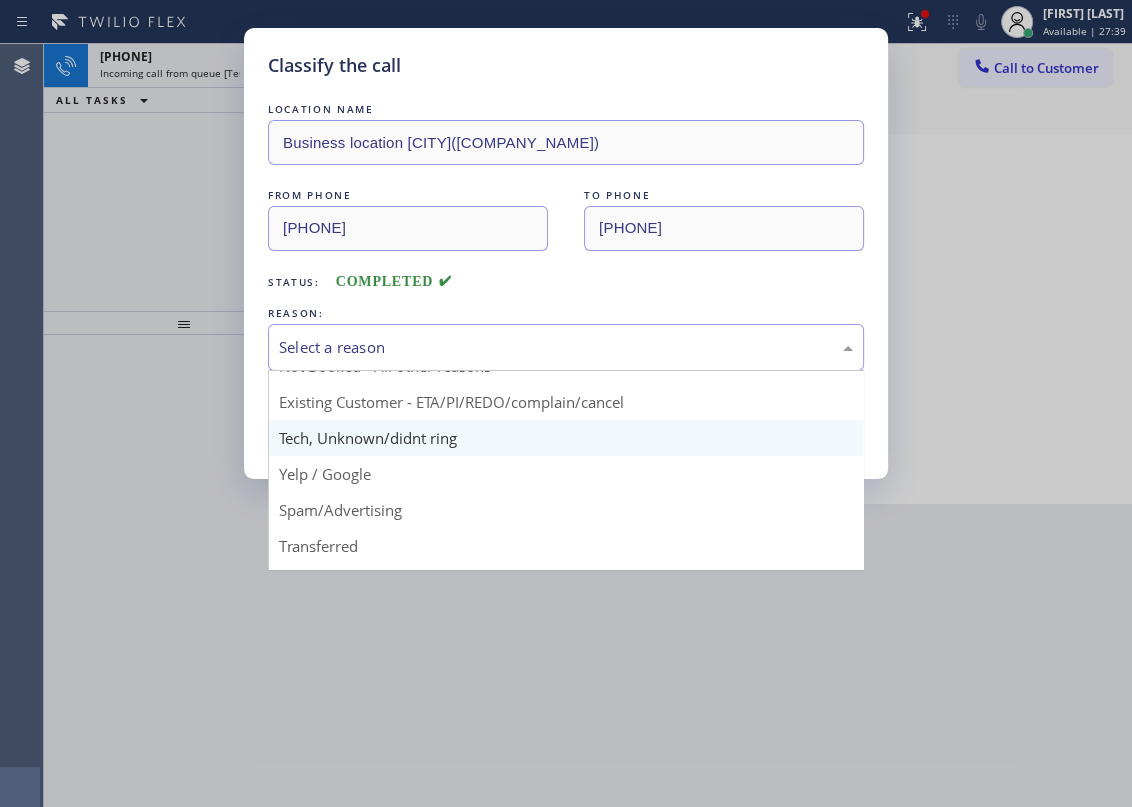 scroll, scrollTop: 90, scrollLeft: 0, axis: vertical 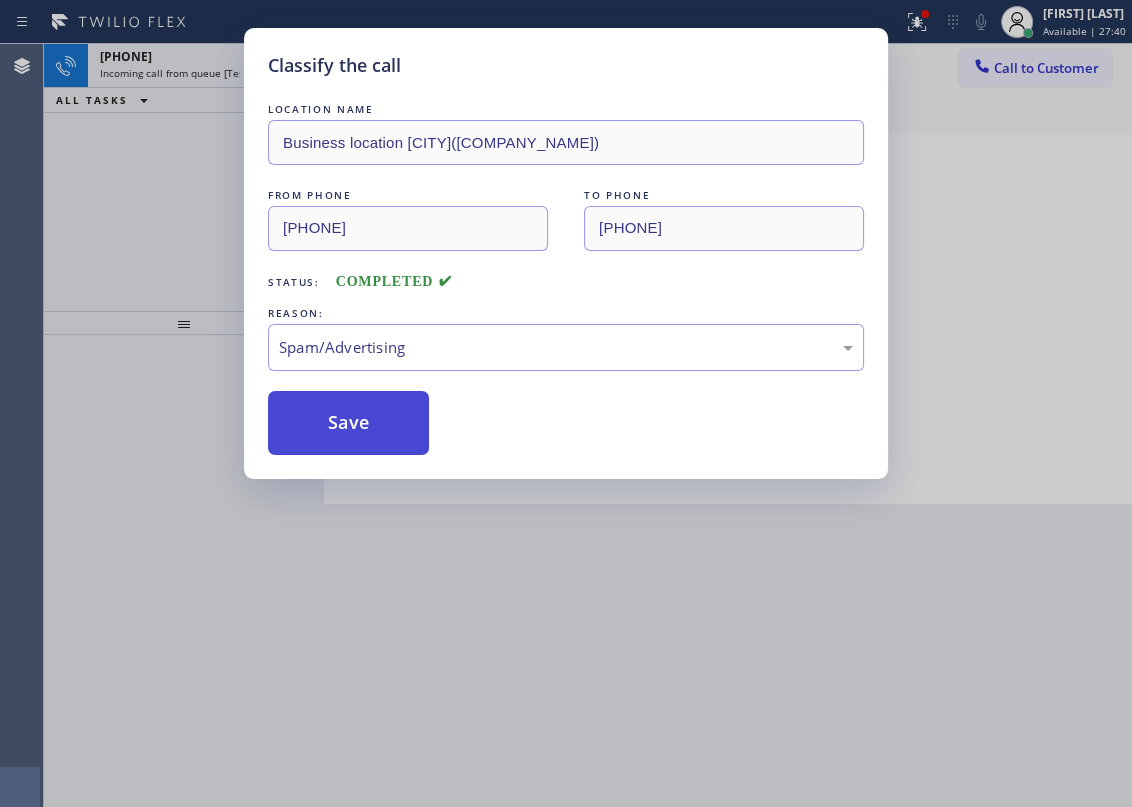 click on "Save" at bounding box center [348, 423] 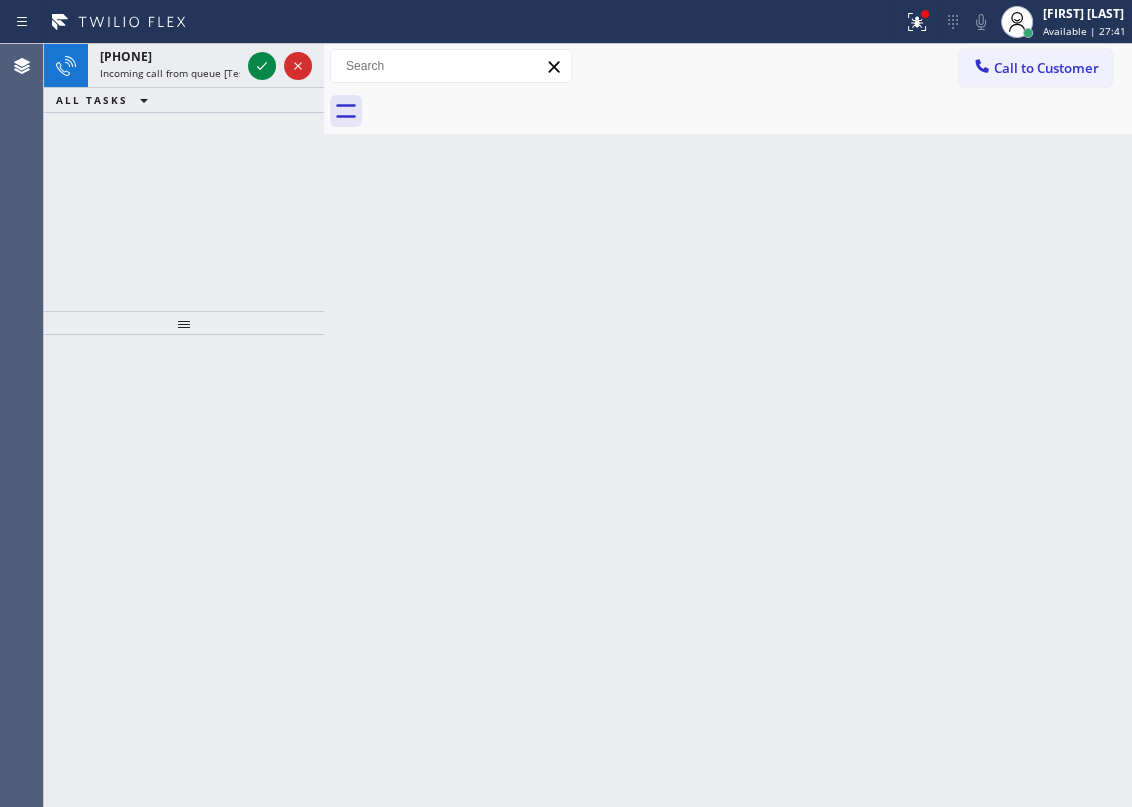 click on "Incoming call from queue [Test] All ALL TASKS ALL TASKS ACTIVE TASKS TASKS IN WRAP UP" at bounding box center [184, 177] 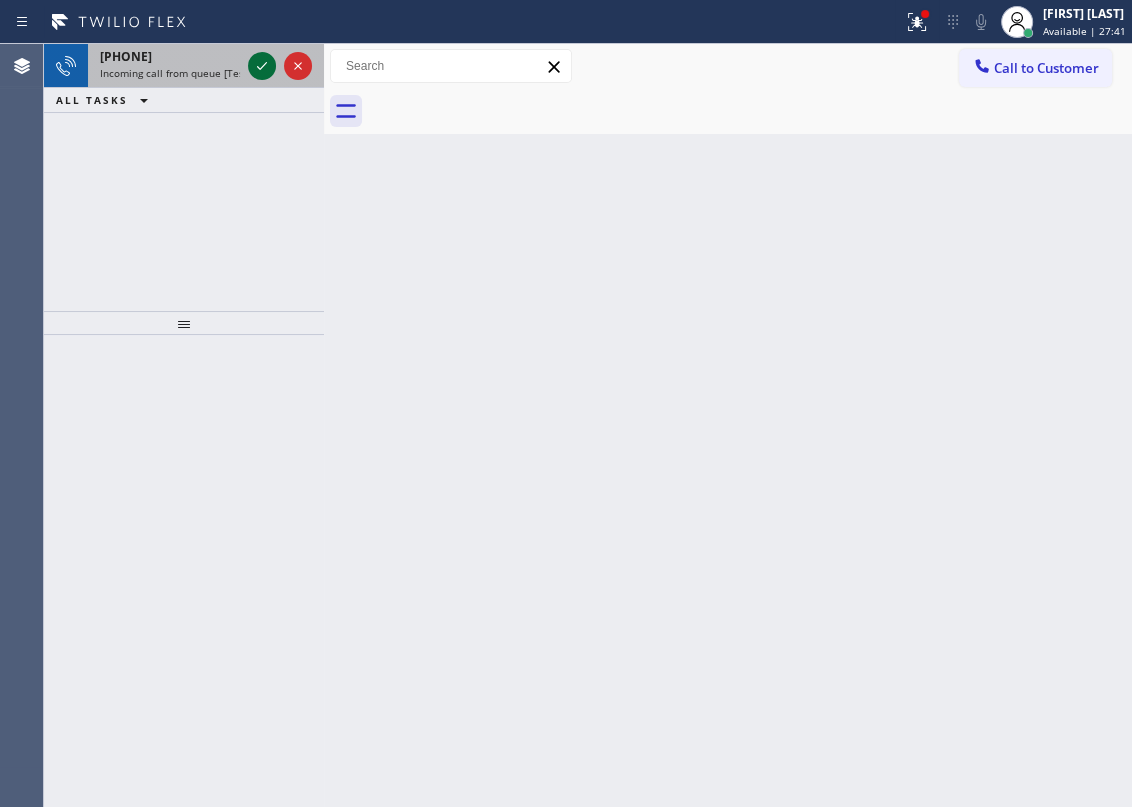 click 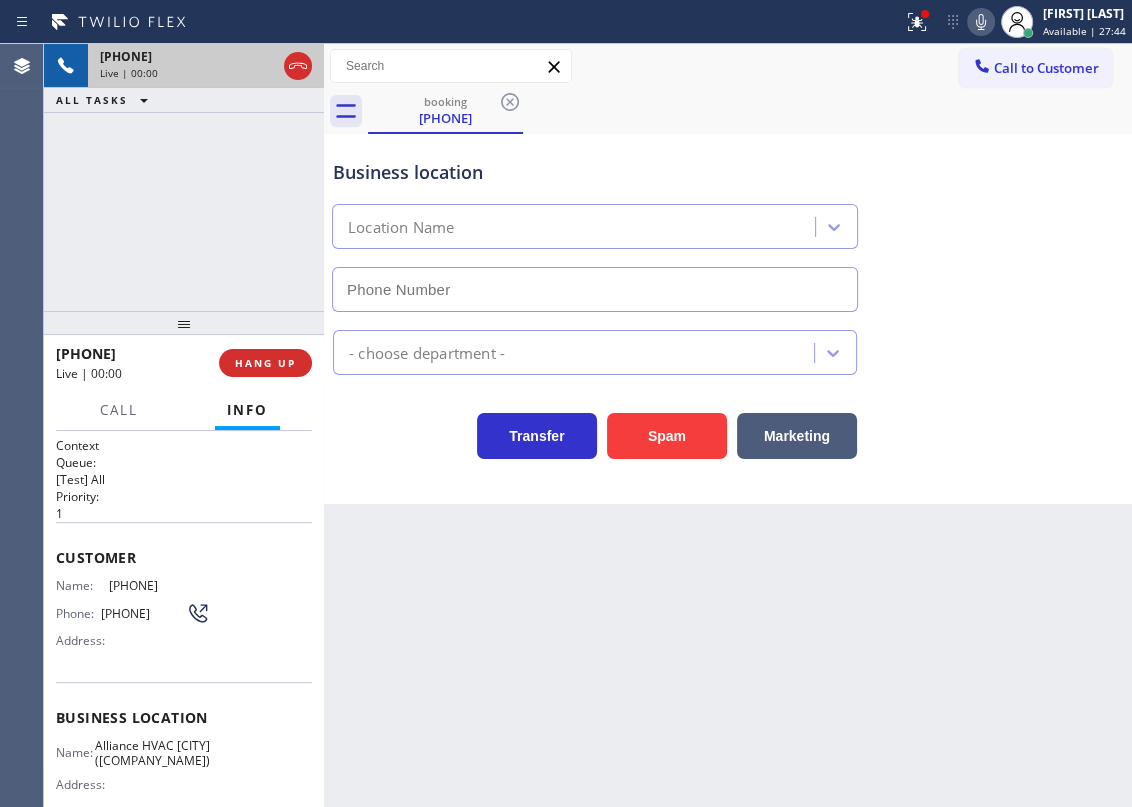type on "[PHONE]" 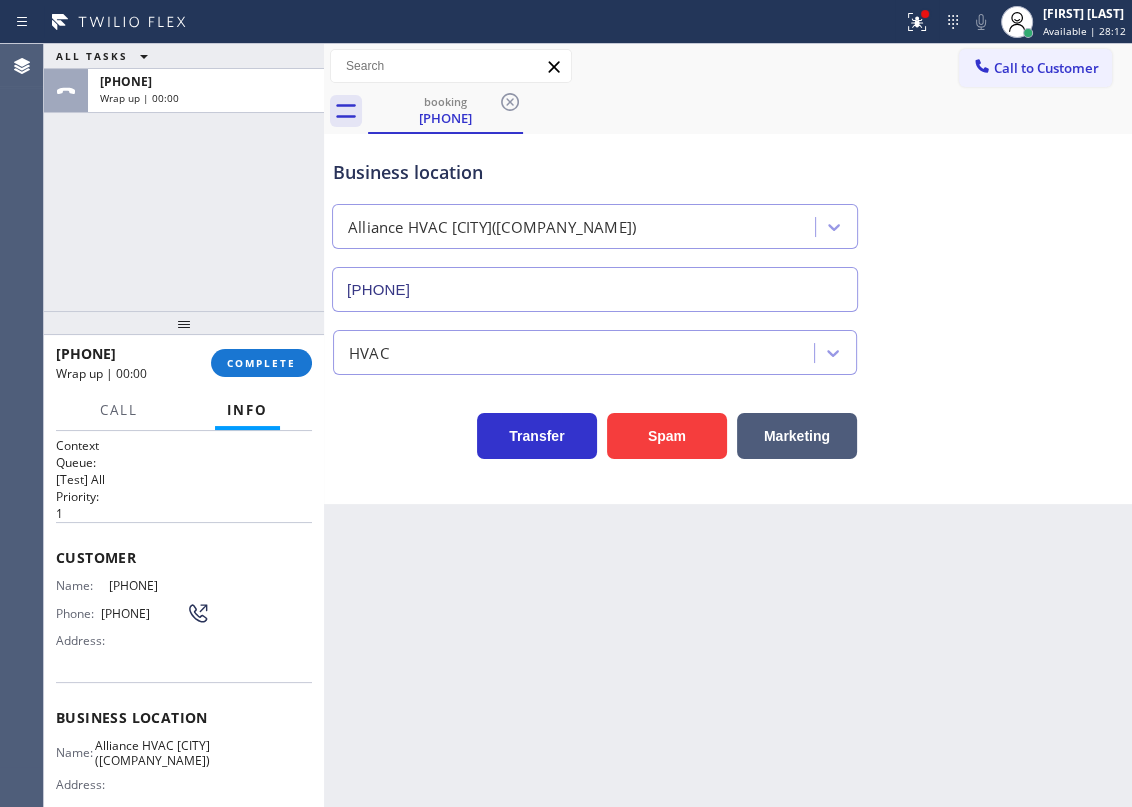 click on "Transfer Spam Marketing" at bounding box center [728, 417] 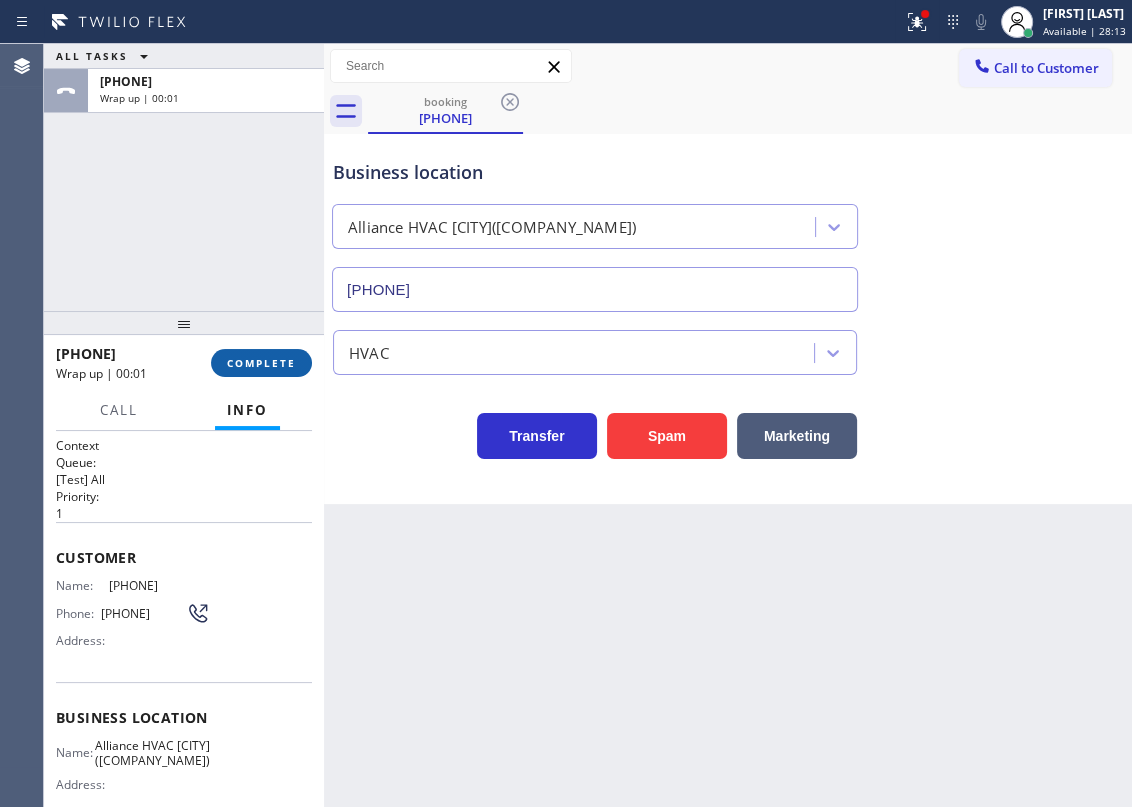 click on "COMPLETE" at bounding box center (261, 363) 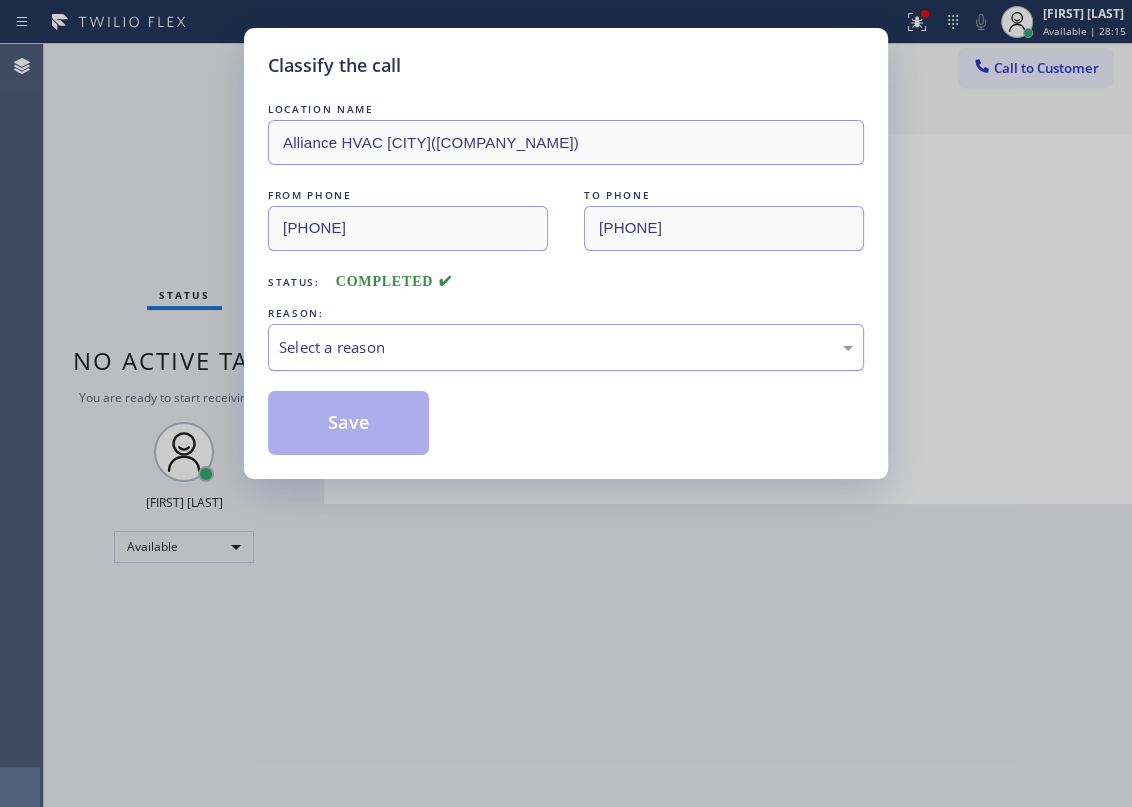 click on "Select a reason" at bounding box center [566, 347] 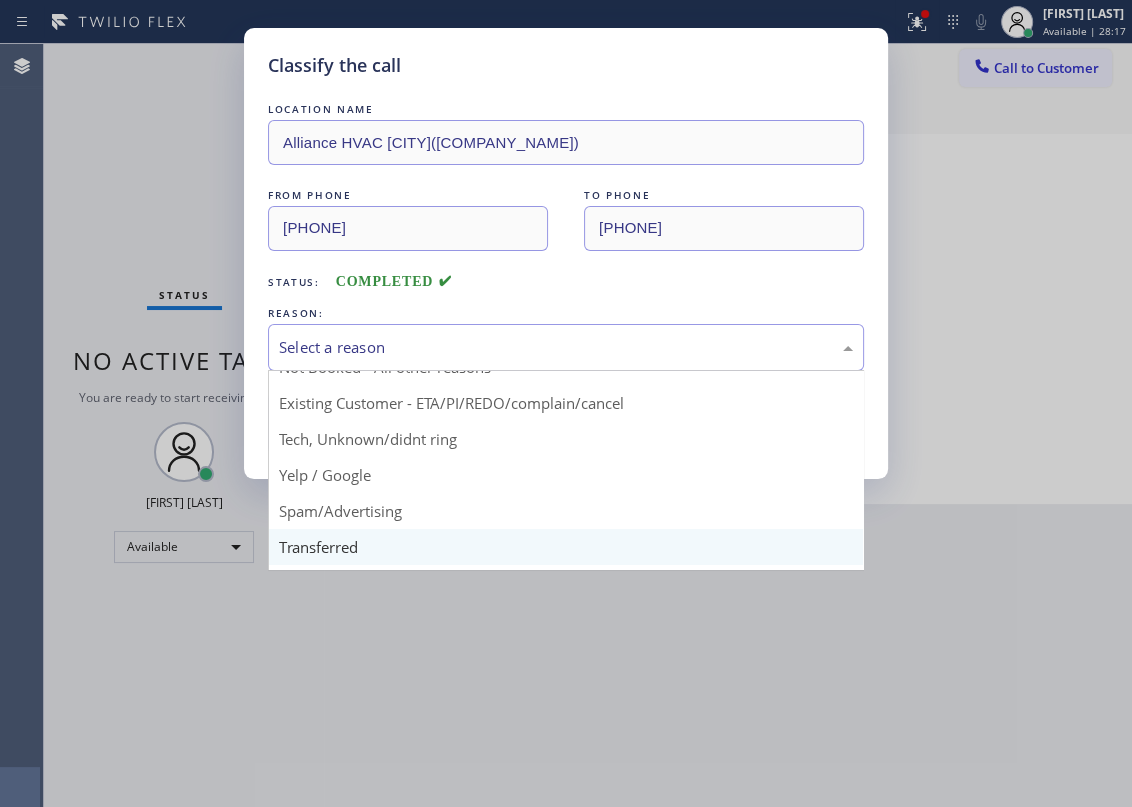 scroll, scrollTop: 90, scrollLeft: 0, axis: vertical 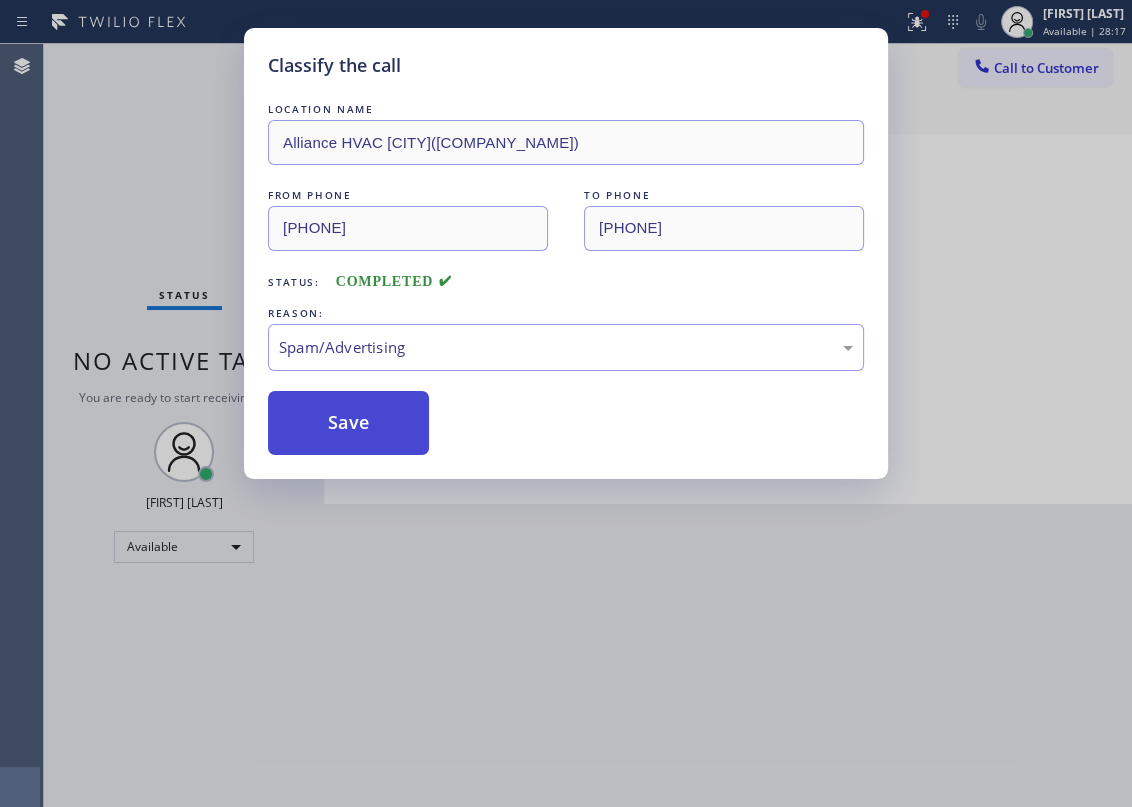 click on "Save" at bounding box center (348, 423) 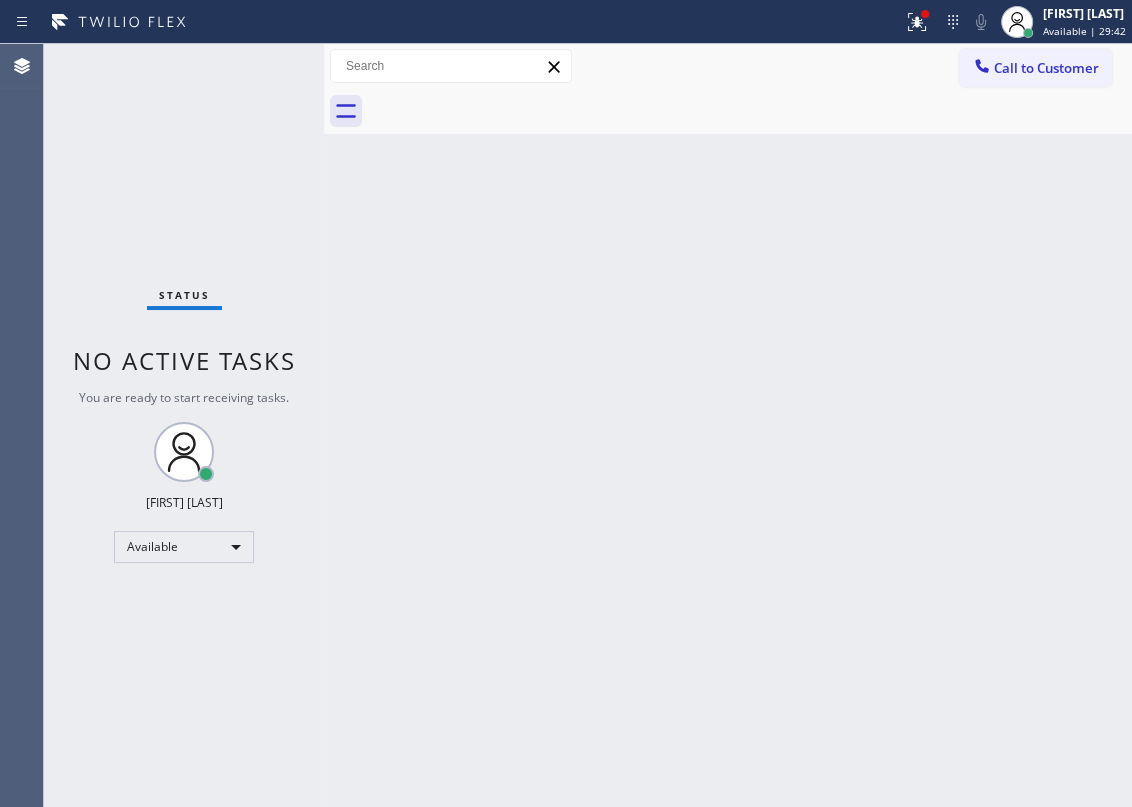 click on "Back to Dashboard Change Sender ID Customers Technicians Select a contact Outbound call Technician Search Technician Your caller id phone number Your caller id phone number Call Technician info Name   Phone none Address none Change Sender ID HVAC +18559994417 5 Star Appliance +18557314952 Appliance Repair +18554611149 Plumbing +18889090120 Air Duct Cleaning +18006865038  Electricians +18005688664 Cancel Change Check personal SMS Reset Change No tabs Call to Customer Outbound call Location Search location Your caller id phone number Customer number Call Outbound call Technician Search Technician Your caller id phone number Your caller id phone number Call" at bounding box center [728, 425] 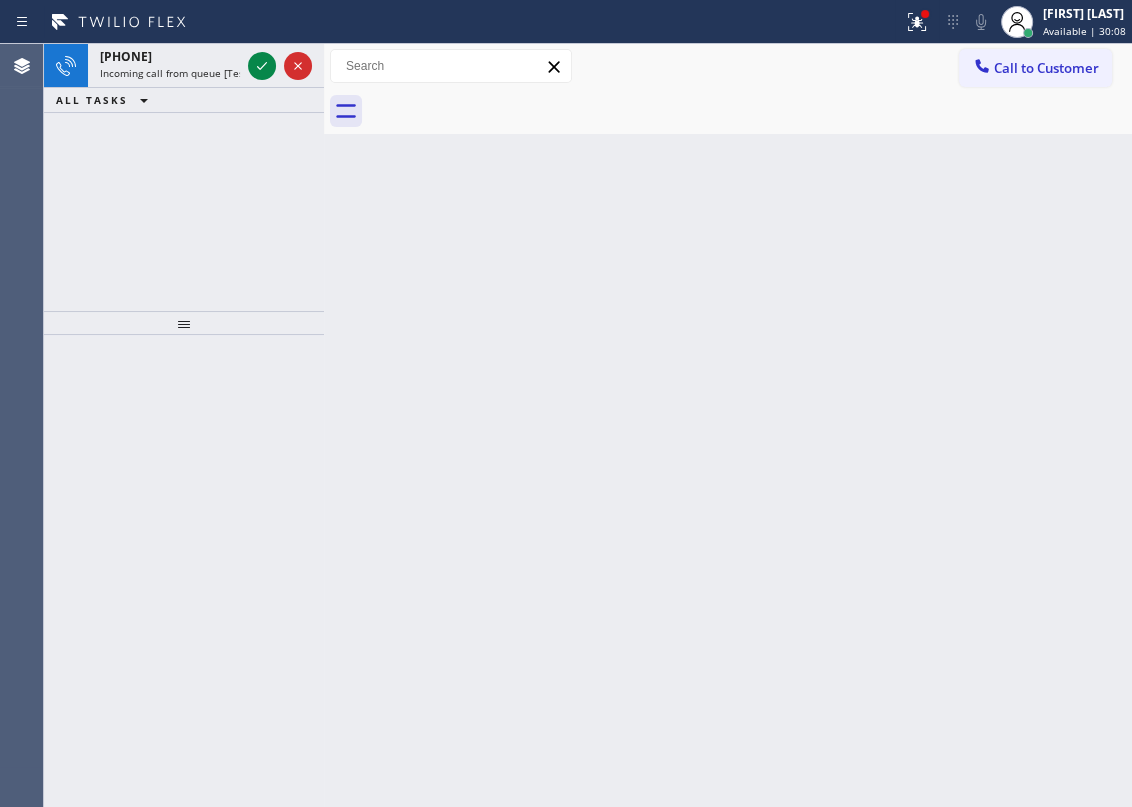drag, startPoint x: 1026, startPoint y: 340, endPoint x: 991, endPoint y: 330, distance: 36.40055 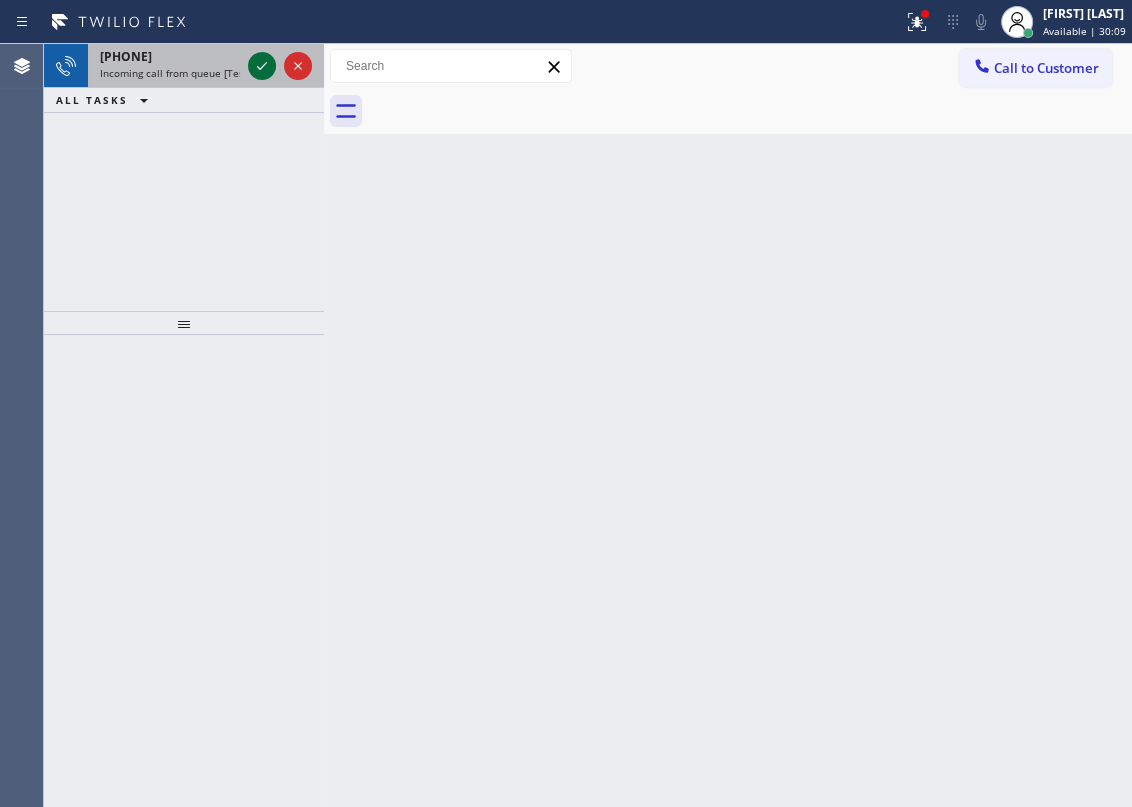 click 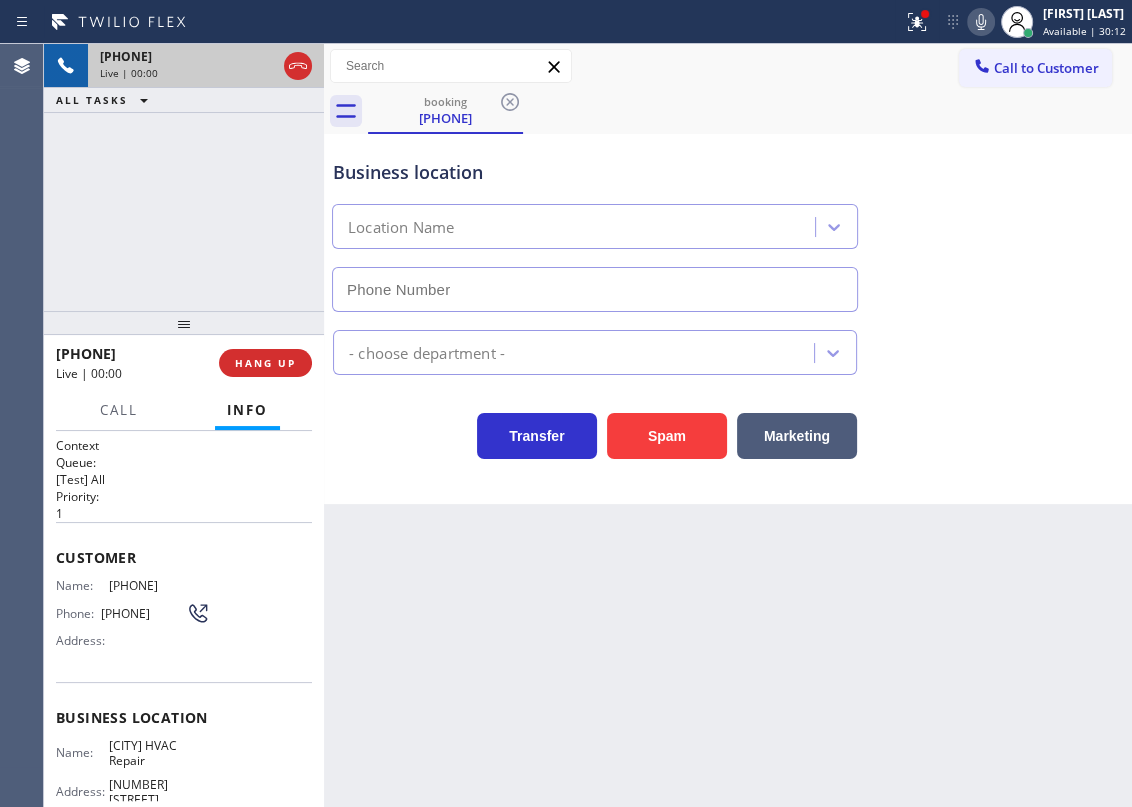 type on "[PHONE]" 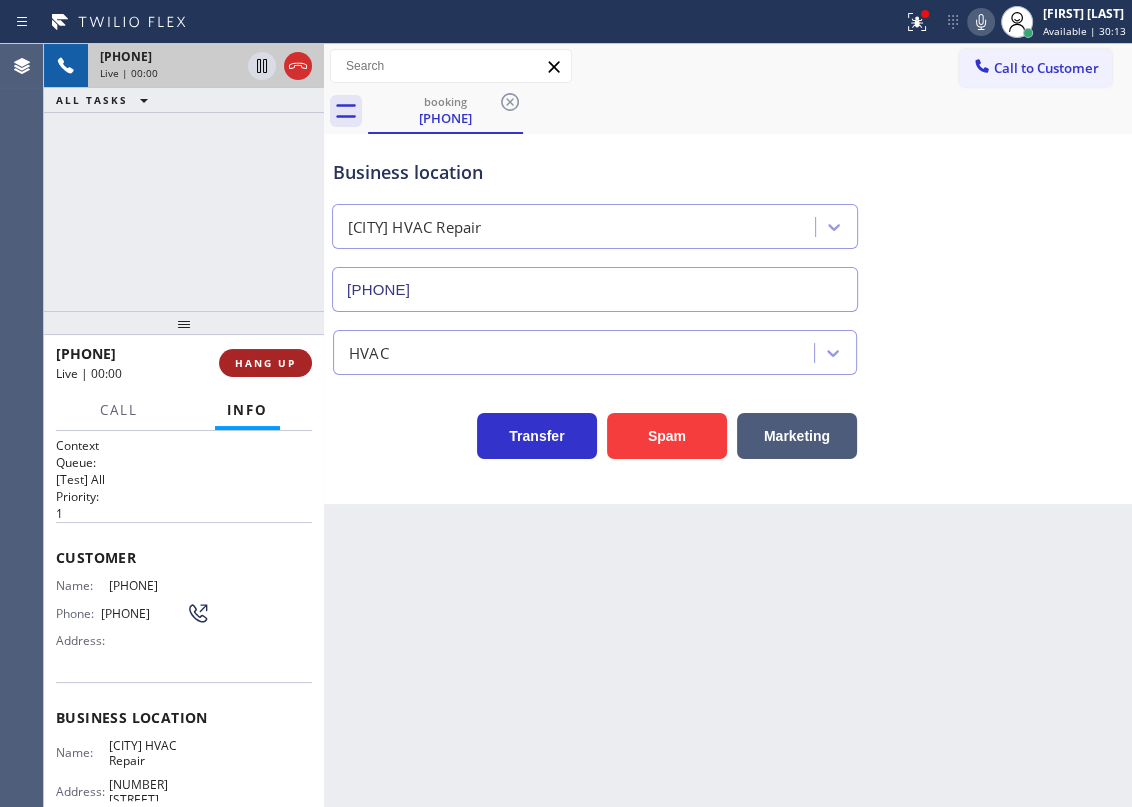 click on "HANG UP" at bounding box center [265, 363] 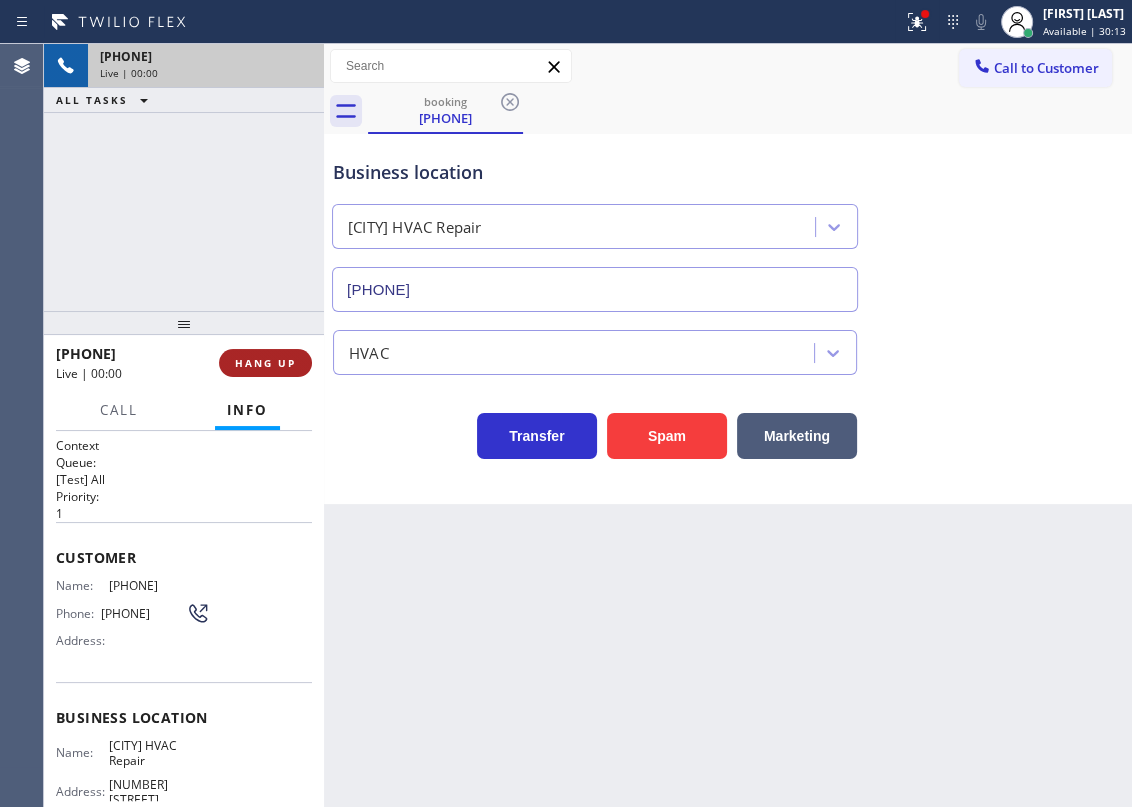 click on "HANG UP" at bounding box center [265, 363] 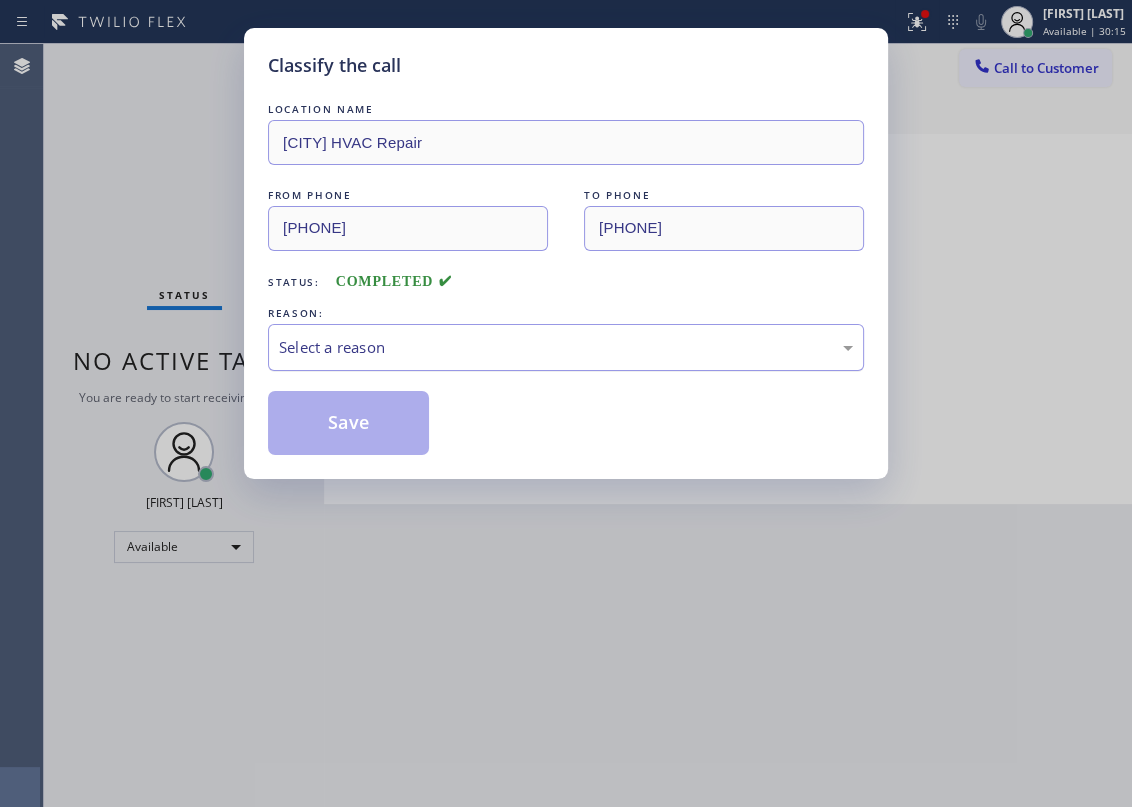 click on "Select a reason" at bounding box center (566, 347) 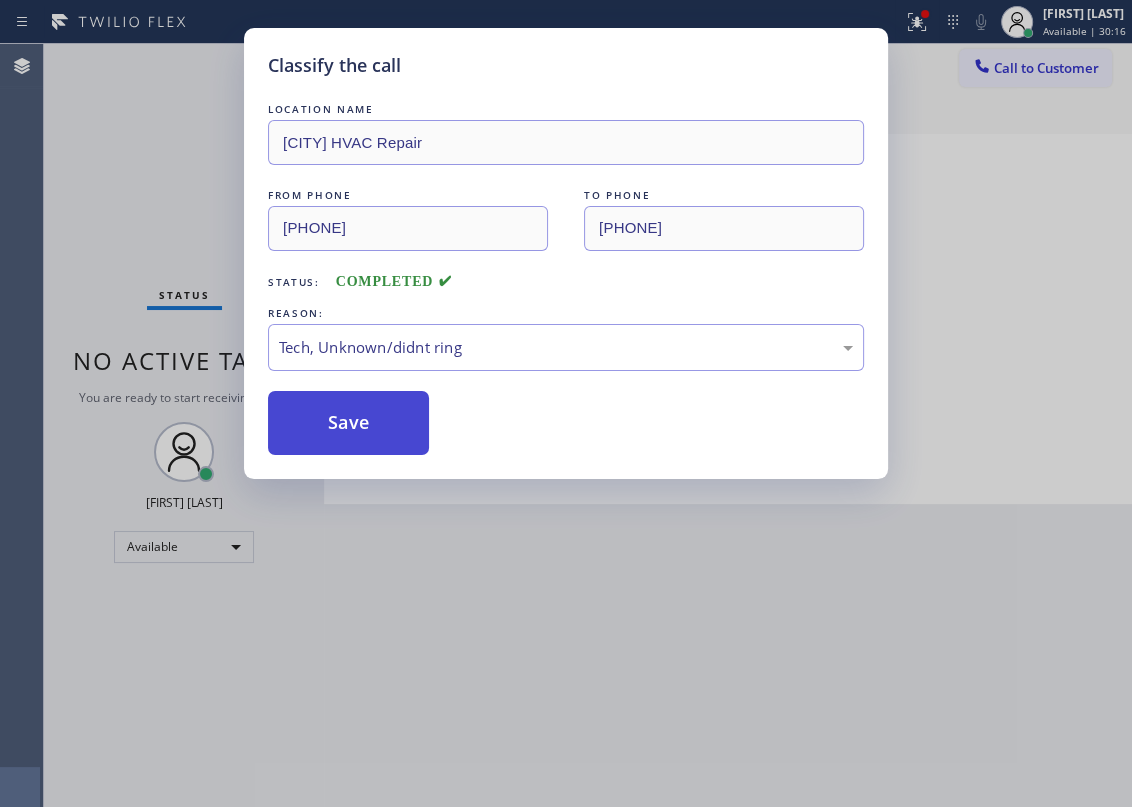 click on "Save" at bounding box center (348, 423) 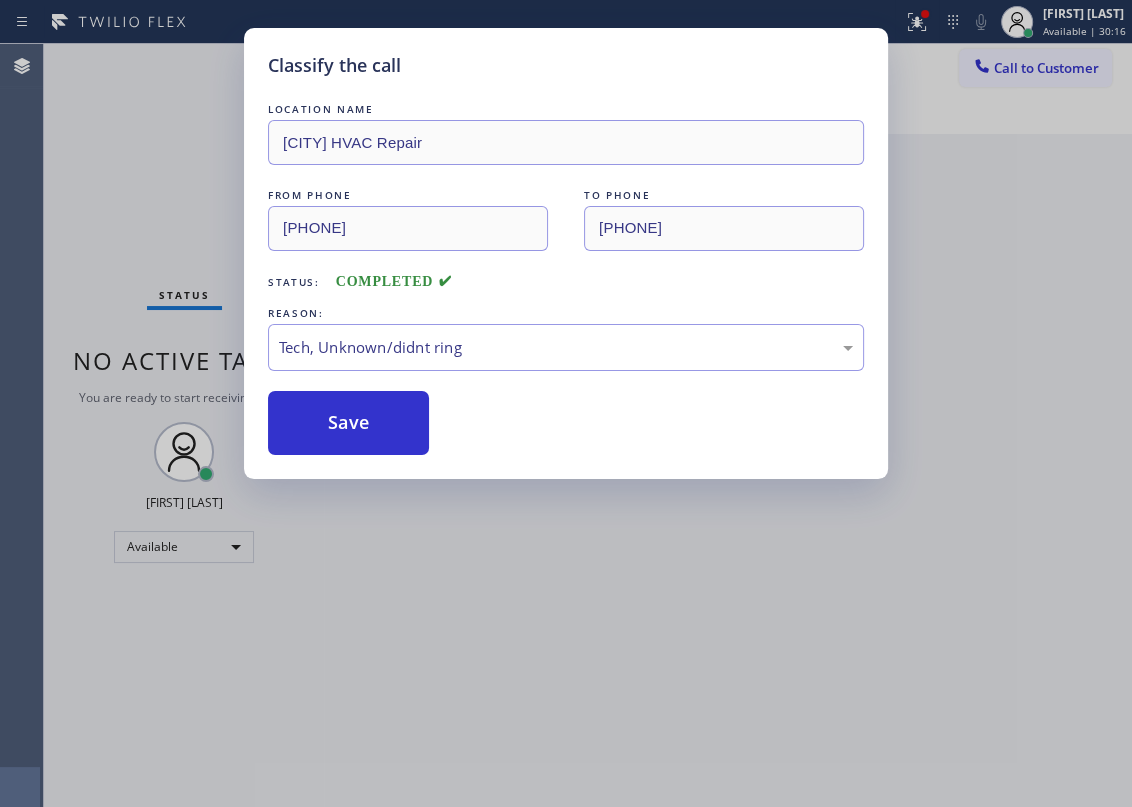 drag, startPoint x: 661, startPoint y: 714, endPoint x: 675, endPoint y: 806, distance: 93.05912 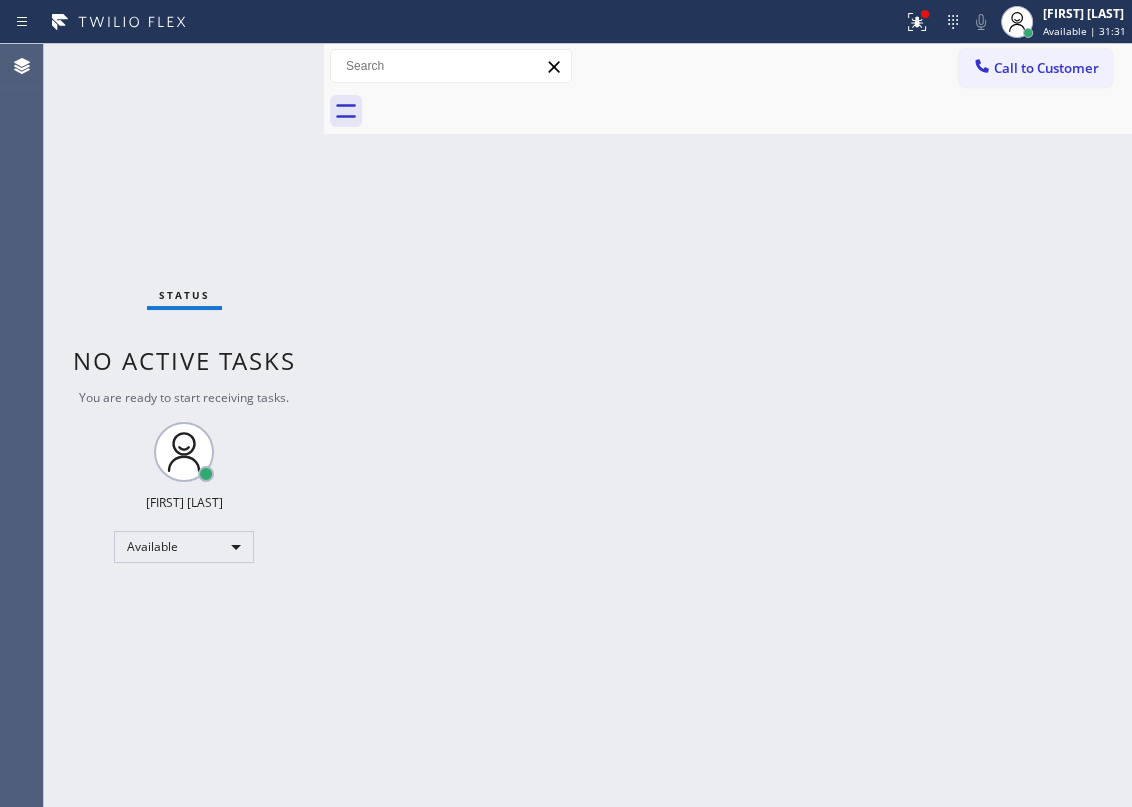 drag, startPoint x: 962, startPoint y: 258, endPoint x: 551, endPoint y: 180, distance: 418.336 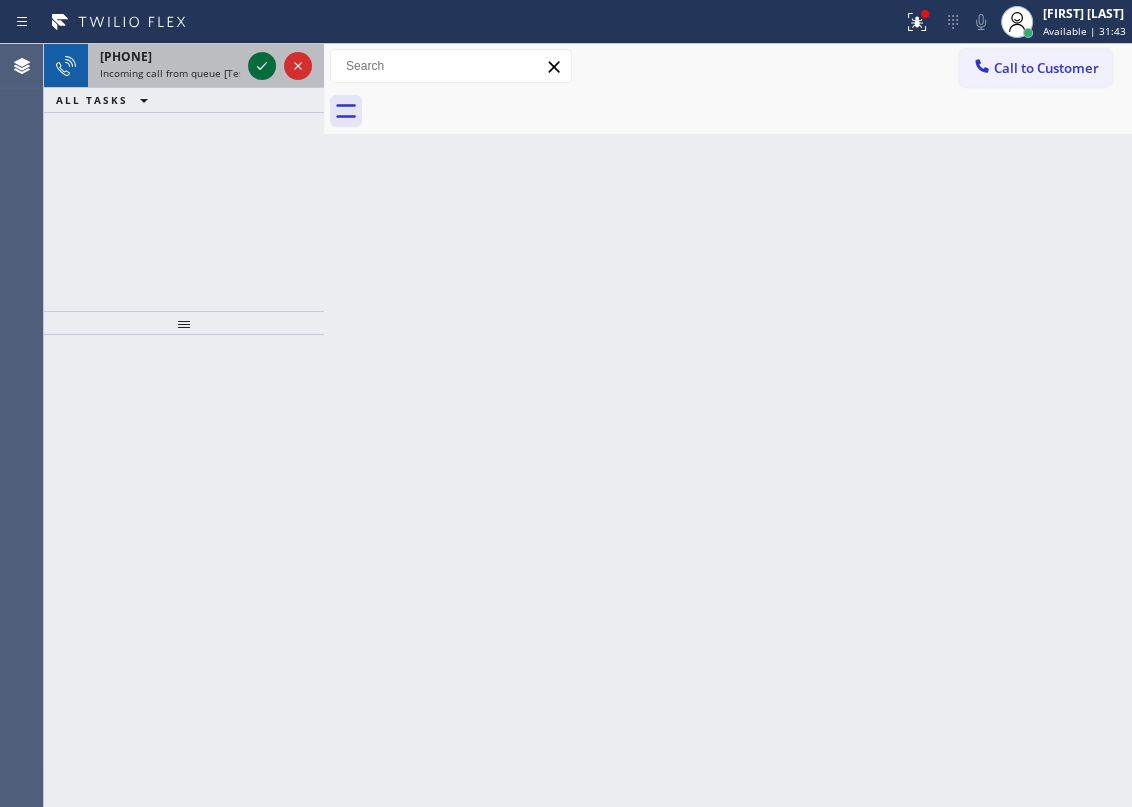 click 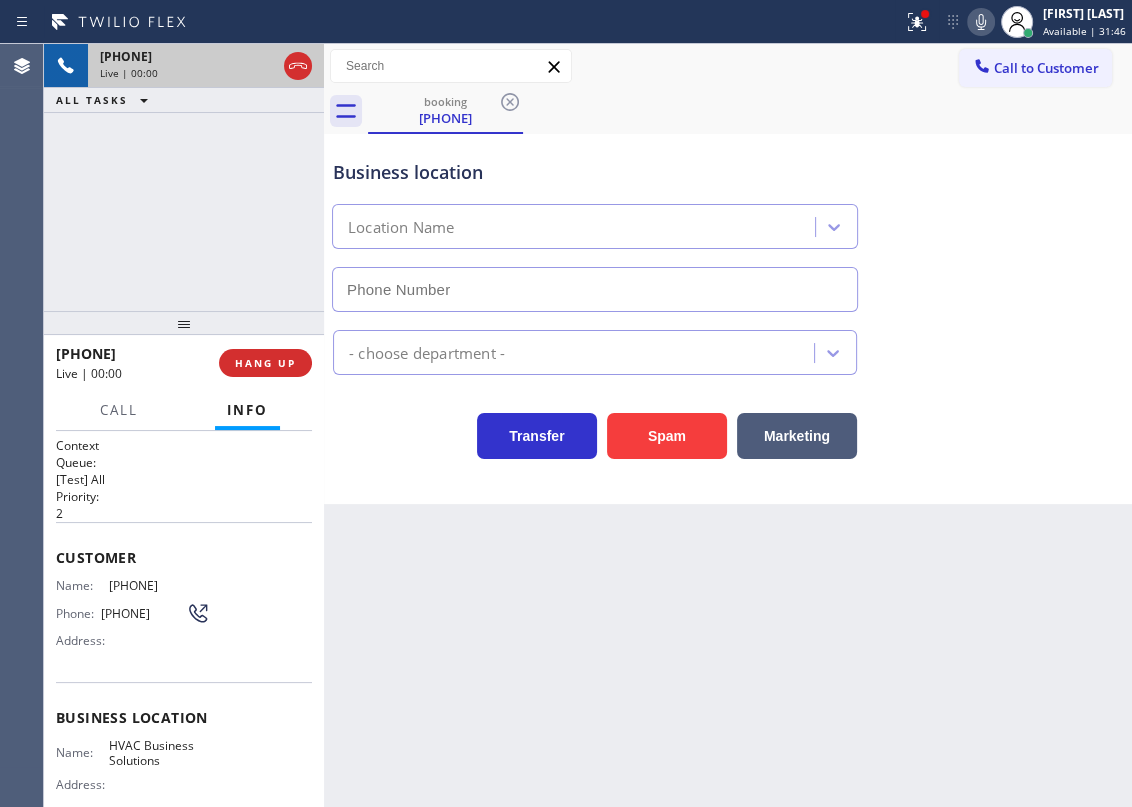 type on "[PHONE]" 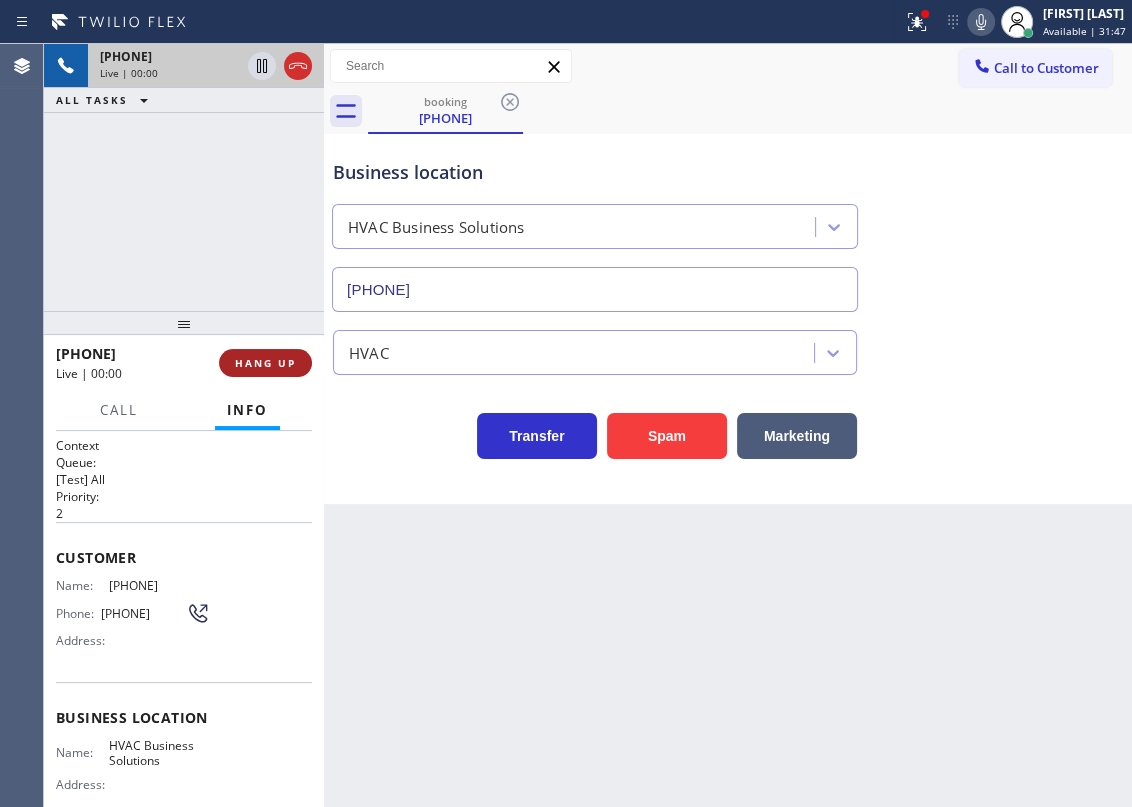 click on "HANG UP" at bounding box center (265, 363) 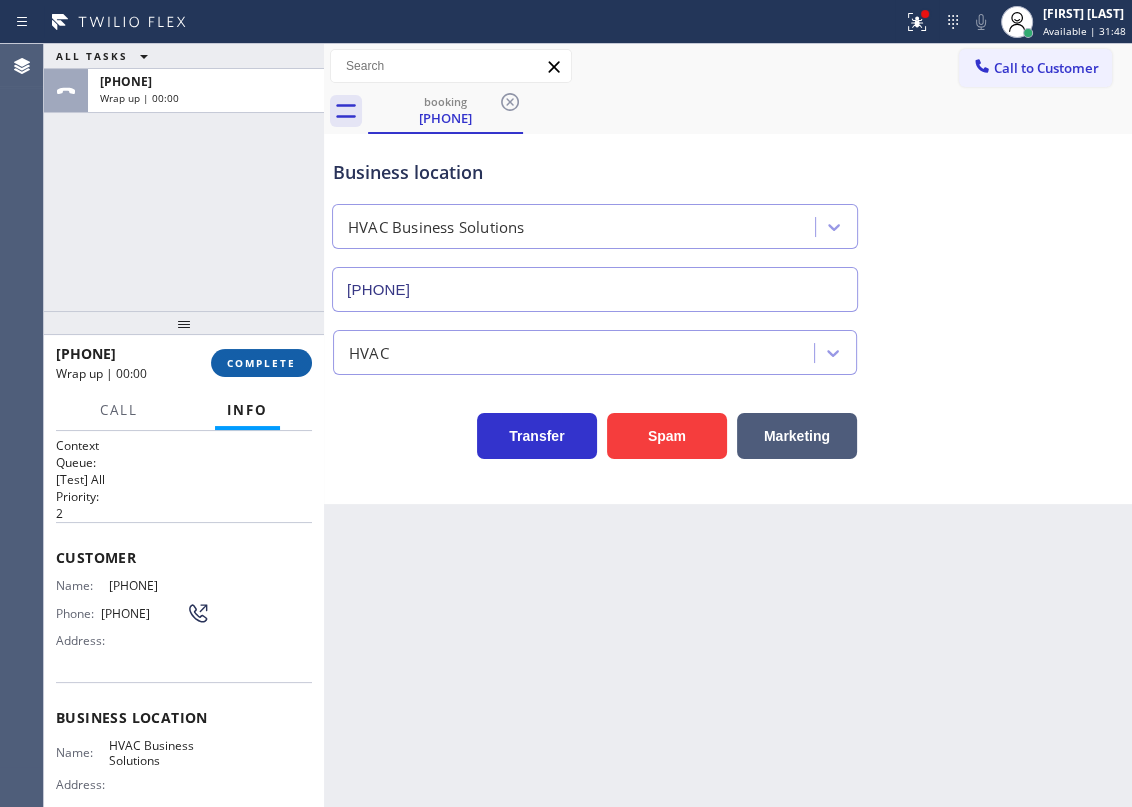 click on "COMPLETE" at bounding box center [261, 363] 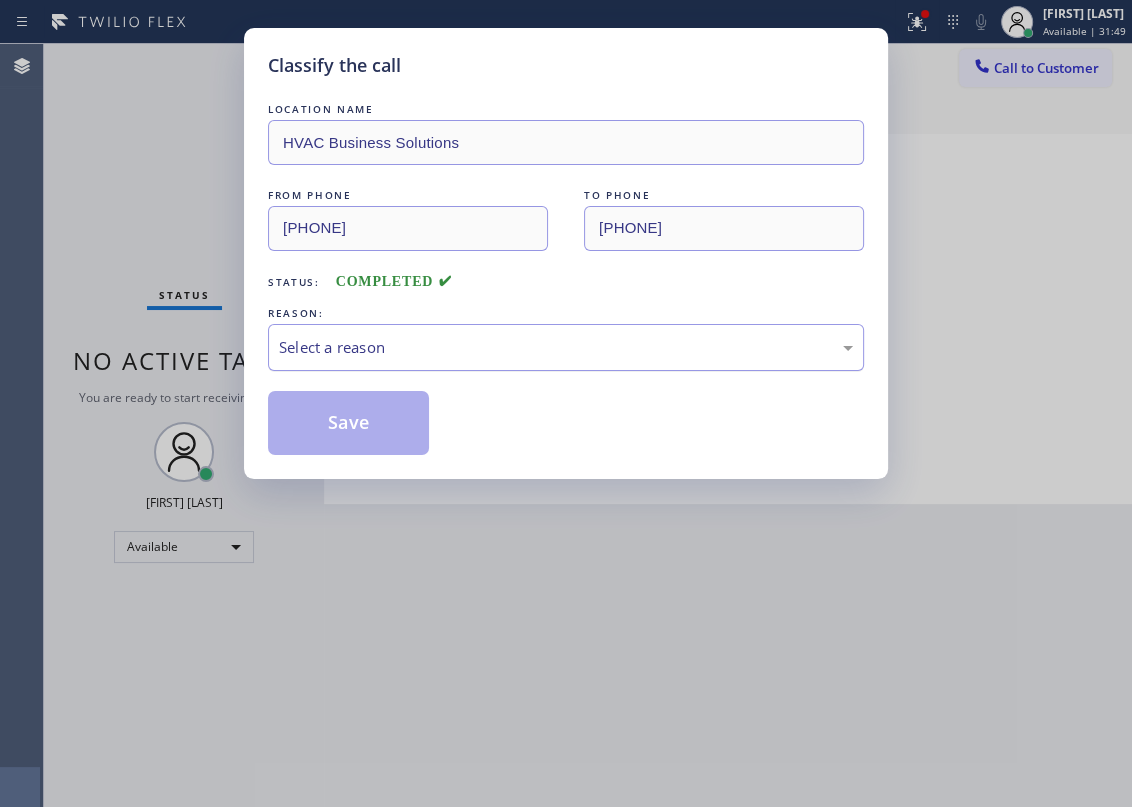 click on "Select a reason" at bounding box center [566, 347] 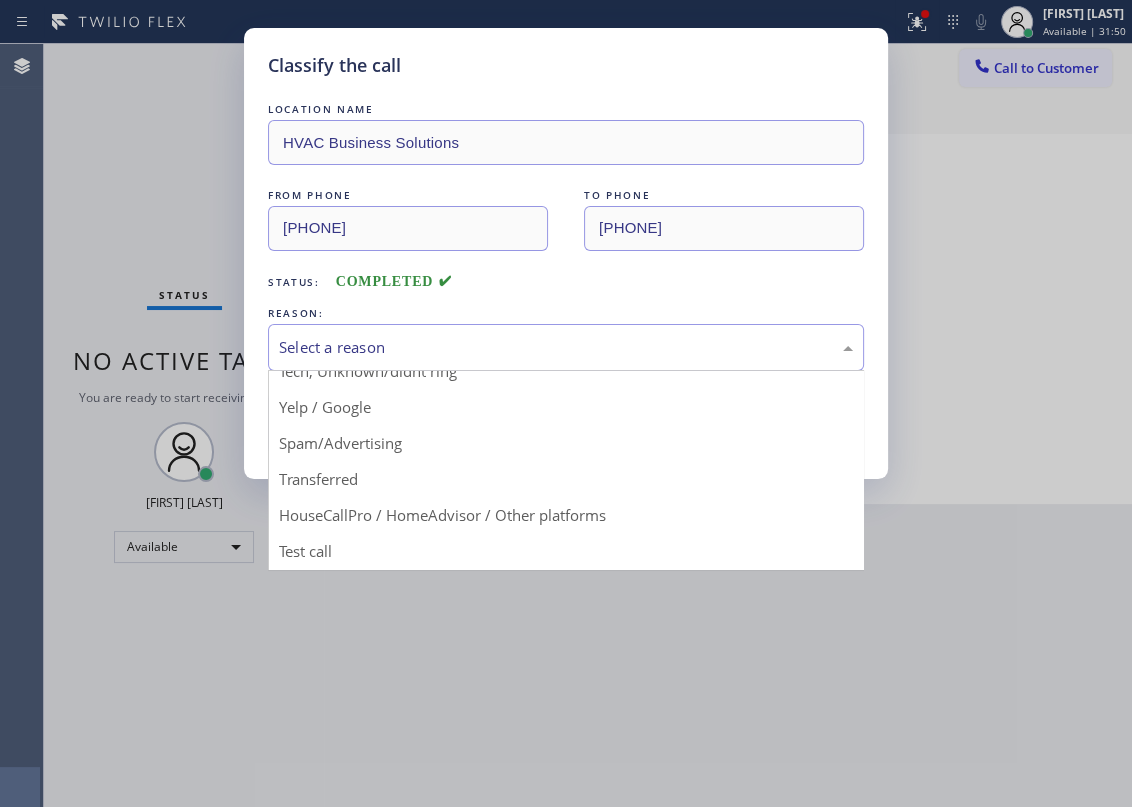 scroll, scrollTop: 133, scrollLeft: 0, axis: vertical 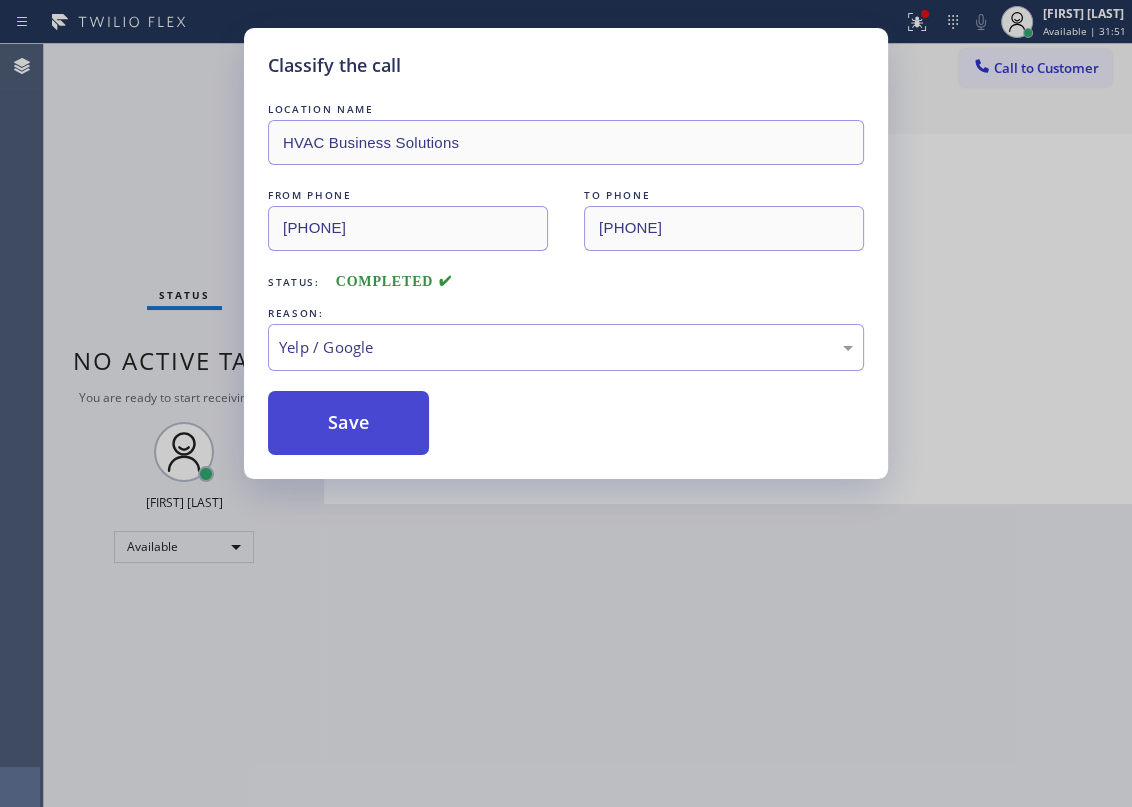 click on "Save" at bounding box center [348, 423] 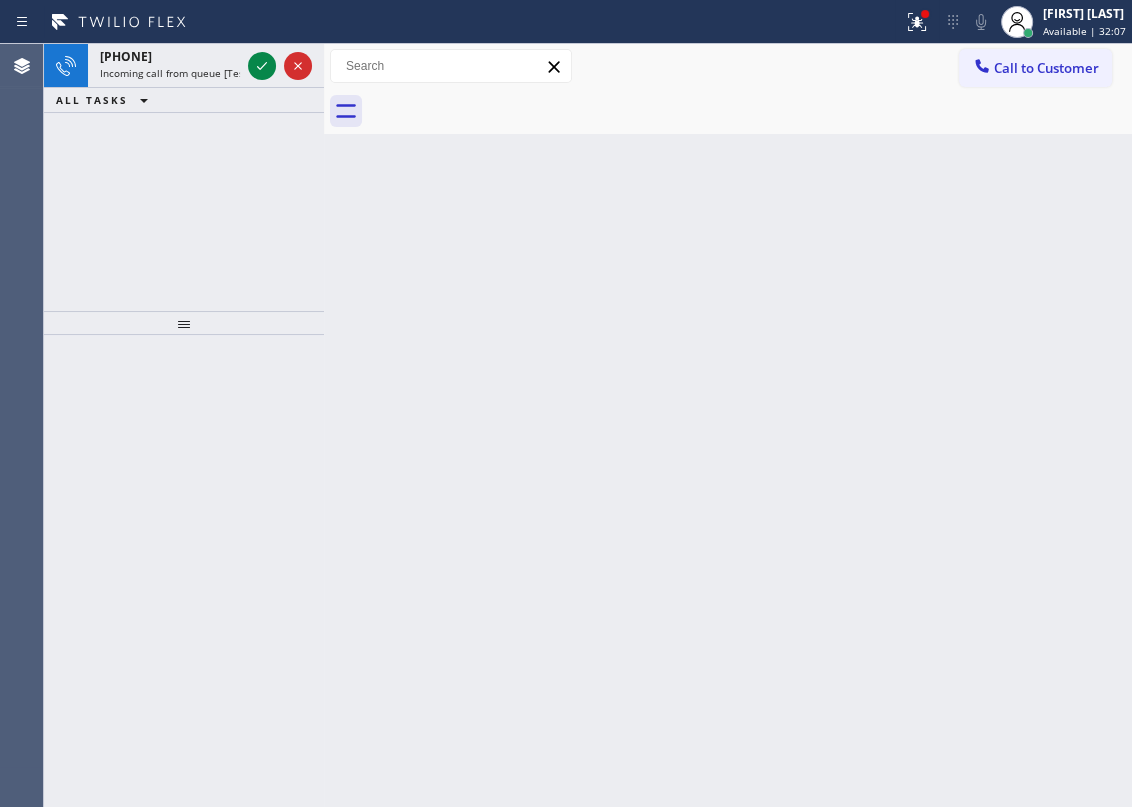 click on "Back to Dashboard Change Sender ID Customers Technicians Select a contact Outbound call Technician Search Technician Your caller id phone number Your caller id phone number Call Technician info Name   Phone none Address none Change Sender ID HVAC +18559994417 5 Star Appliance +18557314952 Appliance Repair +18554611149 Plumbing +18889090120 Air Duct Cleaning +18006865038  Electricians +18005688664 Cancel Change Check personal SMS Reset Change No tabs Call to Customer Outbound call Location Search location Your caller id phone number Customer number Call Outbound call Technician Search Technician Your caller id phone number Your caller id phone number Call" at bounding box center [728, 425] 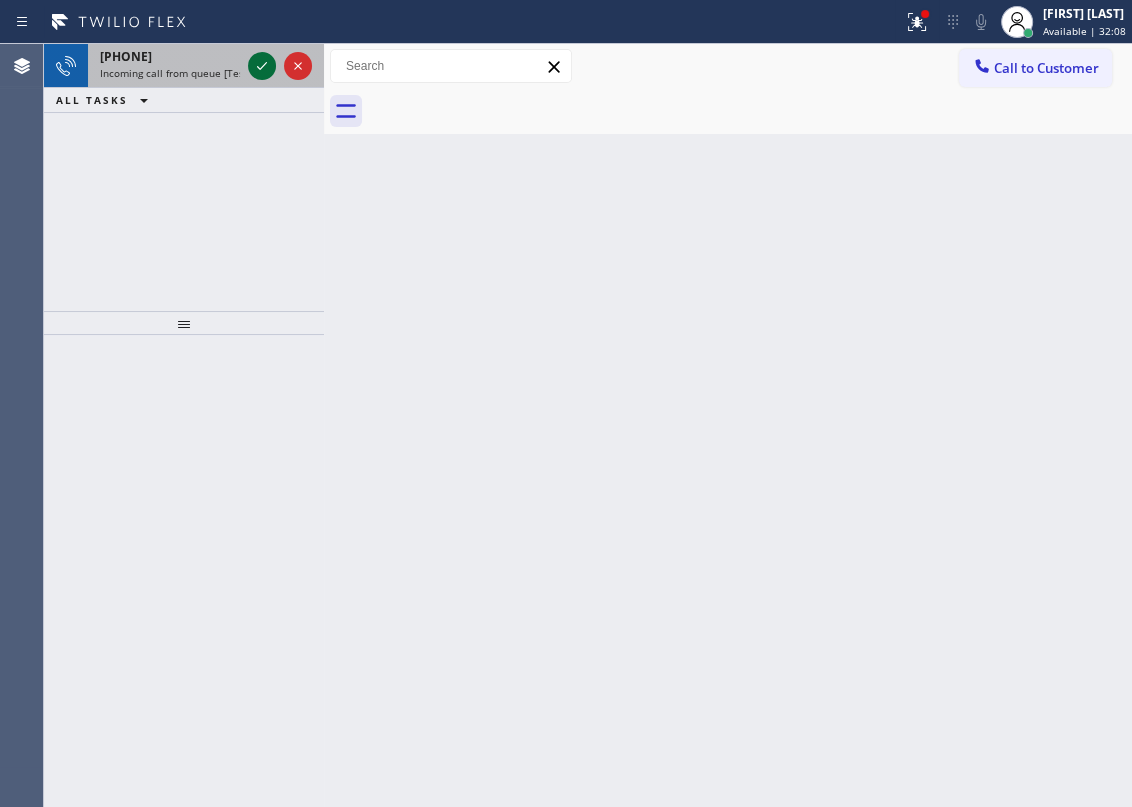 drag, startPoint x: 264, startPoint y: 70, endPoint x: 320, endPoint y: 70, distance: 56 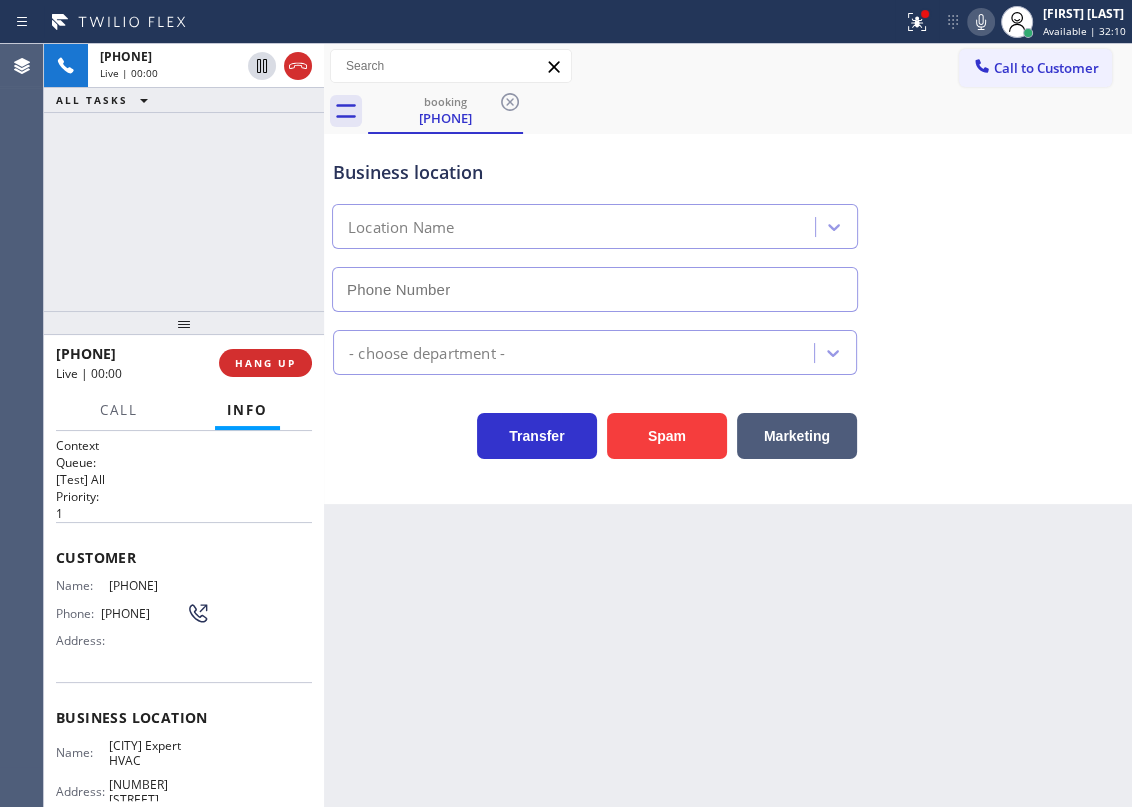 type on "[PHONE]" 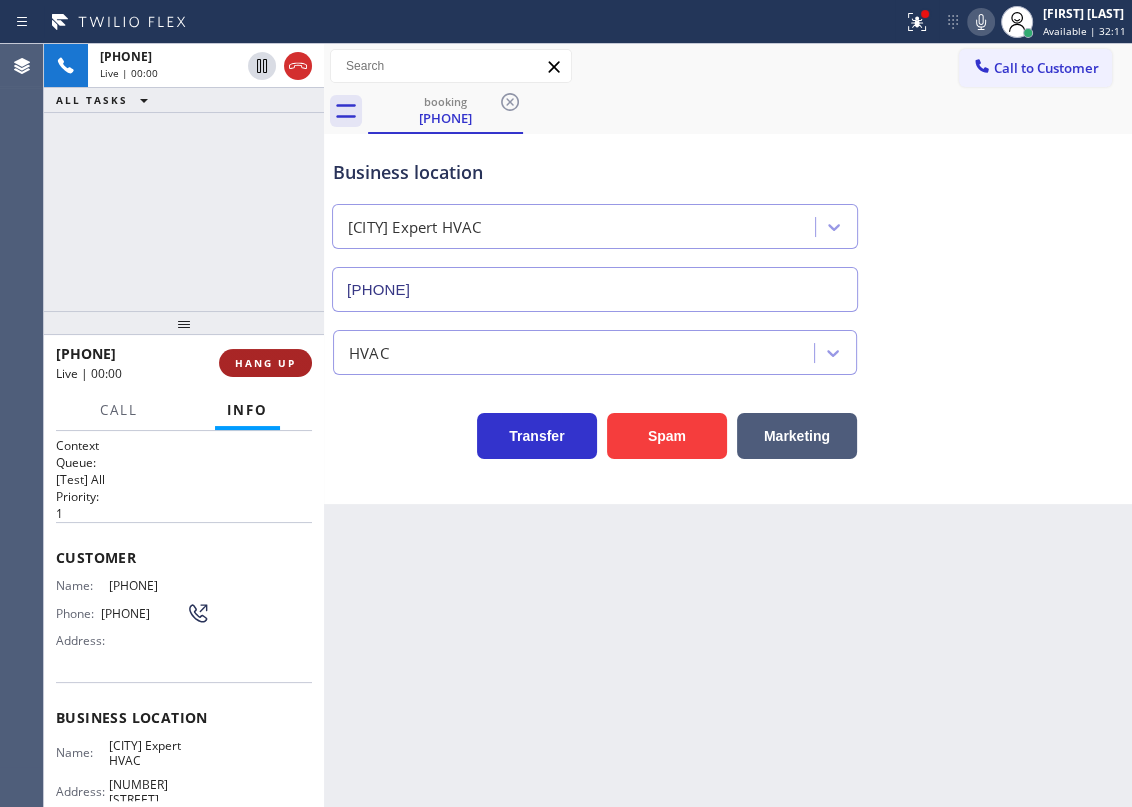 click on "HANG UP" at bounding box center (265, 363) 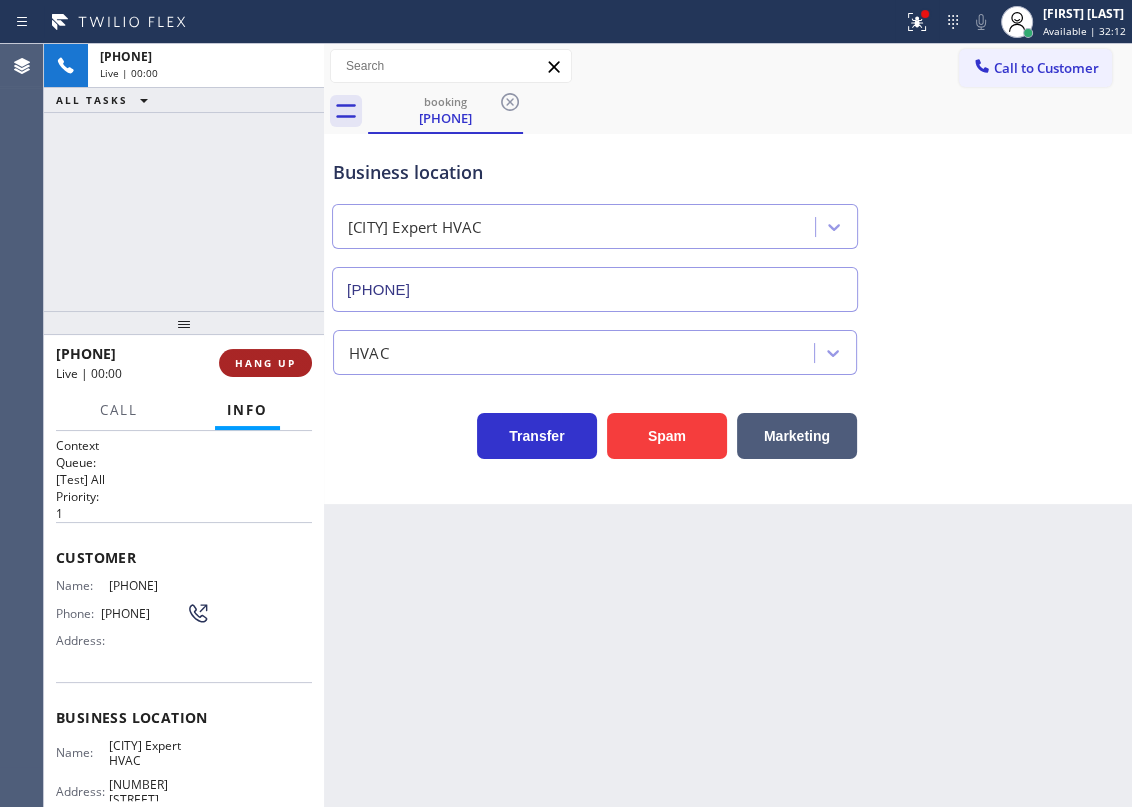 click on "HANG UP" at bounding box center [265, 363] 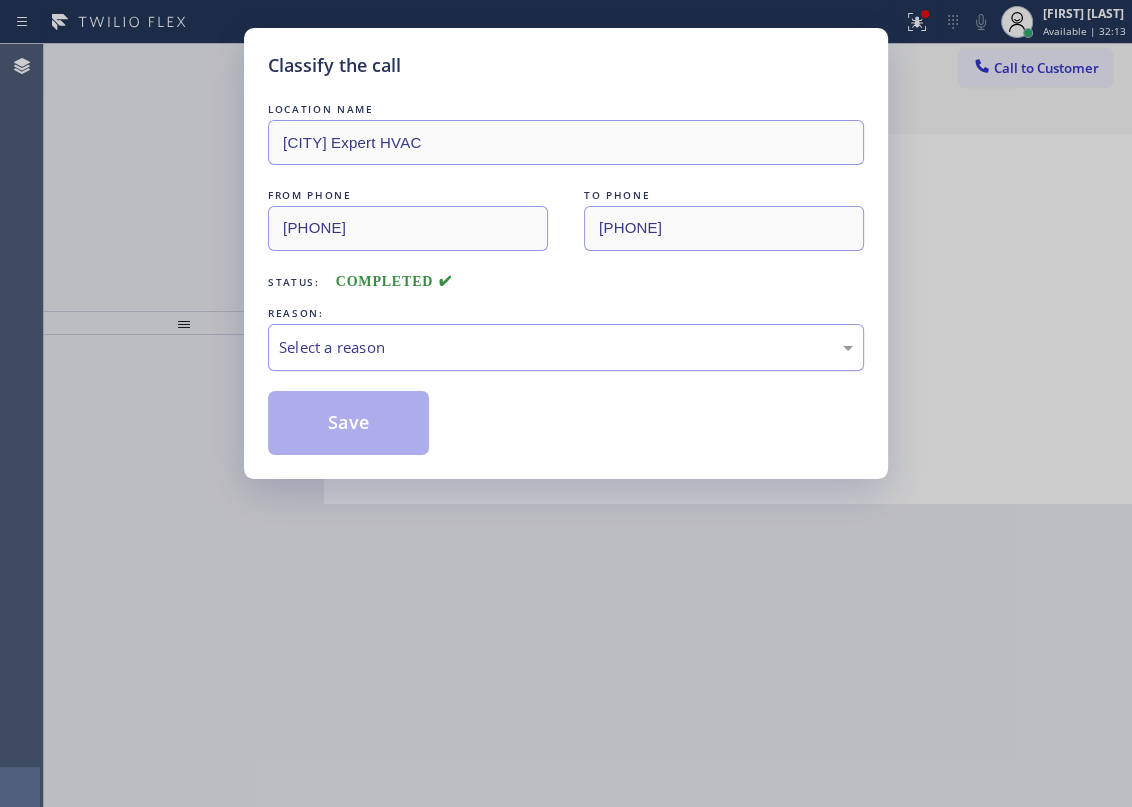 click on "Select a reason" at bounding box center (566, 347) 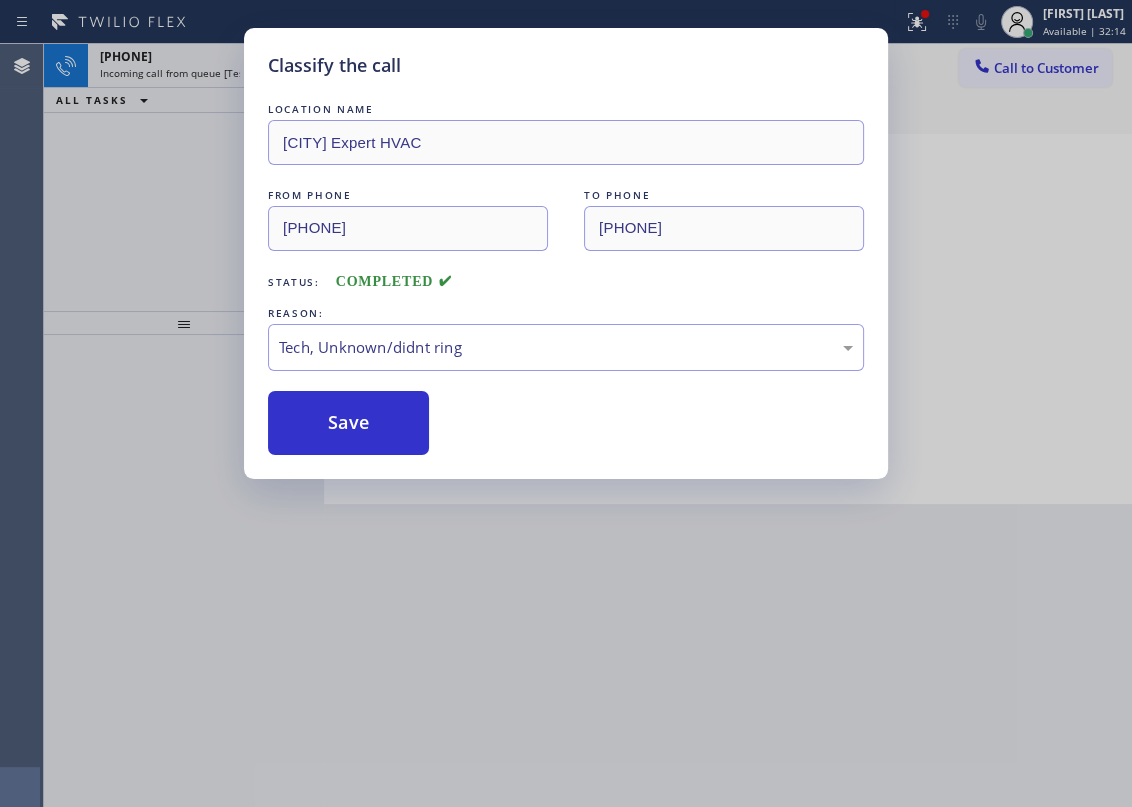 click on "Classify the call LOCATION NAME [CITY] Expert HVAC FROM PHONE [PHONE] TO PHONE [PHONE] Status: COMPLETED REASON: Tech, Unknown/didnt ring Save" at bounding box center (566, 253) 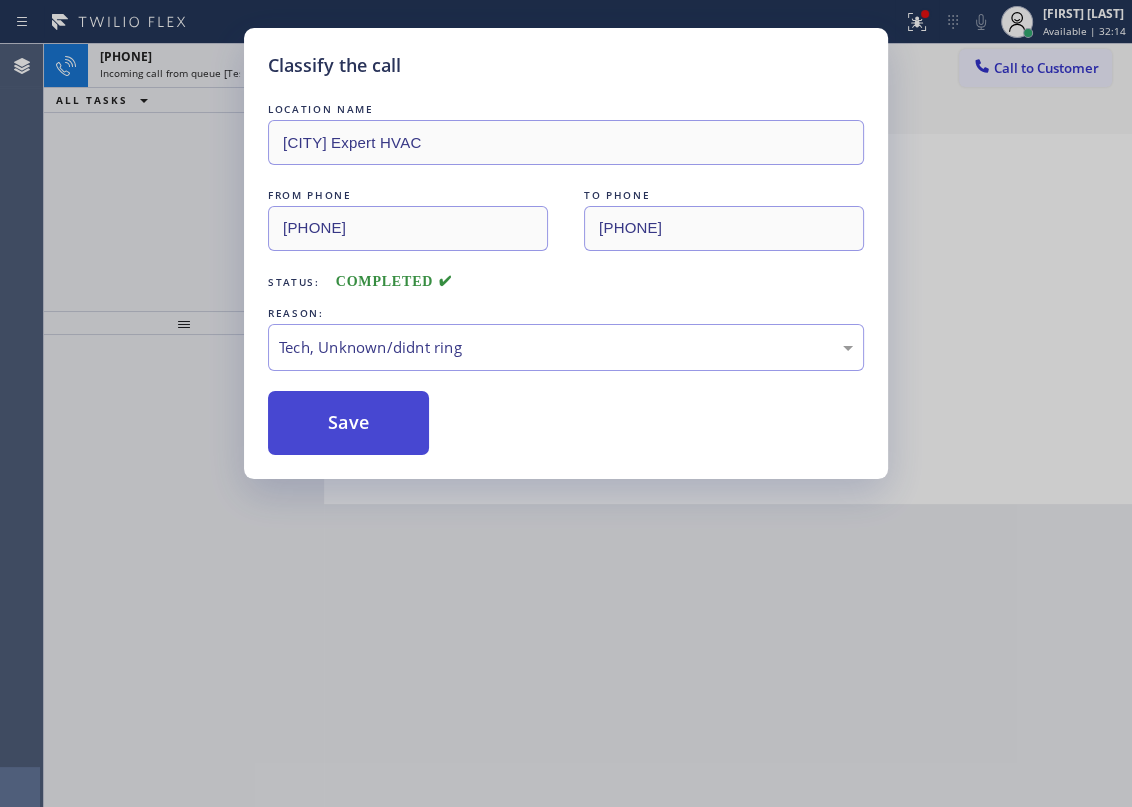 click on "Save" at bounding box center (348, 423) 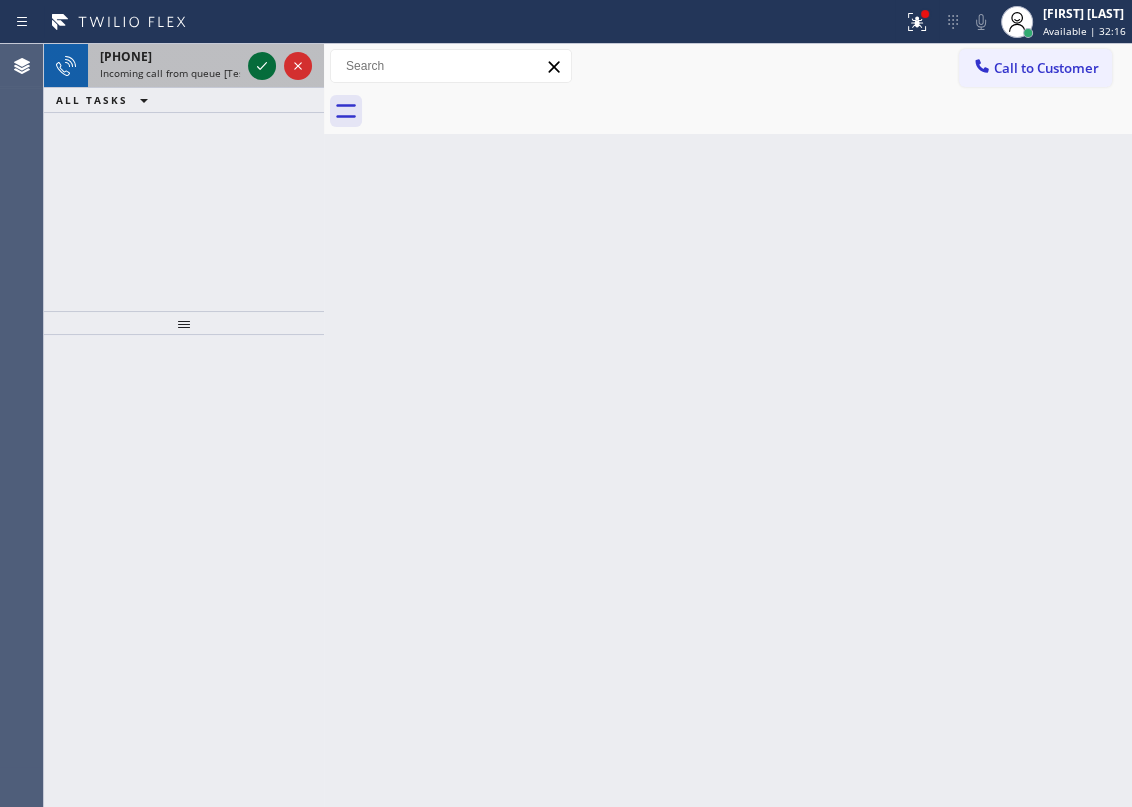 click 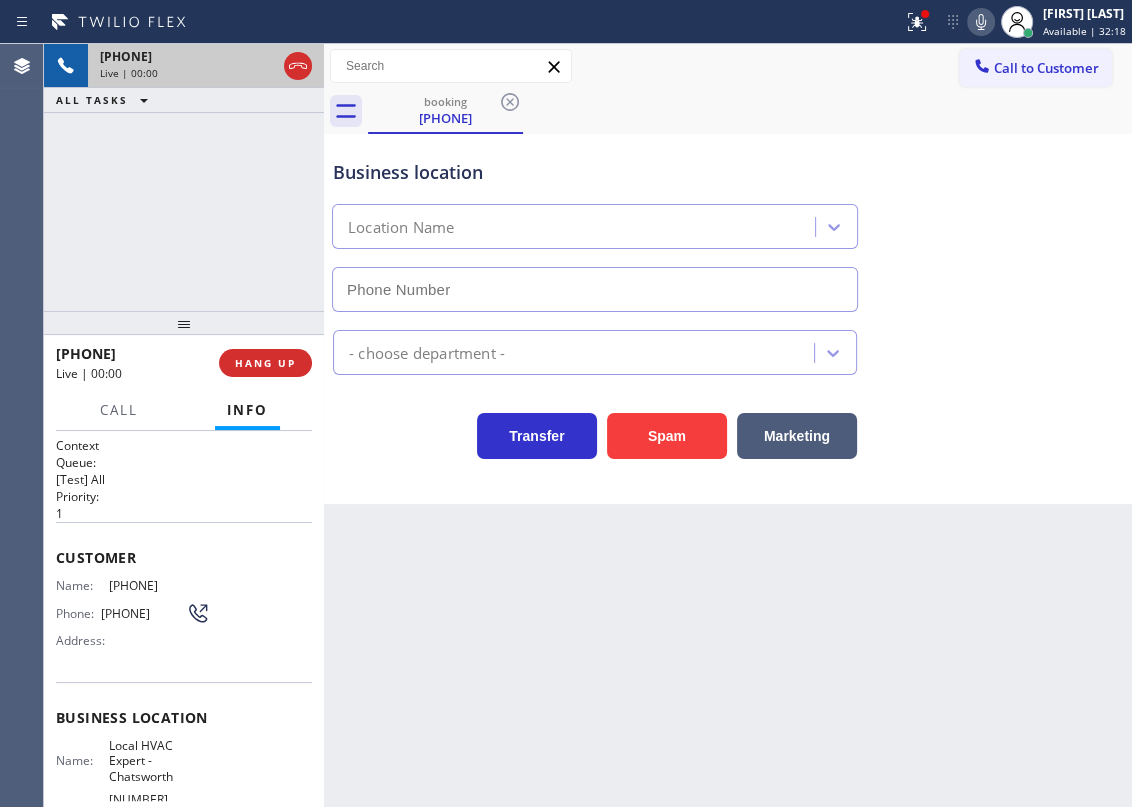 type on "[PHONE]" 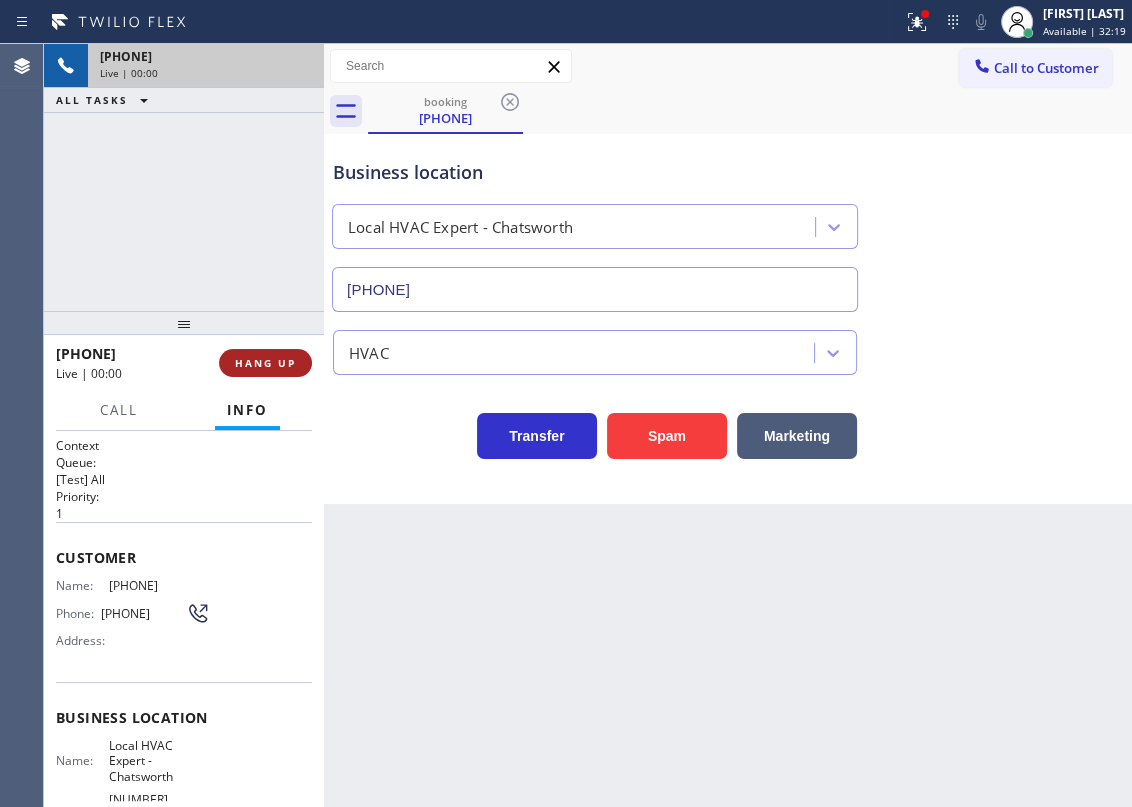 click on "HANG UP" at bounding box center (265, 363) 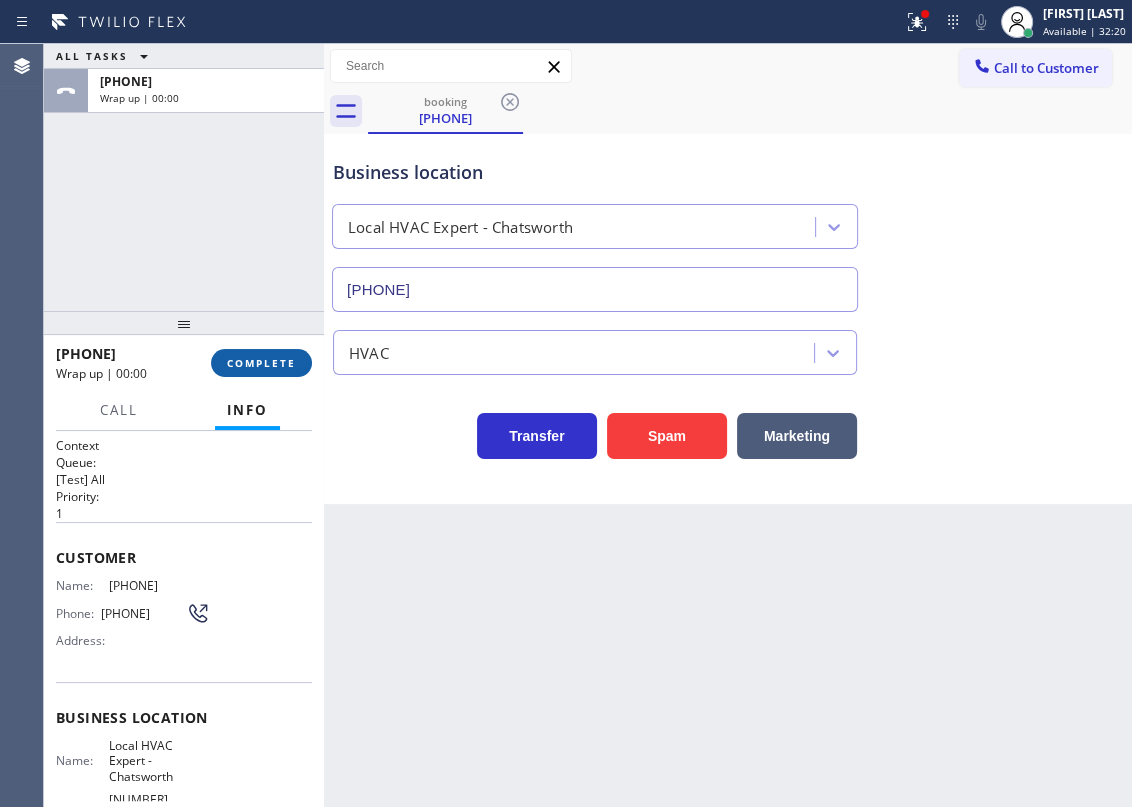 click on "COMPLETE" at bounding box center [261, 363] 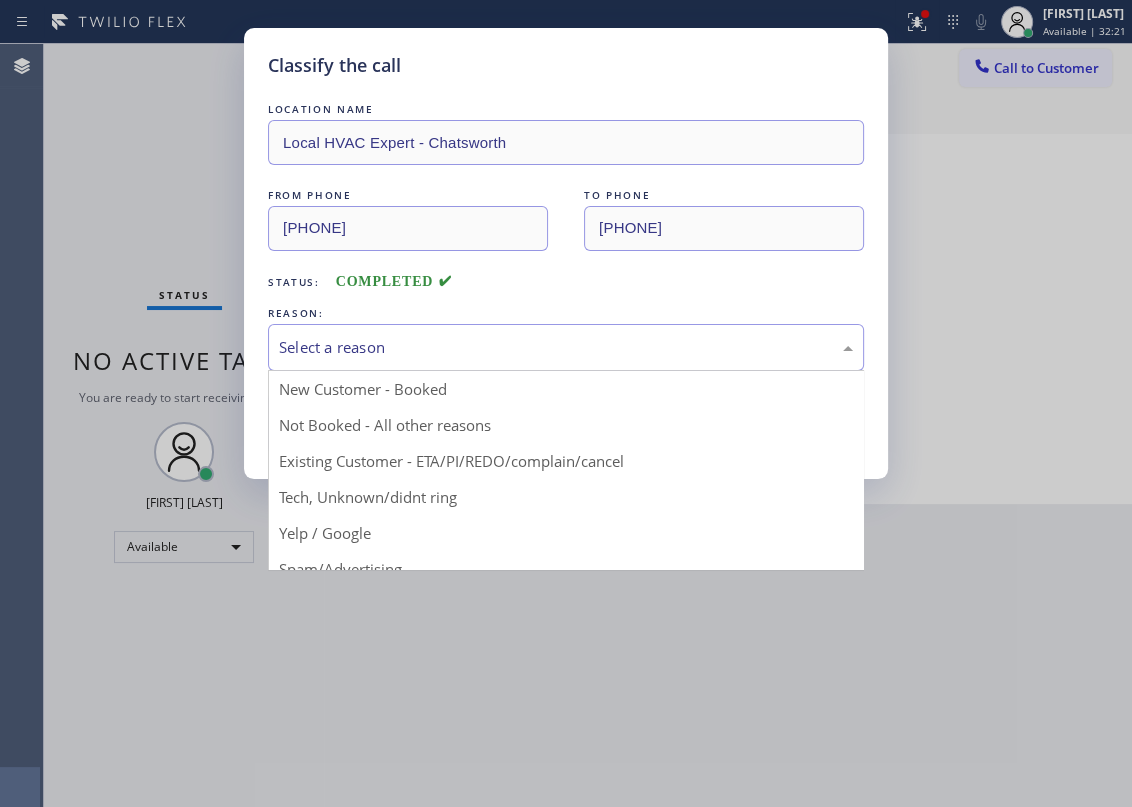 click on "Select a reason" at bounding box center (566, 347) 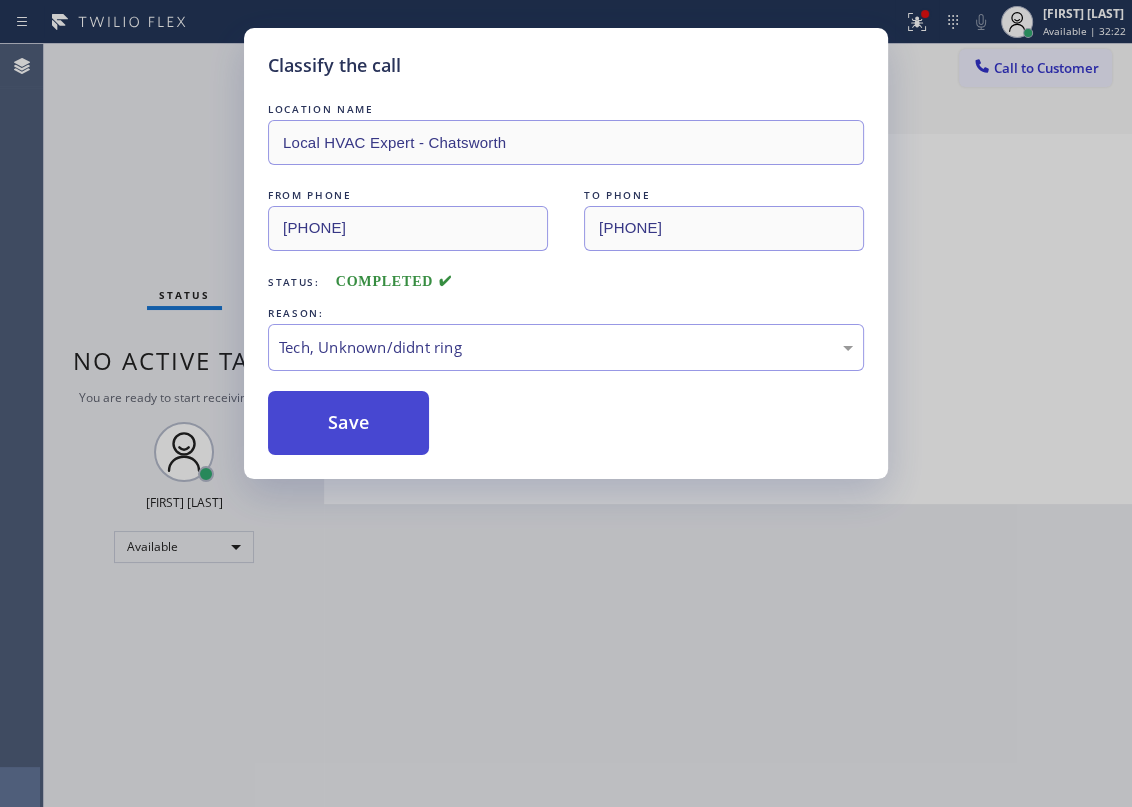 click on "Save" at bounding box center [348, 423] 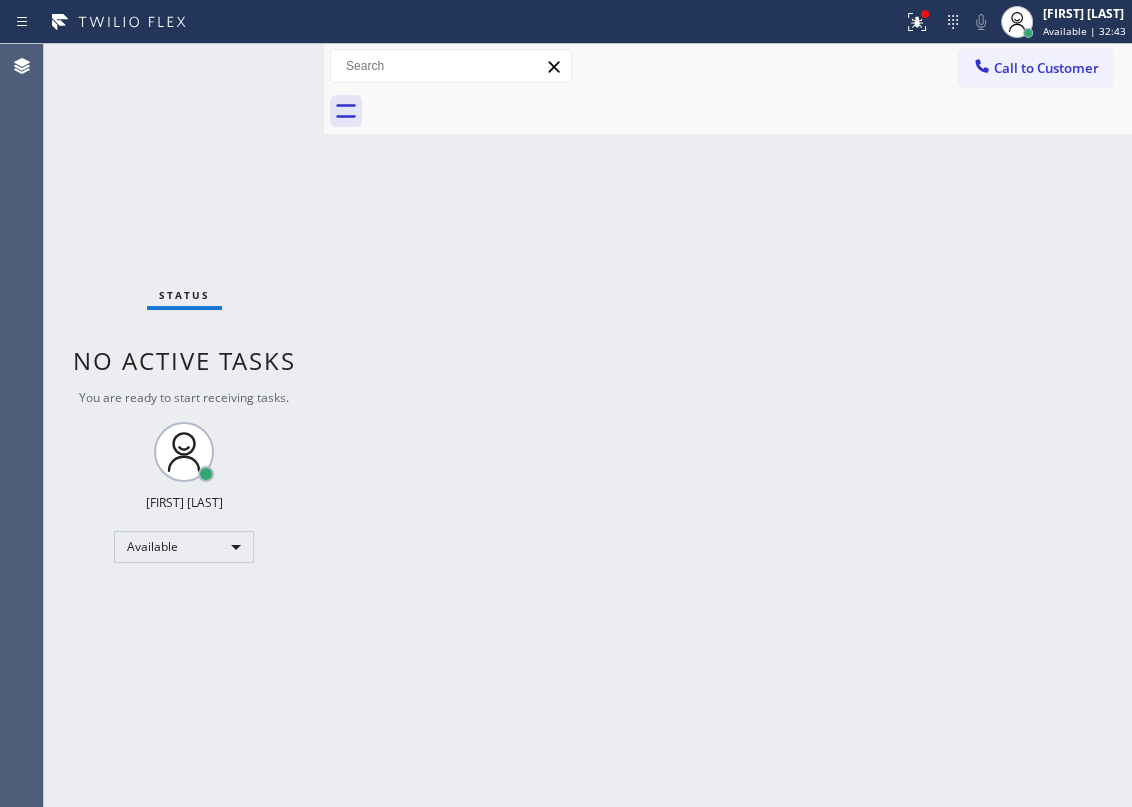 click on "Back to Dashboard Change Sender ID Customers Technicians Select a contact Outbound call Technician Search Technician Your caller id phone number Your caller id phone number Call Technician info Name   Phone none Address none Change Sender ID HVAC +18559994417 5 Star Appliance +18557314952 Appliance Repair +18554611149 Plumbing +18889090120 Air Duct Cleaning +18006865038  Electricians +18005688664 Cancel Change Check personal SMS Reset Change No tabs Call to Customer Outbound call Location Search location Your caller id phone number Customer number Call Outbound call Technician Search Technician Your caller id phone number Your caller id phone number Call" at bounding box center [728, 425] 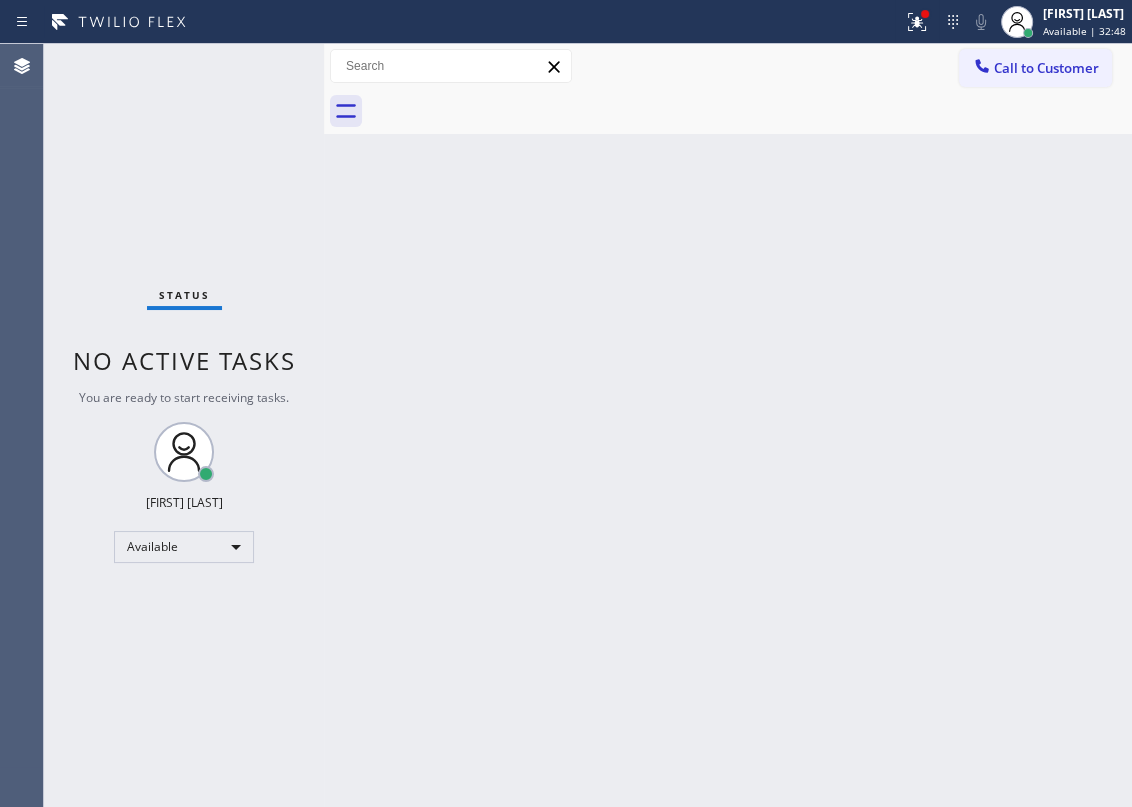 click on "Back to Dashboard Change Sender ID Customers Technicians Select a contact Outbound call Technician Search Technician Your caller id phone number Your caller id phone number Call Technician info Name   Phone none Address none Change Sender ID HVAC +18559994417 5 Star Appliance +18557314952 Appliance Repair +18554611149 Plumbing +18889090120 Air Duct Cleaning +18006865038  Electricians +18005688664 Cancel Change Check personal SMS Reset Change No tabs Call to Customer Outbound call Location Search location Your caller id phone number Customer number Call Outbound call Technician Search Technician Your caller id phone number Your caller id phone number Call" at bounding box center (728, 425) 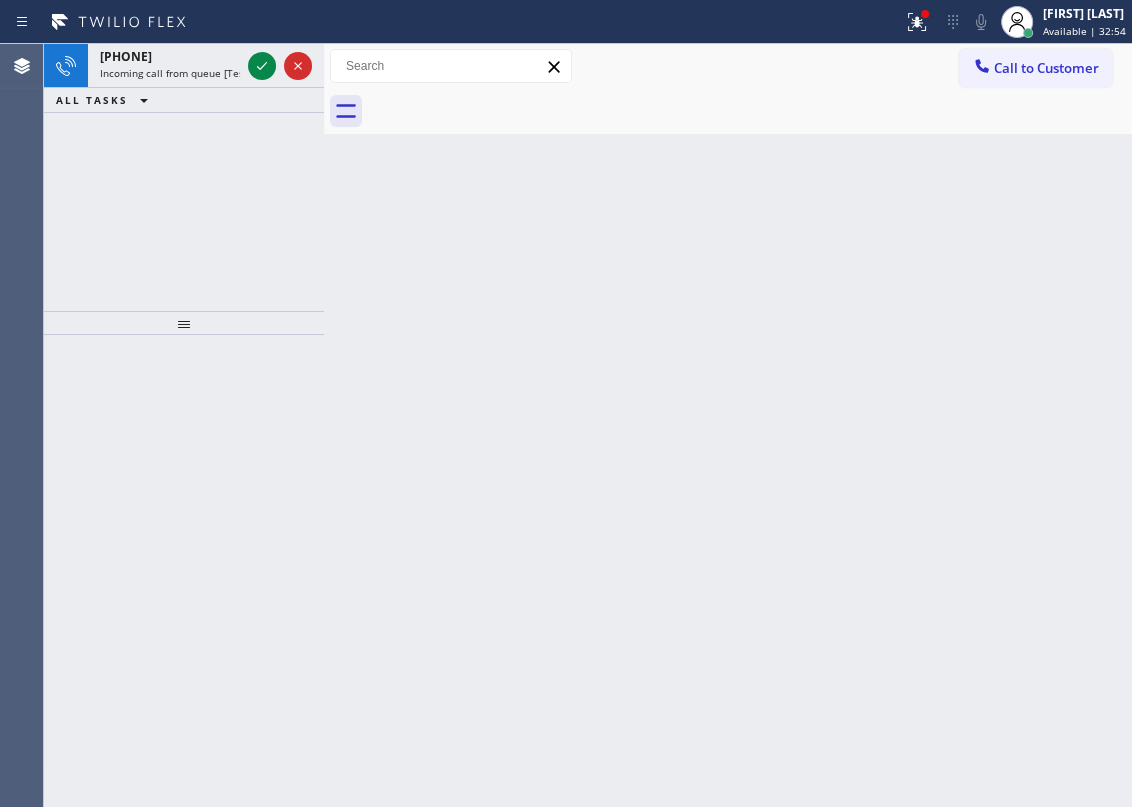 click 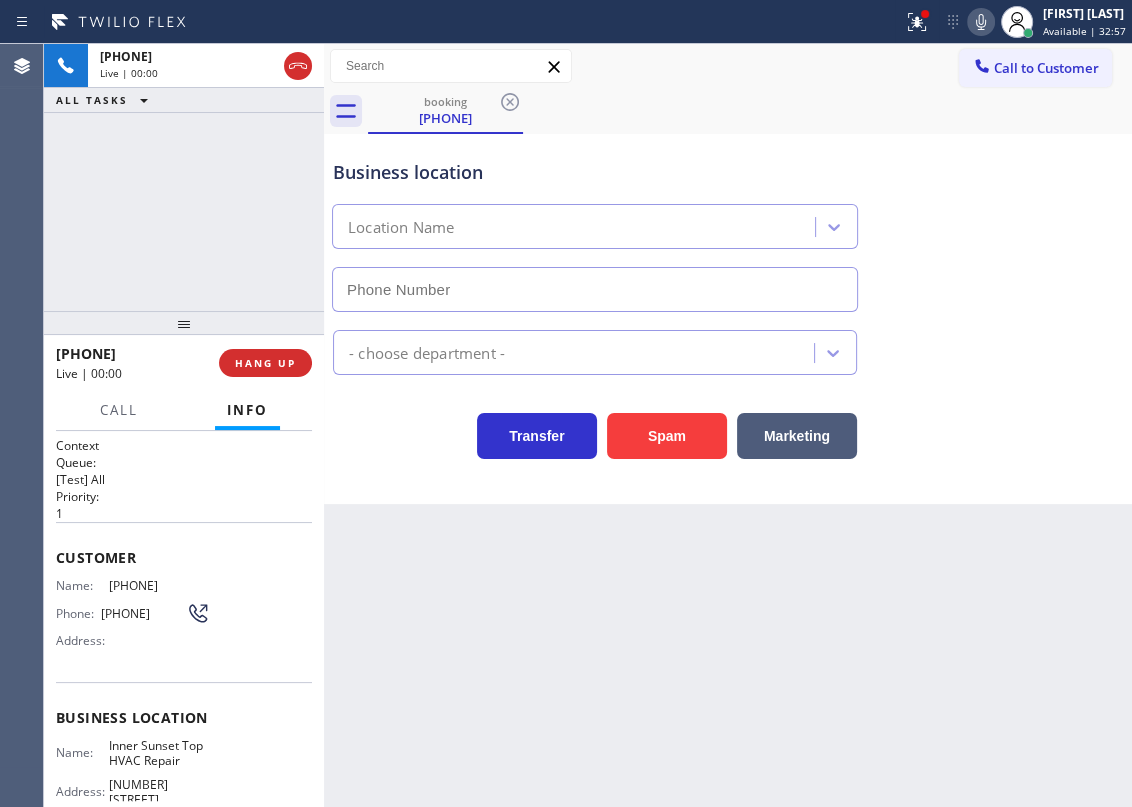 type on "[PHONE]" 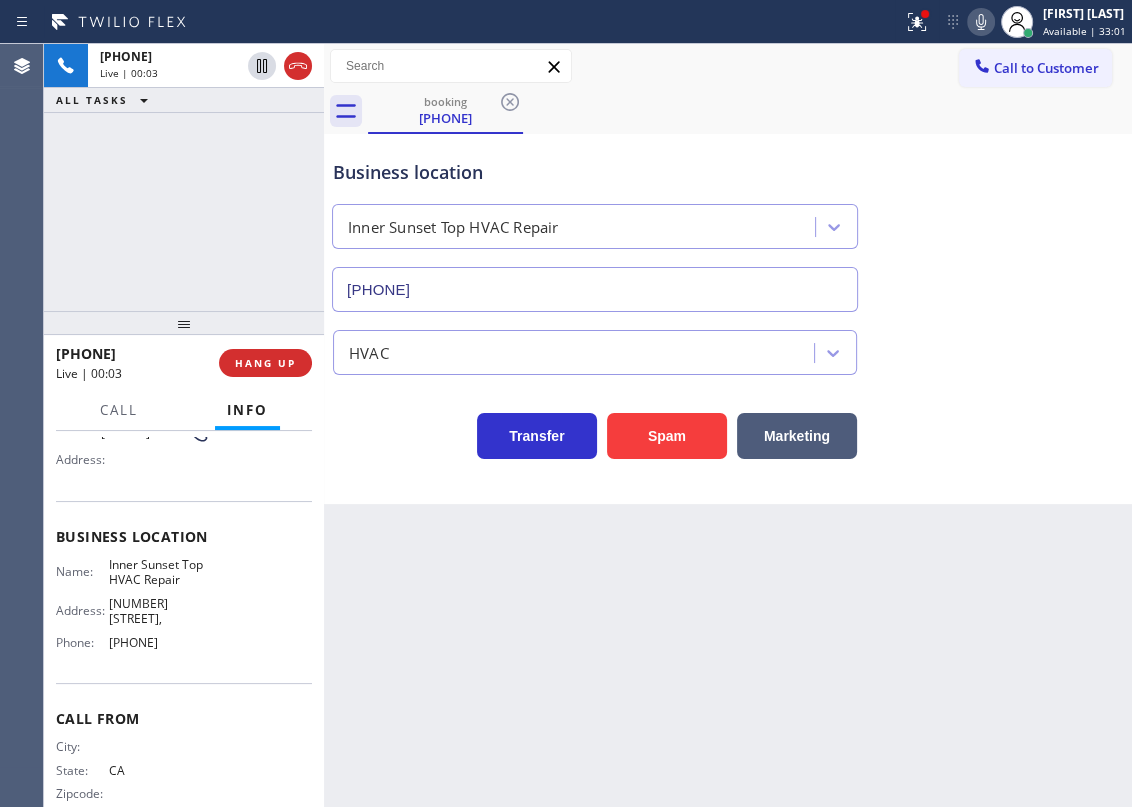 scroll, scrollTop: 0, scrollLeft: 0, axis: both 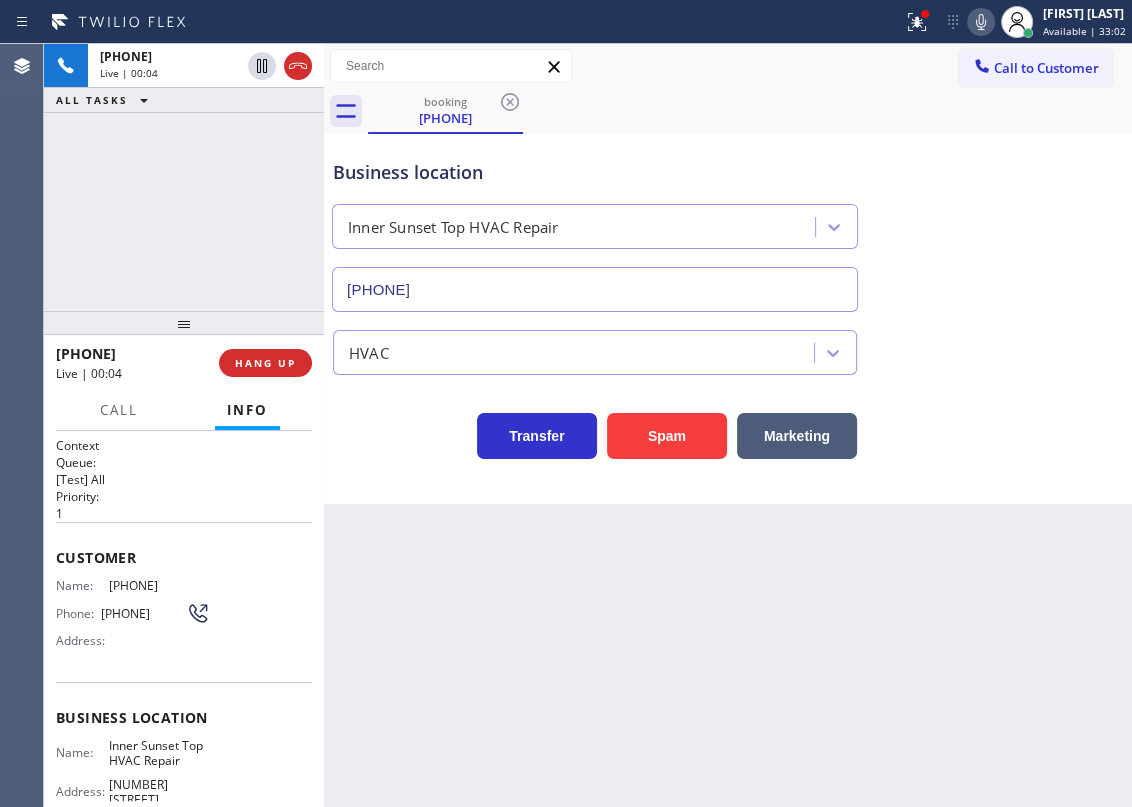 click on "Inner Sunset Top HVAC Repair" at bounding box center [159, 753] 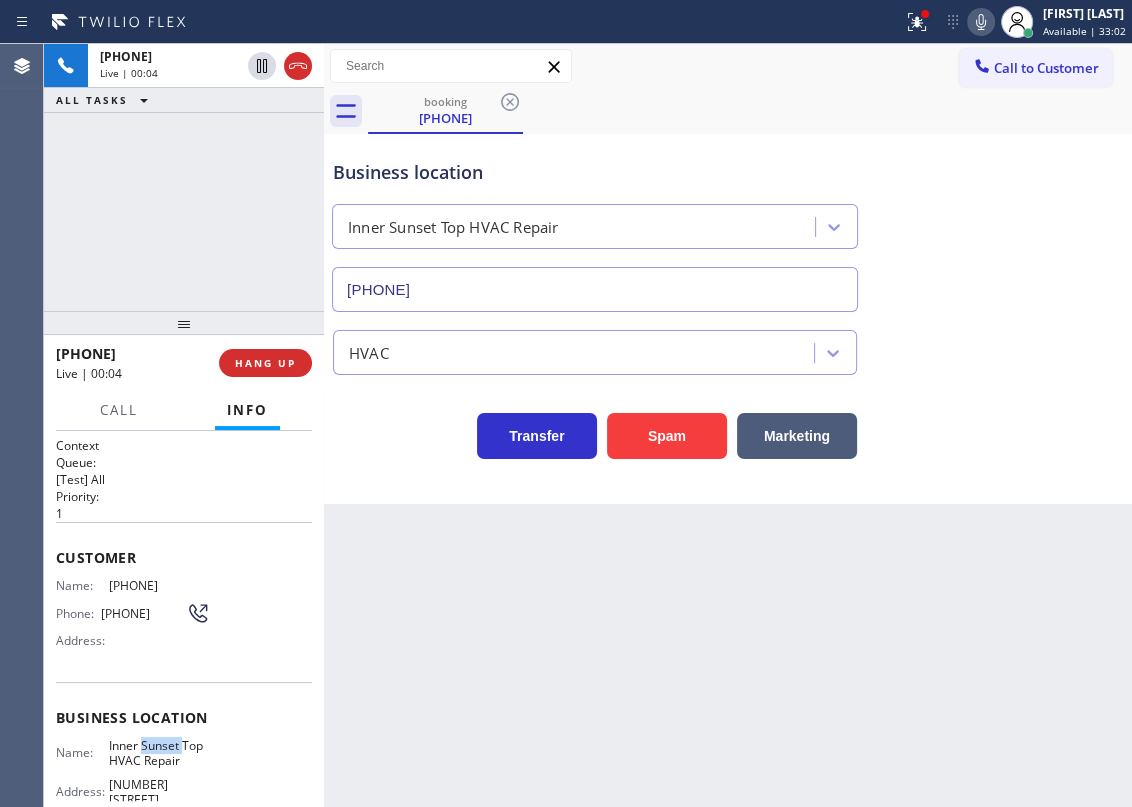 click on "Inner Sunset Top HVAC Repair" at bounding box center [159, 753] 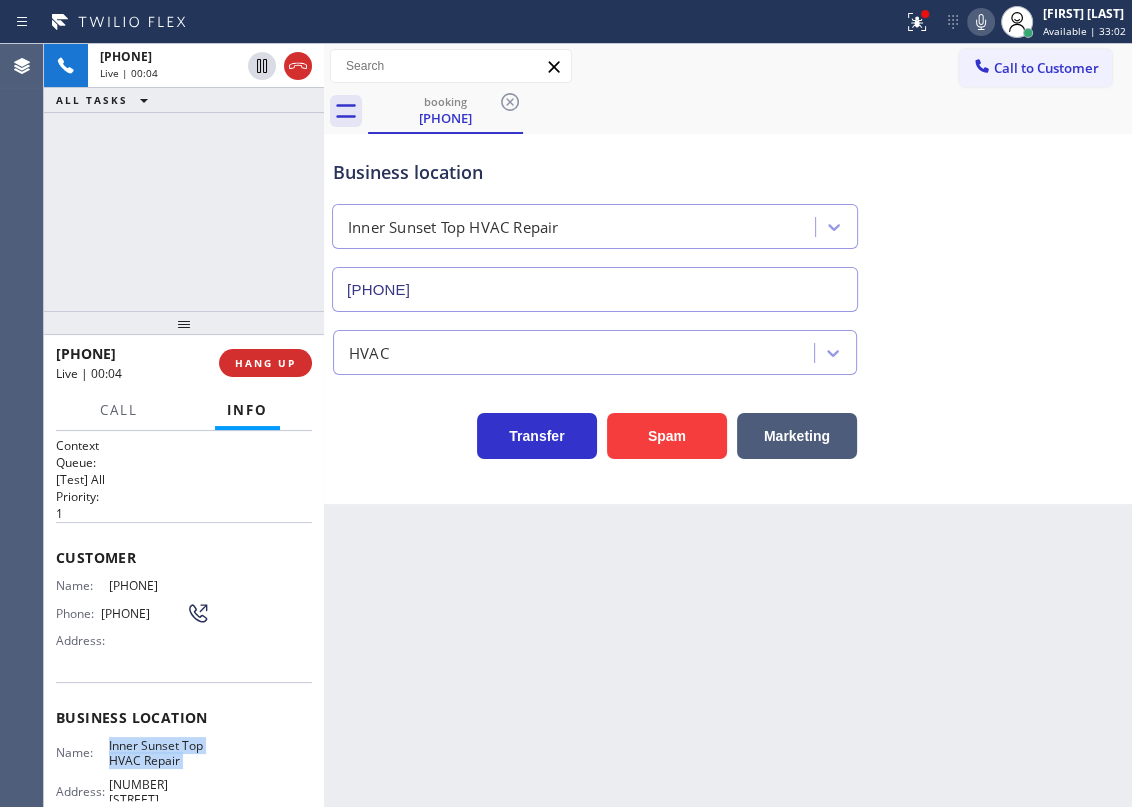 click on "Inner Sunset Top HVAC Repair" at bounding box center (159, 753) 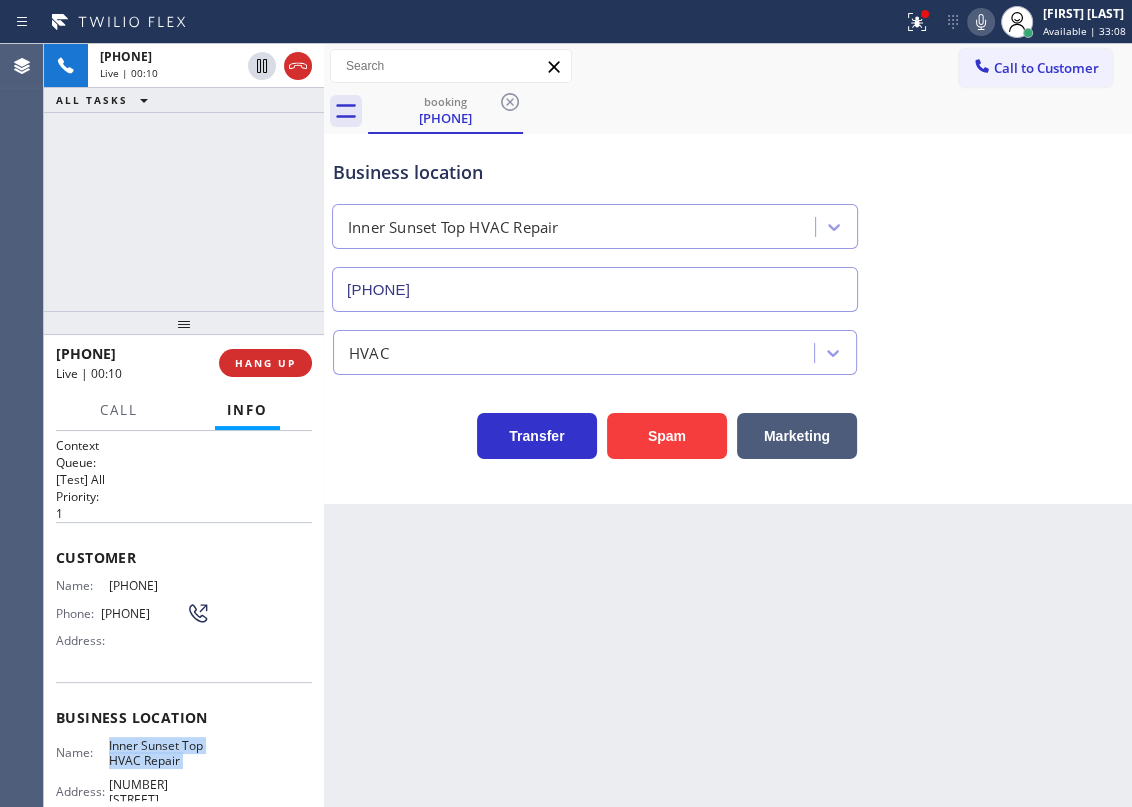 click on "[PHONE]" at bounding box center [595, 289] 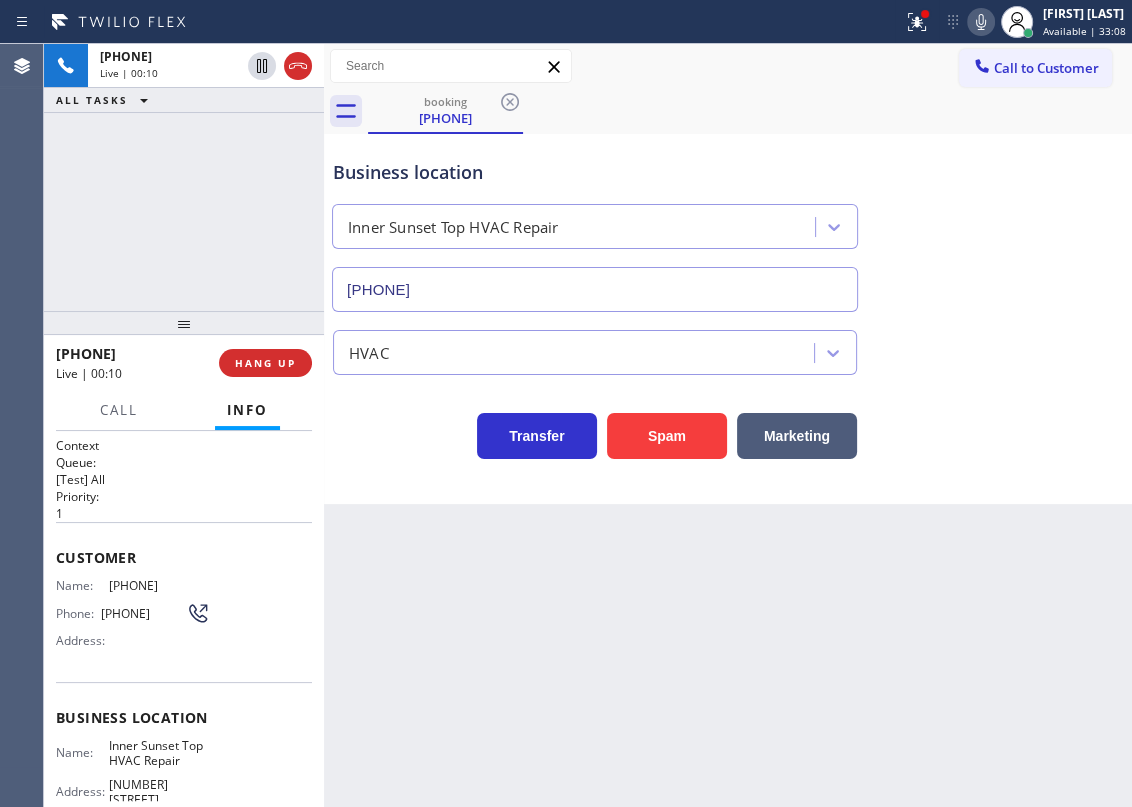 click on "[PHONE]" at bounding box center (595, 289) 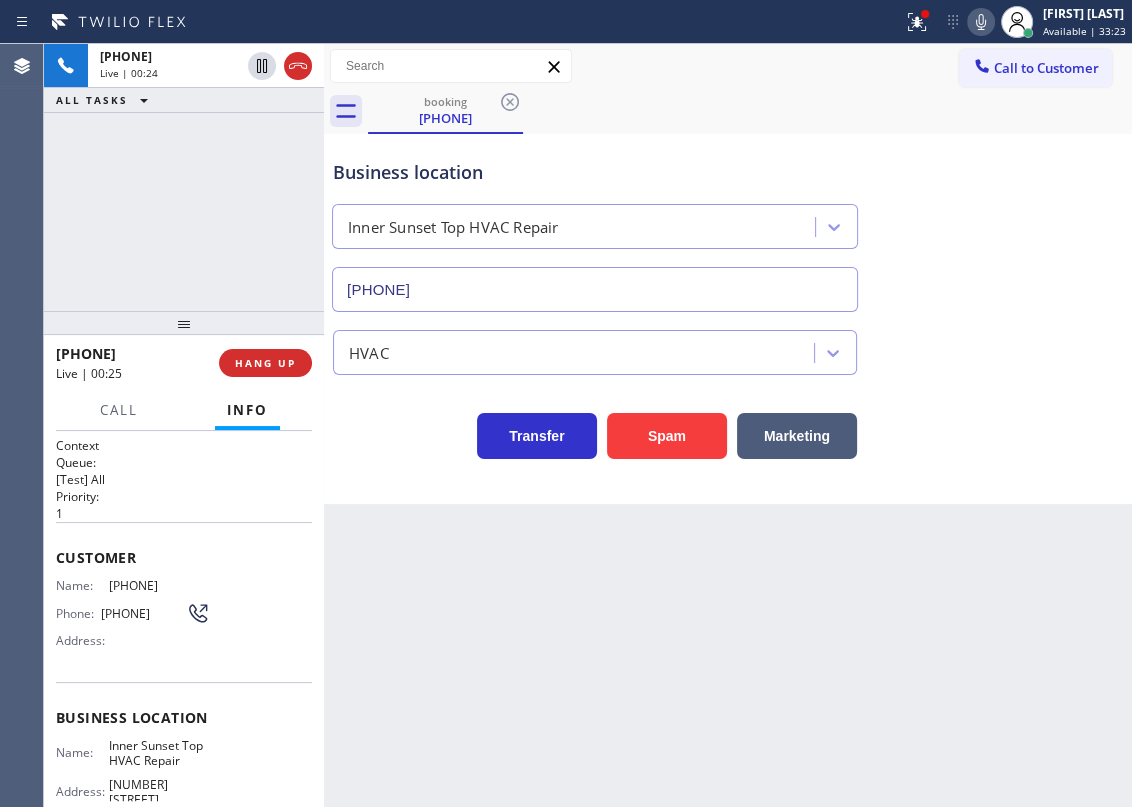 click on "Business location [CITY] Top HVAC Repair [PHONE]" at bounding box center [728, 221] 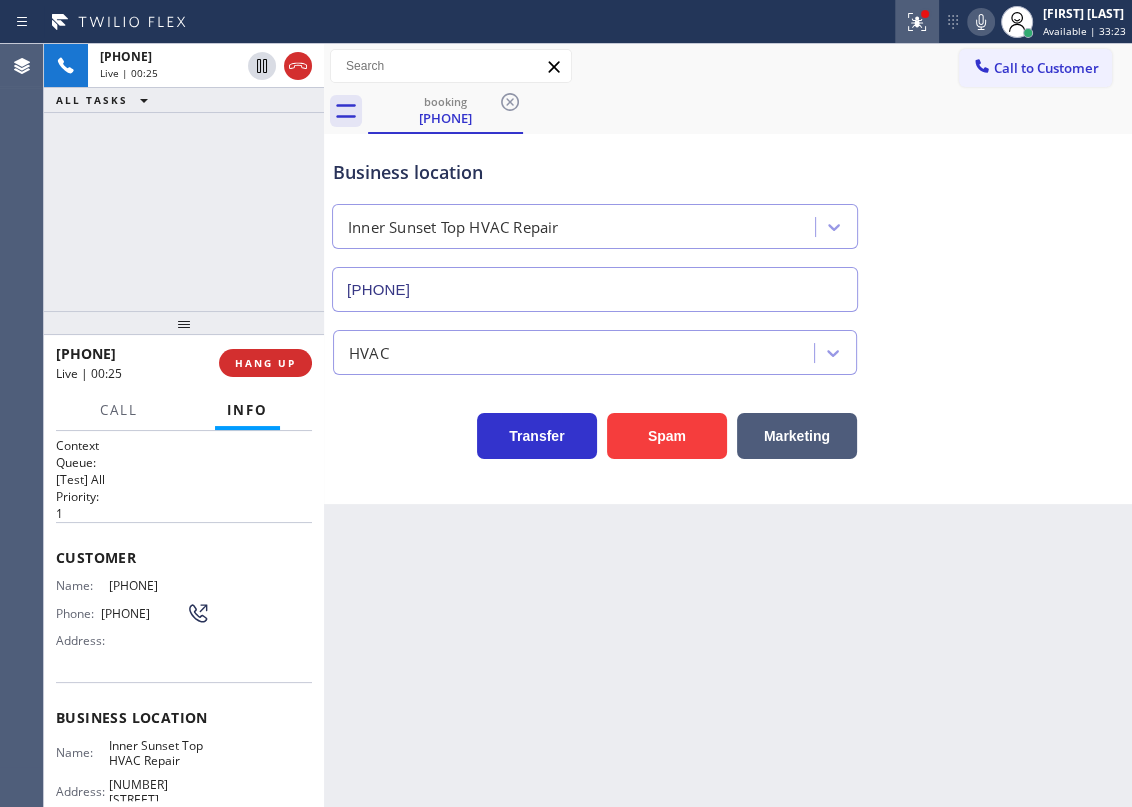 click 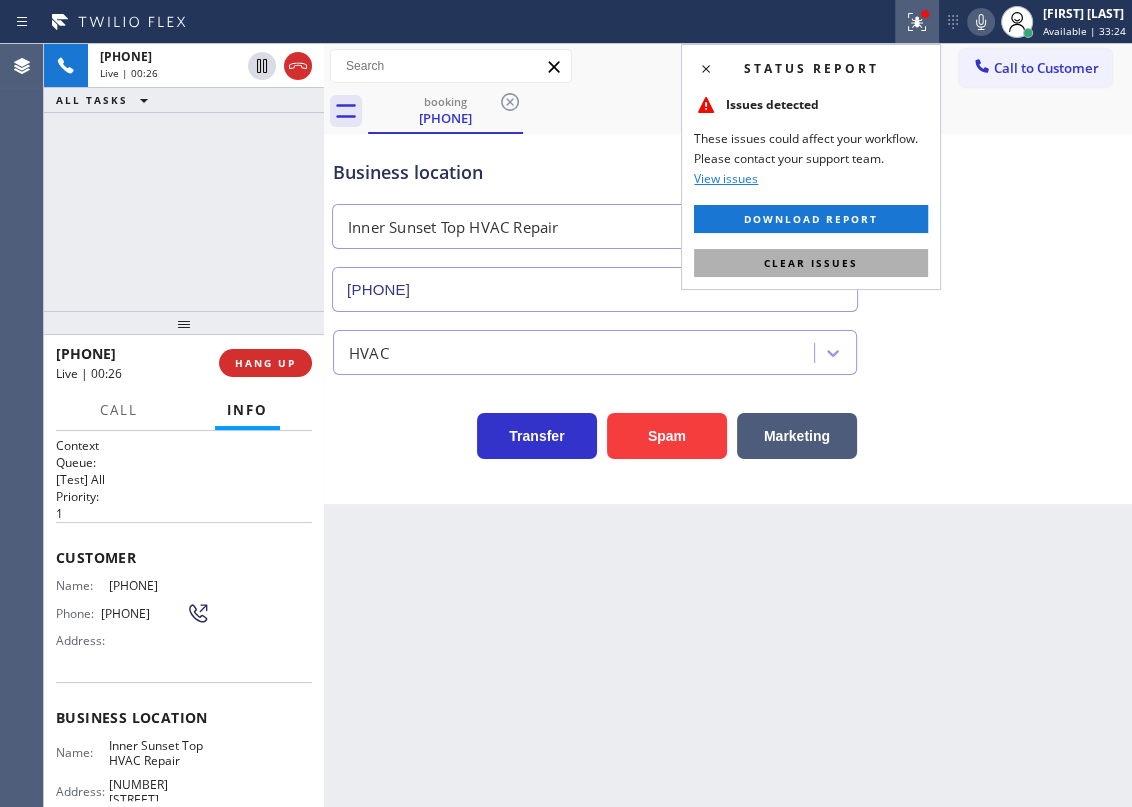 click on "Clear issues" at bounding box center (811, 263) 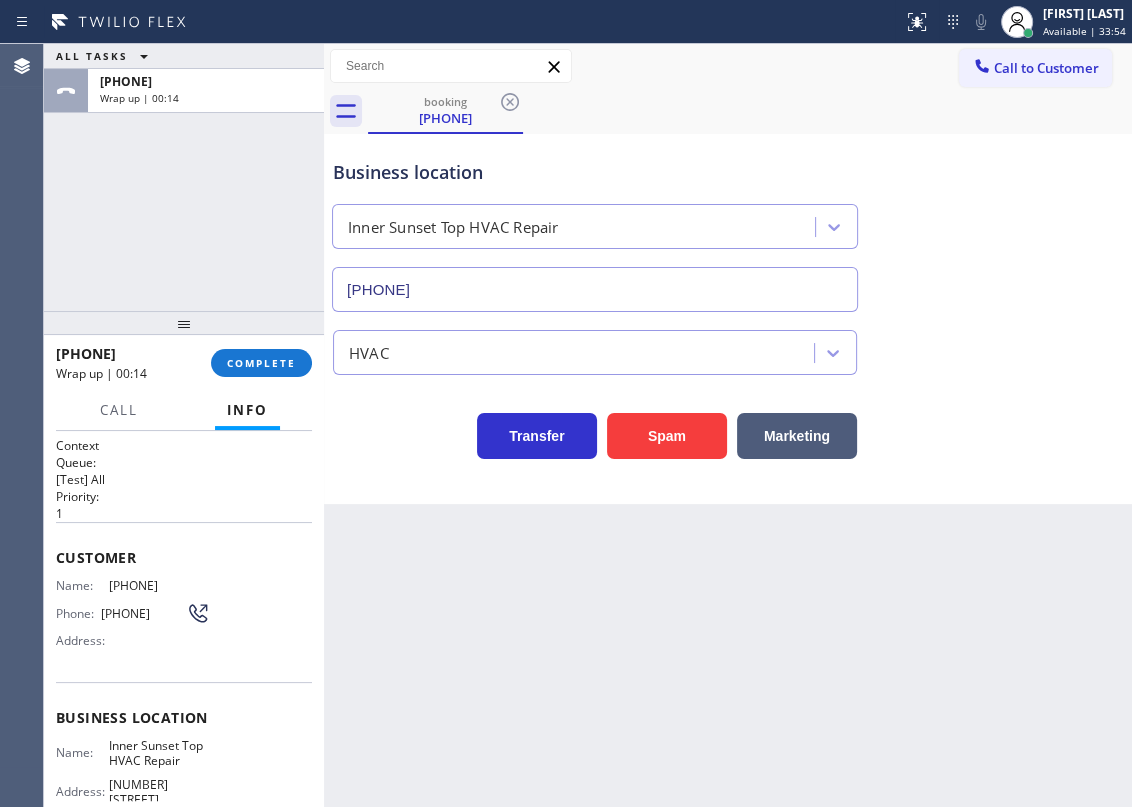 click on "Transfer Spam Marketing" at bounding box center [728, 427] 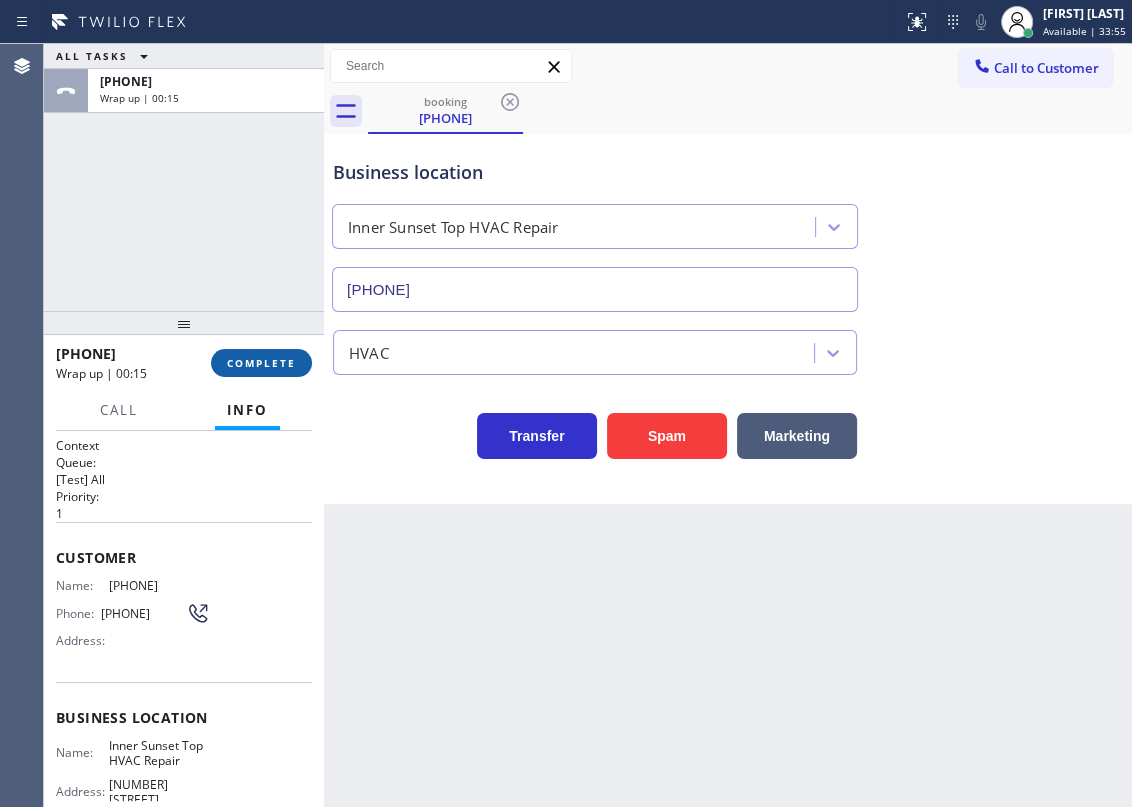 click on "COMPLETE" at bounding box center [261, 363] 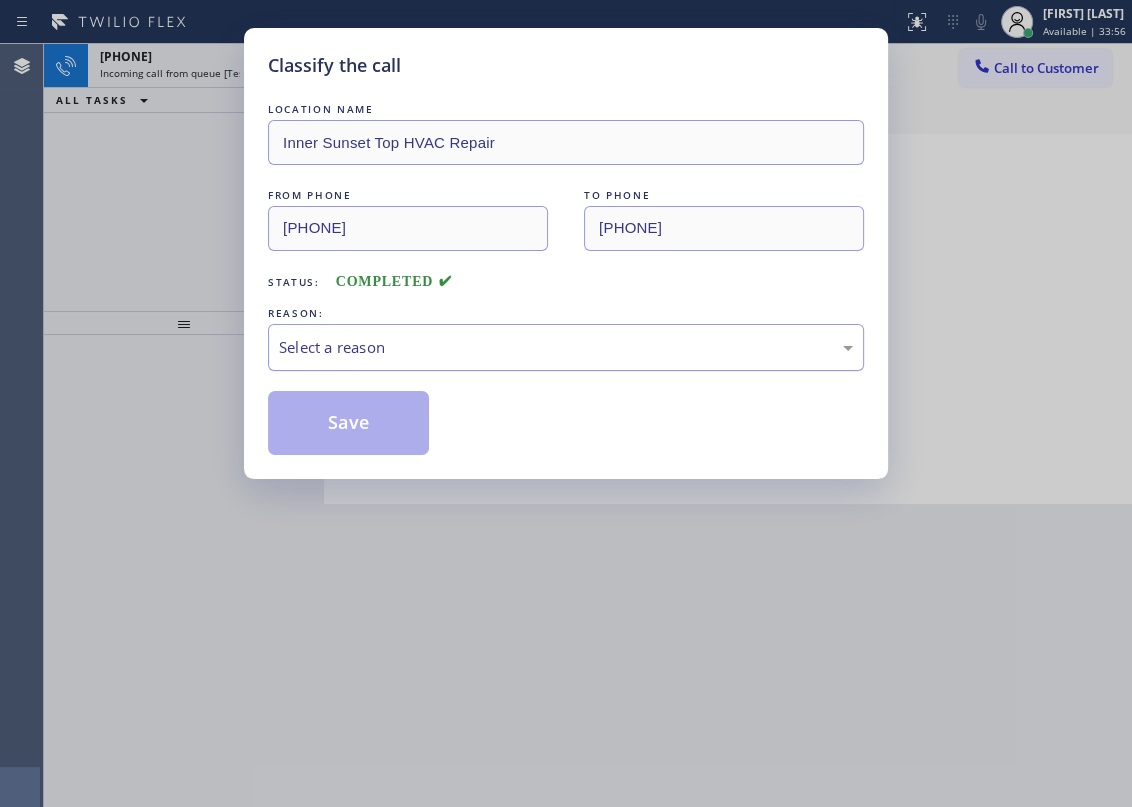 click on "Select a reason" at bounding box center [566, 347] 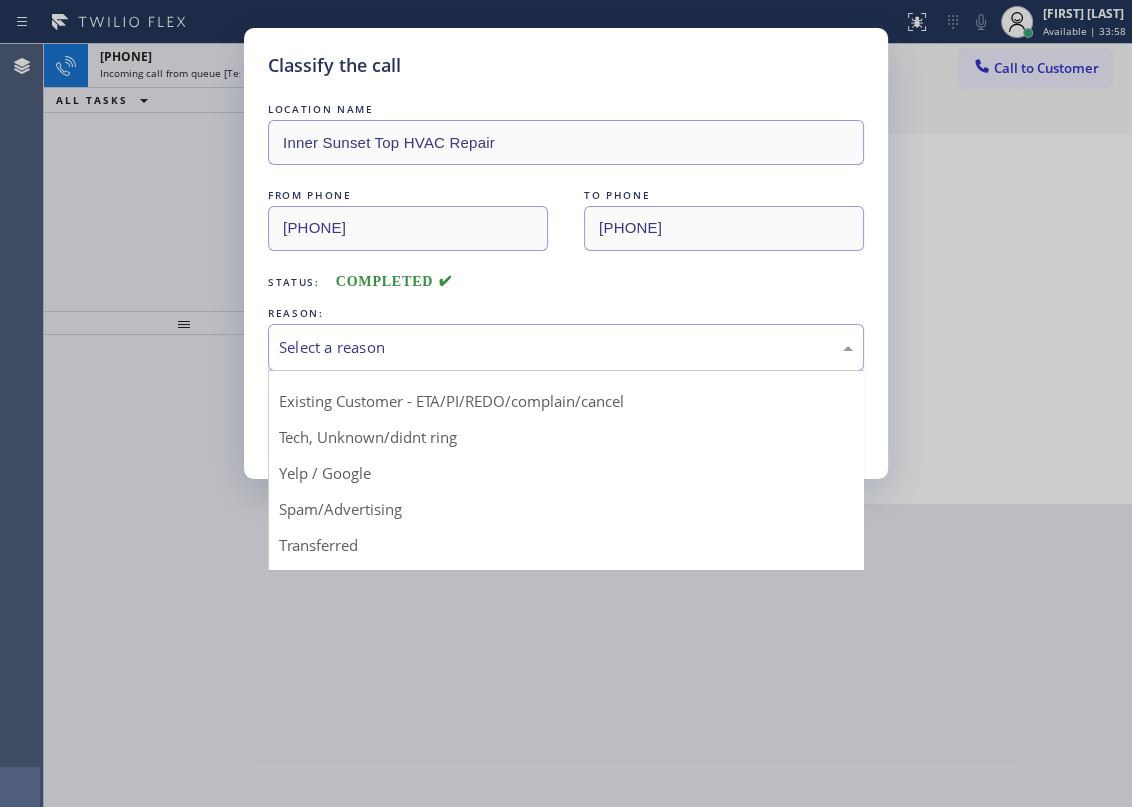 scroll, scrollTop: 133, scrollLeft: 0, axis: vertical 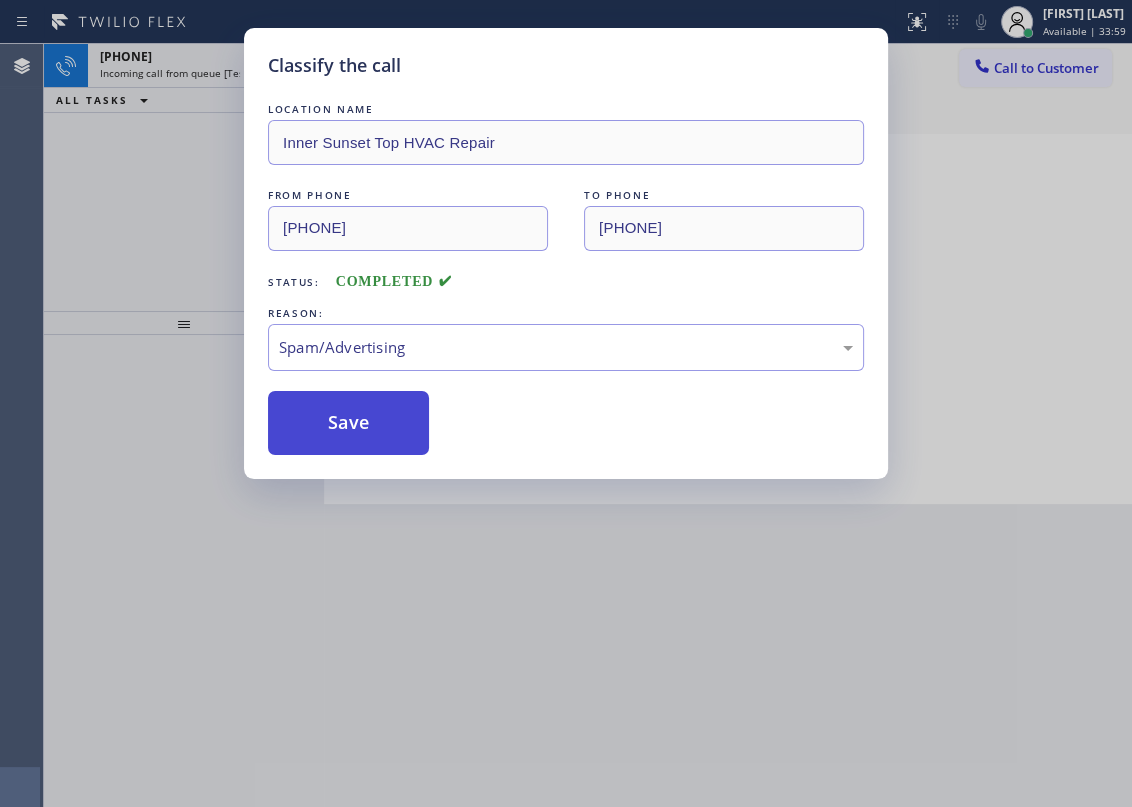 click on "Save" at bounding box center [348, 423] 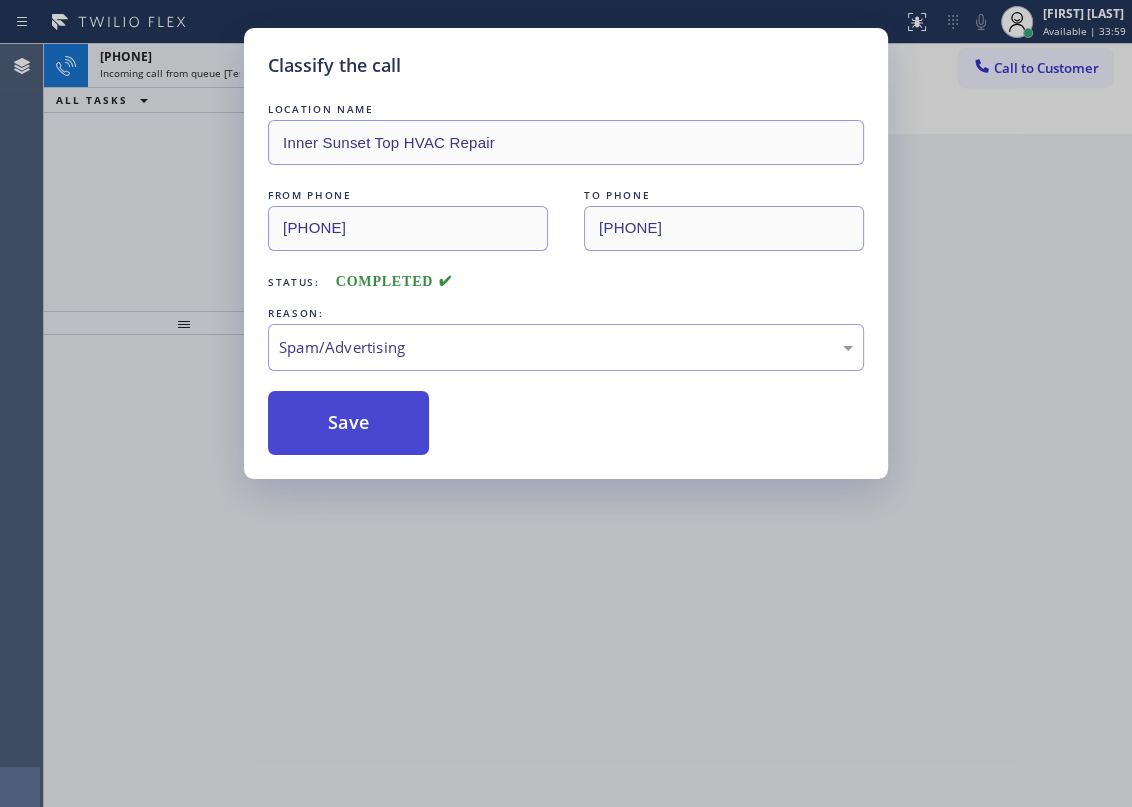 click on "Save" at bounding box center (348, 423) 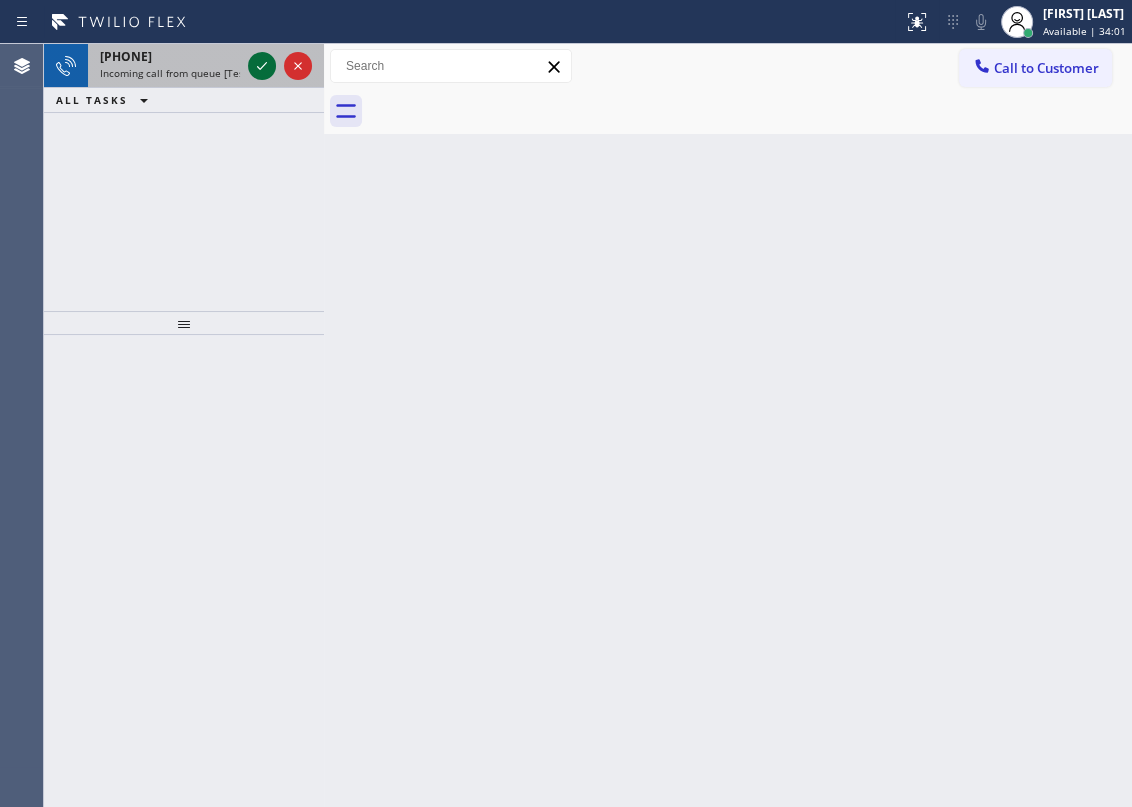 click 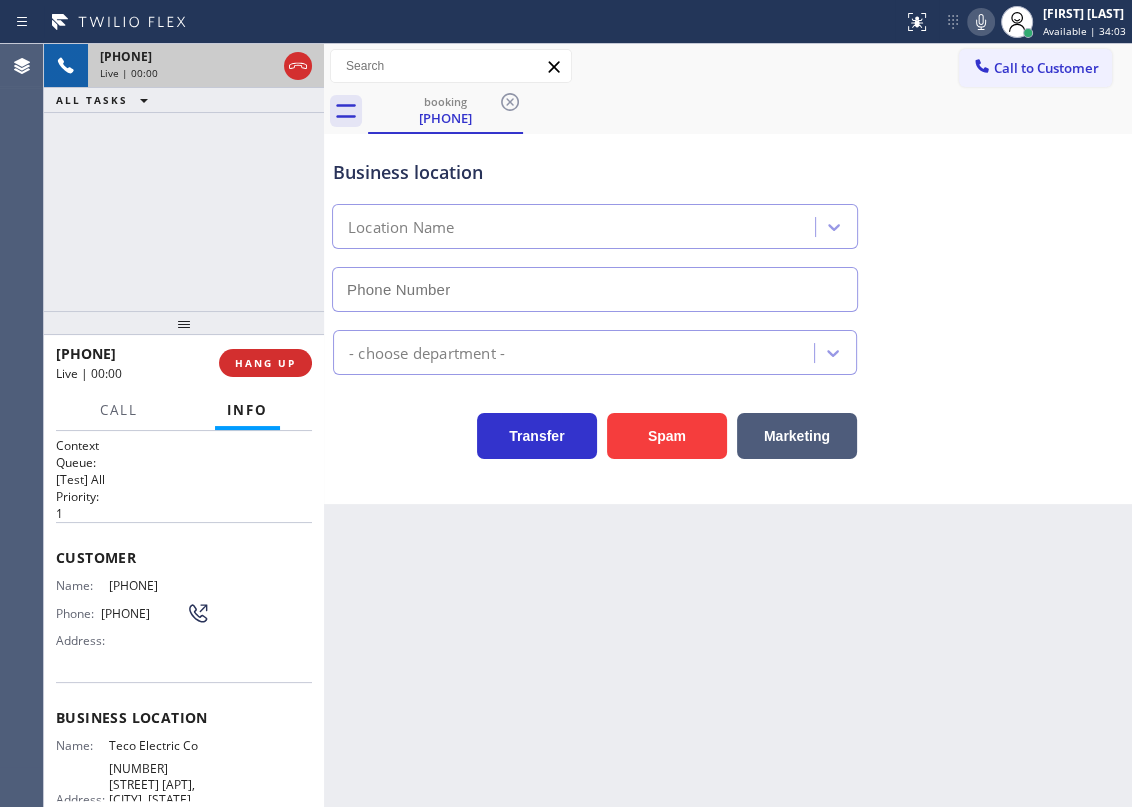 type on "[PHONE]" 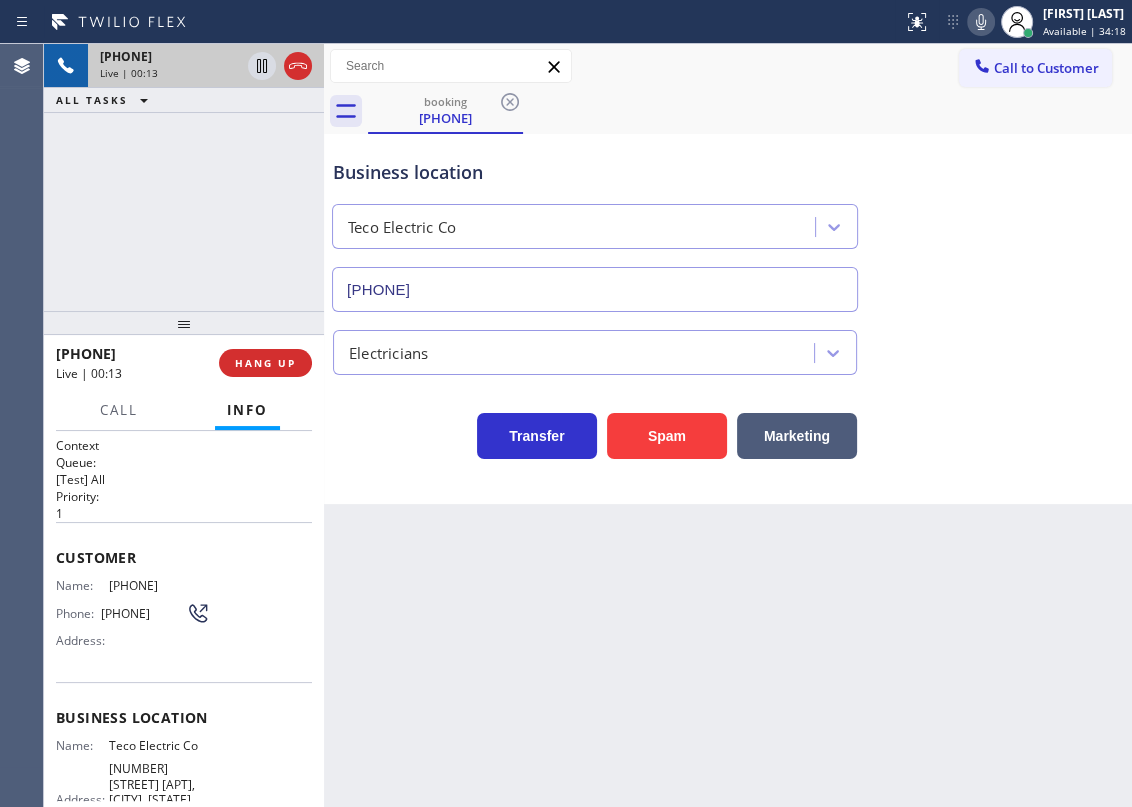 drag, startPoint x: 1002, startPoint y: 291, endPoint x: 439, endPoint y: 332, distance: 564.4909 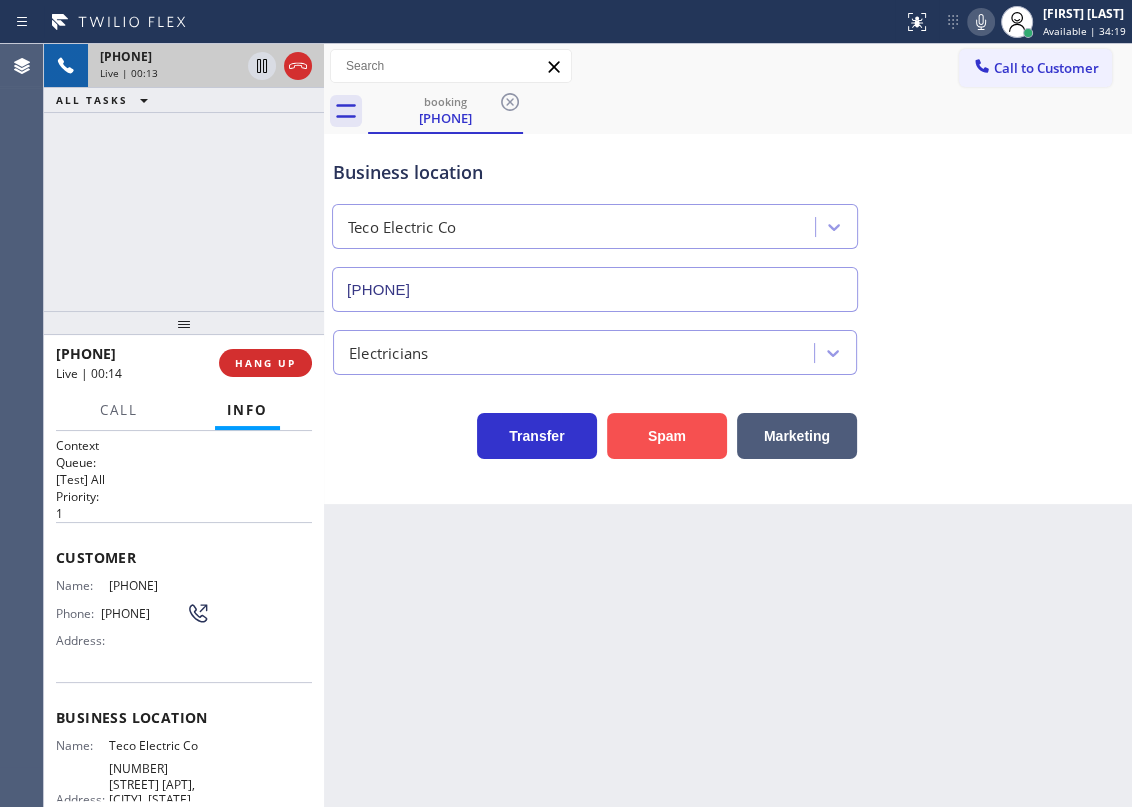 click on "Spam" at bounding box center (667, 436) 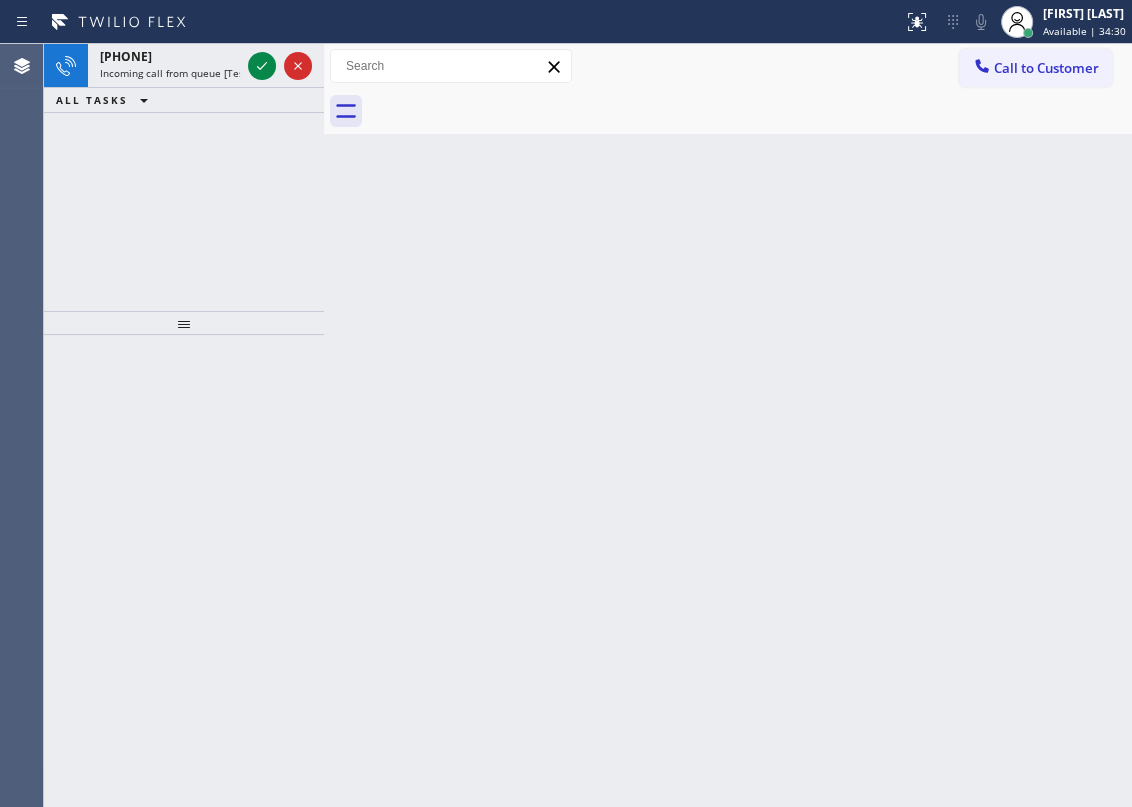 click on "Back to Dashboard Change Sender ID Customers Technicians Select a contact Outbound call Technician Search Technician Your caller id phone number Your caller id phone number Call Technician info Name   Phone none Address none Change Sender ID HVAC +18559994417 5 Star Appliance +18557314952 Appliance Repair +18554611149 Plumbing +18889090120 Air Duct Cleaning +18006865038  Electricians +18005688664 Cancel Change Check personal SMS Reset Change No tabs Call to Customer Outbound call Location Search location Your caller id phone number Customer number Call Outbound call Technician Search Technician Your caller id phone number Your caller id phone number Call" at bounding box center (728, 425) 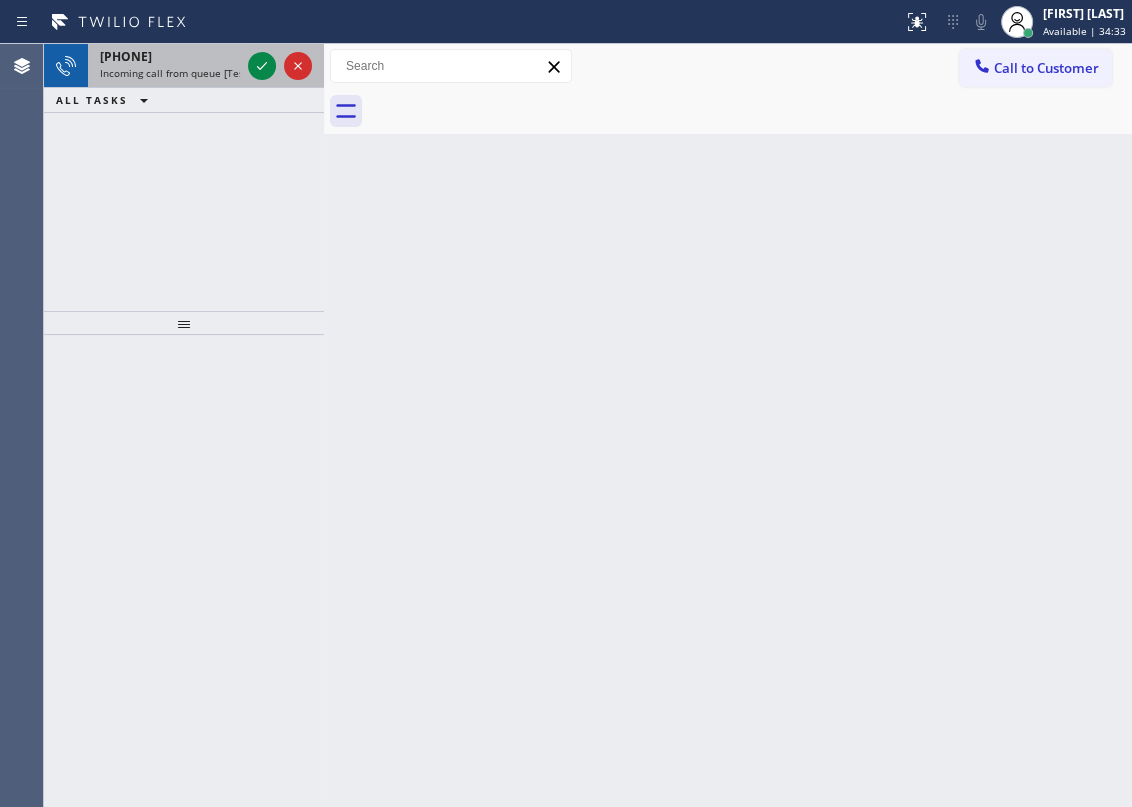 click at bounding box center [280, 66] 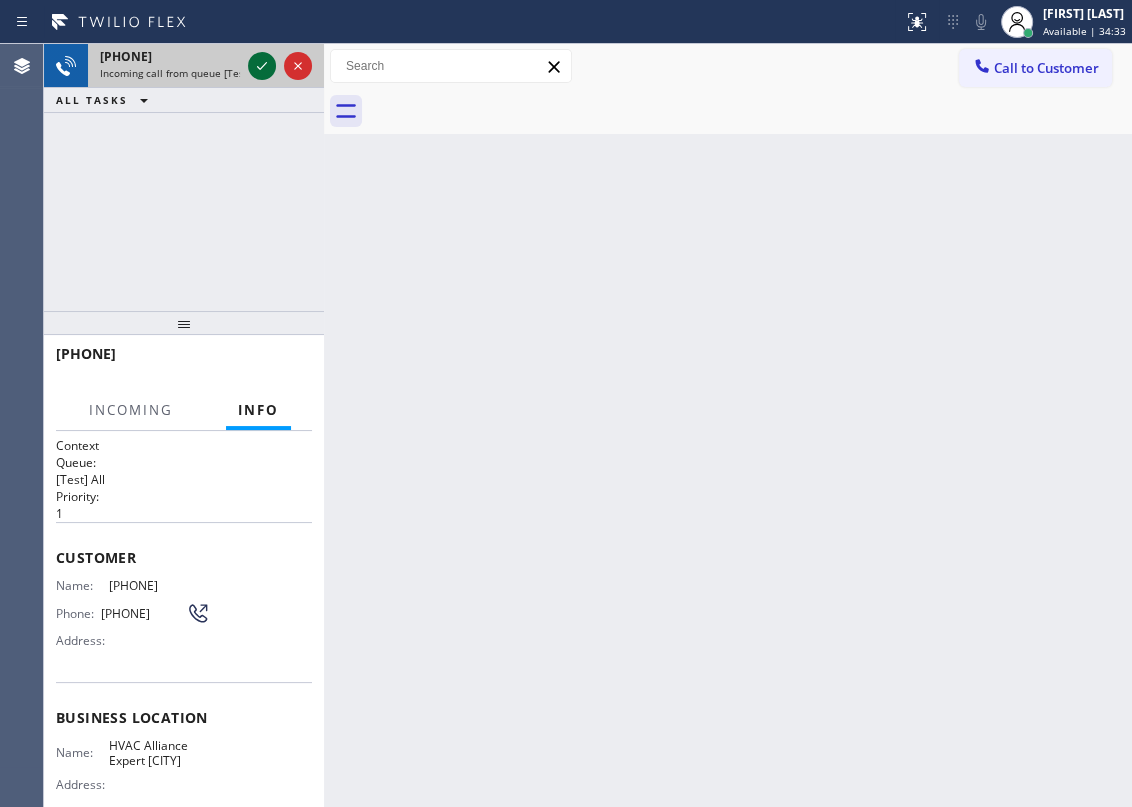 click 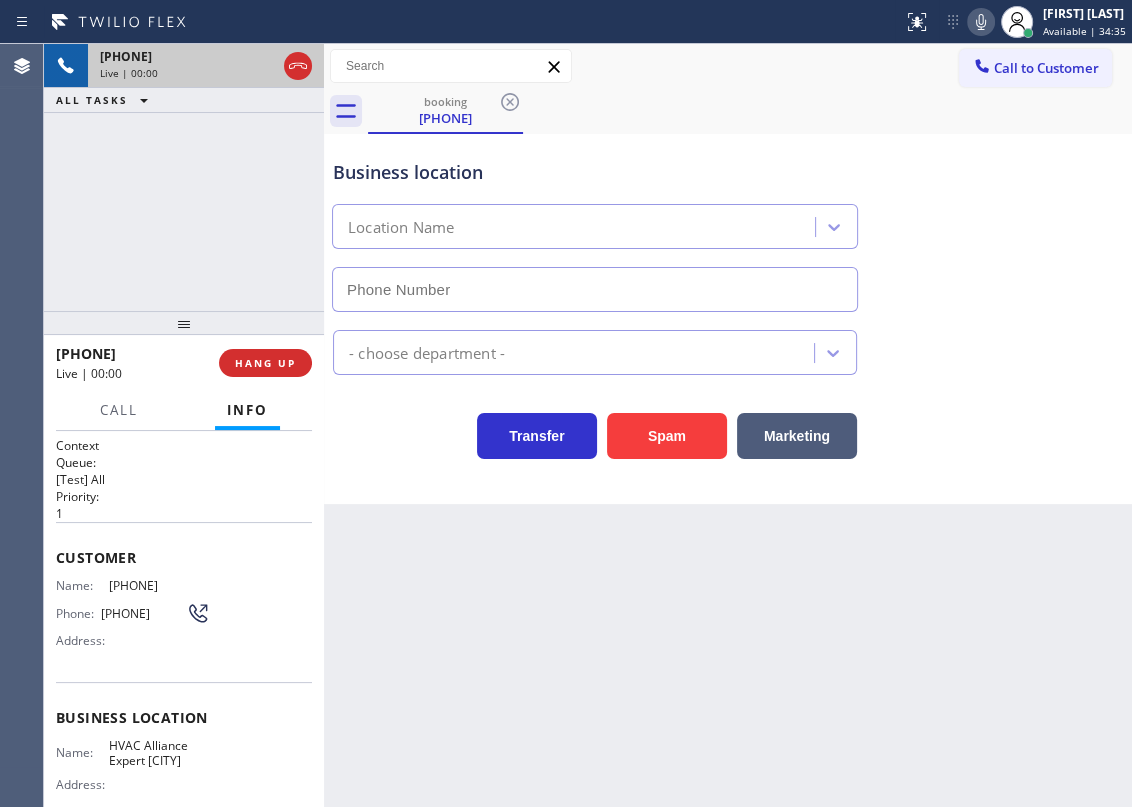 type on "[PHONE]" 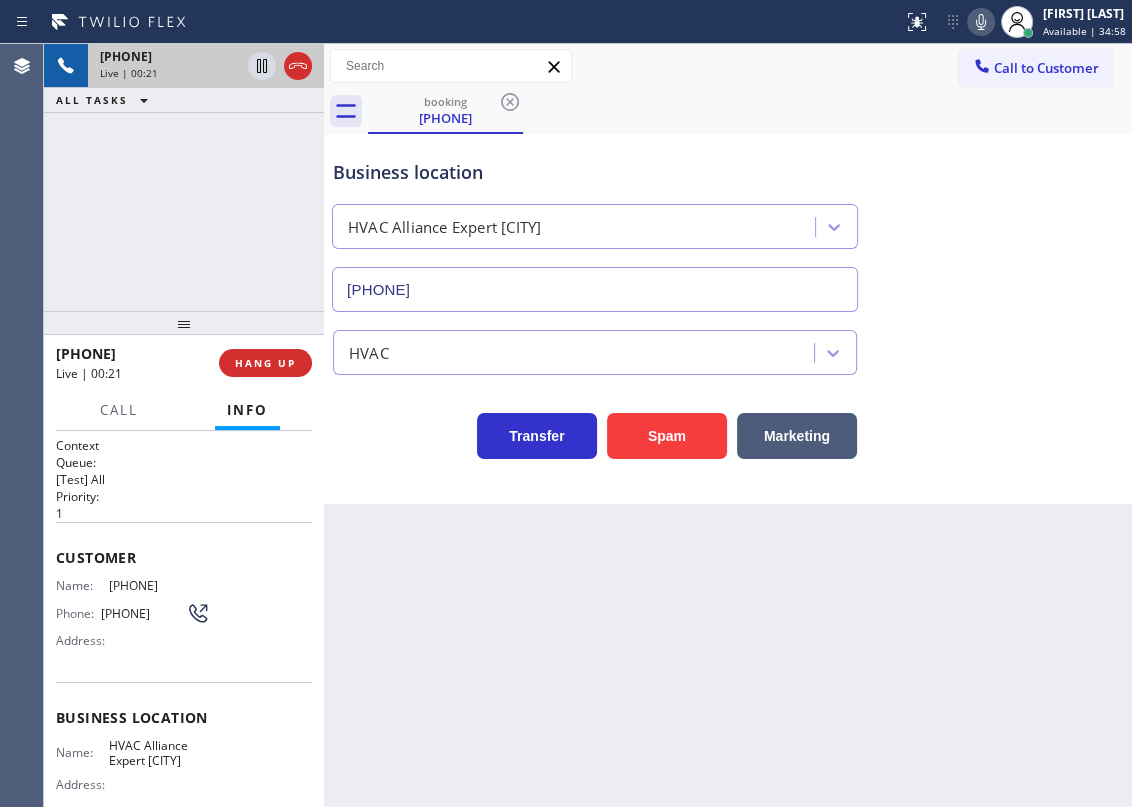 click on "Business location HVAC Alliance Expert [CITY] [PHONE]" at bounding box center (728, 221) 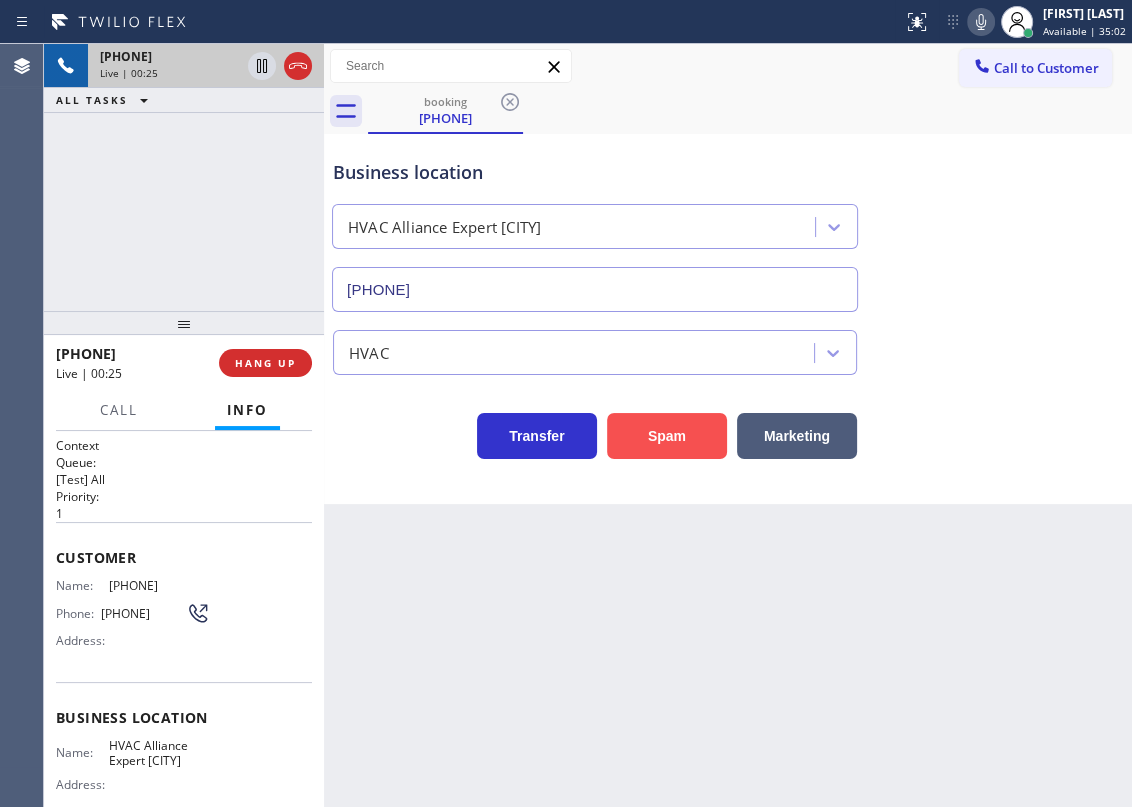 click on "Spam" at bounding box center [667, 436] 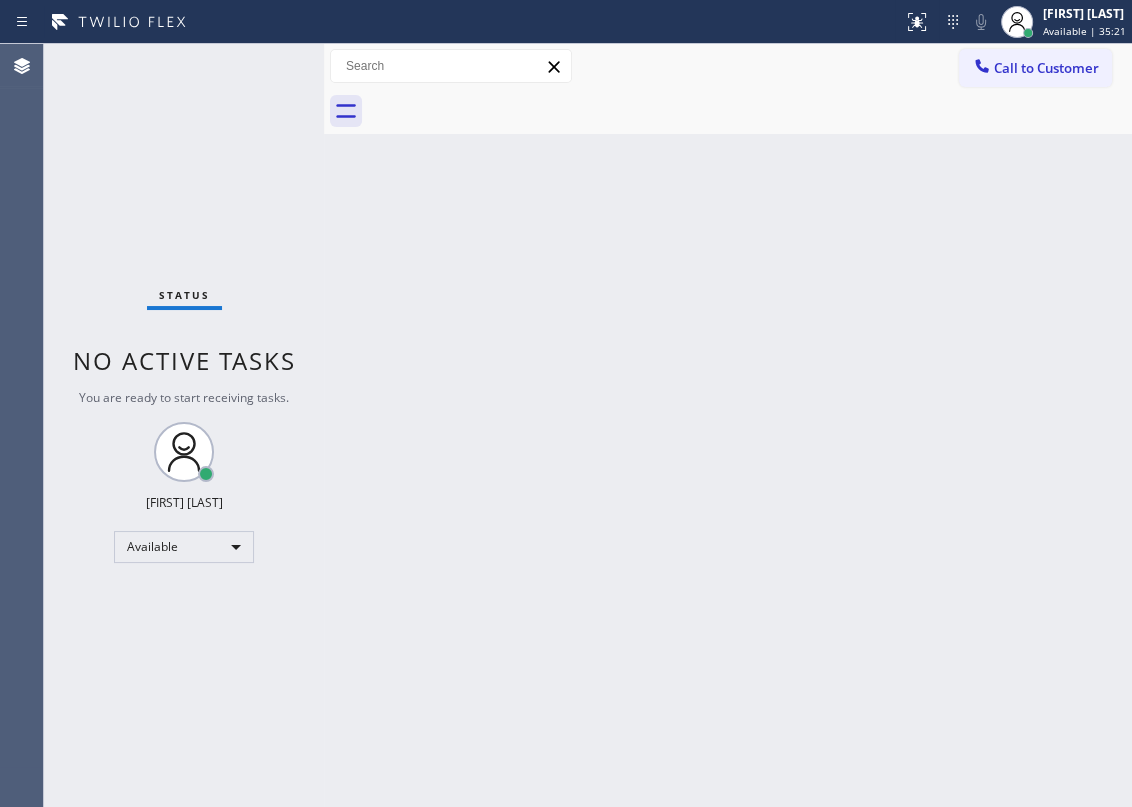 click on "Back to Dashboard Change Sender ID Customers Technicians Select a contact Outbound call Technician Search Technician Your caller id phone number Your caller id phone number Call Technician info Name   Phone none Address none Change Sender ID HVAC +18559994417 5 Star Appliance +18557314952 Appliance Repair +18554611149 Plumbing +18889090120 Air Duct Cleaning +18006865038  Electricians +18005688664 Cancel Change Check personal SMS Reset Change No tabs Call to Customer Outbound call Location Search location Your caller id phone number Customer number Call Outbound call Technician Search Technician Your caller id phone number Your caller id phone number Call" at bounding box center [728, 425] 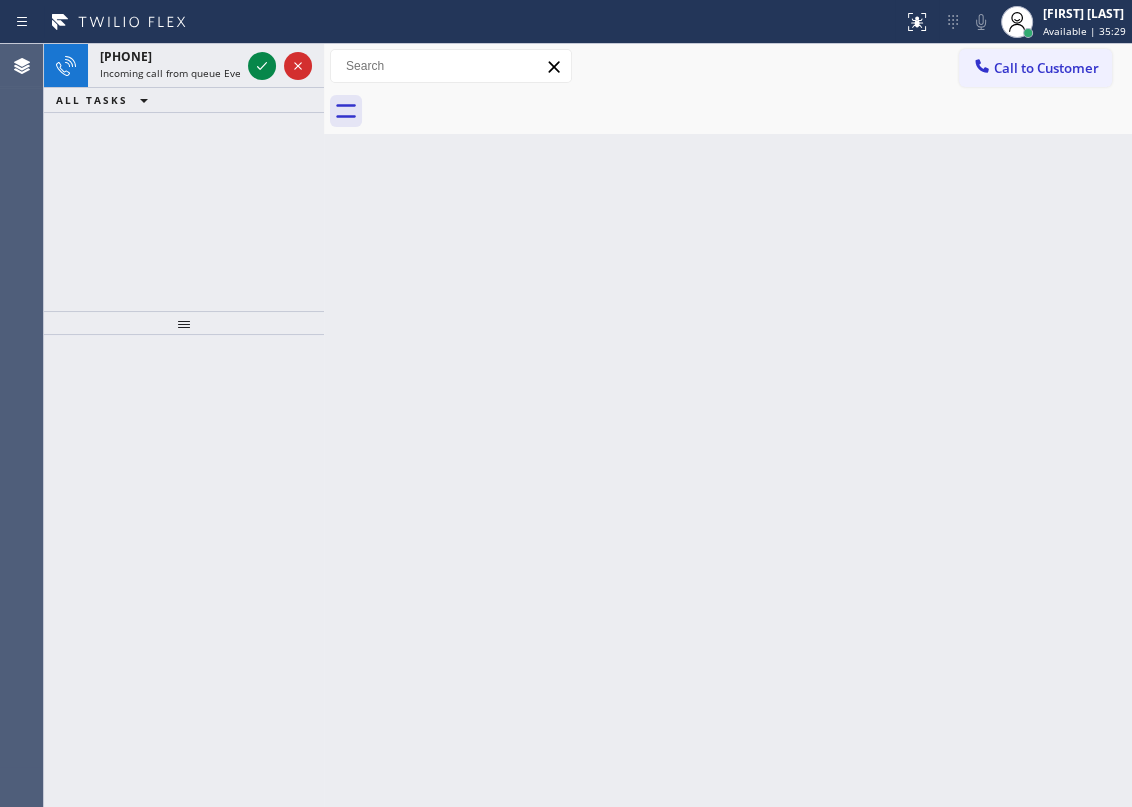drag, startPoint x: 990, startPoint y: 382, endPoint x: 678, endPoint y: 239, distance: 343.20984 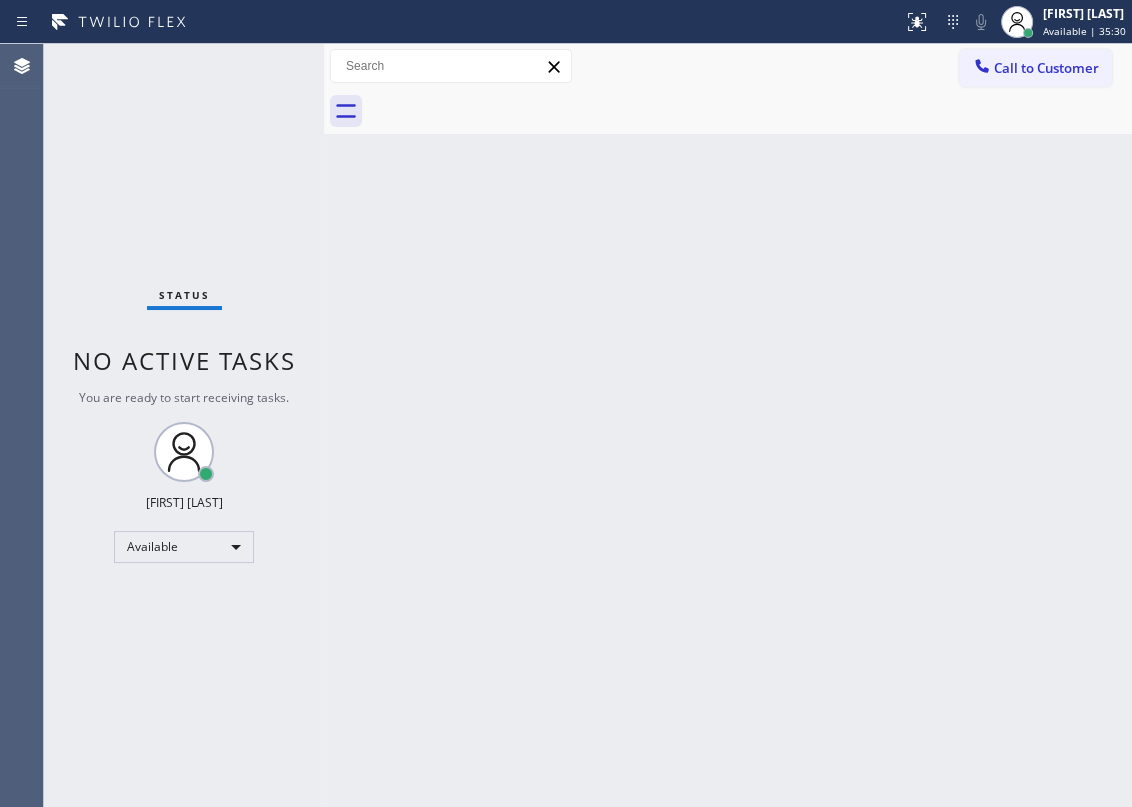 click on "Status   No active tasks     You are ready to start receiving tasks.   [FIRST] [LAST] Available" at bounding box center (184, 425) 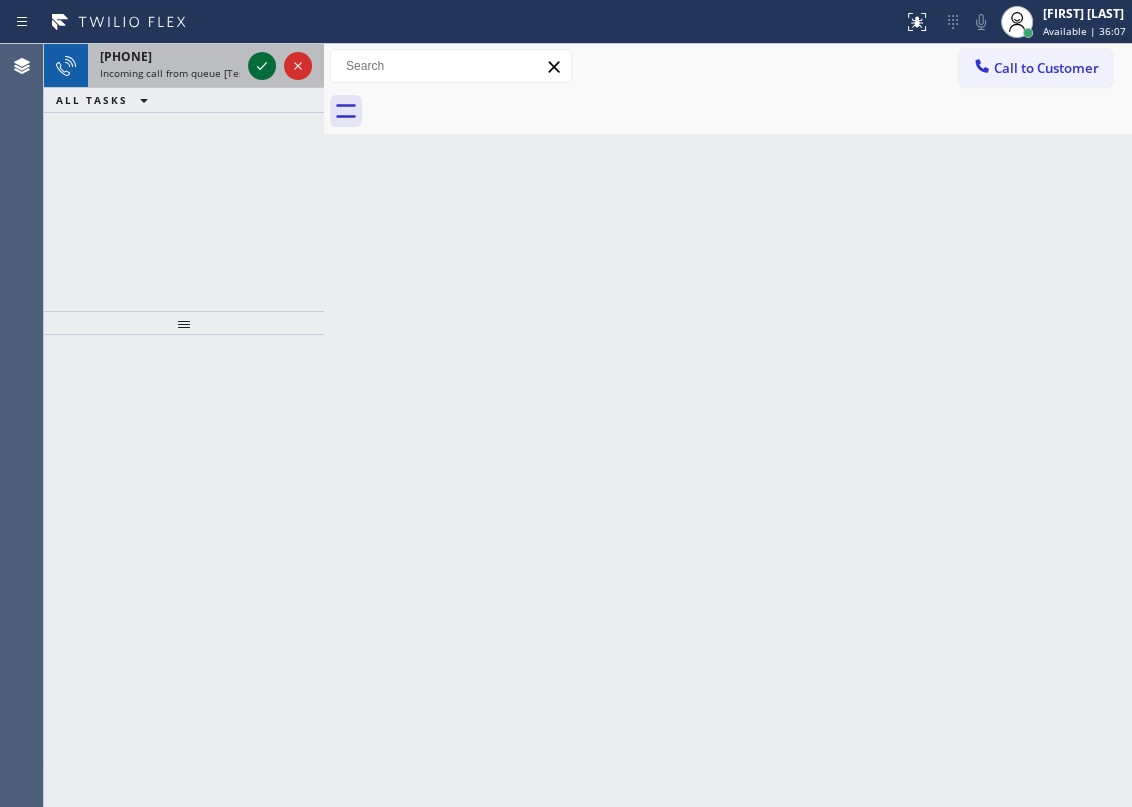 click 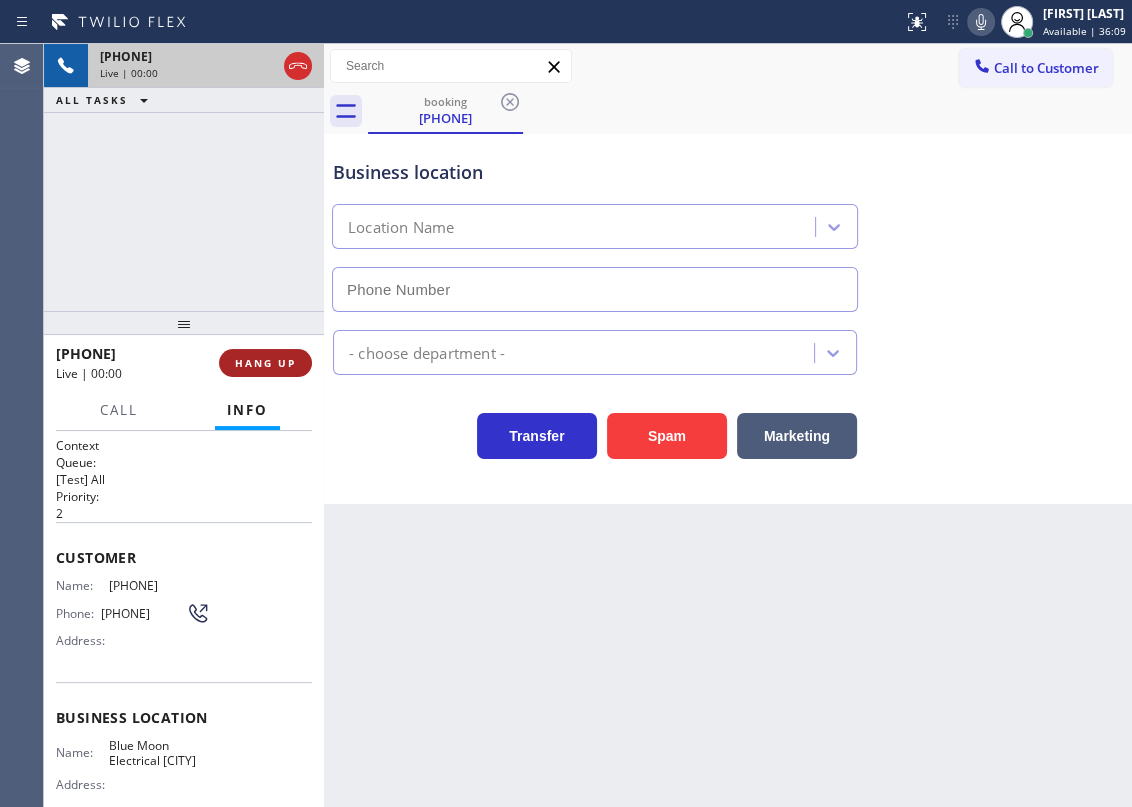 type on "[PHONE]" 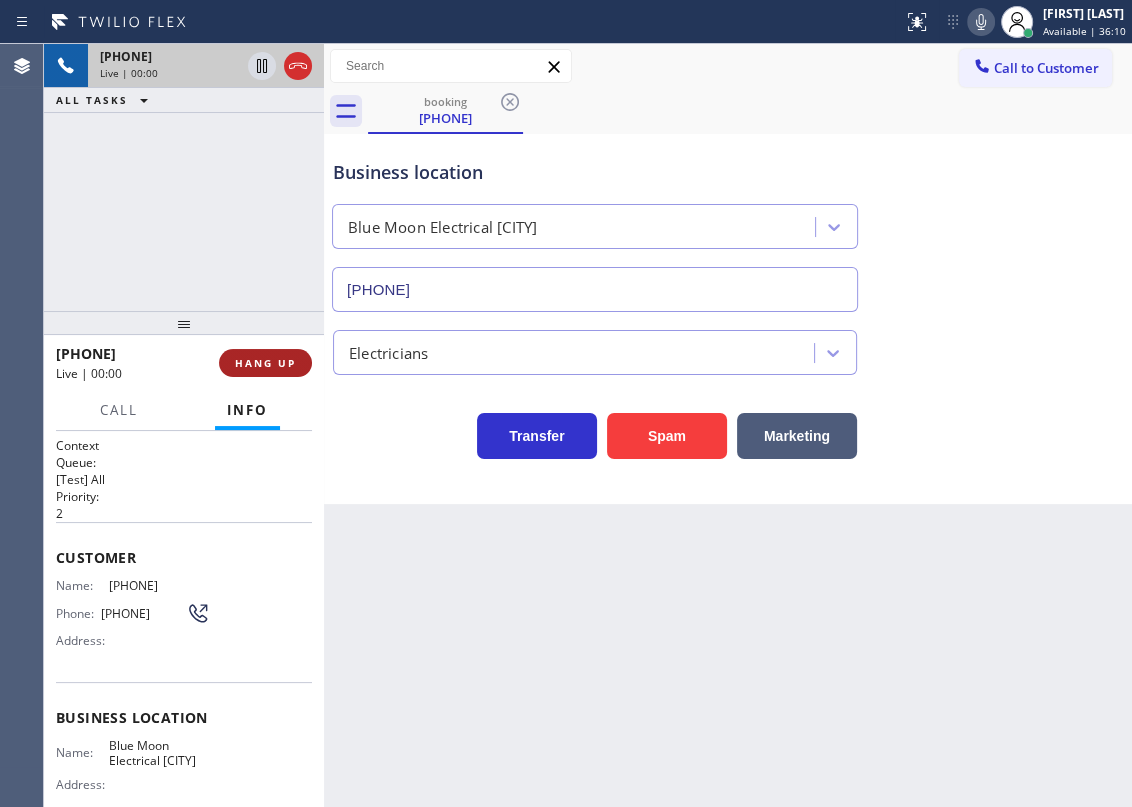 click on "HANG UP" at bounding box center (265, 363) 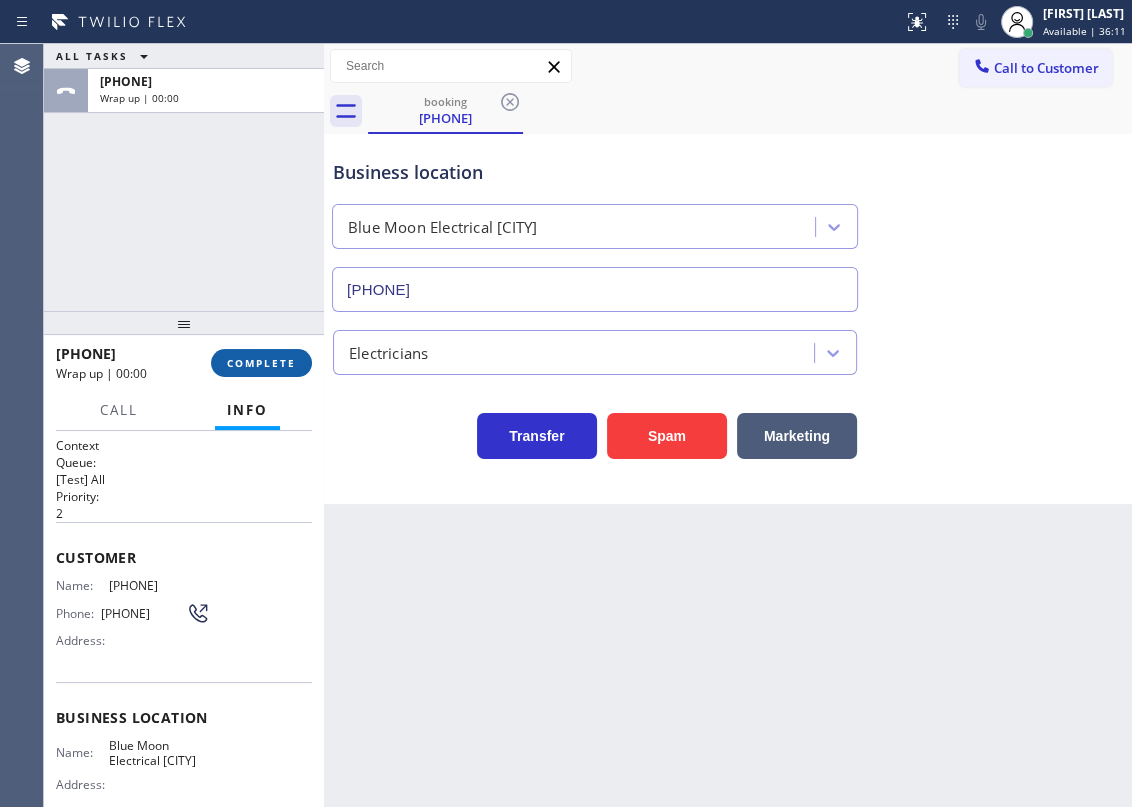 click on "COMPLETE" at bounding box center [261, 363] 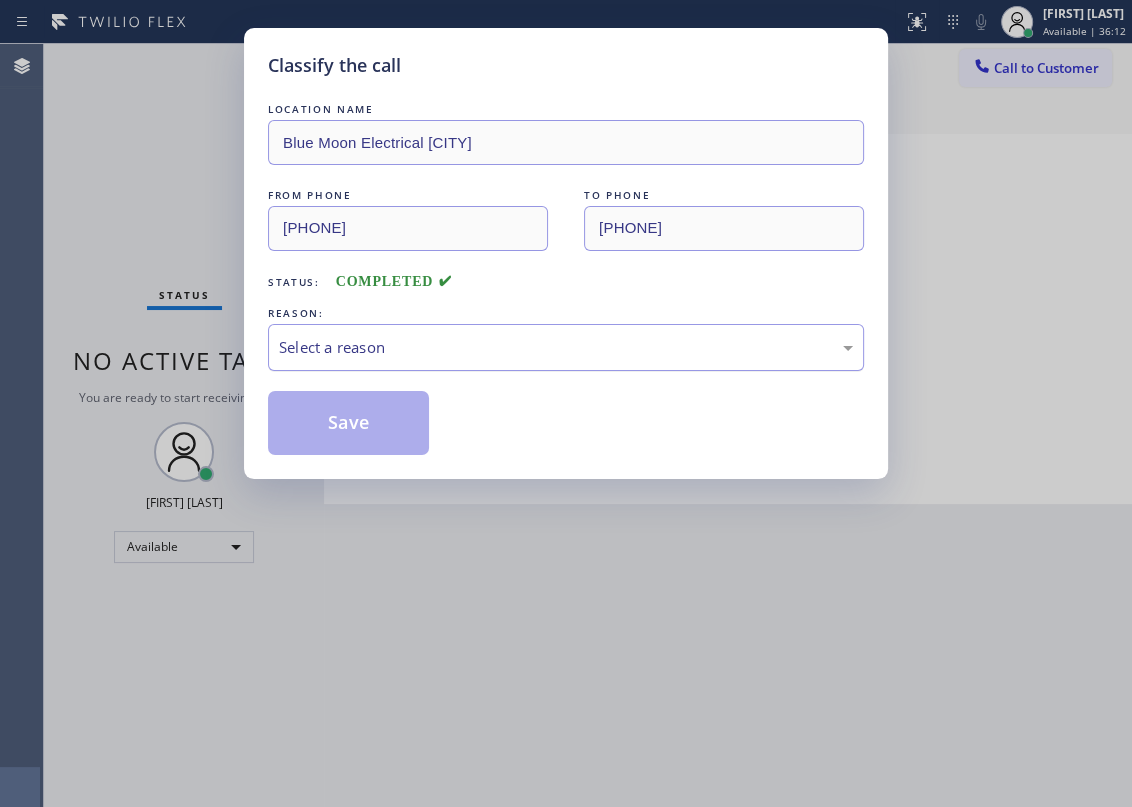 click on "Select a reason" at bounding box center (566, 347) 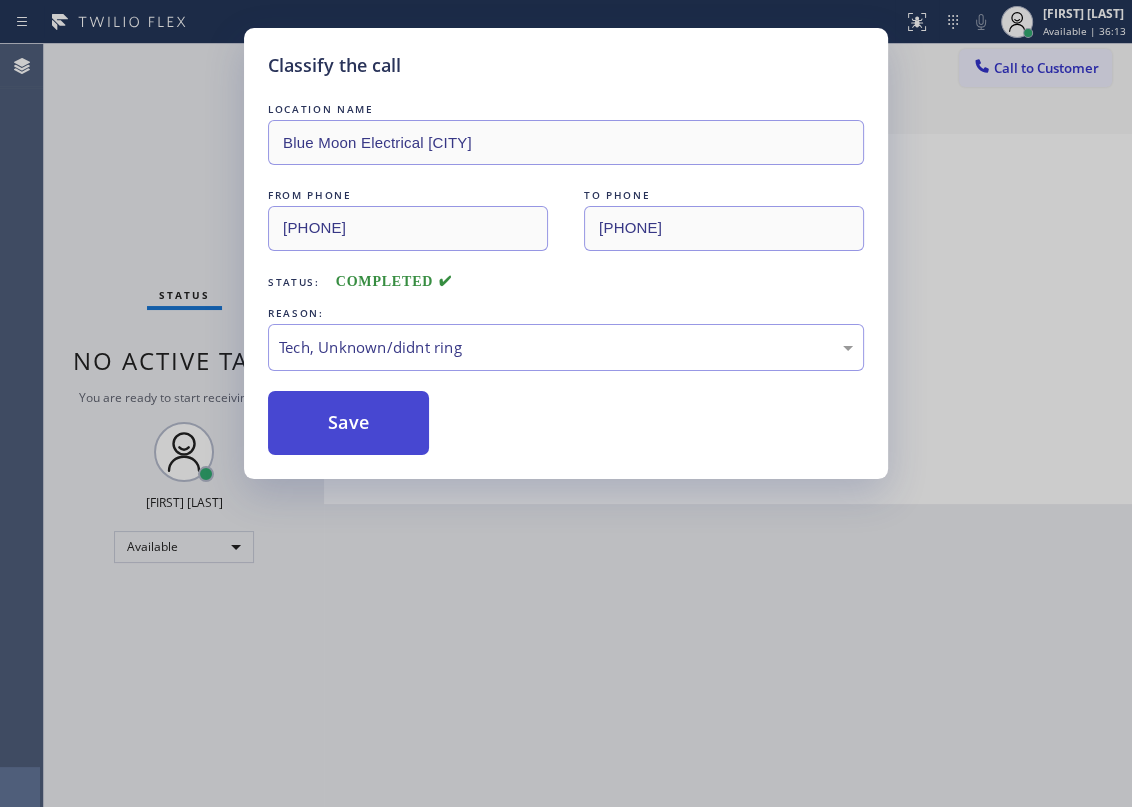 click on "Save" at bounding box center (348, 423) 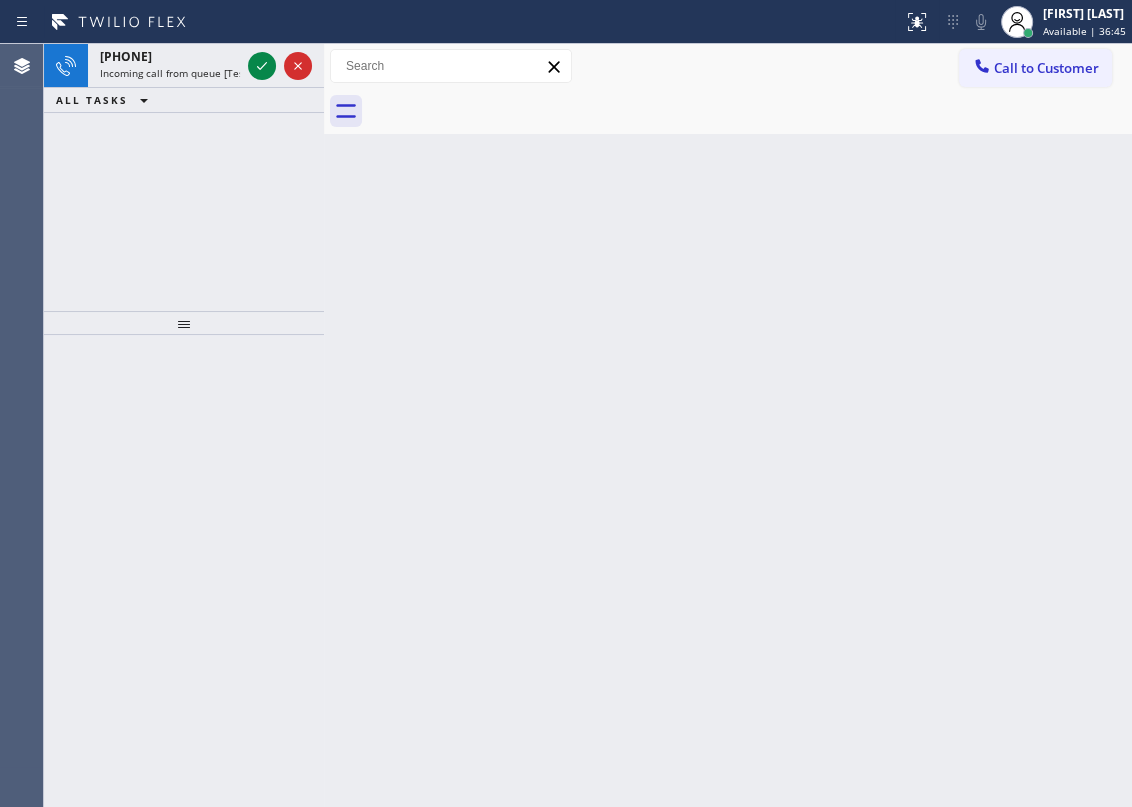 click on "Back to Dashboard Change Sender ID Customers Technicians Select a contact Outbound call Technician Search Technician Your caller id phone number Your caller id phone number Call Technician info Name   Phone none Address none Change Sender ID HVAC +18559994417 5 Star Appliance +18557314952 Appliance Repair +18554611149 Plumbing +18889090120 Air Duct Cleaning +18006865038  Electricians +18005688664 Cancel Change Check personal SMS Reset Change No tabs Call to Customer Outbound call Location Search location Your caller id phone number Customer number Call Outbound call Technician Search Technician Your caller id phone number Your caller id phone number Call" at bounding box center (728, 425) 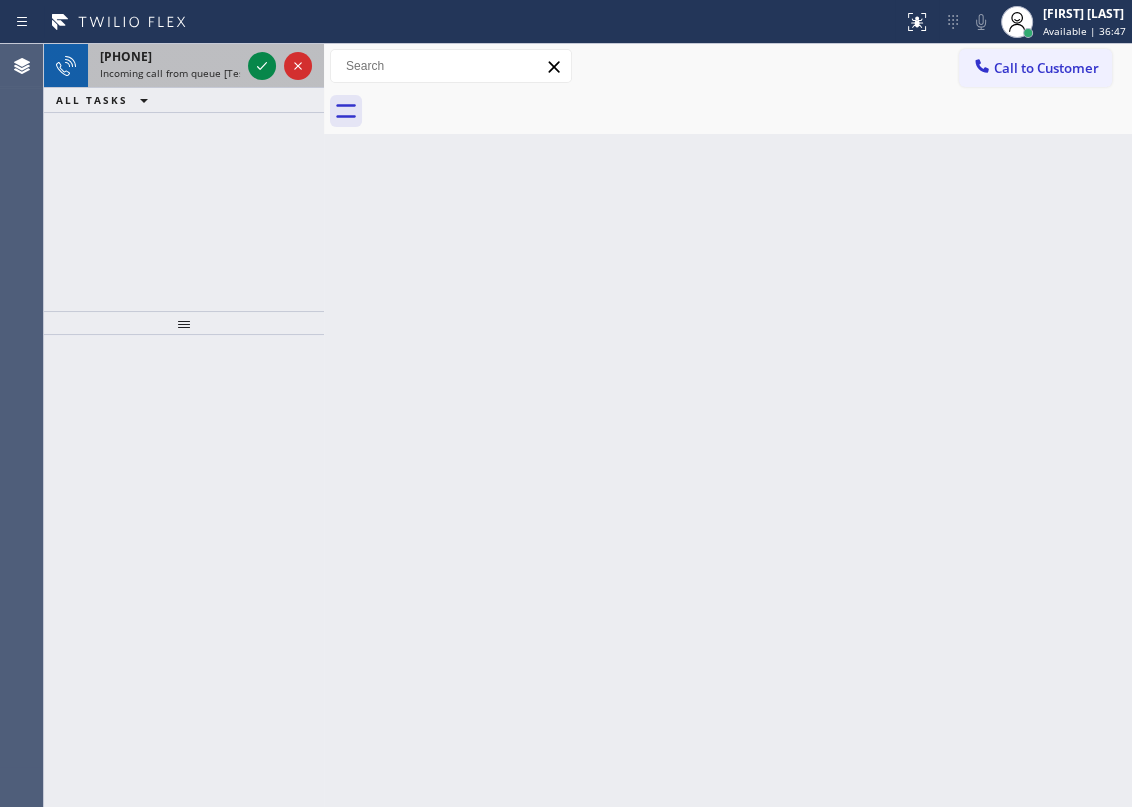 click on "Incoming call from queue [Test] All" at bounding box center (183, 73) 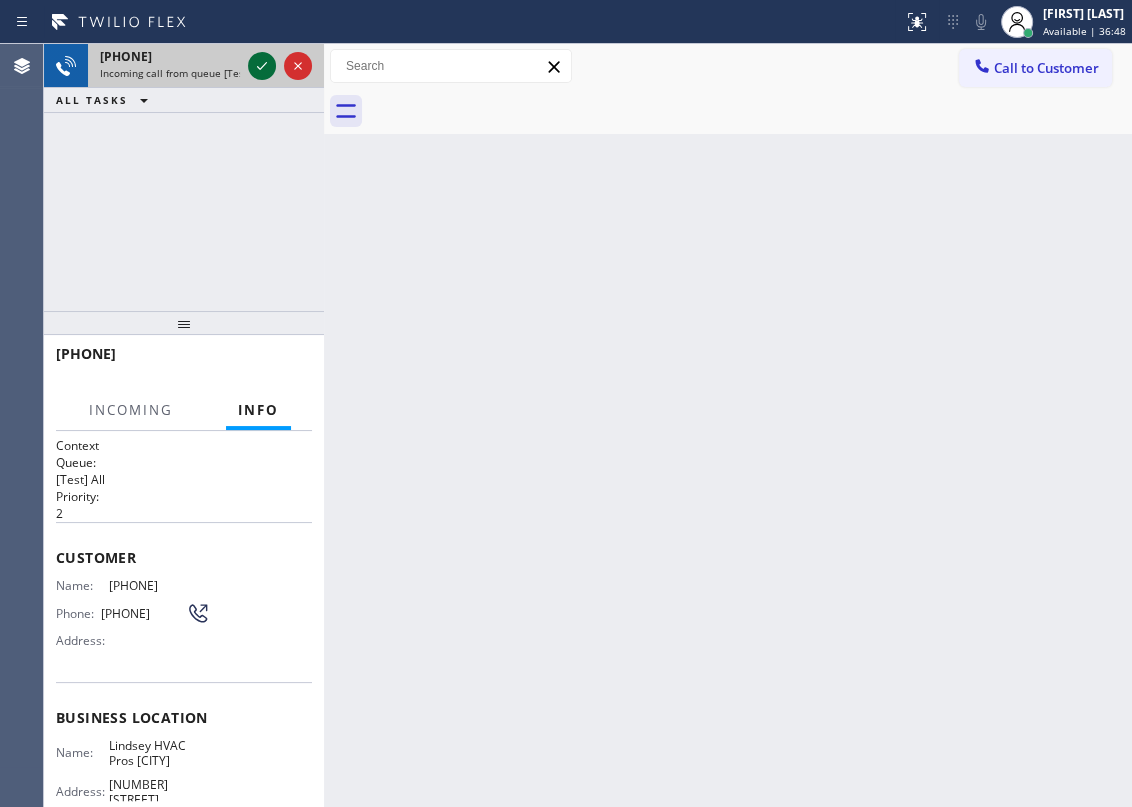 click 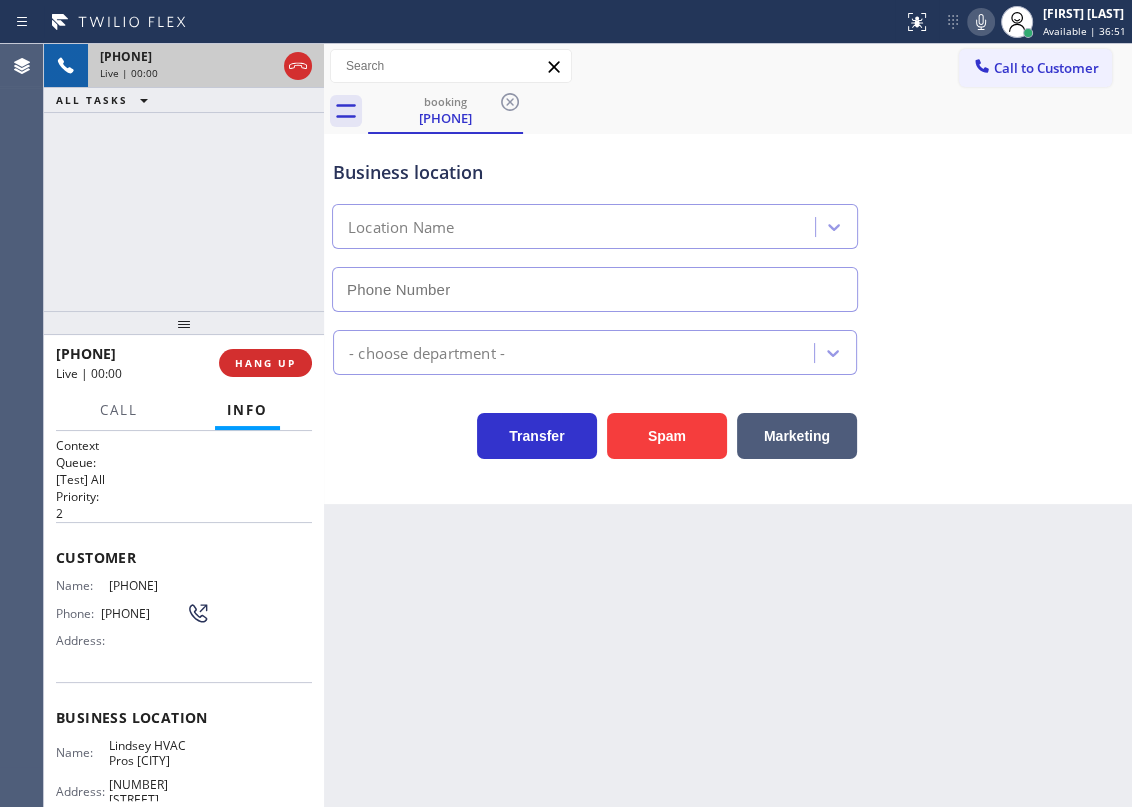 type on "[PHONE]" 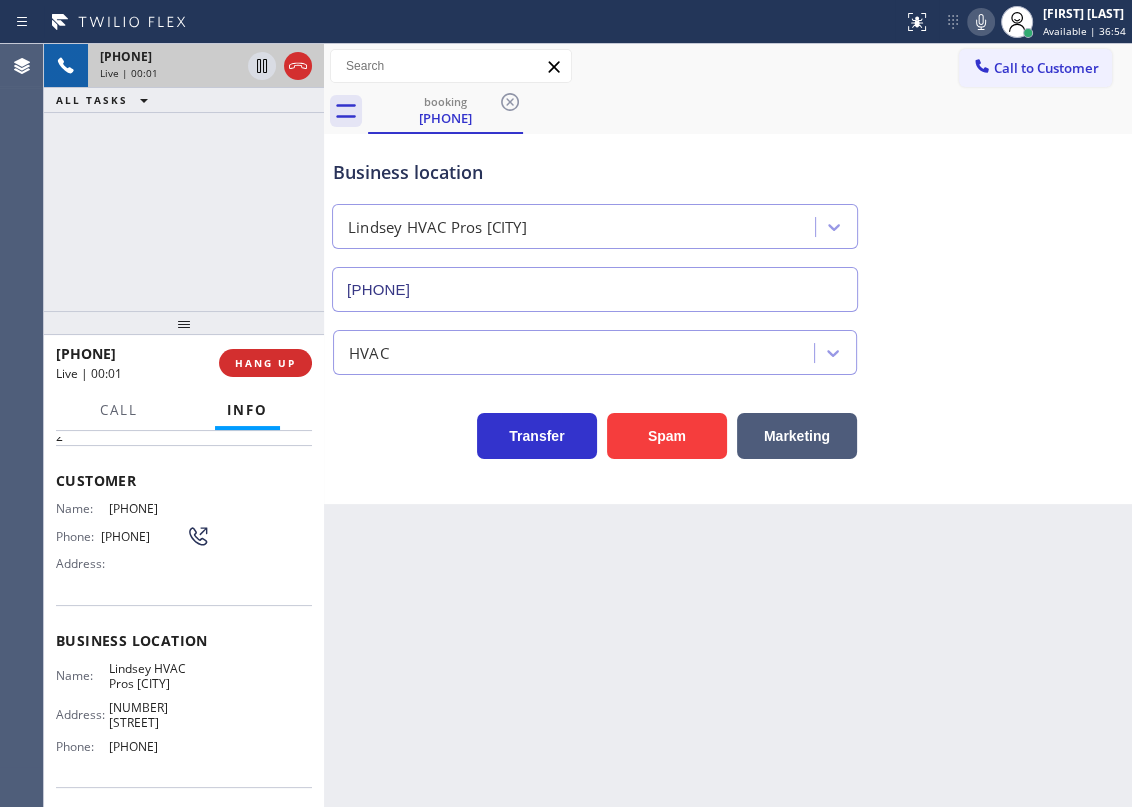 scroll, scrollTop: 181, scrollLeft: 0, axis: vertical 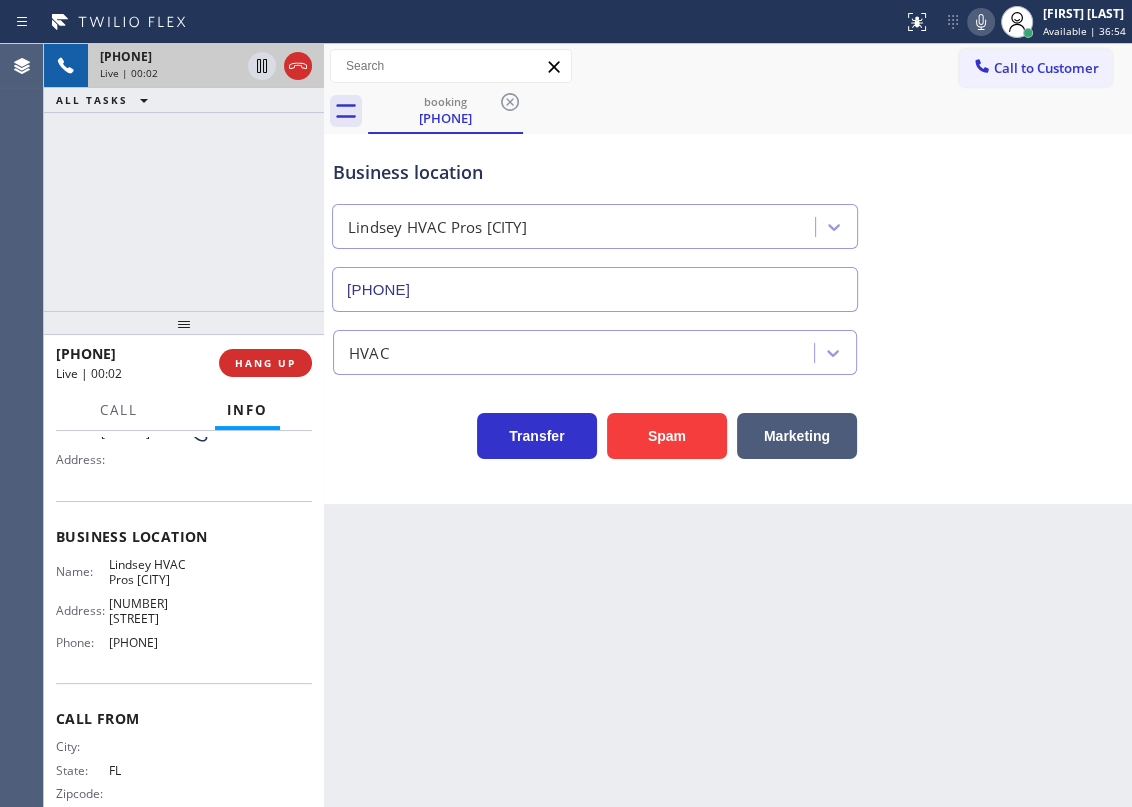 click on "Lindsey HVAC Pros [CITY]" at bounding box center [159, 572] 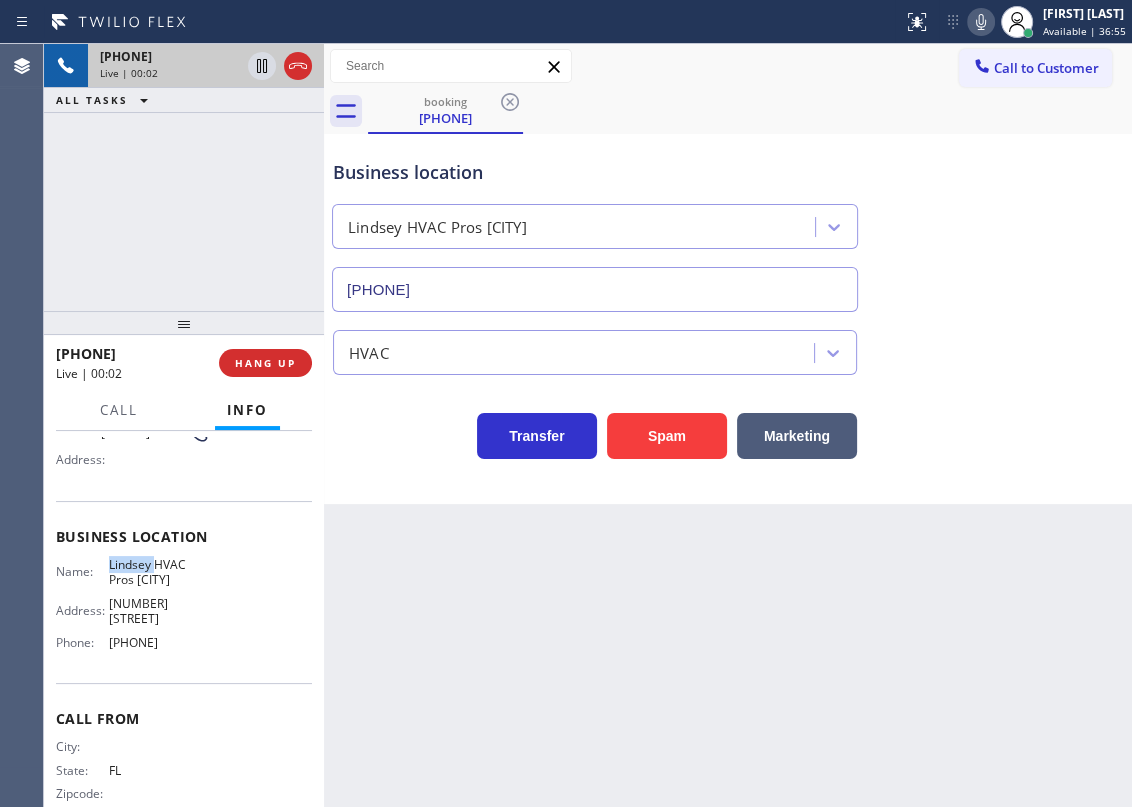 click on "Lindsey HVAC Pros [CITY]" at bounding box center [159, 572] 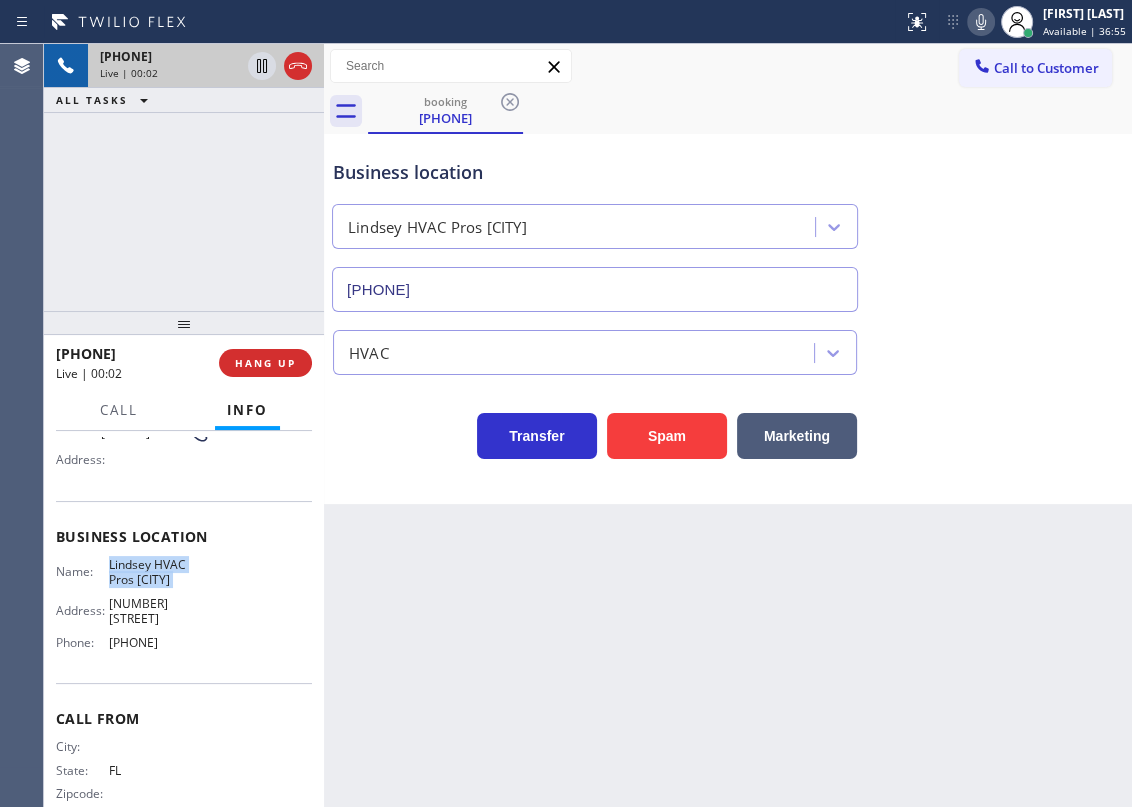 click on "Lindsey HVAC Pros [CITY]" at bounding box center [159, 572] 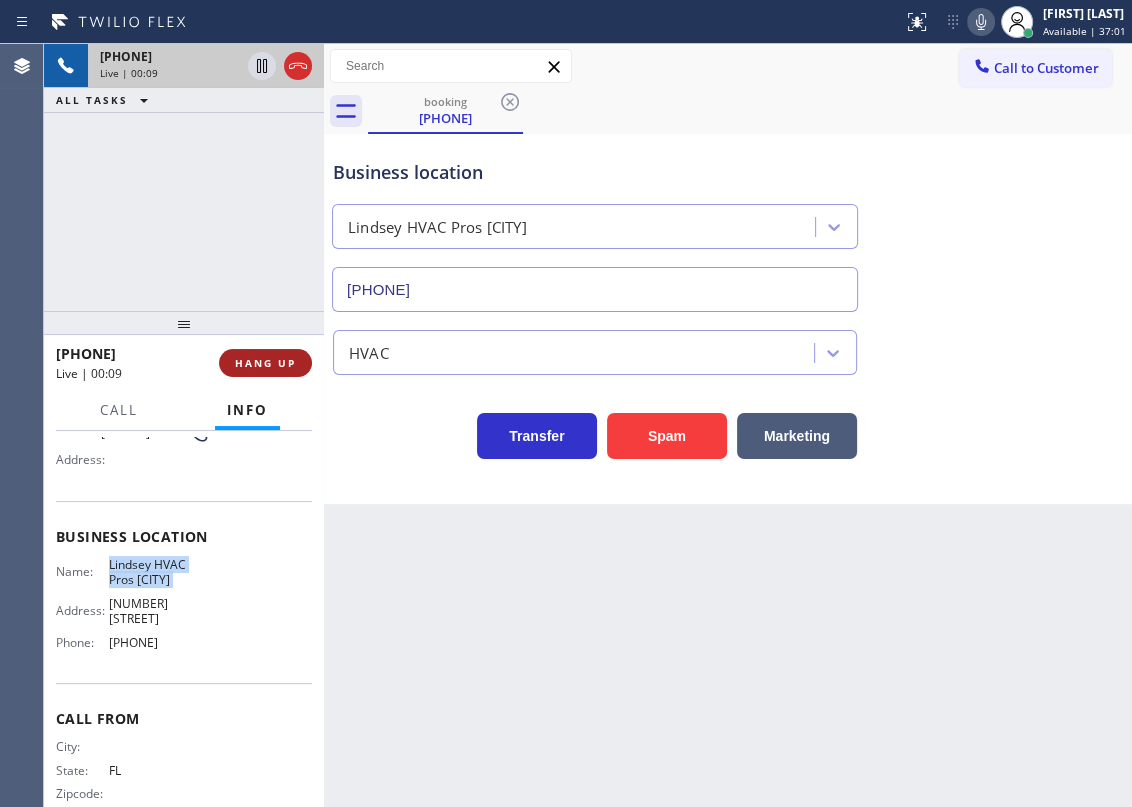 click on "HANG UP" at bounding box center [265, 363] 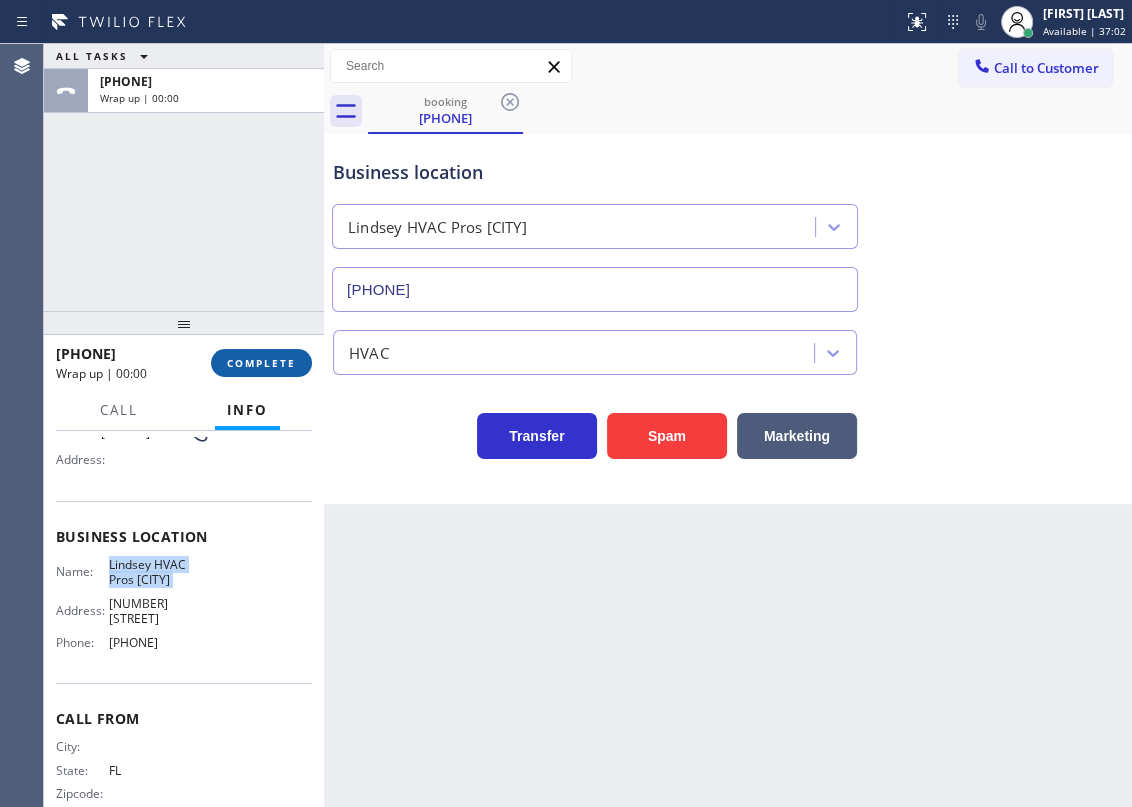 click on "COMPLETE" at bounding box center (261, 363) 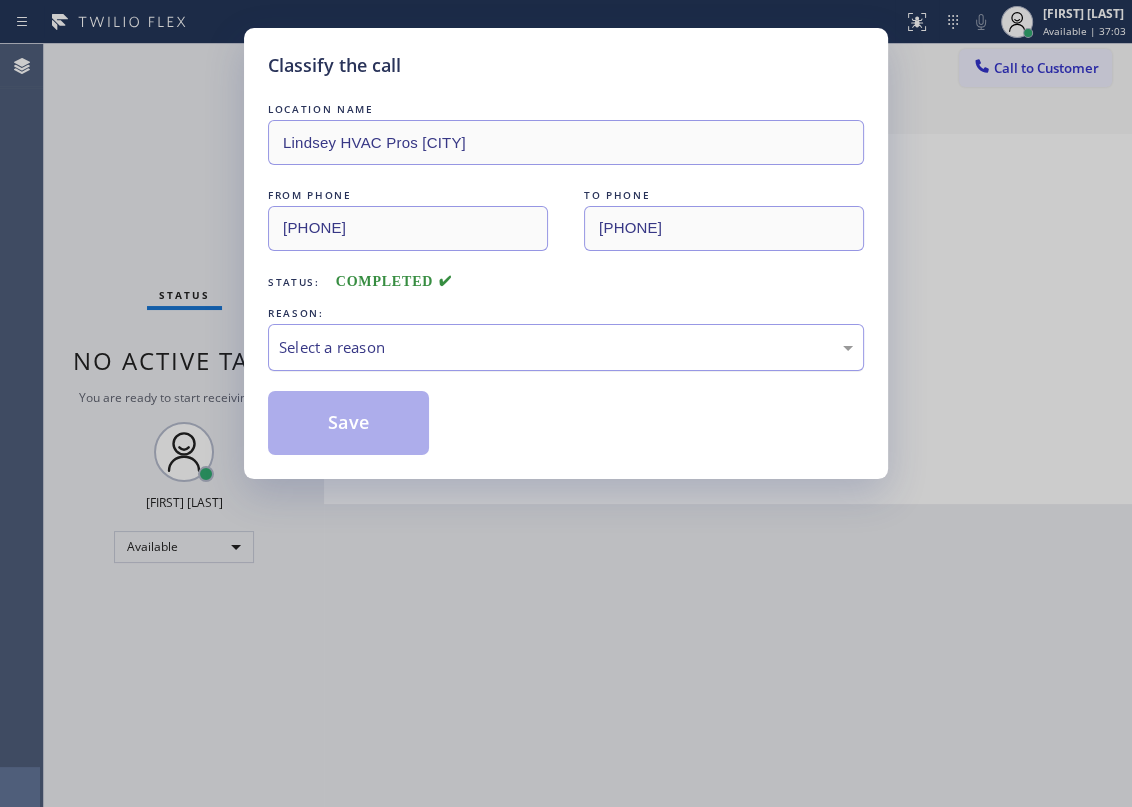 click on "Select a reason" at bounding box center (566, 347) 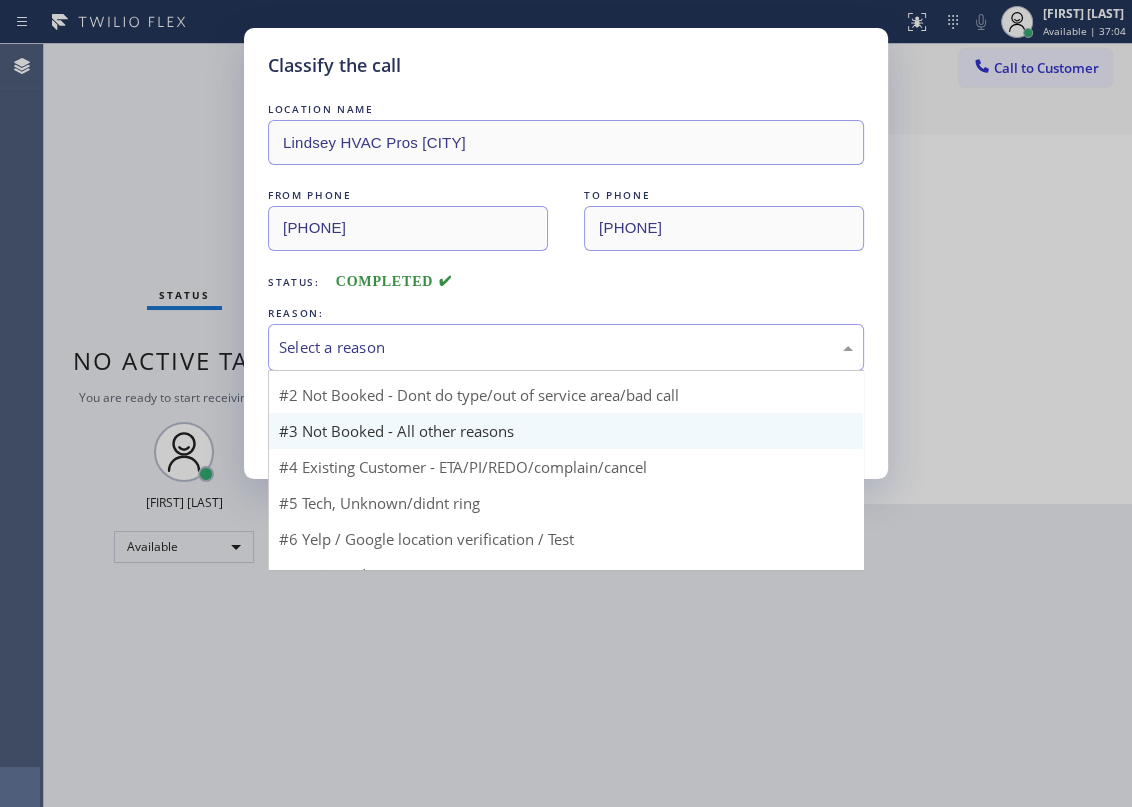 scroll, scrollTop: 23, scrollLeft: 0, axis: vertical 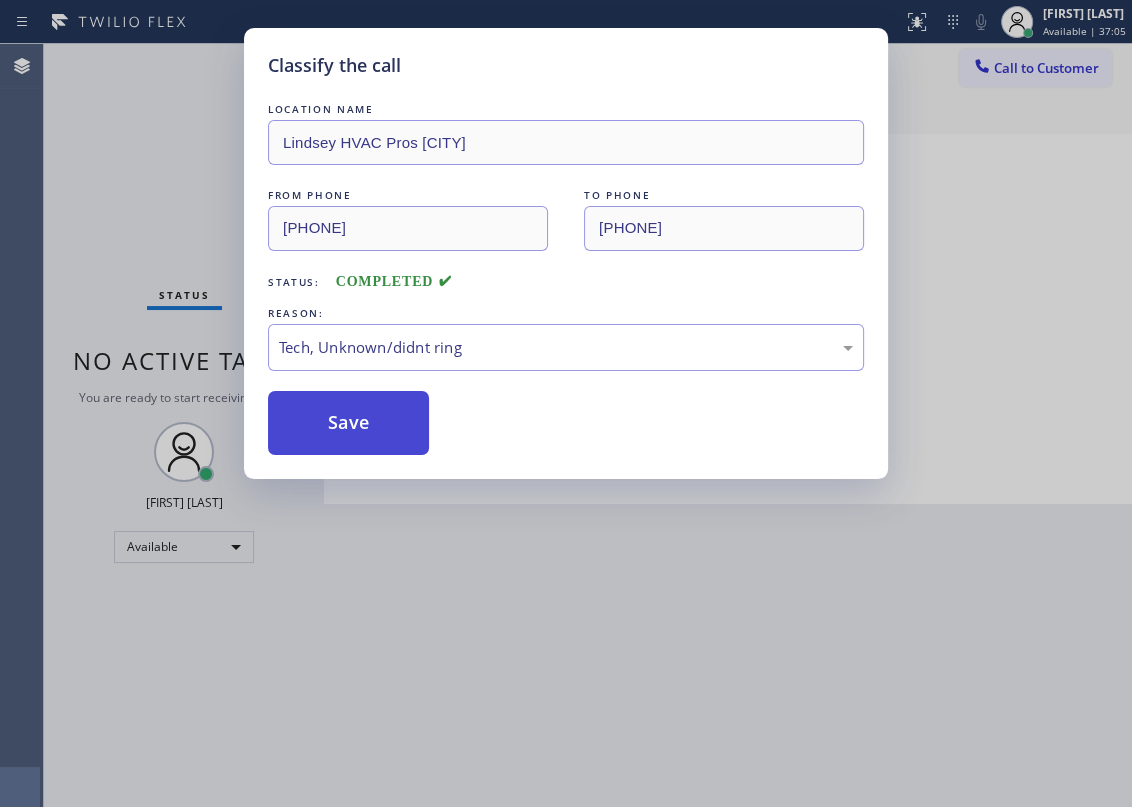click on "Save" at bounding box center [348, 423] 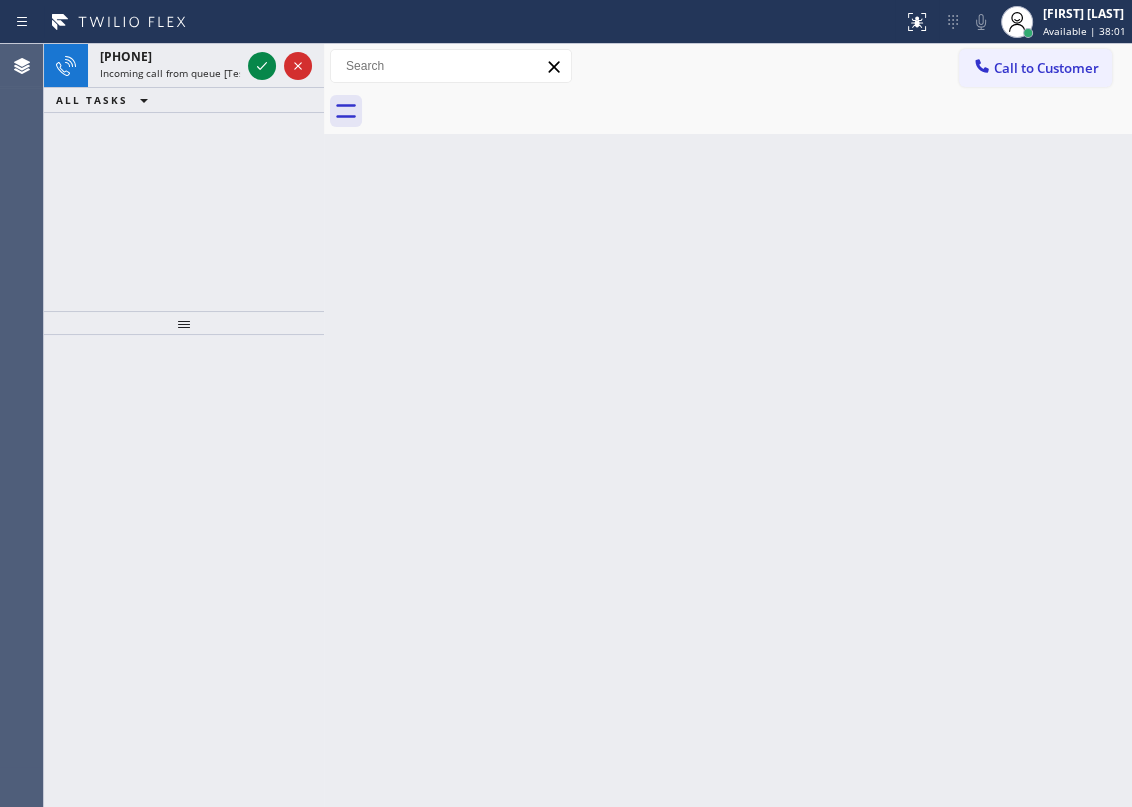 click on "Back to Dashboard Change Sender ID Customers Technicians Select a contact Outbound call Technician Search Technician Your caller id phone number Your caller id phone number Call Technician info Name   Phone none Address none Change Sender ID HVAC +18559994417 5 Star Appliance +18557314952 Appliance Repair +18554611149 Plumbing +18889090120 Air Duct Cleaning +18006865038  Electricians +18005688664 Cancel Change Check personal SMS Reset Change No tabs Call to Customer Outbound call Location Search location Your caller id phone number Customer number Call Outbound call Technician Search Technician Your caller id phone number Your caller id phone number Call" at bounding box center (728, 425) 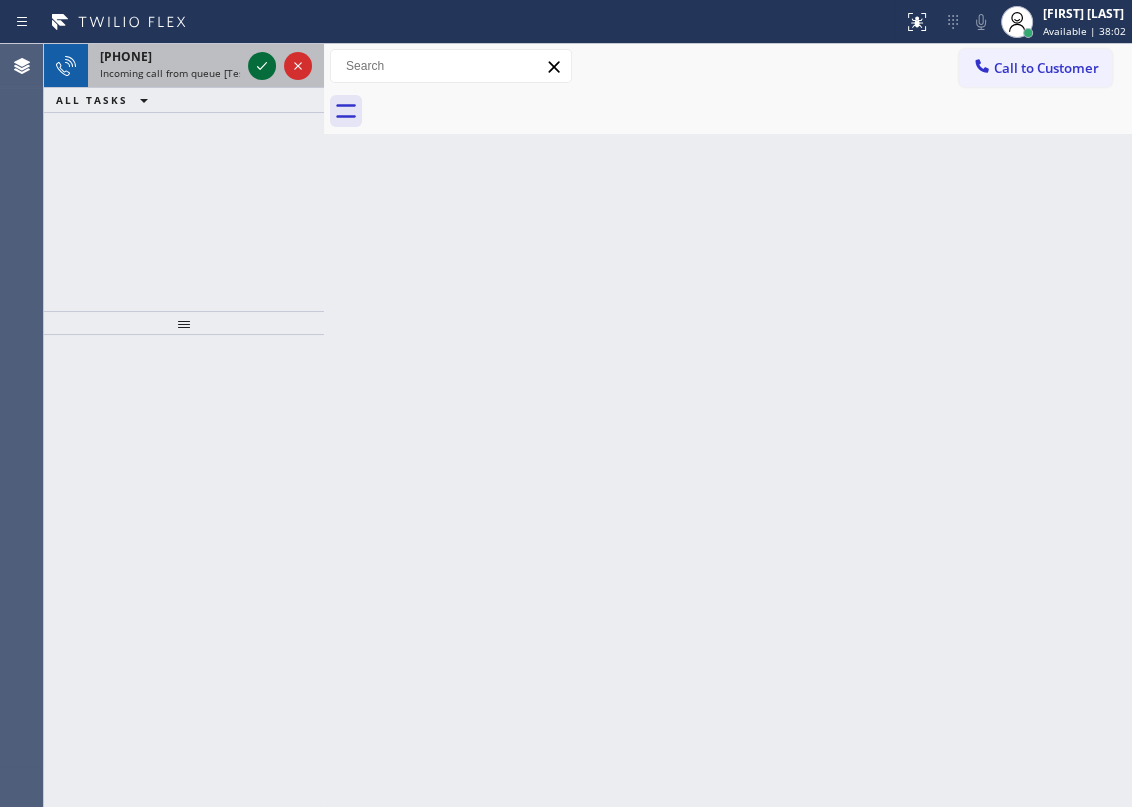 click at bounding box center (262, 66) 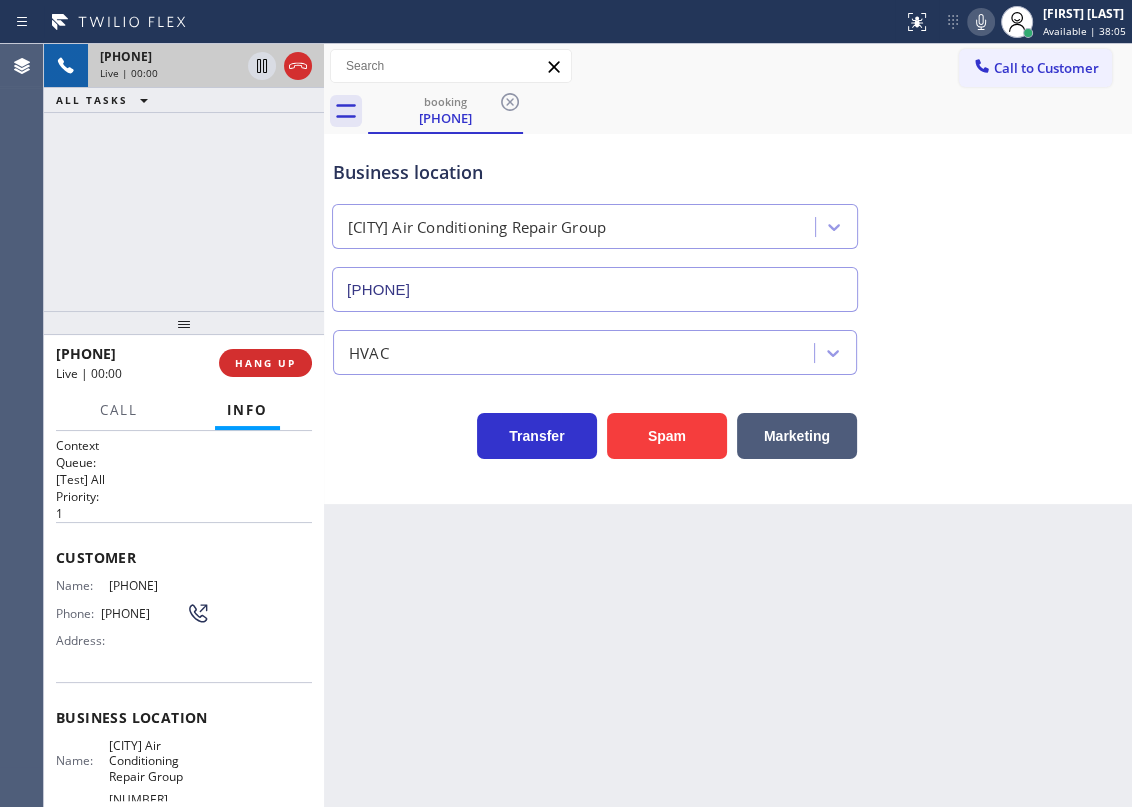 type on "[PHONE]" 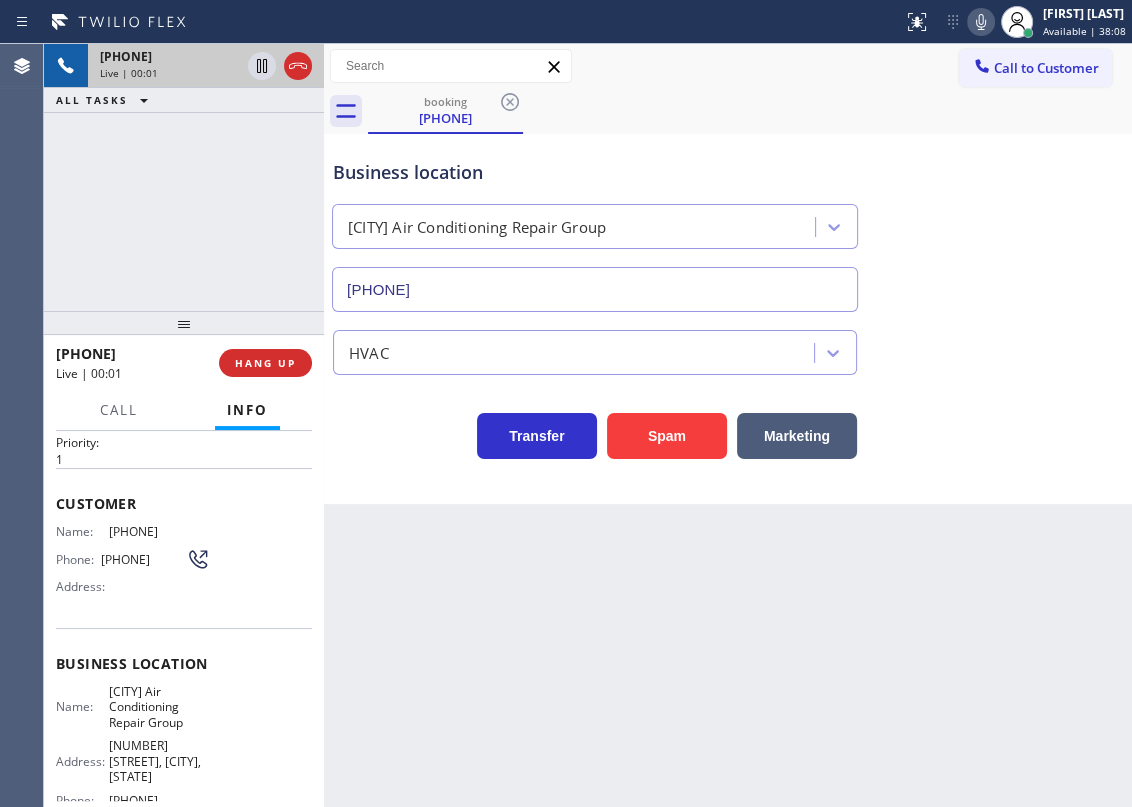 scroll, scrollTop: 181, scrollLeft: 0, axis: vertical 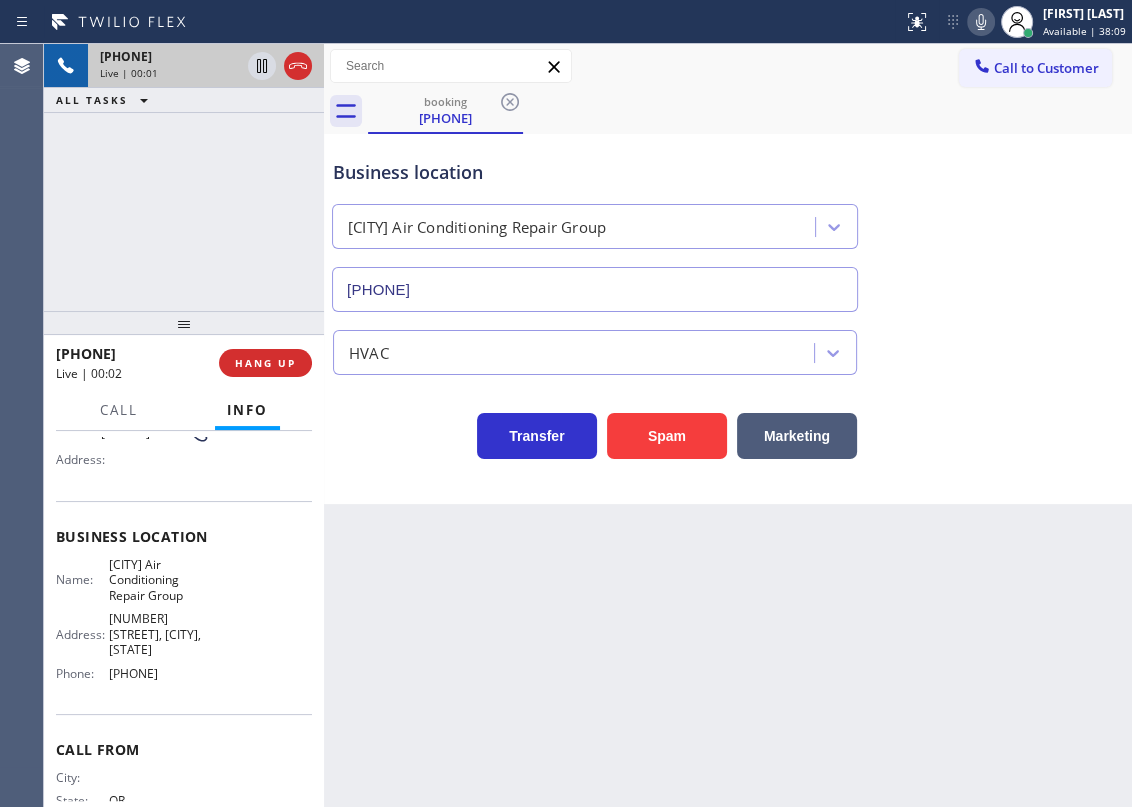 click on "[CITY] Air Conditioning Repair Group" at bounding box center [159, 580] 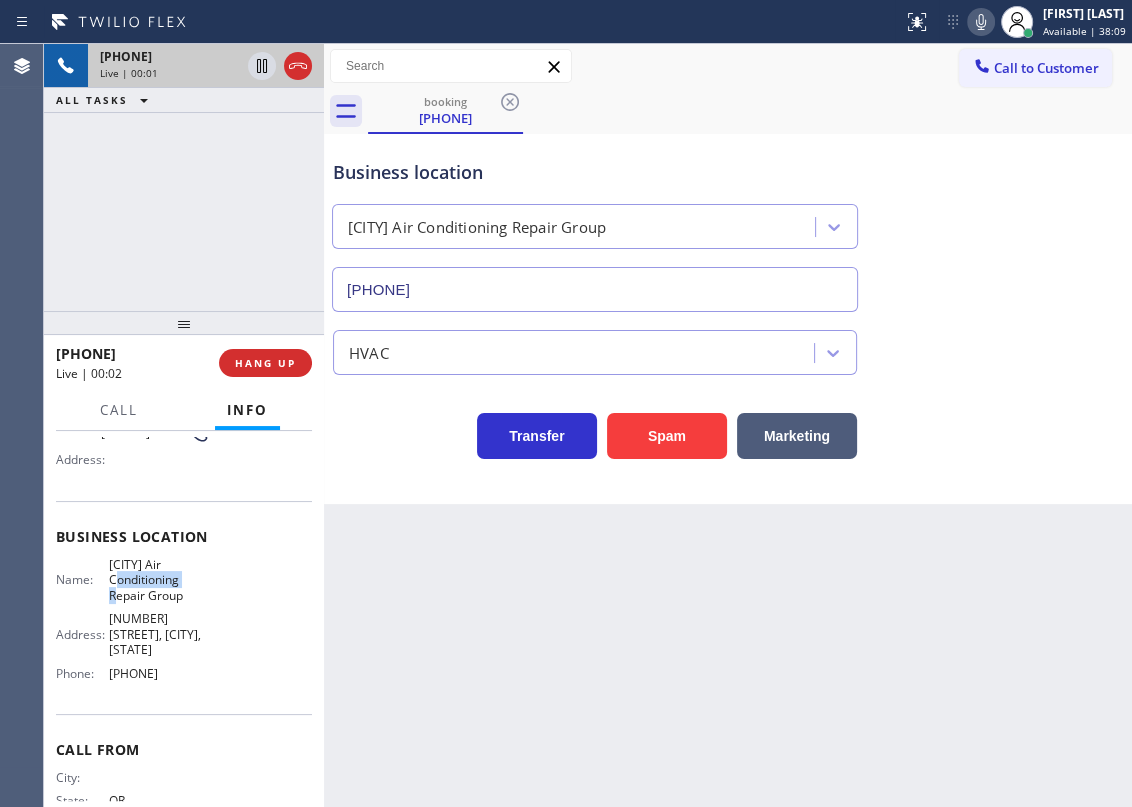 click on "[CITY] Air Conditioning Repair Group" at bounding box center (159, 580) 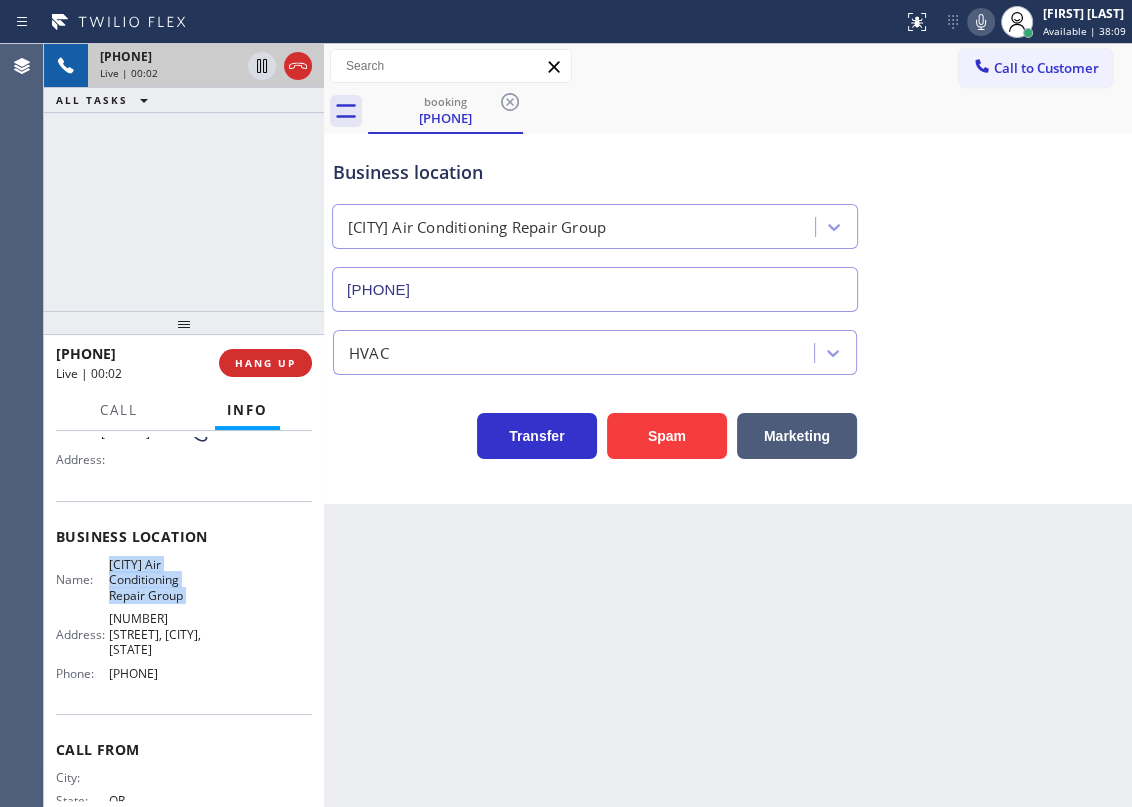 click on "[CITY] Air Conditioning Repair Group" at bounding box center (159, 580) 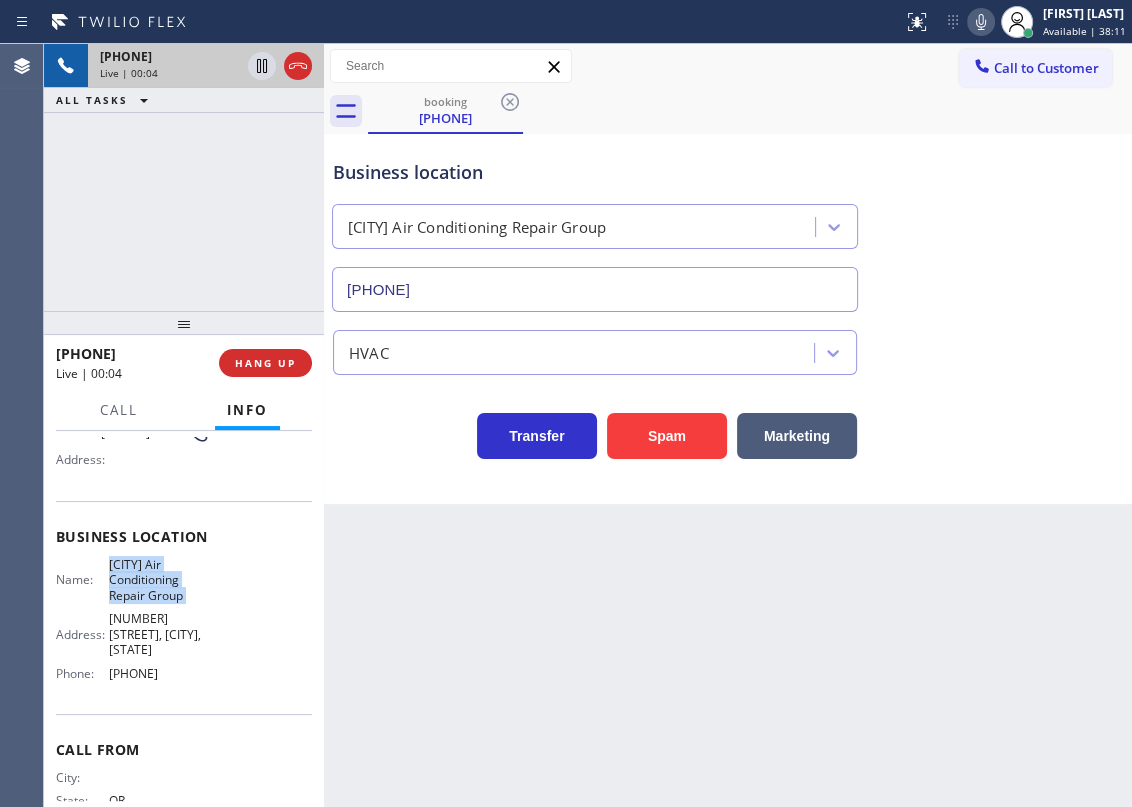 click on "[CITY] Air Conditioning Repair Group" at bounding box center (159, 580) 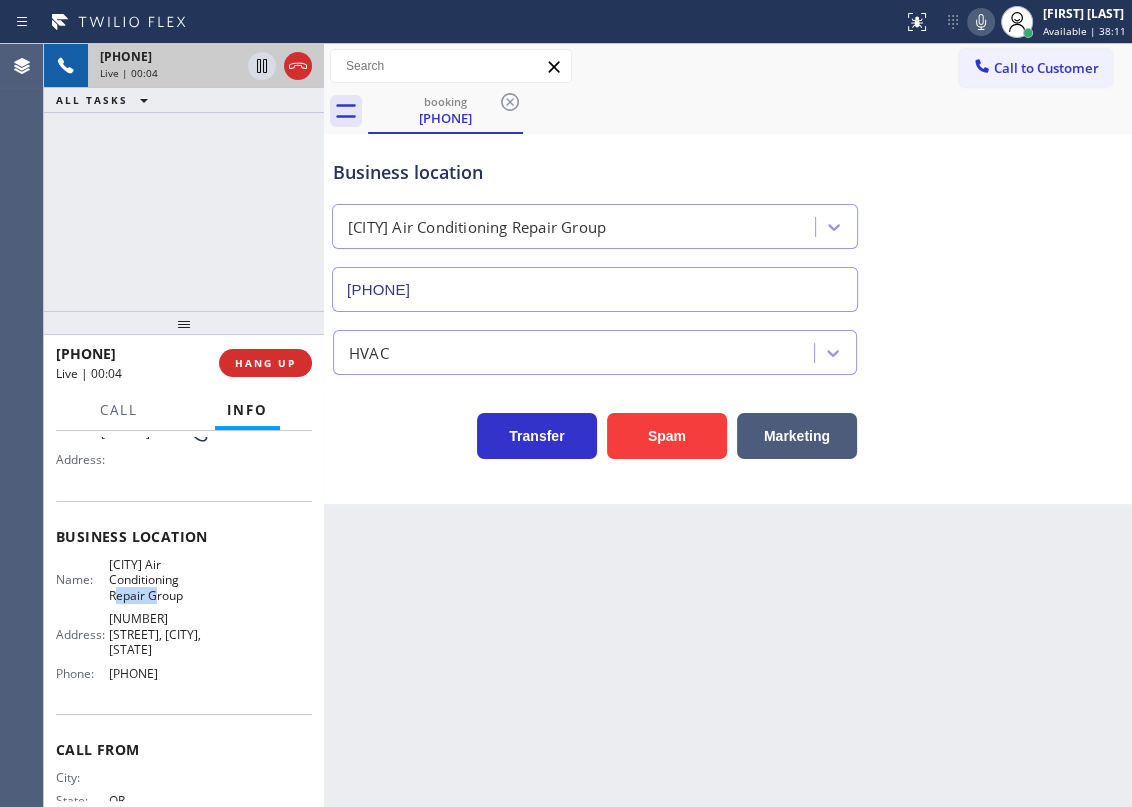 click on "[CITY] Air Conditioning Repair Group" at bounding box center [159, 580] 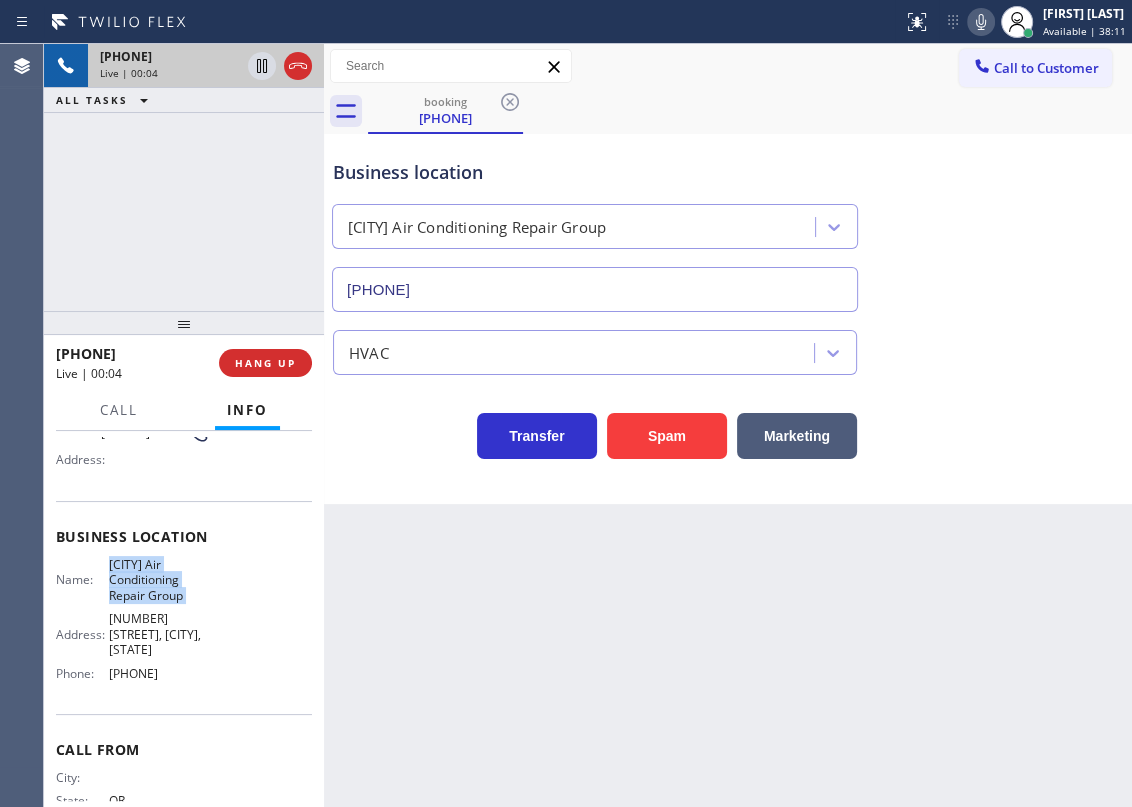 click on "[CITY] Air Conditioning Repair Group" at bounding box center (159, 580) 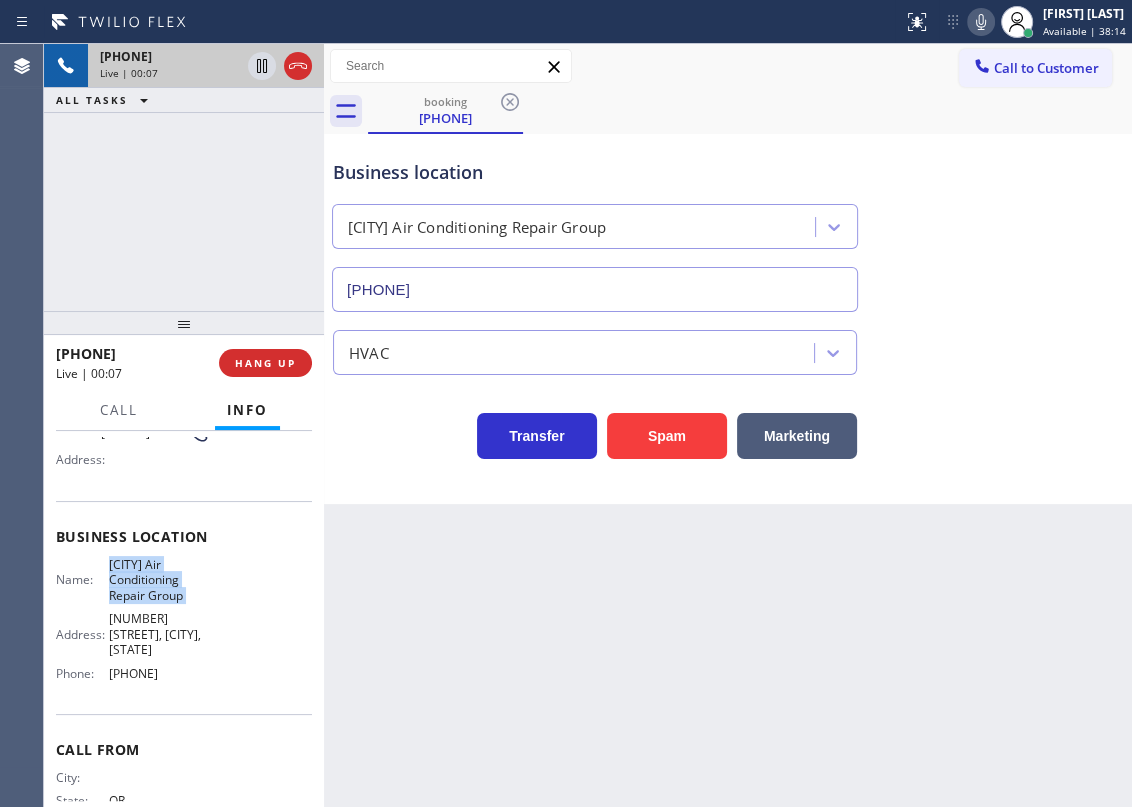 click on "[PHONE]" at bounding box center [595, 289] 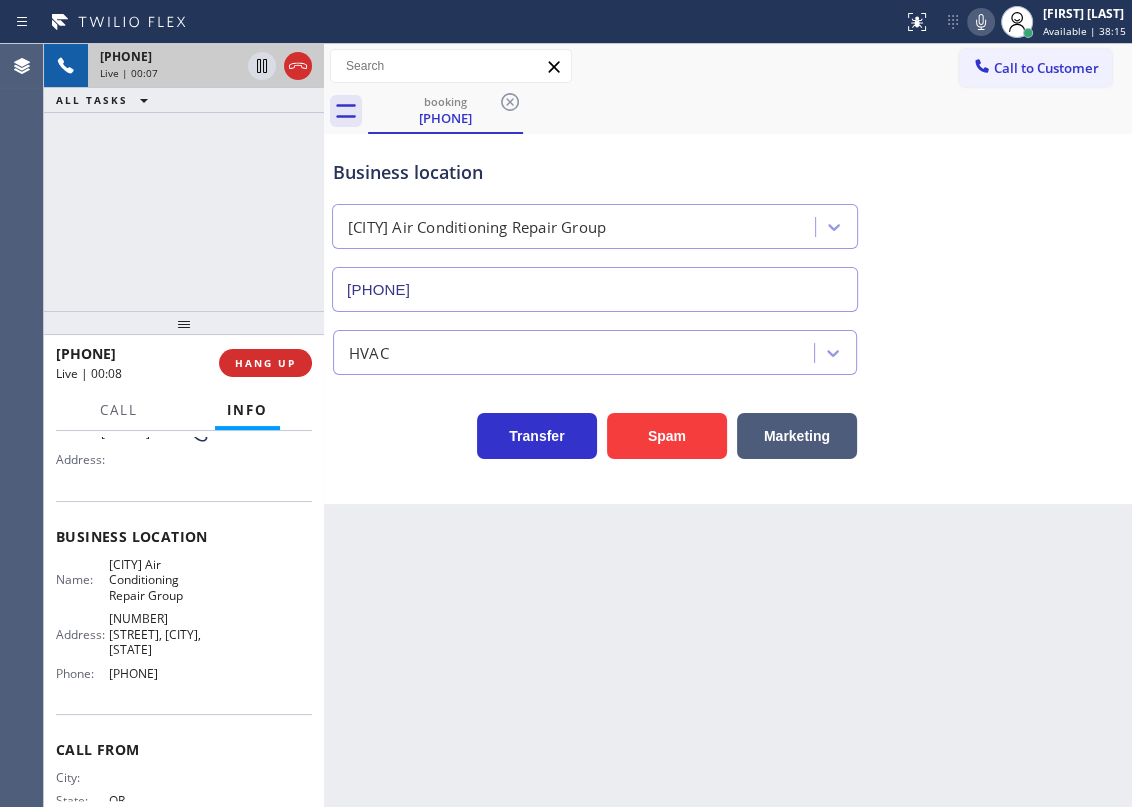 click on "[PHONE]" at bounding box center (595, 289) 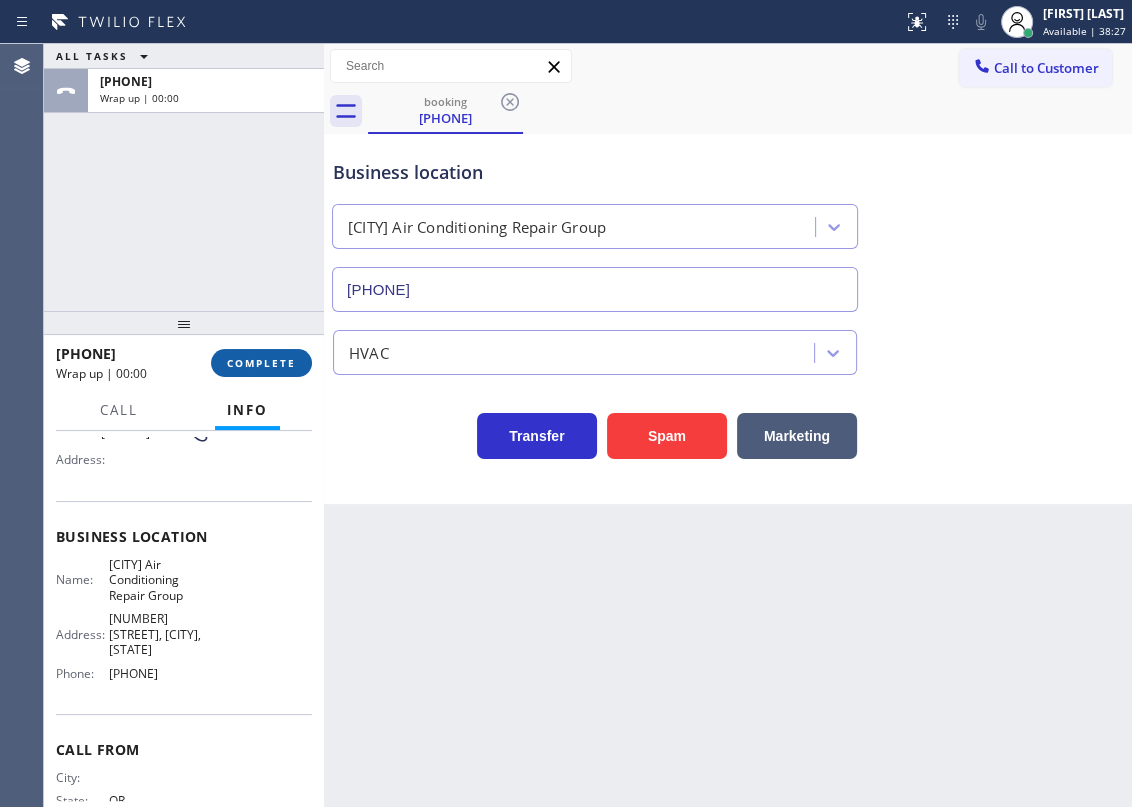 drag, startPoint x: 237, startPoint y: 364, endPoint x: 301, endPoint y: 362, distance: 64.03124 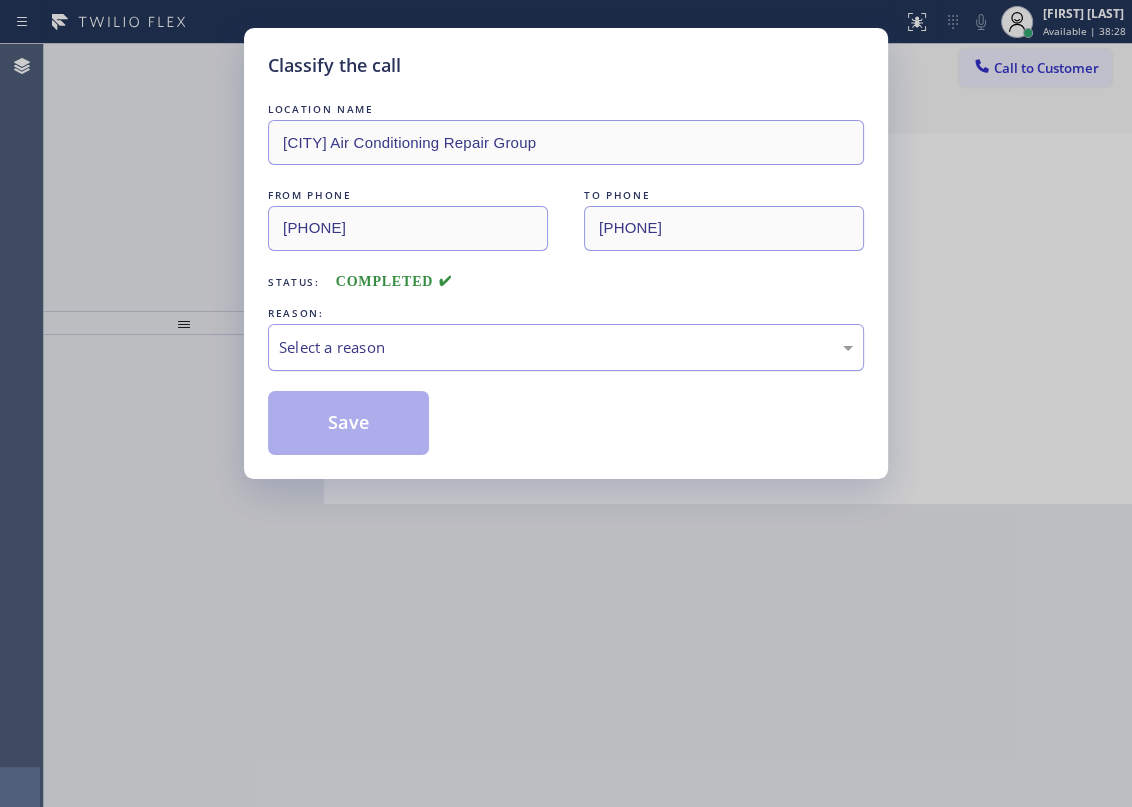 click on "Select a reason" at bounding box center (566, 347) 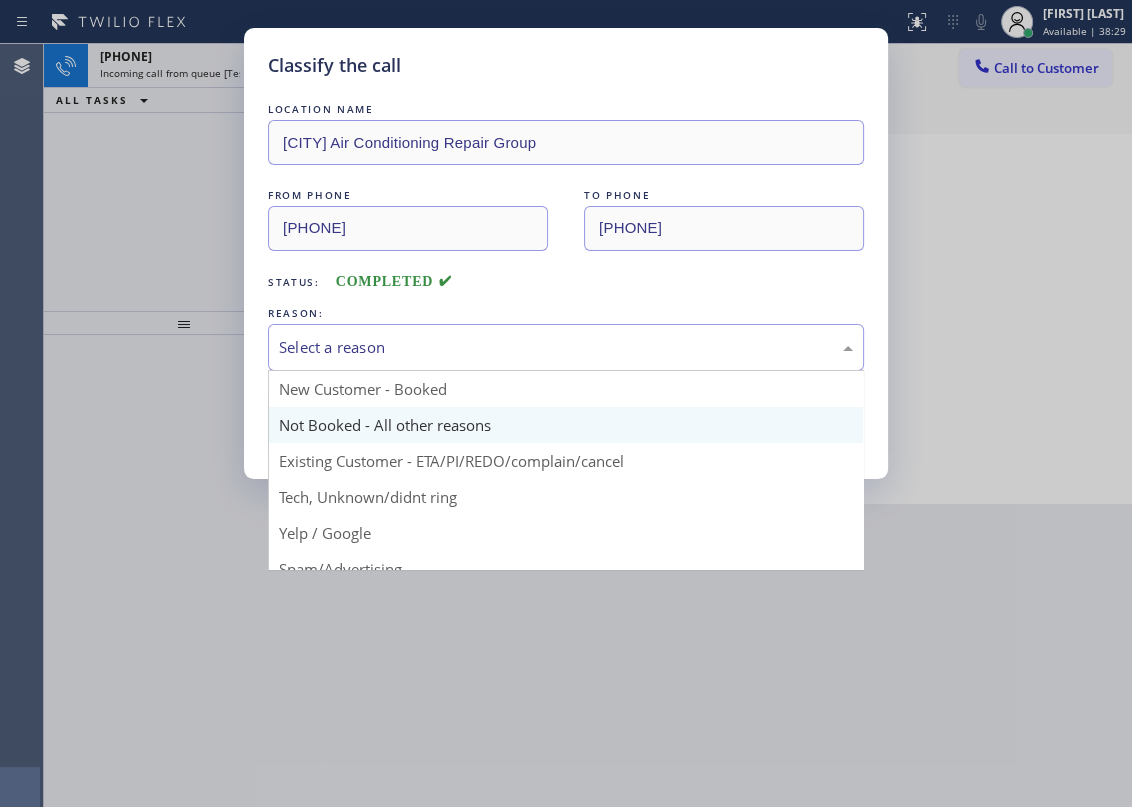 scroll, scrollTop: 90, scrollLeft: 0, axis: vertical 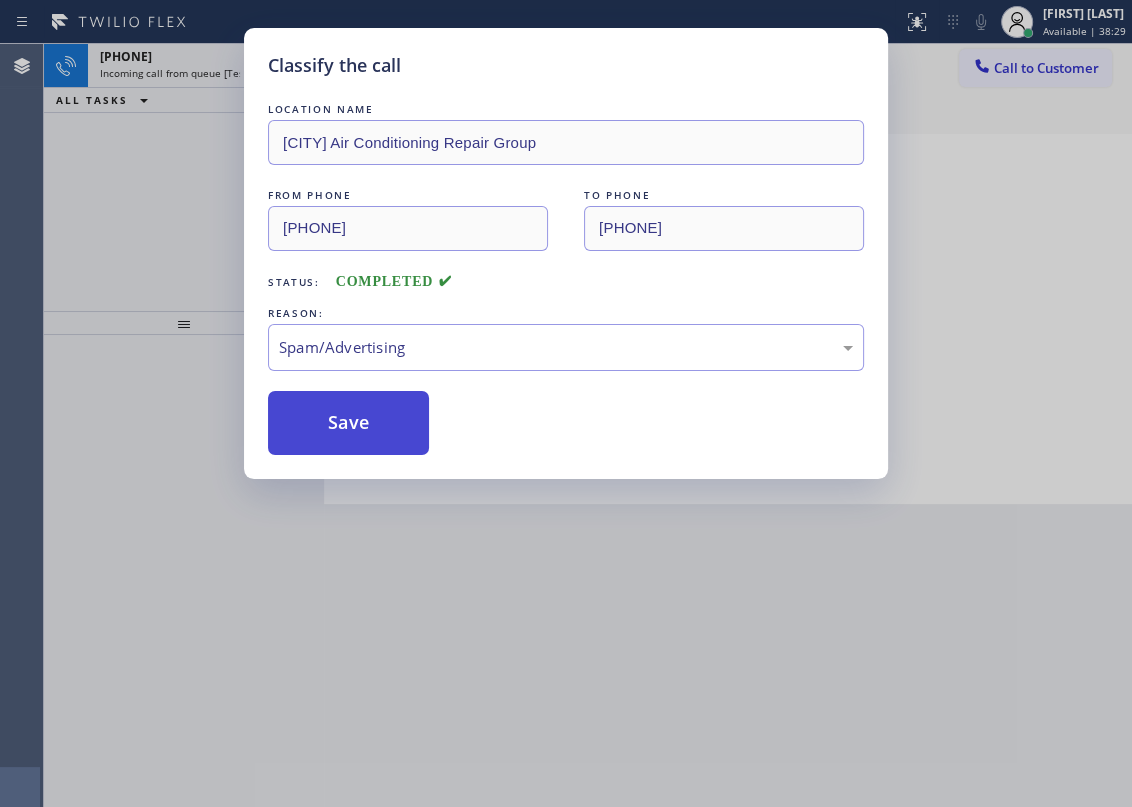 click on "Save" at bounding box center [348, 423] 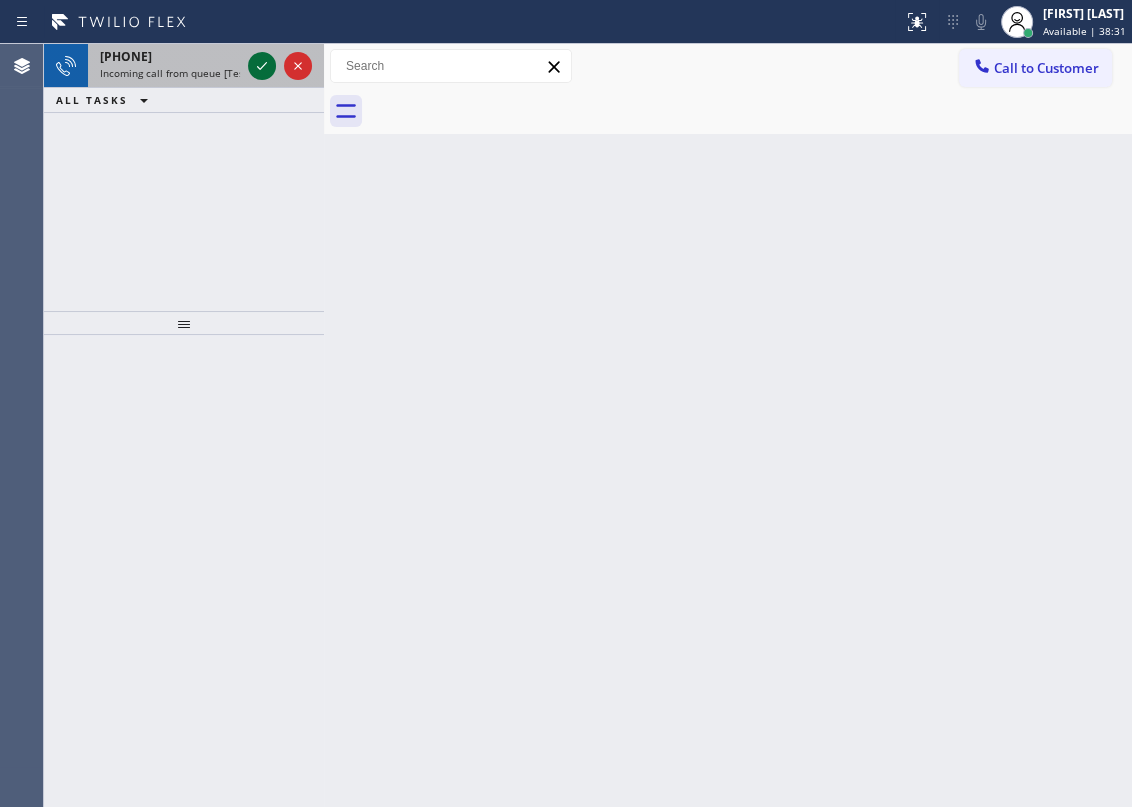drag, startPoint x: 146, startPoint y: 194, endPoint x: 255, endPoint y: 63, distance: 170.41713 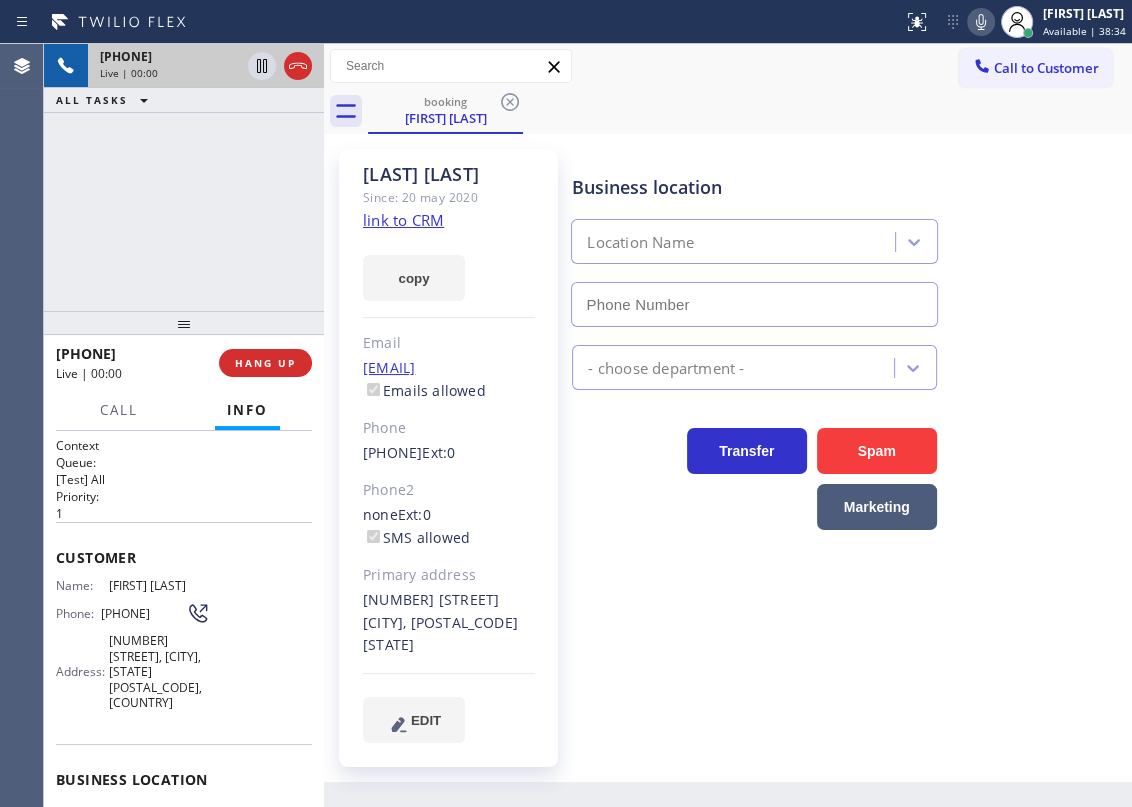 type on "[PHONE]" 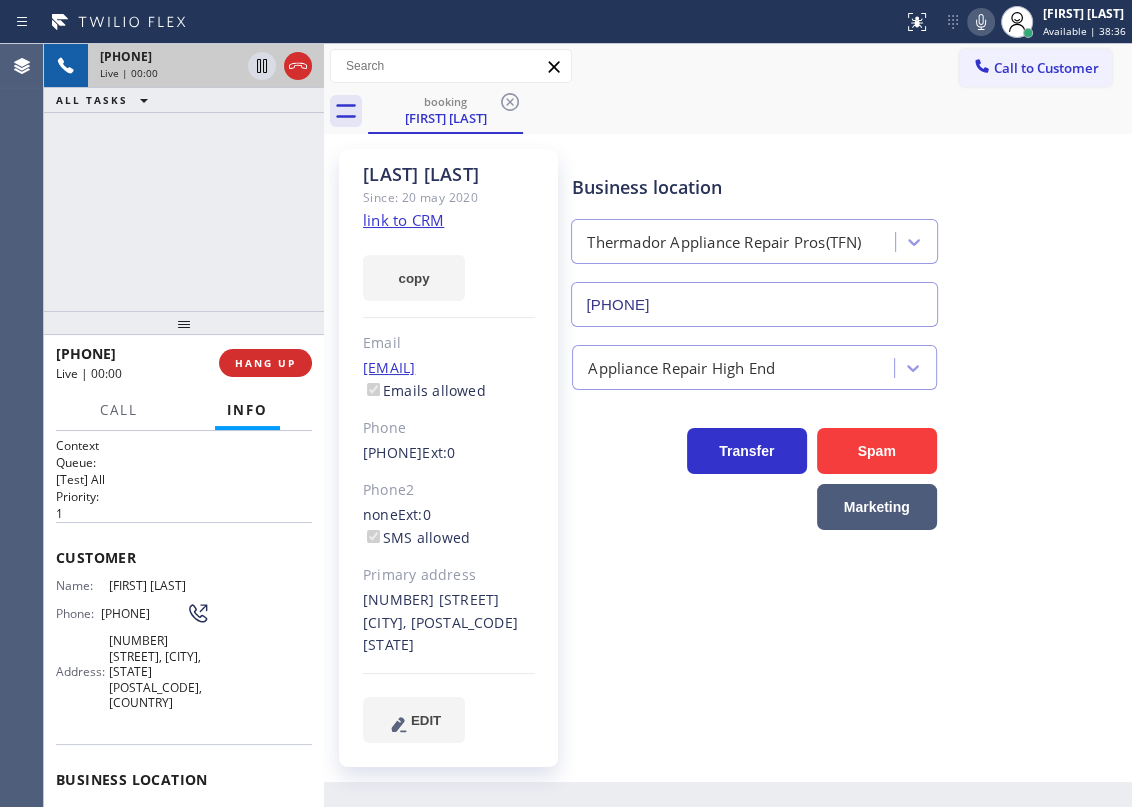 click on "link to CRM" 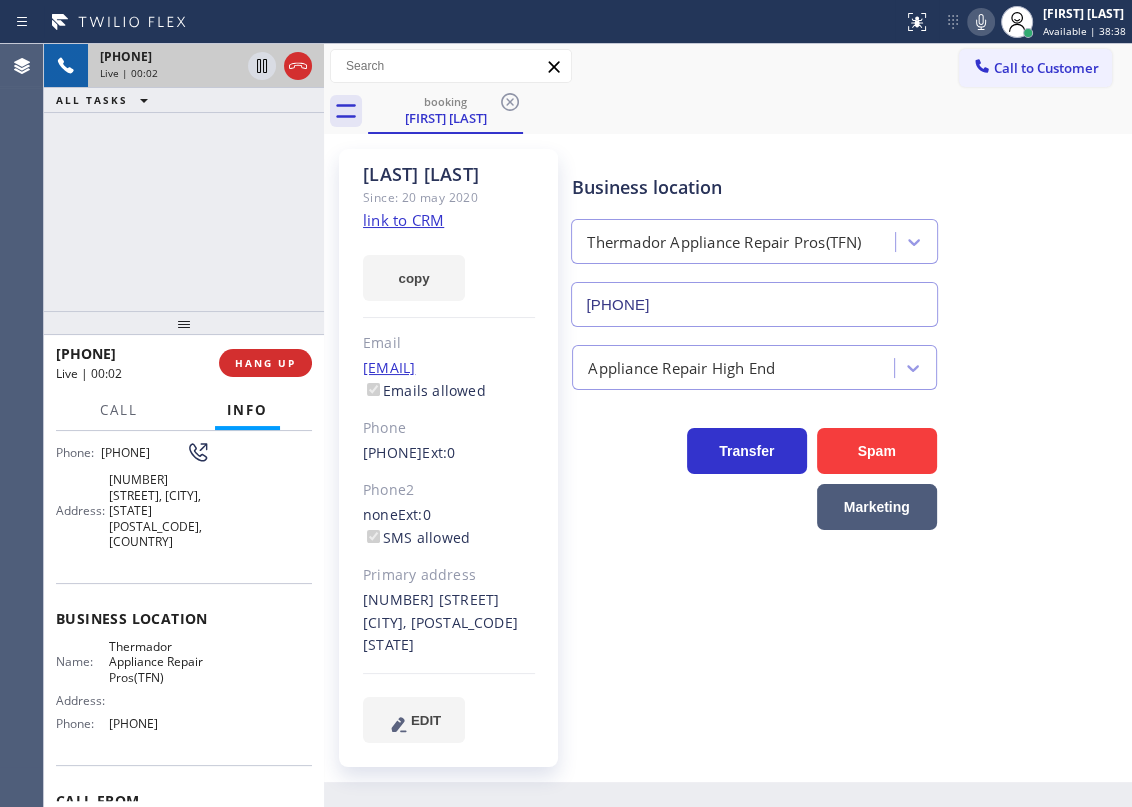 scroll, scrollTop: 181, scrollLeft: 0, axis: vertical 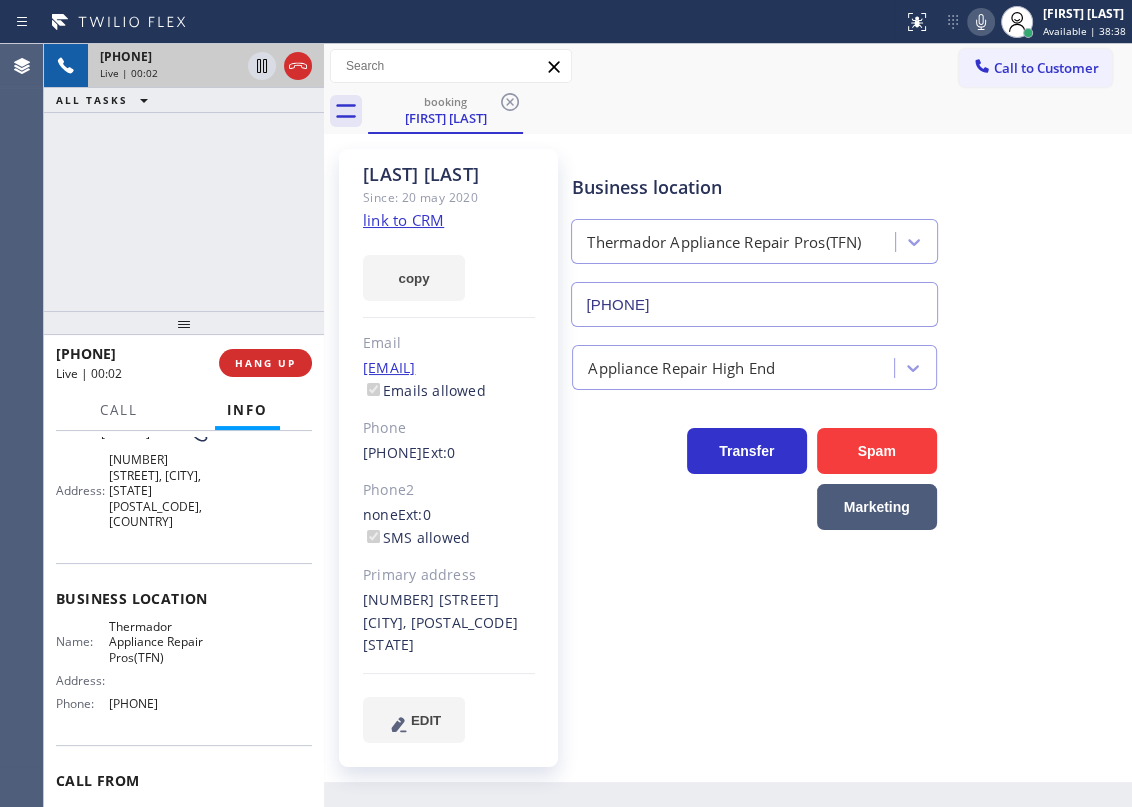 click on "Name: Thermador Appliance Repair Pros(TFN)" at bounding box center (133, 642) 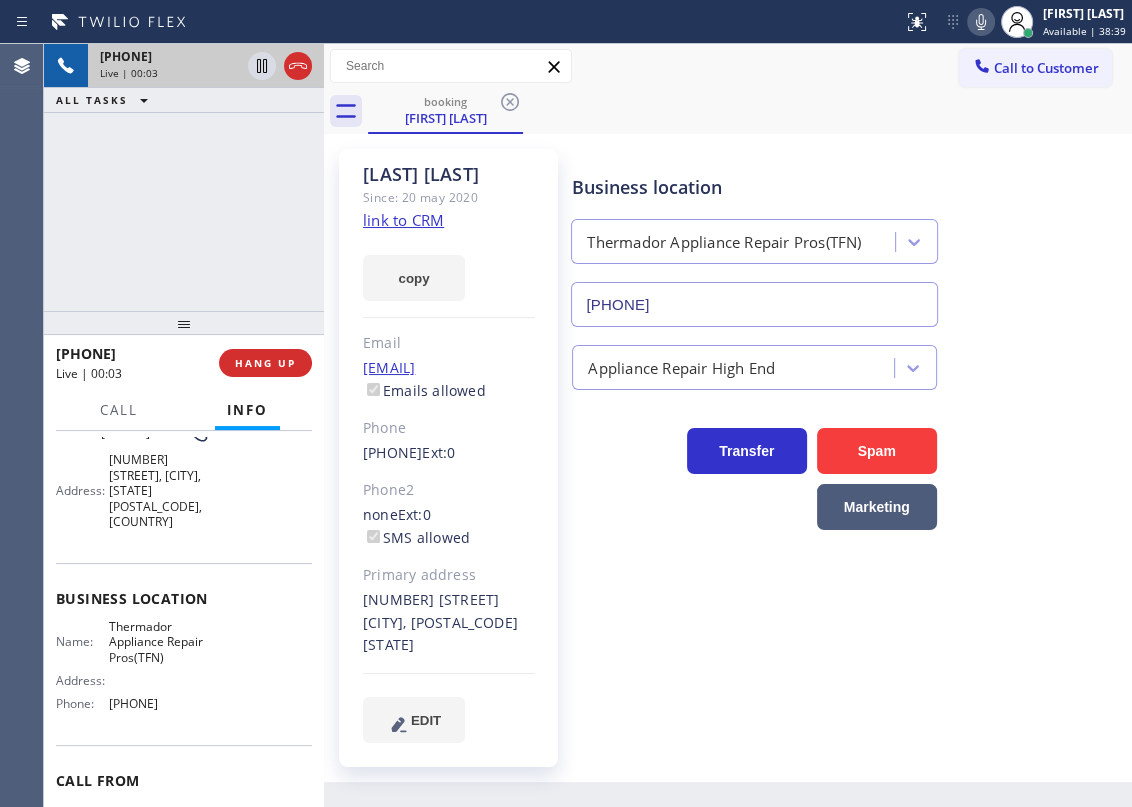 click on "Thermador Appliance Repair Pros(TFN)" at bounding box center [159, 642] 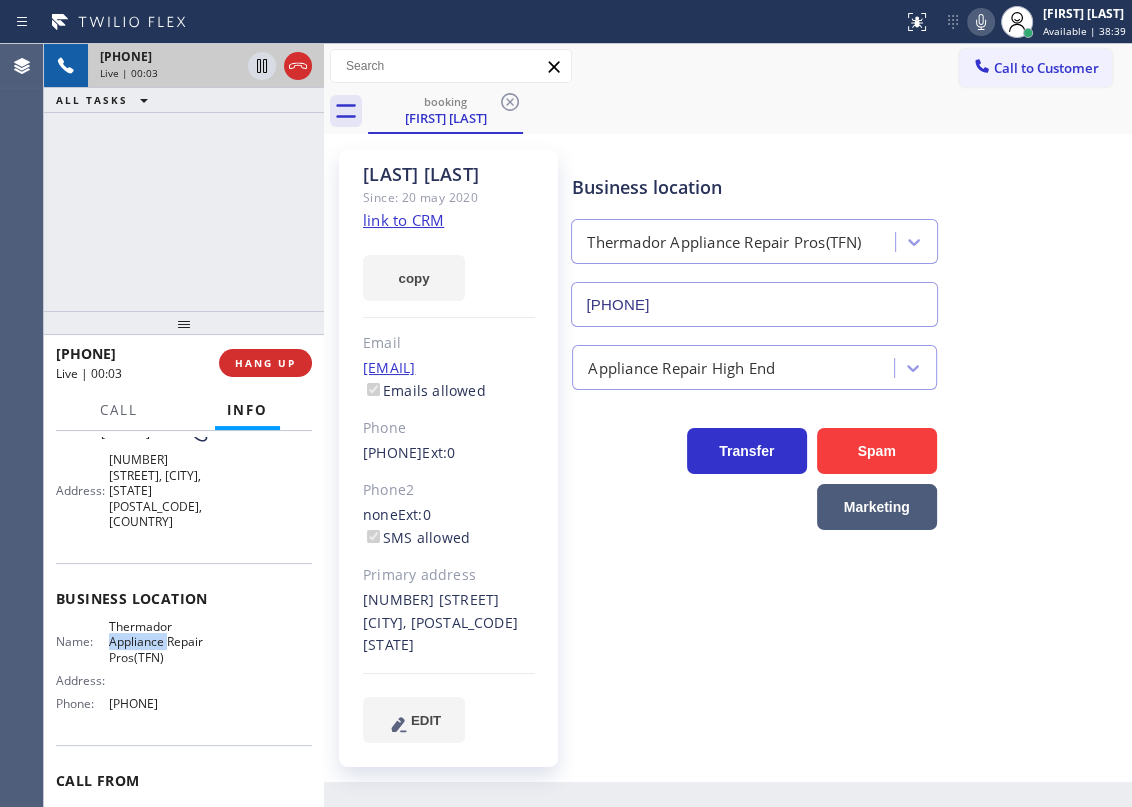 click on "Thermador Appliance Repair Pros(TFN)" at bounding box center [159, 642] 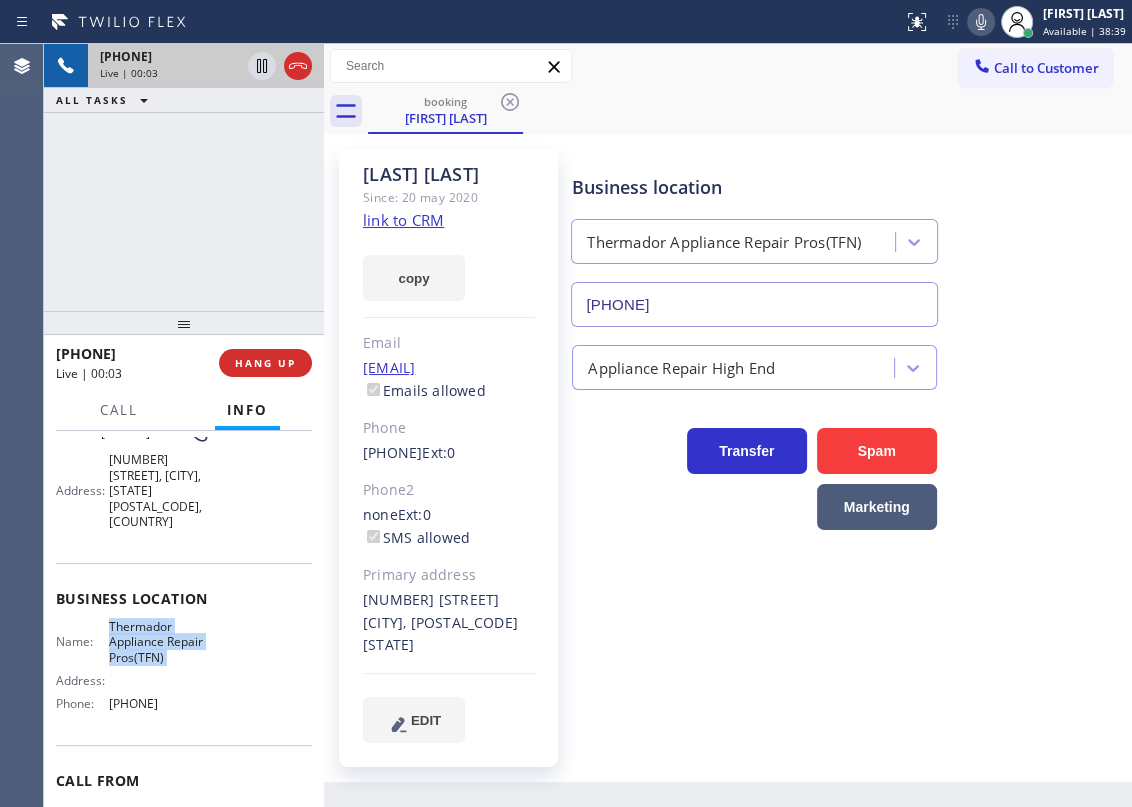 click on "Thermador Appliance Repair Pros(TFN)" at bounding box center (159, 642) 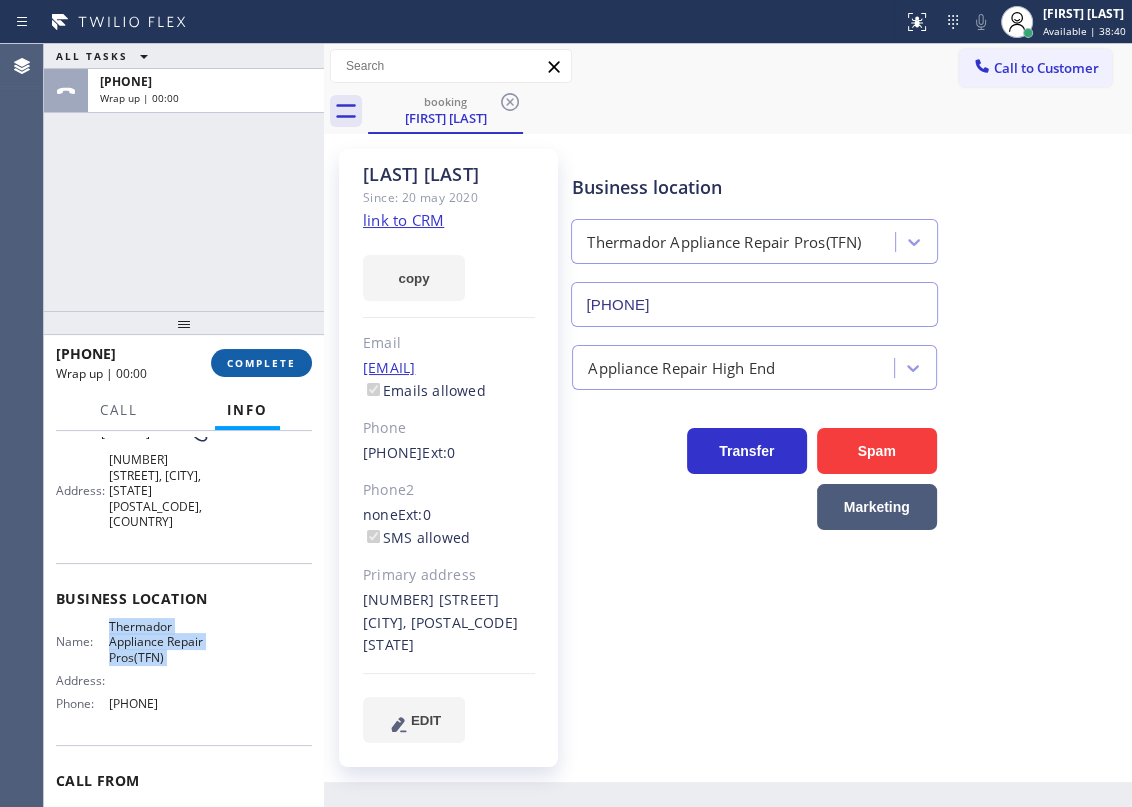 click on "COMPLETE" at bounding box center (261, 363) 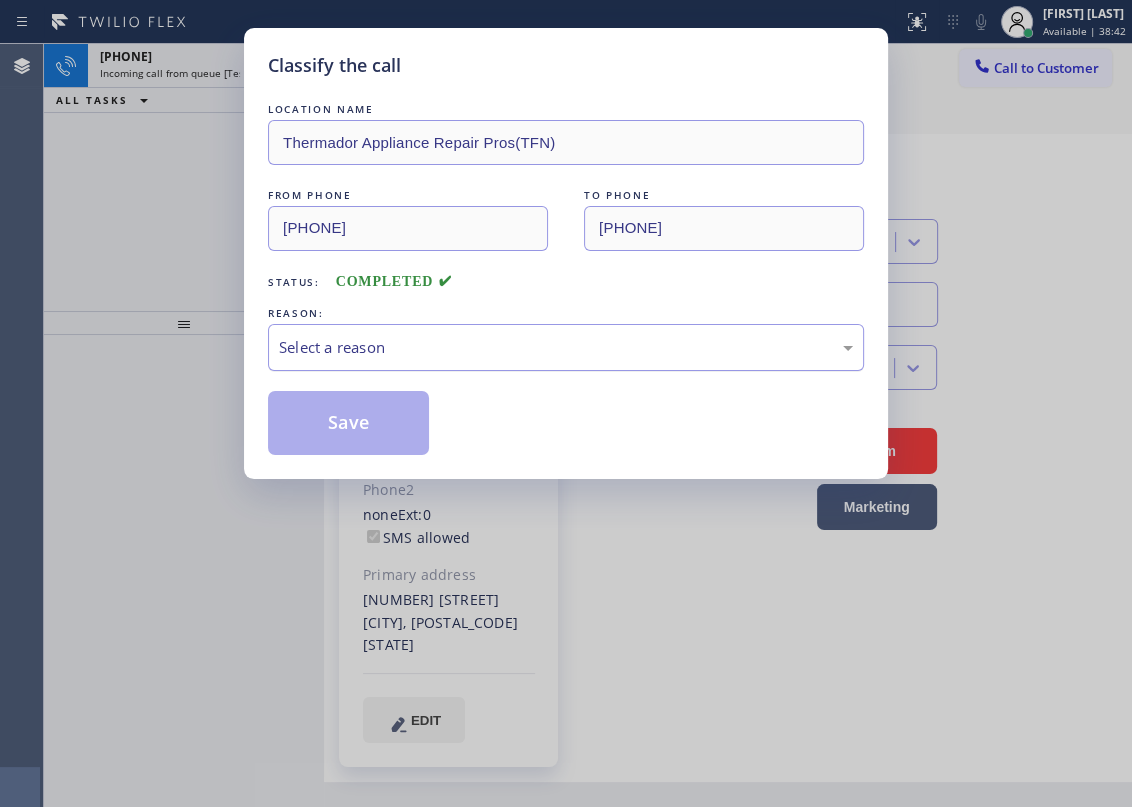 click on "Select a reason" at bounding box center [566, 347] 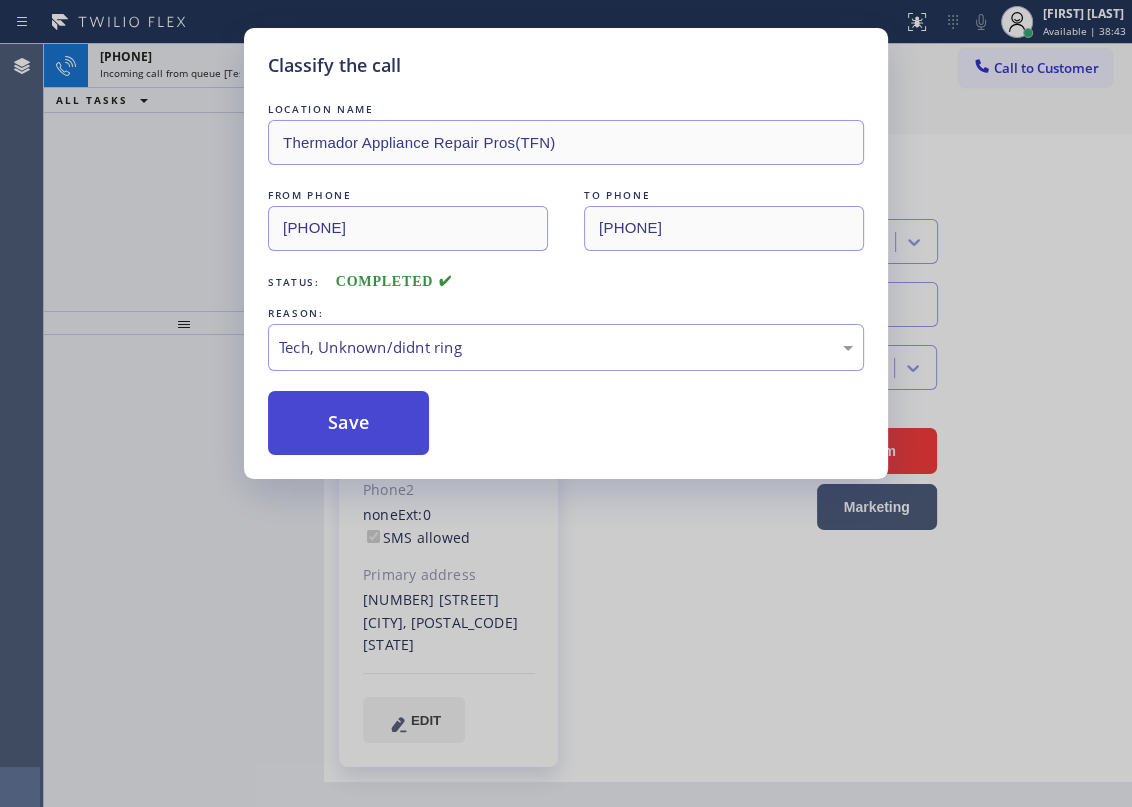 click on "Save" at bounding box center (348, 423) 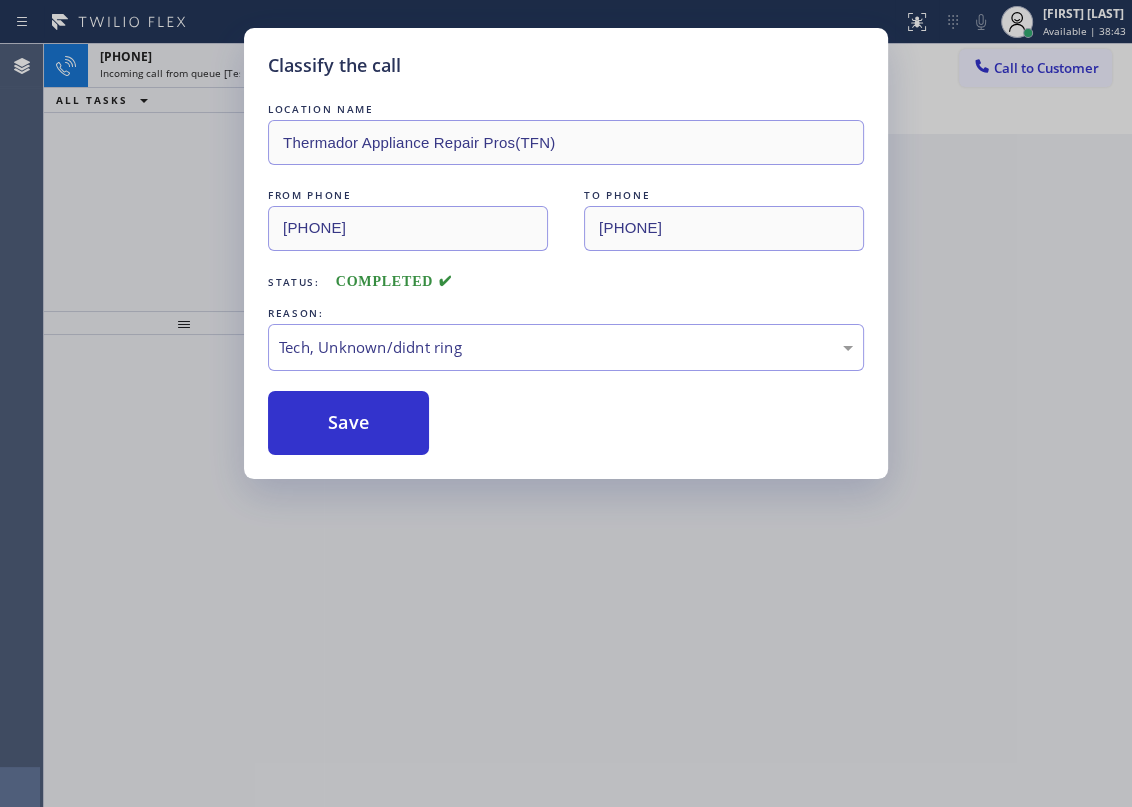 click on "Classify the call LOCATION NAME Thermador Appliance Repair Pros(TFN) FROM PHONE [PHONE] TO PHONE [PHONE] Status: COMPLETED REASON: Tech, Unknown/didnt ring Save" at bounding box center (566, 403) 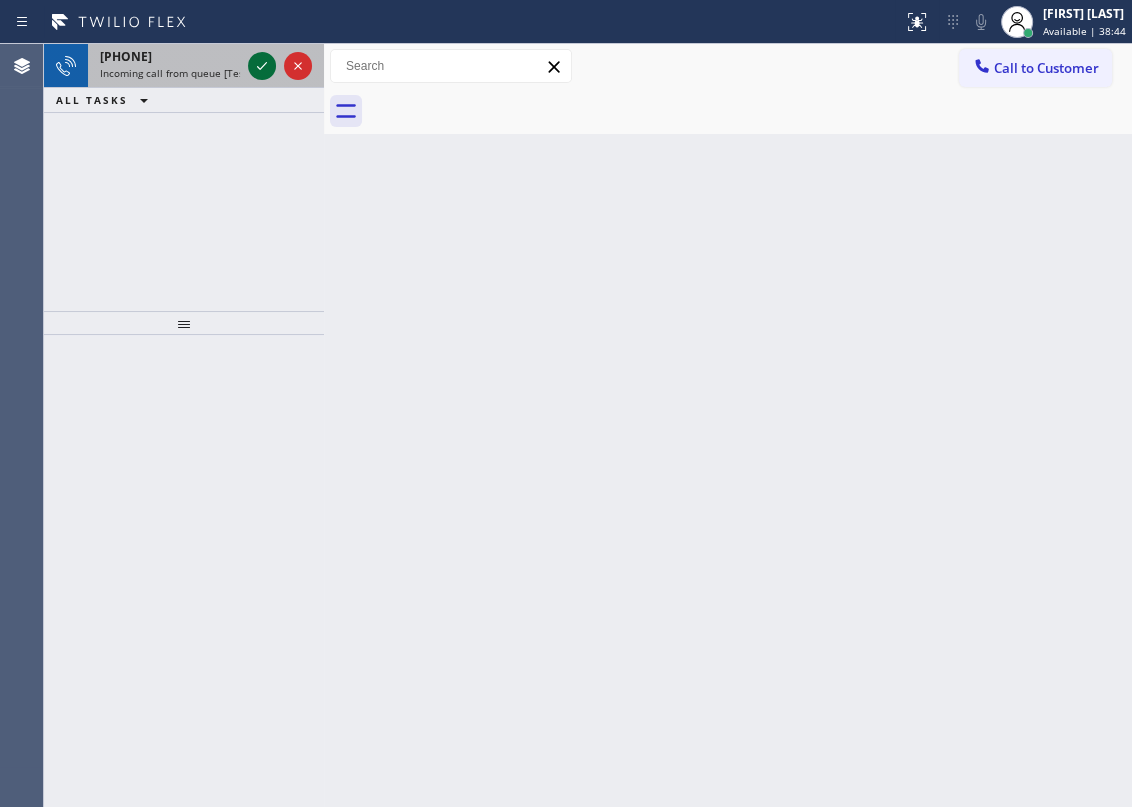 click 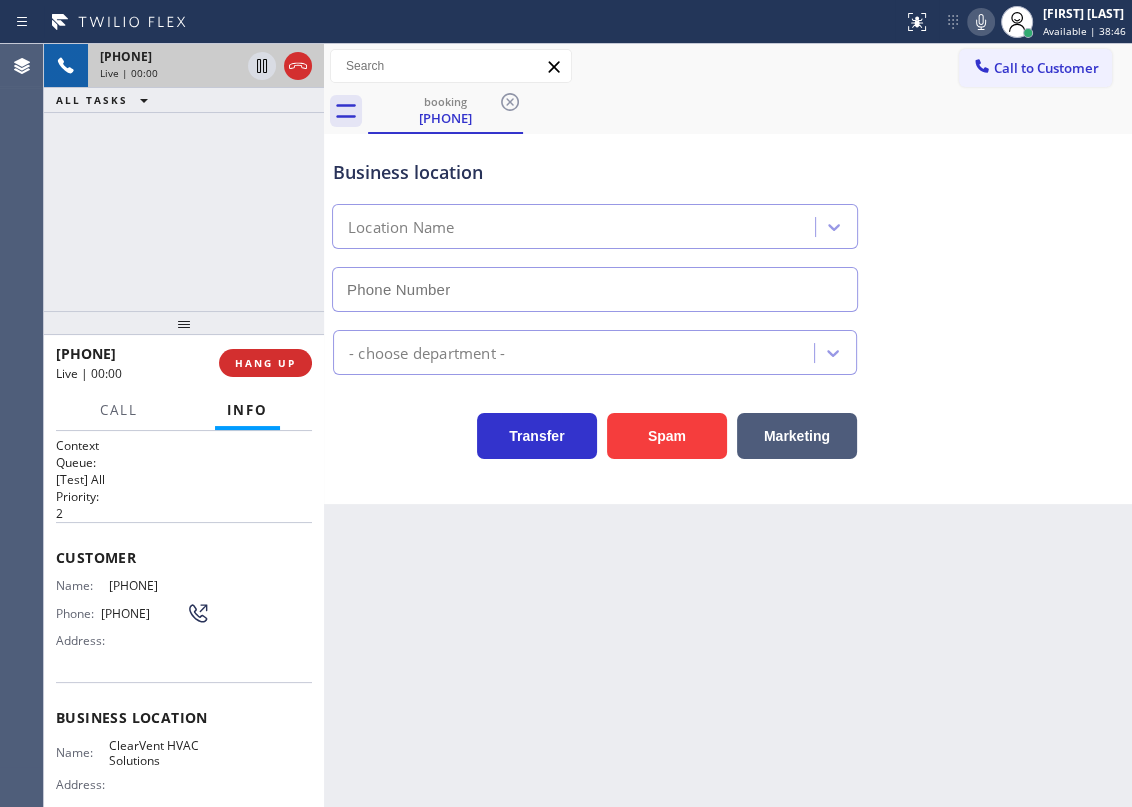type on "[PHONE]" 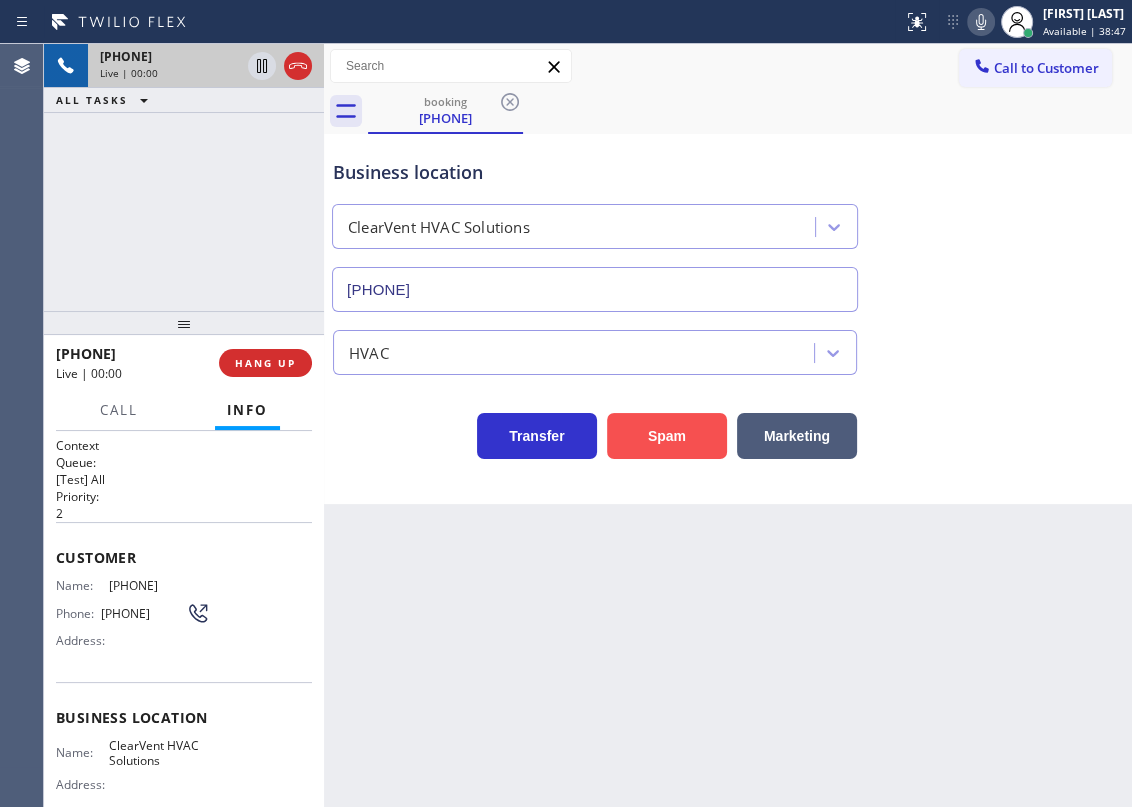 click on "Spam" at bounding box center (667, 436) 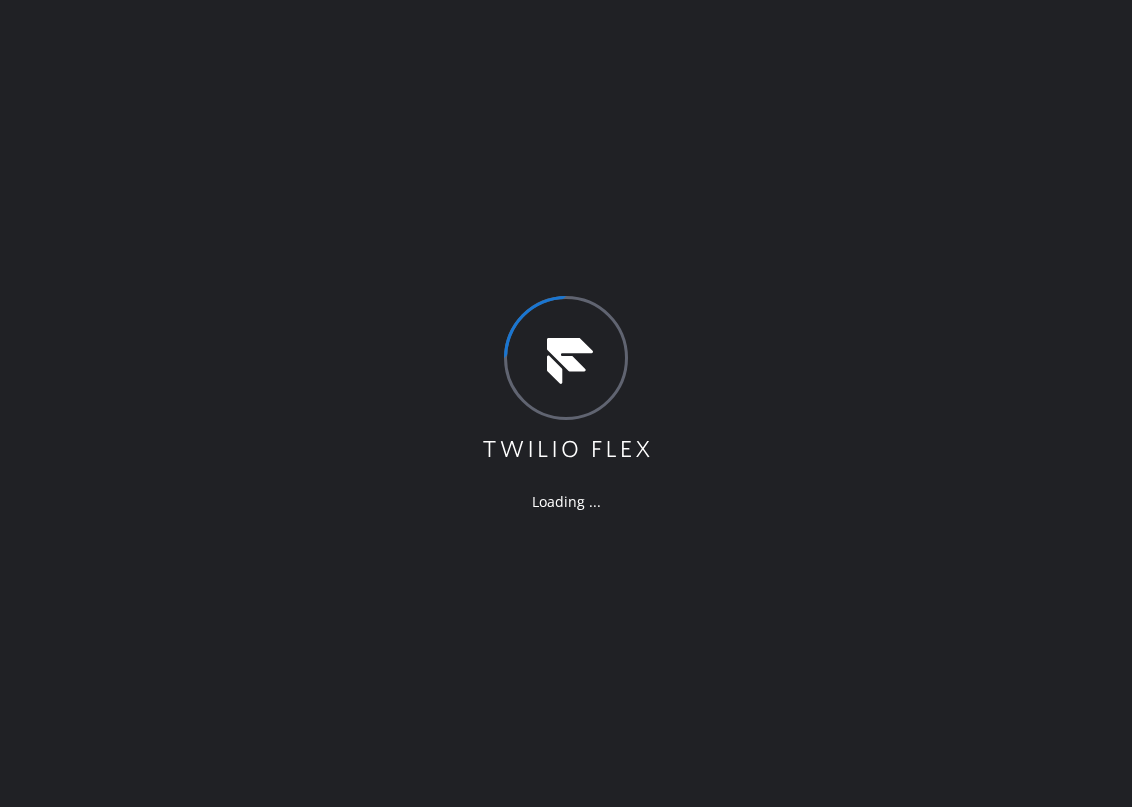 scroll, scrollTop: 0, scrollLeft: 0, axis: both 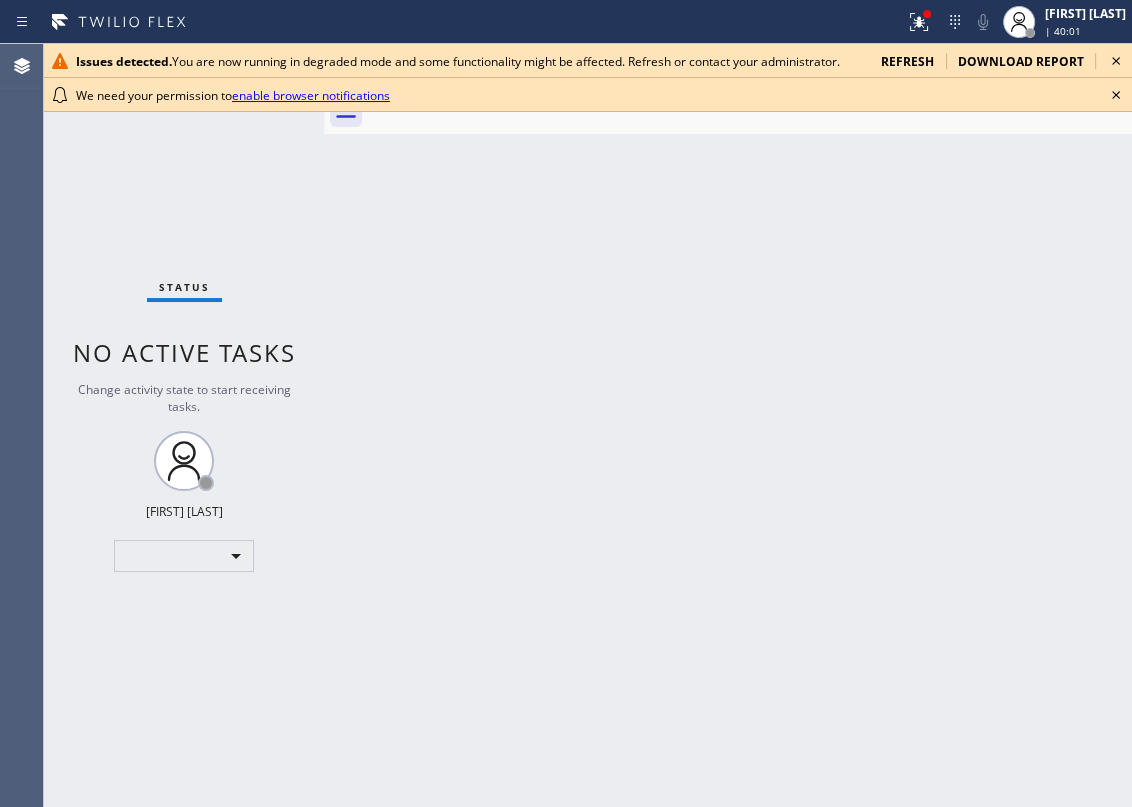 click 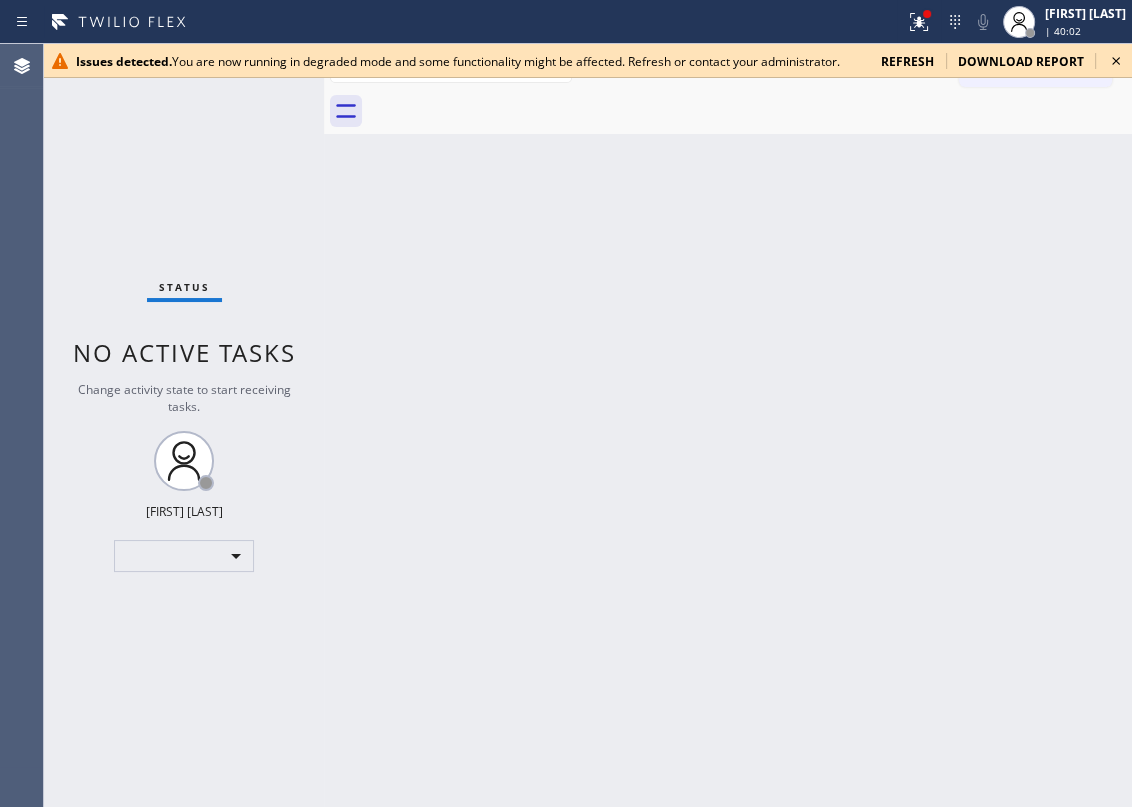 click 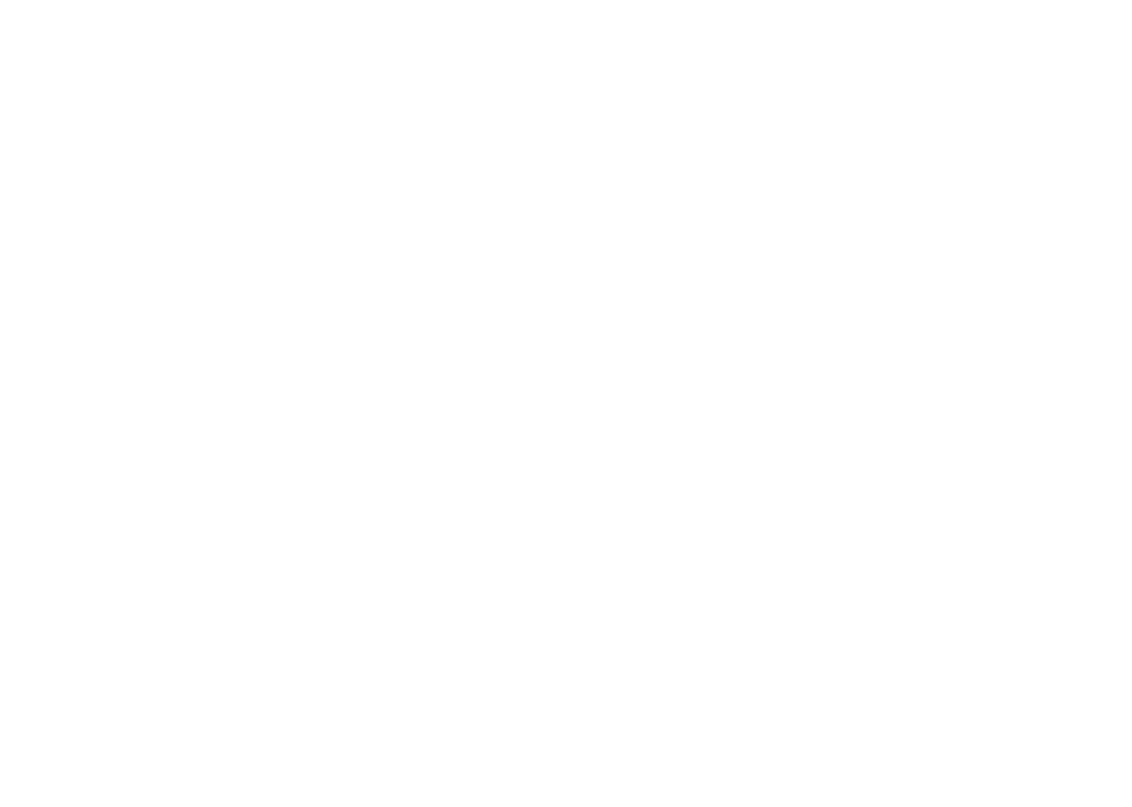 scroll, scrollTop: 0, scrollLeft: 0, axis: both 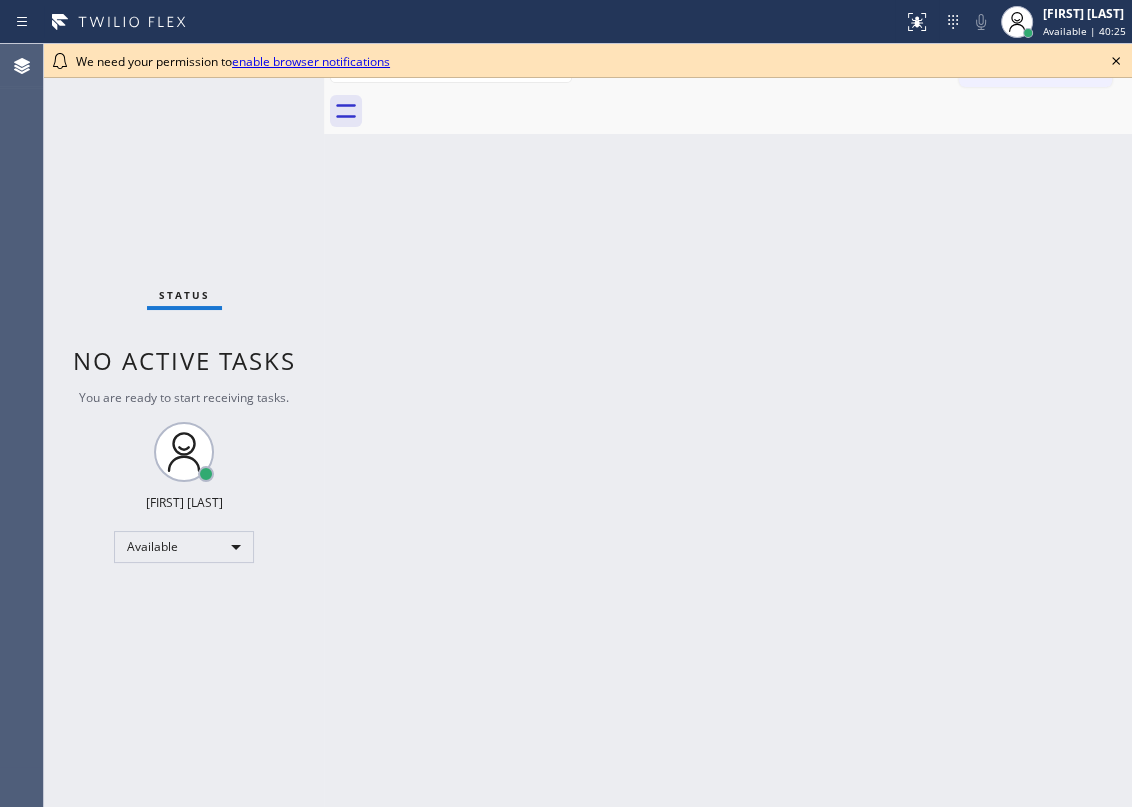 click 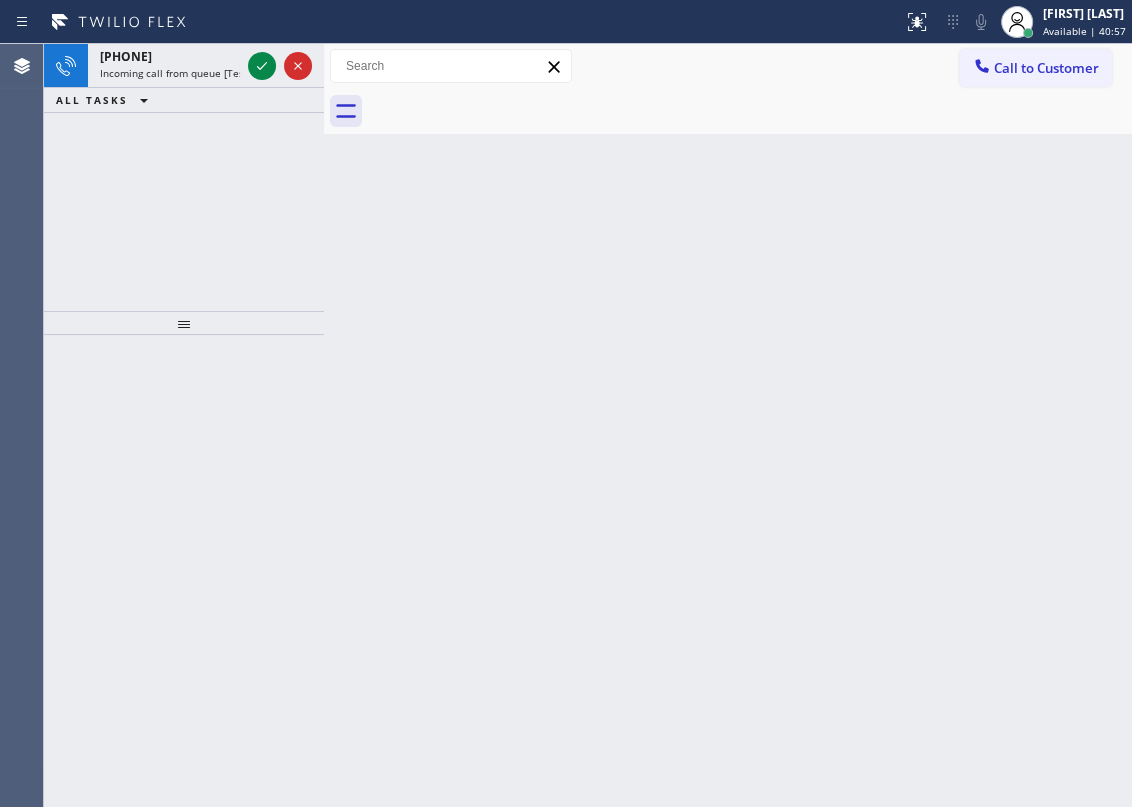 click on "Back to Dashboard Change Sender ID Customers Technicians Select a contact Outbound call Technician Search Technician Your caller id phone number Your caller id phone number Call Technician info Name   Phone none Address none Change Sender ID HVAC +18559994417 5 Star Appliance +18557314952 Appliance Repair +18554611149 Plumbing +18889090120 Air Duct Cleaning +18006865038  Electricians +18005688664 Cancel Change Check personal SMS Reset Change No tabs Call to Customer Outbound call Location Search location Your caller id phone number Customer number Call Outbound call Technician Search Technician Your caller id phone number Your caller id phone number Call" at bounding box center [728, 425] 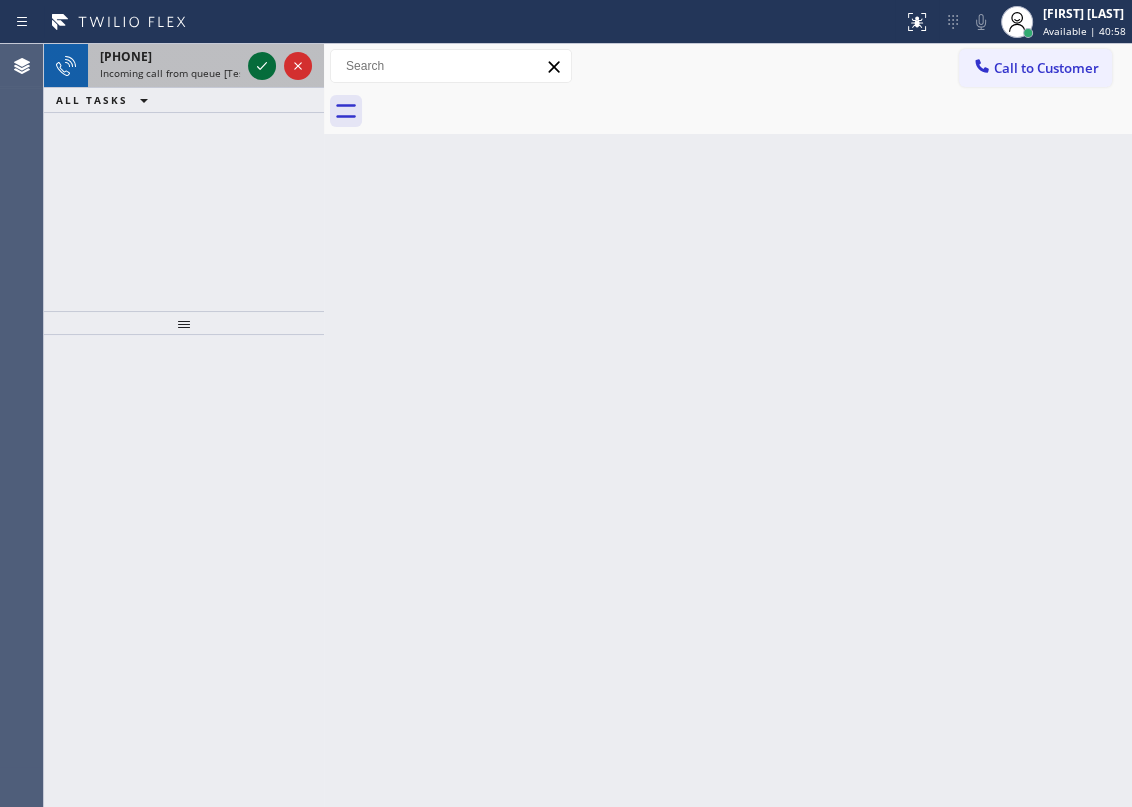 click 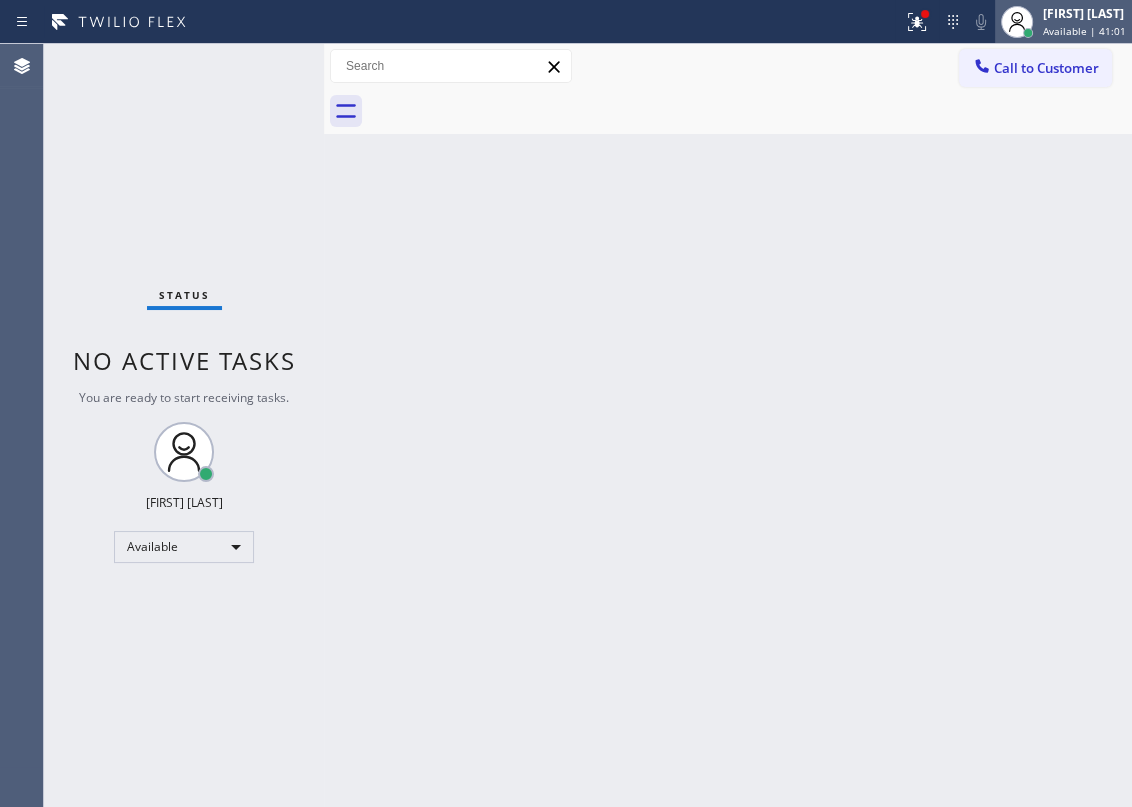 click on "[FIRST] [LAST]" at bounding box center (1084, 13) 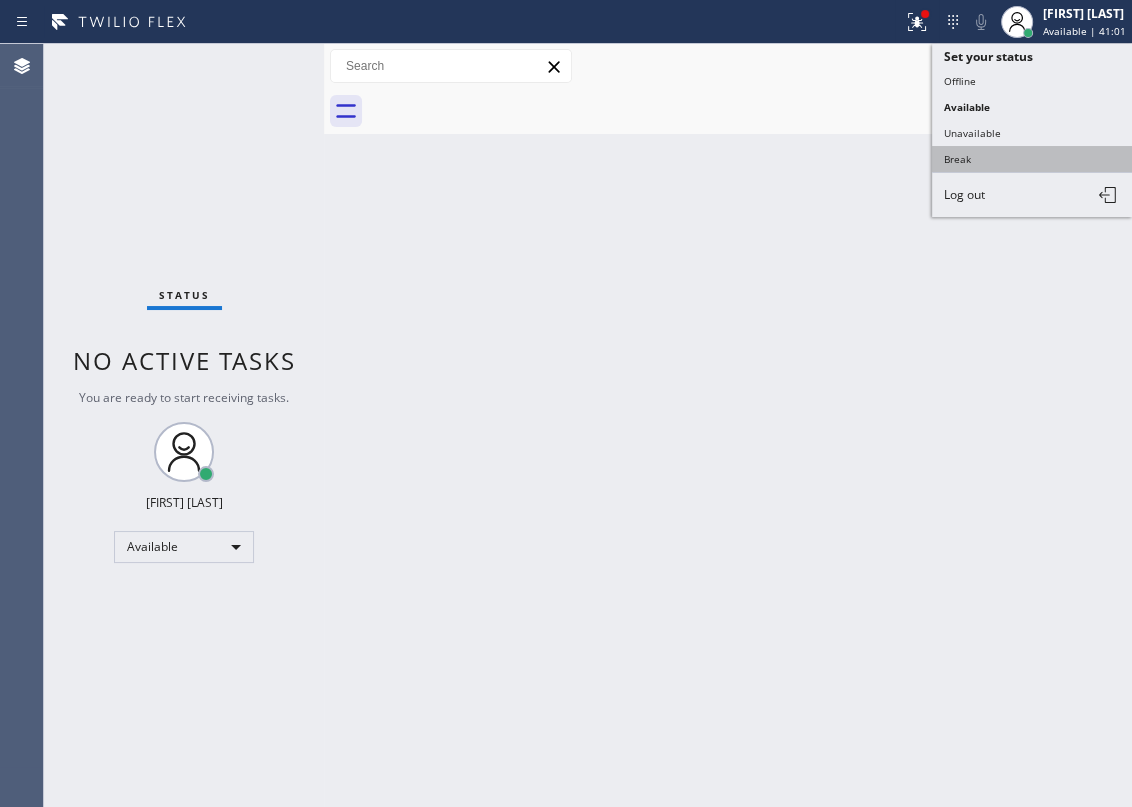click on "Break" at bounding box center (1032, 159) 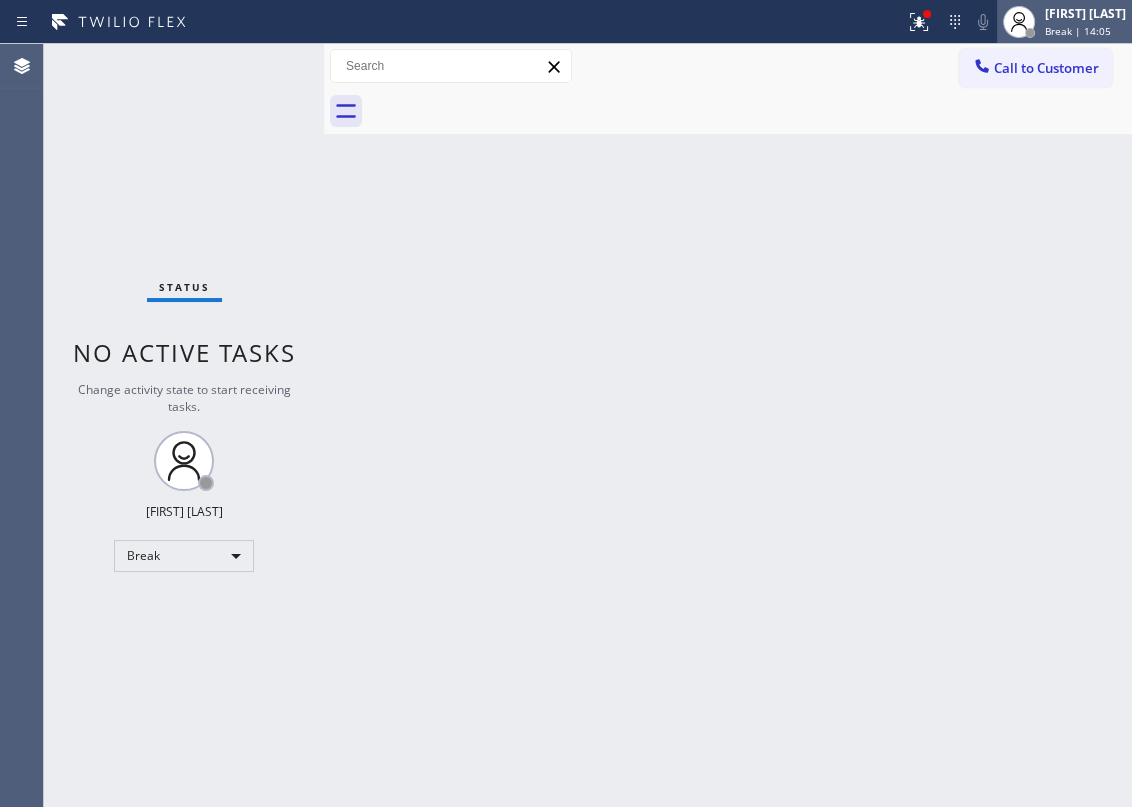 click on "Break | 14:05" at bounding box center (1078, 31) 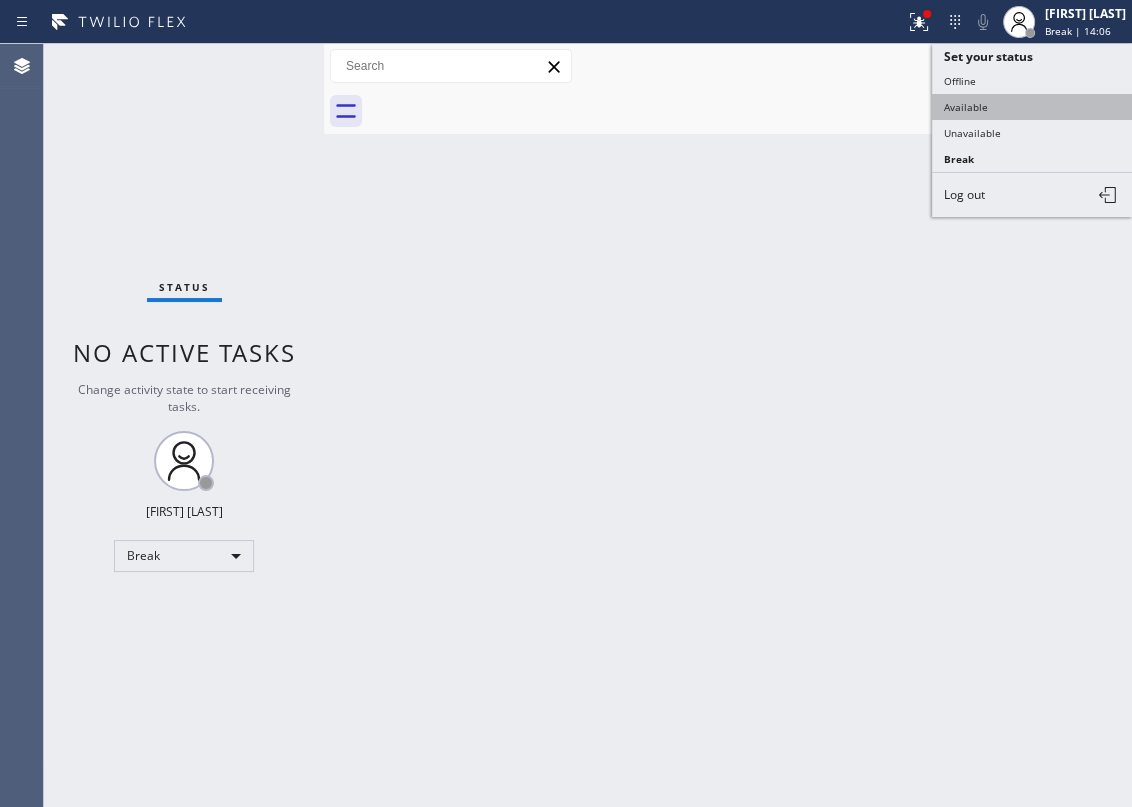 click on "Available" at bounding box center [1032, 107] 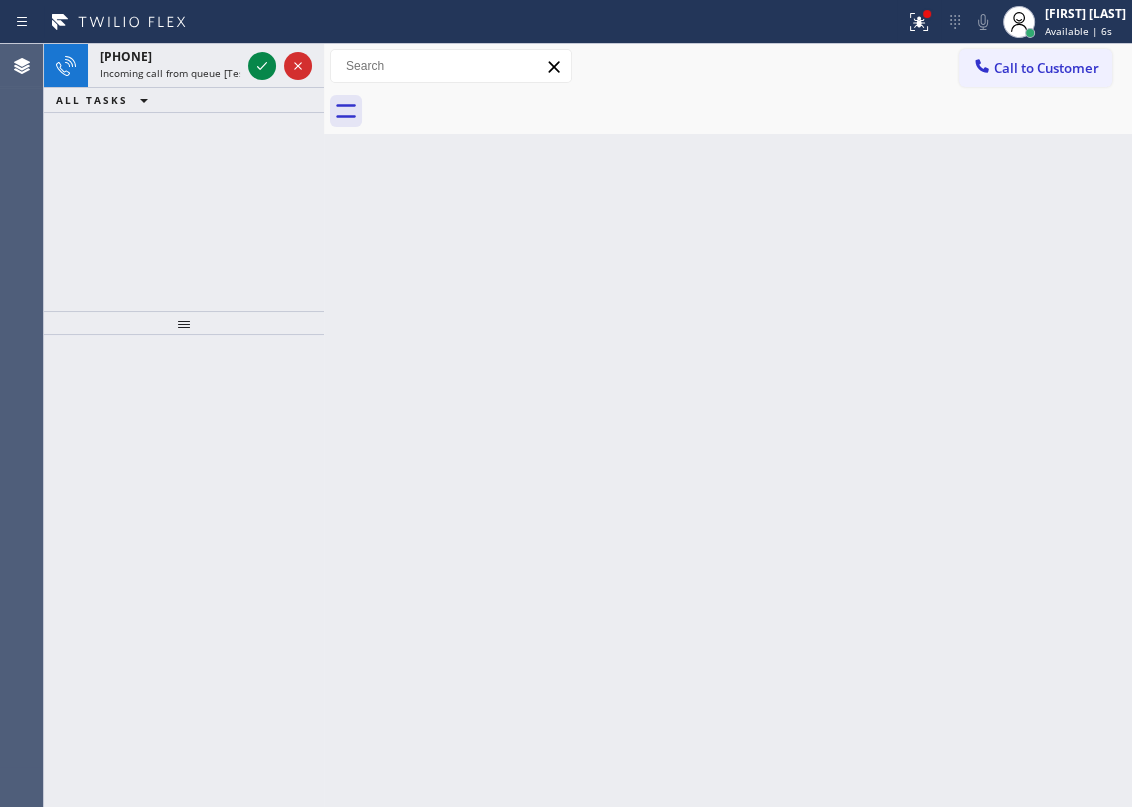 click on "Back to Dashboard Change Sender ID Customers Technicians Select a contact Outbound call Technician Search Technician Your caller id phone number Your caller id phone number Call Technician info Name   Phone none Address none Change Sender ID HVAC +18559994417 5 Star Appliance +18557314952 Appliance Repair +18554611149 Plumbing +18889090120 Air Duct Cleaning +18006865038  Electricians +18005688664 Cancel Change Check personal SMS Reset Change No tabs Call to Customer Outbound call Location Search location Your caller id phone number Customer number Call Outbound call Technician Search Technician Your caller id phone number Your caller id phone number Call" at bounding box center [728, 425] 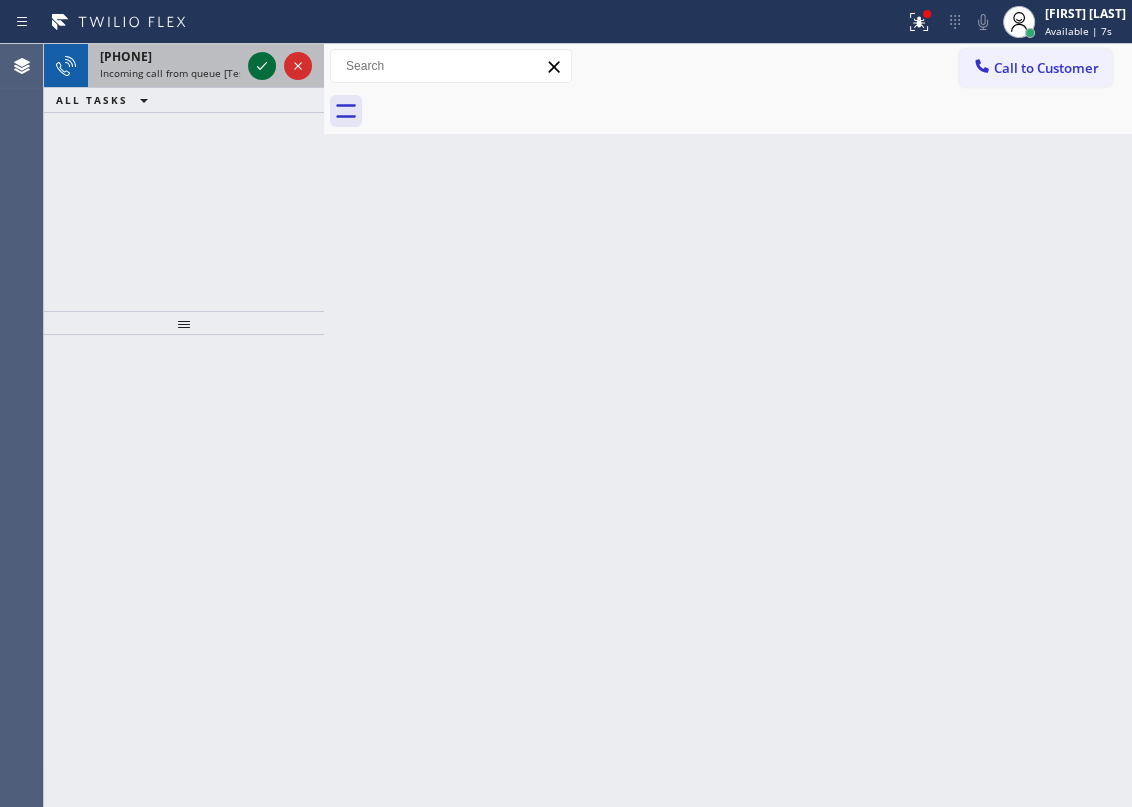 click 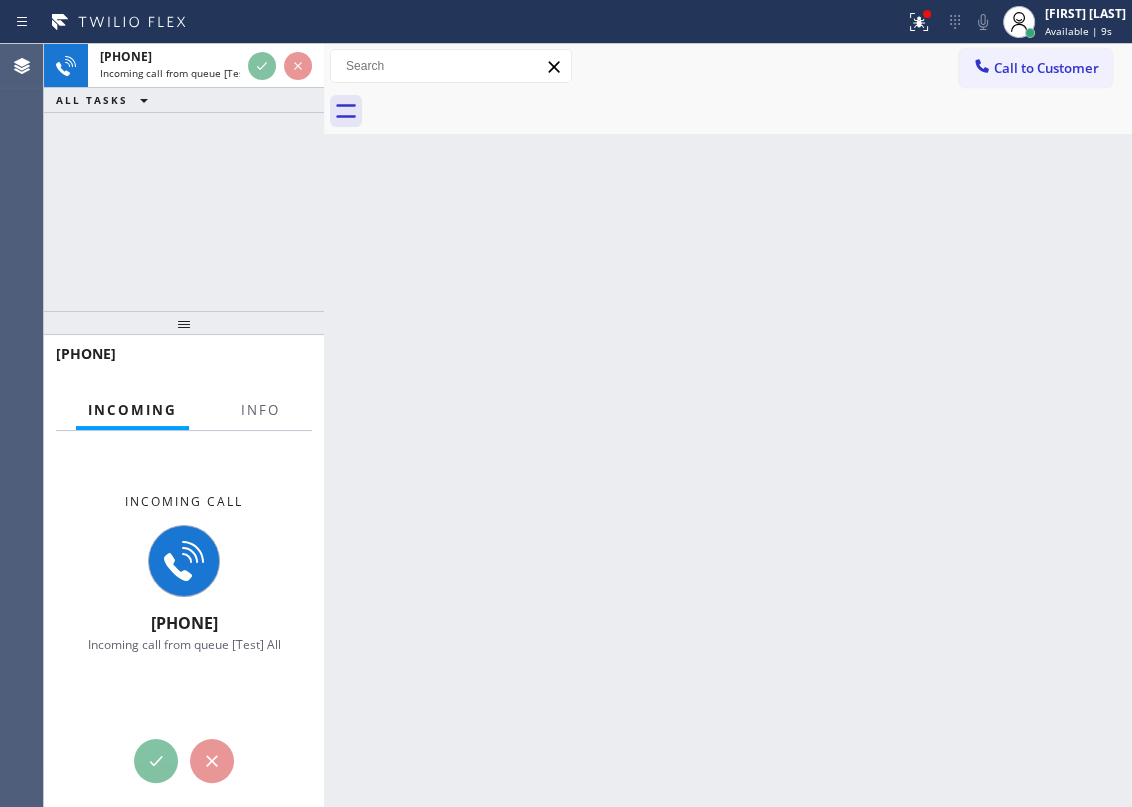 click at bounding box center [260, 428] 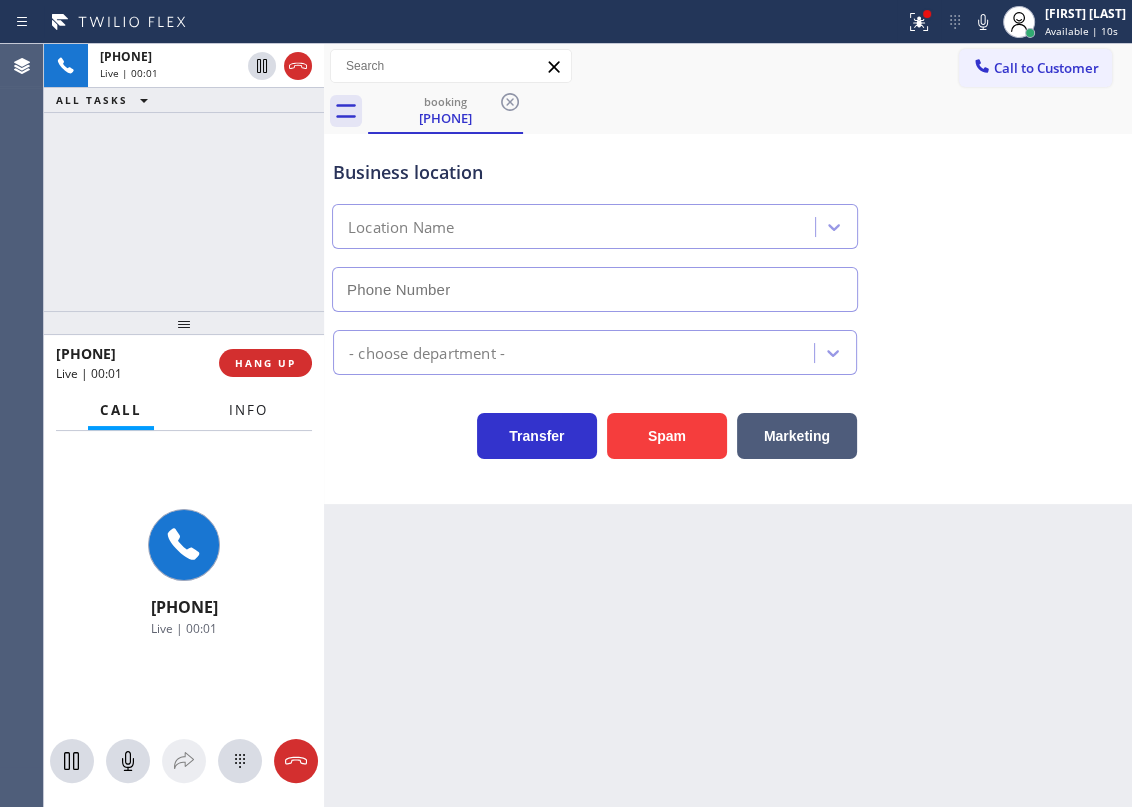 click on "Info" at bounding box center (248, 410) 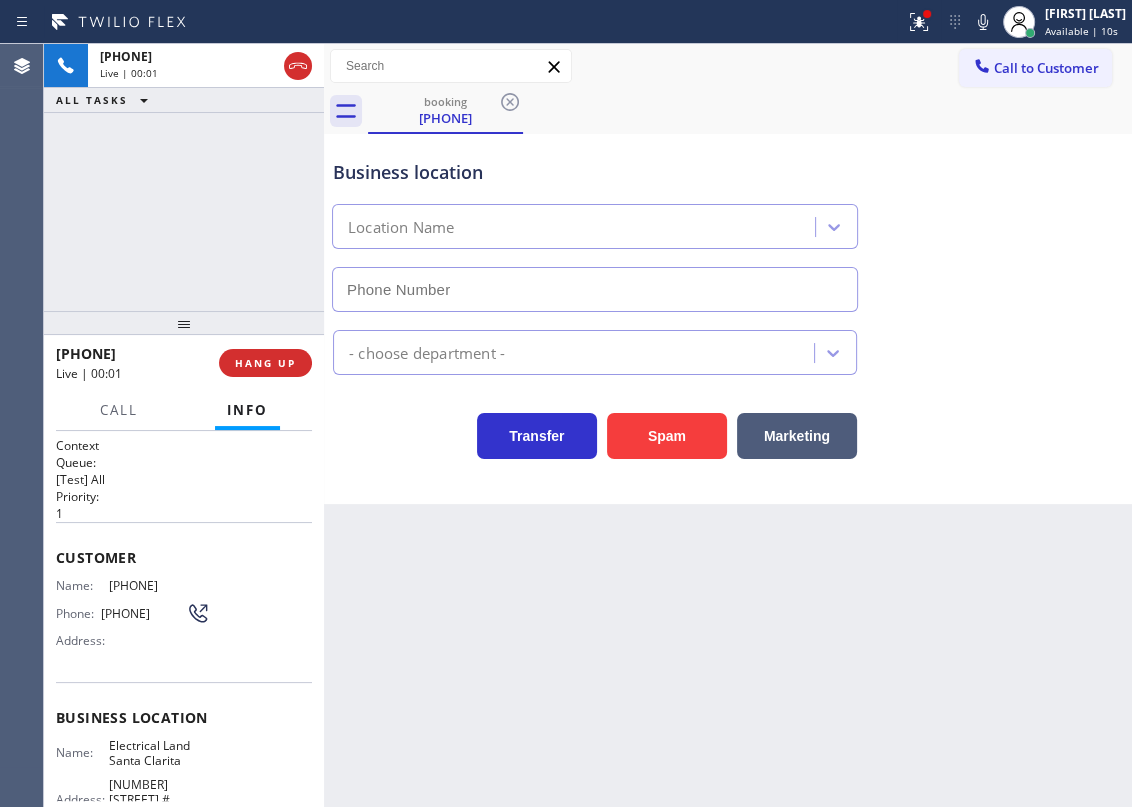 type on "(661) 349-4879" 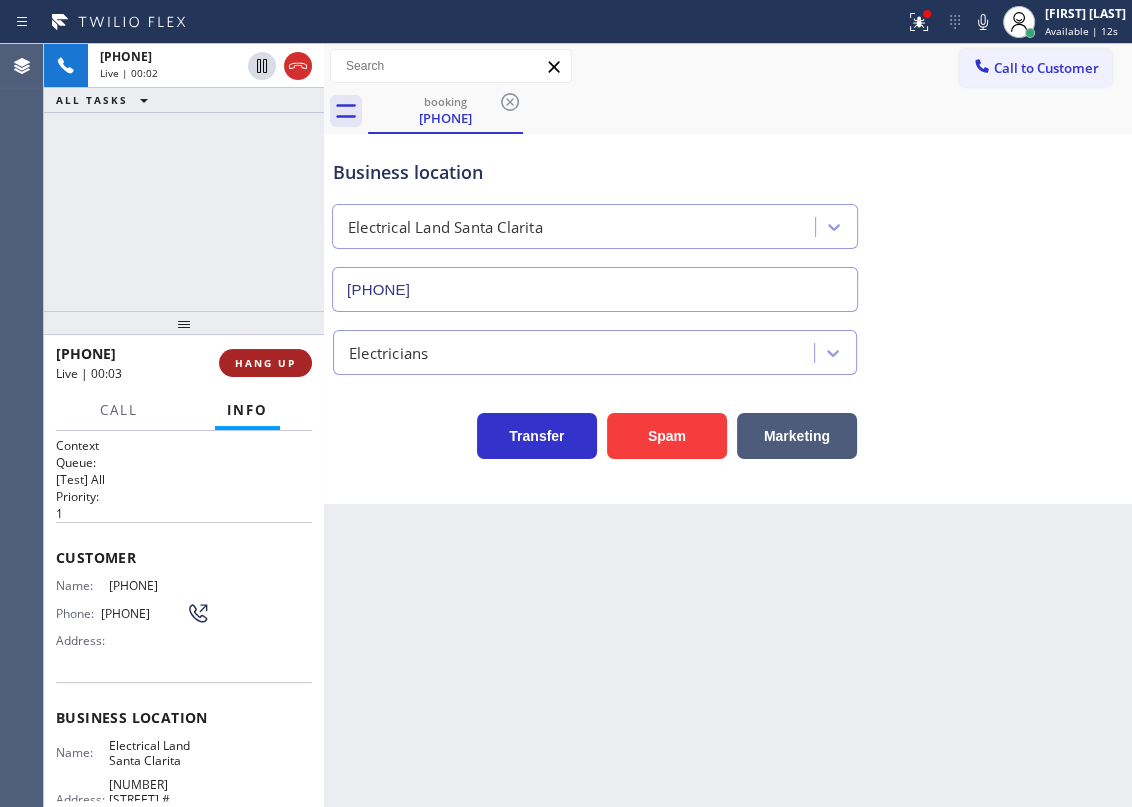 click on "HANG UP" at bounding box center (265, 363) 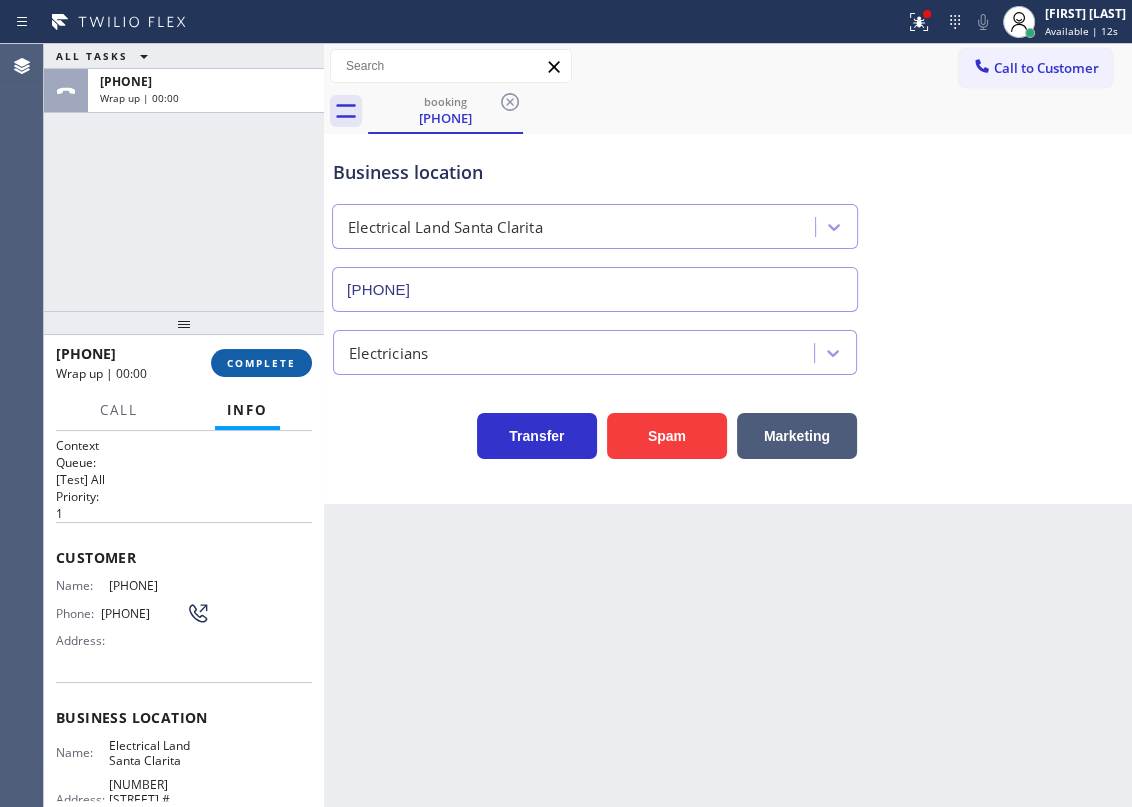click on "COMPLETE" at bounding box center (261, 363) 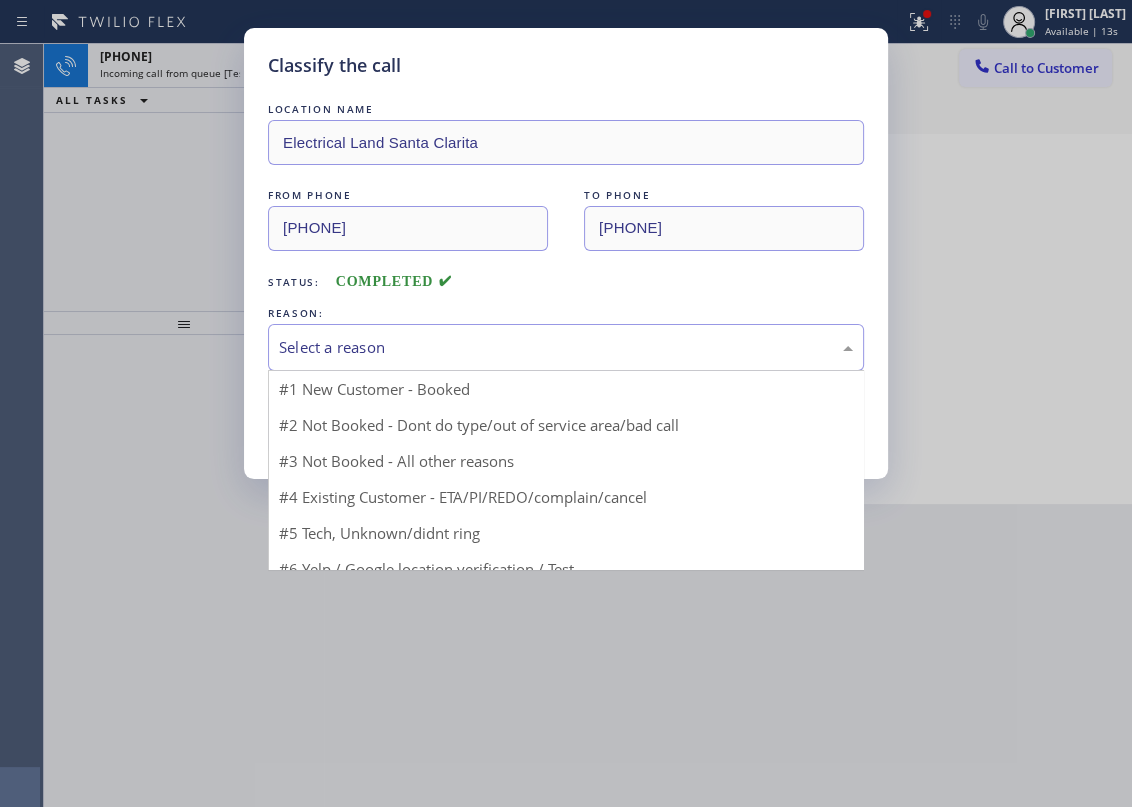 click on "Select a reason" at bounding box center [566, 347] 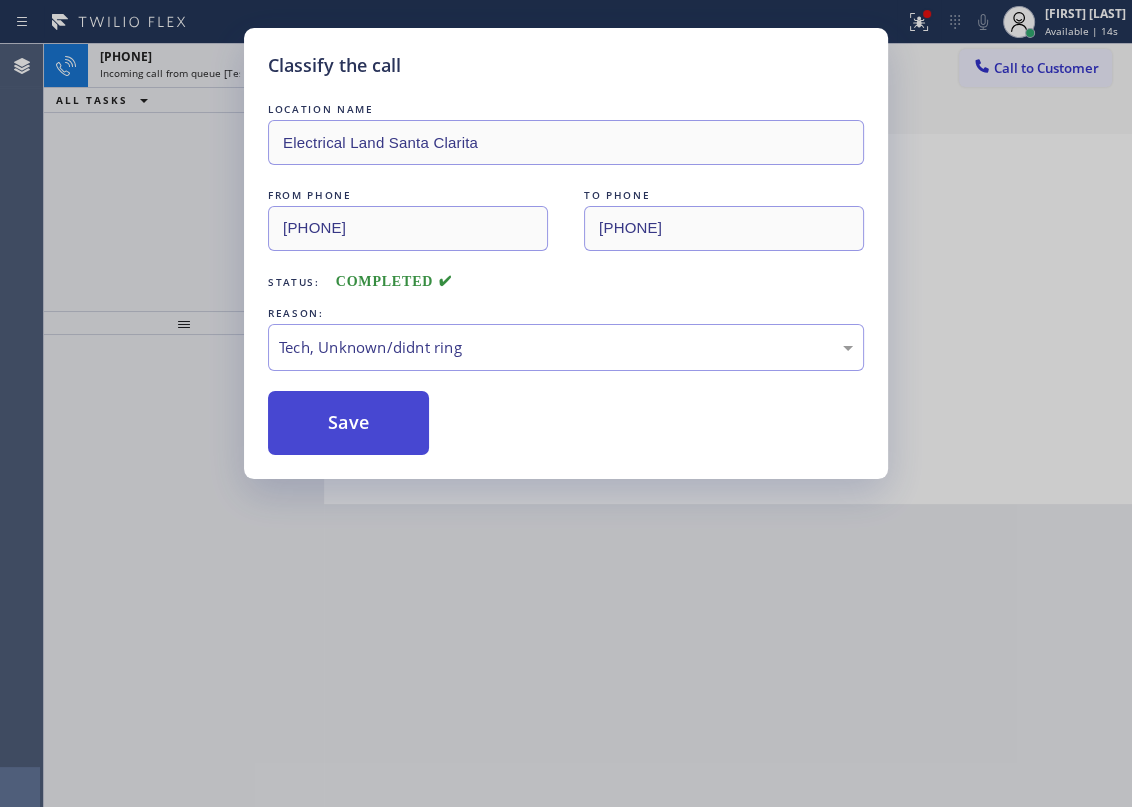 click on "Save" at bounding box center (348, 423) 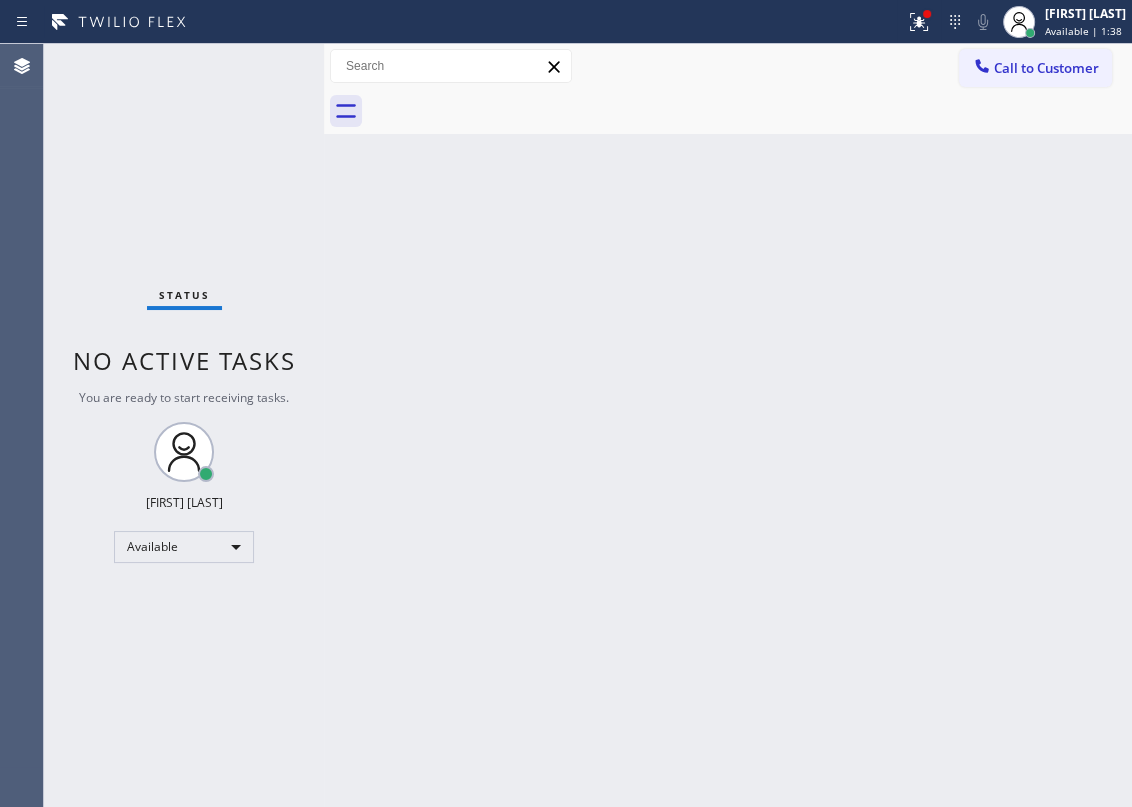 drag, startPoint x: 1056, startPoint y: 425, endPoint x: 337, endPoint y: 140, distance: 773.42487 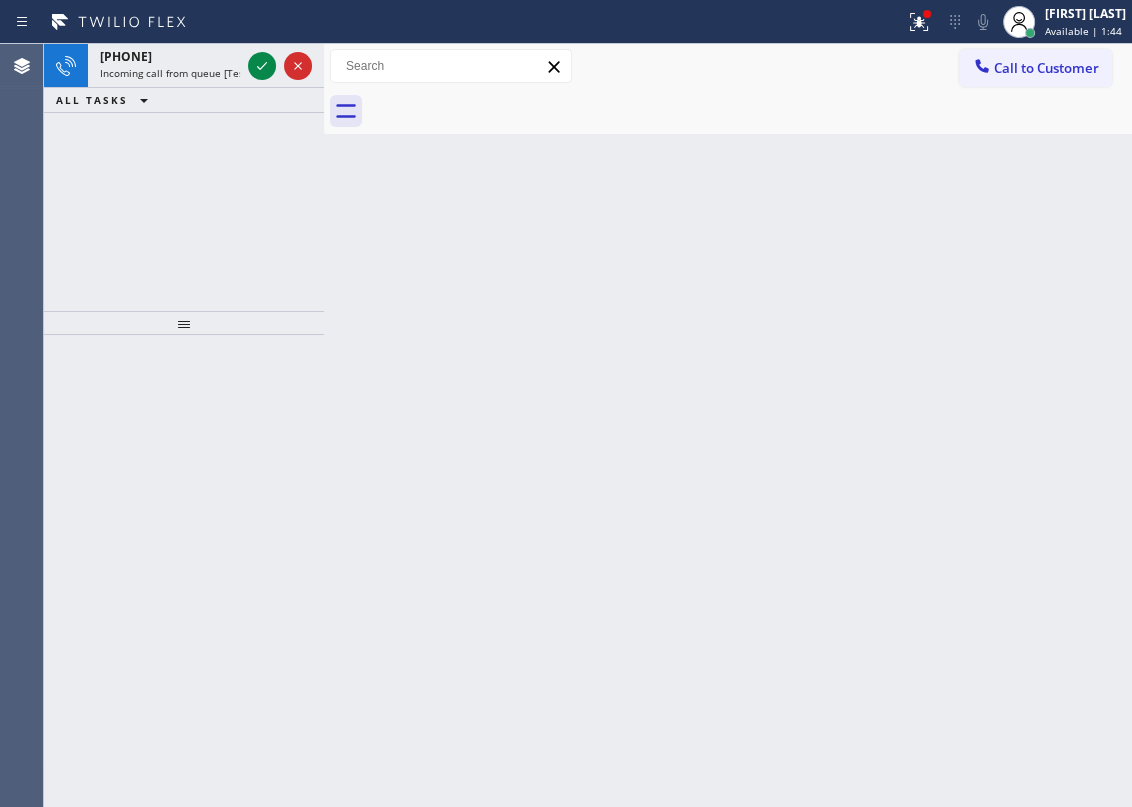 click on "Back to Dashboard Change Sender ID Customers Technicians Select a contact Outbound call Technician Search Technician Your caller id phone number Your caller id phone number Call Technician info Name   Phone none Address none Change Sender ID HVAC +18559994417 5 Star Appliance +18557314952 Appliance Repair +18554611149 Plumbing +18889090120 Air Duct Cleaning +18006865038  Electricians +18005688664 Cancel Change Check personal SMS Reset Change No tabs Call to Customer Outbound call Location Search location Your caller id phone number Customer number Call Outbound call Technician Search Technician Your caller id phone number Your caller id phone number Call" at bounding box center (728, 425) 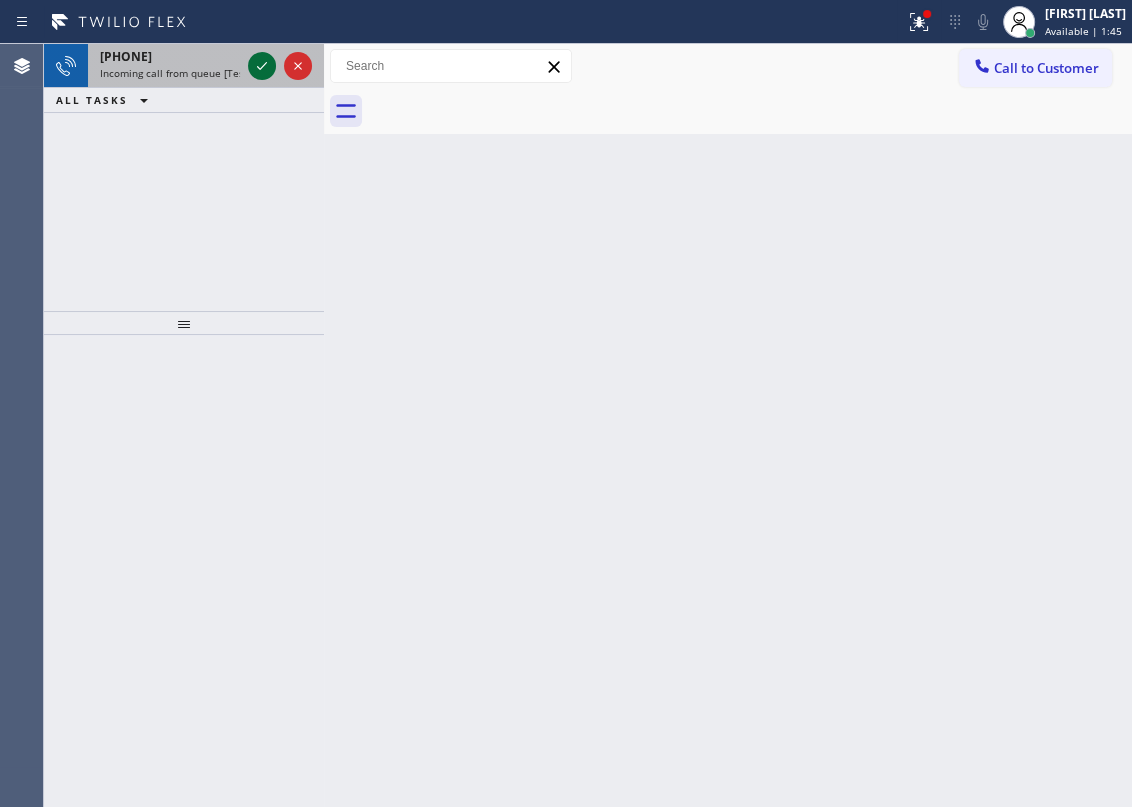 click 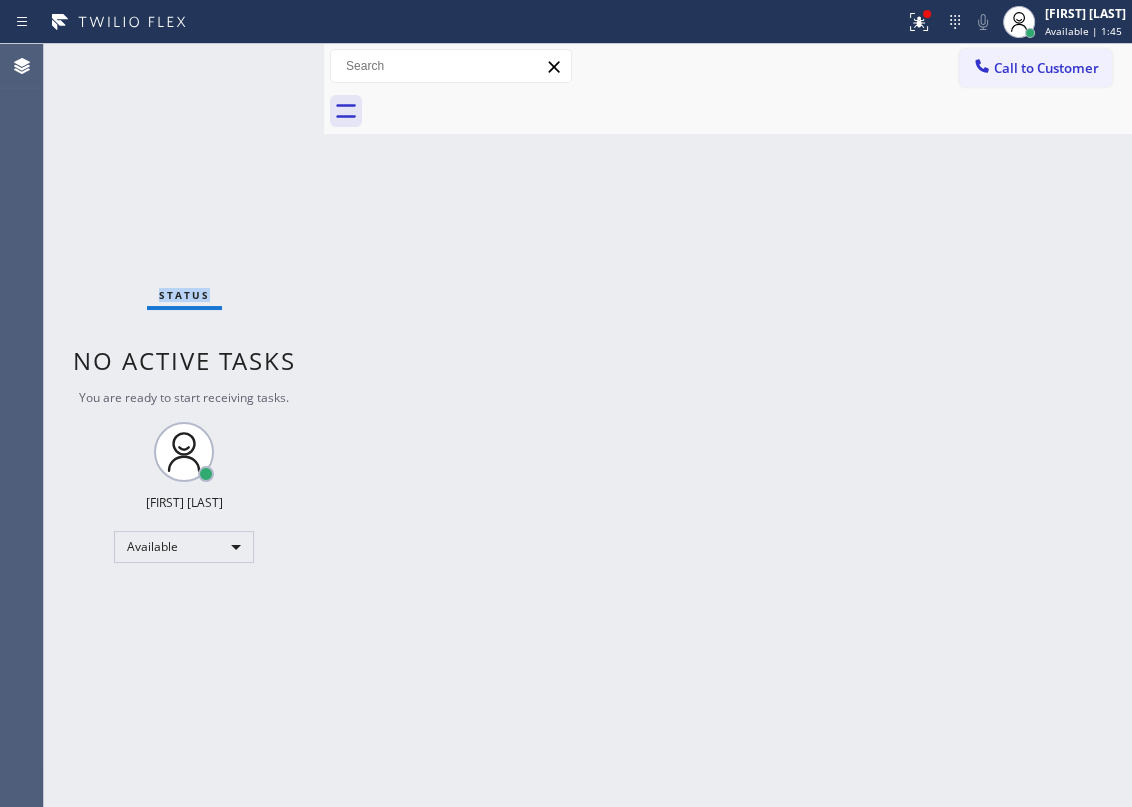 click on "Status   No active tasks     You are ready to start receiving tasks.   [FIRST] [LAST] Available" at bounding box center [184, 425] 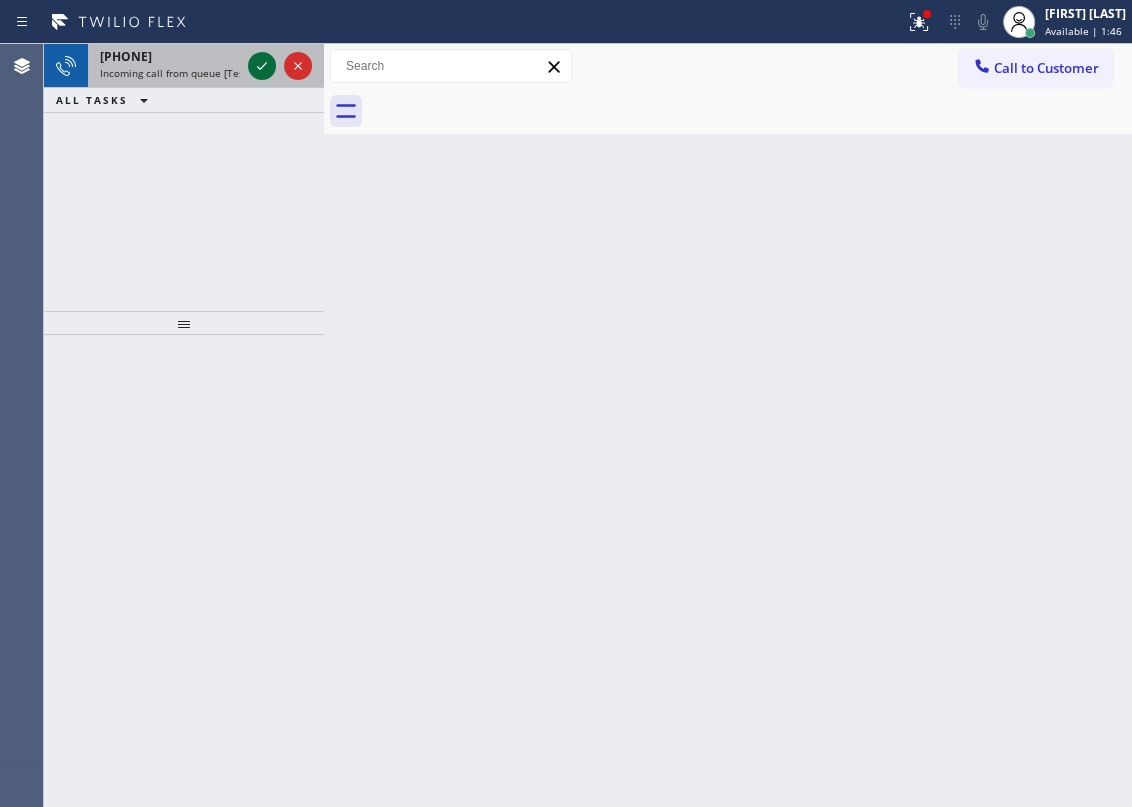 click 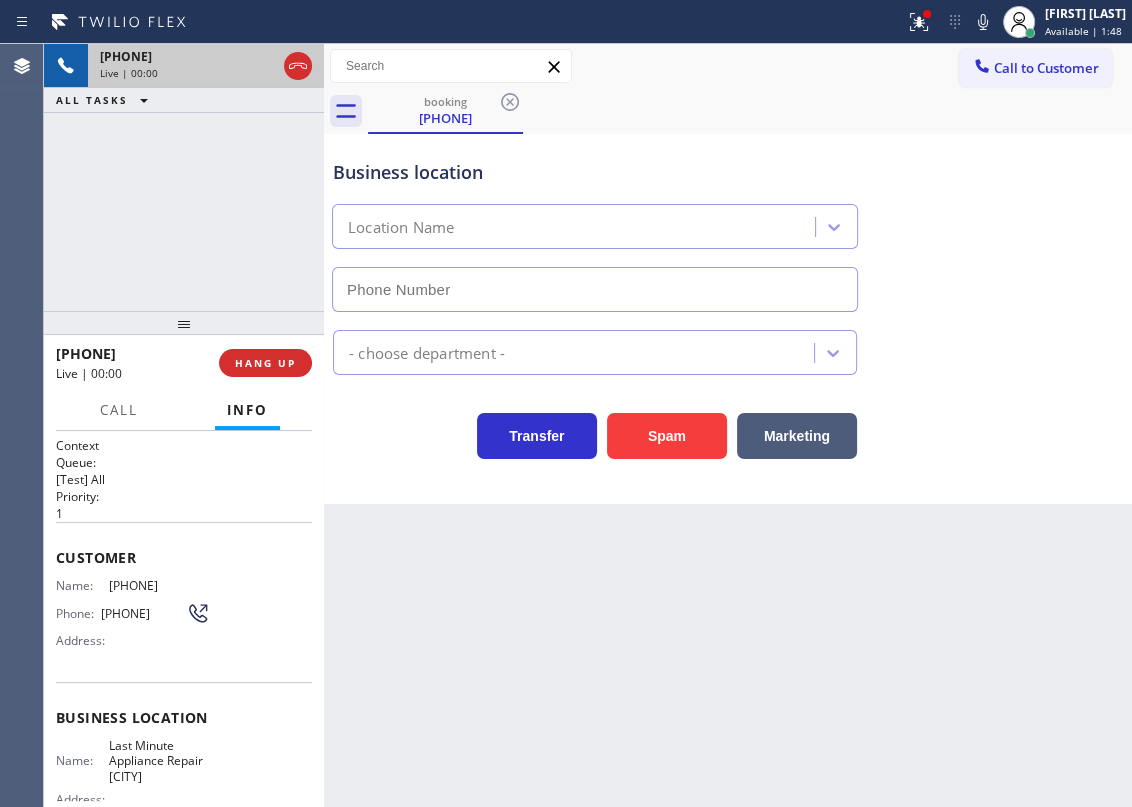 type on "(510) 737-7287" 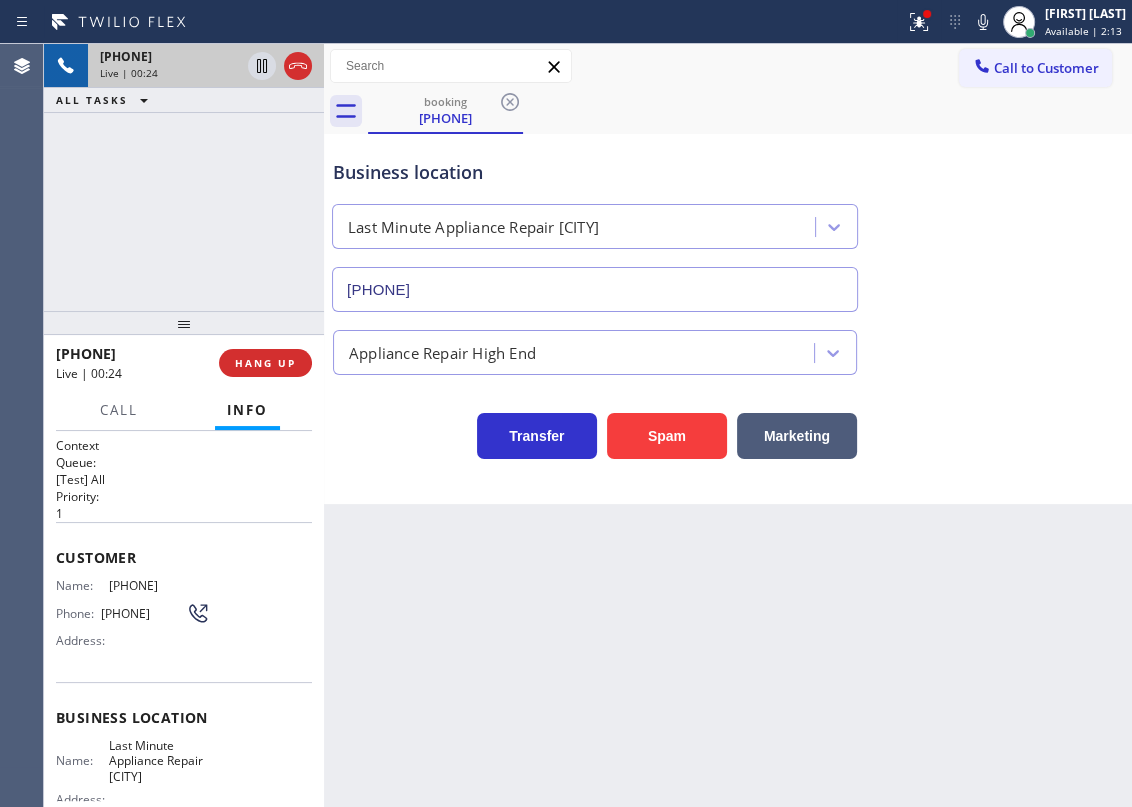 click on "Spam" at bounding box center [662, 431] 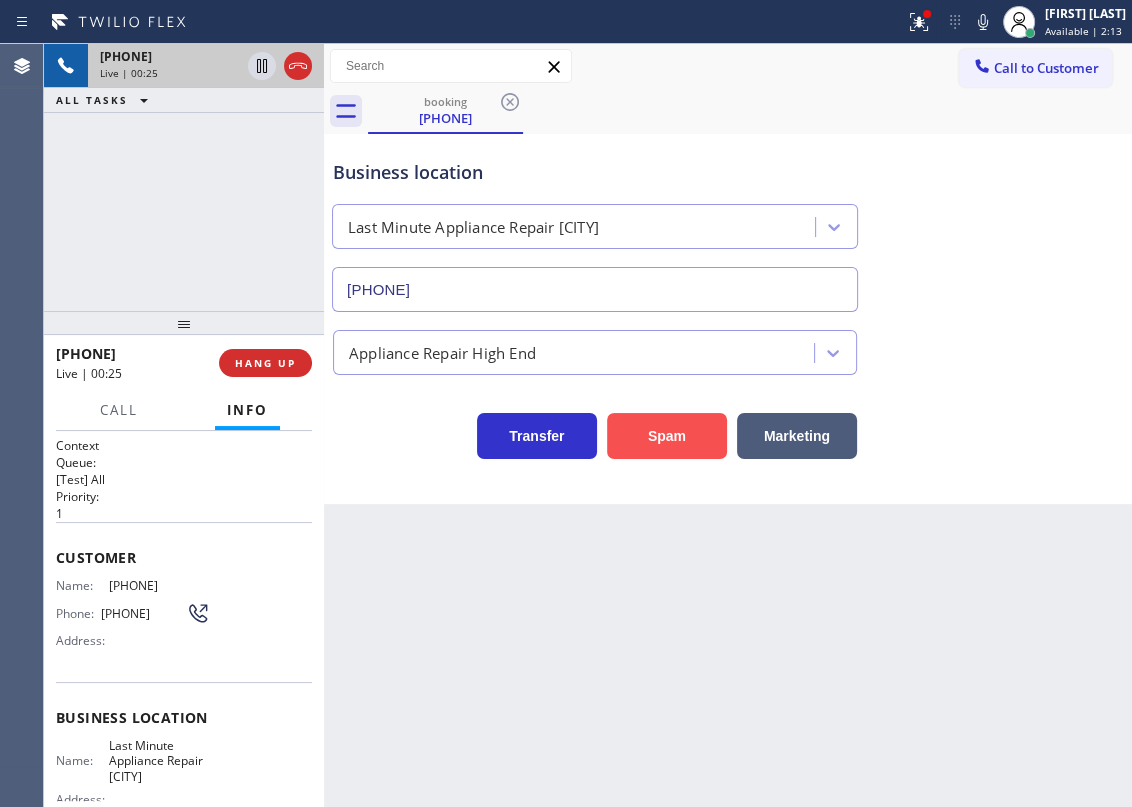 click on "Spam" at bounding box center (667, 436) 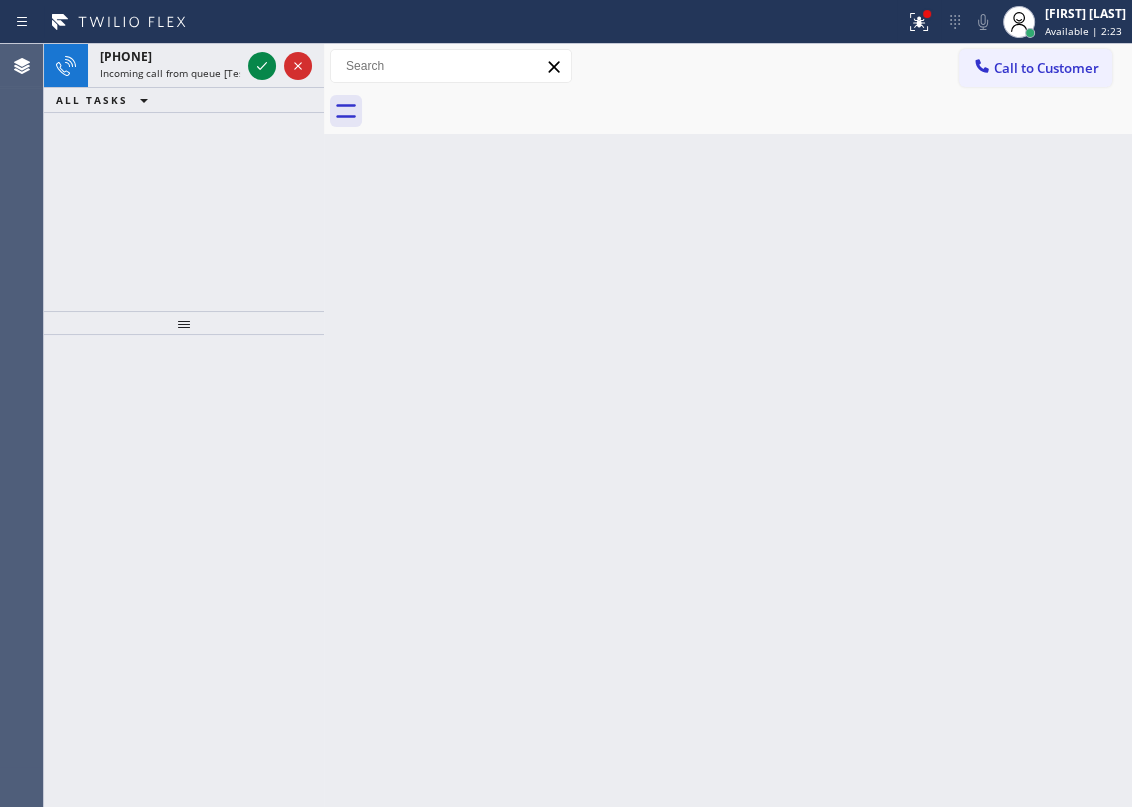click on "Back to Dashboard Change Sender ID Customers Technicians Select a contact Outbound call Technician Search Technician Your caller id phone number Your caller id phone number Call Technician info Name   Phone none Address none Change Sender ID HVAC +18559994417 5 Star Appliance +18557314952 Appliance Repair +18554611149 Plumbing +18889090120 Air Duct Cleaning +18006865038  Electricians +18005688664 Cancel Change Check personal SMS Reset Change No tabs Call to Customer Outbound call Location Search location Your caller id phone number Customer number Call Outbound call Technician Search Technician Your caller id phone number Your caller id phone number Call" at bounding box center [728, 425] 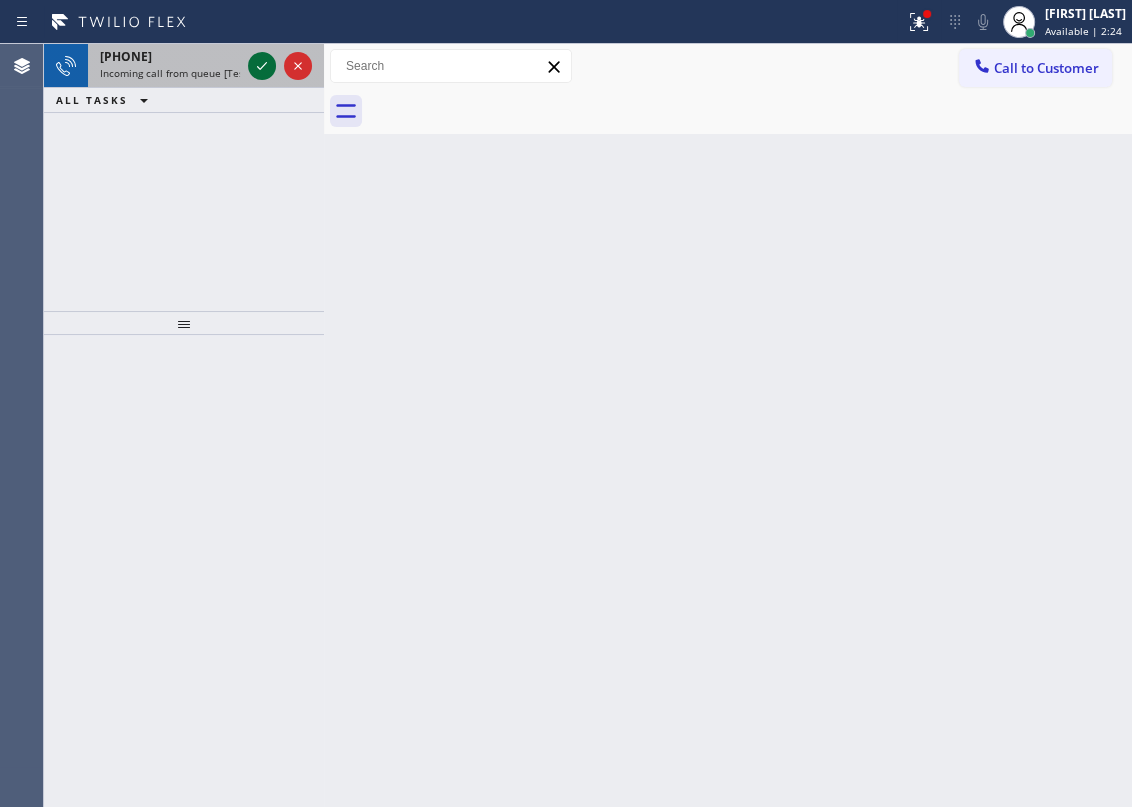 click 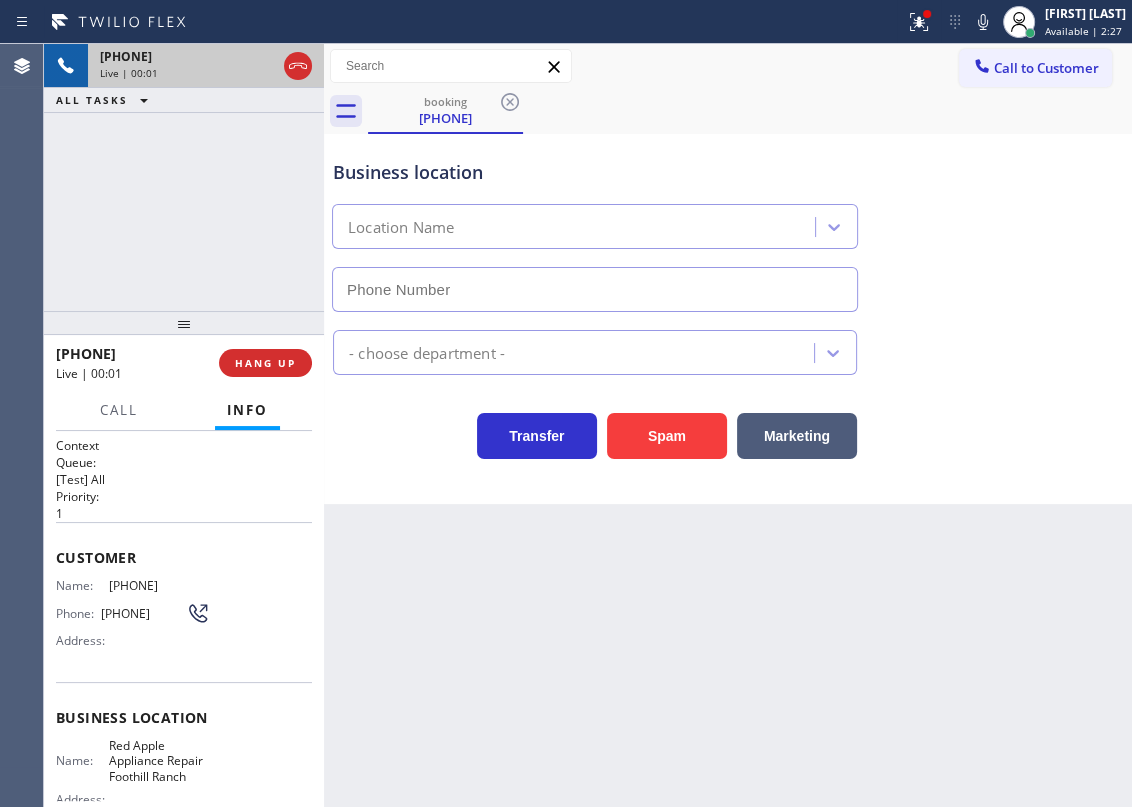 type on "(949) 344-2966" 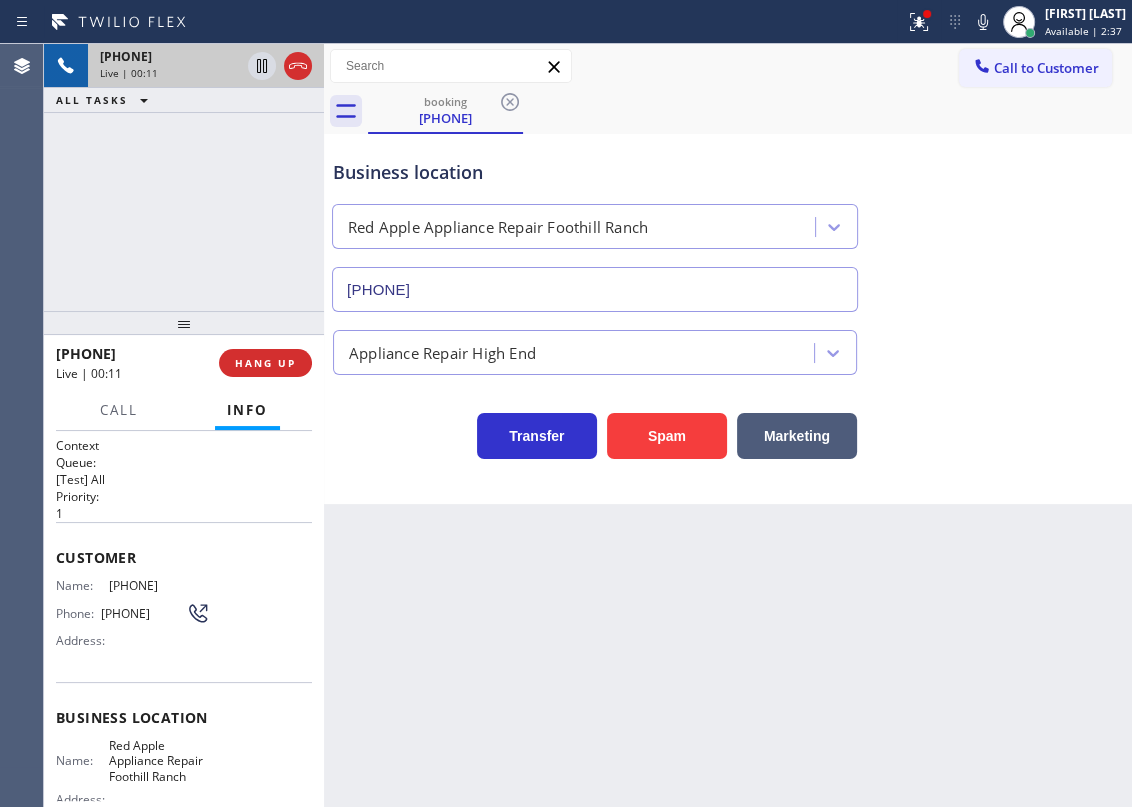 drag, startPoint x: 1048, startPoint y: 340, endPoint x: 964, endPoint y: 152, distance: 205.9126 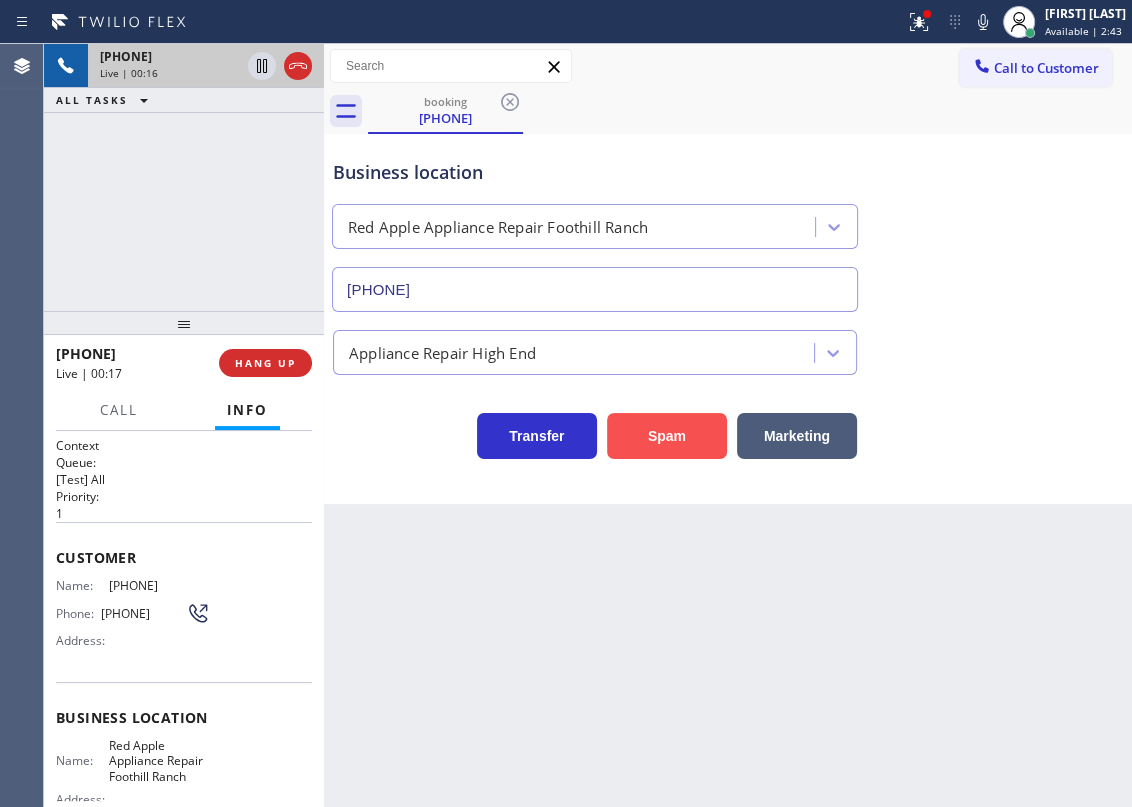 click on "Spam" at bounding box center [667, 436] 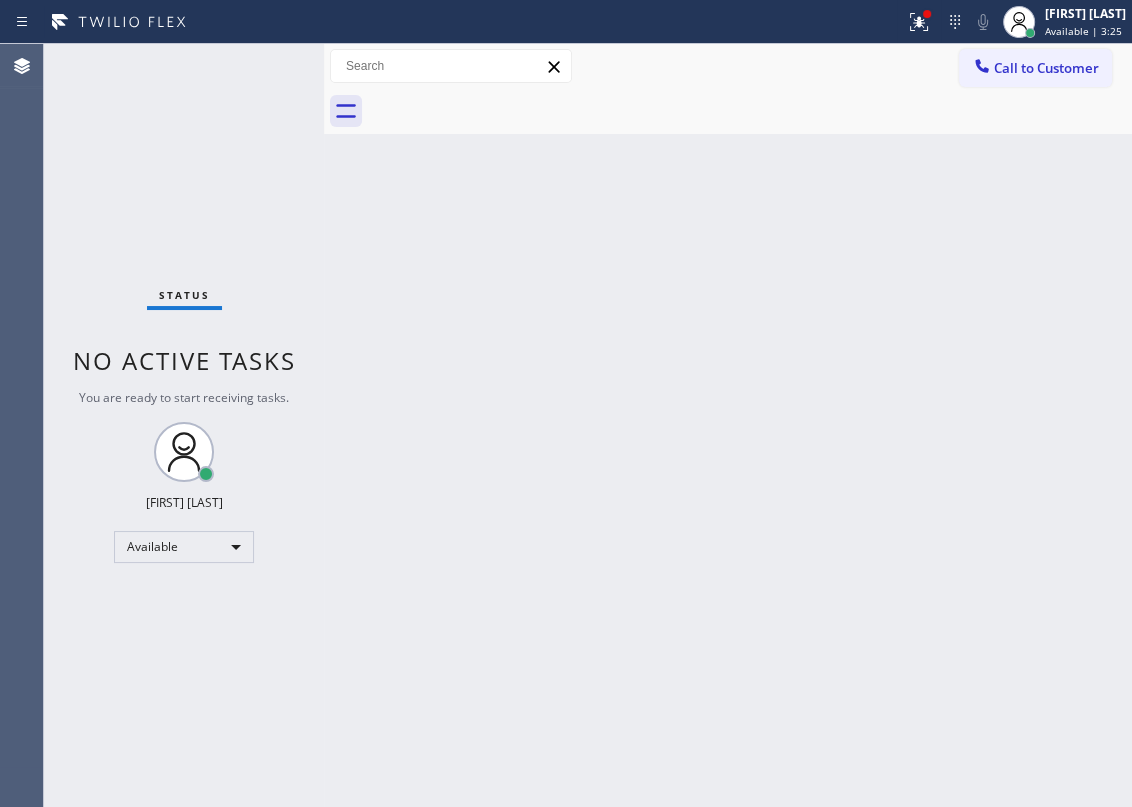 click on "Back to Dashboard Change Sender ID Customers Technicians Select a contact Outbound call Technician Search Technician Your caller id phone number Your caller id phone number Call Technician info Name   Phone none Address none Change Sender ID HVAC +18559994417 5 Star Appliance +18557314952 Appliance Repair +18554611149 Plumbing +18889090120 Air Duct Cleaning +18006865038  Electricians +18005688664 Cancel Change Check personal SMS Reset Change No tabs Call to Customer Outbound call Location Search location Your caller id phone number Customer number Call Outbound call Technician Search Technician Your caller id phone number Your caller id phone number Call" at bounding box center (728, 425) 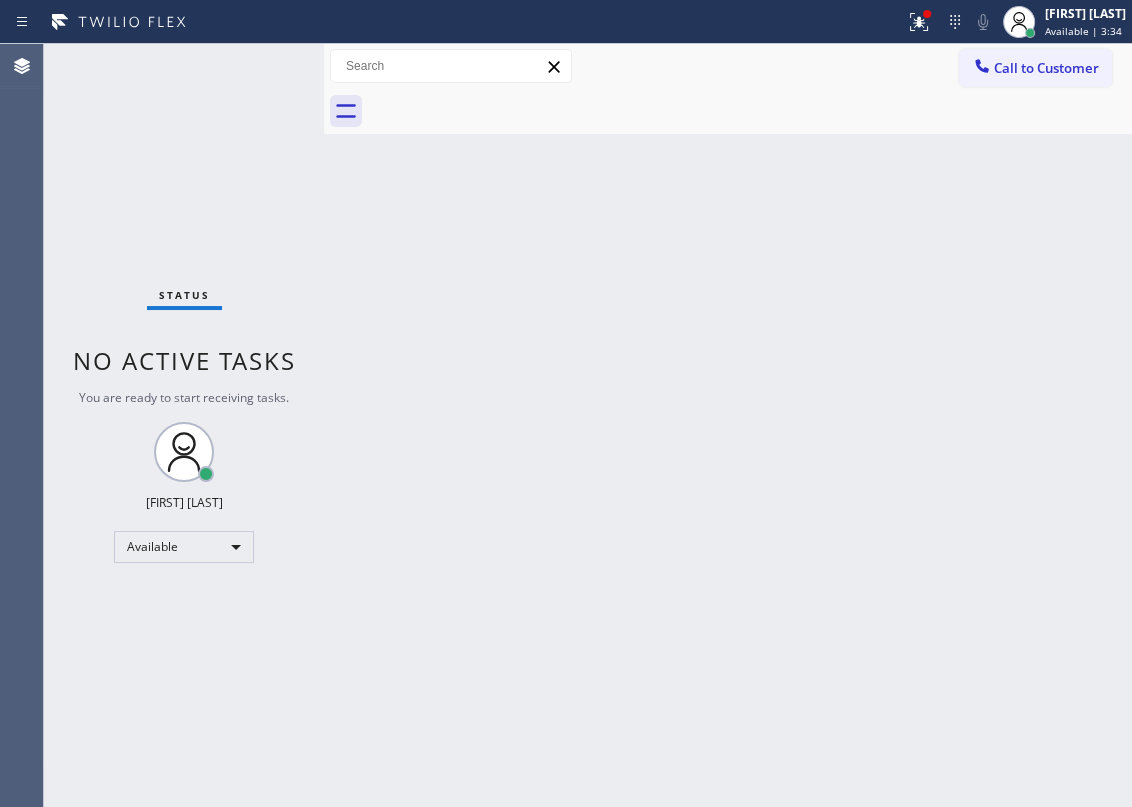 drag, startPoint x: 1024, startPoint y: 315, endPoint x: 902, endPoint y: 294, distance: 123.79418 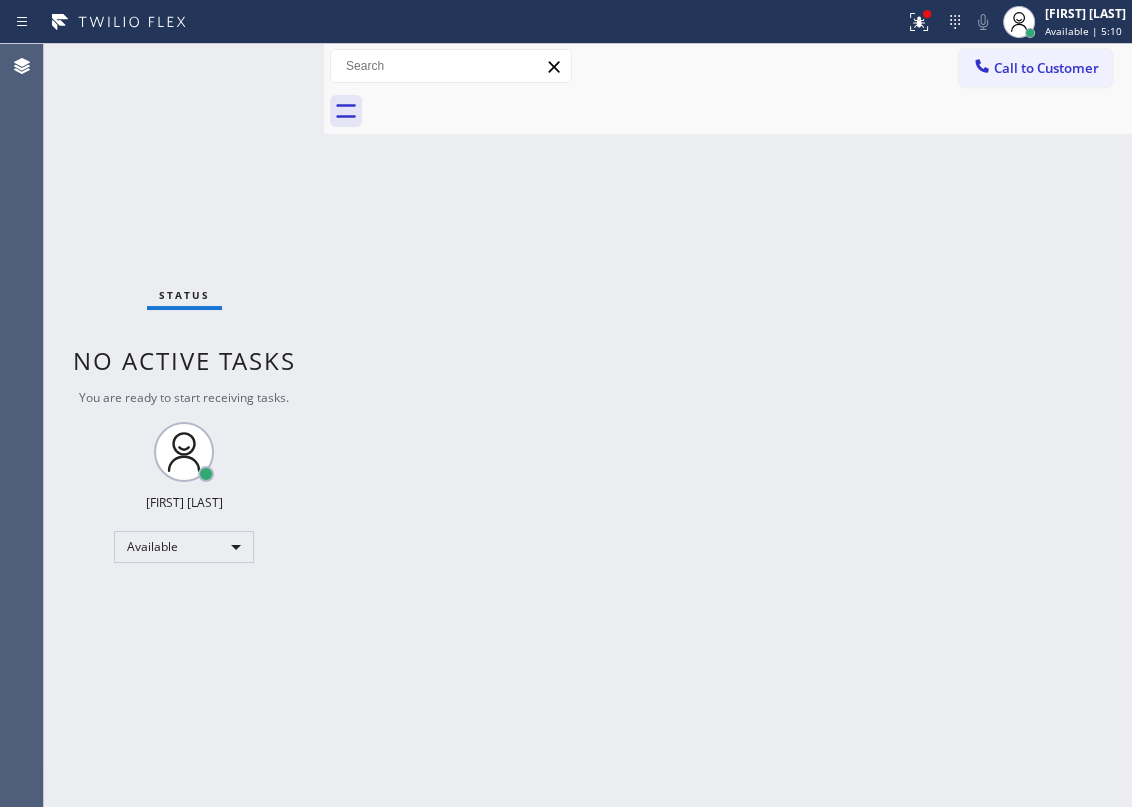 click on "Back to Dashboard Change Sender ID Customers Technicians Select a contact Outbound call Technician Search Technician Your caller id phone number Your caller id phone number Call Technician info Name   Phone none Address none Change Sender ID HVAC +18559994417 5 Star Appliance +18557314952 Appliance Repair +18554611149 Plumbing +18889090120 Air Duct Cleaning +18006865038  Electricians +18005688664 Cancel Change Check personal SMS Reset Change No tabs Call to Customer Outbound call Location Search location Your caller id phone number Customer number Call Outbound call Technician Search Technician Your caller id phone number Your caller id phone number Call" at bounding box center [728, 425] 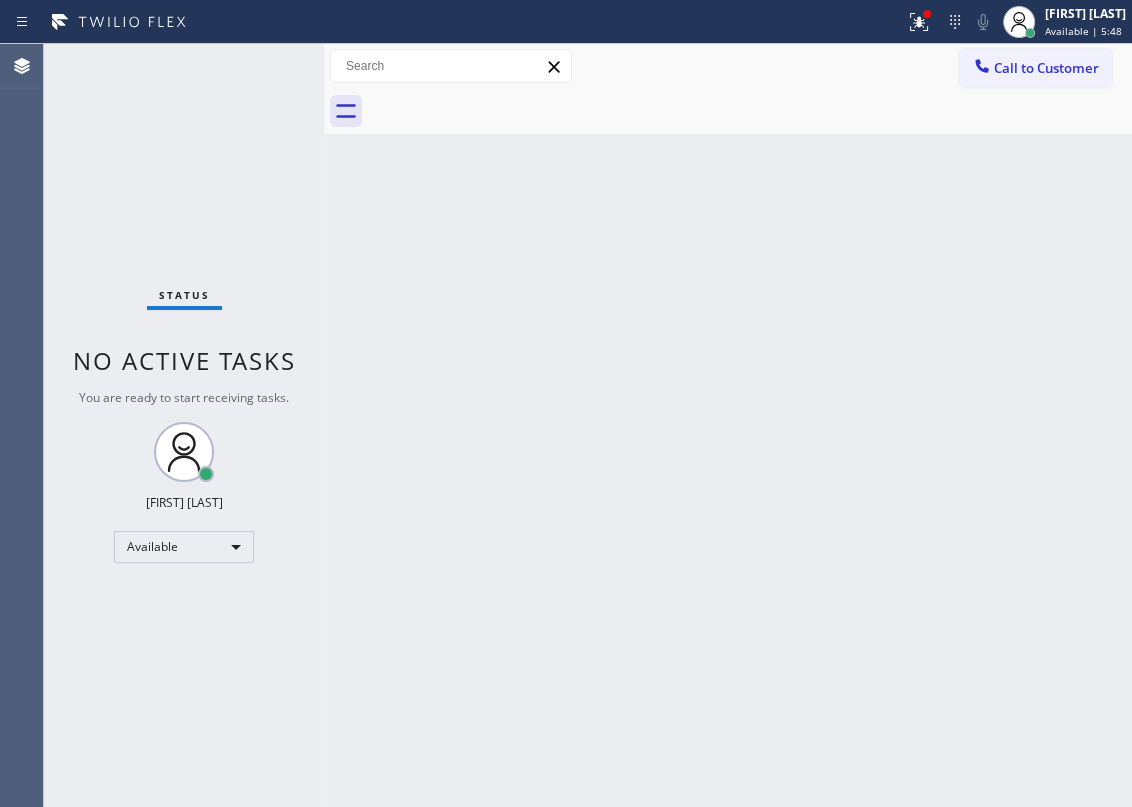 click on "Back to Dashboard Change Sender ID Customers Technicians Select a contact Outbound call Technician Search Technician Your caller id phone number Your caller id phone number Call Technician info Name   Phone none Address none Change Sender ID HVAC +18559994417 5 Star Appliance +18557314952 Appliance Repair +18554611149 Plumbing +18889090120 Air Duct Cleaning +18006865038  Electricians +18005688664 Cancel Change Check personal SMS Reset Change No tabs Call to Customer Outbound call Location Search location Your caller id phone number Customer number Call Outbound call Technician Search Technician Your caller id phone number Your caller id phone number Call" at bounding box center [728, 425] 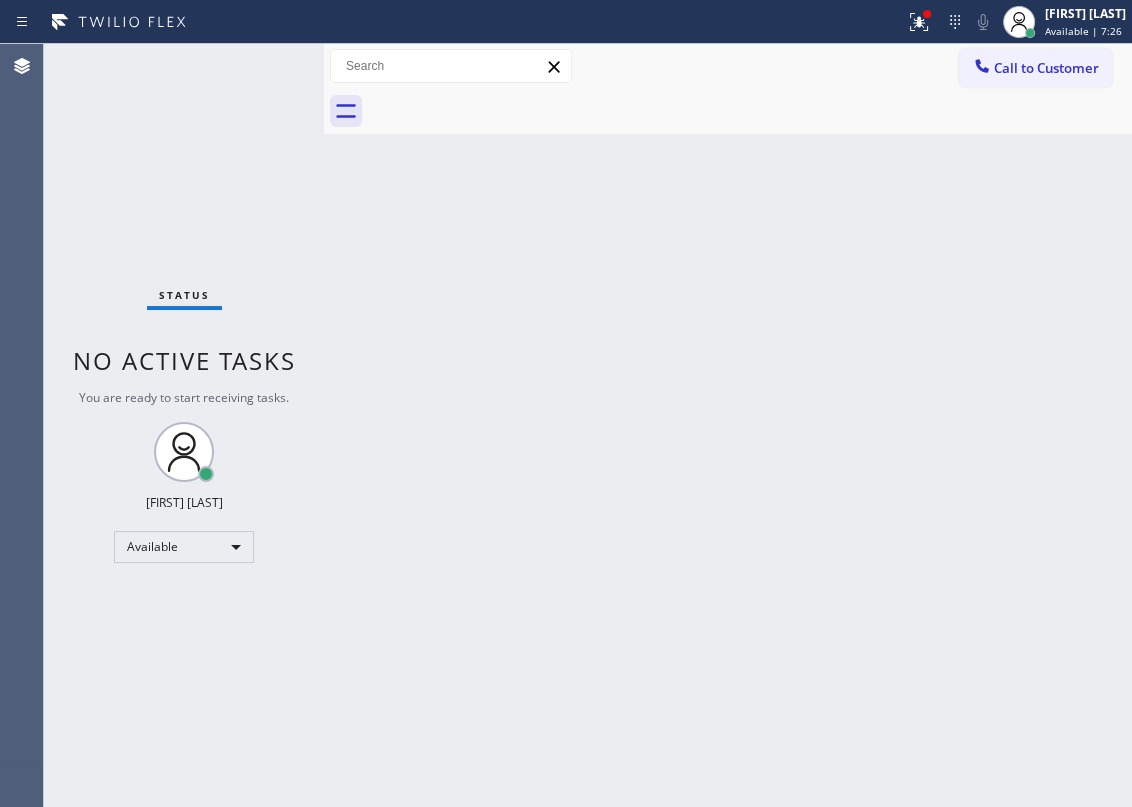 click on "Back to Dashboard Change Sender ID Customers Technicians Select a contact Outbound call Technician Search Technician Your caller id phone number Your caller id phone number Call Technician info Name   Phone none Address none Change Sender ID HVAC +18559994417 5 Star Appliance +18557314952 Appliance Repair +18554611149 Plumbing +18889090120 Air Duct Cleaning +18006865038  Electricians +18005688664 Cancel Change Check personal SMS Reset Change No tabs Call to Customer Outbound call Location Search location Your caller id phone number Customer number Call Outbound call Technician Search Technician Your caller id phone number Your caller id phone number Call" at bounding box center [728, 425] 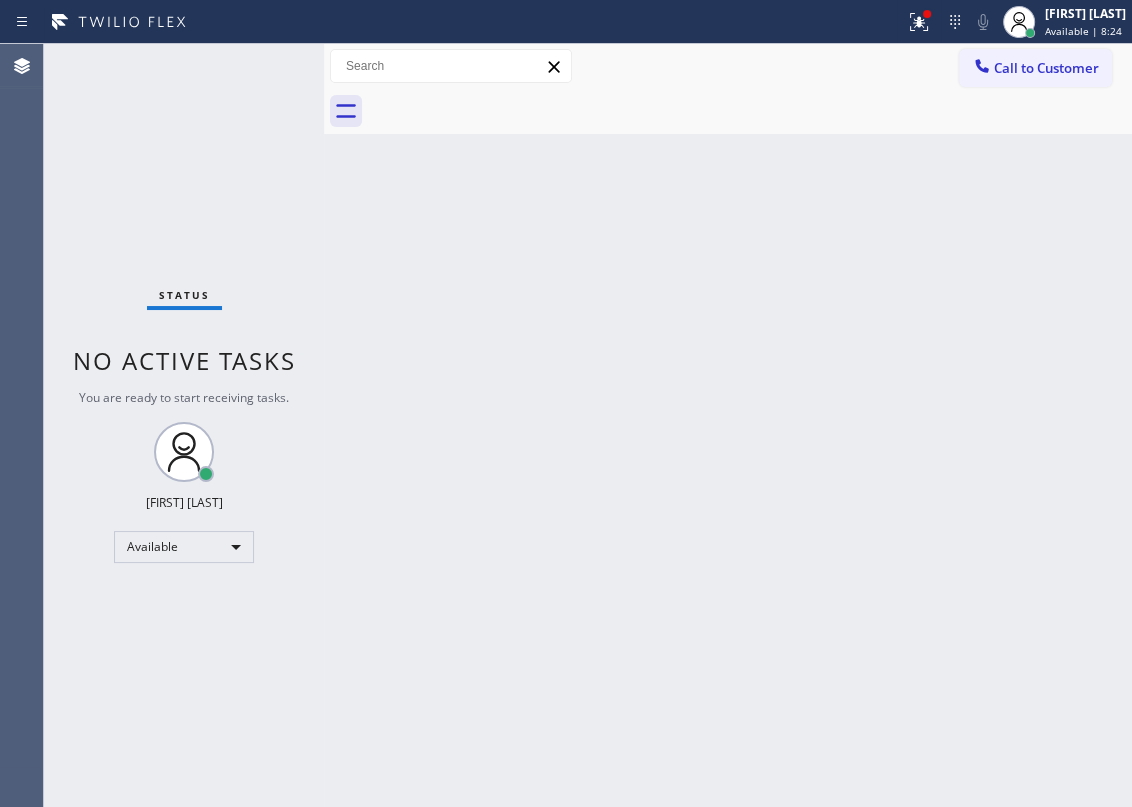 click on "Back to Dashboard Change Sender ID Customers Technicians Select a contact Outbound call Technician Search Technician Your caller id phone number Your caller id phone number Call Technician info Name   Phone none Address none Change Sender ID HVAC +18559994417 5 Star Appliance +18557314952 Appliance Repair +18554611149 Plumbing +18889090120 Air Duct Cleaning +18006865038  Electricians +18005688664 Cancel Change Check personal SMS Reset Change No tabs Call to Customer Outbound call Location Search location Your caller id phone number Customer number Call Outbound call Technician Search Technician Your caller id phone number Your caller id phone number Call" at bounding box center (728, 425) 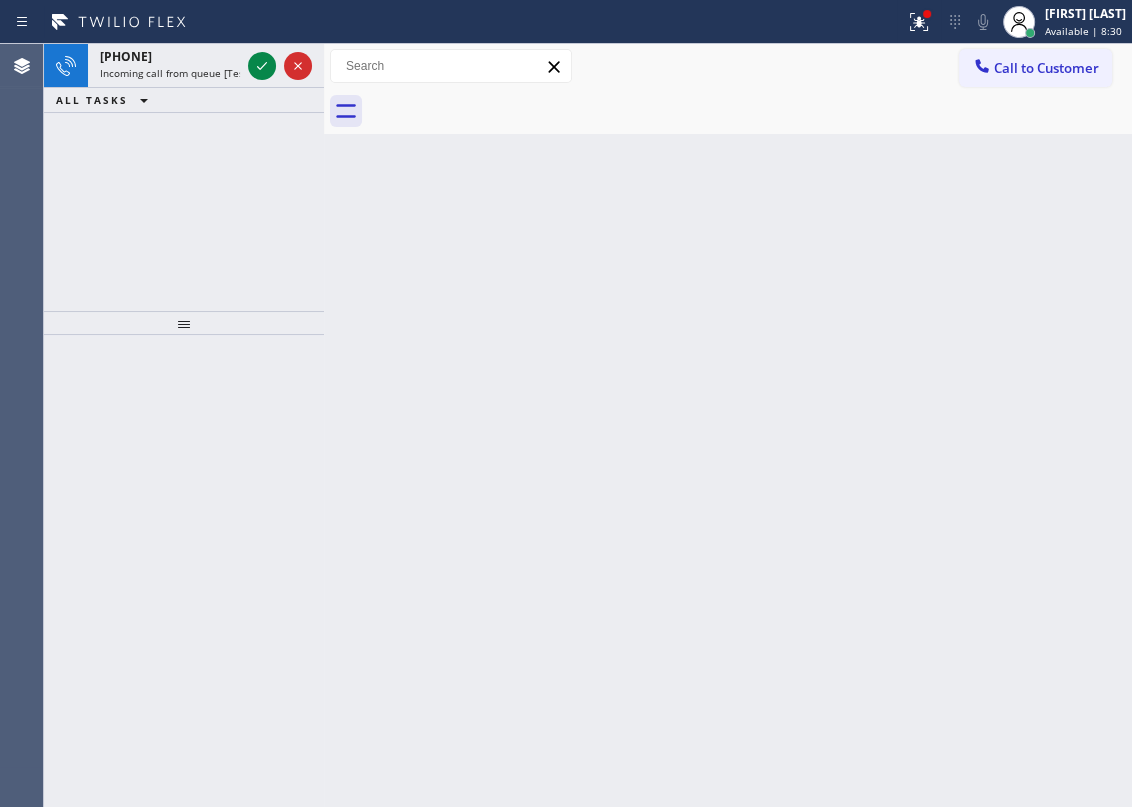 click on "Back to Dashboard Change Sender ID Customers Technicians Select a contact Outbound call Technician Search Technician Your caller id phone number Your caller id phone number Call Technician info Name   Phone none Address none Change Sender ID HVAC +18559994417 5 Star Appliance +18557314952 Appliance Repair +18554611149 Plumbing +18889090120 Air Duct Cleaning +18006865038  Electricians +18005688664 Cancel Change Check personal SMS Reset Change No tabs Call to Customer Outbound call Location Search location Your caller id phone number Customer number Call Outbound call Technician Search Technician Your caller id phone number Your caller id phone number Call" at bounding box center (728, 425) 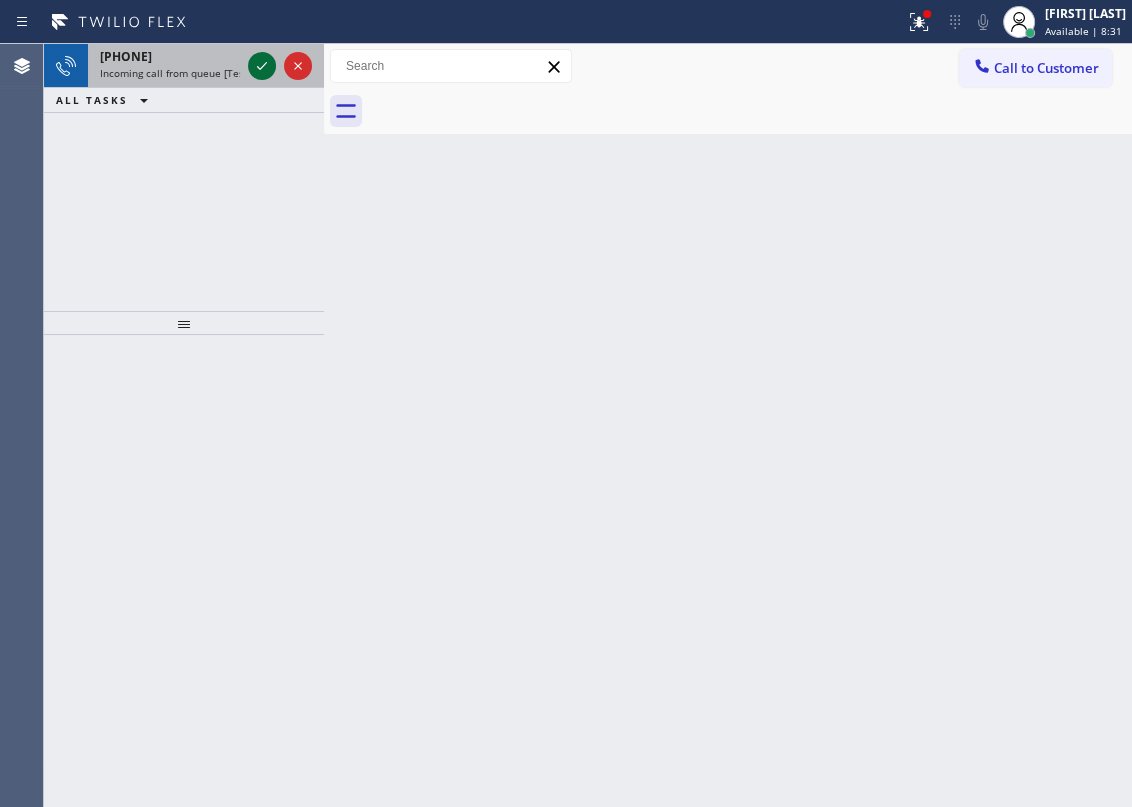 click 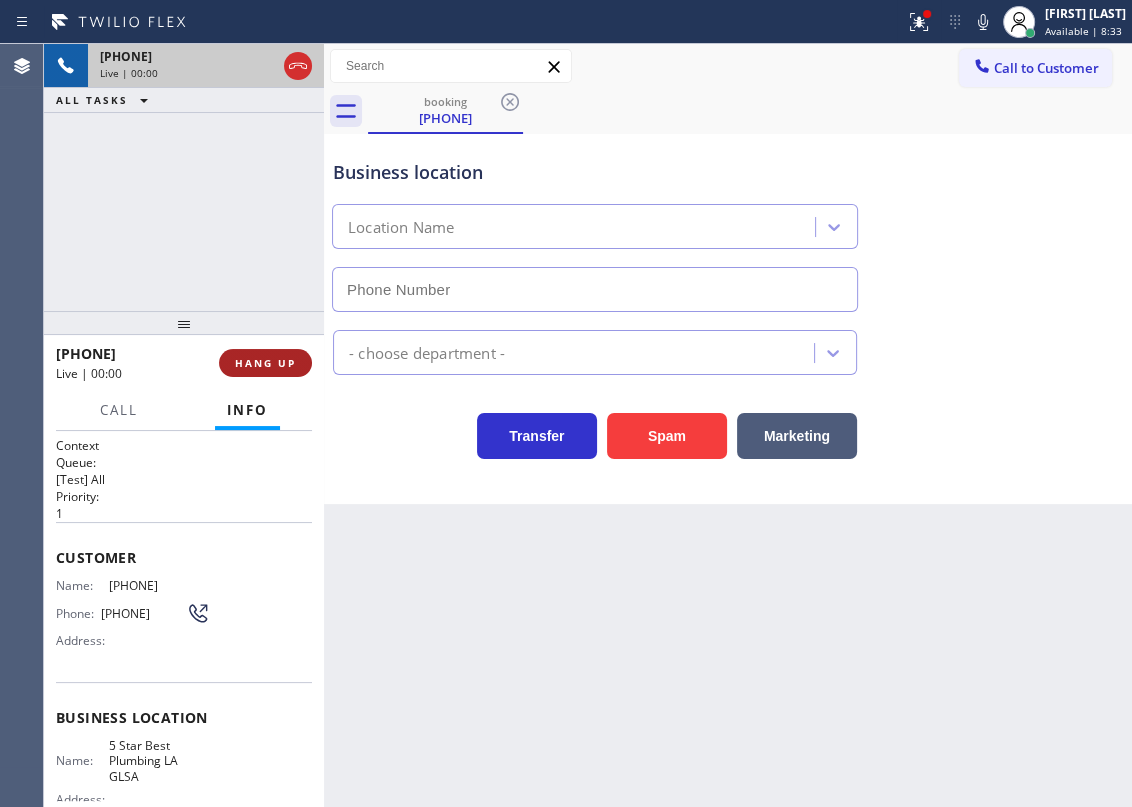 type on "(213) 444-7988" 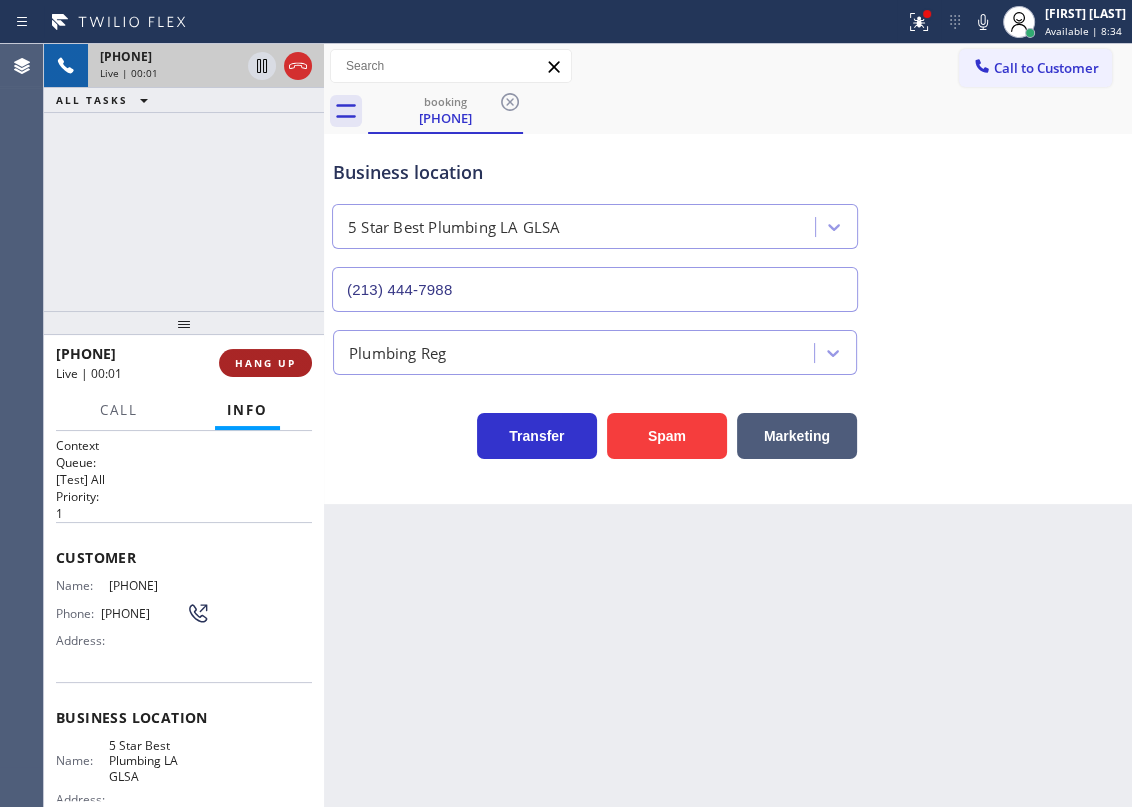 click on "HANG UP" at bounding box center (265, 363) 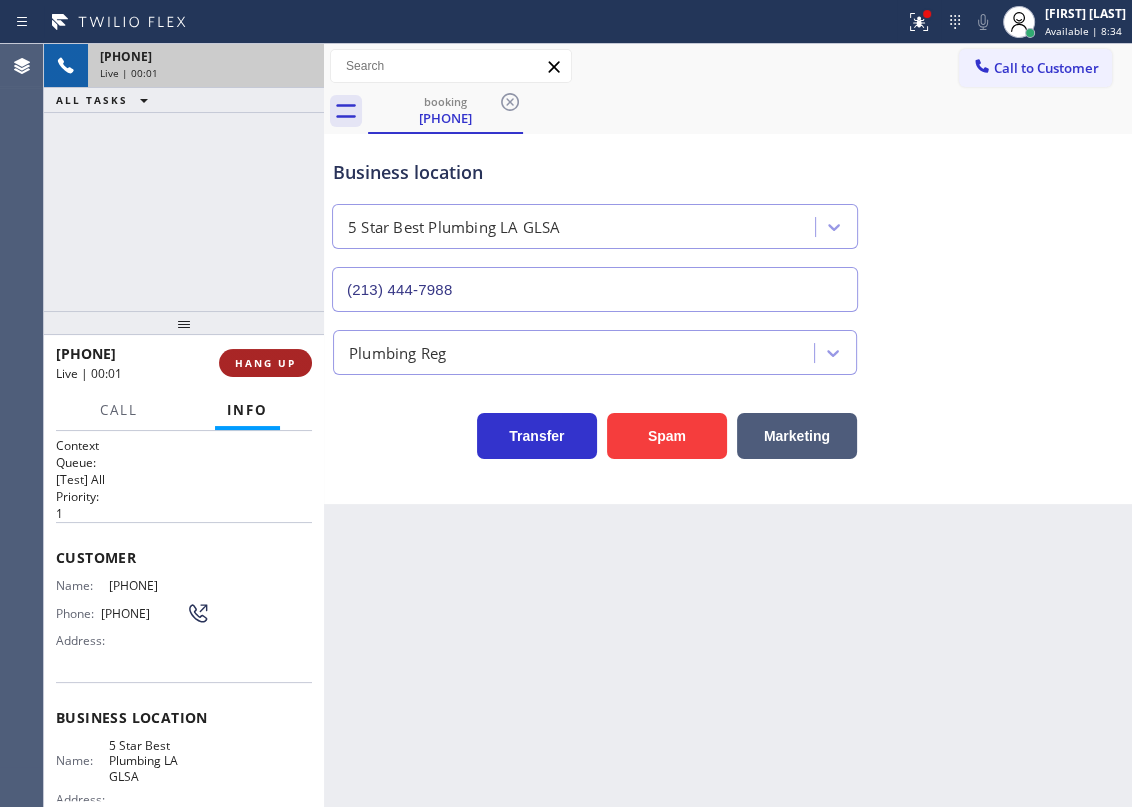 click on "HANG UP" at bounding box center (265, 363) 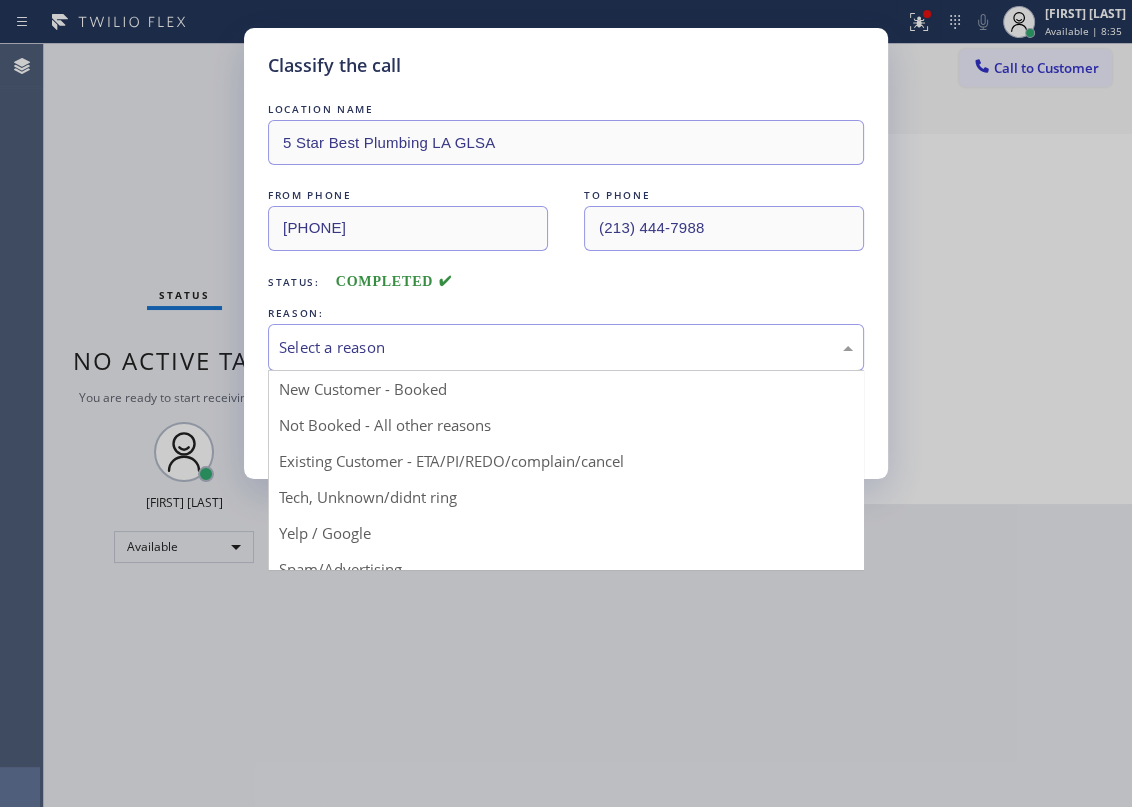 click on "Select a reason" at bounding box center (566, 347) 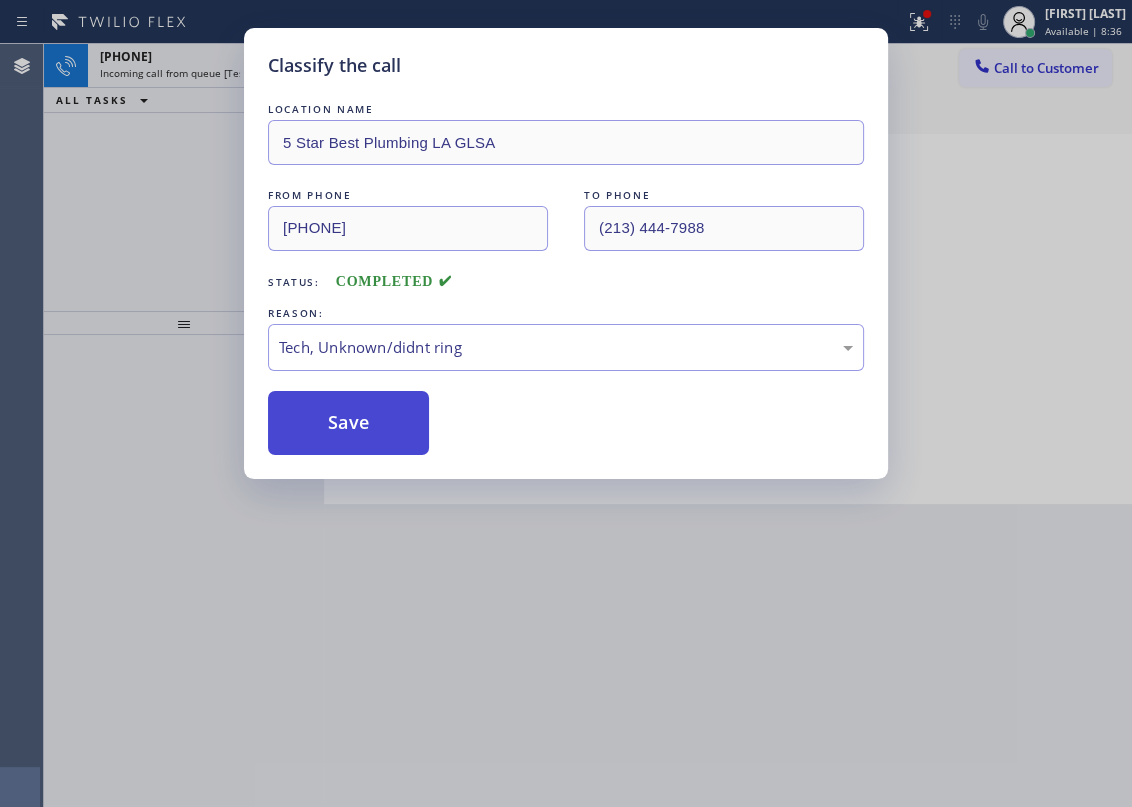 click on "Save" at bounding box center [348, 423] 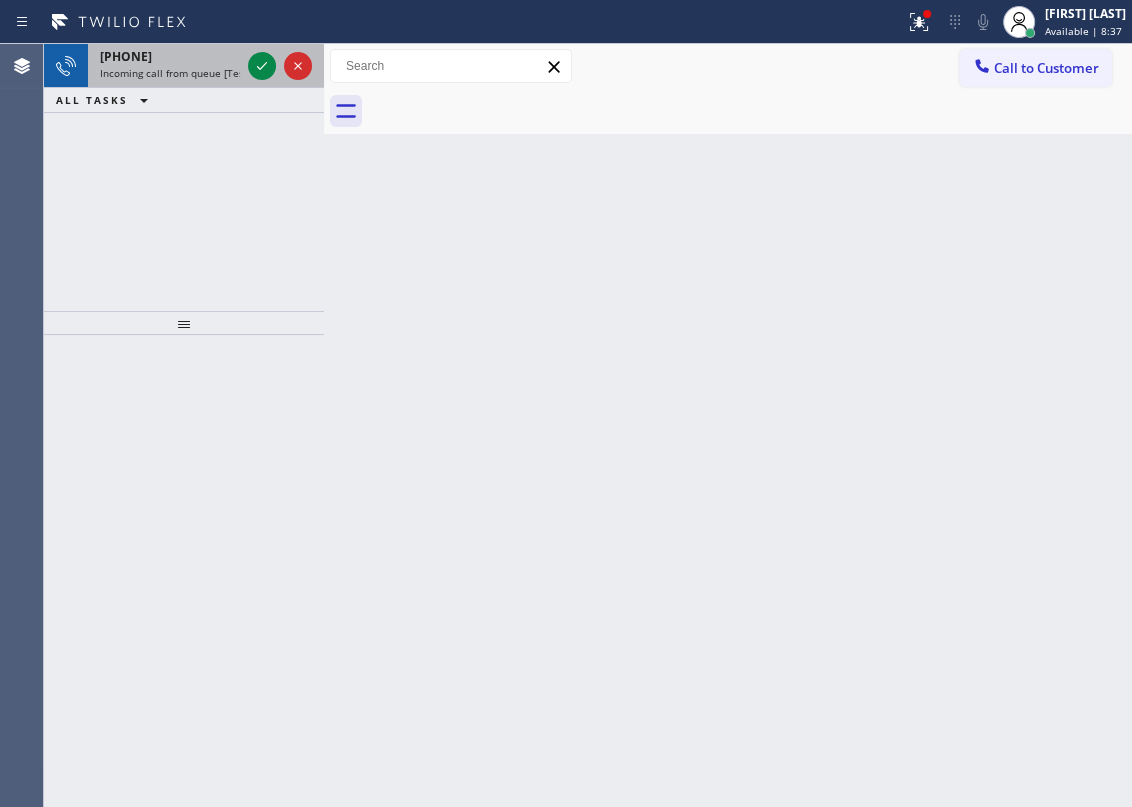 click on "Incoming call from queue [Test] All" at bounding box center (183, 73) 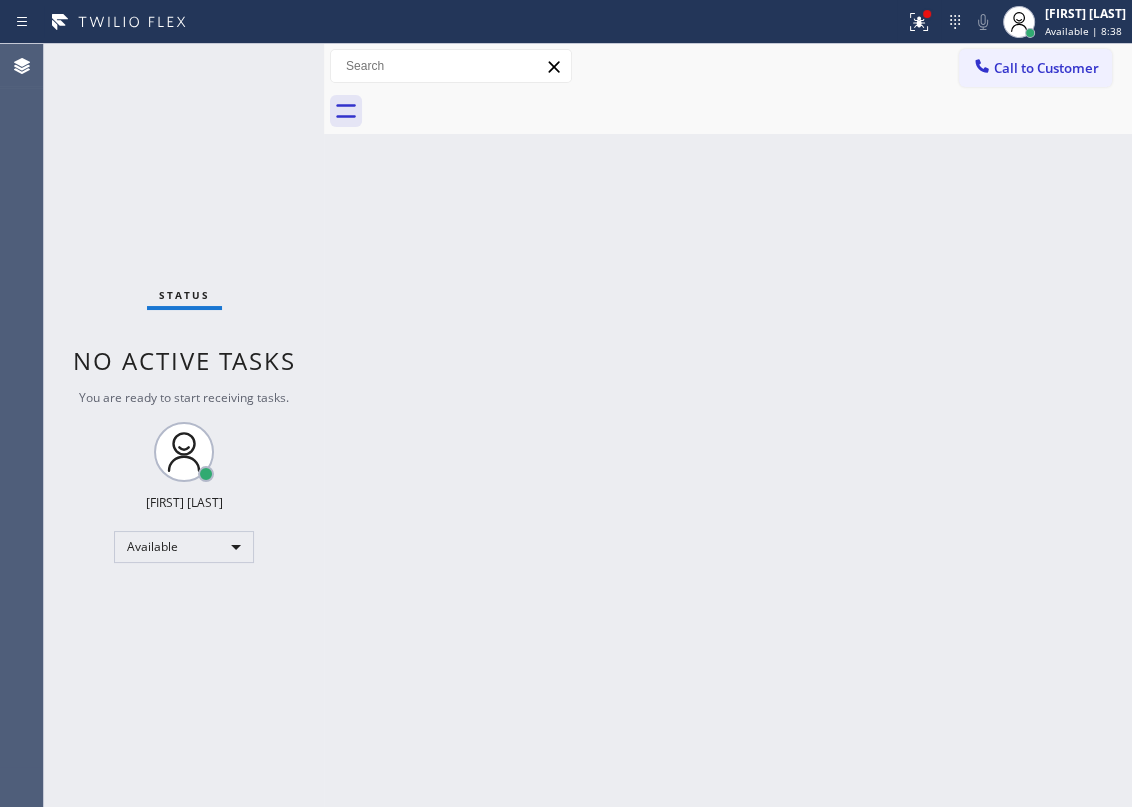 click on "Status   No active tasks     You are ready to start receiving tasks.   [FIRST] [LAST] Available" at bounding box center [184, 425] 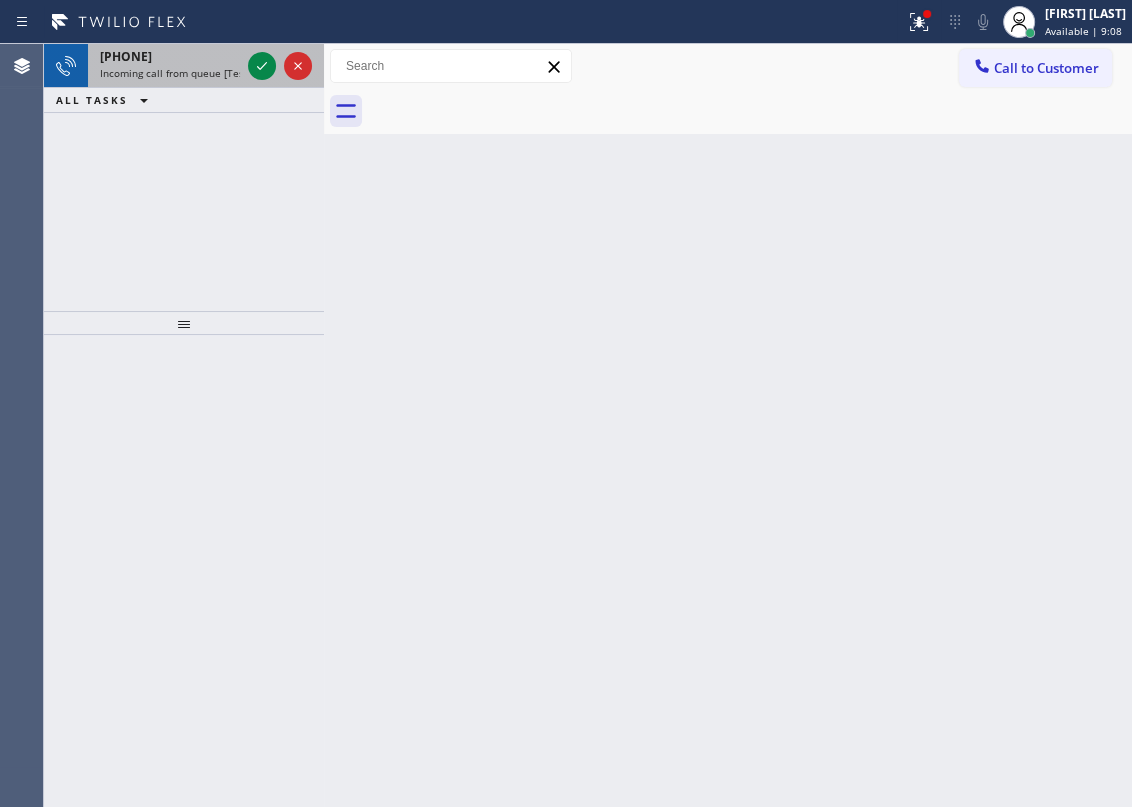 click on "Incoming call from queue [Test] All" at bounding box center [183, 73] 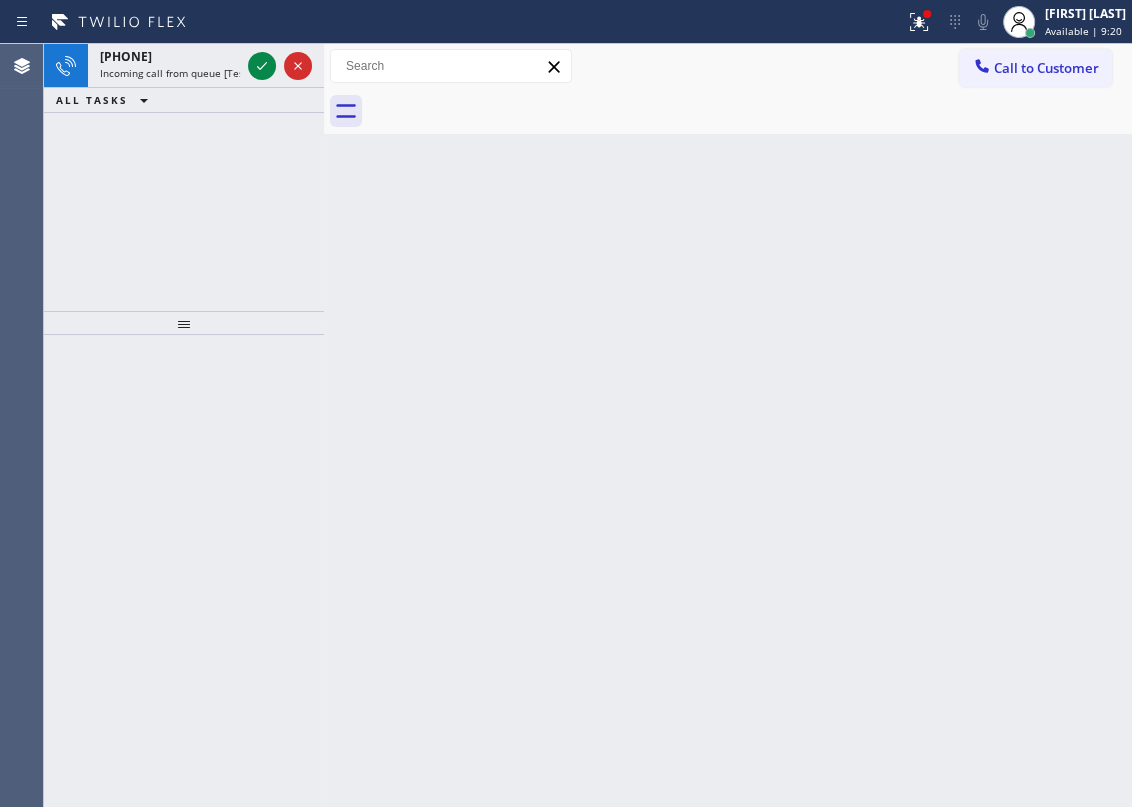 click on "Back to Dashboard Change Sender ID Customers Technicians Select a contact Outbound call Technician Search Technician Your caller id phone number Your caller id phone number Call Technician info Name   Phone none Address none Change Sender ID HVAC +18559994417 5 Star Appliance +18557314952 Appliance Repair +18554611149 Plumbing +18889090120 Air Duct Cleaning +18006865038  Electricians +18005688664 Cancel Change Check personal SMS Reset Change No tabs Call to Customer Outbound call Location Search location Your caller id phone number Customer number Call Outbound call Technician Search Technician Your caller id phone number Your caller id phone number Call" at bounding box center (728, 425) 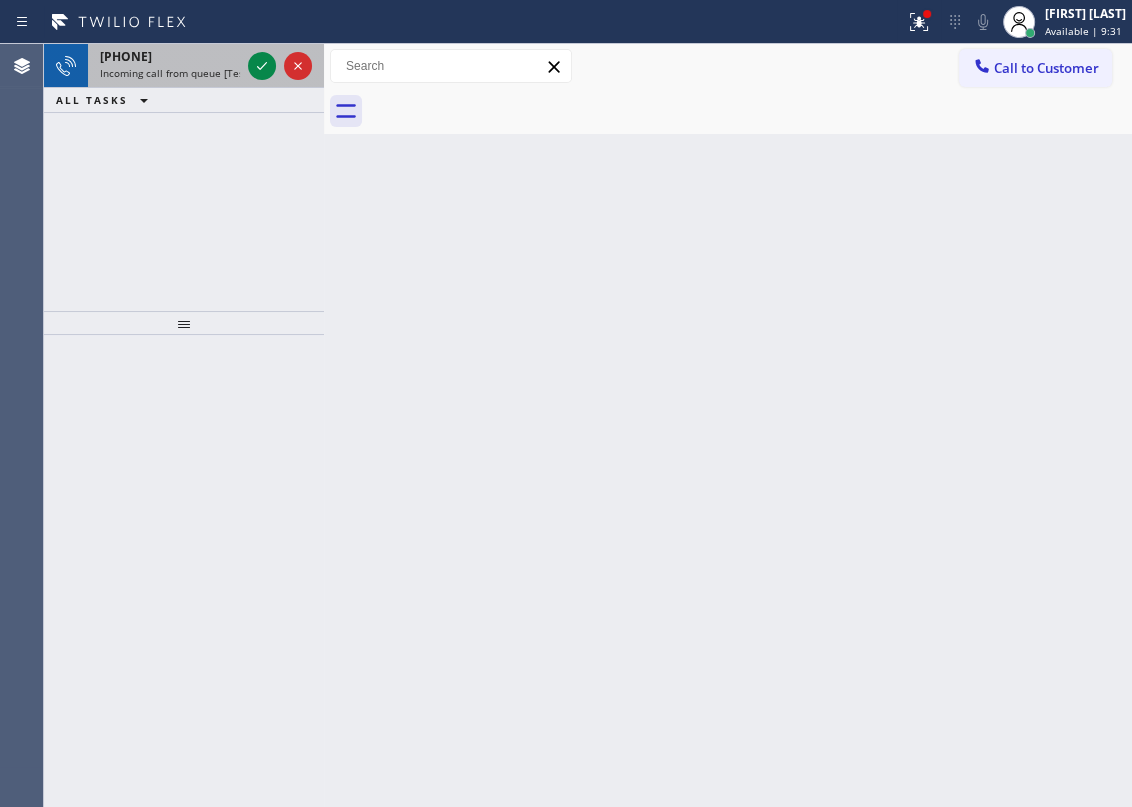 click on "+12084278023" at bounding box center (126, 56) 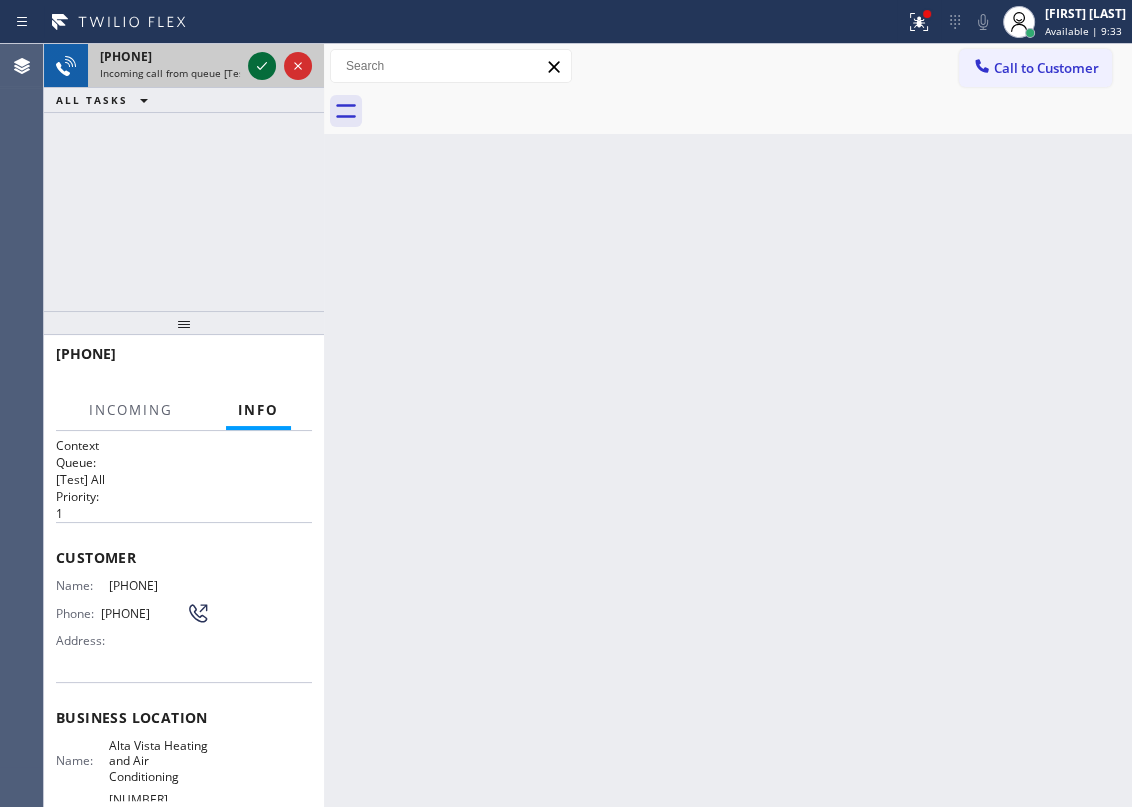 click 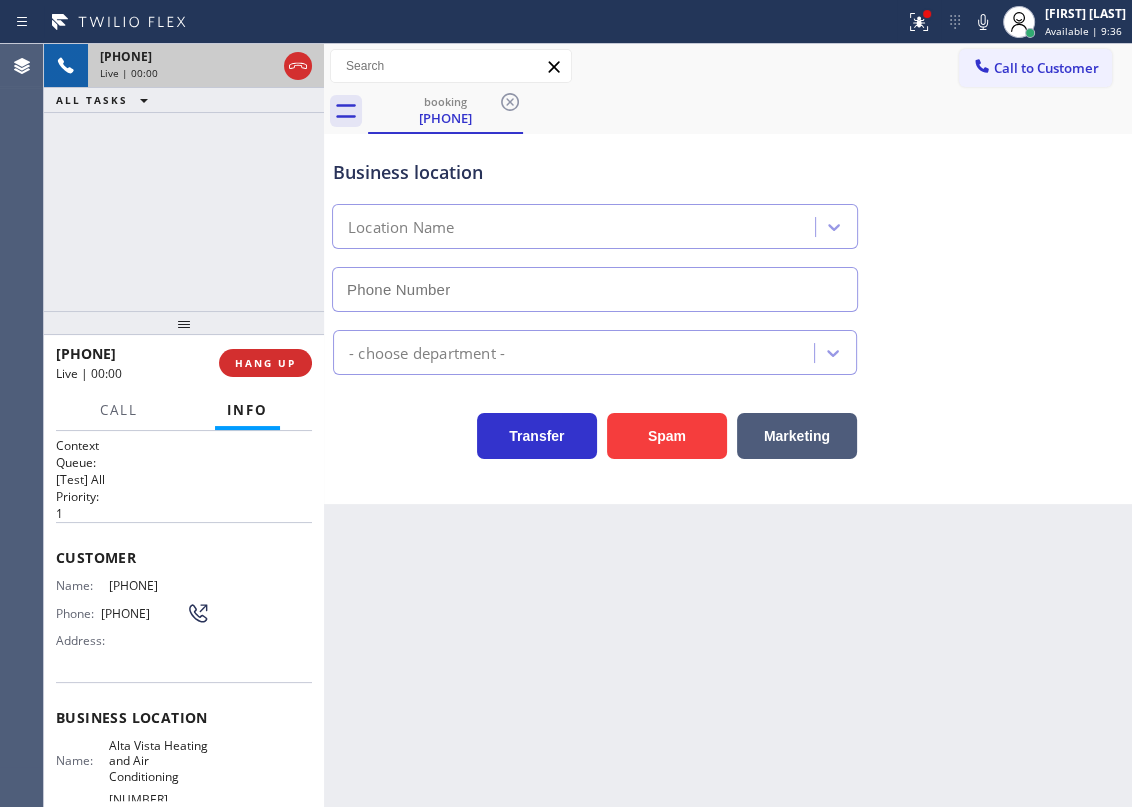 type on "(442) 201-0135" 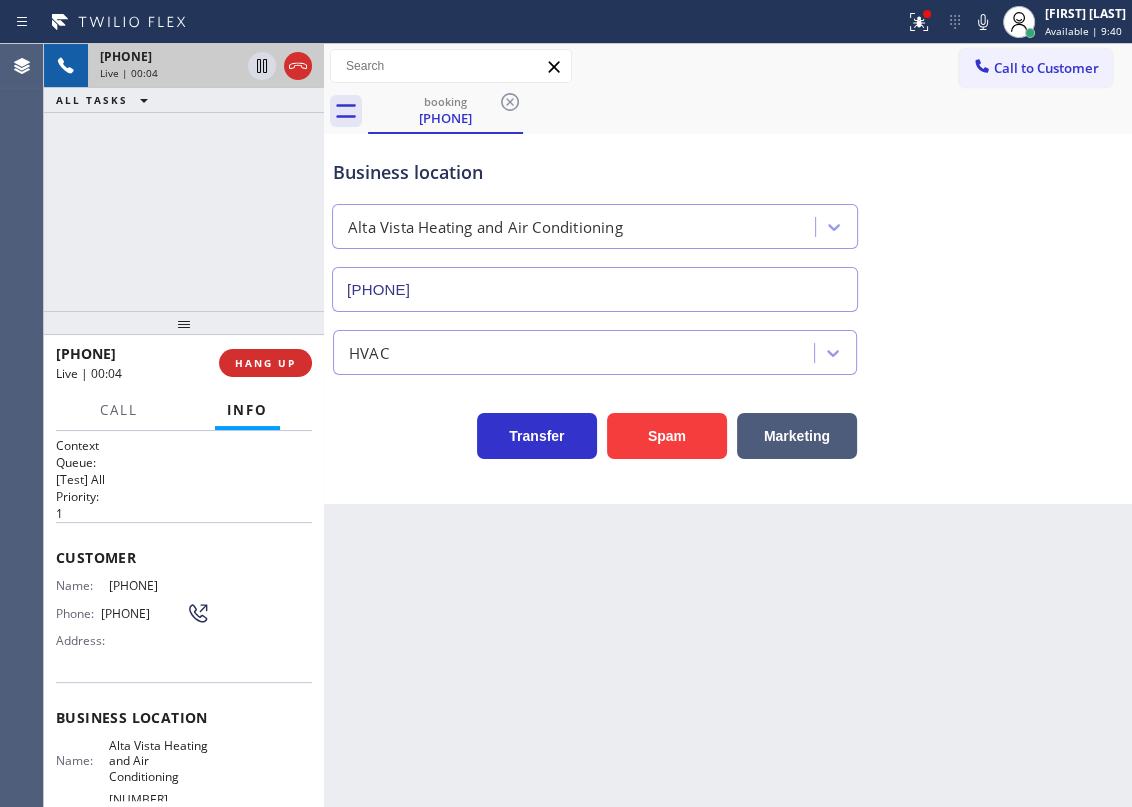 scroll, scrollTop: 90, scrollLeft: 0, axis: vertical 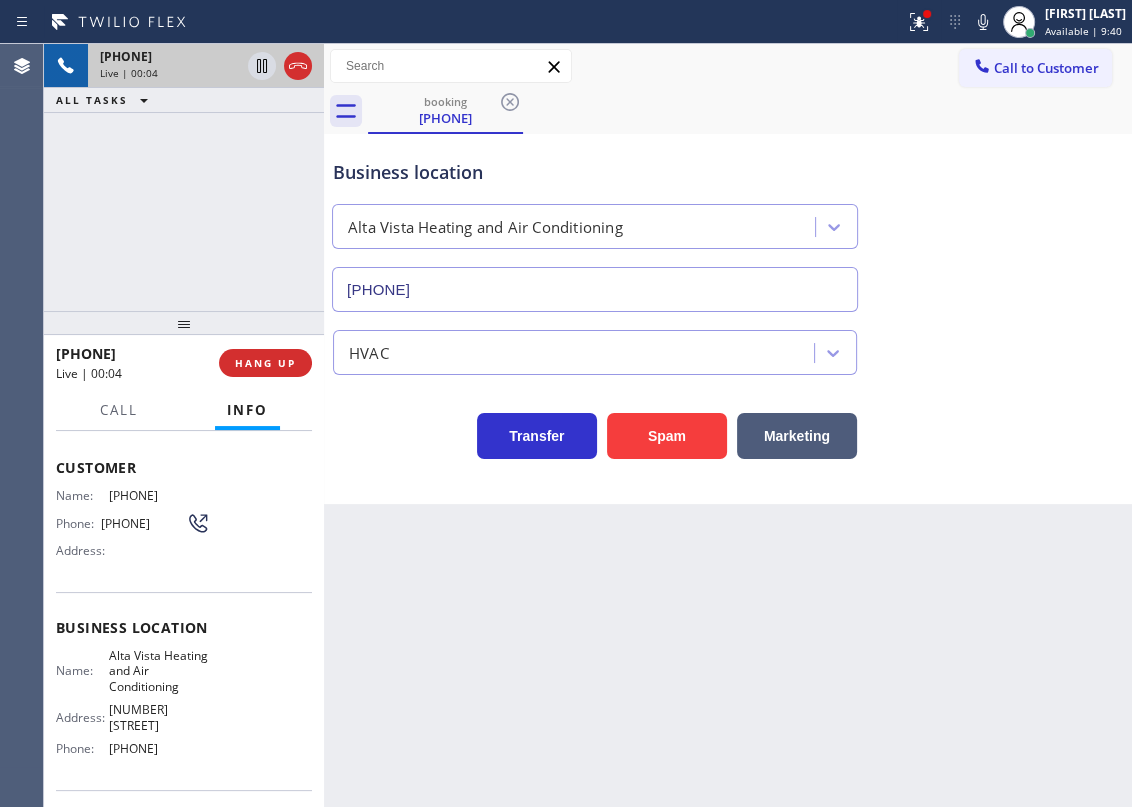 click on "Alta Vista Heating and Air Conditioning" at bounding box center (159, 671) 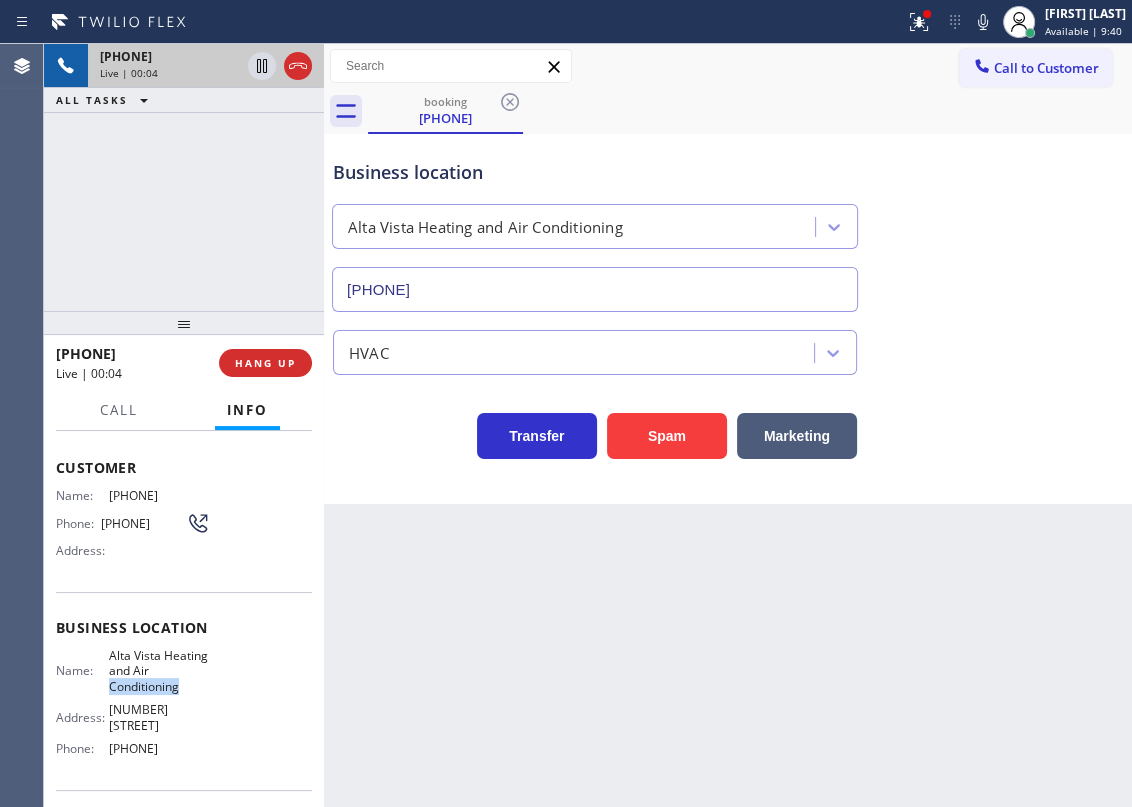 click on "Alta Vista Heating and Air Conditioning" at bounding box center [159, 671] 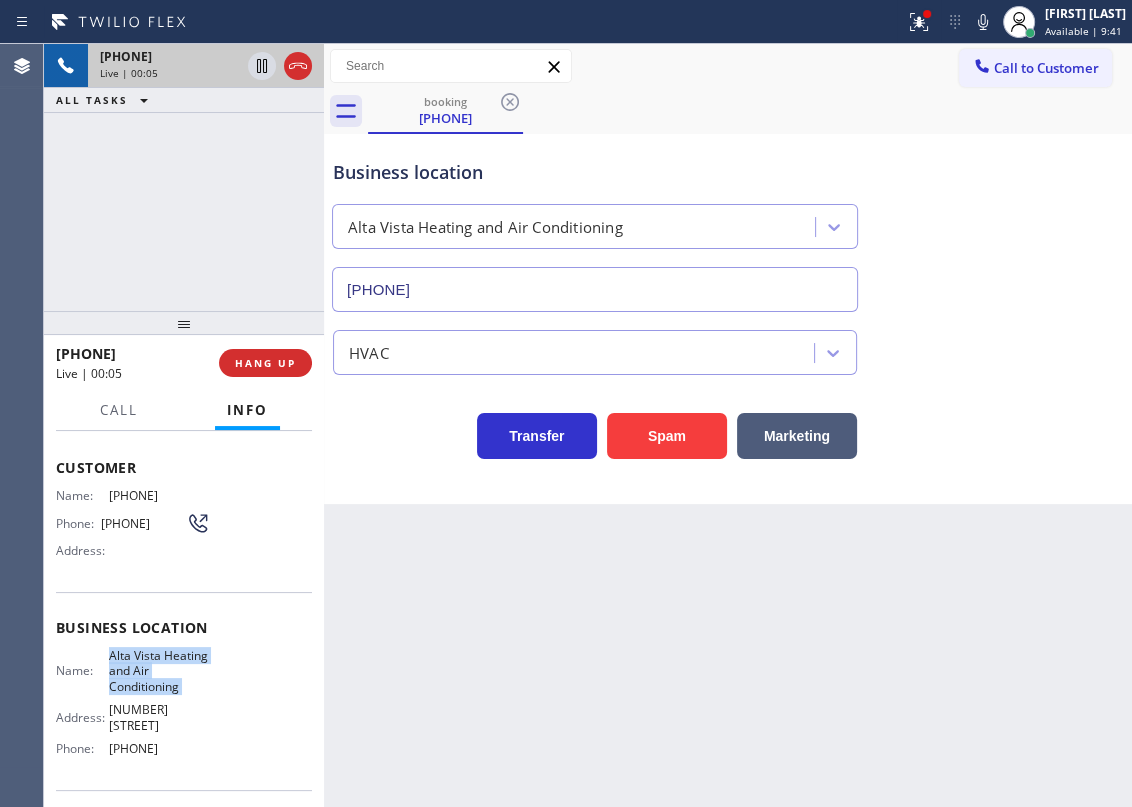 click on "Alta Vista Heating and Air Conditioning" at bounding box center (159, 671) 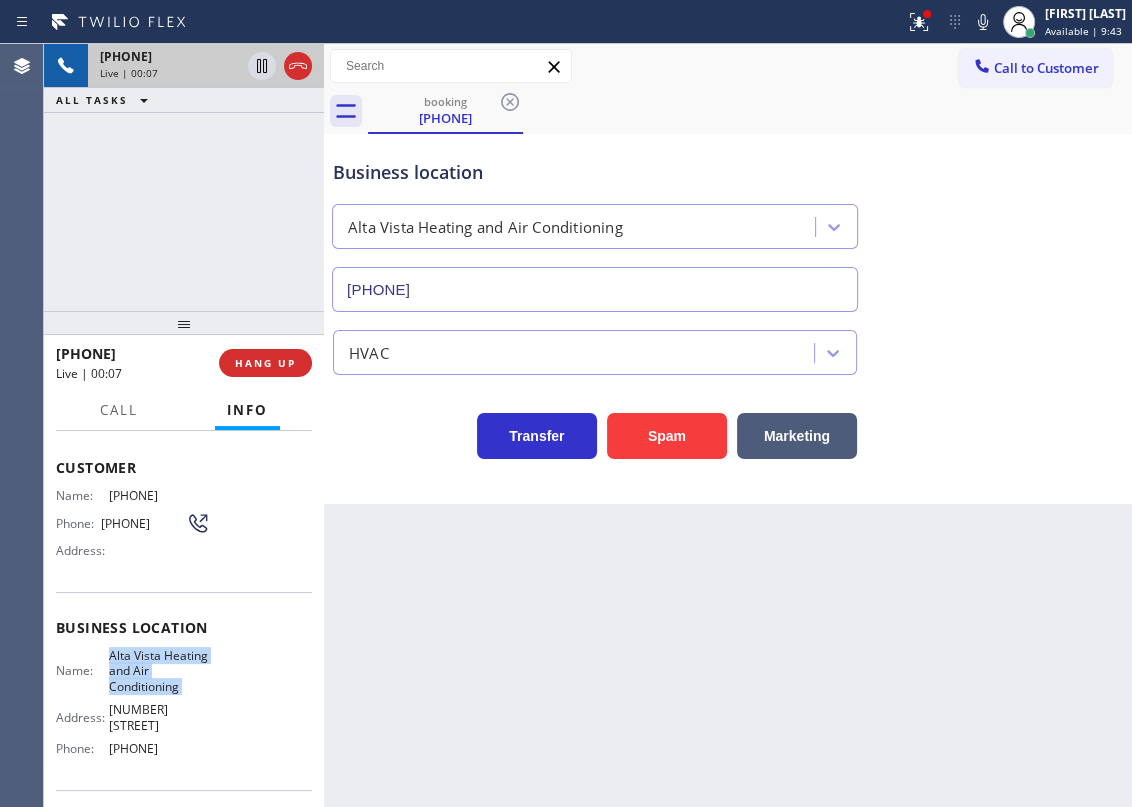 click on "(442) 201-0135" at bounding box center (595, 289) 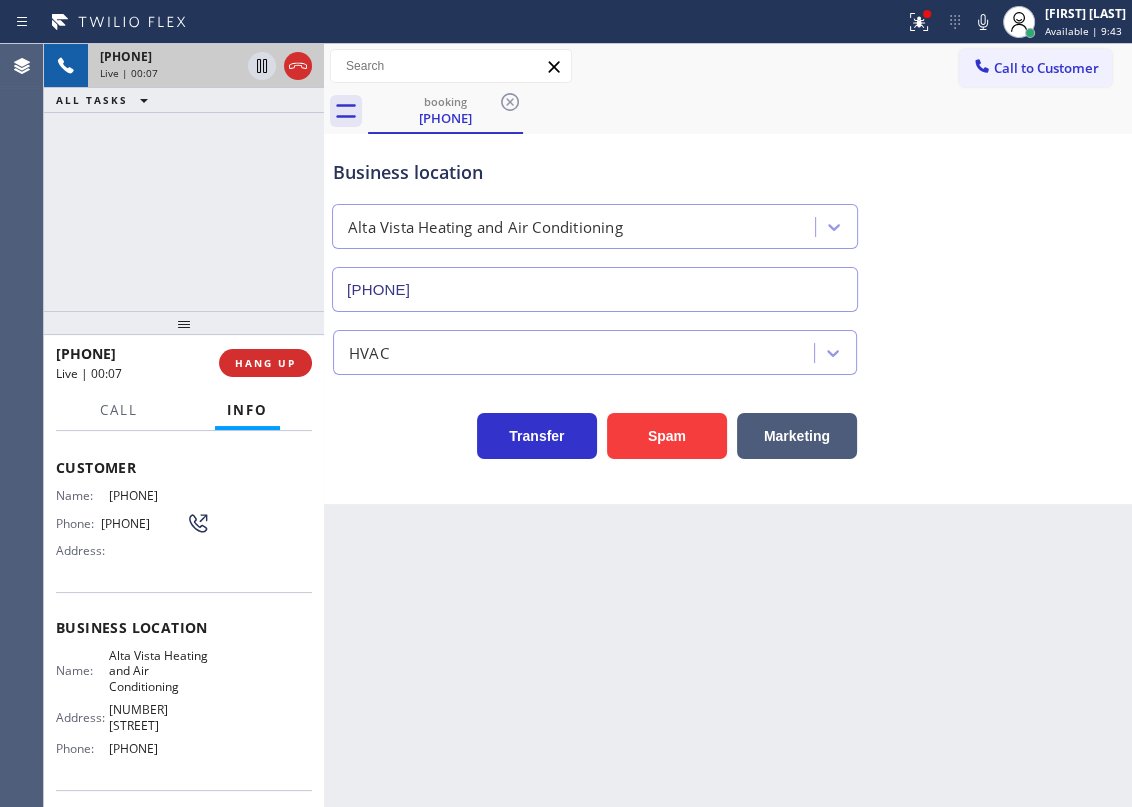 click on "(442) 201-0135" at bounding box center [595, 289] 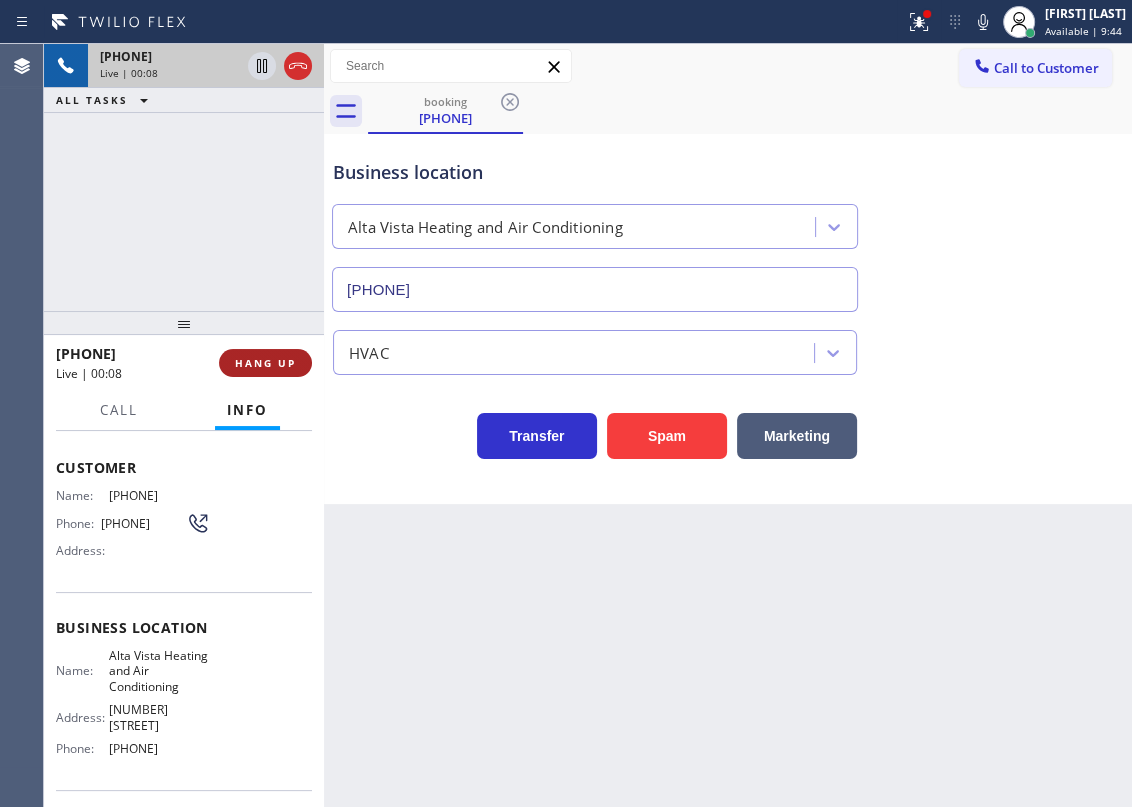 click on "HANG UP" at bounding box center (265, 363) 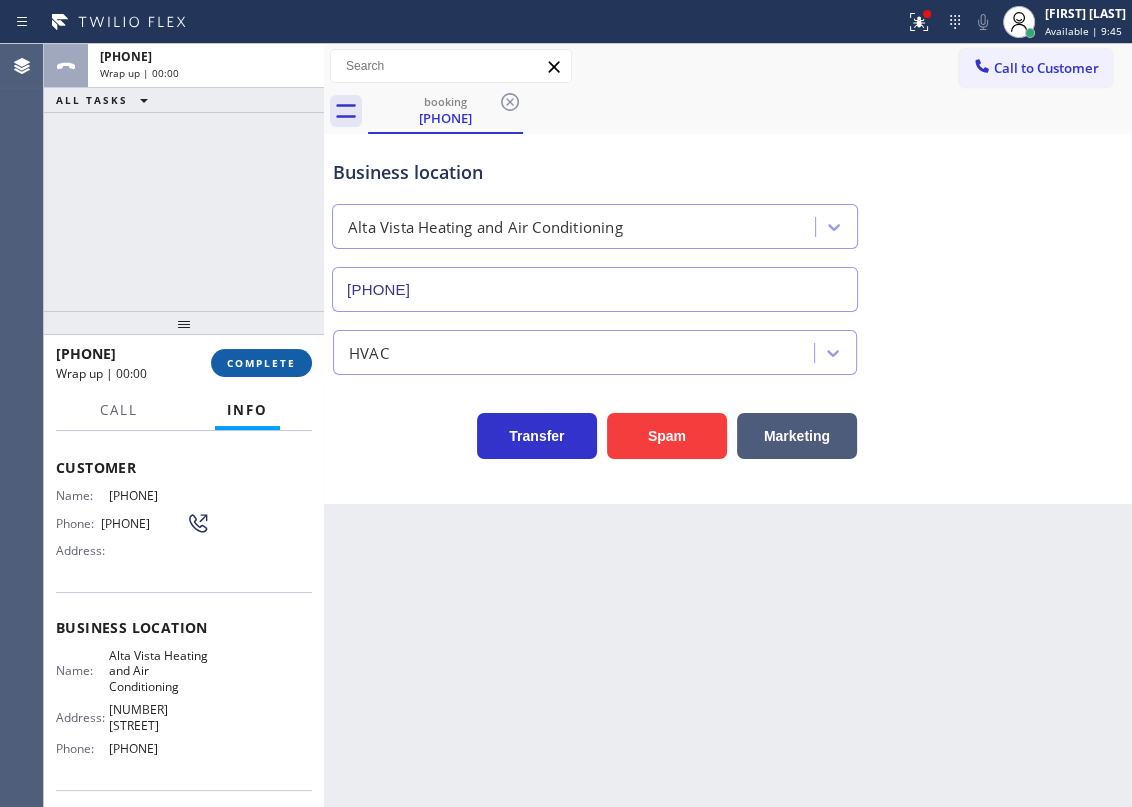 click on "COMPLETE" at bounding box center [261, 363] 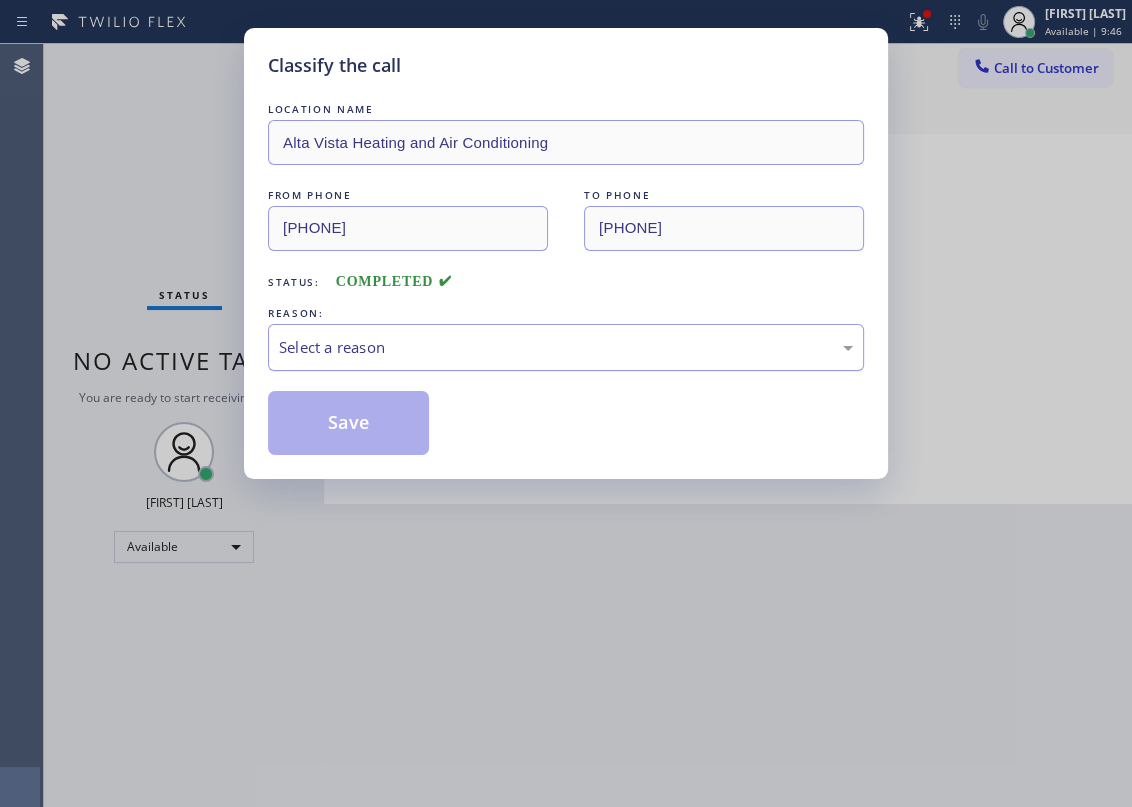 click on "Select a reason" at bounding box center (566, 347) 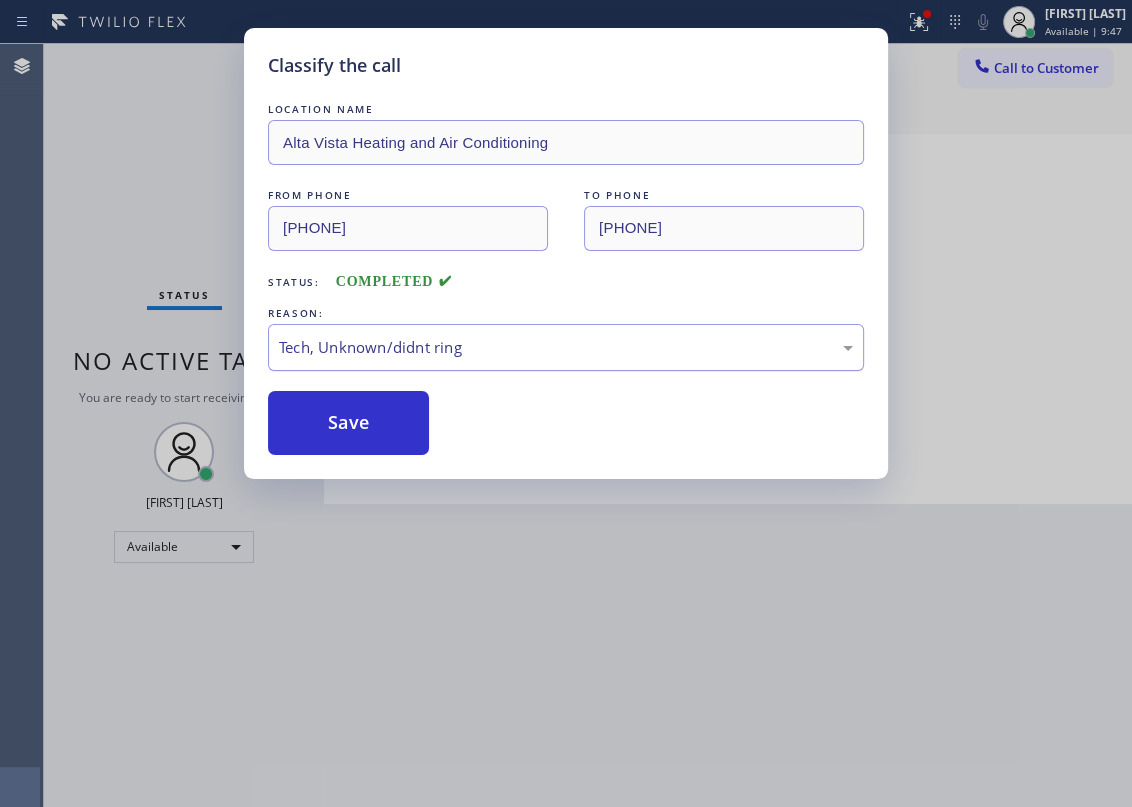 drag, startPoint x: 360, startPoint y: 446, endPoint x: 702, endPoint y: 339, distance: 358.3476 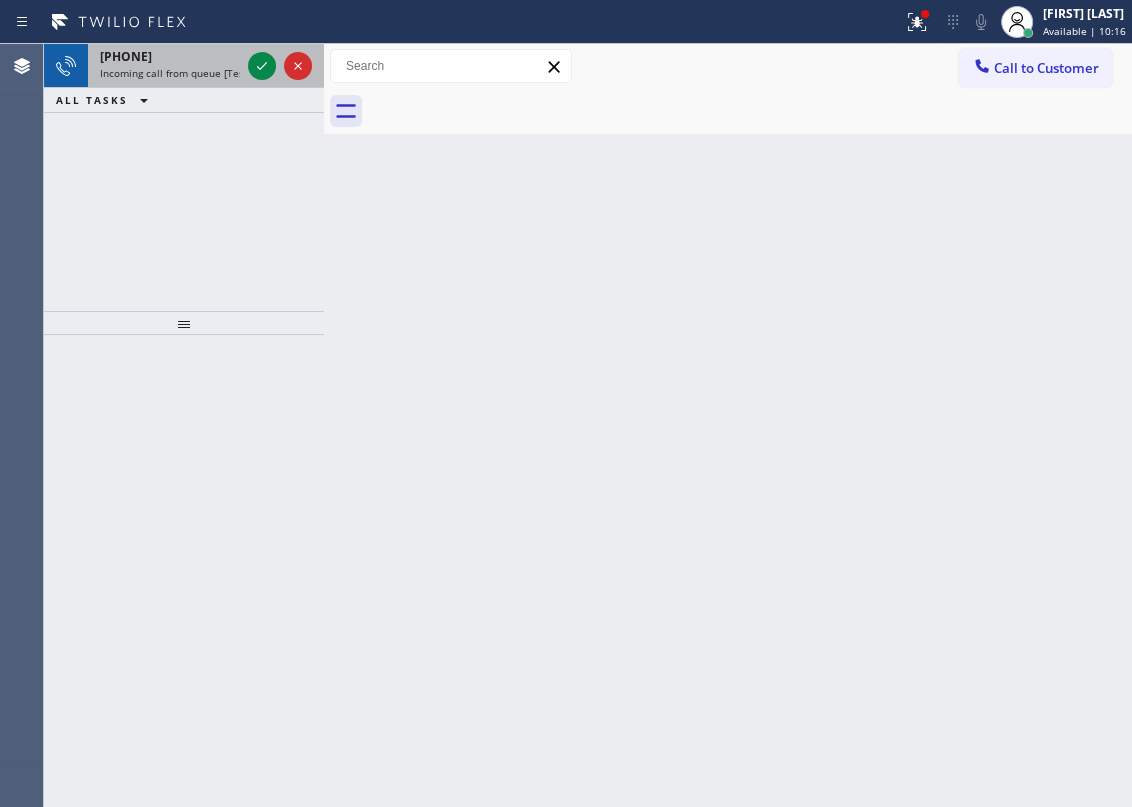 click on "Incoming call from queue [Test] All" at bounding box center (183, 73) 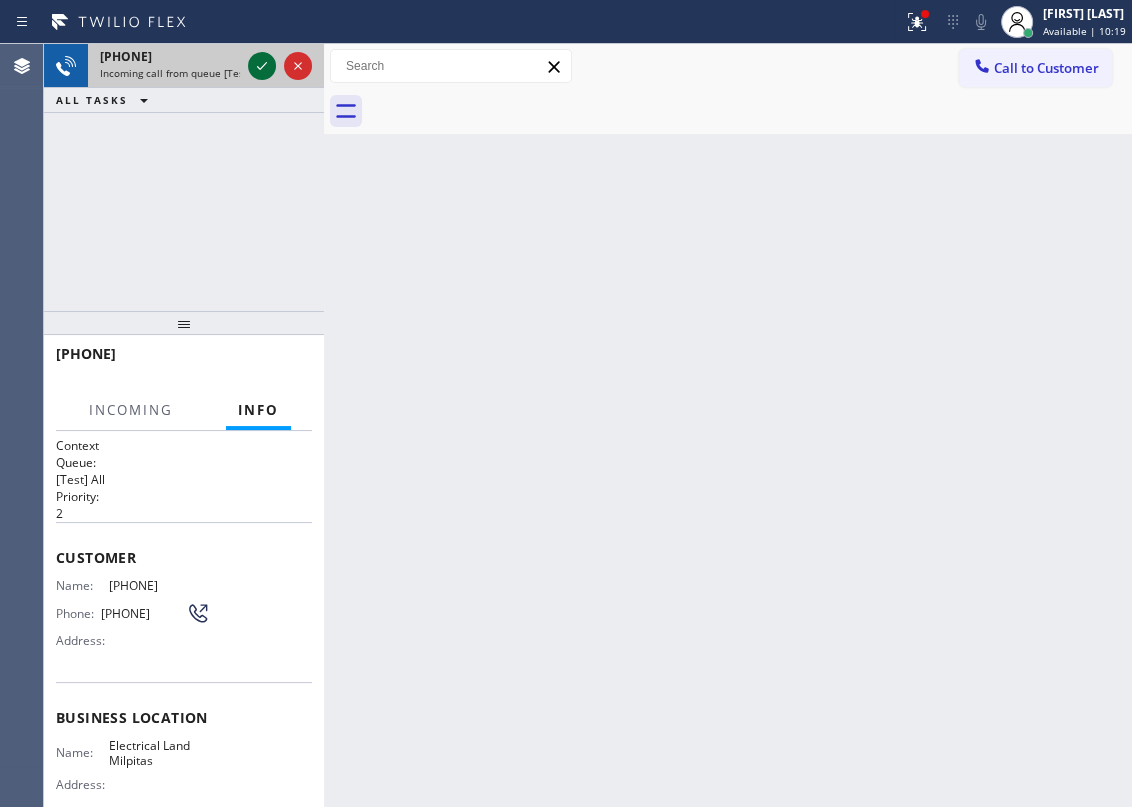 click 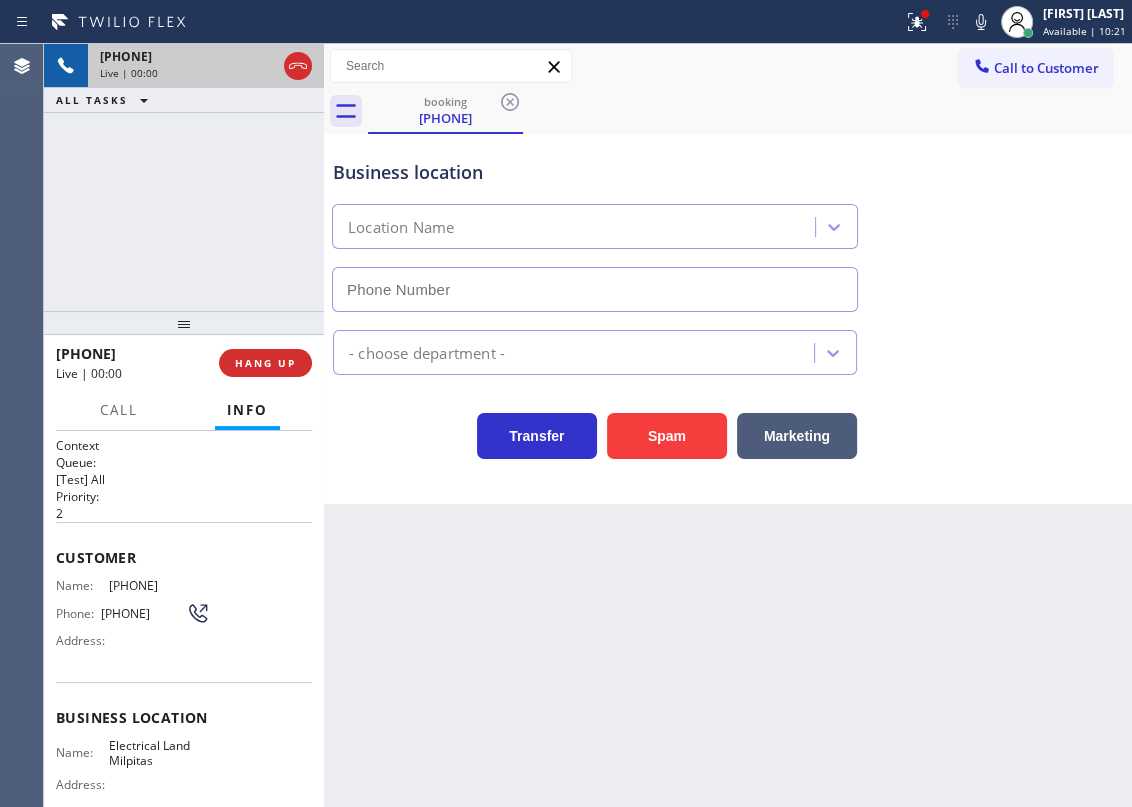 type on "(408) 547-9940" 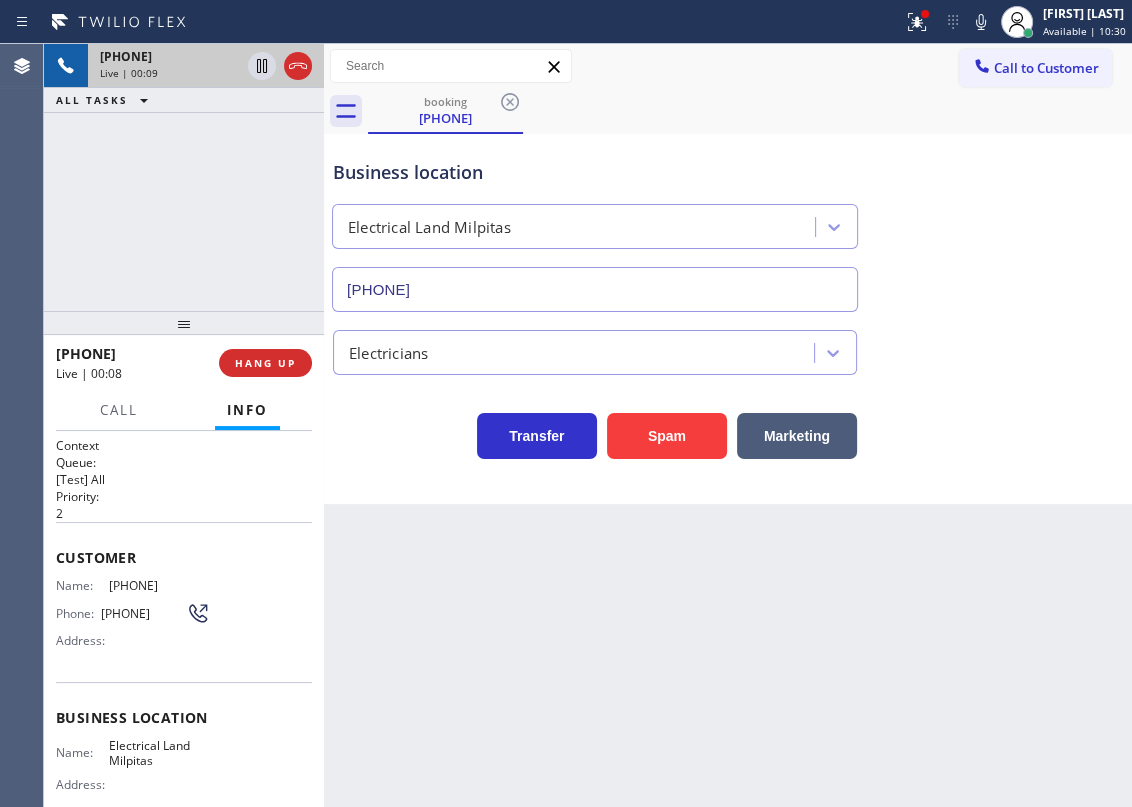drag, startPoint x: 1019, startPoint y: 195, endPoint x: 991, endPoint y: 182, distance: 30.870699 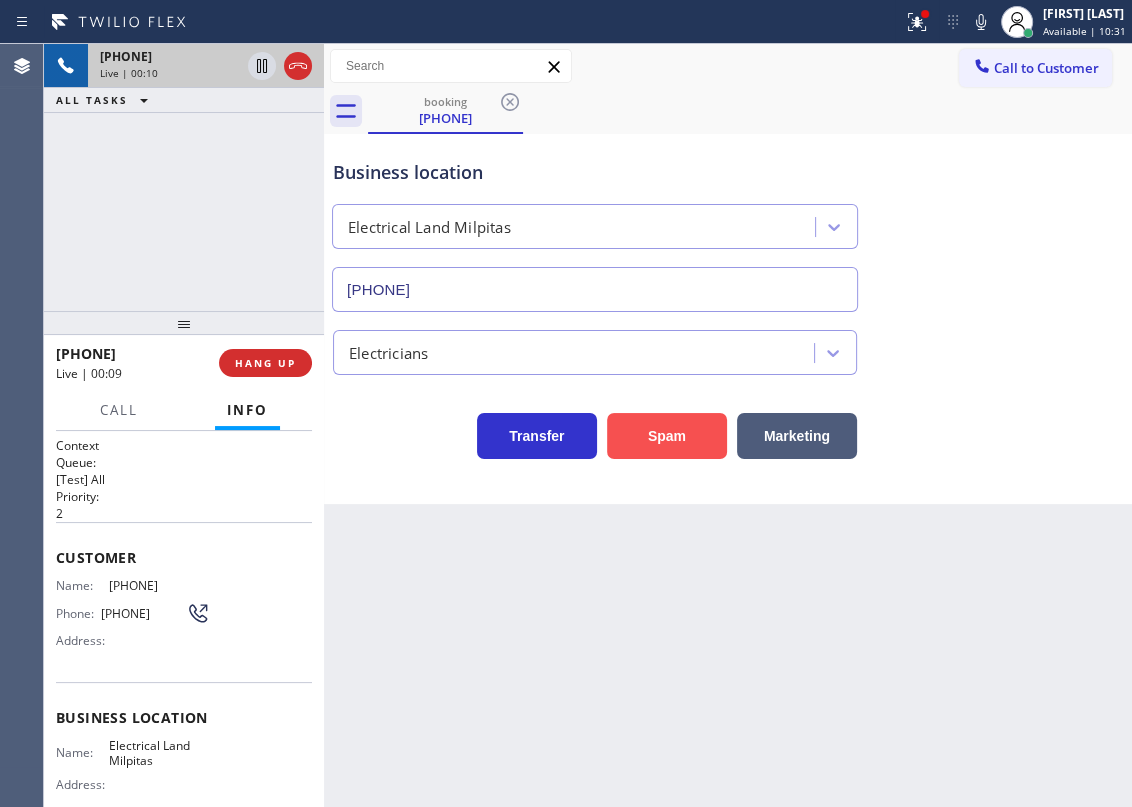 click on "Spam" at bounding box center (667, 436) 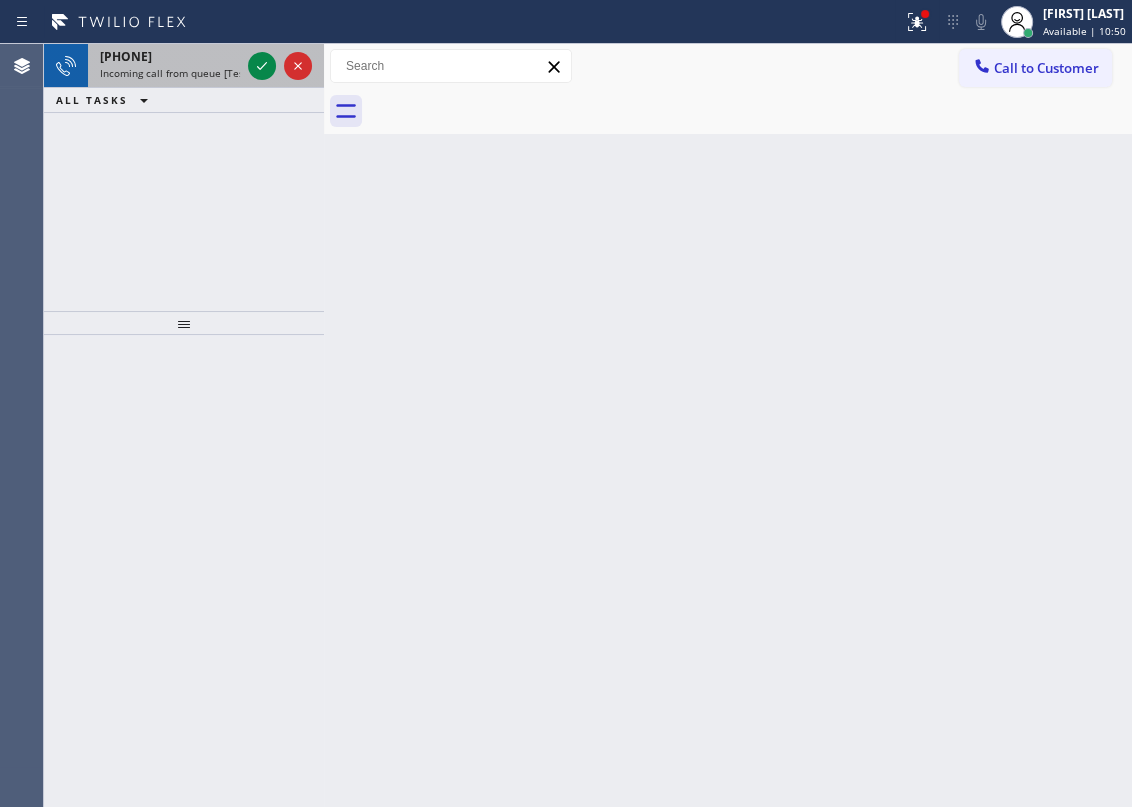 click on "Incoming call from queue [Test] All" at bounding box center [183, 73] 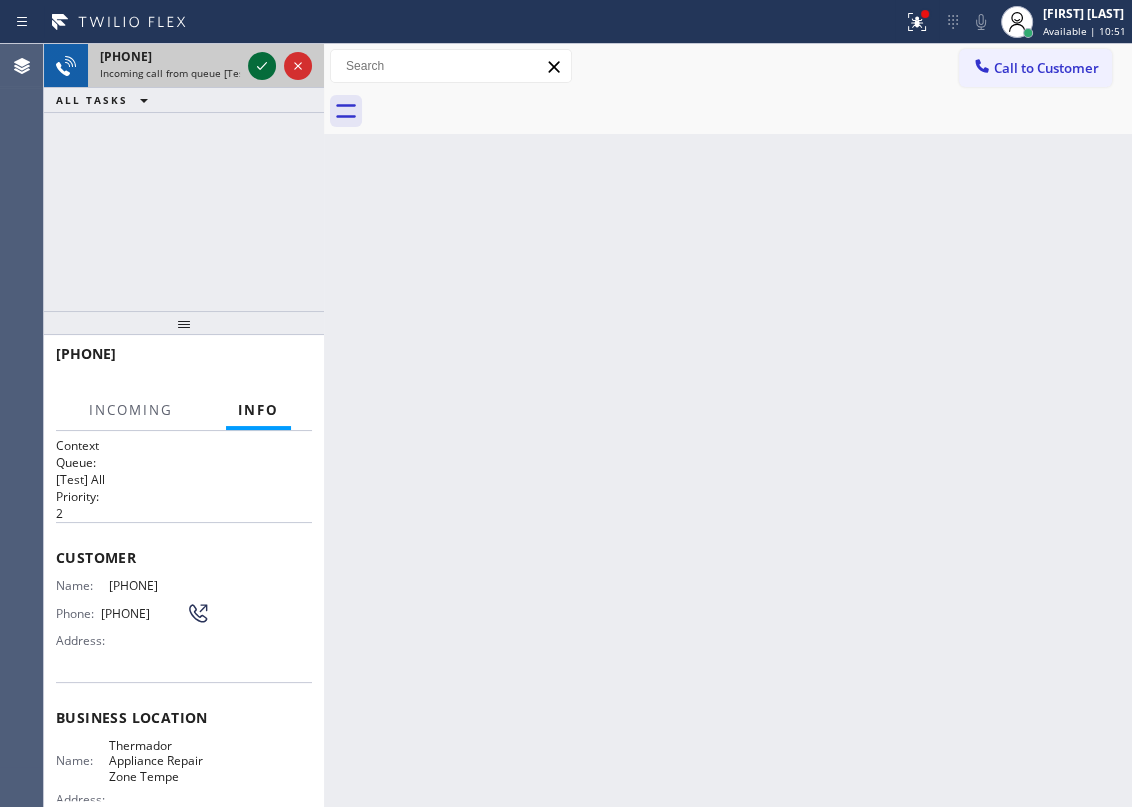 click 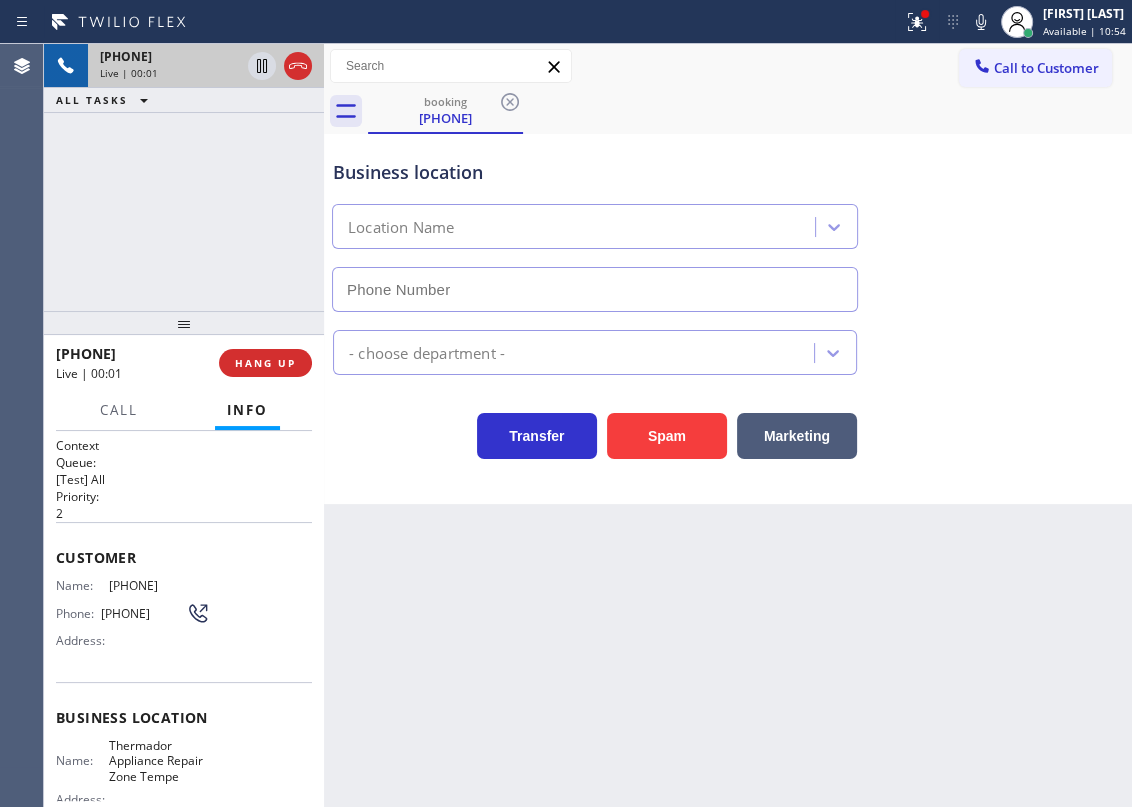 type on "(480) 680-9772" 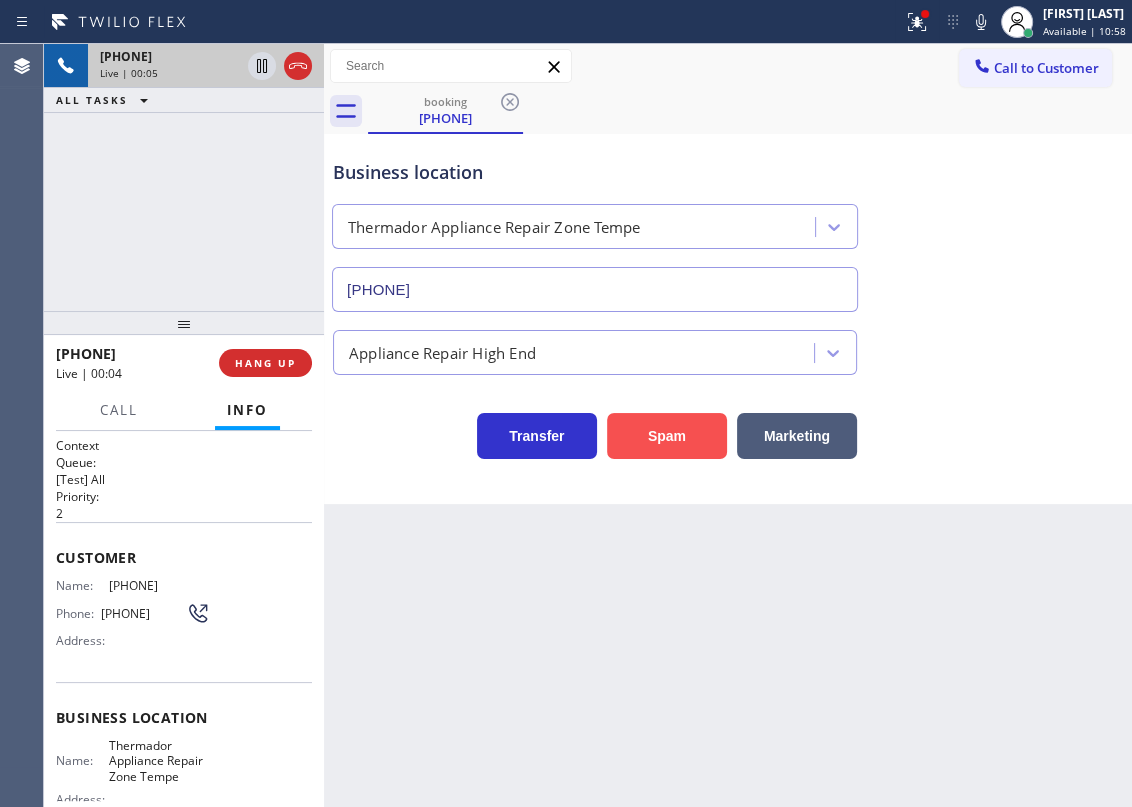click on "Spam" at bounding box center [667, 436] 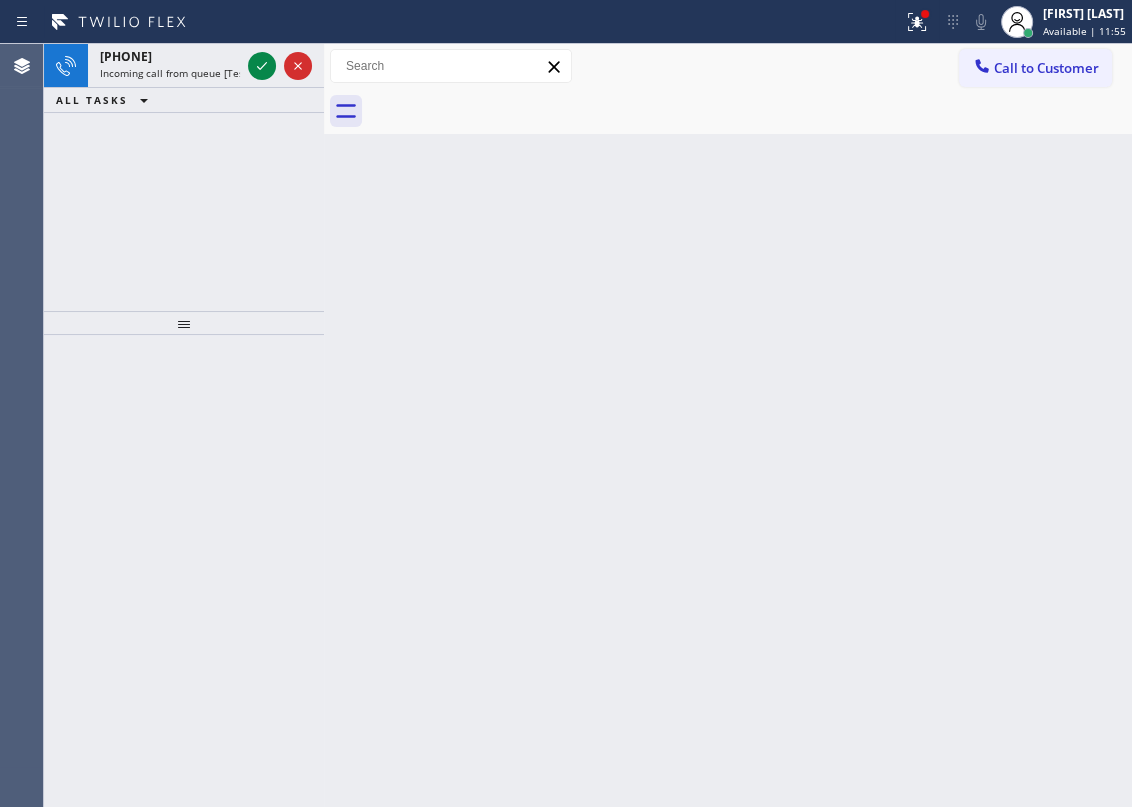 drag, startPoint x: 1008, startPoint y: 308, endPoint x: 590, endPoint y: 111, distance: 462.0963 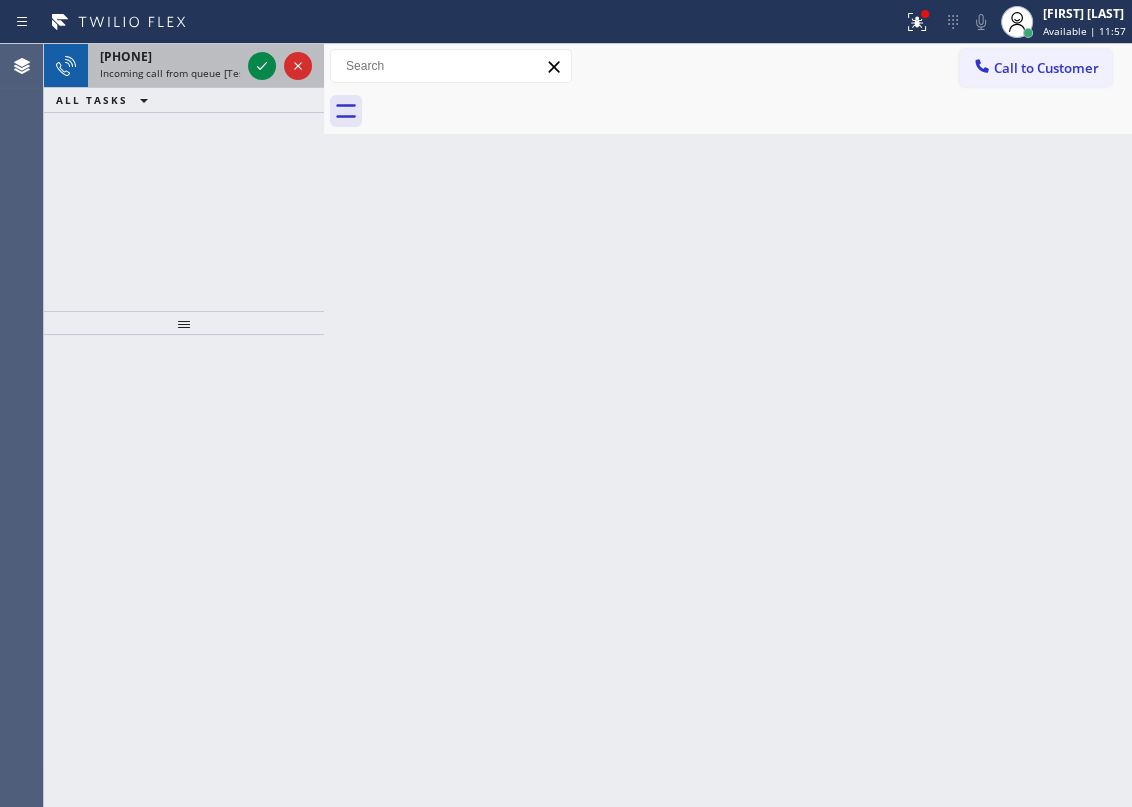 click on "+14808467756 Incoming call from queue [Test] All" at bounding box center [166, 66] 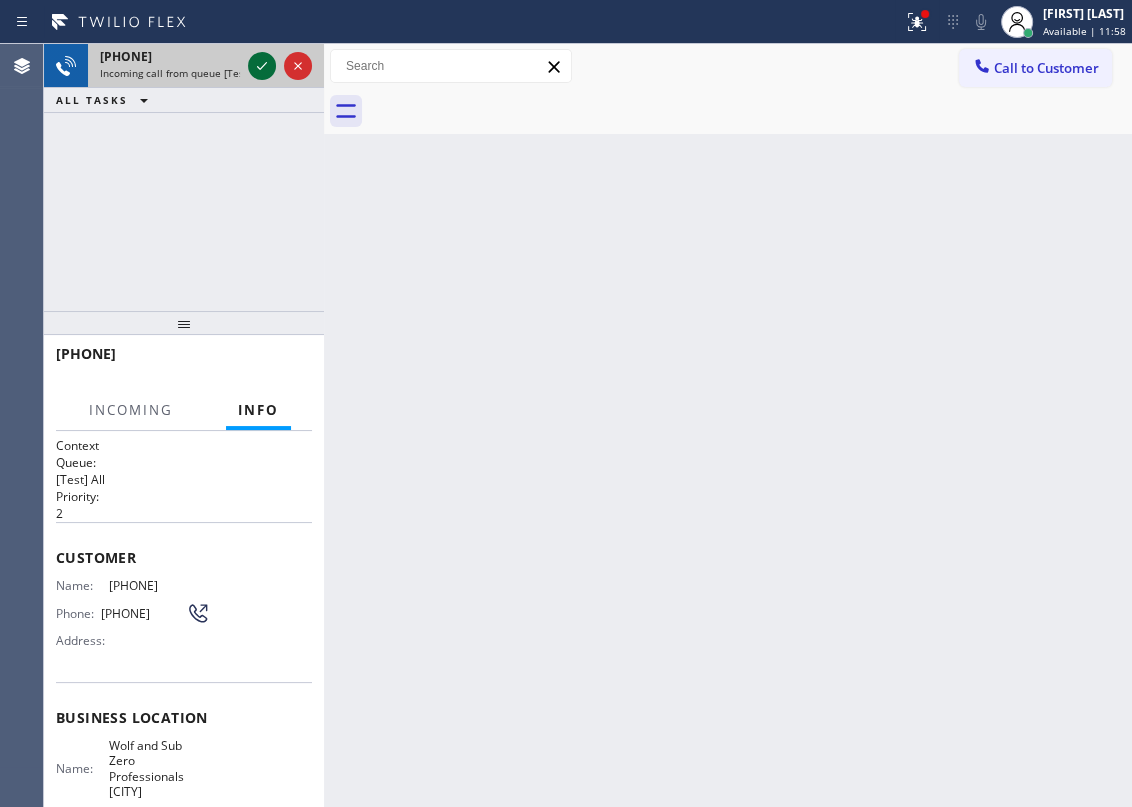 click 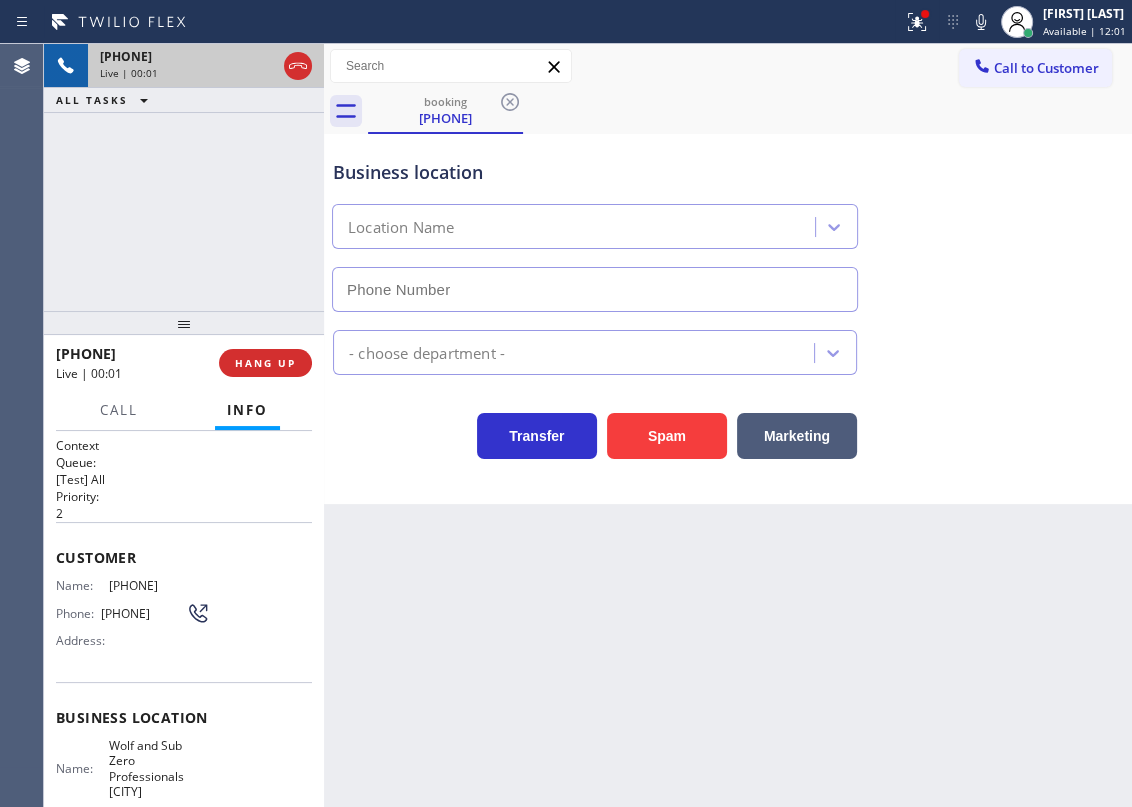 type on "(480) 639-6994" 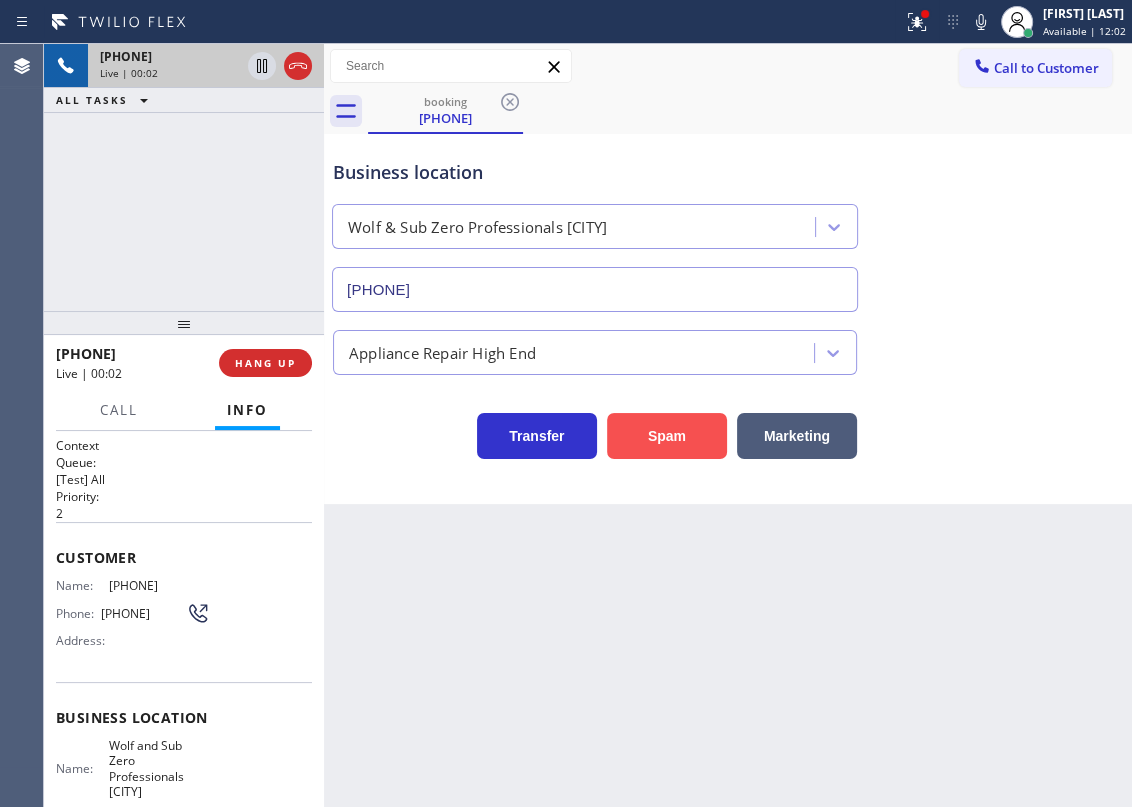 click on "Spam" at bounding box center (667, 436) 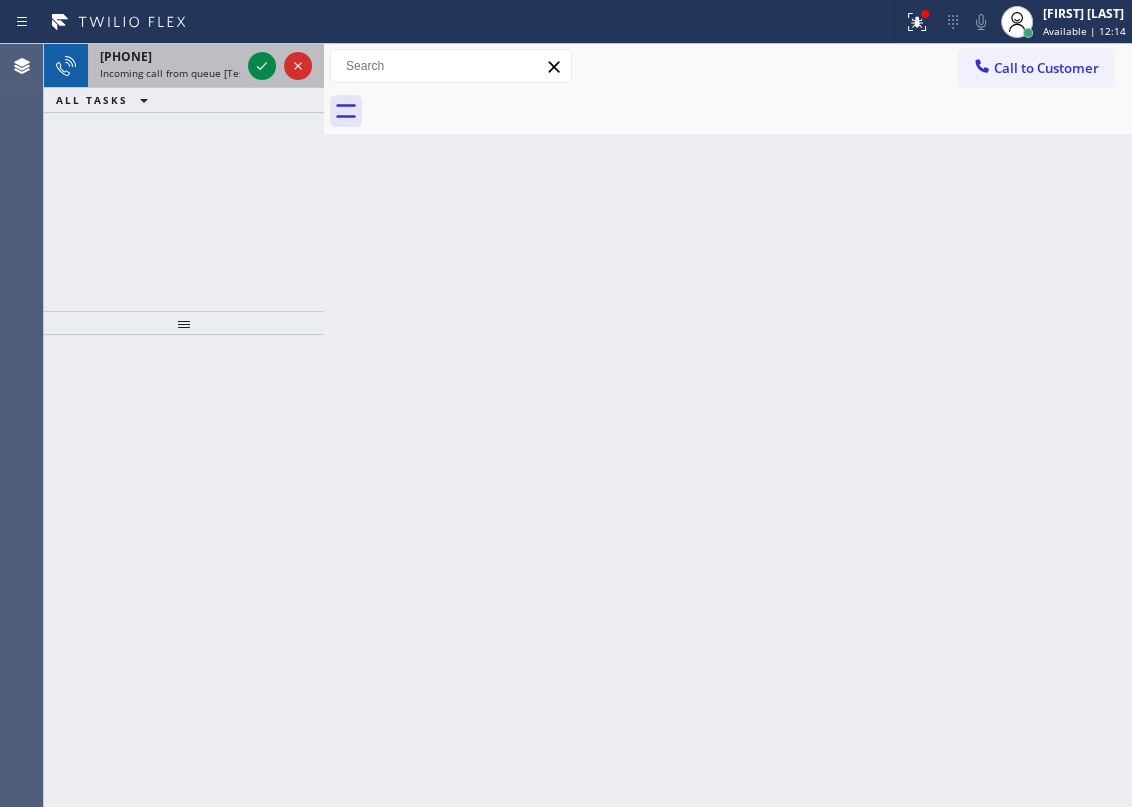 click on "+18482671453 Incoming call from queue [Test] All" at bounding box center [166, 66] 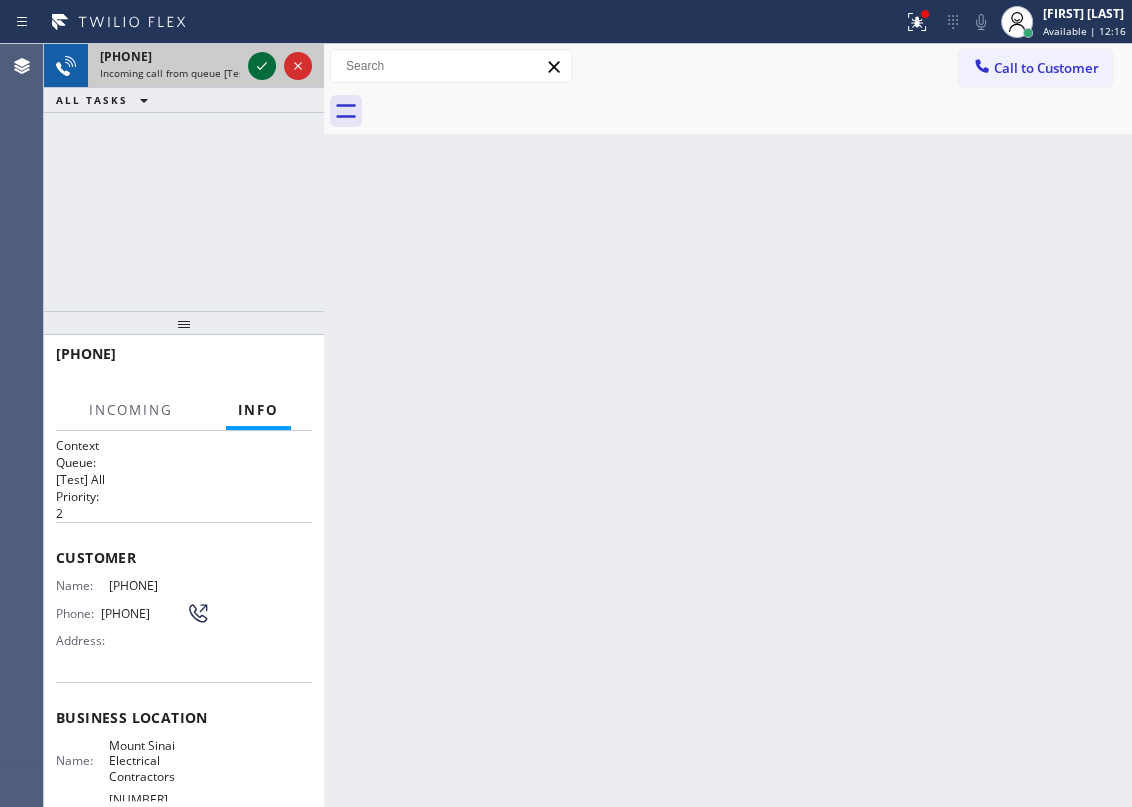 click 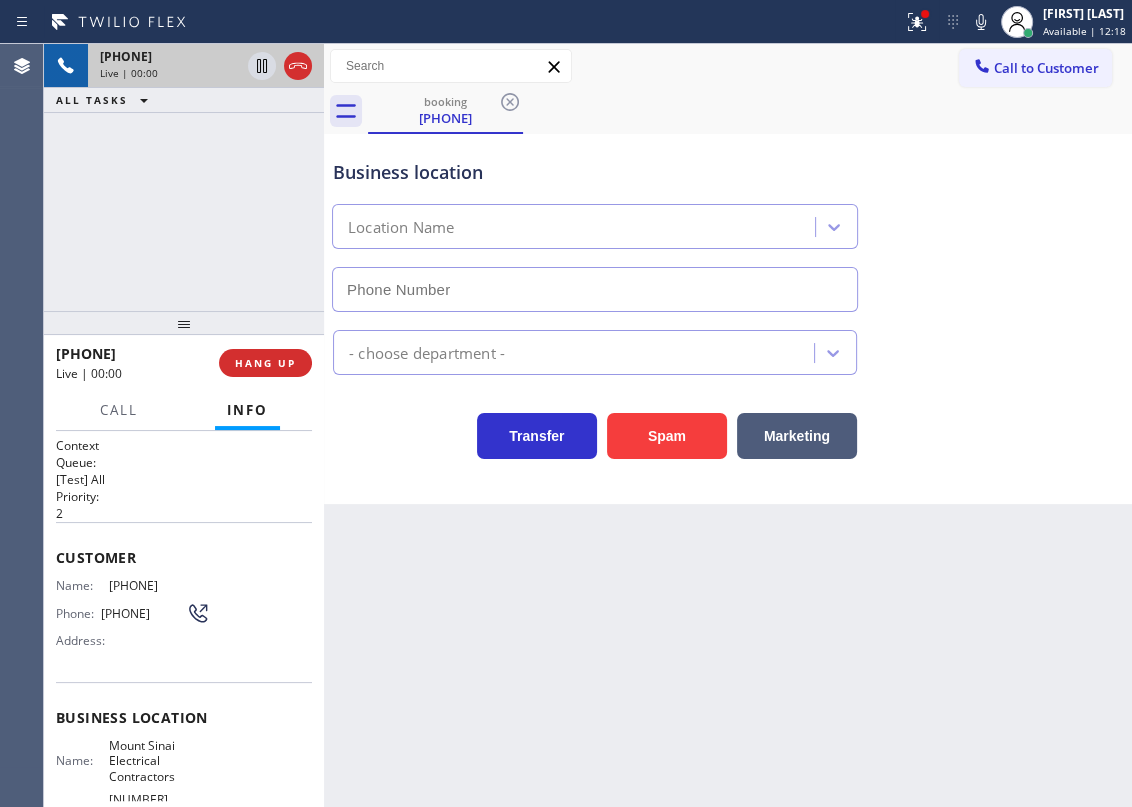 type on "(848) 208-7374" 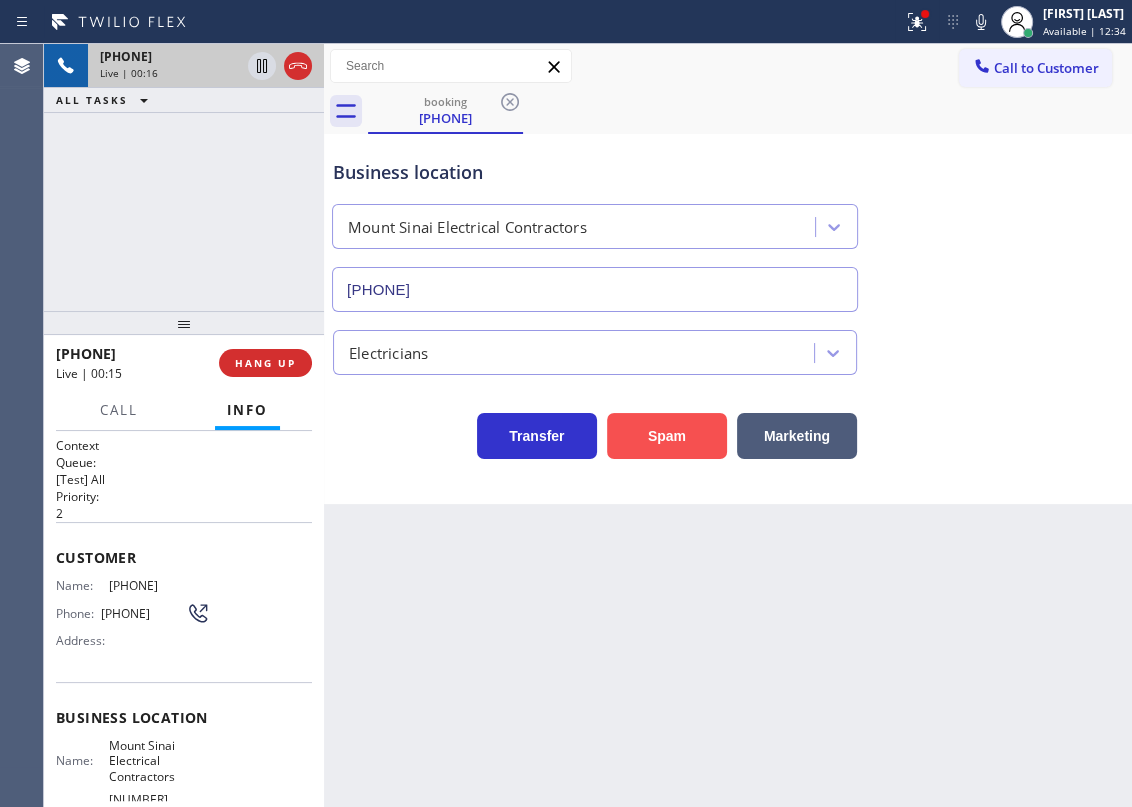 click on "Spam" at bounding box center [667, 436] 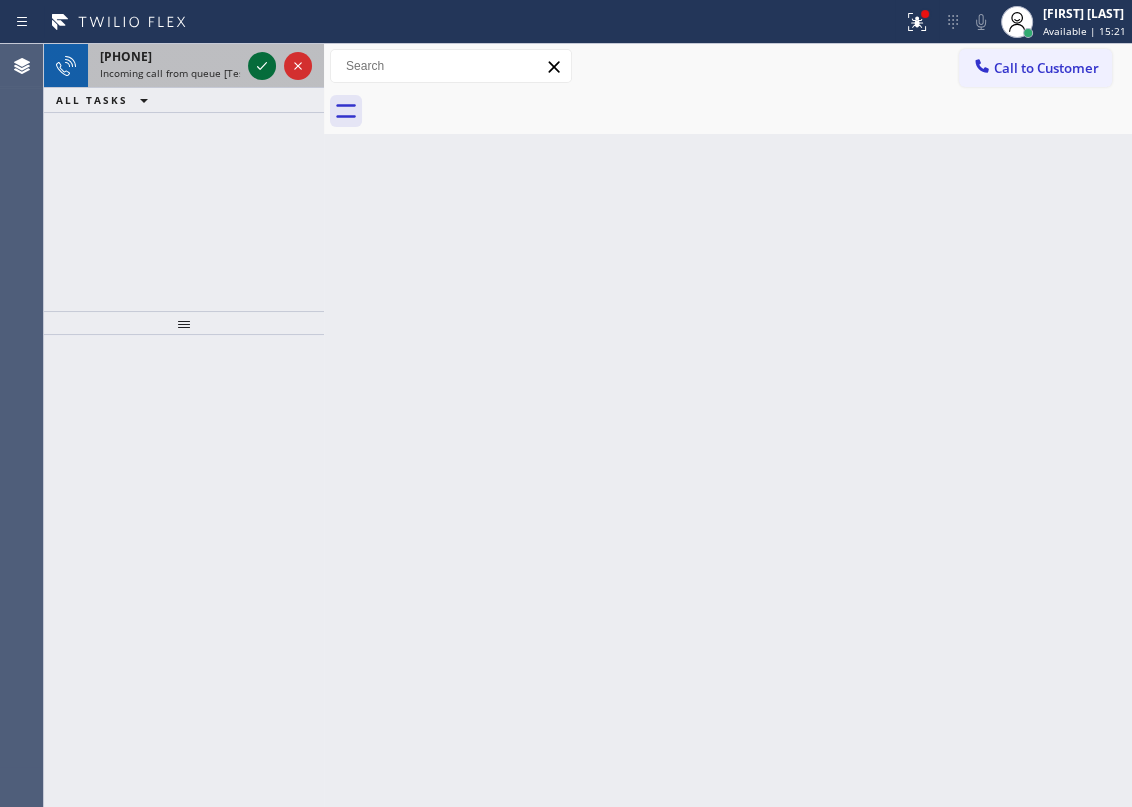 click 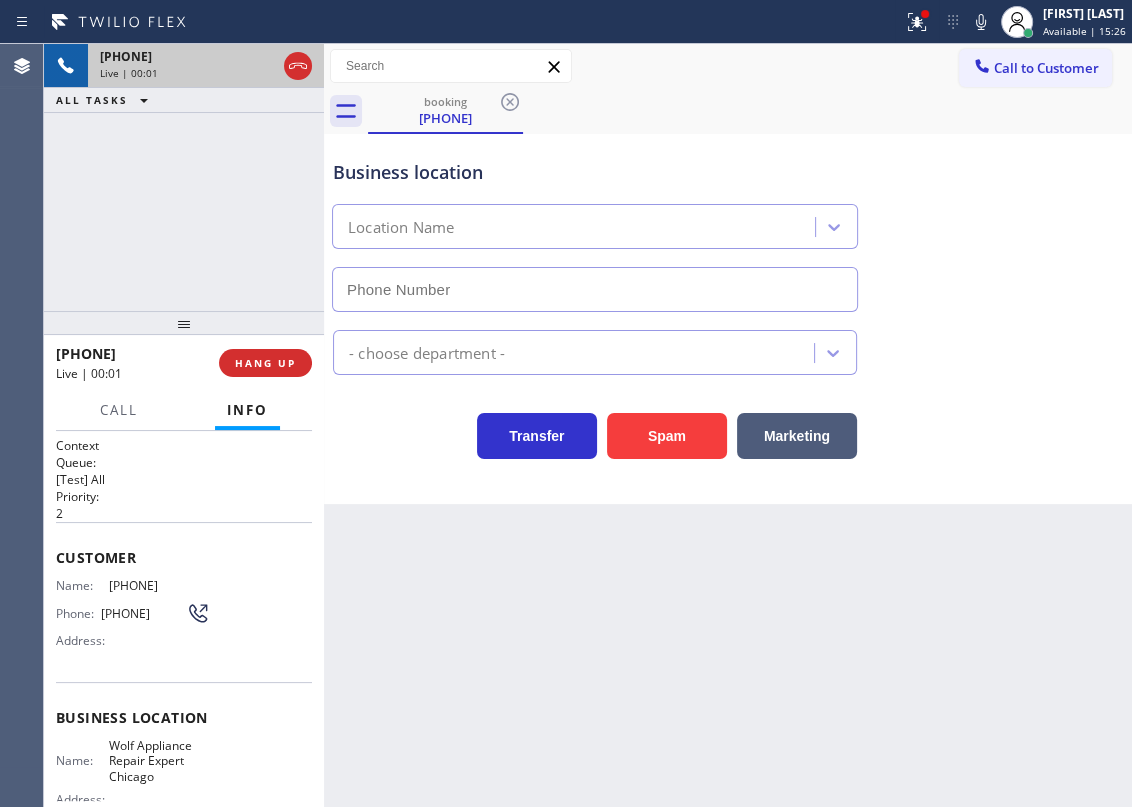 type on "(312) 945-0384" 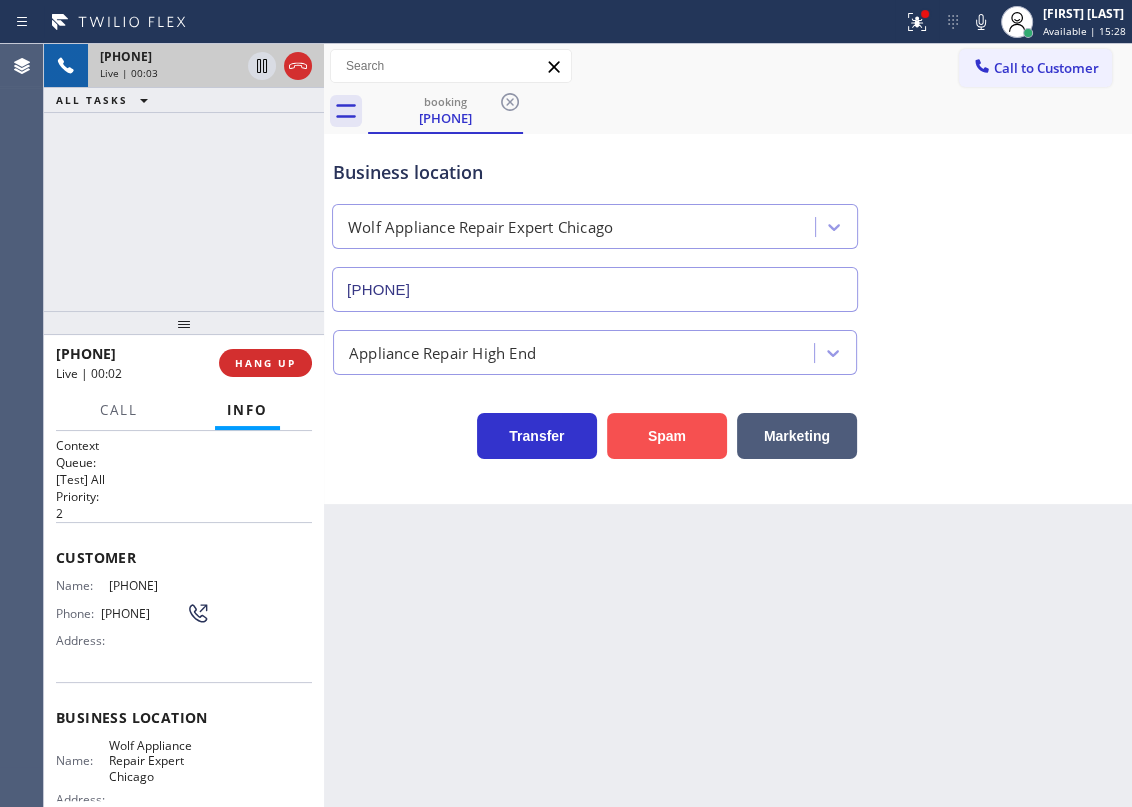 click on "Spam" at bounding box center [667, 436] 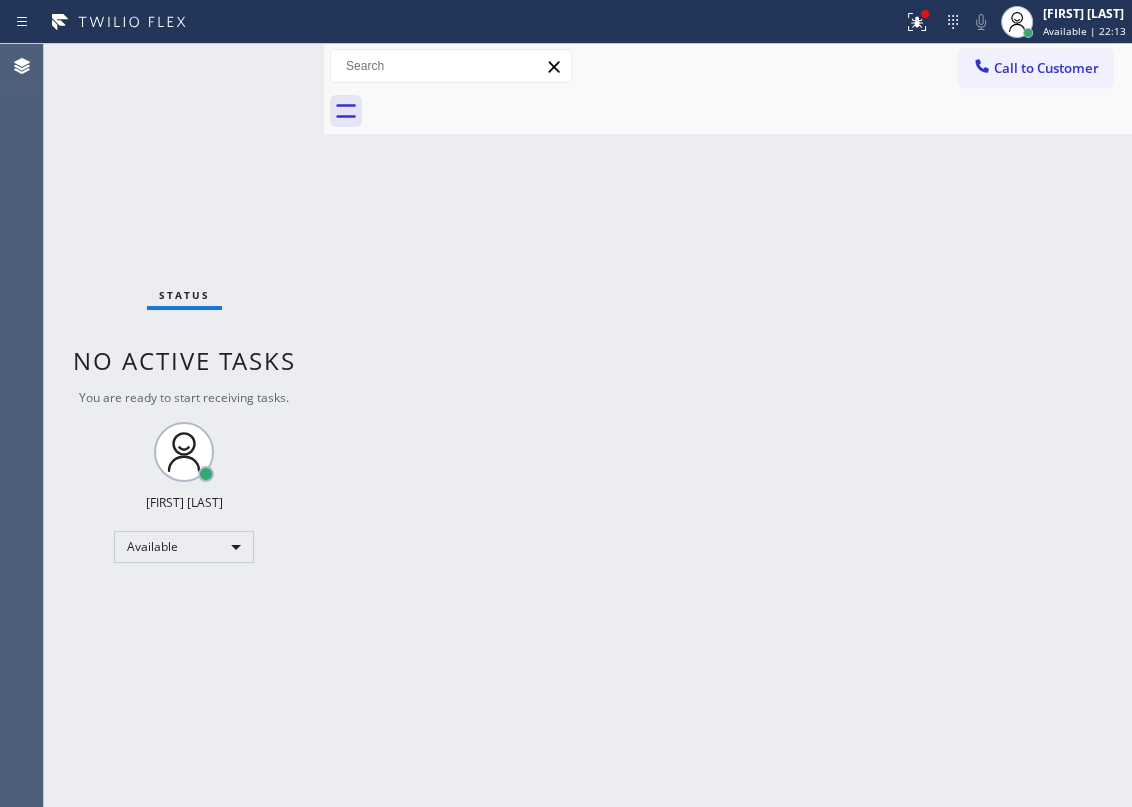 drag, startPoint x: 995, startPoint y: 314, endPoint x: 730, endPoint y: 316, distance: 265.00754 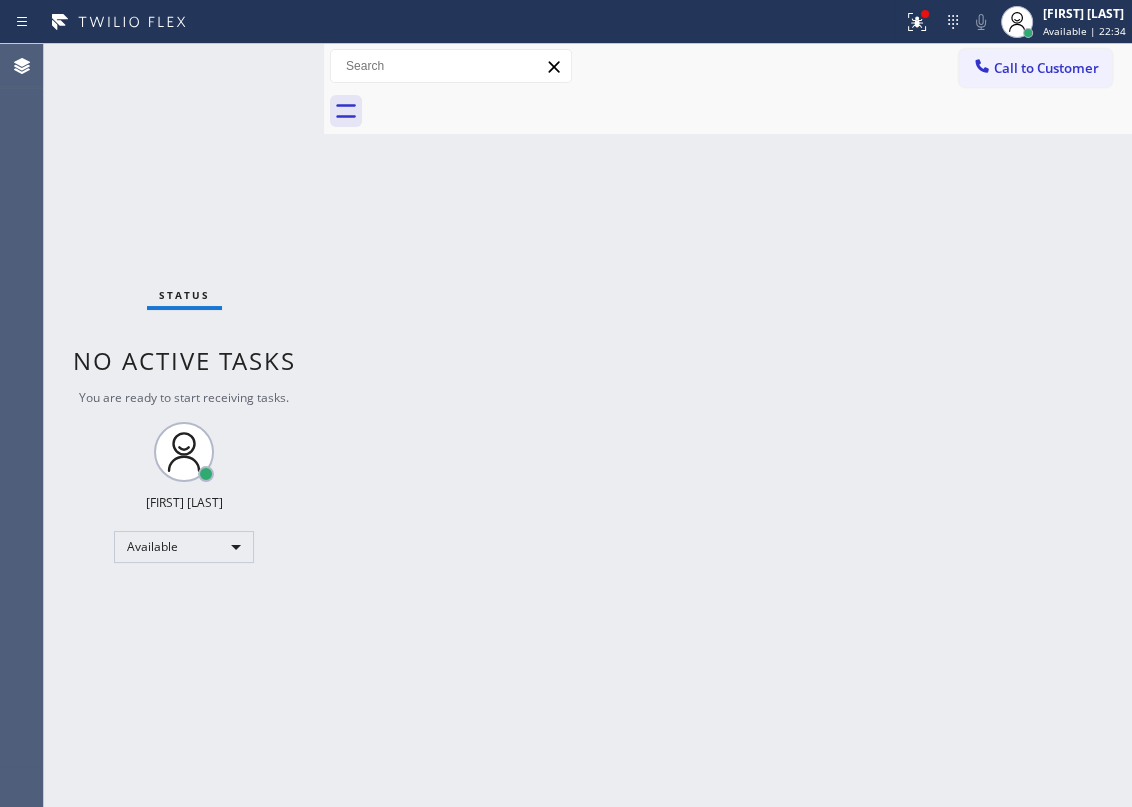 click on "Back to Dashboard Change Sender ID Customers Technicians Select a contact Outbound call Technician Search Technician Your caller id phone number Your caller id phone number Call Technician info Name   Phone none Address none Change Sender ID HVAC +18559994417 5 Star Appliance +18557314952 Appliance Repair +18554611149 Plumbing +18889090120 Air Duct Cleaning +18006865038  Electricians +18005688664 Cancel Change Check personal SMS Reset Change No tabs Call to Customer Outbound call Location Search location Your caller id phone number Customer number Call Outbound call Technician Search Technician Your caller id phone number Your caller id phone number Call" at bounding box center (728, 425) 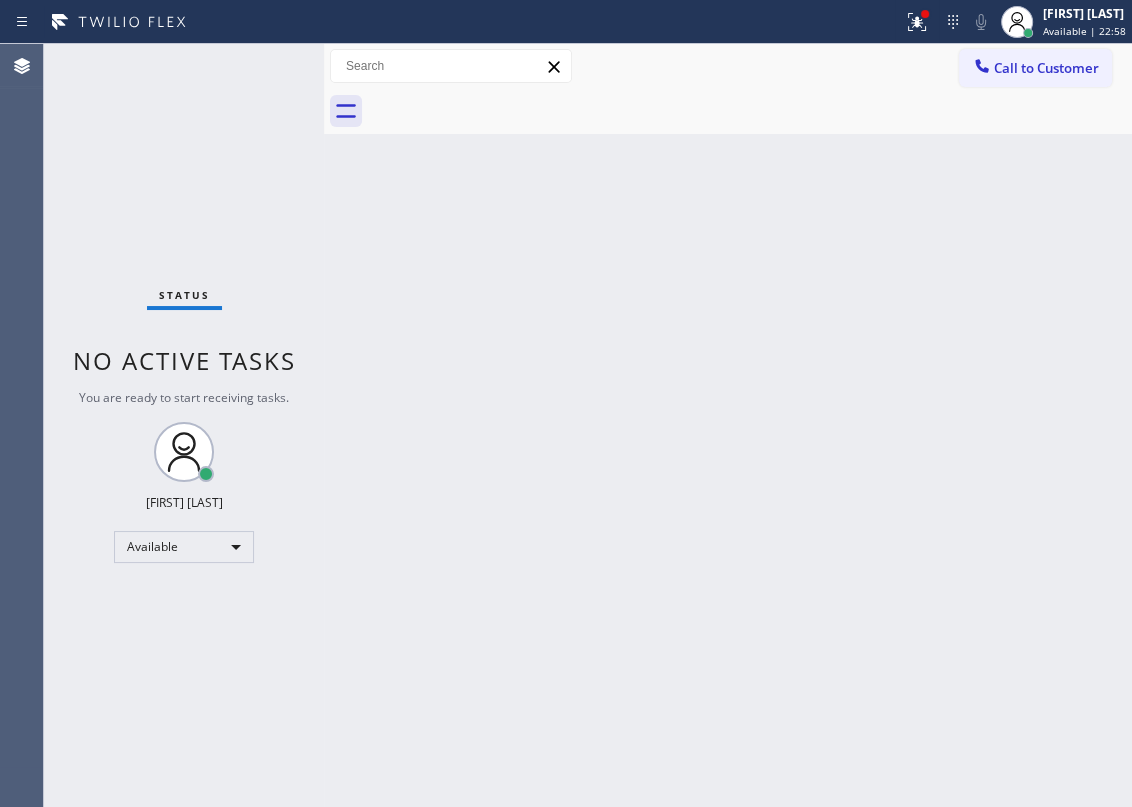 click on "Back to Dashboard Change Sender ID Customers Technicians Select a contact Outbound call Technician Search Technician Your caller id phone number Your caller id phone number Call Technician info Name   Phone none Address none Change Sender ID HVAC +18559994417 5 Star Appliance +18557314952 Appliance Repair +18554611149 Plumbing +18889090120 Air Duct Cleaning +18006865038  Electricians +18005688664 Cancel Change Check personal SMS Reset Change No tabs Call to Customer Outbound call Location Search location Your caller id phone number Customer number Call Outbound call Technician Search Technician Your caller id phone number Your caller id phone number Call" at bounding box center [728, 425] 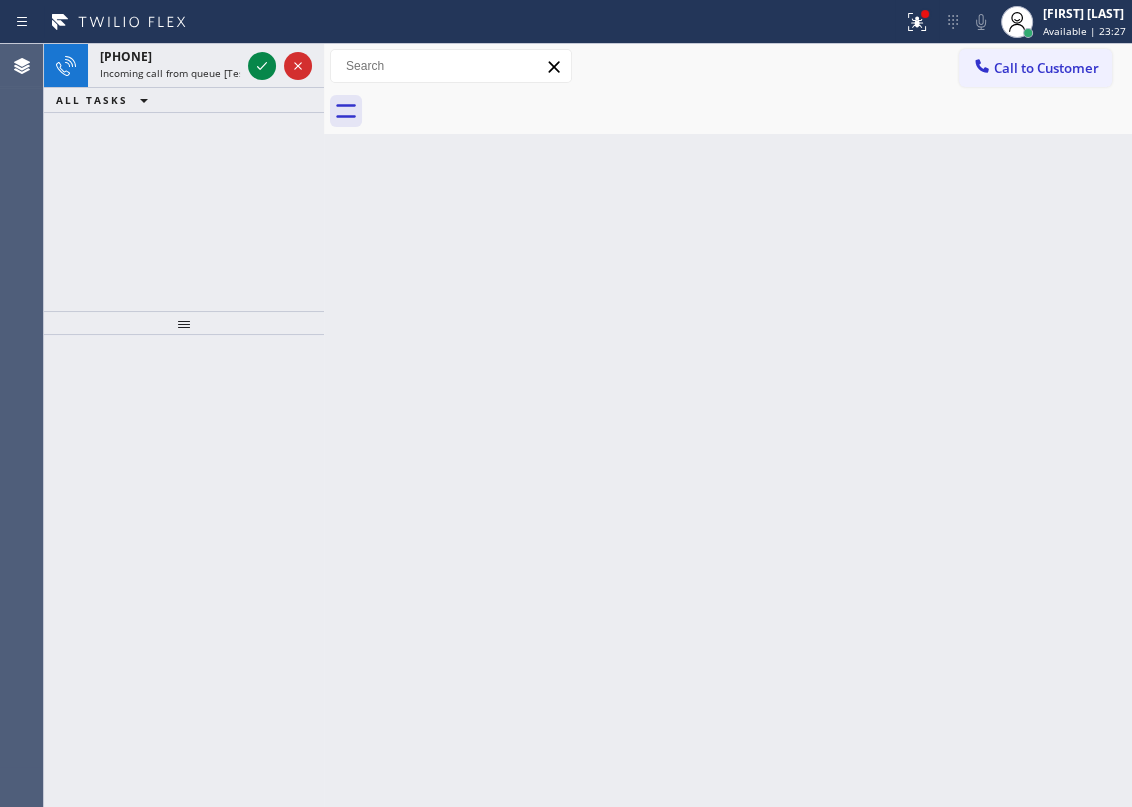 drag, startPoint x: 1012, startPoint y: 392, endPoint x: 992, endPoint y: 448, distance: 59.464275 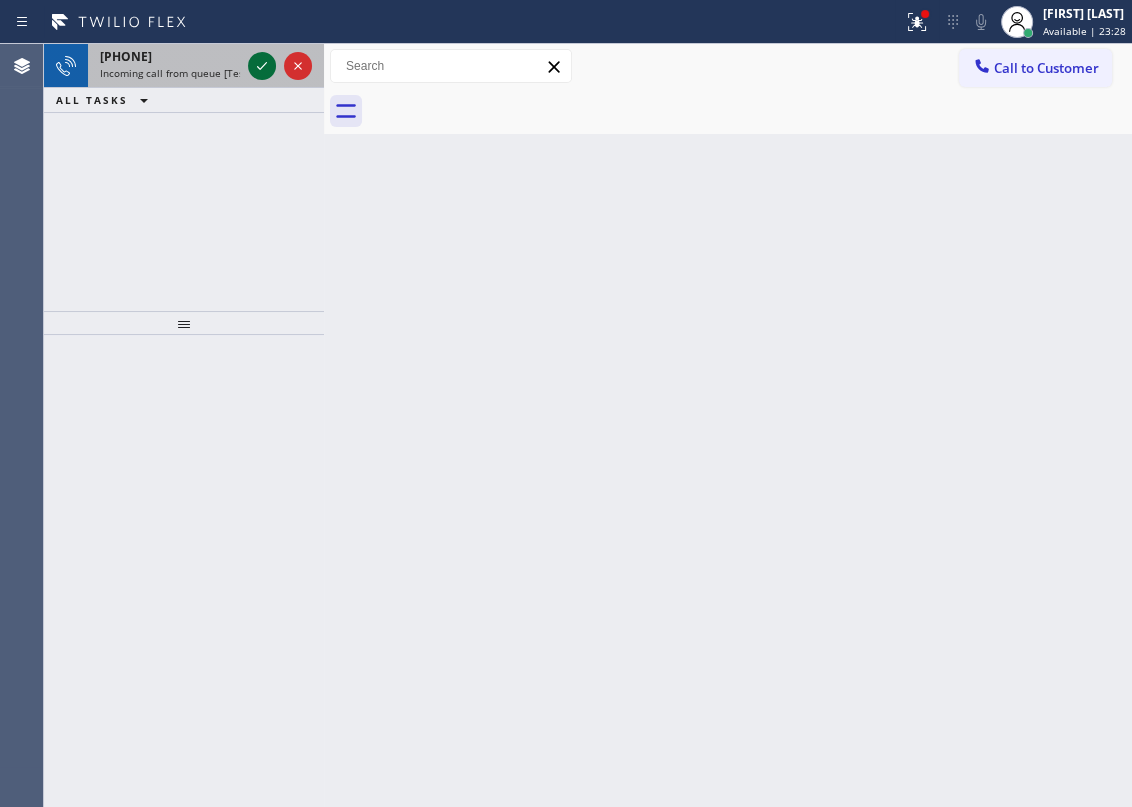 click 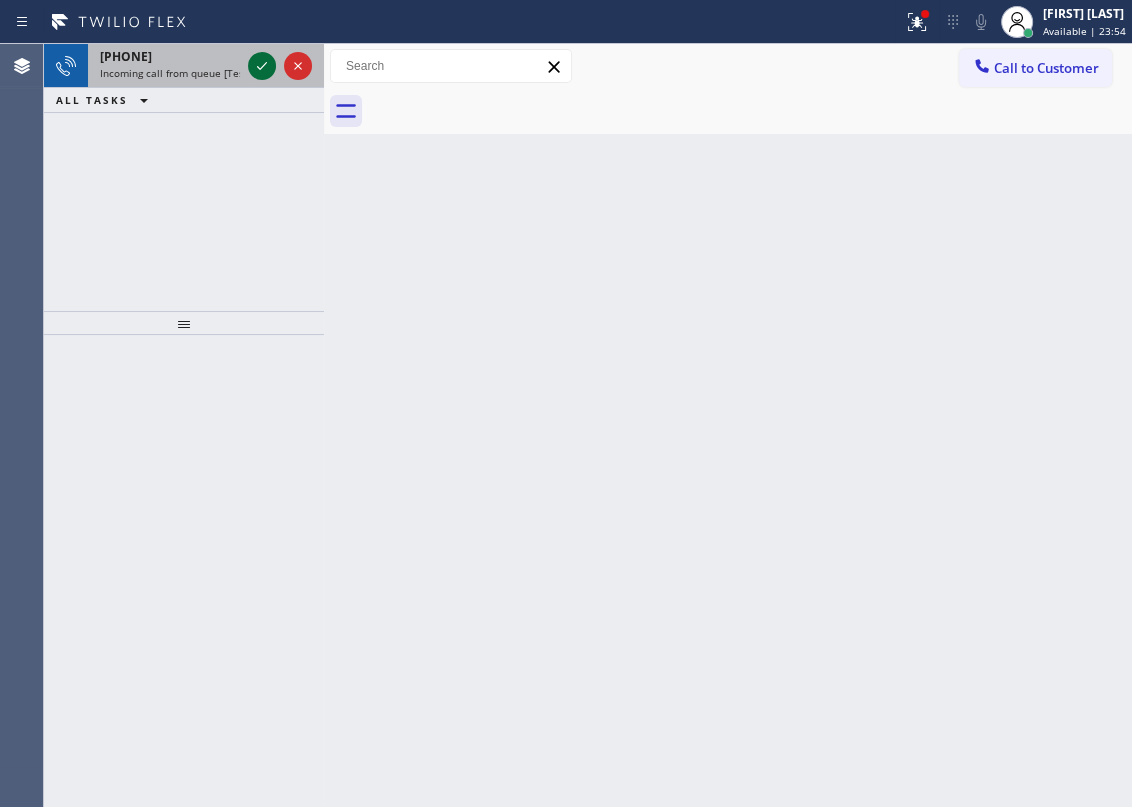 click 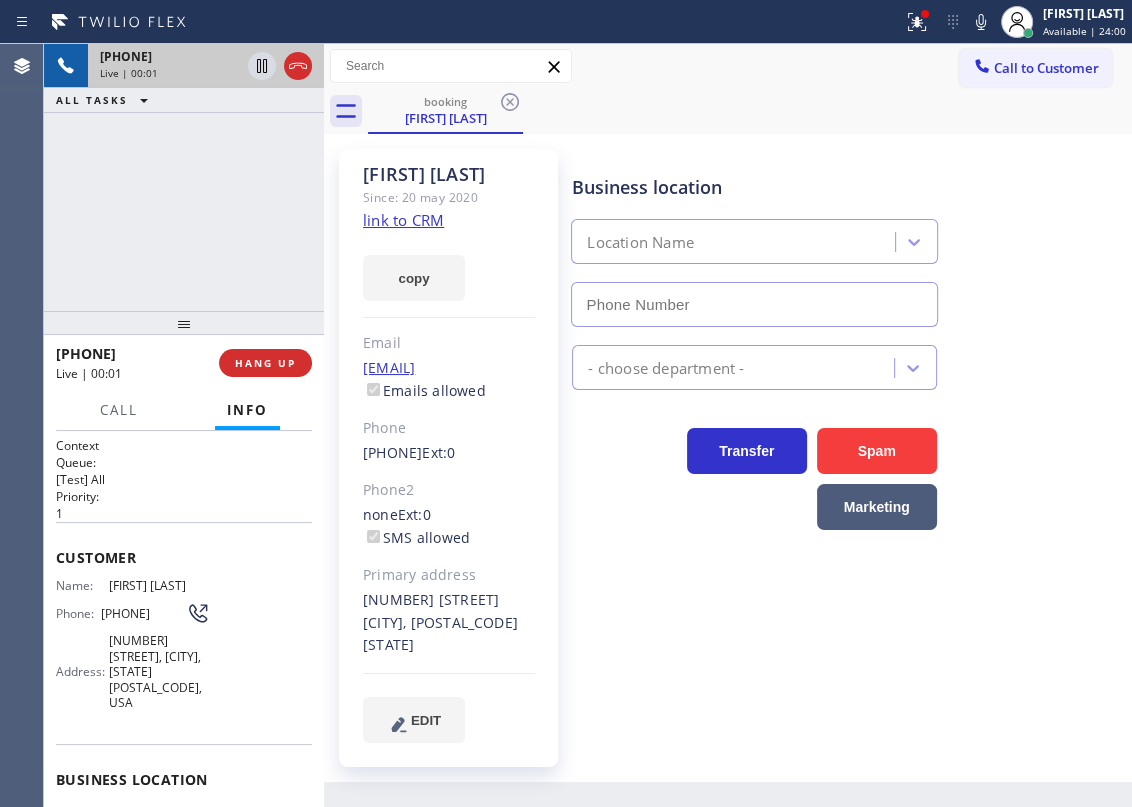 type on "(631) 402-9345" 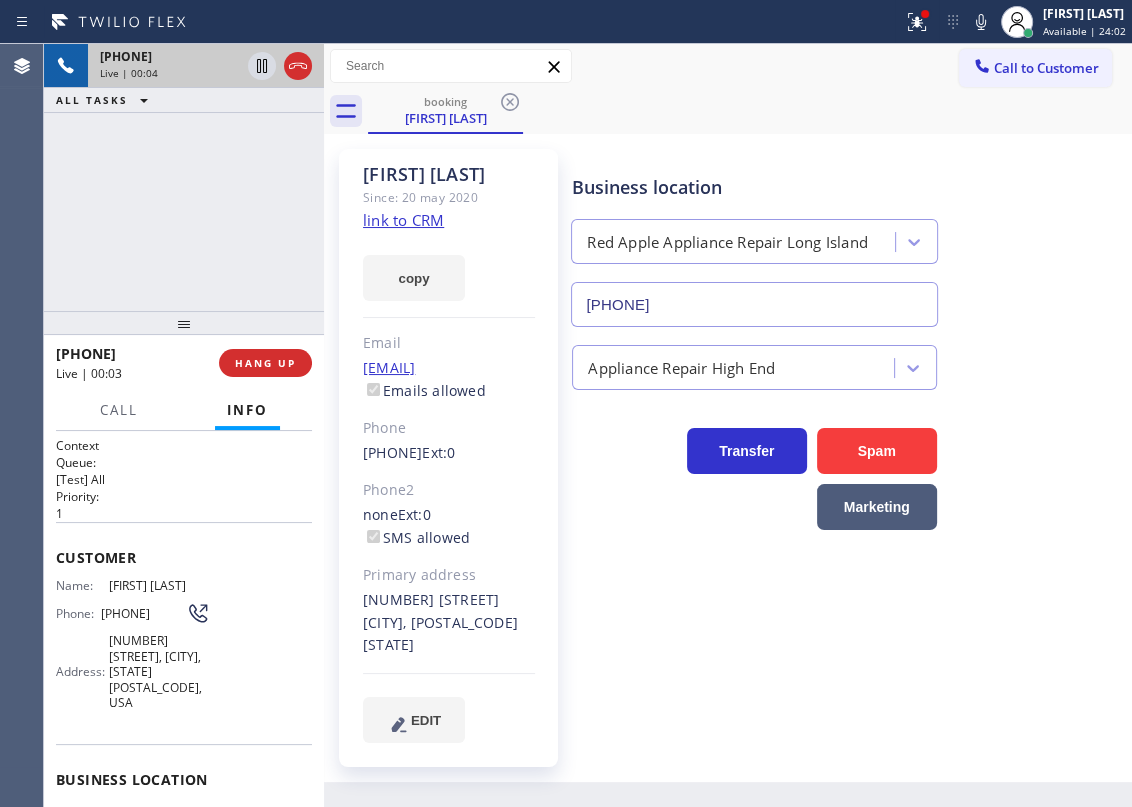 click on "link to CRM" 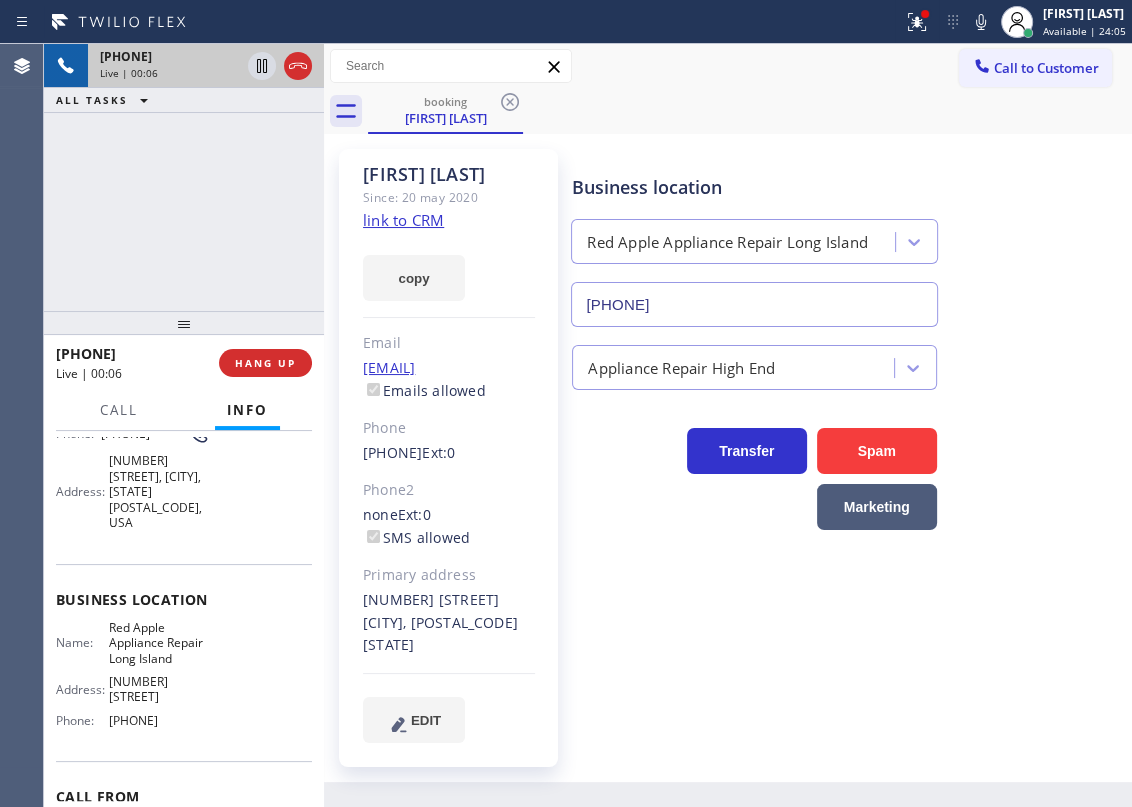 scroll, scrollTop: 181, scrollLeft: 0, axis: vertical 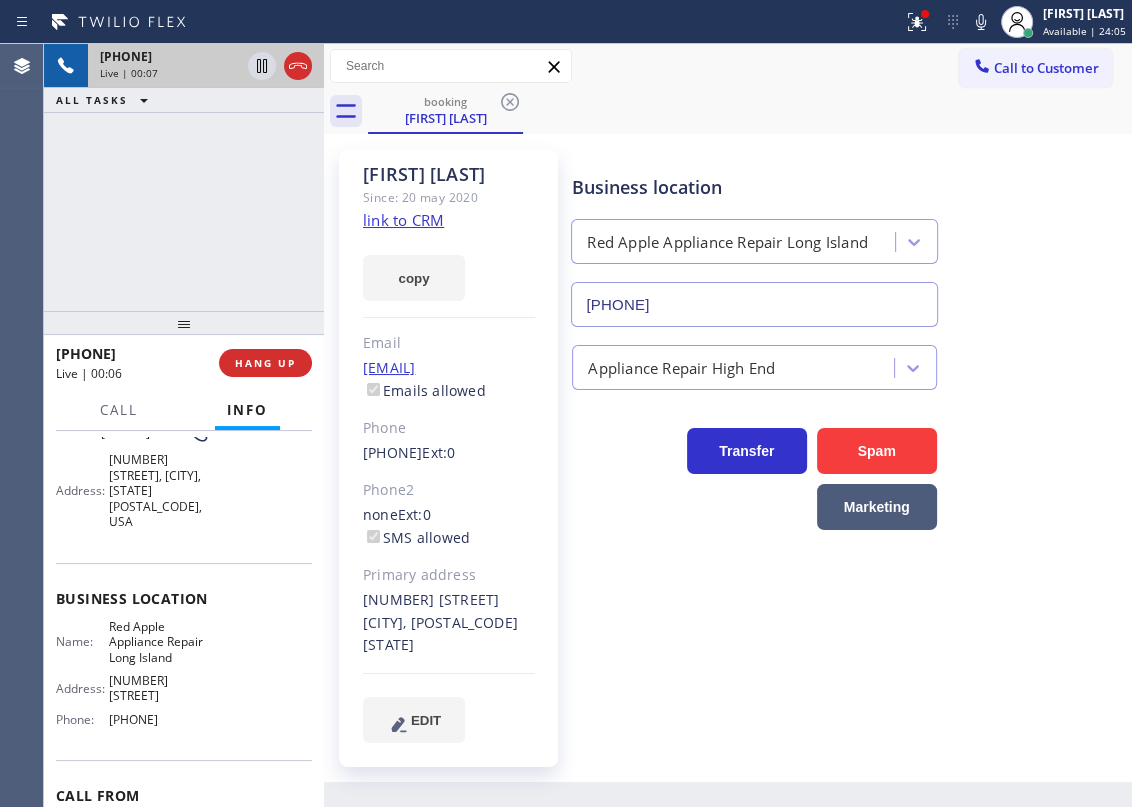 click on "Red Apple Appliance Repair Long Island" at bounding box center (159, 642) 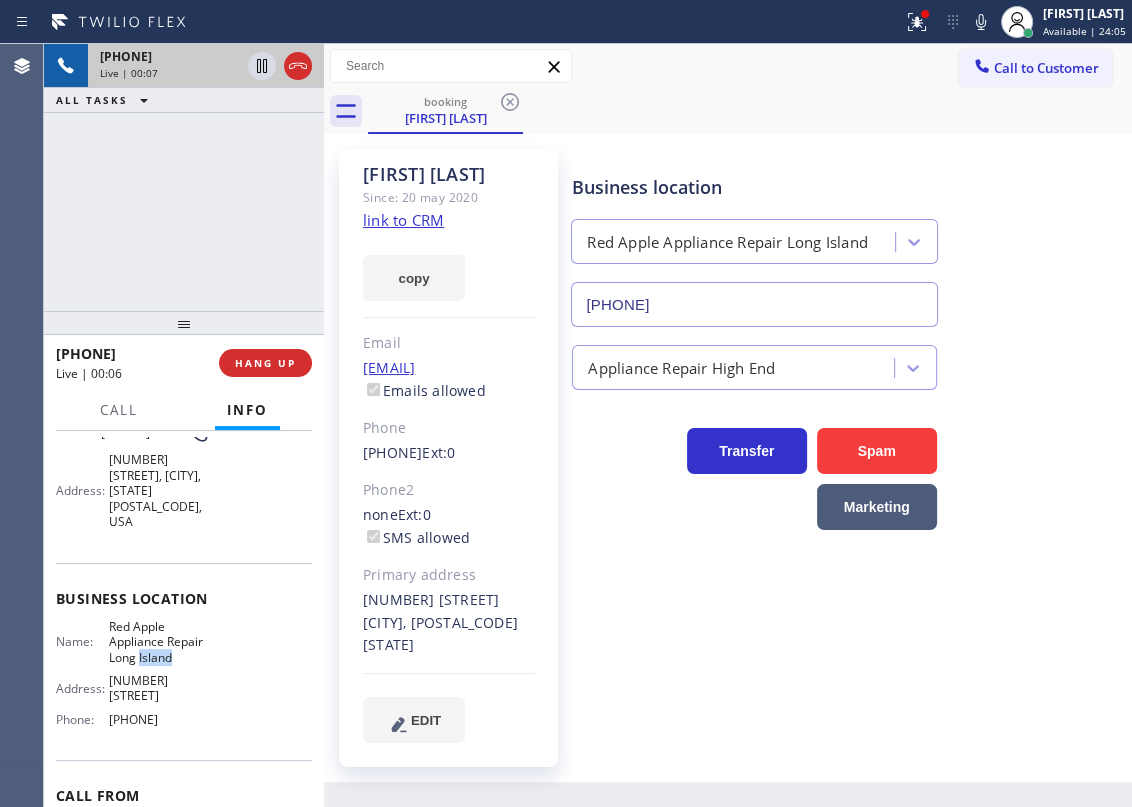 click on "Red Apple Appliance Repair Long Island" at bounding box center [159, 642] 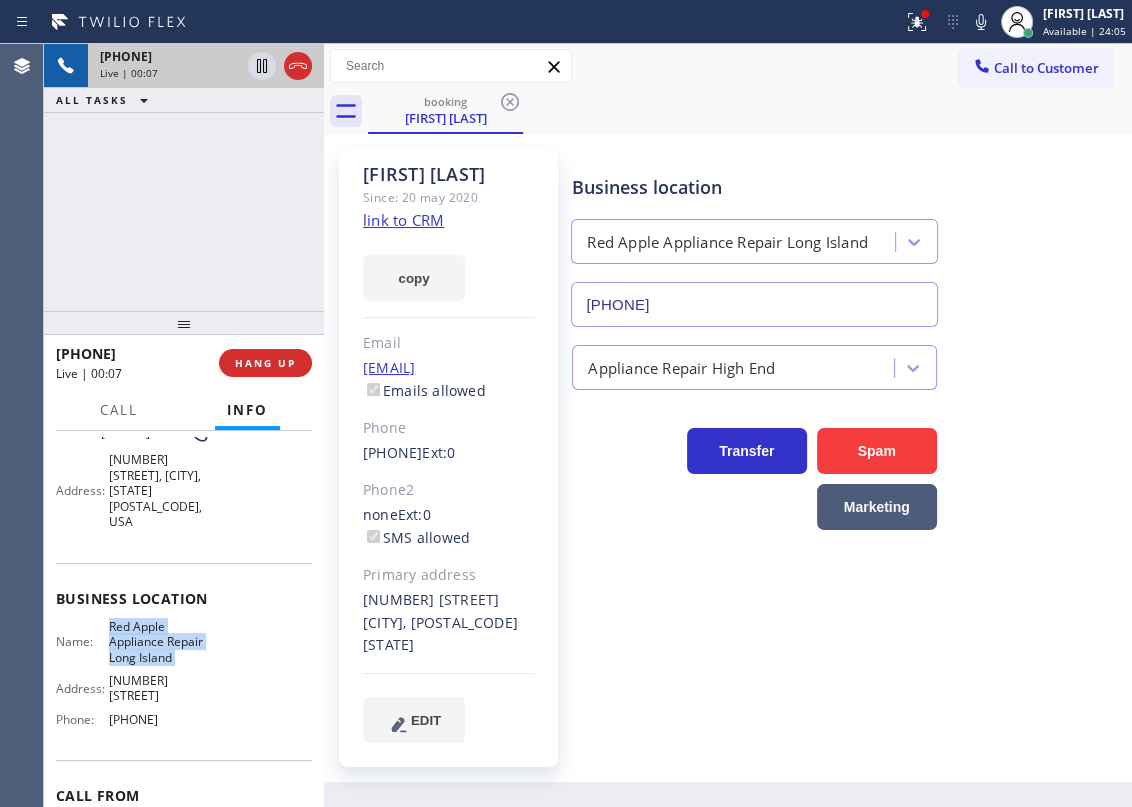 click on "Red Apple Appliance Repair Long Island" at bounding box center (159, 642) 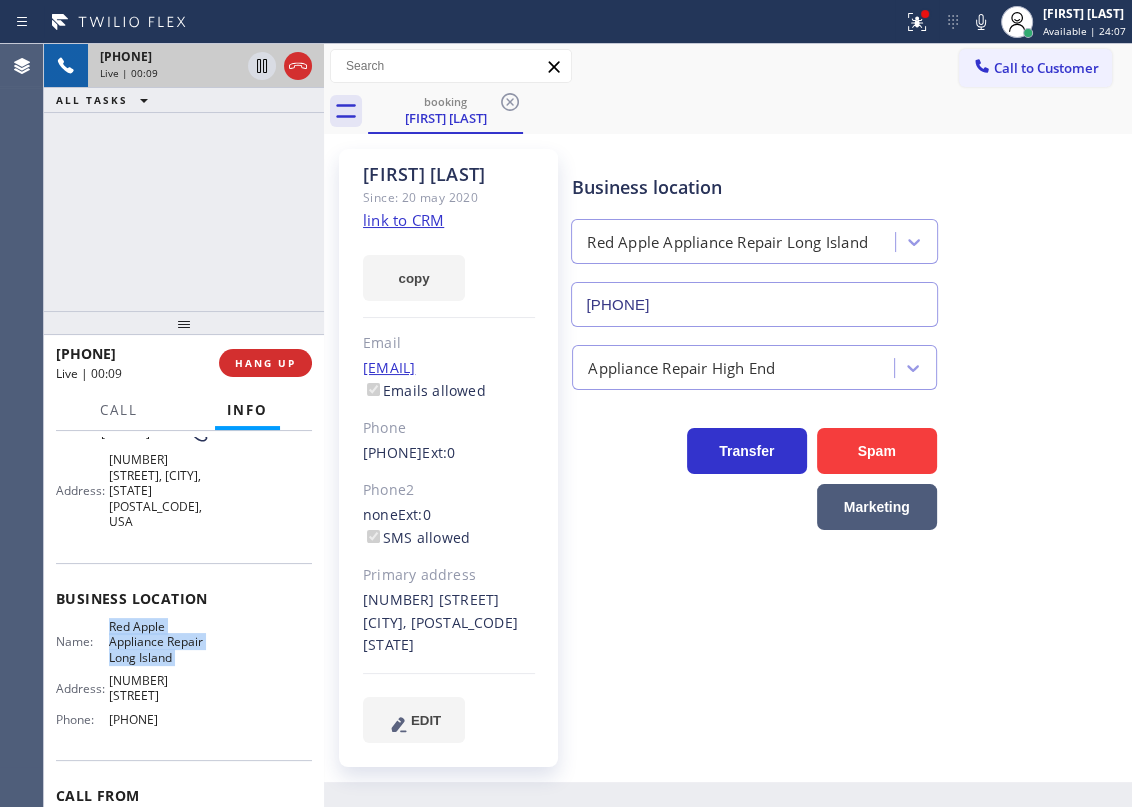 click on "(631) 402-9345" at bounding box center [754, 304] 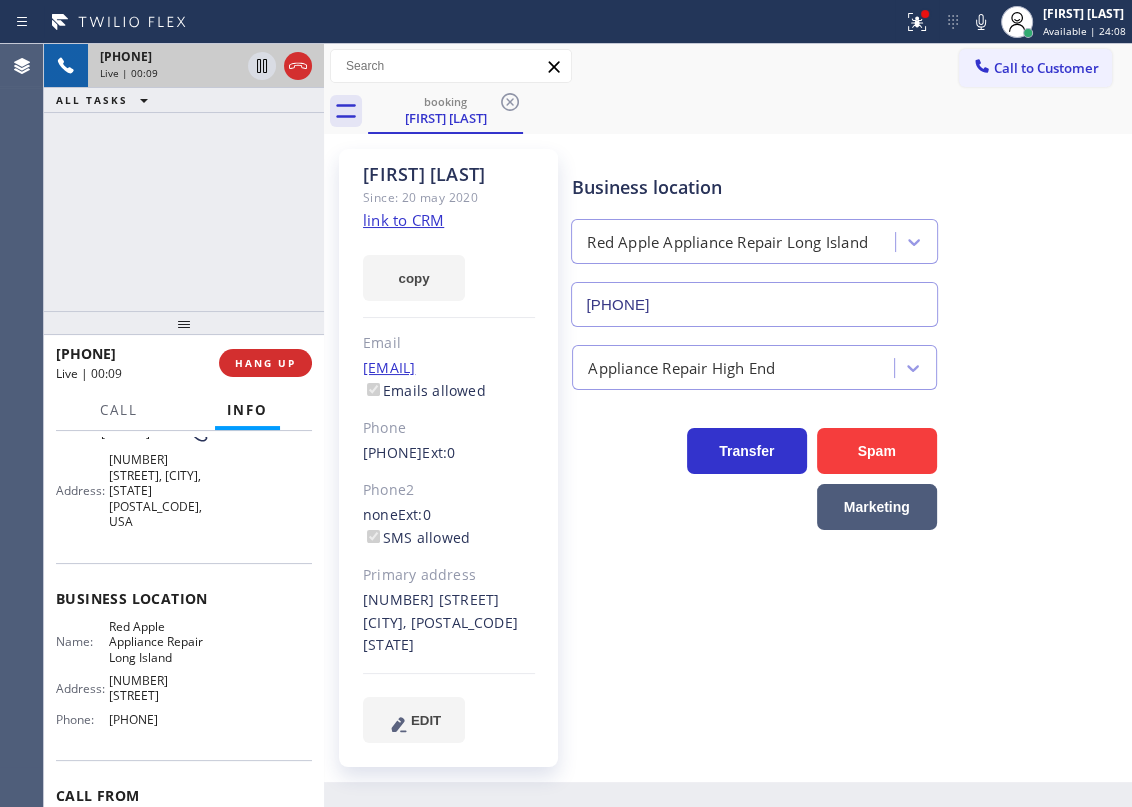 click on "(631) 402-9345" at bounding box center [754, 304] 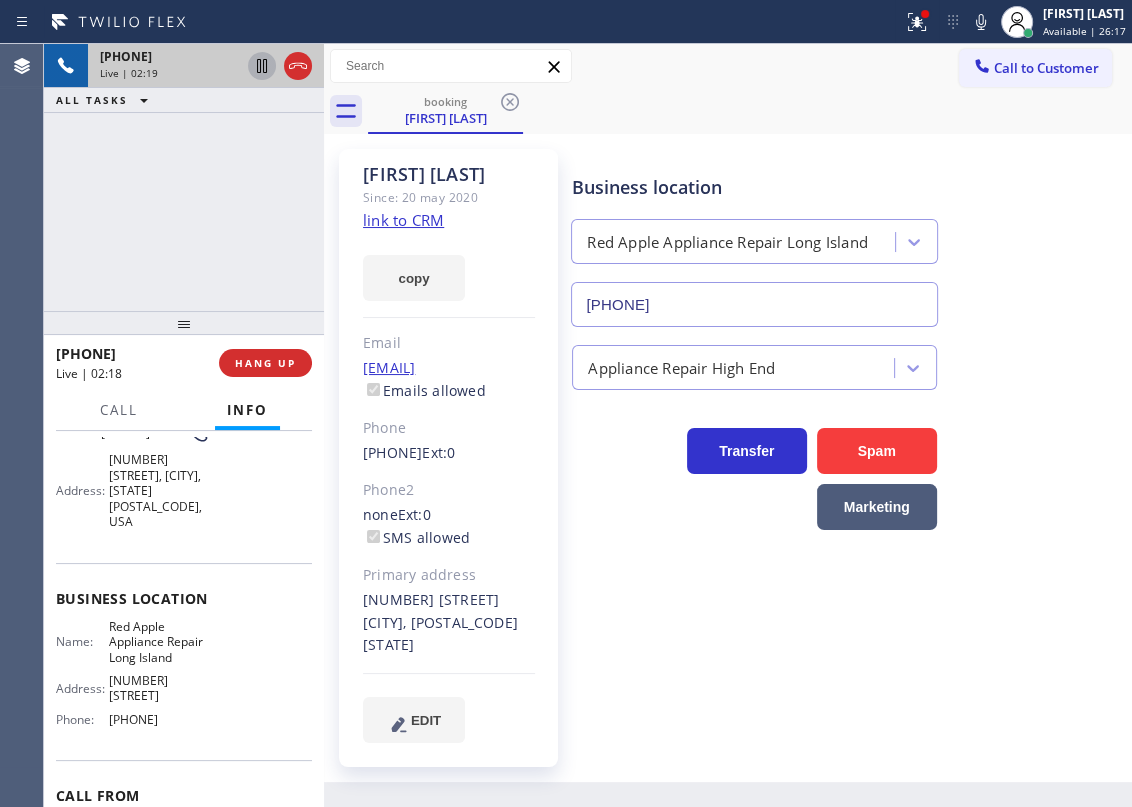 click 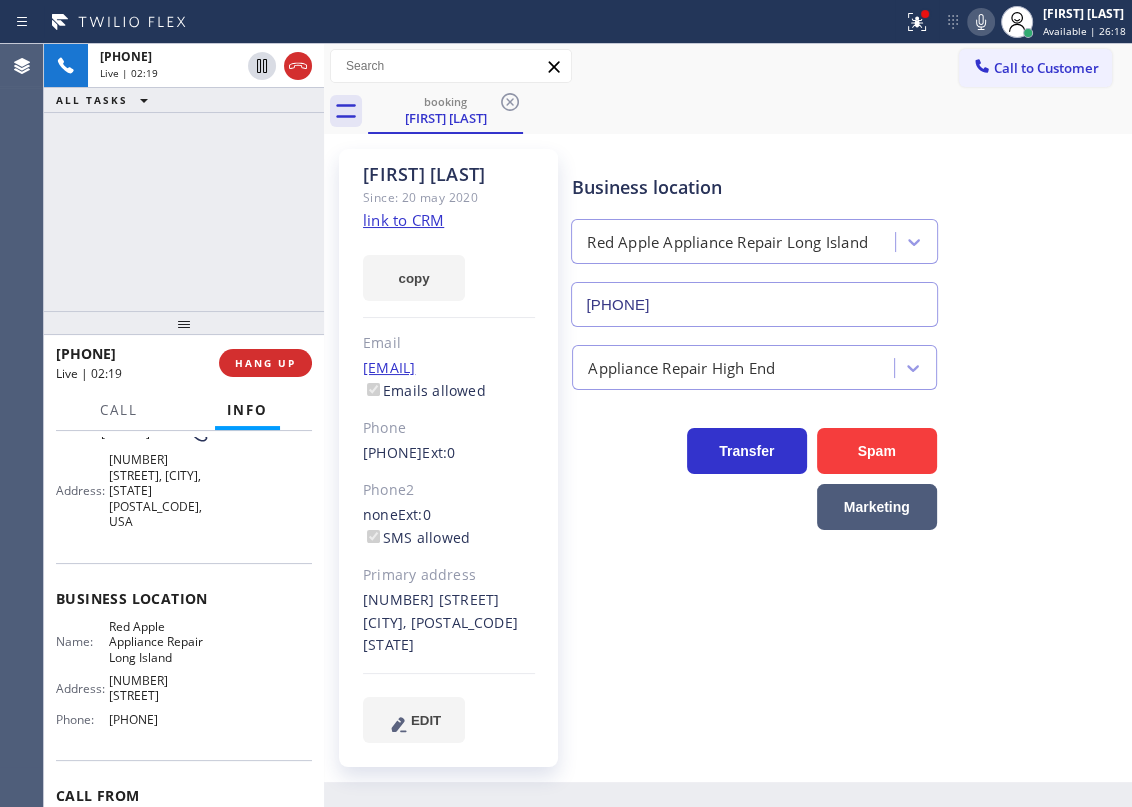 click 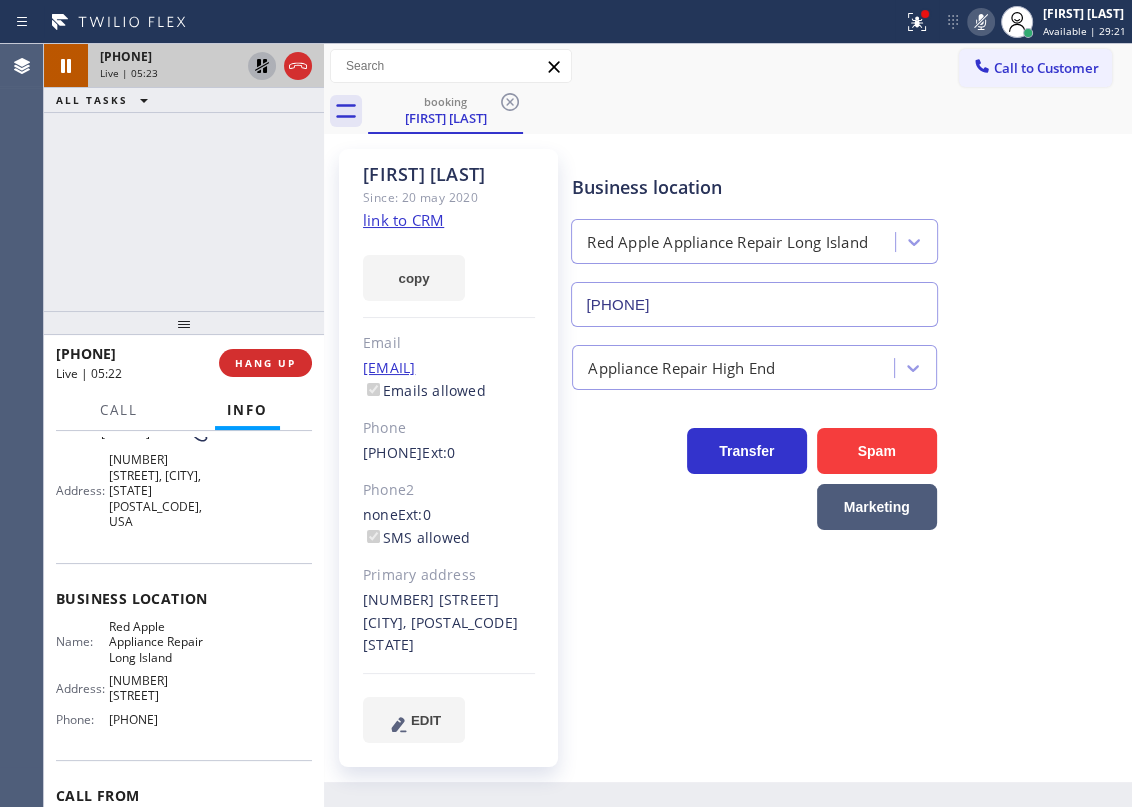 click 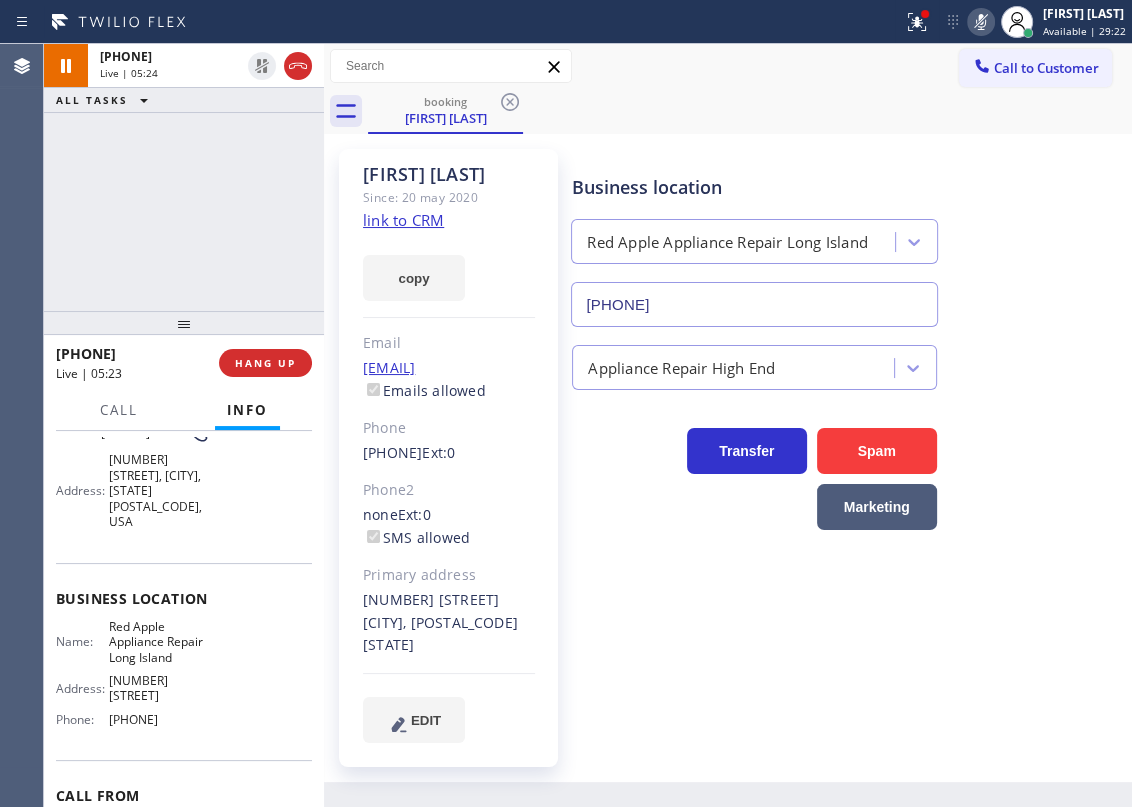 click 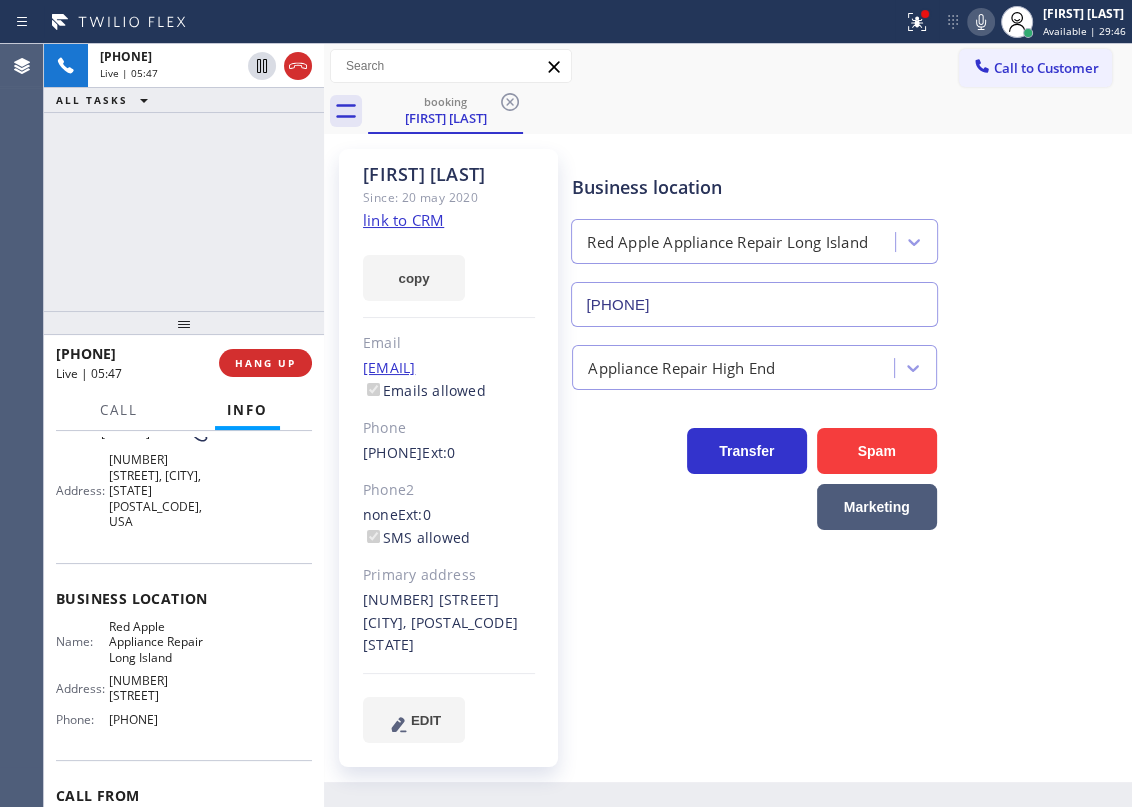 click on "Business location Red Apple Appliance Repair Long Island (631) 402-9345" at bounding box center [847, 236] 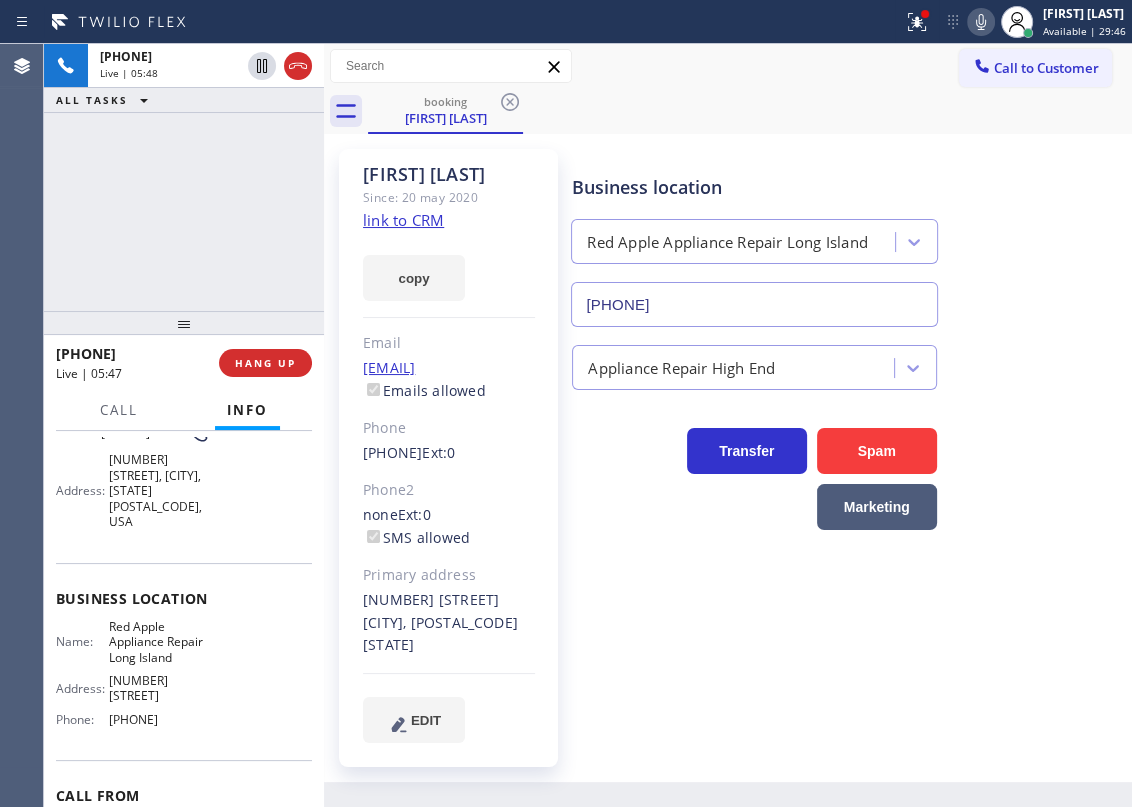 click 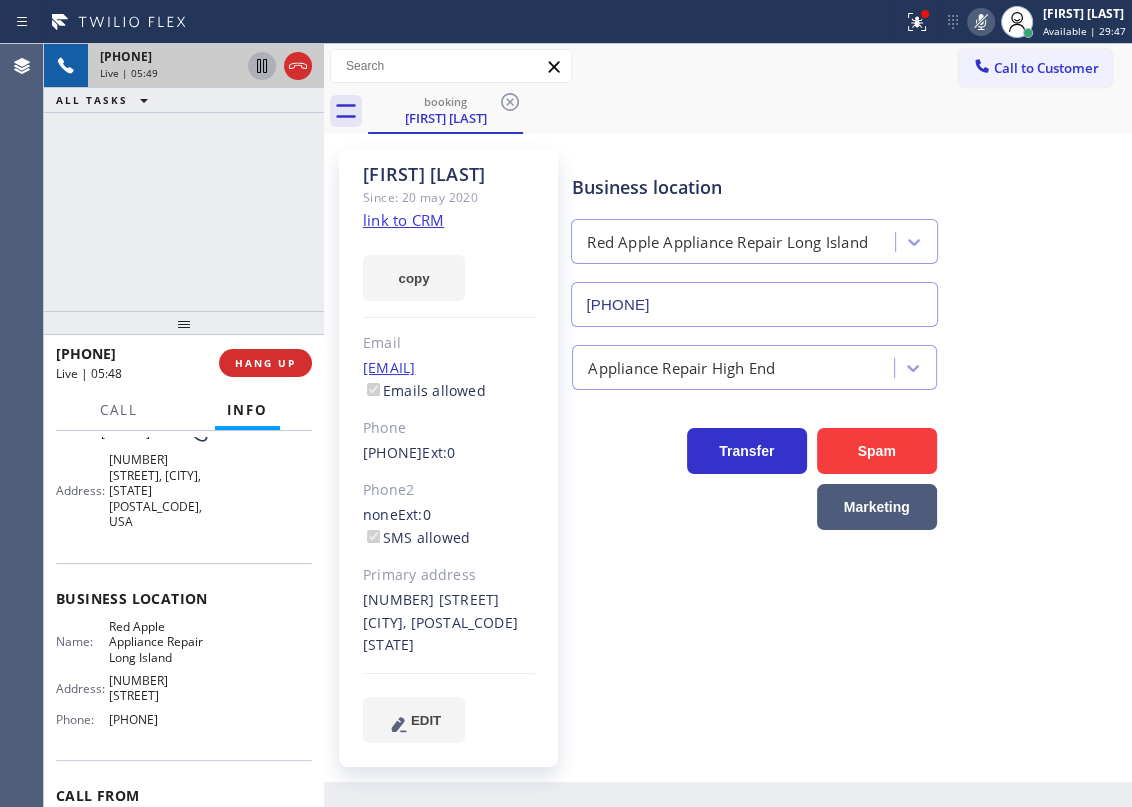 click 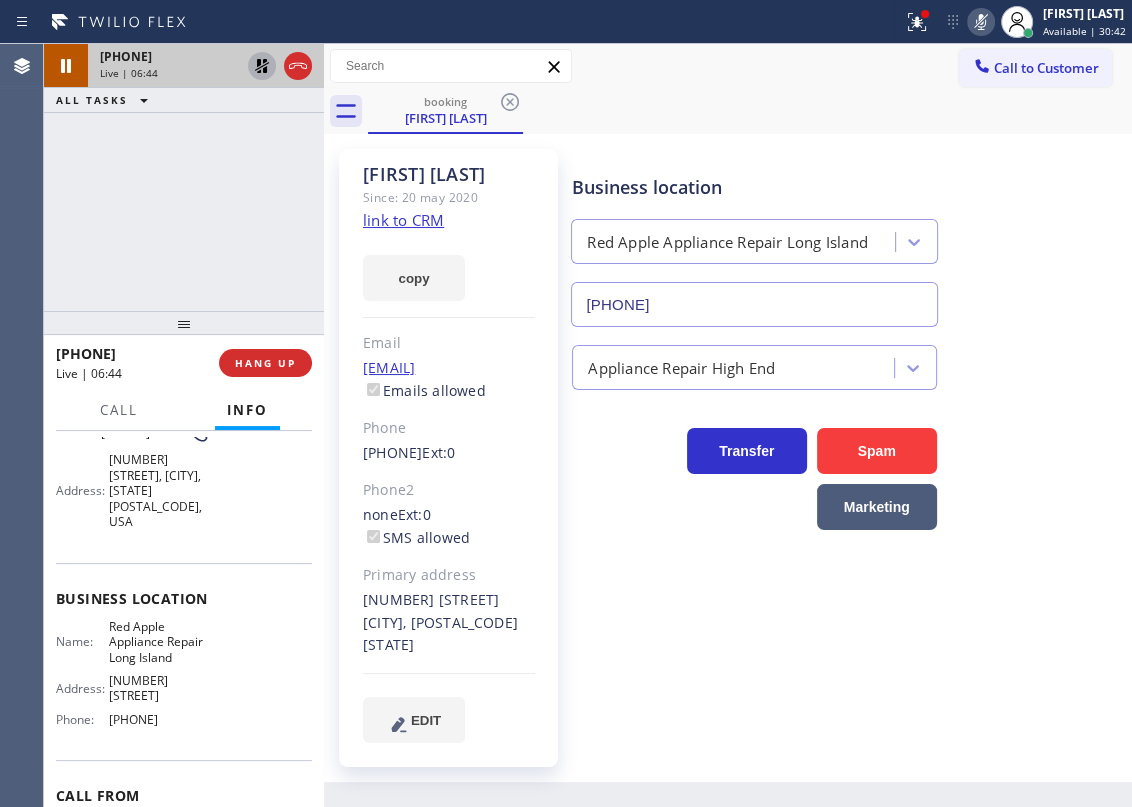 click at bounding box center (262, 66) 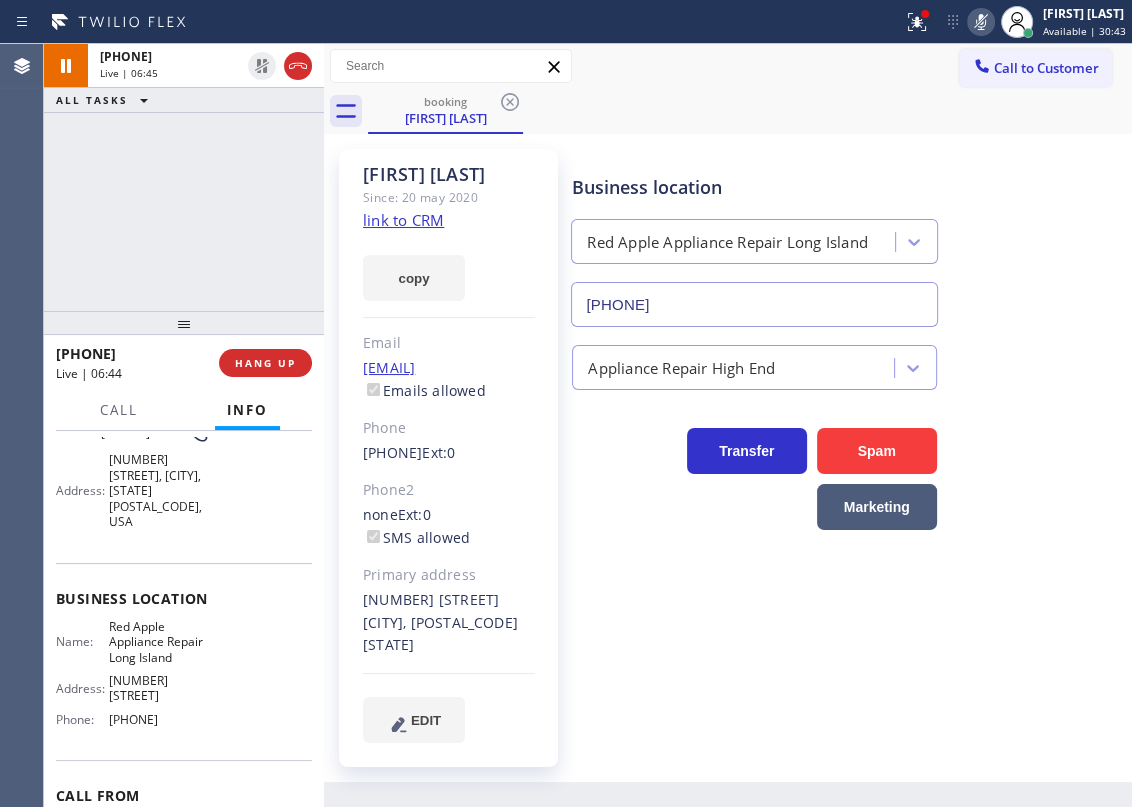 click 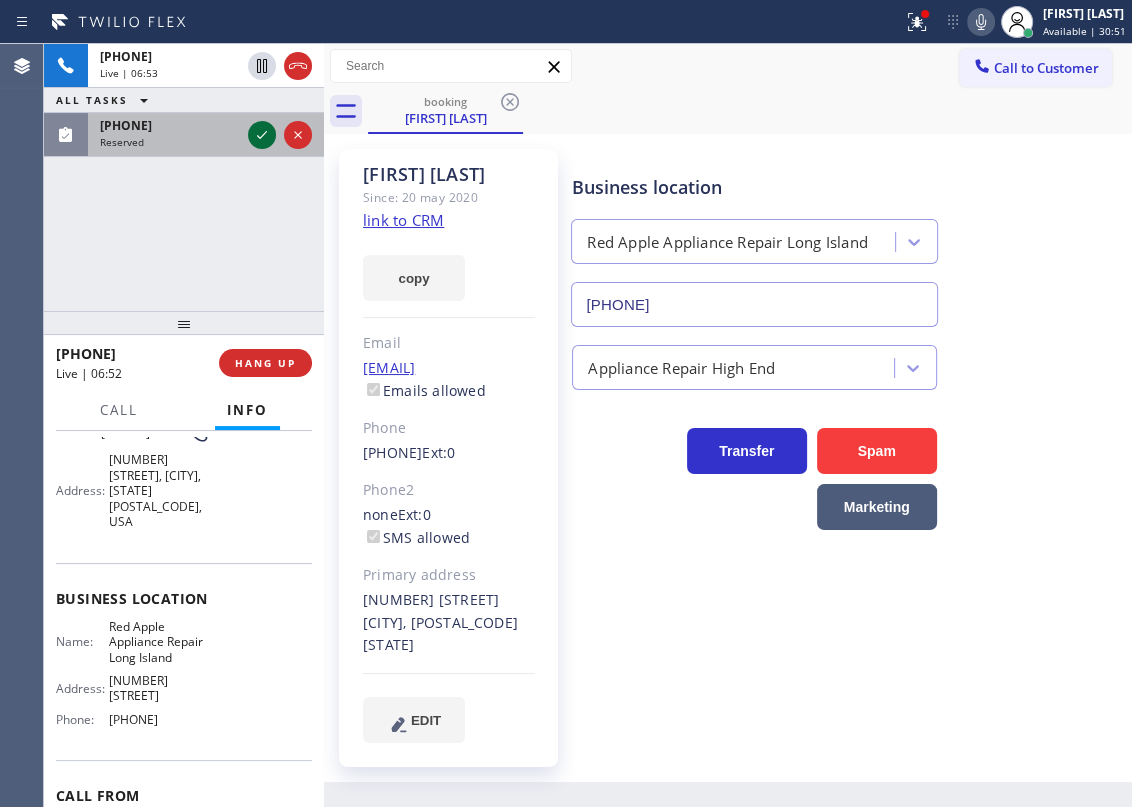 click 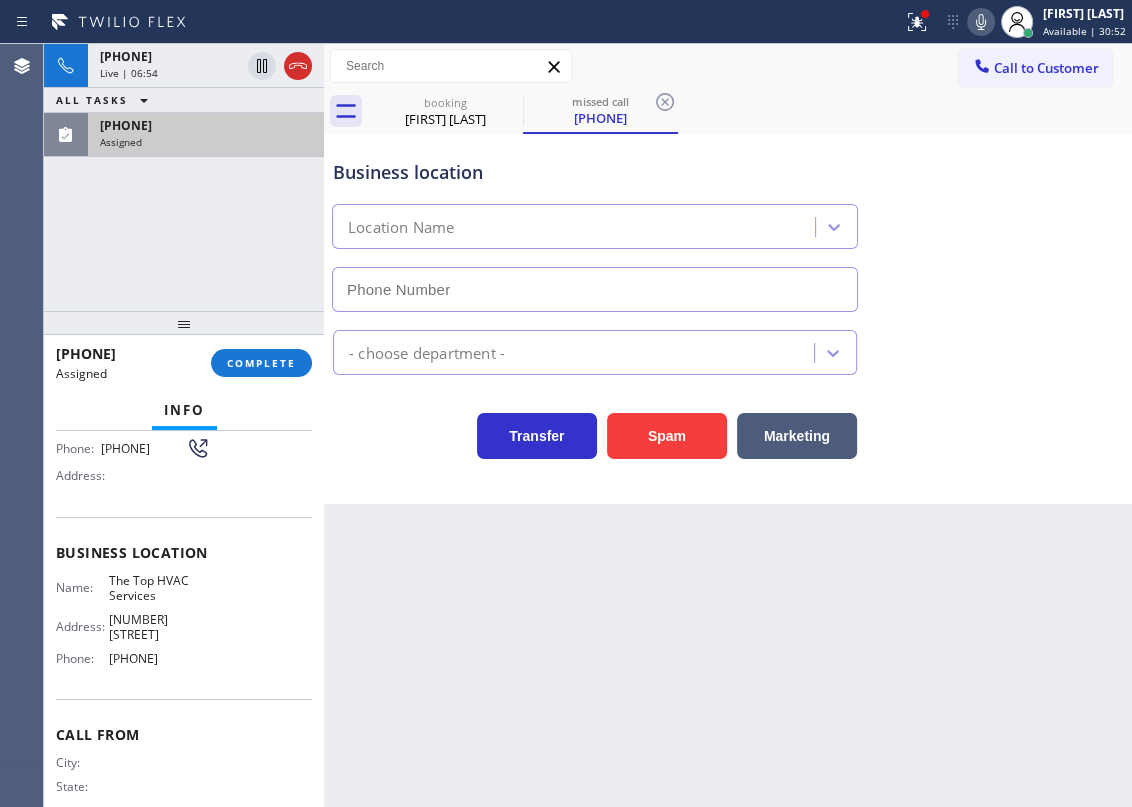 scroll, scrollTop: 105, scrollLeft: 0, axis: vertical 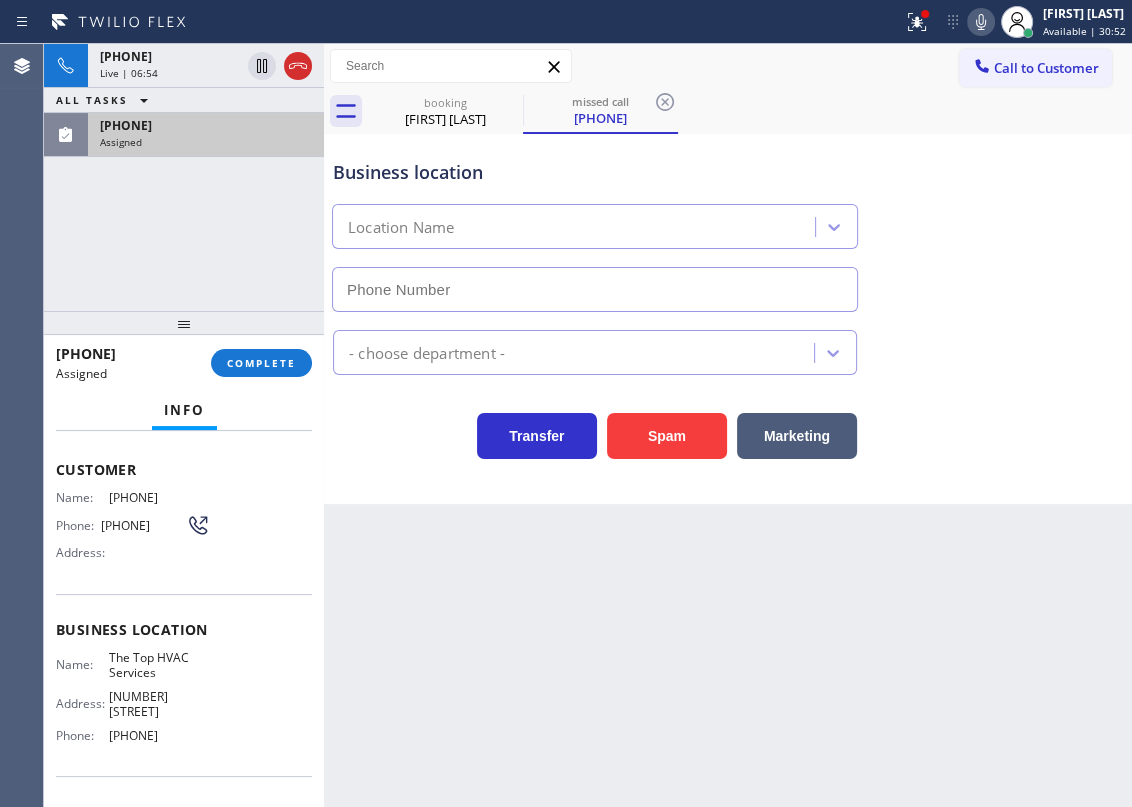 type on "(305) 901-5761" 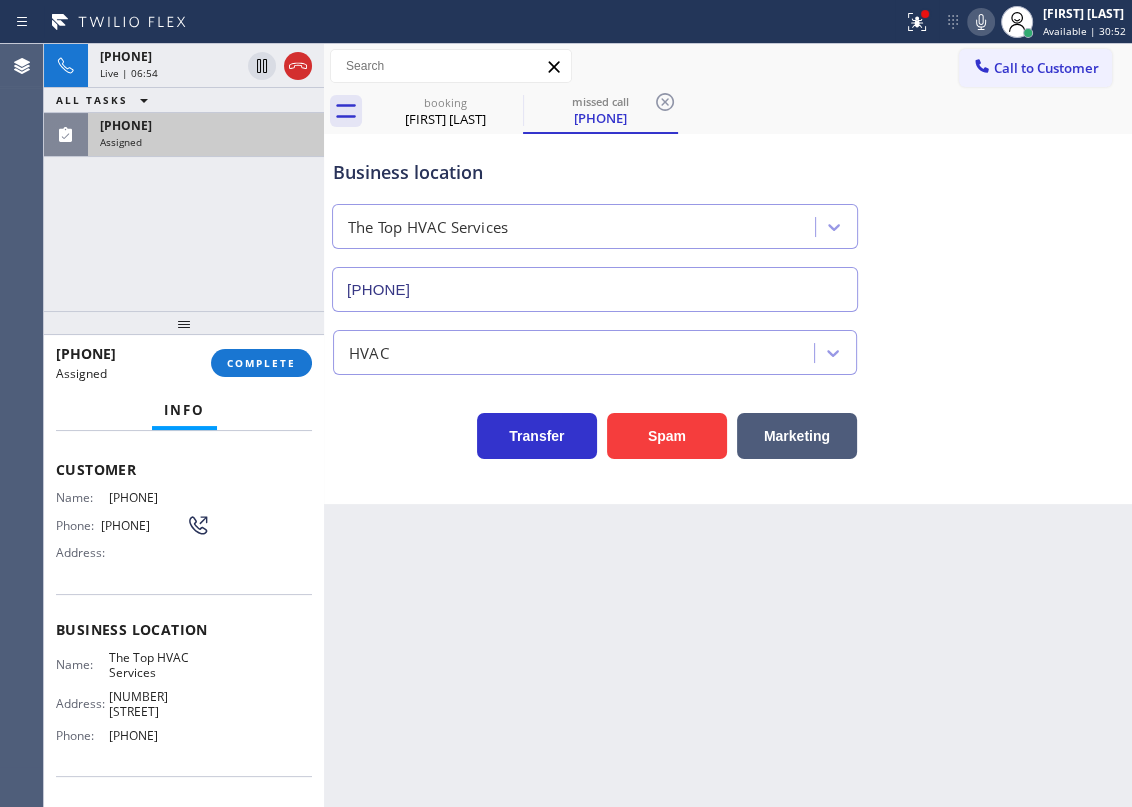 scroll, scrollTop: 0, scrollLeft: 0, axis: both 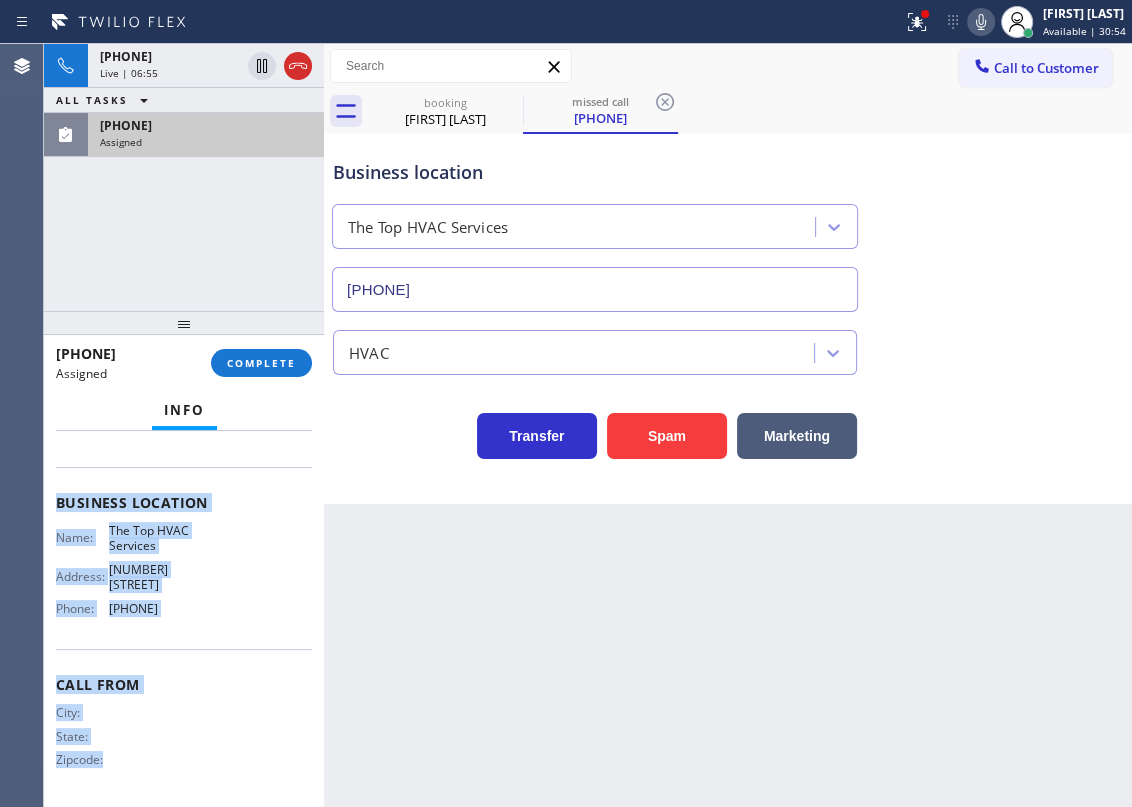 drag, startPoint x: 50, startPoint y: 567, endPoint x: 224, endPoint y: 635, distance: 186.81541 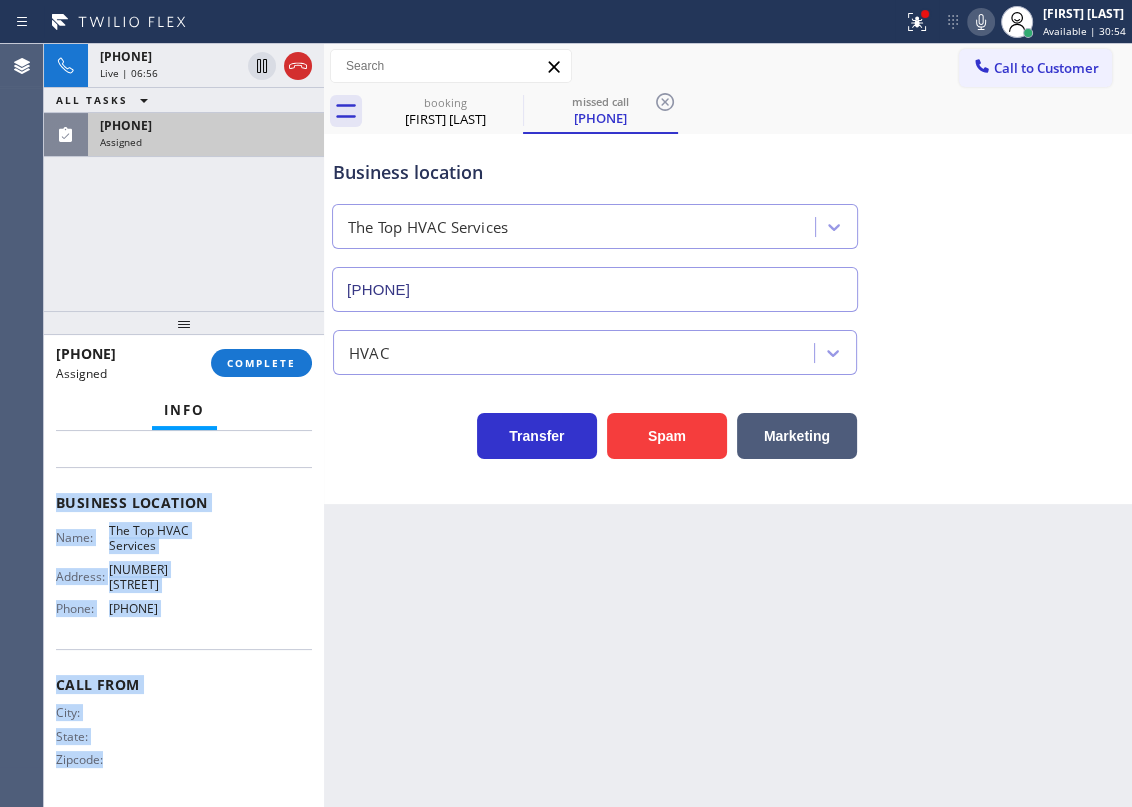 copy on "Customer Name: (888) 415-0293 Phone: (888) 415-0293 Address: Business location Name: The Top HVAC Services Address: 260 Crandon Blvd  Phone: (305) 901-5761" 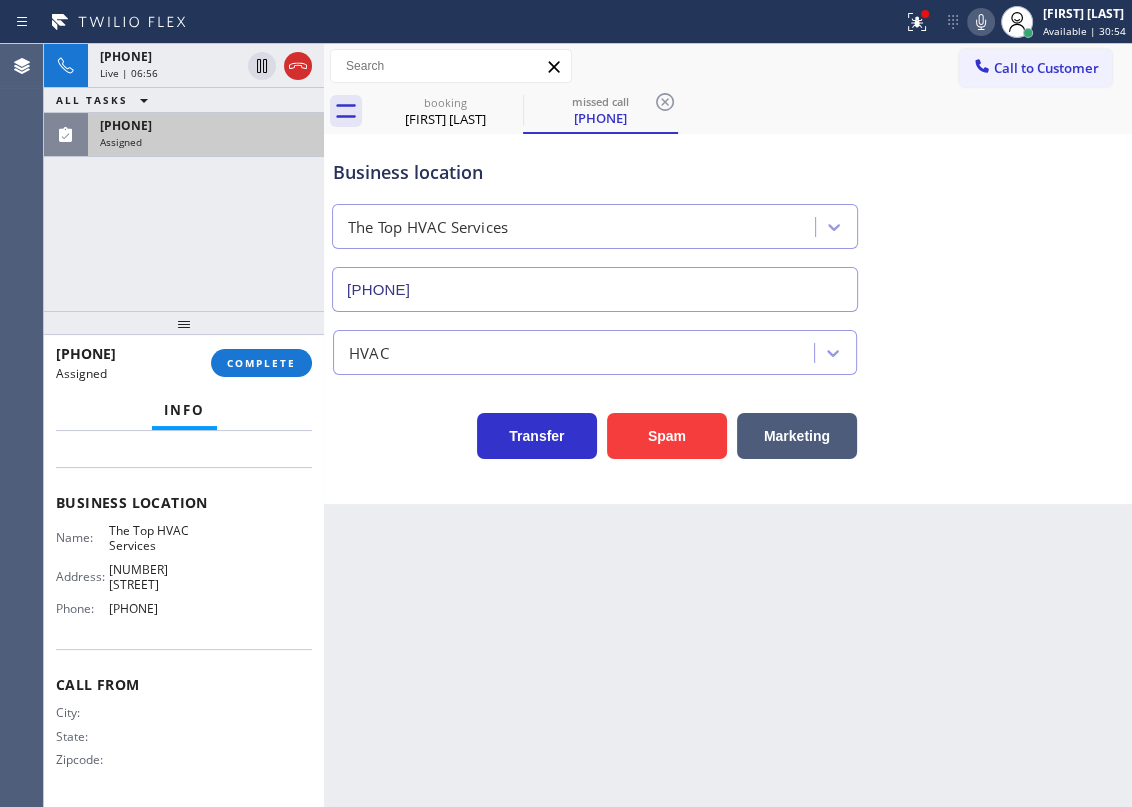 click on "(888) 415-0293 Assigned COMPLETE" at bounding box center [184, 363] 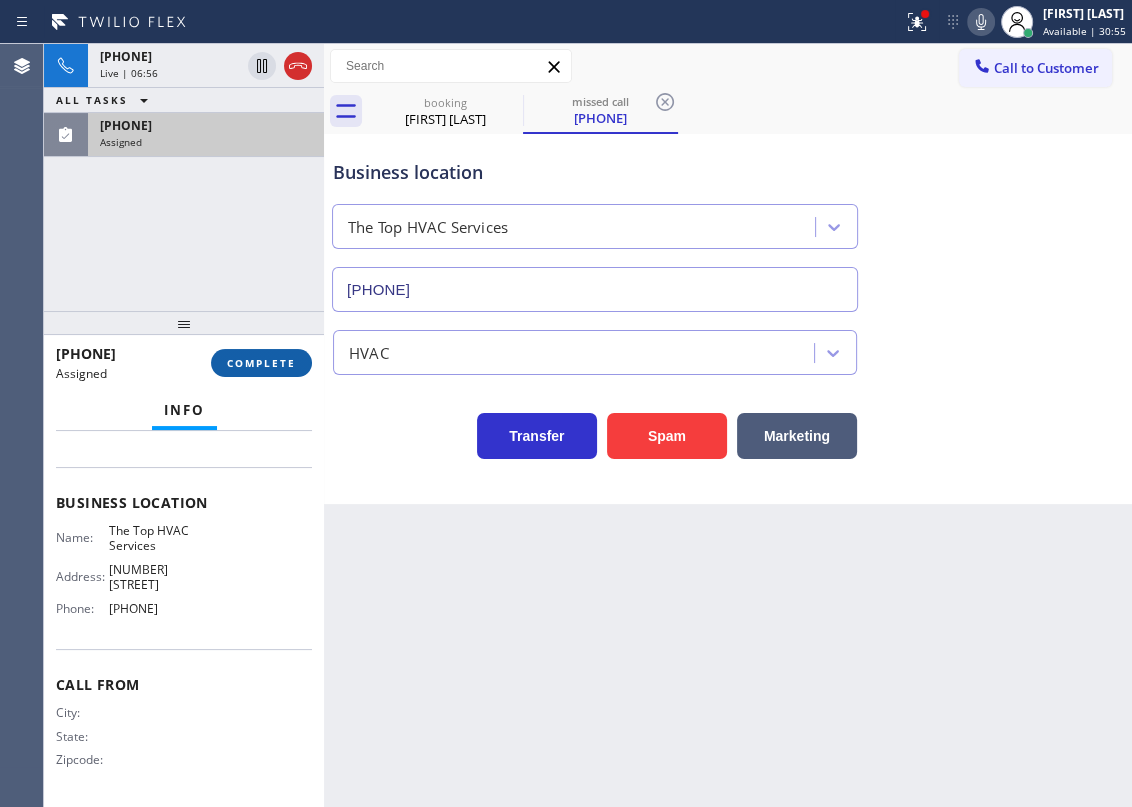click on "COMPLETE" at bounding box center [261, 363] 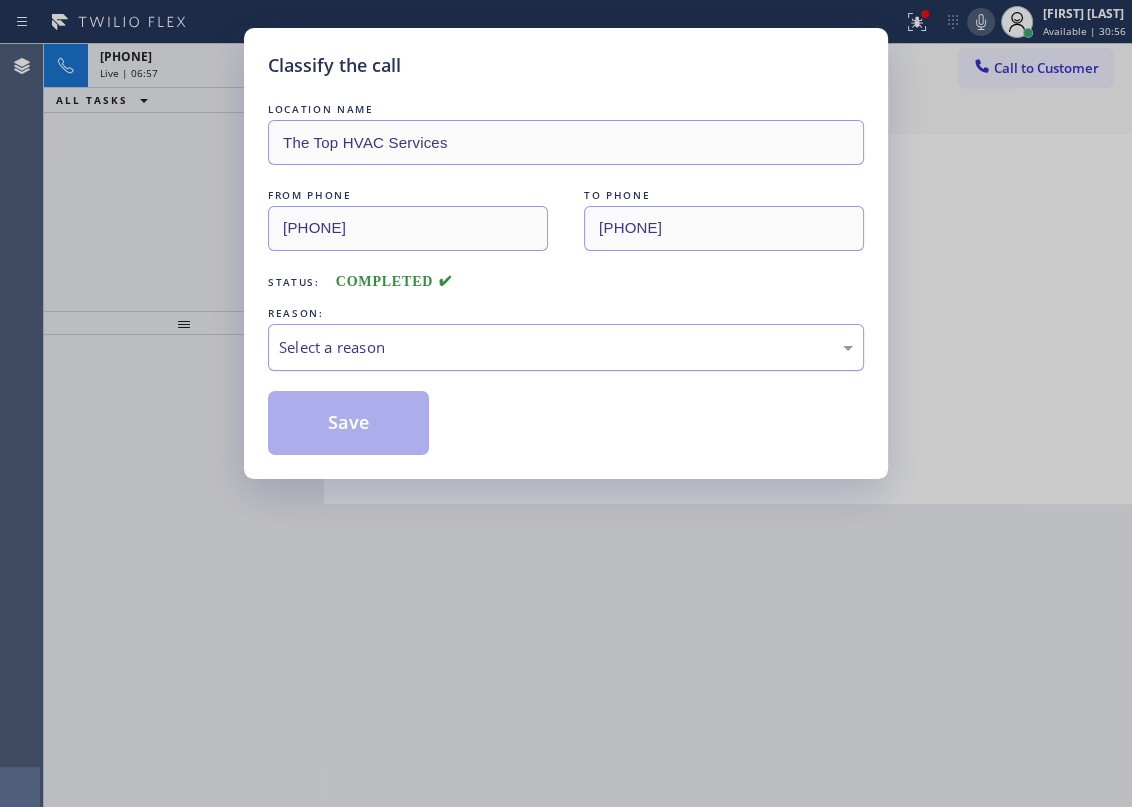 click on "Select a reason" at bounding box center (566, 347) 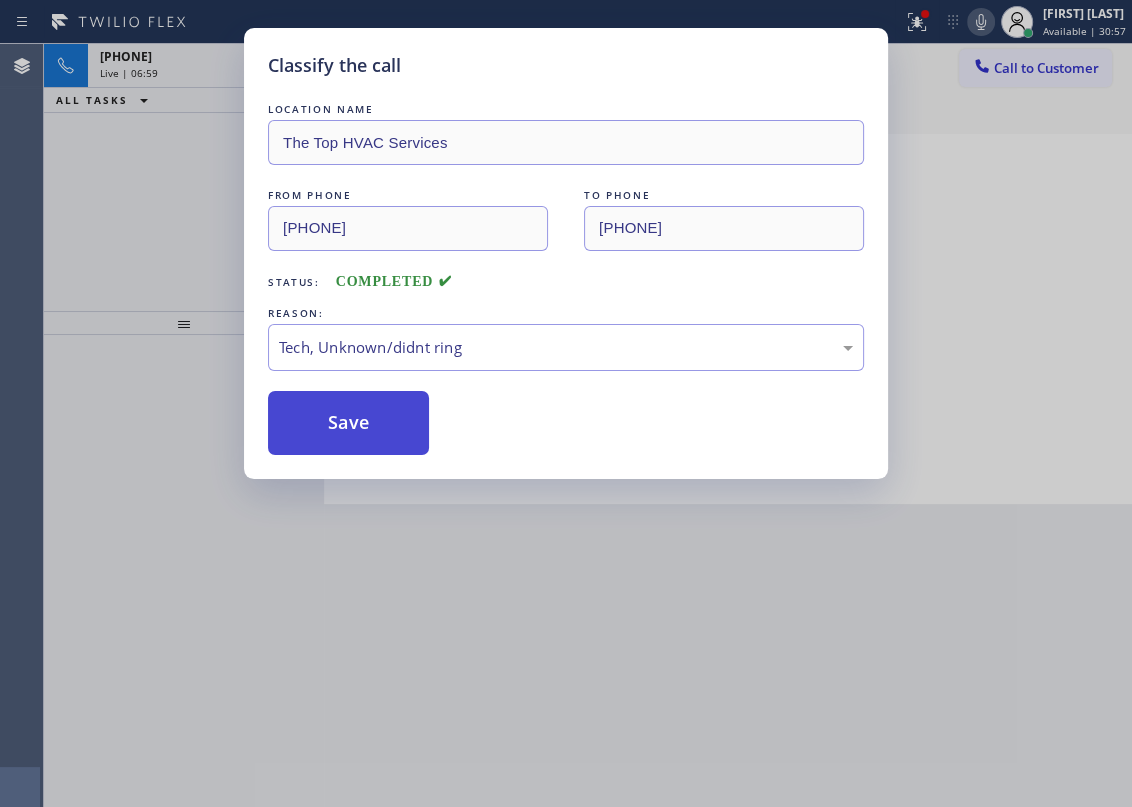 click on "Save" at bounding box center (348, 423) 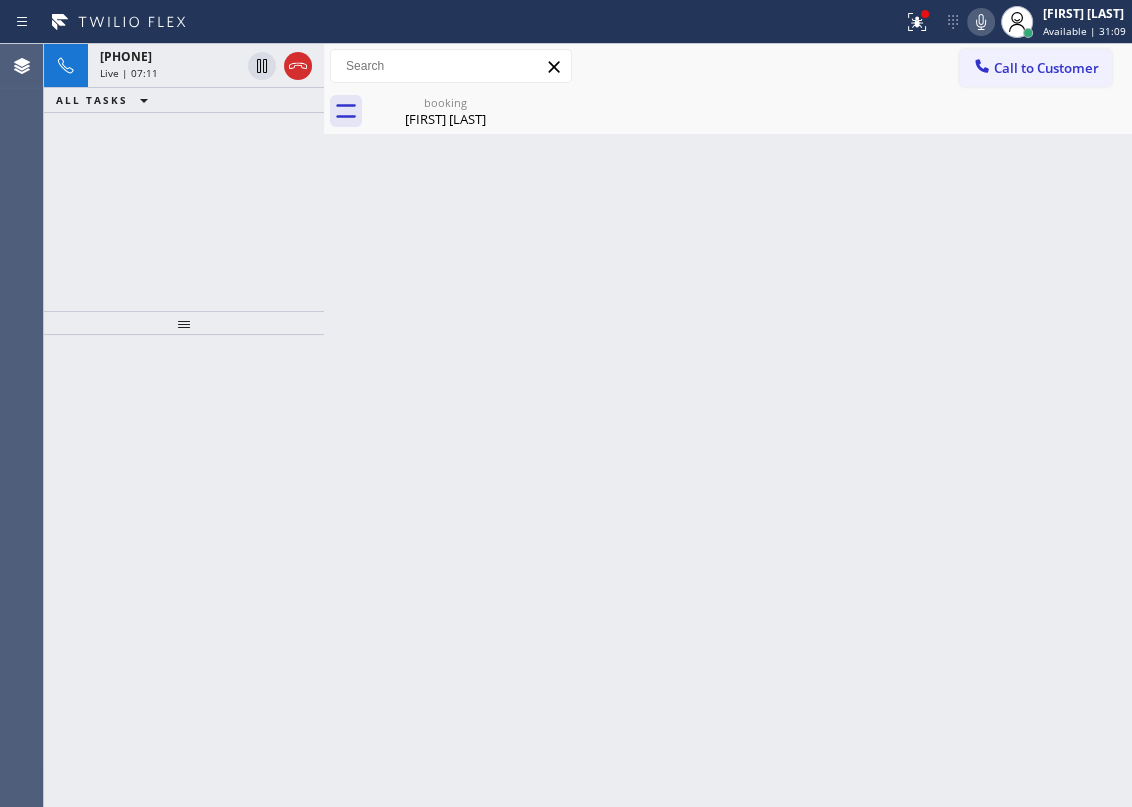 drag, startPoint x: 983, startPoint y: 239, endPoint x: 915, endPoint y: 197, distance: 79.924965 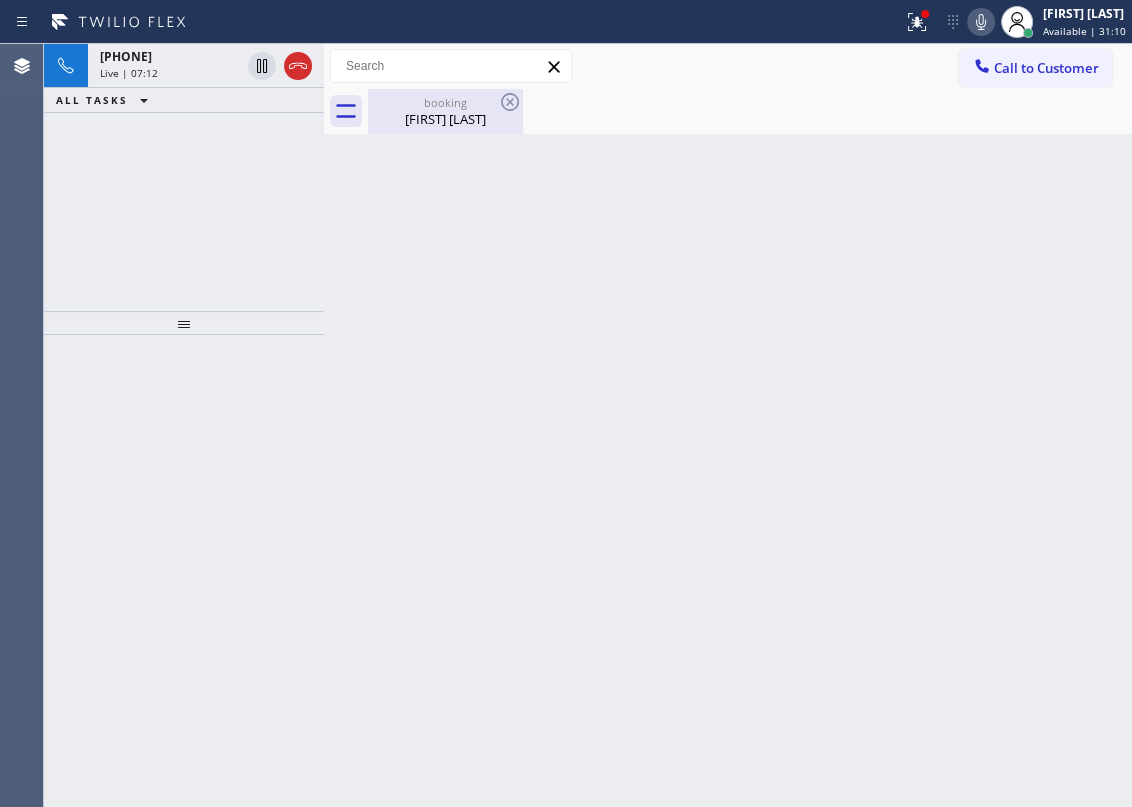 click on "Melissa Rousseau" at bounding box center [445, 119] 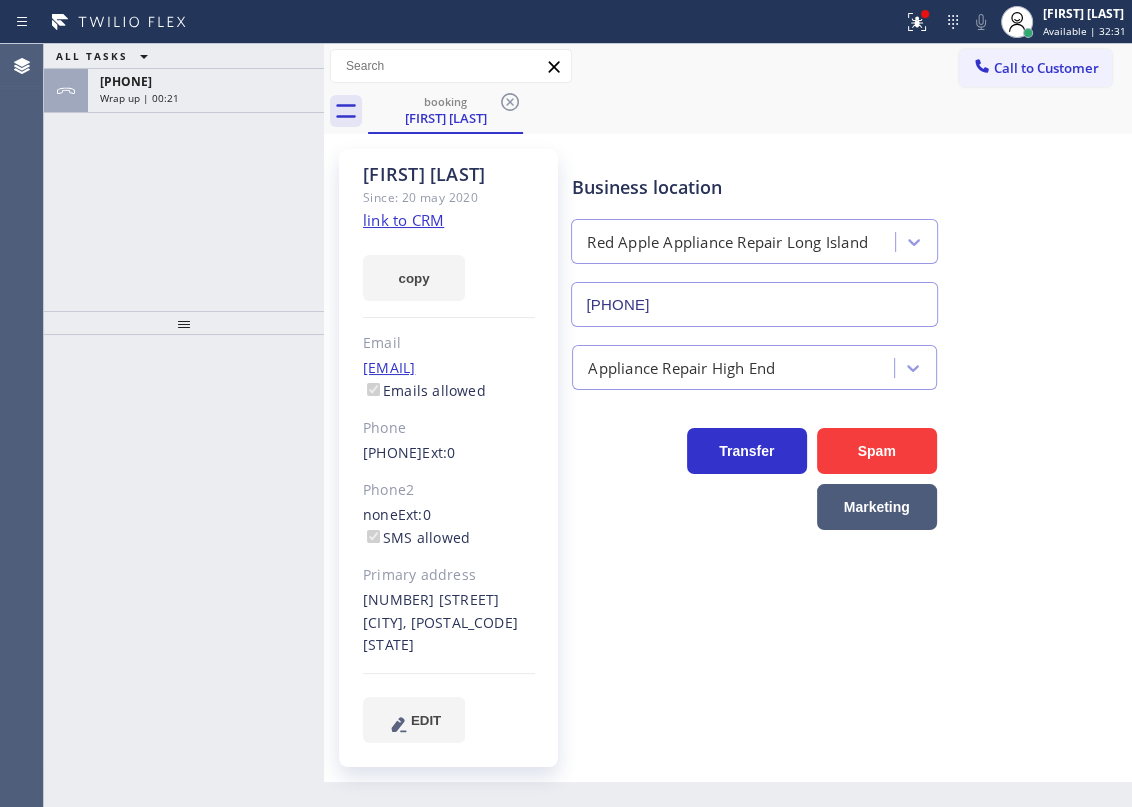 click on "Wrap up | 00:21" at bounding box center (206, 98) 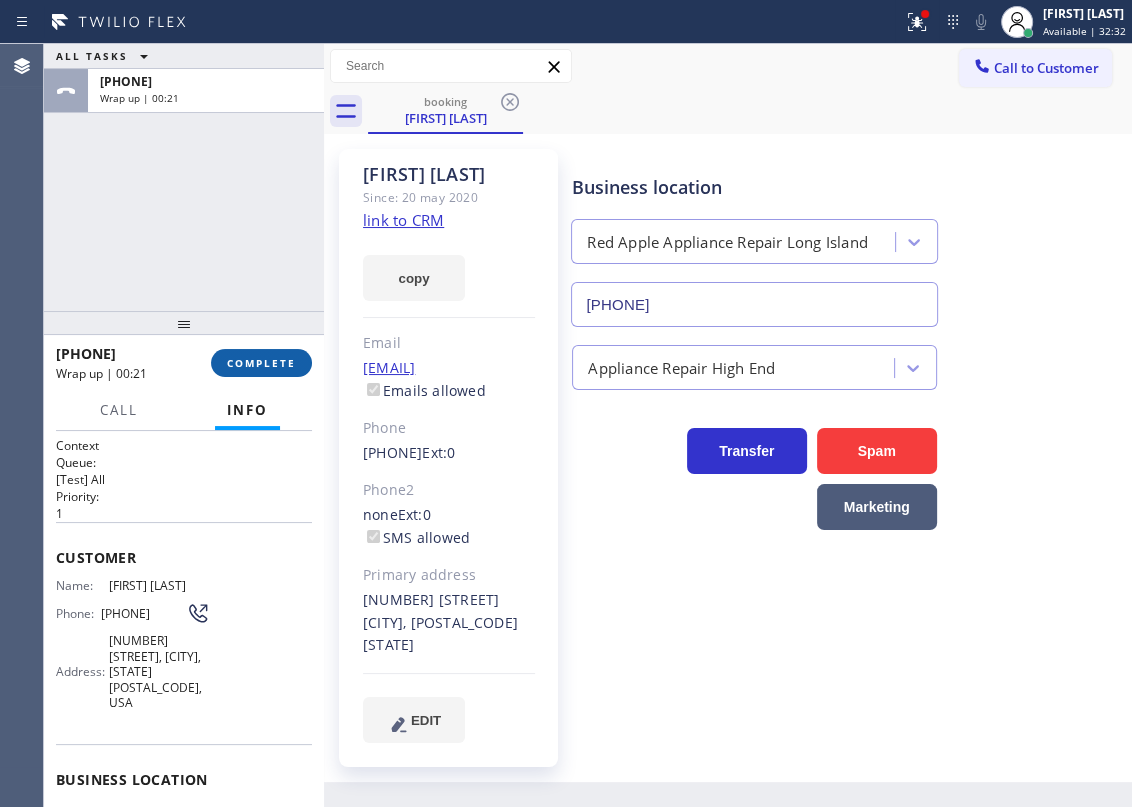 click on "COMPLETE" at bounding box center (261, 363) 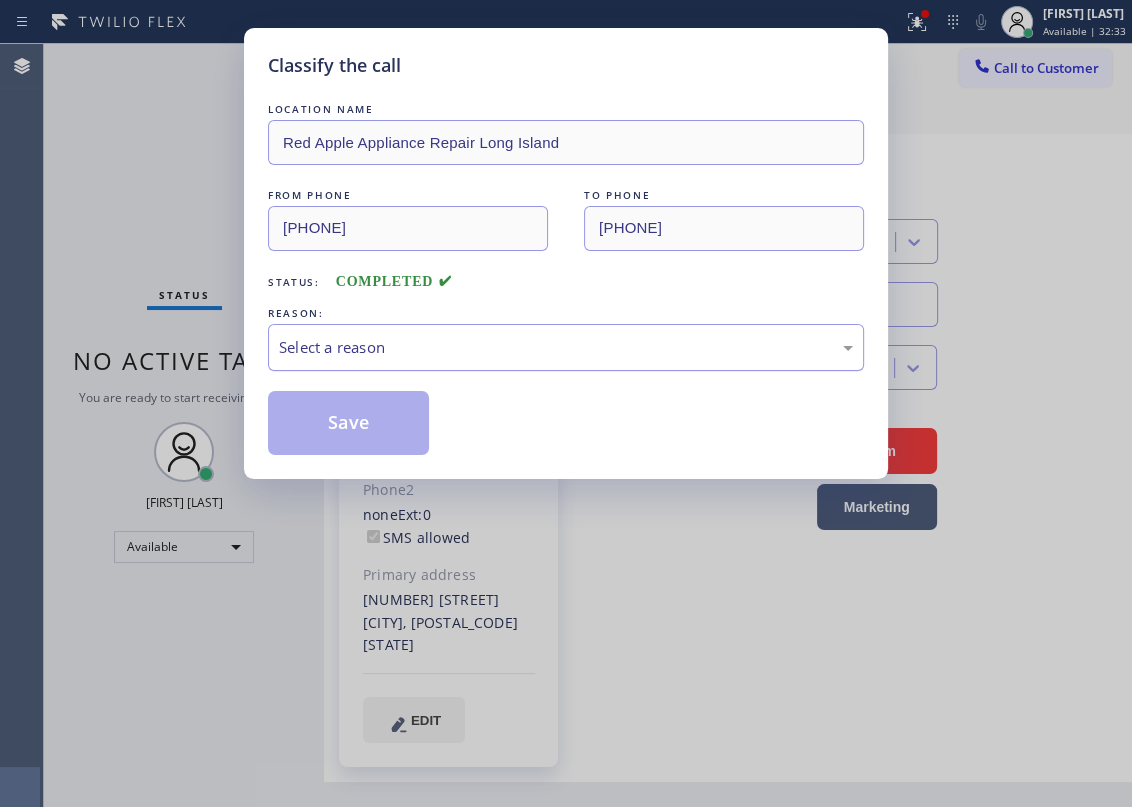 click on "Select a reason" at bounding box center (566, 347) 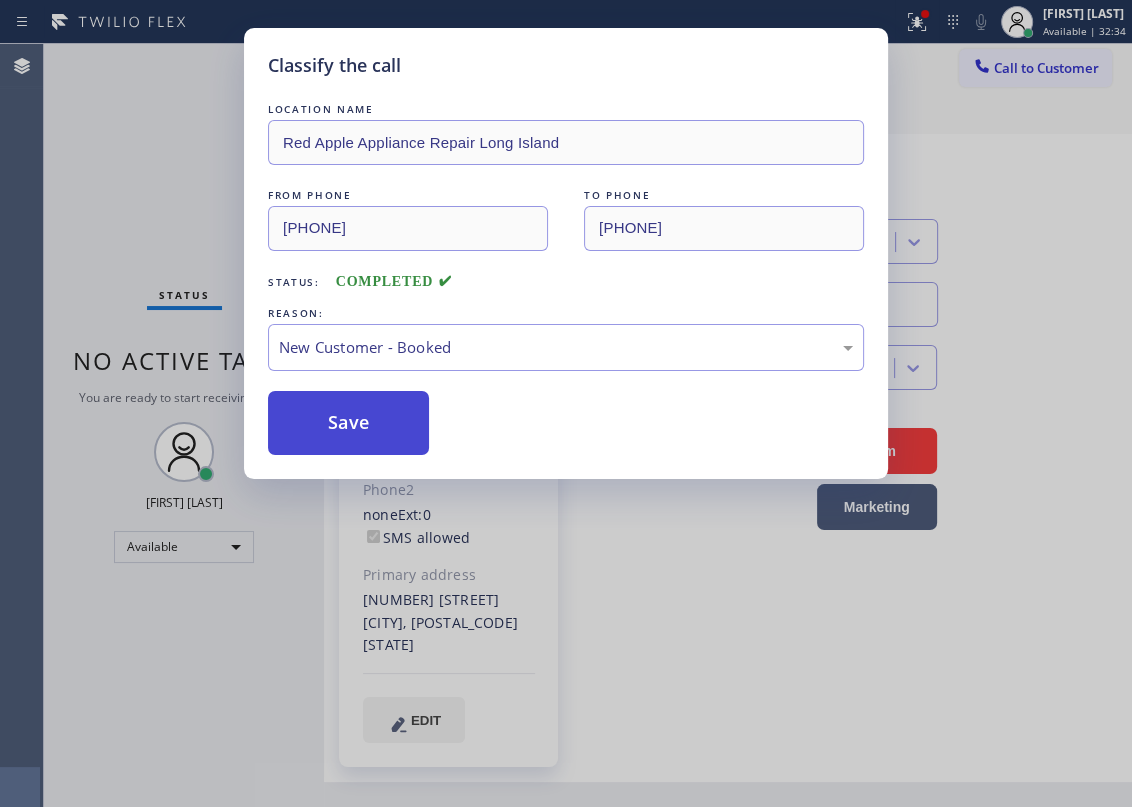 click on "Save" at bounding box center (348, 423) 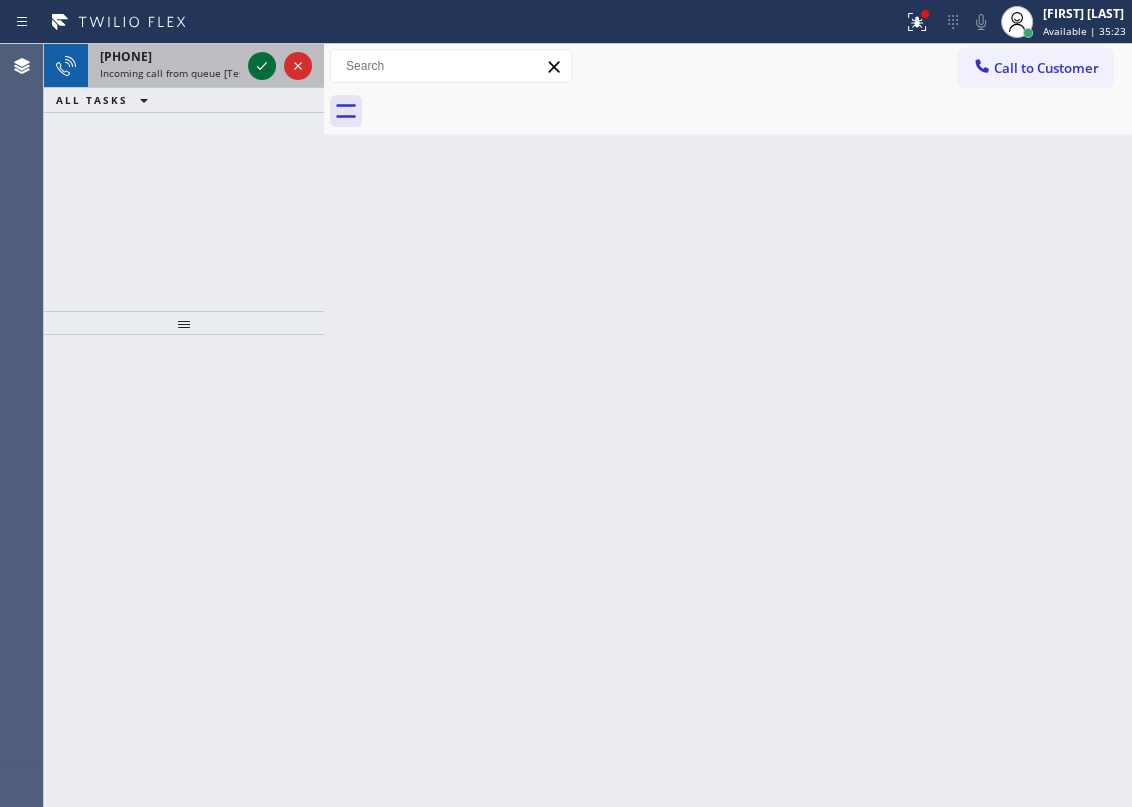 click 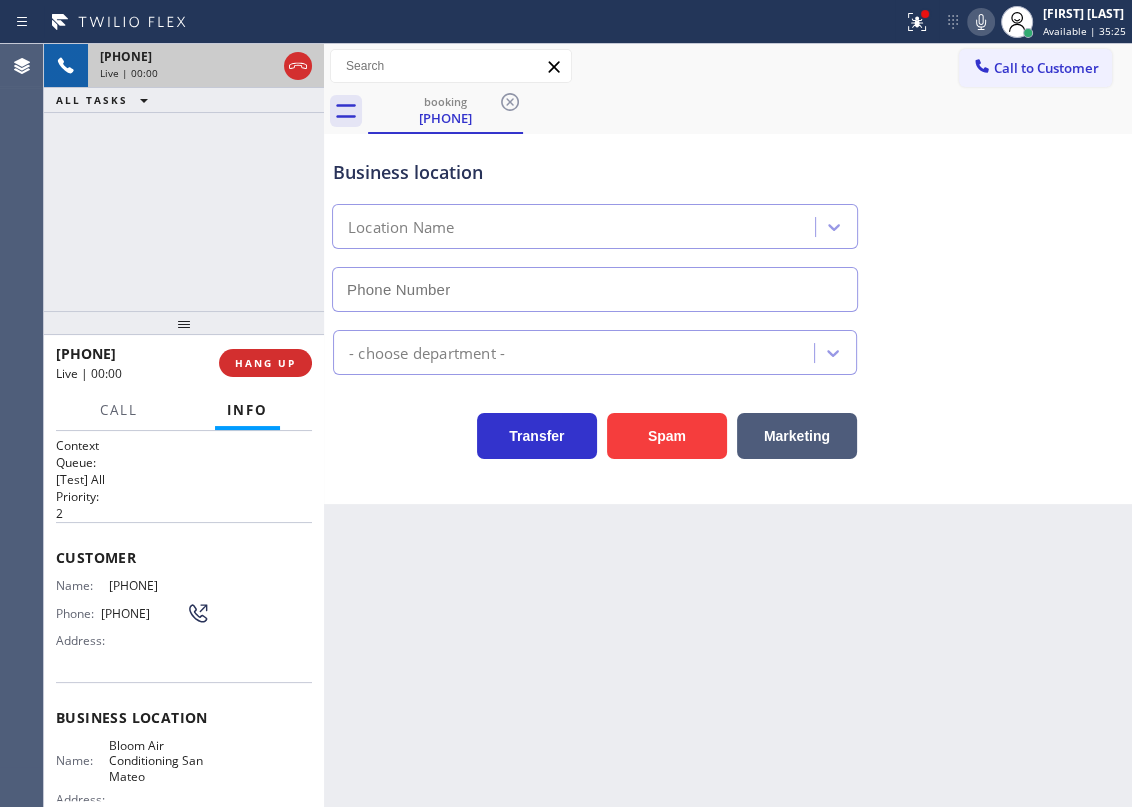 type on "(650) 284-2823" 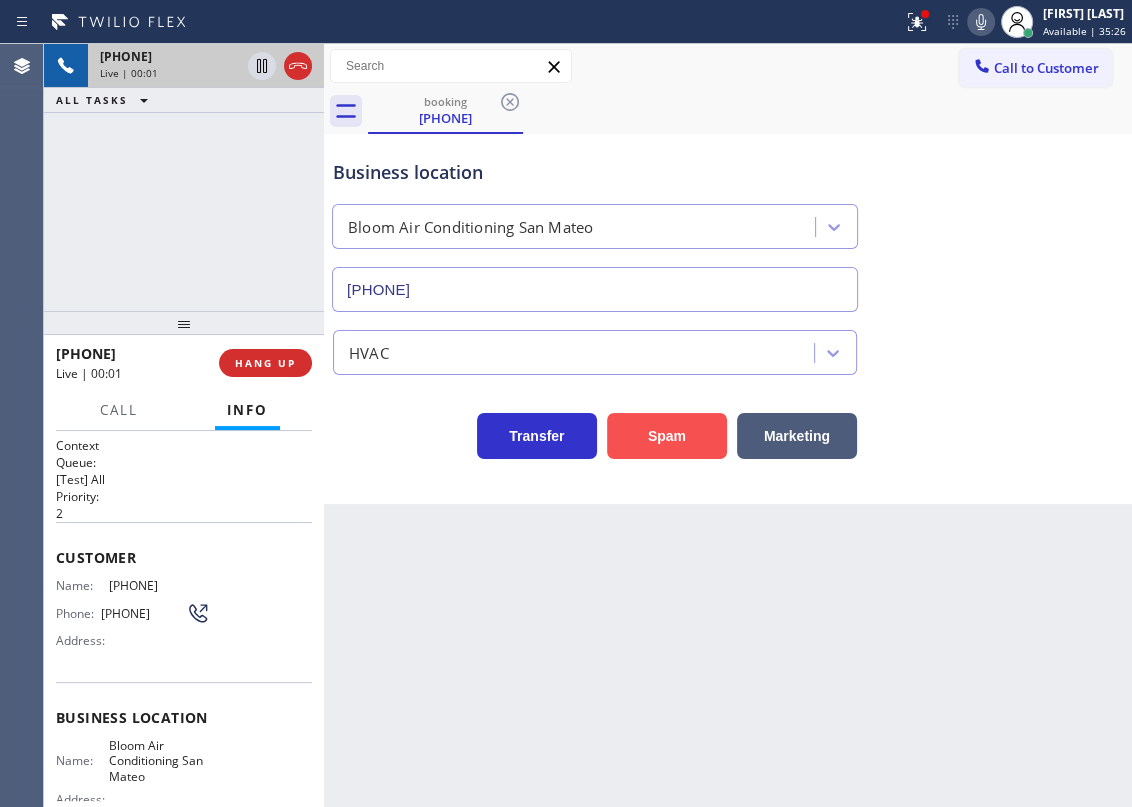click on "Spam" at bounding box center [667, 436] 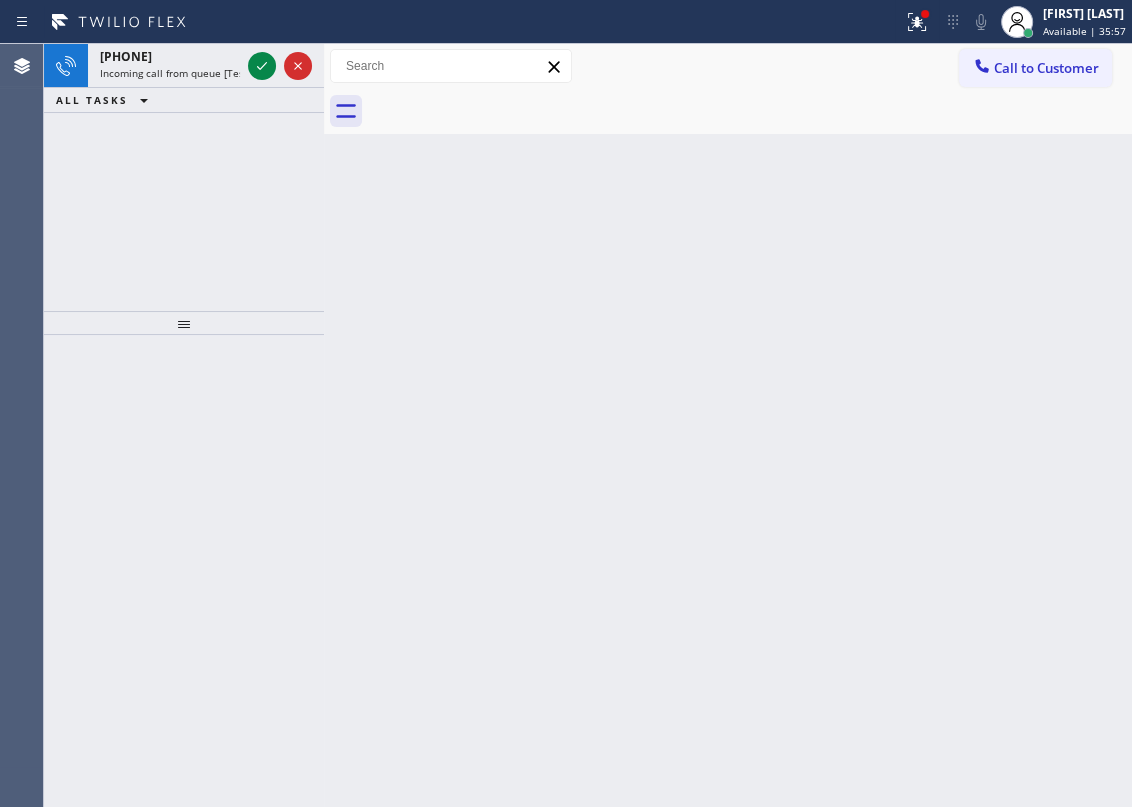 drag, startPoint x: 989, startPoint y: 420, endPoint x: 511, endPoint y: 278, distance: 498.64618 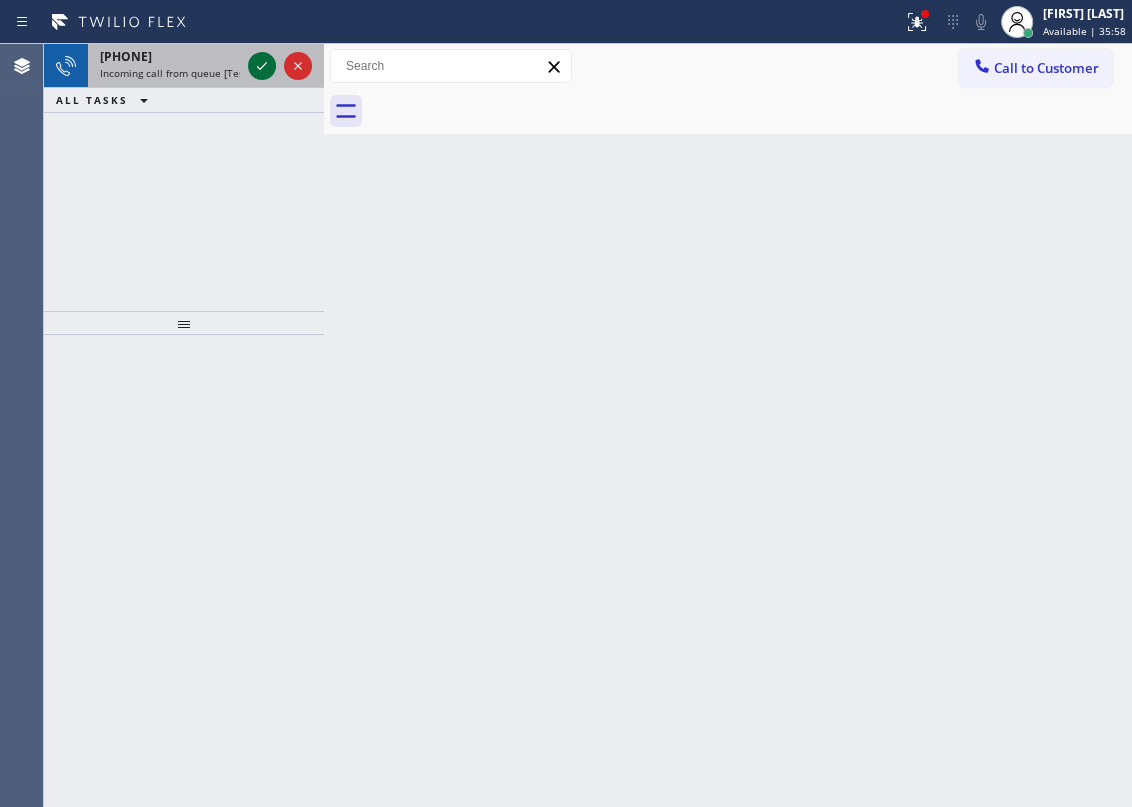 click 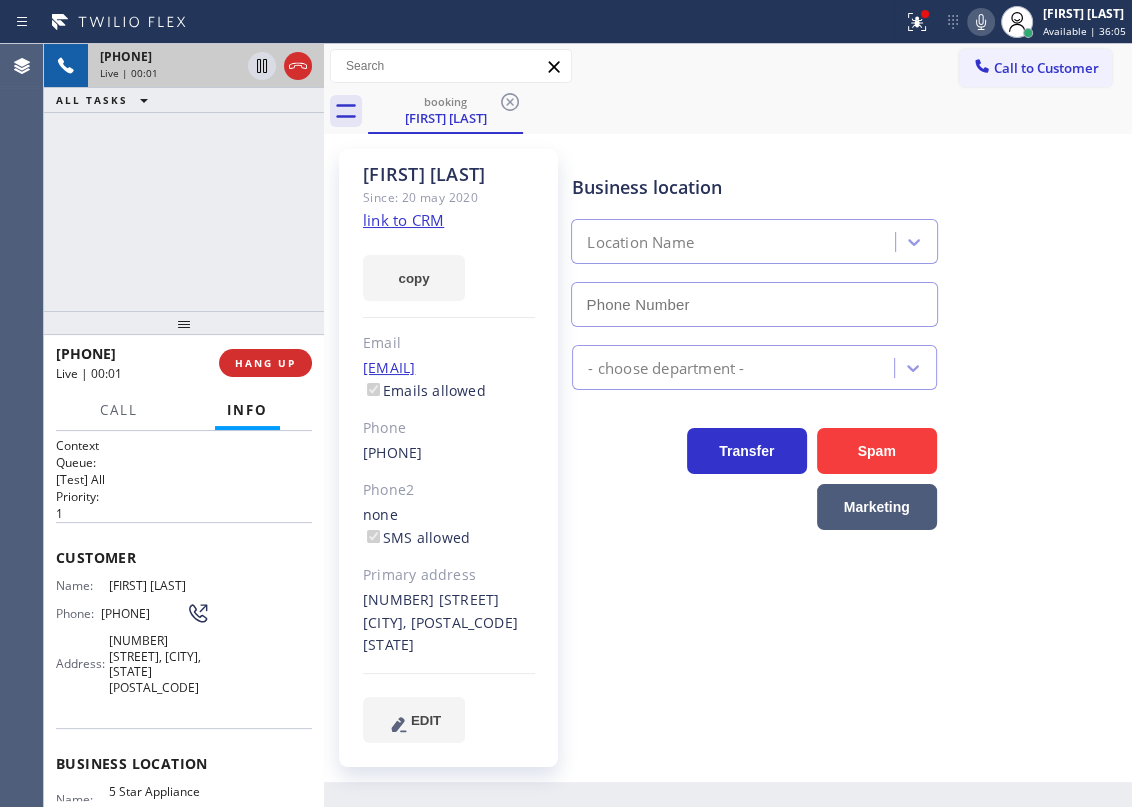 type on "[PHONE]" 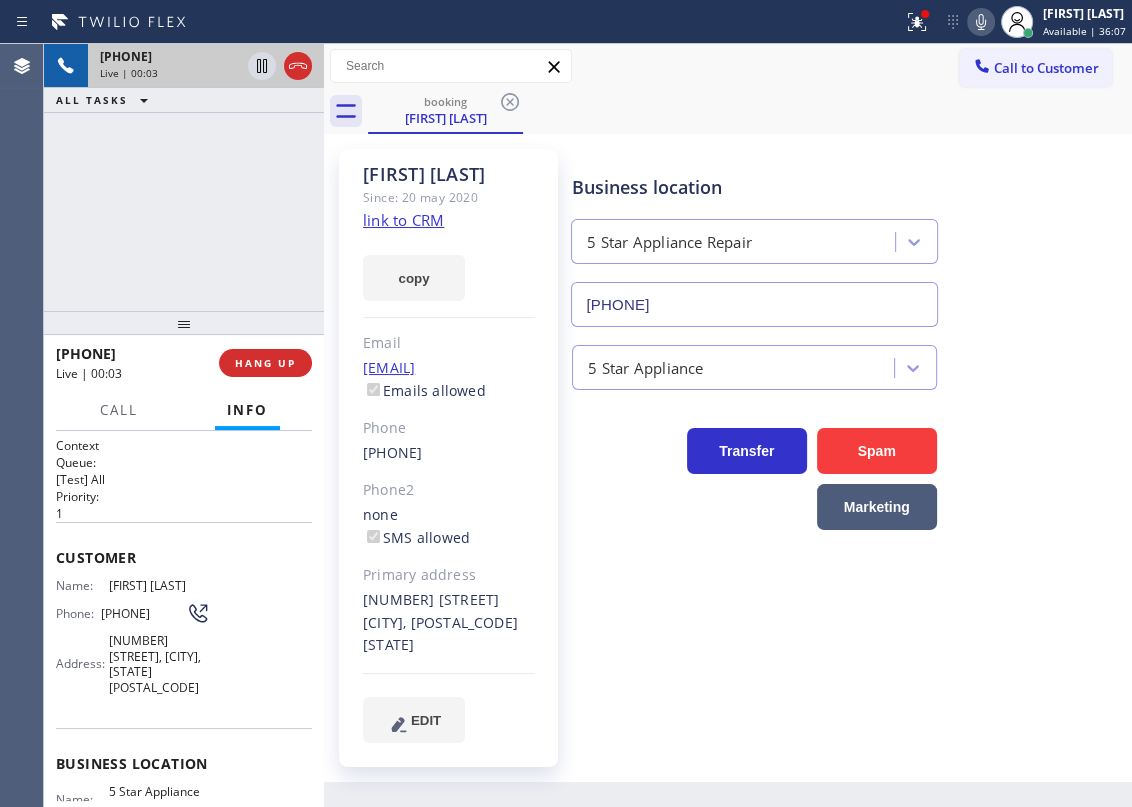 click on "link to CRM" 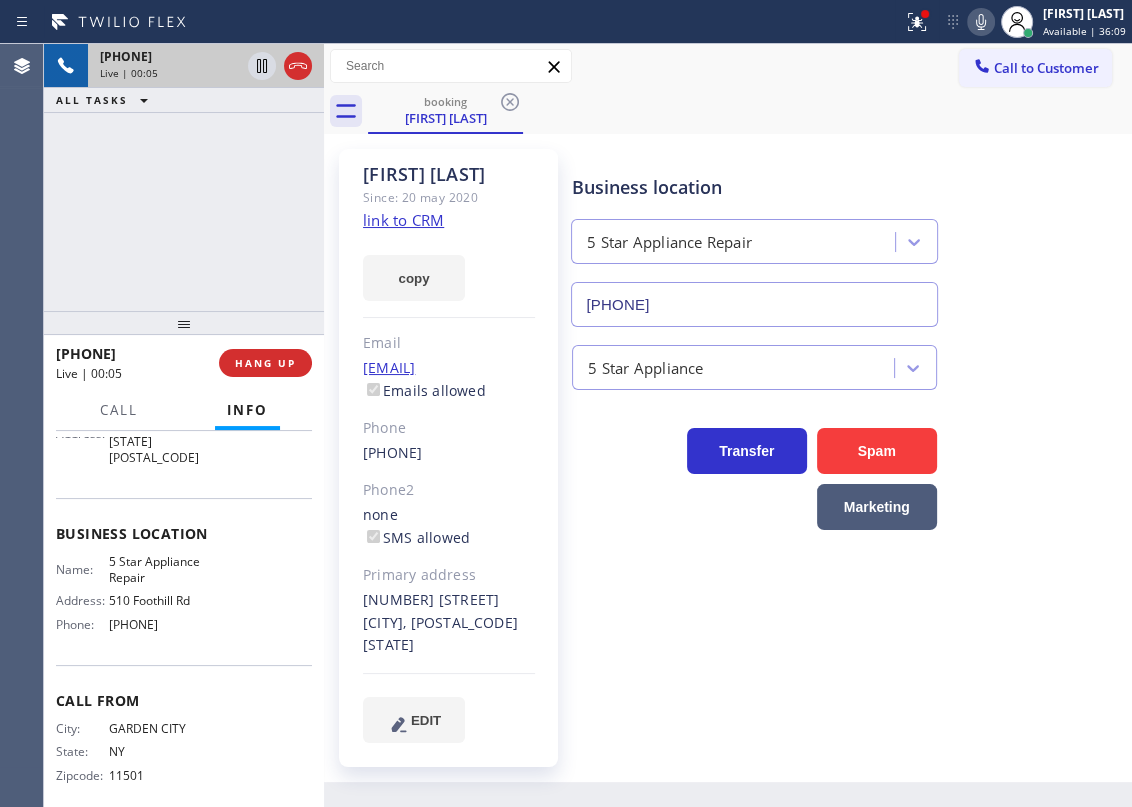 scroll, scrollTop: 233, scrollLeft: 0, axis: vertical 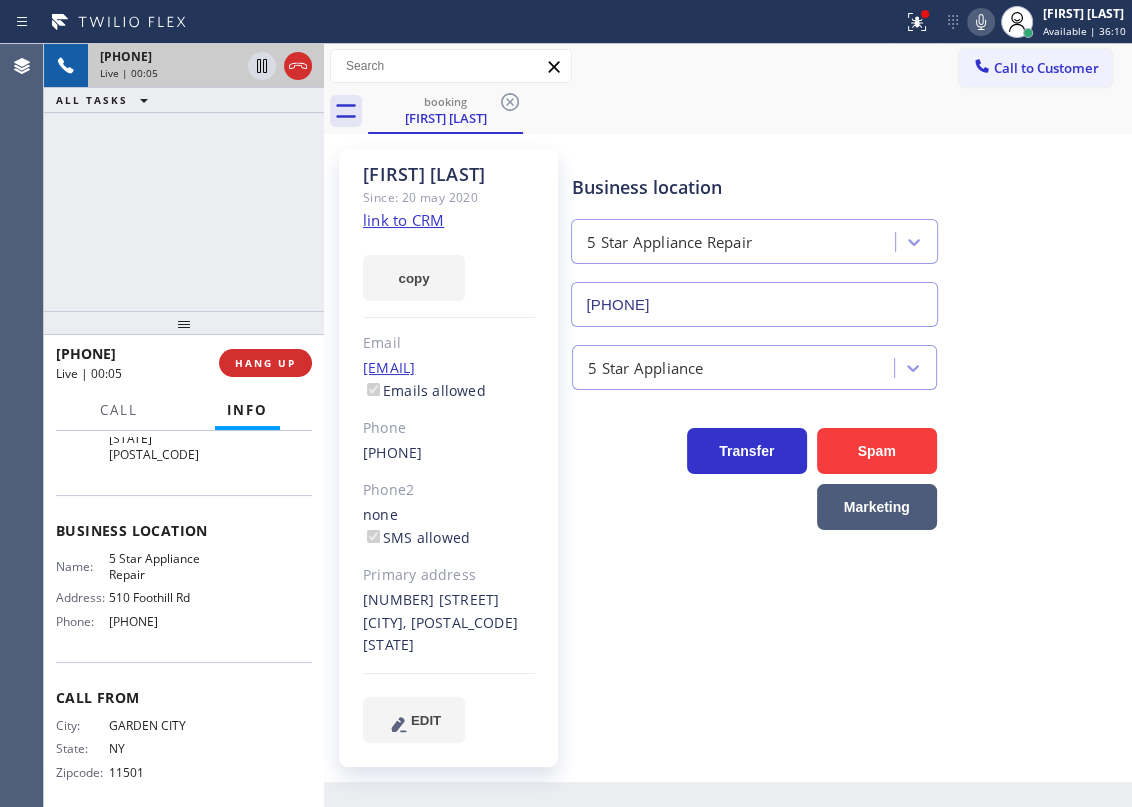 click on "5 Star Appliance Repair" at bounding box center (159, 566) 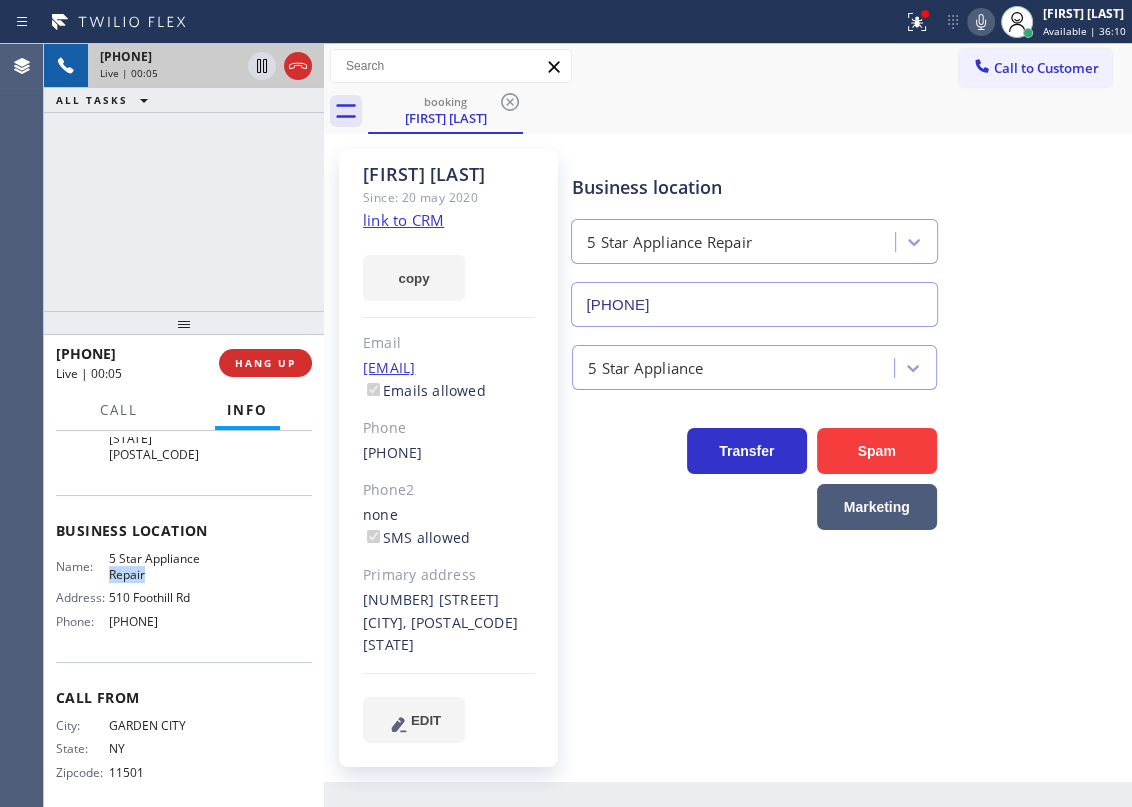 click on "5 Star Appliance Repair" at bounding box center (159, 566) 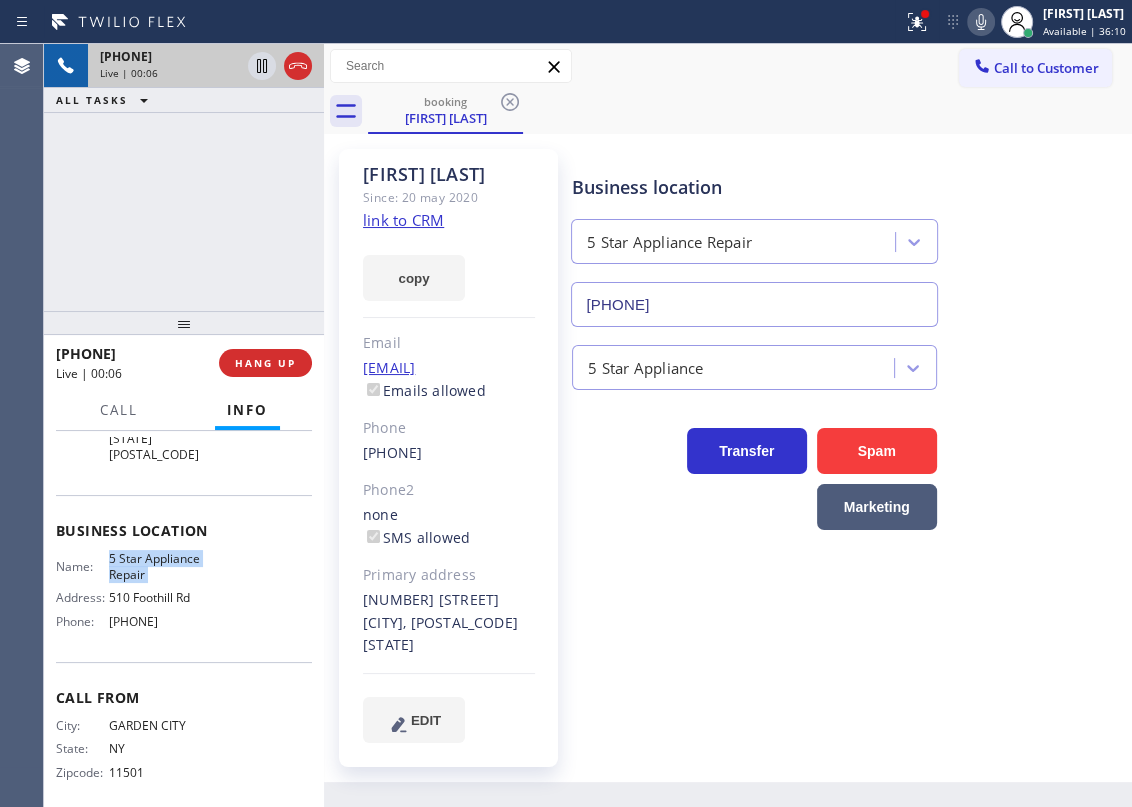 click on "5 Star Appliance Repair" at bounding box center (159, 566) 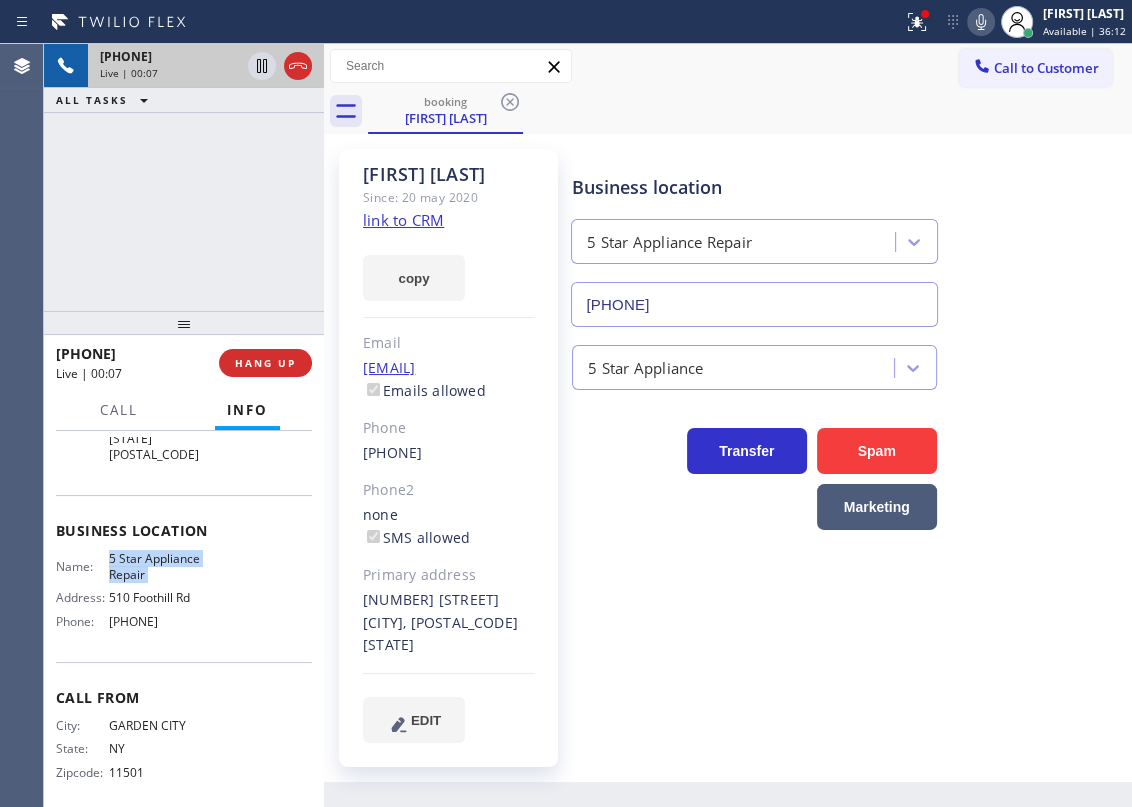 click on "[PHONE]" at bounding box center (754, 304) 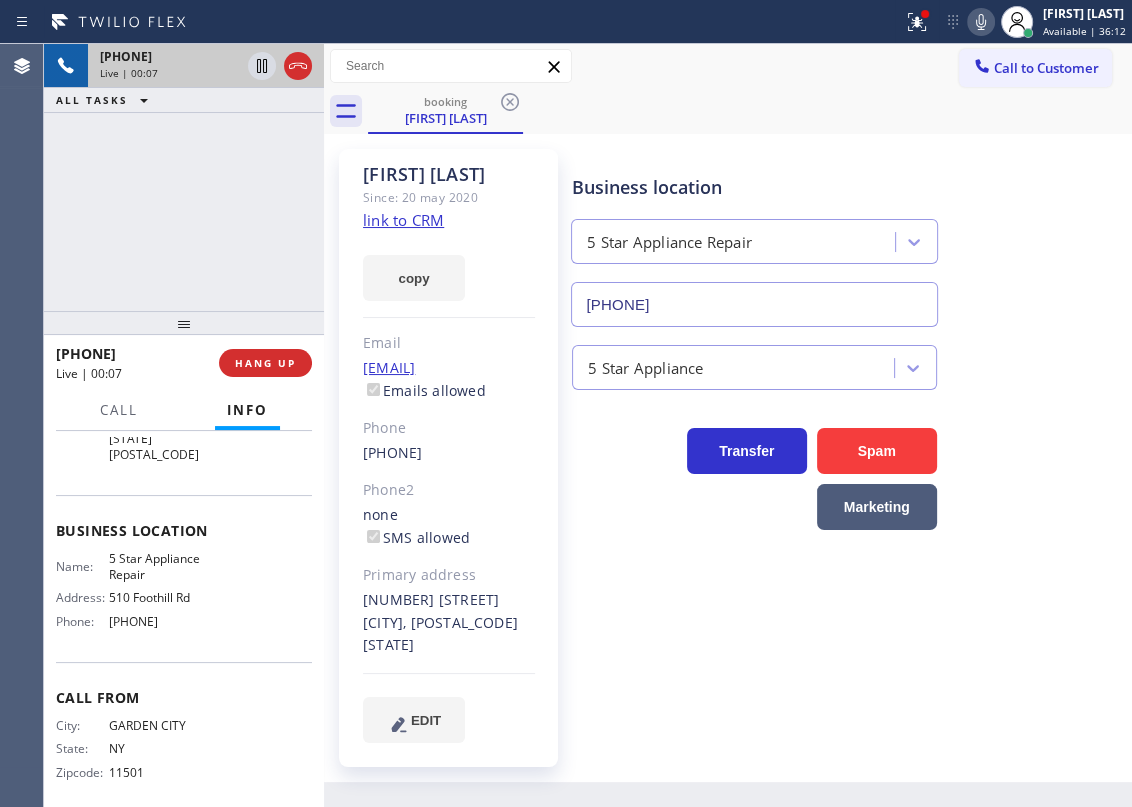 click on "[PHONE]" at bounding box center [754, 304] 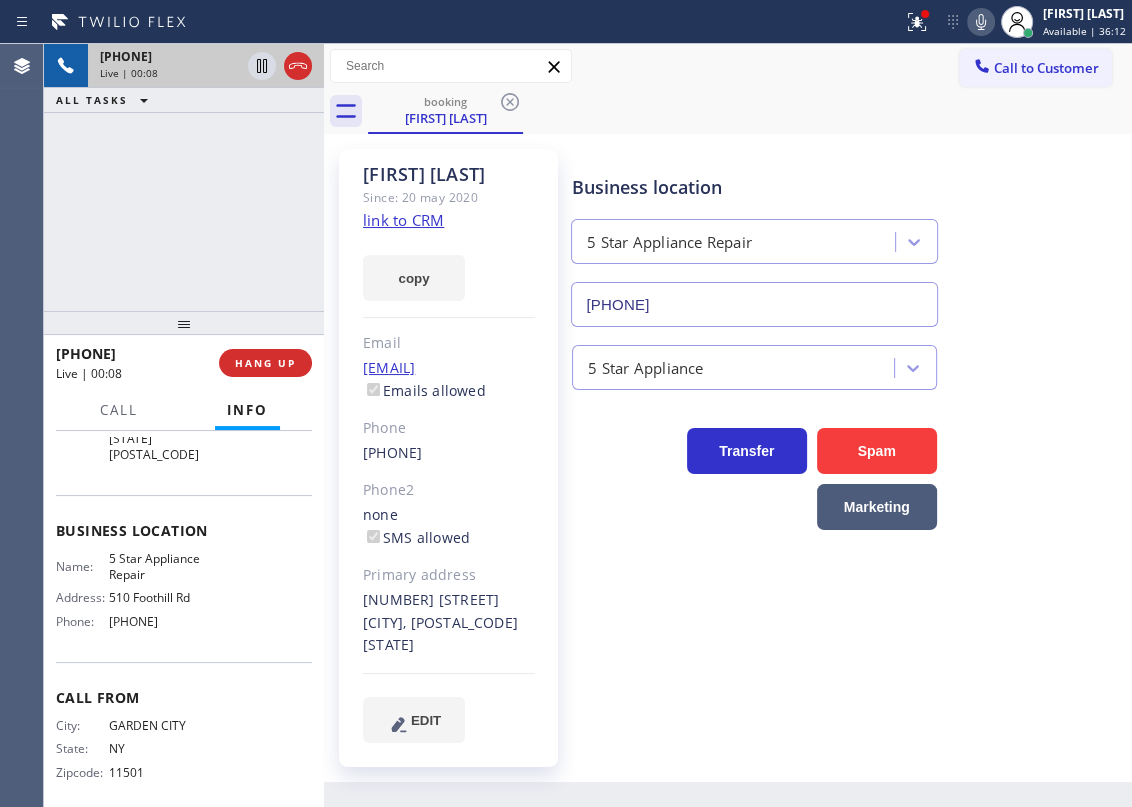 click on "[PHONE]" at bounding box center [754, 304] 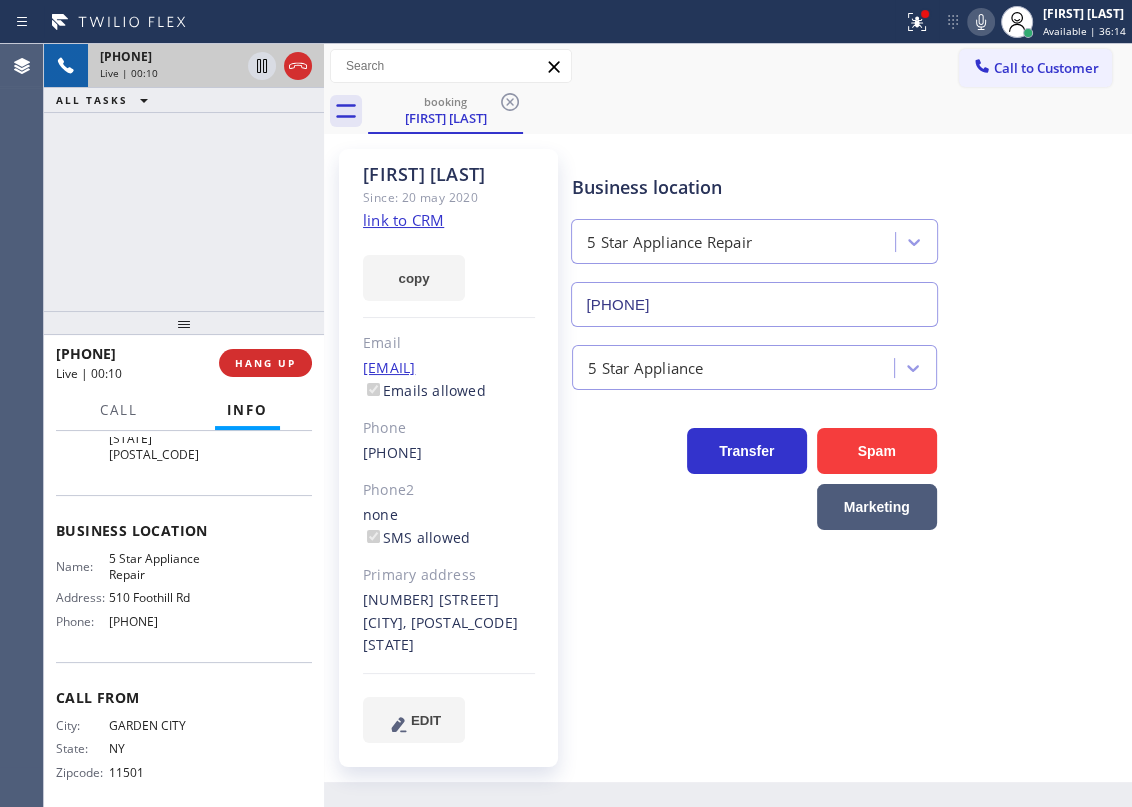 click on "link to CRM" 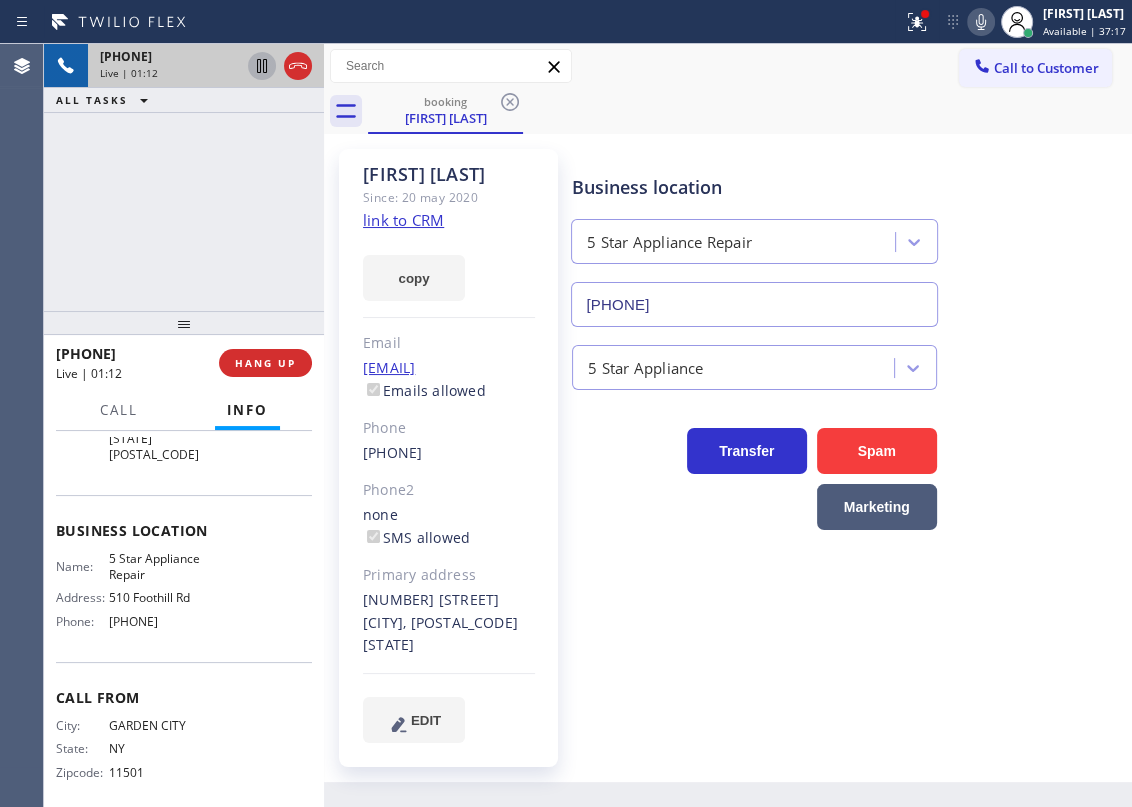 click at bounding box center [262, 66] 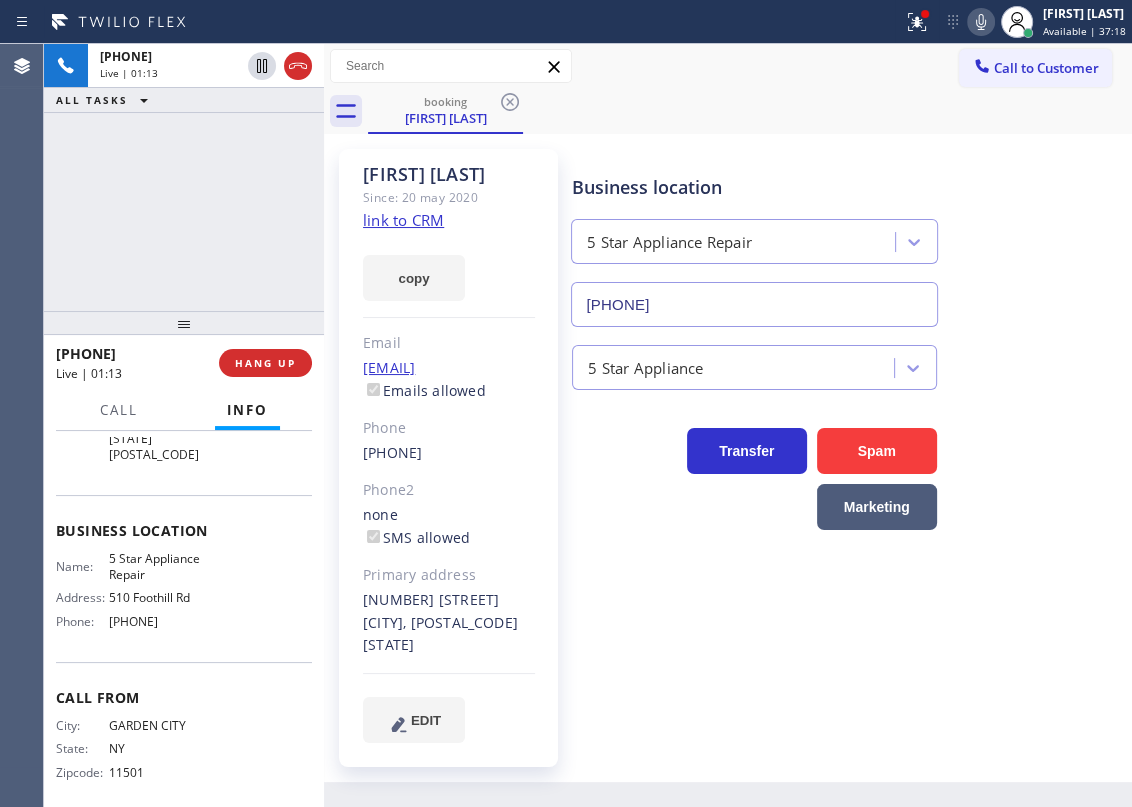 click 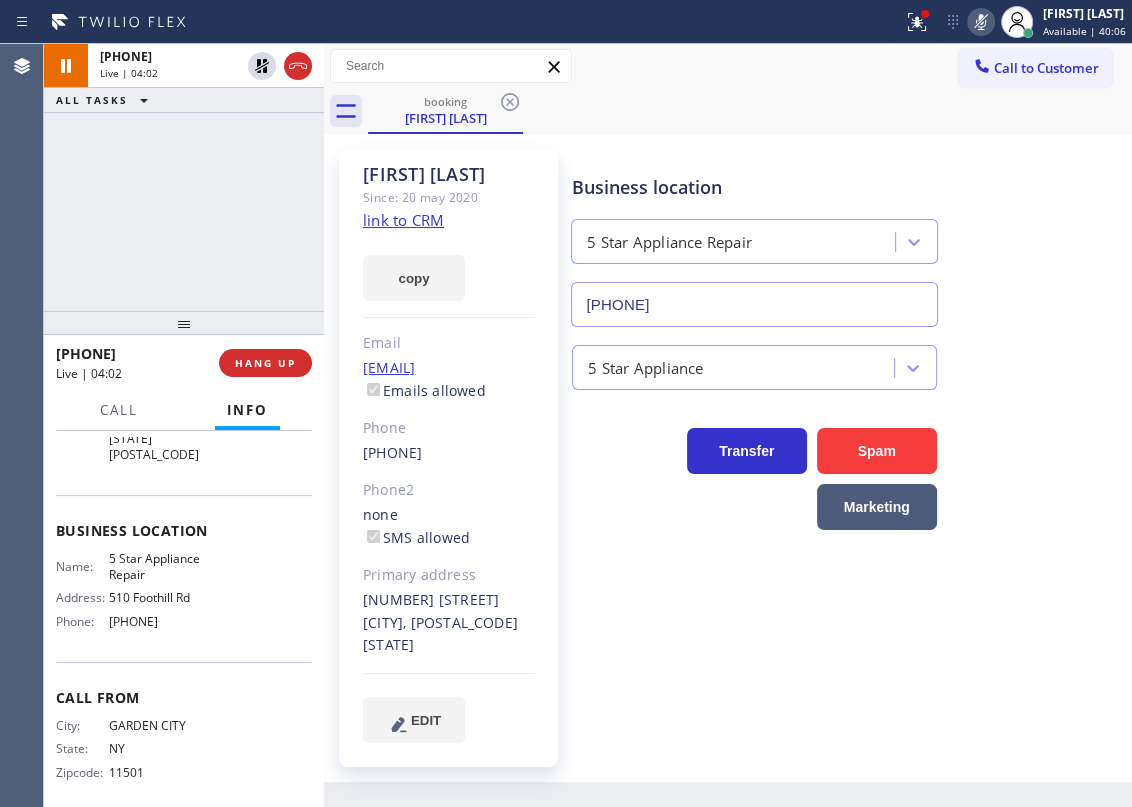 click on "Transfer Spam Marketing" at bounding box center [847, 460] 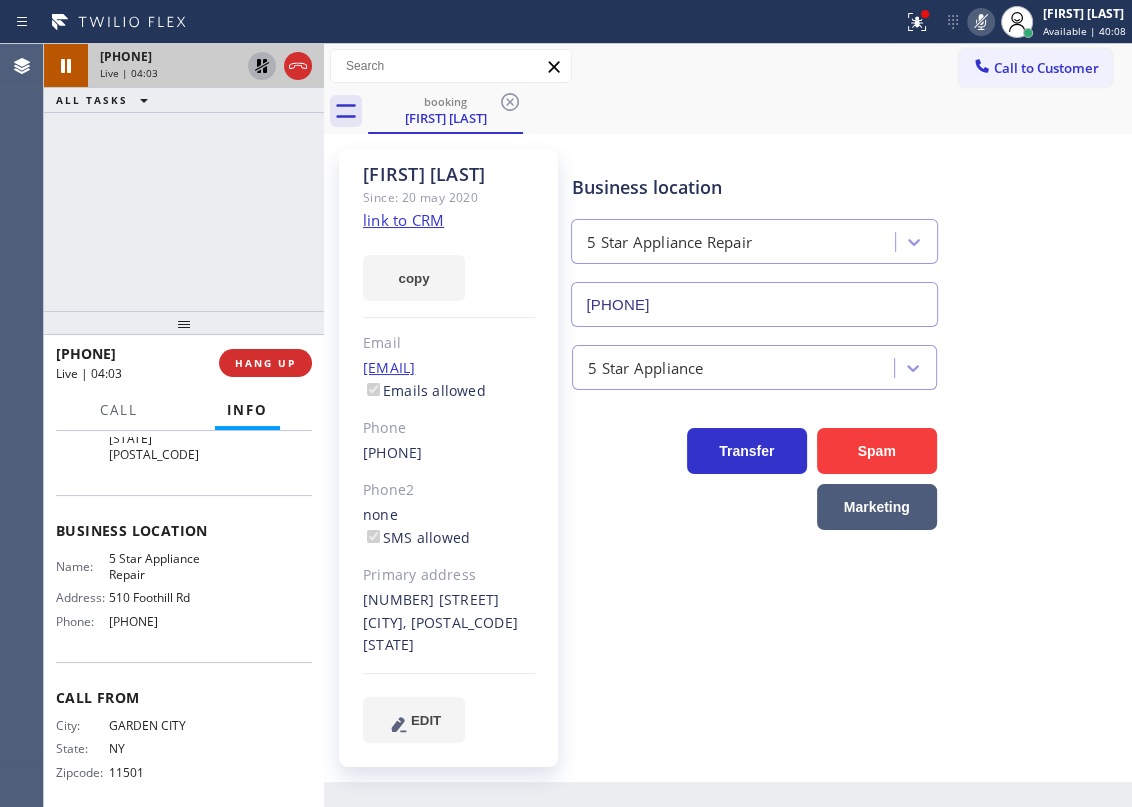 click 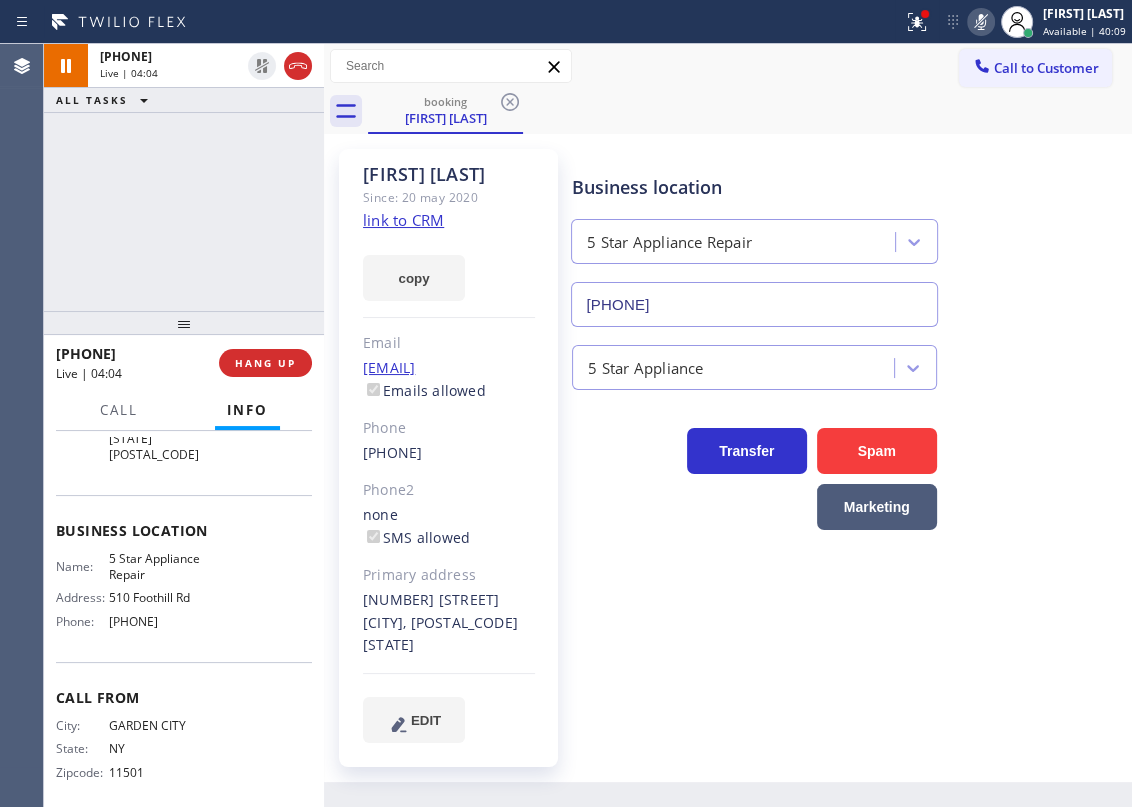 click at bounding box center (981, 22) 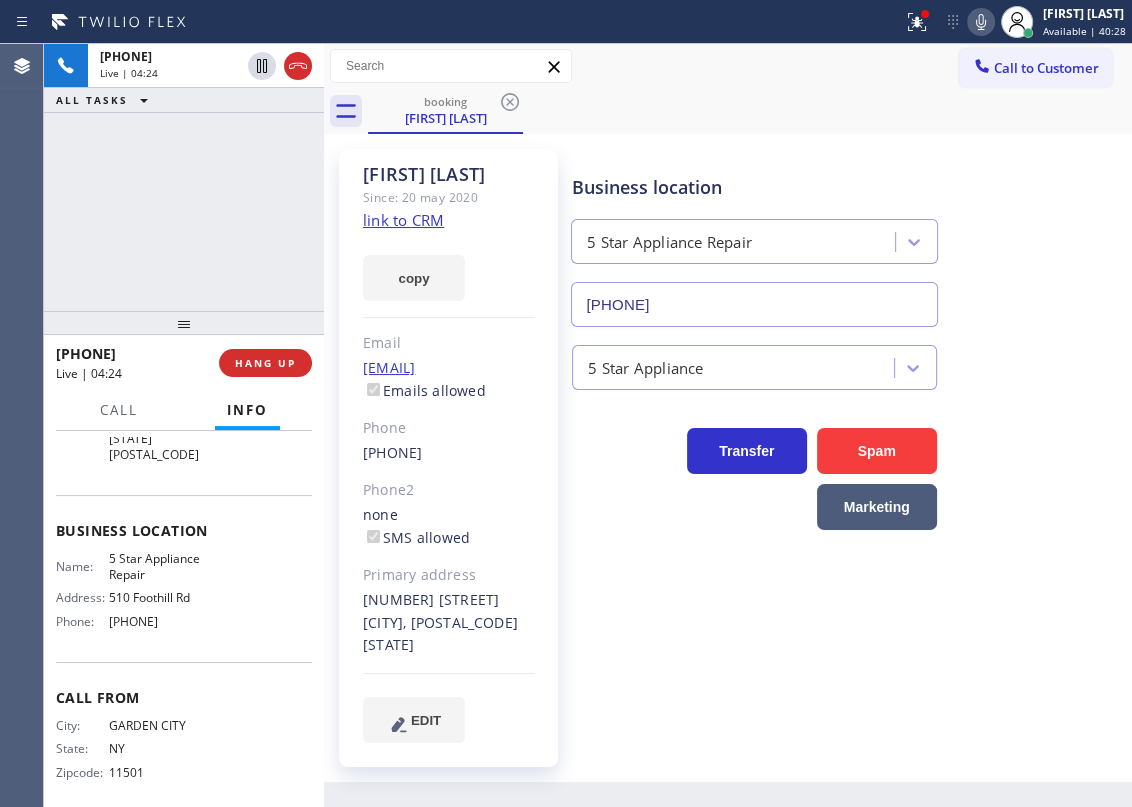 click on "5 Star Appliance" at bounding box center [847, 363] 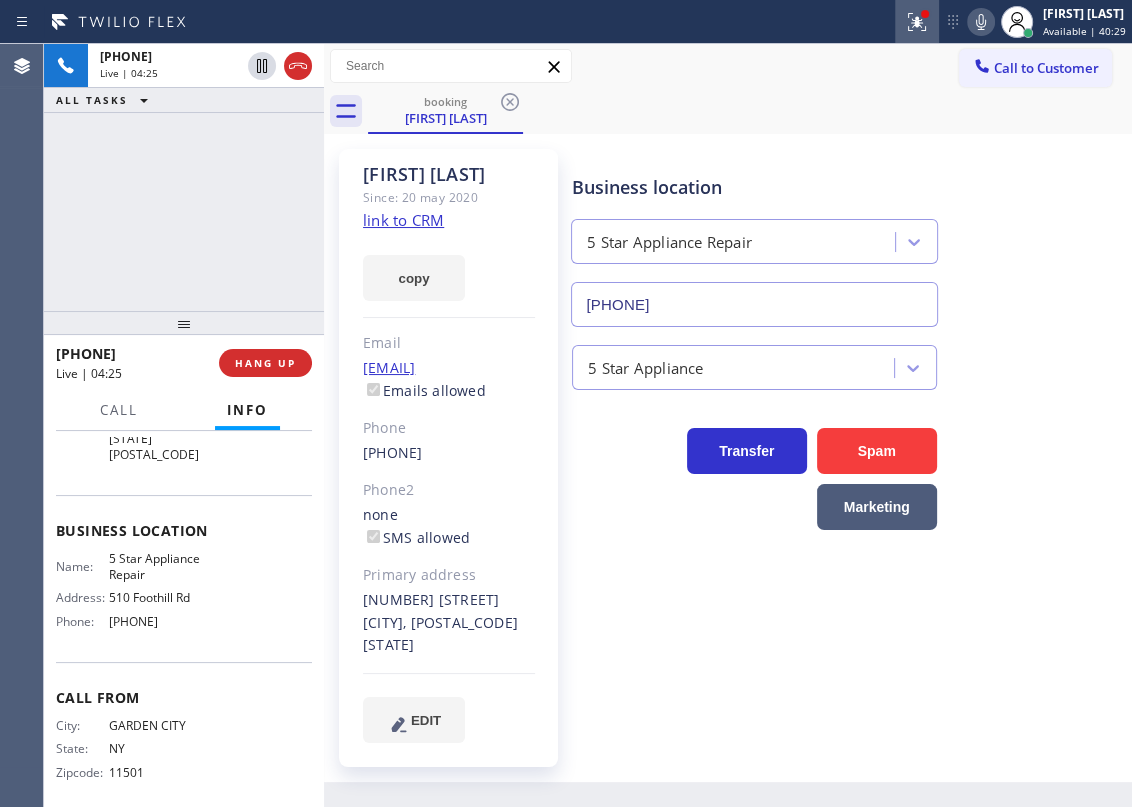 click 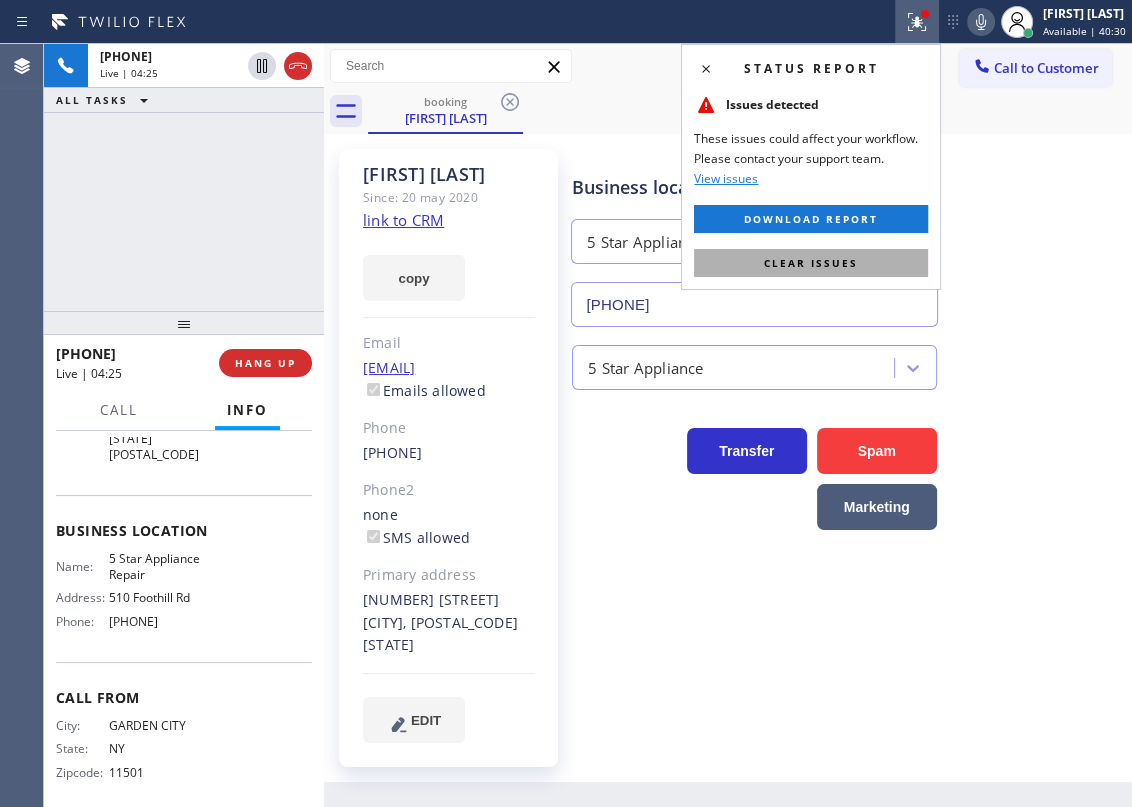 click on "Clear issues" at bounding box center [811, 263] 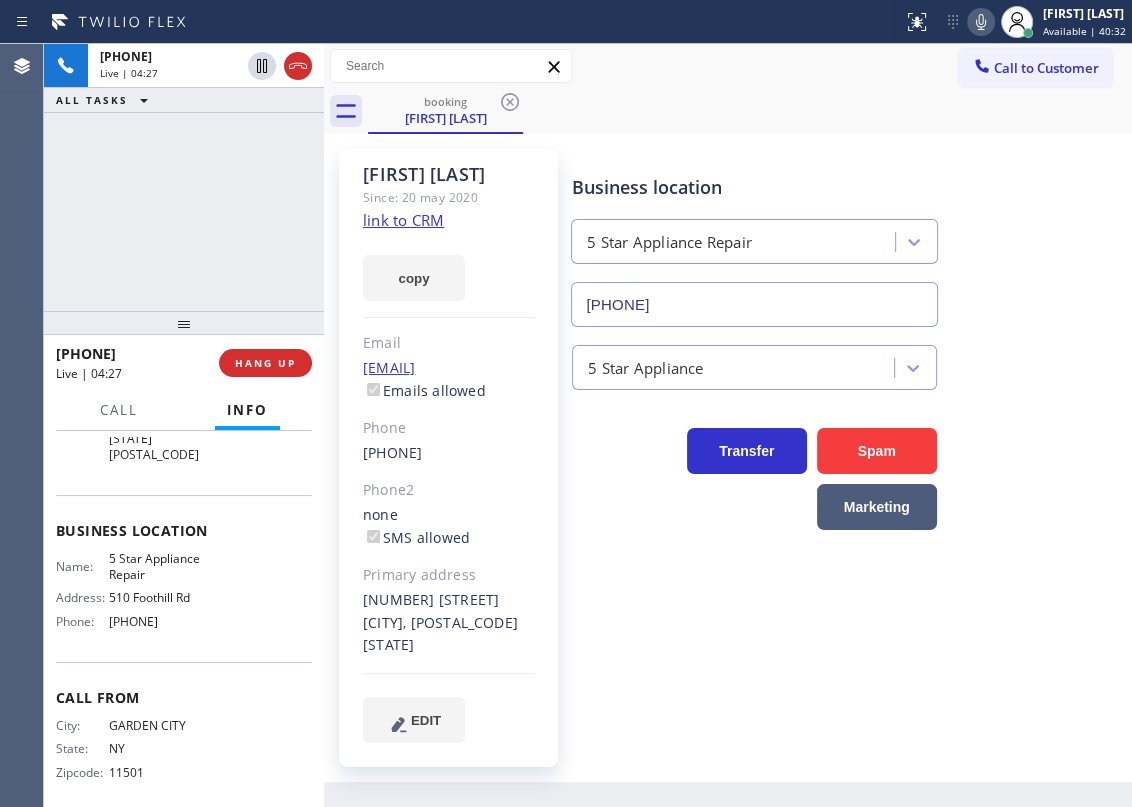 click 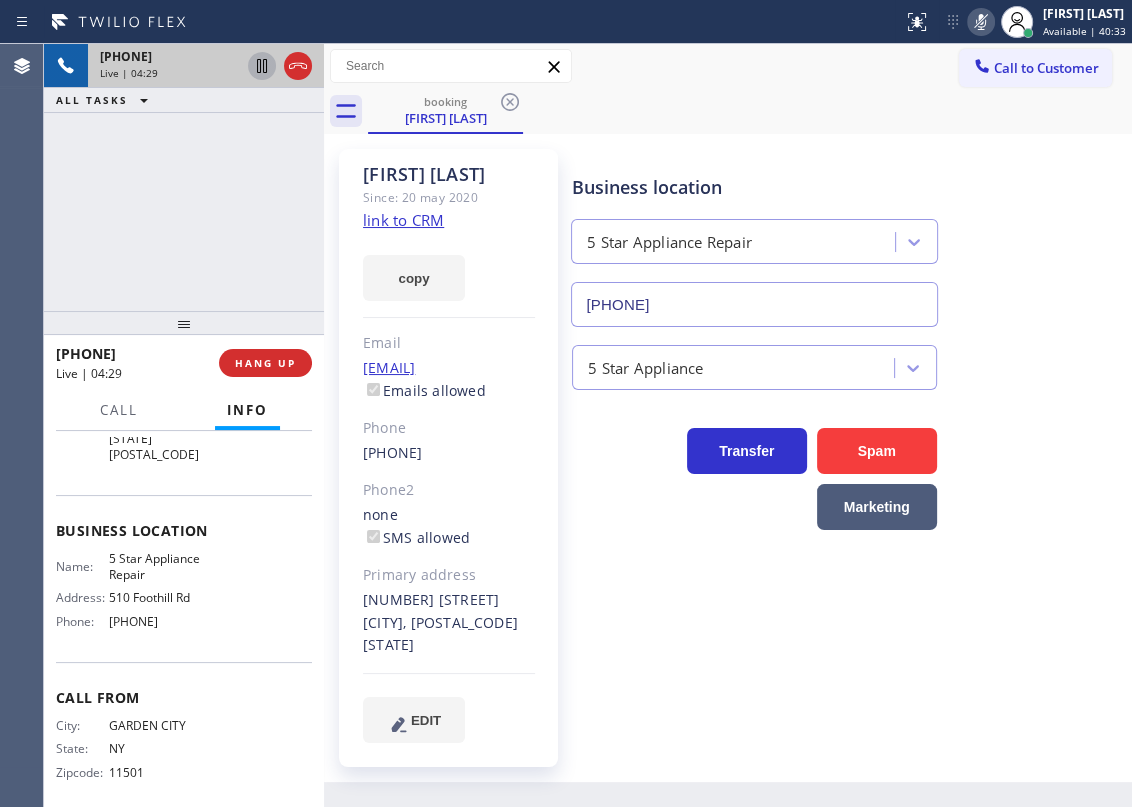 click 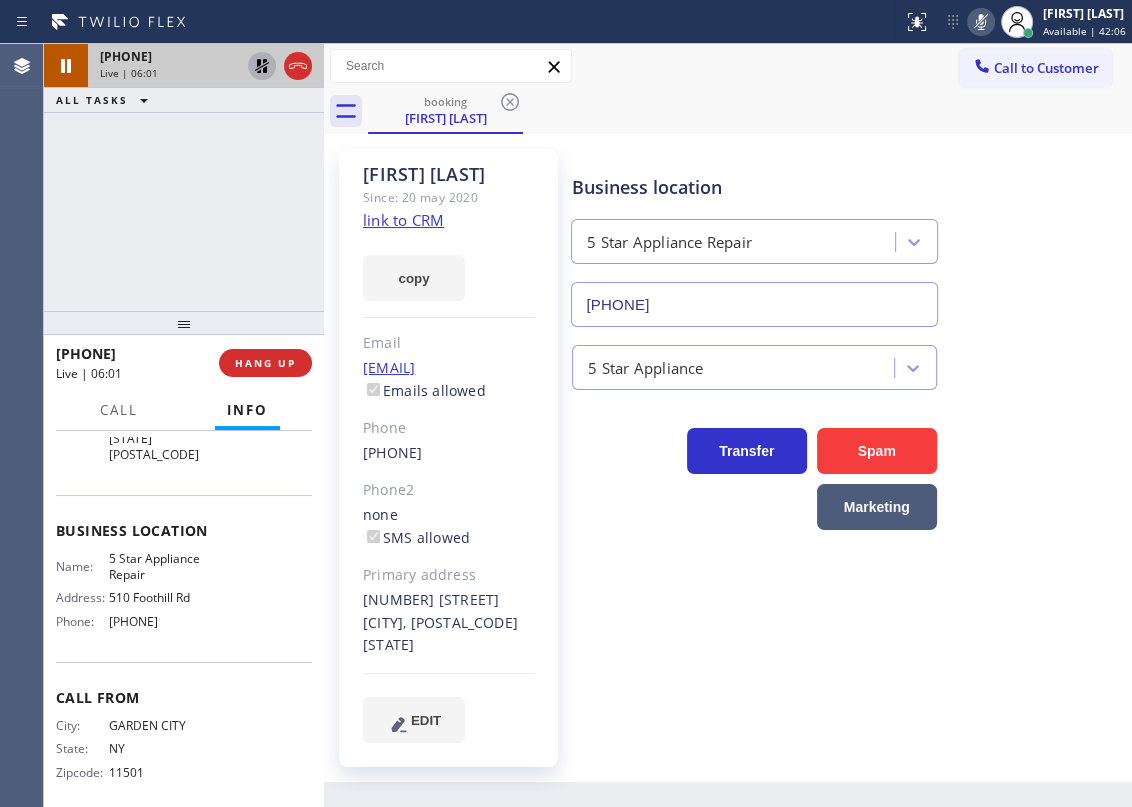 drag, startPoint x: 1015, startPoint y: 211, endPoint x: 980, endPoint y: 87, distance: 128.84486 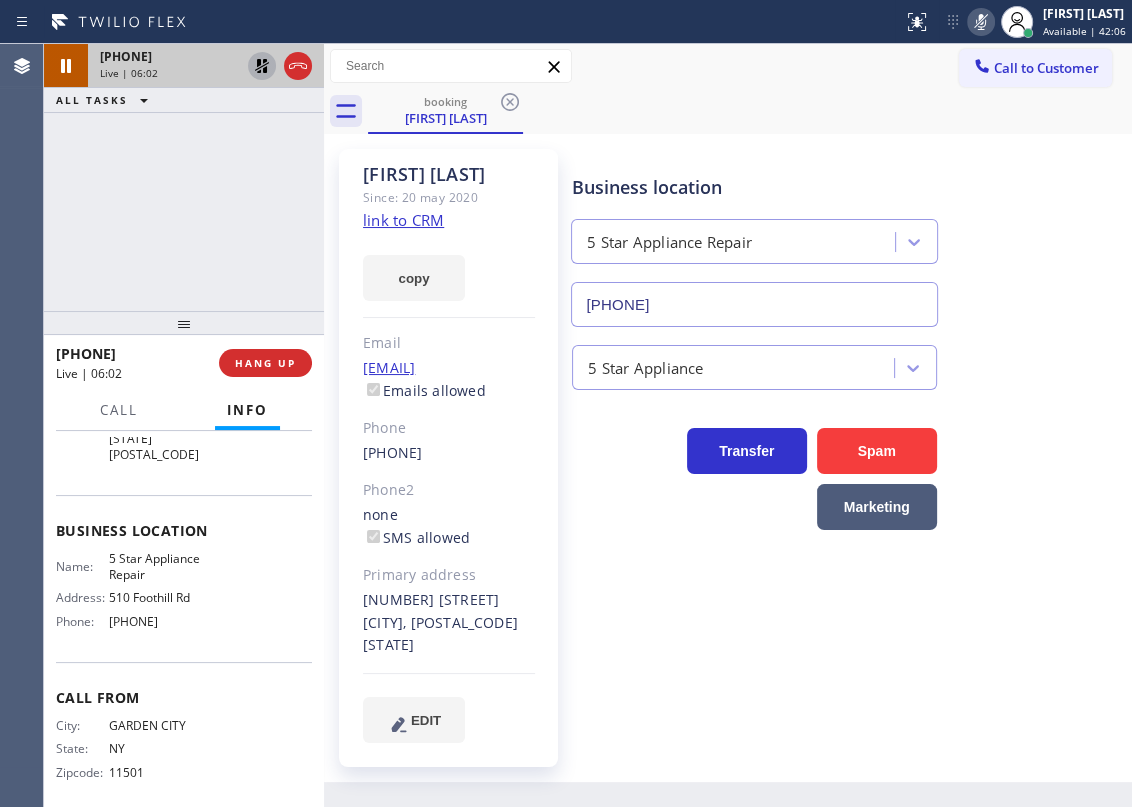 click 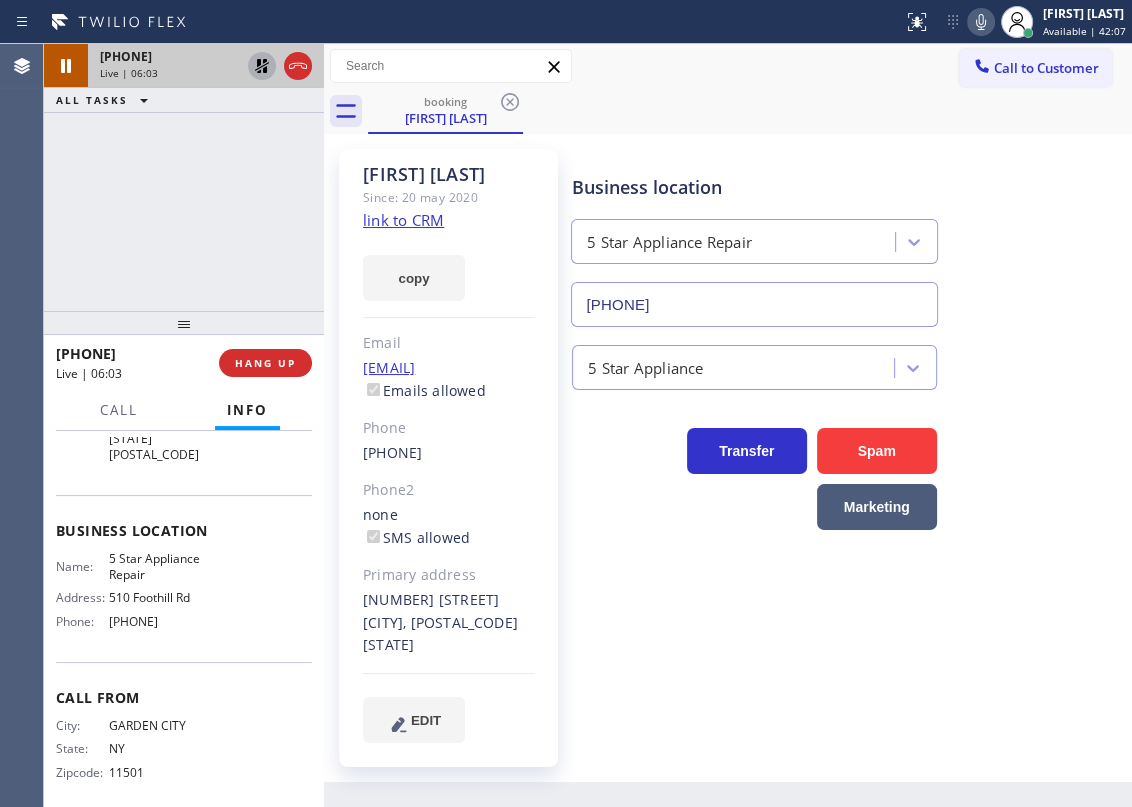 click 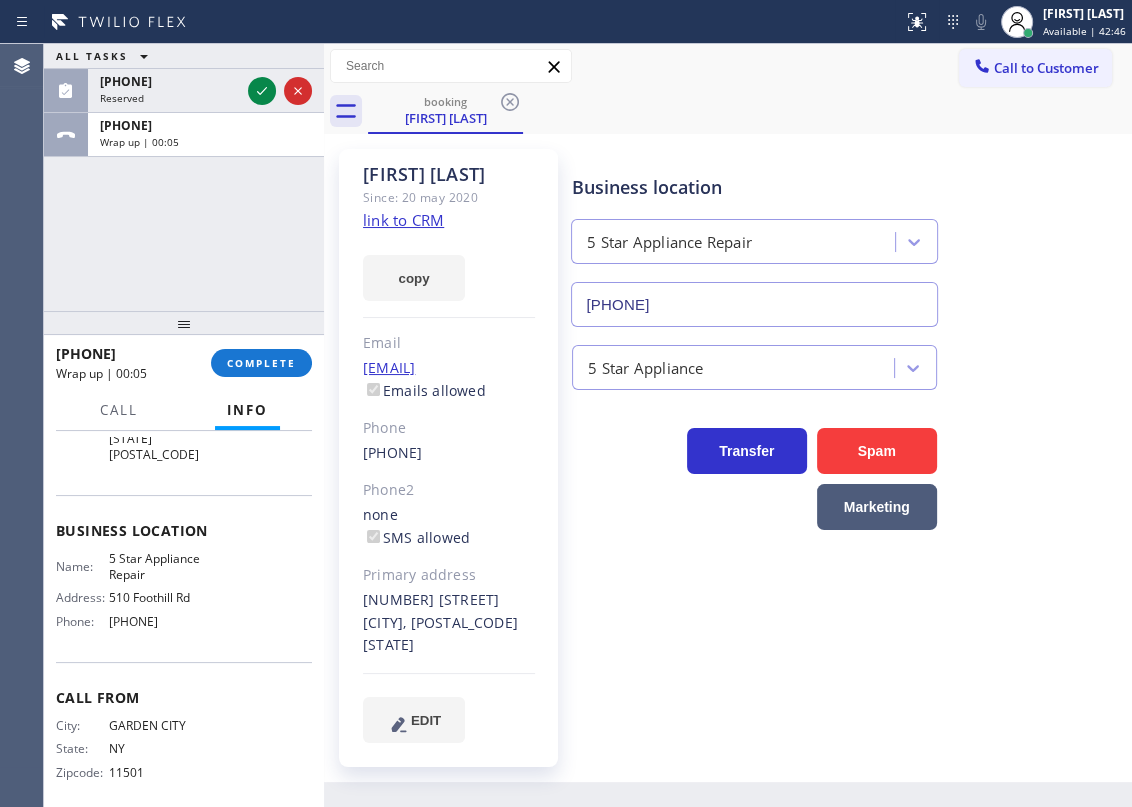 click on "5 Star Appliance" at bounding box center [847, 363] 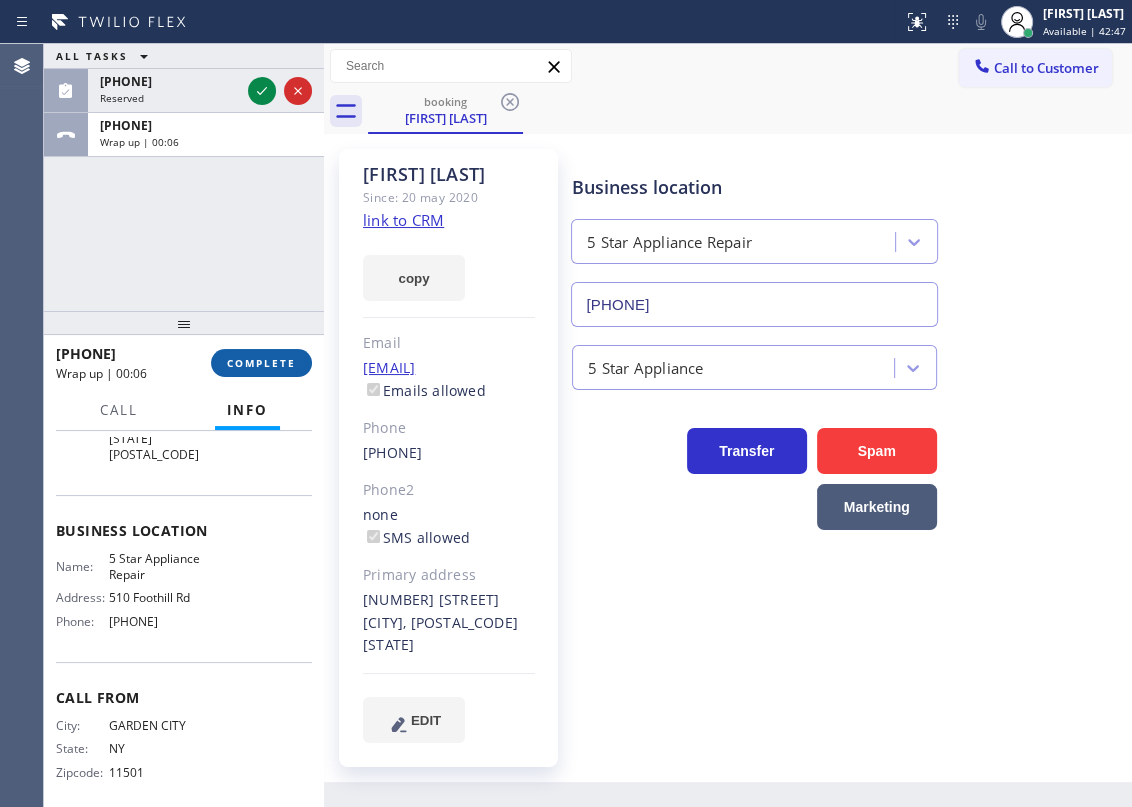 drag, startPoint x: 298, startPoint y: 356, endPoint x: 288, endPoint y: 351, distance: 11.18034 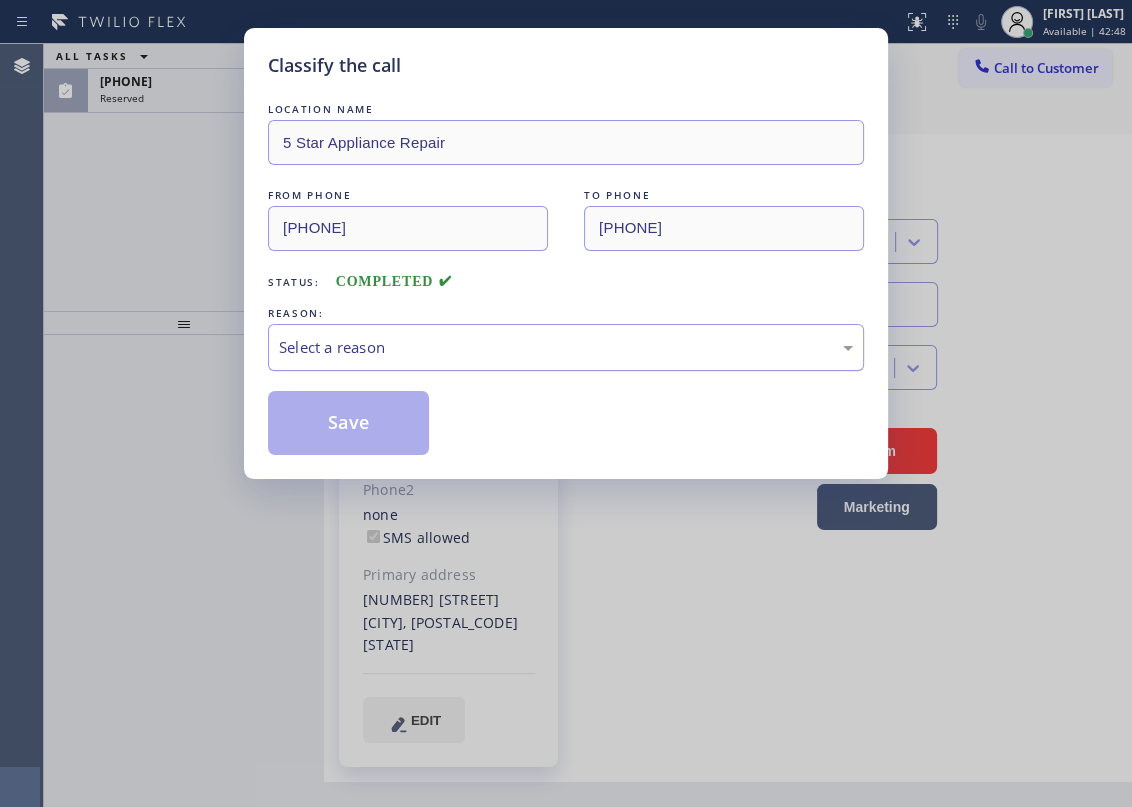 click on "Select a reason" at bounding box center [566, 347] 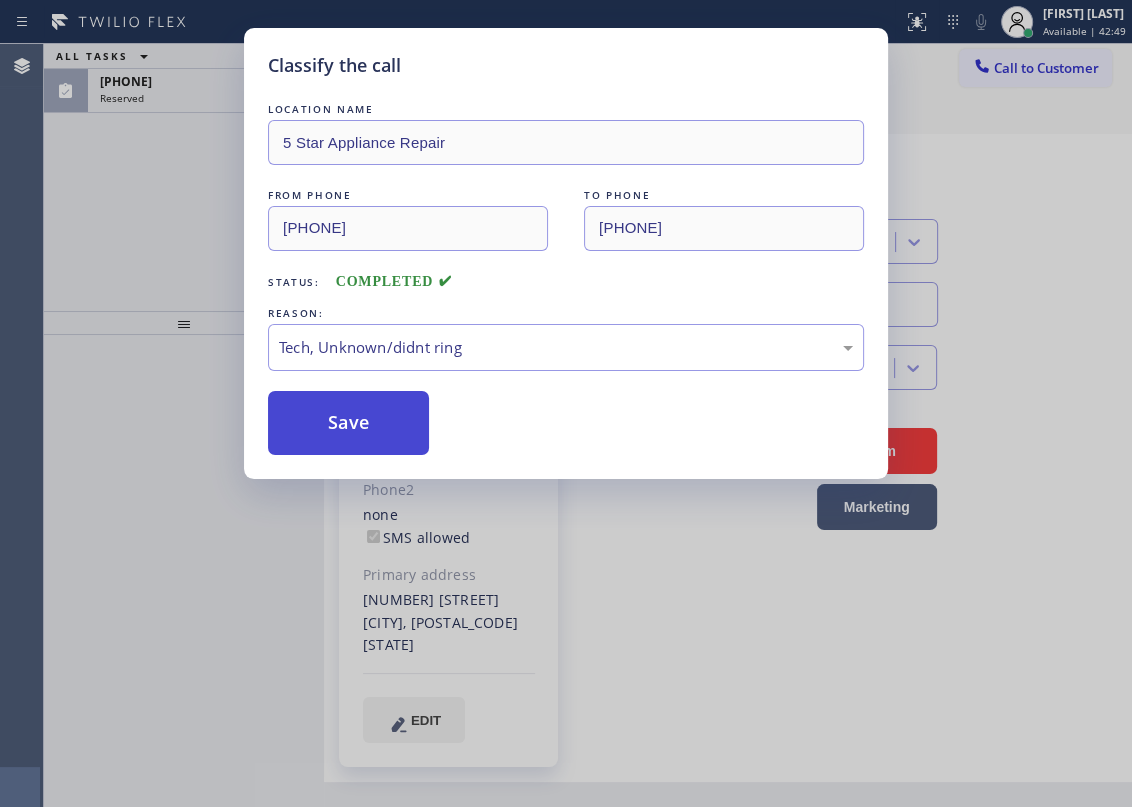 click on "Save" at bounding box center (348, 423) 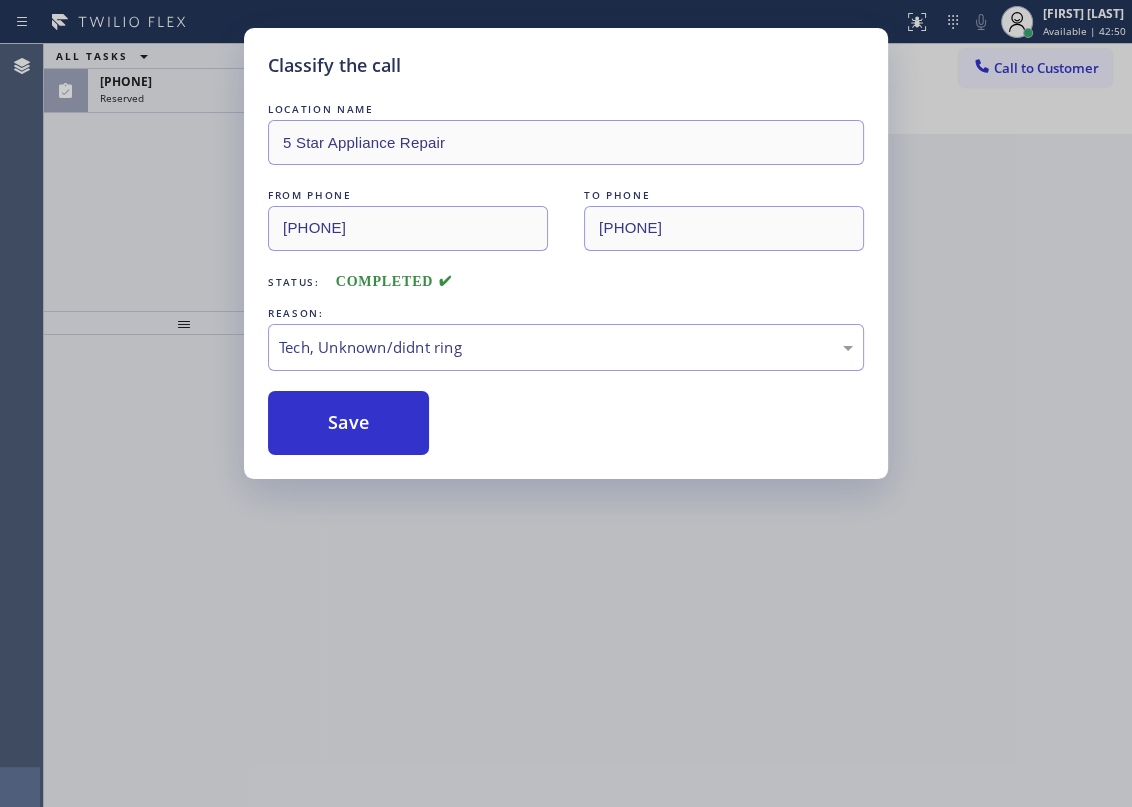 drag, startPoint x: 118, startPoint y: 235, endPoint x: 260, endPoint y: 140, distance: 170.84789 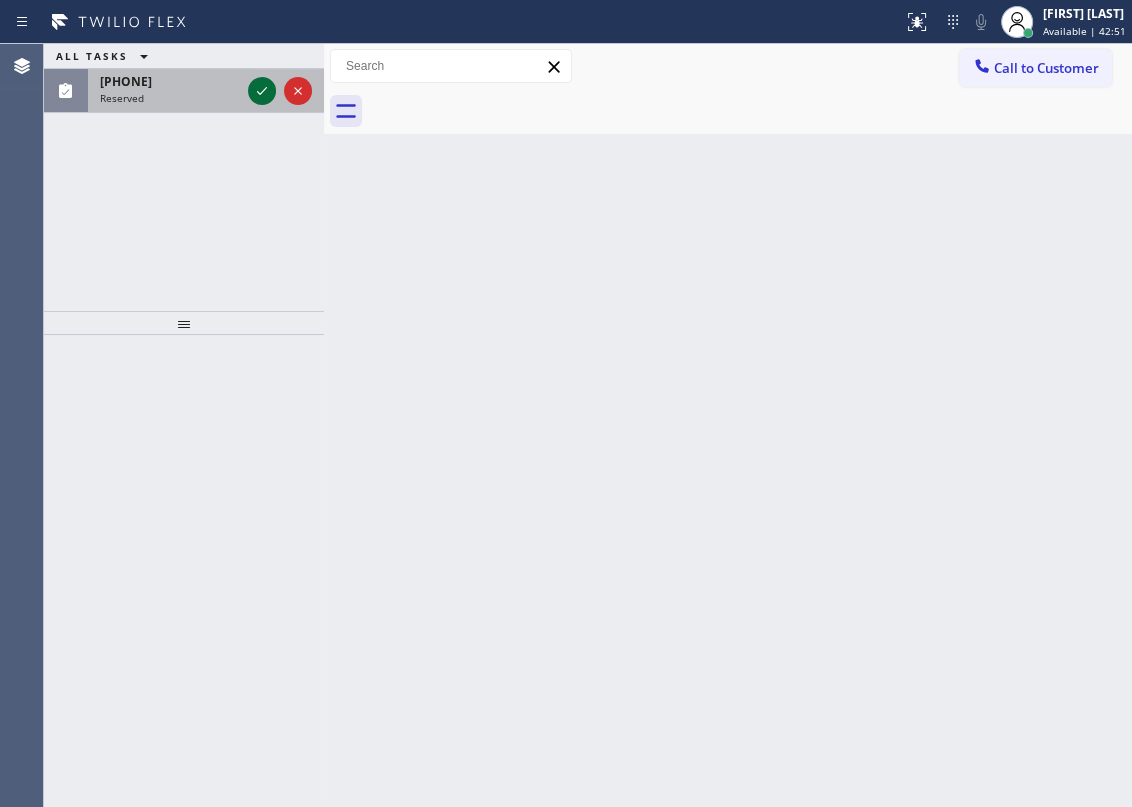click 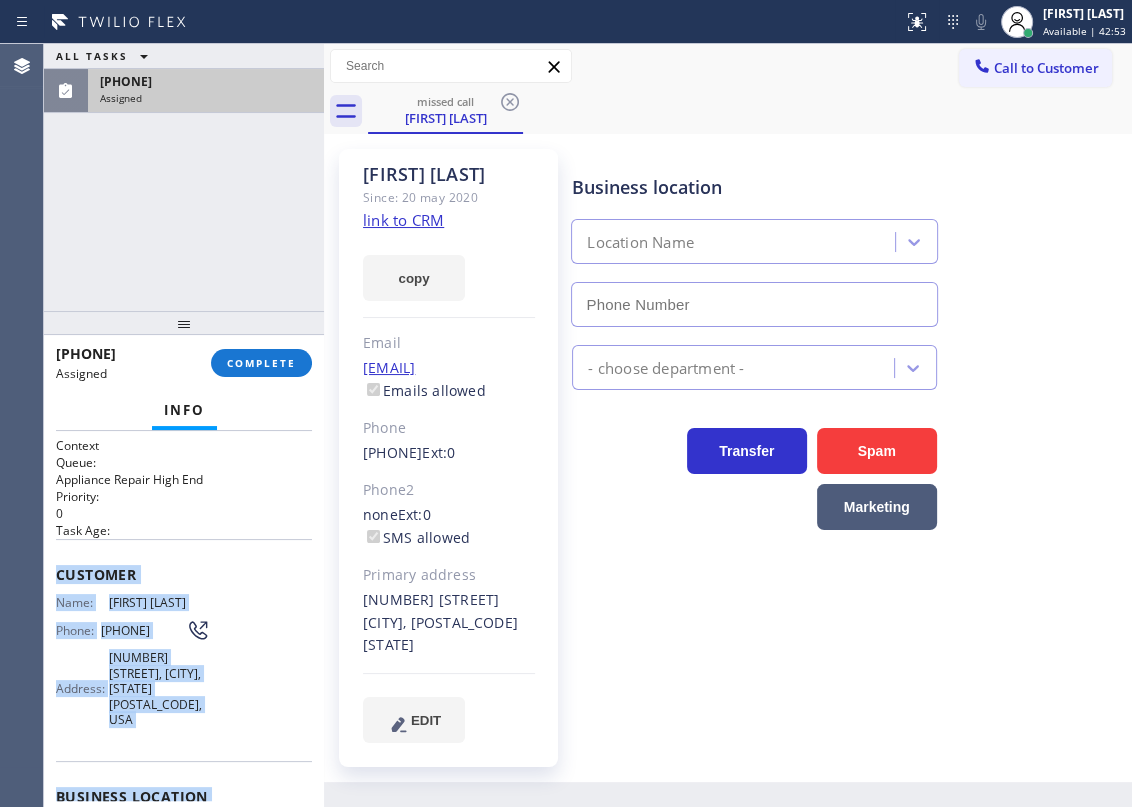 type on "(650) 772-6343" 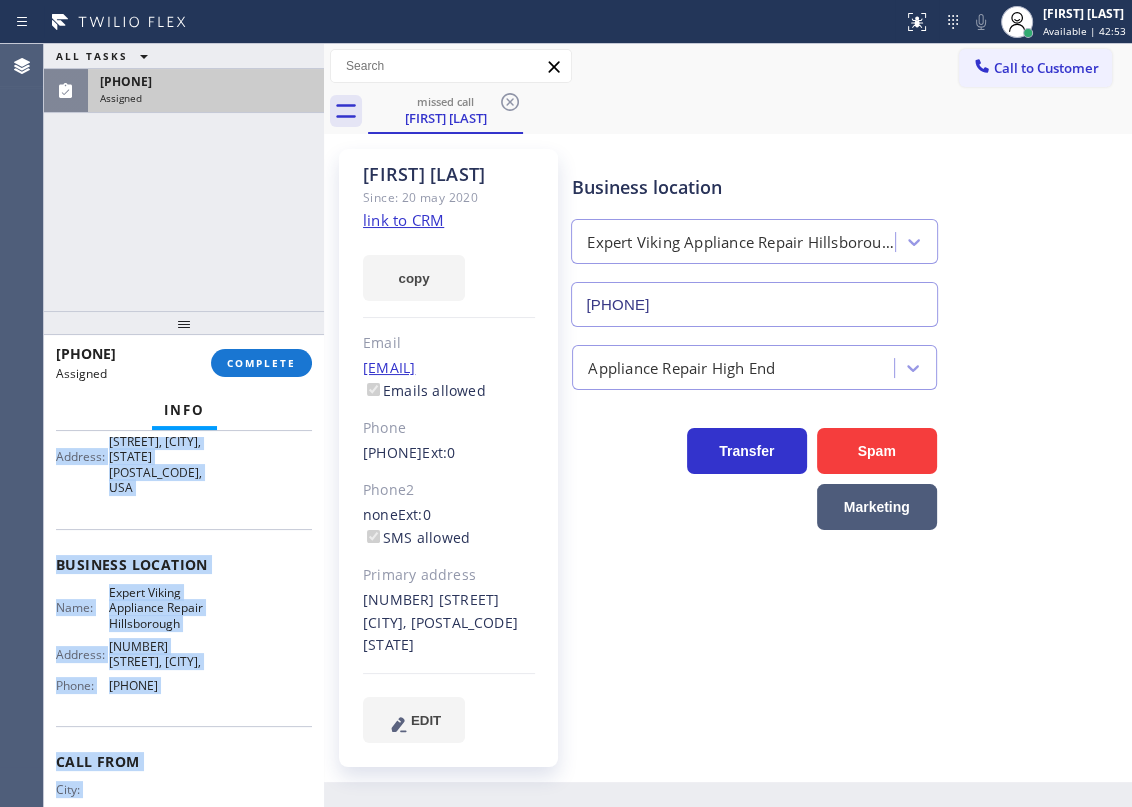 scroll, scrollTop: 311, scrollLeft: 0, axis: vertical 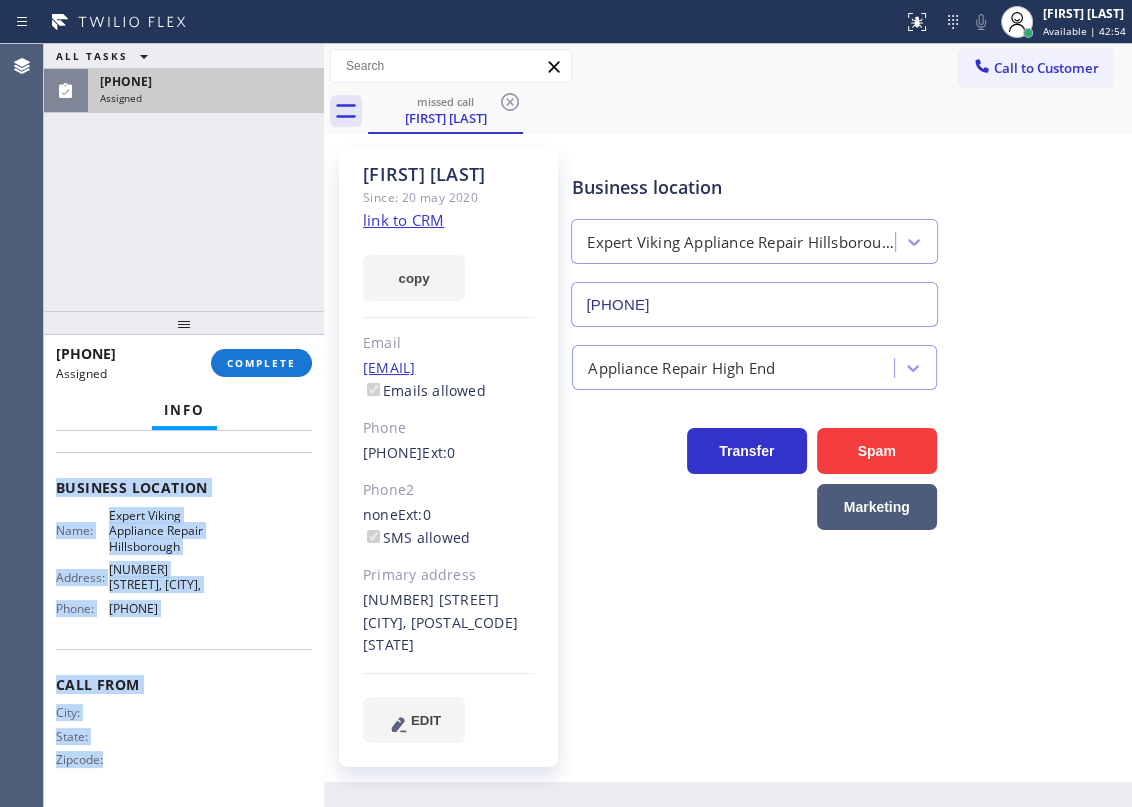 drag, startPoint x: 52, startPoint y: 568, endPoint x: 233, endPoint y: 620, distance: 188.32153 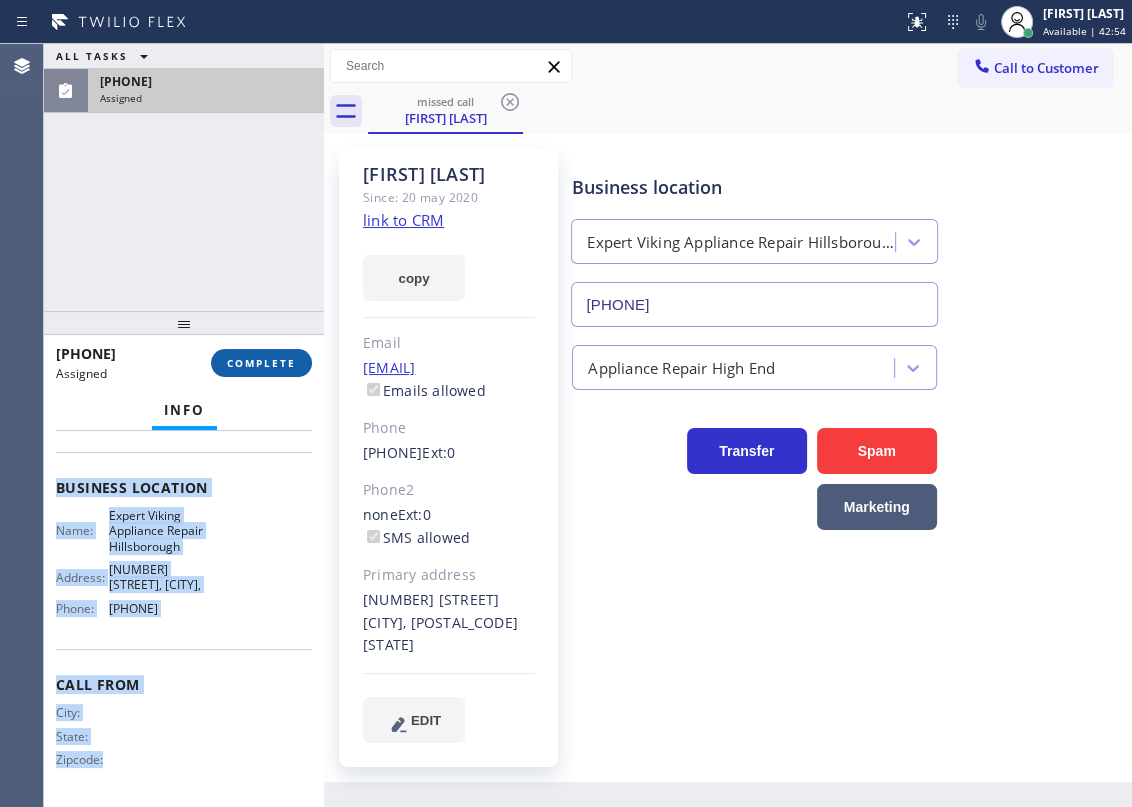 click on "COMPLETE" at bounding box center [261, 363] 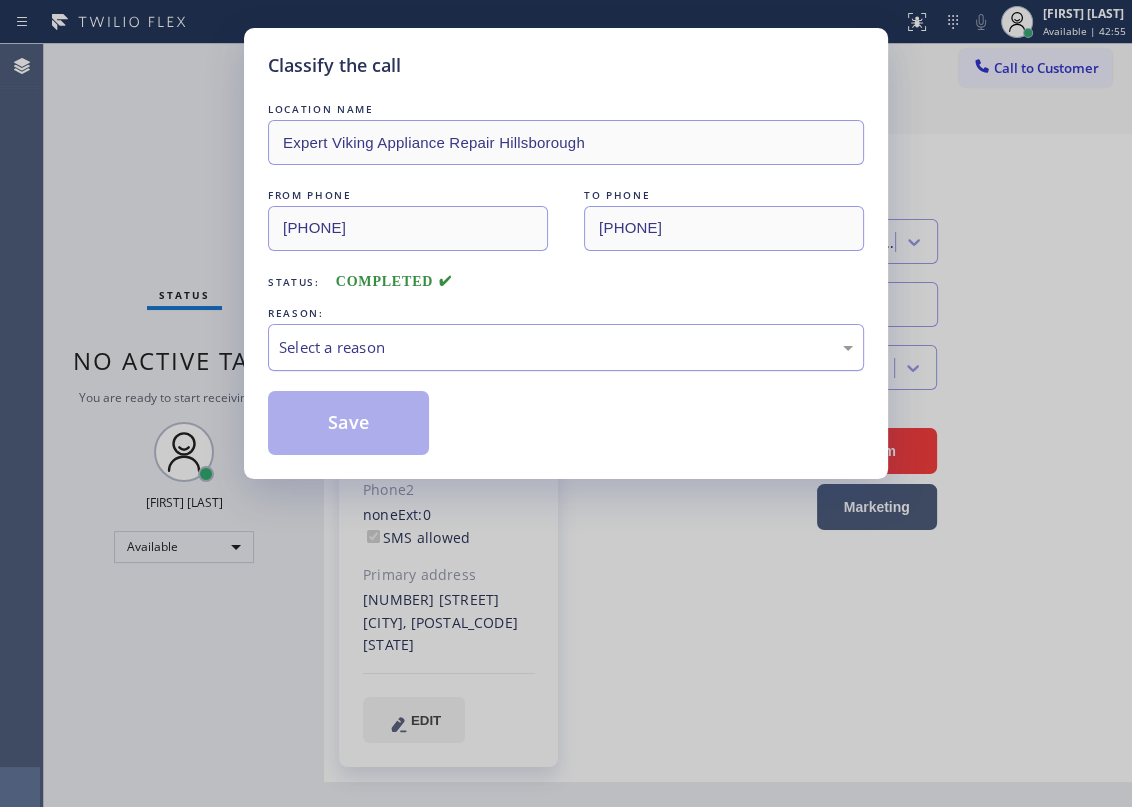 click on "Select a reason" at bounding box center (566, 347) 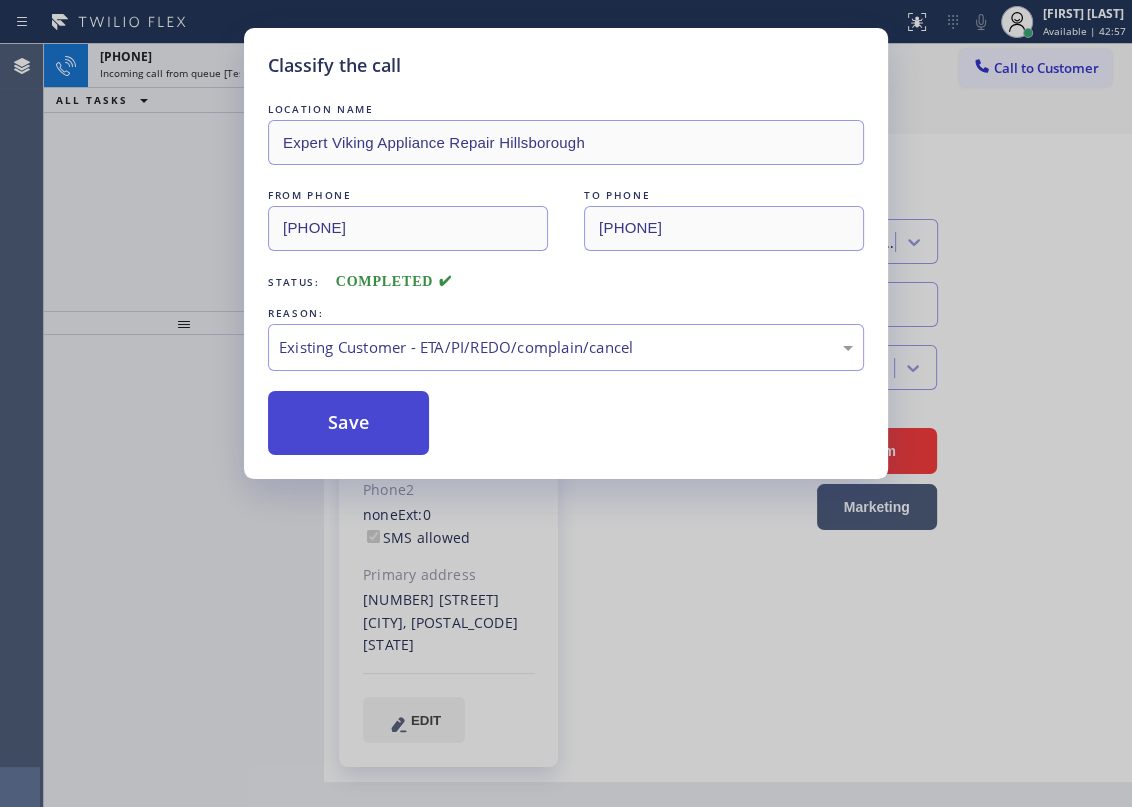 click on "Save" at bounding box center (348, 423) 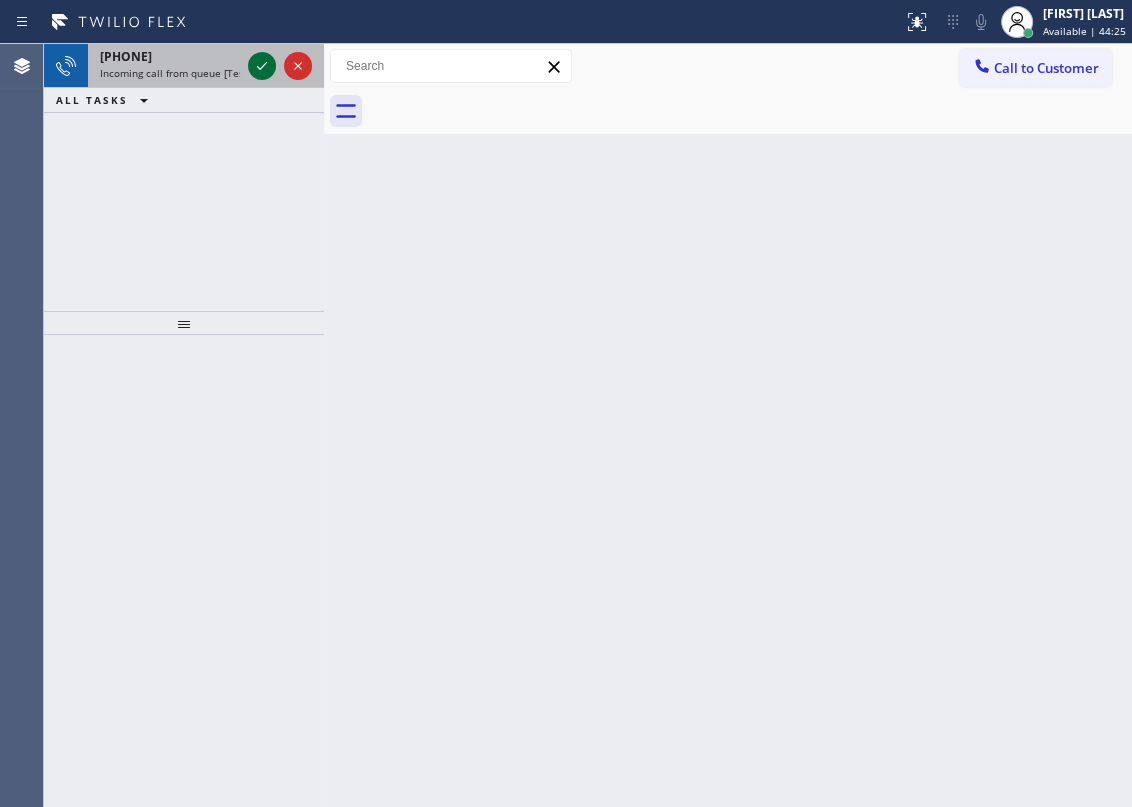 click 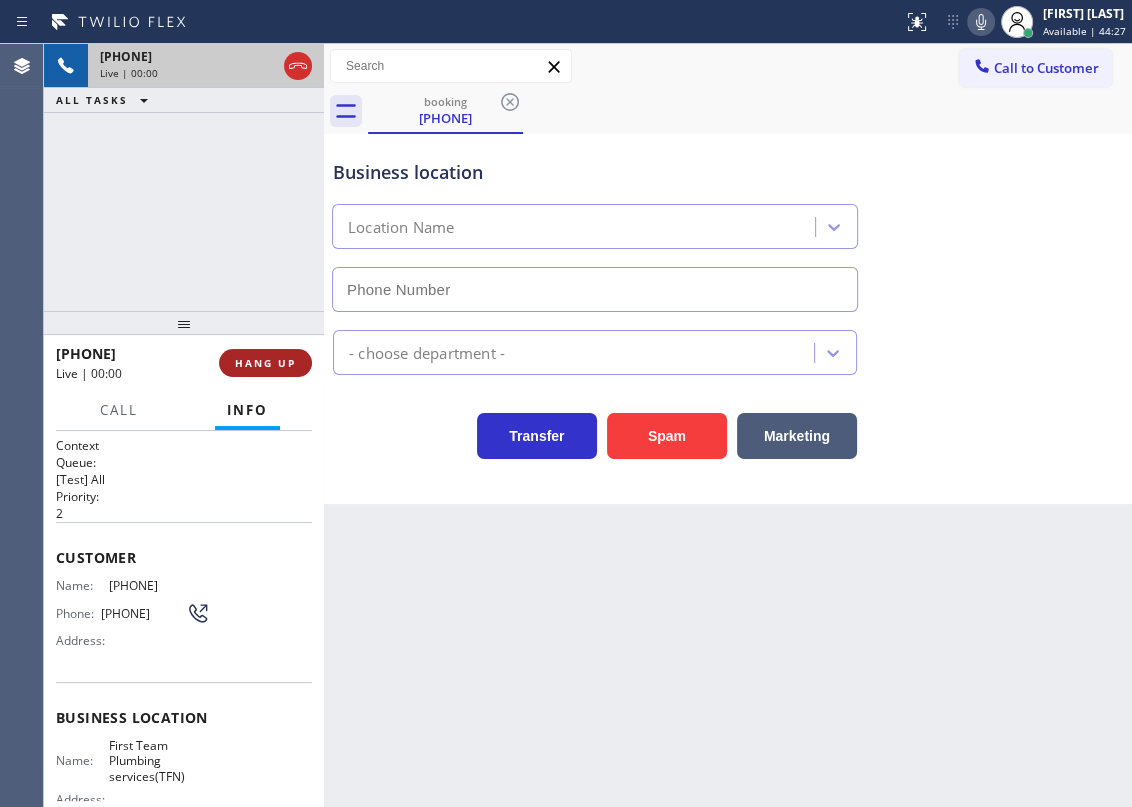 type on "(888) 496-1898" 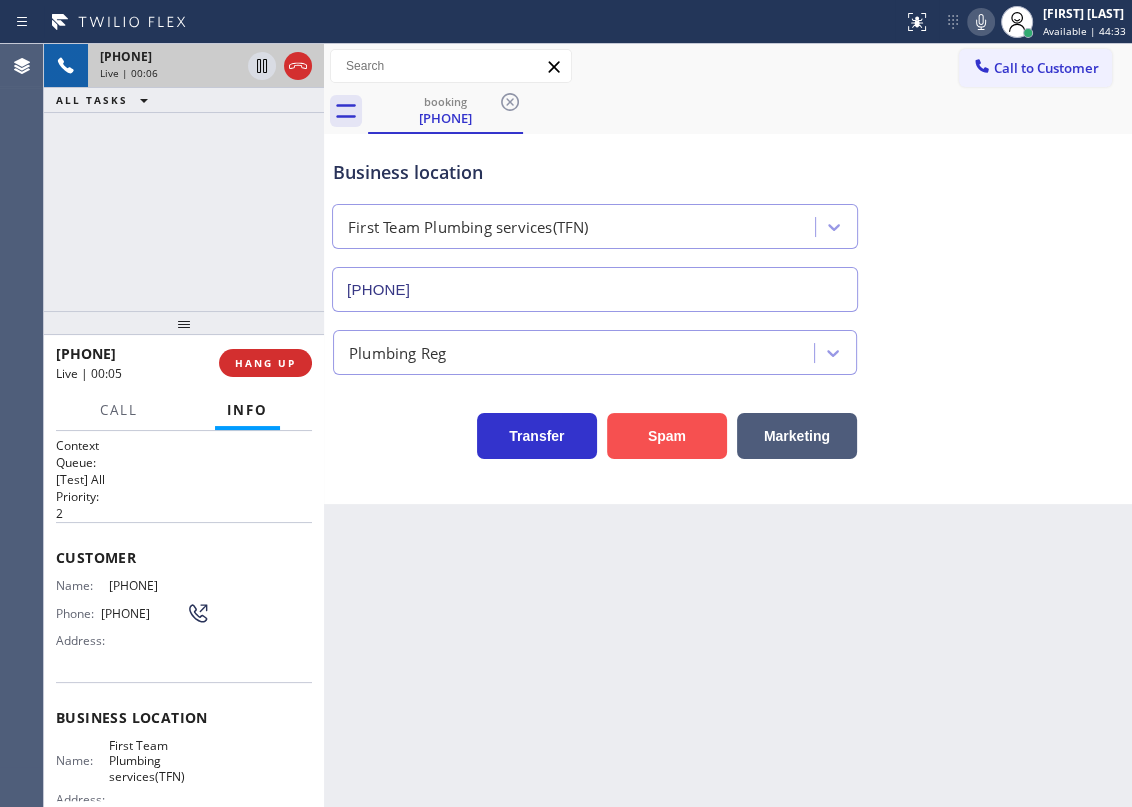 click on "Spam" at bounding box center (667, 436) 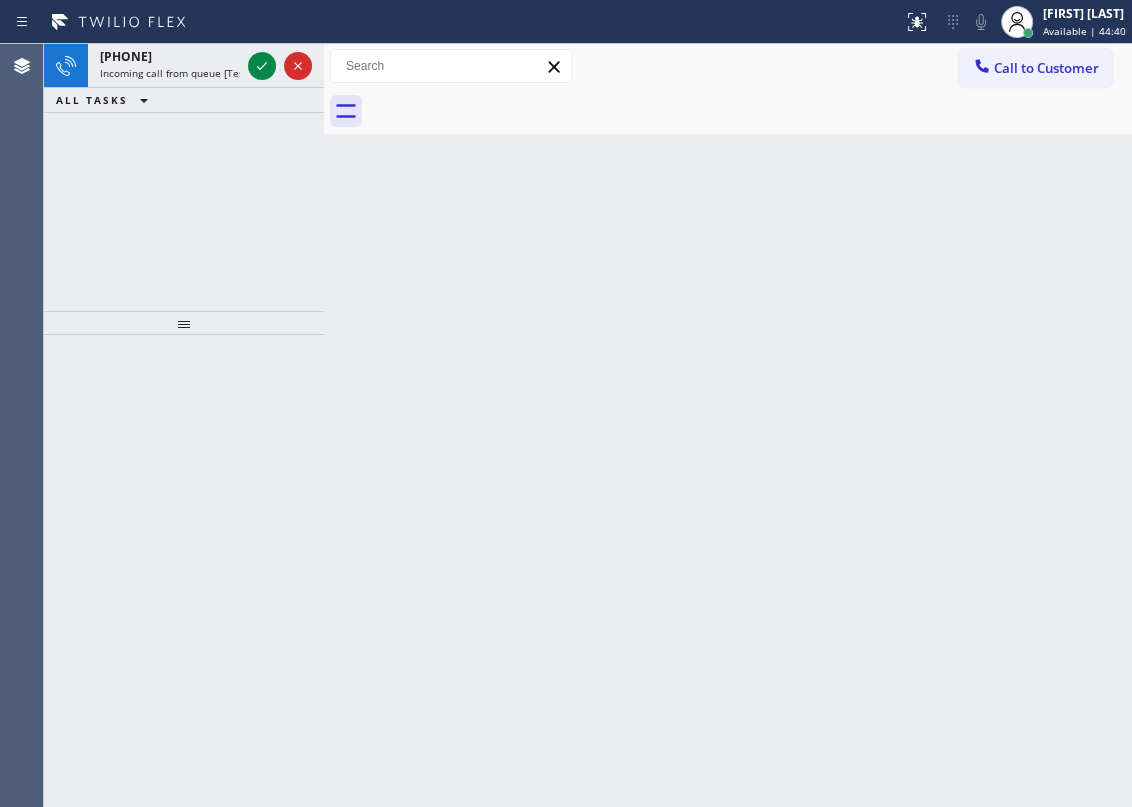 click 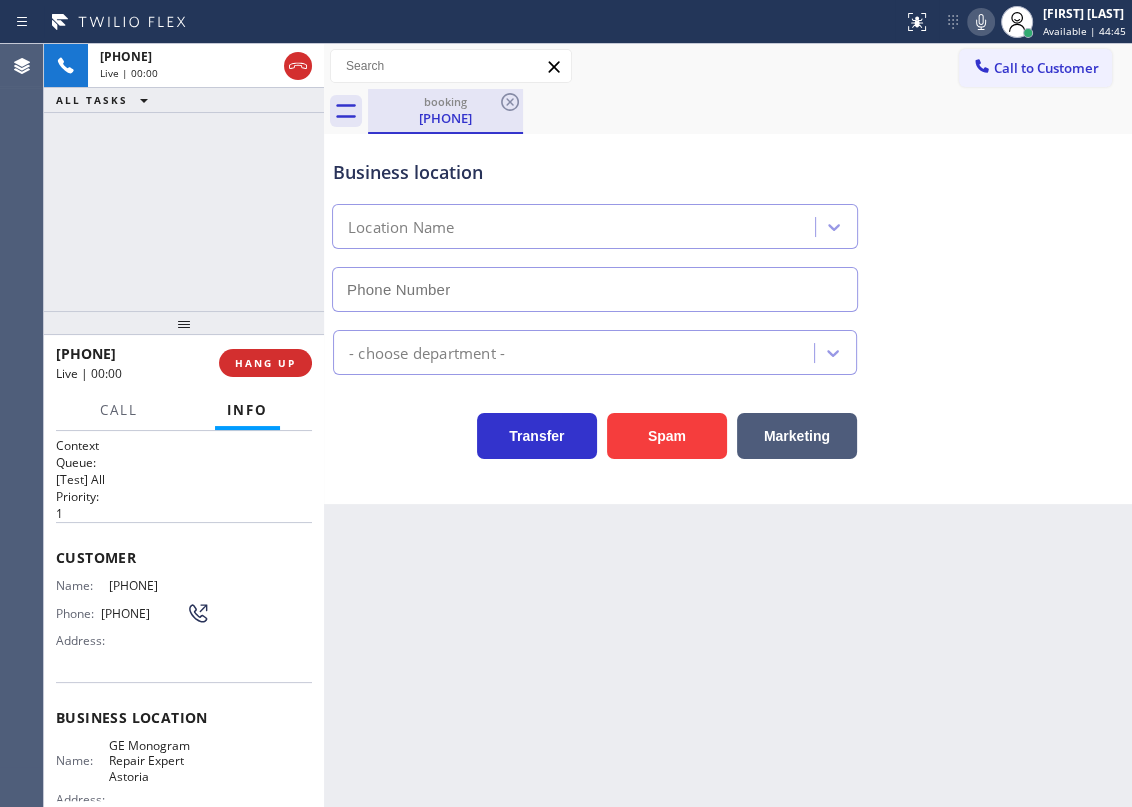 type on "(917) 779-0449" 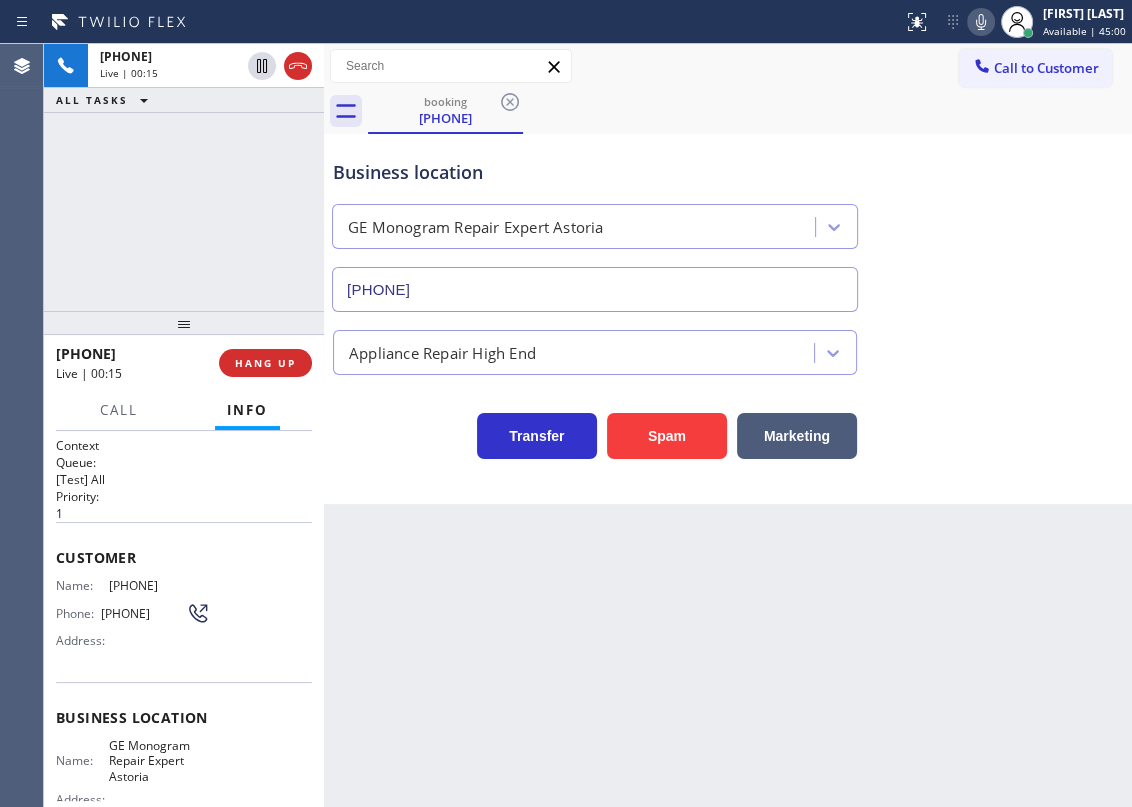 click on "Business location GE Monogram Repair Expert Astoria (917) 779-0449" at bounding box center (728, 221) 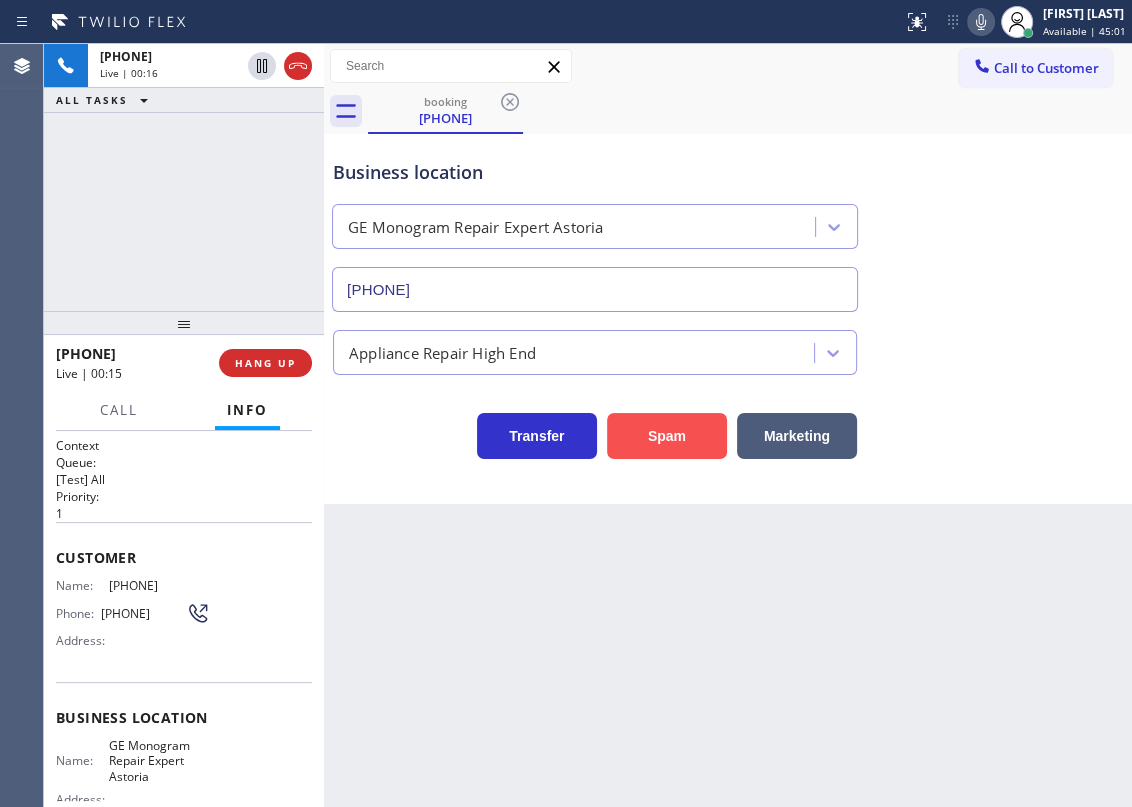 click on "Spam" at bounding box center (667, 436) 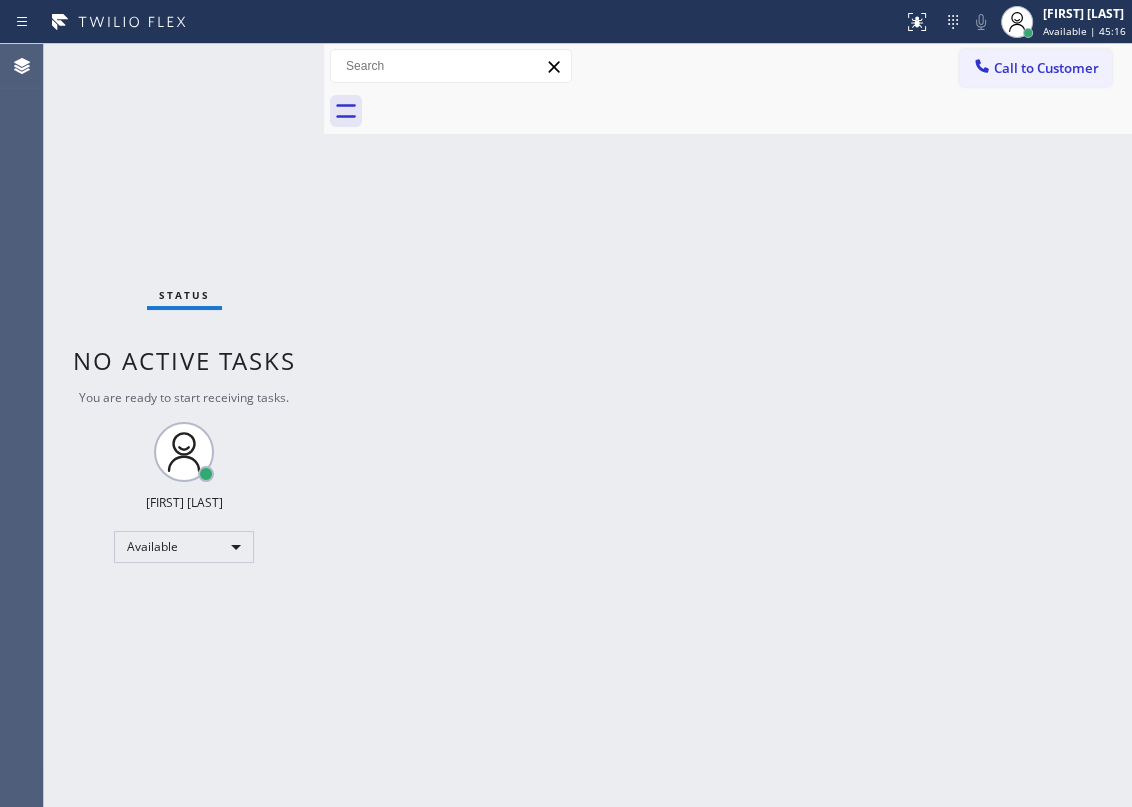 click on "Back to Dashboard Change Sender ID Customers Technicians Select a contact Outbound call Technician Search Technician Your caller id phone number Your caller id phone number Call Technician info Name   Phone none Address none Change Sender ID HVAC +18559994417 5 Star Appliance +18557314952 Appliance Repair +18554611149 Plumbing +18889090120 Air Duct Cleaning +18006865038  Electricians +18005688664 Cancel Change Check personal SMS Reset Change No tabs Call to Customer Outbound call Location Search location Your caller id phone number Customer number Call Outbound call Technician Search Technician Your caller id phone number Your caller id phone number Call" at bounding box center (728, 425) 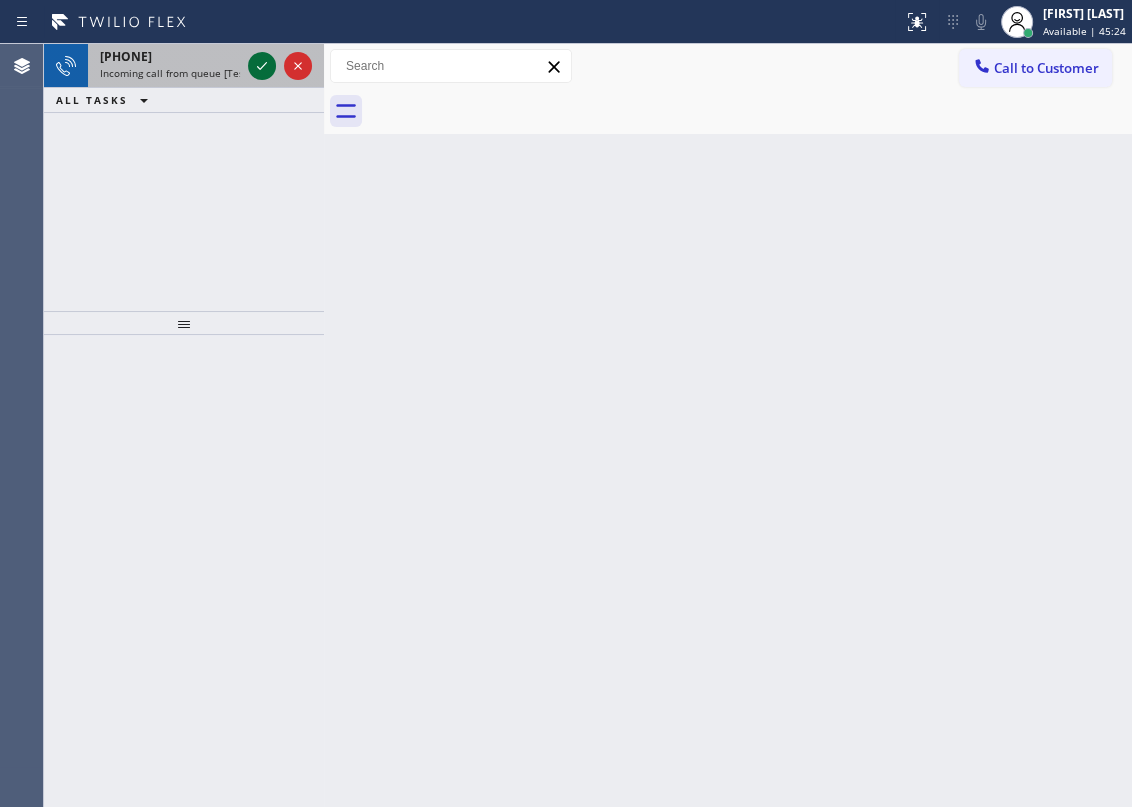 click 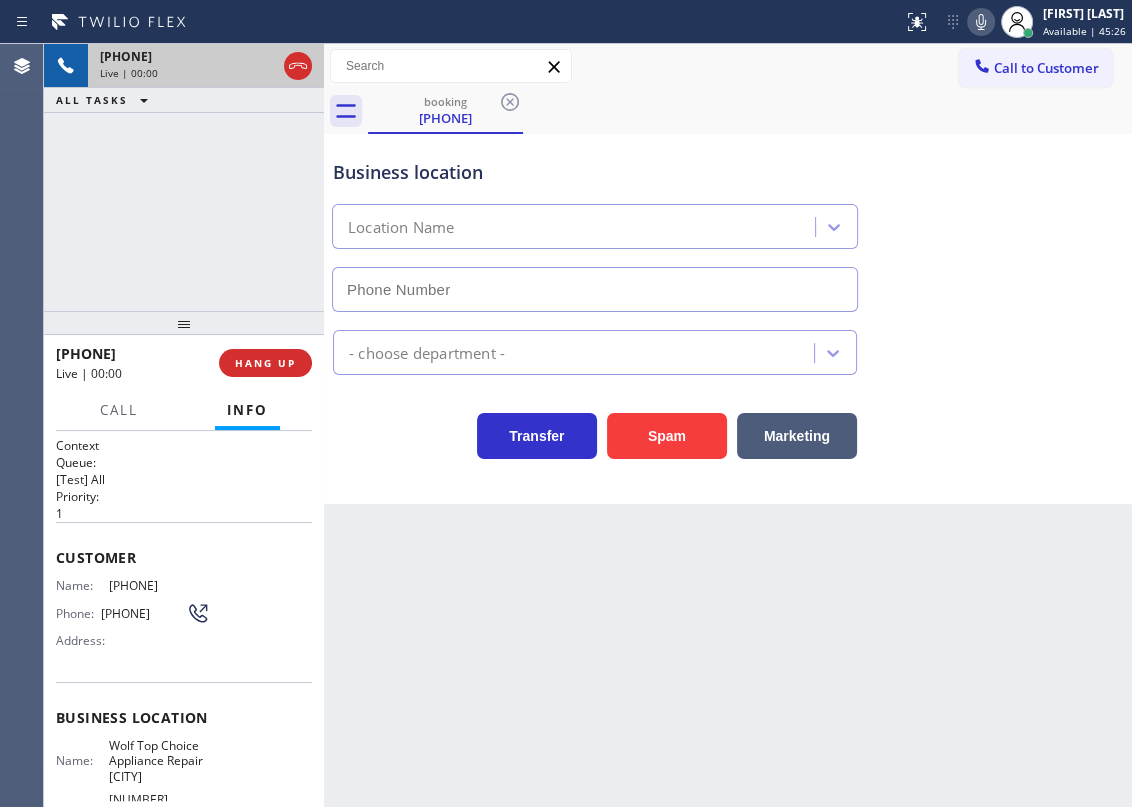 type on "(516) 613-5646" 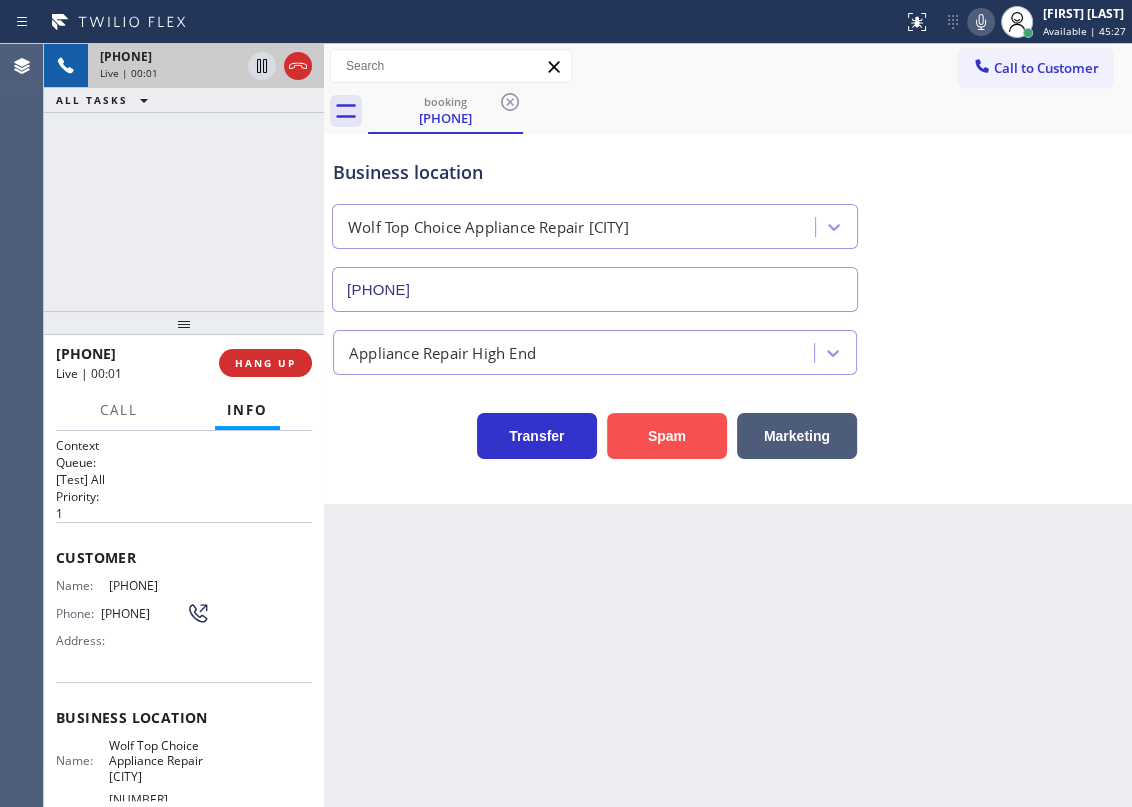 click on "Spam" at bounding box center [667, 436] 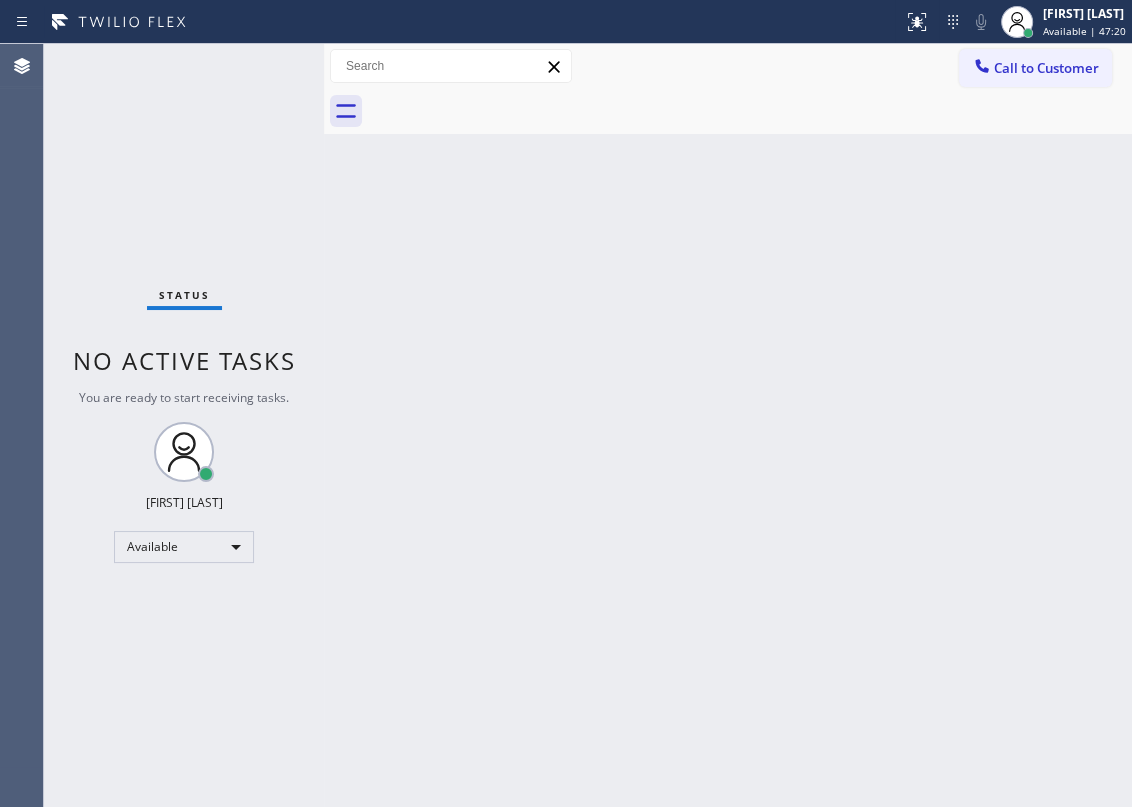 click on "Back to Dashboard Change Sender ID Customers Technicians Select a contact Outbound call Technician Search Technician Your caller id phone number Your caller id phone number Call Technician info Name   Phone none Address none Change Sender ID HVAC +18559994417 5 Star Appliance +18557314952 Appliance Repair +18554611149 Plumbing +18889090120 Air Duct Cleaning +18006865038  Electricians +18005688664 Cancel Change Check personal SMS Reset Change No tabs Call to Customer Outbound call Location Search location Your caller id phone number Customer number Call Outbound call Technician Search Technician Your caller id phone number Your caller id phone number Call" at bounding box center (728, 425) 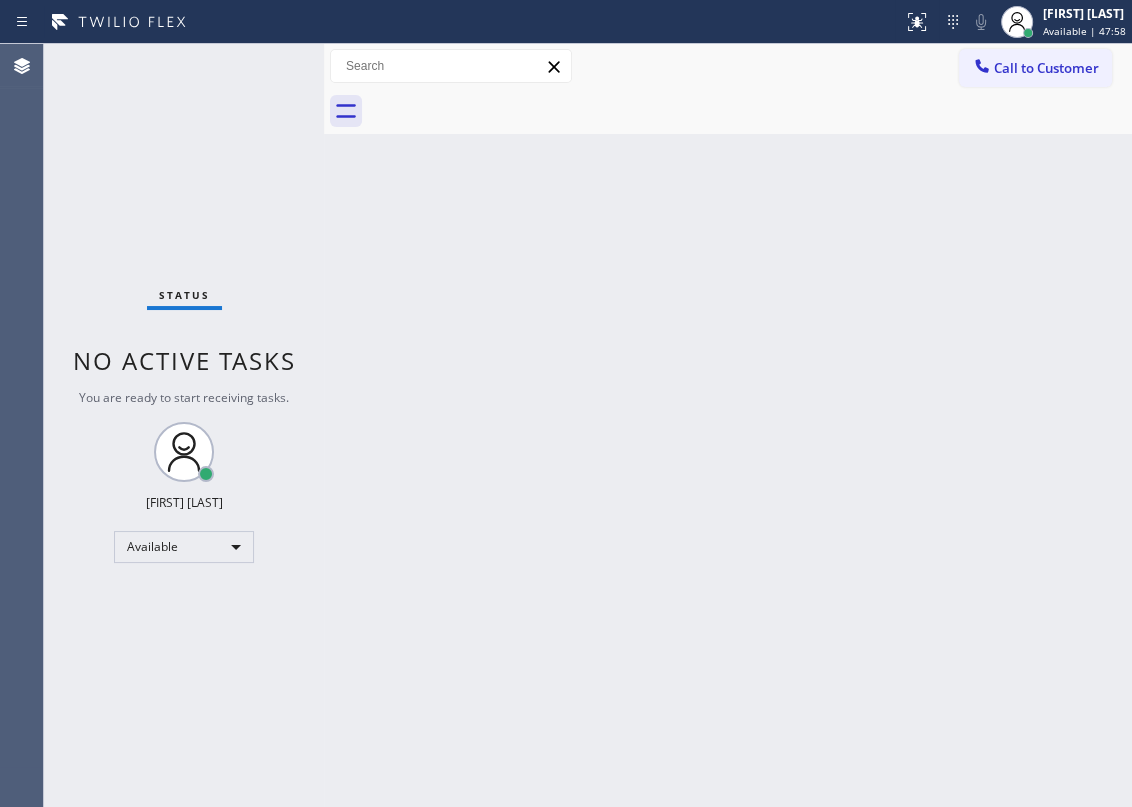 click on "Back to Dashboard Change Sender ID Customers Technicians Select a contact Outbound call Technician Search Technician Your caller id phone number Your caller id phone number Call Technician info Name   Phone none Address none Change Sender ID HVAC +18559994417 5 Star Appliance +18557314952 Appliance Repair +18554611149 Plumbing +18889090120 Air Duct Cleaning +18006865038  Electricians +18005688664 Cancel Change Check personal SMS Reset Change No tabs Call to Customer Outbound call Location Search location Your caller id phone number Customer number Call Outbound call Technician Search Technician Your caller id phone number Your caller id phone number Call" at bounding box center (728, 425) 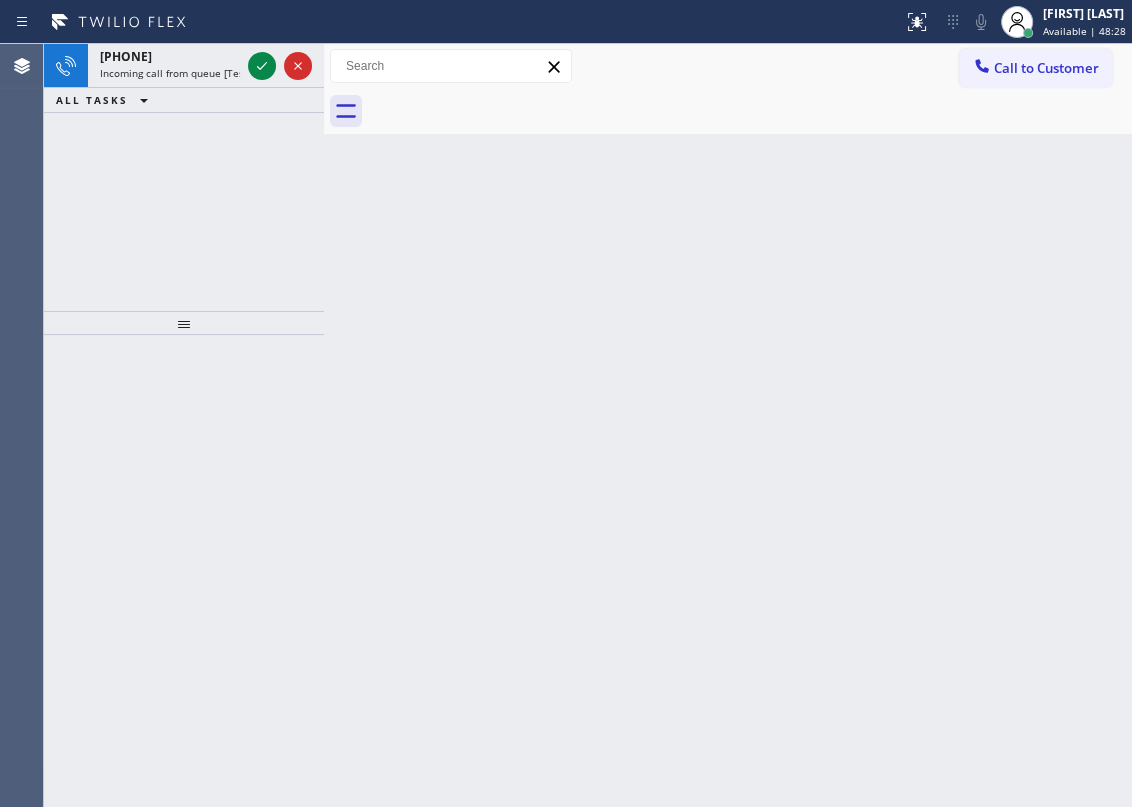 click on "Back to Dashboard Change Sender ID Customers Technicians Select a contact Outbound call Technician Search Technician Your caller id phone number Your caller id phone number Call Technician info Name   Phone none Address none Change Sender ID HVAC +18559994417 5 Star Appliance +18557314952 Appliance Repair +18554611149 Plumbing +18889090120 Air Duct Cleaning +18006865038  Electricians +18005688664 Cancel Change Check personal SMS Reset Change No tabs Call to Customer Outbound call Location Search location Your caller id phone number Customer number Call Outbound call Technician Search Technician Your caller id phone number Your caller id phone number Call" at bounding box center (728, 425) 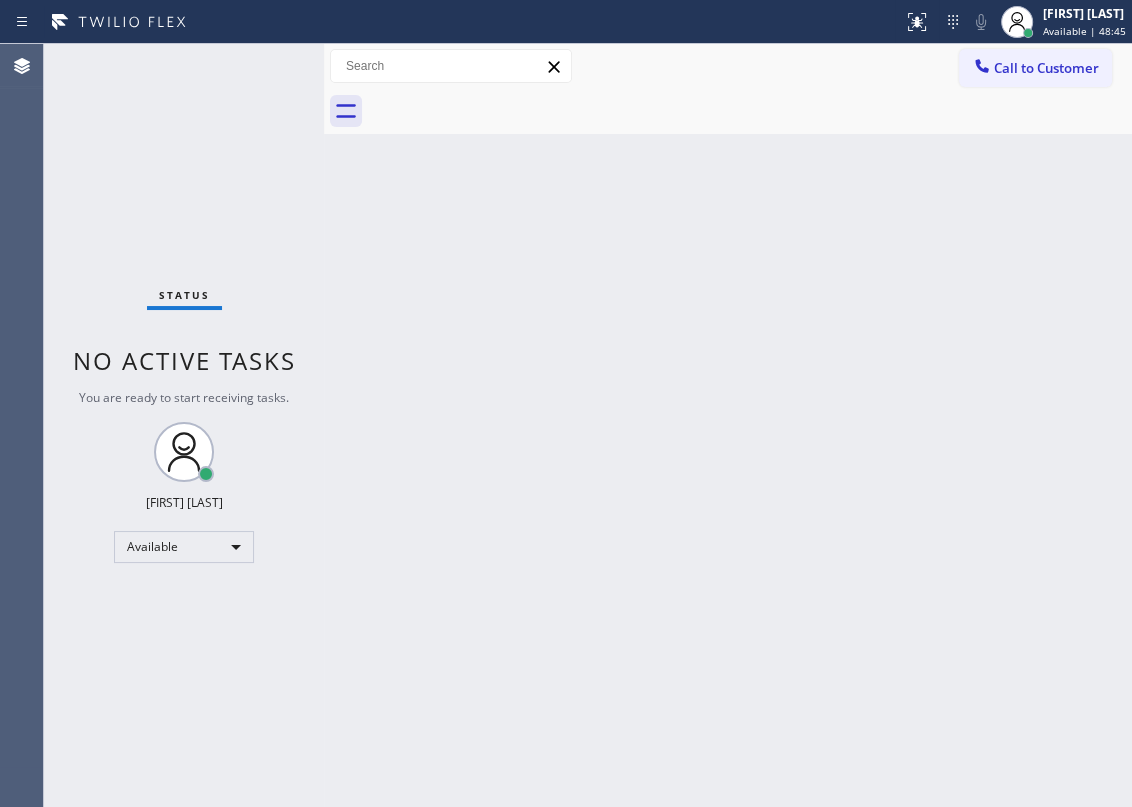 click on "Back to Dashboard Change Sender ID Customers Technicians Select a contact Outbound call Technician Search Technician Your caller id phone number Your caller id phone number Call Technician info Name   Phone none Address none Change Sender ID HVAC +18559994417 5 Star Appliance +18557314952 Appliance Repair +18554611149 Plumbing +18889090120 Air Duct Cleaning +18006865038  Electricians +18005688664 Cancel Change Check personal SMS Reset Change No tabs Call to Customer Outbound call Location Search location Your caller id phone number Customer number Call Outbound call Technician Search Technician Your caller id phone number Your caller id phone number Call" at bounding box center [728, 425] 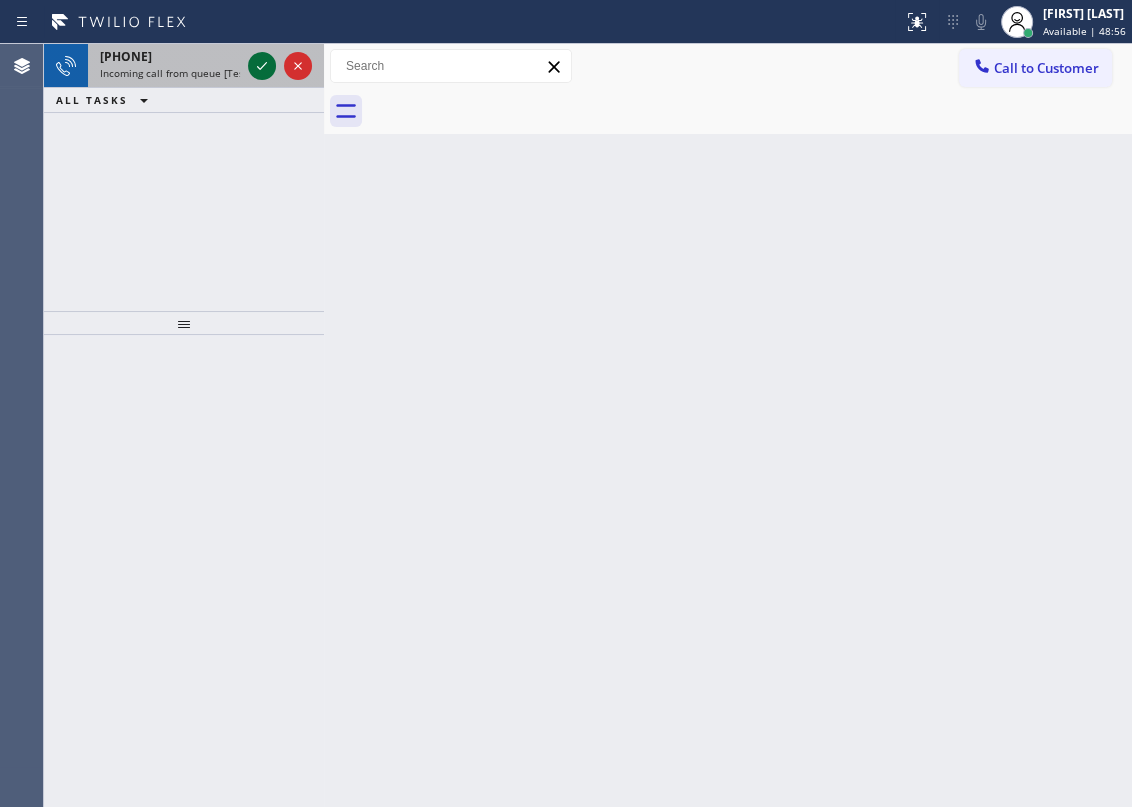click 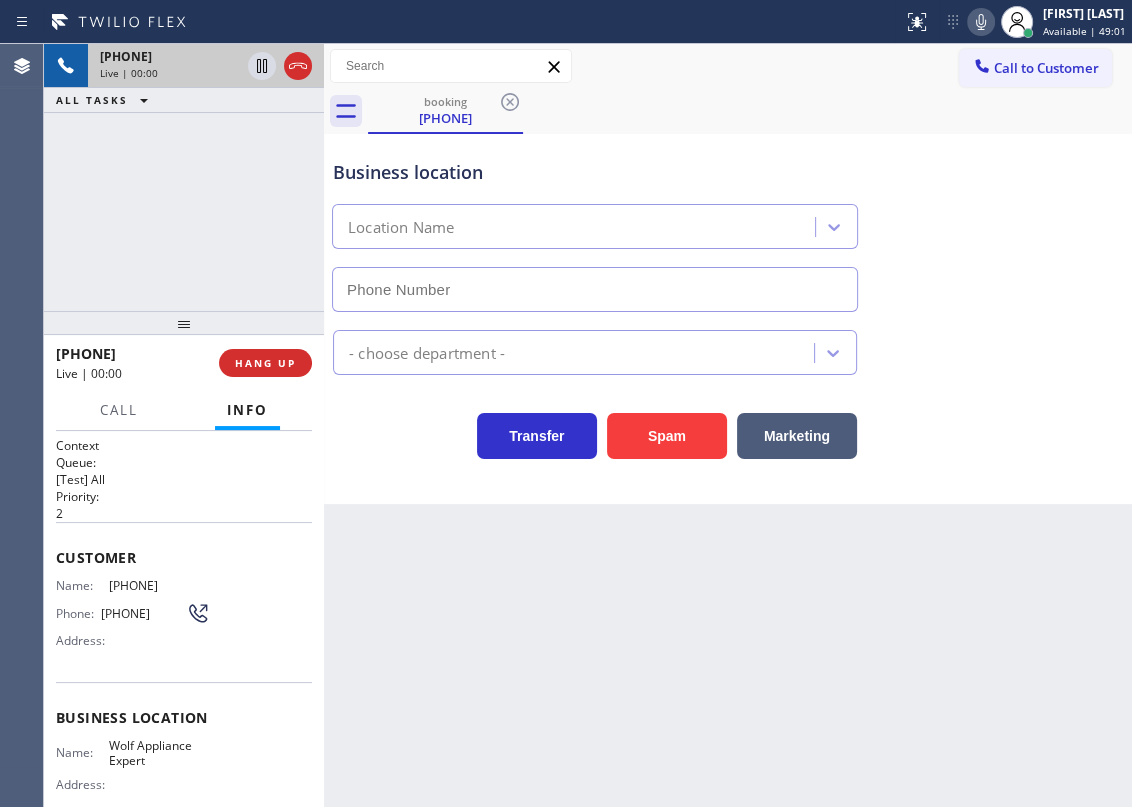 type on "(949) 536-9698" 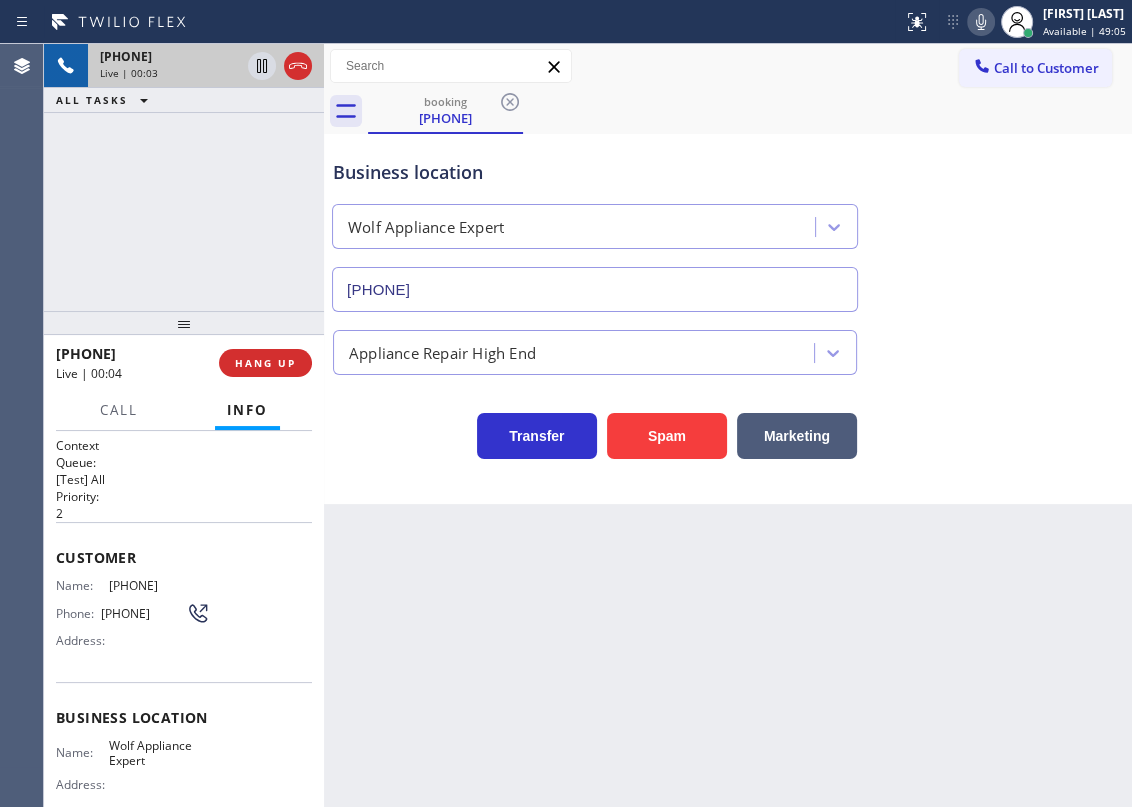 click on "(949) 536-9698" at bounding box center (595, 289) 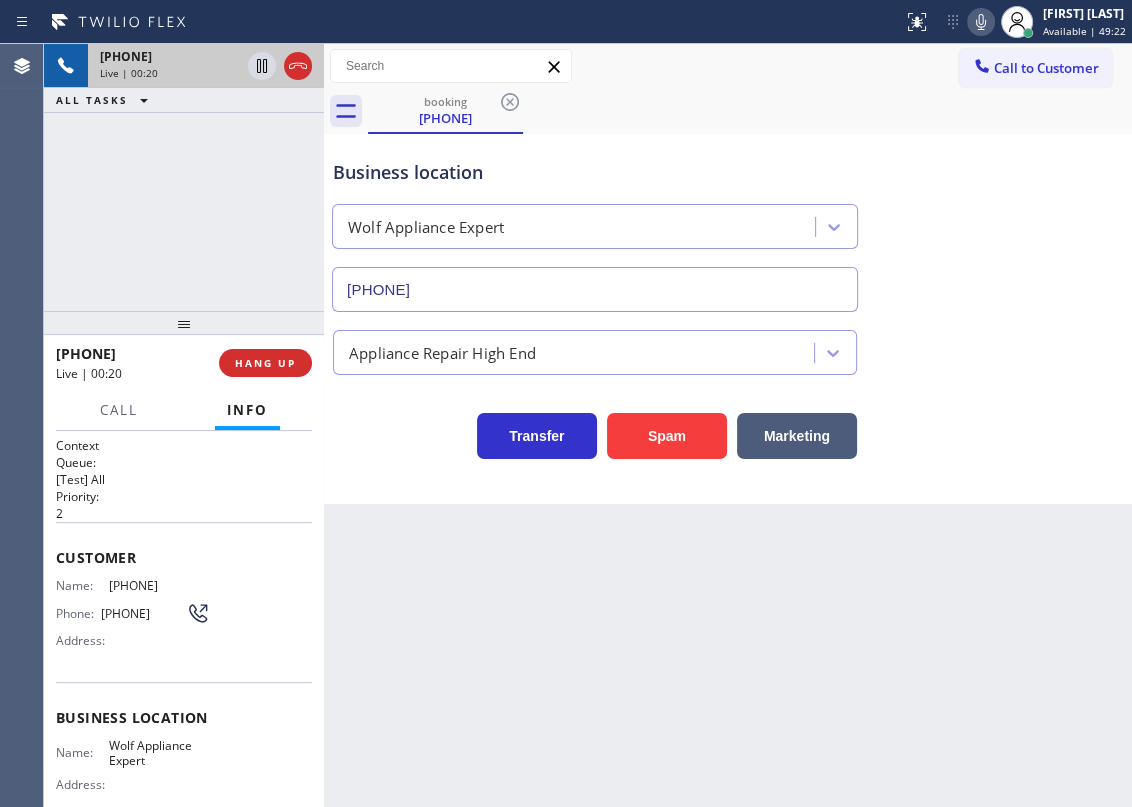 click on "Back to Dashboard Change Sender ID Customers Technicians Select a contact Outbound call Technician Search Technician Your caller id phone number Your caller id phone number Call Technician info Name   Phone none Address none Change Sender ID HVAC +18559994417 5 Star Appliance +18557314952 Appliance Repair +18554611149 Plumbing +18889090120 Air Duct Cleaning +18006865038  Electricians +18005688664 Cancel Change Check personal SMS Reset Change booking (949) 466-3533 Call to Customer Outbound call Location Search location Your caller id phone number Customer number Call Outbound call Technician Search Technician Your caller id phone number Your caller id phone number Call booking (949) 466-3533 Business location Wolf Appliance  Expert (949) 536-9698 Appliance Repair High End Transfer Spam Marketing" at bounding box center [728, 425] 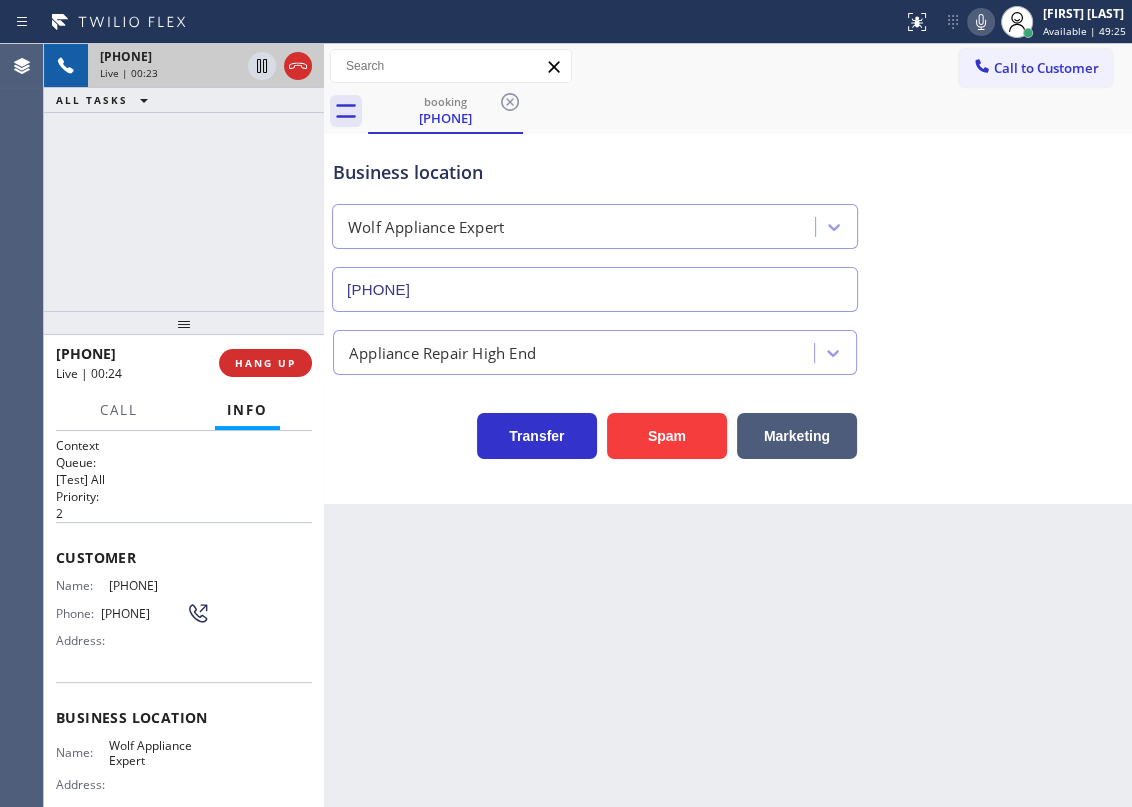 click on "Wolf Appliance  Expert" at bounding box center [159, 753] 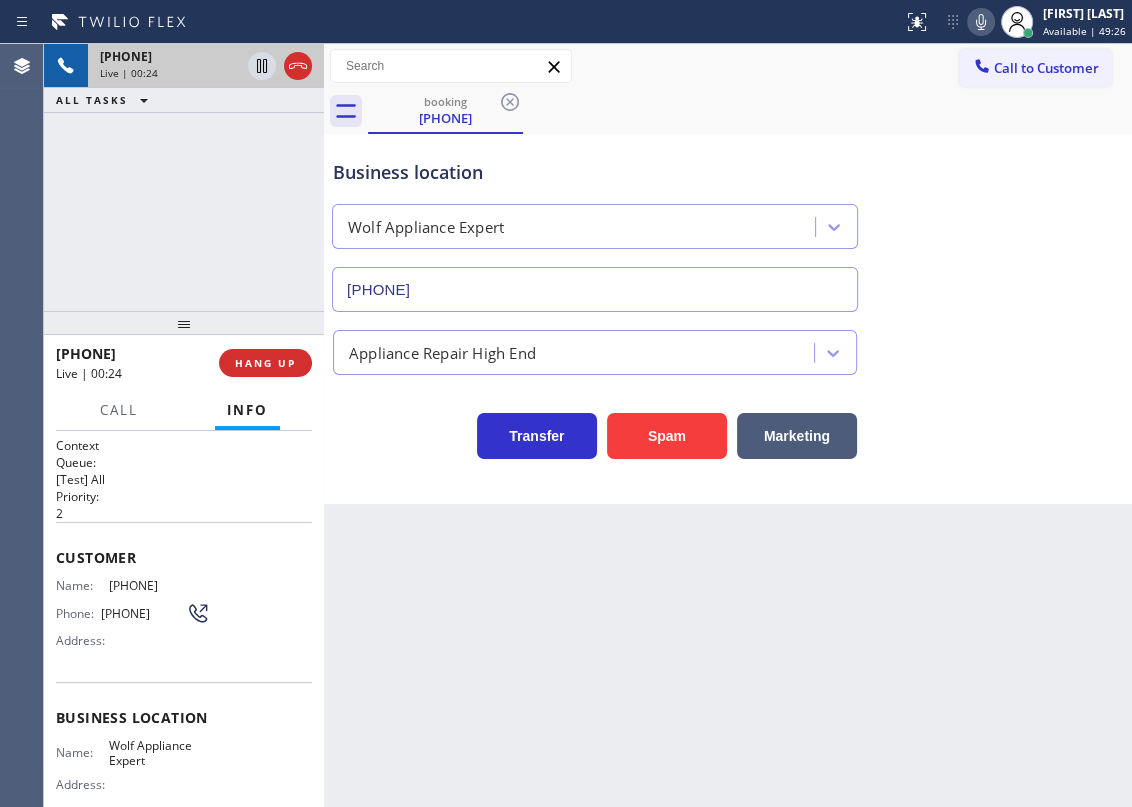 click on "Wolf Appliance  Expert" at bounding box center [159, 753] 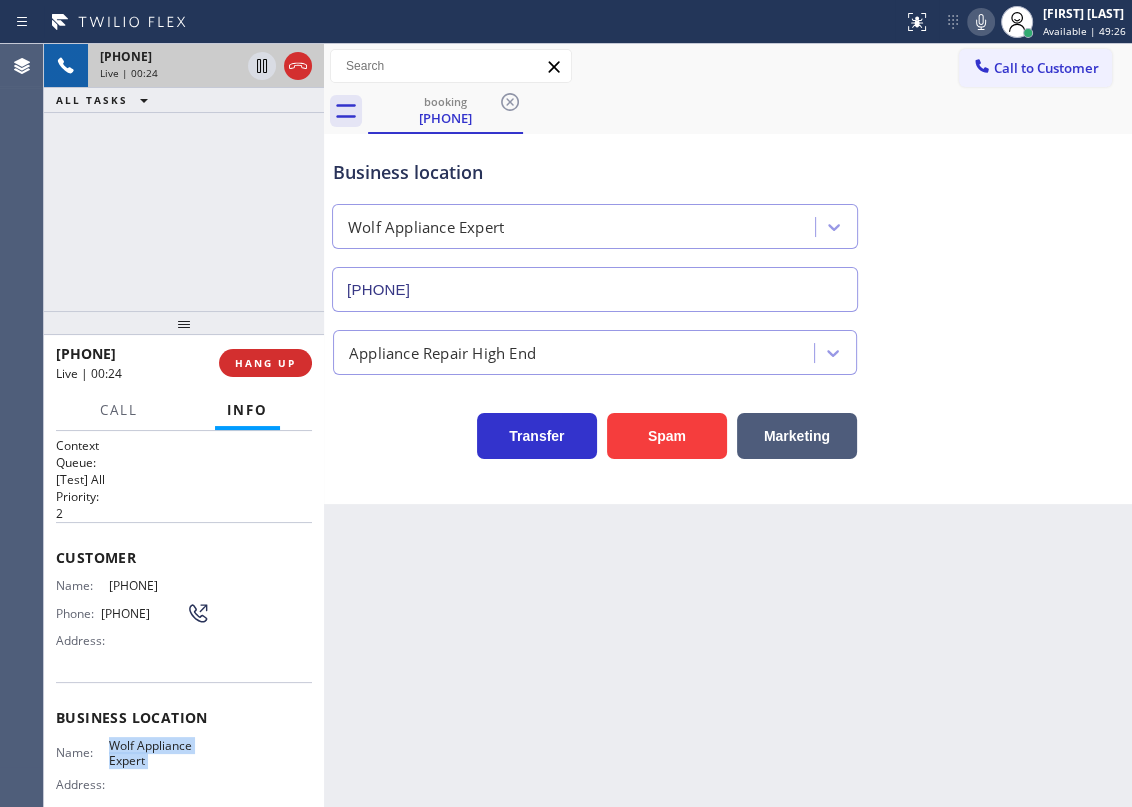click on "Wolf Appliance  Expert" at bounding box center (159, 753) 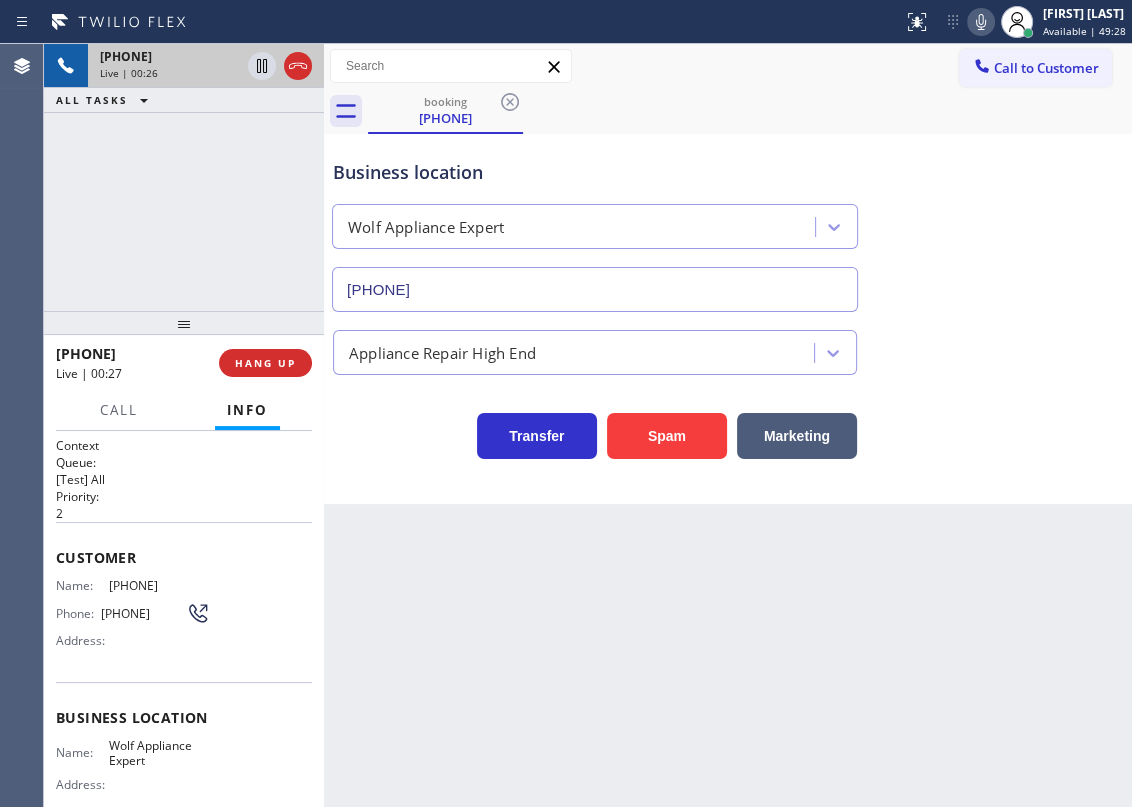 click on "(949) 536-9698" at bounding box center [595, 289] 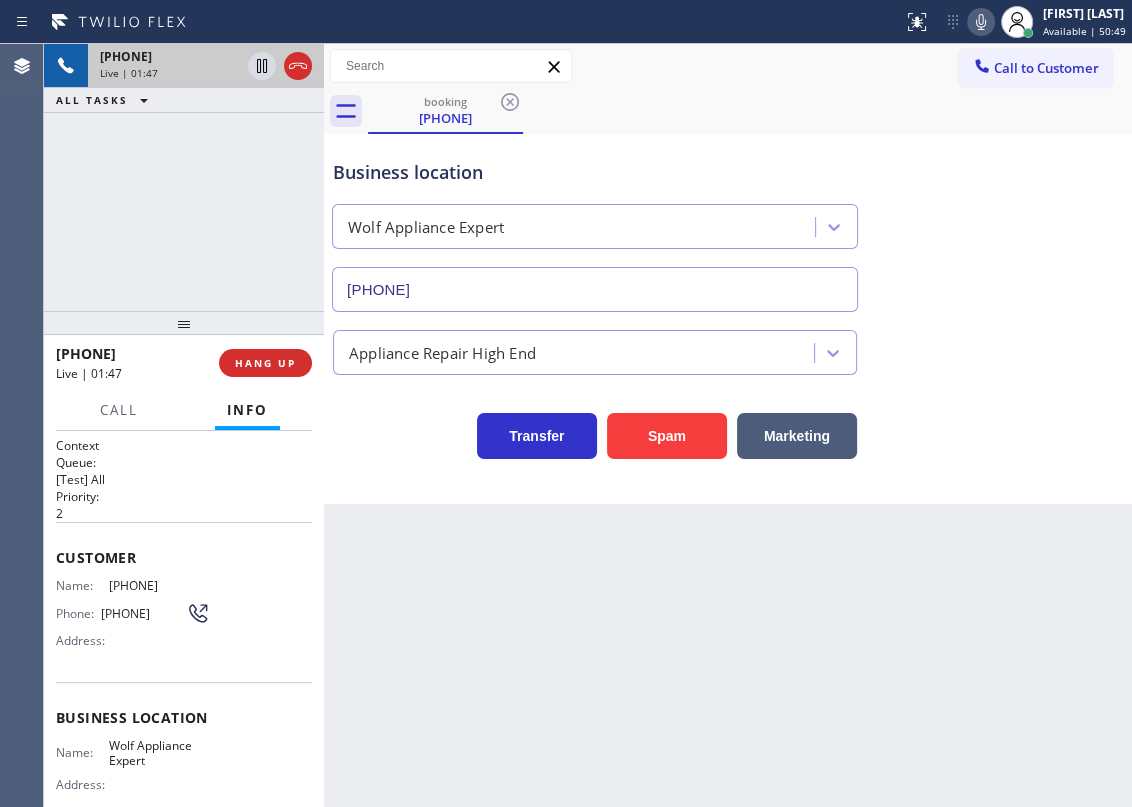 click on "Back to Dashboard Change Sender ID Customers Technicians Select a contact Outbound call Technician Search Technician Your caller id phone number Your caller id phone number Call Technician info Name   Phone none Address none Change Sender ID HVAC +18559994417 5 Star Appliance +18557314952 Appliance Repair +18554611149 Plumbing +18889090120 Air Duct Cleaning +18006865038  Electricians +18005688664 Cancel Change Check personal SMS Reset Change booking (949) 466-3533 Call to Customer Outbound call Location Search location Your caller id phone number Customer number Call Outbound call Technician Search Technician Your caller id phone number Your caller id phone number Call booking (949) 466-3533 Business location Wolf Appliance  Expert (949) 536-9698 Appliance Repair High End Transfer Spam Marketing" at bounding box center [728, 425] 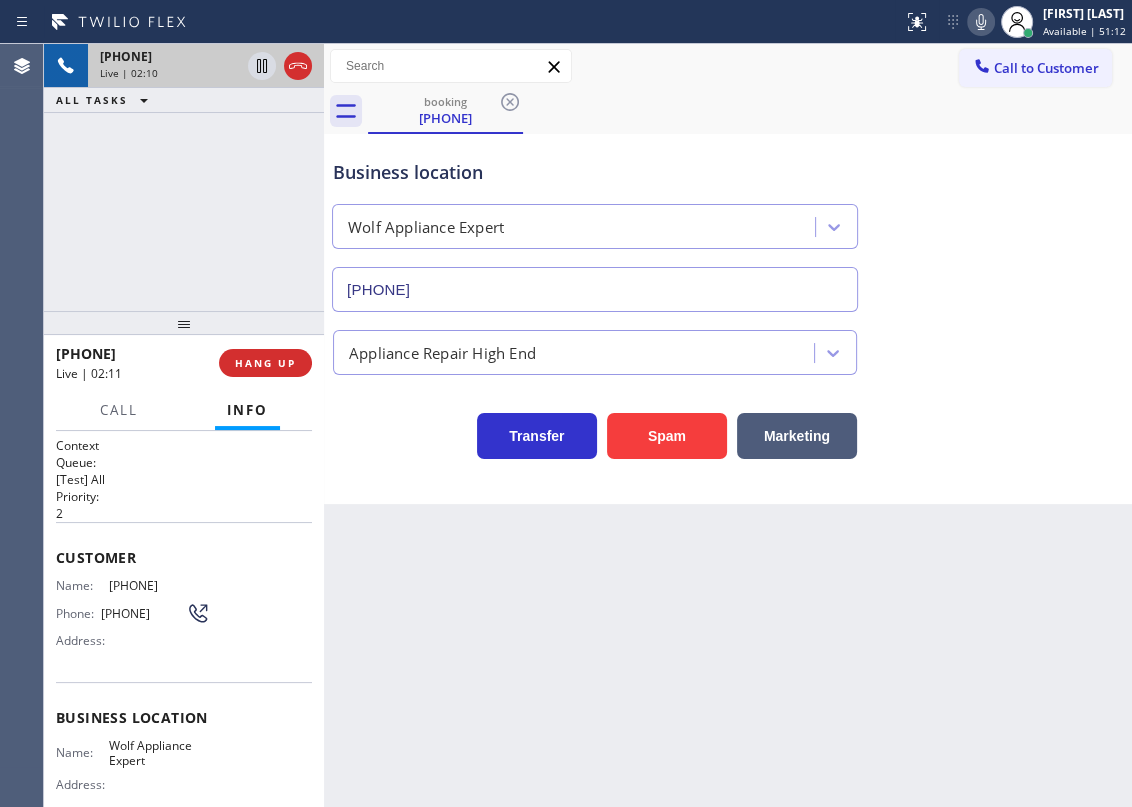 click on "(949) 466-3533" at bounding box center [159, 585] 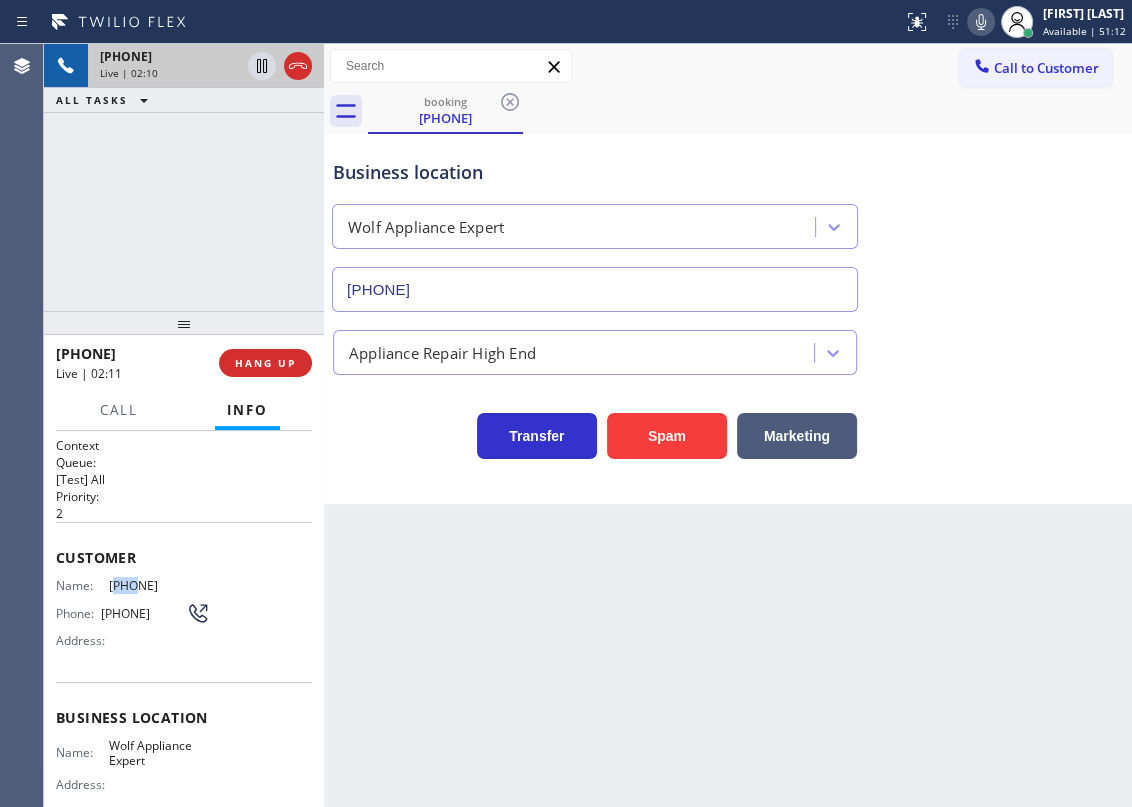 click on "(949) 466-3533" at bounding box center (159, 585) 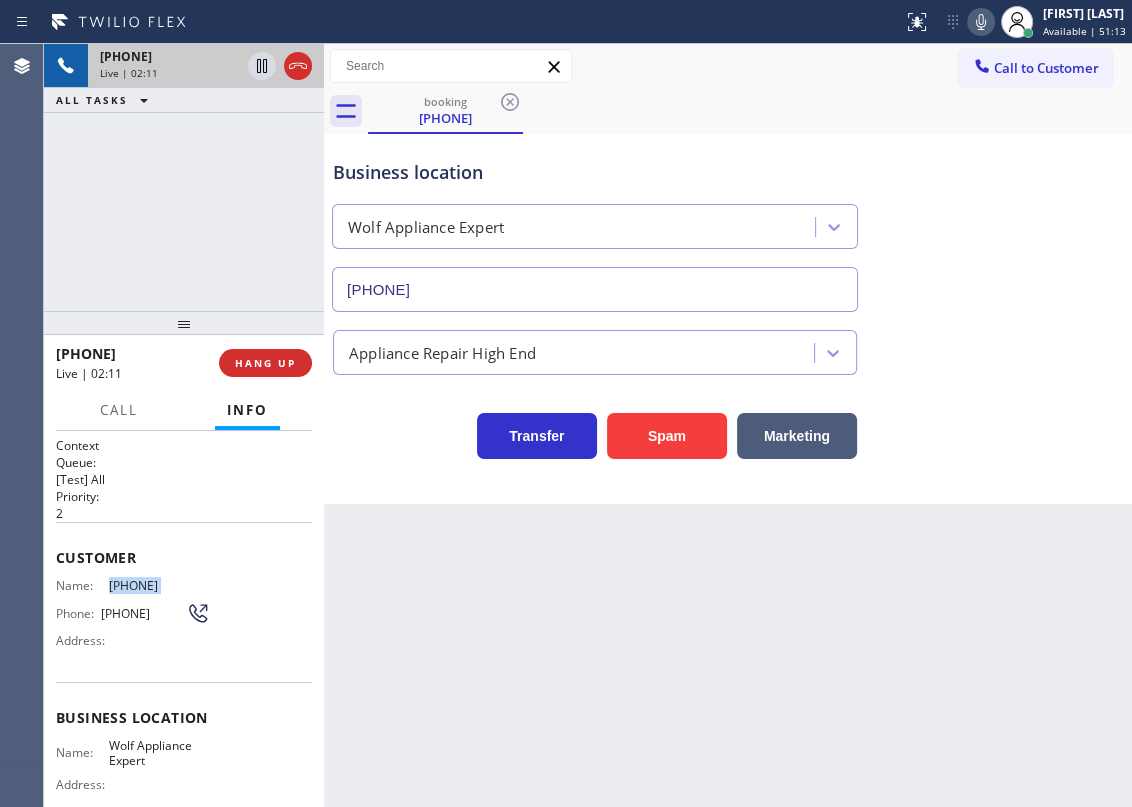 click on "(949) 466-3533" at bounding box center [159, 585] 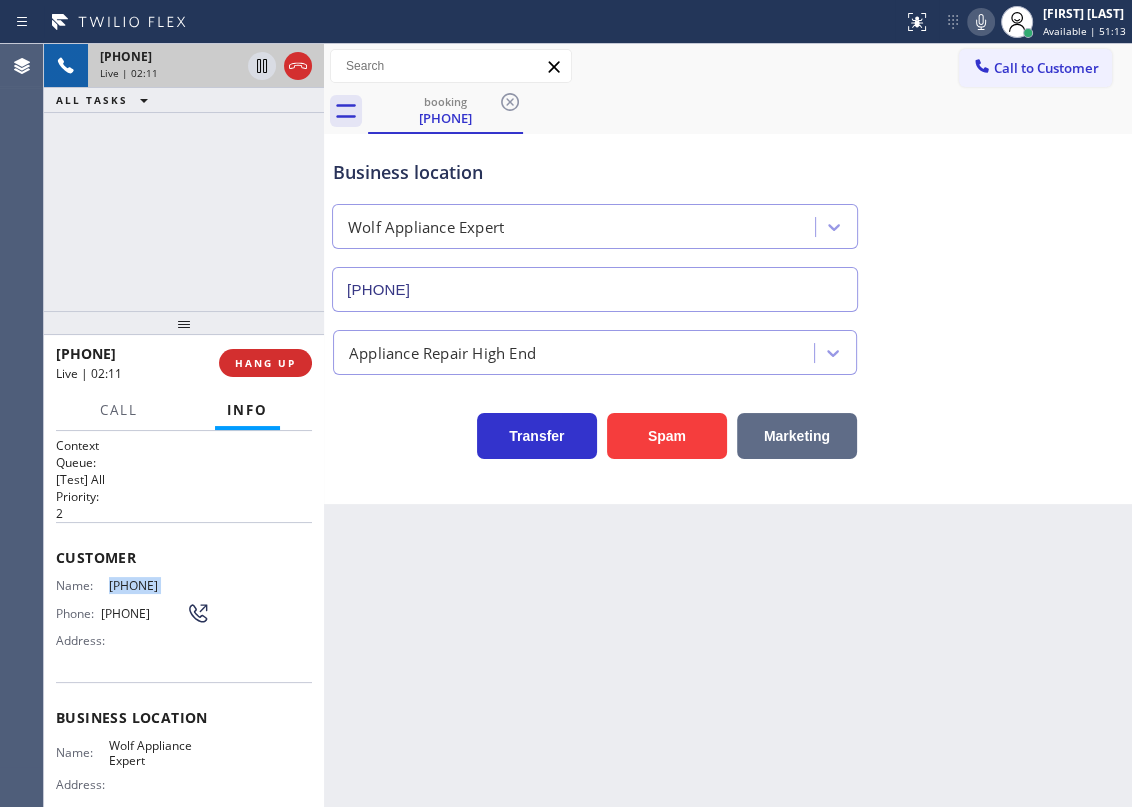copy on "(949) 466-3533" 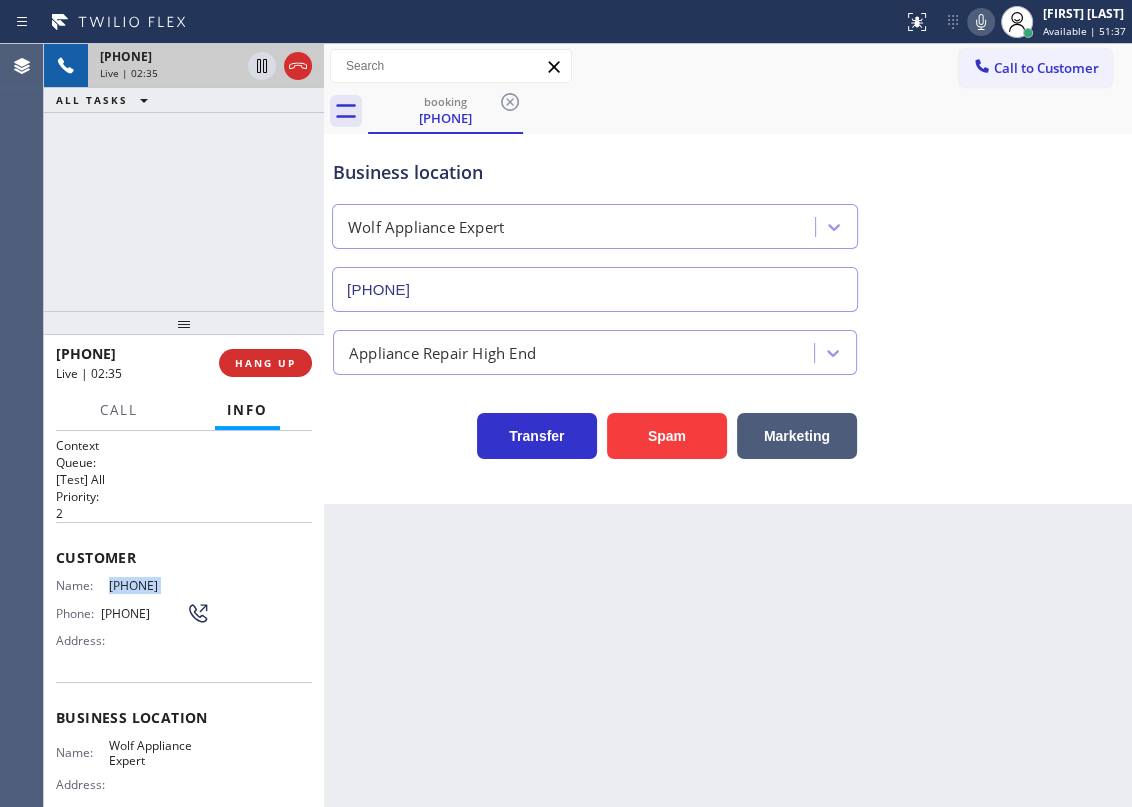 click at bounding box center (981, 22) 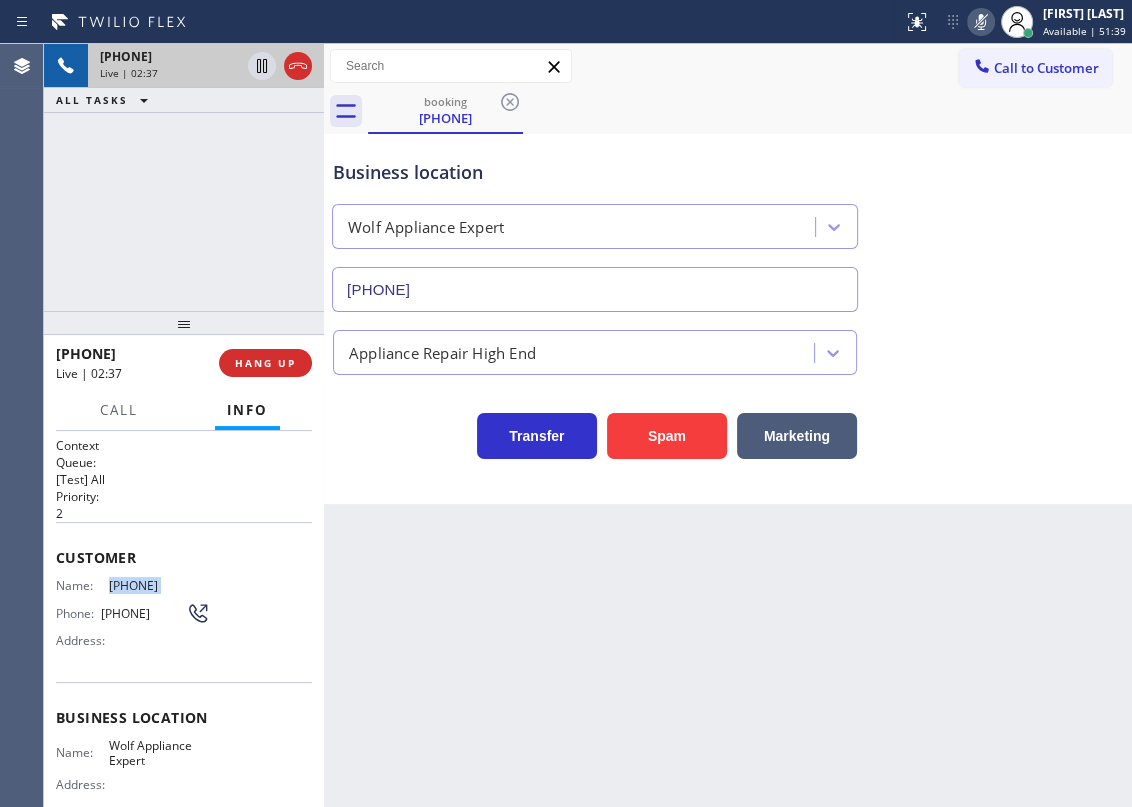 click 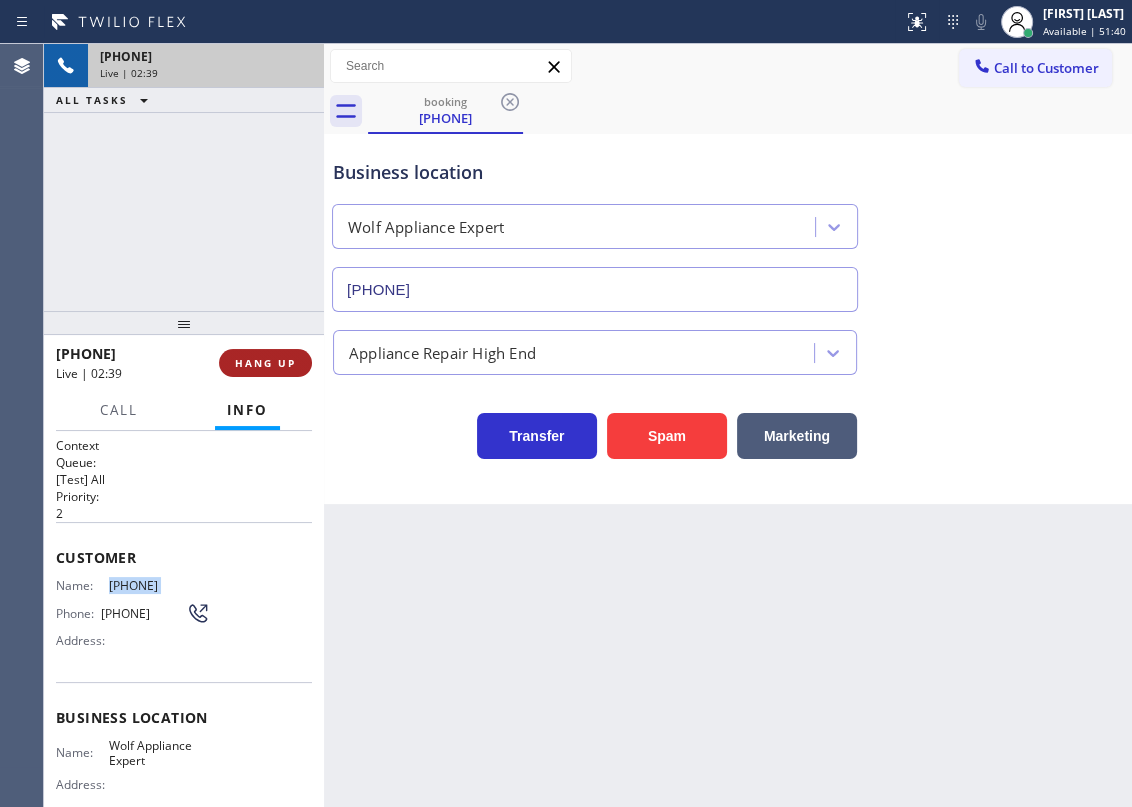 click on "HANG UP" at bounding box center [265, 363] 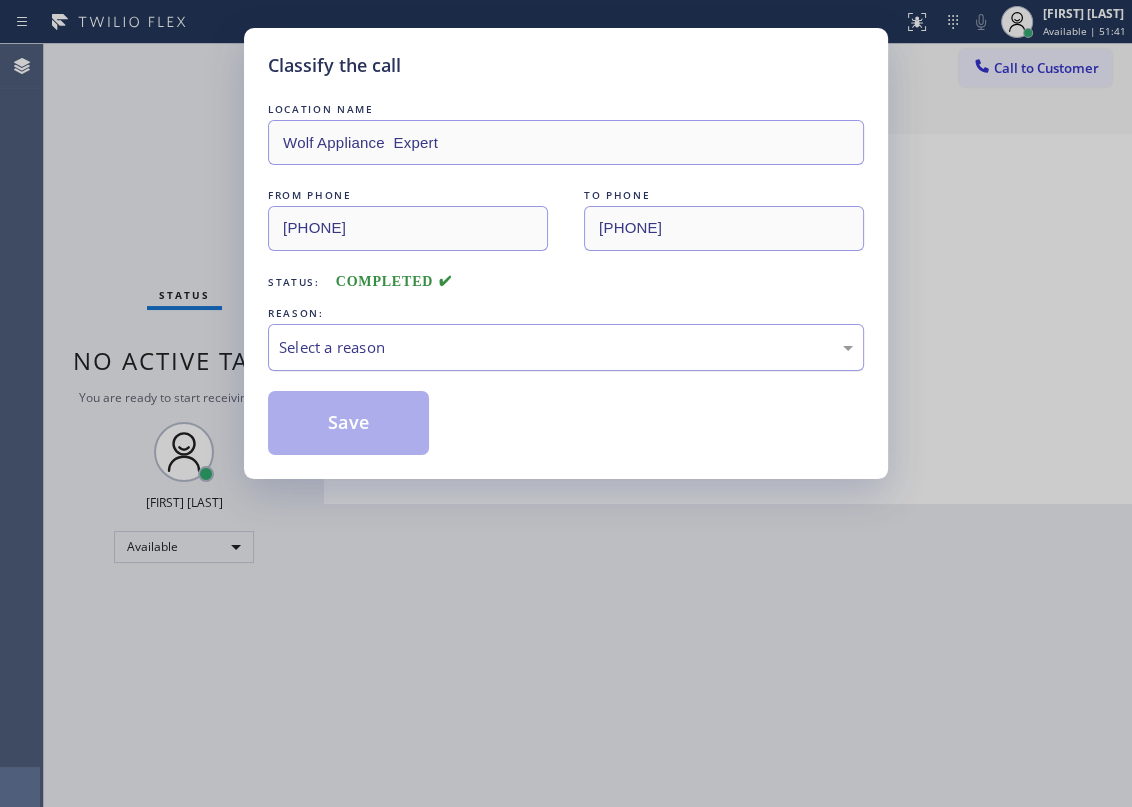 click on "Select a reason" at bounding box center (566, 347) 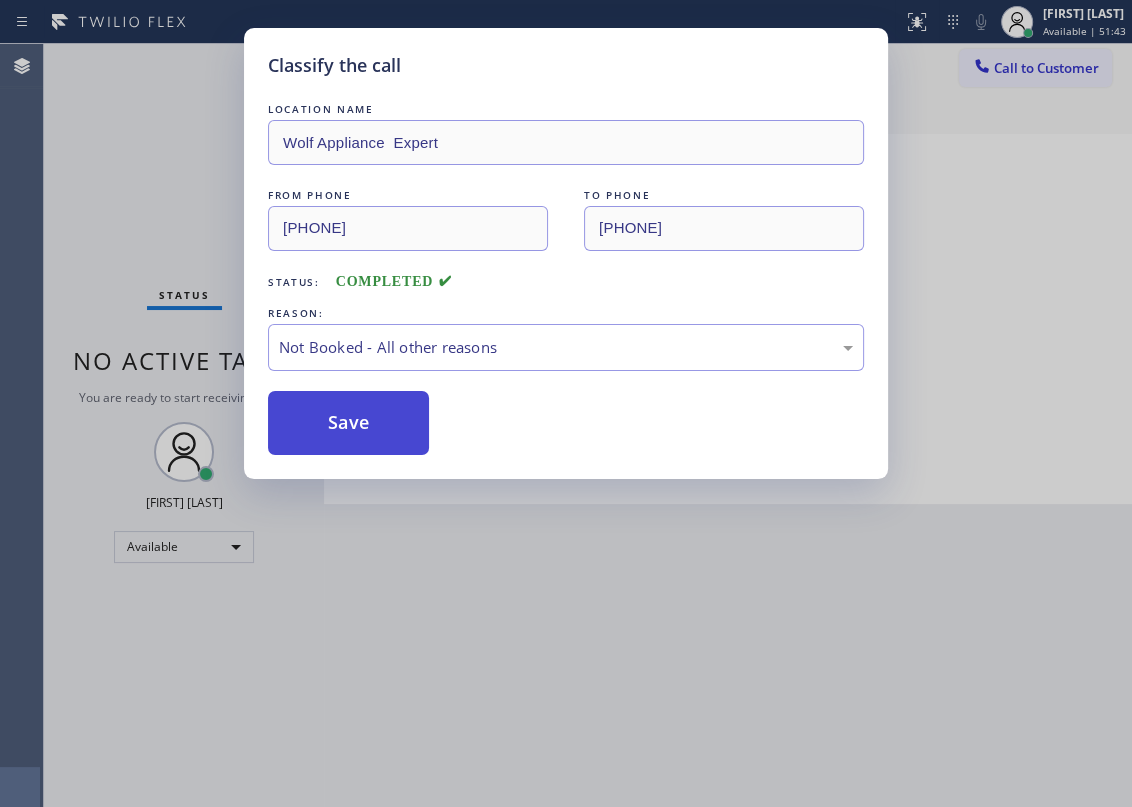click on "Save" at bounding box center [348, 423] 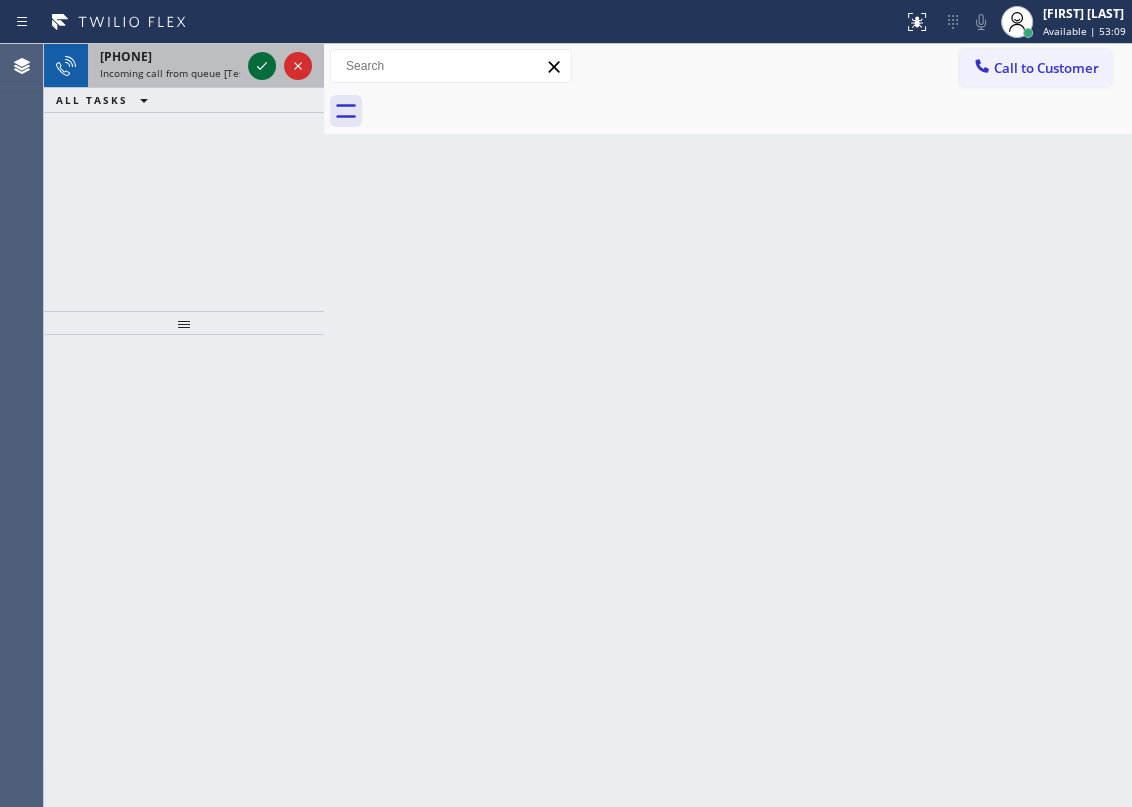 click at bounding box center [262, 66] 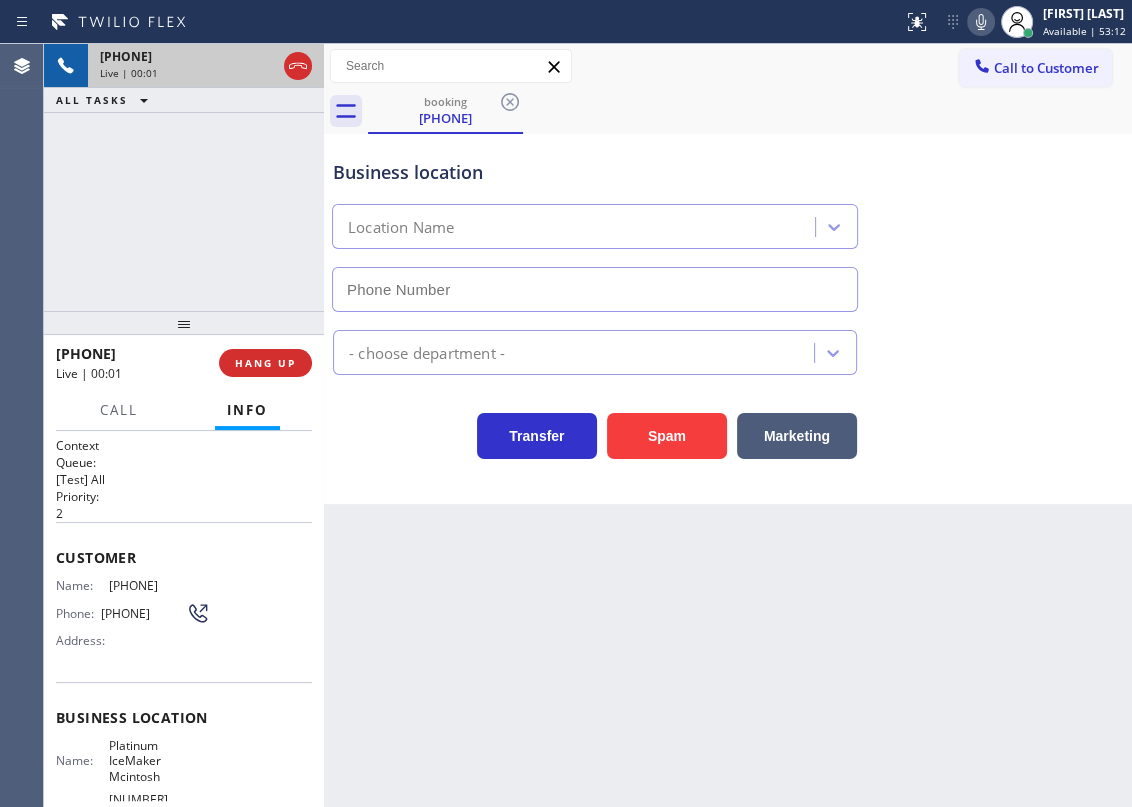 type on "(623) 552-2824" 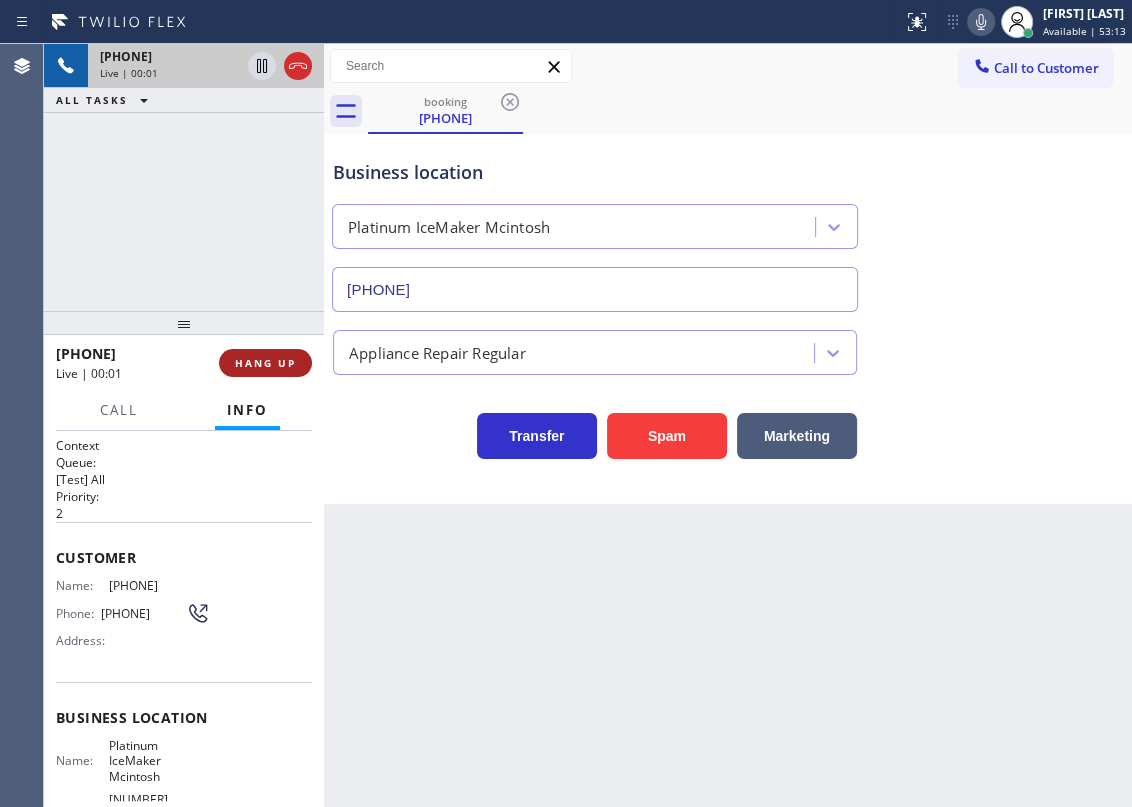 click on "HANG UP" at bounding box center (265, 363) 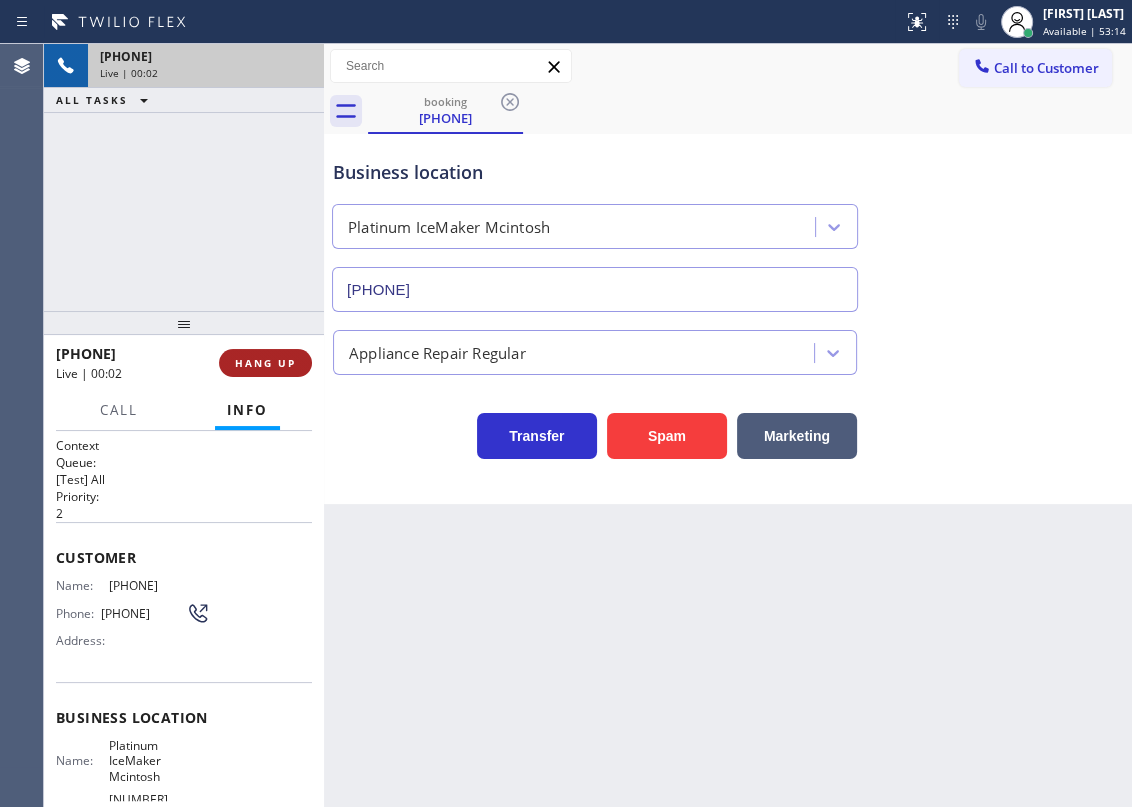 click on "HANG UP" at bounding box center [265, 363] 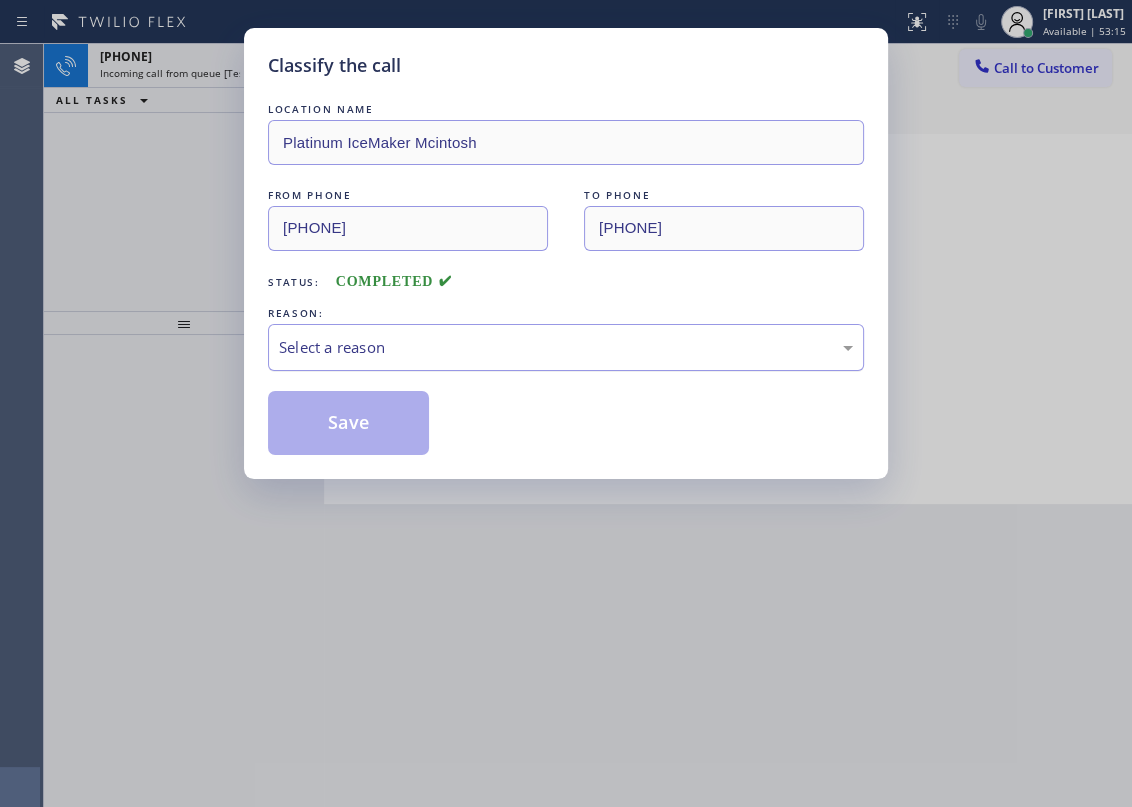 click on "Select a reason" at bounding box center (566, 347) 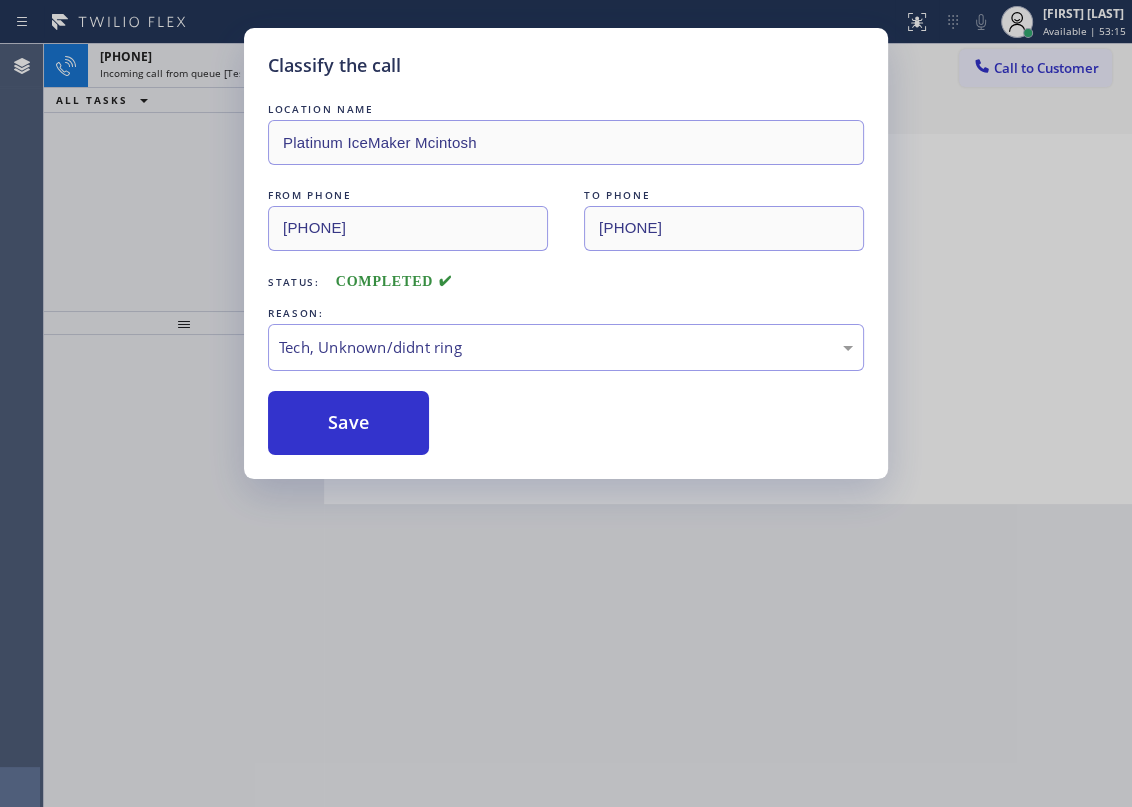 drag, startPoint x: 371, startPoint y: 502, endPoint x: 350, endPoint y: 422, distance: 82.710335 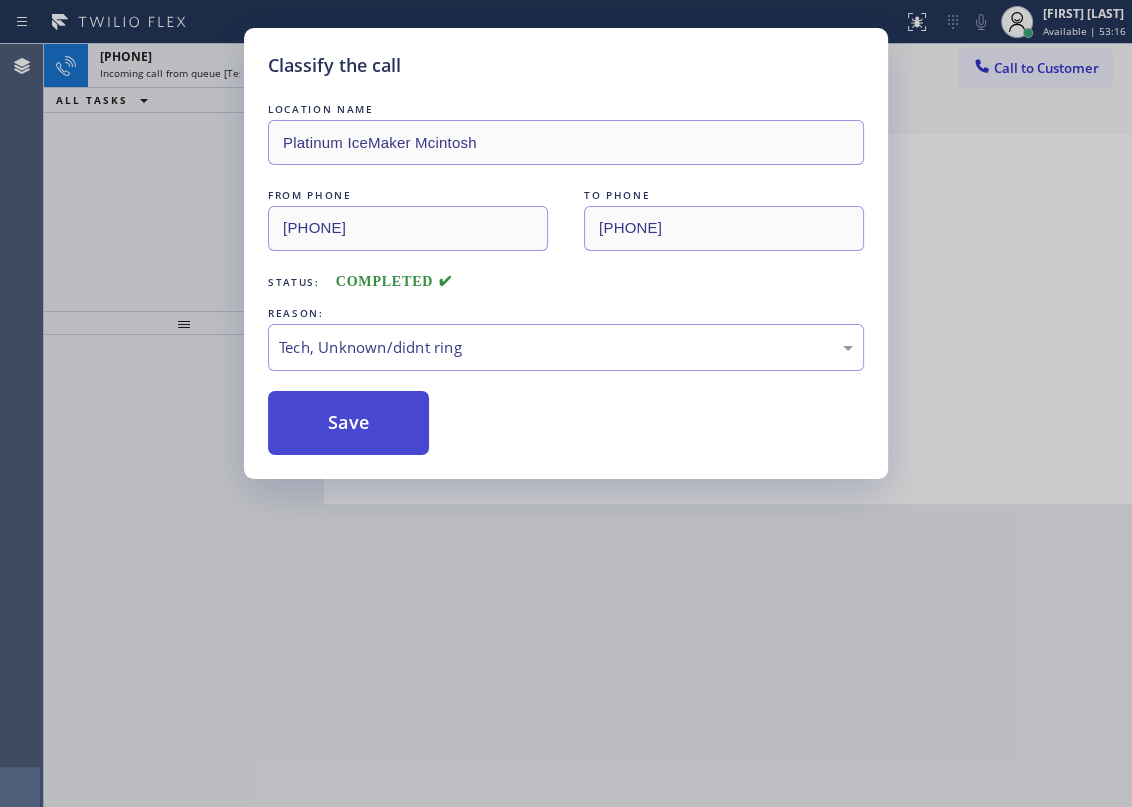 click on "Save" at bounding box center (348, 423) 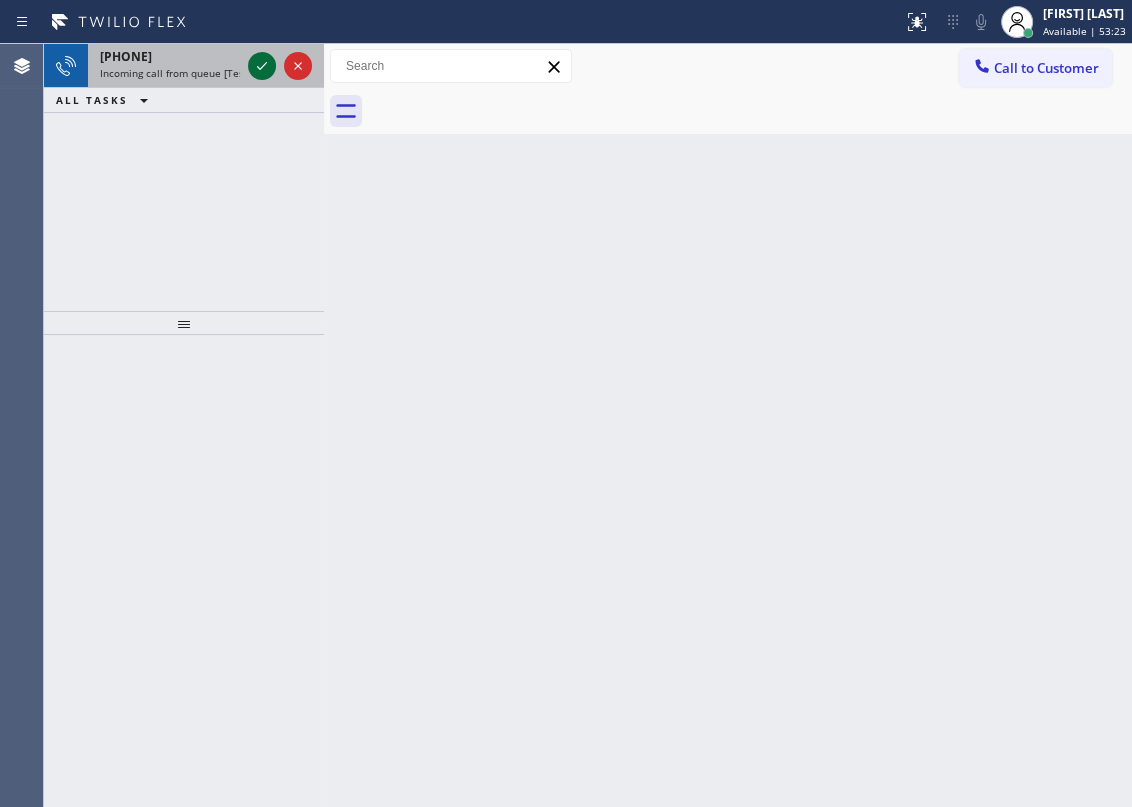 click 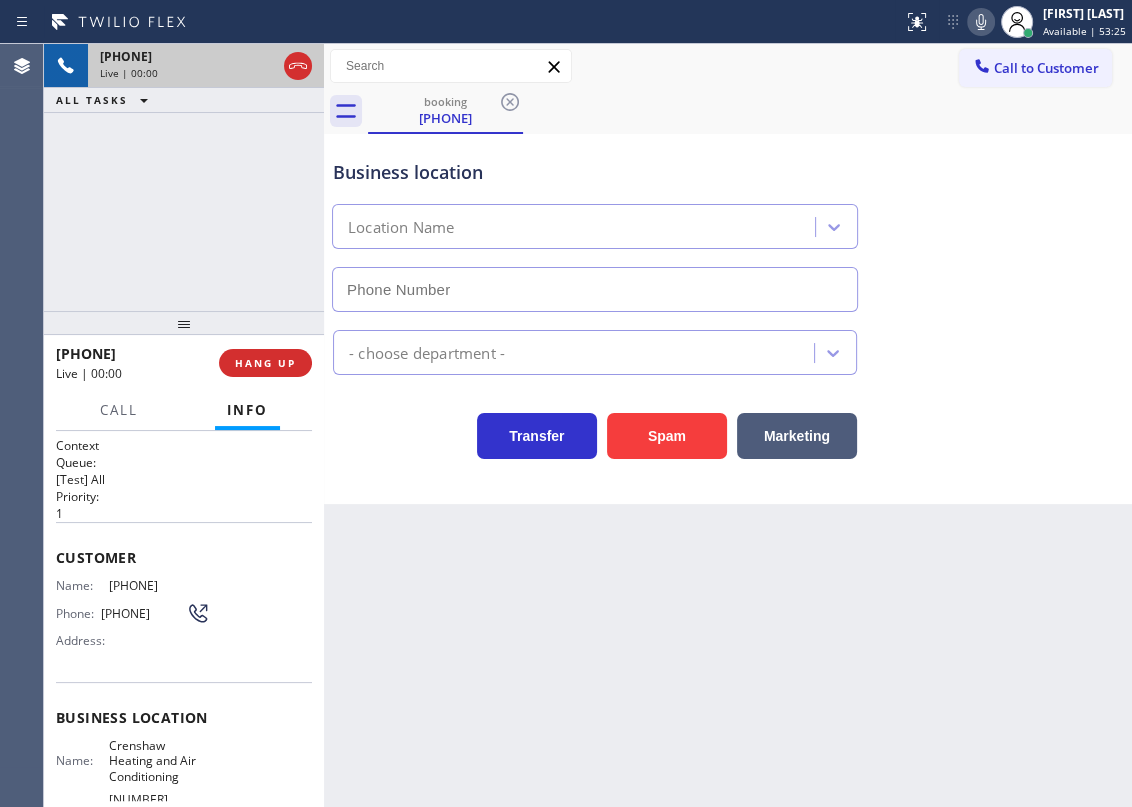 type on "(323) 215-1266" 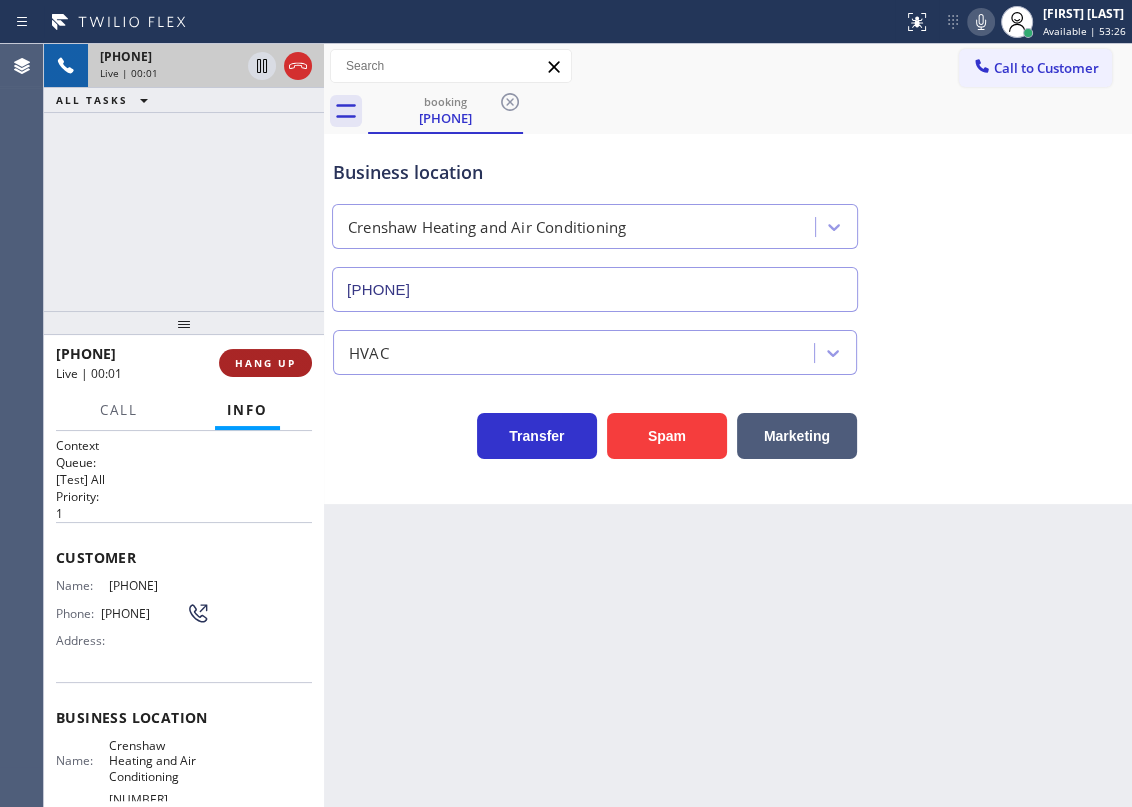 click on "HANG UP" at bounding box center [265, 363] 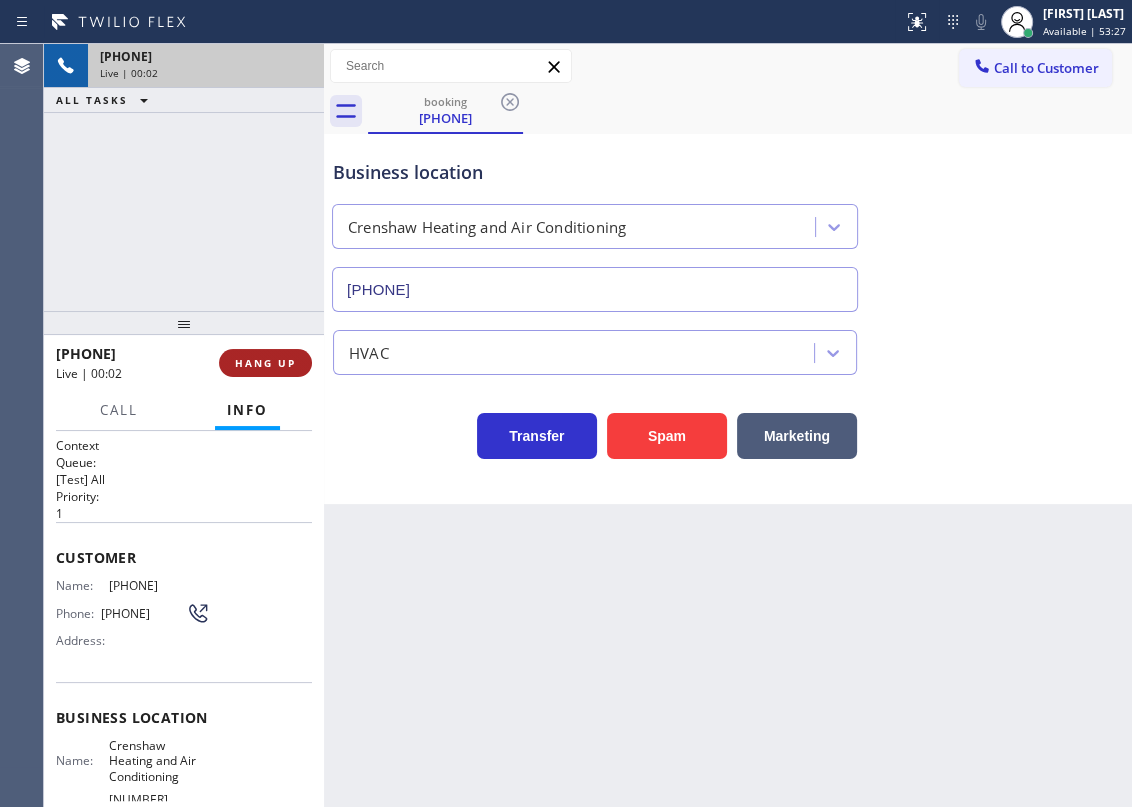 click on "HANG UP" at bounding box center (265, 363) 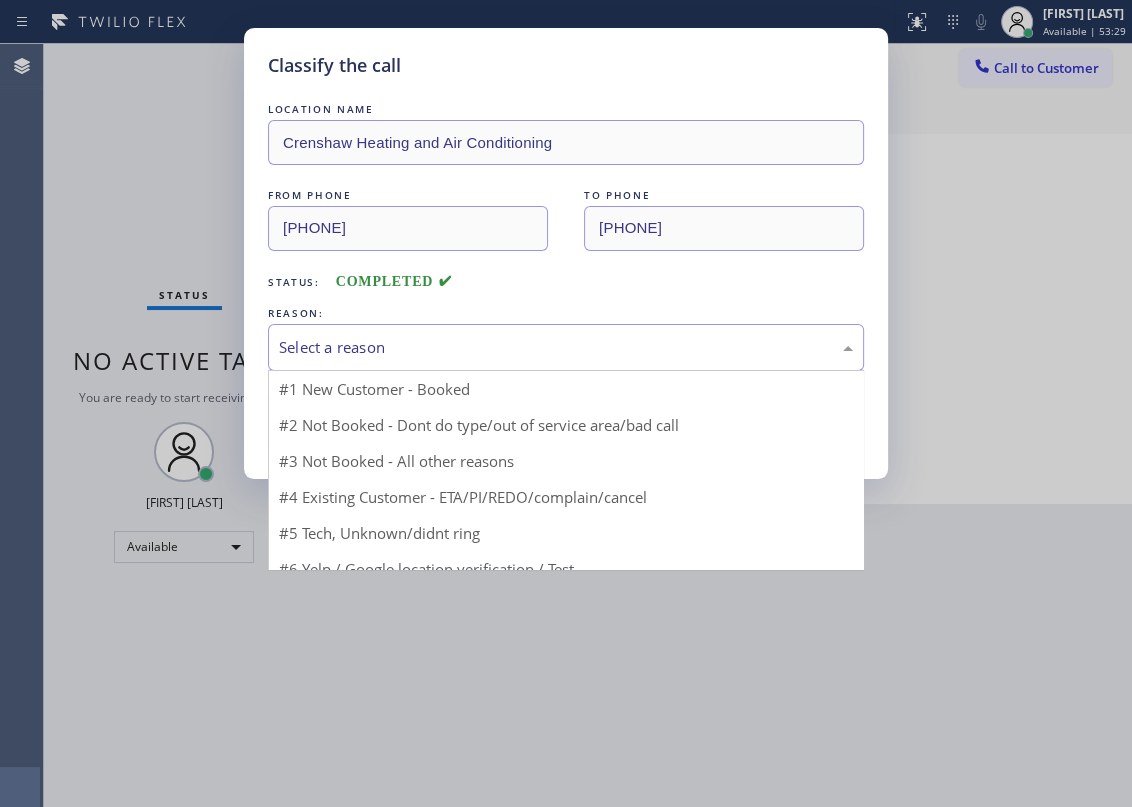 click on "Select a reason" at bounding box center (566, 347) 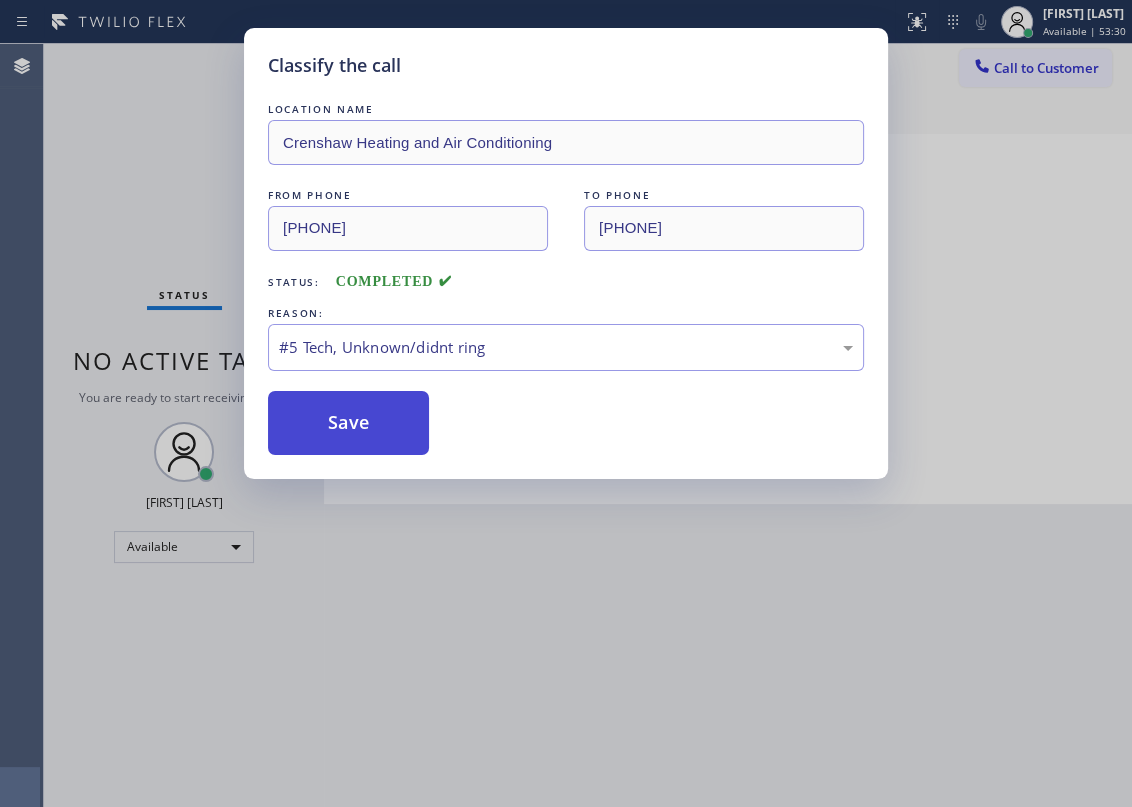 click on "Save" at bounding box center (348, 423) 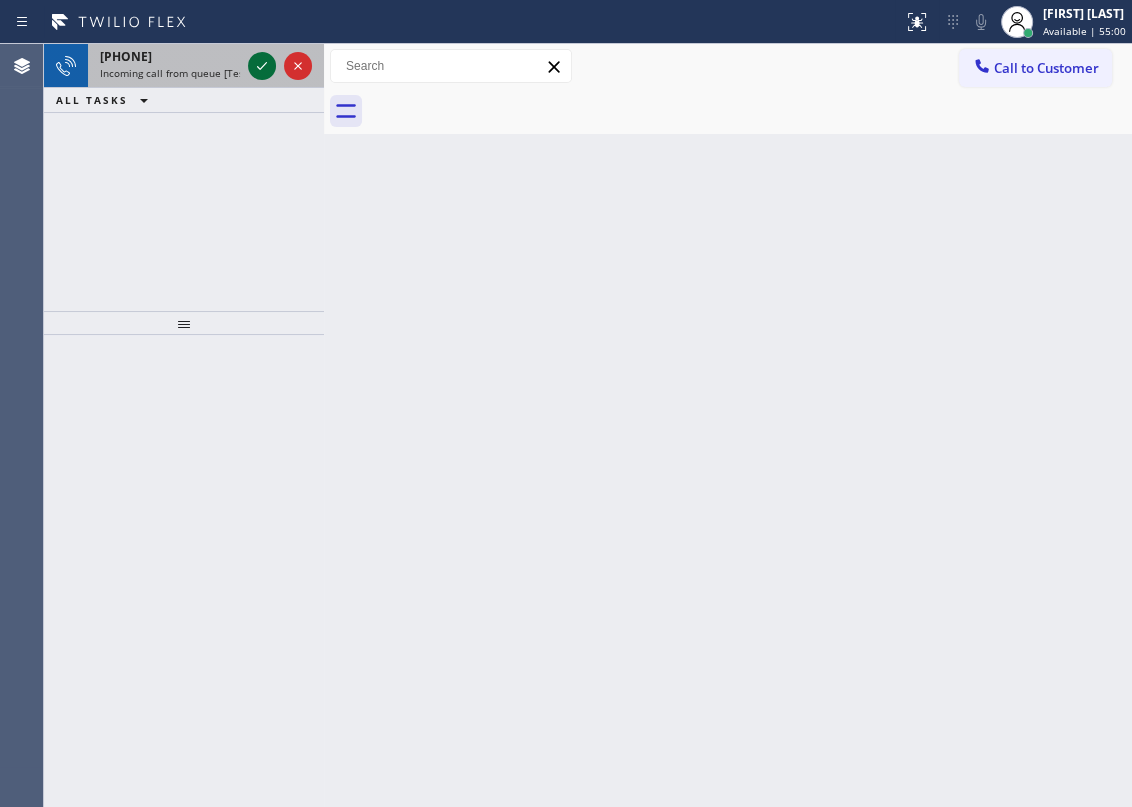 click at bounding box center (262, 66) 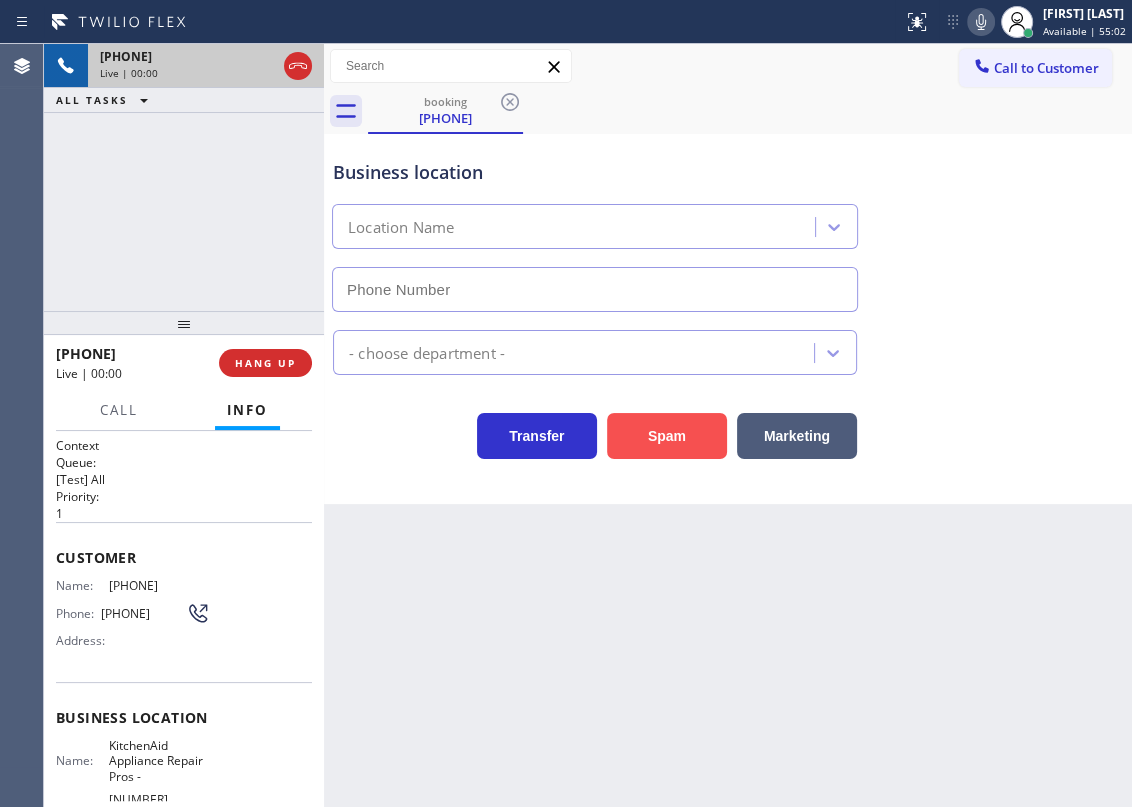 type on "(855) 213-9318" 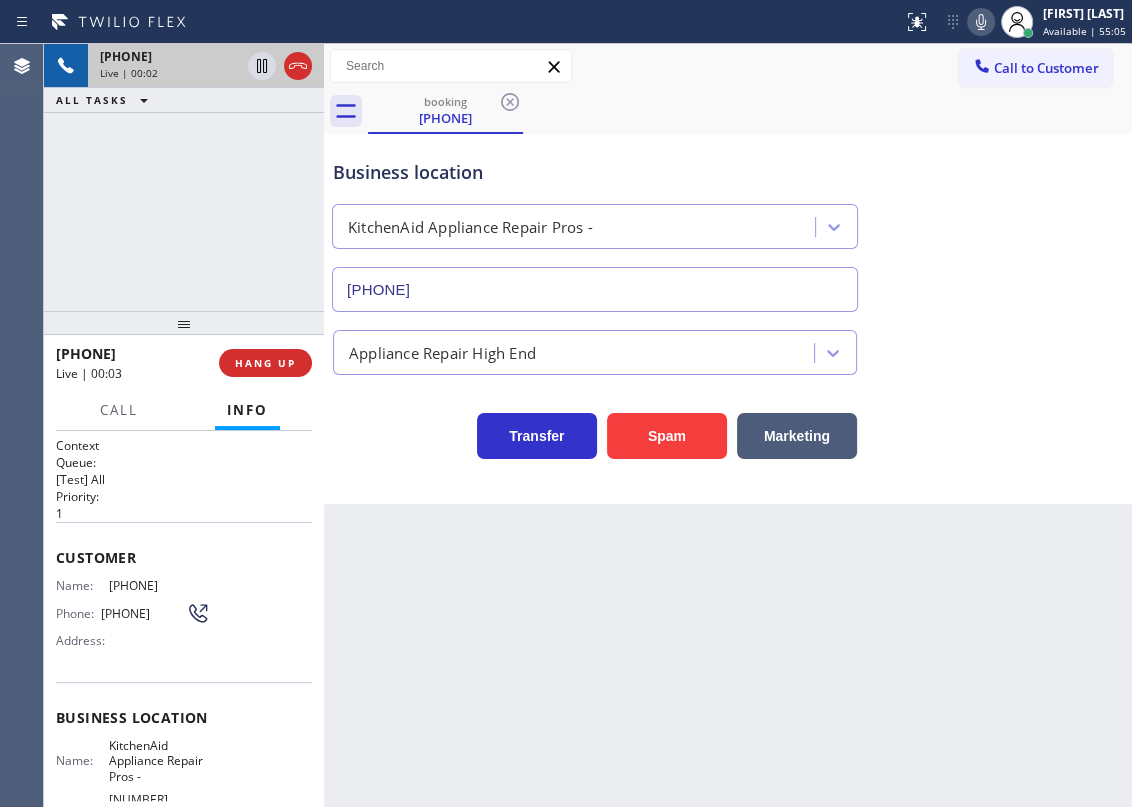 scroll, scrollTop: 181, scrollLeft: 0, axis: vertical 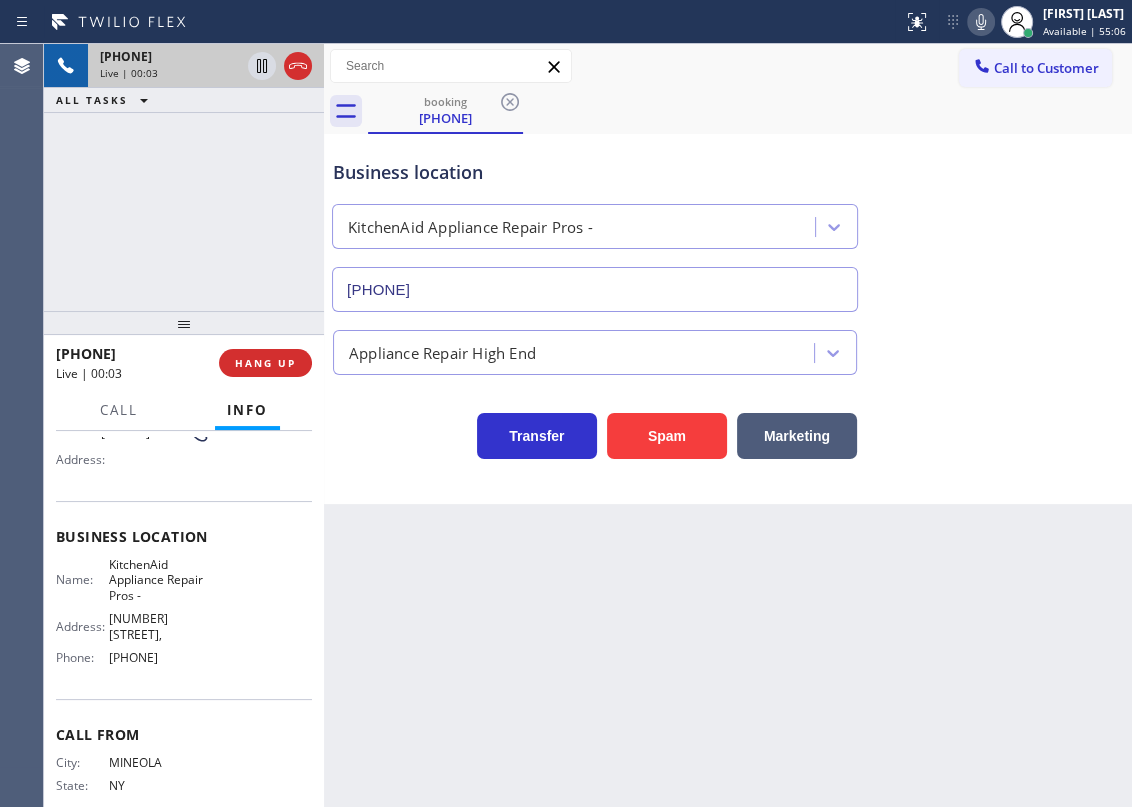 click on "KitchenAid Appliance Repair Pros -" at bounding box center (159, 580) 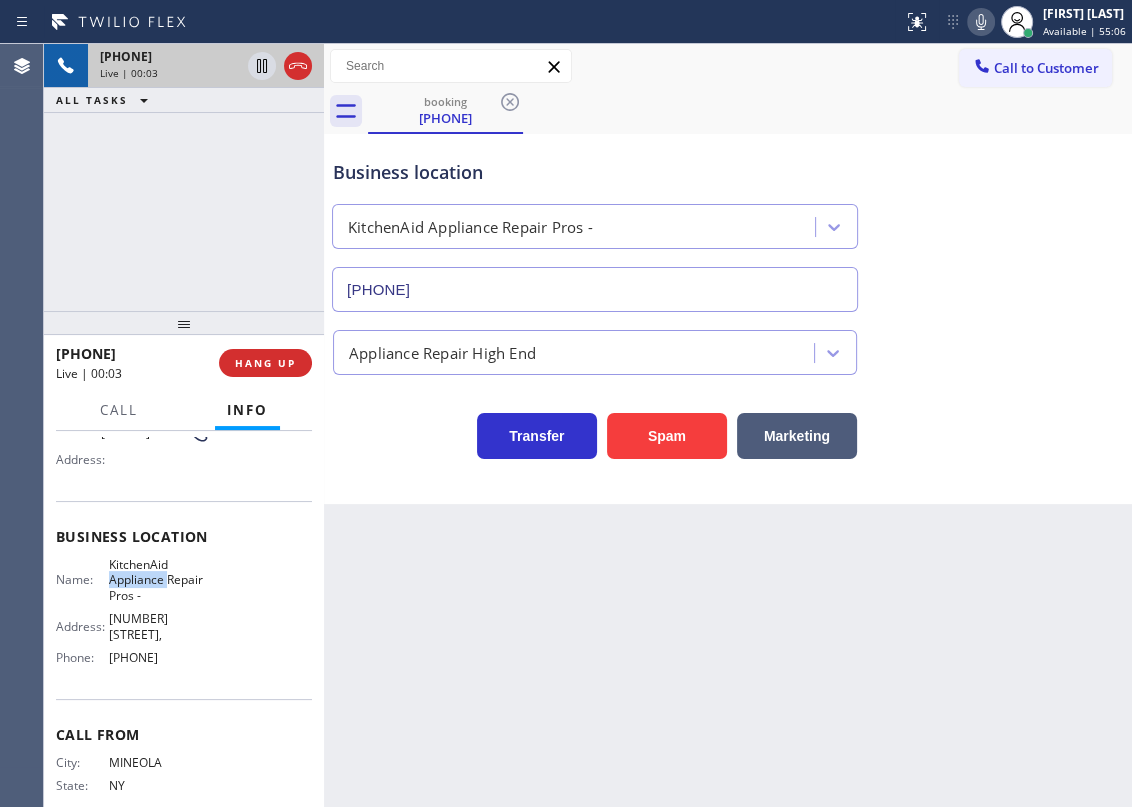 click on "KitchenAid Appliance Repair Pros -" at bounding box center [159, 580] 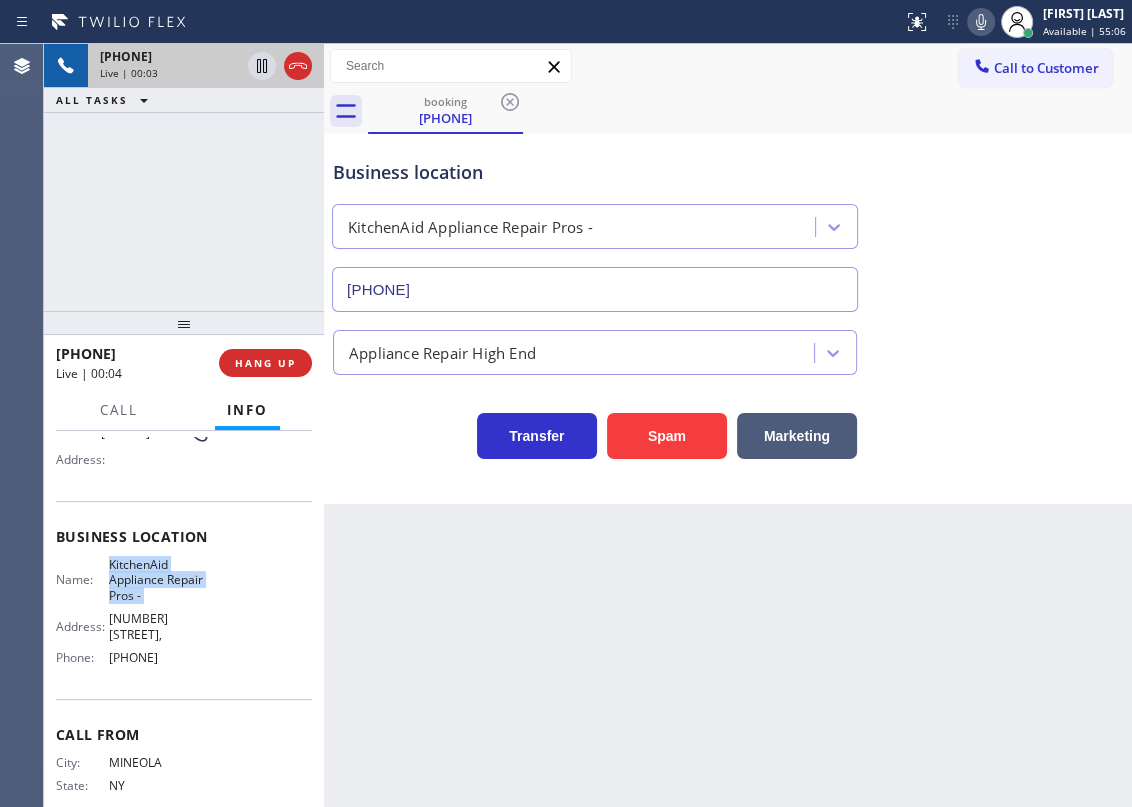 click on "KitchenAid Appliance Repair Pros -" at bounding box center (159, 580) 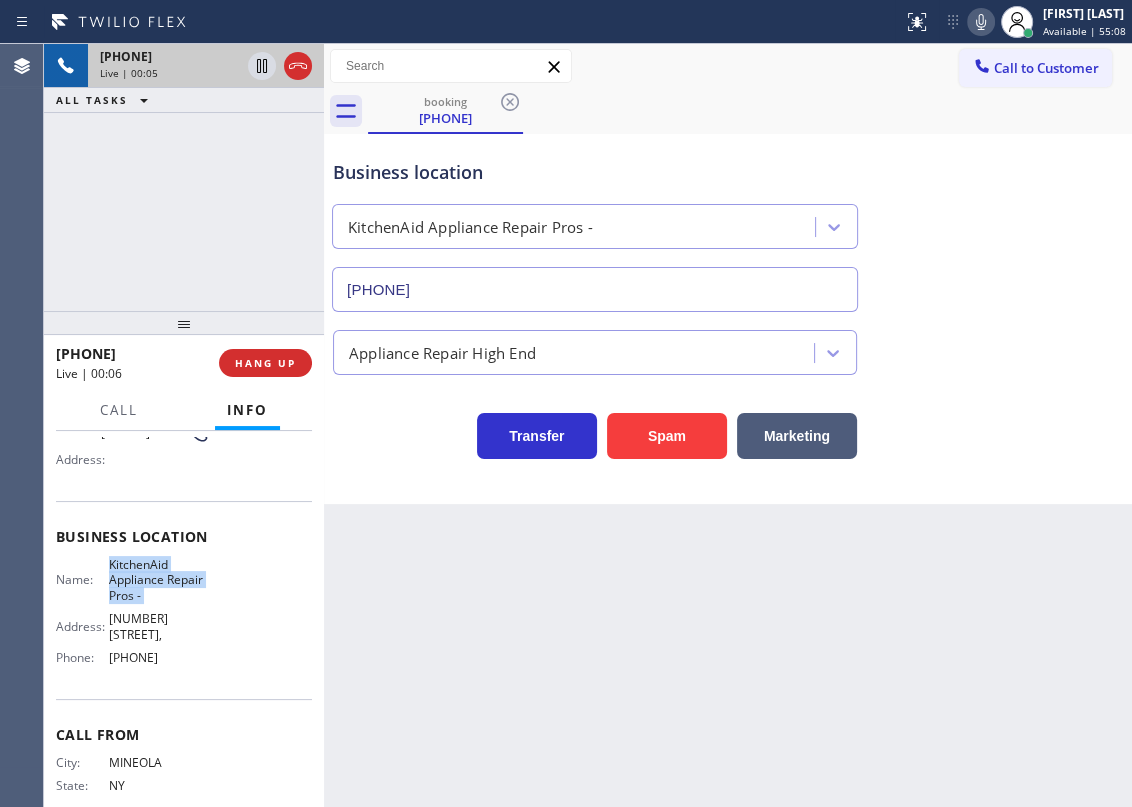 copy on "KitchenAid Appliance Repair Pros -" 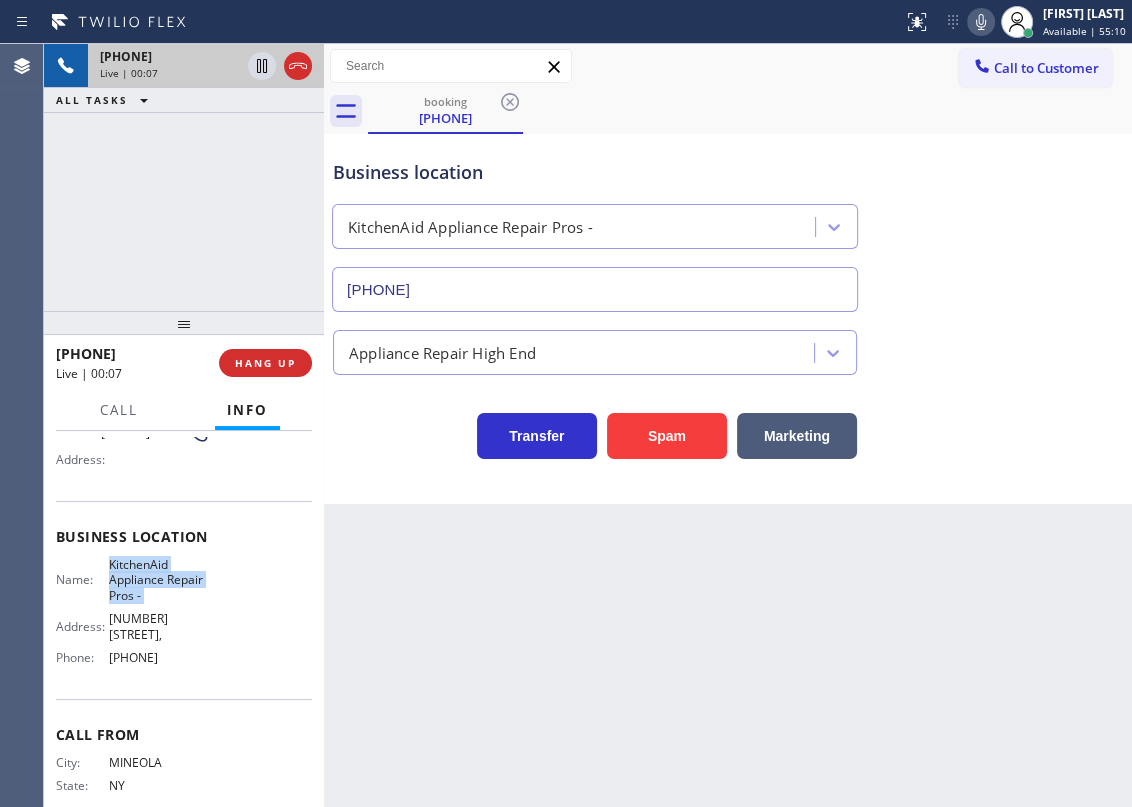 click on "(855) 213-9318" at bounding box center [595, 289] 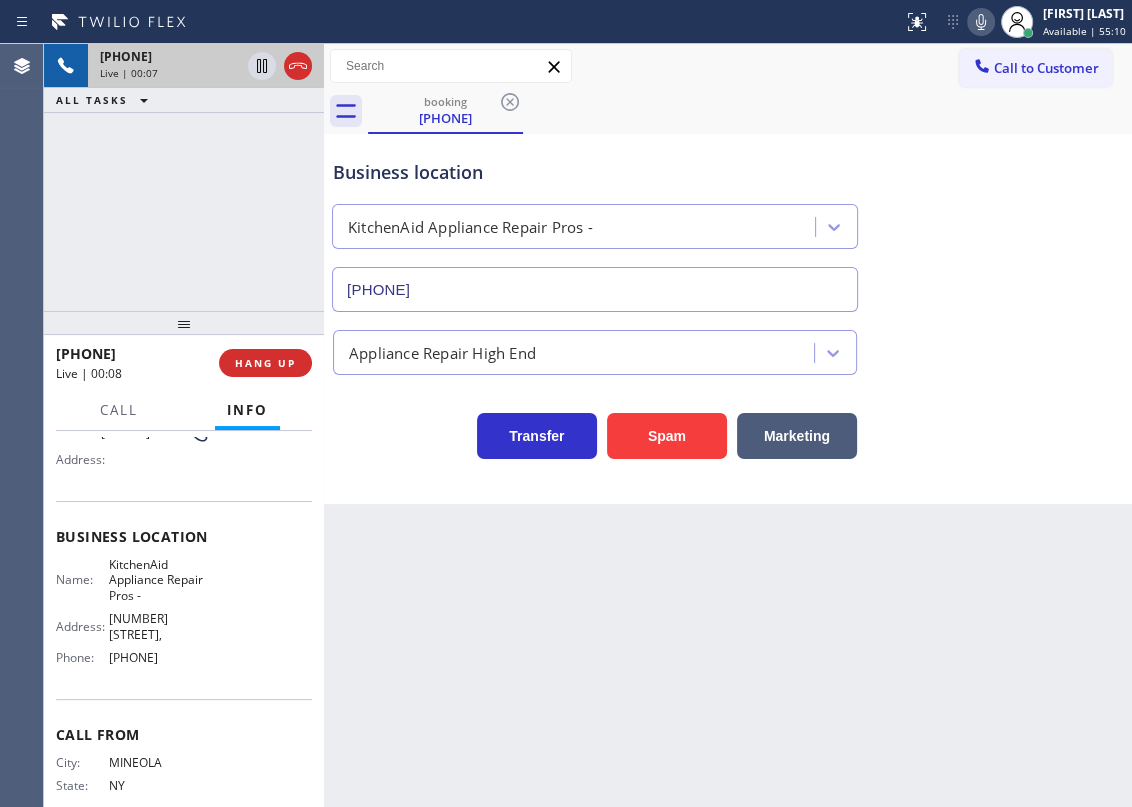click on "(855) 213-9318" at bounding box center (595, 289) 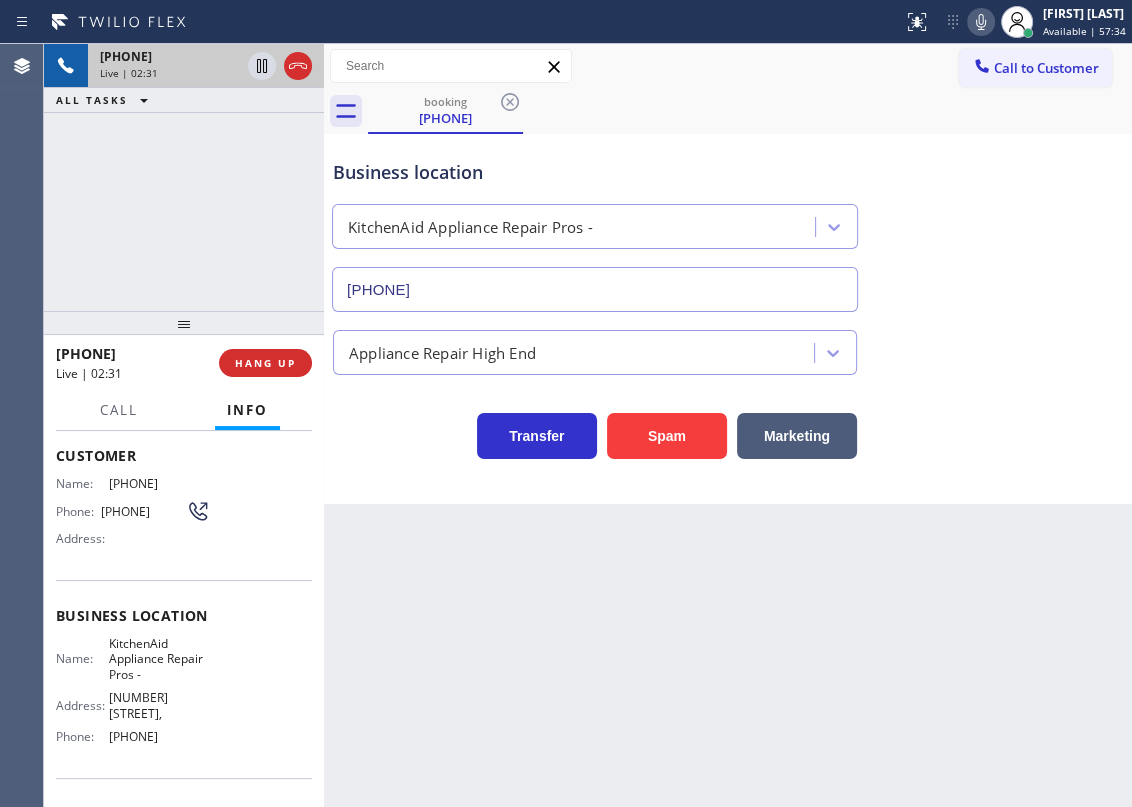 scroll, scrollTop: 0, scrollLeft: 0, axis: both 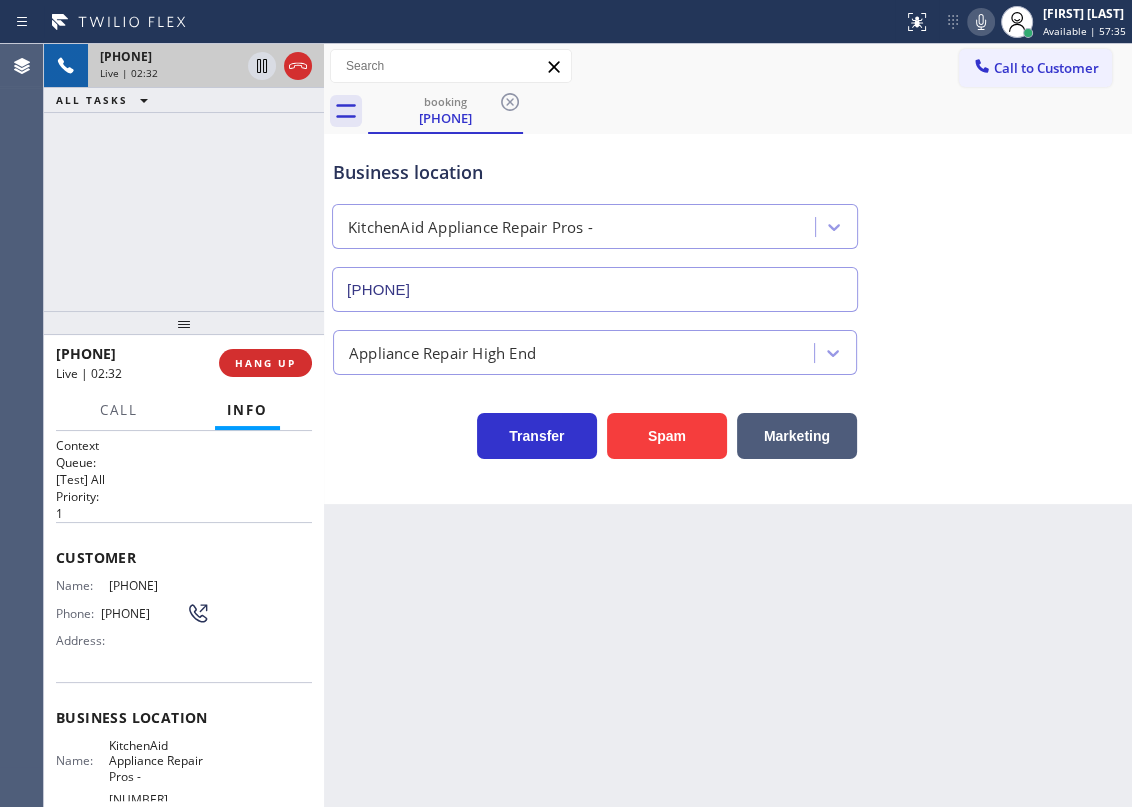 click on "(516) 746-0746" at bounding box center [159, 585] 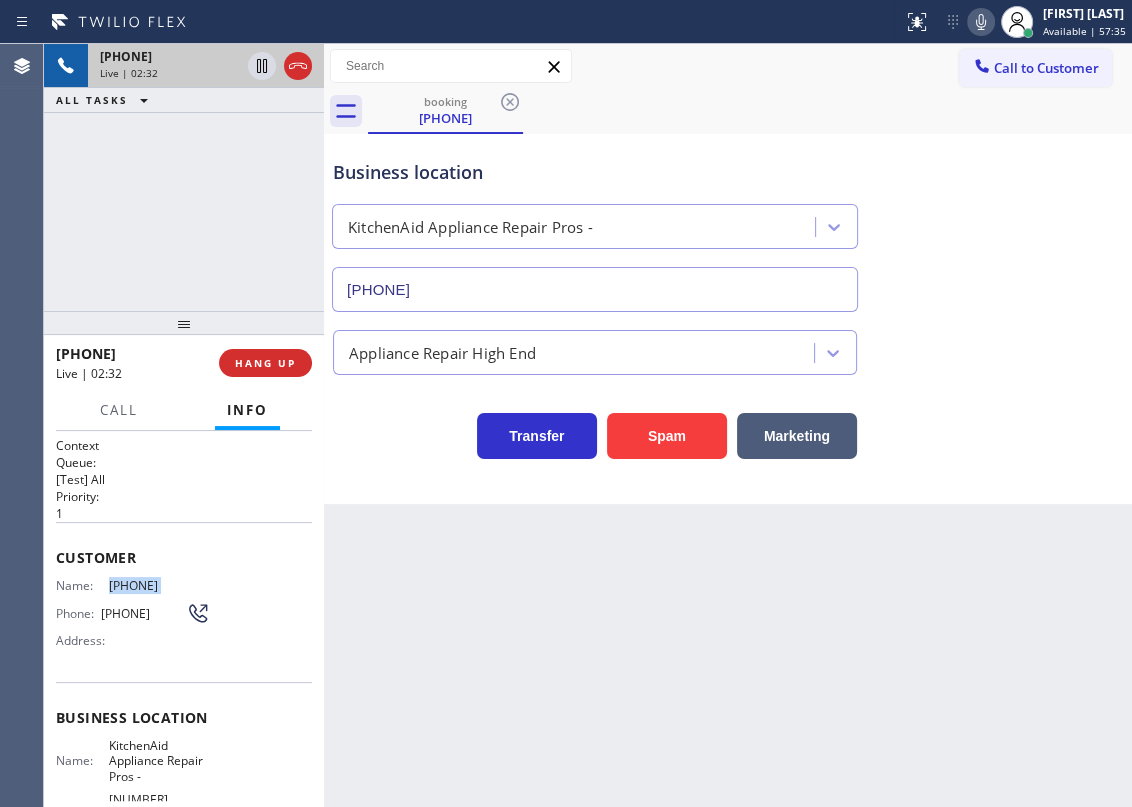 click on "(516) 746-0746" at bounding box center (159, 585) 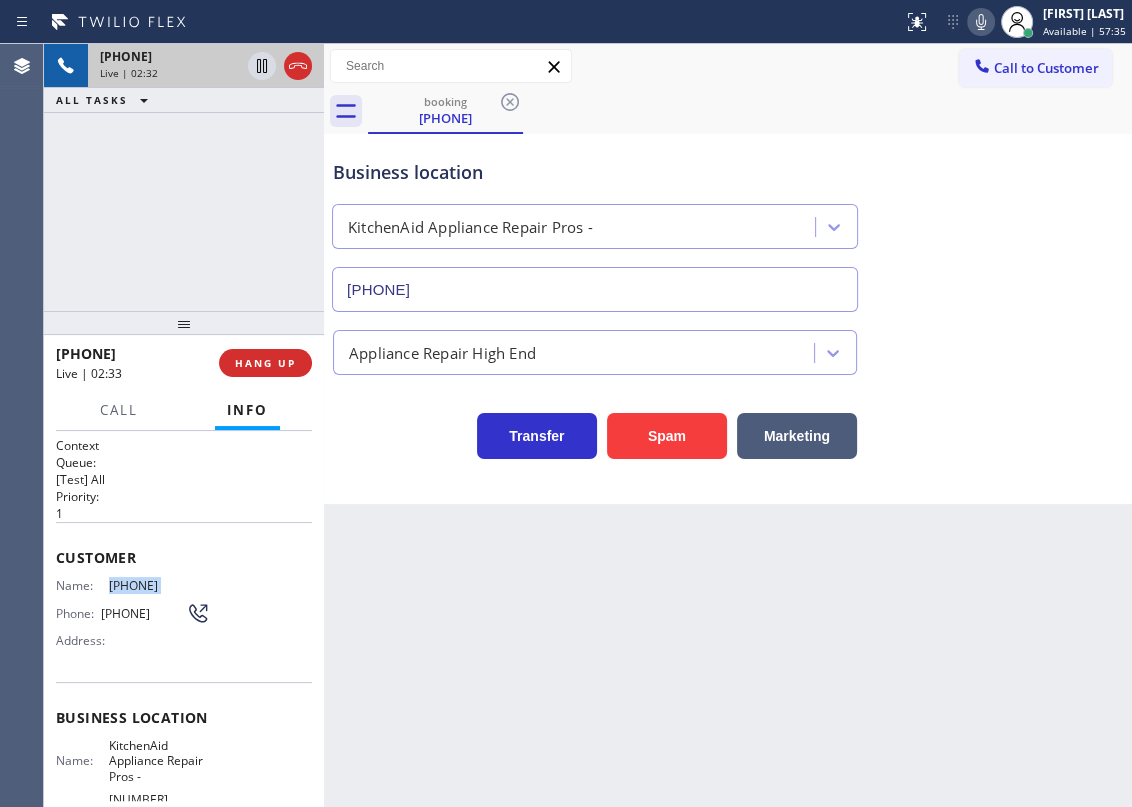 copy on "(516) 746-0746" 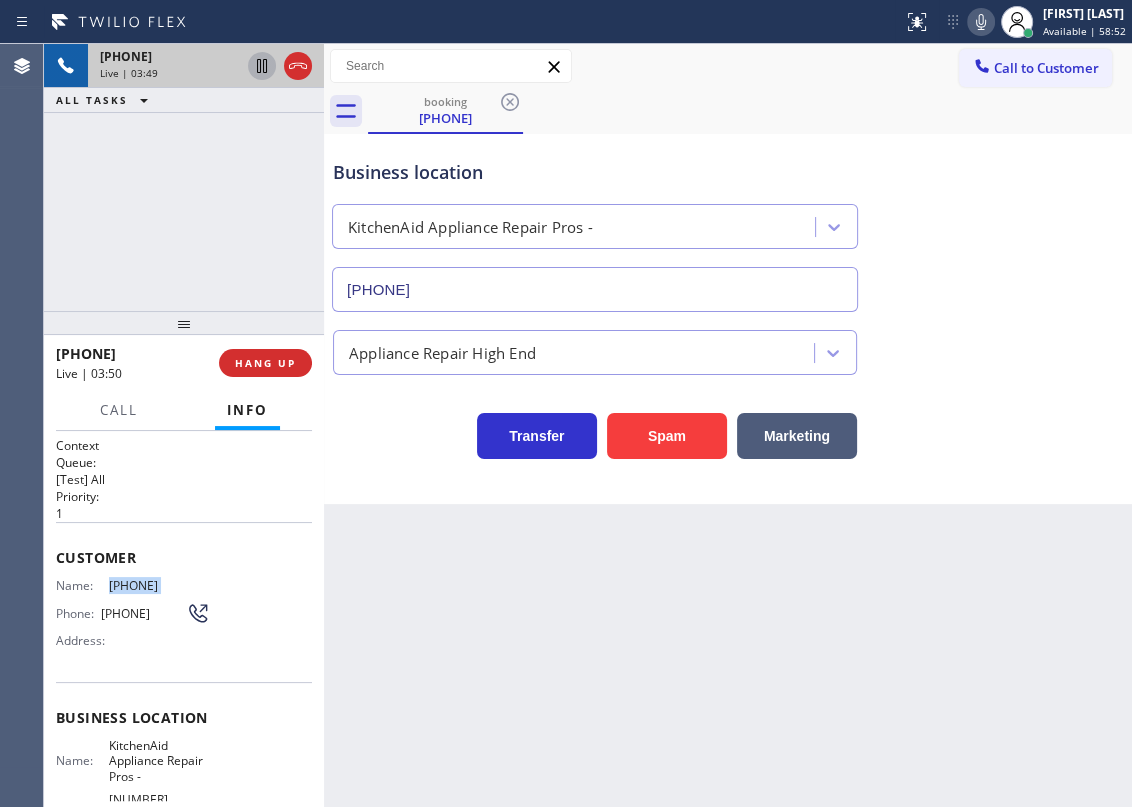 click 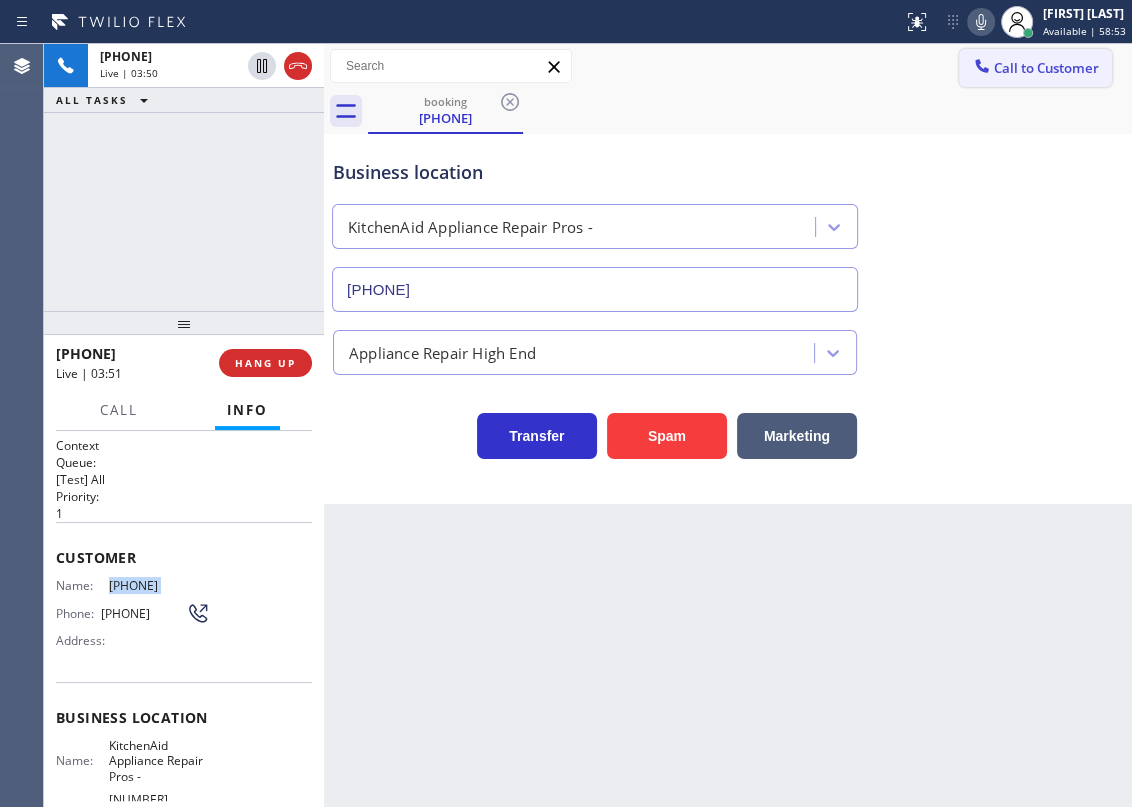 click 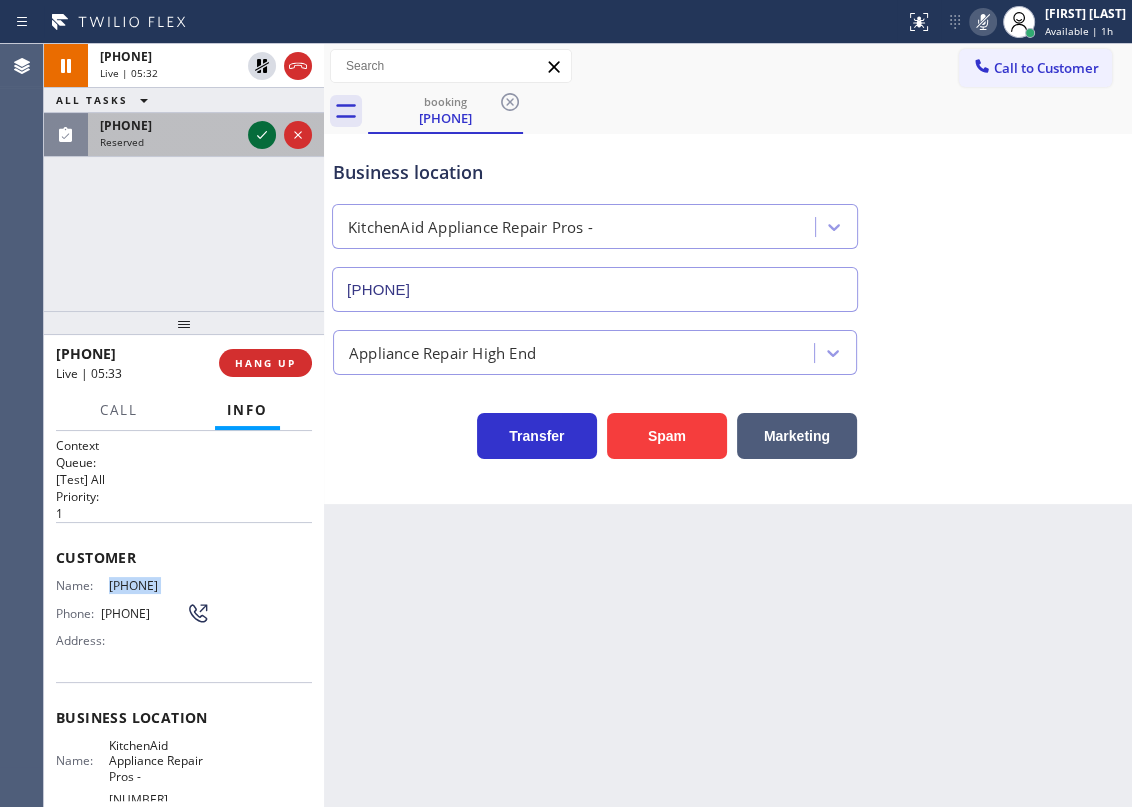 click 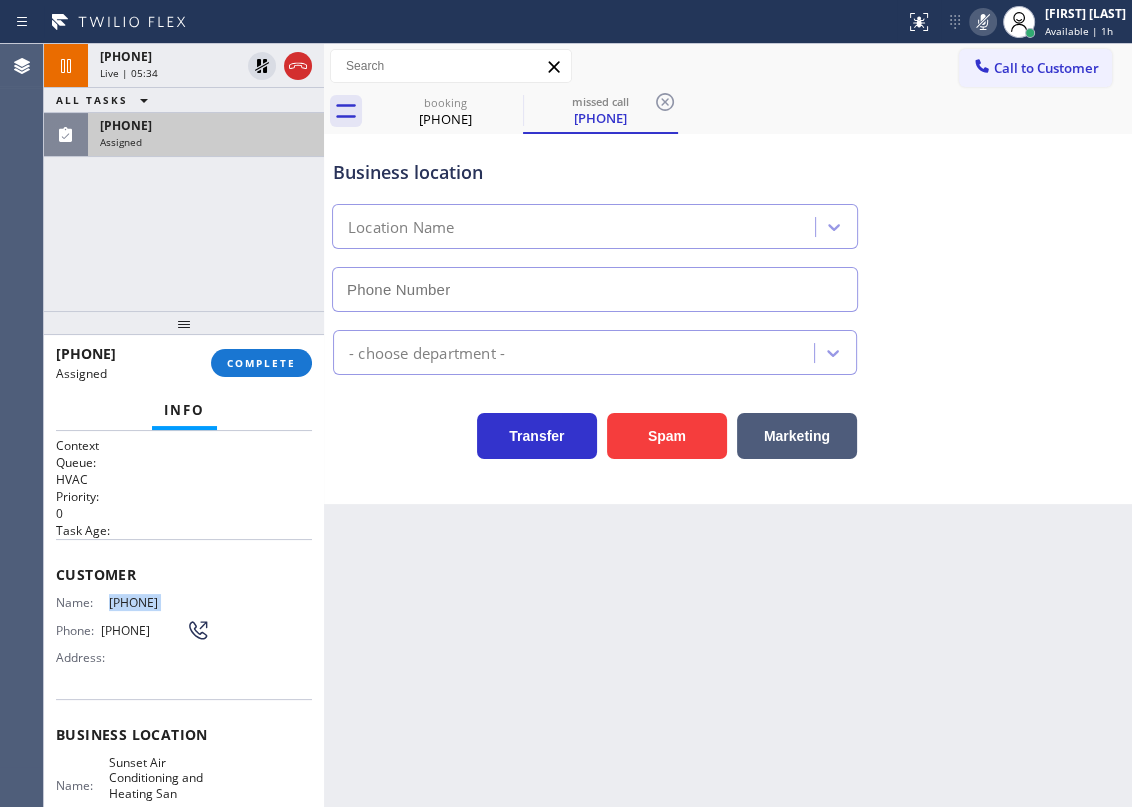 type on "(650) 699-5363" 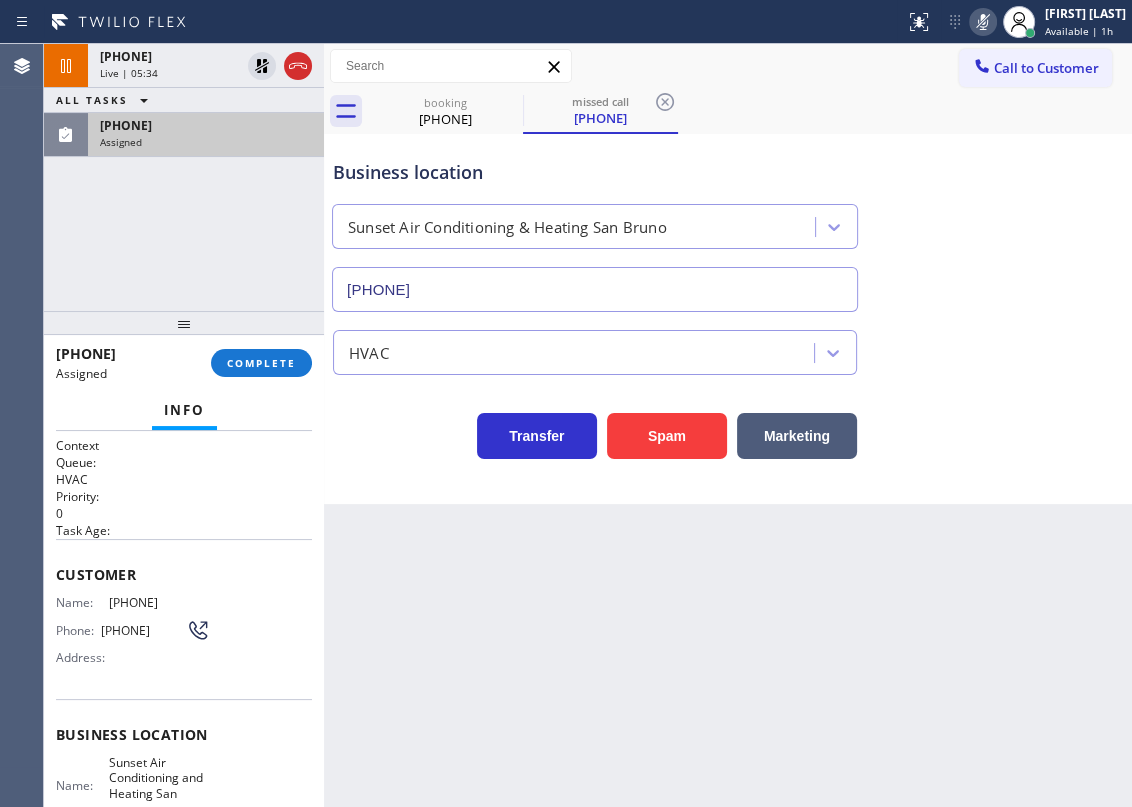 click on "Agent Desktop" at bounding box center [21, 425] 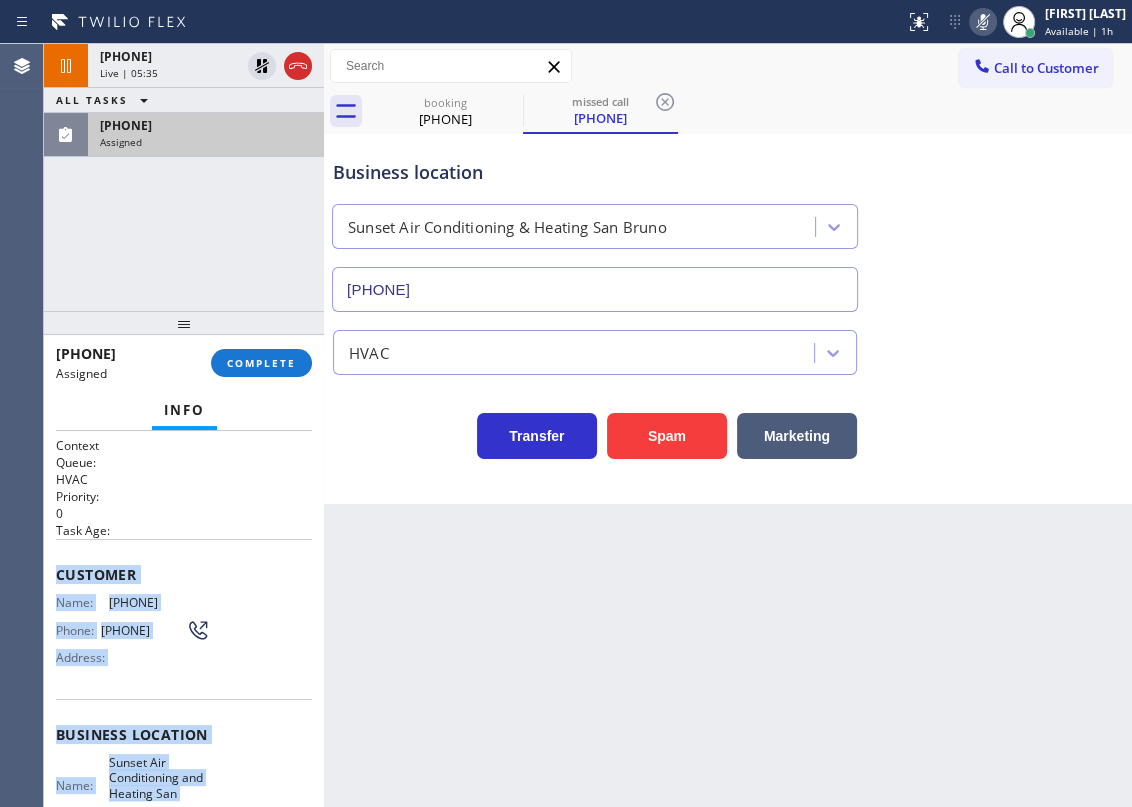 scroll, scrollTop: 250, scrollLeft: 0, axis: vertical 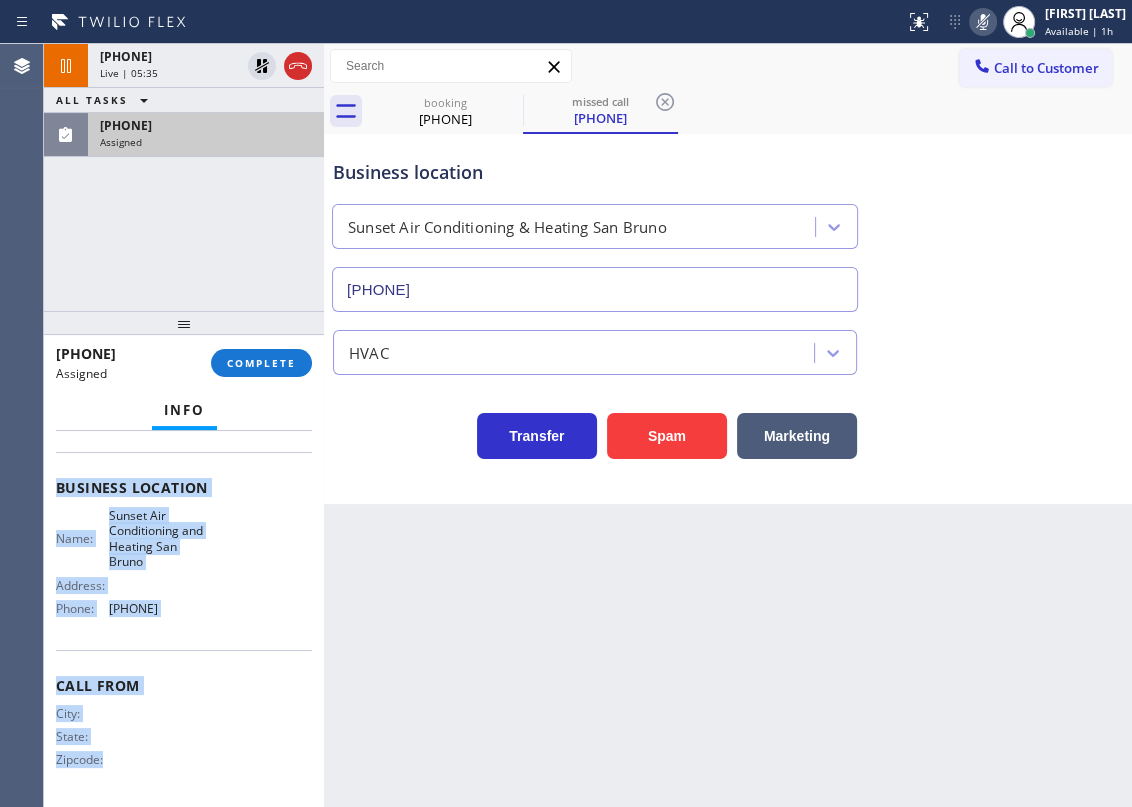 drag, startPoint x: 57, startPoint y: 581, endPoint x: 258, endPoint y: 635, distance: 208.12737 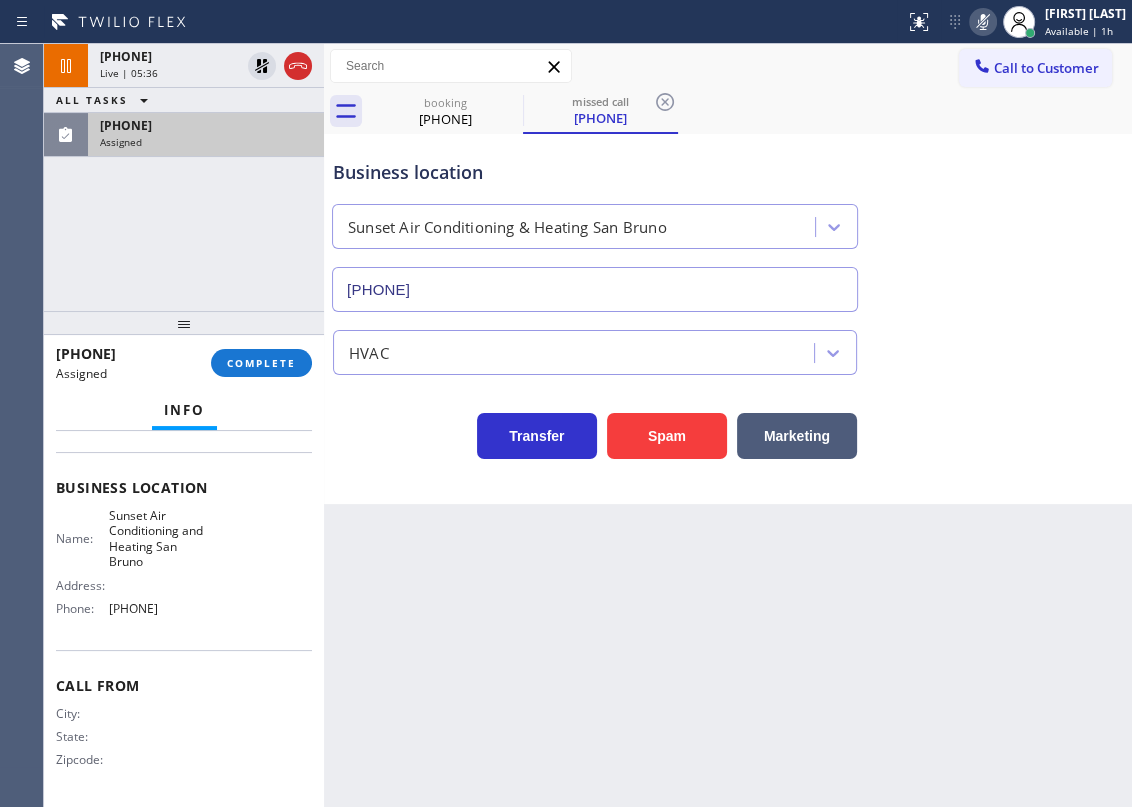 click on "(650) 216-0373 Assigned COMPLETE" at bounding box center (184, 363) 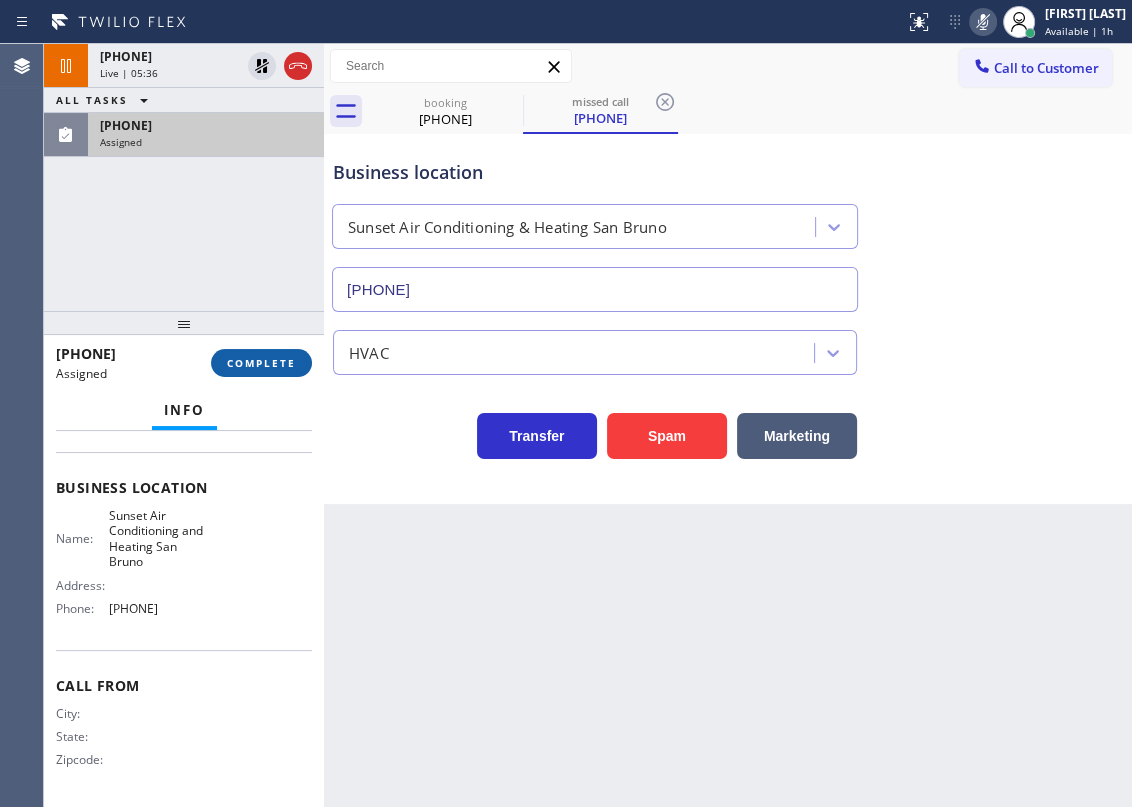 click on "COMPLETE" at bounding box center (261, 363) 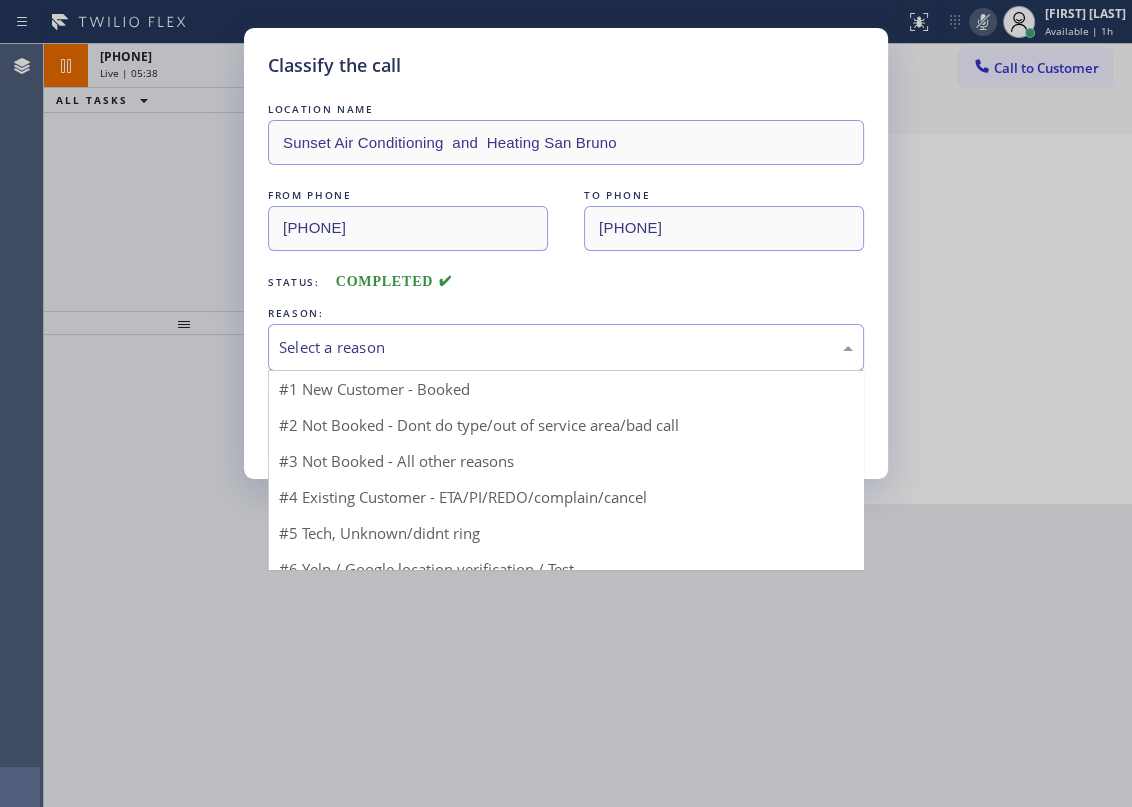 click on "Select a reason" at bounding box center (566, 347) 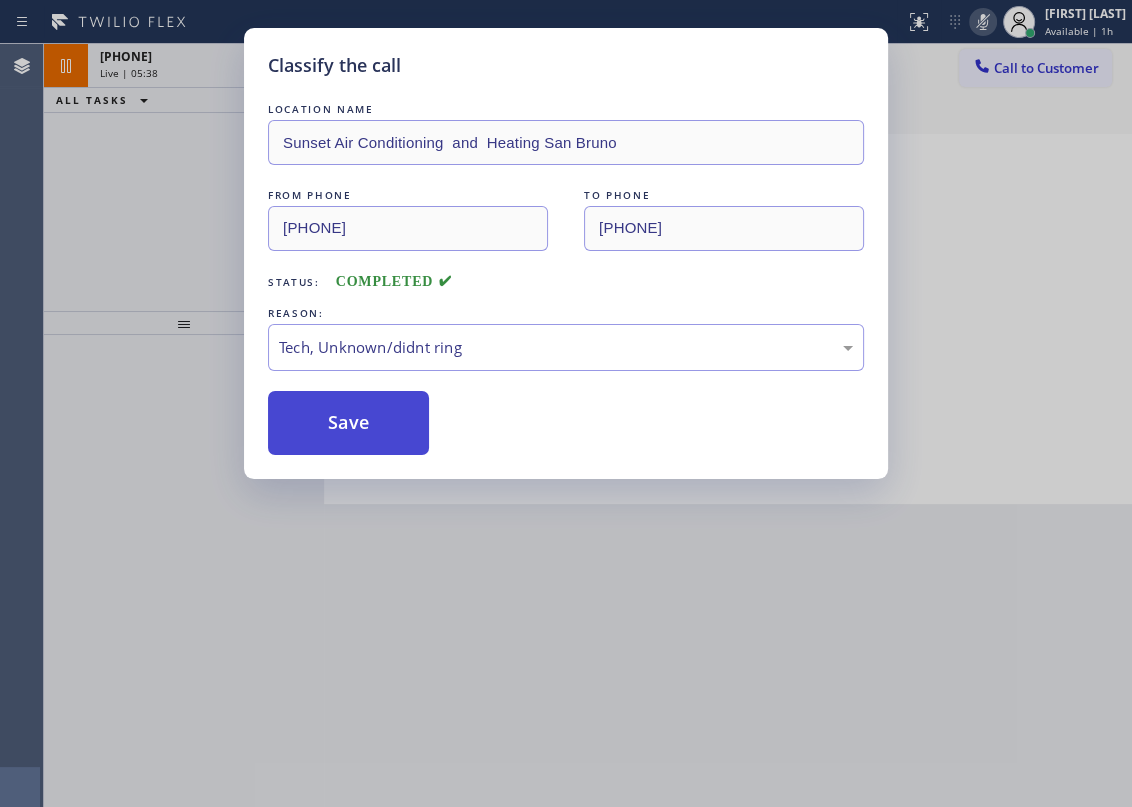 click on "Save" at bounding box center [348, 423] 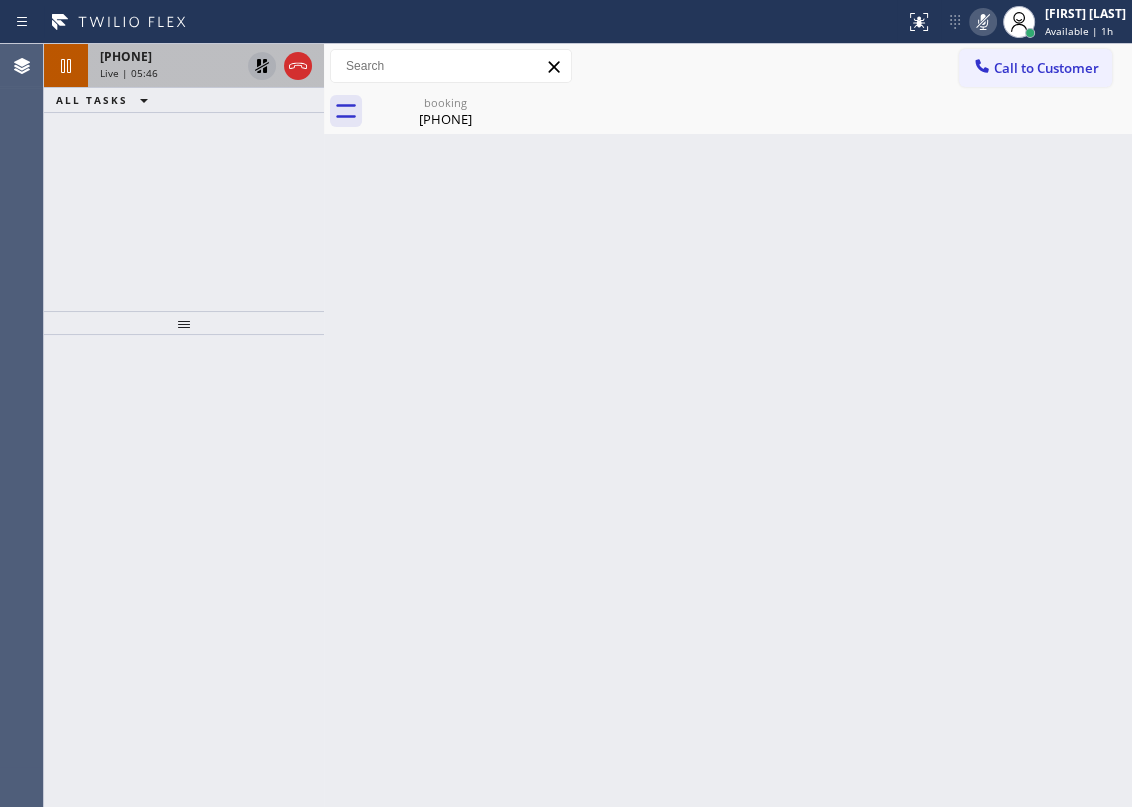 click on "+15167460746" at bounding box center [126, 56] 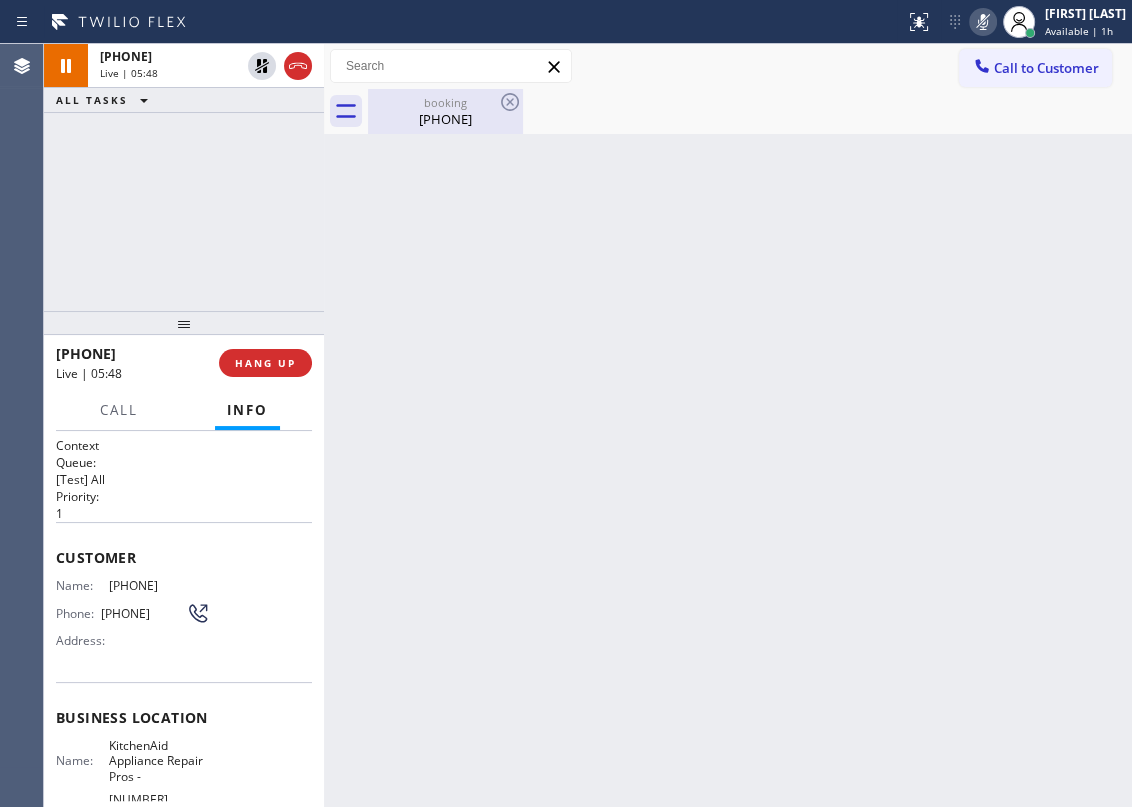 click on "booking" at bounding box center (445, 102) 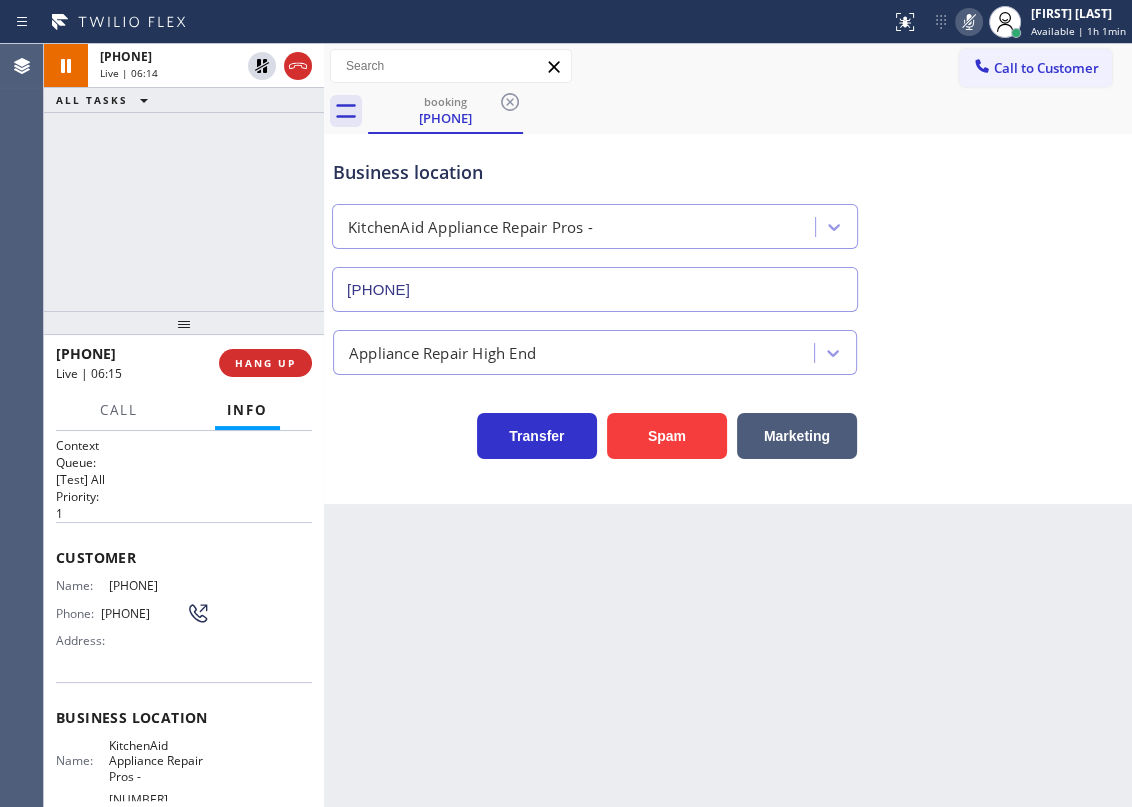 drag, startPoint x: 983, startPoint y: 270, endPoint x: 986, endPoint y: 149, distance: 121.037186 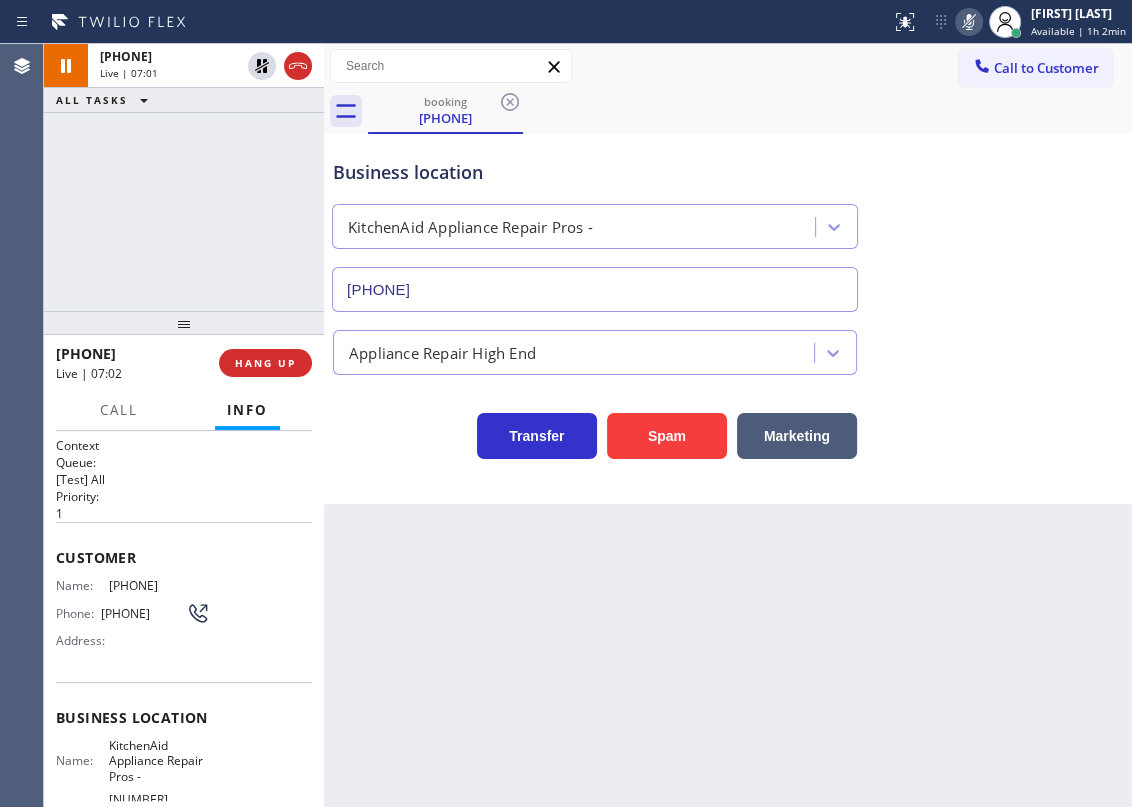 click on "Transfer Spam Marketing" at bounding box center (728, 427) 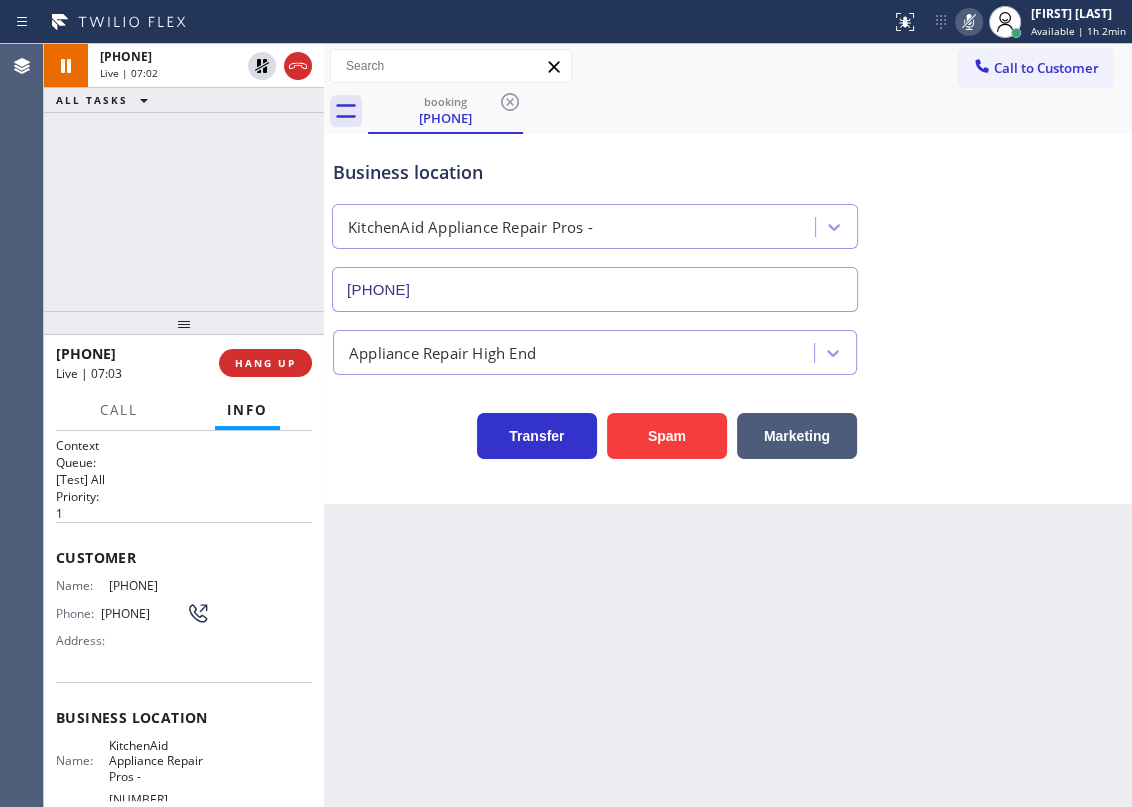 click at bounding box center (969, 22) 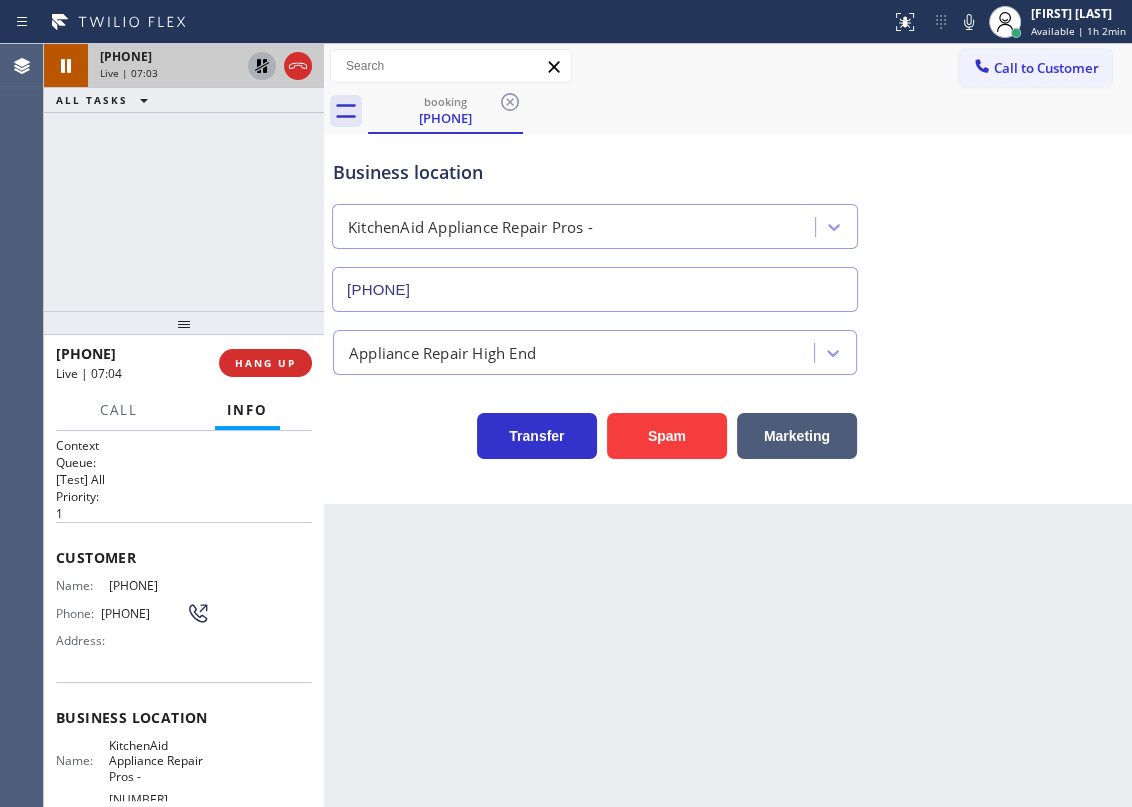 click 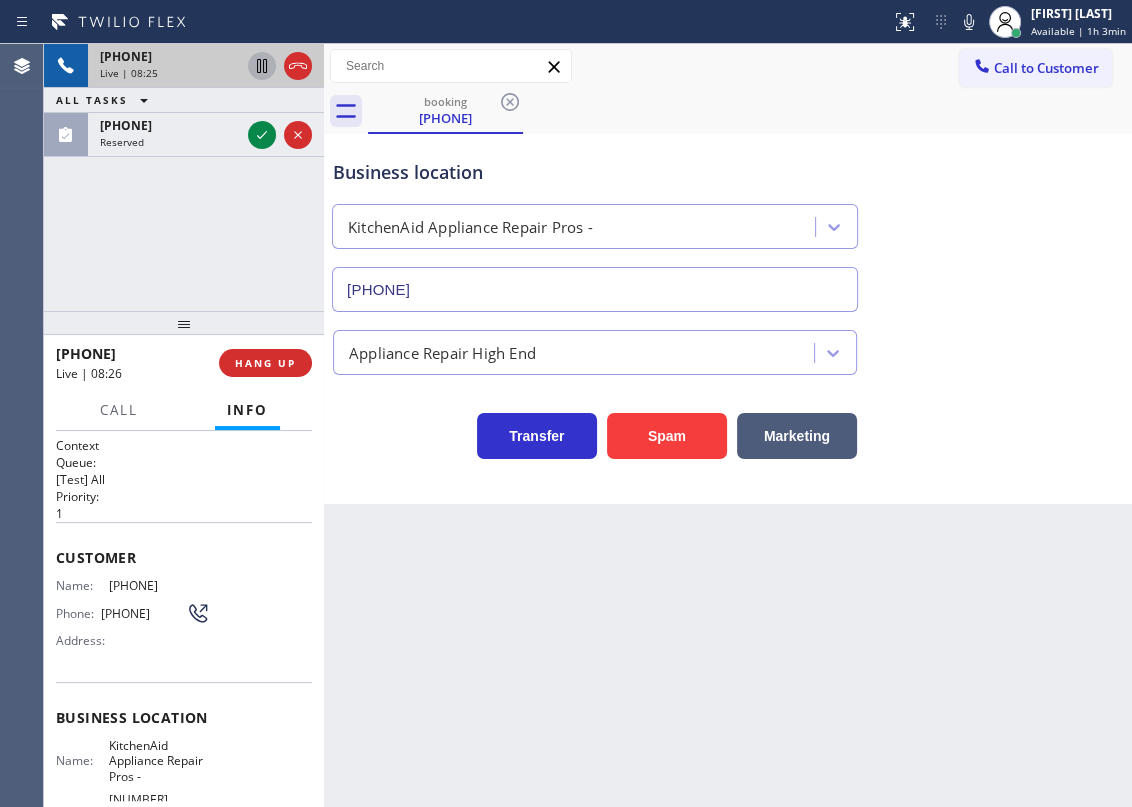 click on "Business location KitchenAid Appliance Repair Pros - (855) 213-9318 Appliance Repair High End Transfer Spam Marketing" at bounding box center [728, 319] 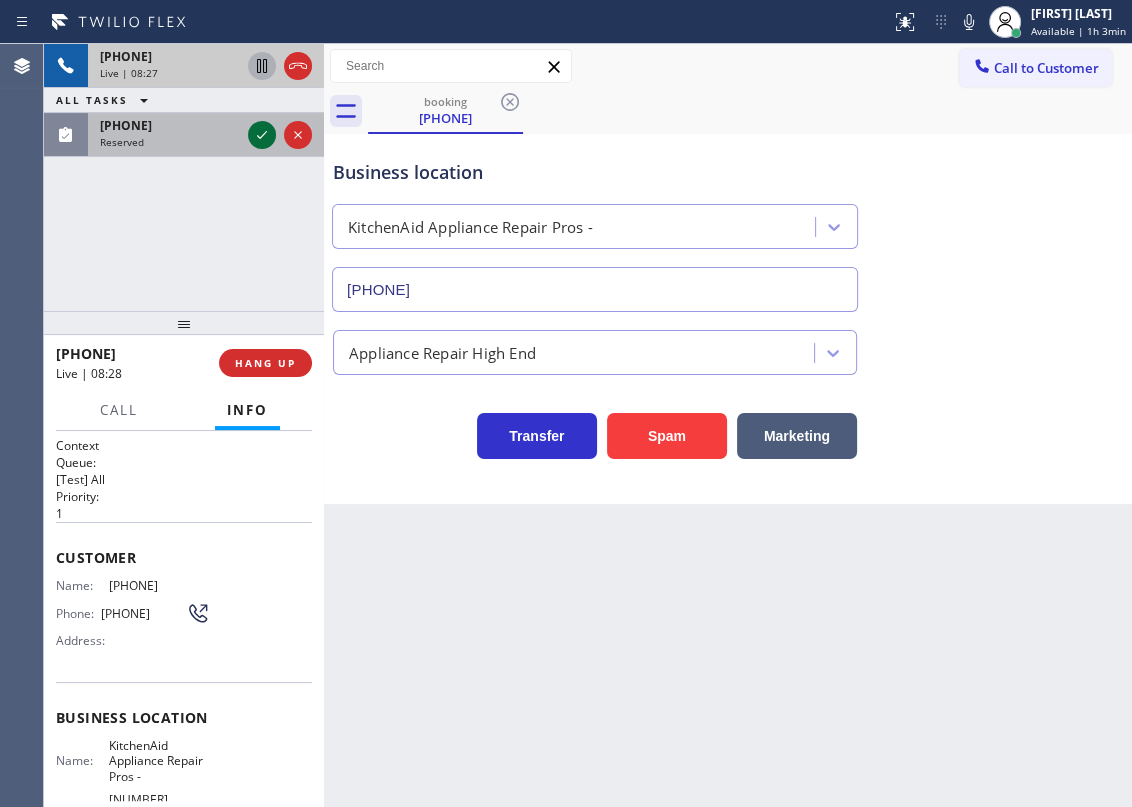 click 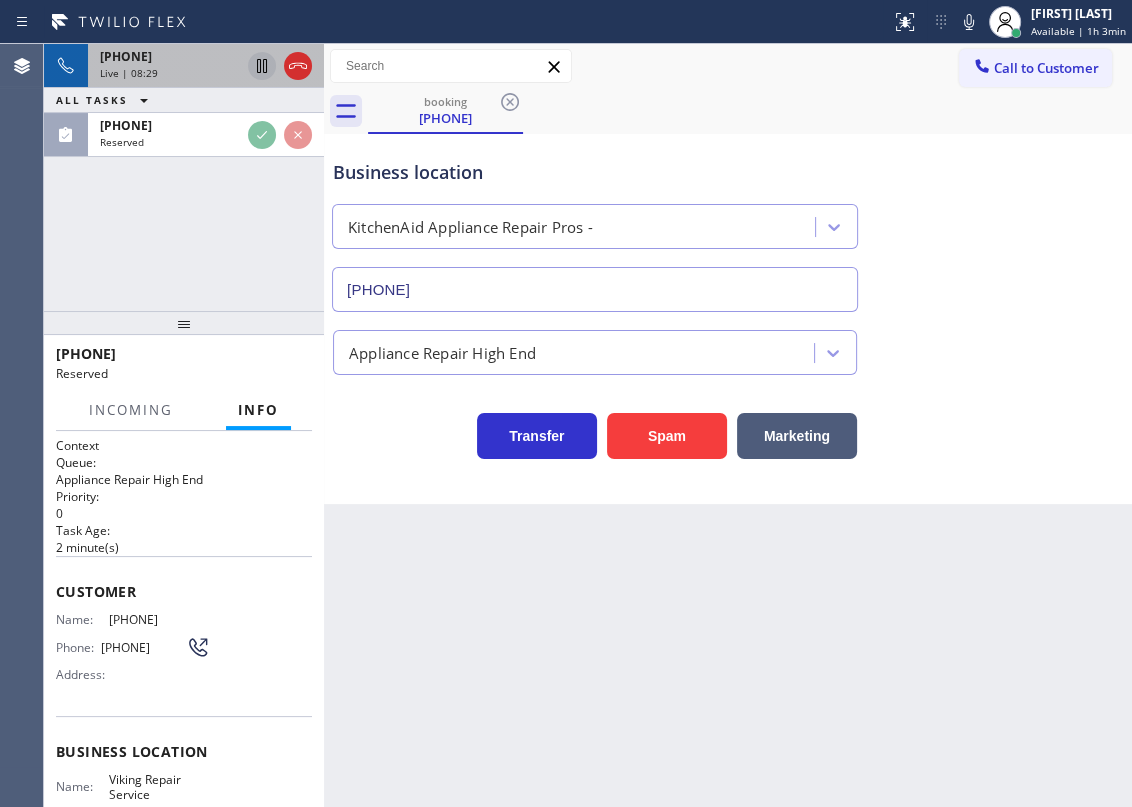 click on "(448) 448-2937" at bounding box center (143, 647) 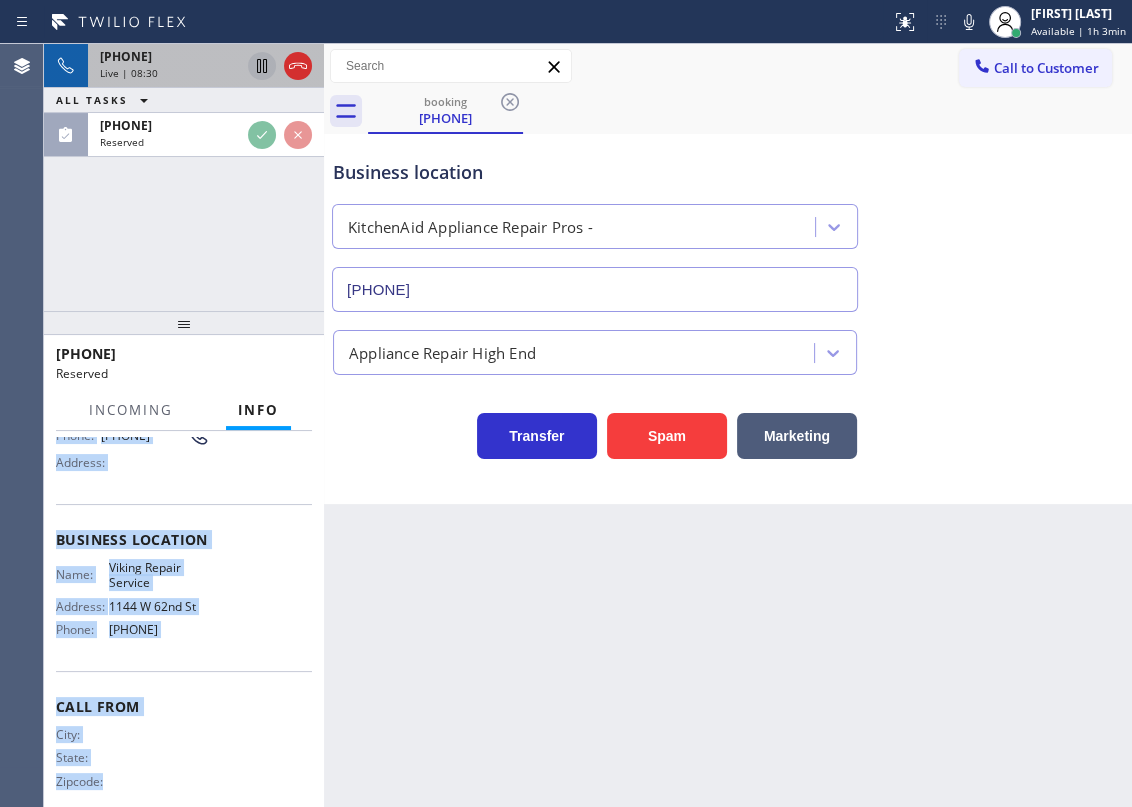 scroll, scrollTop: 235, scrollLeft: 0, axis: vertical 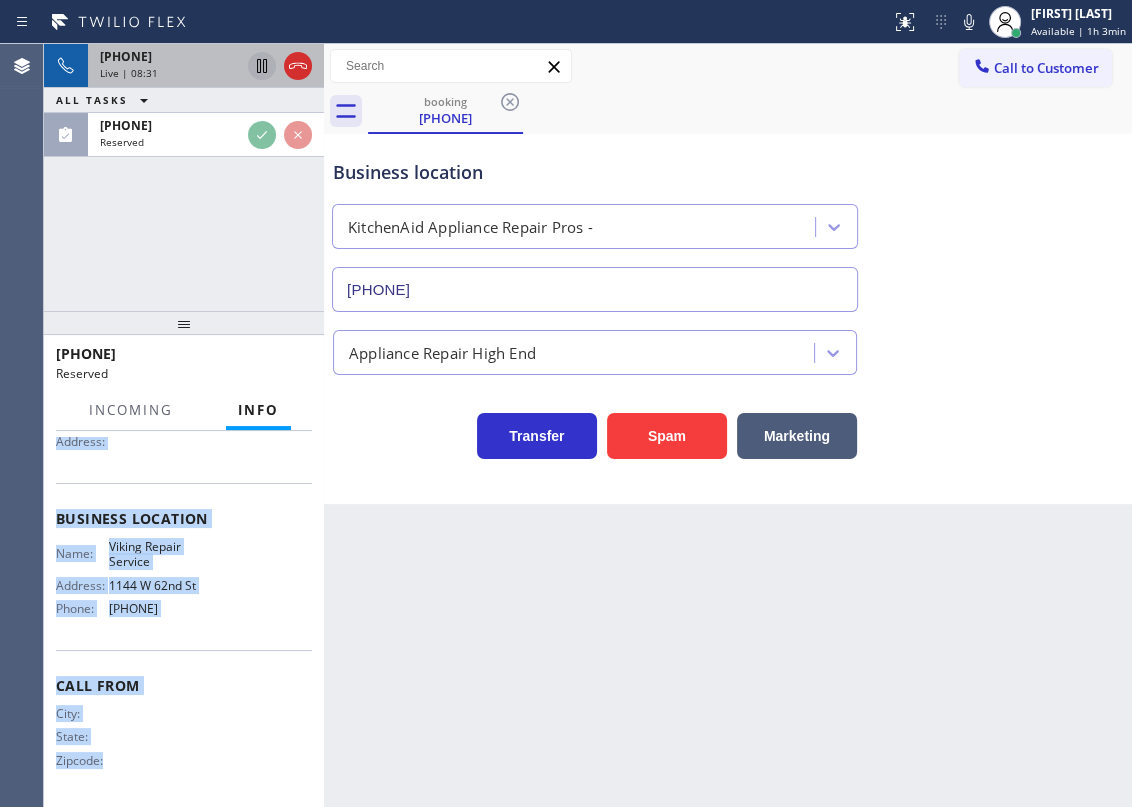 drag, startPoint x: 57, startPoint y: 580, endPoint x: 234, endPoint y: 612, distance: 179.8694 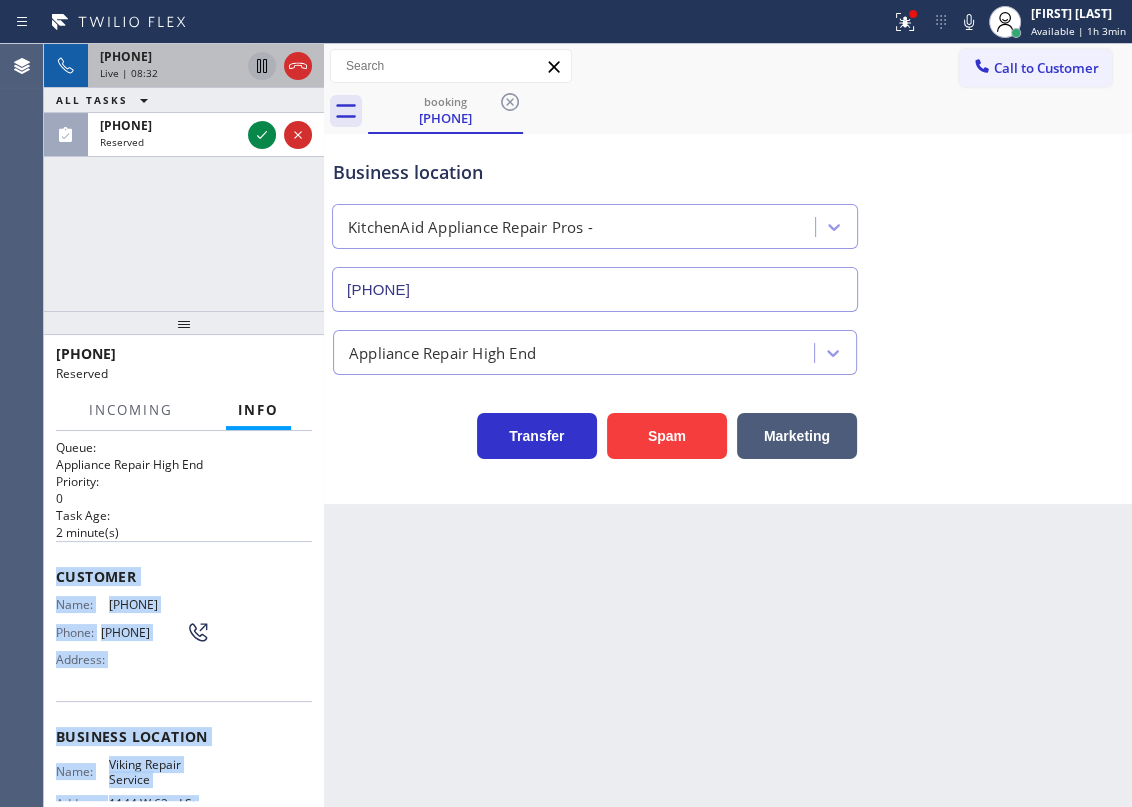 scroll, scrollTop: 0, scrollLeft: 0, axis: both 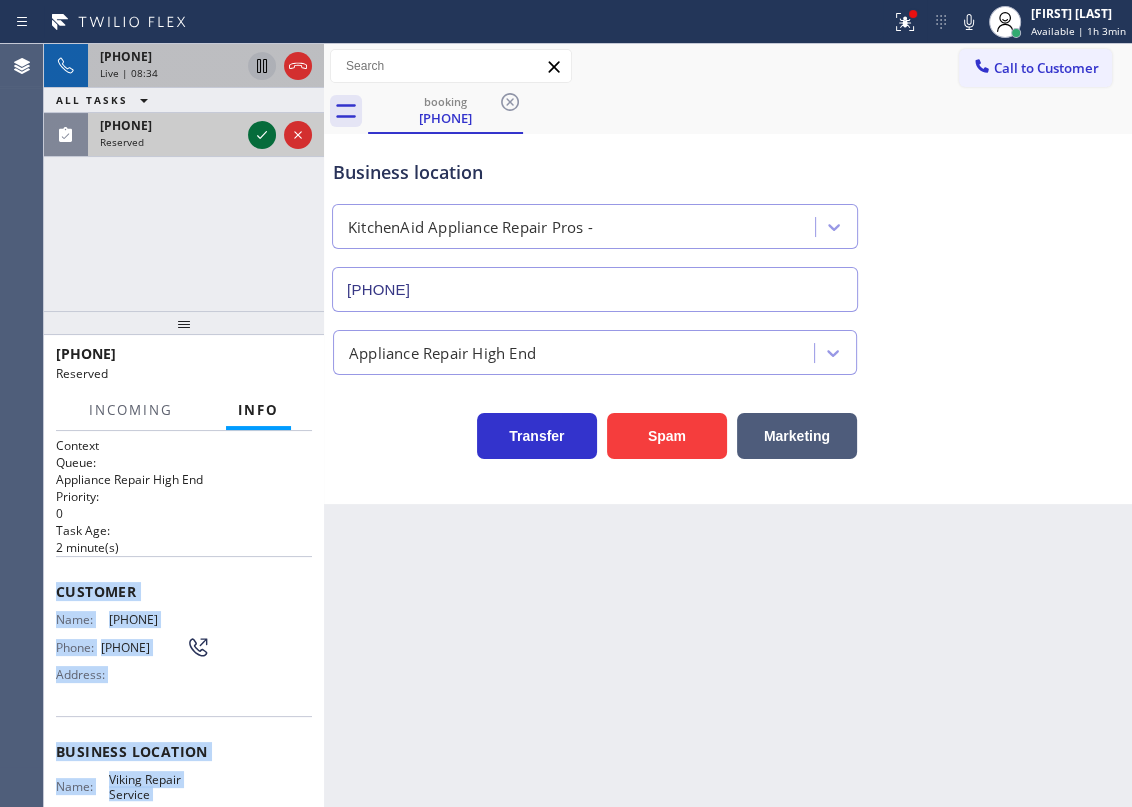 click 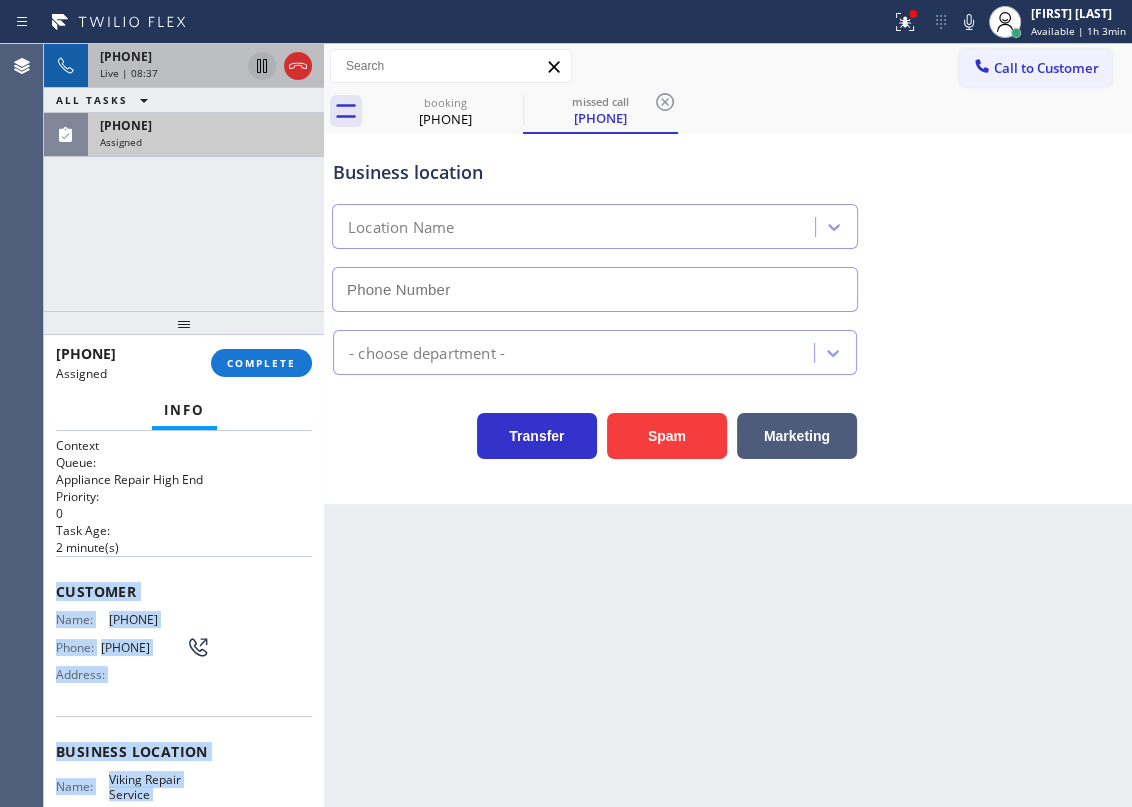 type on "(323) 416-2342" 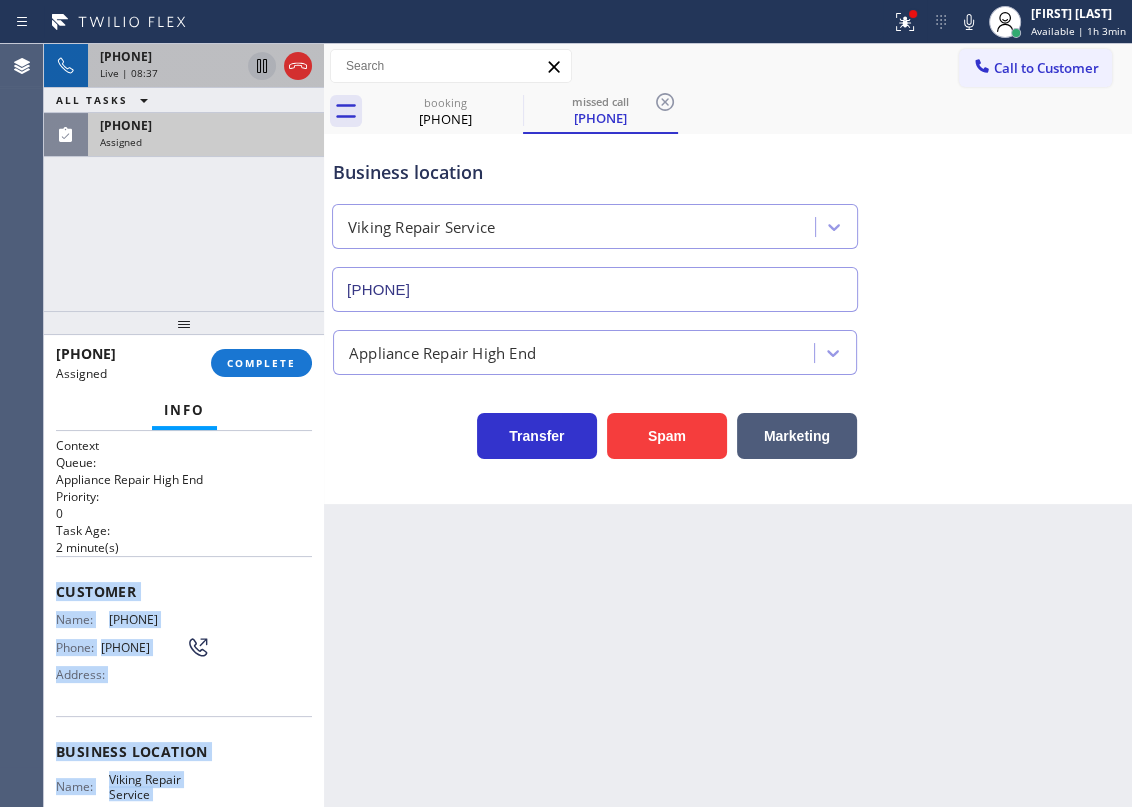 click on "(448) 448-2937" at bounding box center (159, 619) 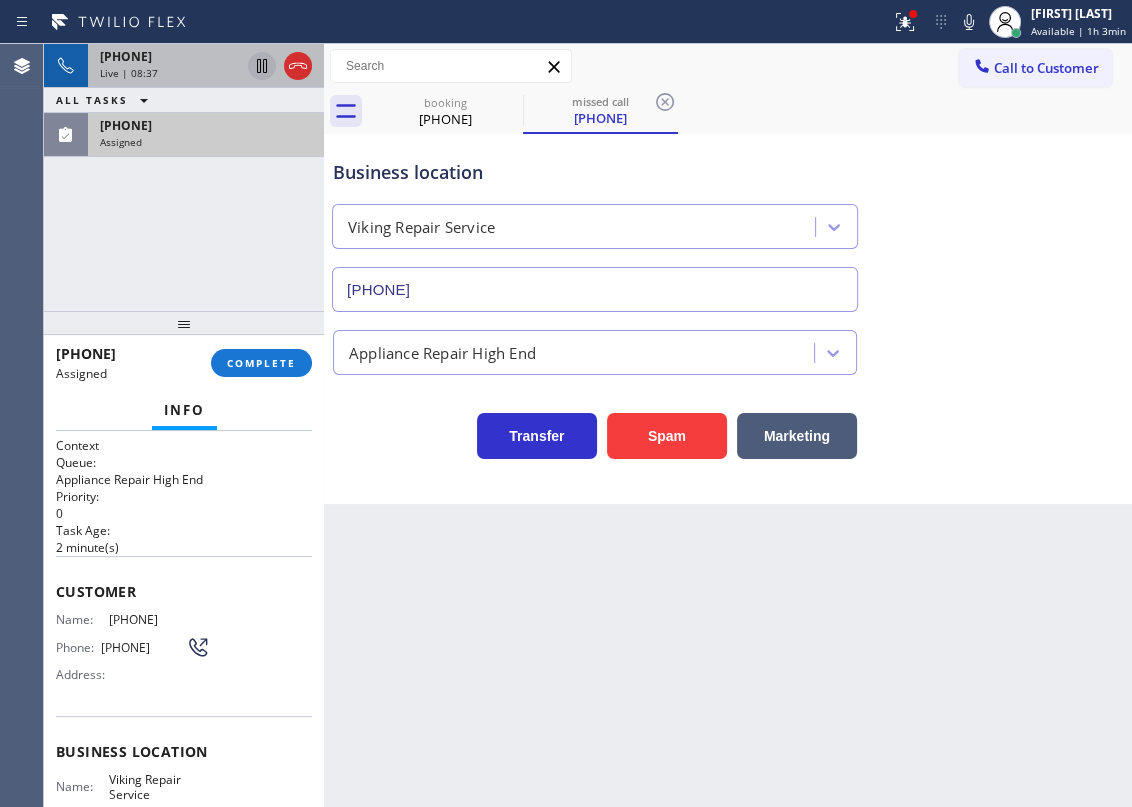 click on "Customer Name: (448) 448-2937 Phone: (448) 448-2937 Address:" at bounding box center [184, 636] 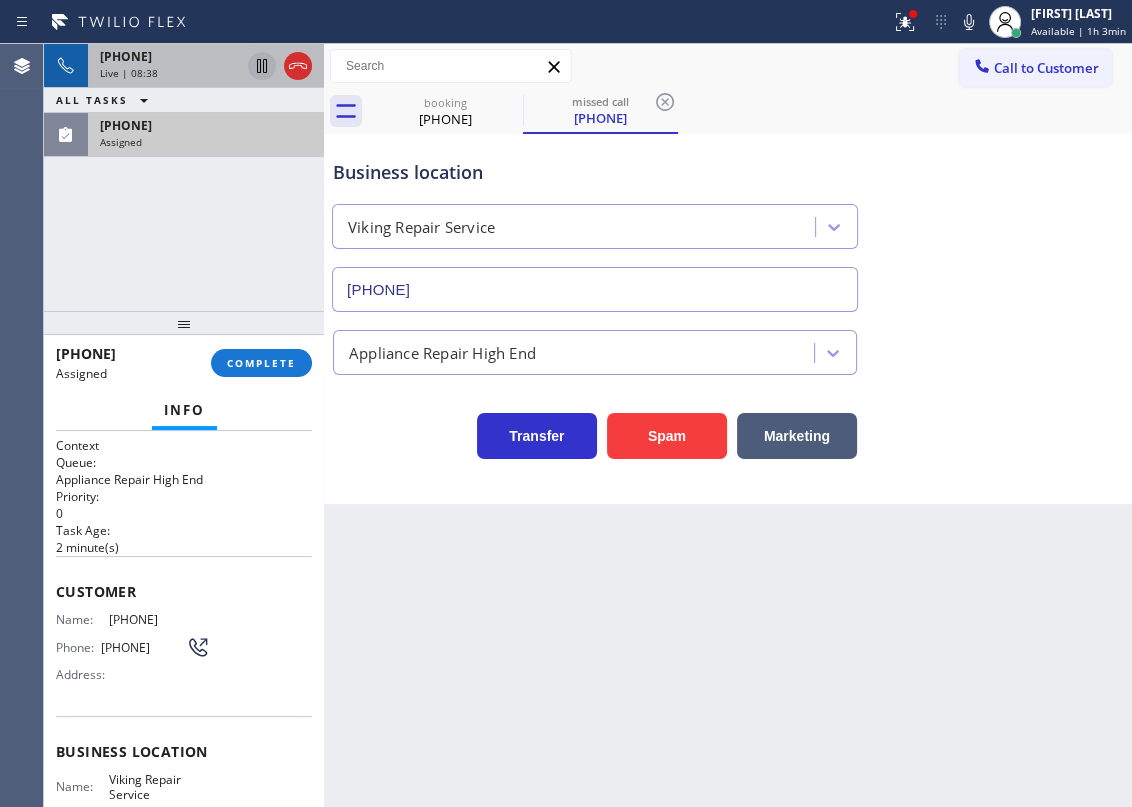 scroll, scrollTop: 235, scrollLeft: 0, axis: vertical 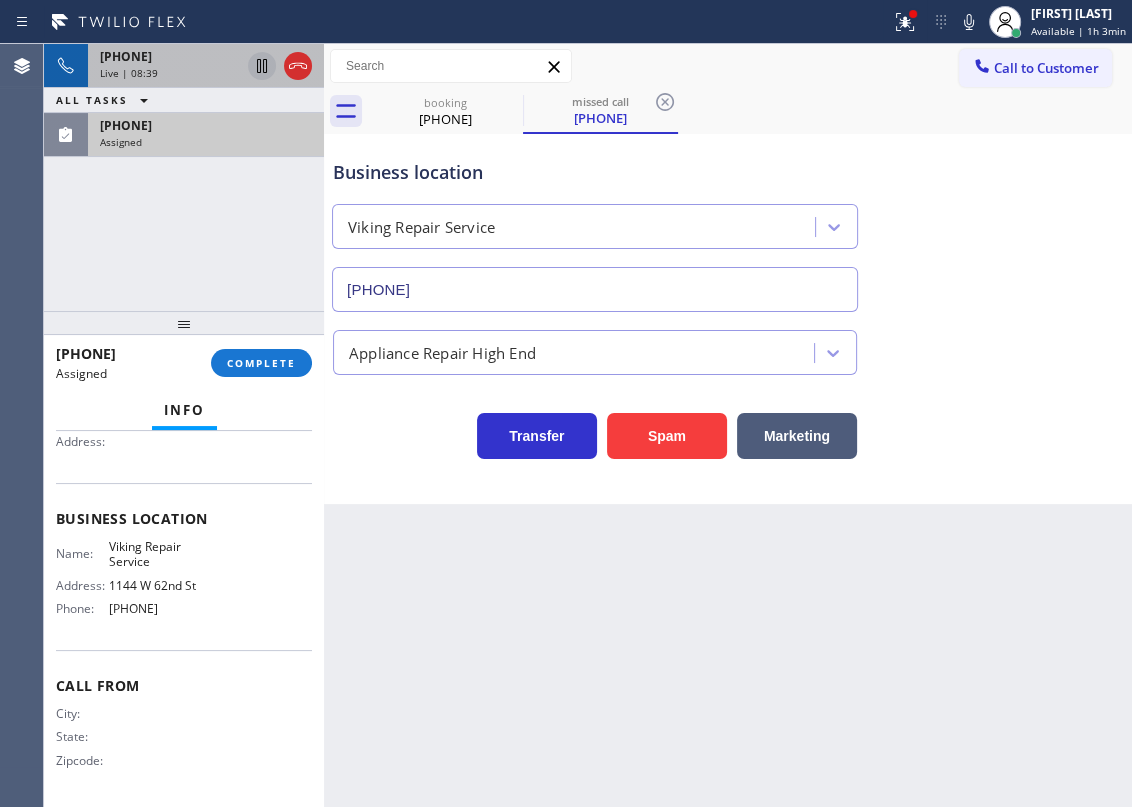 drag, startPoint x: 50, startPoint y: 579, endPoint x: 271, endPoint y: 525, distance: 227.50165 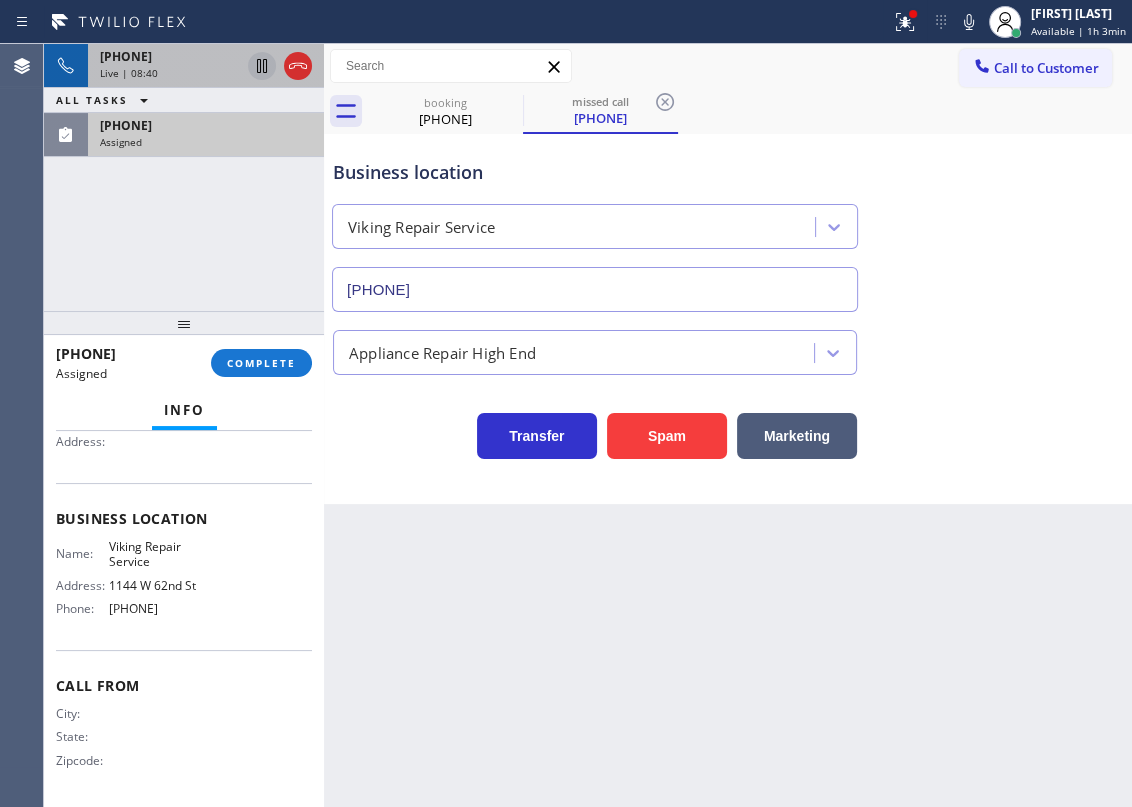 scroll, scrollTop: 53, scrollLeft: 0, axis: vertical 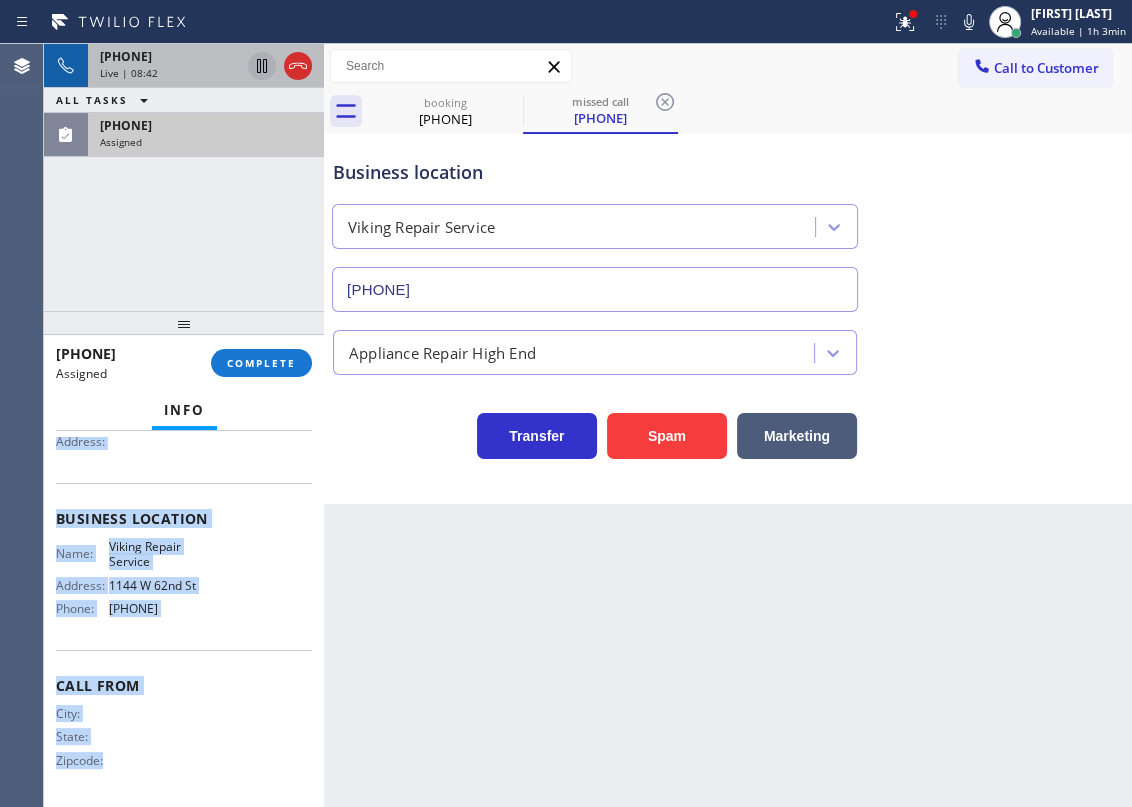 drag, startPoint x: 54, startPoint y: 532, endPoint x: 238, endPoint y: 608, distance: 199.07788 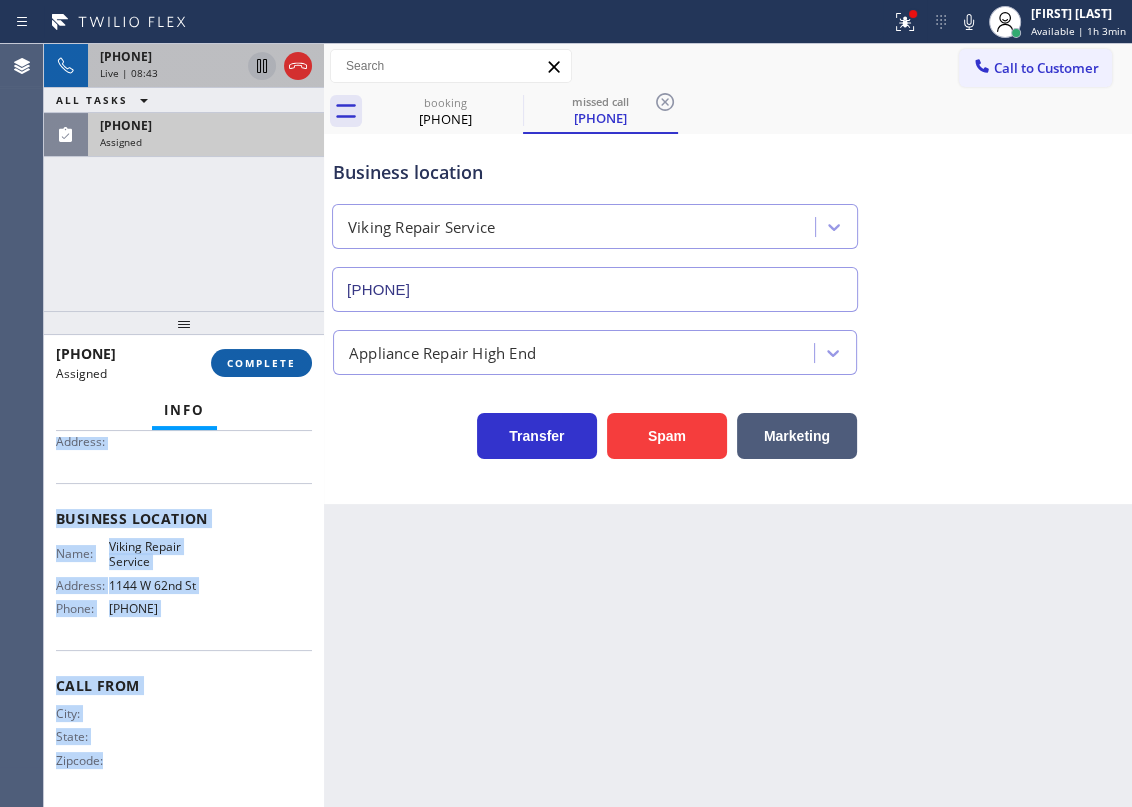 click on "COMPLETE" at bounding box center [261, 363] 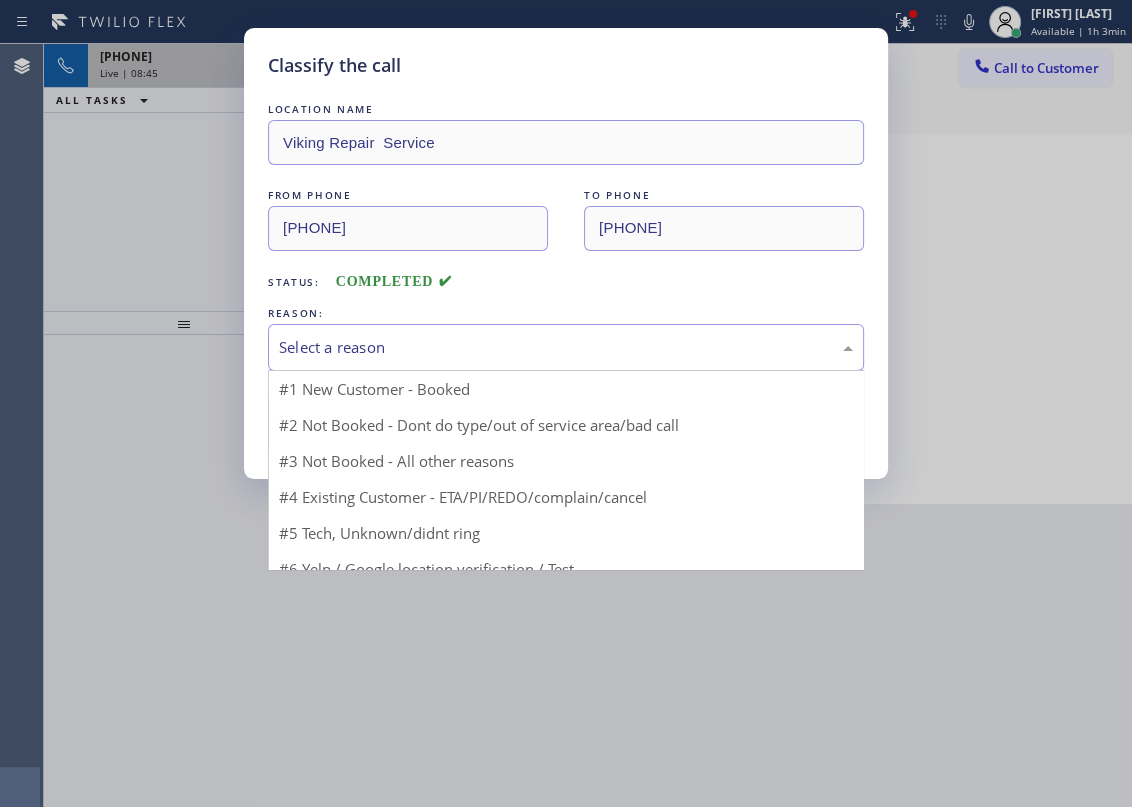 click on "Select a reason" at bounding box center (566, 347) 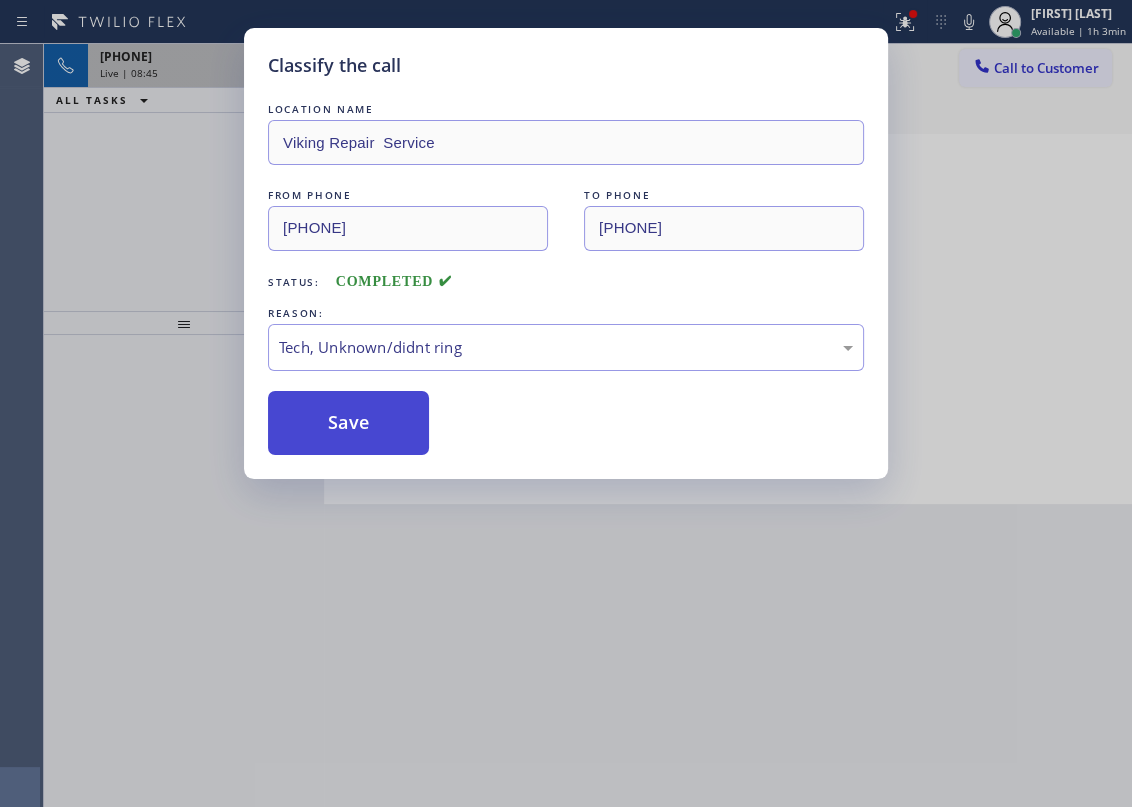 click on "Save" at bounding box center [348, 423] 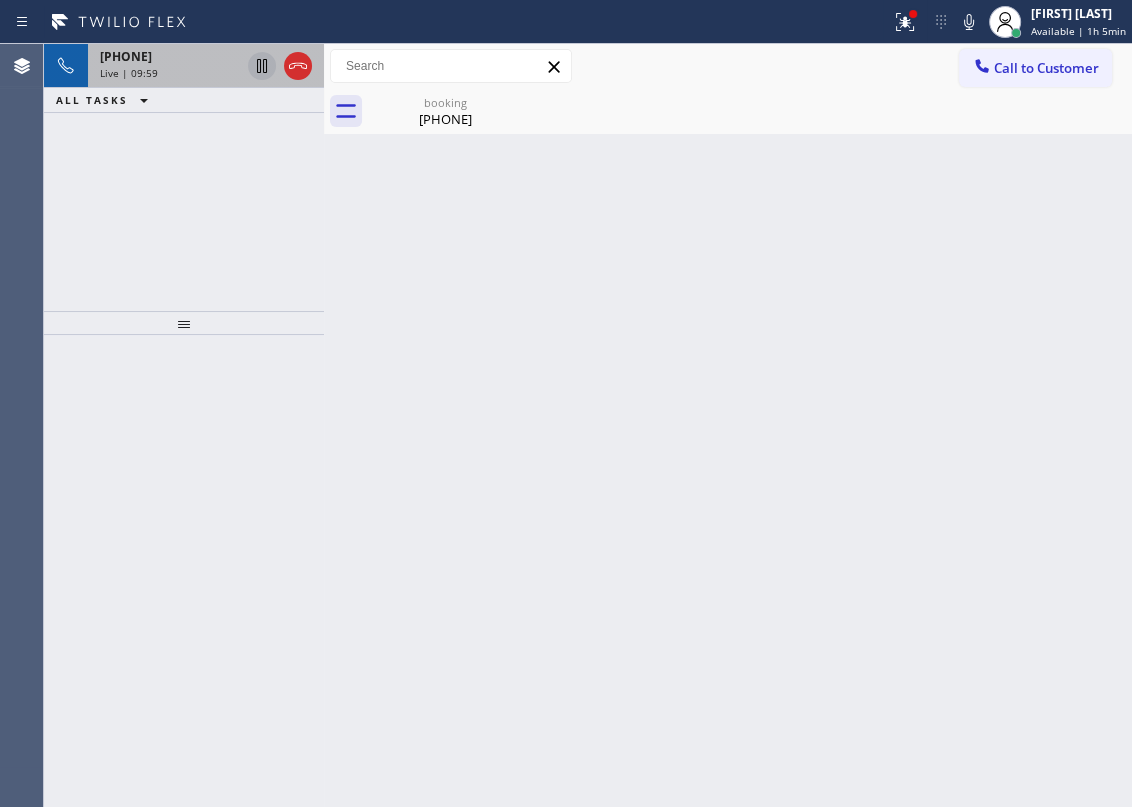 drag, startPoint x: 991, startPoint y: 299, endPoint x: 953, endPoint y: 54, distance: 247.92943 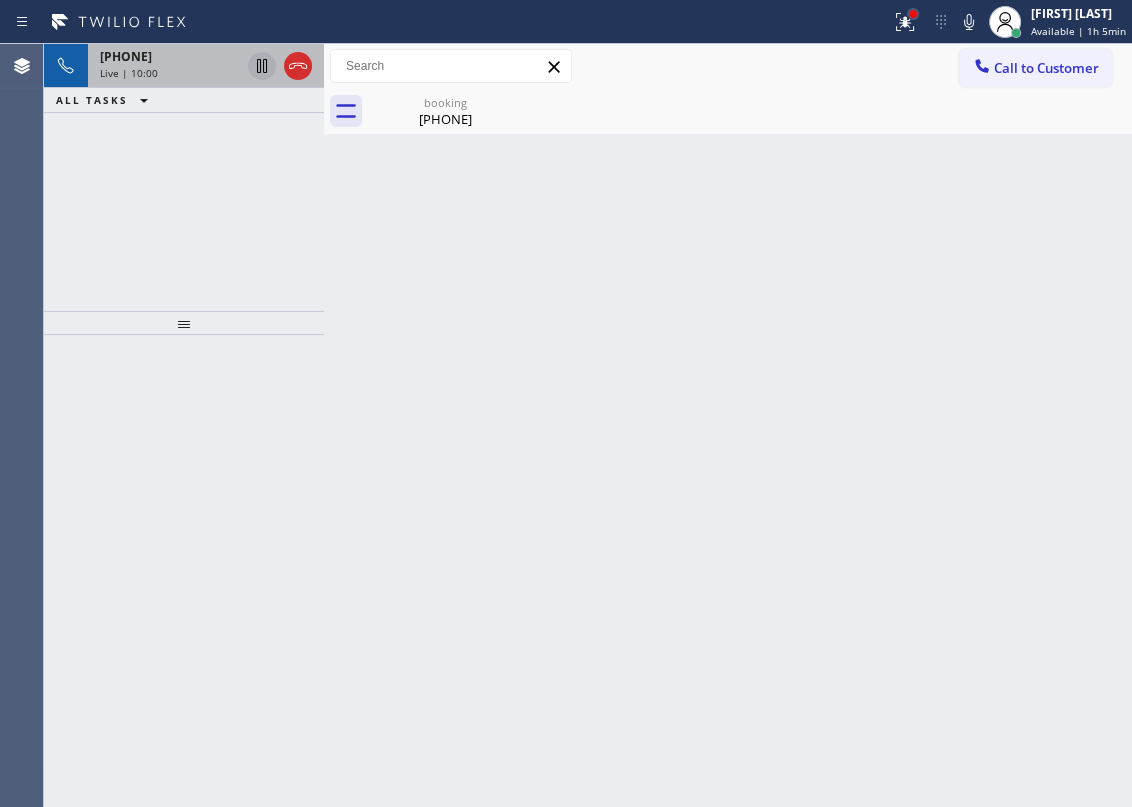 click at bounding box center [913, 14] 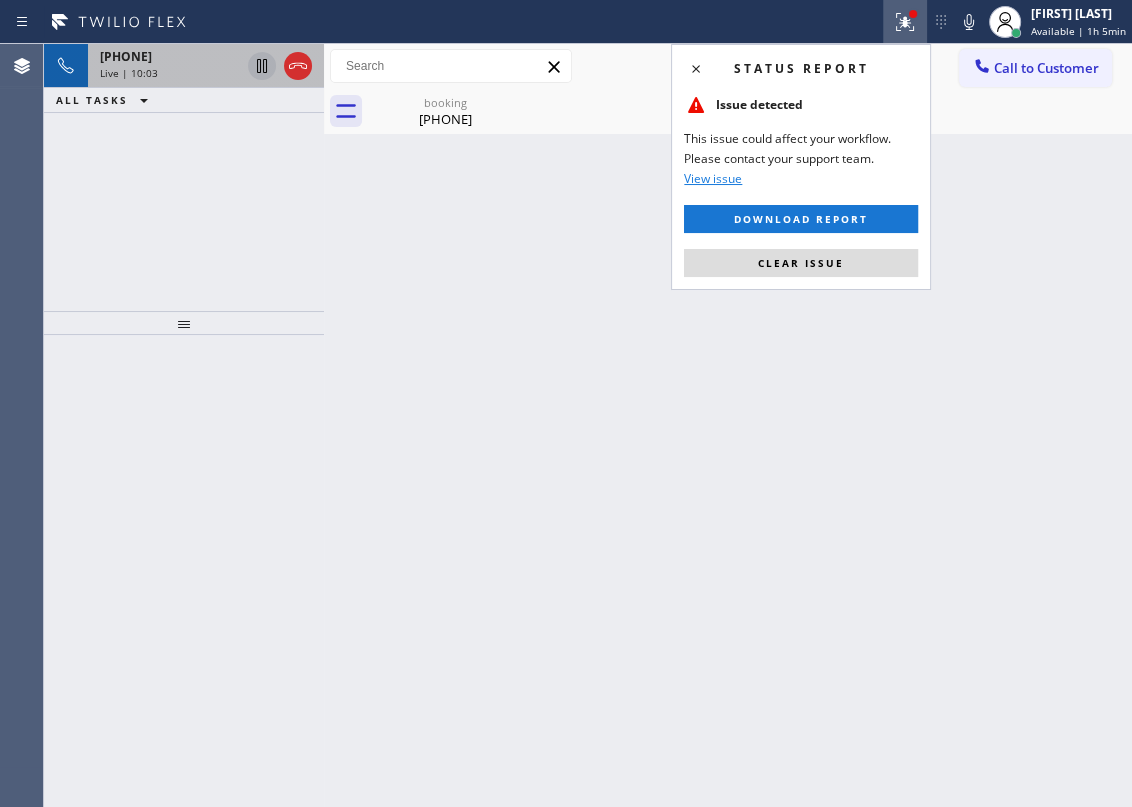 click 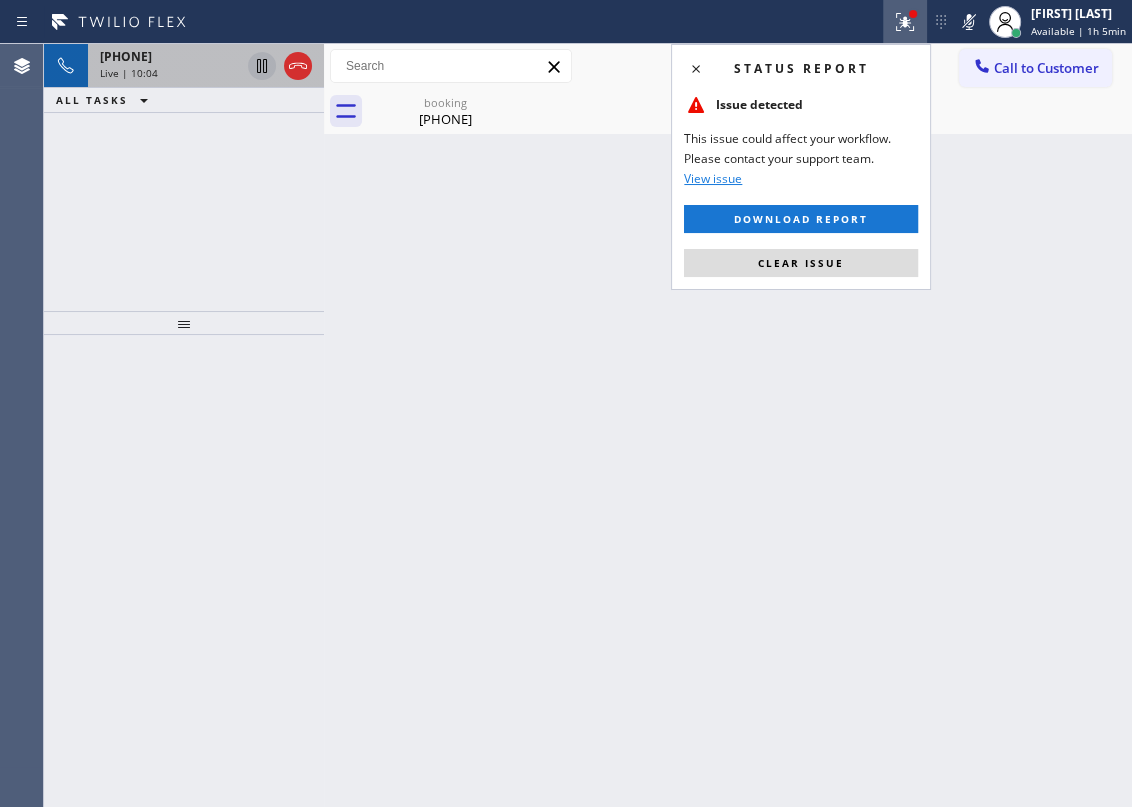 drag, startPoint x: 250, startPoint y: 65, endPoint x: 300, endPoint y: 140, distance: 90.13878 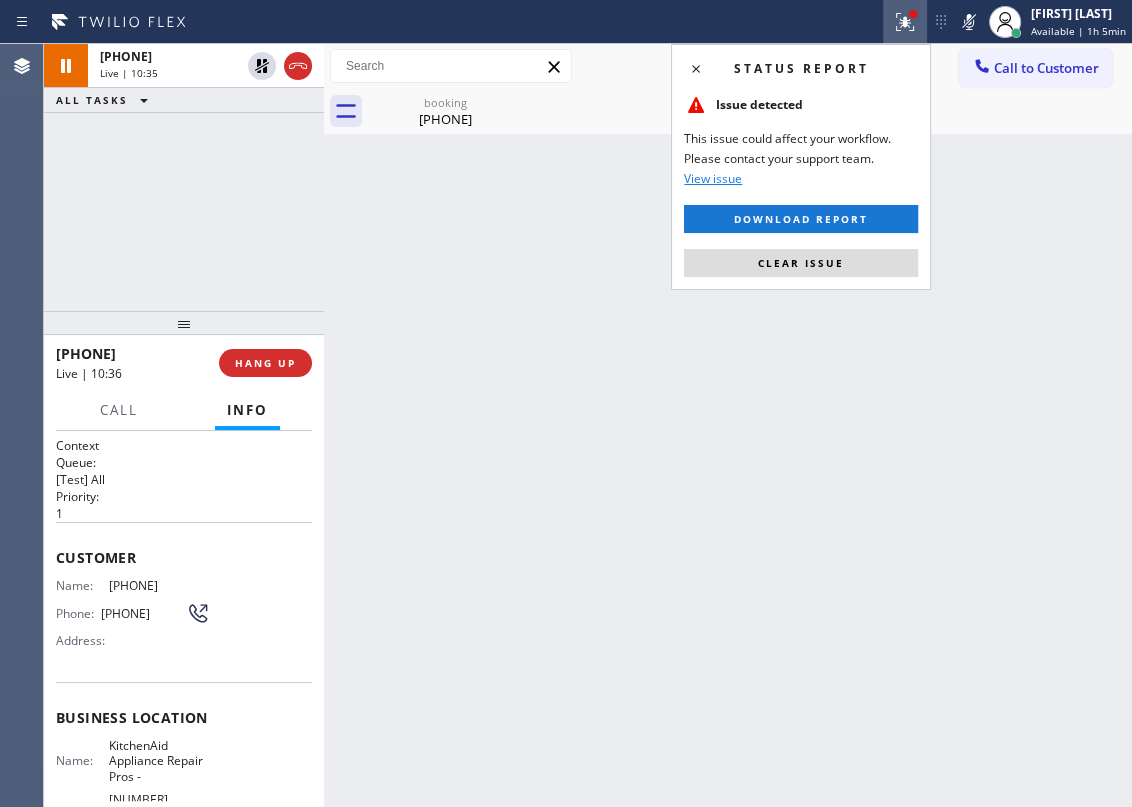 drag, startPoint x: 945, startPoint y: 329, endPoint x: 945, endPoint y: 214, distance: 115 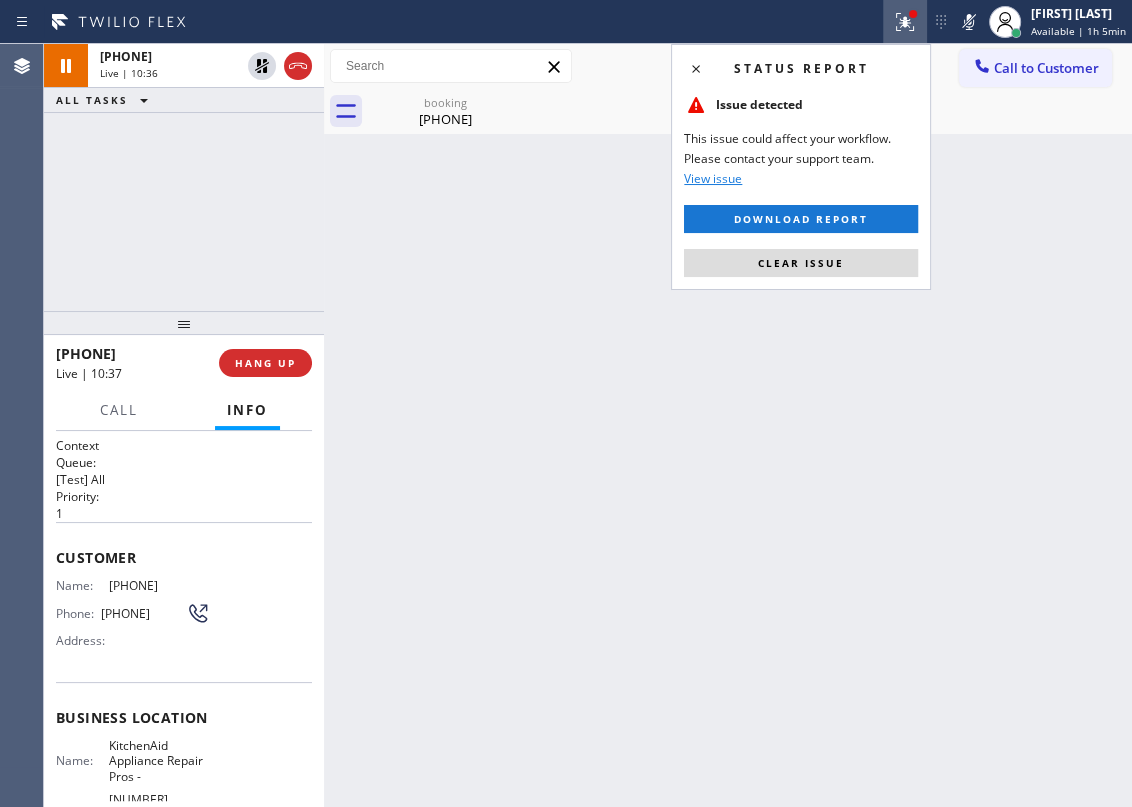 drag, startPoint x: 979, startPoint y: 25, endPoint x: 732, endPoint y: 30, distance: 247.0506 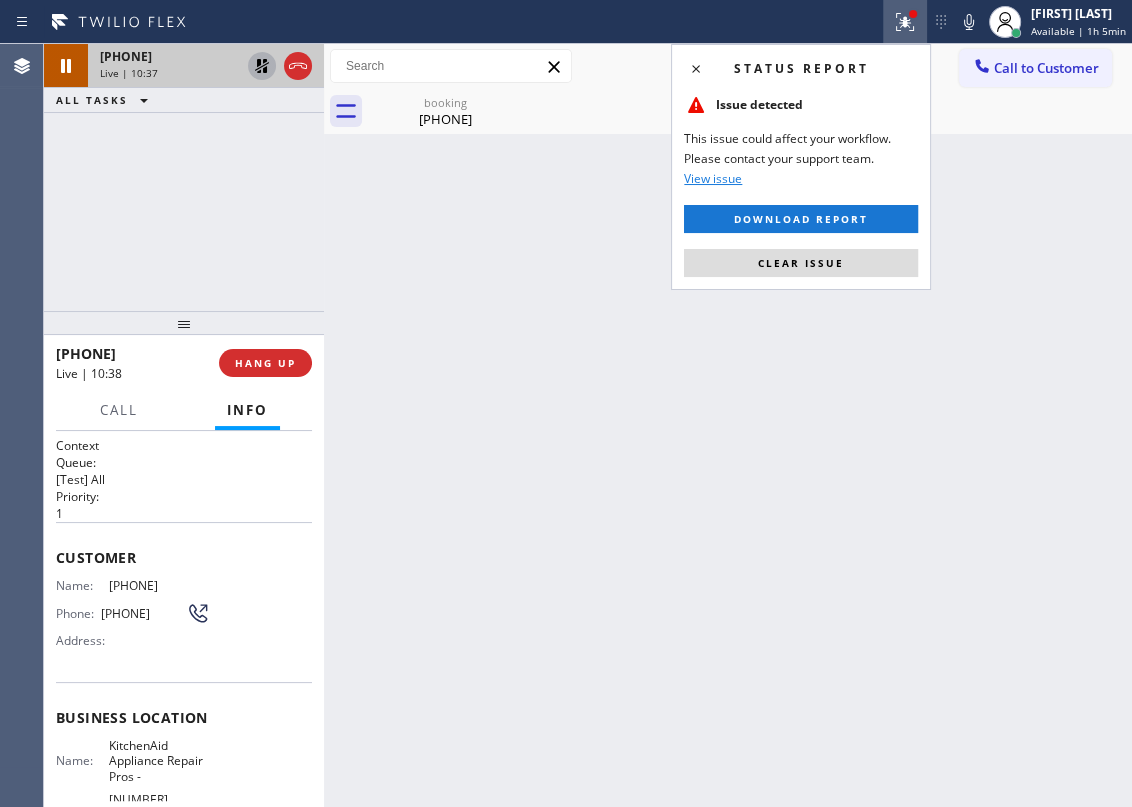 click 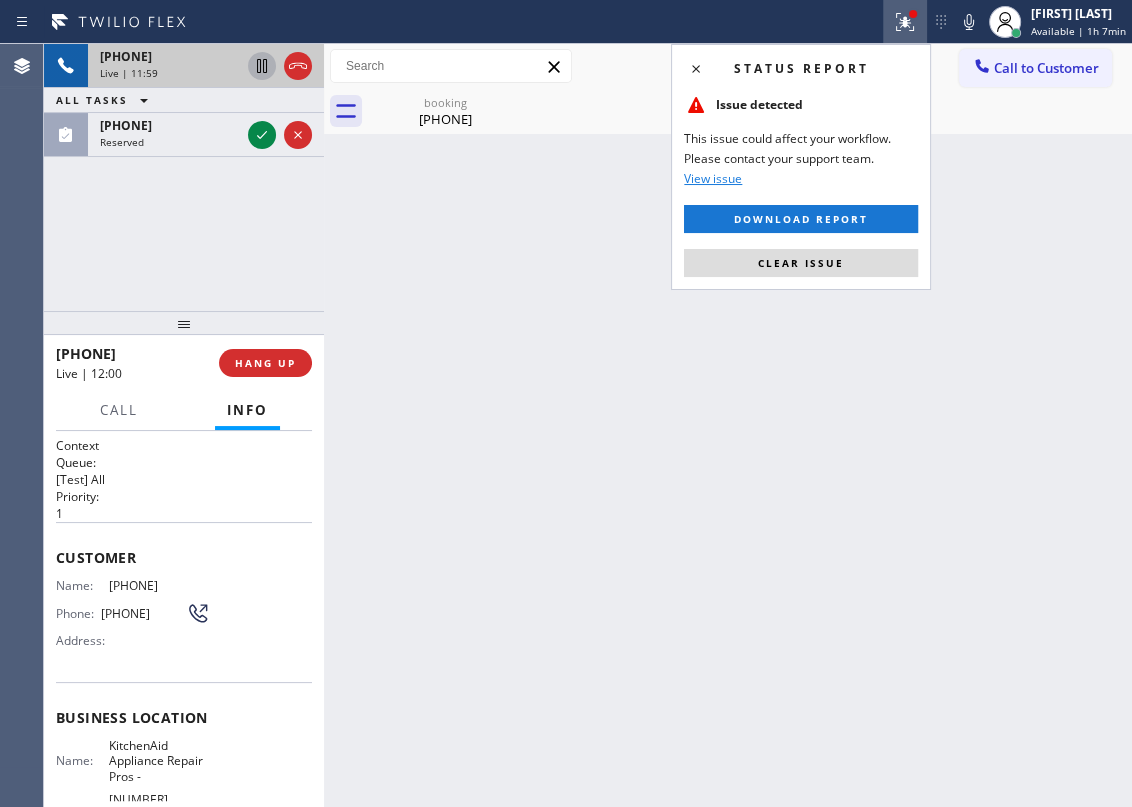 drag, startPoint x: 257, startPoint y: 139, endPoint x: 257, endPoint y: 174, distance: 35 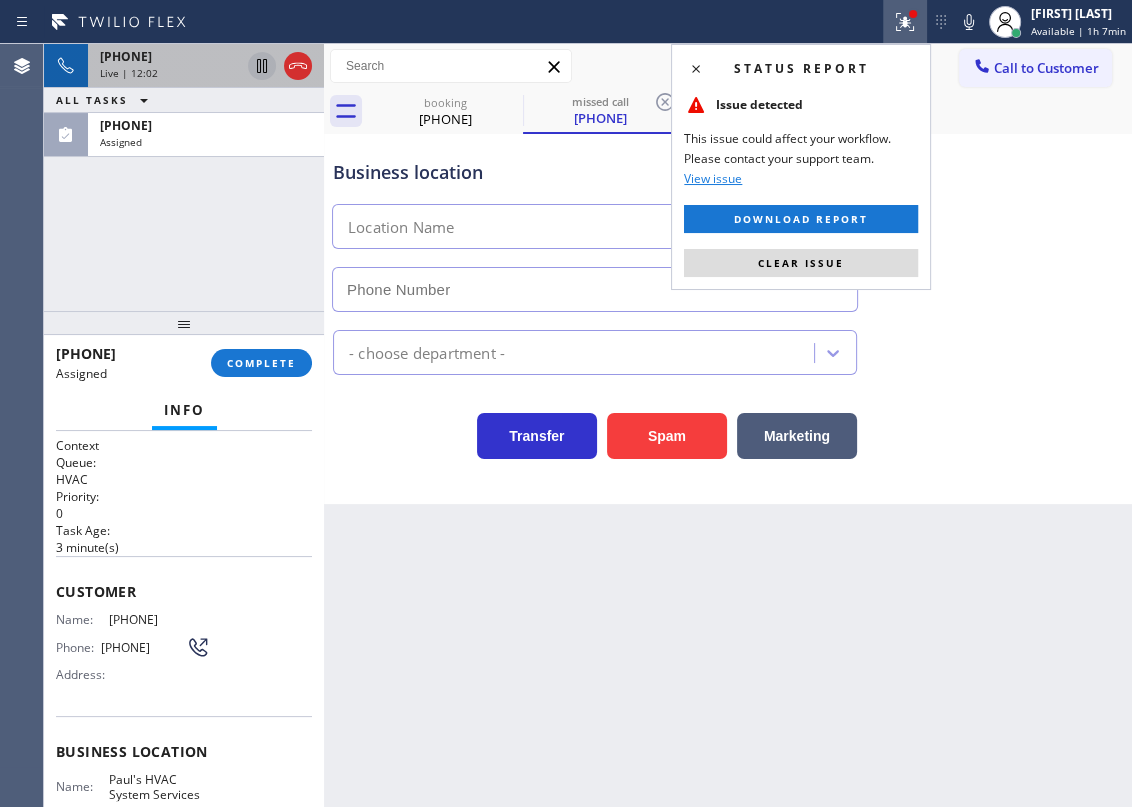 type on "(917) 336-6678" 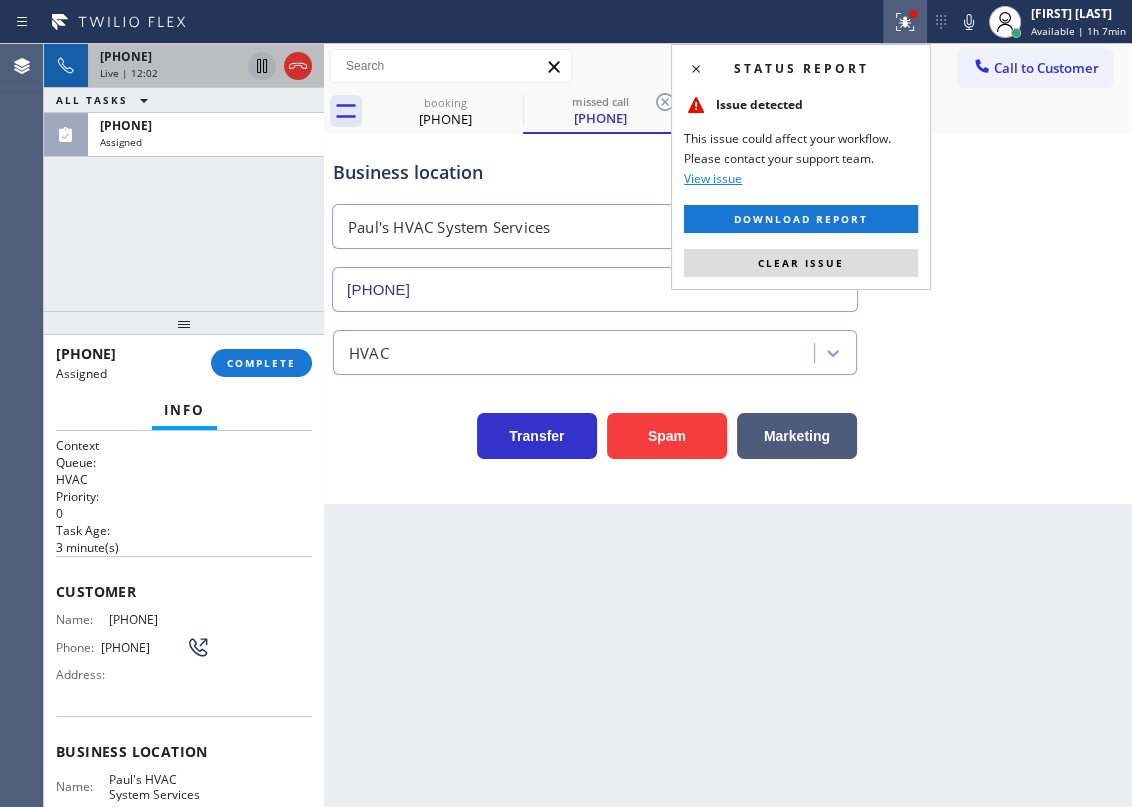 click on "(570) 898-0524" at bounding box center (143, 647) 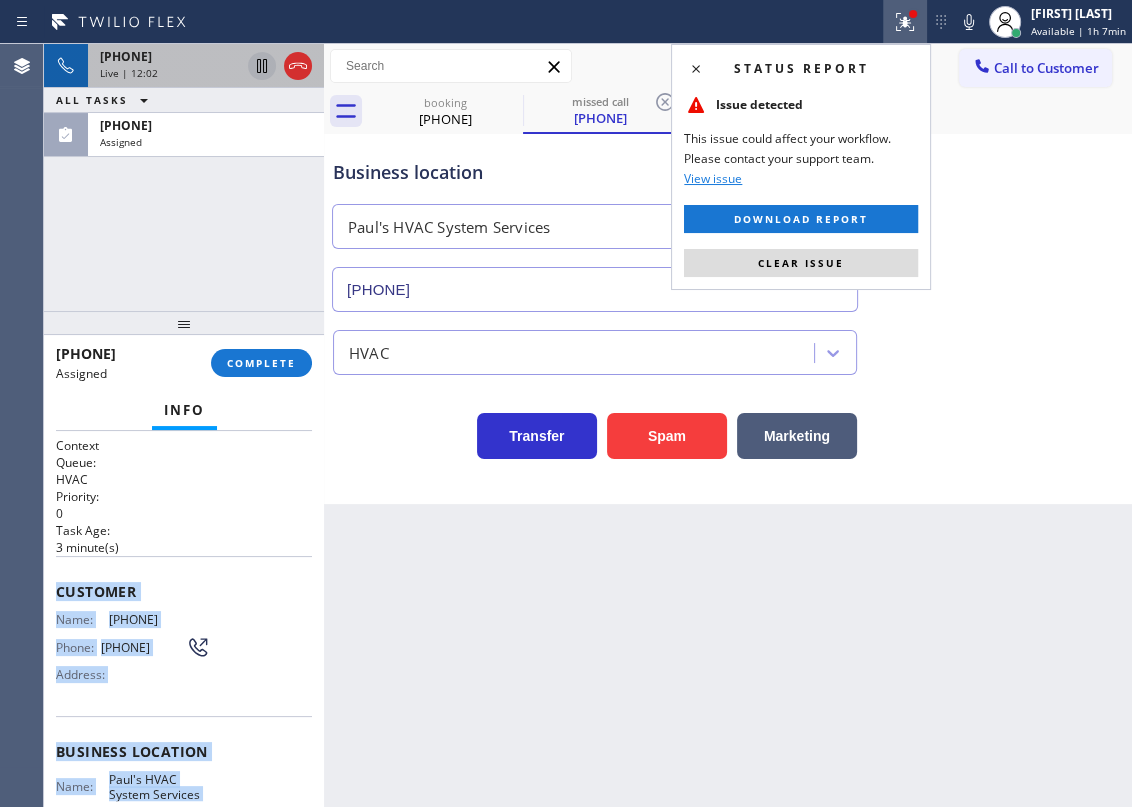 scroll, scrollTop: 235, scrollLeft: 0, axis: vertical 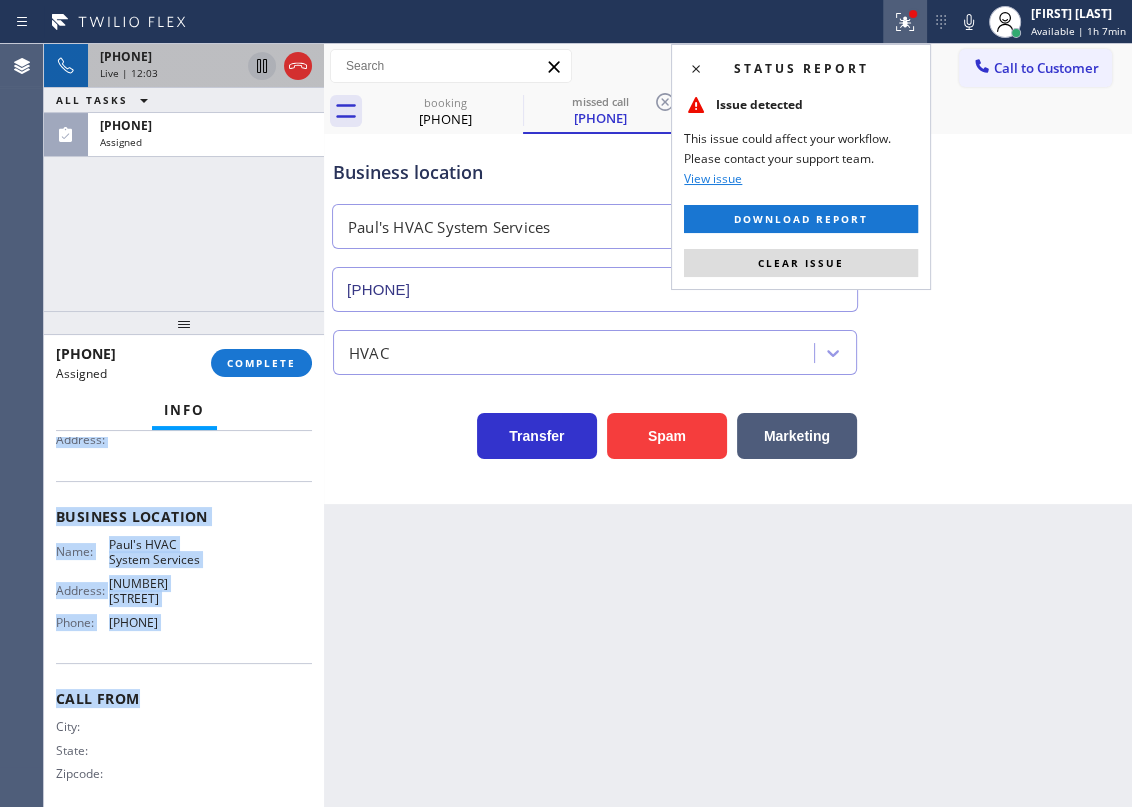 drag, startPoint x: 55, startPoint y: 587, endPoint x: 270, endPoint y: 619, distance: 217.36835 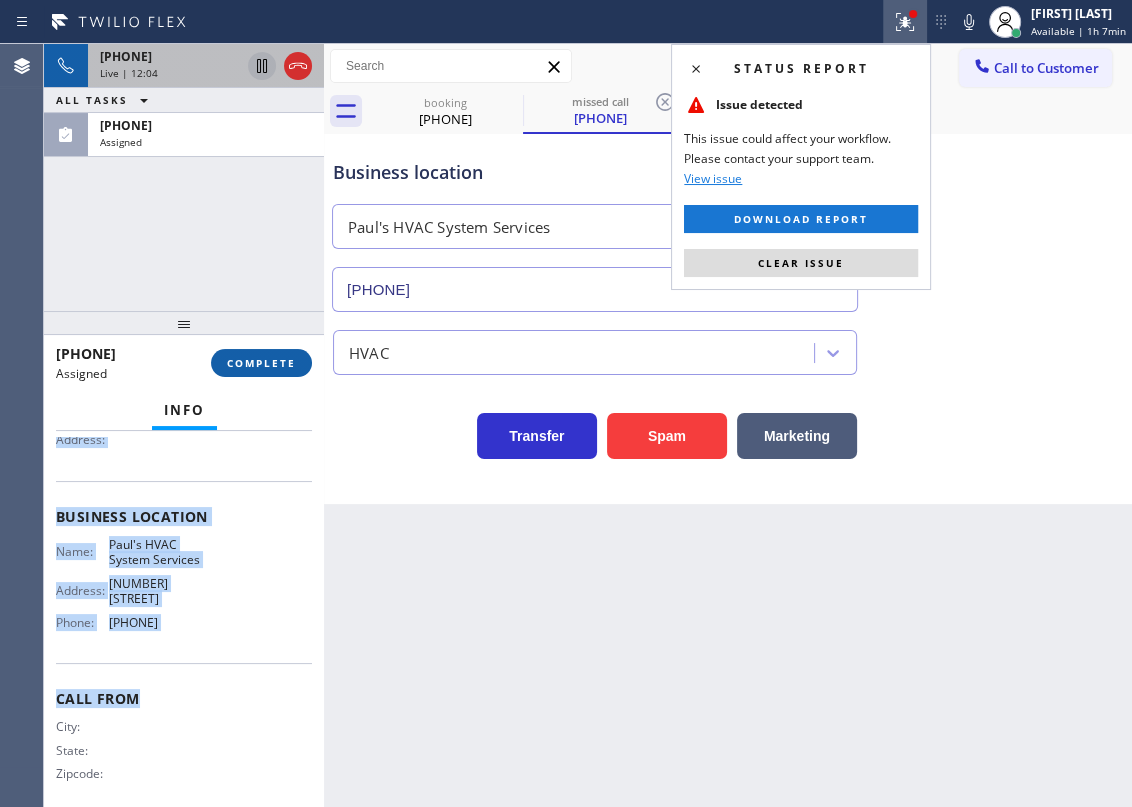 click on "COMPLETE" at bounding box center (261, 363) 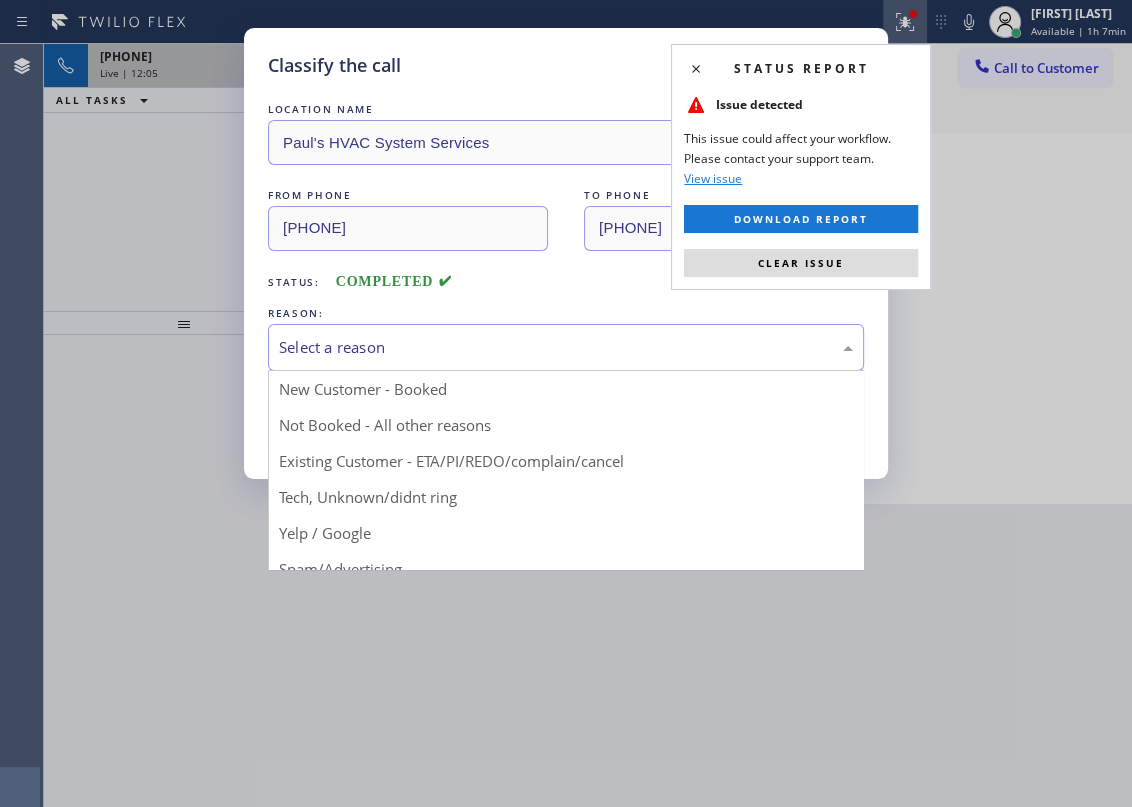 click on "Select a reason" at bounding box center [566, 347] 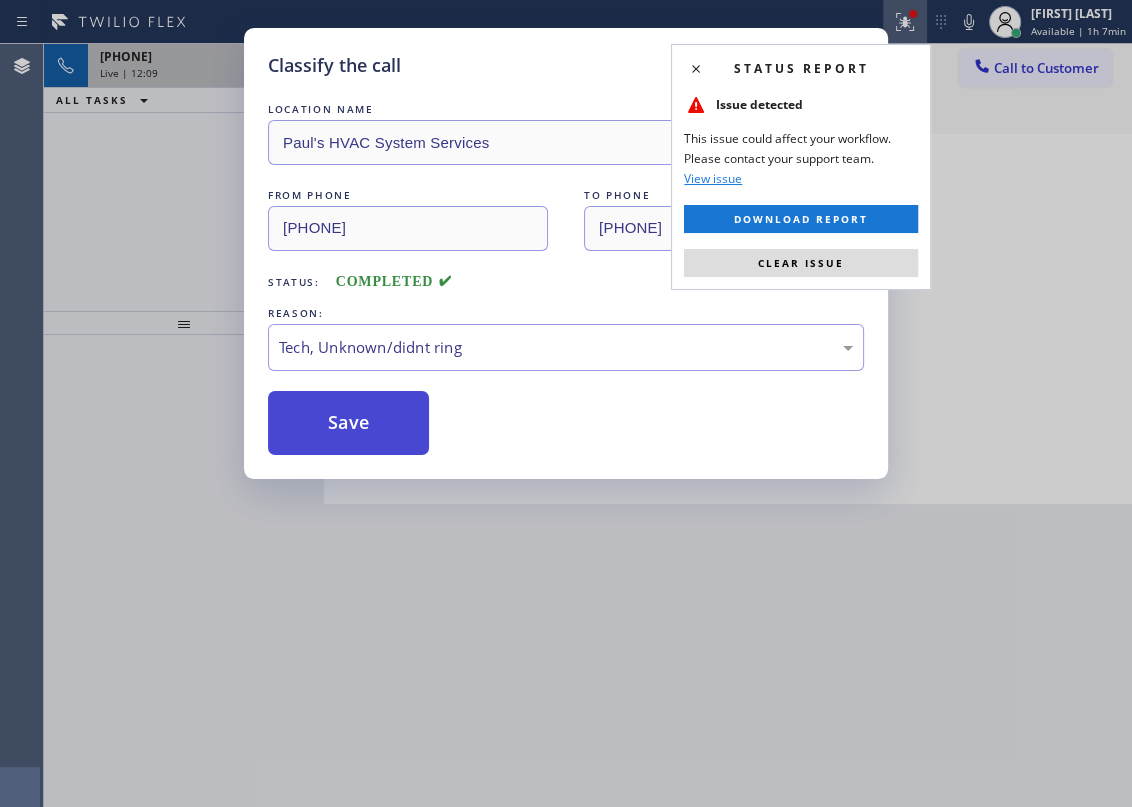 click on "Save" at bounding box center (348, 423) 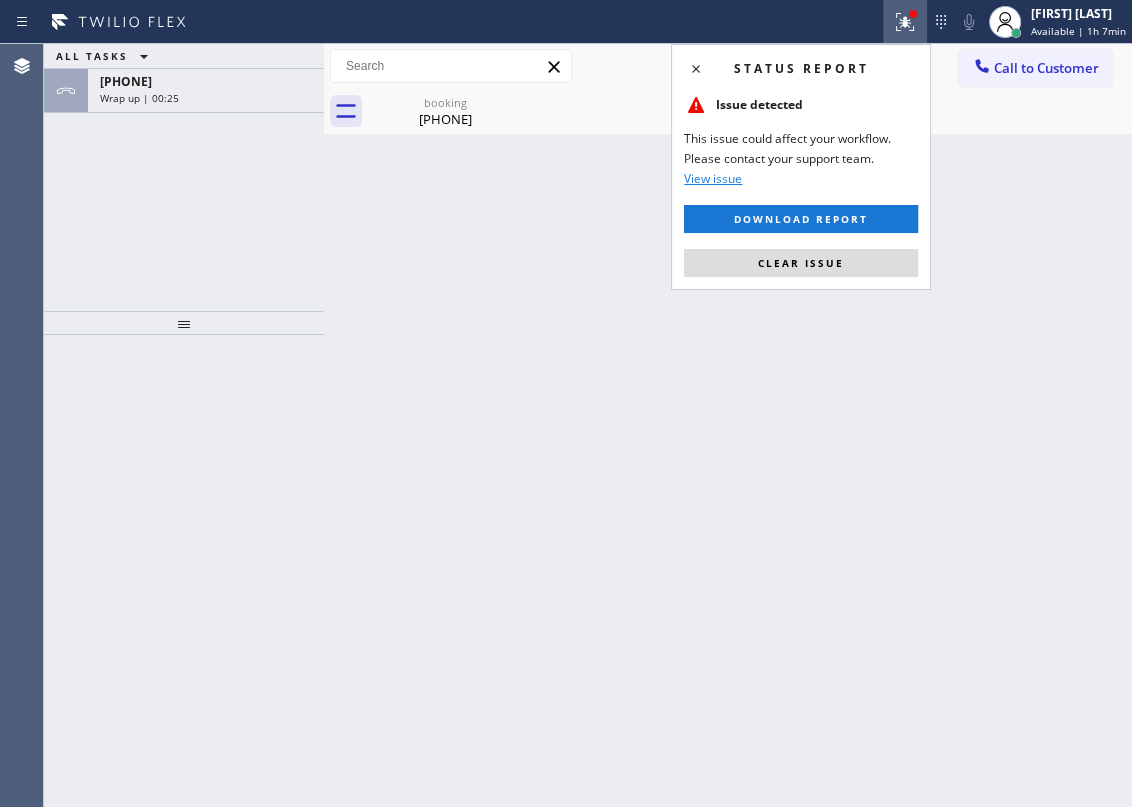 drag, startPoint x: 1035, startPoint y: 197, endPoint x: 1012, endPoint y: 158, distance: 45.276924 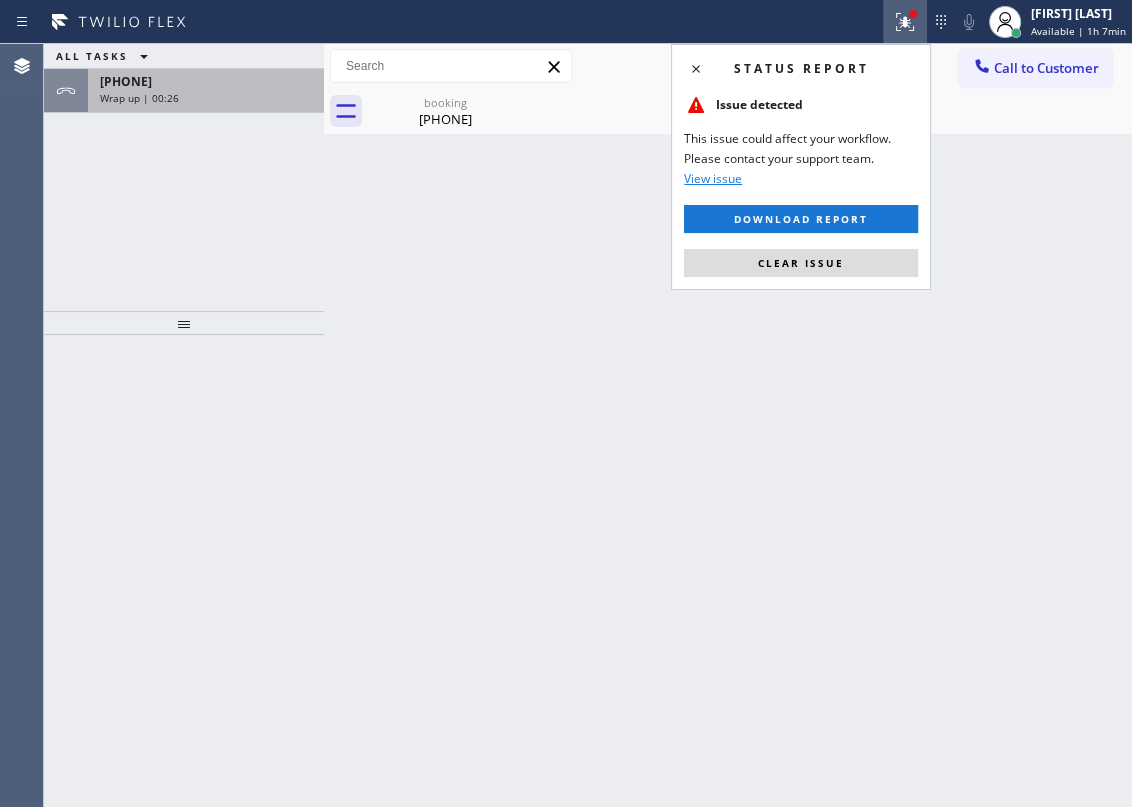 click on "Wrap up | 00:26" at bounding box center (206, 98) 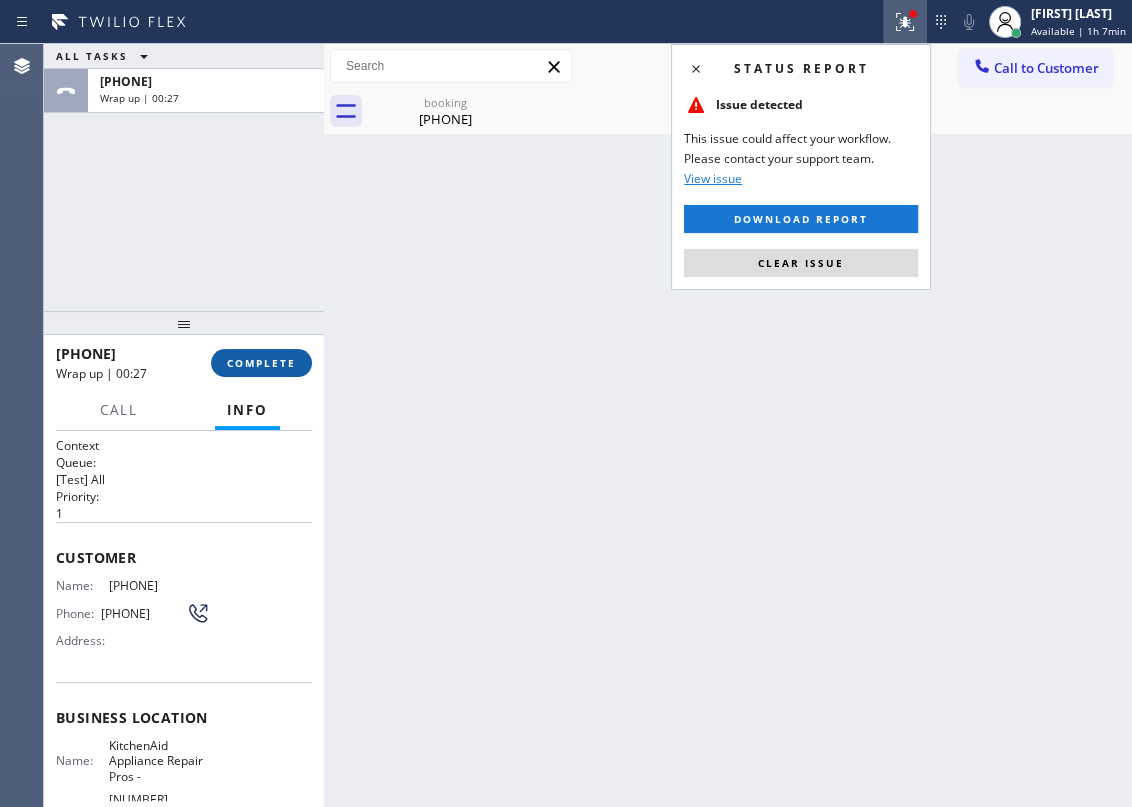 click on "COMPLETE" at bounding box center [261, 363] 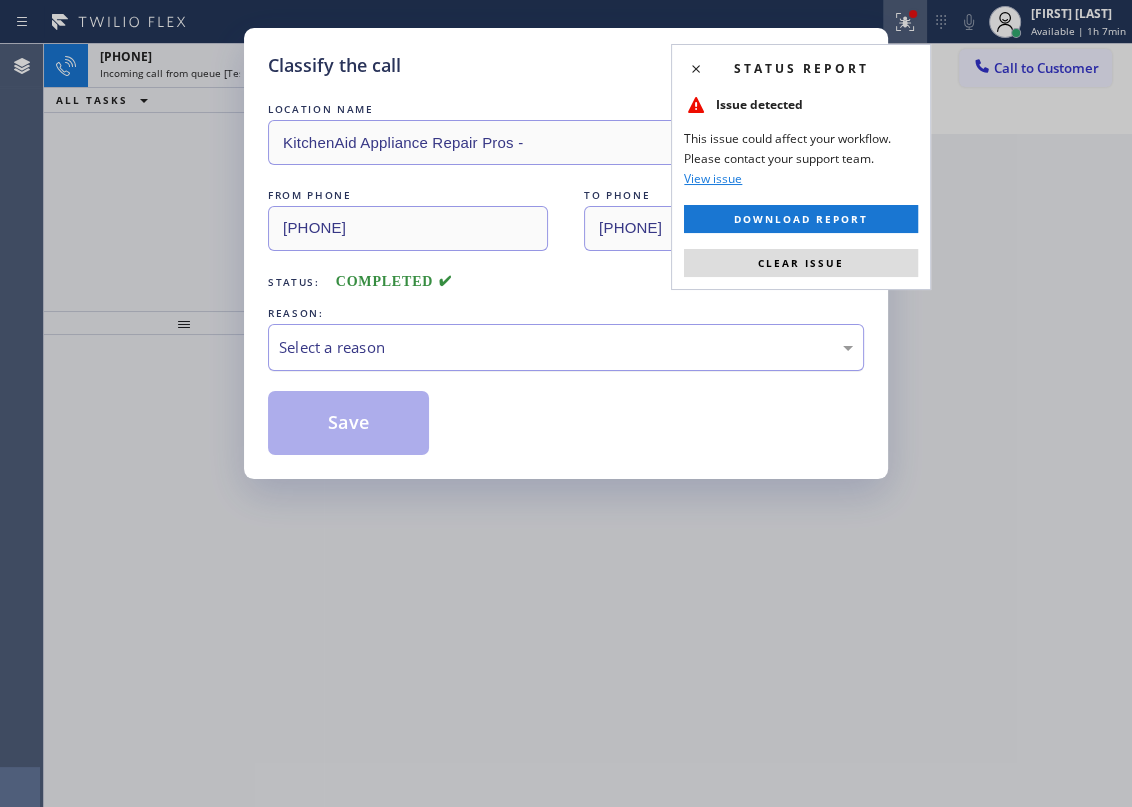 click on "Select a reason" at bounding box center [566, 347] 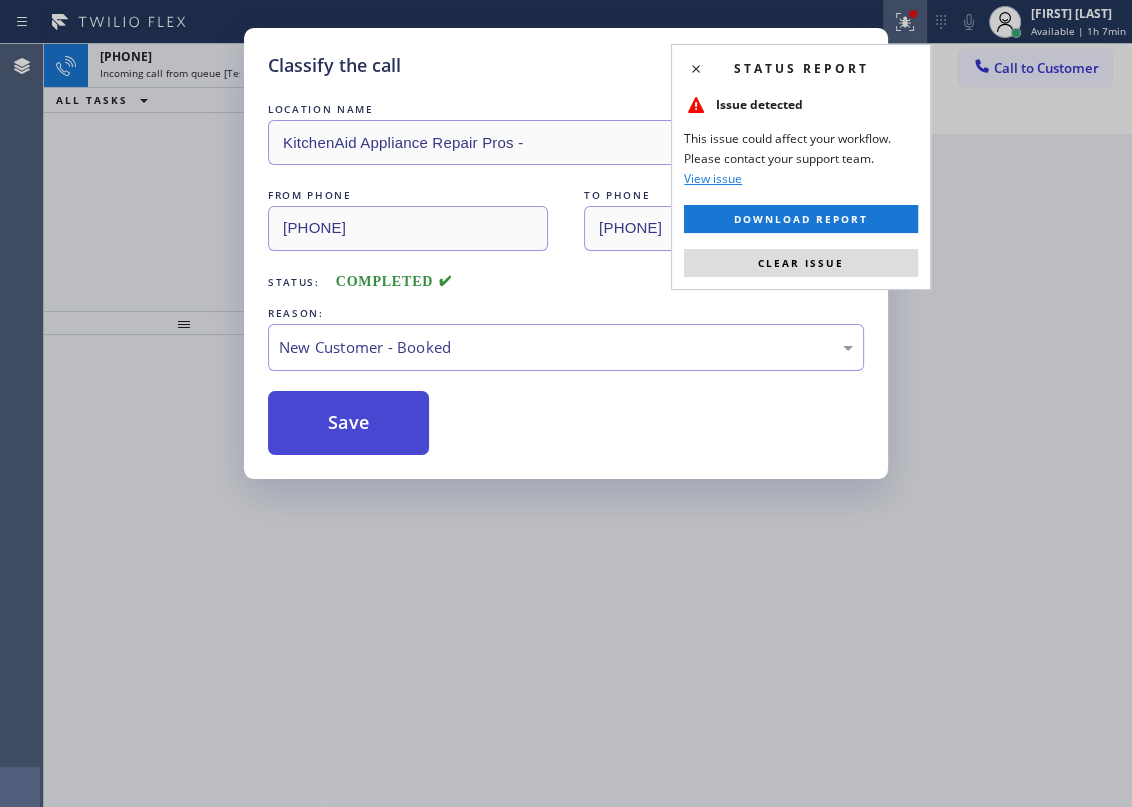 click on "Save" at bounding box center (348, 423) 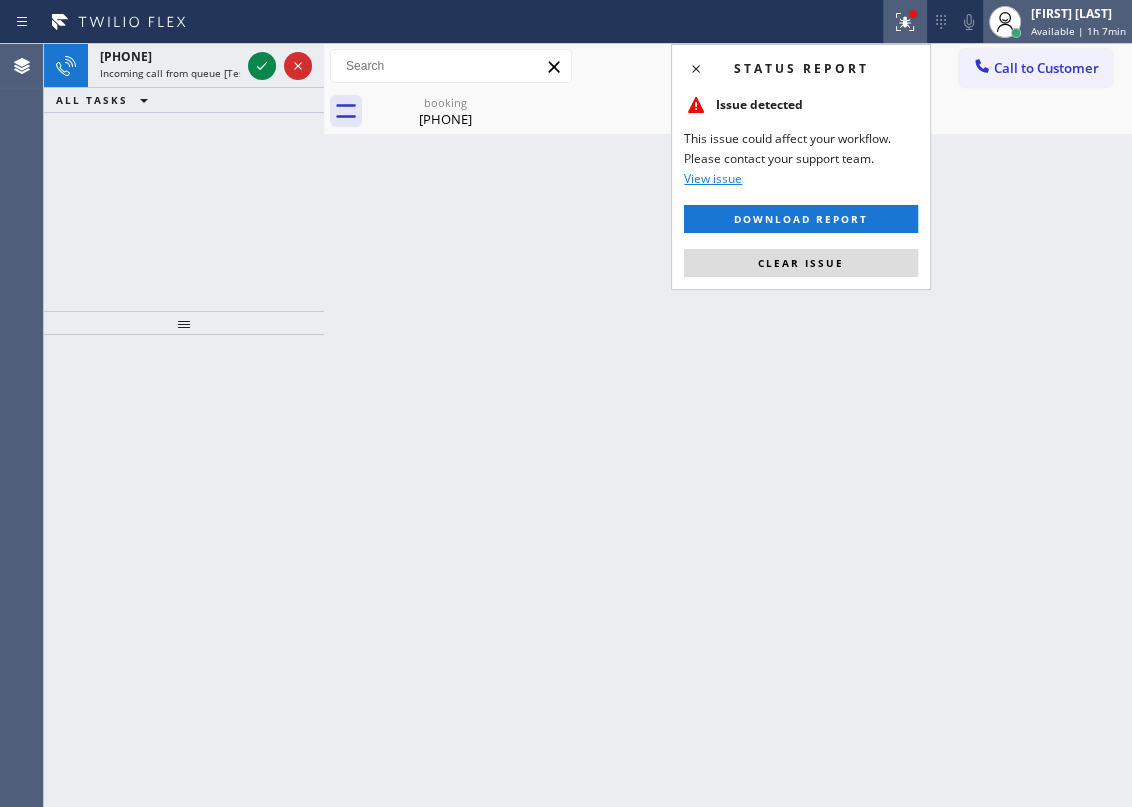 click on "Available | 1h 7min" at bounding box center (1078, 31) 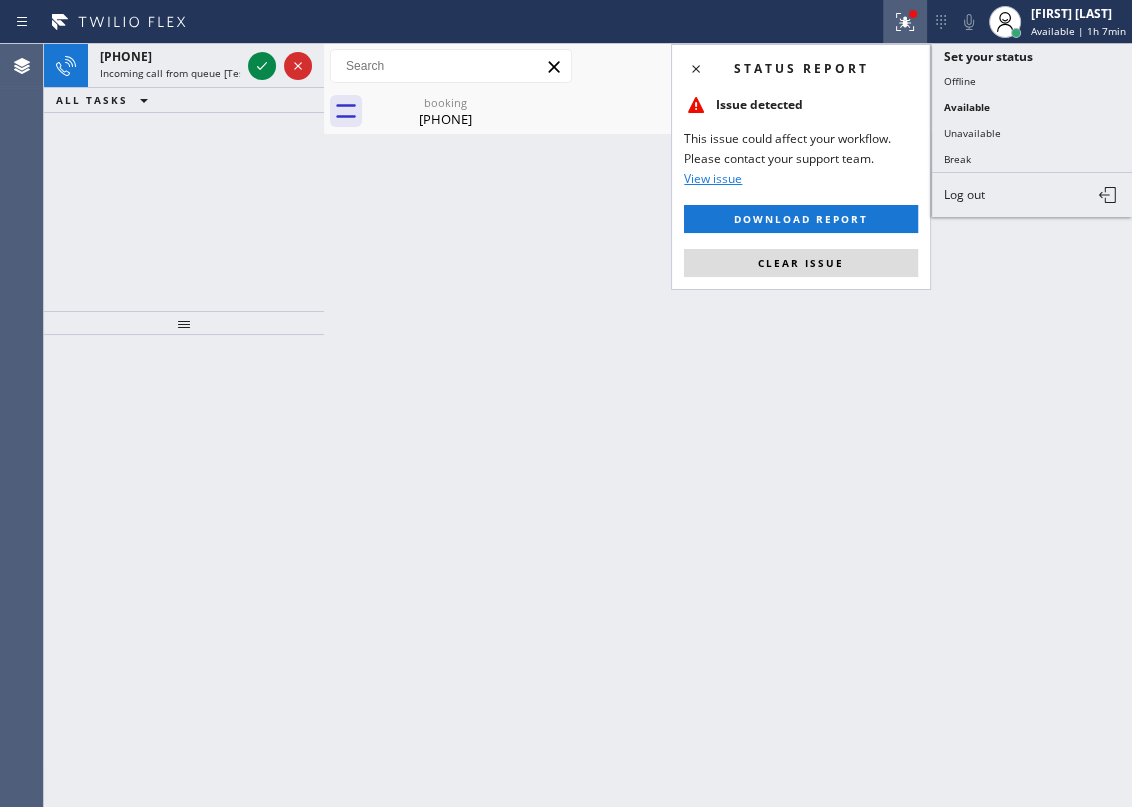 click on "Back to Dashboard Change Sender ID Customers Technicians Select a contact Outbound call Technician Search Technician Your caller id phone number Your caller id phone number Call Technician info Name   Phone none Address none Change Sender ID HVAC +18559994417 5 Star Appliance +18557314952 Appliance Repair +18554611149 Plumbing +18889090120 Air Duct Cleaning +18006865038  Electricians +18005688664 Cancel Change Check personal SMS Reset Change booking (516) 746-0746 Call to Customer Outbound call Location Search location Your caller id phone number Customer number Call Outbound call Technician Search Technician Your caller id phone number Your caller id phone number Call booking (516) 746-0746" at bounding box center (728, 425) 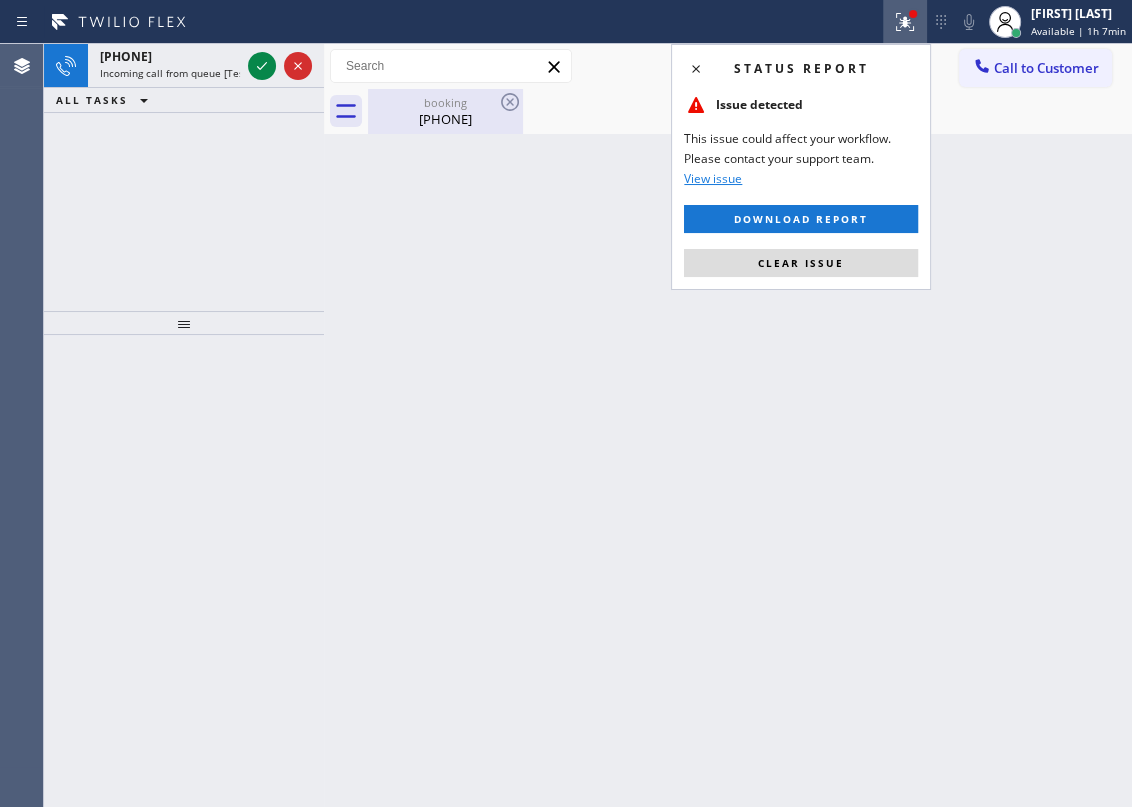 click on "(516) 746-0746" at bounding box center (445, 119) 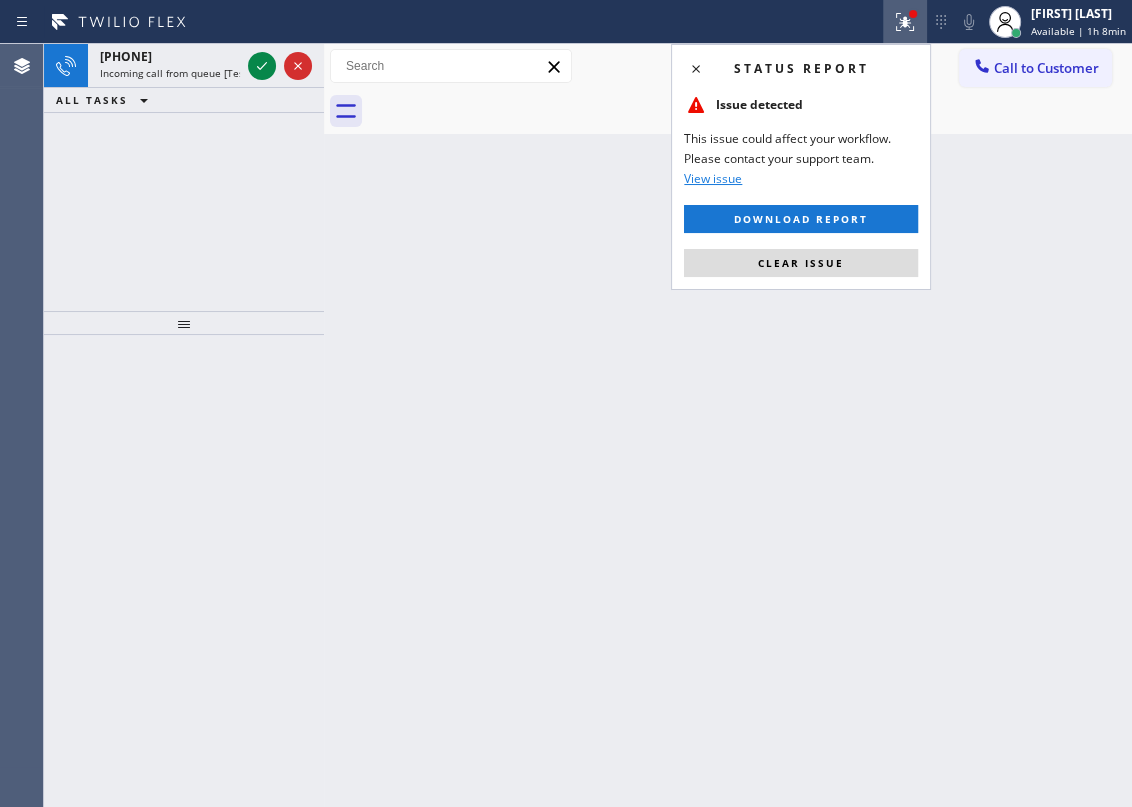 click on "Back to Dashboard Change Sender ID Customers Technicians Select a contact Outbound call Technician Search Technician Your caller id phone number Your caller id phone number Call Technician info Name   Phone none Address none Change Sender ID HVAC +18559994417 5 Star Appliance +18557314952 Appliance Repair +18554611149 Plumbing +18889090120 Air Duct Cleaning +18006865038  Electricians +18005688664 Cancel Change Check personal SMS Reset Change No tabs Call to Customer Outbound call Location Search location Your caller id phone number Customer number Call Outbound call Technician Search Technician Your caller id phone number Your caller id phone number Call" at bounding box center (728, 425) 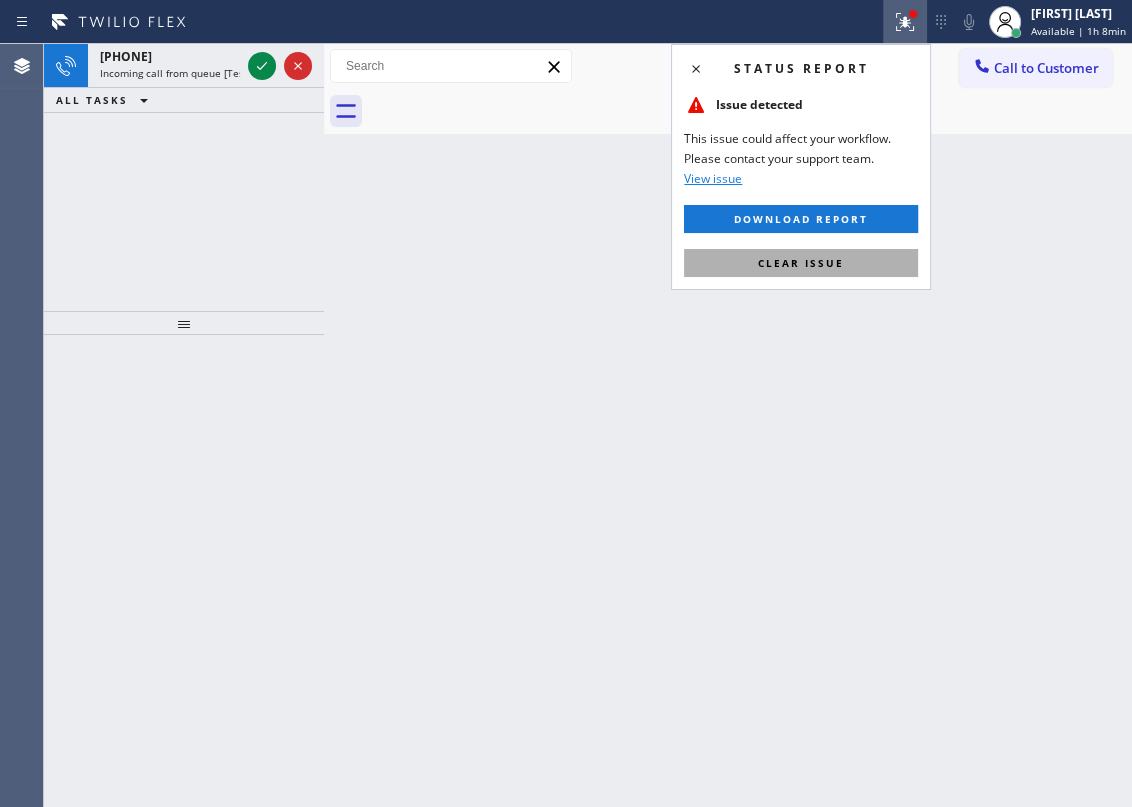 click on "Clear issue" at bounding box center (801, 263) 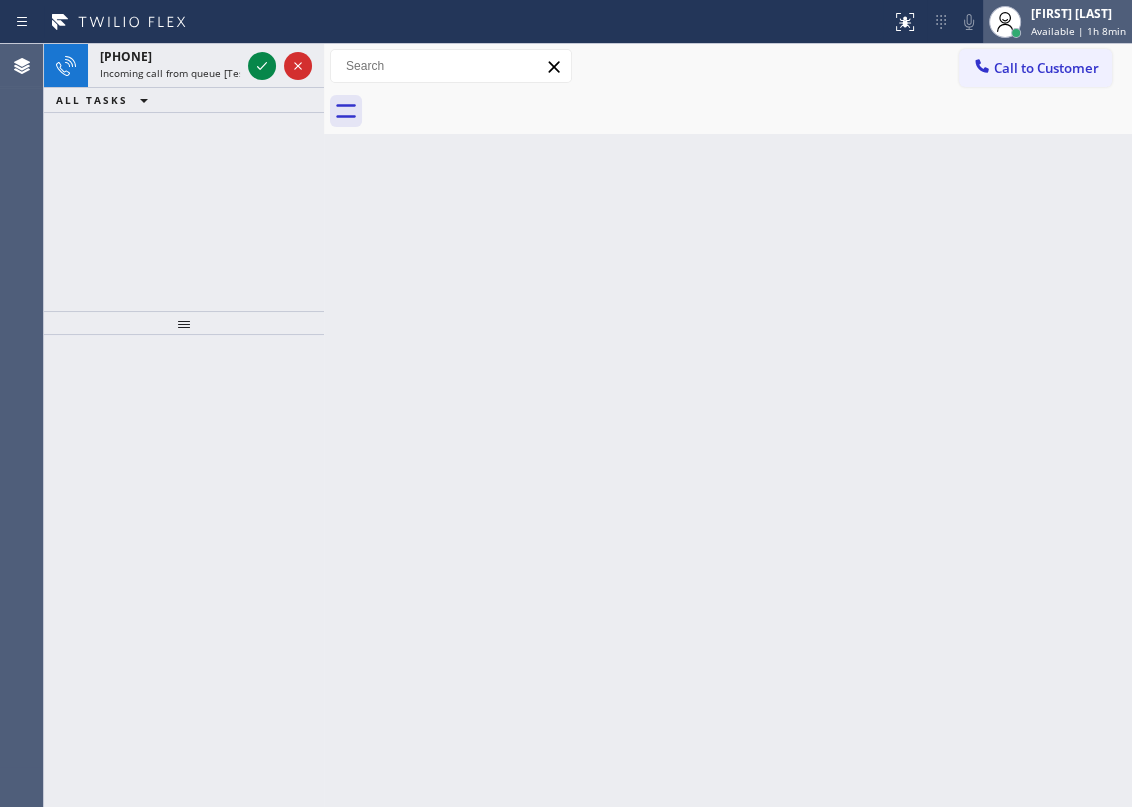 click on "Available | 1h 8min" at bounding box center [1078, 31] 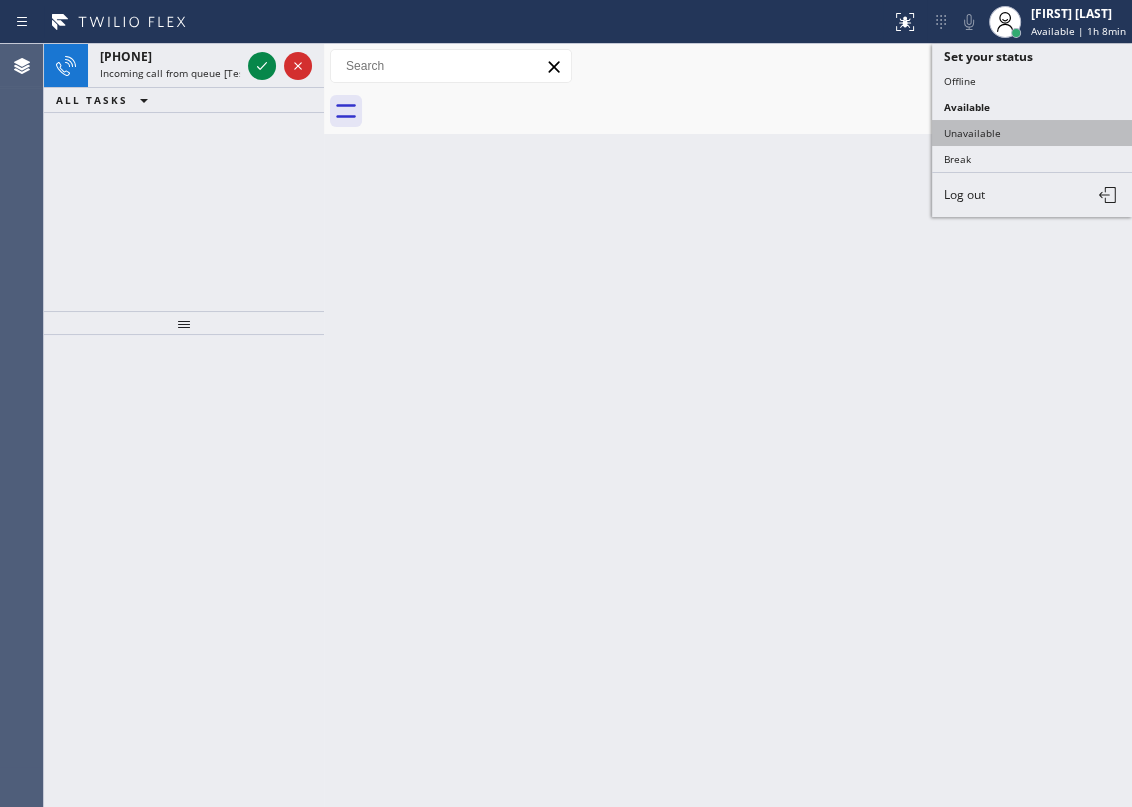 drag, startPoint x: 982, startPoint y: 140, endPoint x: 951, endPoint y: 0, distance: 143.39107 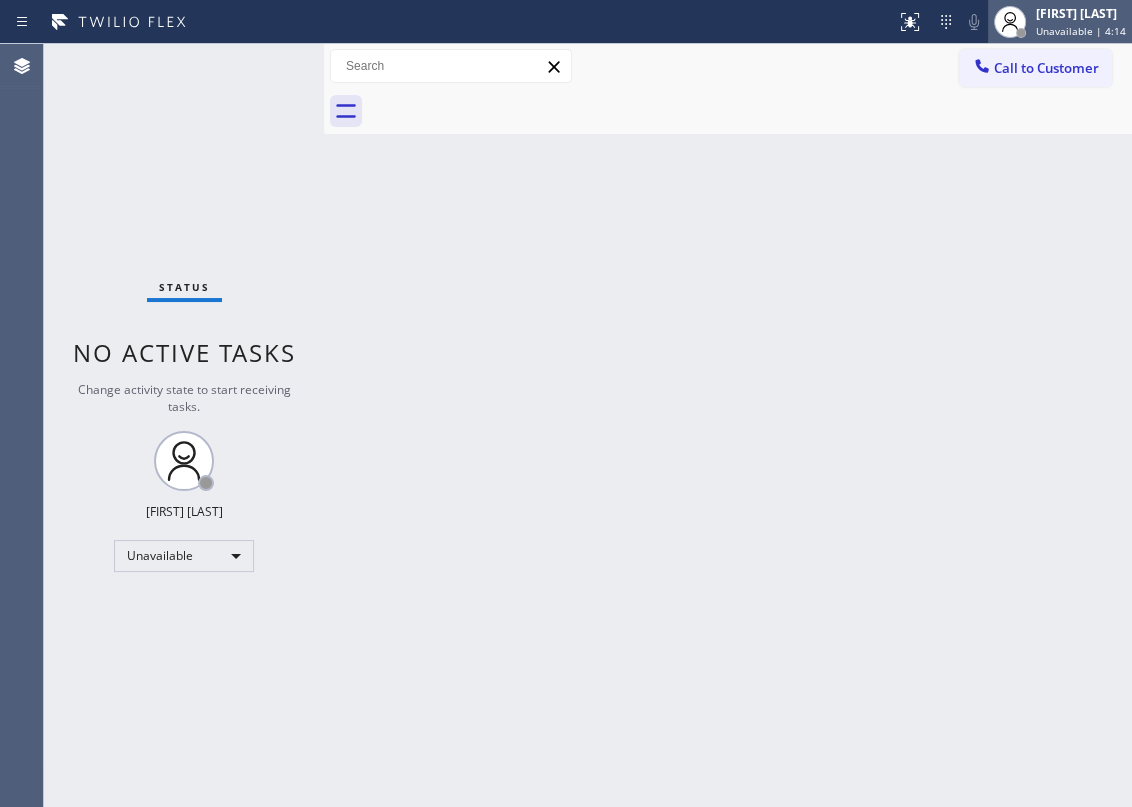 click on "[FIRST] [LAST]" at bounding box center [1081, 13] 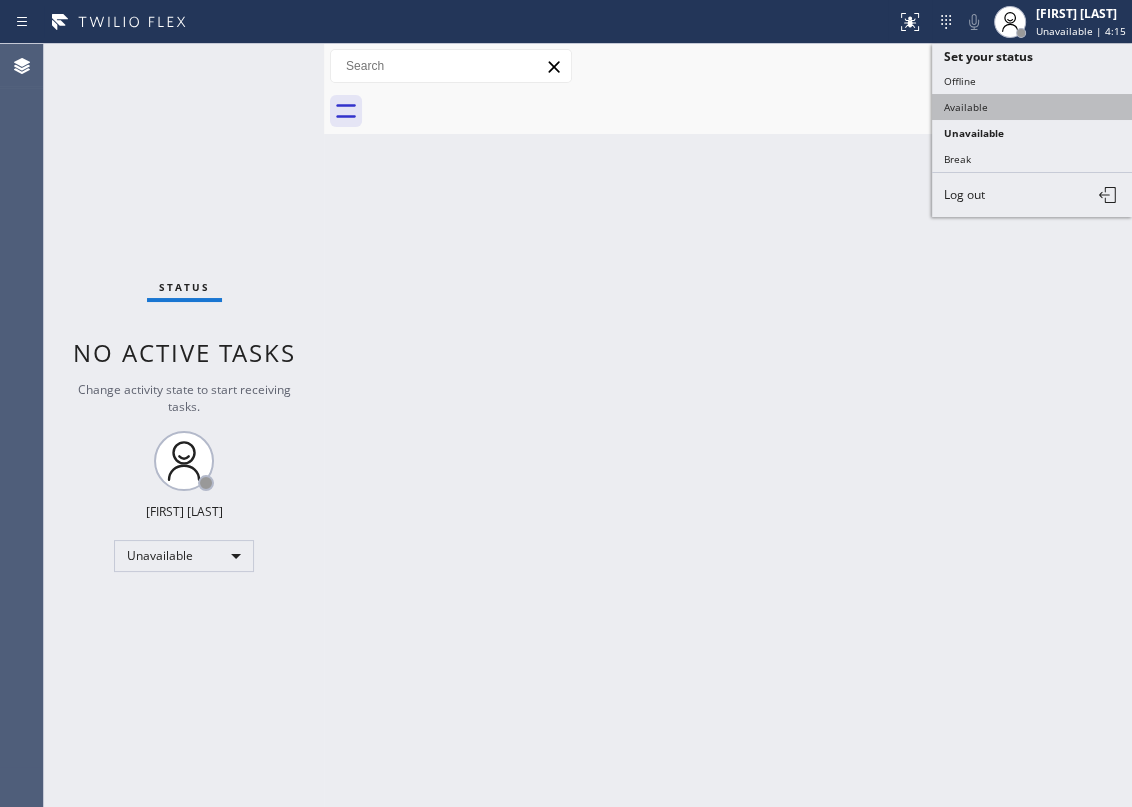 click on "Available" at bounding box center (1032, 107) 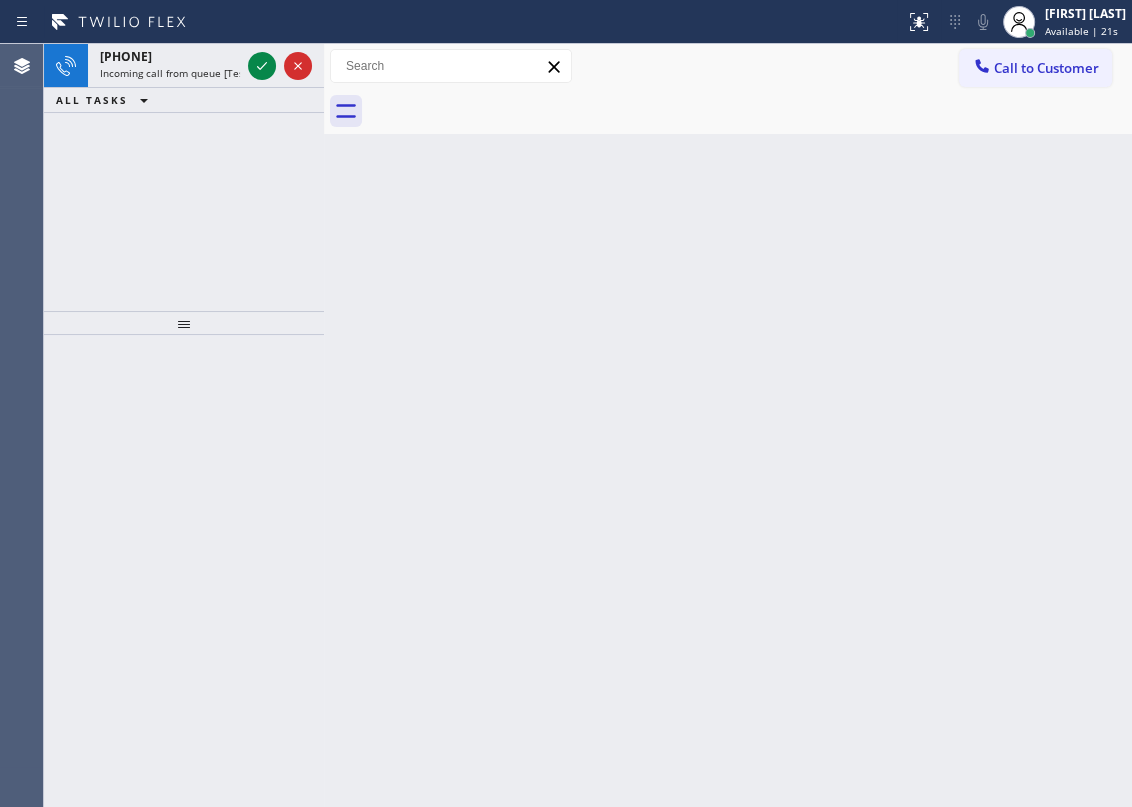 click on "Back to Dashboard Change Sender ID Customers Technicians Select a contact Outbound call Technician Search Technician Your caller id phone number Your caller id phone number Call Technician info Name   Phone none Address none Change Sender ID HVAC +18559994417 5 Star Appliance +18557314952 Appliance Repair +18554611149 Plumbing +18889090120 Air Duct Cleaning +18006865038  Electricians +18005688664 Cancel Change Check personal SMS Reset Change No tabs Call to Customer Outbound call Location Search location Your caller id phone number Customer number Call Outbound call Technician Search Technician Your caller id phone number Your caller id phone number Call" at bounding box center (728, 425) 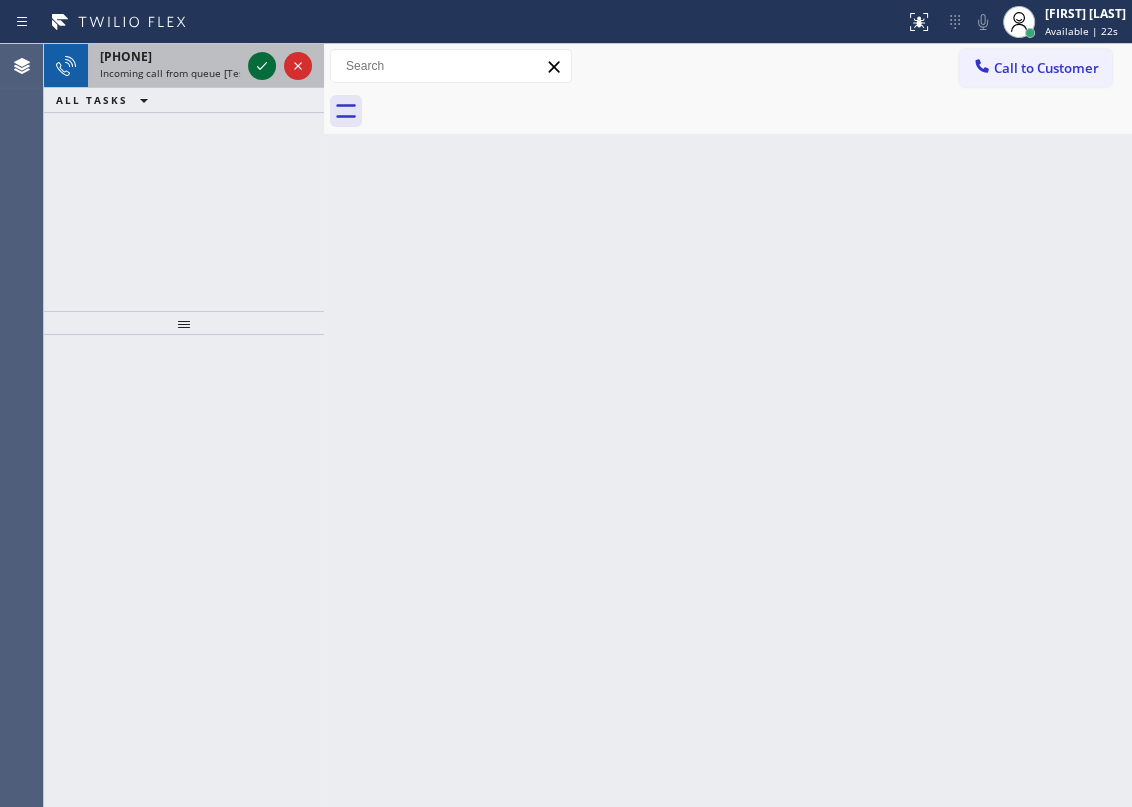 click 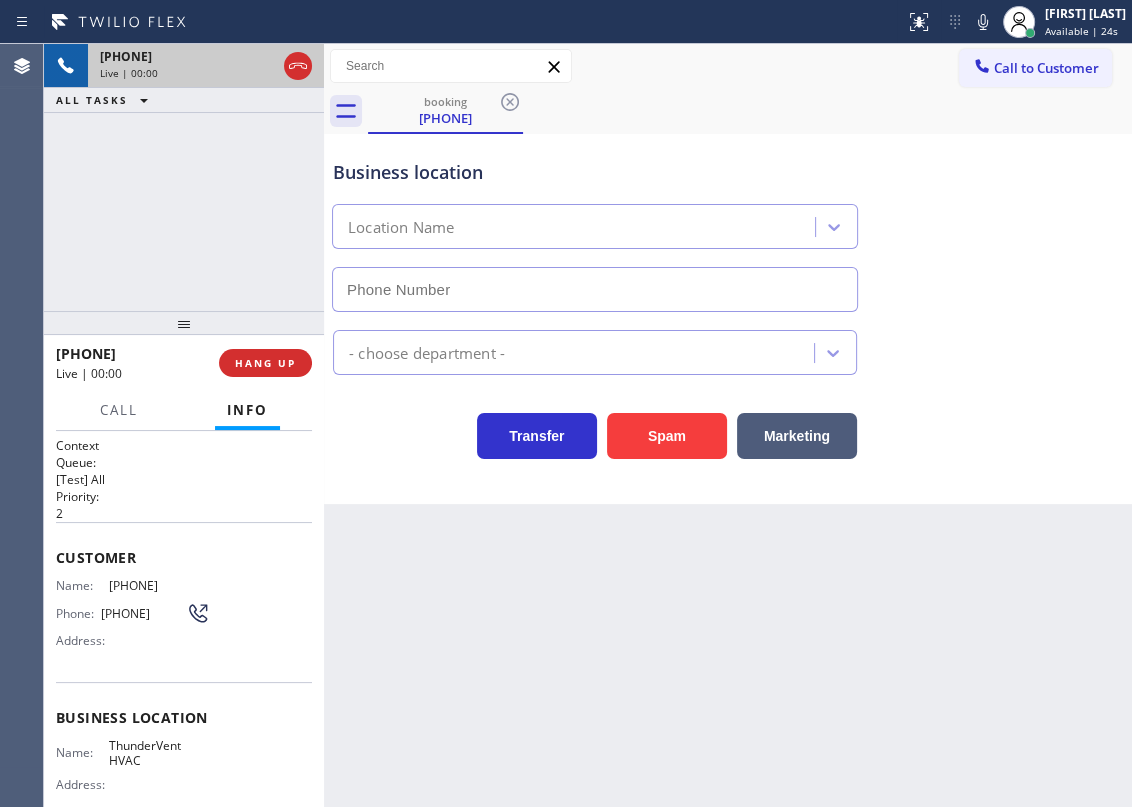 type on "(623) 321-2492" 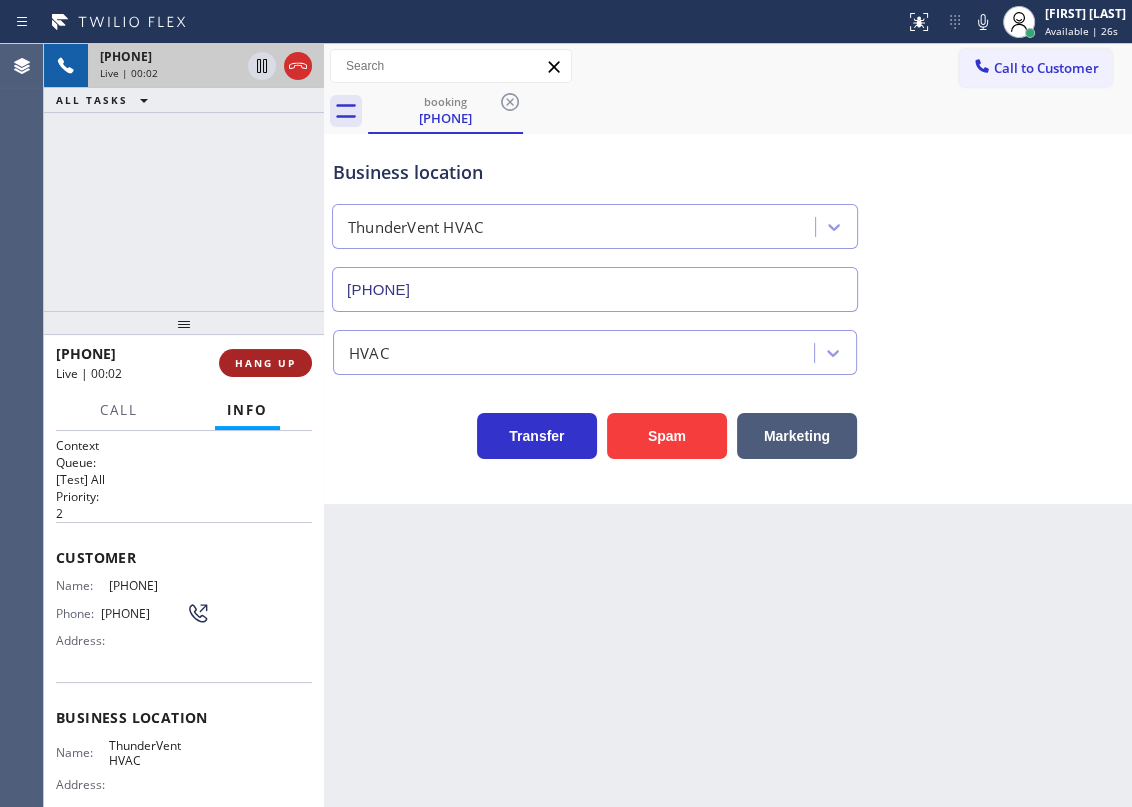 click on "HANG UP" at bounding box center [265, 363] 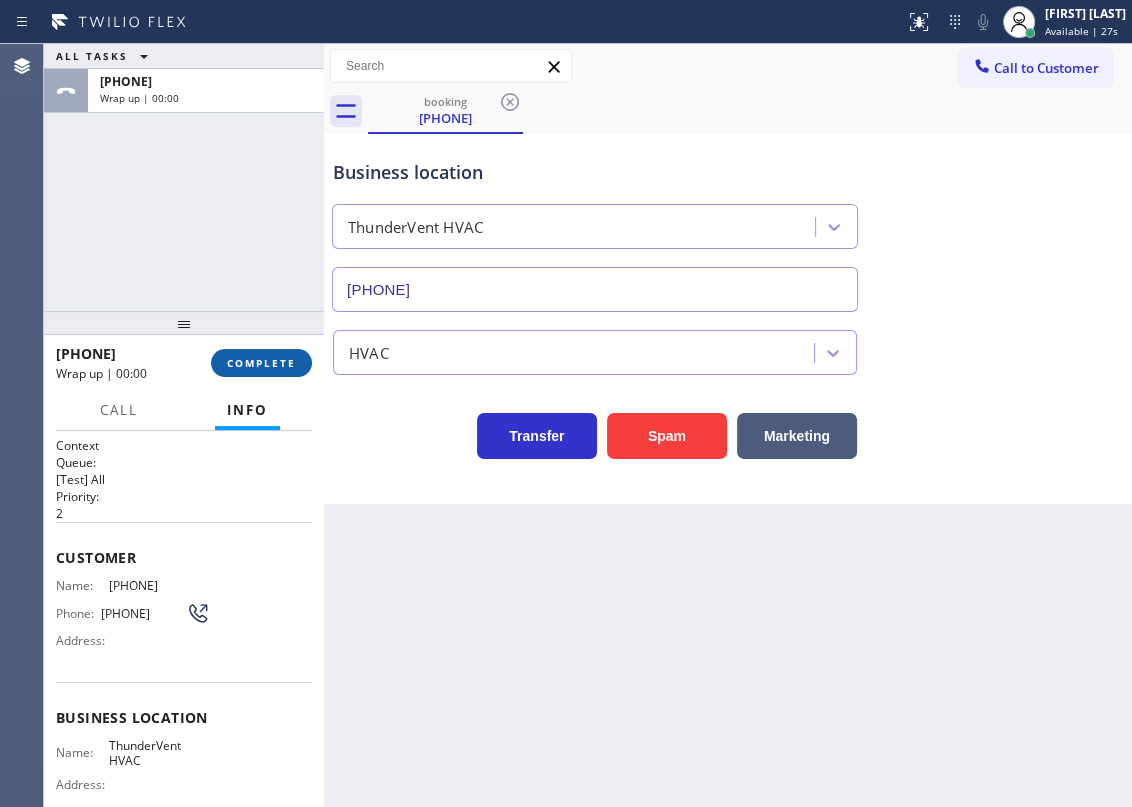 click on "COMPLETE" at bounding box center [261, 363] 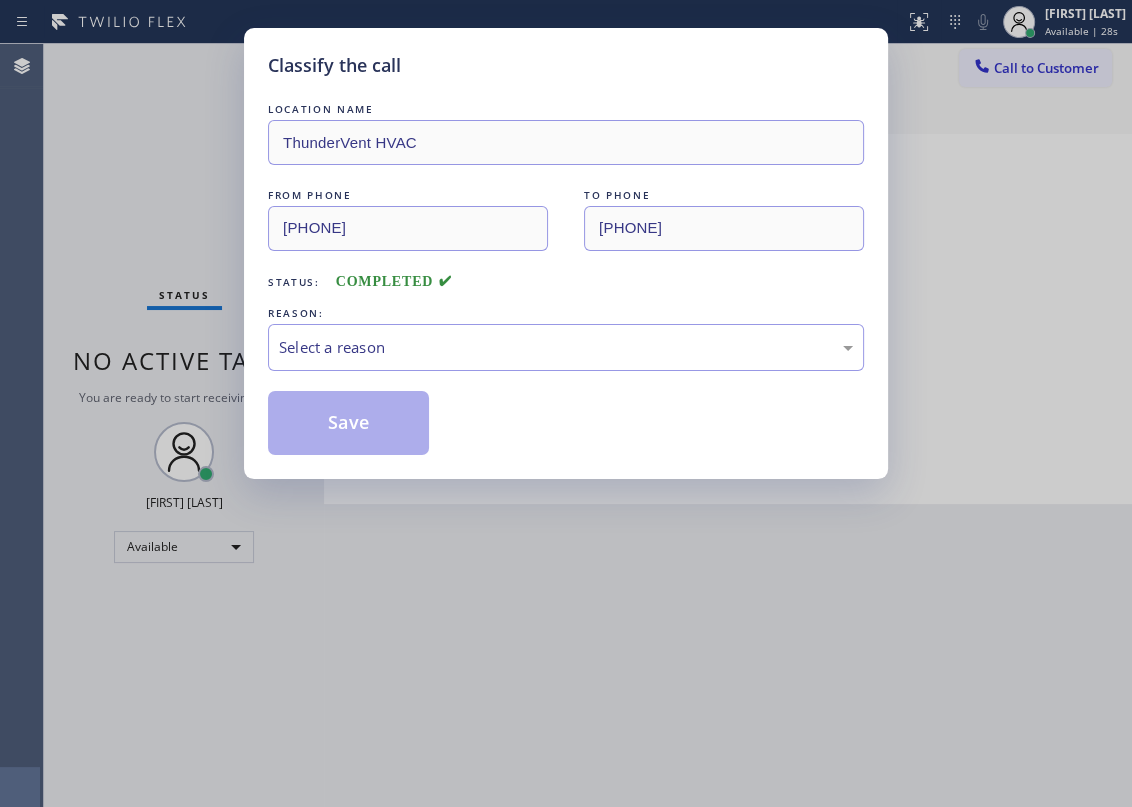 drag, startPoint x: 426, startPoint y: 327, endPoint x: 428, endPoint y: 353, distance: 26.076809 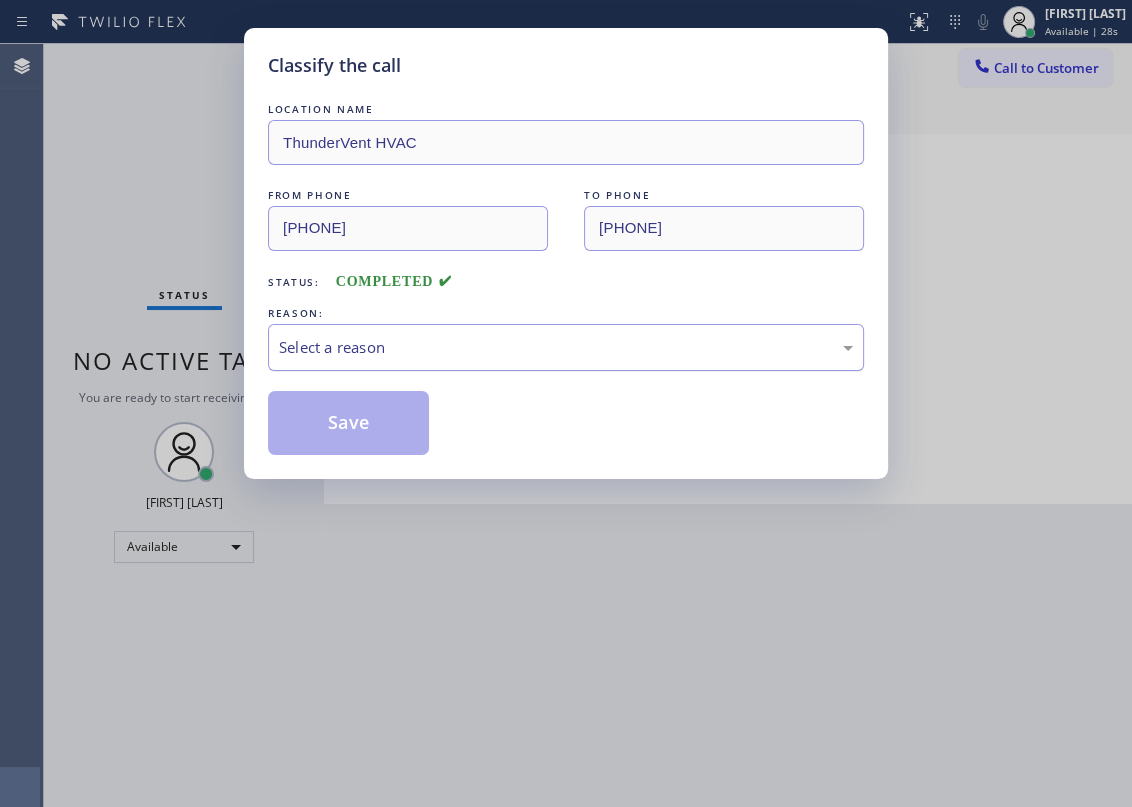 click on "Select a reason" at bounding box center (566, 347) 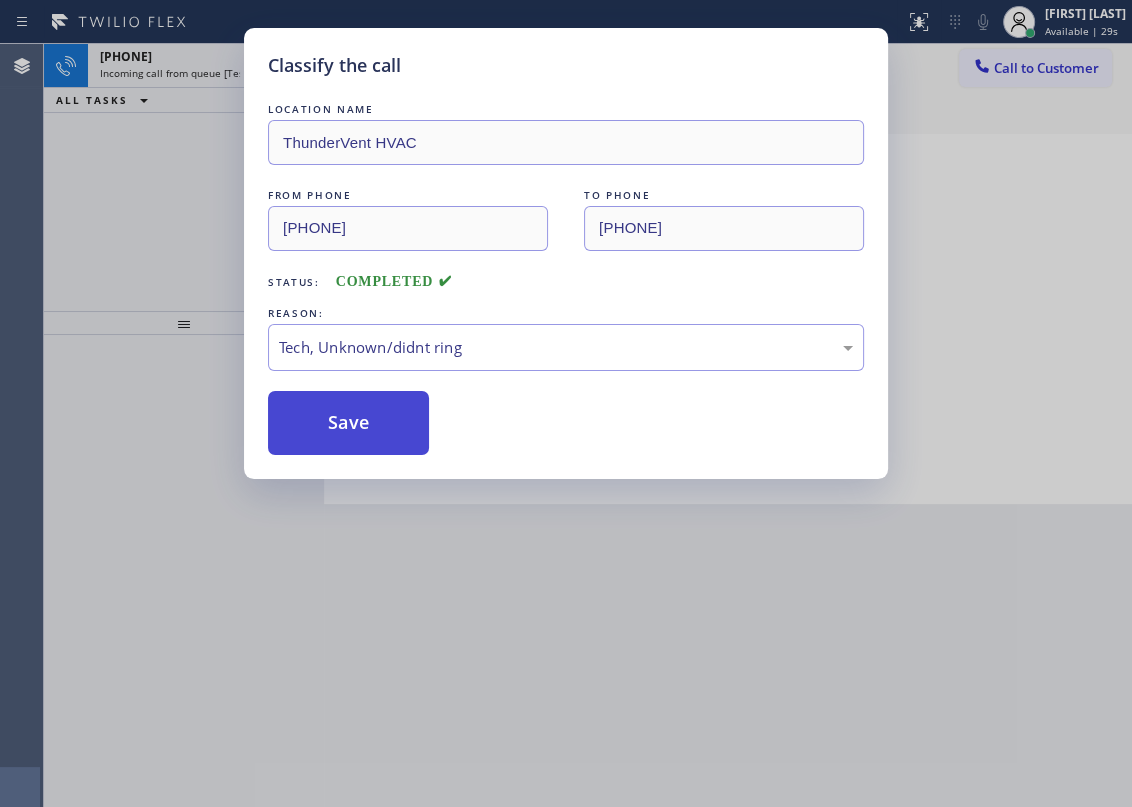 click on "Save" at bounding box center [348, 423] 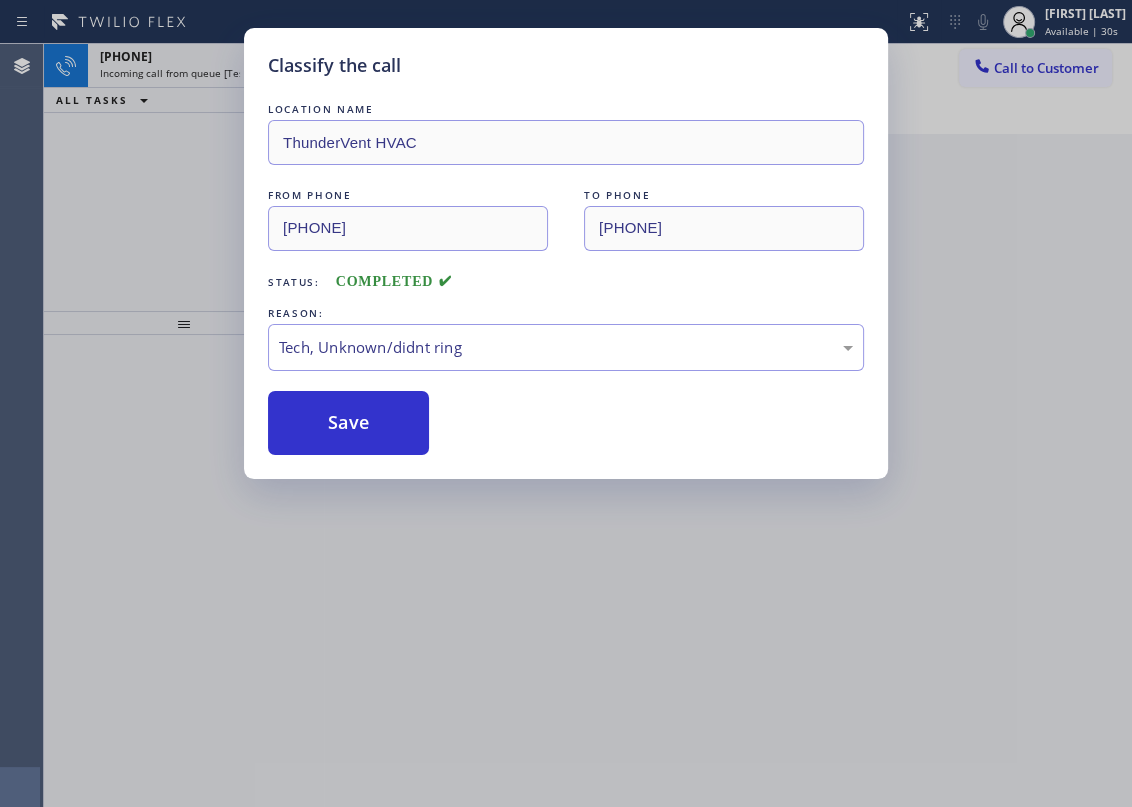 click on "Classify the call LOCATION NAME ThunderVent HVAC FROM PHONE (623) 201-1028 TO PHONE (623) 321-2492 Status: COMPLETED REASON: Tech, Unknown/didnt ring Save" at bounding box center (566, 403) 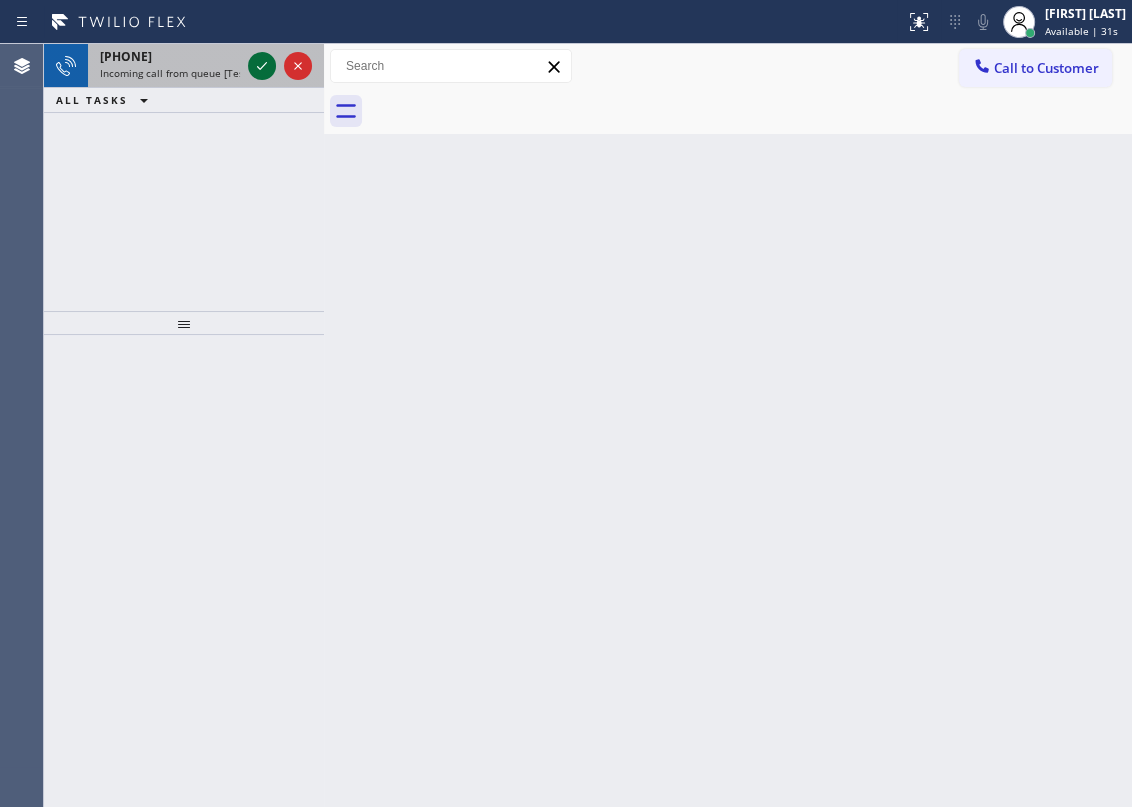 click 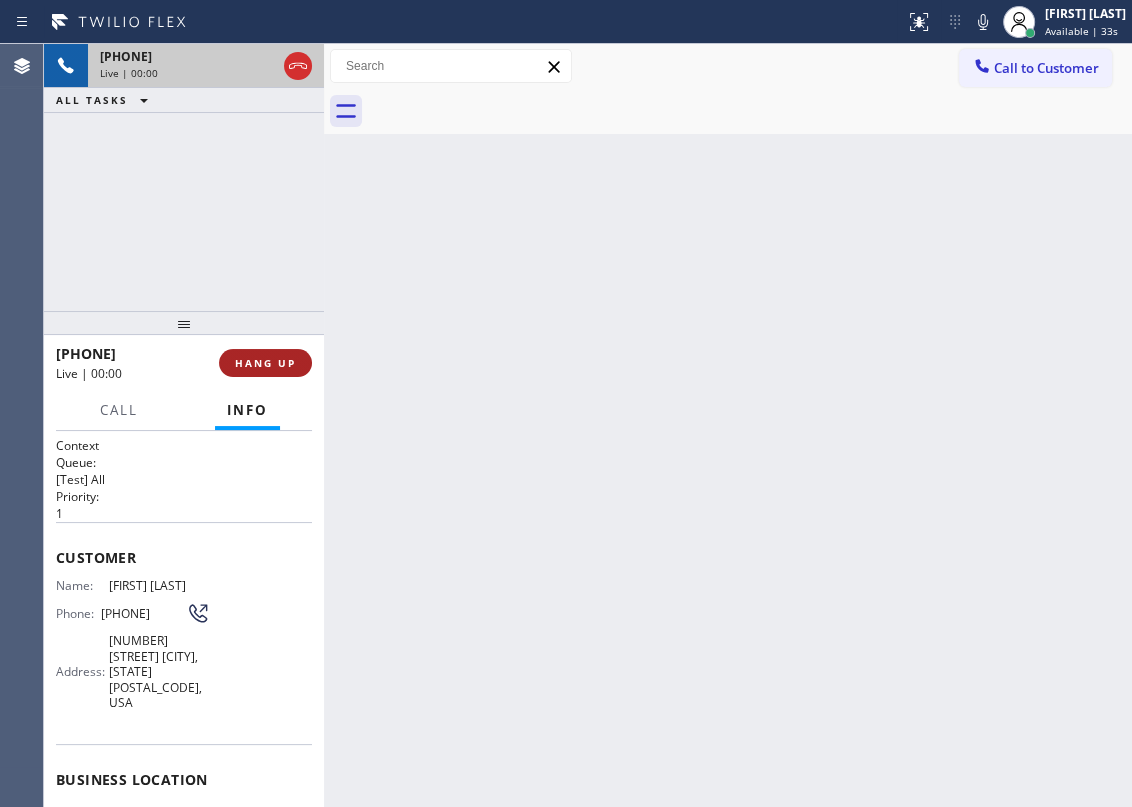 drag, startPoint x: 265, startPoint y: 334, endPoint x: 265, endPoint y: 358, distance: 24 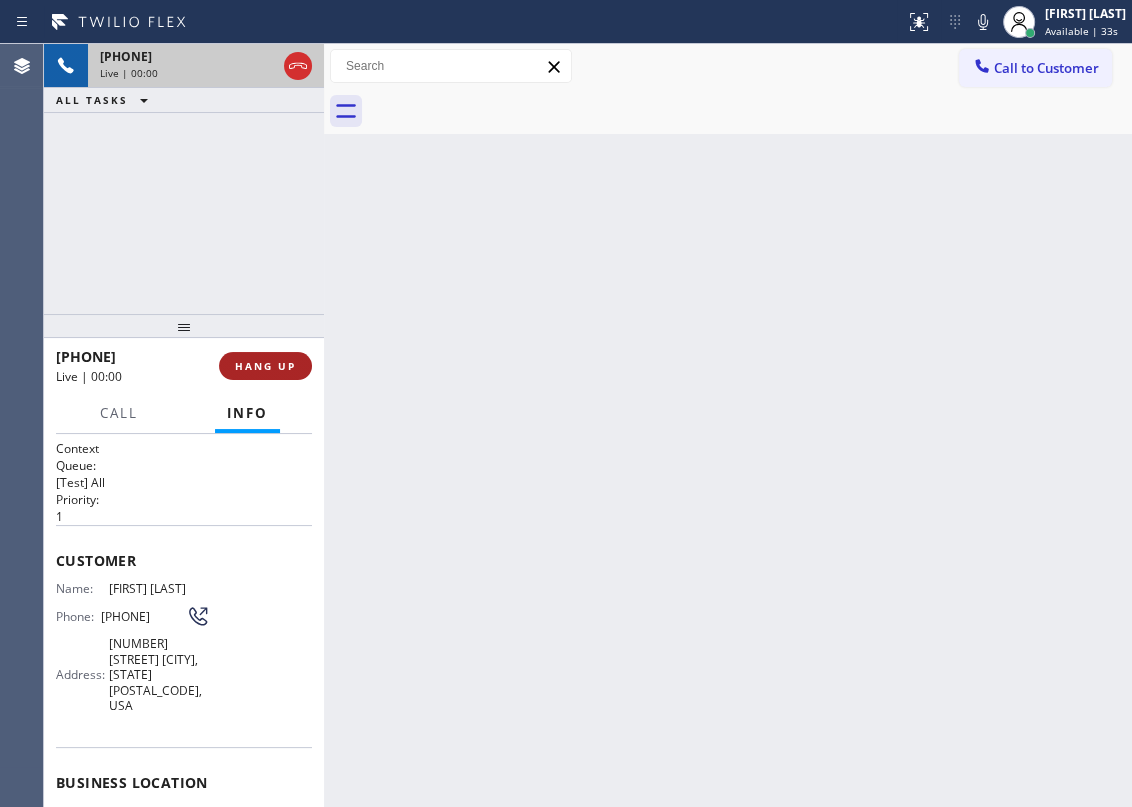 click on "HANG UP" at bounding box center [265, 366] 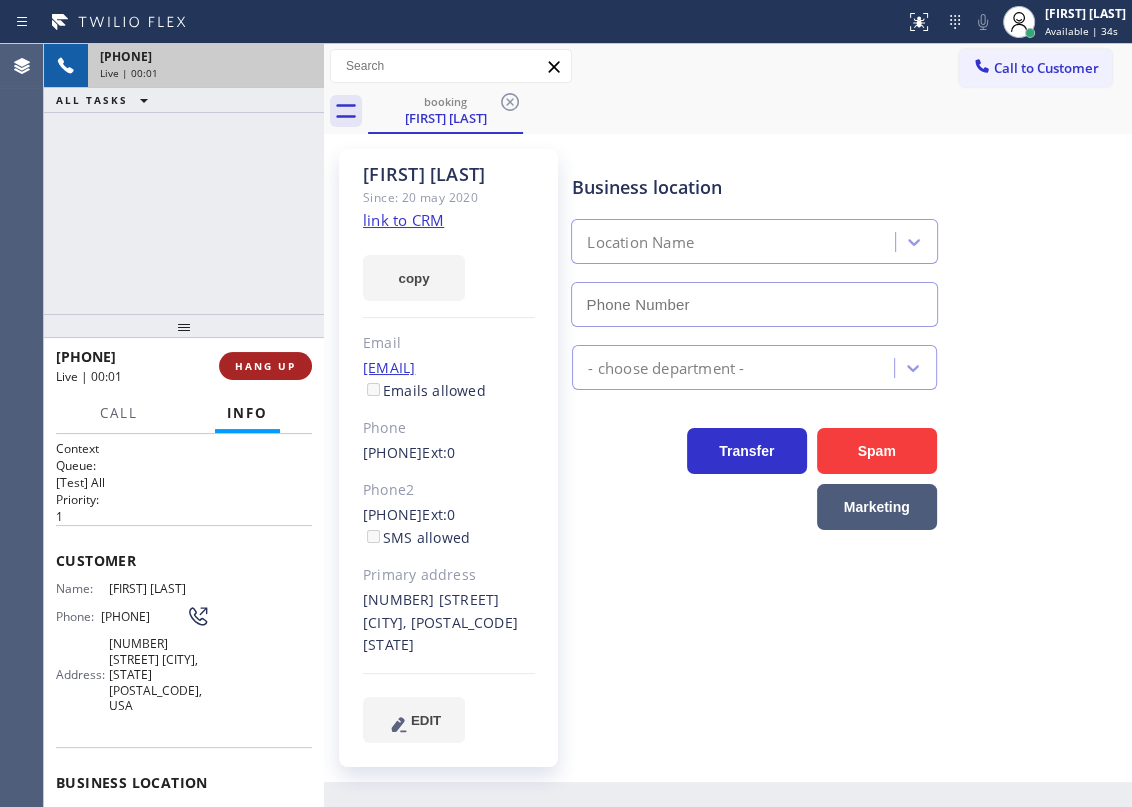 type on "[PHONE]" 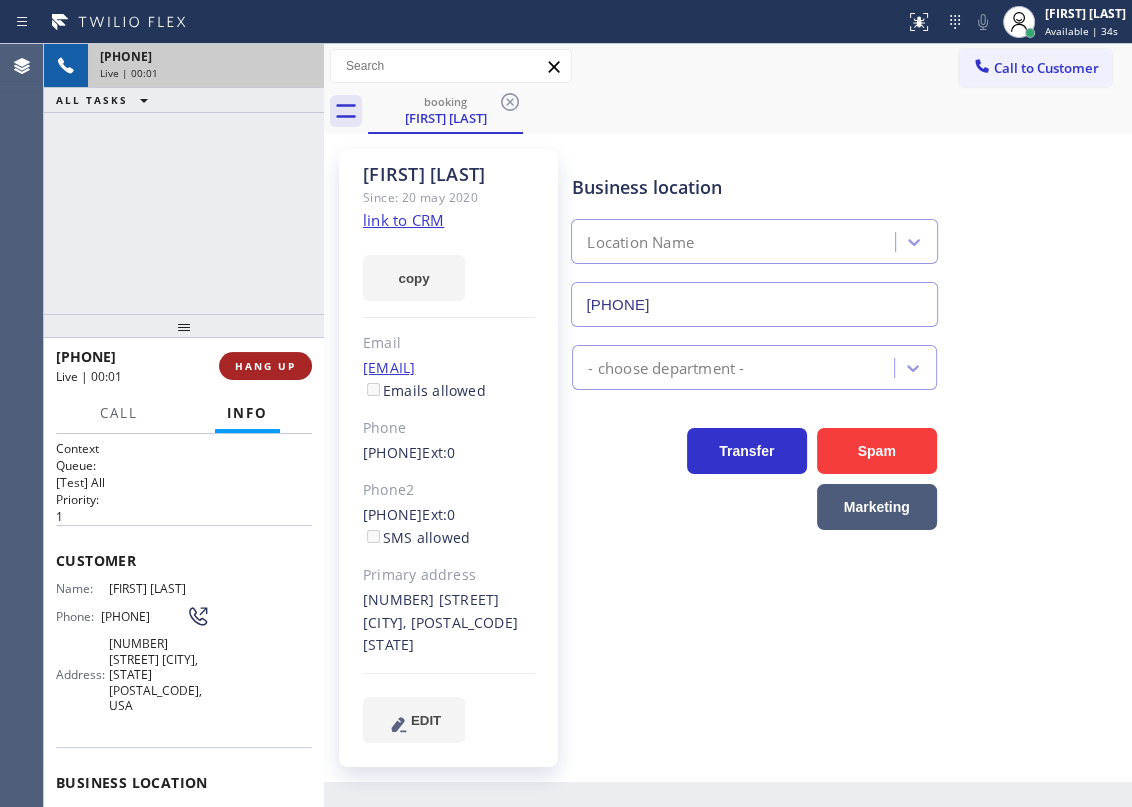 click on "HANG UP" at bounding box center [265, 366] 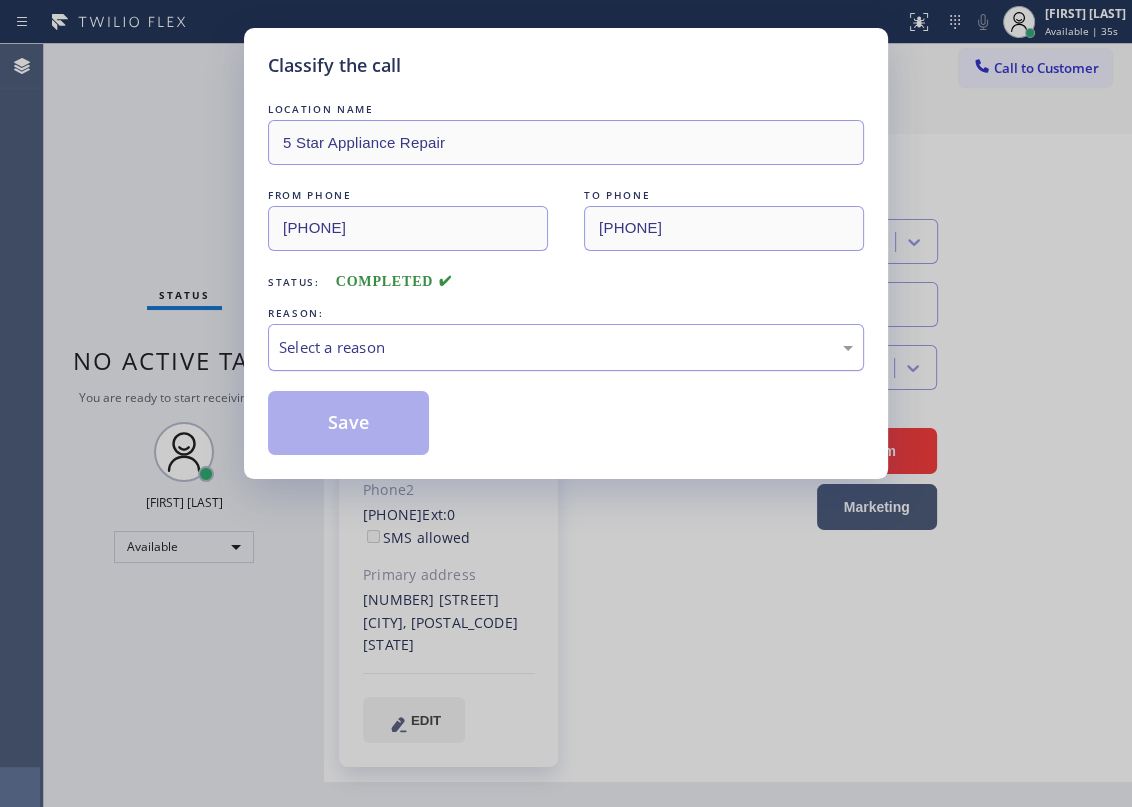 click on "Select a reason" at bounding box center (566, 347) 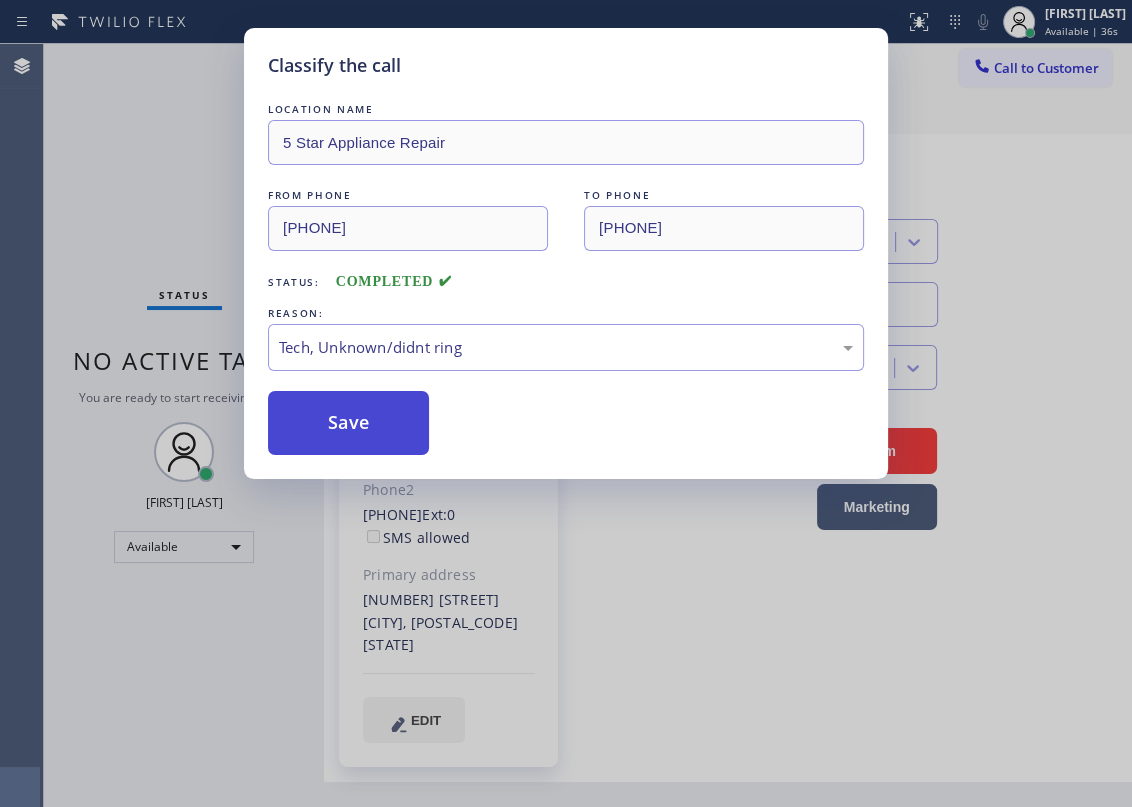 click on "Save" at bounding box center [348, 423] 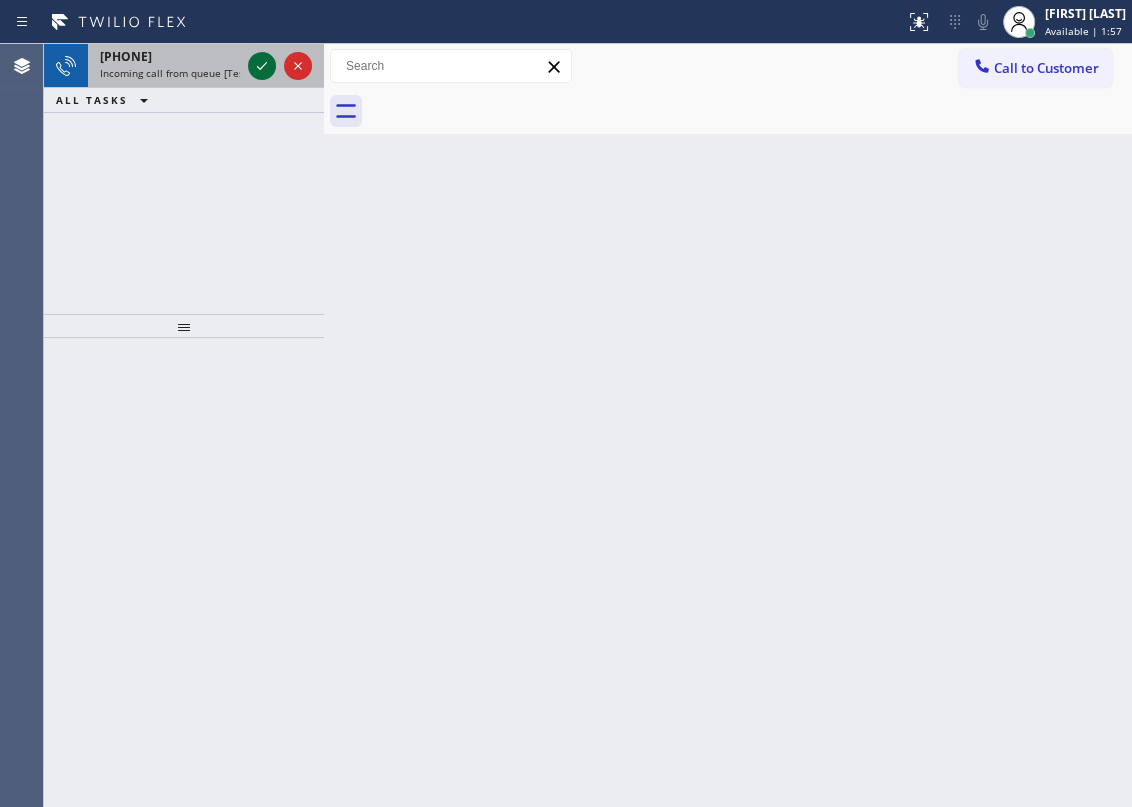 click 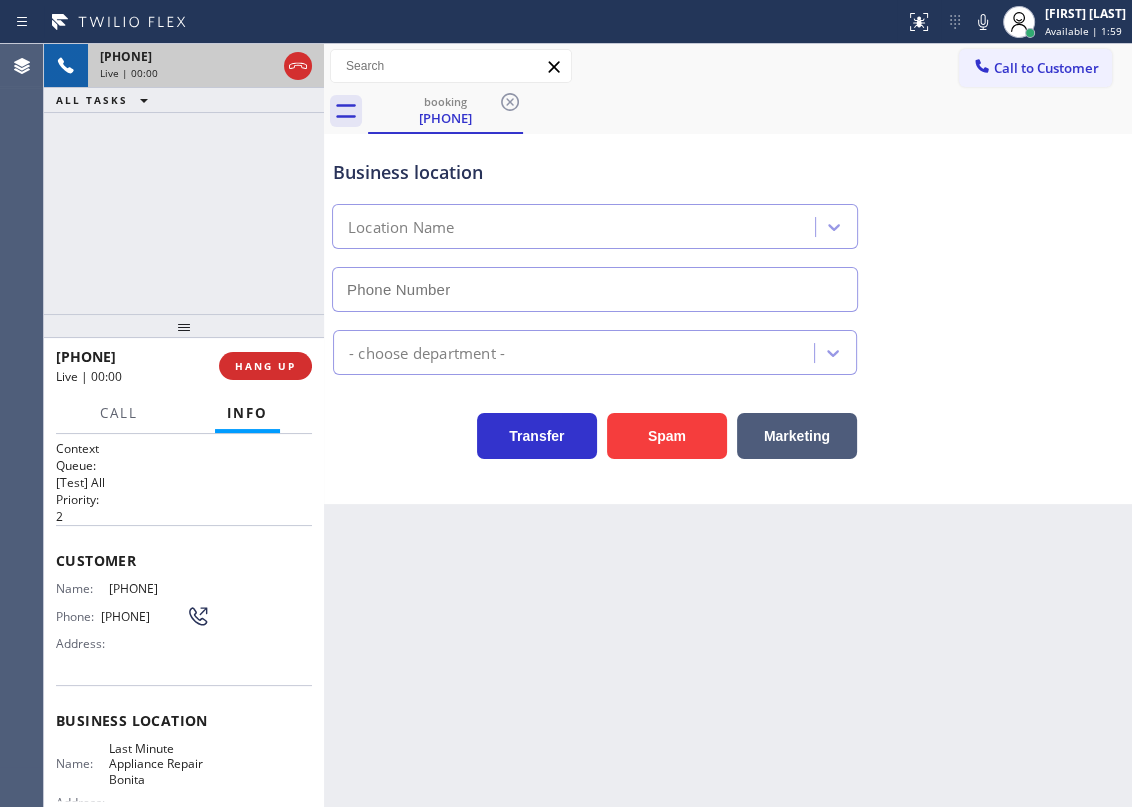 type on "(619) 367-8004" 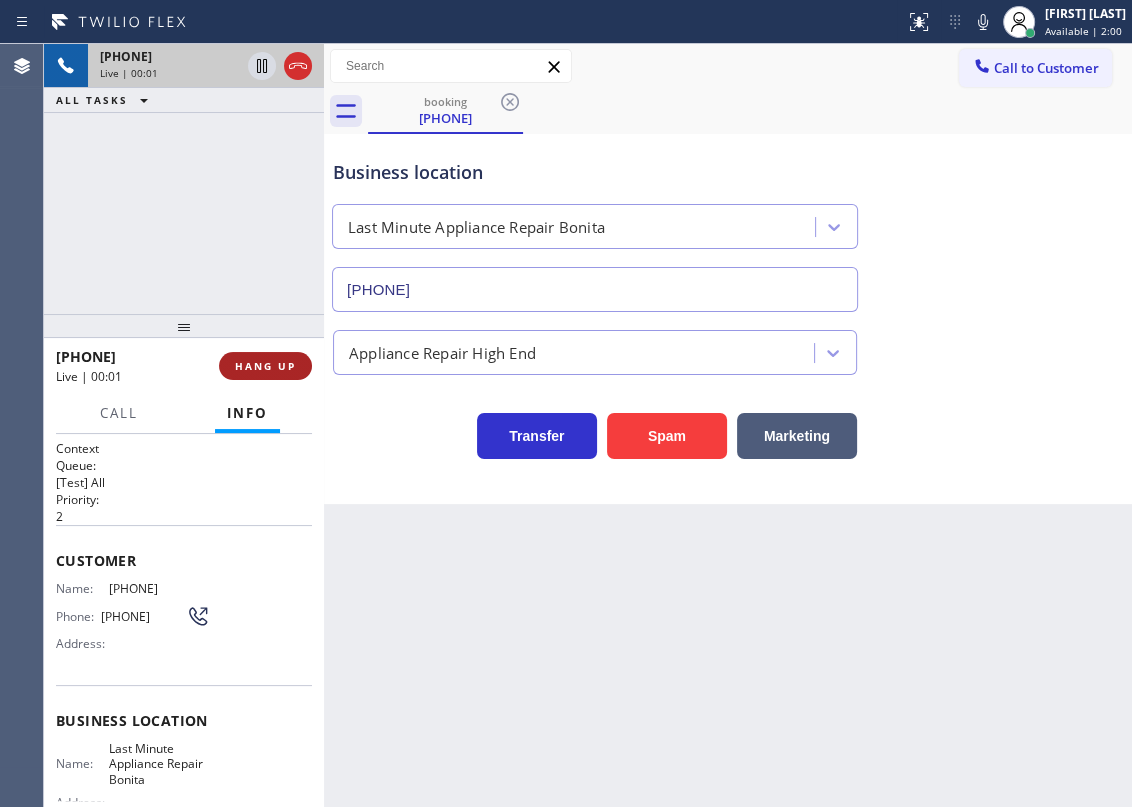 click on "HANG UP" at bounding box center (265, 366) 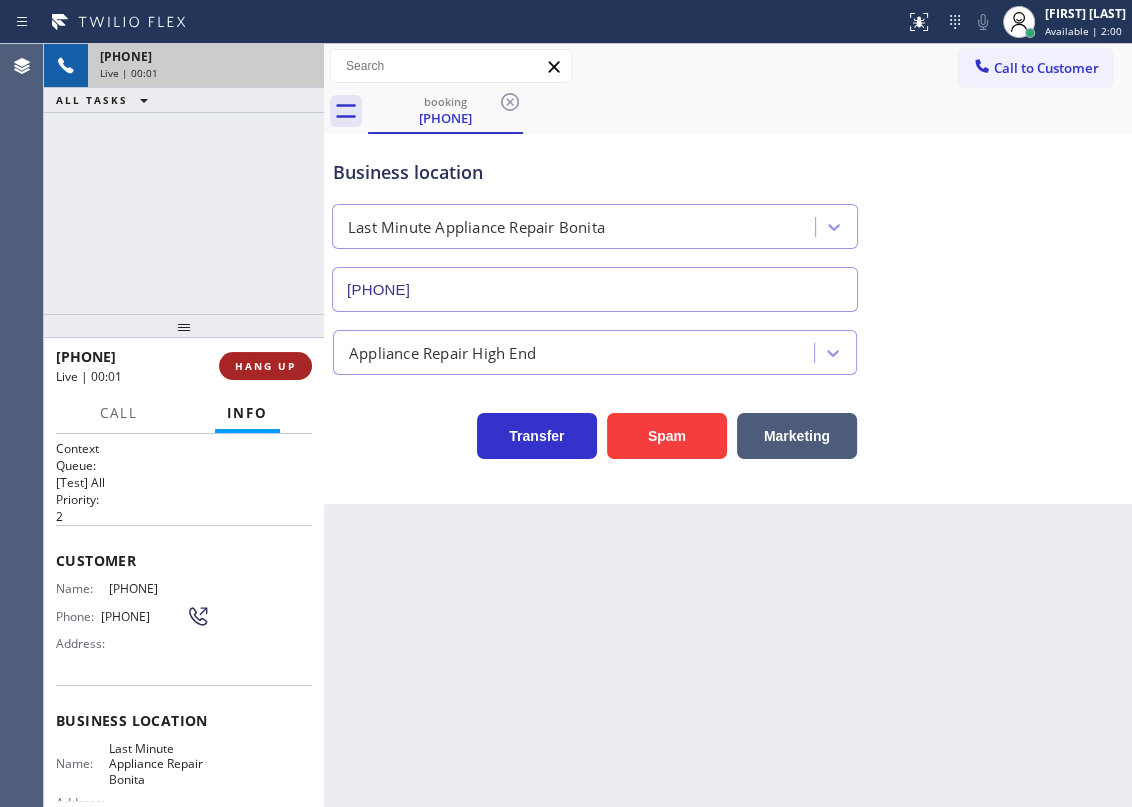 click on "HANG UP" at bounding box center [265, 366] 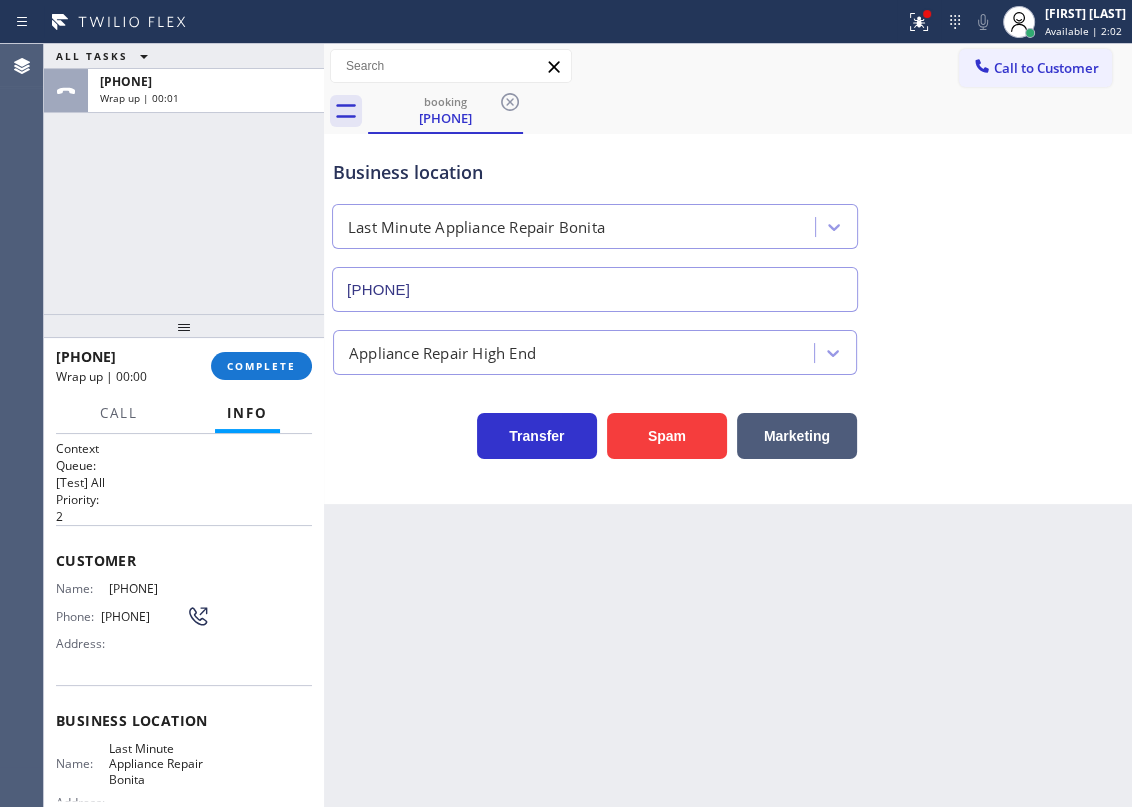 click on "+16193241660 Wrap up | 00:00 COMPLETE" at bounding box center [184, 366] 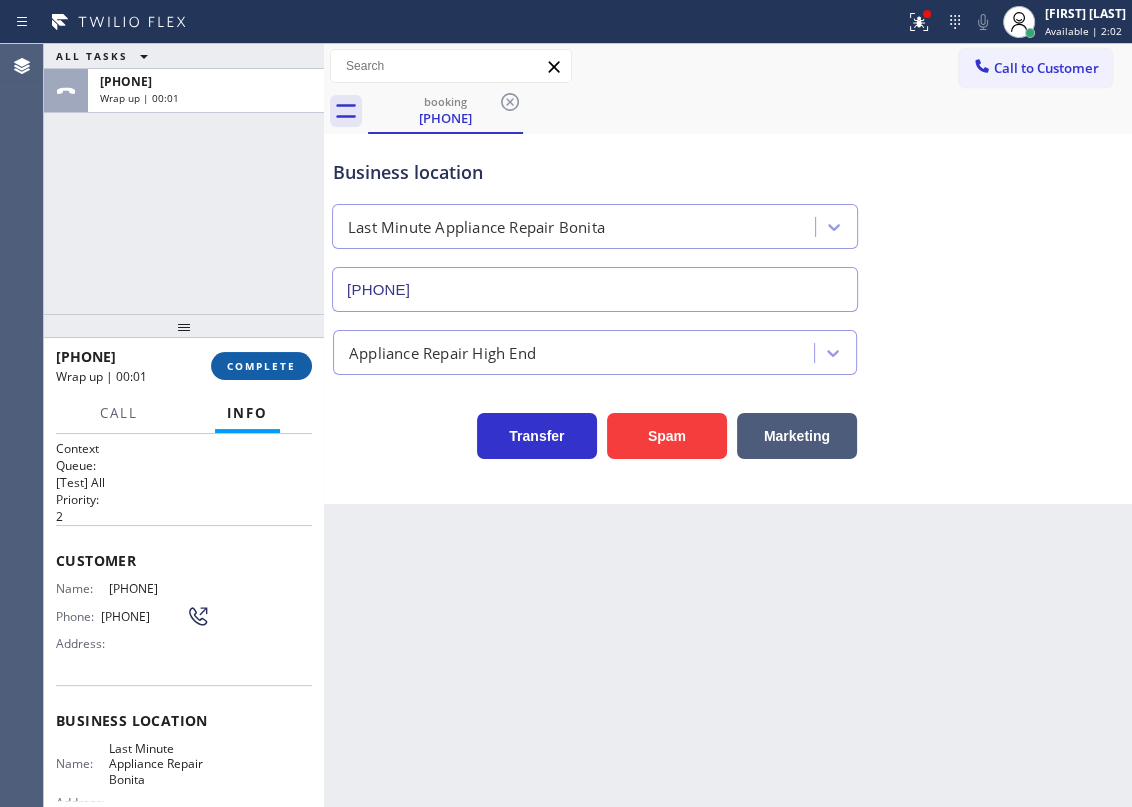 click on "COMPLETE" at bounding box center [261, 366] 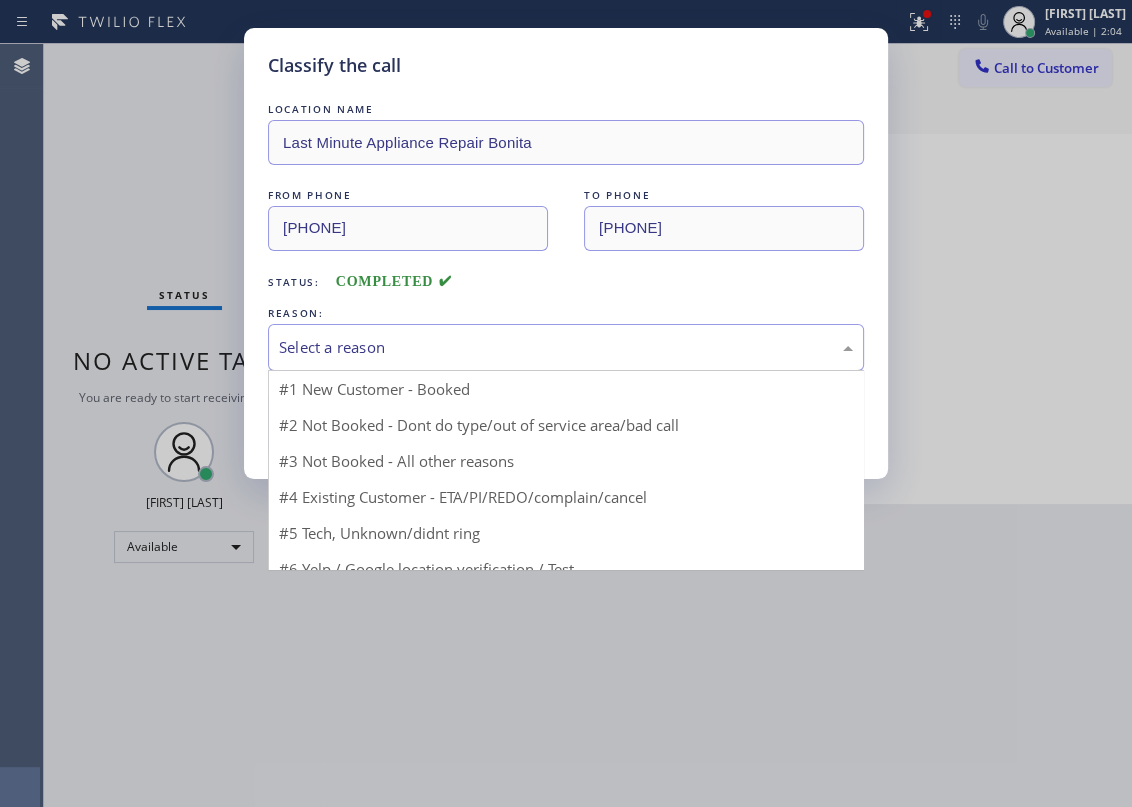 click on "Select a reason" at bounding box center (566, 347) 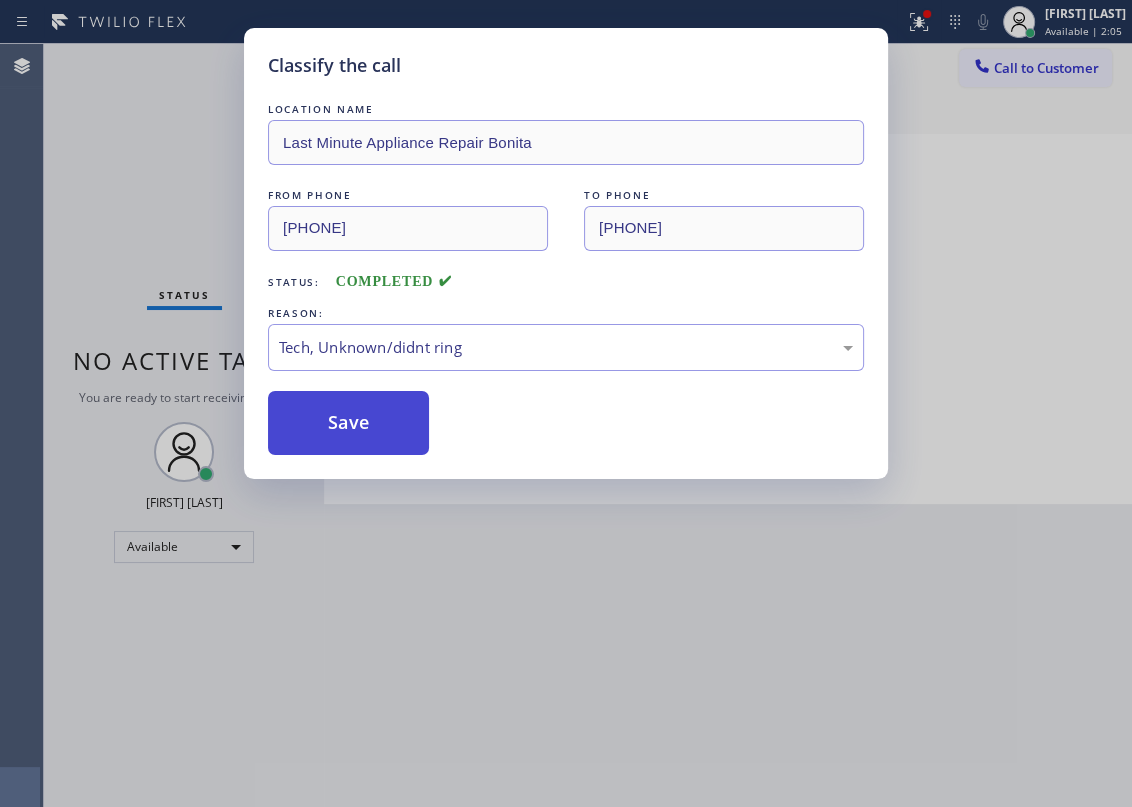 click on "Save" at bounding box center (348, 423) 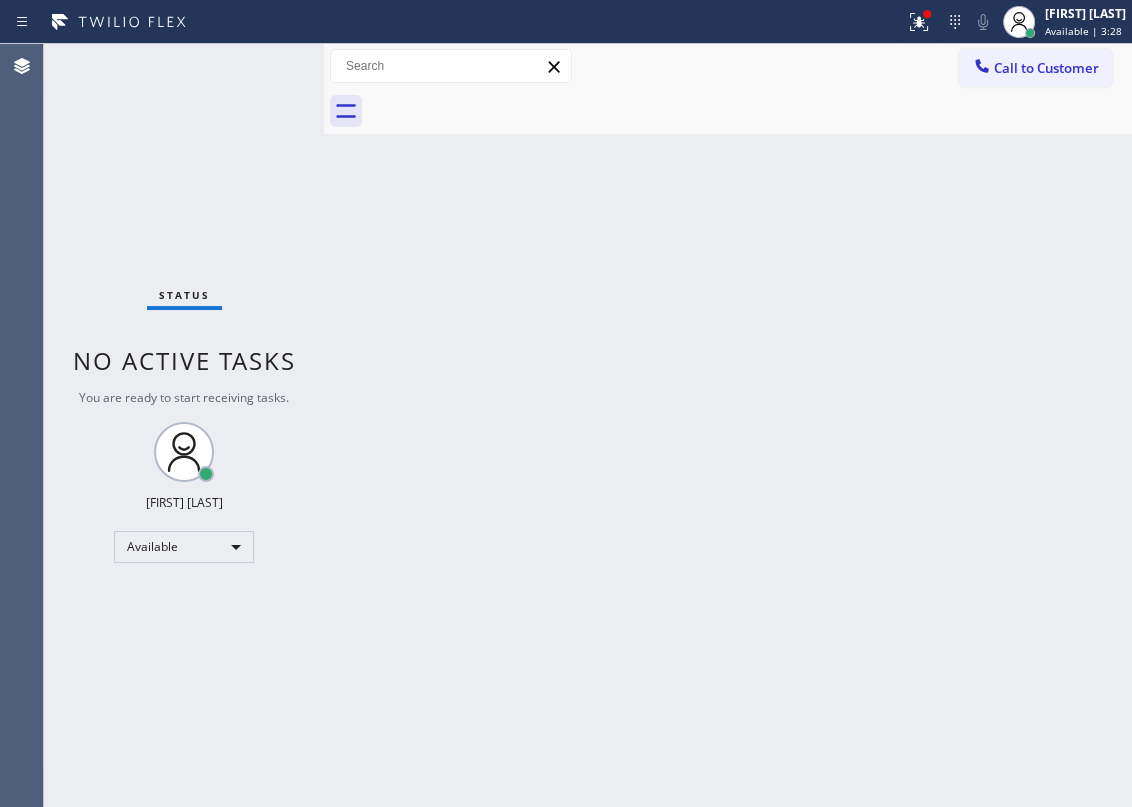 drag, startPoint x: 970, startPoint y: 458, endPoint x: 960, endPoint y: 471, distance: 16.40122 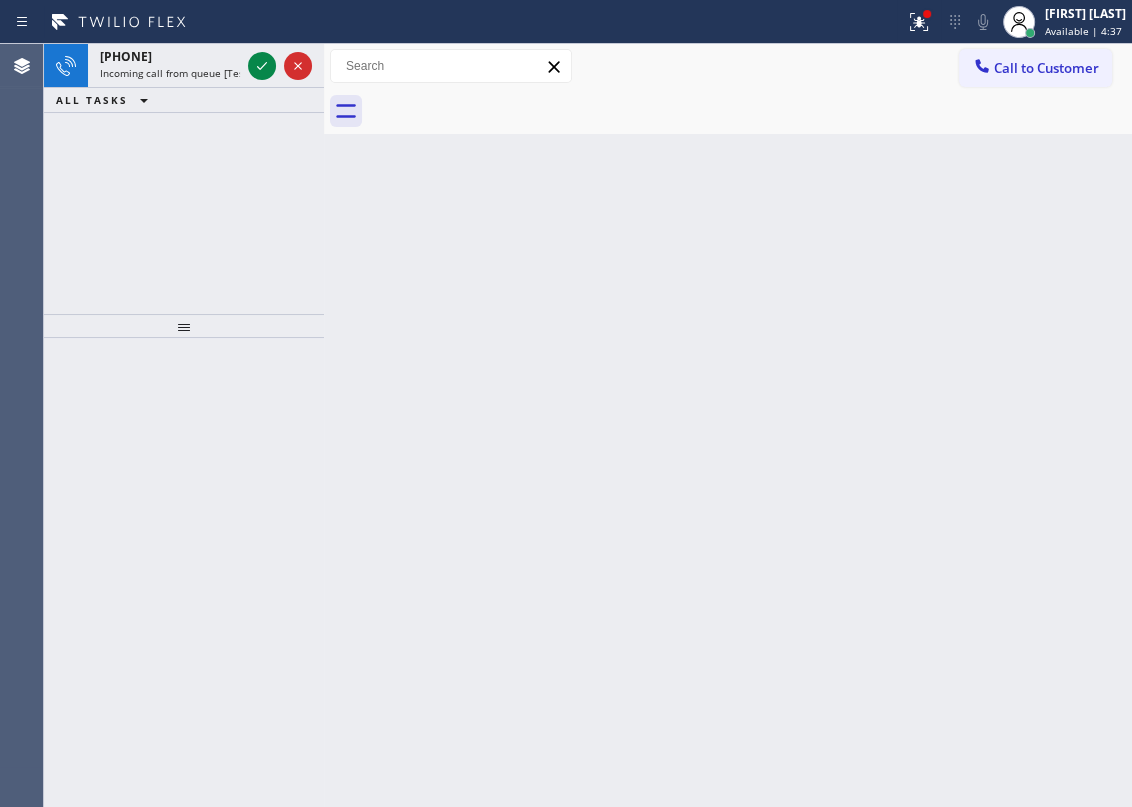 click on "Back to Dashboard Change Sender ID Customers Technicians Select a contact Outbound call Technician Search Technician Your caller id phone number Your caller id phone number Call Technician info Name   Phone none Address none Change Sender ID HVAC +18559994417 5 Star Appliance +18557314952 Appliance Repair +18554611149 Plumbing +18889090120 Air Duct Cleaning +18006865038  Electricians +18005688664 Cancel Change Check personal SMS Reset Change No tabs Call to Customer Outbound call Location Search location Your caller id phone number Customer number Call Outbound call Technician Search Technician Your caller id phone number Your caller id phone number Call" at bounding box center [728, 425] 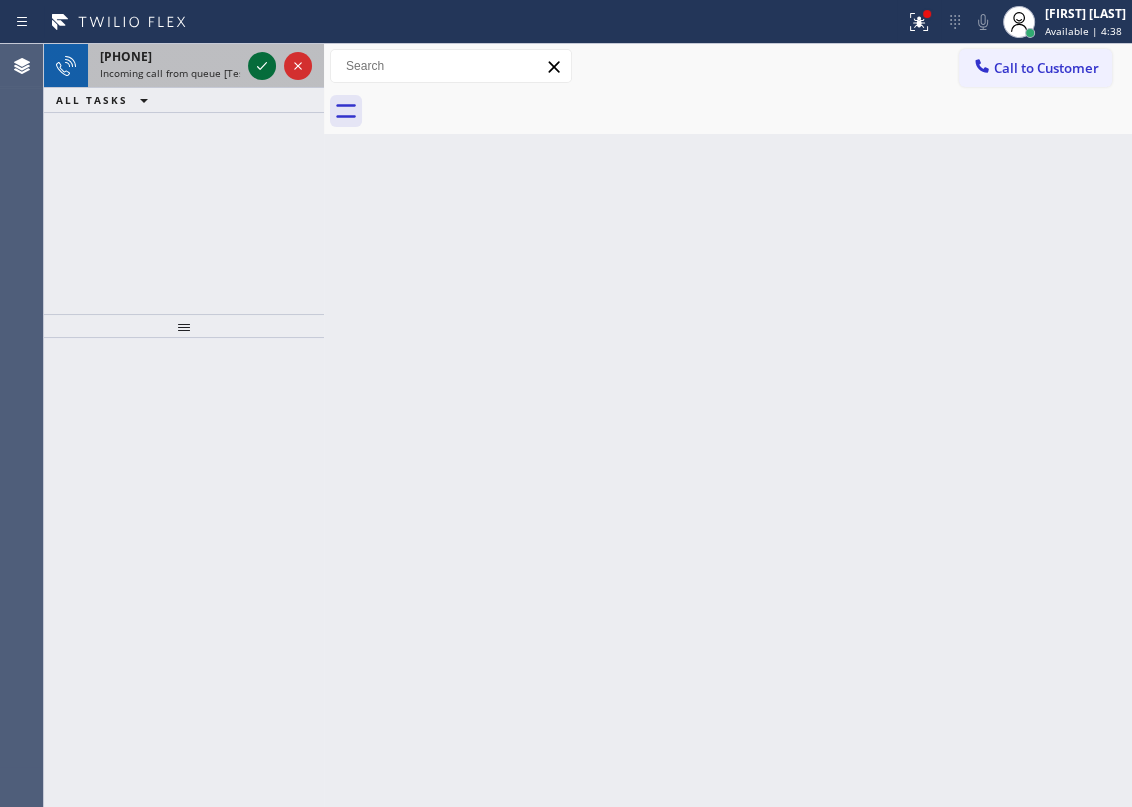 click 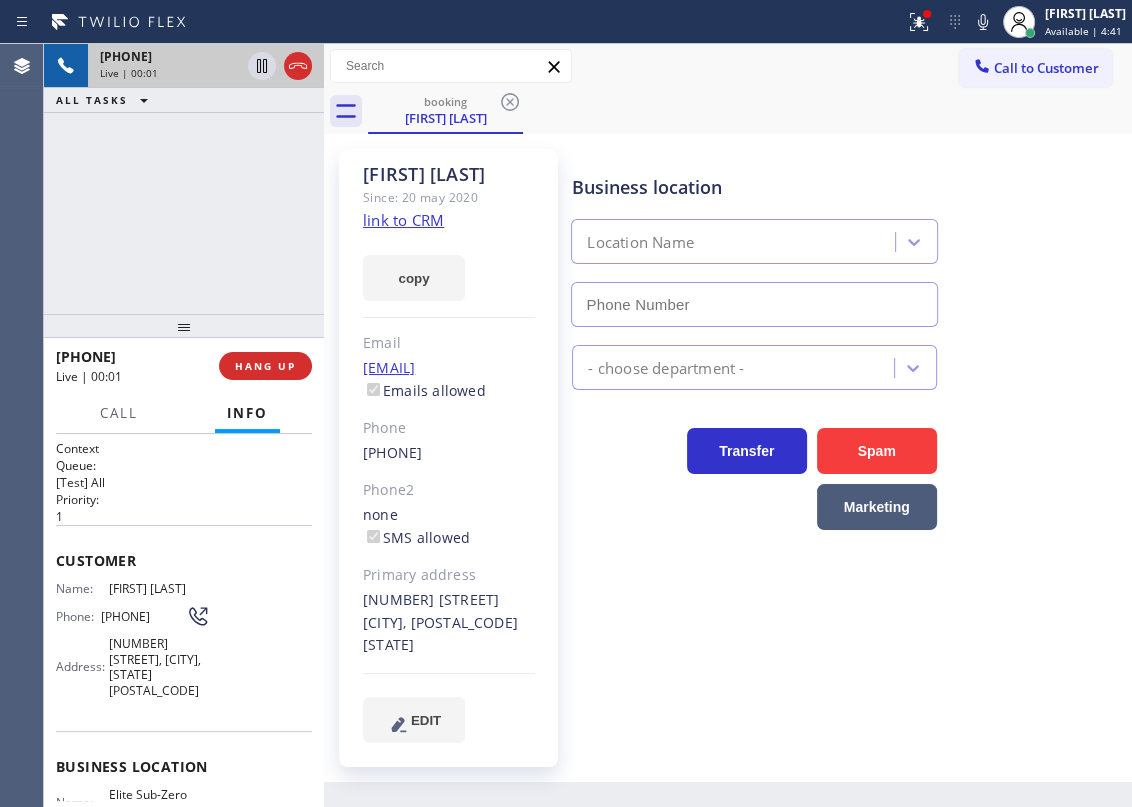 type on "(415) 965-3694" 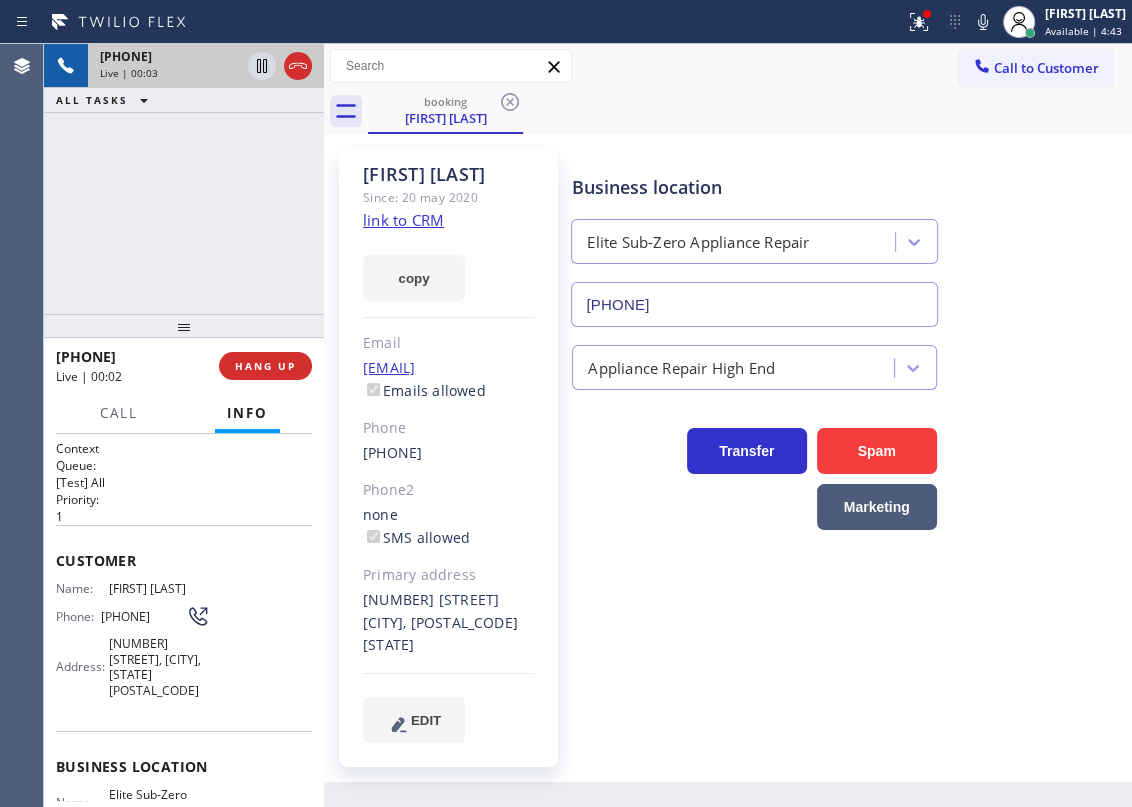 click on "link to CRM" 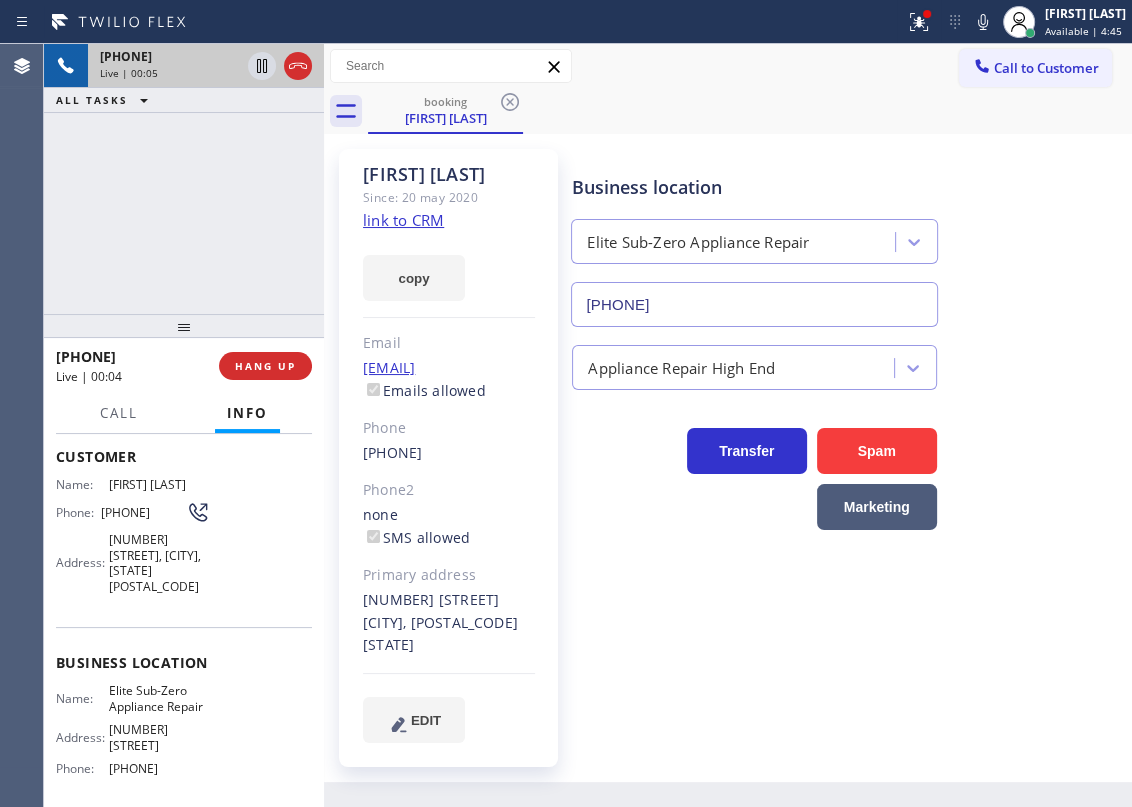 scroll, scrollTop: 181, scrollLeft: 0, axis: vertical 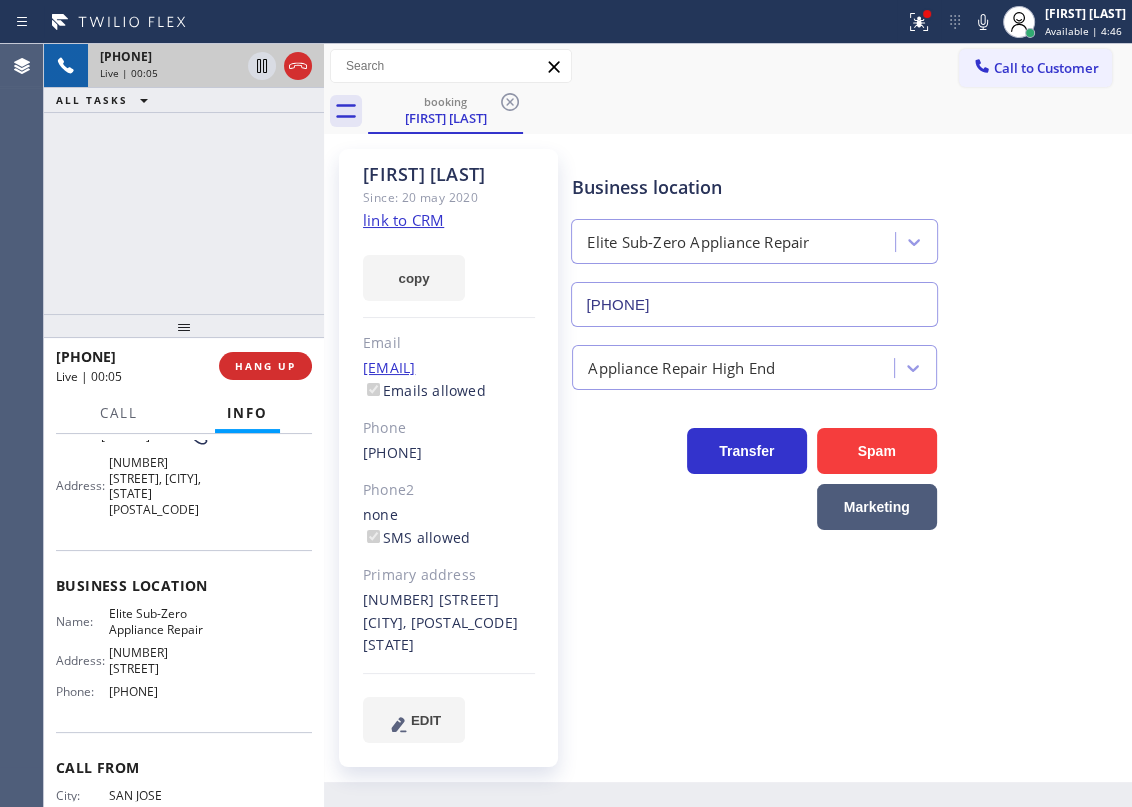 click on "Elite Sub-Zero Appliance Repair" at bounding box center (159, 621) 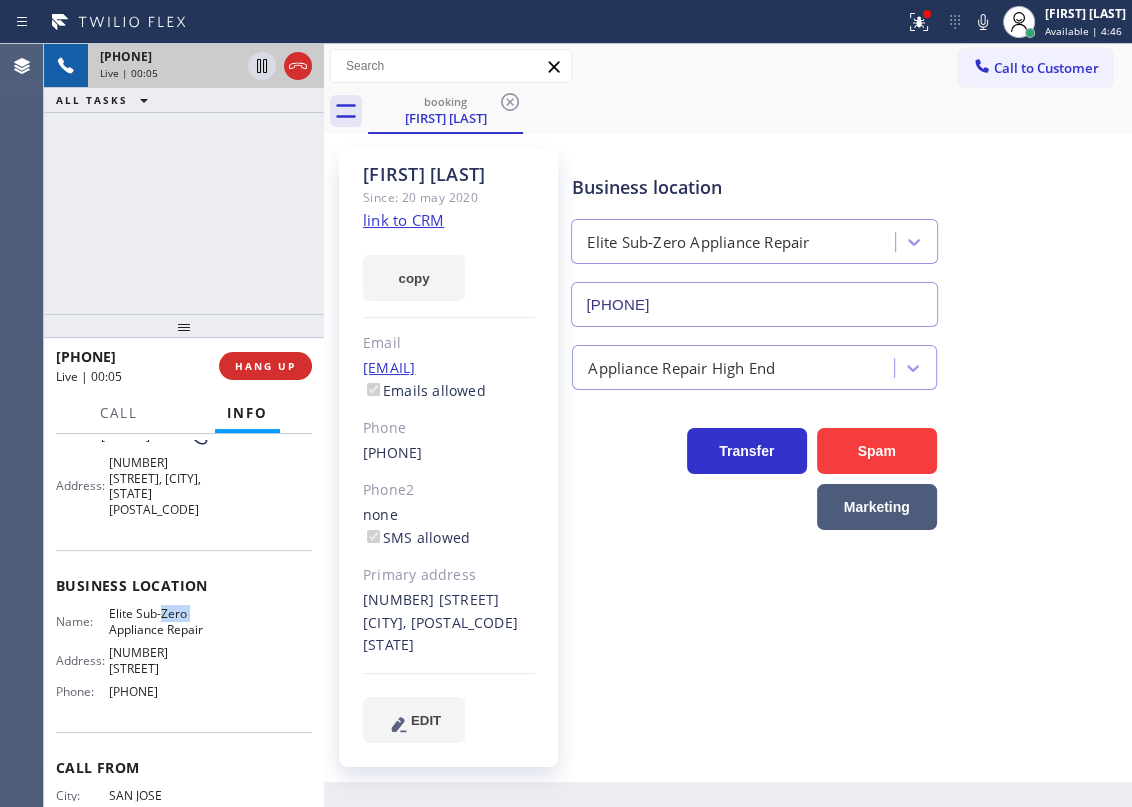click on "Elite Sub-Zero Appliance Repair" at bounding box center [159, 621] 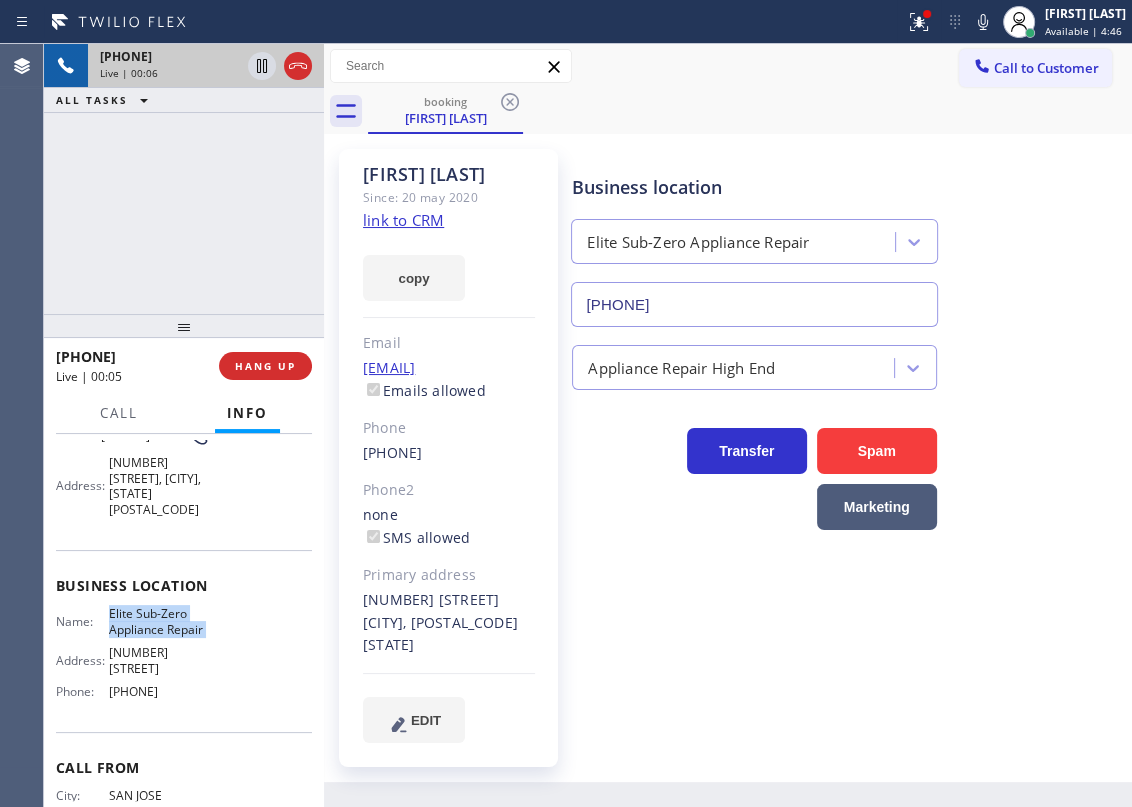 click on "Elite Sub-Zero Appliance Repair" at bounding box center (159, 621) 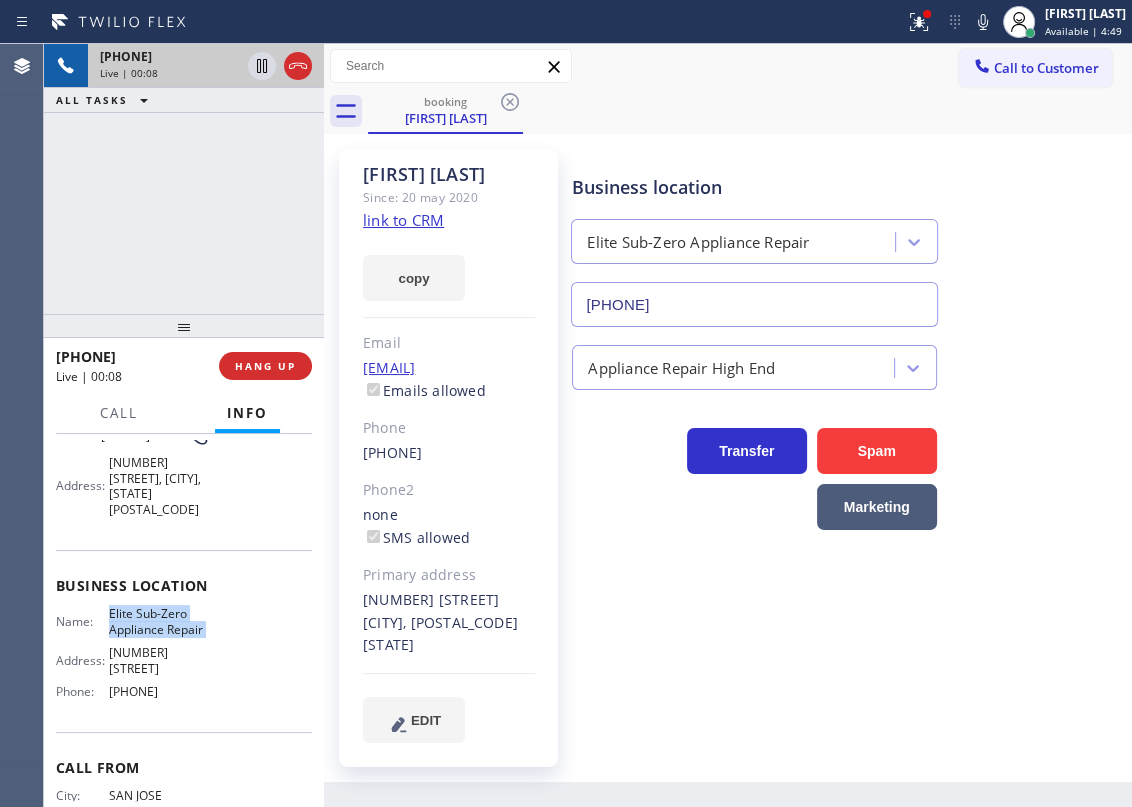 click on "(415) 965-3694" at bounding box center [754, 304] 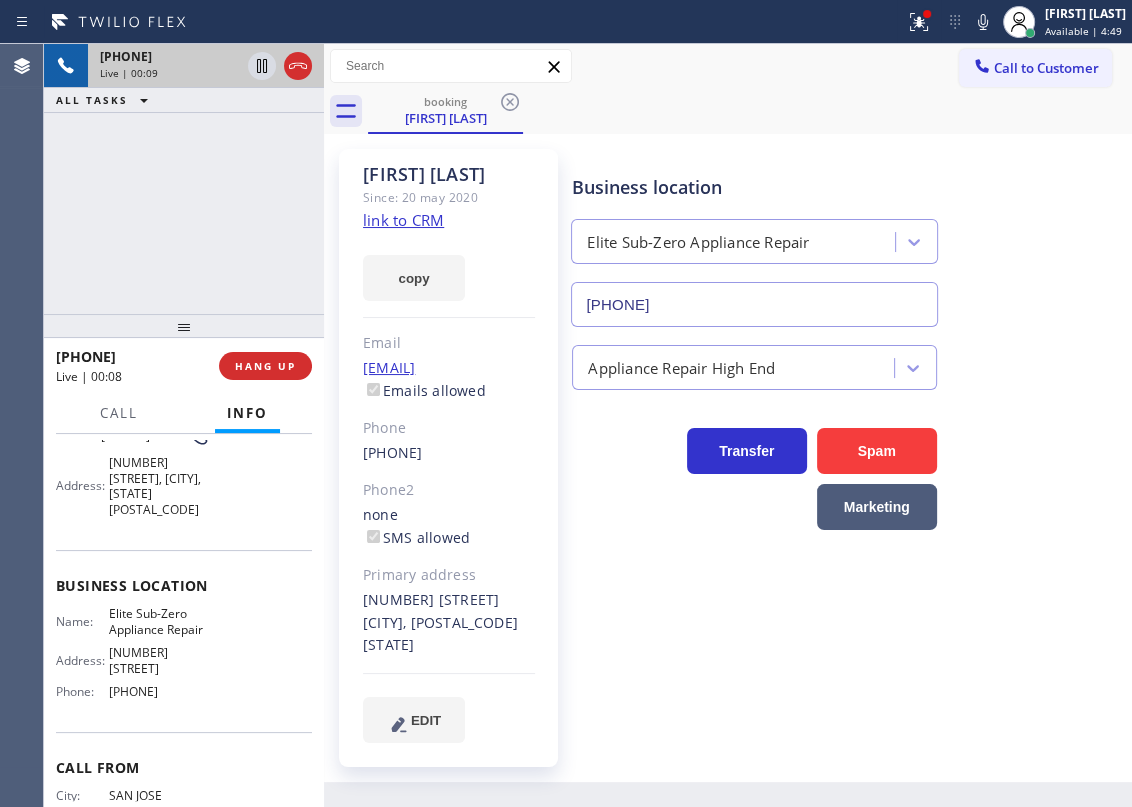 click on "(415) 965-3694" at bounding box center [754, 304] 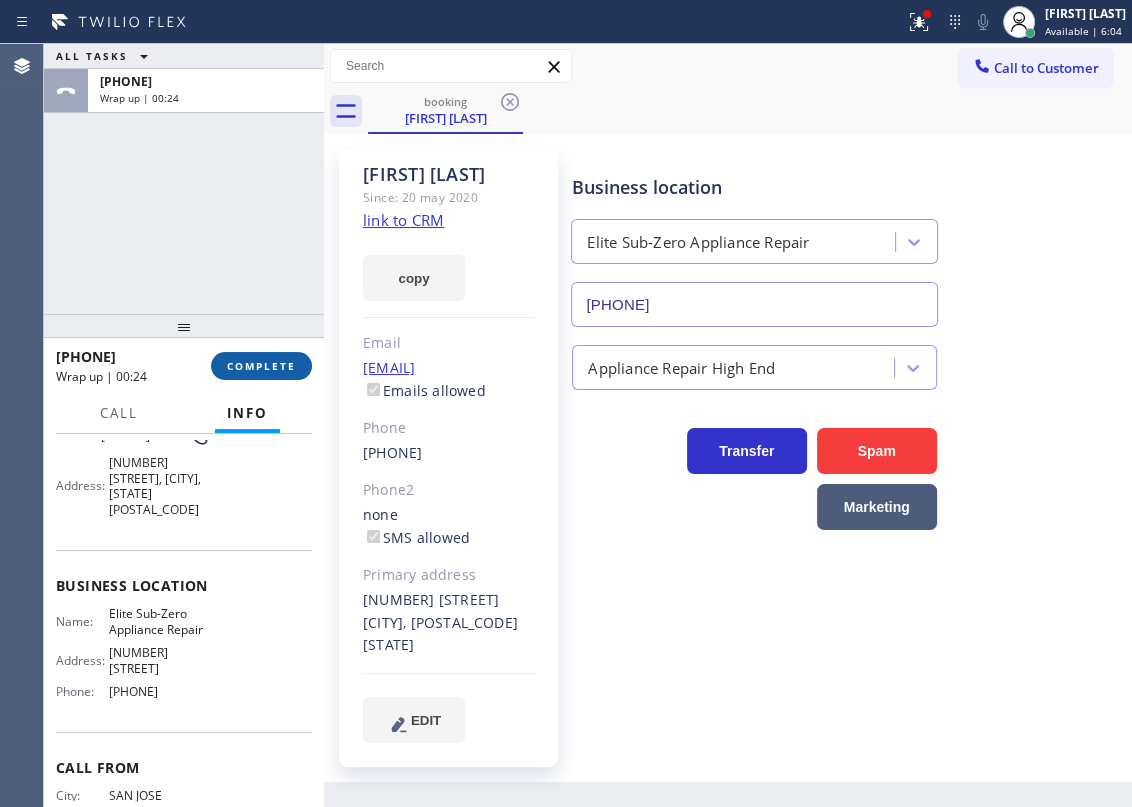 click on "COMPLETE" at bounding box center (261, 366) 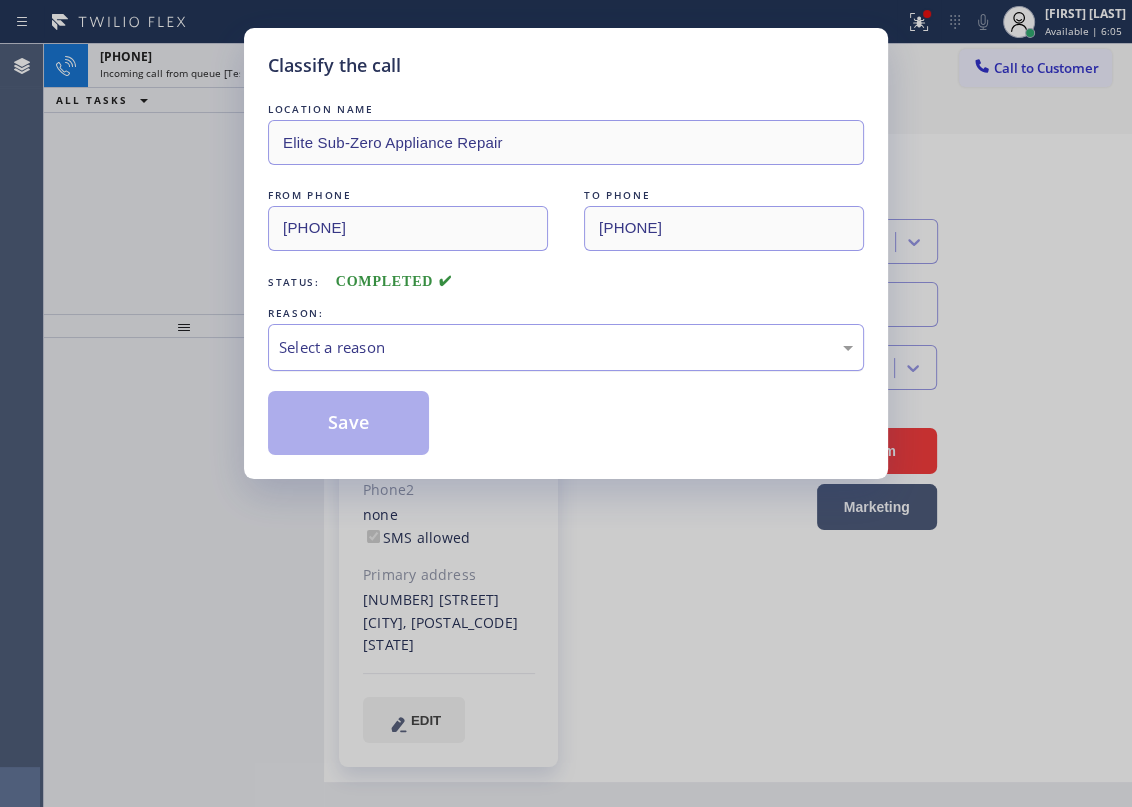 click on "Select a reason" at bounding box center (566, 347) 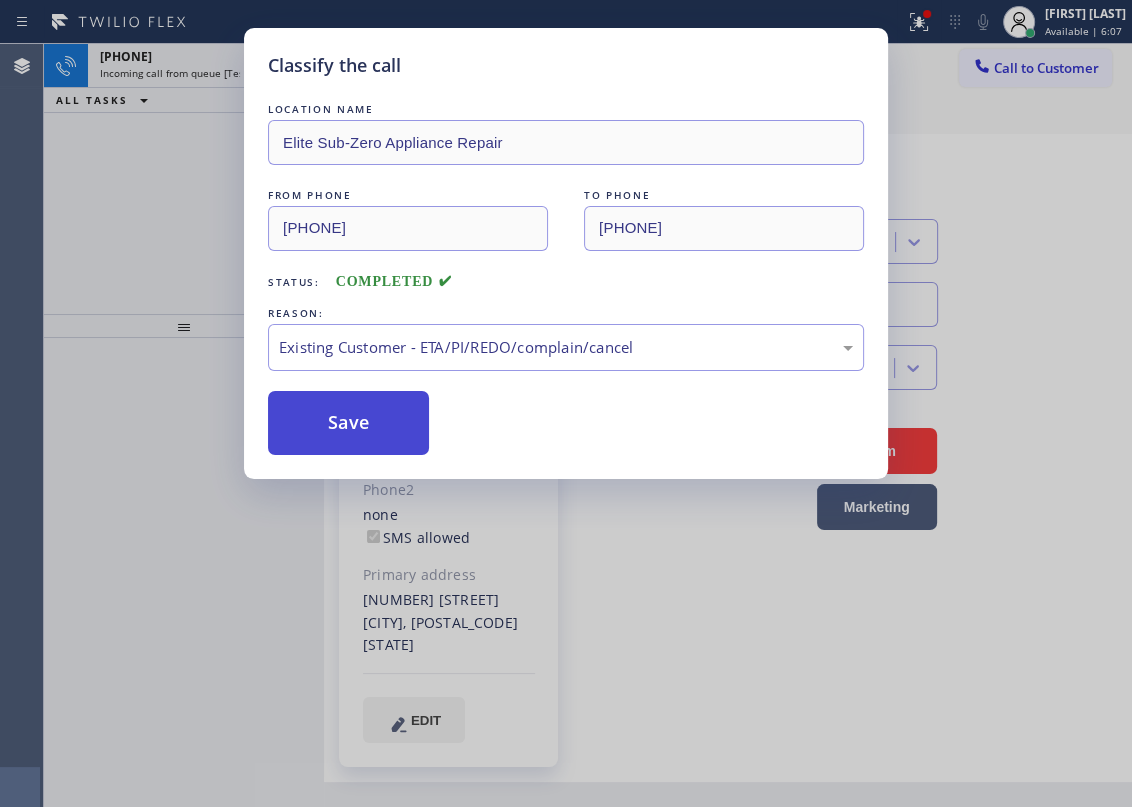 click on "Save" at bounding box center (348, 423) 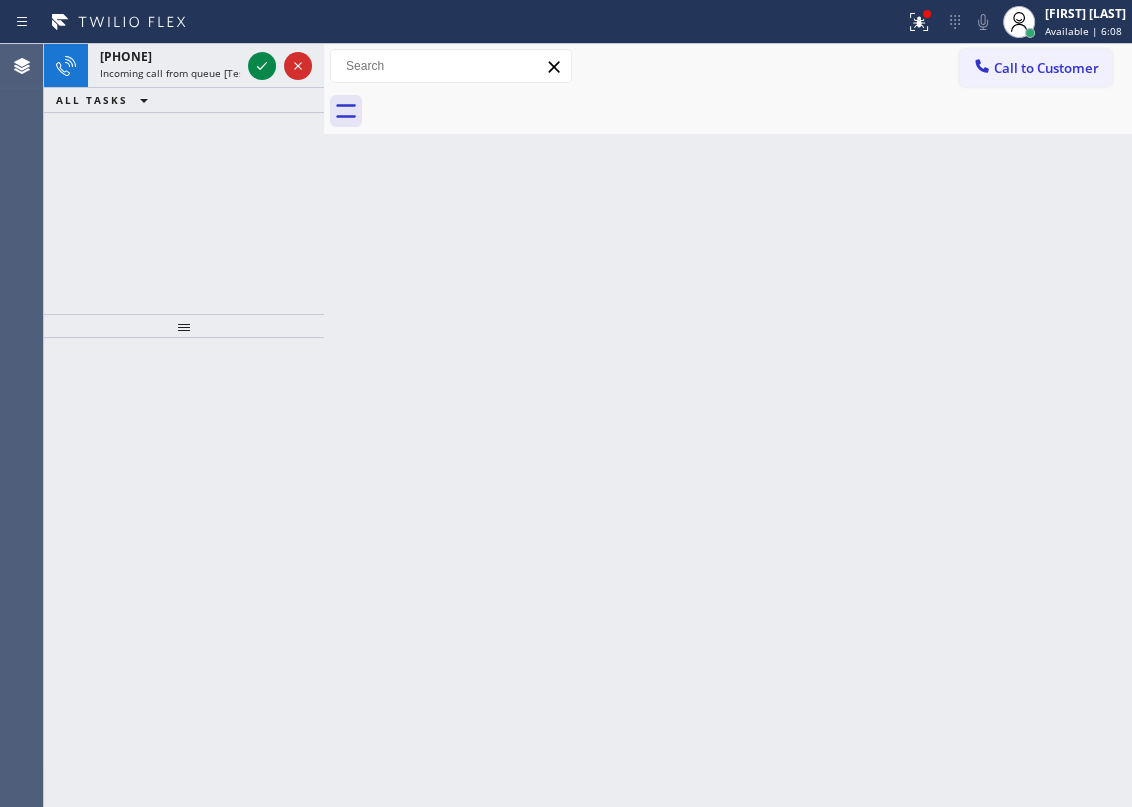 click on "+19499038678 Incoming call from queue [Test] All ALL TASKS ALL TASKS ACTIVE TASKS TASKS IN WRAP UP" at bounding box center [184, 179] 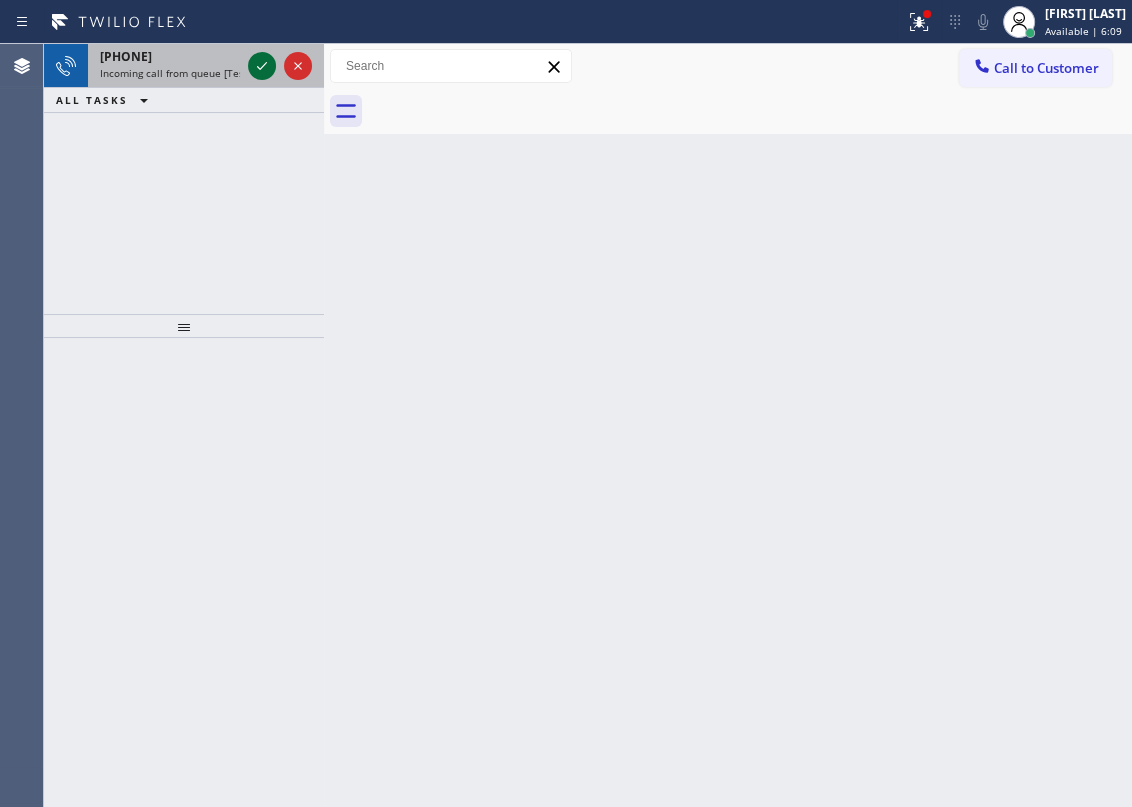click 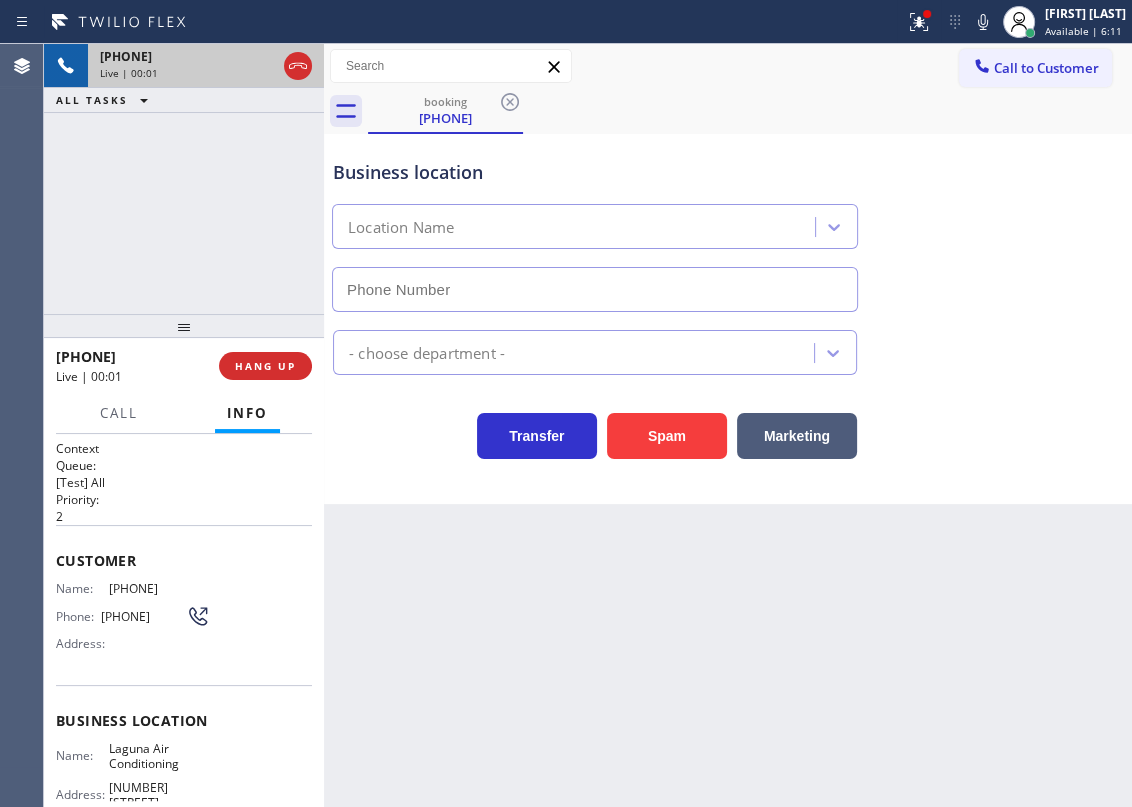 type on "(949) 523-3665" 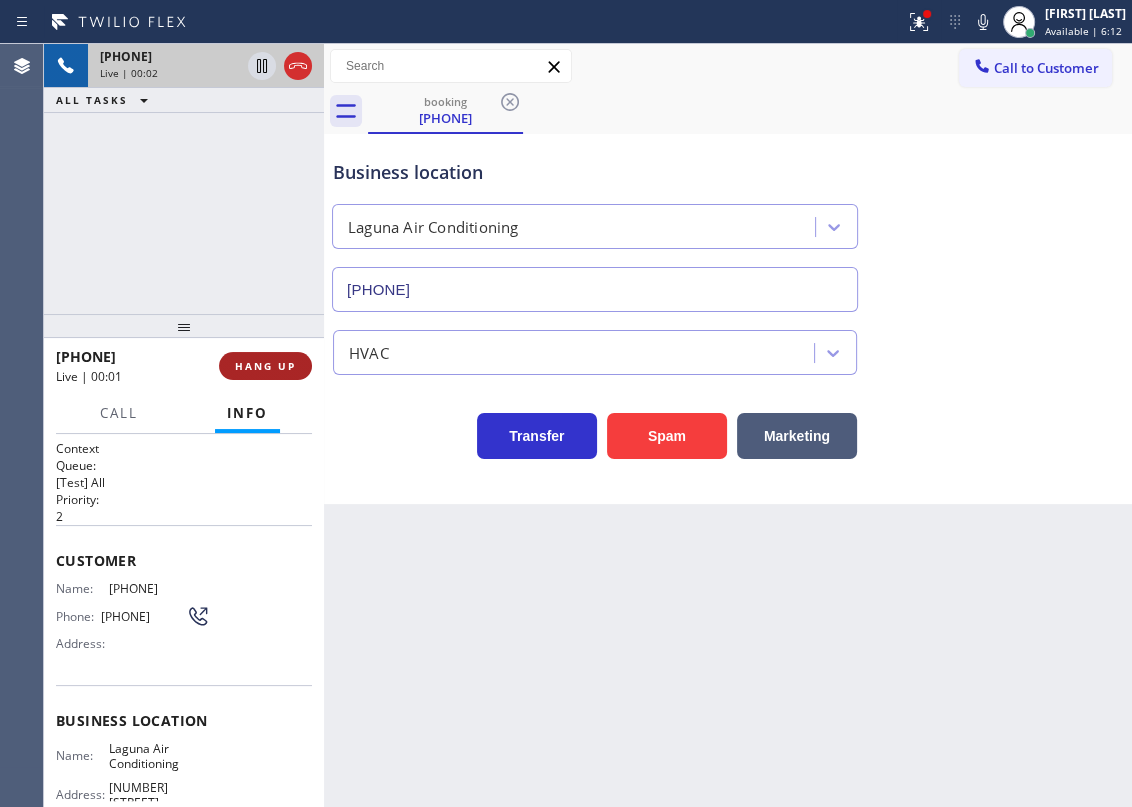 click on "HANG UP" at bounding box center (265, 366) 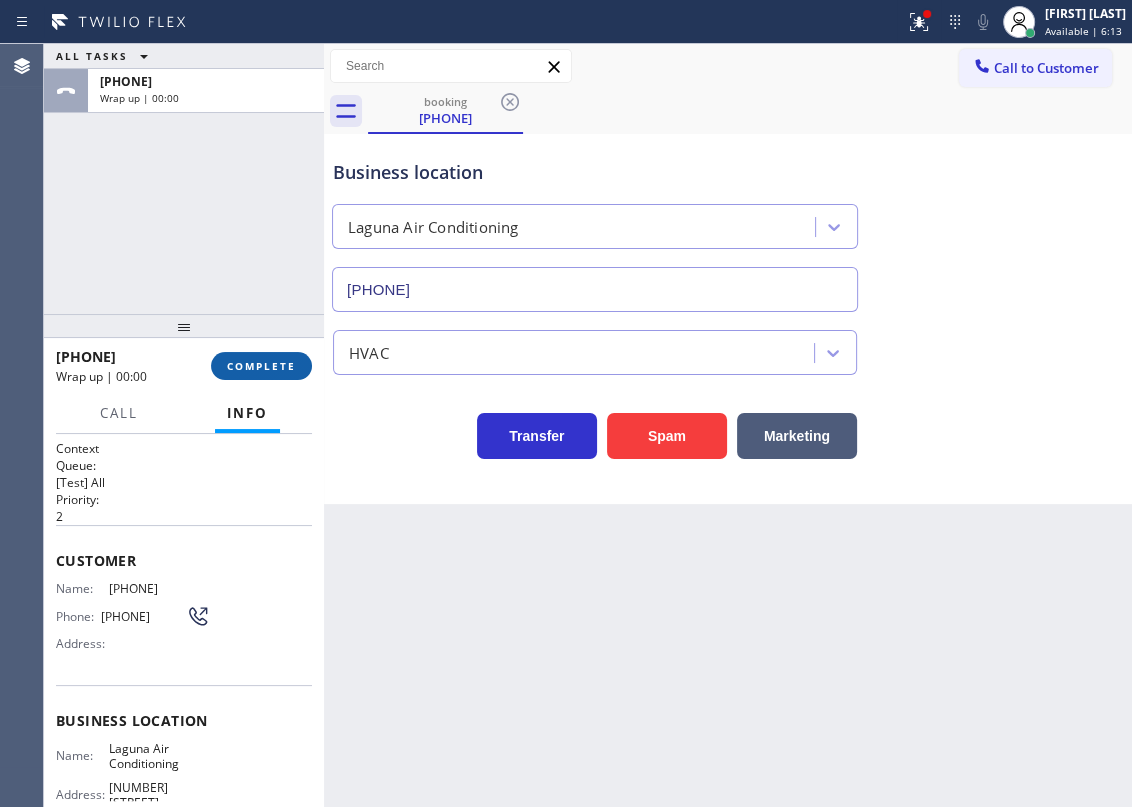click on "COMPLETE" at bounding box center [261, 366] 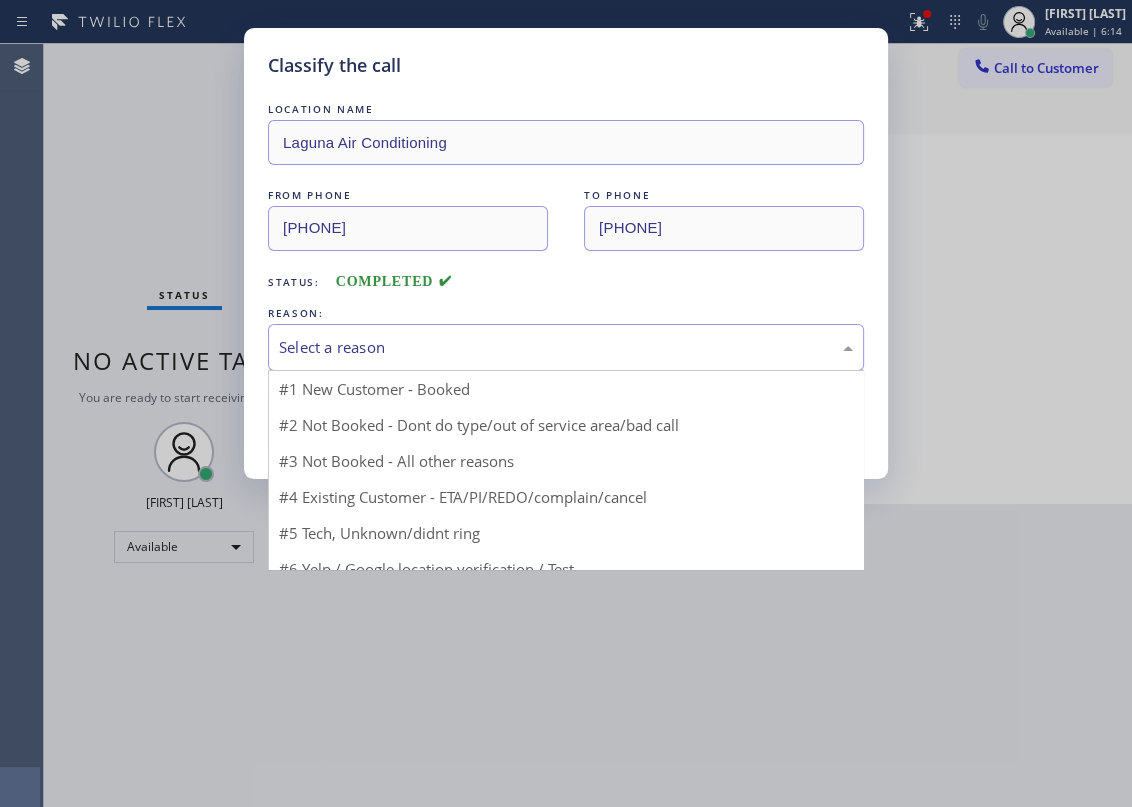 click on "Select a reason" at bounding box center (566, 347) 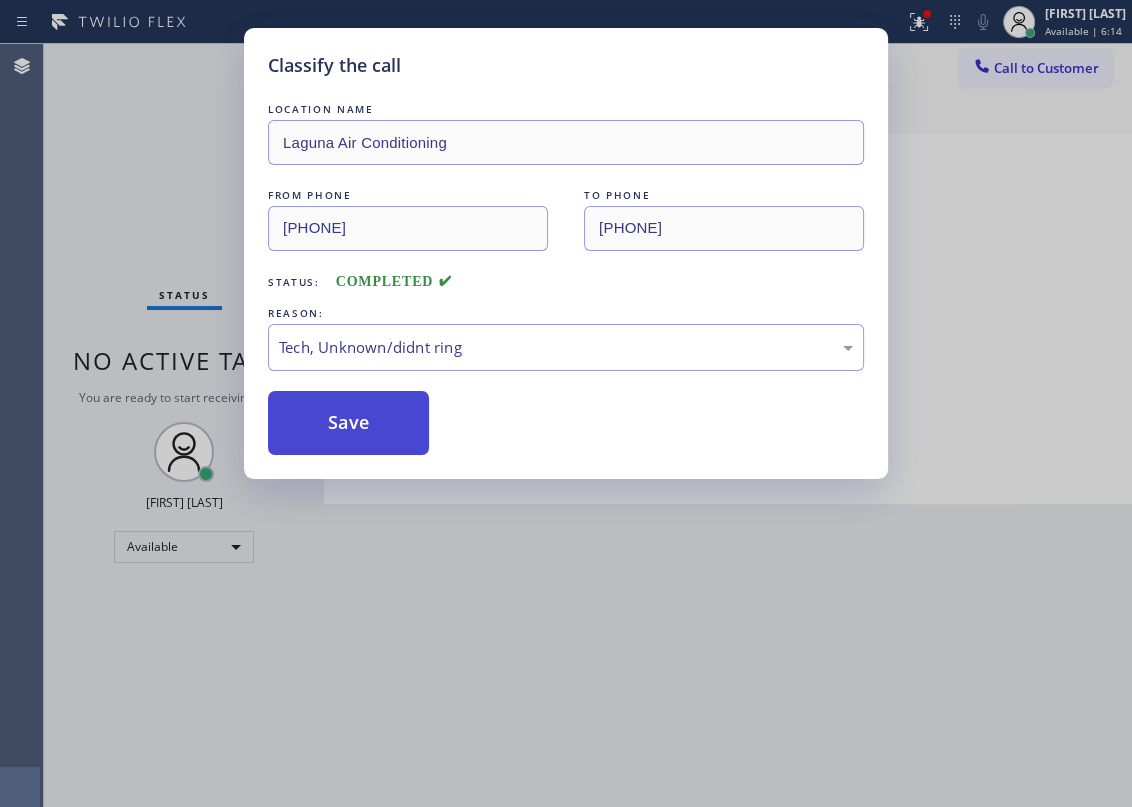 click on "Save" at bounding box center (348, 423) 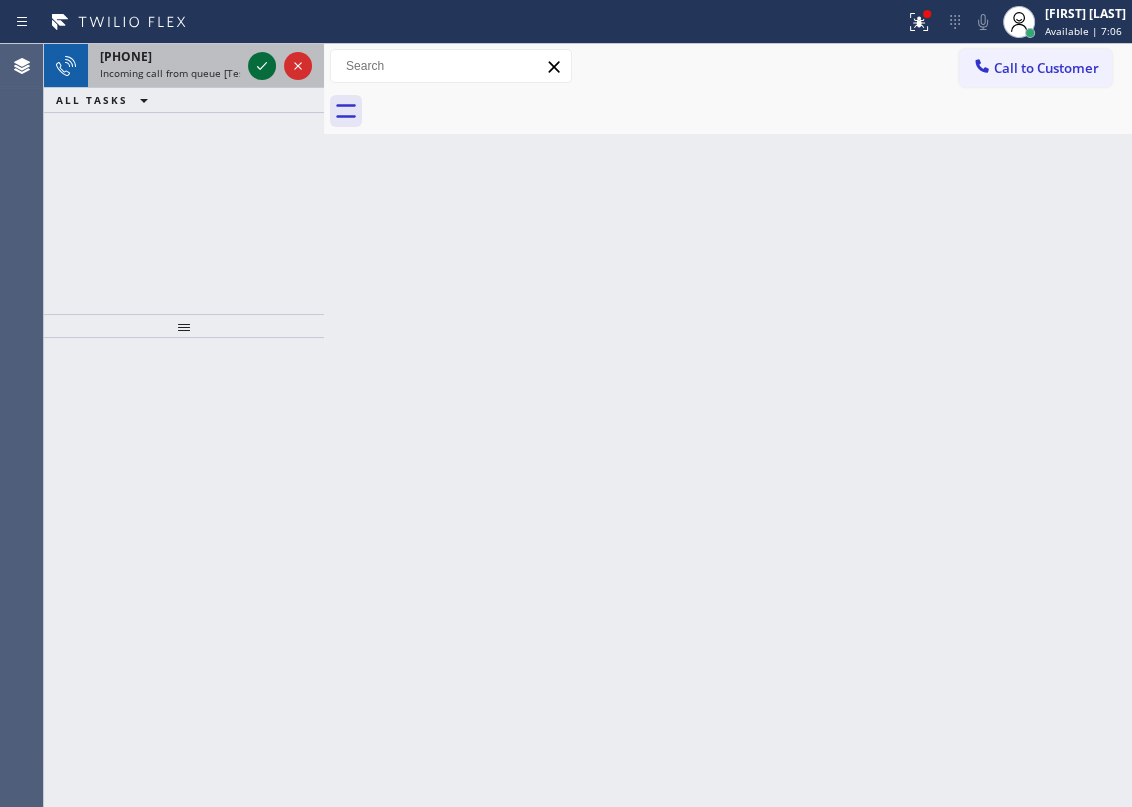 click 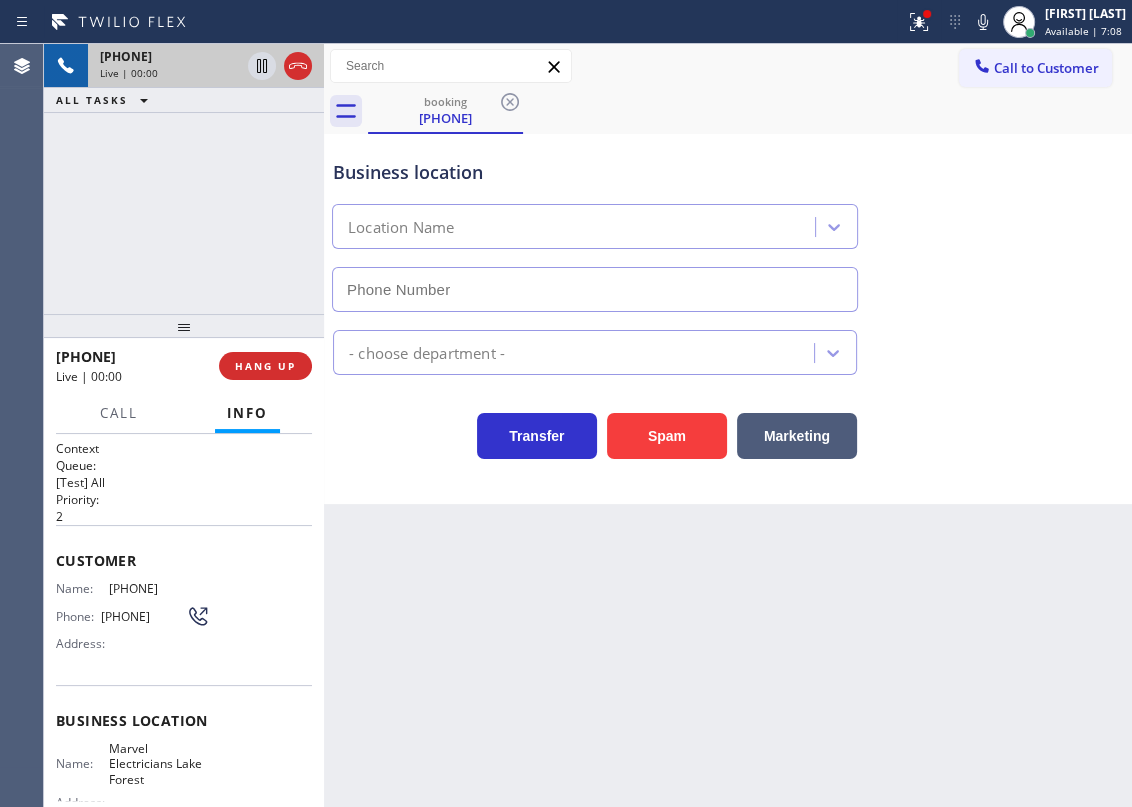 type on "(949) 546-6716" 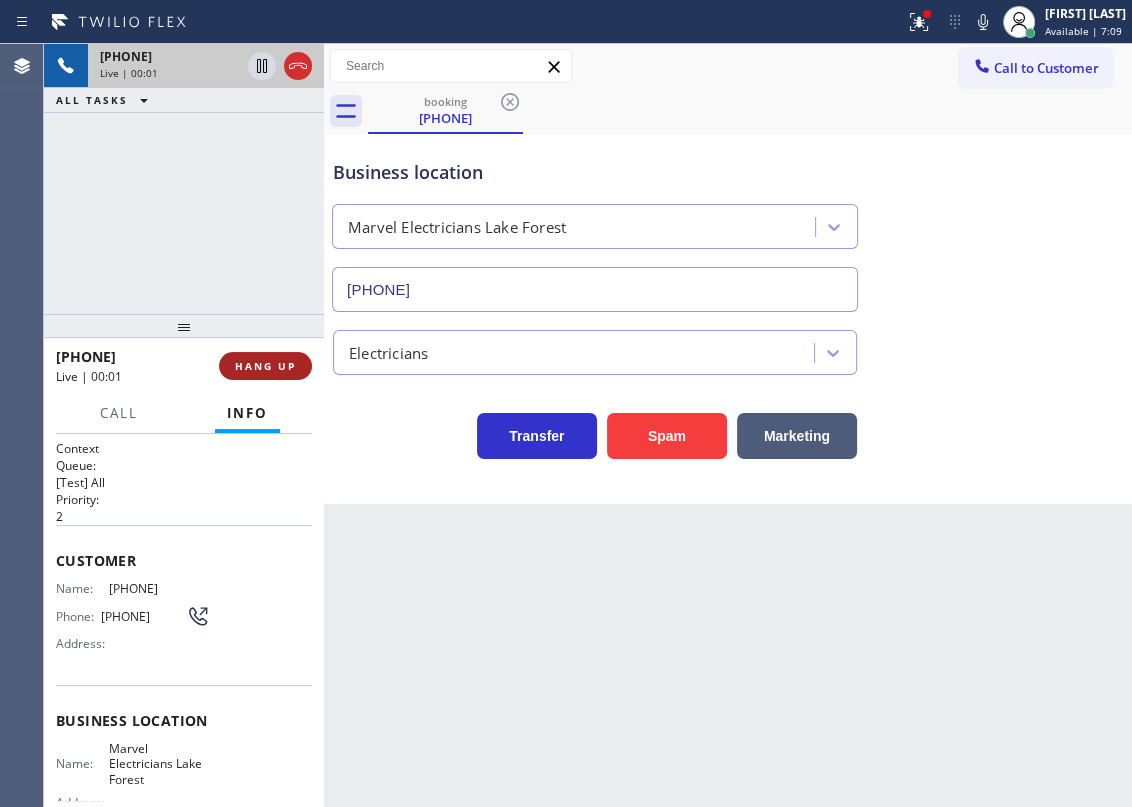 click on "HANG UP" at bounding box center (265, 366) 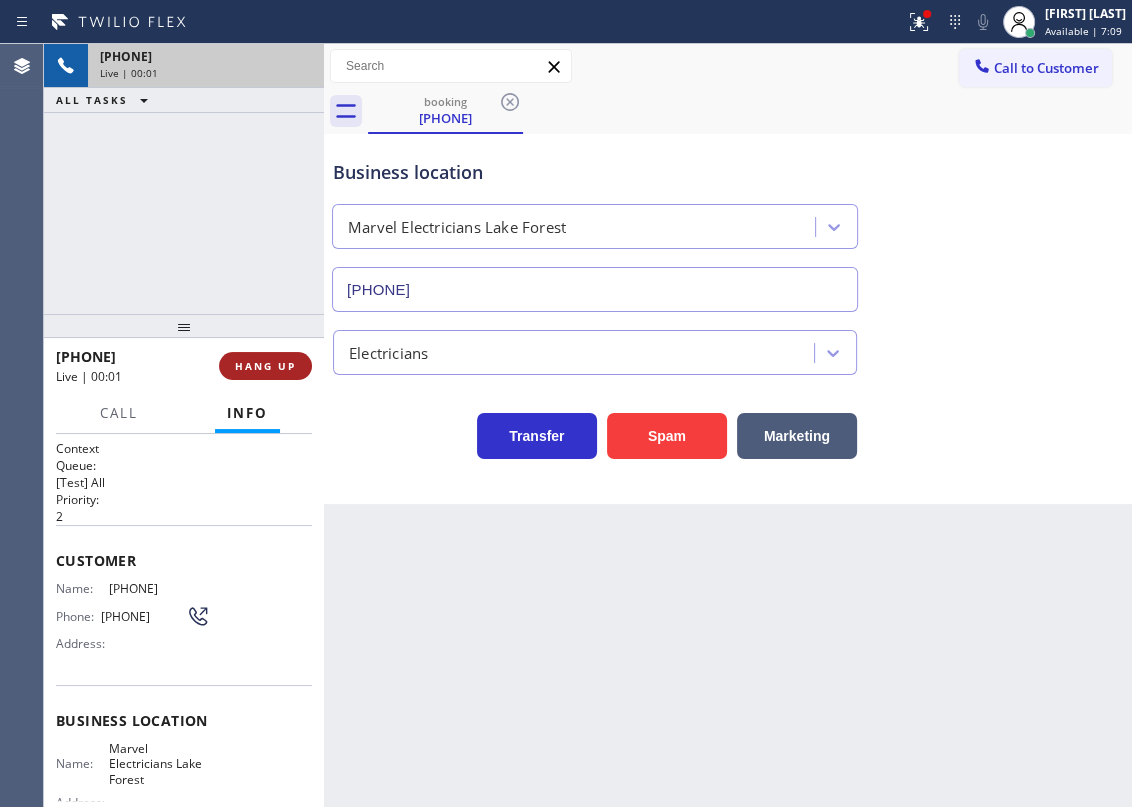 click on "HANG UP" at bounding box center (265, 366) 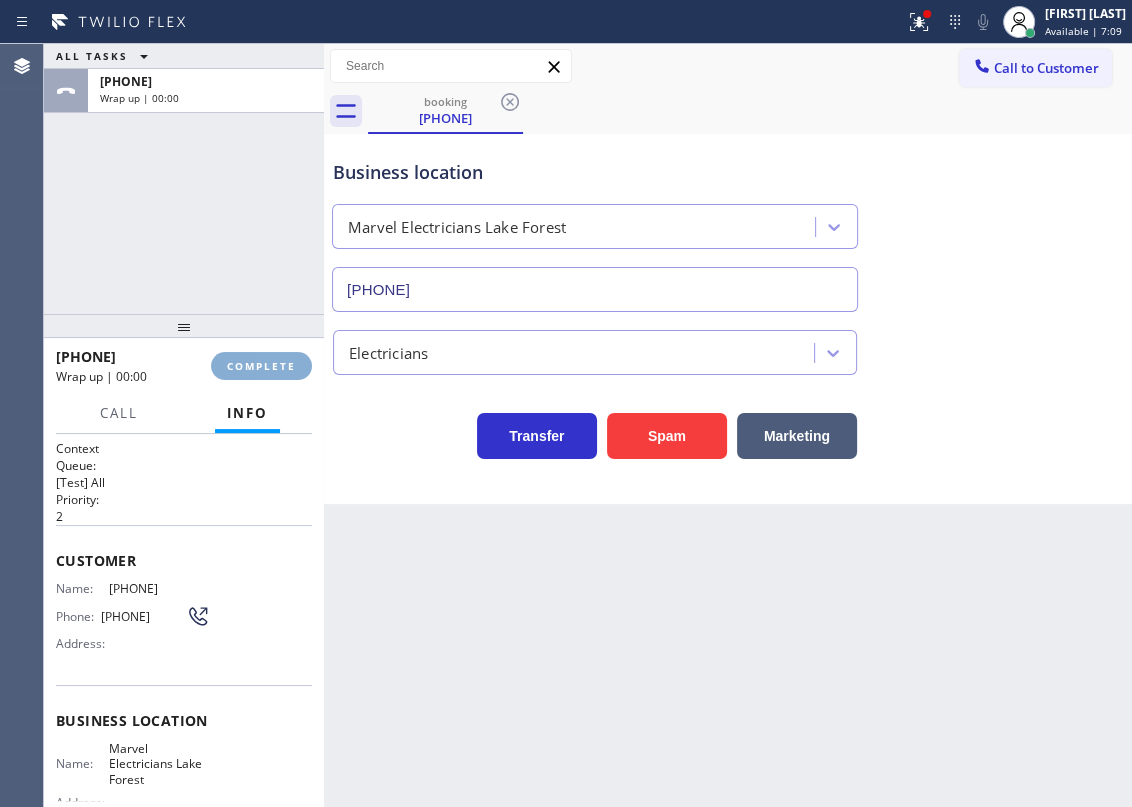 click on "COMPLETE" at bounding box center [261, 366] 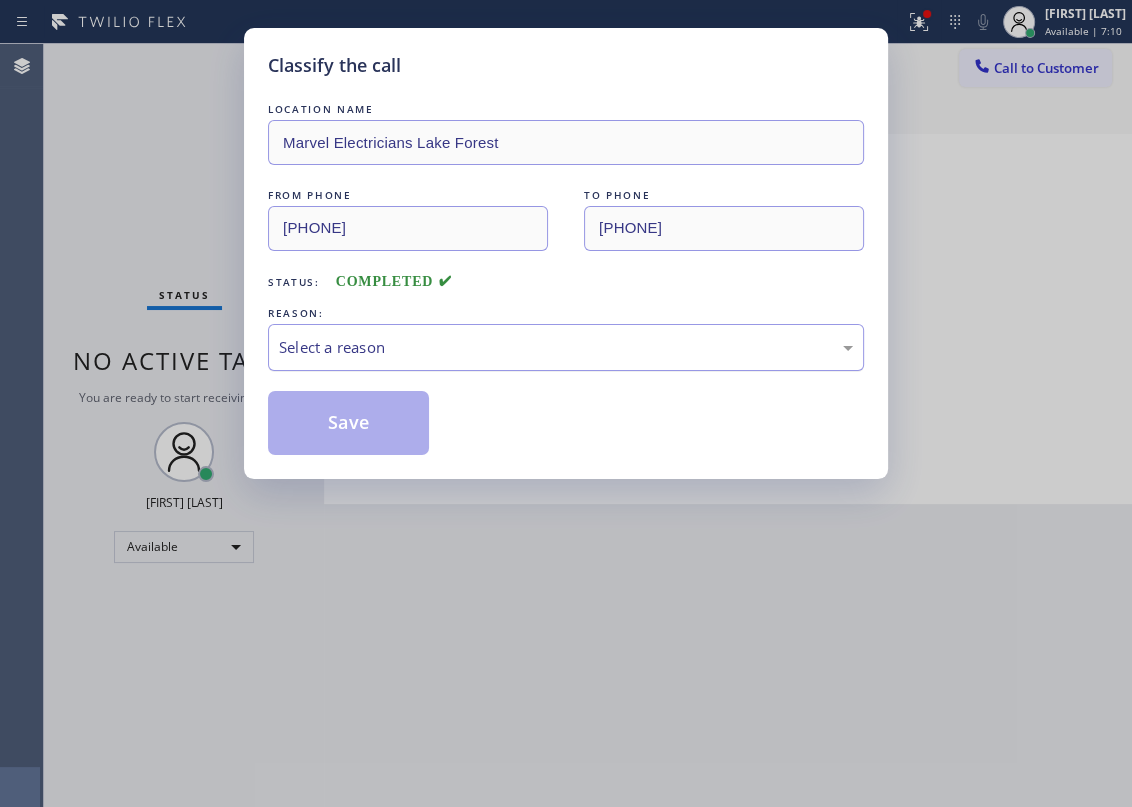 click on "Select a reason" at bounding box center [566, 347] 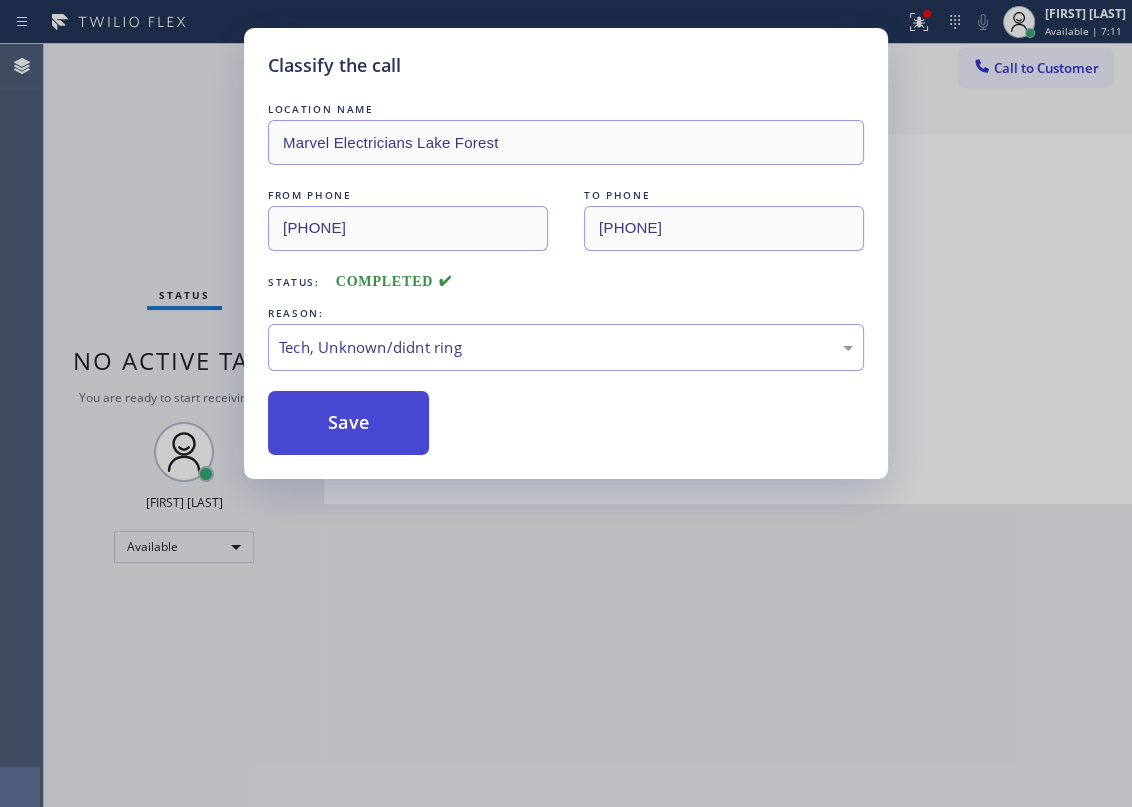 click on "Save" at bounding box center [348, 423] 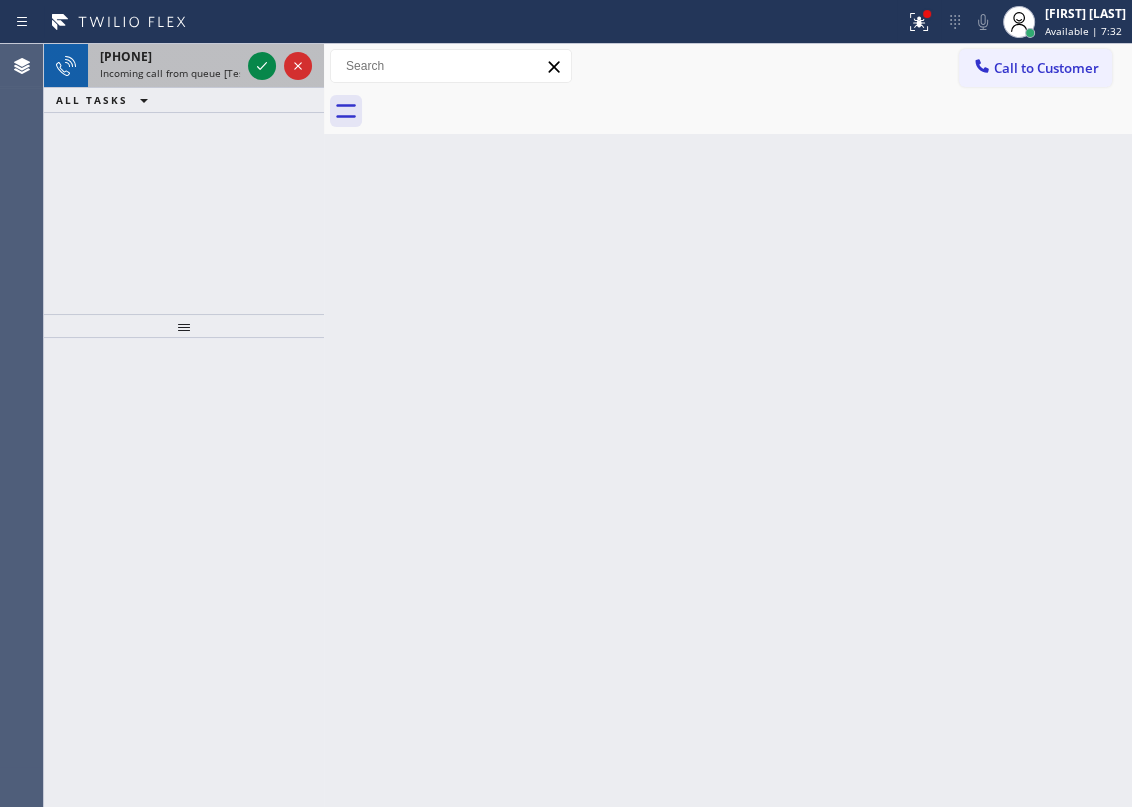 click on "Incoming call from queue [Test] All" at bounding box center [183, 73] 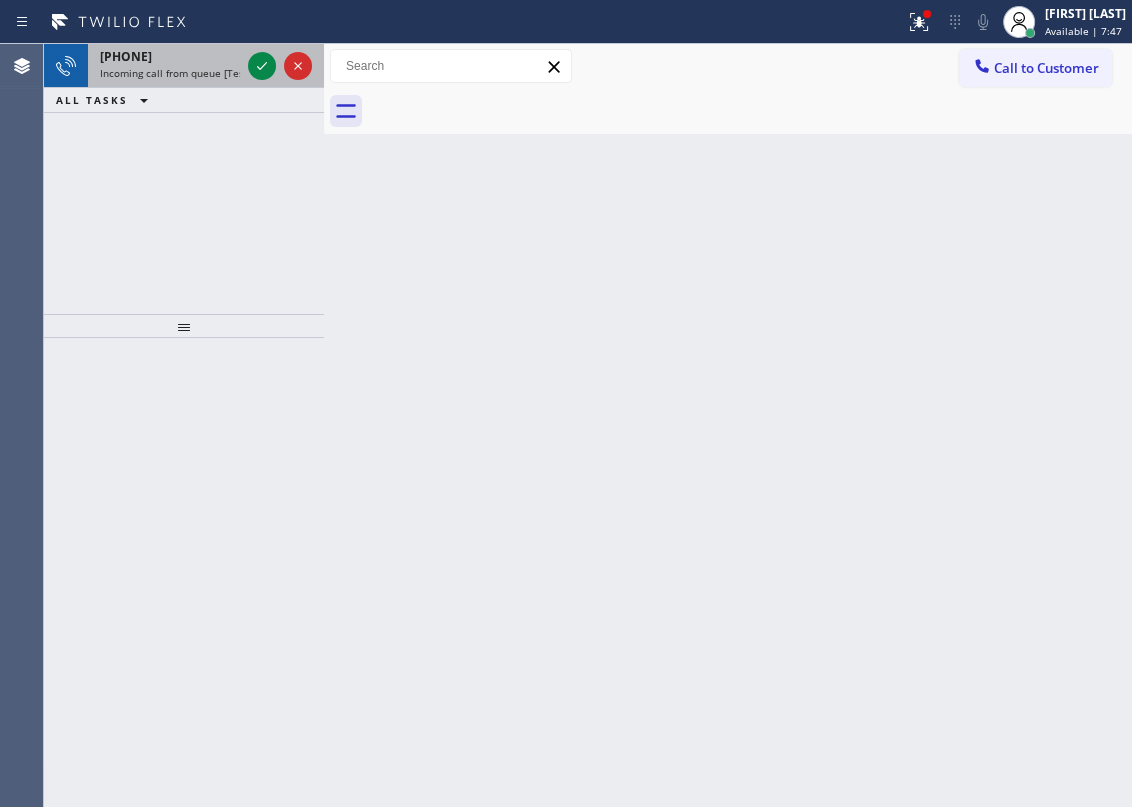 click on "Incoming call from queue [Test] All" at bounding box center (183, 73) 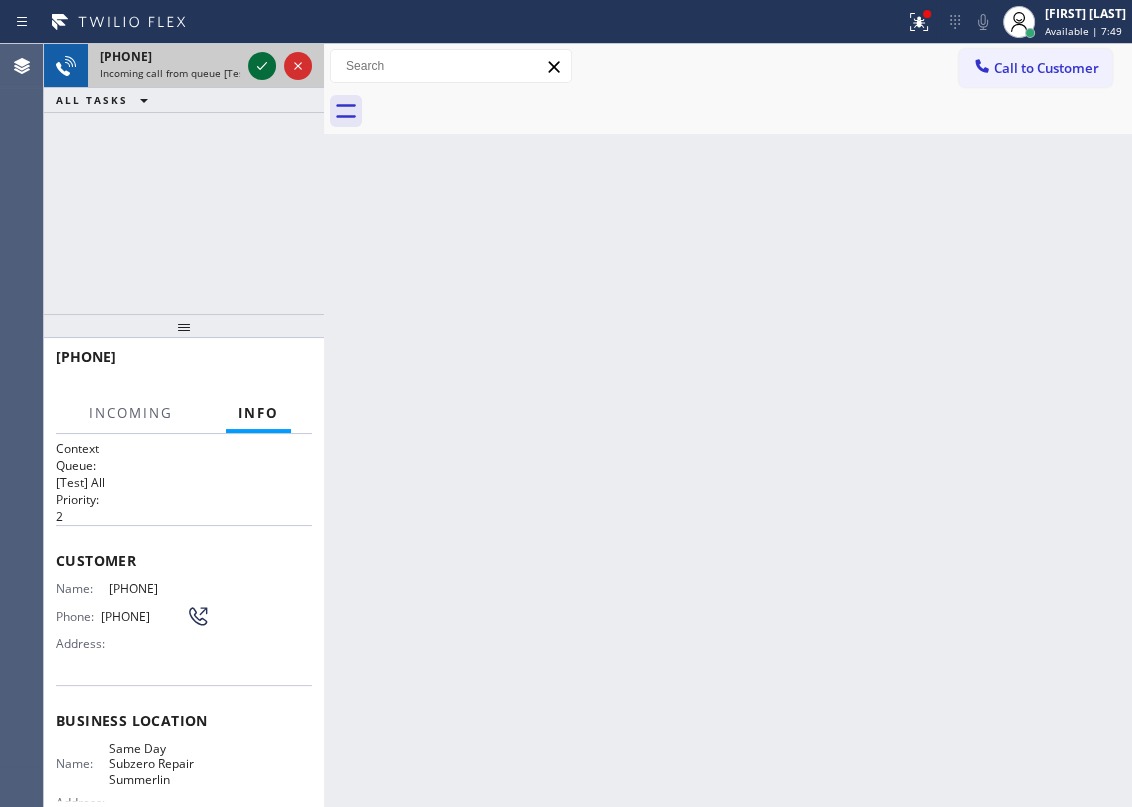 click at bounding box center (262, 66) 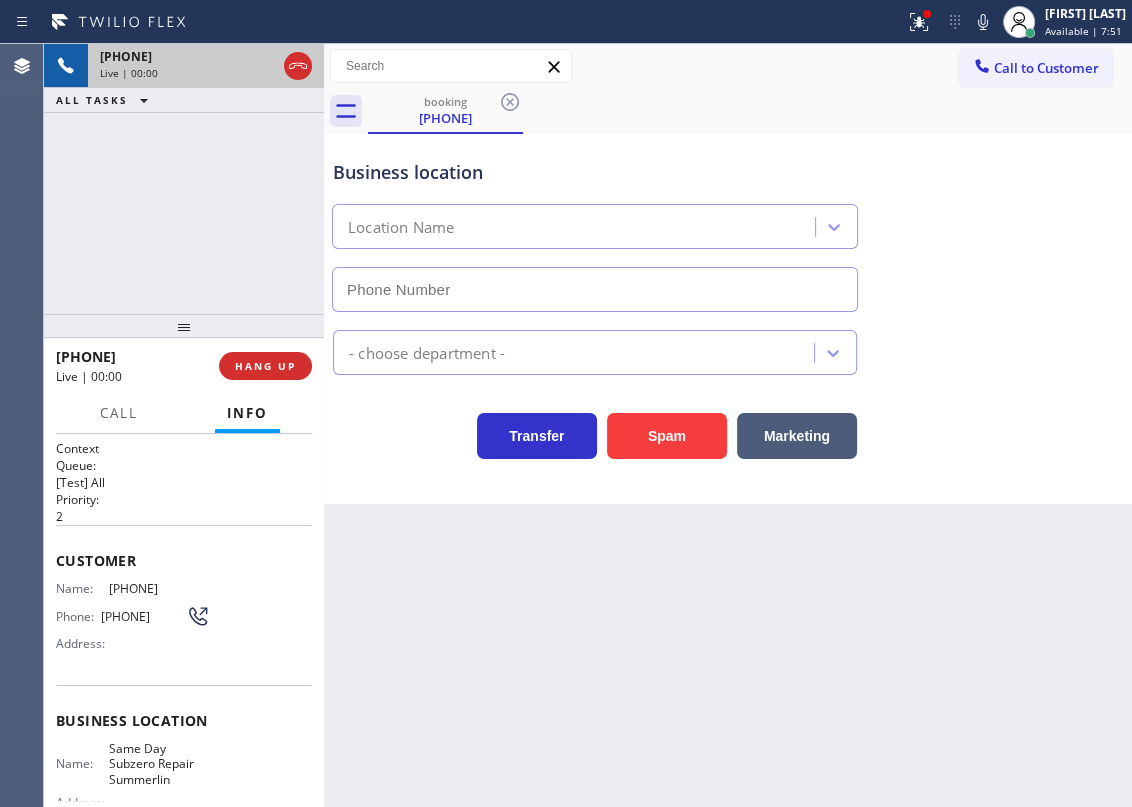 type on "(725) 234-6006" 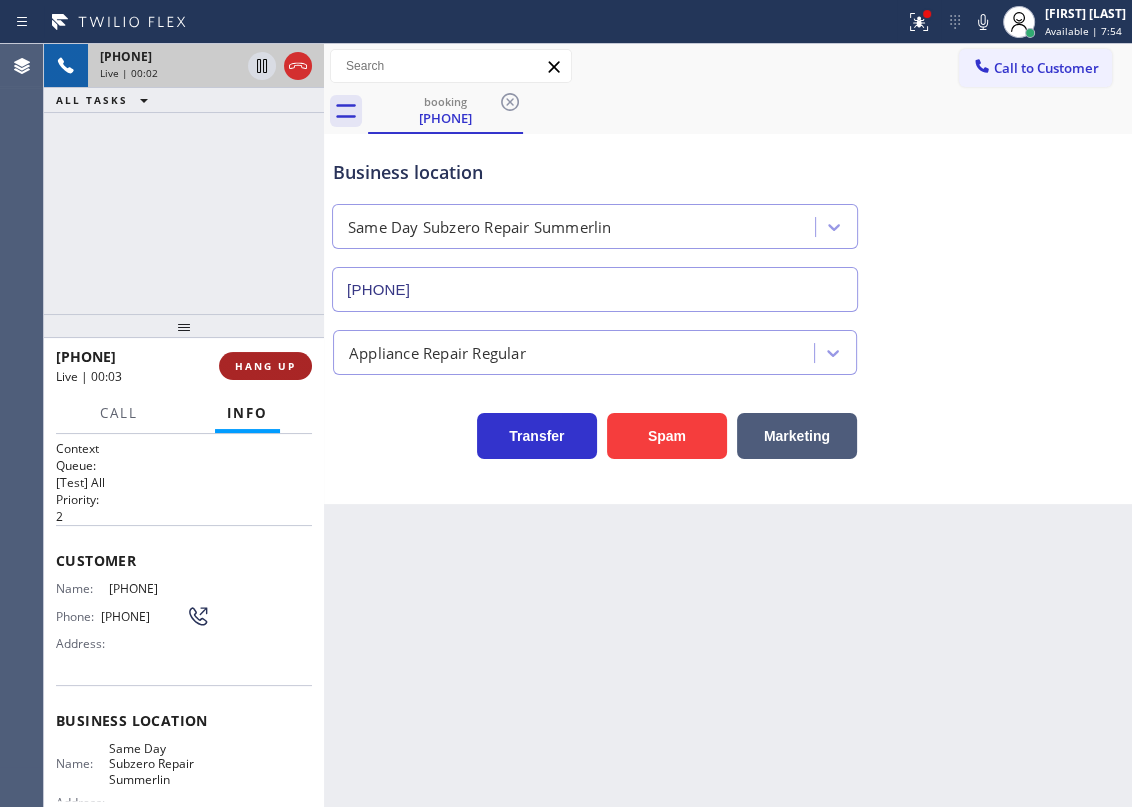 click on "HANG UP" at bounding box center [265, 366] 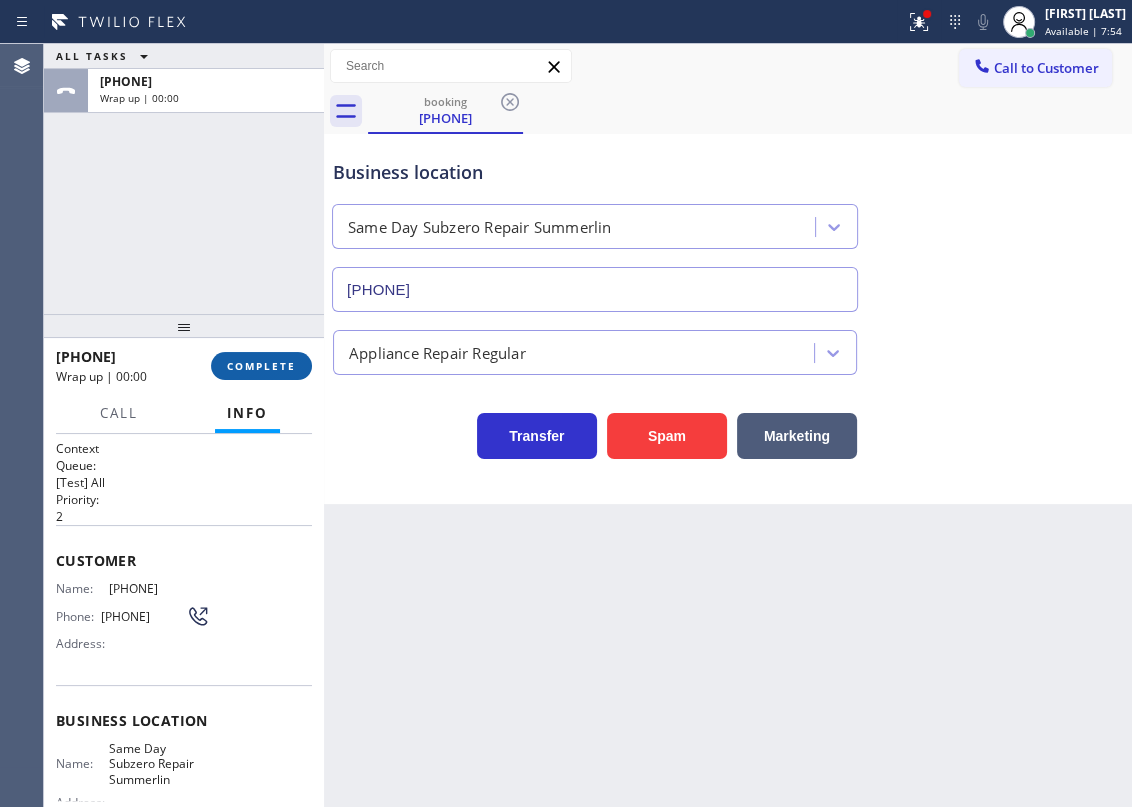 click on "COMPLETE" at bounding box center [261, 366] 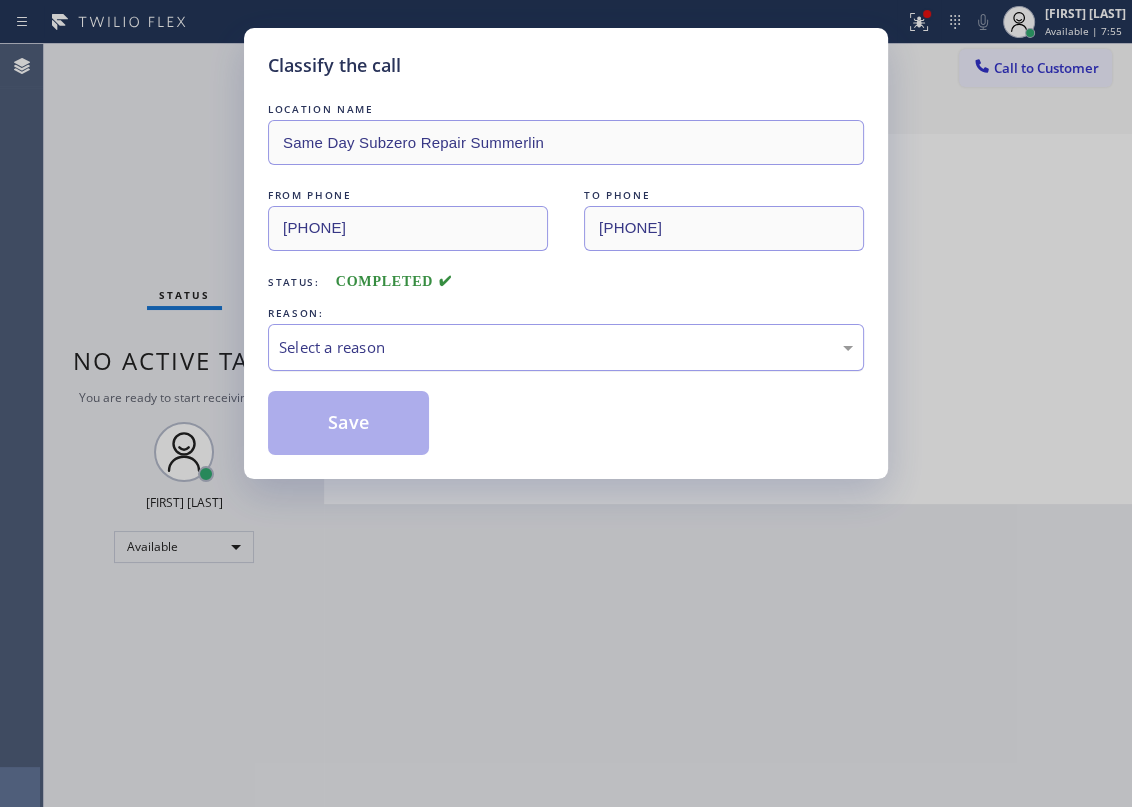 click on "Select a reason" at bounding box center [566, 347] 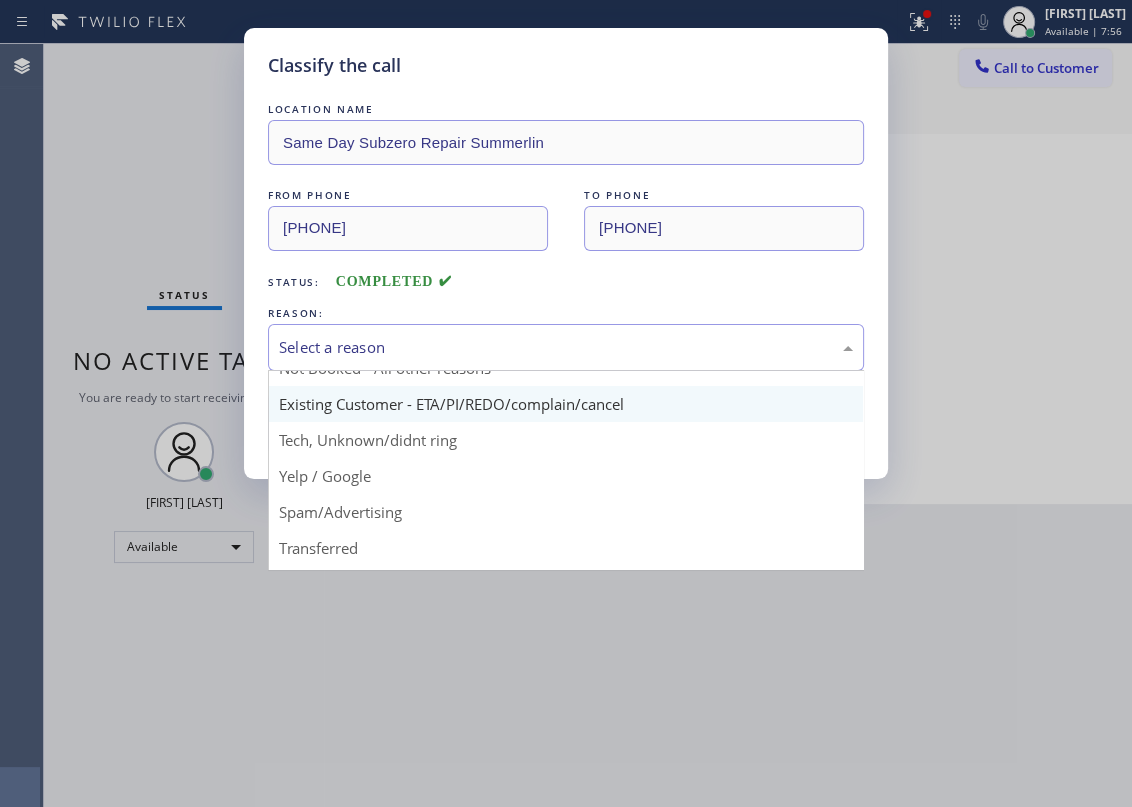 scroll, scrollTop: 133, scrollLeft: 0, axis: vertical 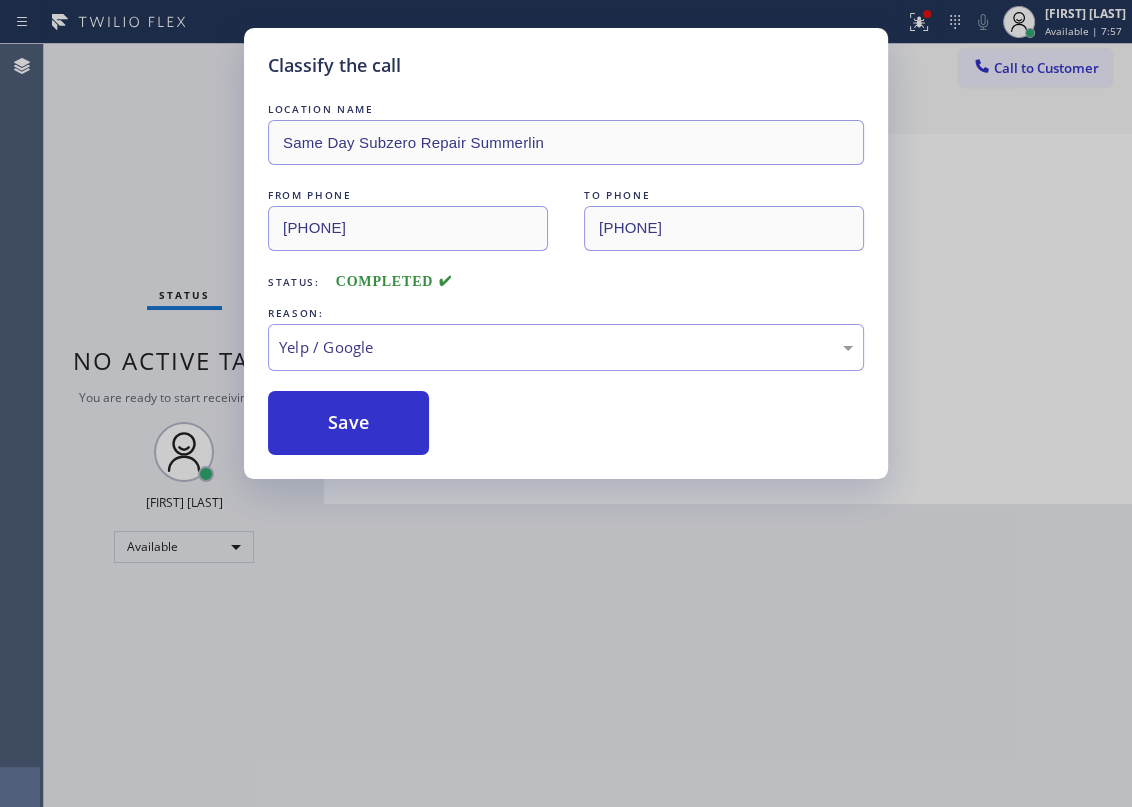 click on "Save" at bounding box center (348, 423) 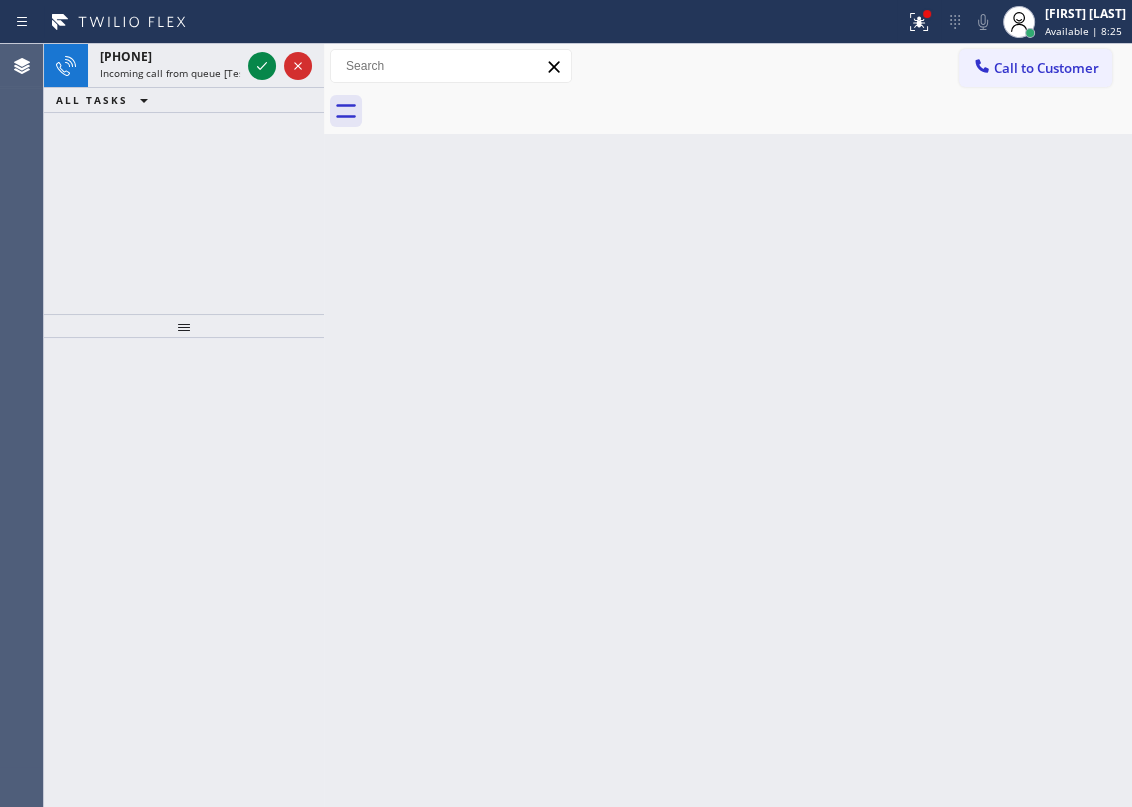 click on "Back to Dashboard Change Sender ID Customers Technicians Select a contact Outbound call Technician Search Technician Your caller id phone number Your caller id phone number Call Technician info Name   Phone none Address none Change Sender ID HVAC +18559994417 5 Star Appliance +18557314952 Appliance Repair +18554611149 Plumbing +18889090120 Air Duct Cleaning +18006865038  Electricians +18005688664 Cancel Change Check personal SMS Reset Change No tabs Call to Customer Outbound call Location Search location Your caller id phone number Customer number Call Outbound call Technician Search Technician Your caller id phone number Your caller id phone number Call" at bounding box center [728, 425] 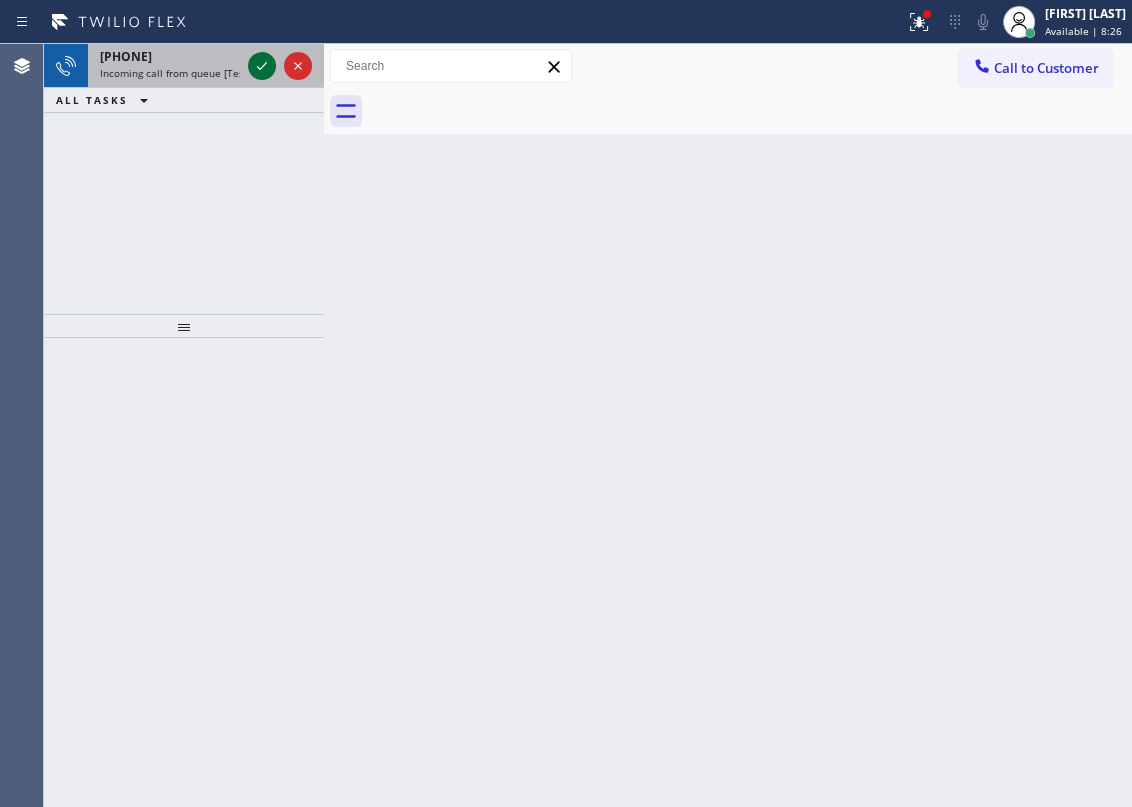 click 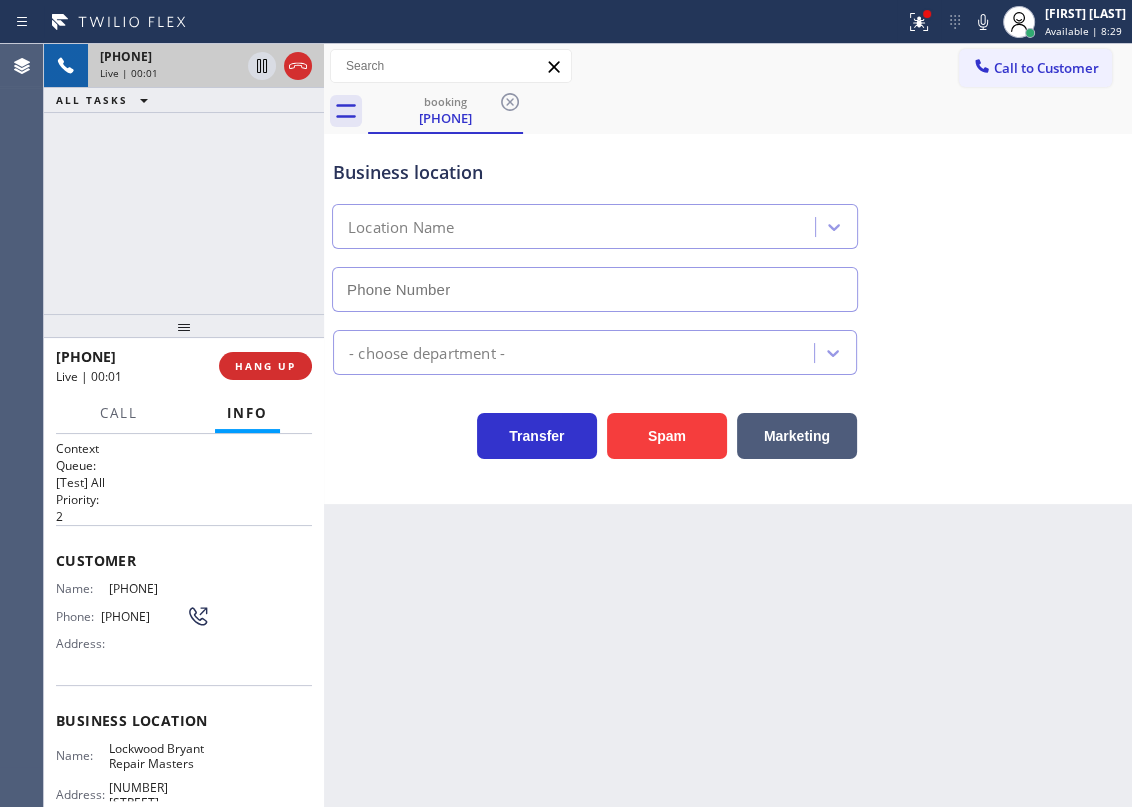 type on "(480) 508-9255" 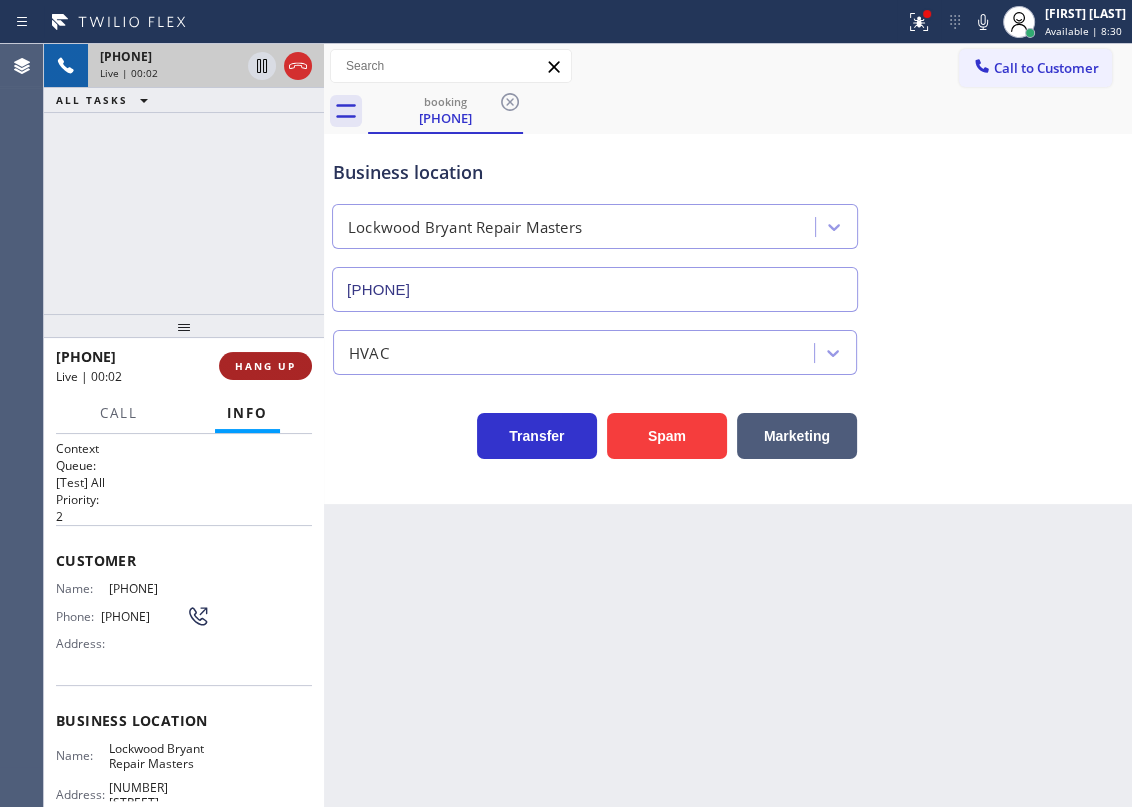 click on "HANG UP" at bounding box center (265, 366) 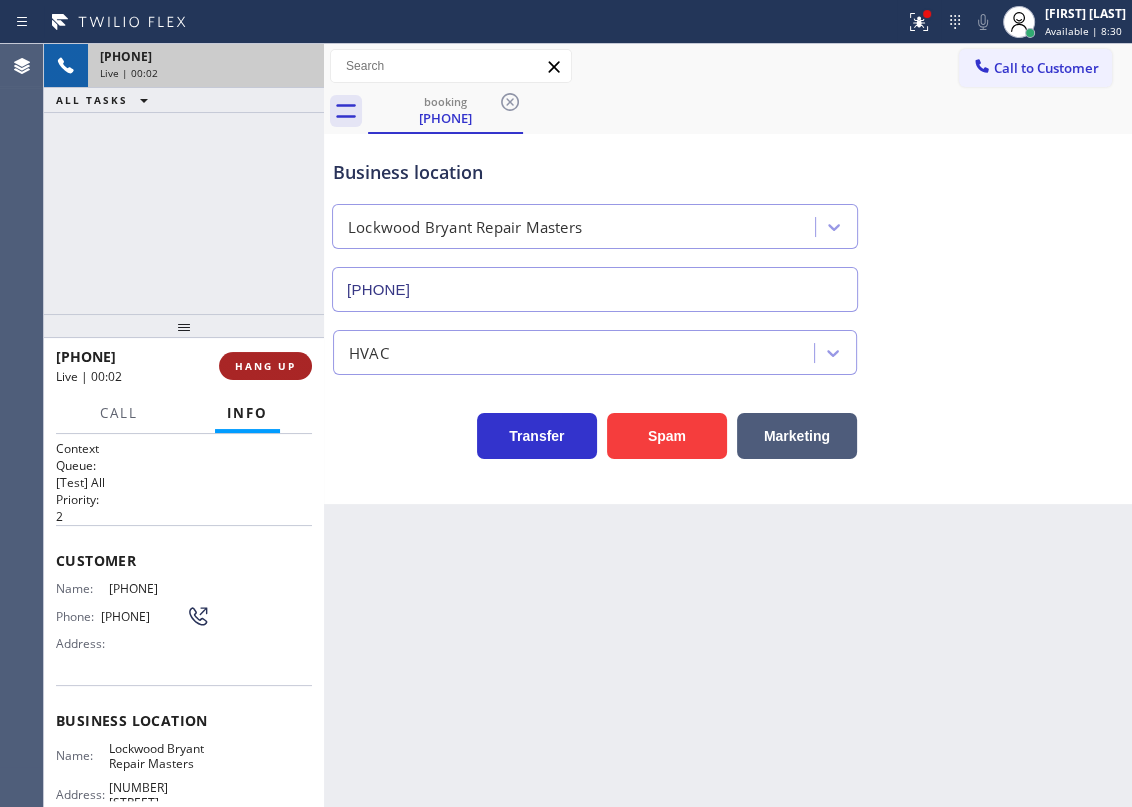 click on "HANG UP" at bounding box center (265, 366) 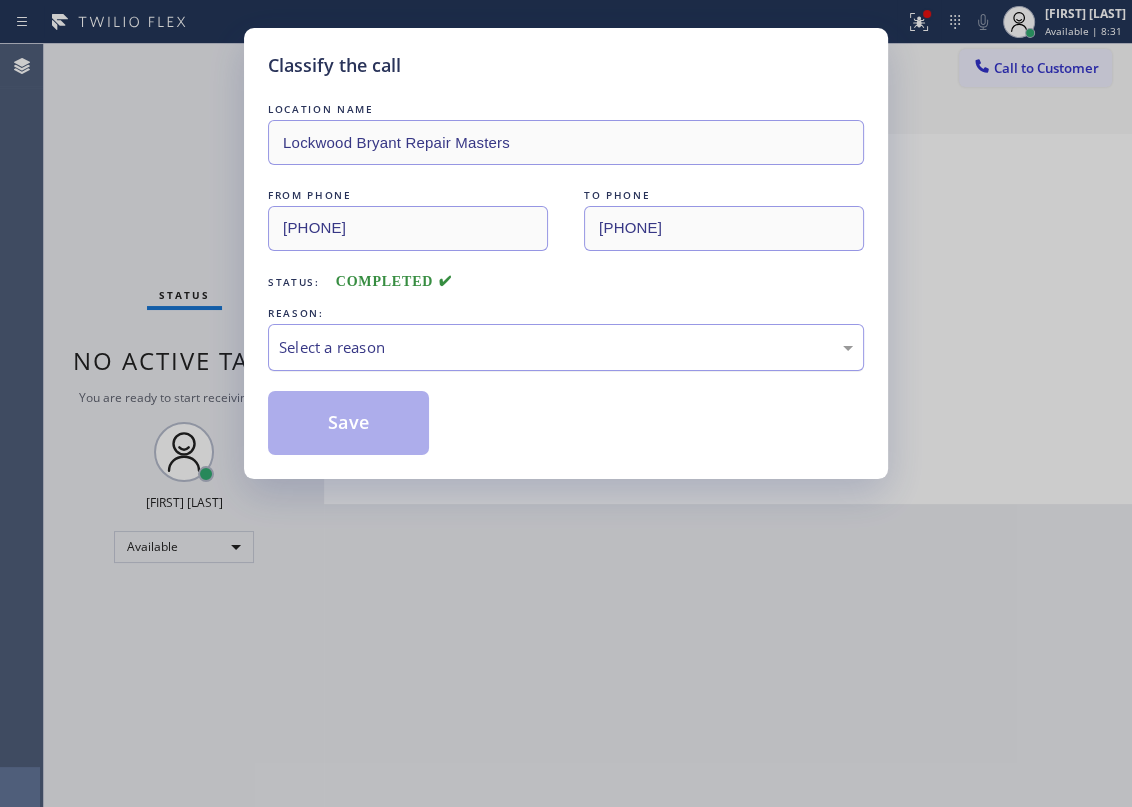 click on "Select a reason" at bounding box center [566, 347] 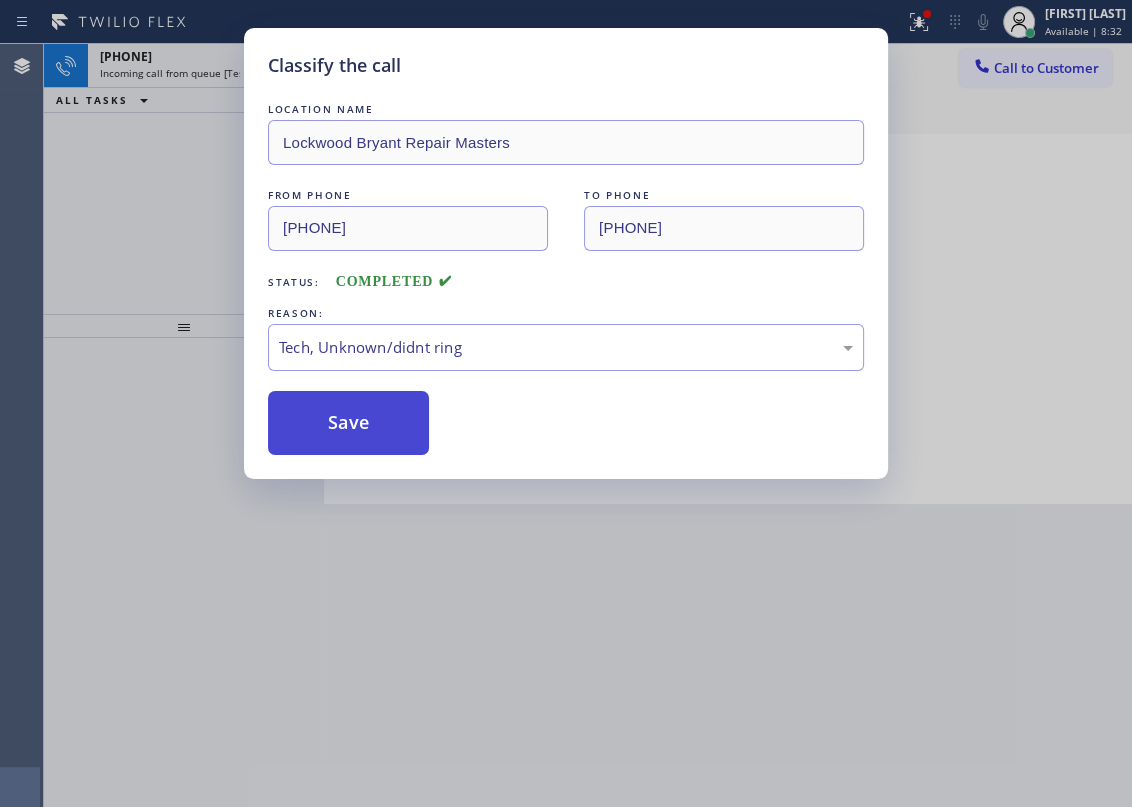 click on "Save" at bounding box center (348, 423) 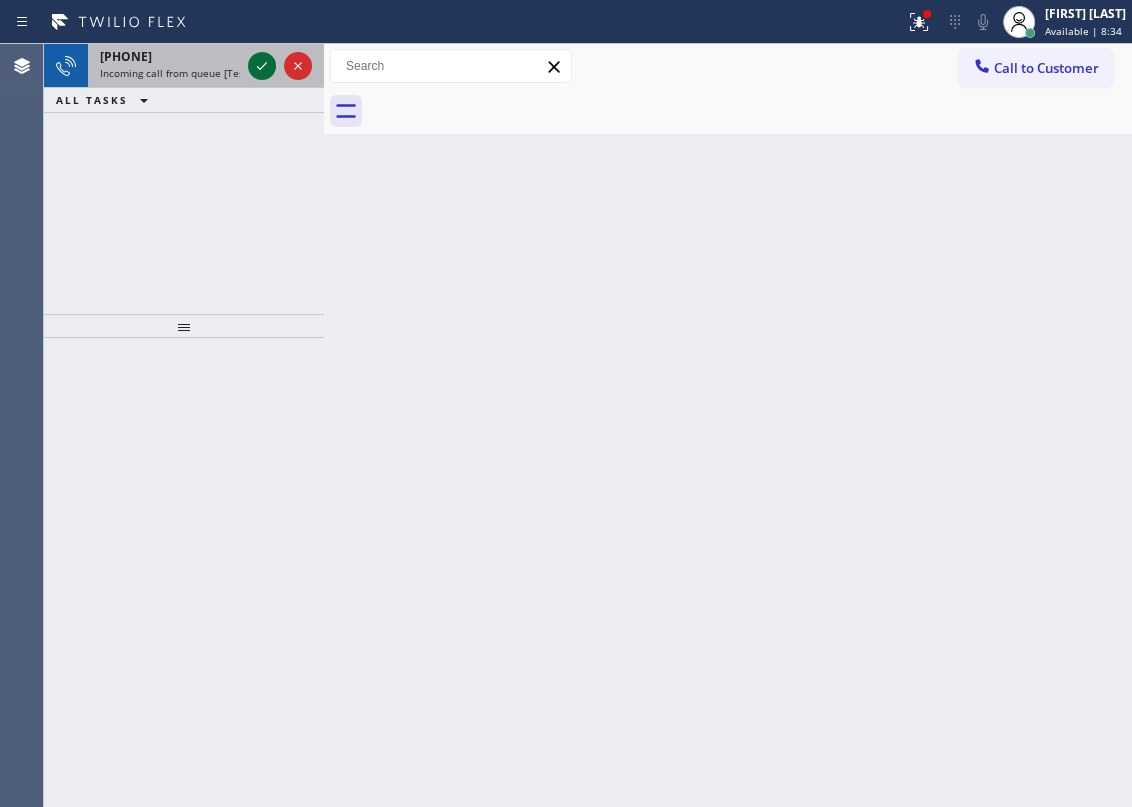 click 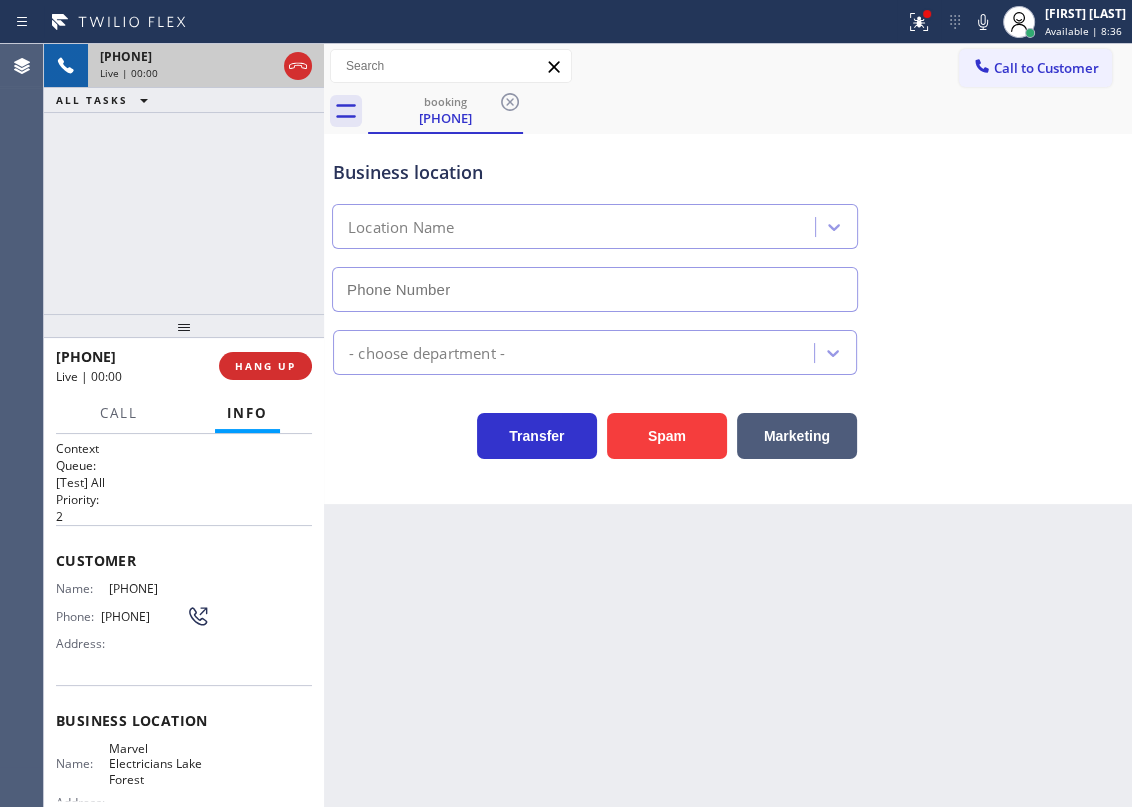 type on "(949) 546-6716" 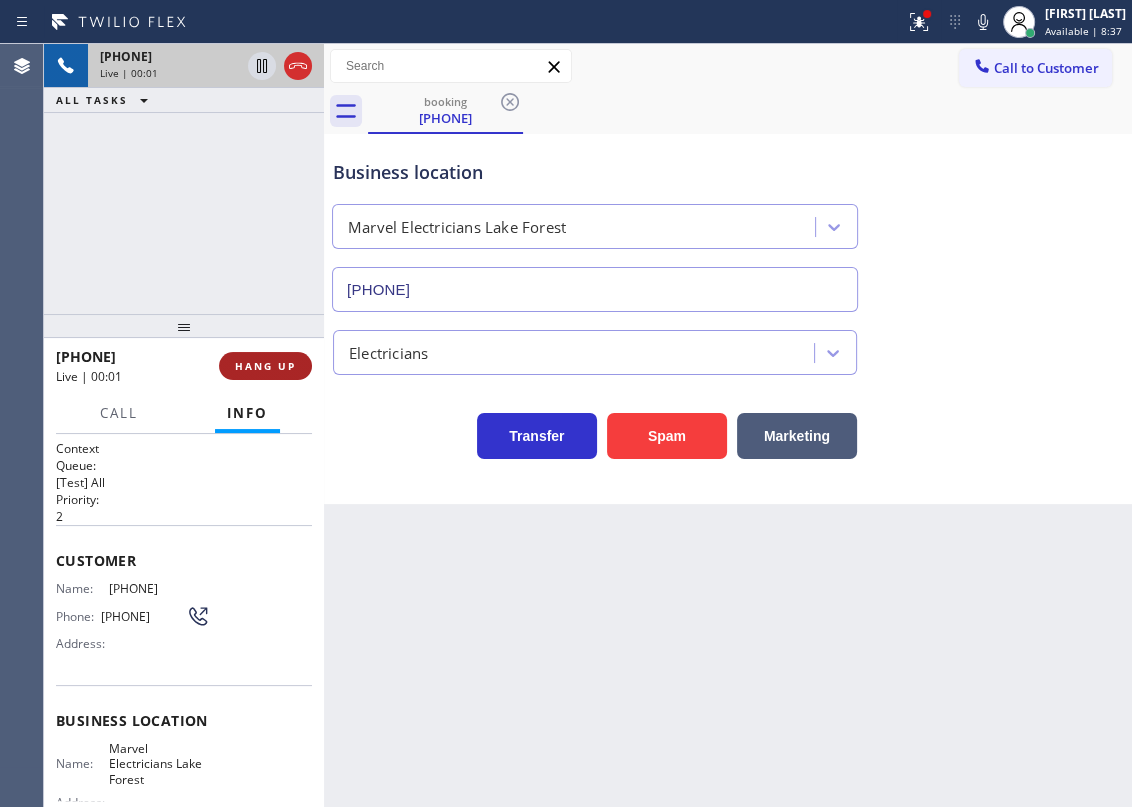 click on "HANG UP" at bounding box center [265, 366] 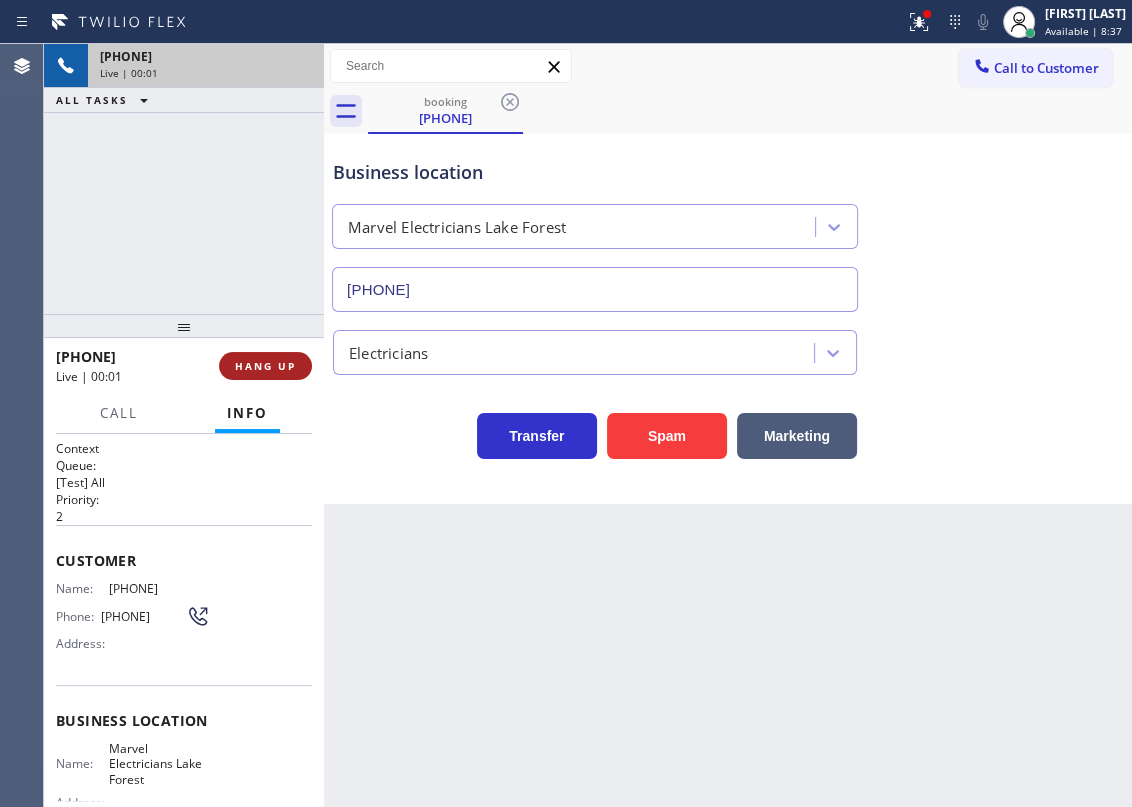 click on "HANG UP" at bounding box center [265, 366] 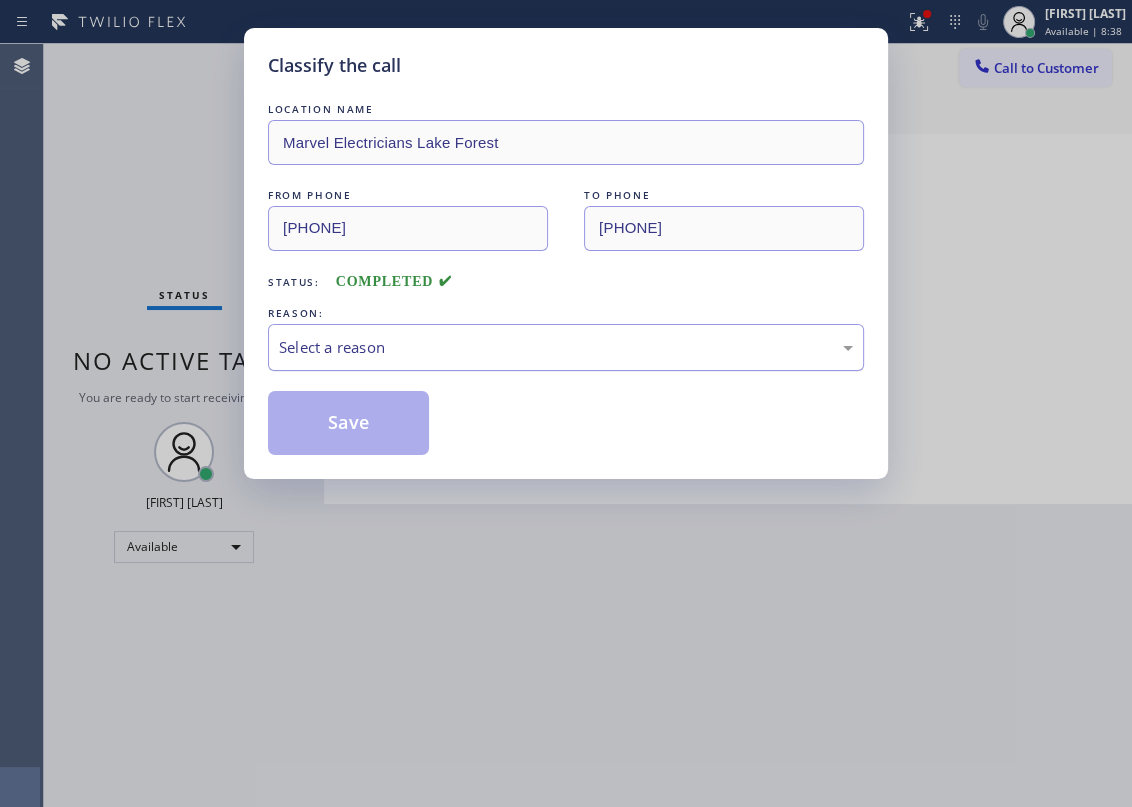 click on "Select a reason" at bounding box center (566, 347) 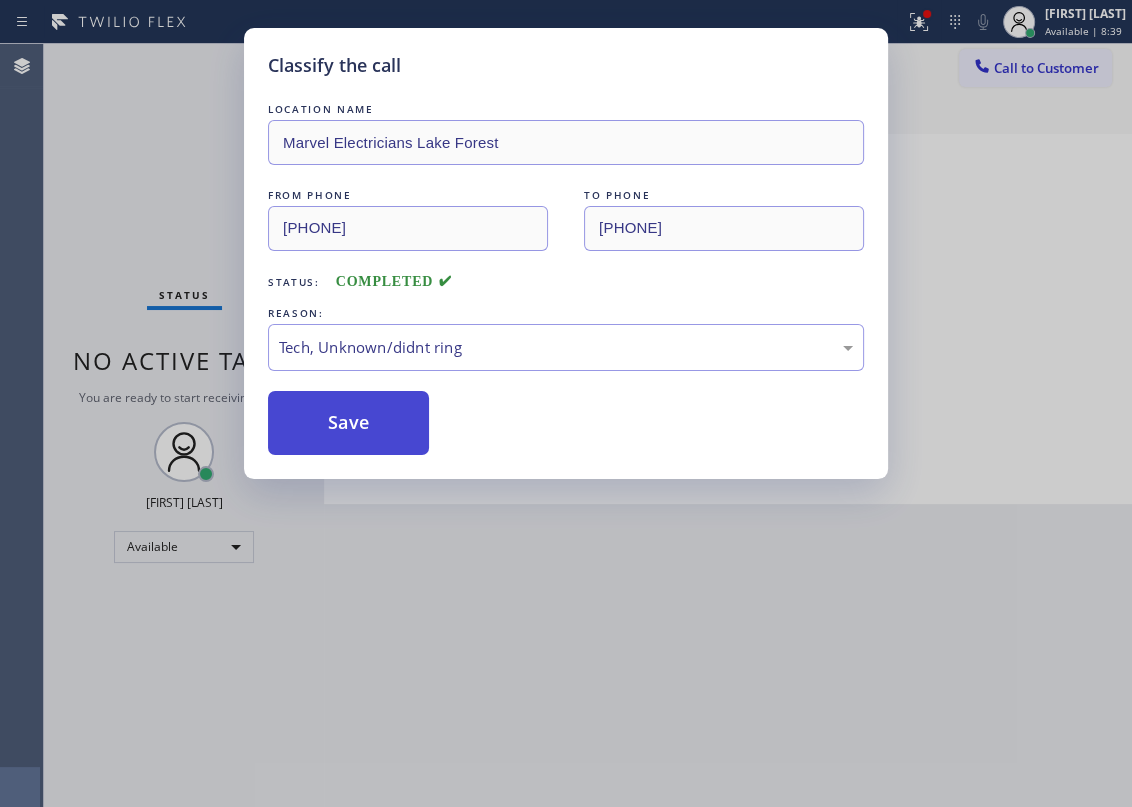 click on "Save" at bounding box center (348, 423) 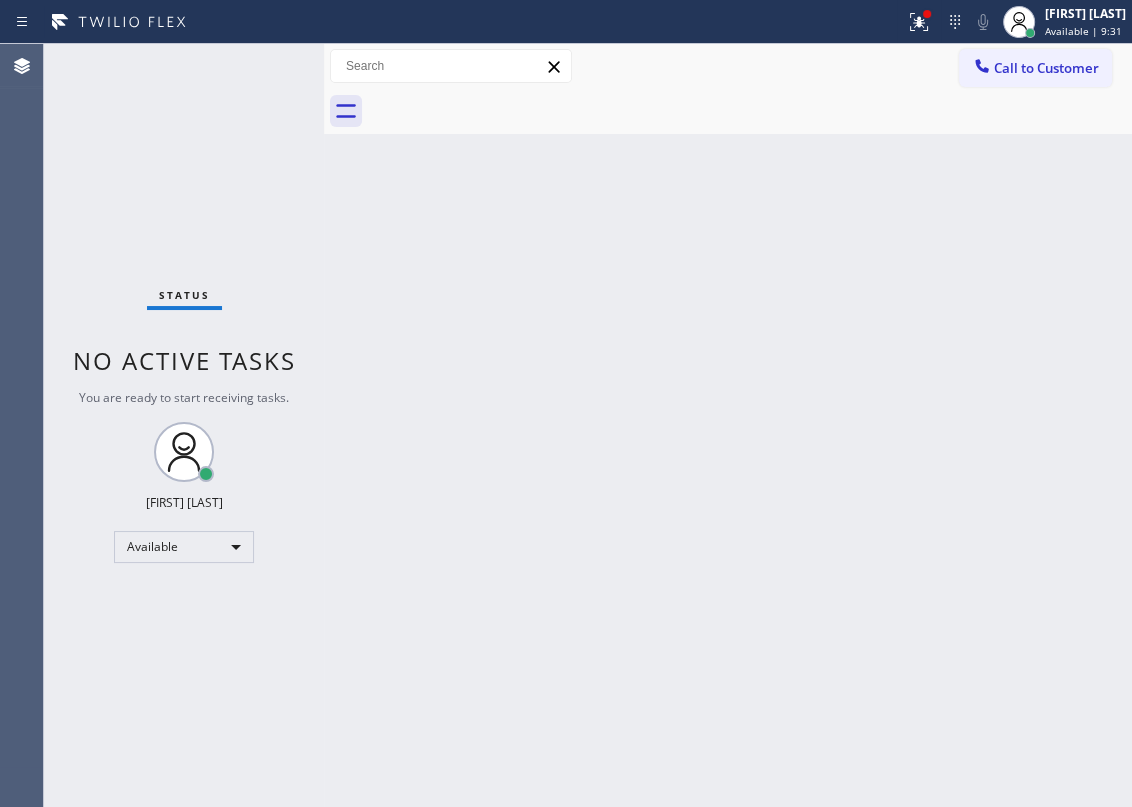 click on "Back to Dashboard Change Sender ID Customers Technicians Select a contact Outbound call Technician Search Technician Your caller id phone number Your caller id phone number Call Technician info Name   Phone none Address none Change Sender ID HVAC +18559994417 5 Star Appliance +18557314952 Appliance Repair +18554611149 Plumbing +18889090120 Air Duct Cleaning +18006865038  Electricians +18005688664 Cancel Change Check personal SMS Reset Change No tabs Call to Customer Outbound call Location Search location Your caller id phone number Customer number Call Outbound call Technician Search Technician Your caller id phone number Your caller id phone number Call" at bounding box center (728, 425) 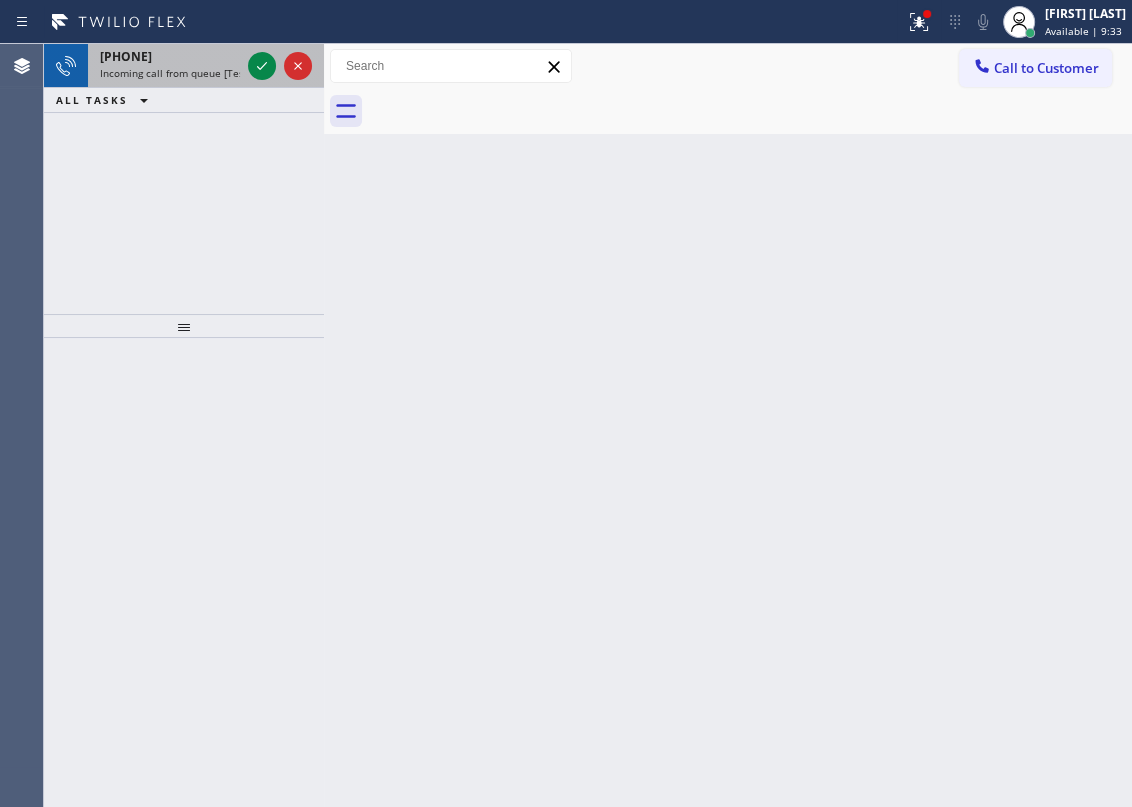 click on "Incoming call from queue [Test] All" at bounding box center [183, 73] 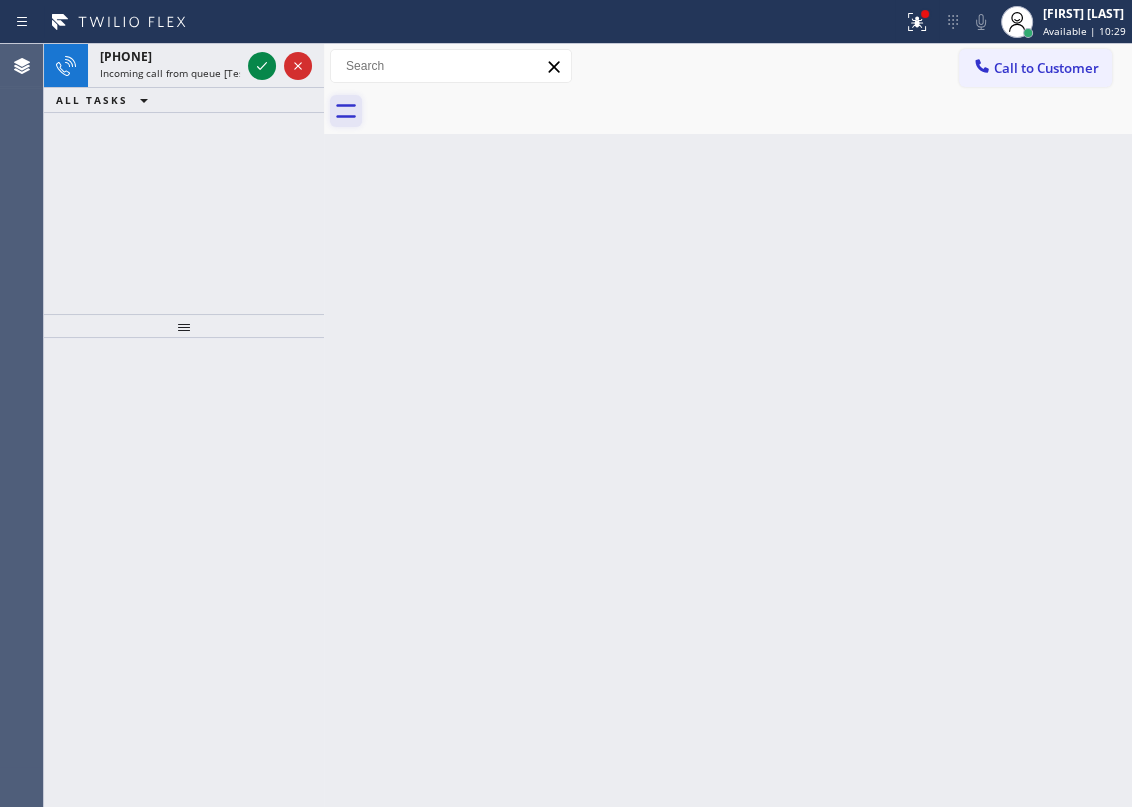 drag, startPoint x: 1005, startPoint y: 274, endPoint x: 348, endPoint y: 107, distance: 677.89233 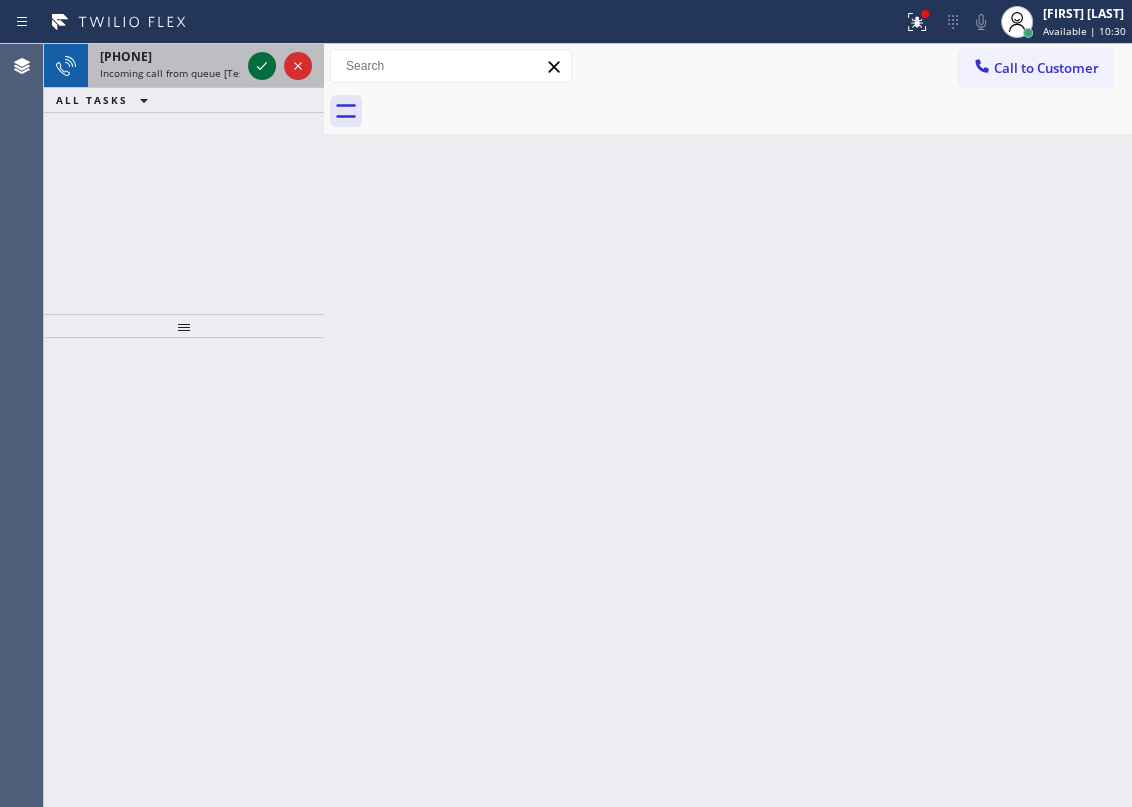 click 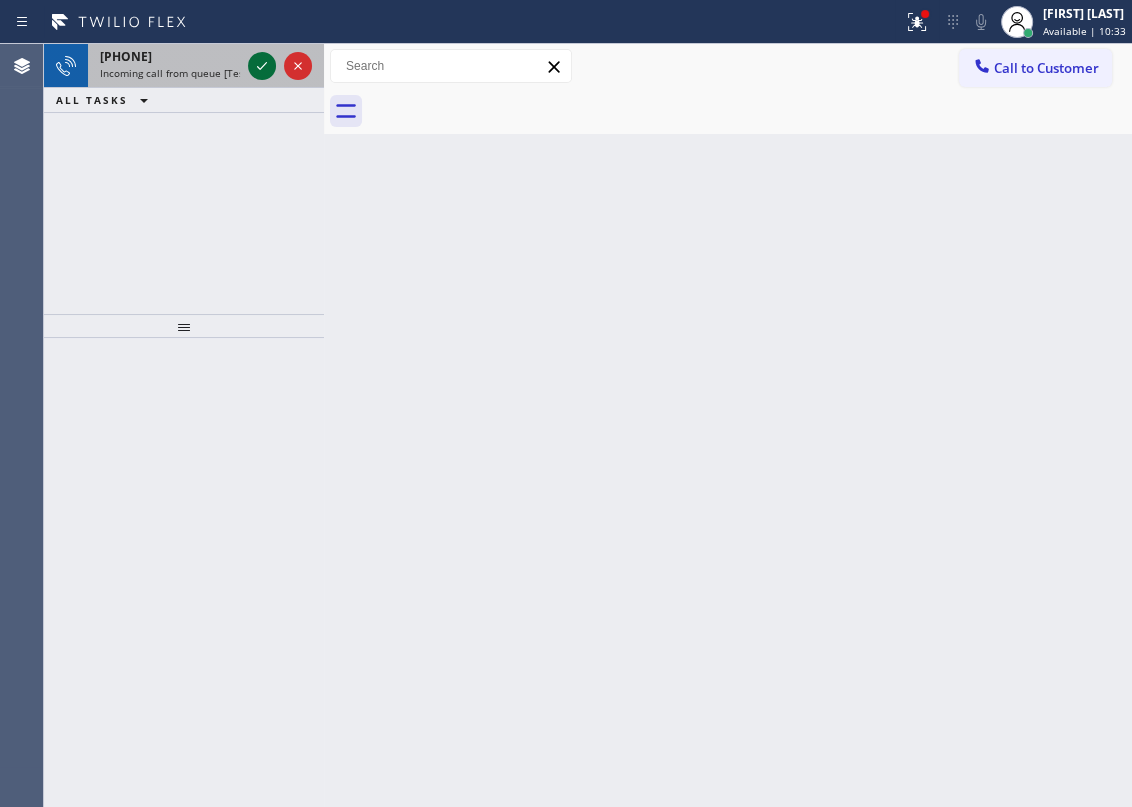 click 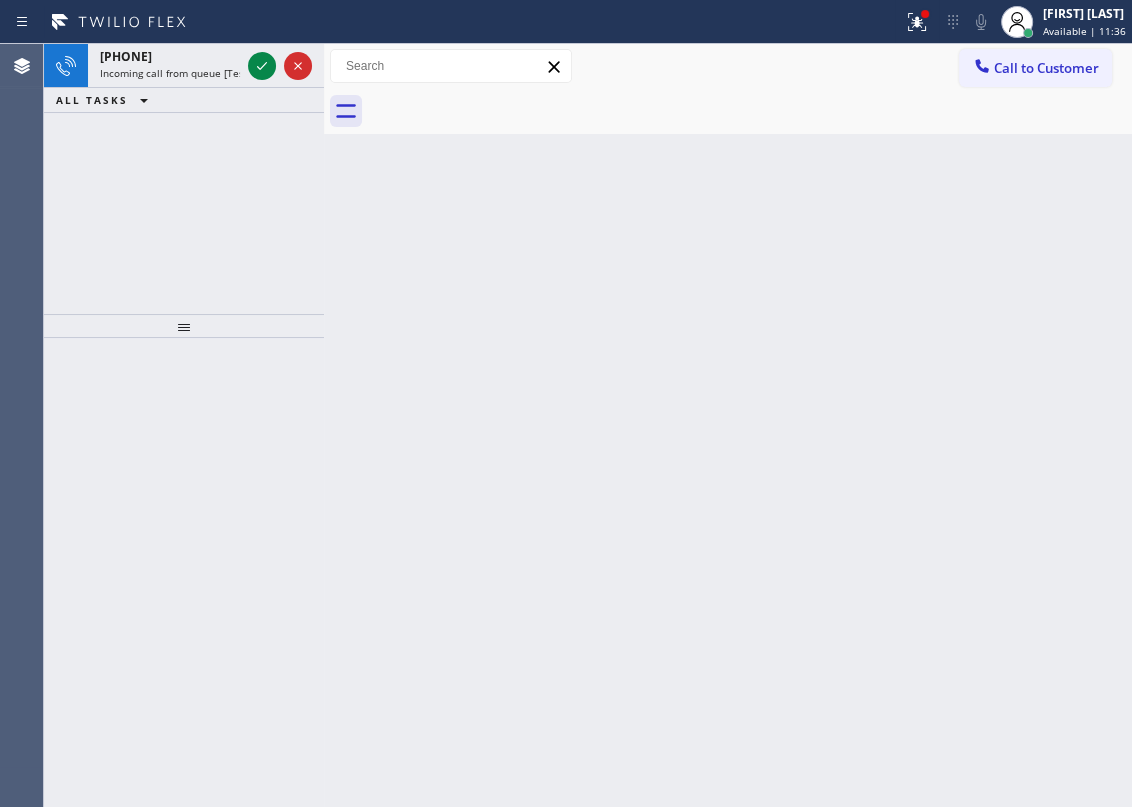 click on "Back to Dashboard Change Sender ID Customers Technicians Select a contact Outbound call Technician Search Technician Your caller id phone number Your caller id phone number Call Technician info Name   Phone none Address none Change Sender ID HVAC +18559994417 5 Star Appliance +18557314952 Appliance Repair +18554611149 Plumbing +18889090120 Air Duct Cleaning +18006865038  Electricians +18005688664 Cancel Change Check personal SMS Reset Change No tabs Call to Customer Outbound call Location Search location Your caller id phone number Customer number Call Outbound call Technician Search Technician Your caller id phone number Your caller id phone number Call" at bounding box center (728, 425) 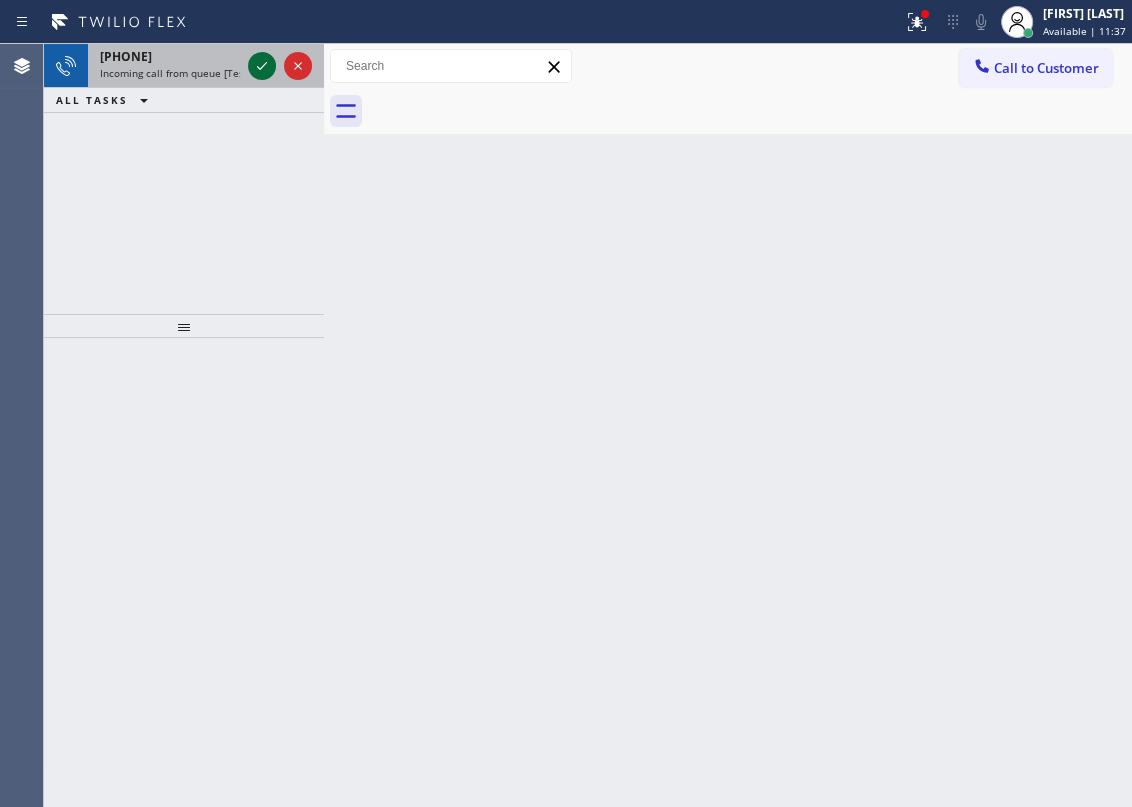 click 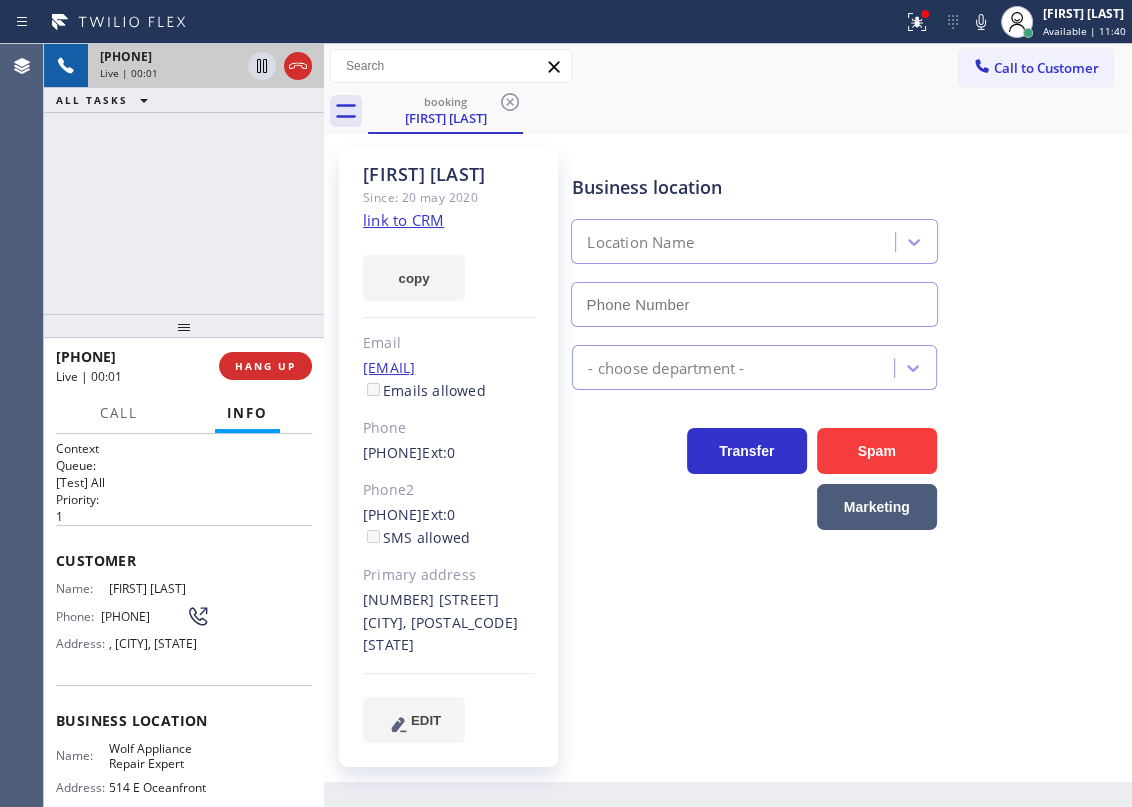type on "(949) 536-9445" 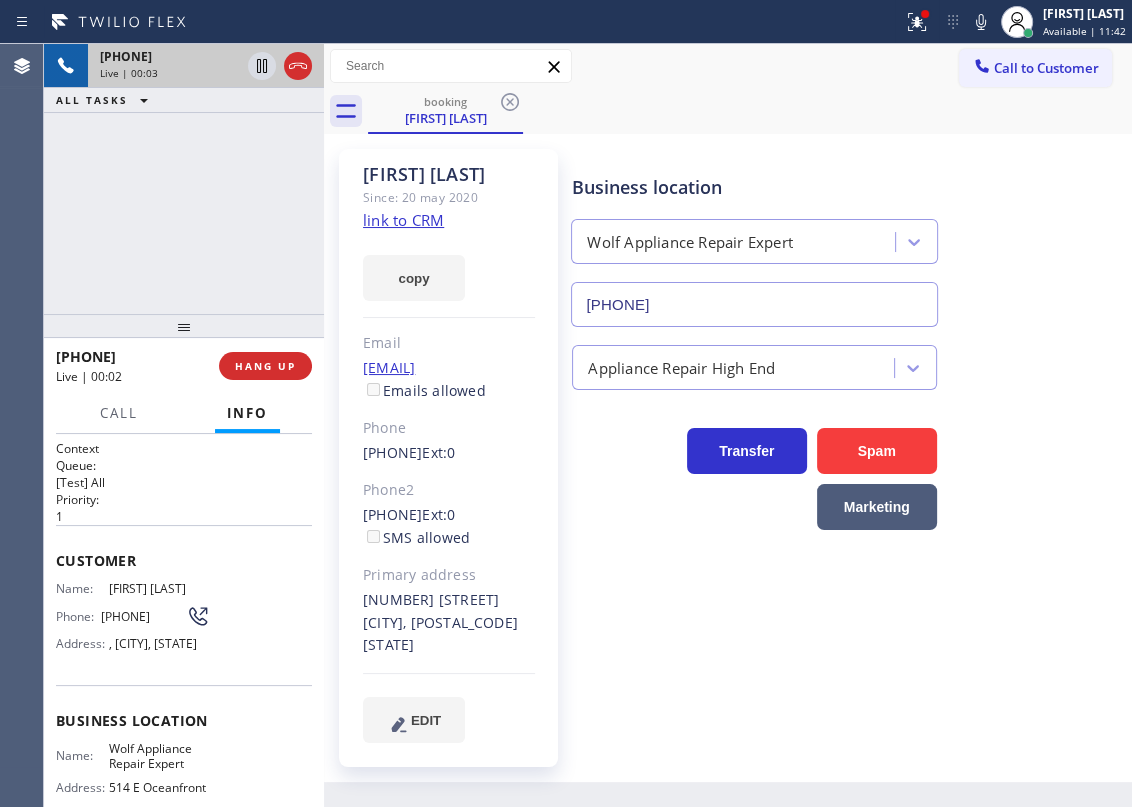 click on "link to CRM" 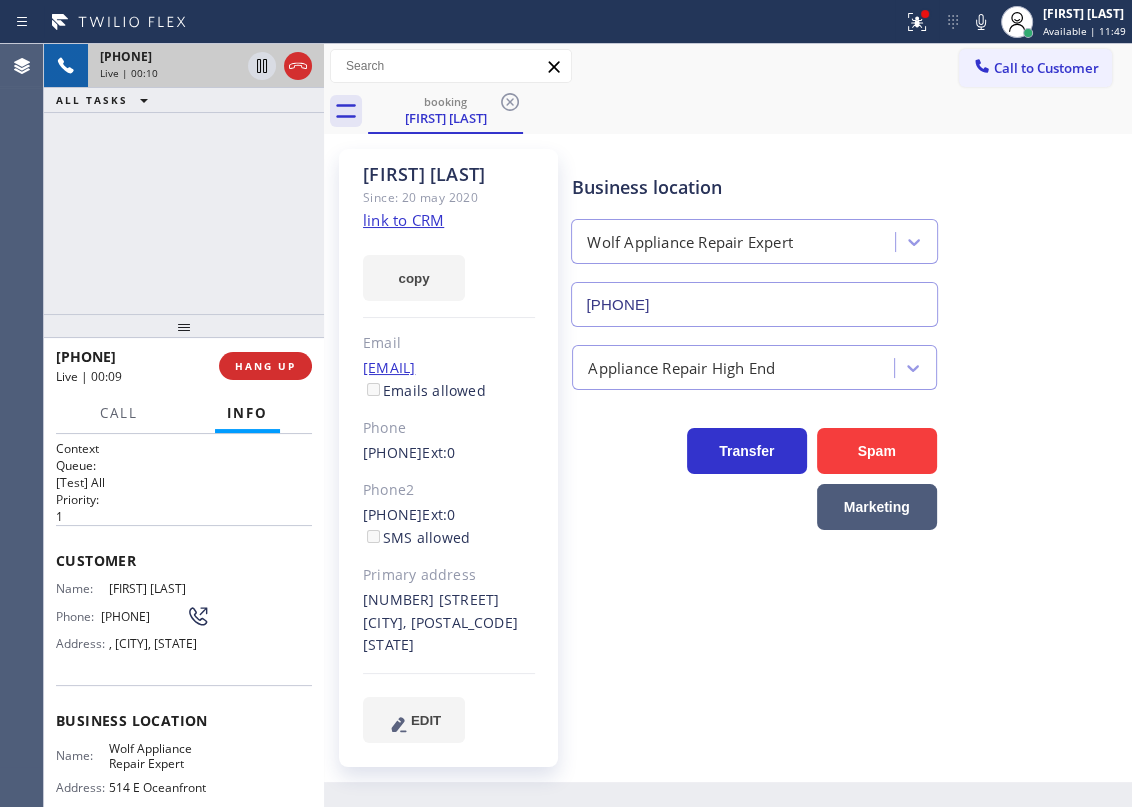 click on "Wolf Appliance Repair  Expert" at bounding box center [159, 756] 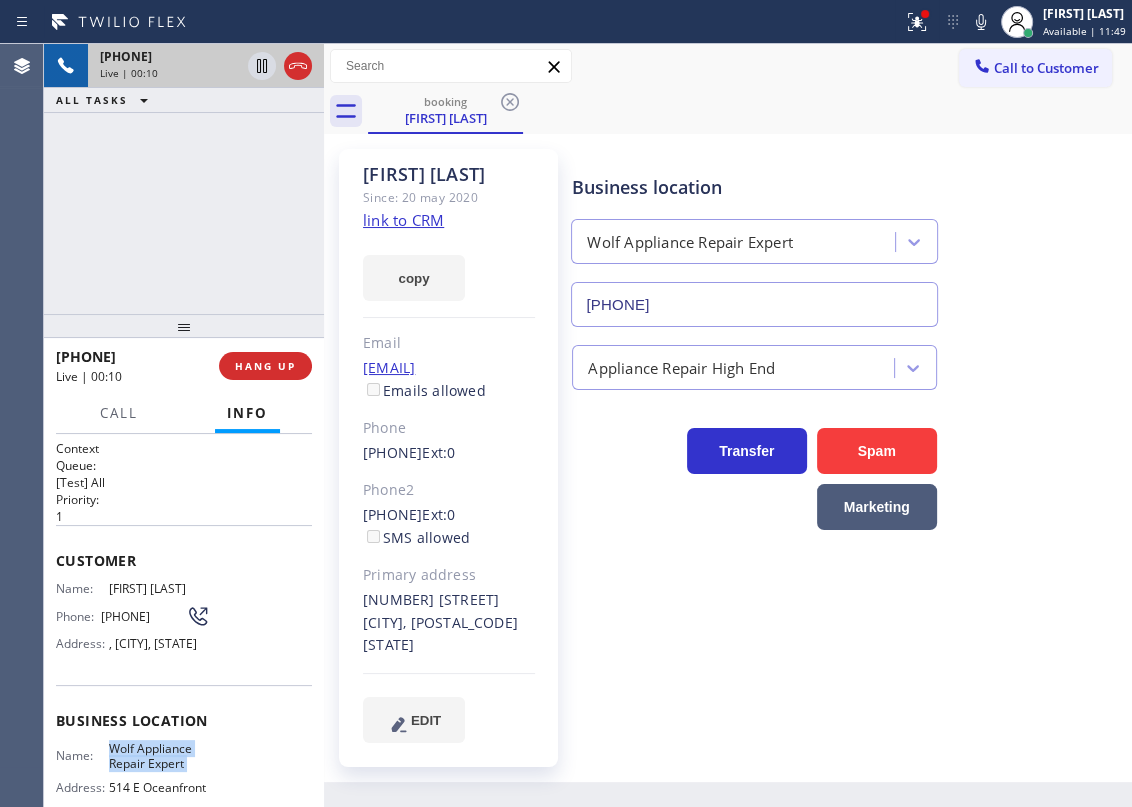 click on "Wolf Appliance Repair  Expert" at bounding box center (159, 756) 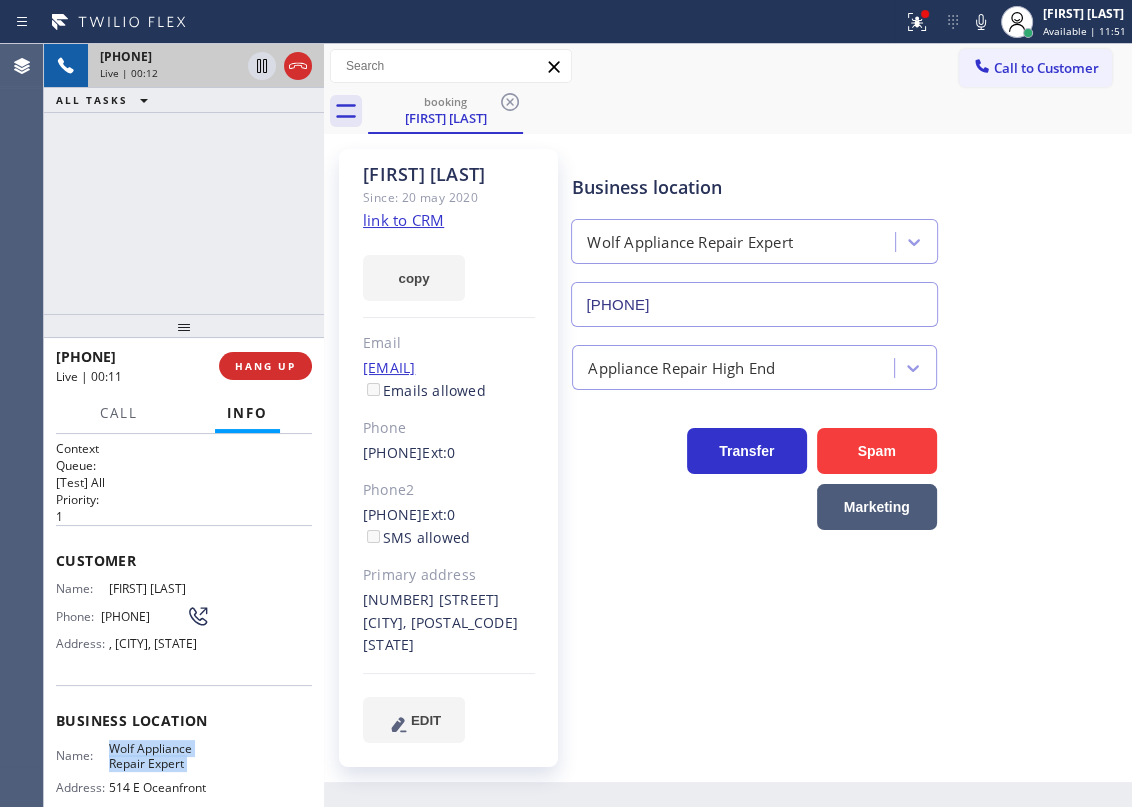 click on "(949) 536-9445" at bounding box center [754, 304] 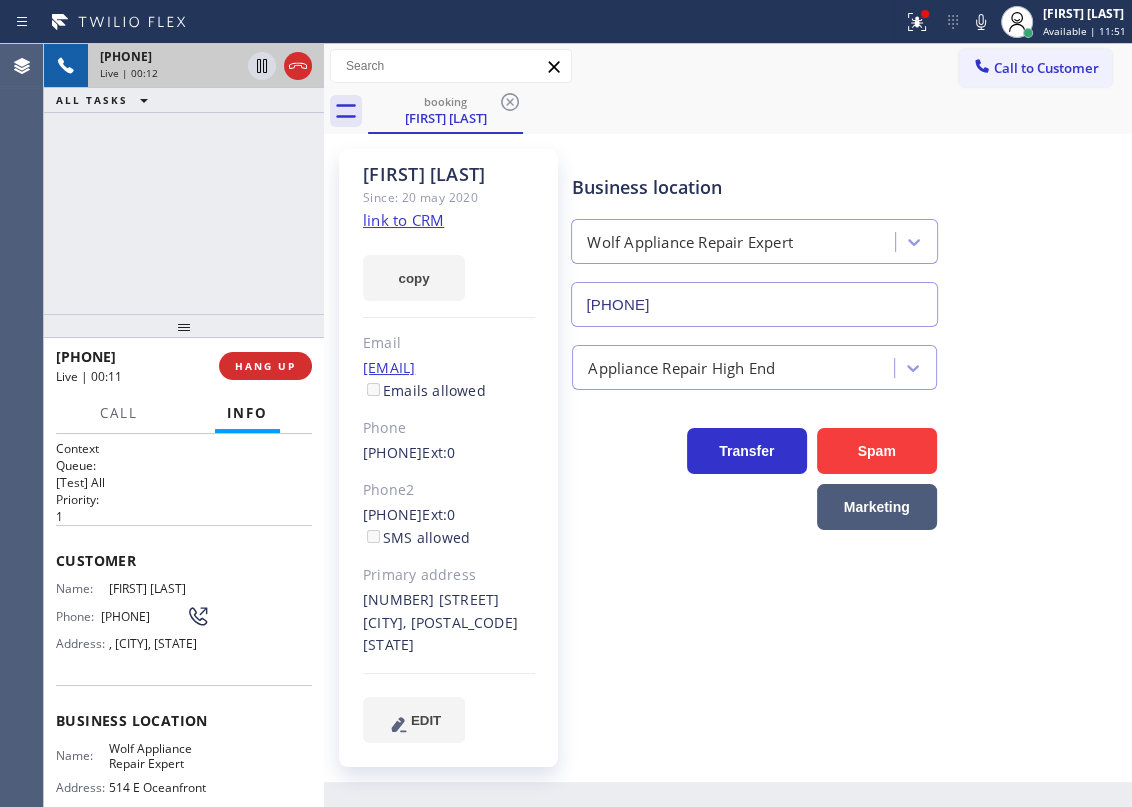 click on "(949) 536-9445" at bounding box center (754, 304) 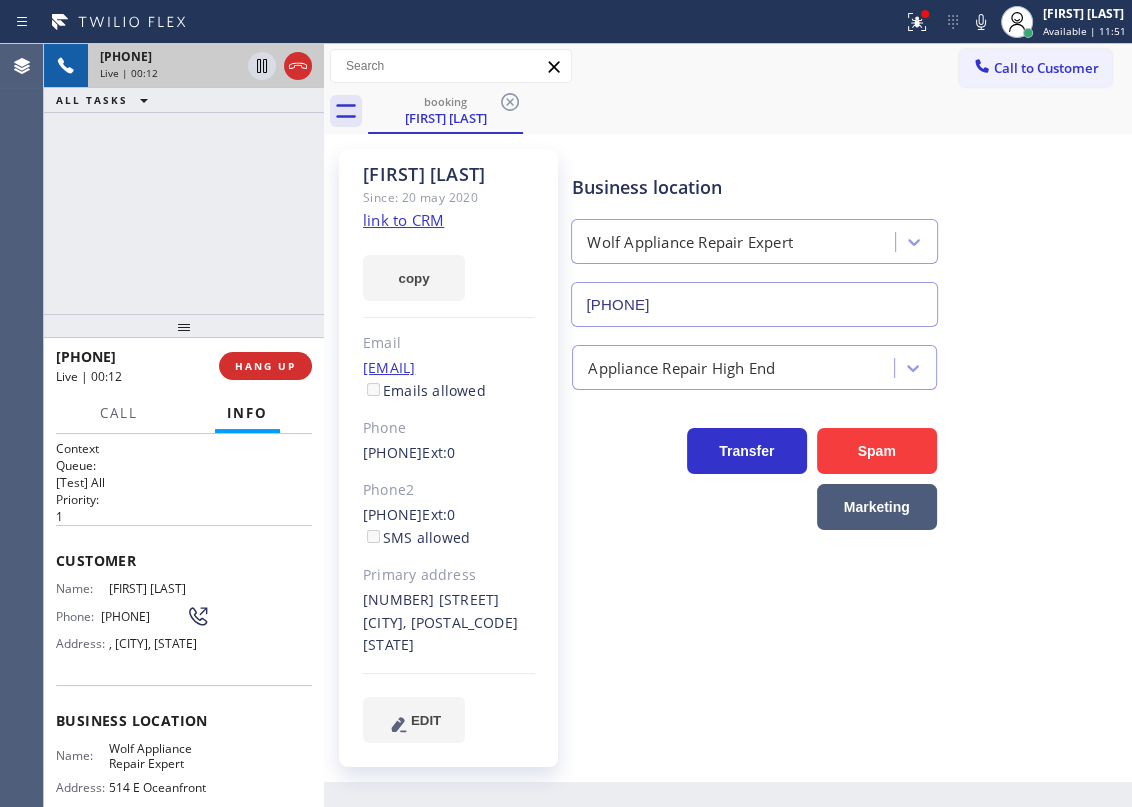 click on "(949) 536-9445" at bounding box center (754, 304) 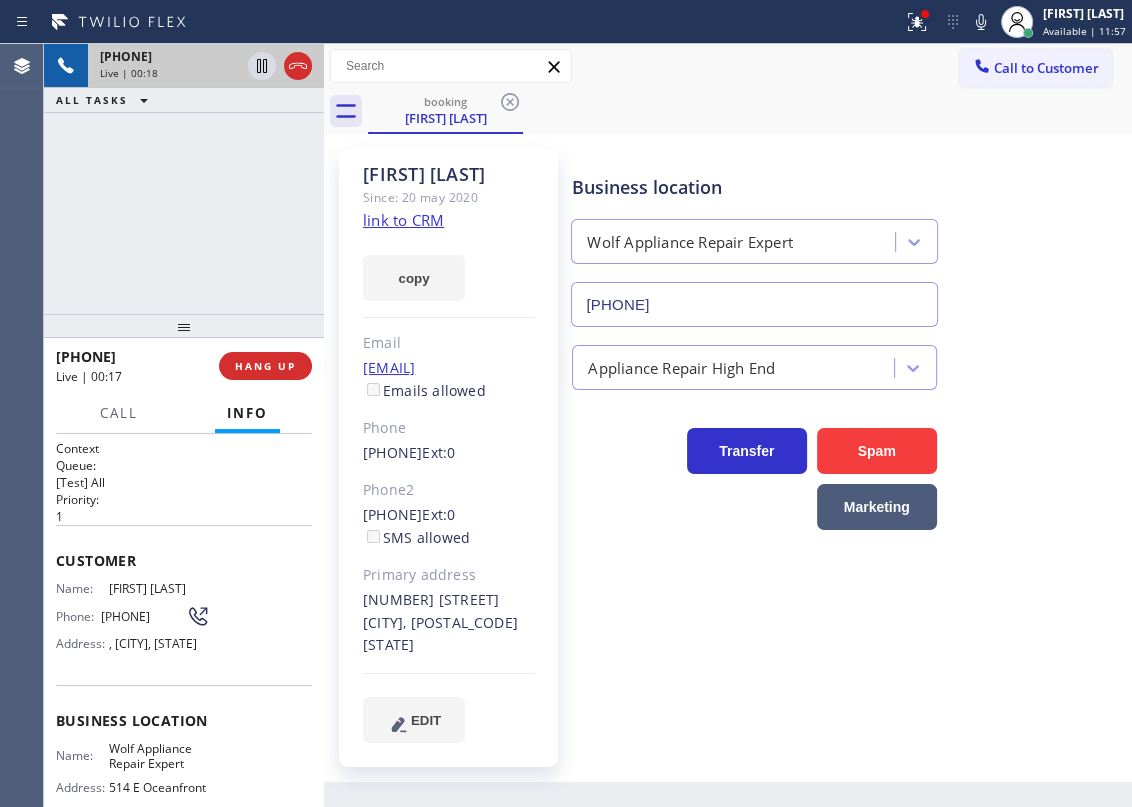 click on "link to CRM" 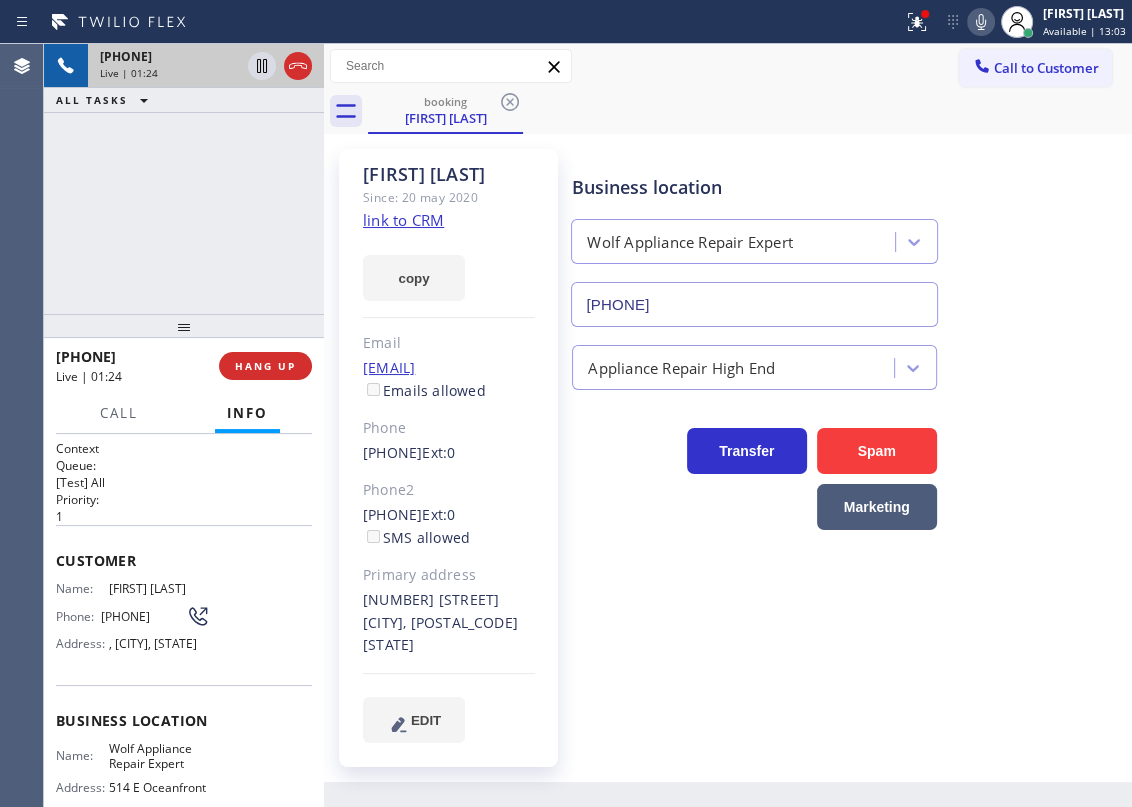 click 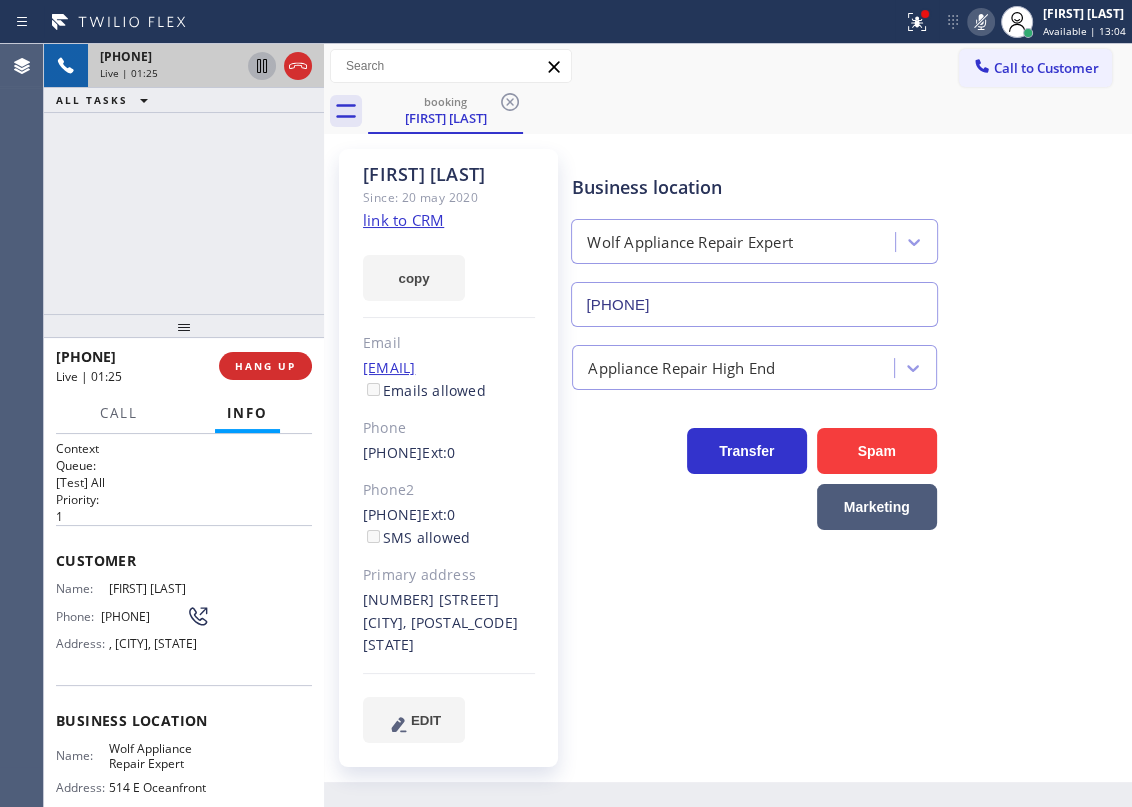 click 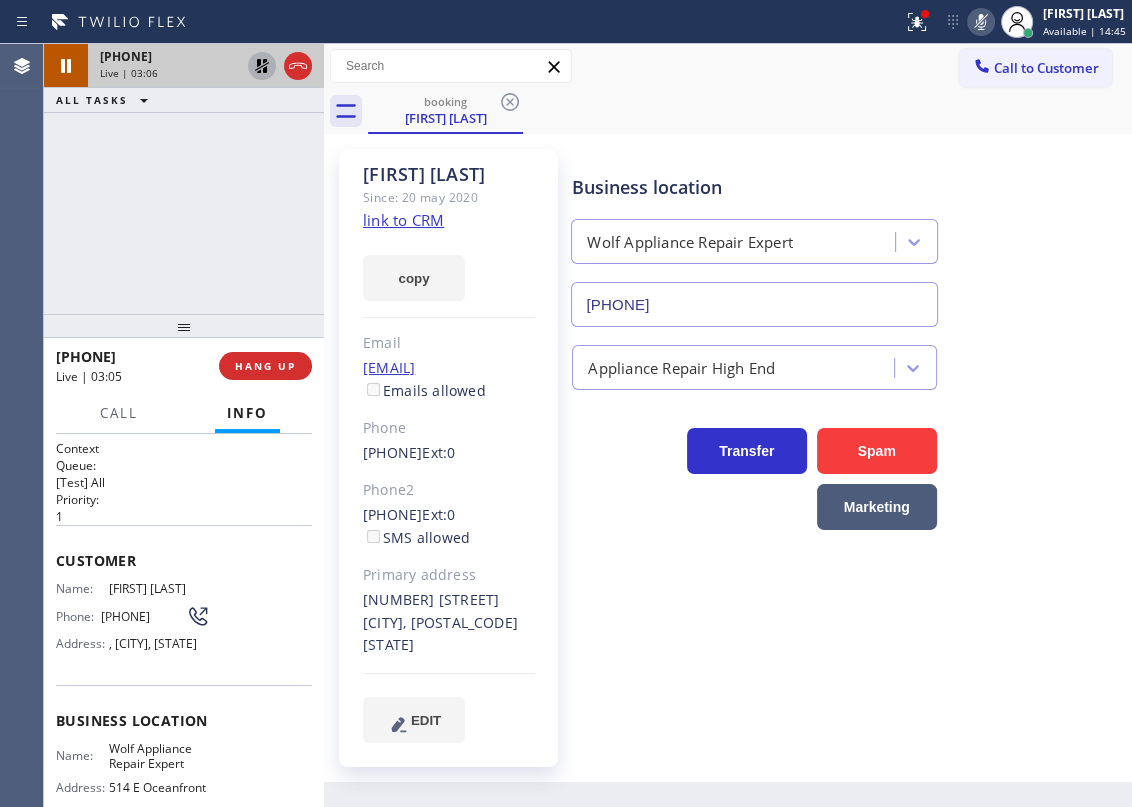 click on "Transfer Spam Marketing" at bounding box center (847, 470) 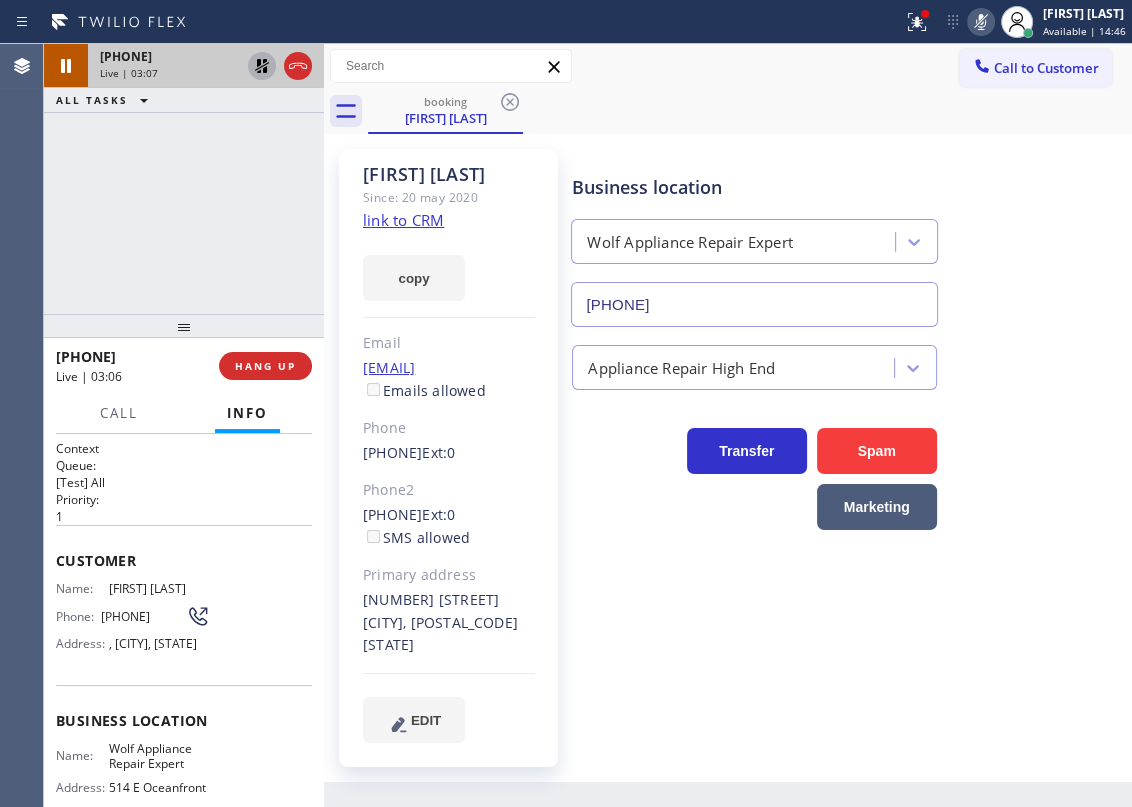 click 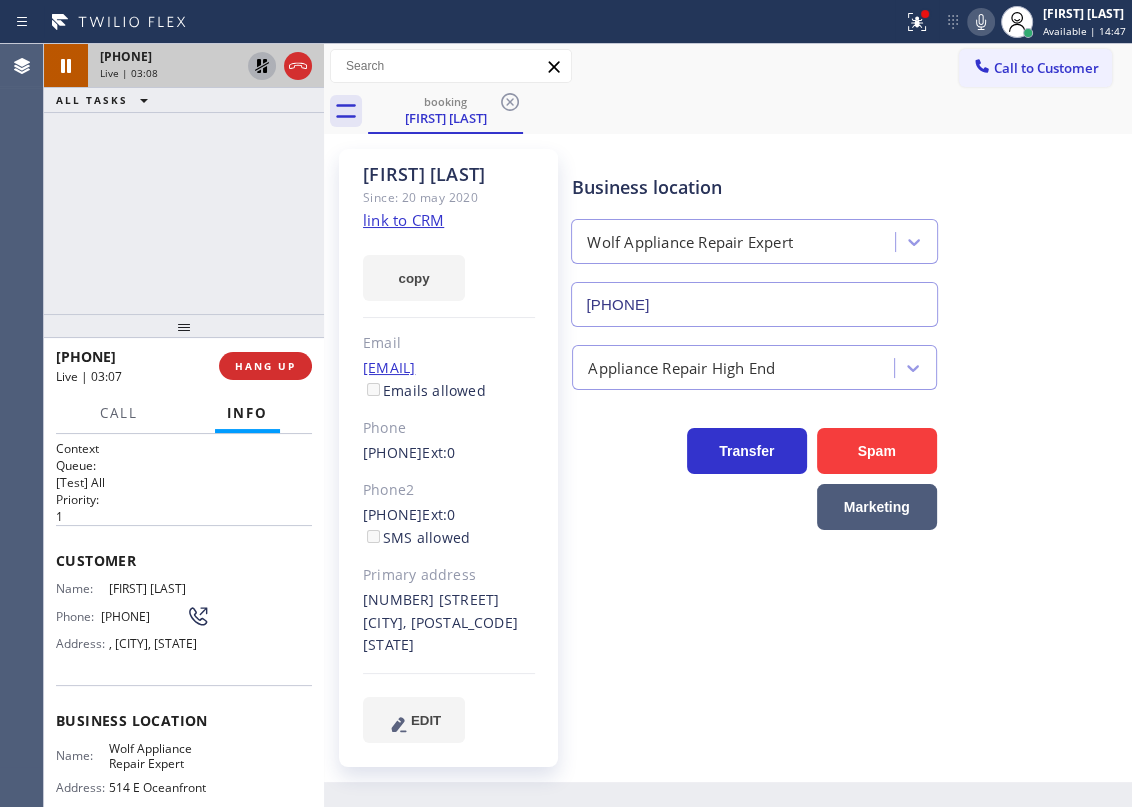 click 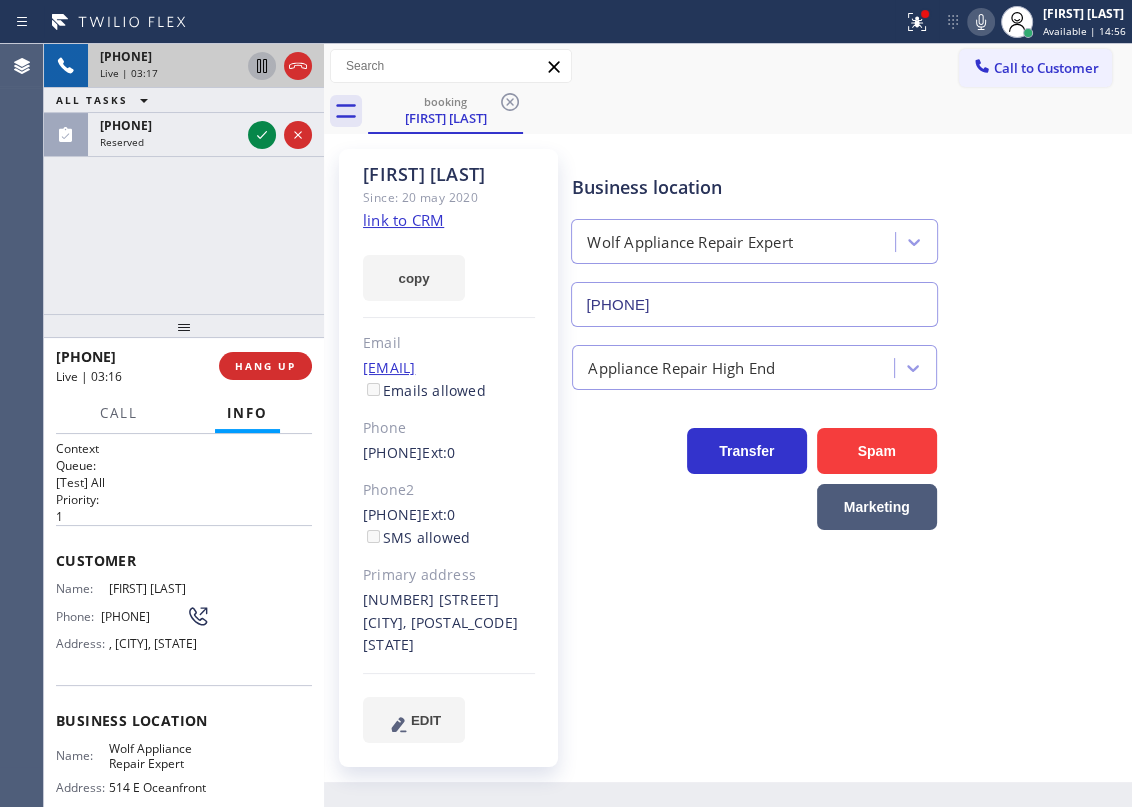 click on "Business location Wolf Appliance Repair  Expert (949) 536-9445" at bounding box center [847, 236] 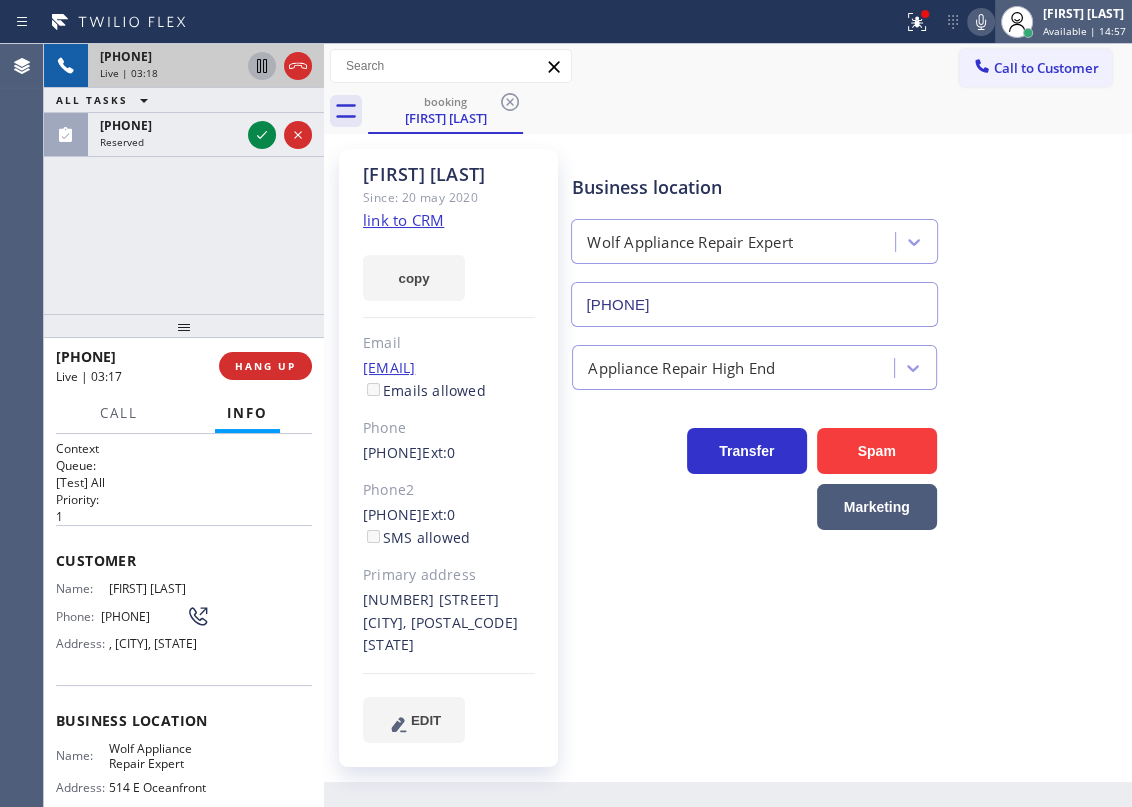 click on "Available | 14:57" at bounding box center (1084, 31) 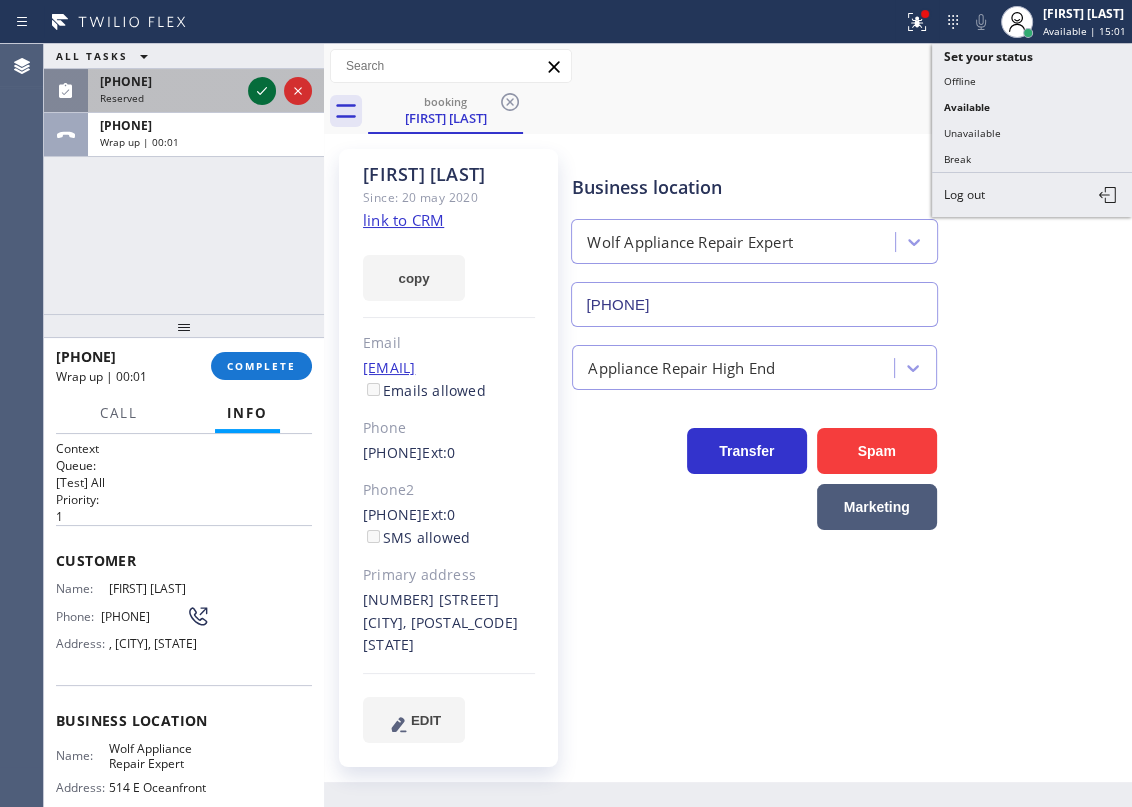 click 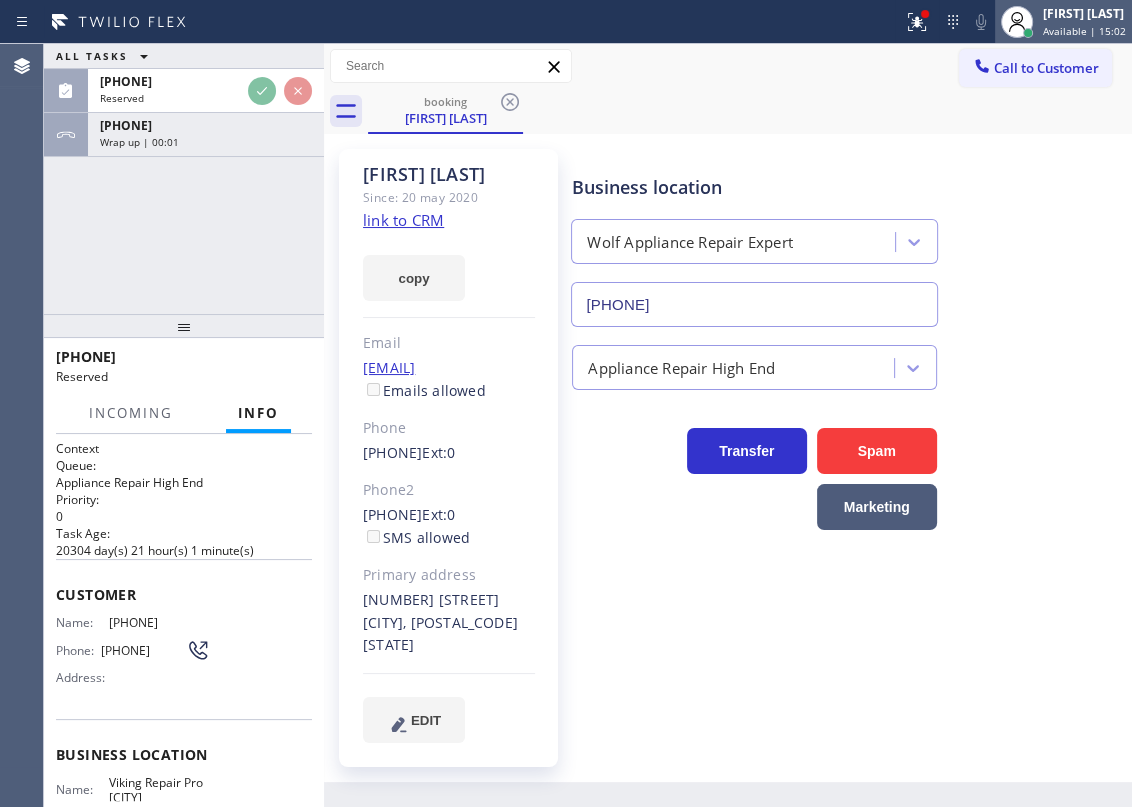 click on "Paula Arnado Available | 15:02" at bounding box center [1063, 22] 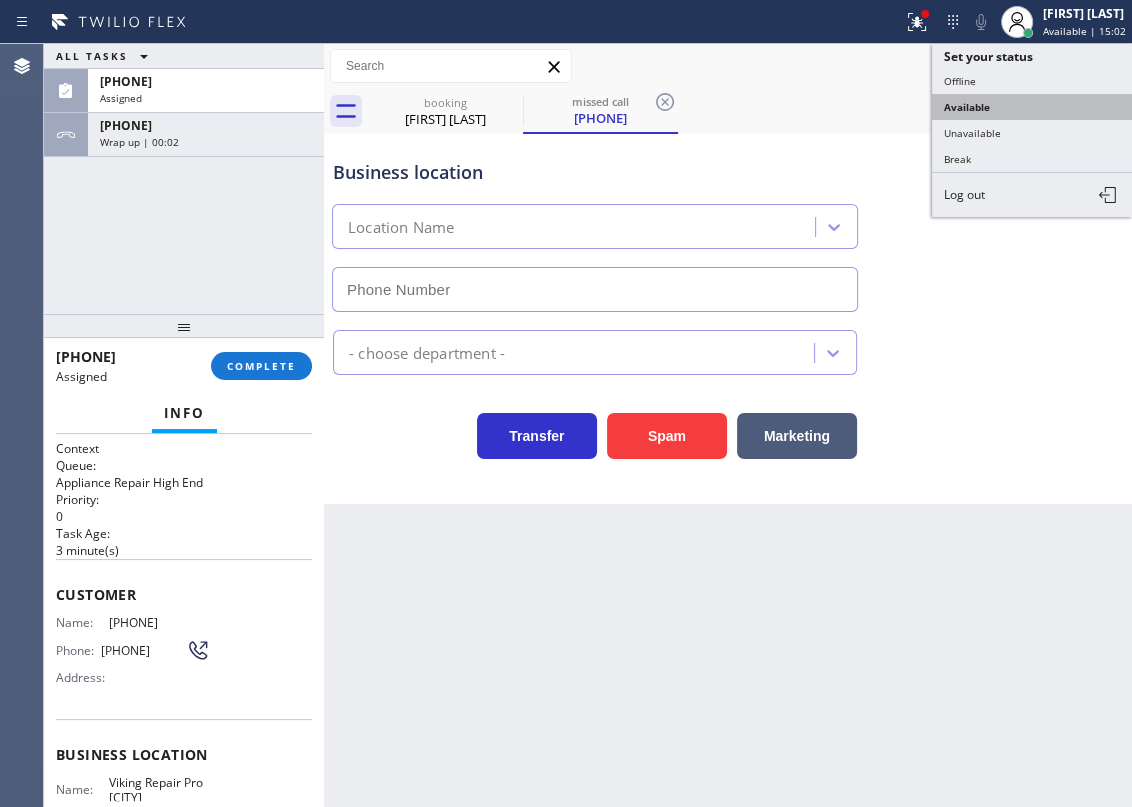 type on "(551) 295-7992" 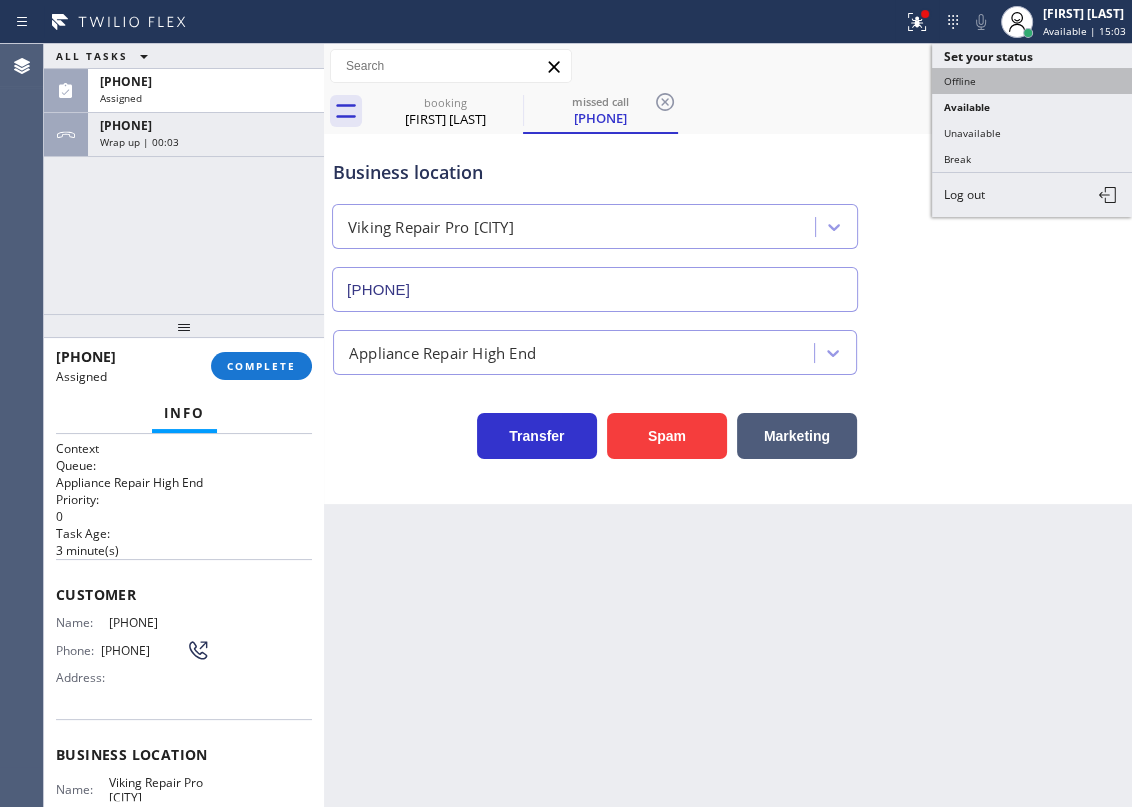 click on "Offline" at bounding box center [1032, 81] 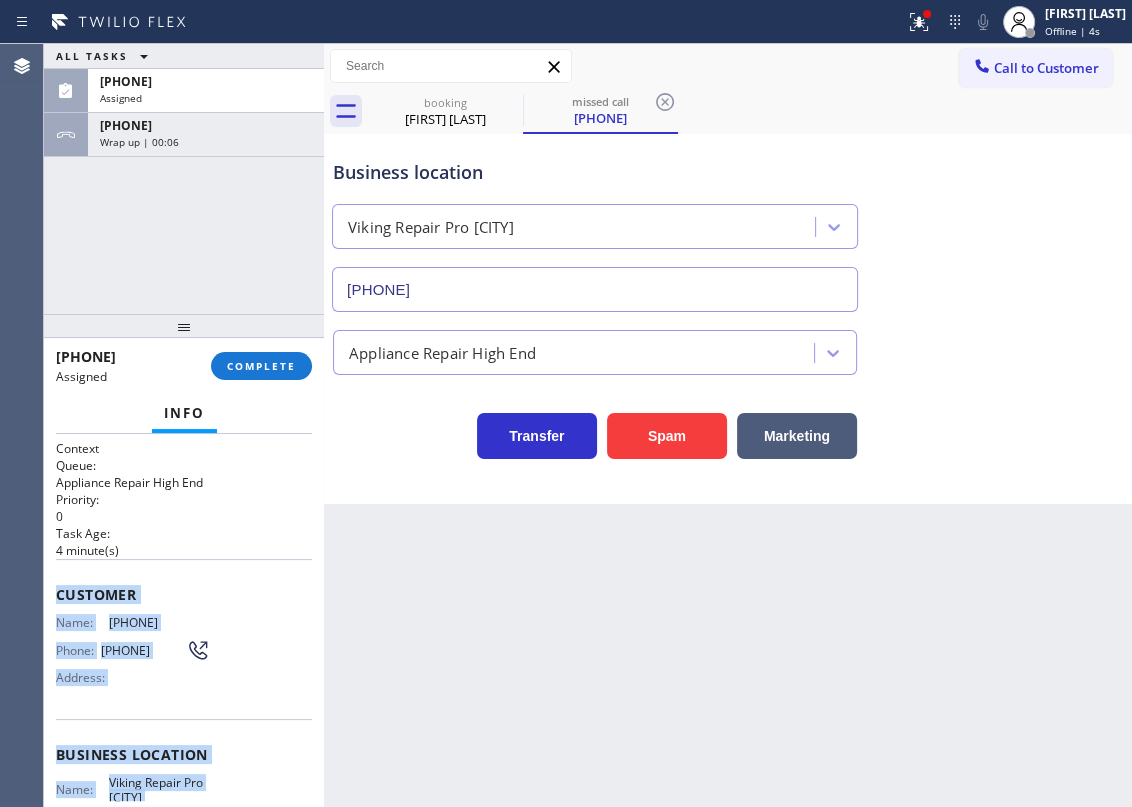 drag, startPoint x: 112, startPoint y: 670, endPoint x: 249, endPoint y: 706, distance: 141.65099 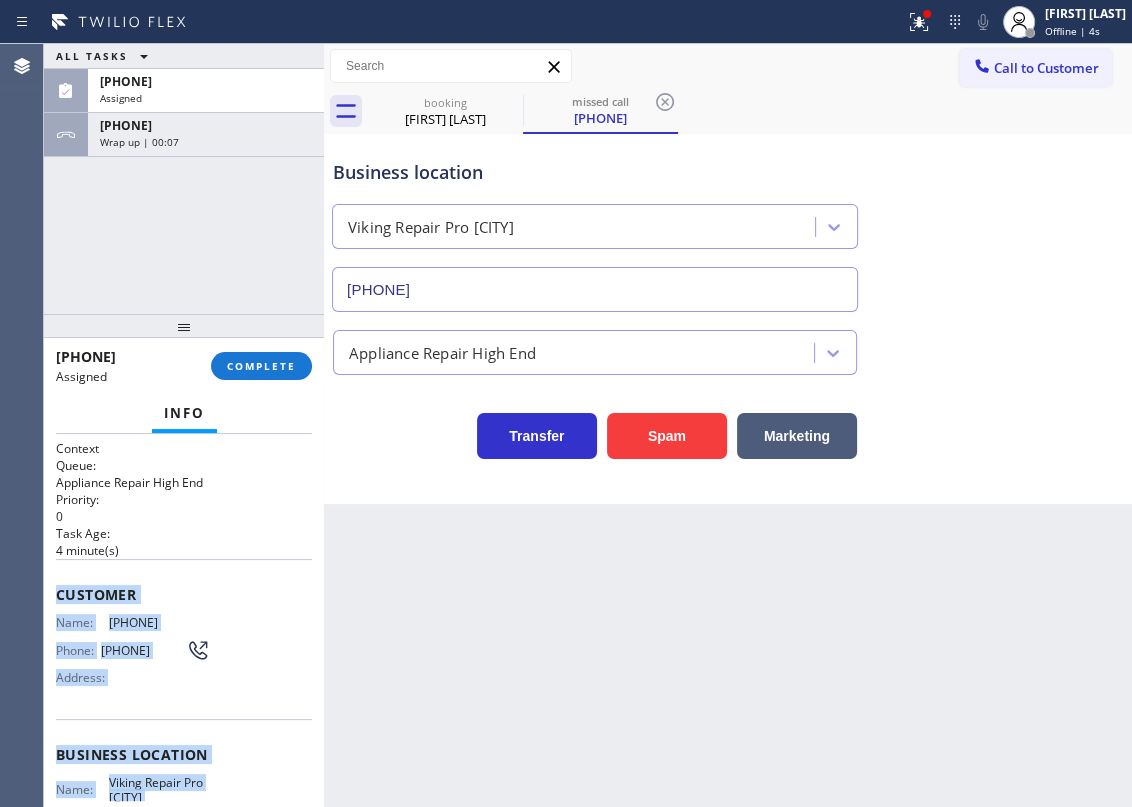 drag, startPoint x: 282, startPoint y: 600, endPoint x: 118, endPoint y: 561, distance: 168.57343 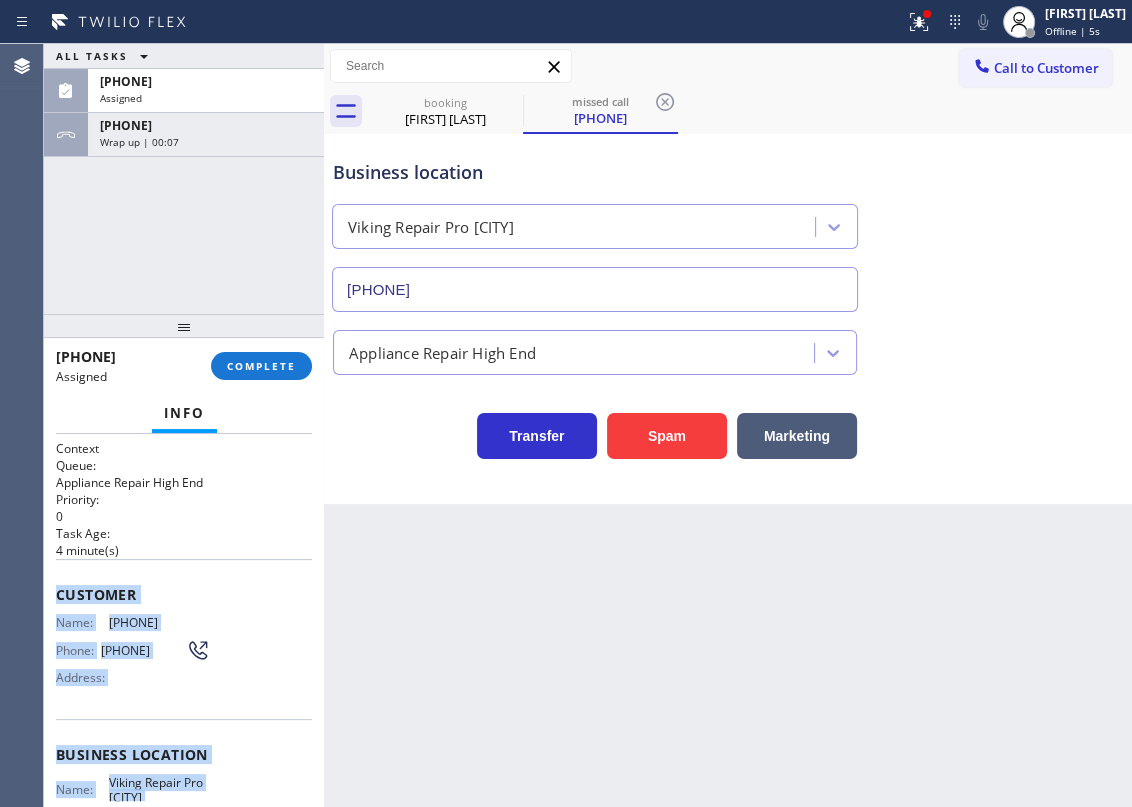 click on "Customer Name: (801) 829-9739 Phone: (801) 829-9739 Address:" at bounding box center (184, 639) 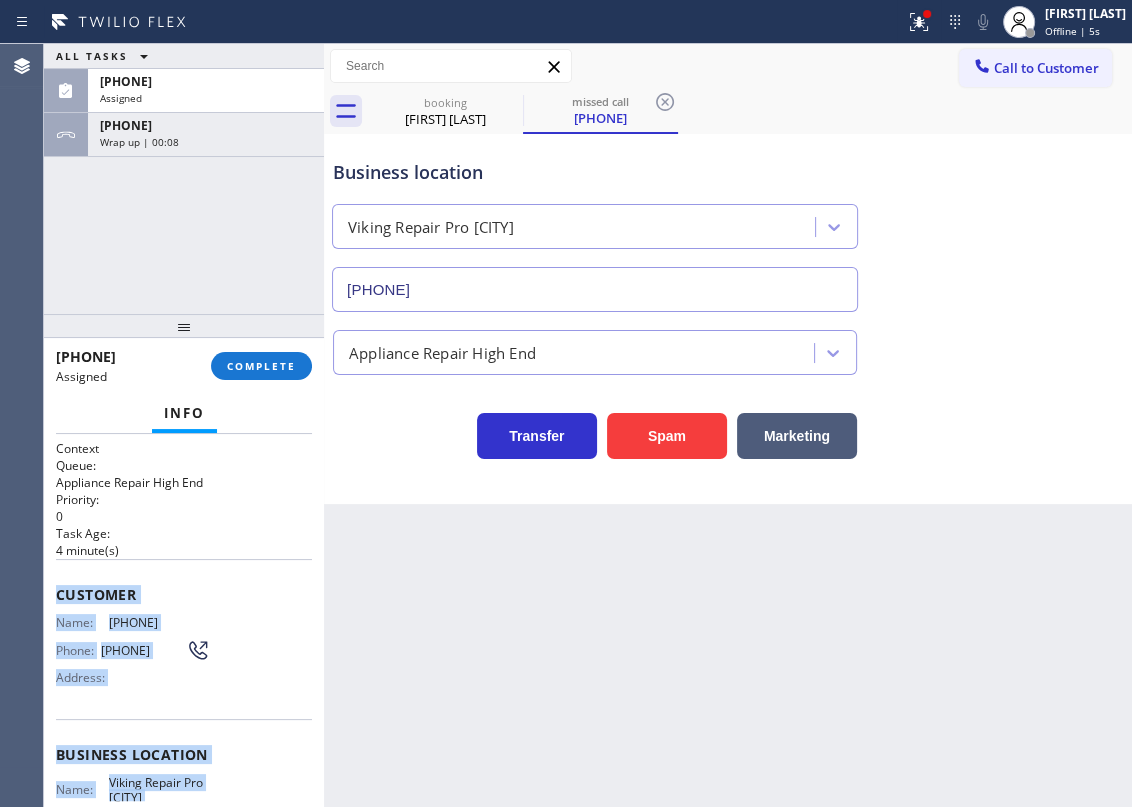 scroll, scrollTop: 238, scrollLeft: 0, axis: vertical 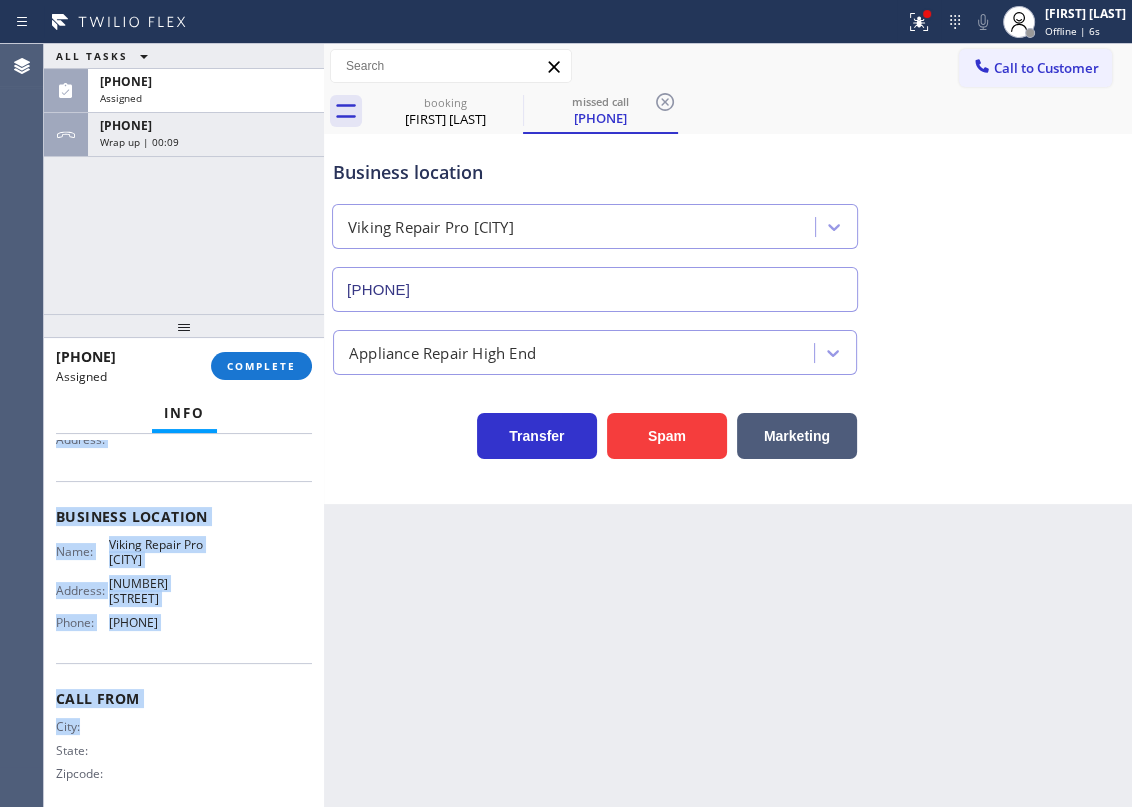 drag, startPoint x: 47, startPoint y: 580, endPoint x: 256, endPoint y: 541, distance: 212.60762 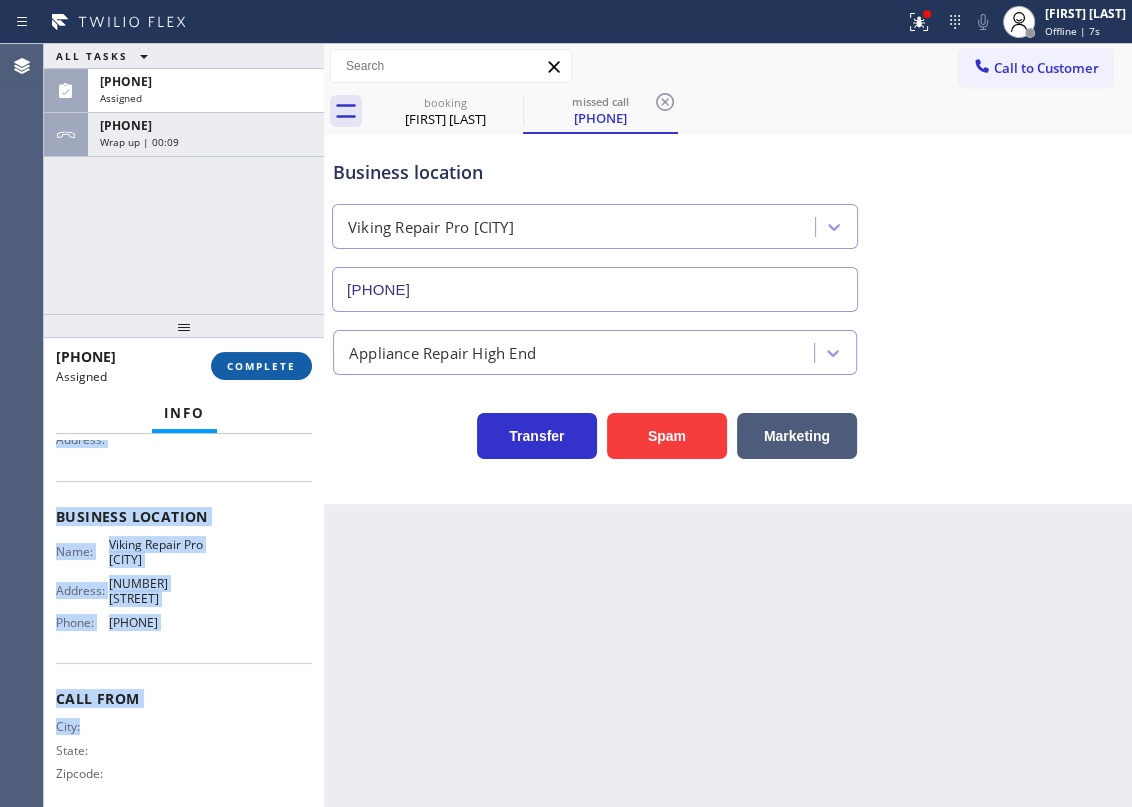 click on "COMPLETE" at bounding box center [261, 366] 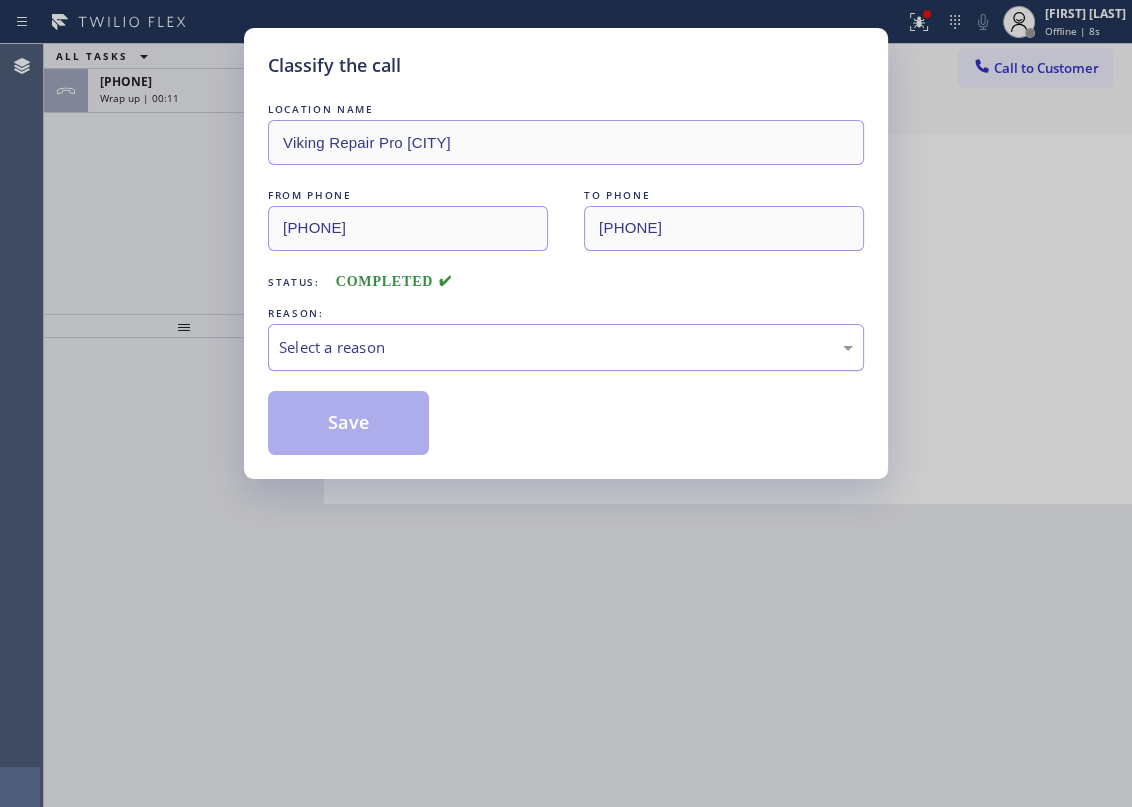drag, startPoint x: 429, startPoint y: 346, endPoint x: 429, endPoint y: 361, distance: 15 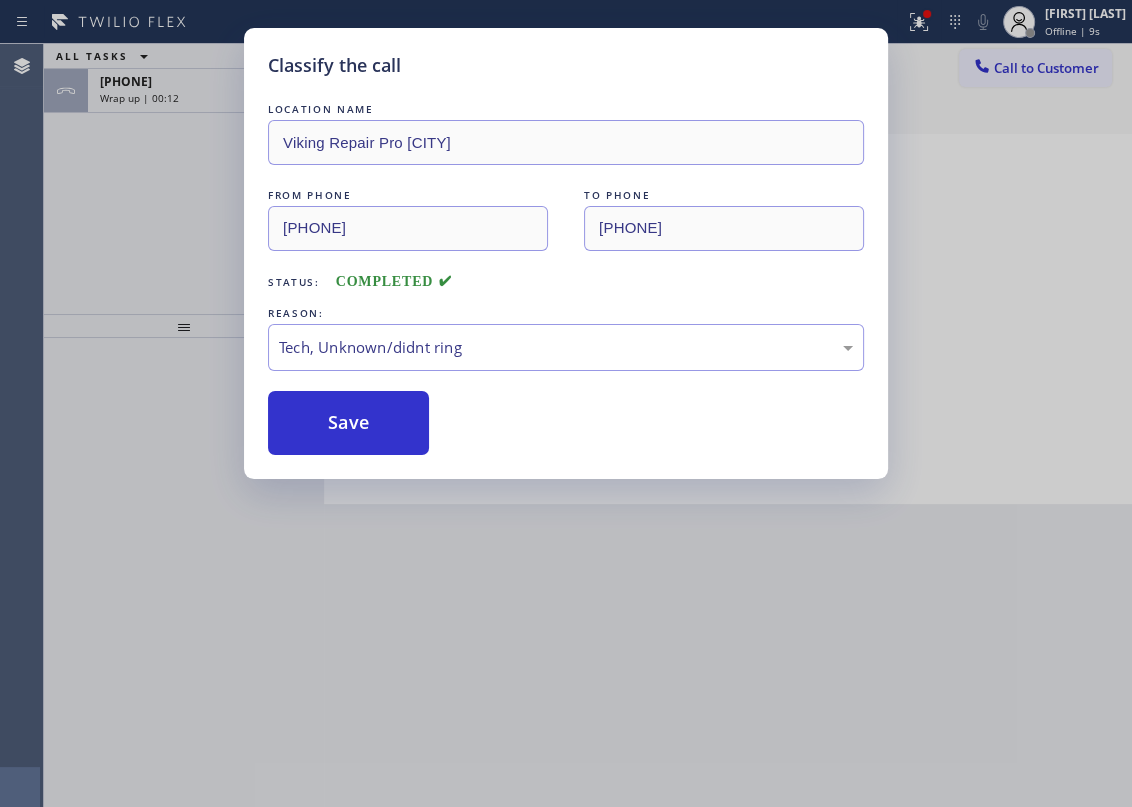 drag, startPoint x: 344, startPoint y: 498, endPoint x: 353, endPoint y: 439, distance: 59.682495 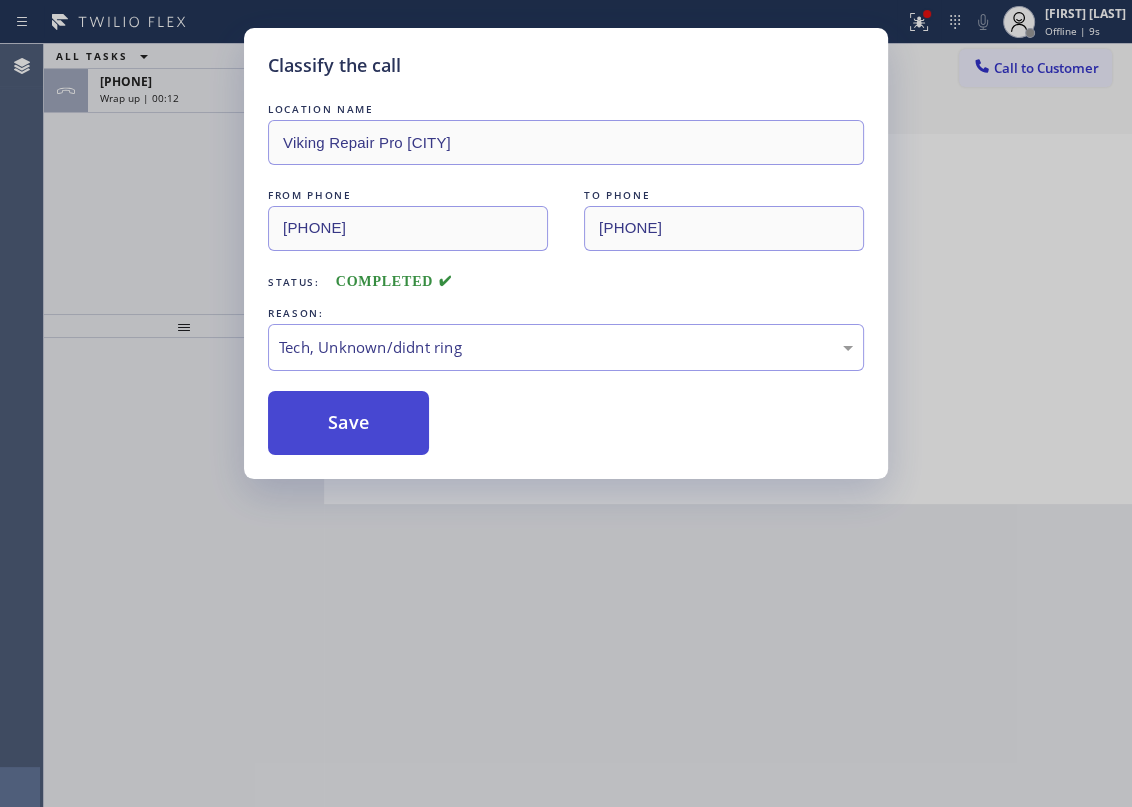 click on "Save" at bounding box center (348, 423) 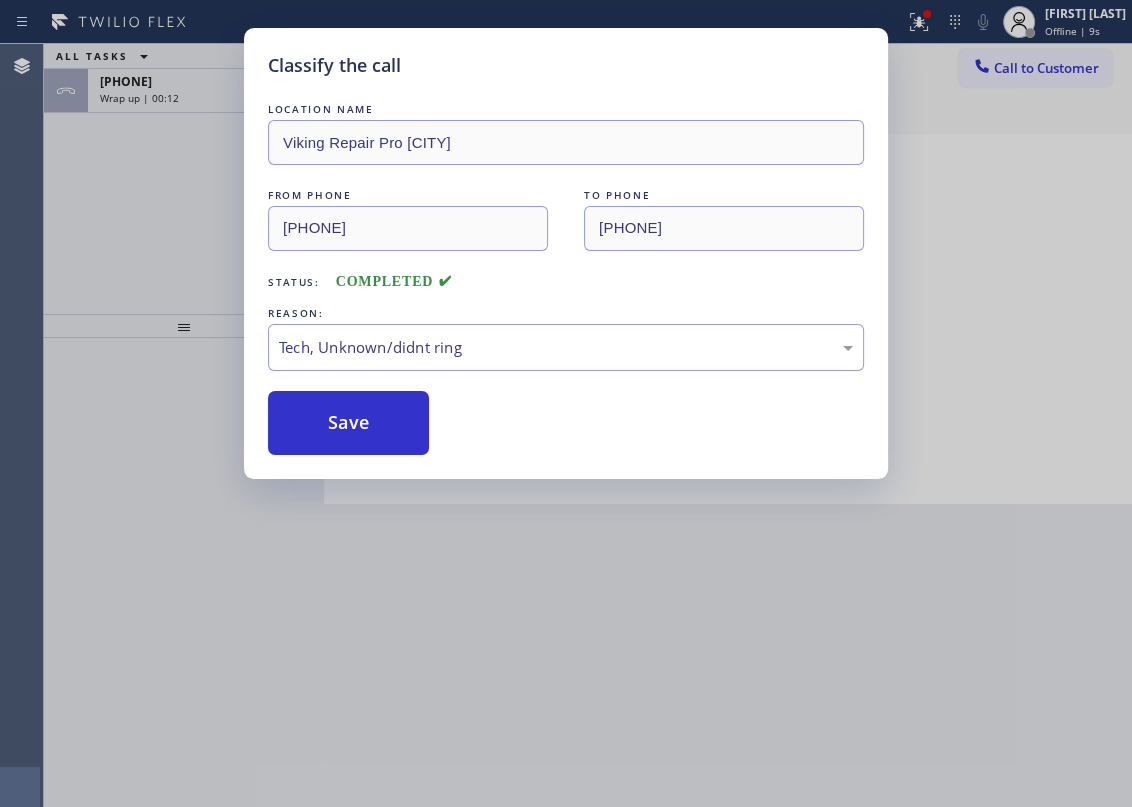 type on "(949) 536-9445" 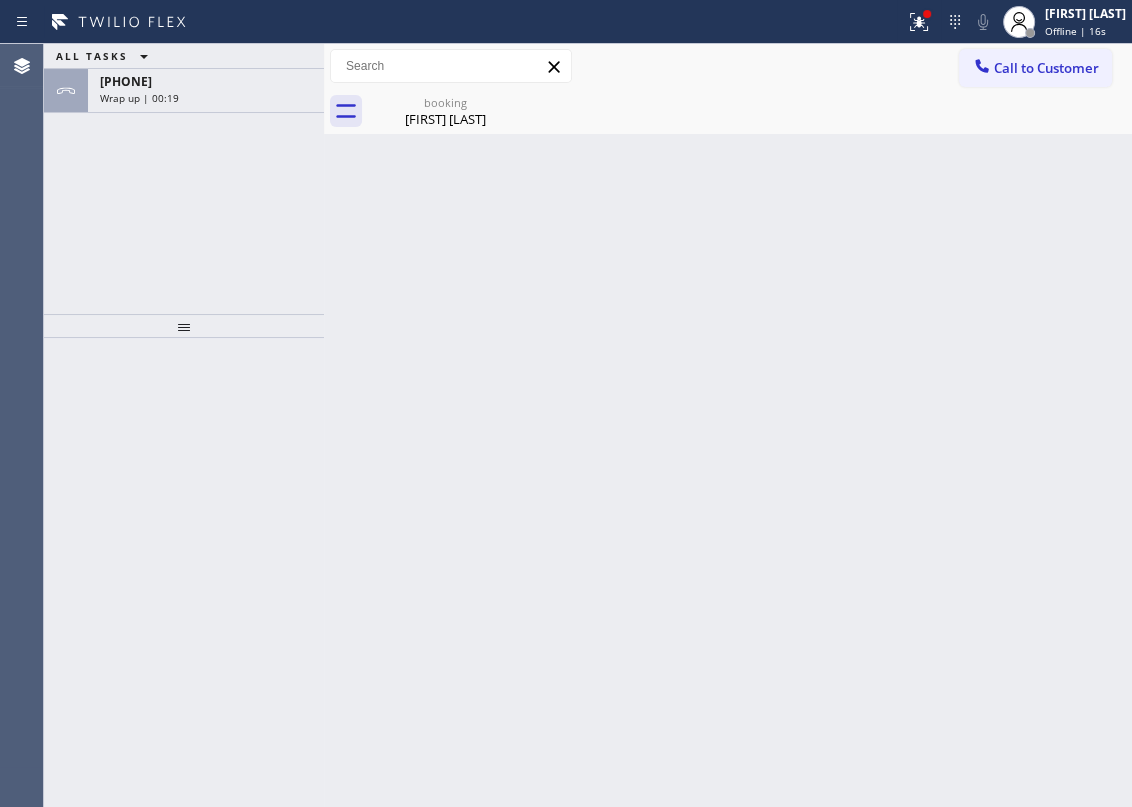 drag, startPoint x: 1008, startPoint y: 331, endPoint x: 1001, endPoint y: 323, distance: 10.630146 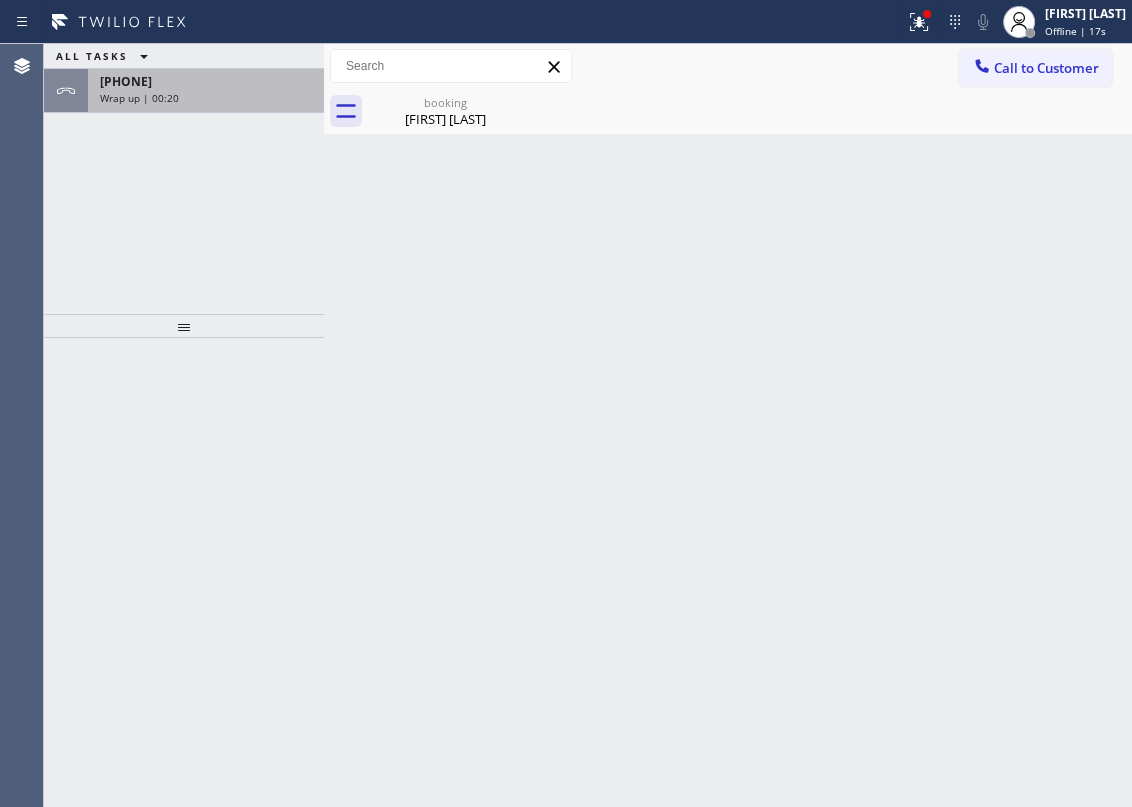 click on "Wrap up | 00:20" at bounding box center [206, 98] 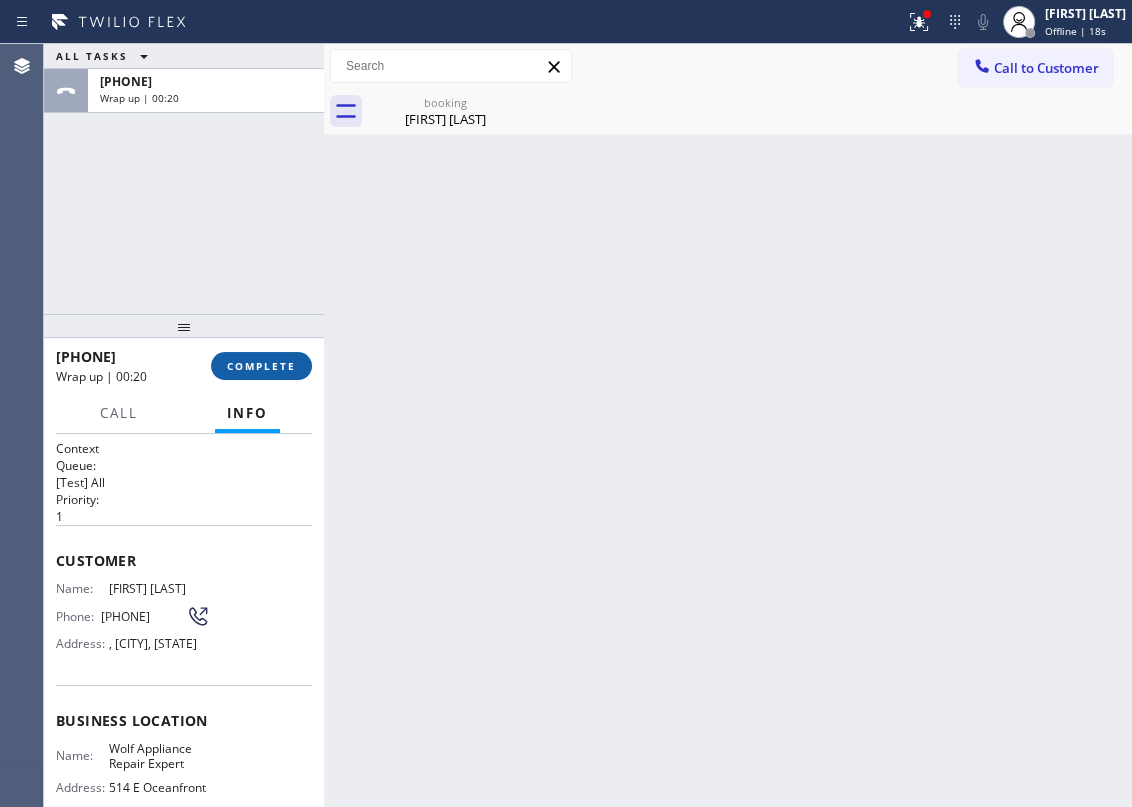 click on "COMPLETE" at bounding box center (261, 366) 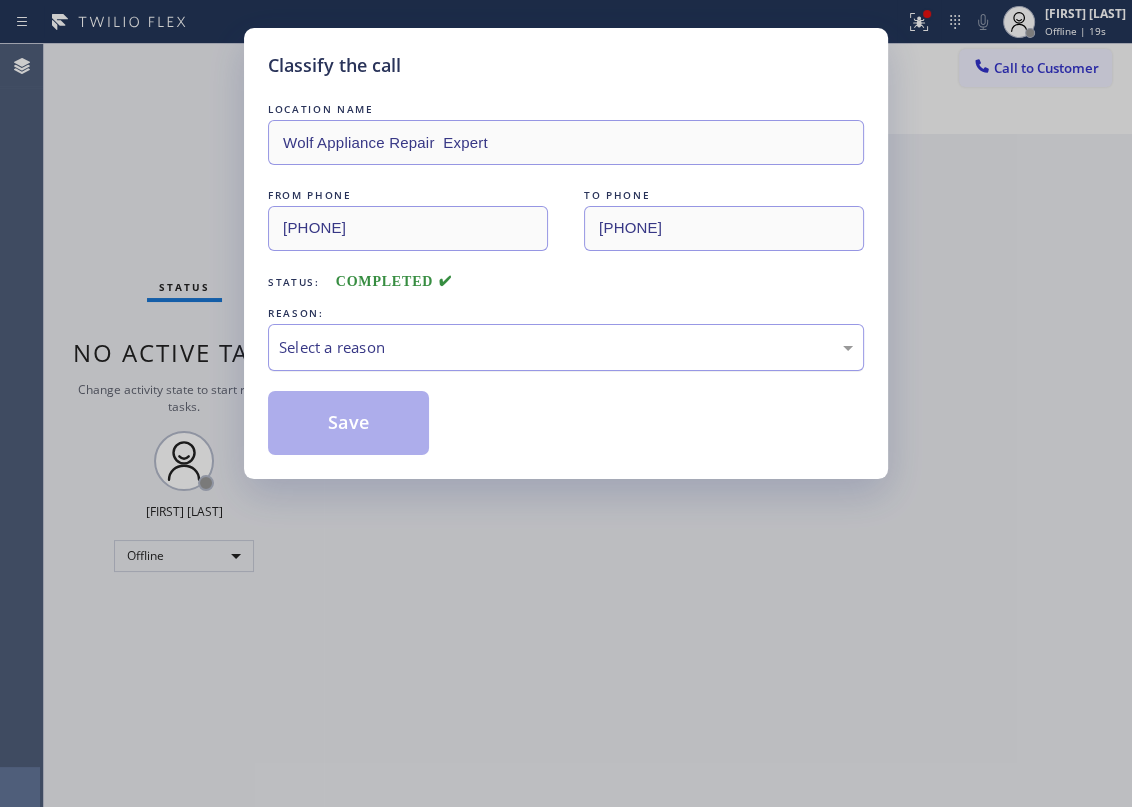 click on "Select a reason" at bounding box center (566, 347) 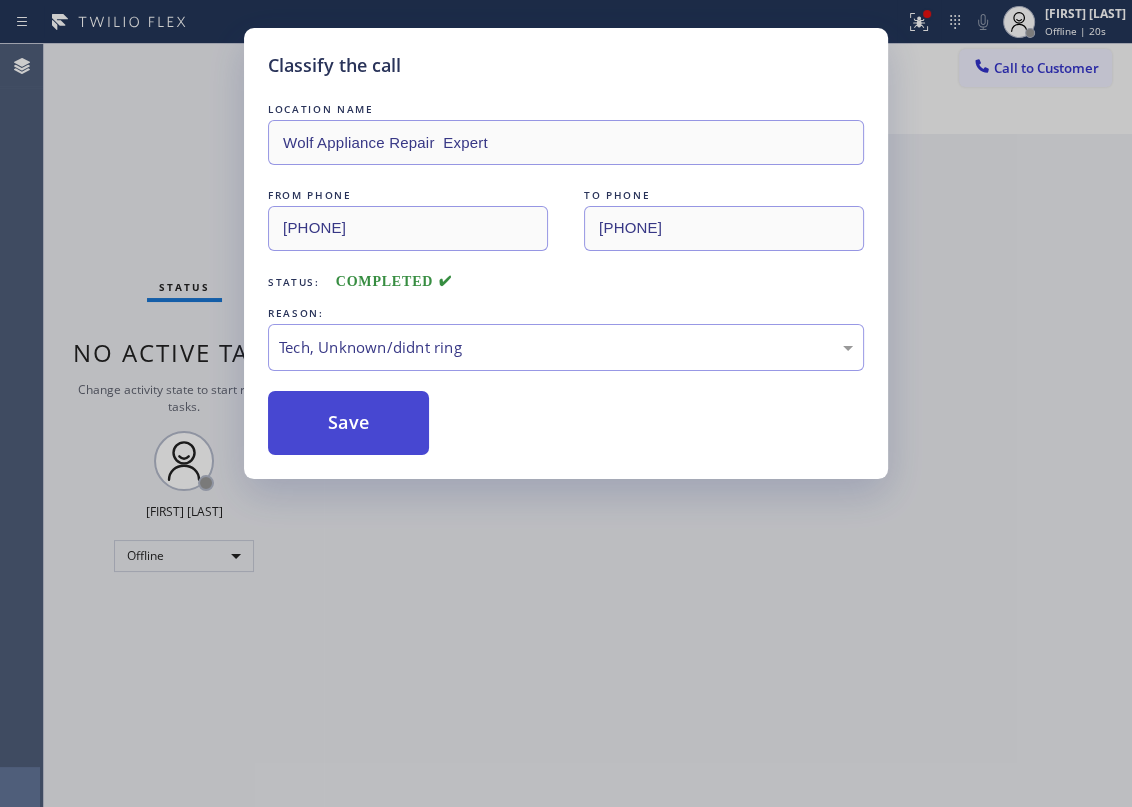 drag, startPoint x: 329, startPoint y: 429, endPoint x: 583, endPoint y: 278, distance: 295.4945 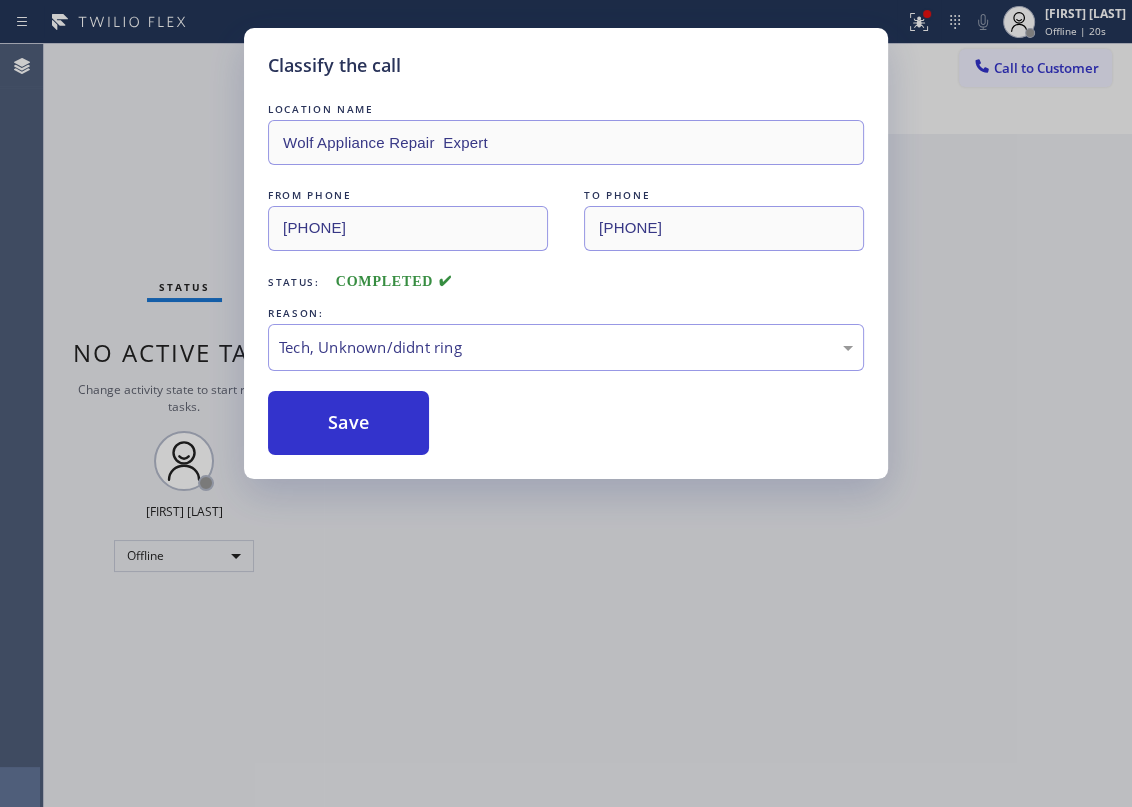 click on "Save" at bounding box center [348, 423] 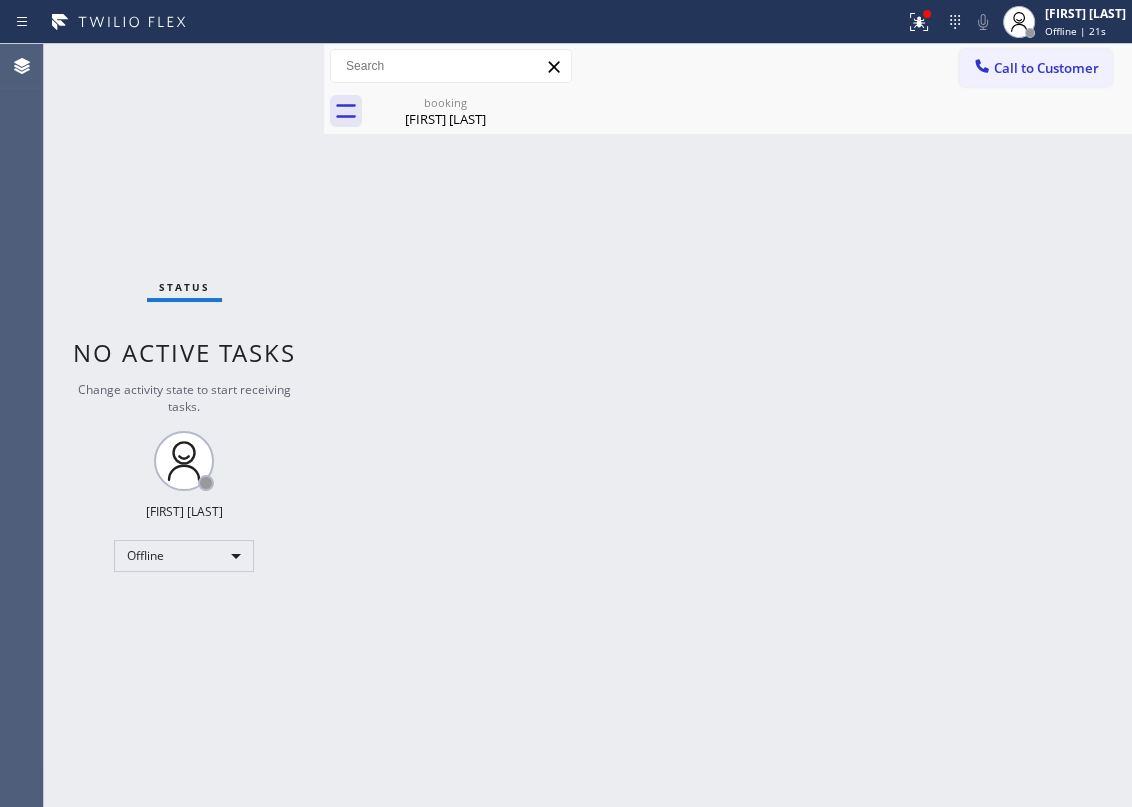 click on "Offline | 21s" at bounding box center [1075, 31] 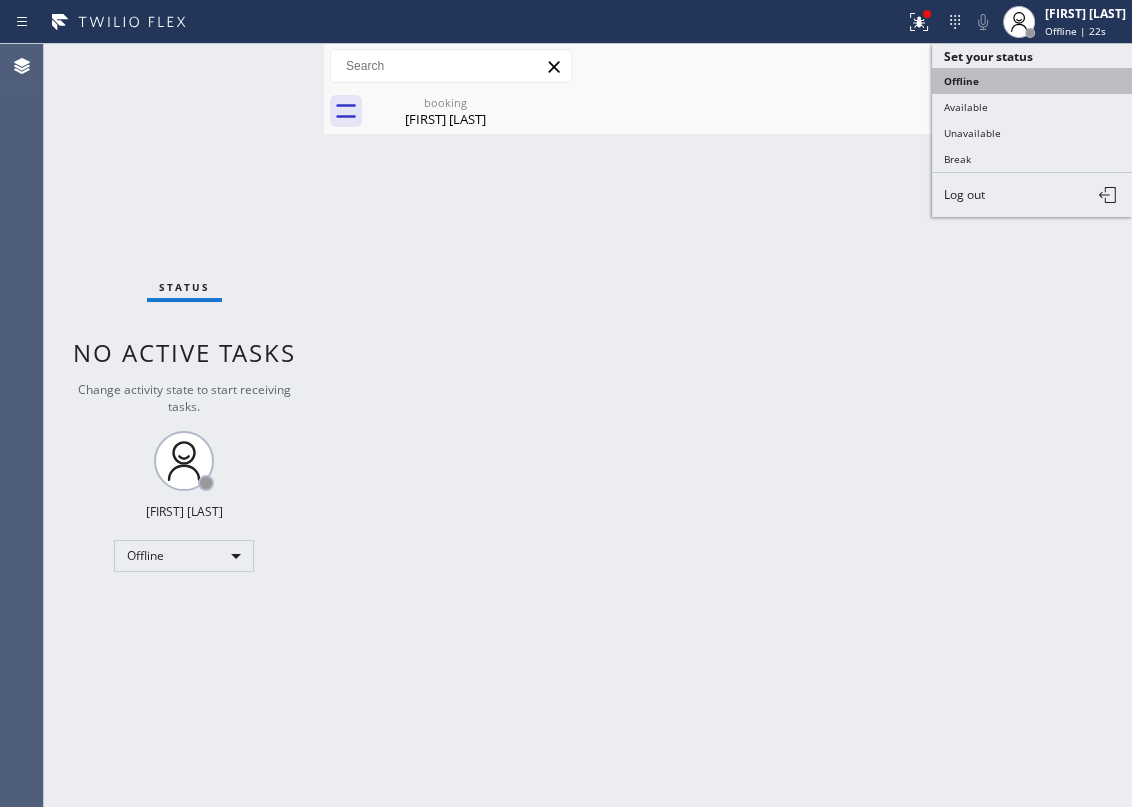 click on "Offline" at bounding box center (1032, 81) 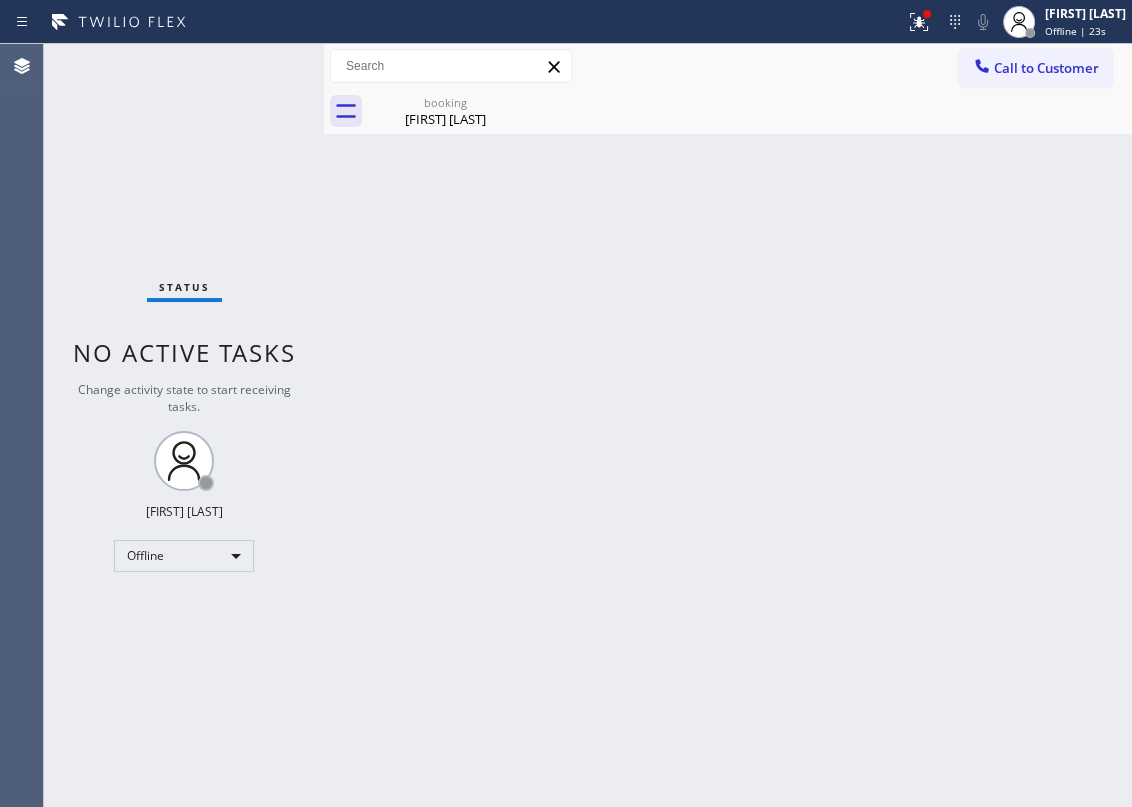 drag, startPoint x: 500, startPoint y: 98, endPoint x: 956, endPoint y: 100, distance: 456.0044 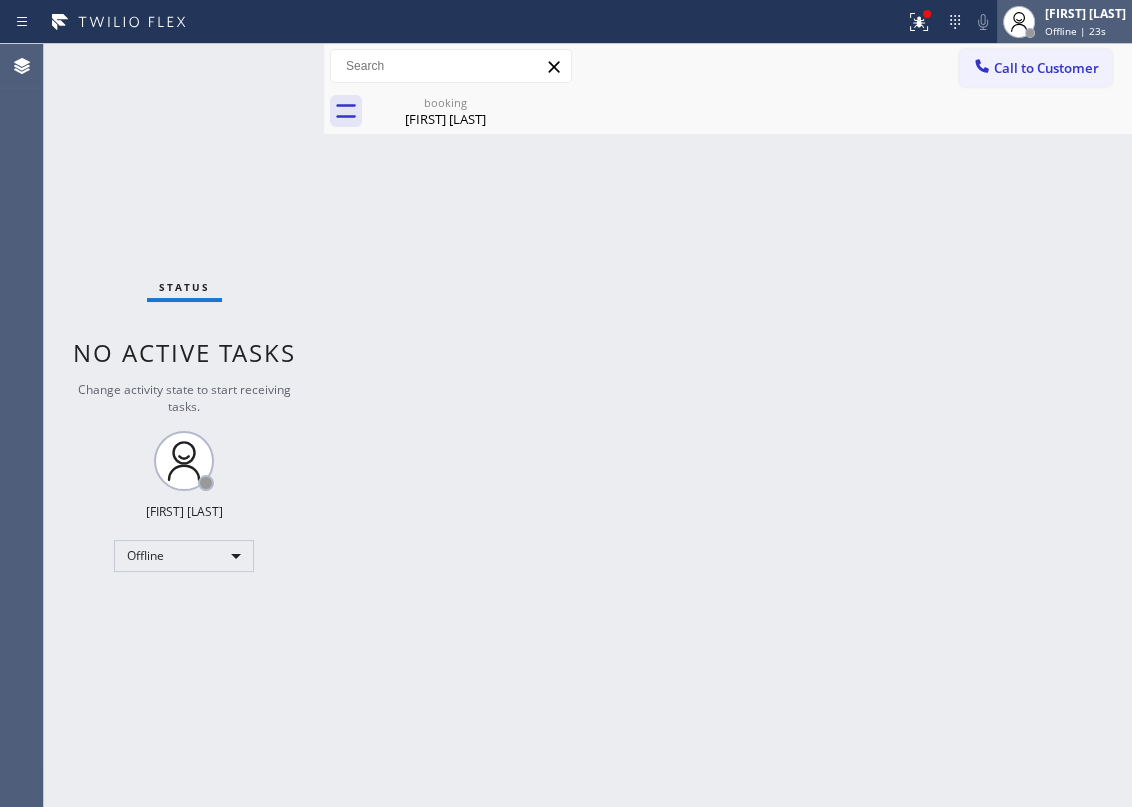 click on "Offline | 23s" at bounding box center (1085, 31) 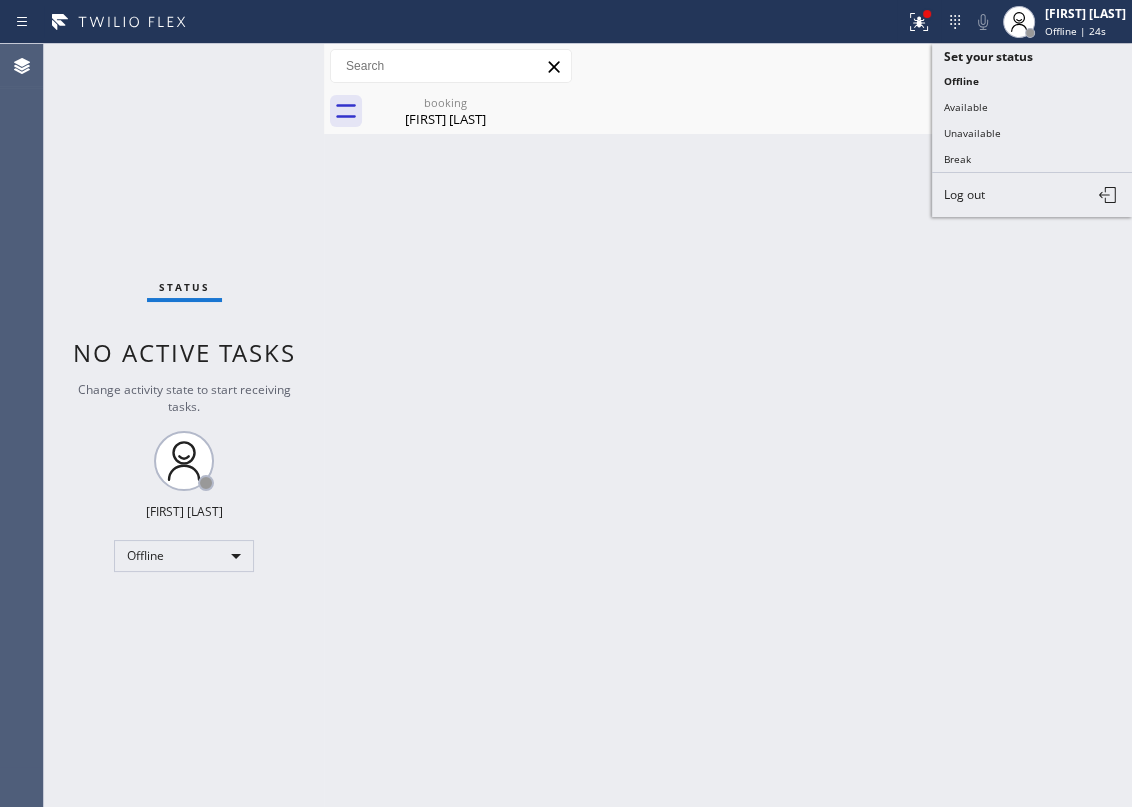 click on "booking" at bounding box center (445, 102) 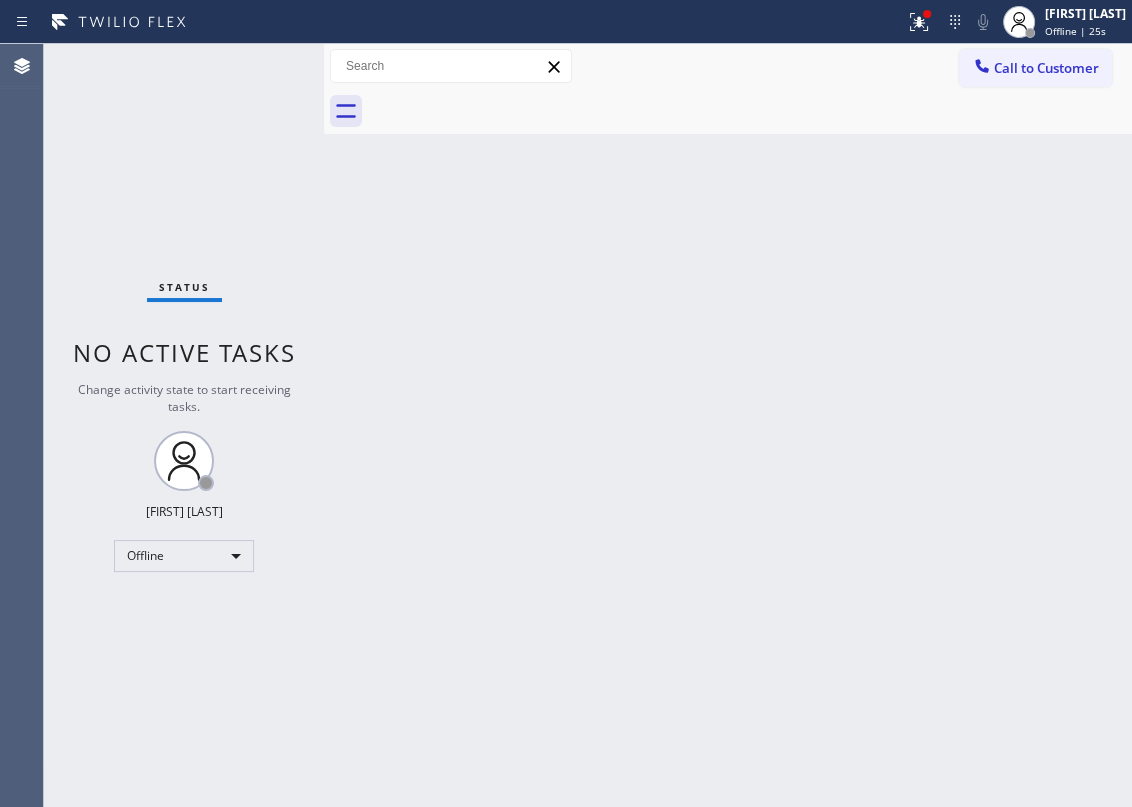 click on "Offline | 25s" at bounding box center (1075, 31) 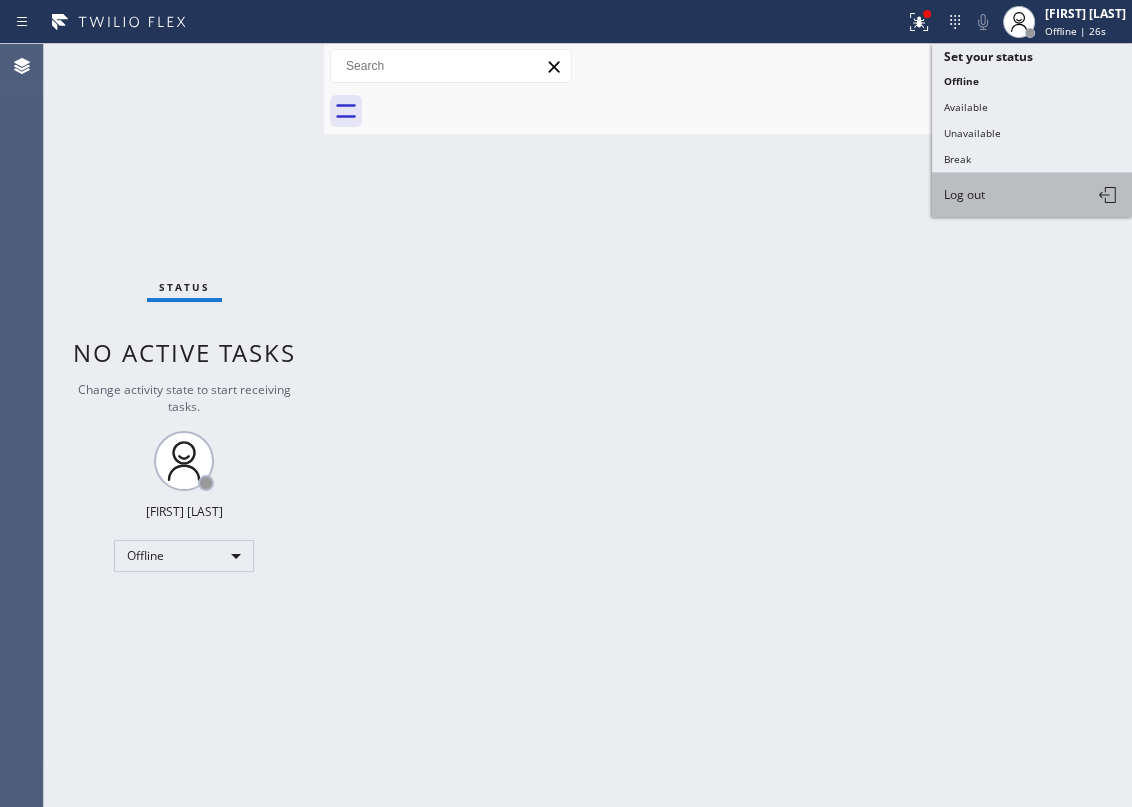click on "Log out" at bounding box center [964, 194] 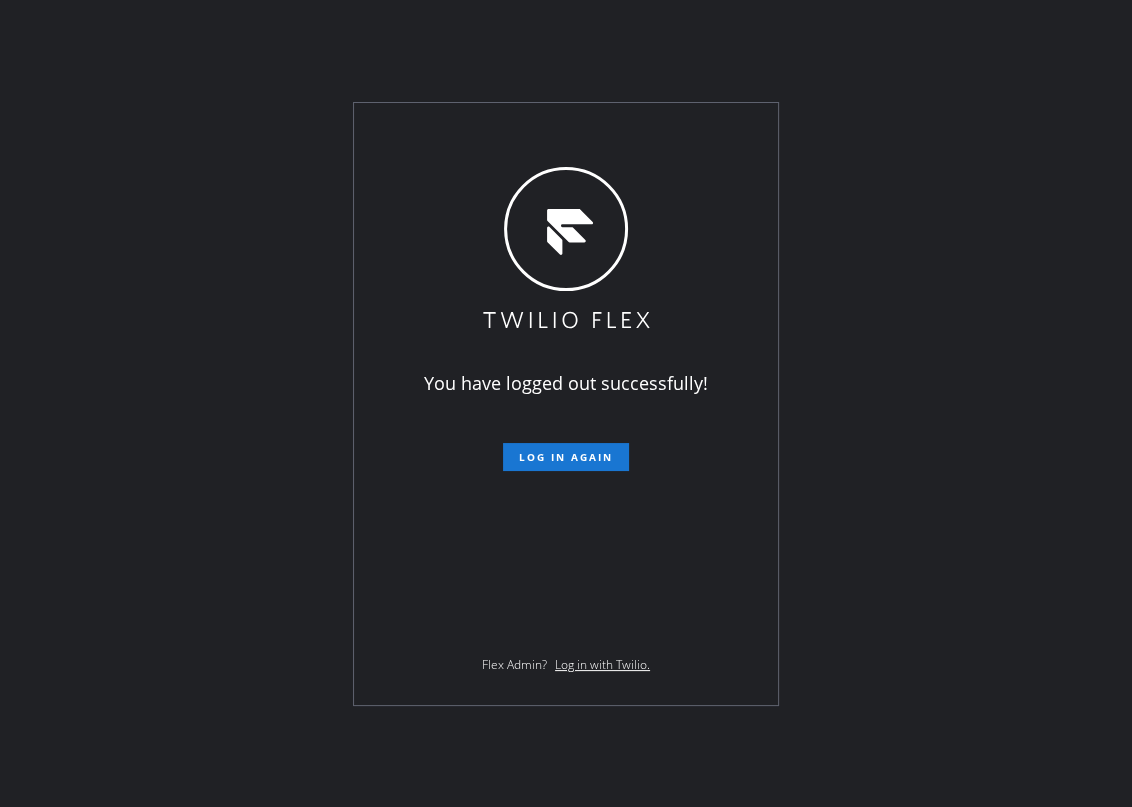 click on "You have logged out successfully! Log in again Flex Admin? Log in with Twilio." at bounding box center [566, 403] 